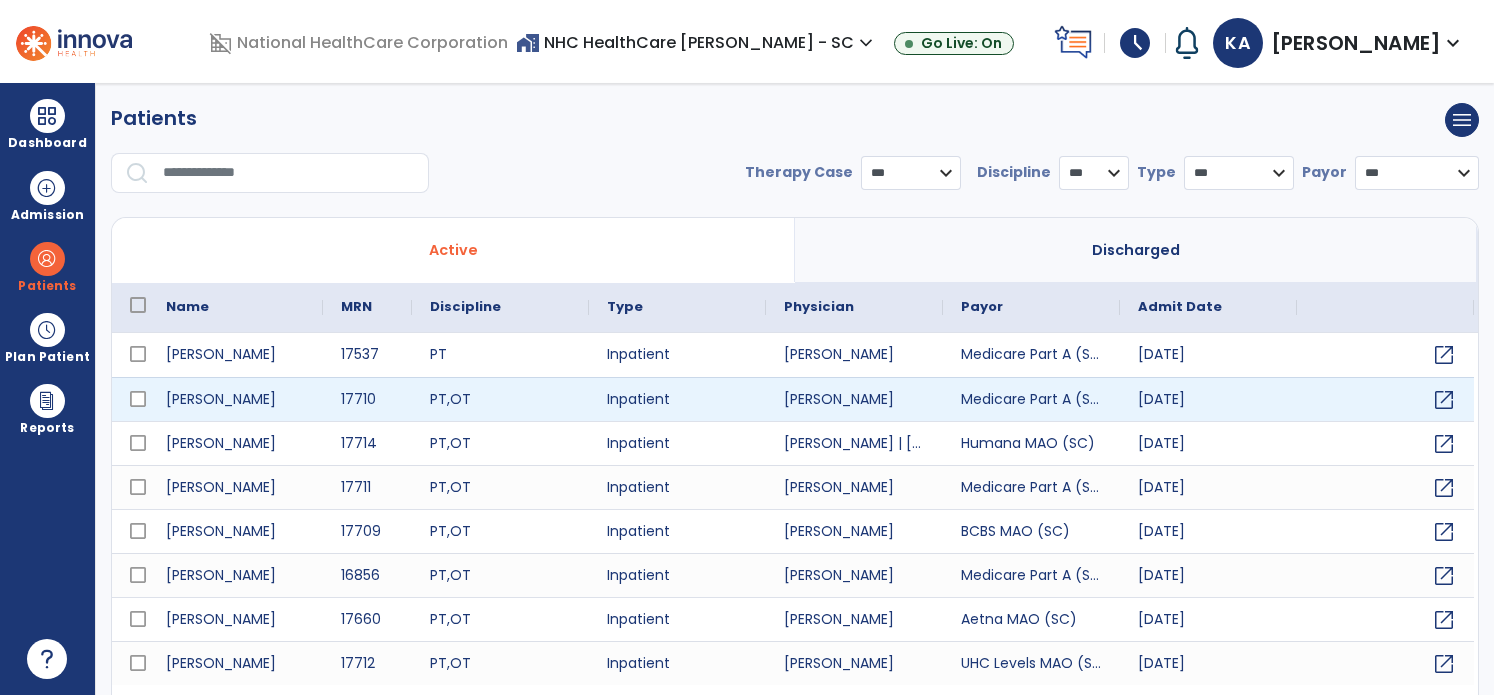 scroll, scrollTop: 0, scrollLeft: 0, axis: both 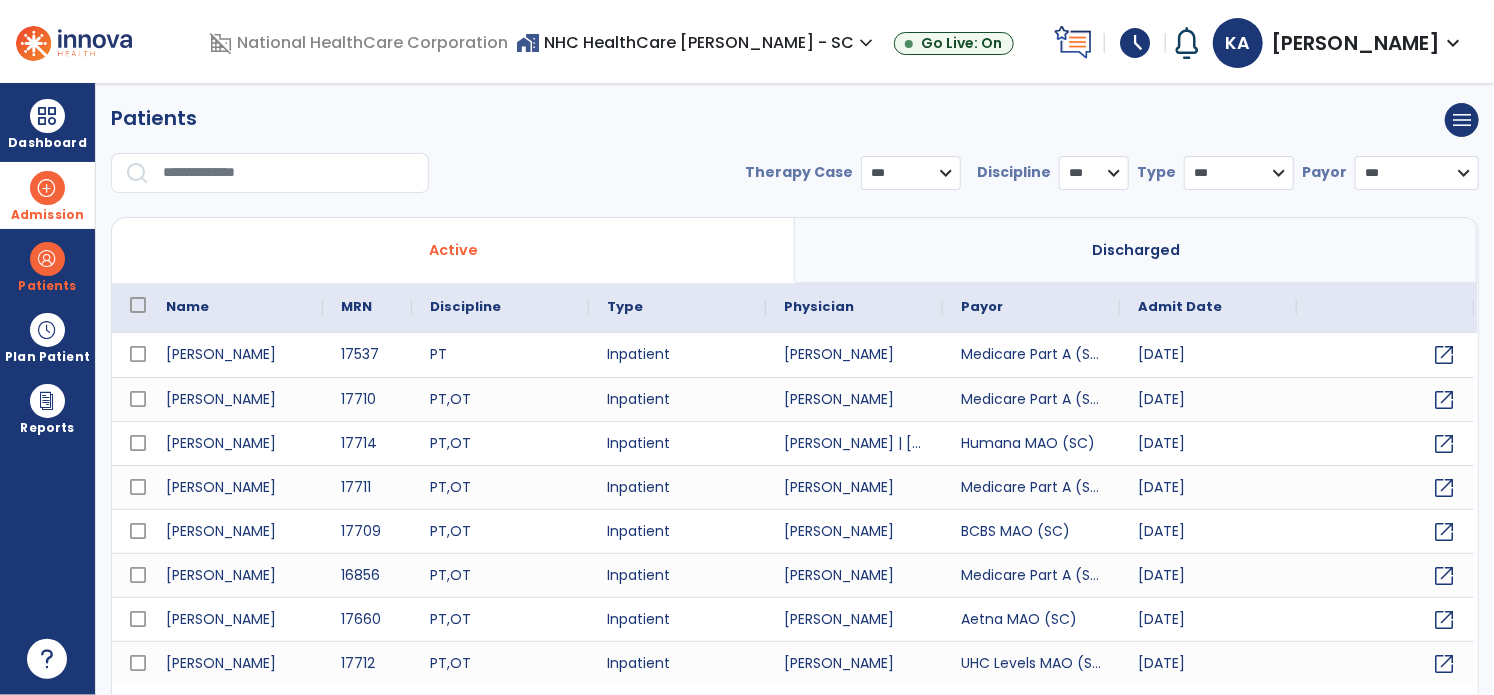 click at bounding box center (47, 188) 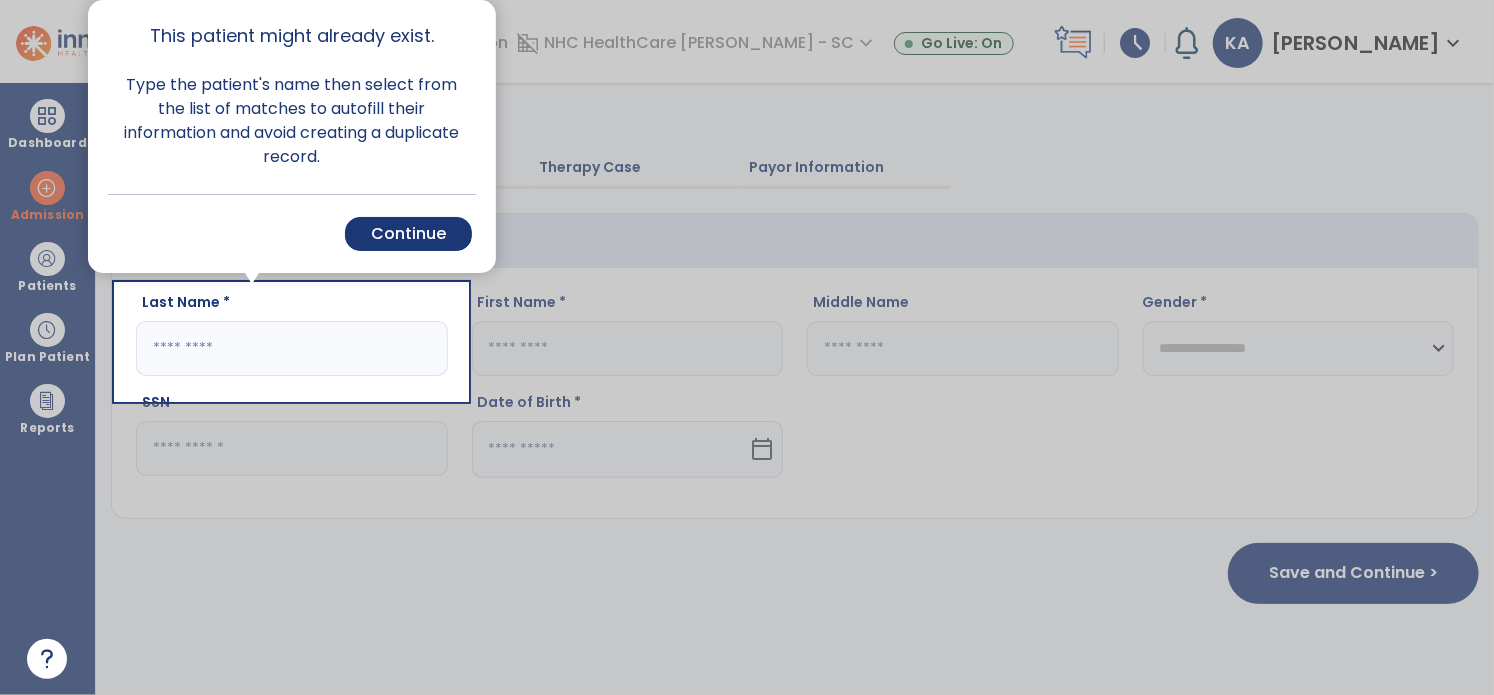 drag, startPoint x: 418, startPoint y: 236, endPoint x: 357, endPoint y: 328, distance: 110.38569 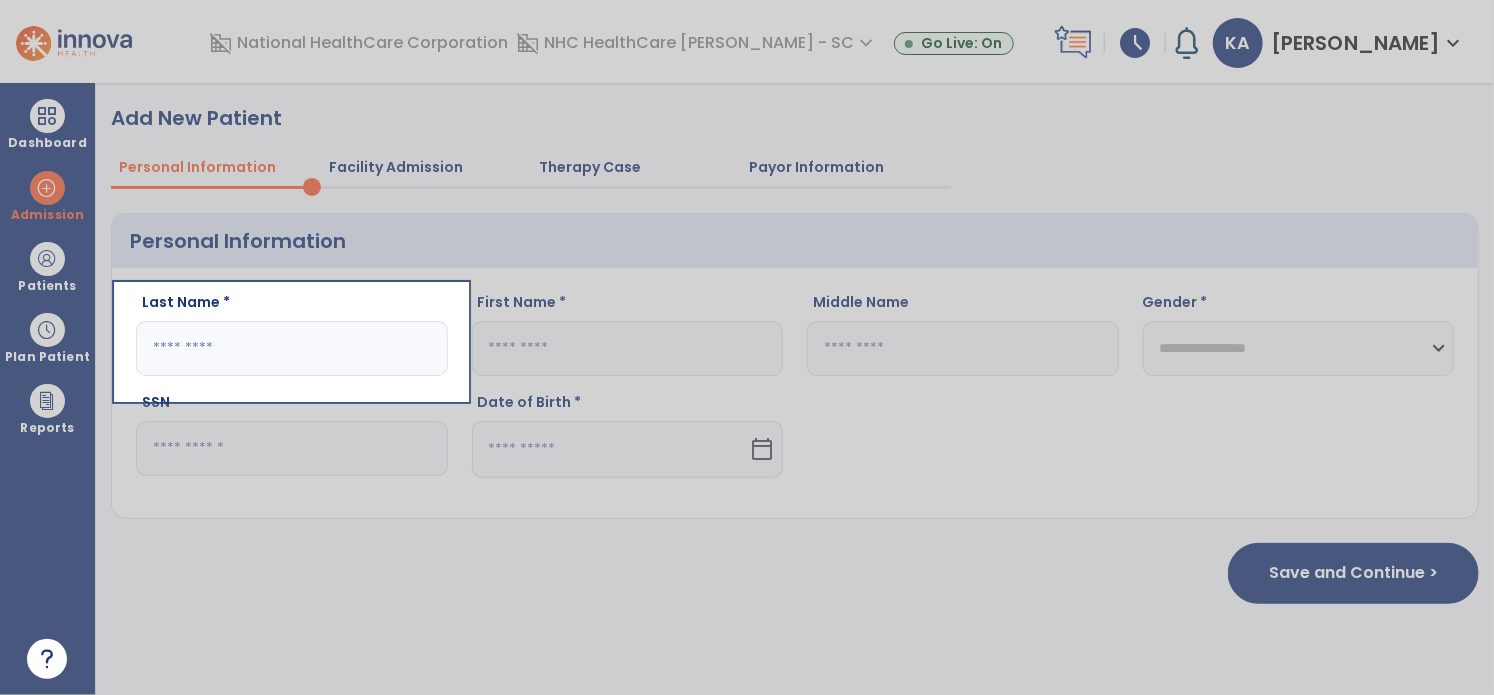 click on "Last Name *" 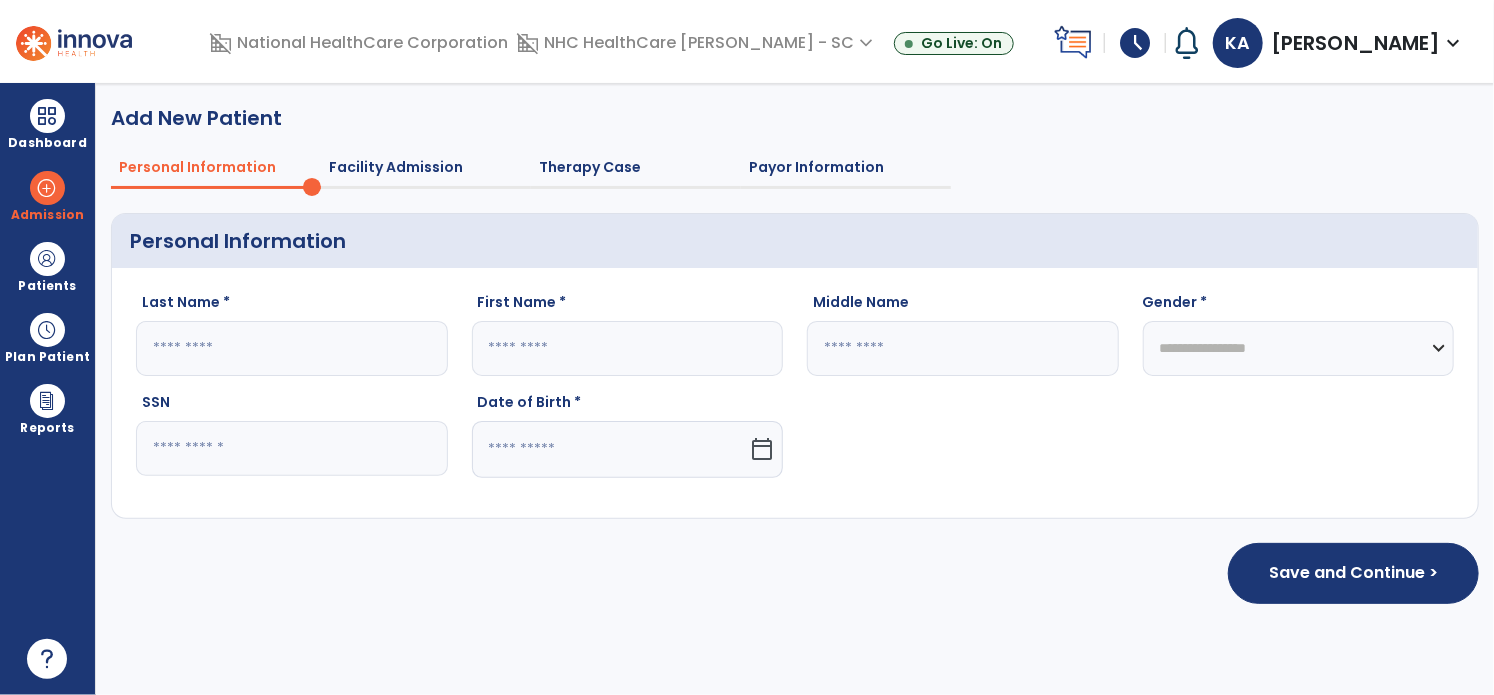 drag, startPoint x: 303, startPoint y: 342, endPoint x: 292, endPoint y: 350, distance: 13.601471 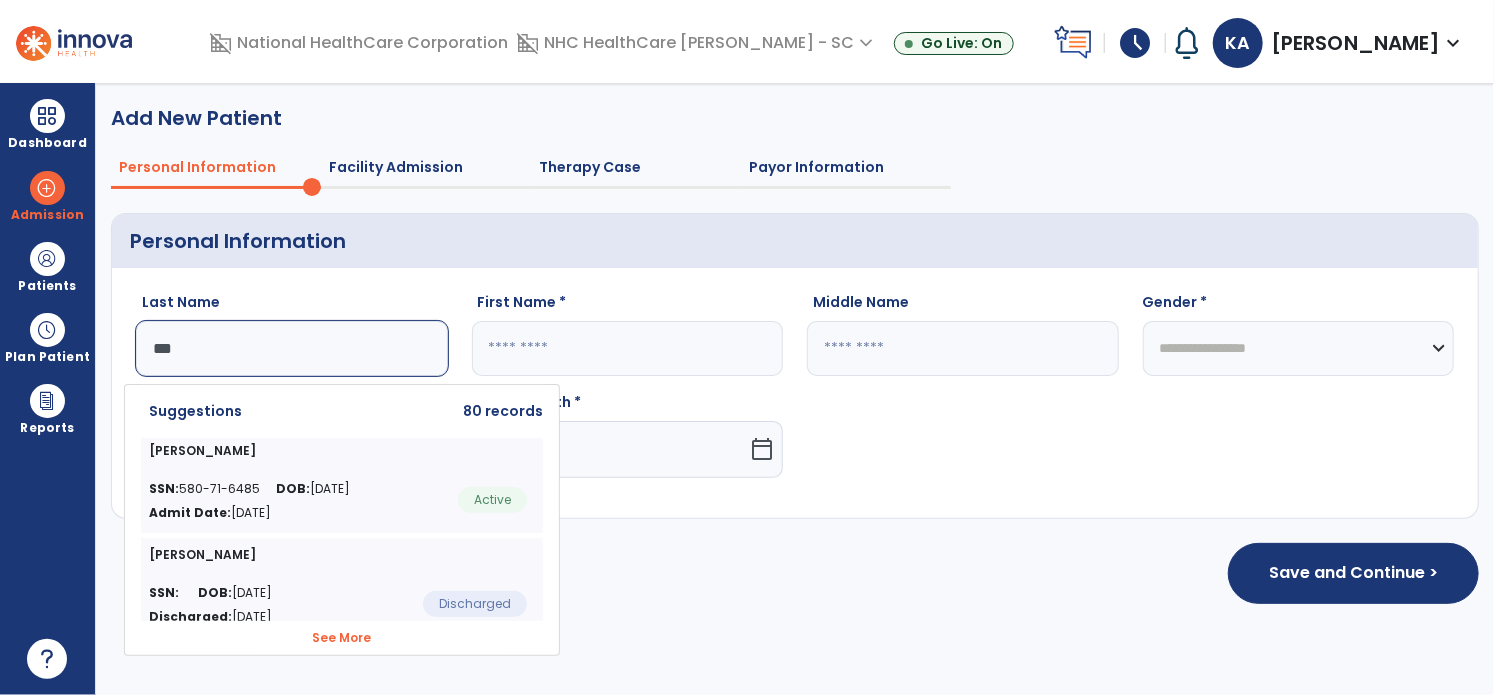click on "See More" 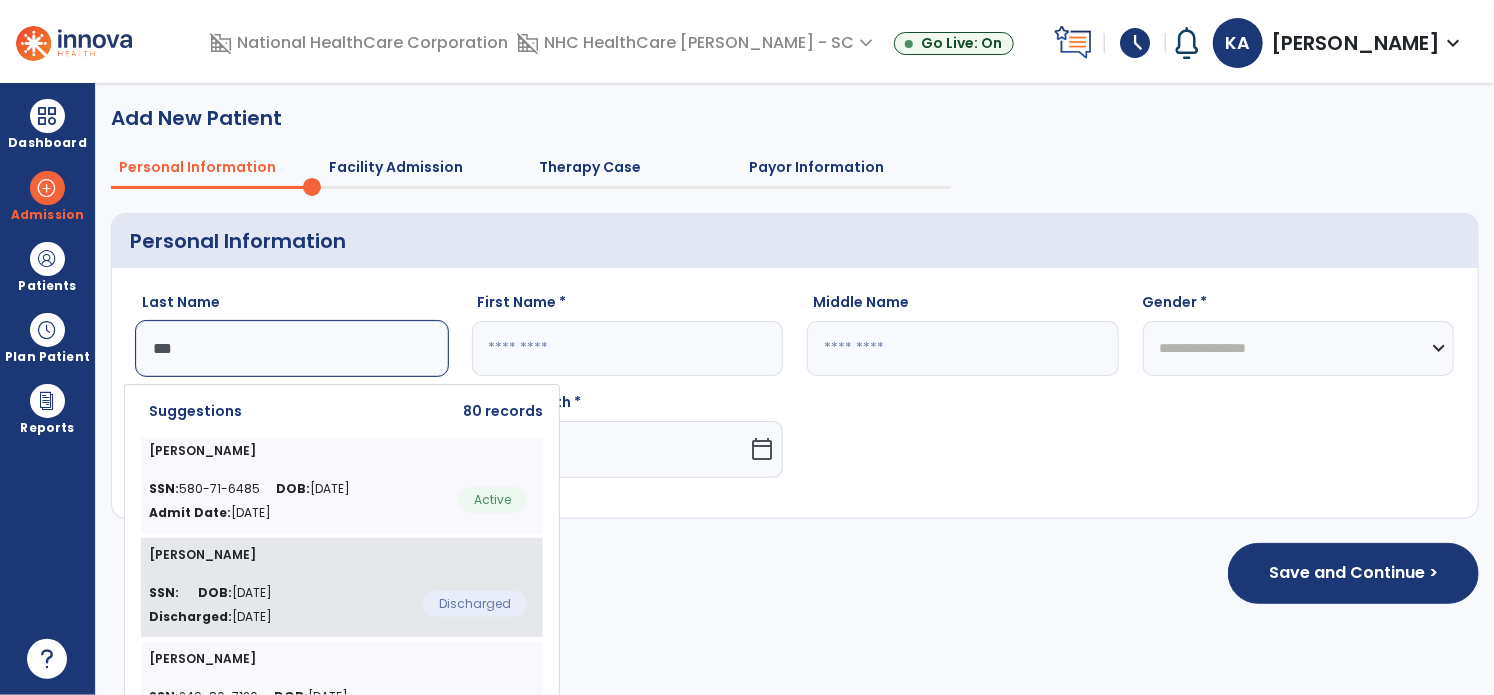 scroll, scrollTop: 100, scrollLeft: 0, axis: vertical 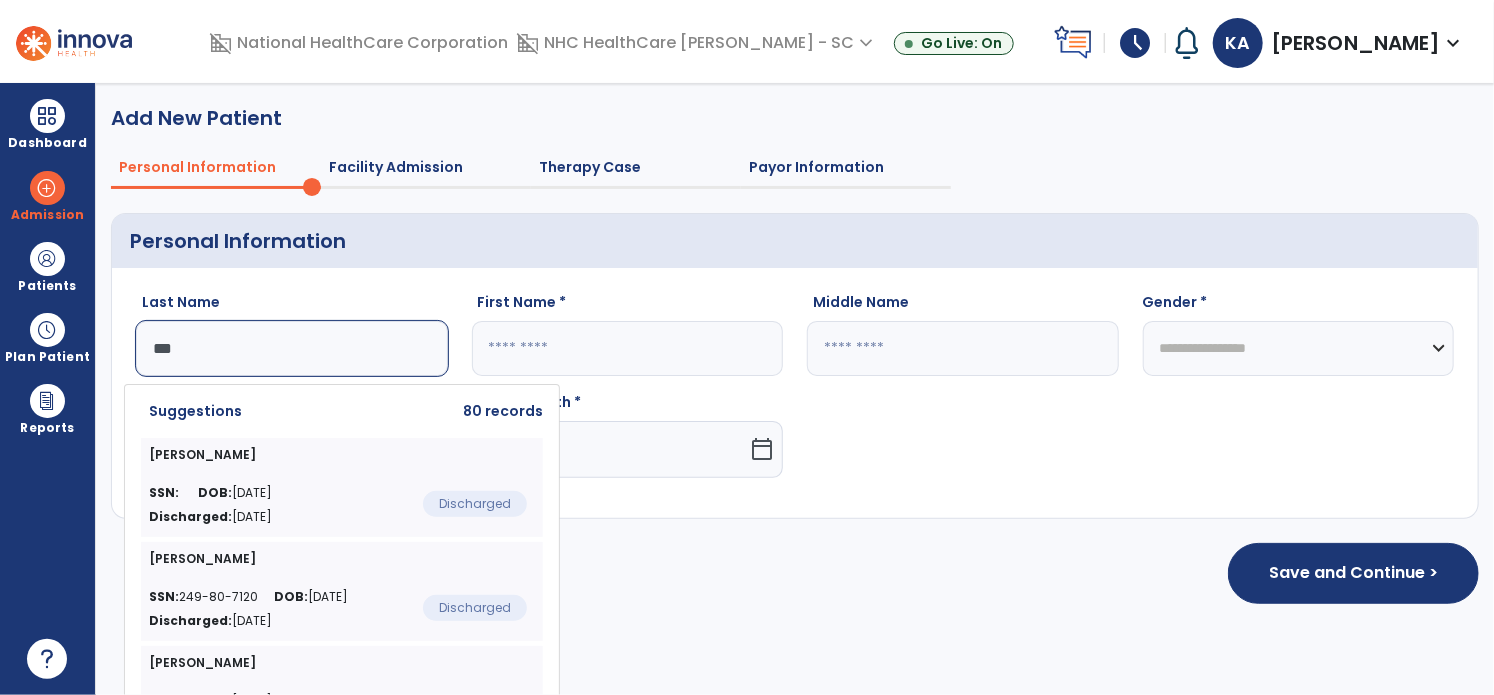 click on "SSN:  249-80-7120 DOB:  01/08/1948 Discharged:  Jul 7, 2025" 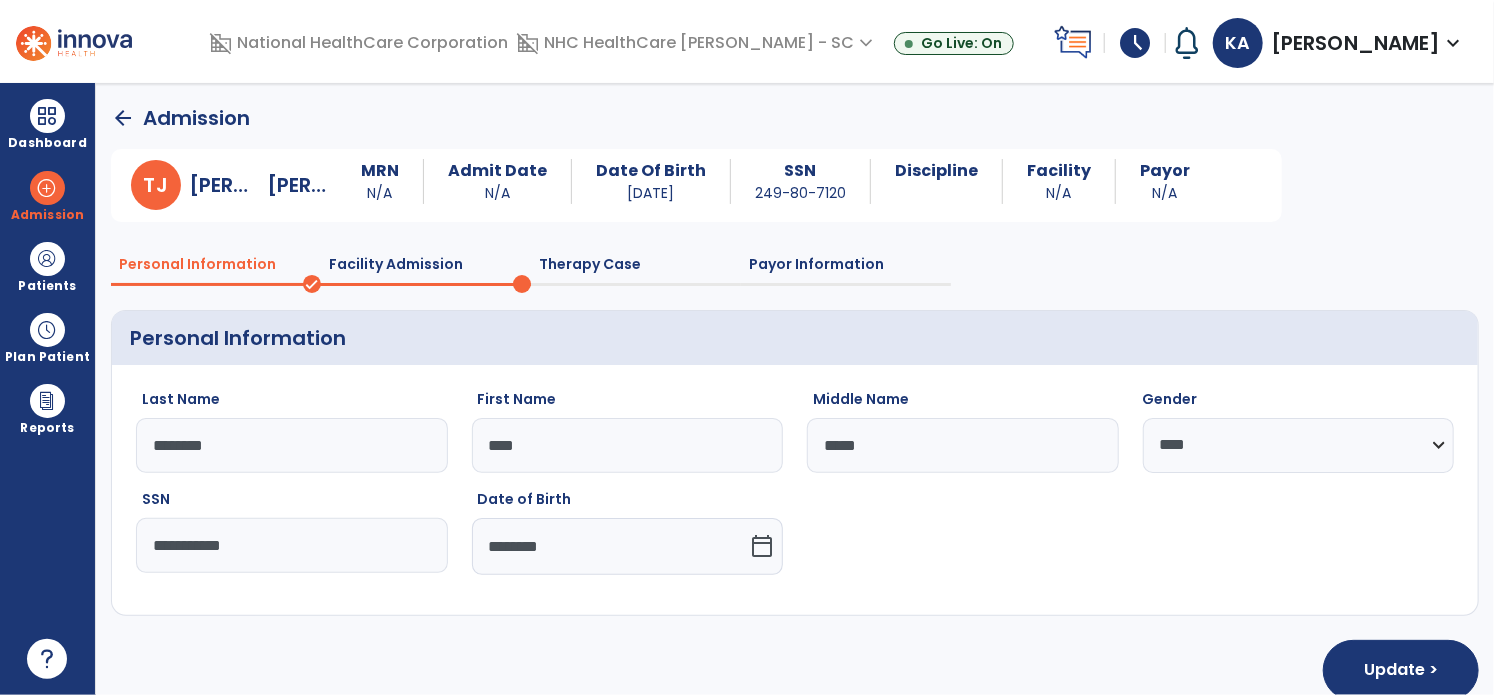 click on "Facility Admission" 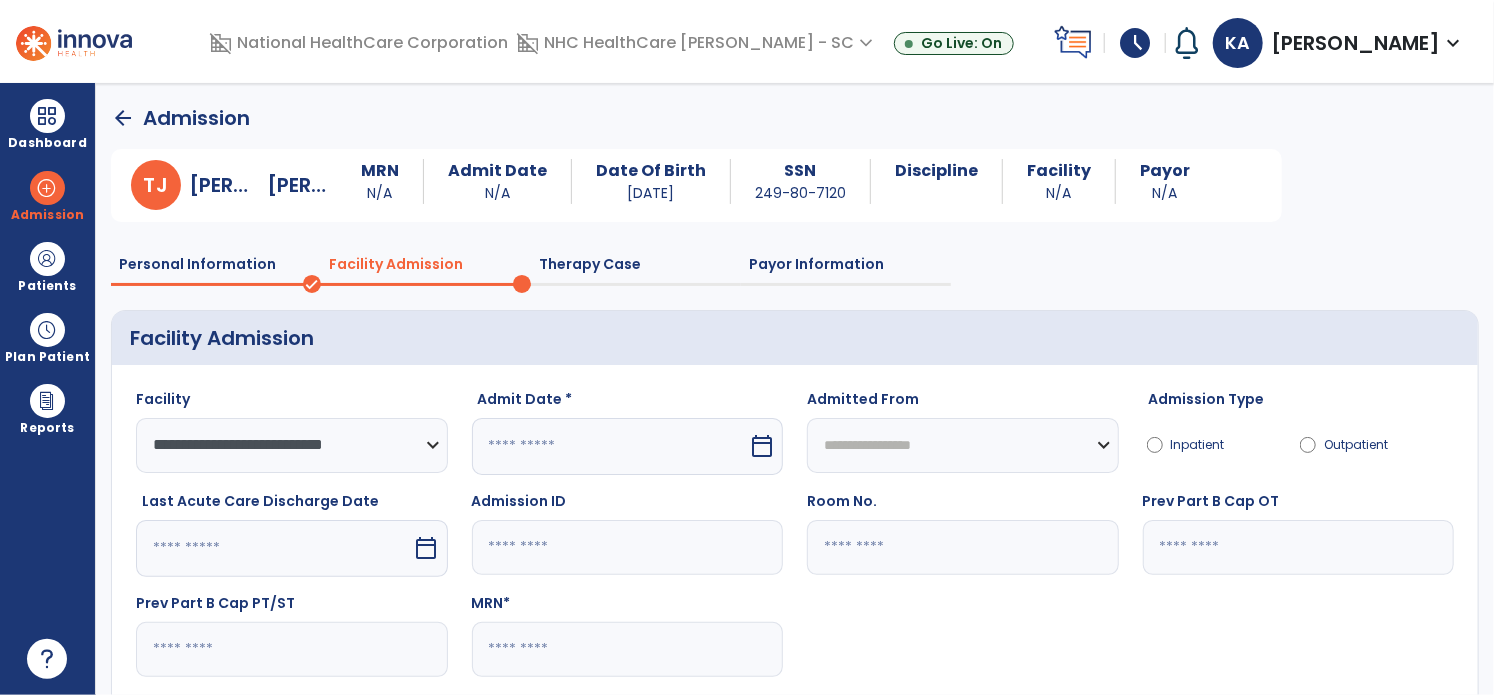 click at bounding box center (610, 446) 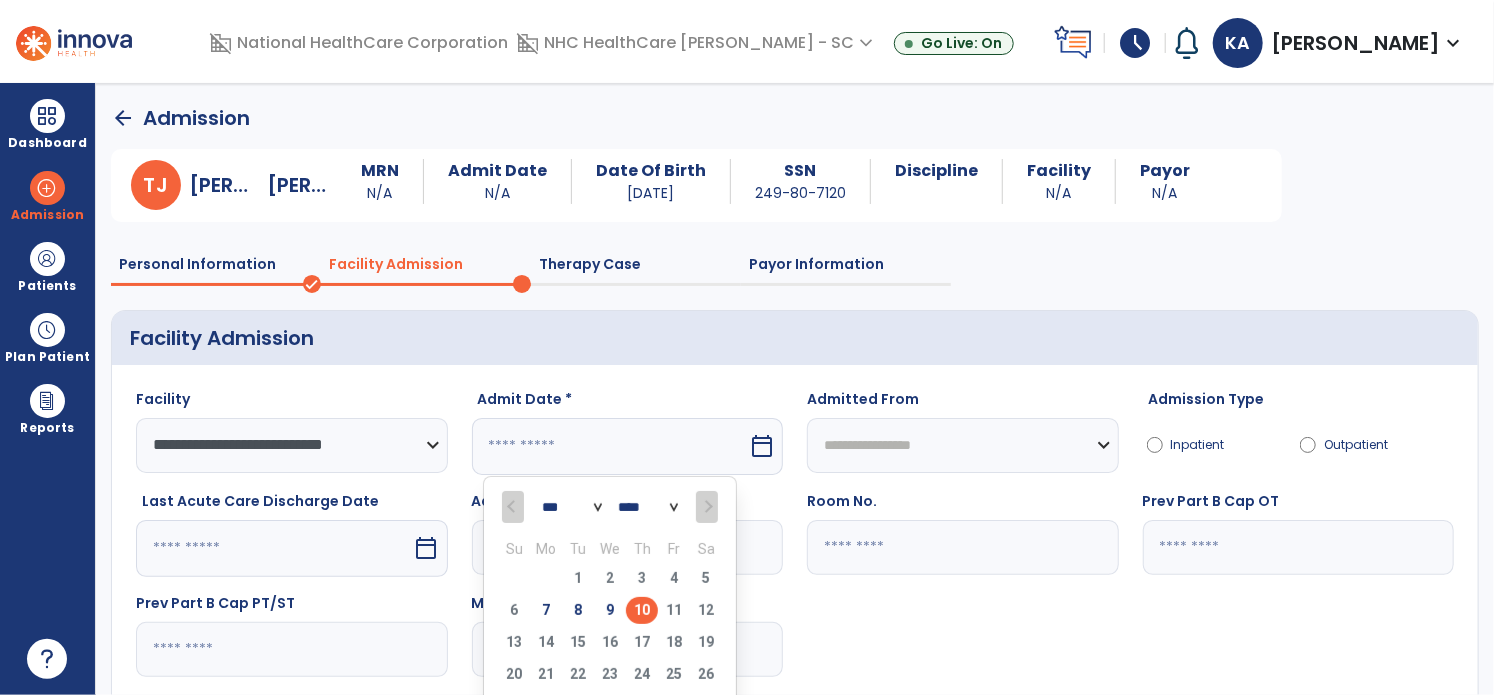 drag, startPoint x: 610, startPoint y: 608, endPoint x: 780, endPoint y: 565, distance: 175.35393 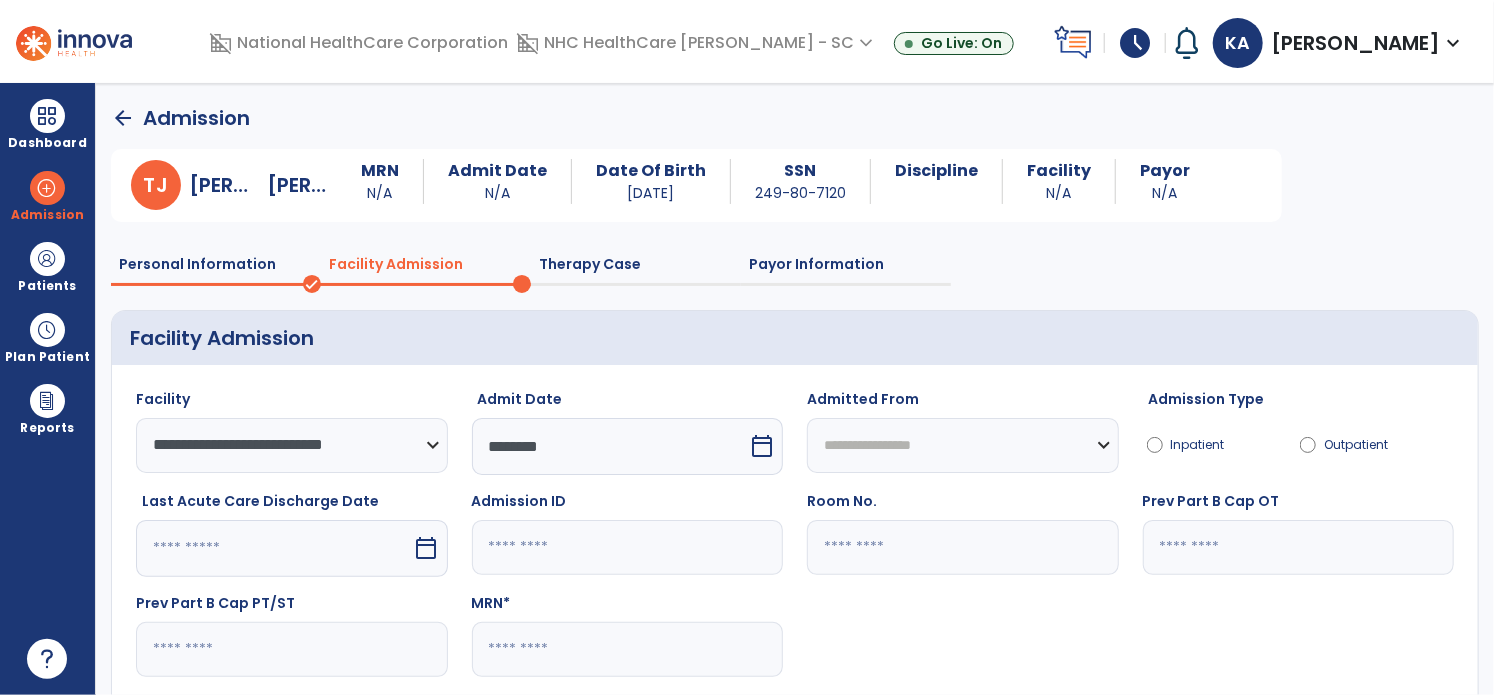 drag, startPoint x: 911, startPoint y: 416, endPoint x: 900, endPoint y: 435, distance: 21.954498 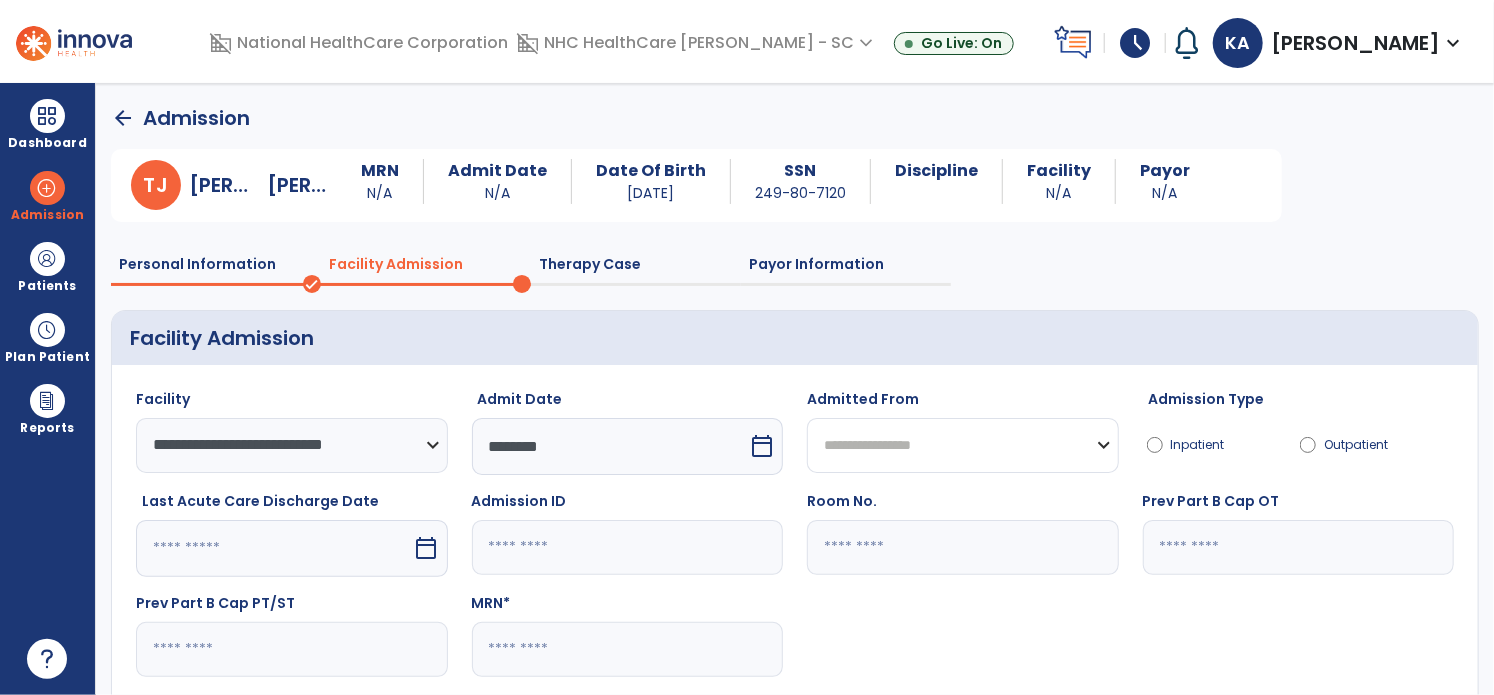 click on "**********" 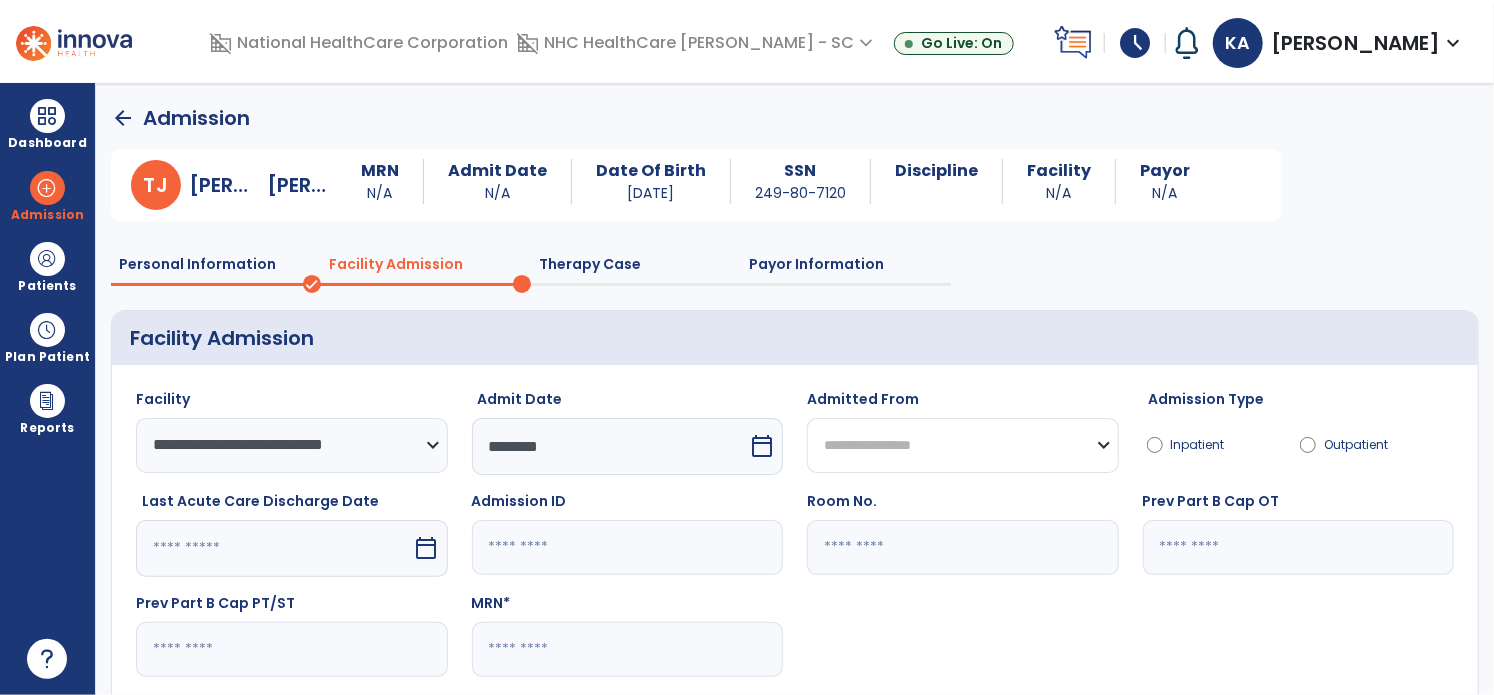 select on "********" 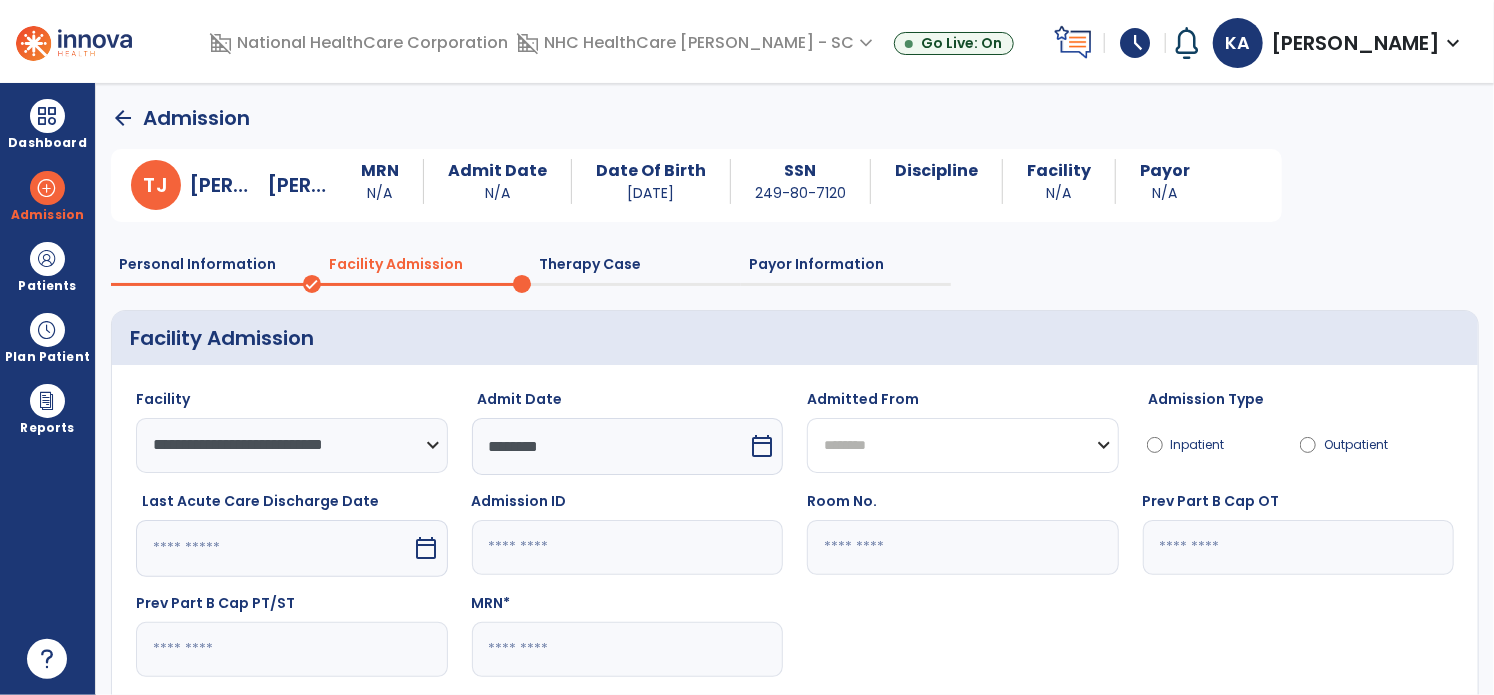 click on "**********" 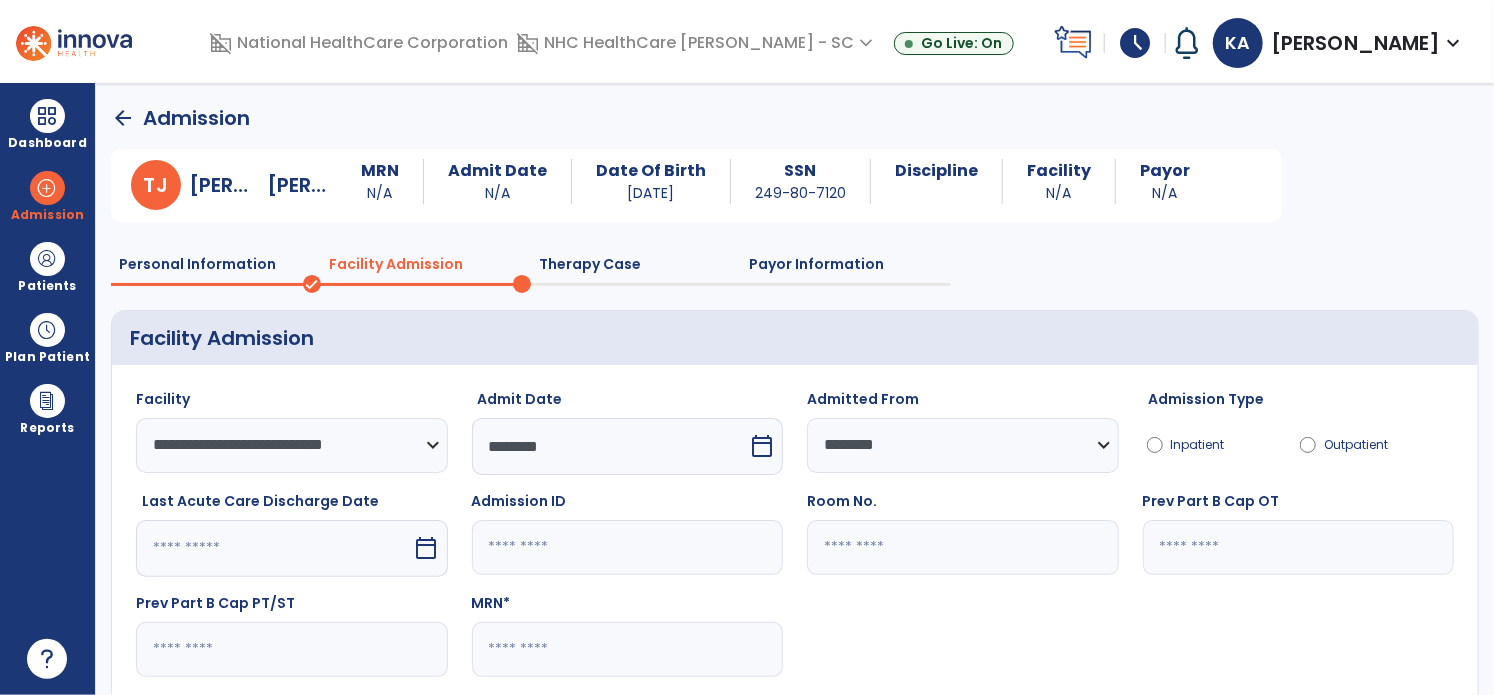 click on "Payor Information" 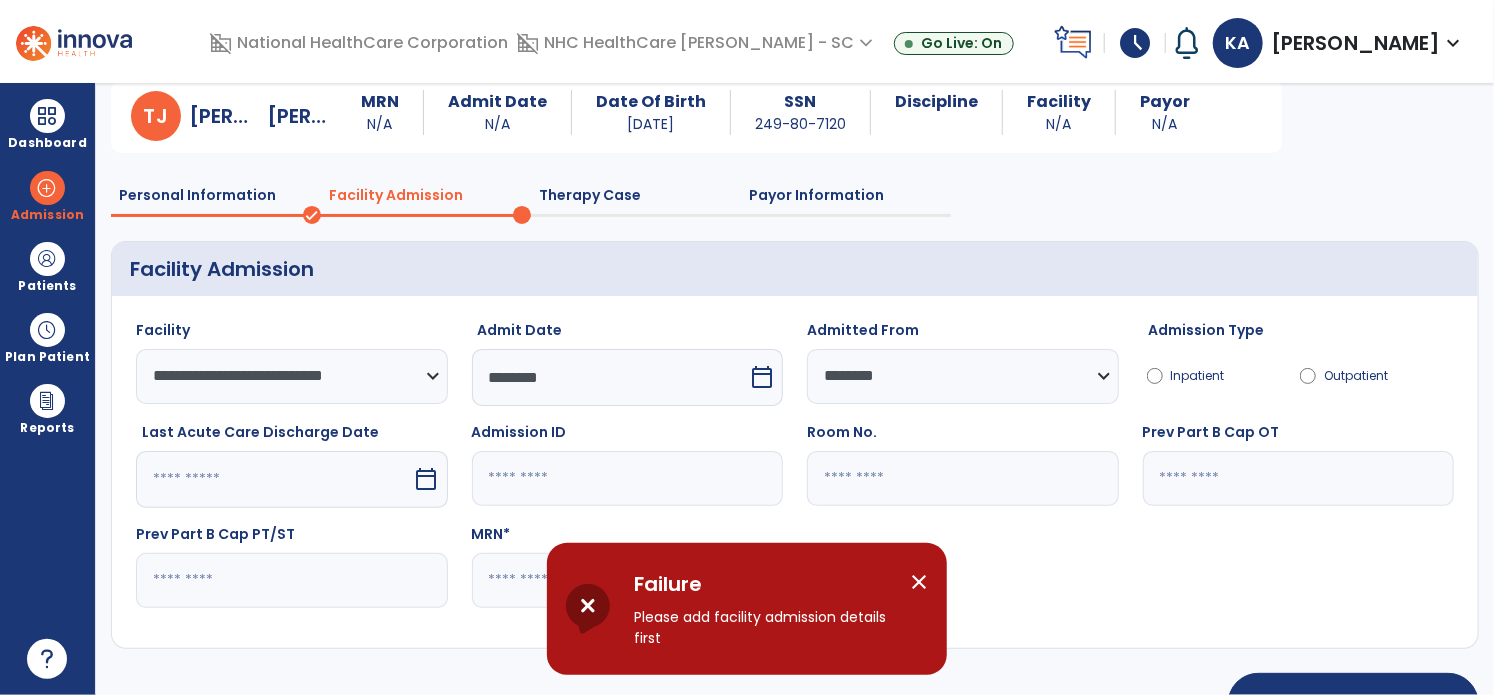 scroll, scrollTop: 130, scrollLeft: 0, axis: vertical 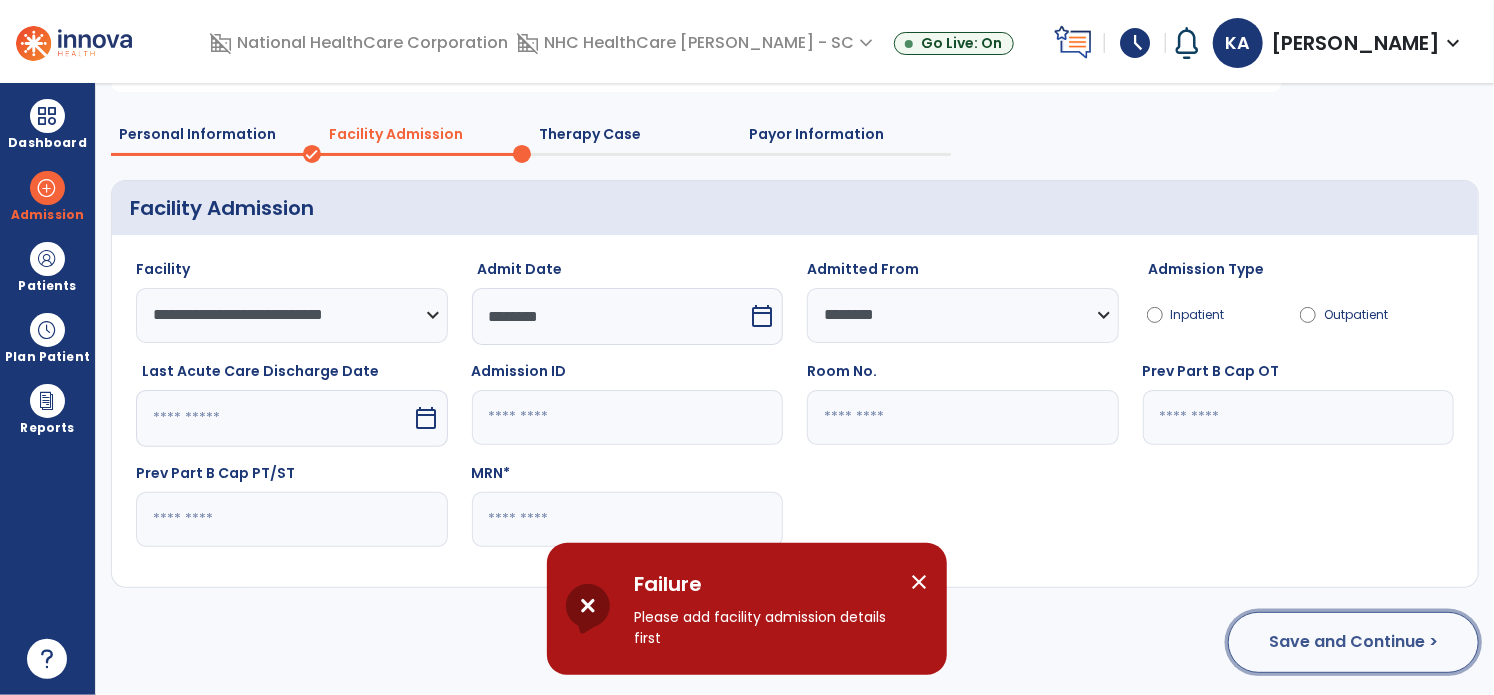 click on "Save and Continue >" 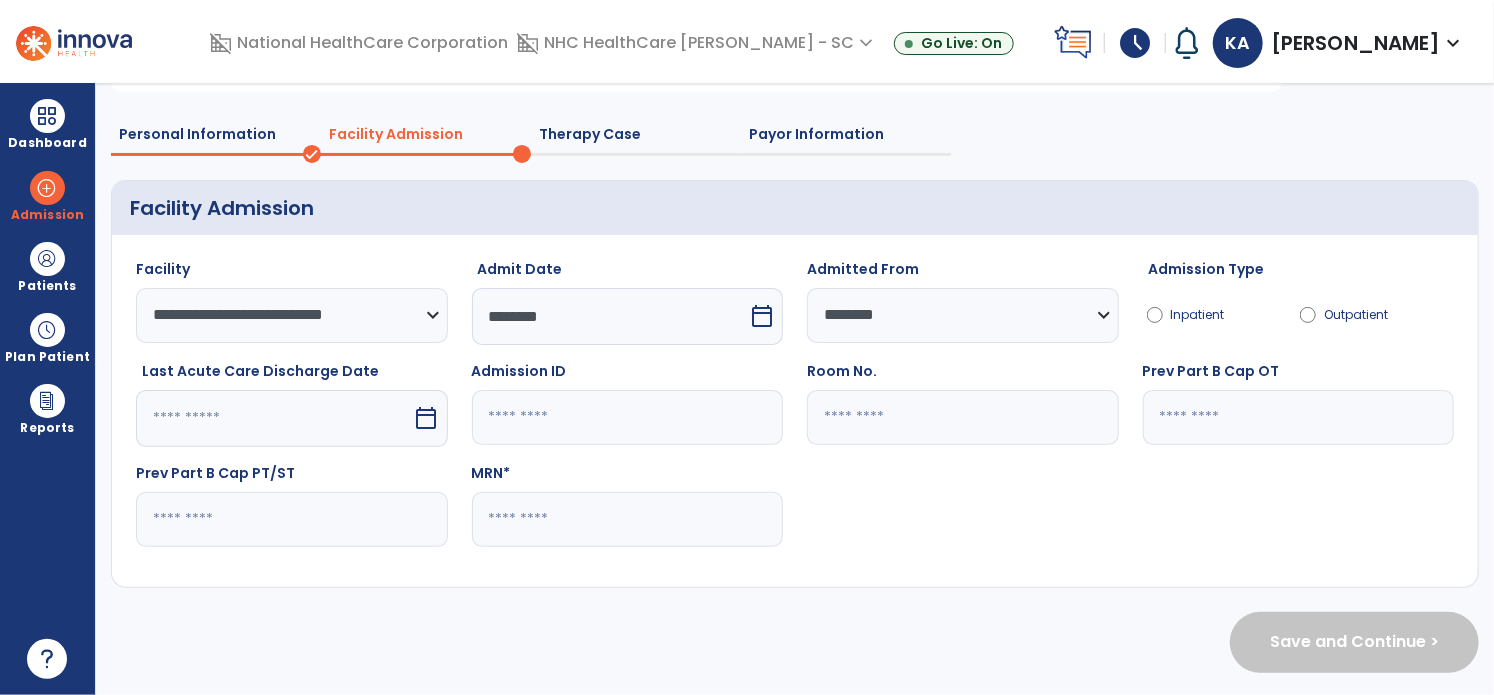 scroll, scrollTop: 0, scrollLeft: 0, axis: both 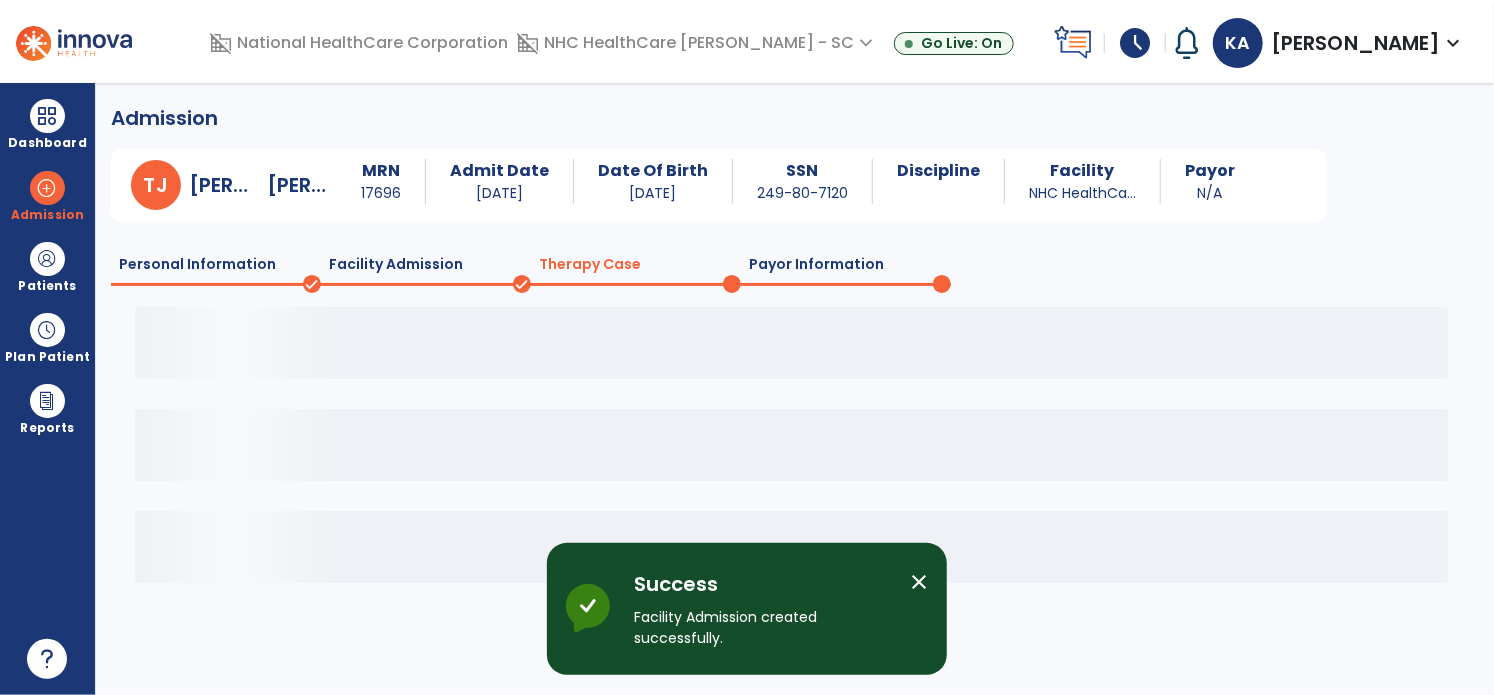 drag, startPoint x: 820, startPoint y: 280, endPoint x: 816, endPoint y: 296, distance: 16.492422 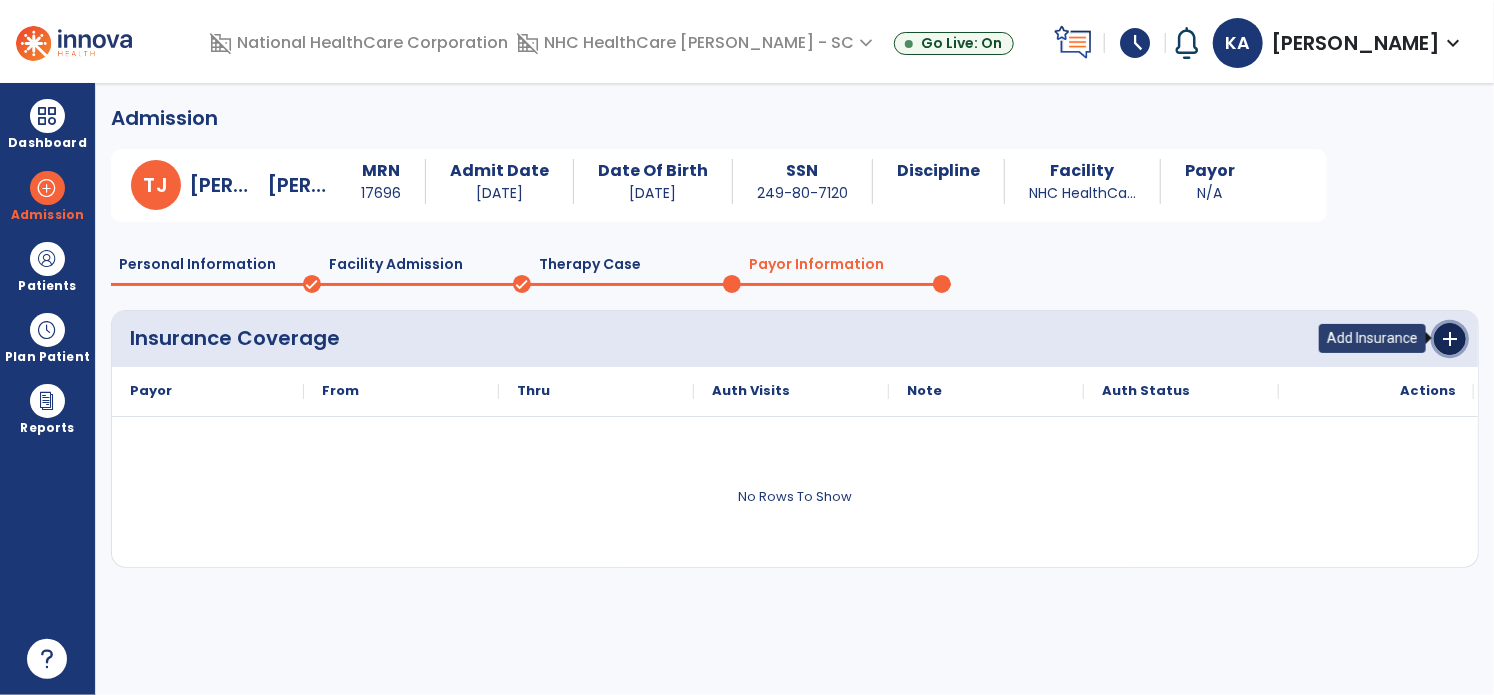 drag, startPoint x: 1451, startPoint y: 332, endPoint x: 1428, endPoint y: 336, distance: 23.345236 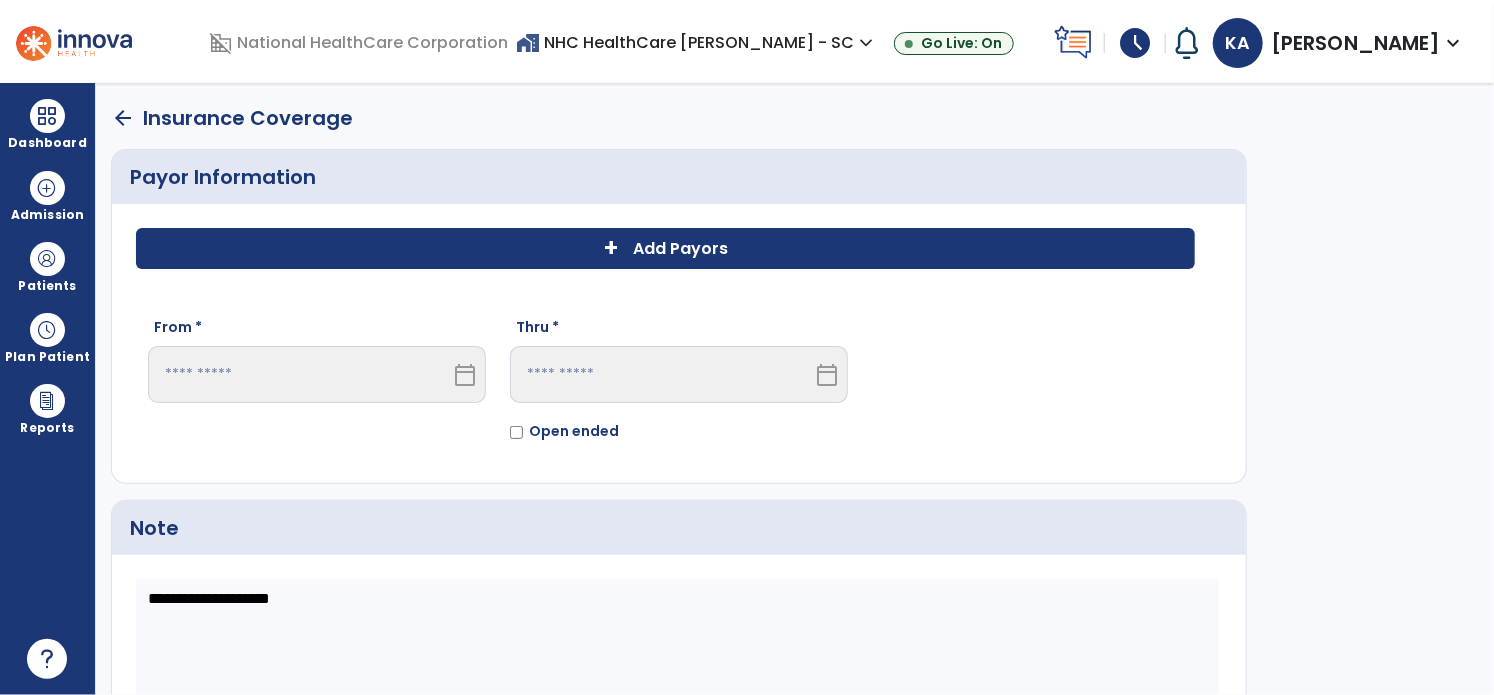 click on "Add Payors" 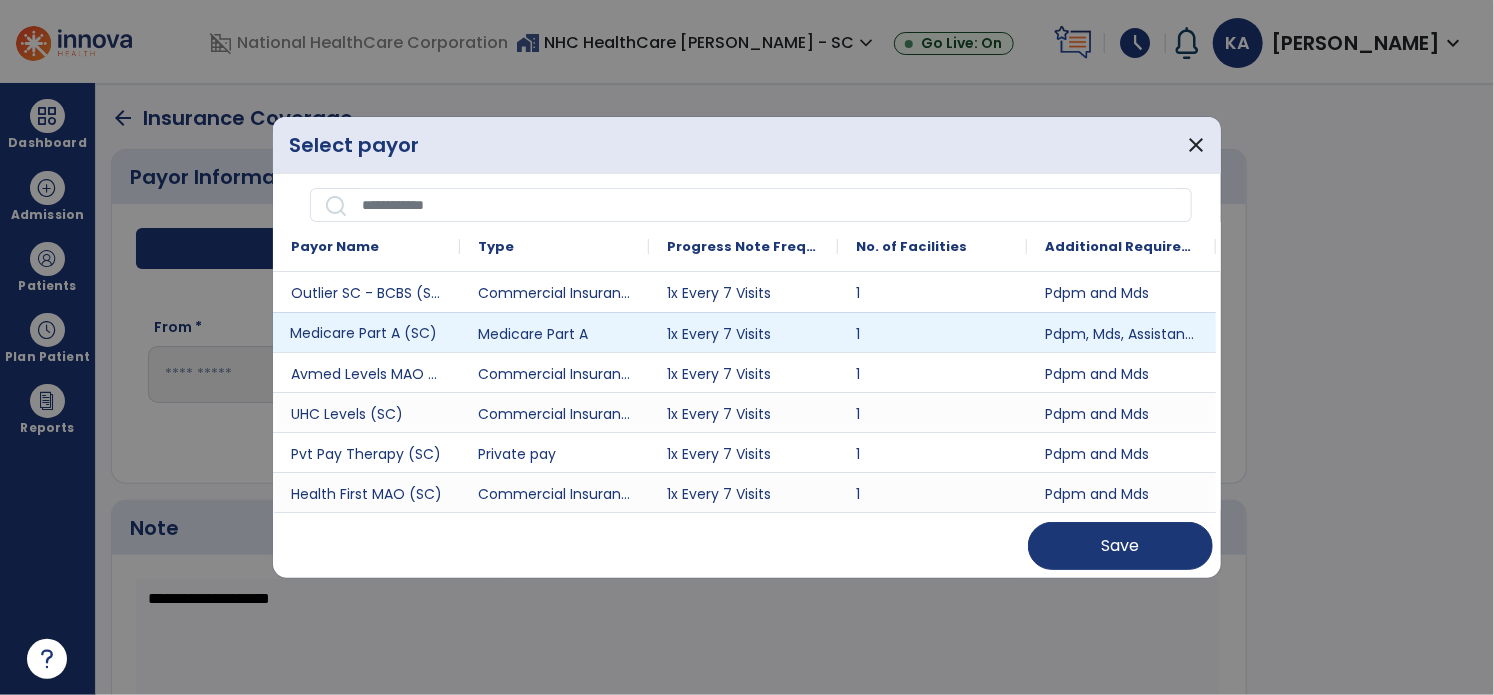drag, startPoint x: 418, startPoint y: 339, endPoint x: 608, endPoint y: 397, distance: 198.65549 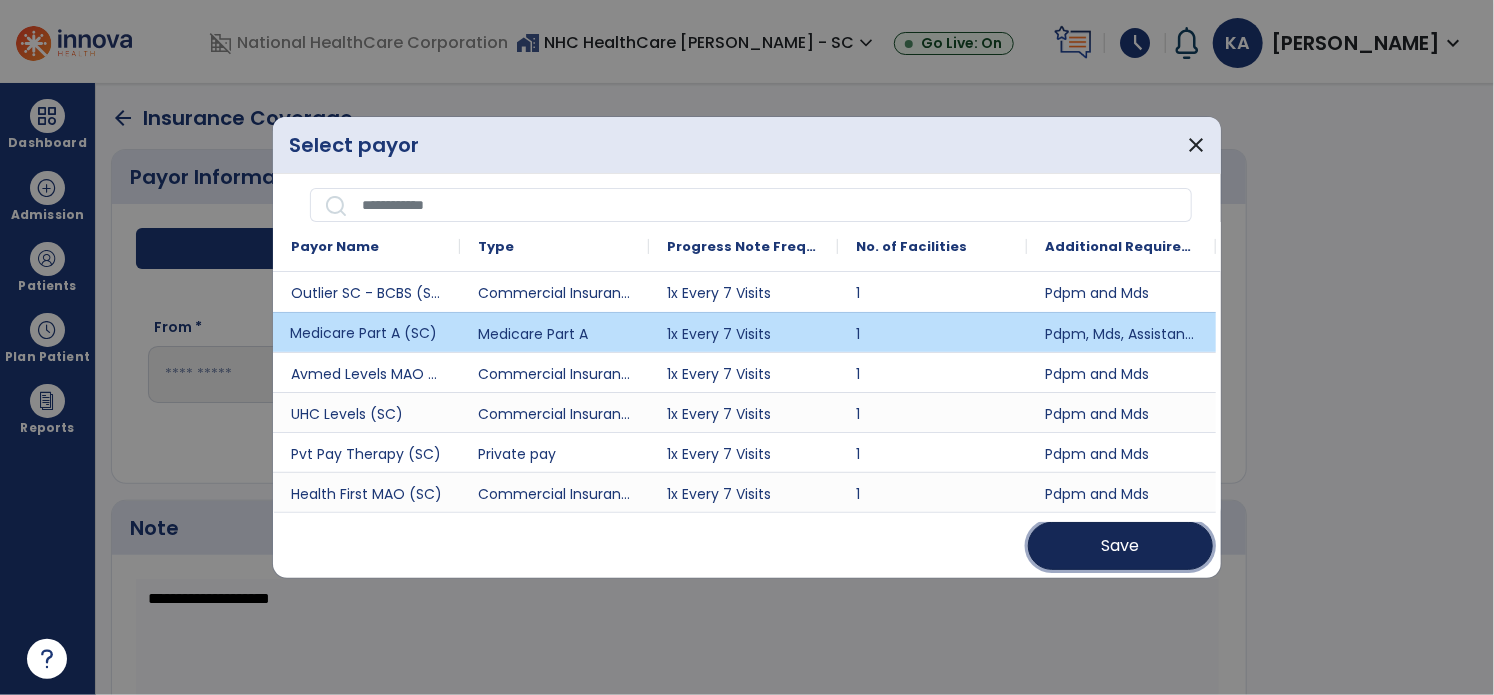 drag, startPoint x: 1120, startPoint y: 543, endPoint x: 778, endPoint y: 541, distance: 342.00586 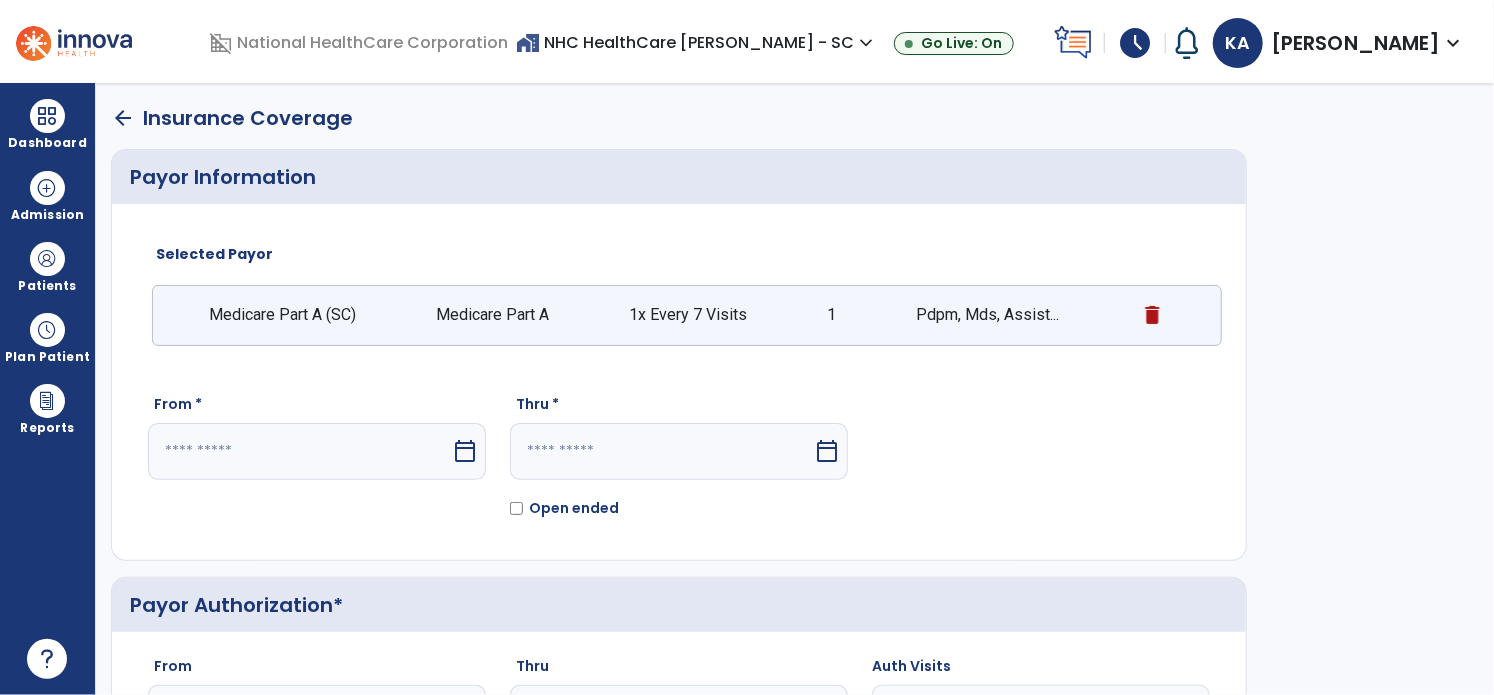 click at bounding box center [299, 451] 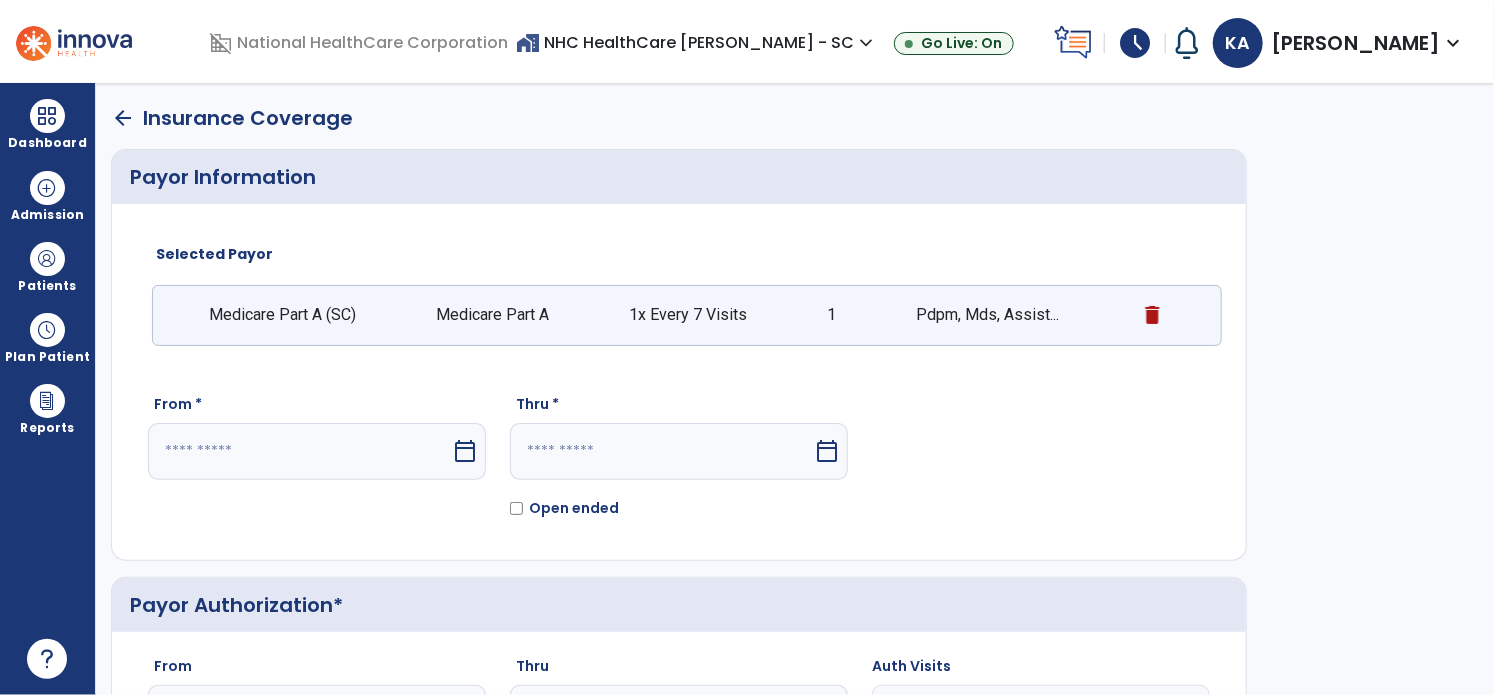 select on "*" 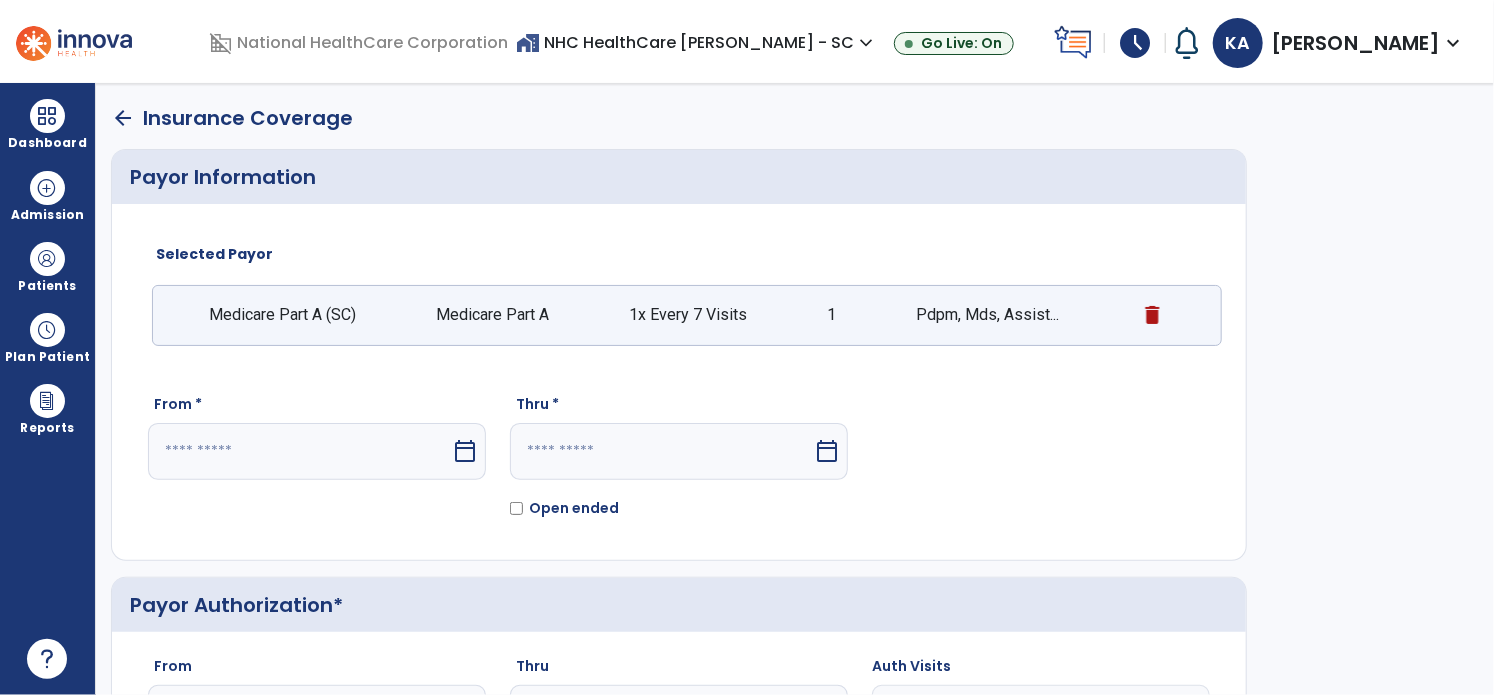 select on "****" 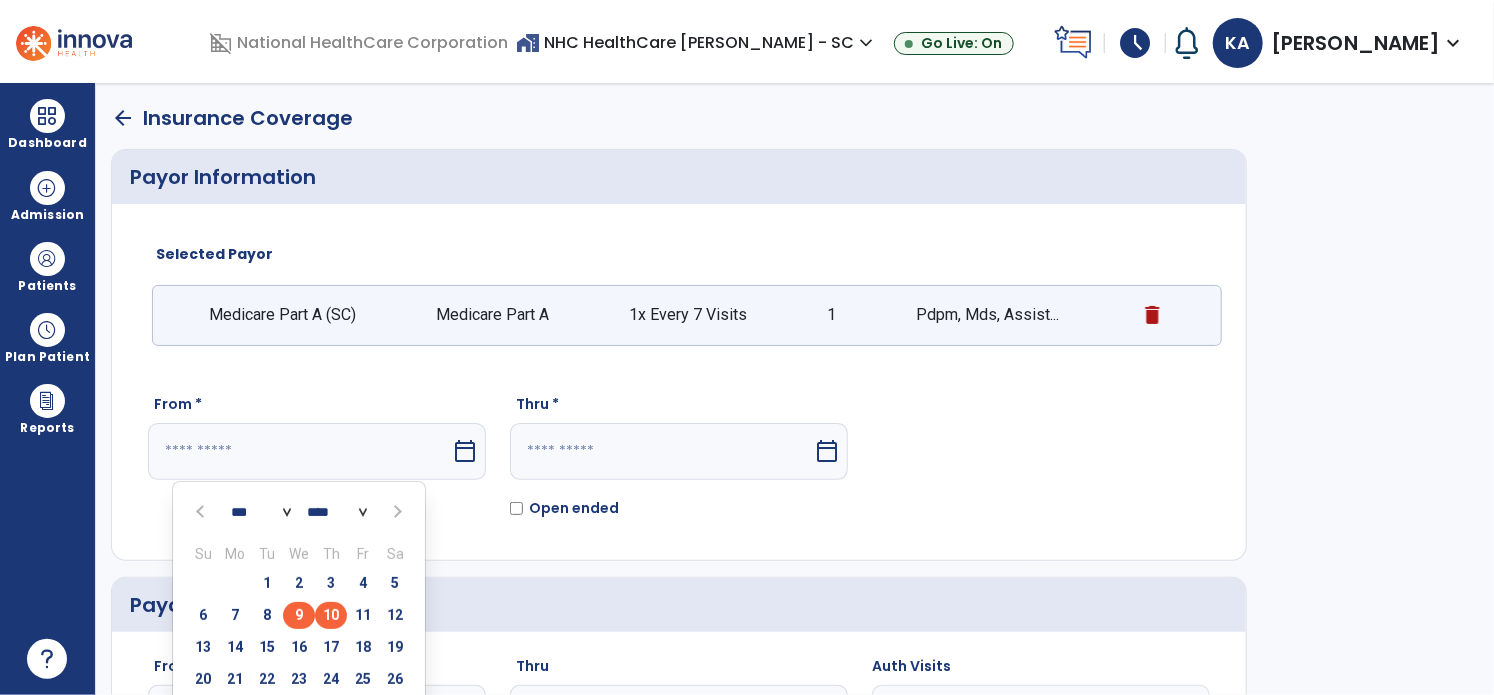 click on "9" at bounding box center (299, 615) 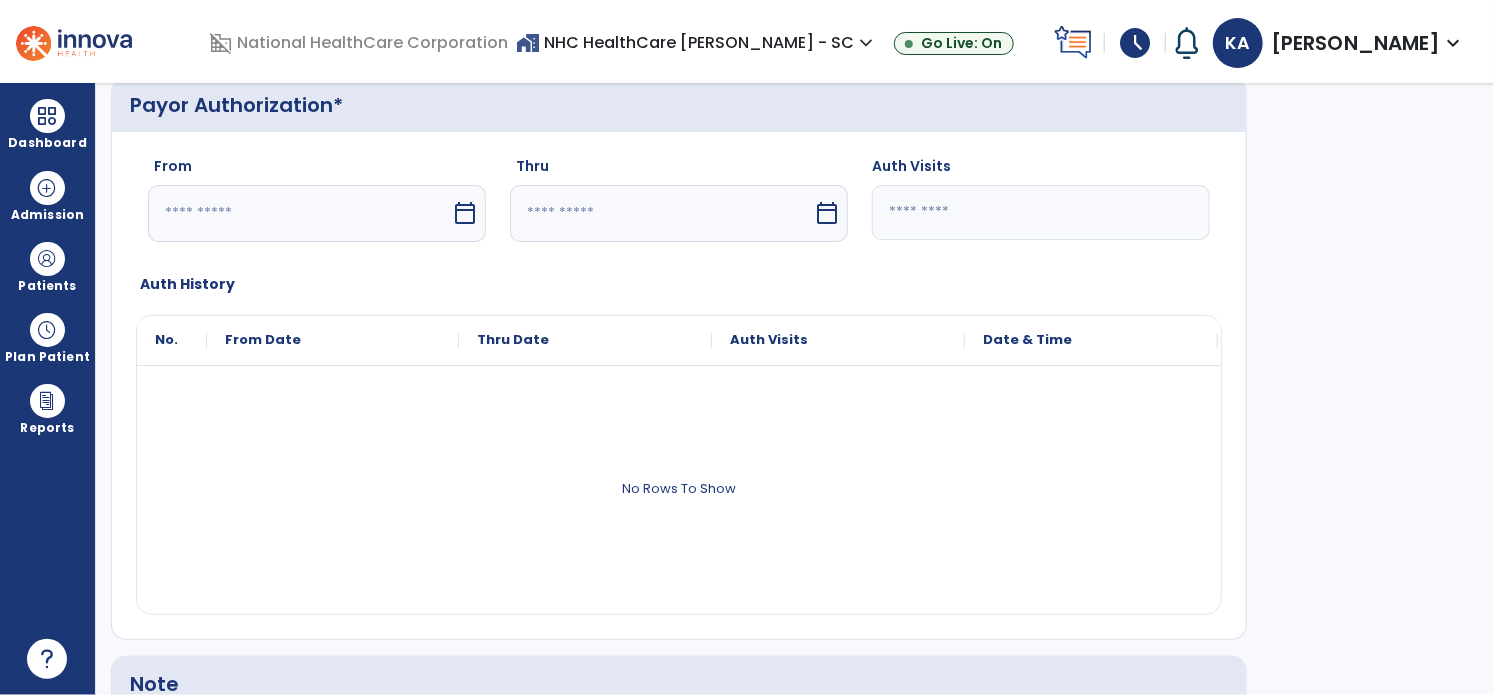 scroll, scrollTop: 788, scrollLeft: 0, axis: vertical 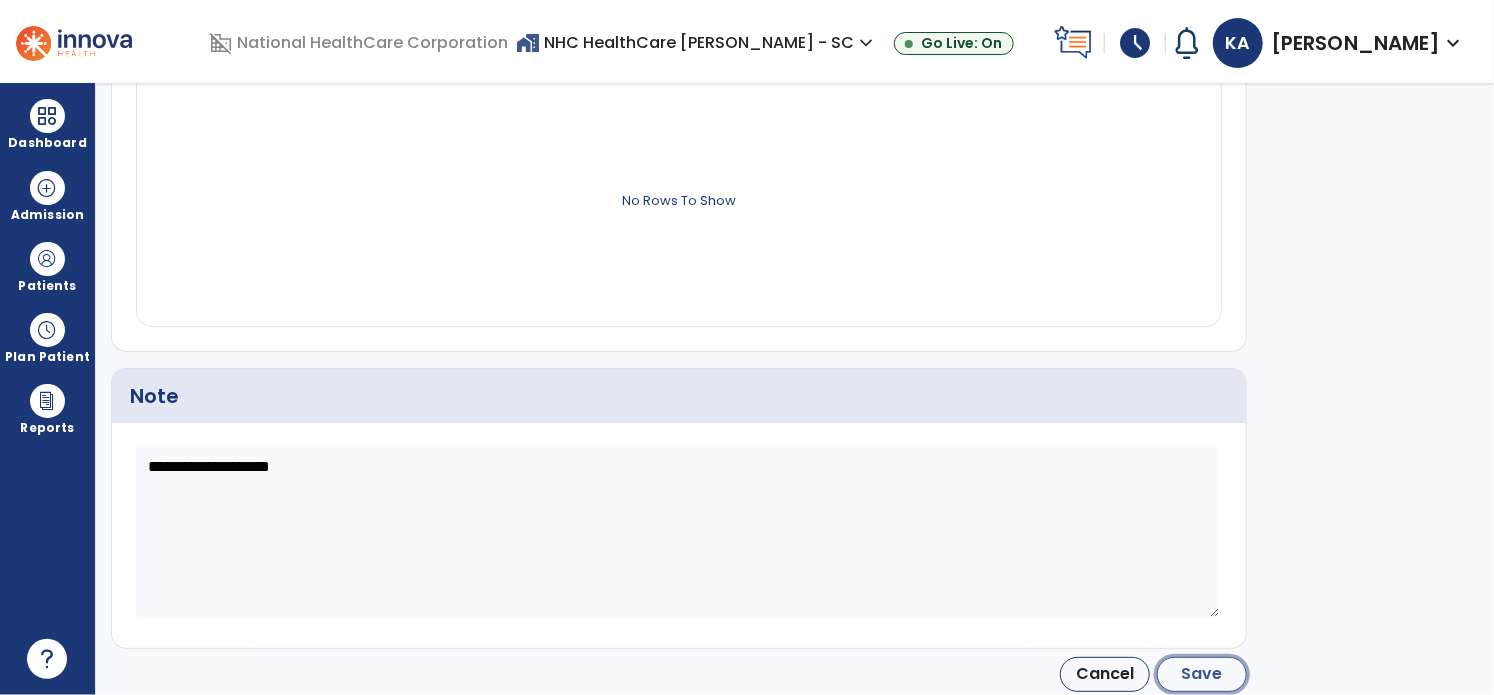 click on "Save" 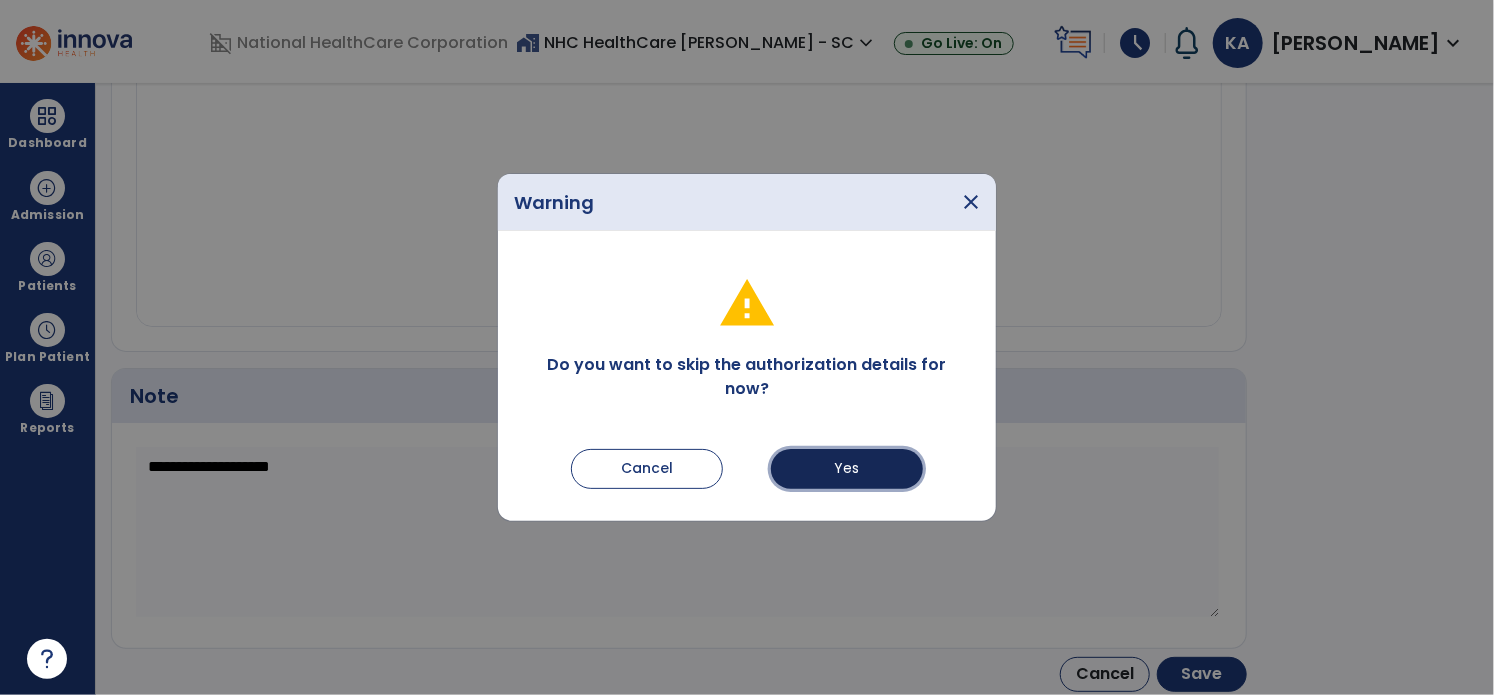 click on "Yes" at bounding box center [847, 469] 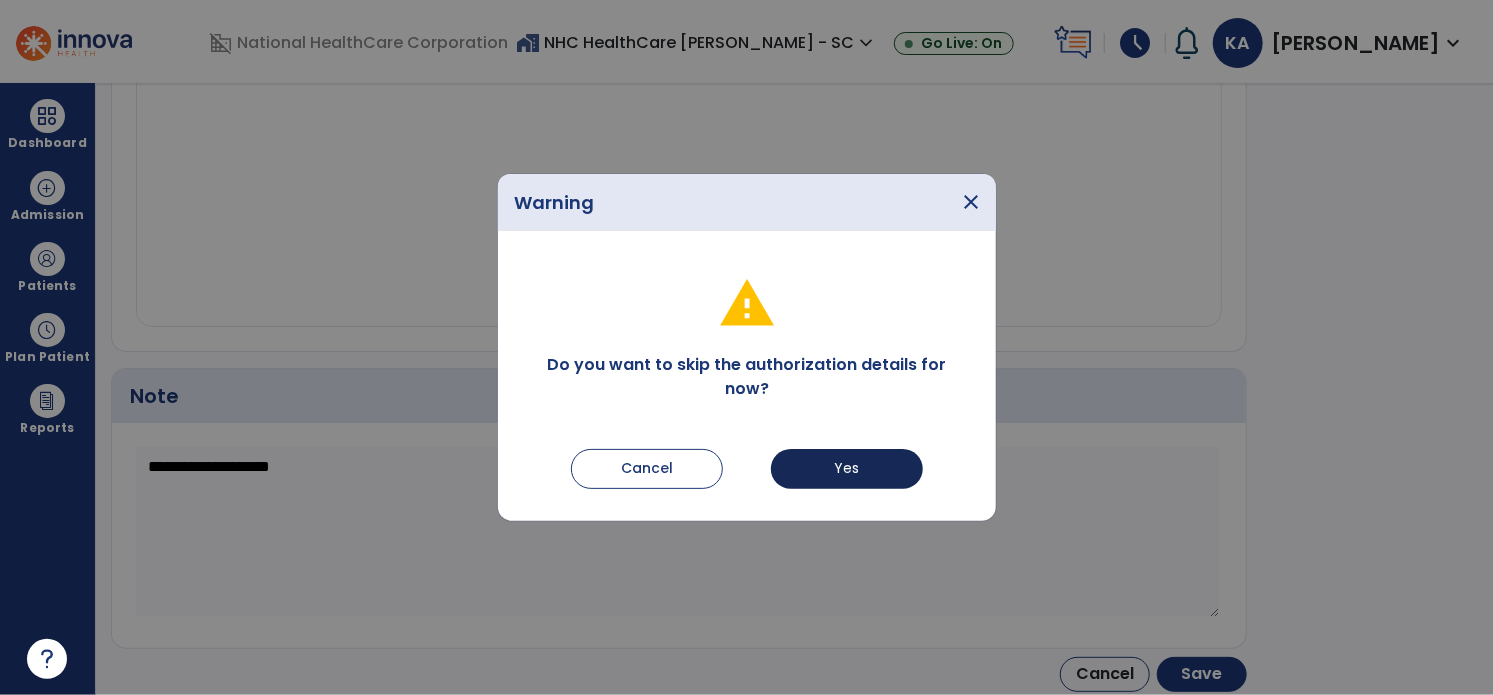 type on "********" 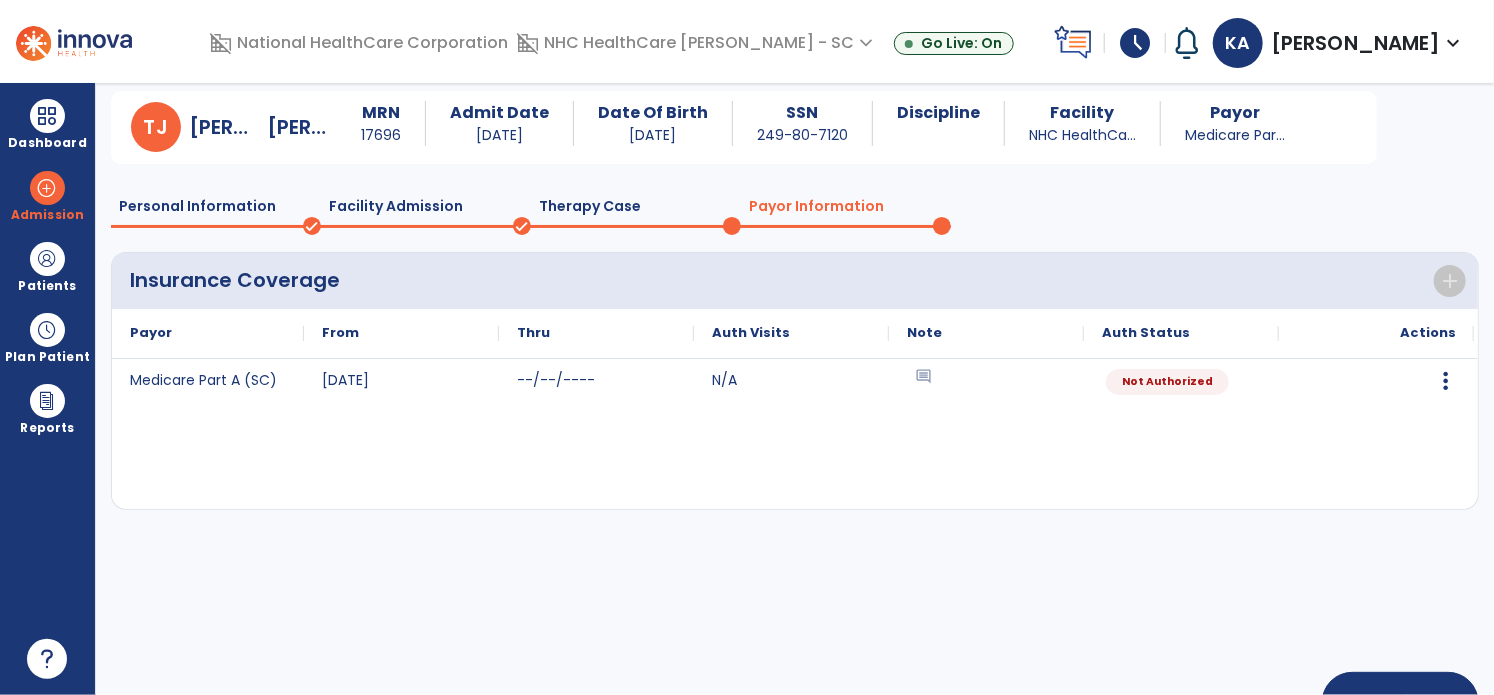 scroll, scrollTop: 119, scrollLeft: 0, axis: vertical 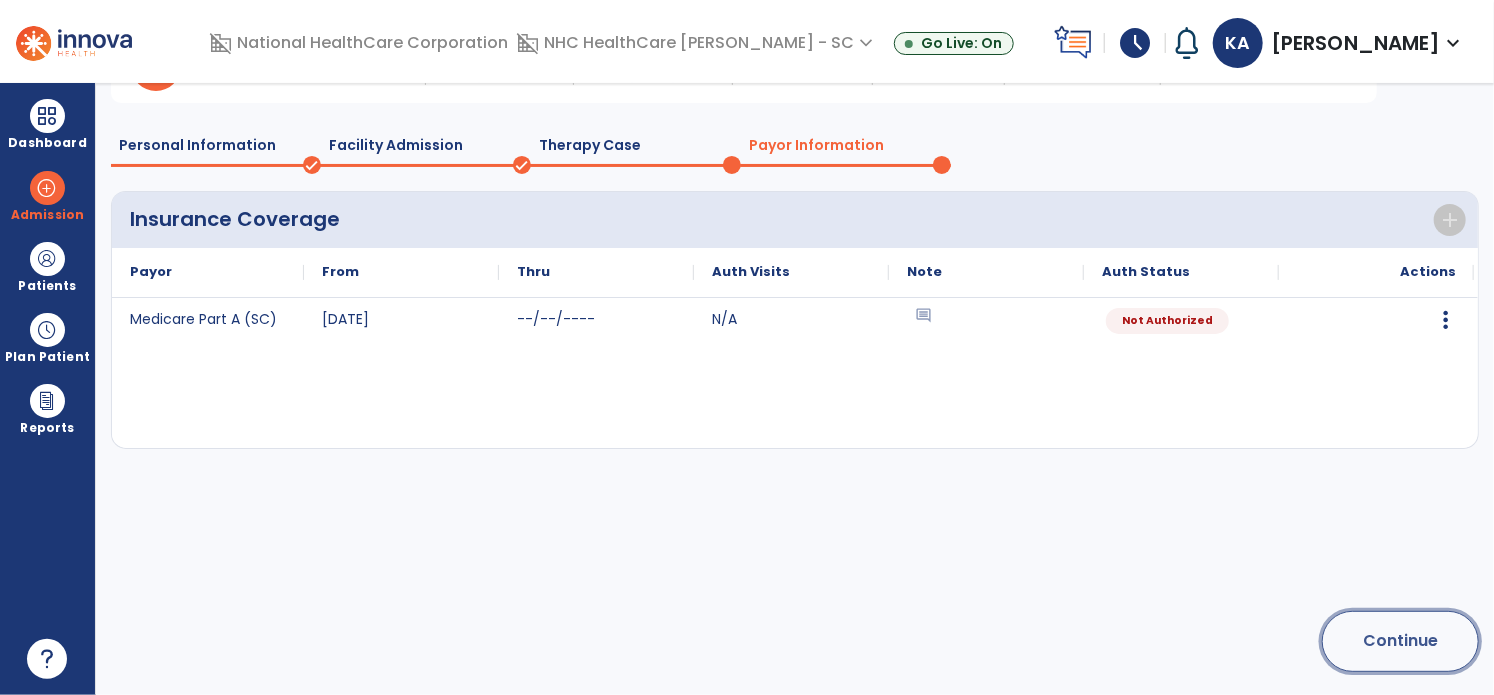 click on "Continue" 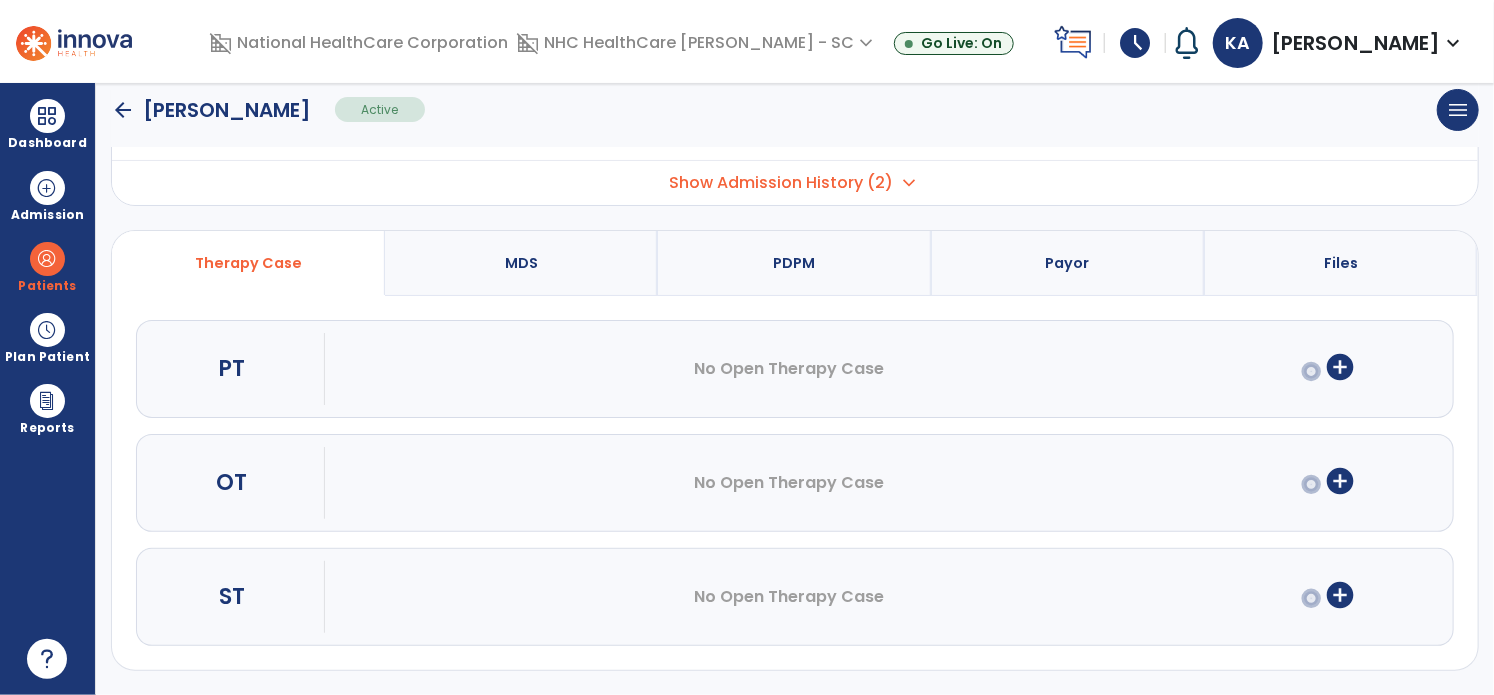 scroll, scrollTop: 107, scrollLeft: 0, axis: vertical 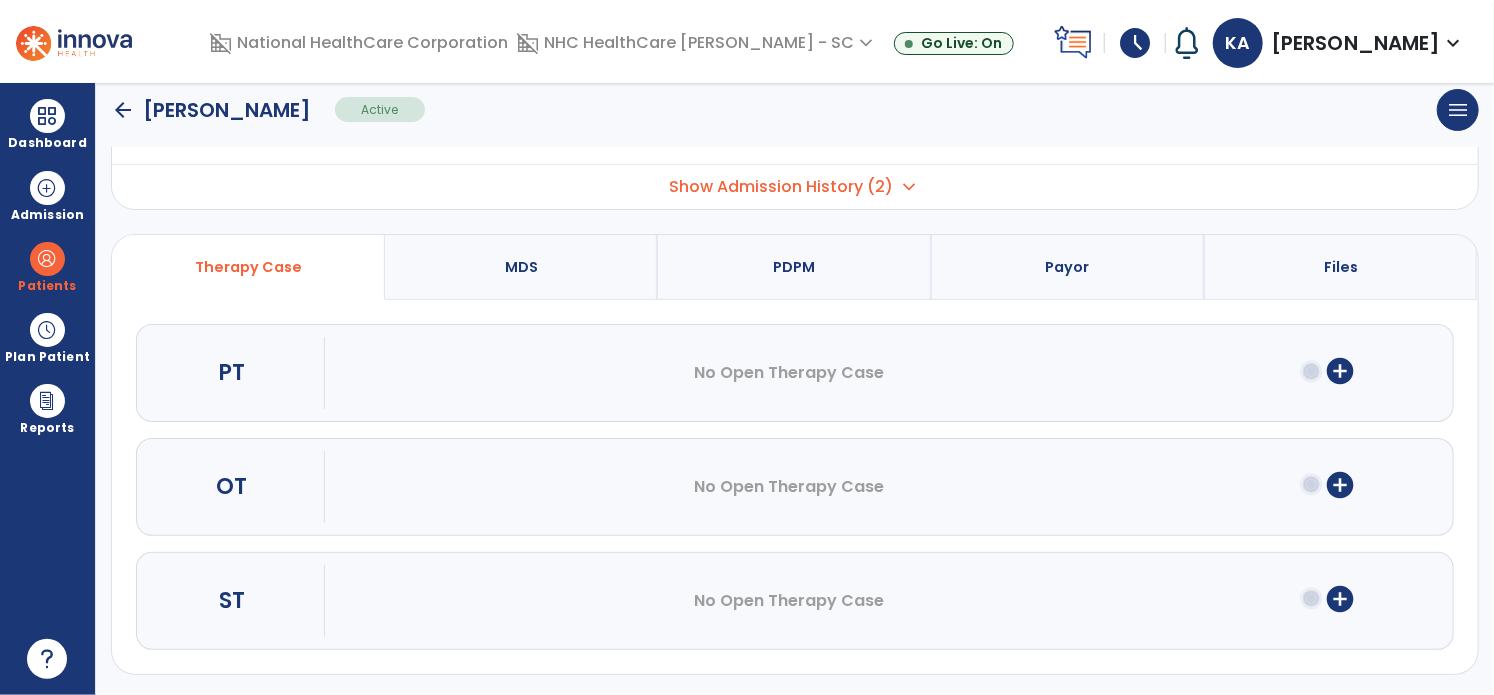click on "add_circle" at bounding box center [1340, 371] 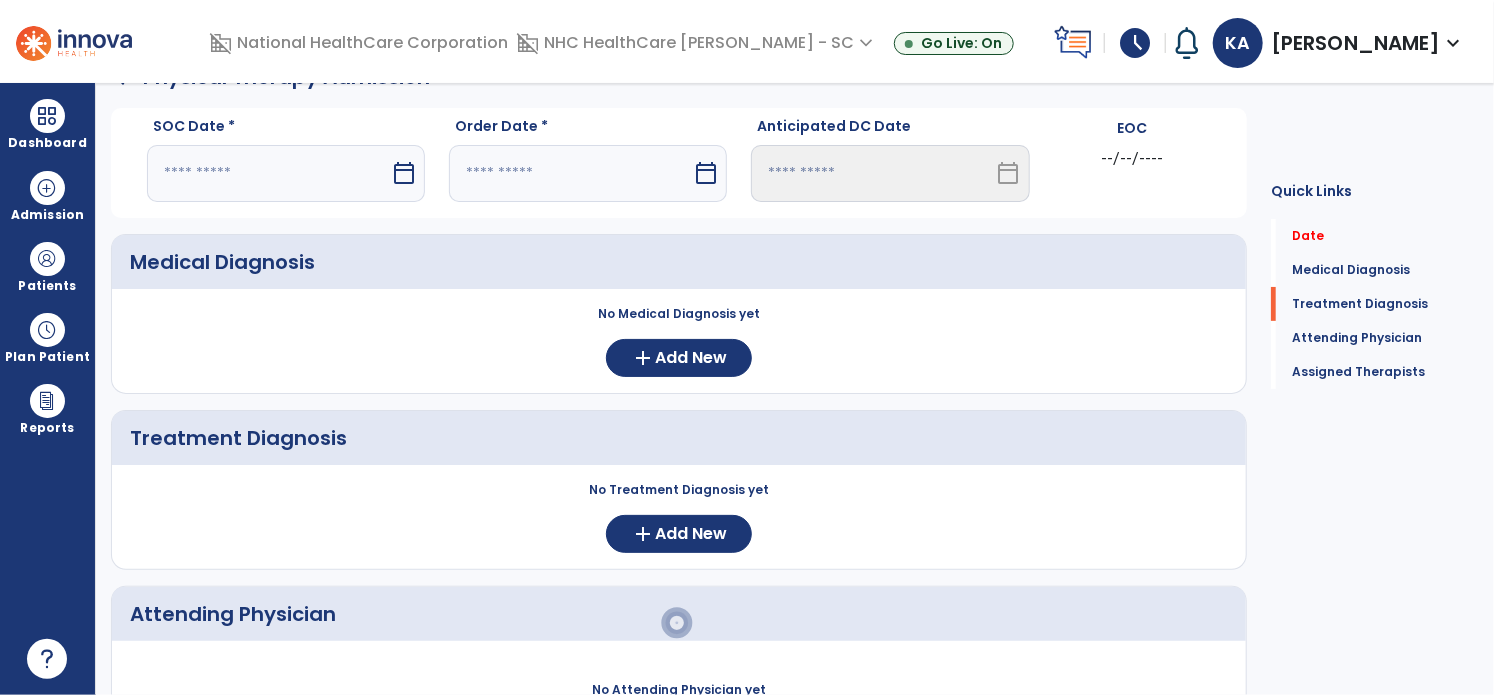 scroll, scrollTop: 0, scrollLeft: 0, axis: both 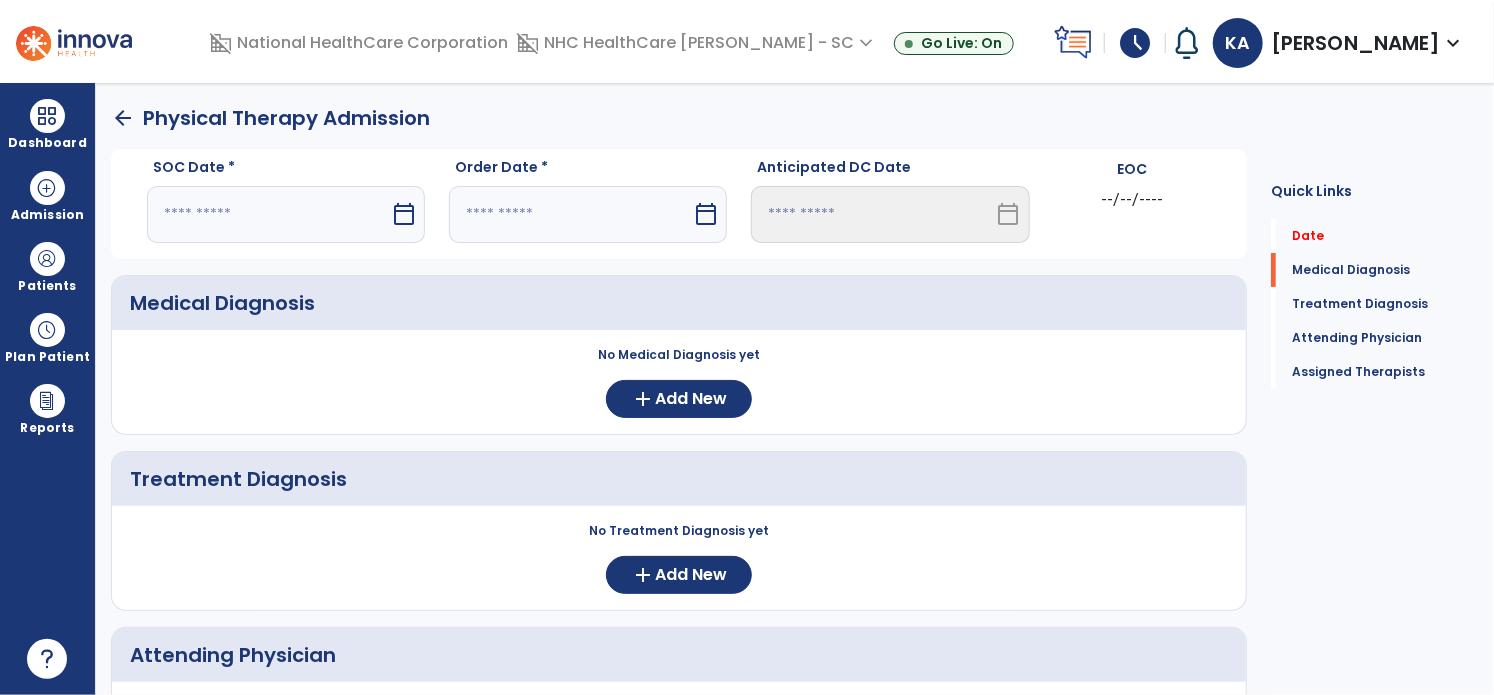 drag, startPoint x: 331, startPoint y: 234, endPoint x: 340, endPoint y: 243, distance: 12.727922 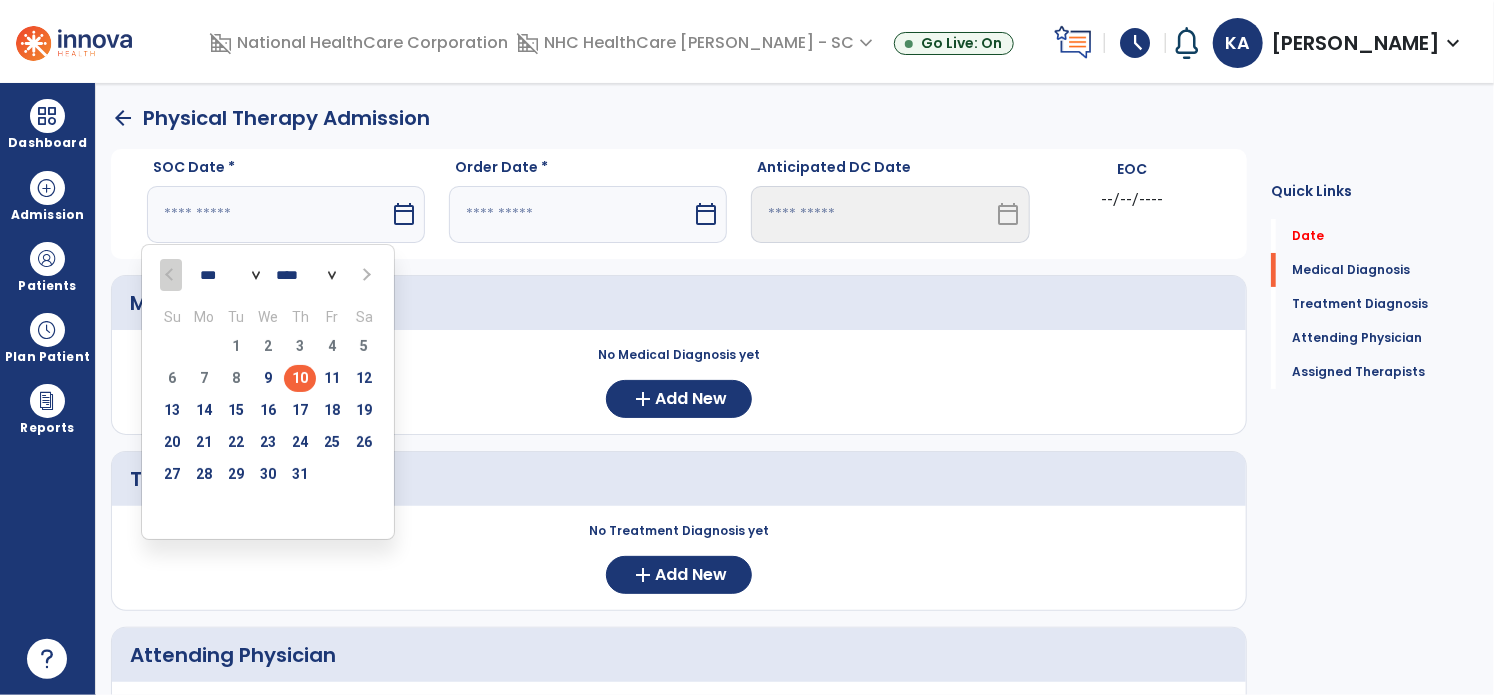 click on "10" at bounding box center (300, 378) 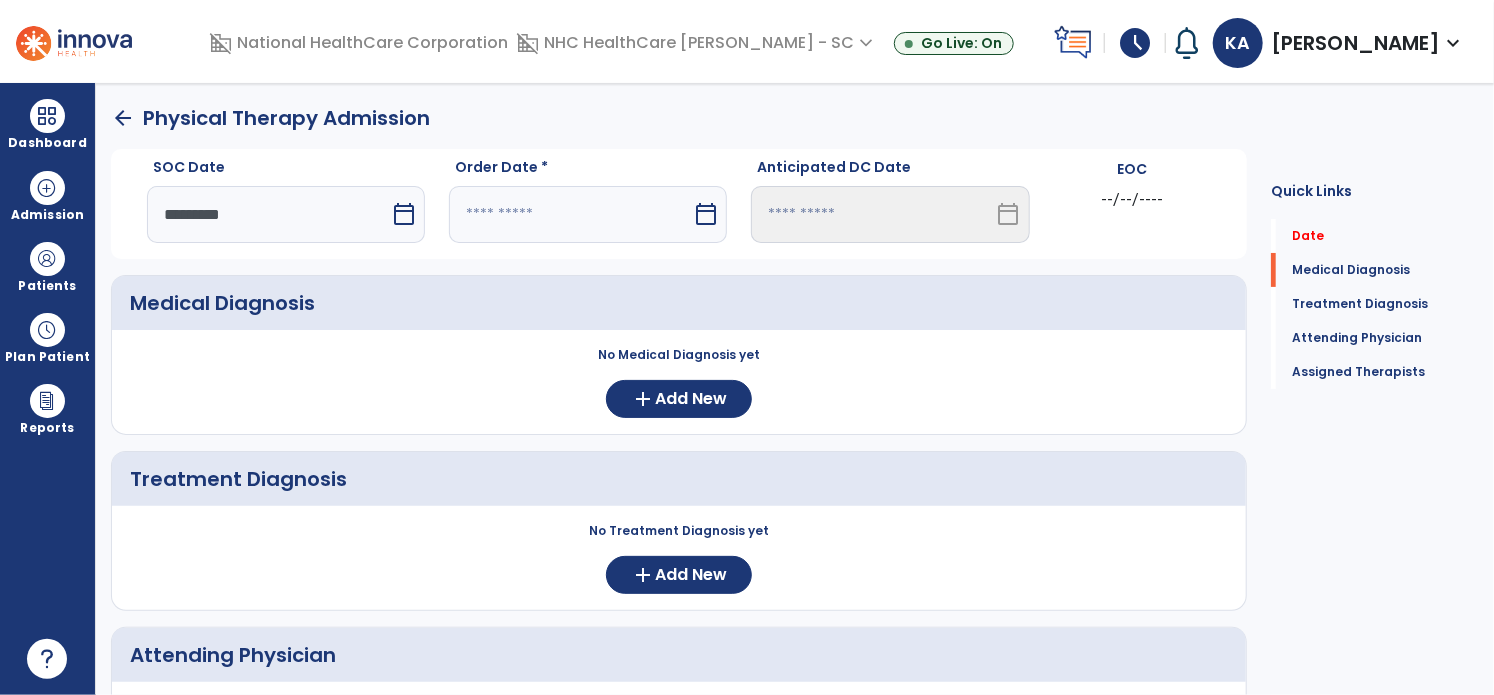 drag, startPoint x: 612, startPoint y: 203, endPoint x: 618, endPoint y: 229, distance: 26.683329 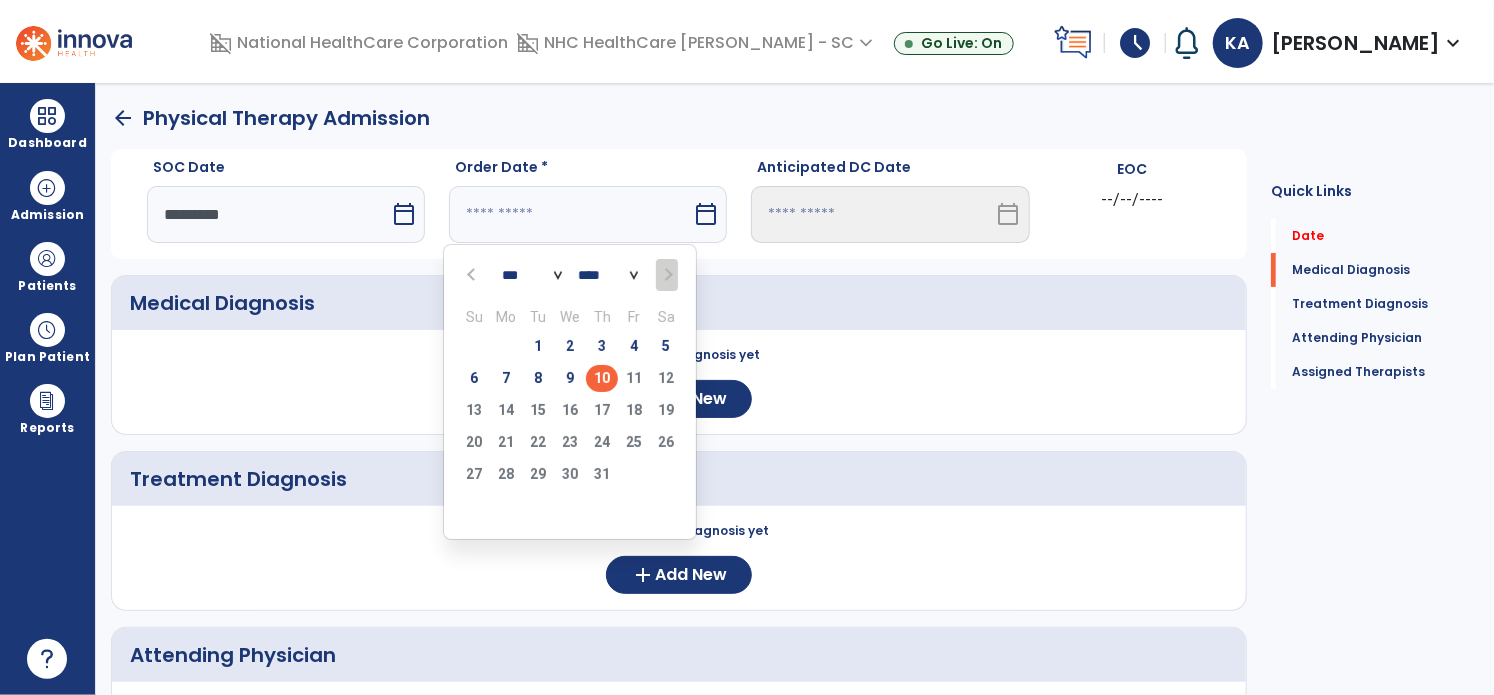 click on "10" at bounding box center (602, 378) 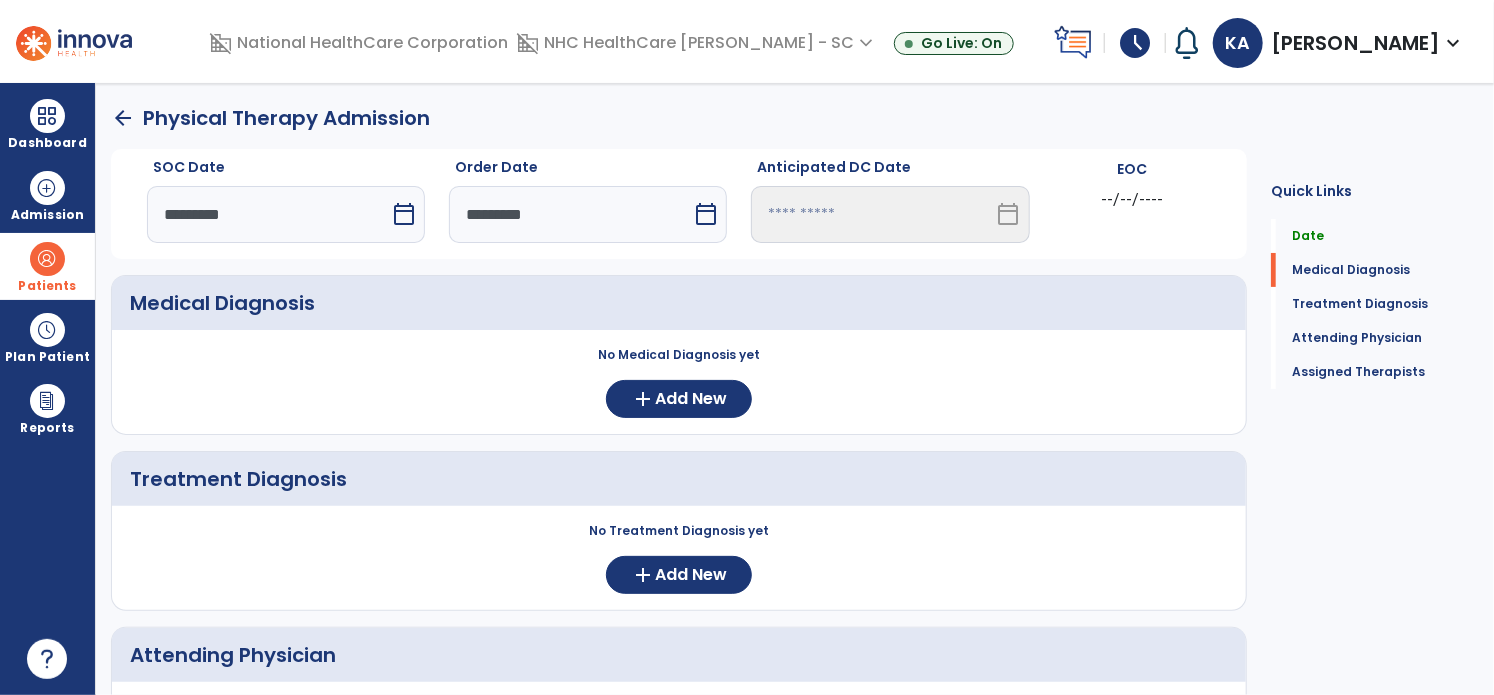 drag, startPoint x: 55, startPoint y: 261, endPoint x: 116, endPoint y: 262, distance: 61.008198 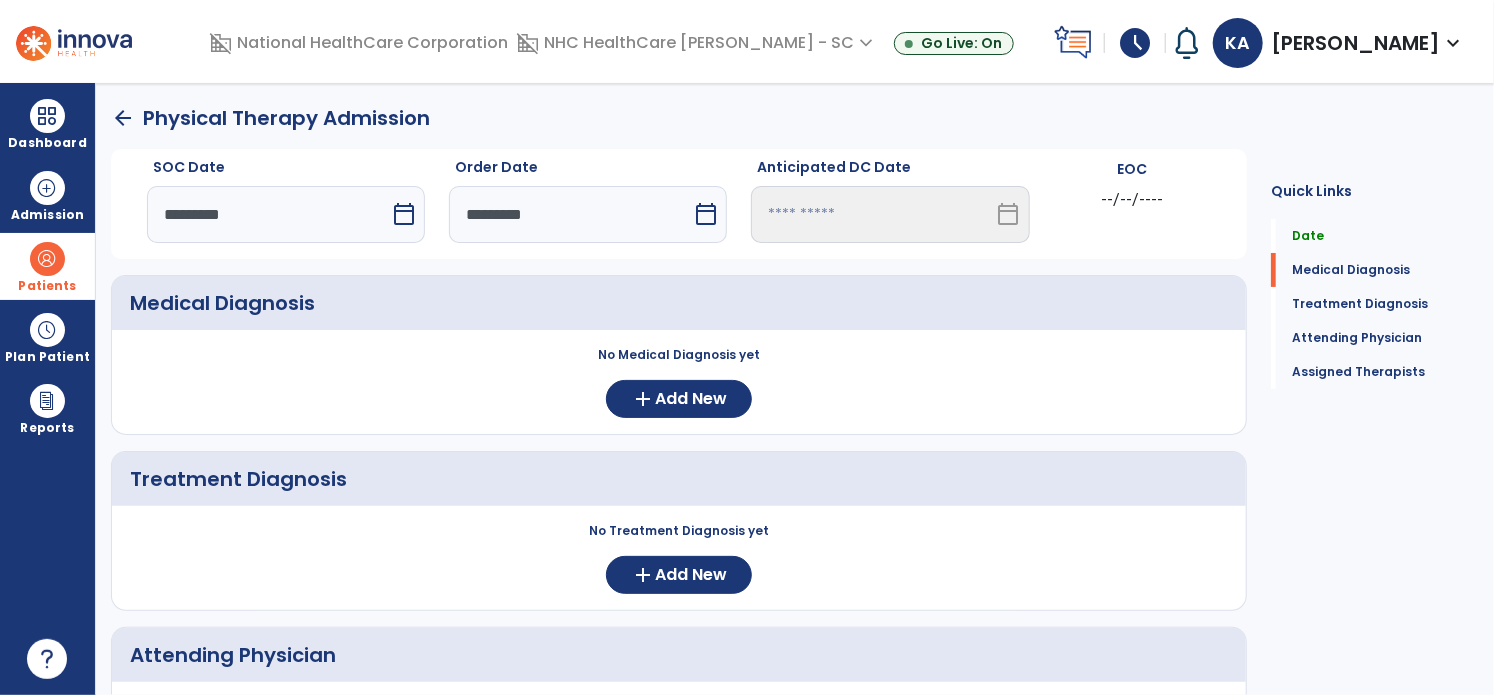 click at bounding box center (47, 259) 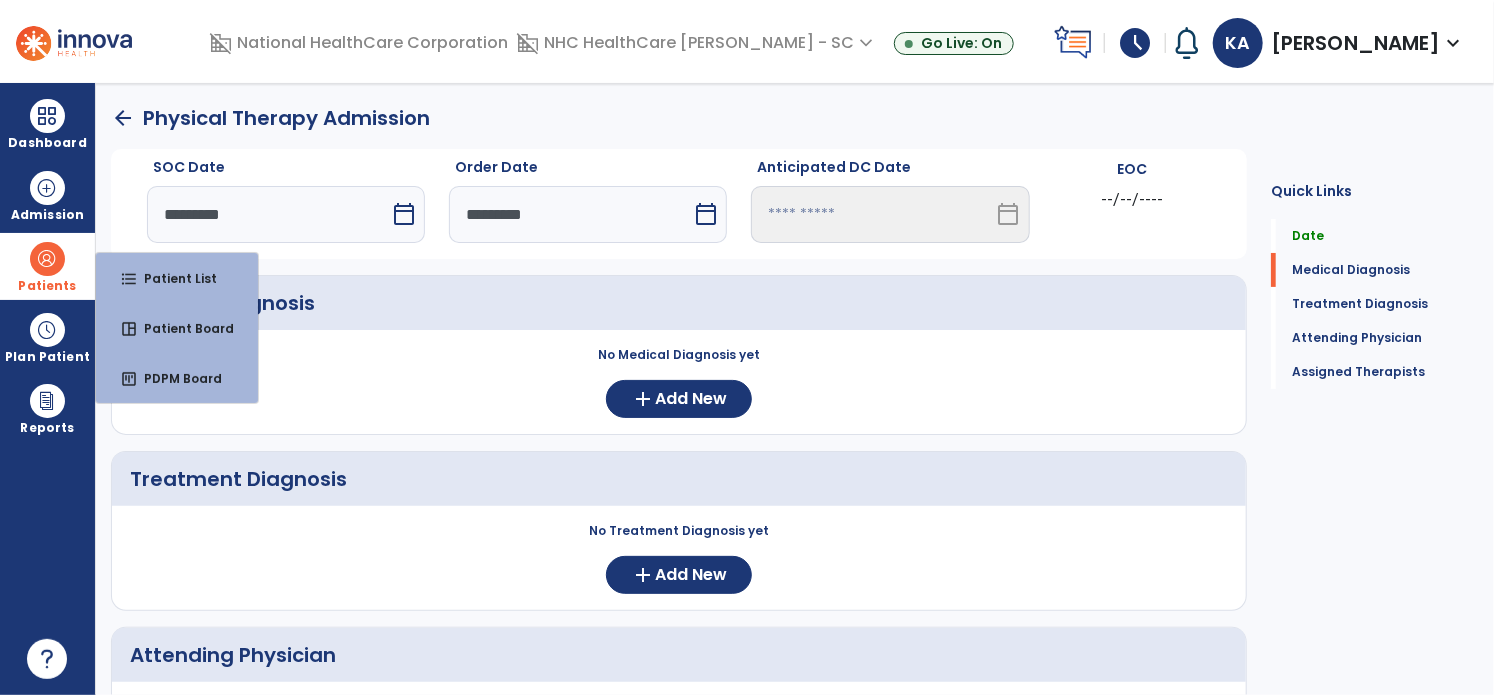 click on "format_list_bulleted  Patient List" at bounding box center (177, 278) 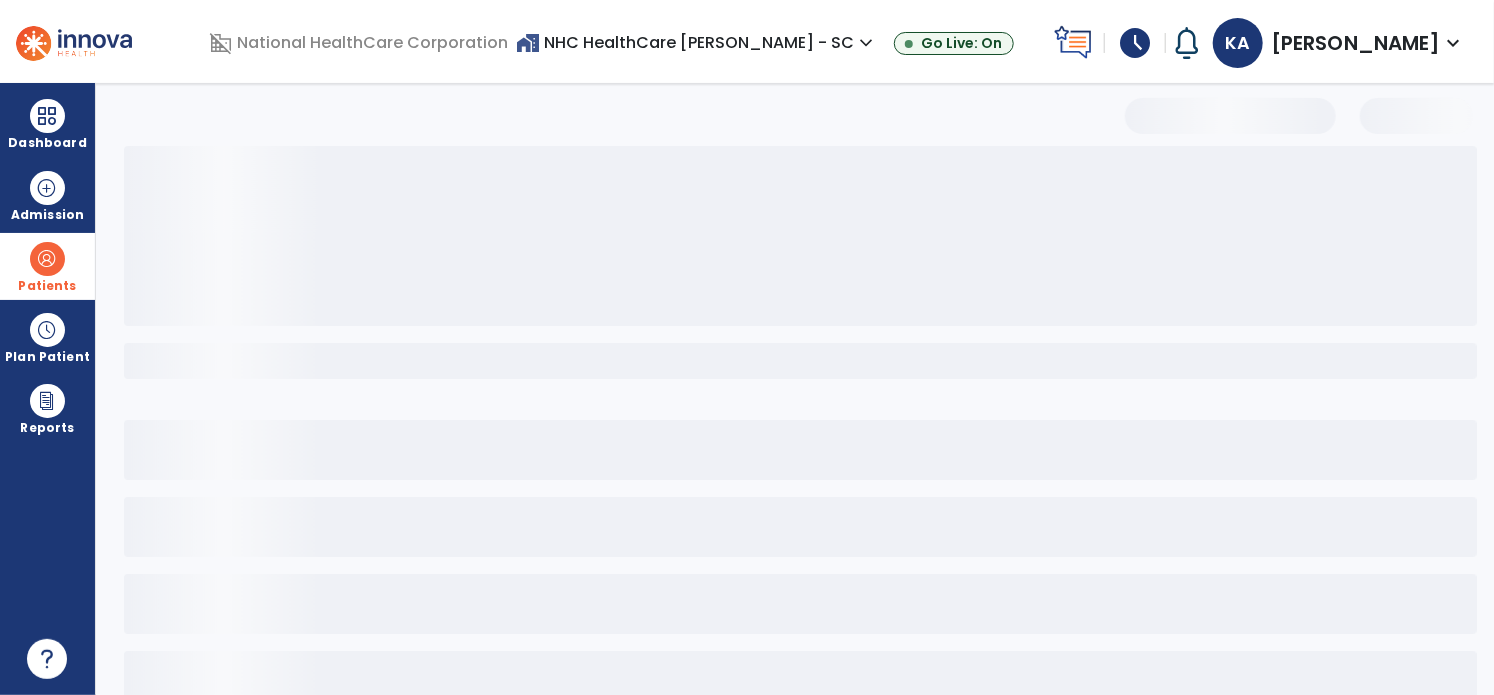 select on "***" 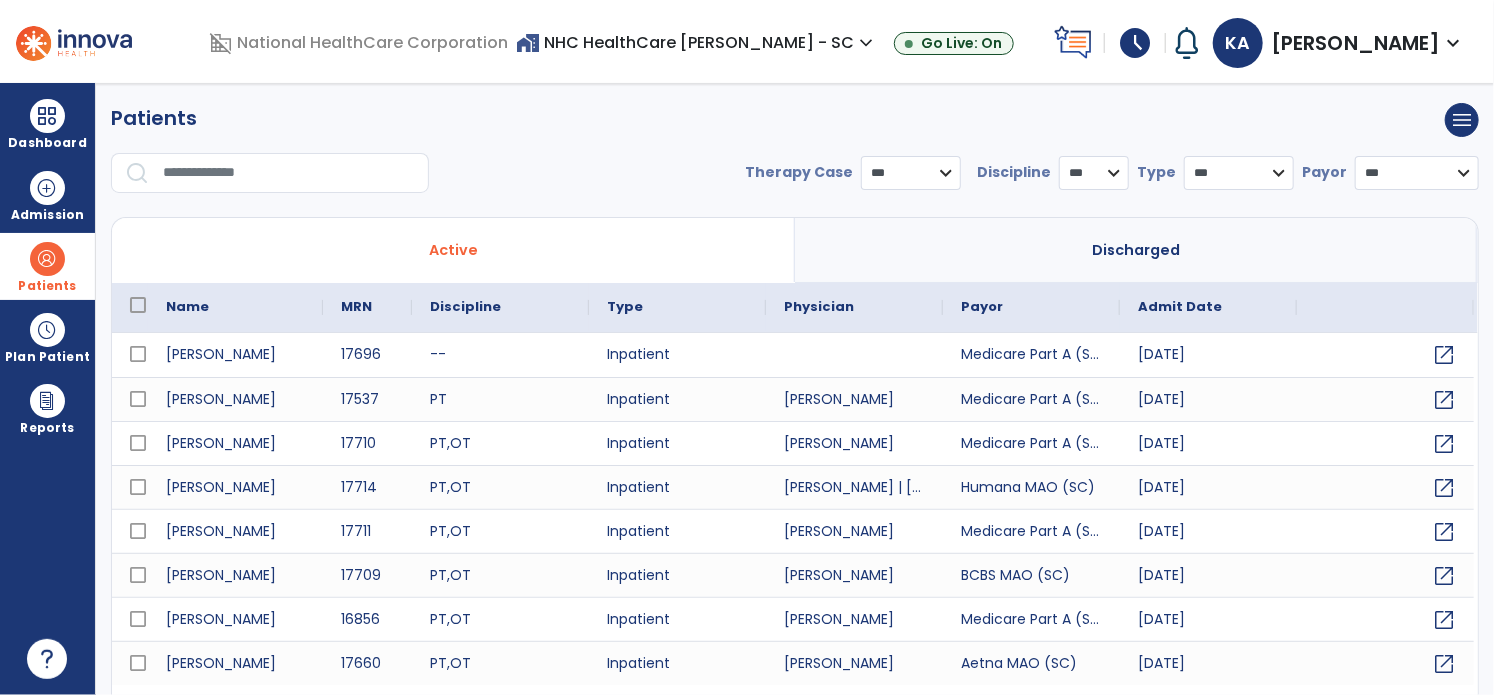 drag, startPoint x: 1090, startPoint y: 225, endPoint x: 695, endPoint y: 255, distance: 396.1376 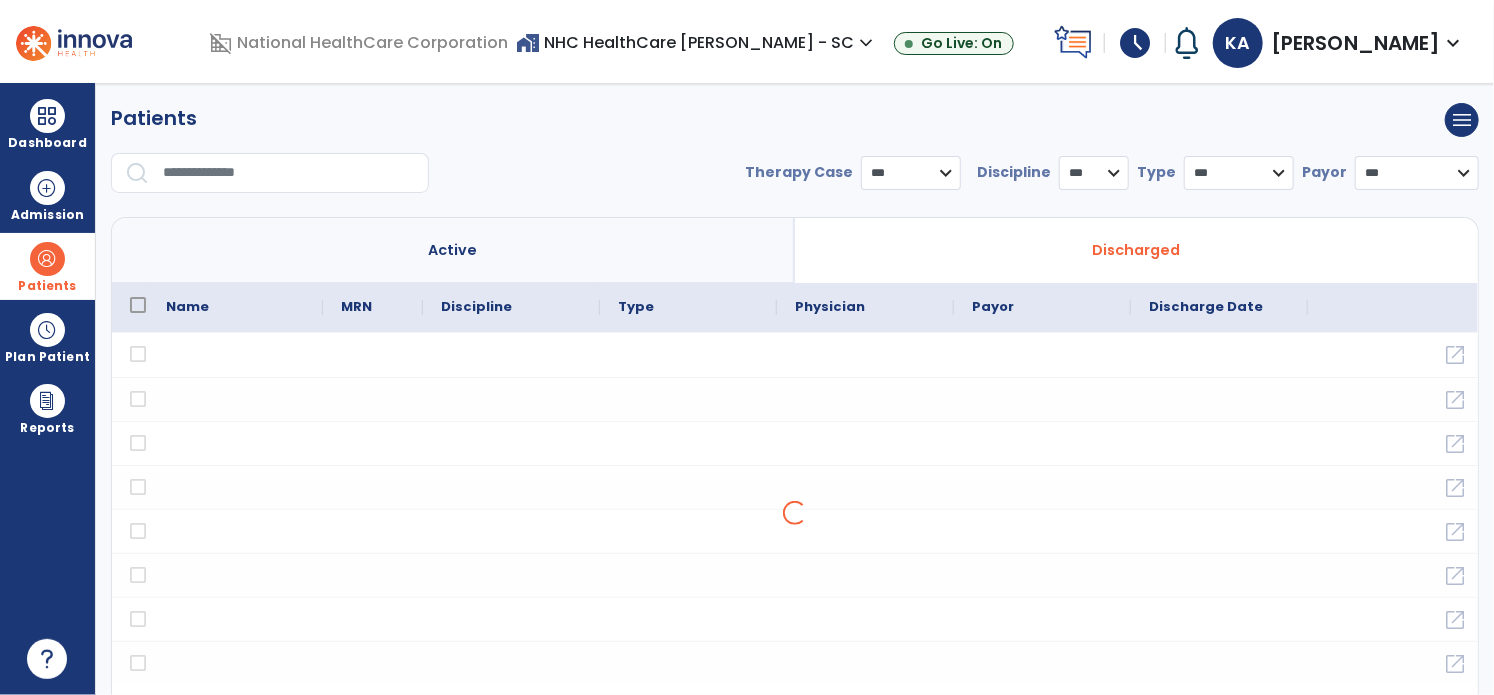 click at bounding box center [289, 173] 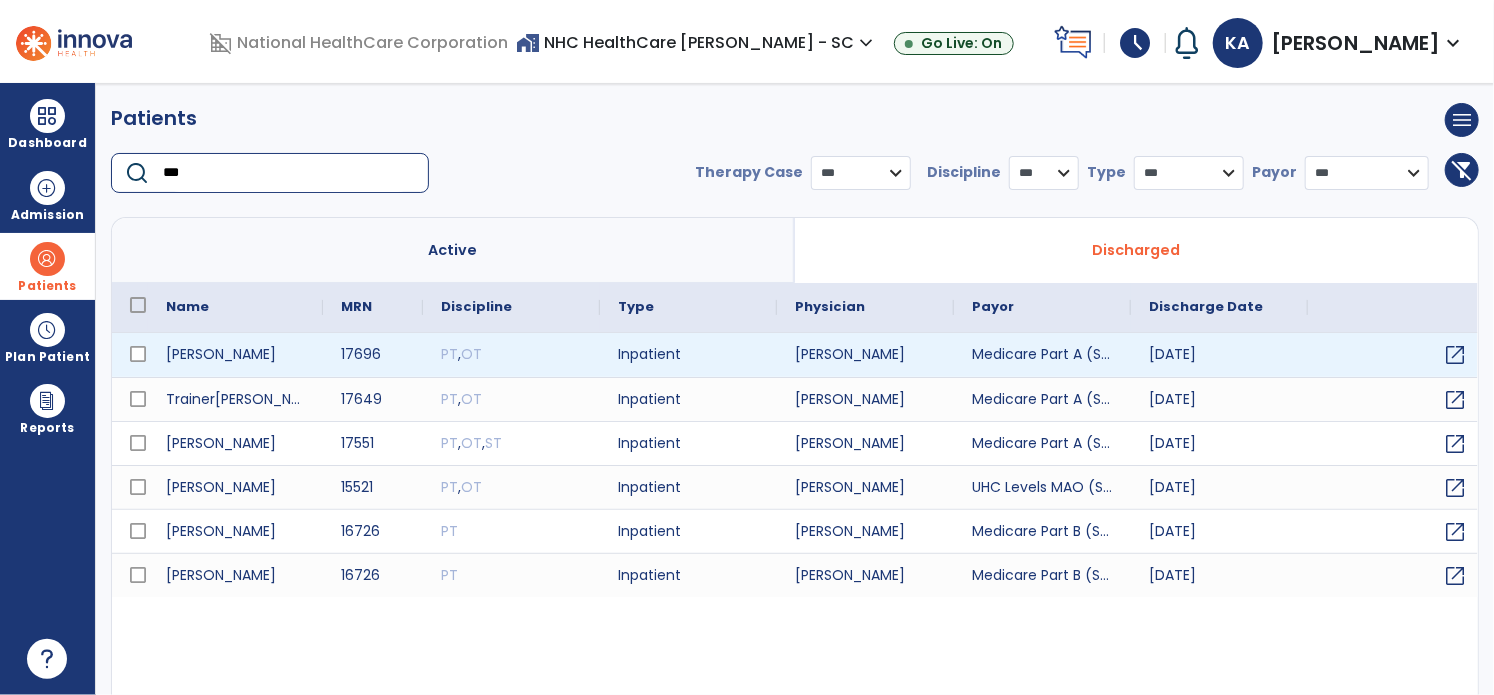 type on "***" 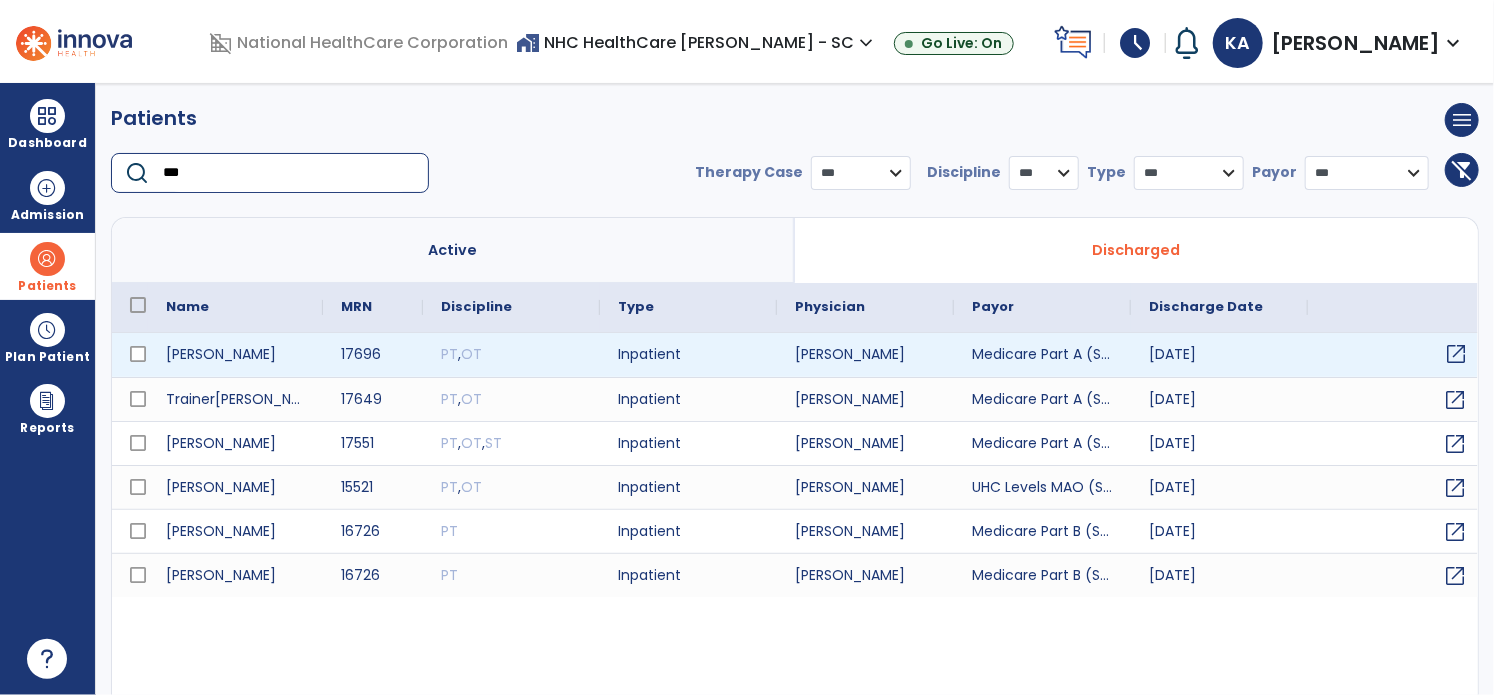 click on "open_in_new" at bounding box center [1456, 354] 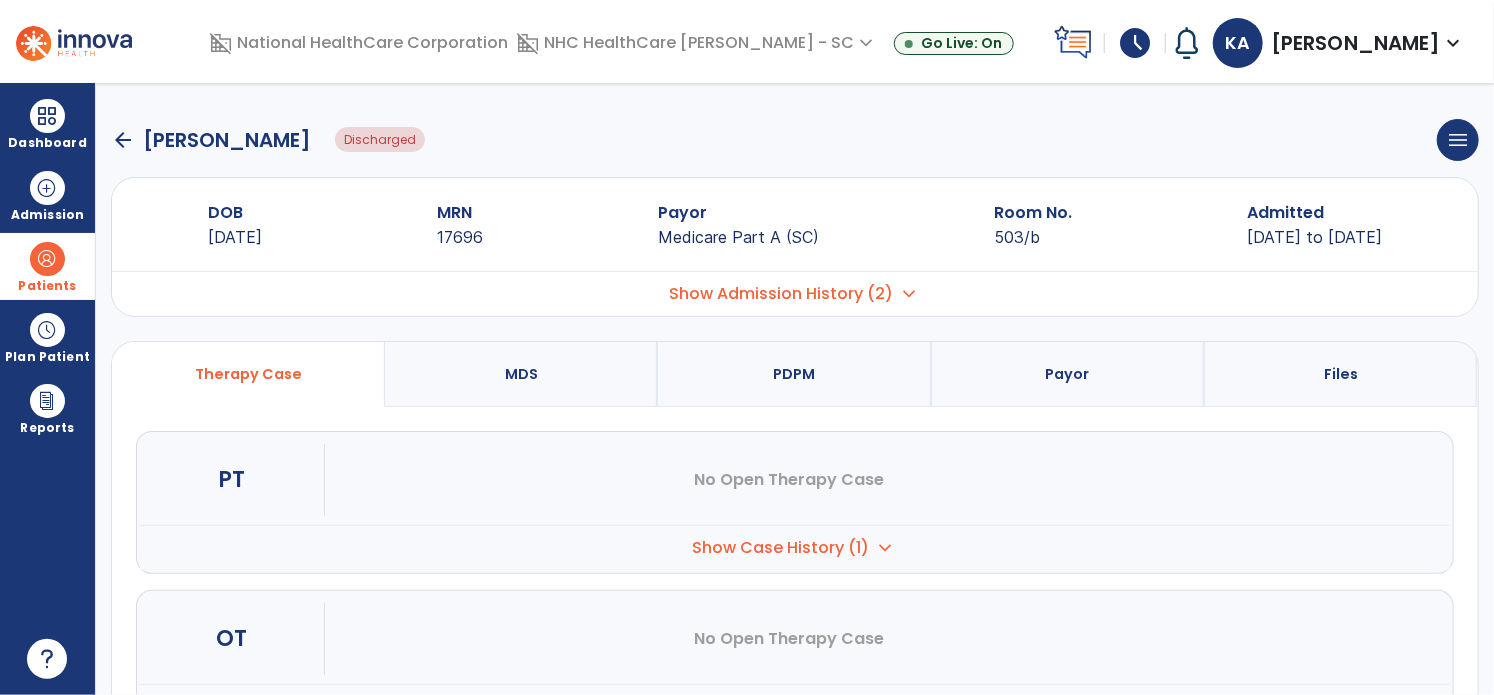 click on "Show Case History (1)" at bounding box center (781, 548) 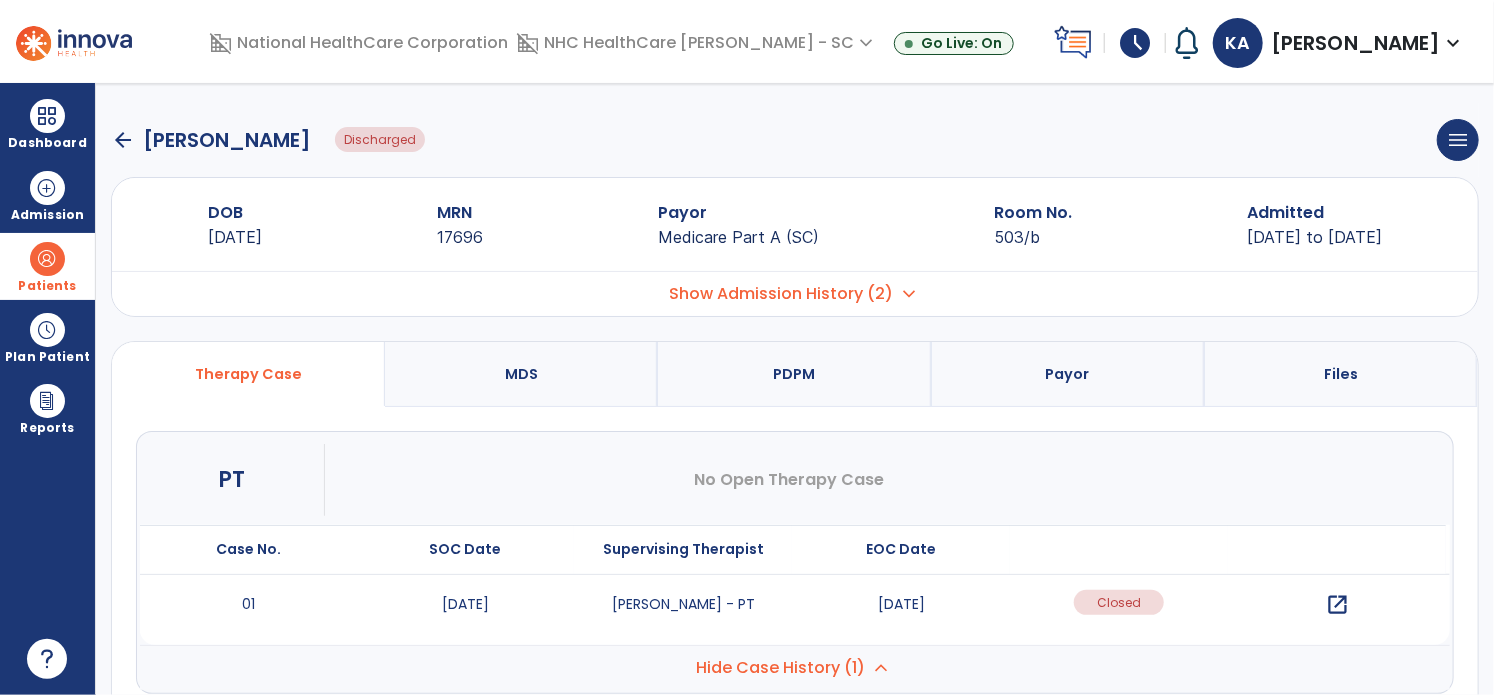 click on "open_in_new" at bounding box center [1337, 605] 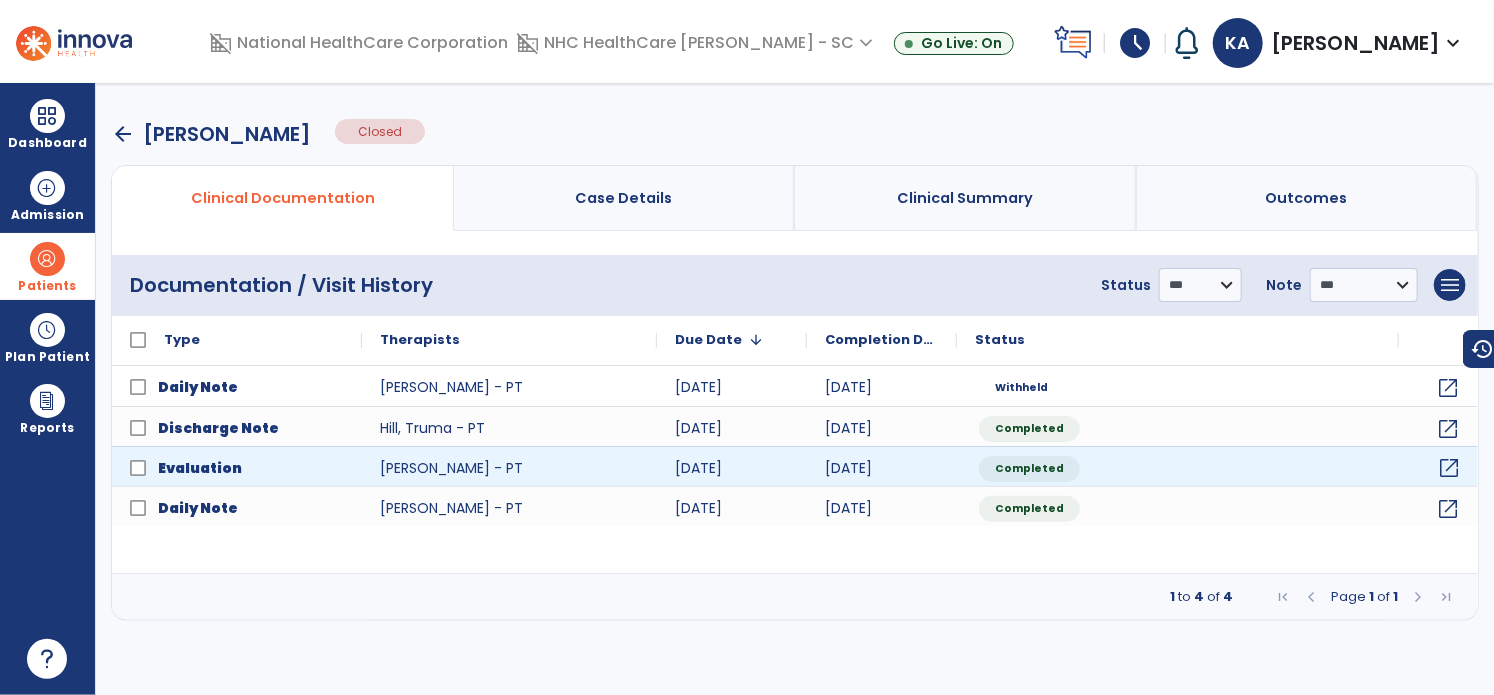 click on "open_in_new" 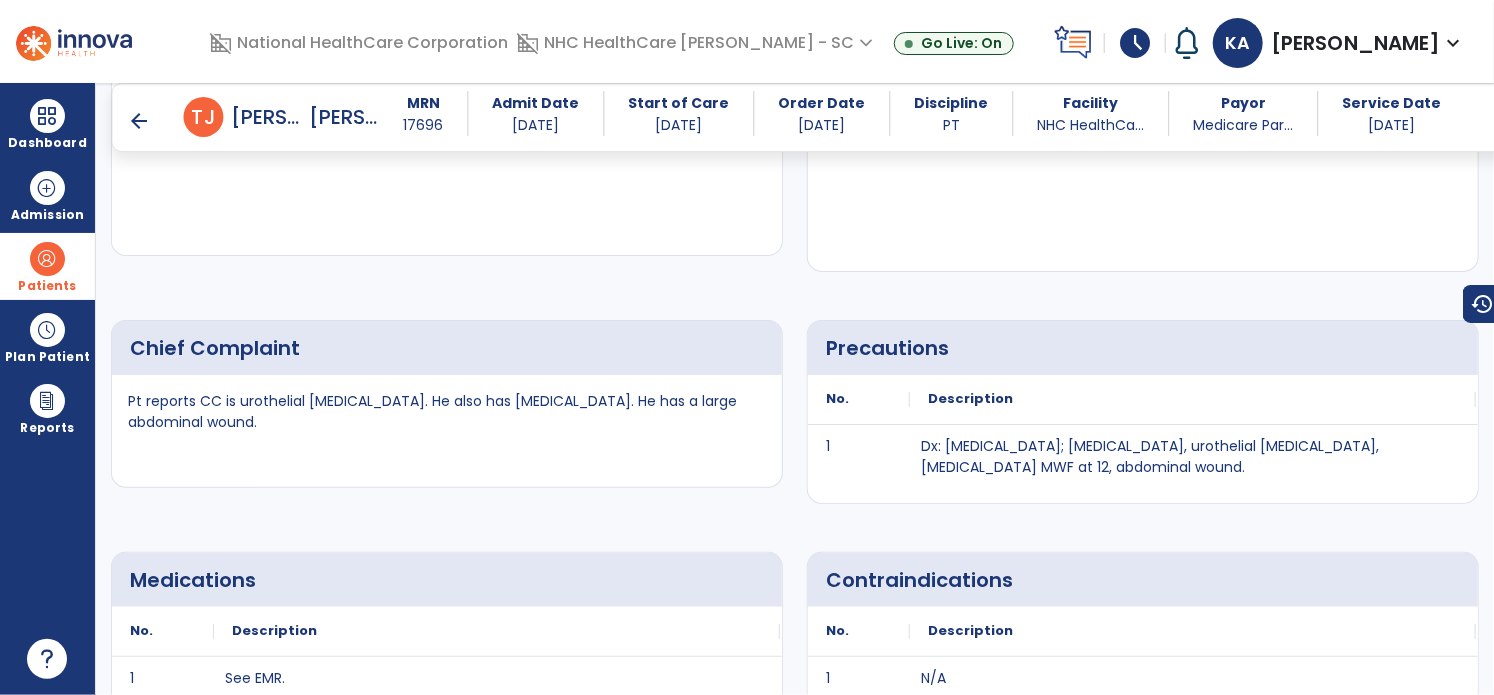 scroll, scrollTop: 1200, scrollLeft: 0, axis: vertical 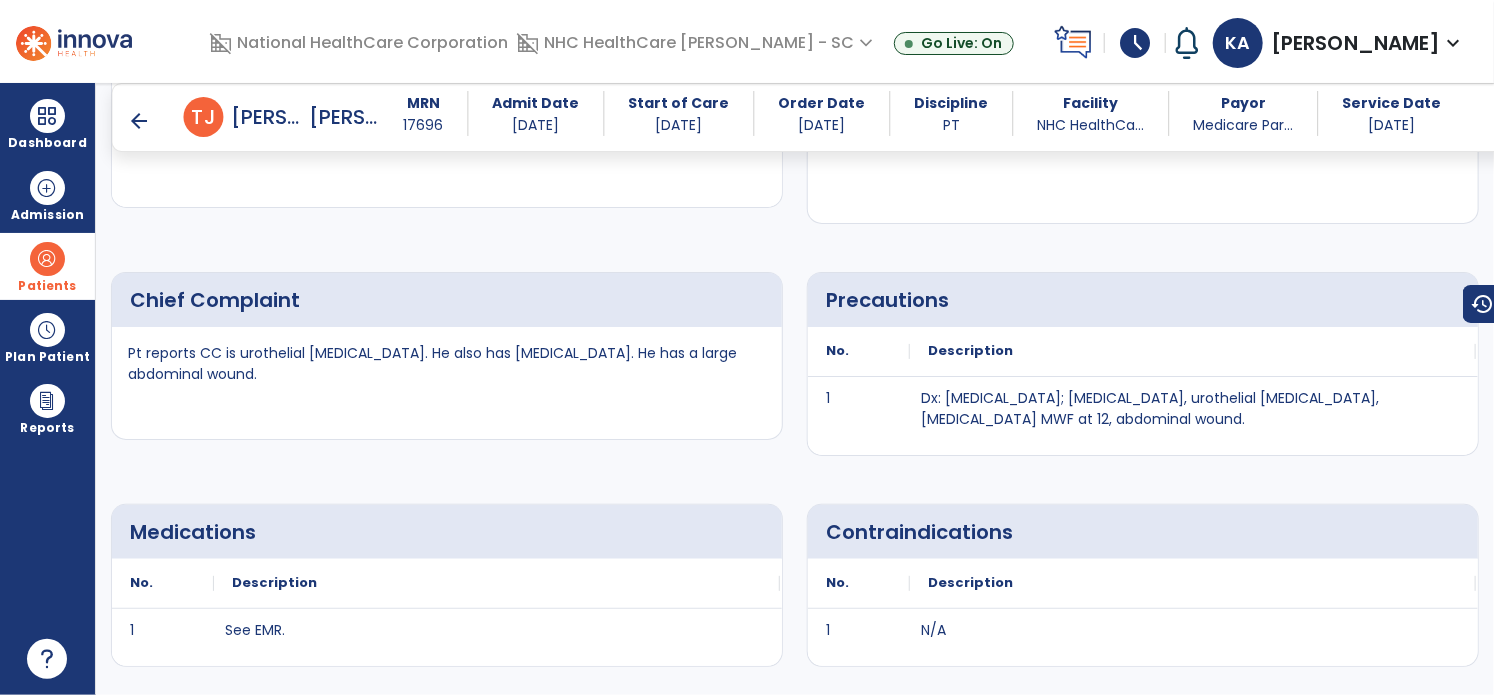 click on "arrow_back" at bounding box center [156, 117] 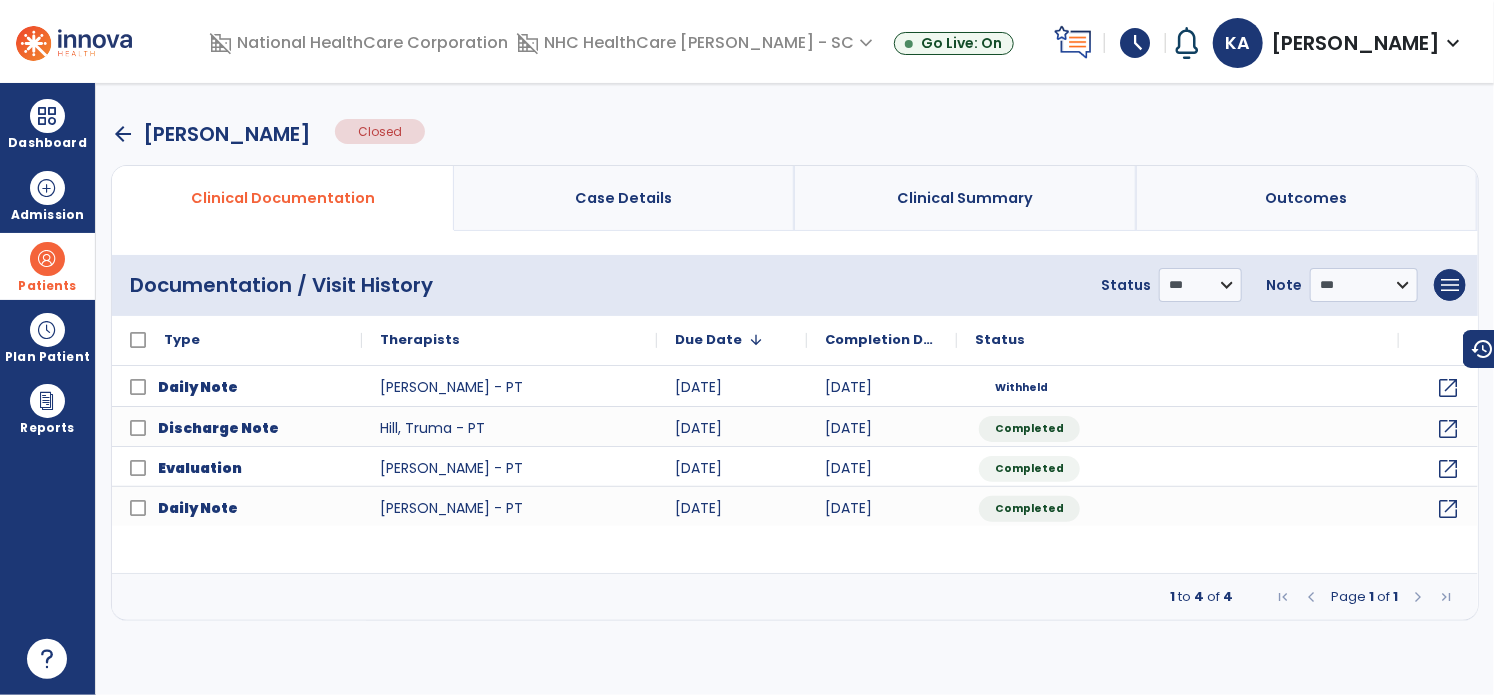 click on "arrow_back" at bounding box center (123, 134) 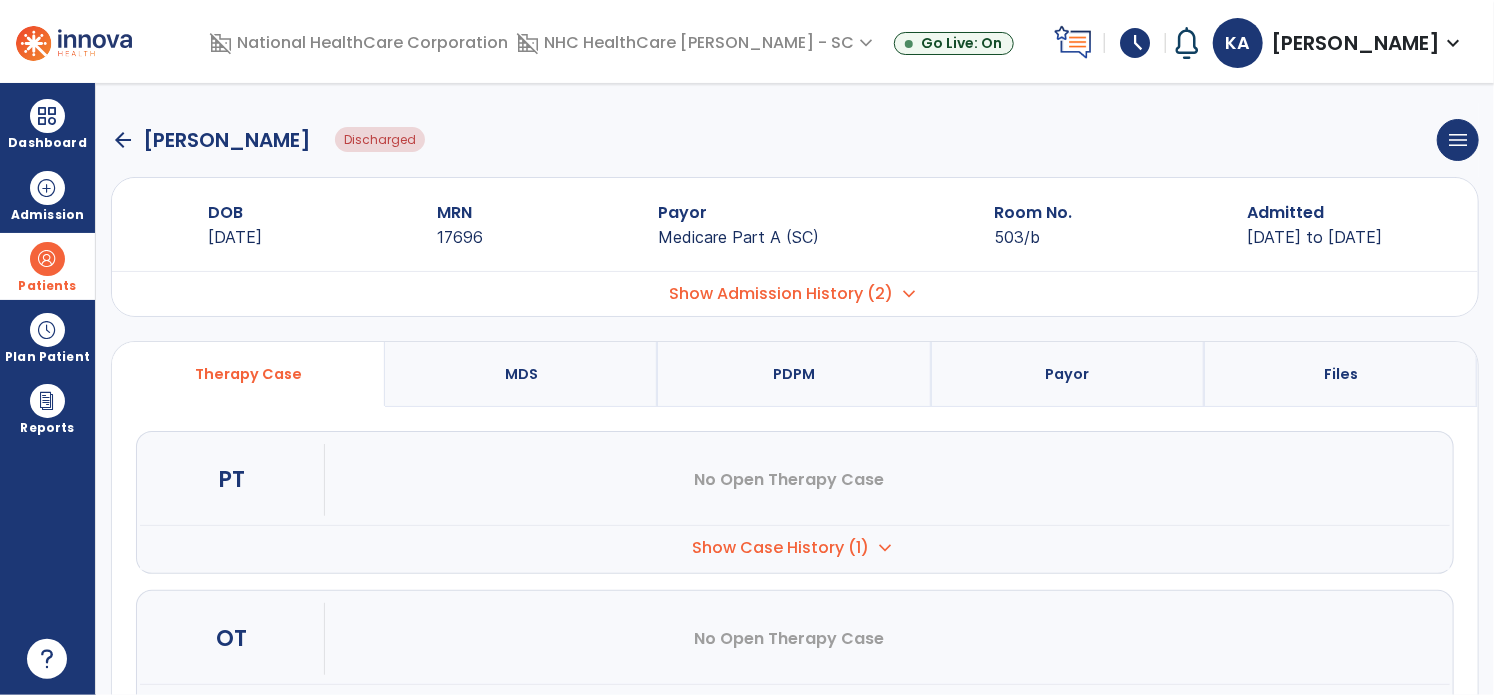 click on "Show Case History (1)" at bounding box center [781, 548] 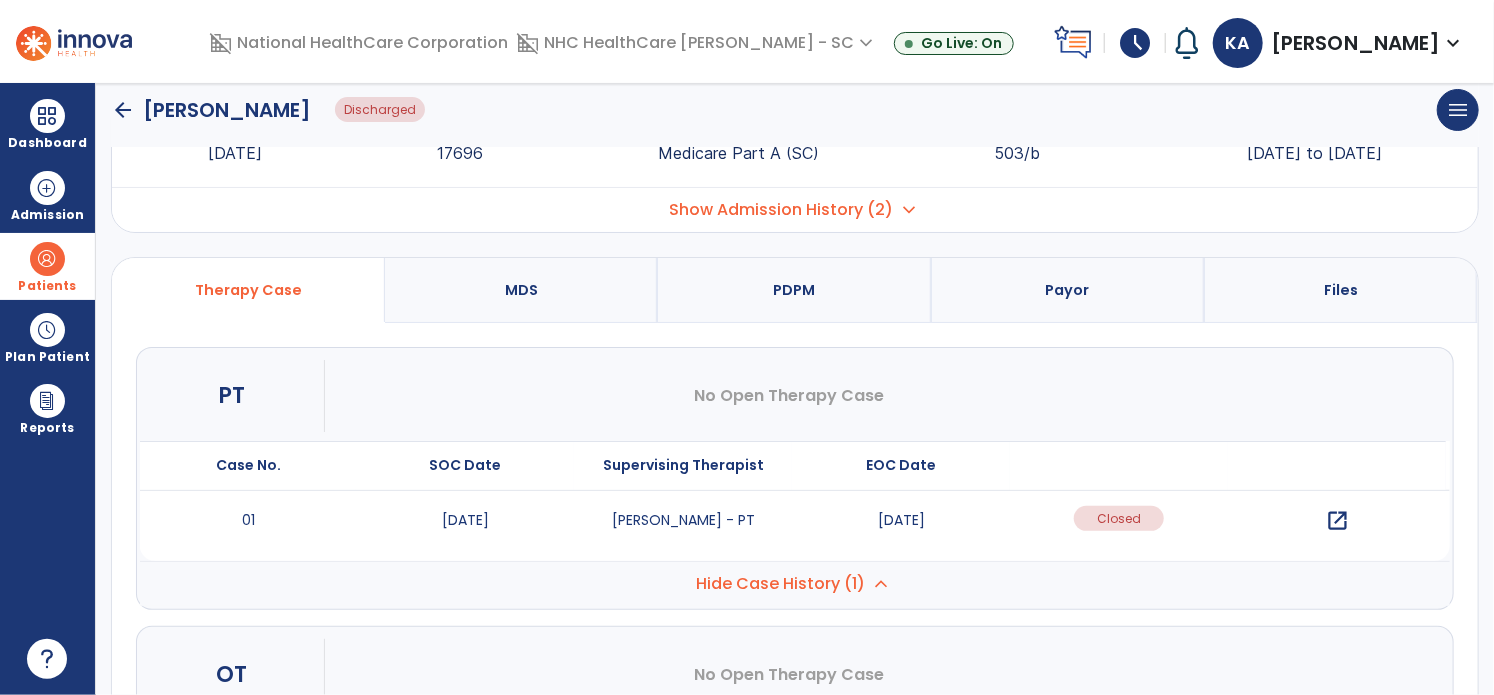 scroll, scrollTop: 0, scrollLeft: 0, axis: both 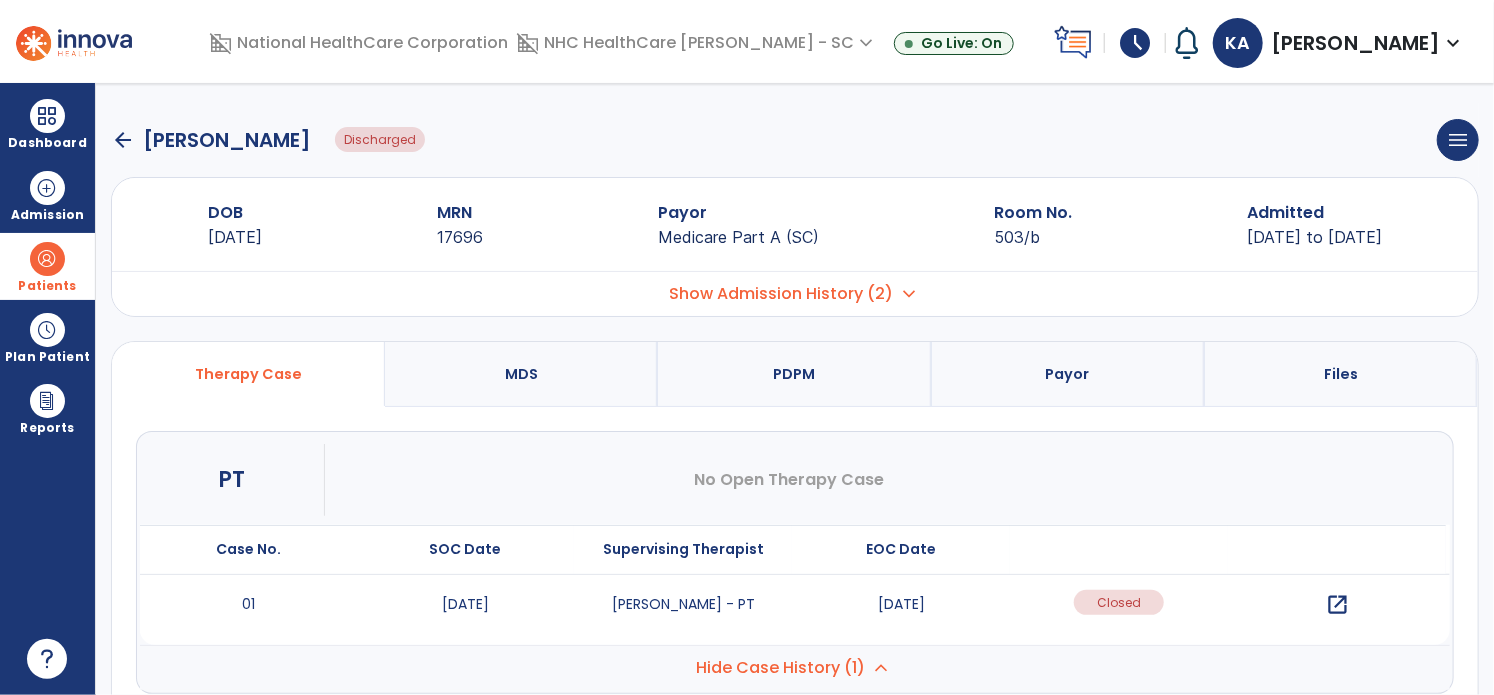 click on "arrow_back" 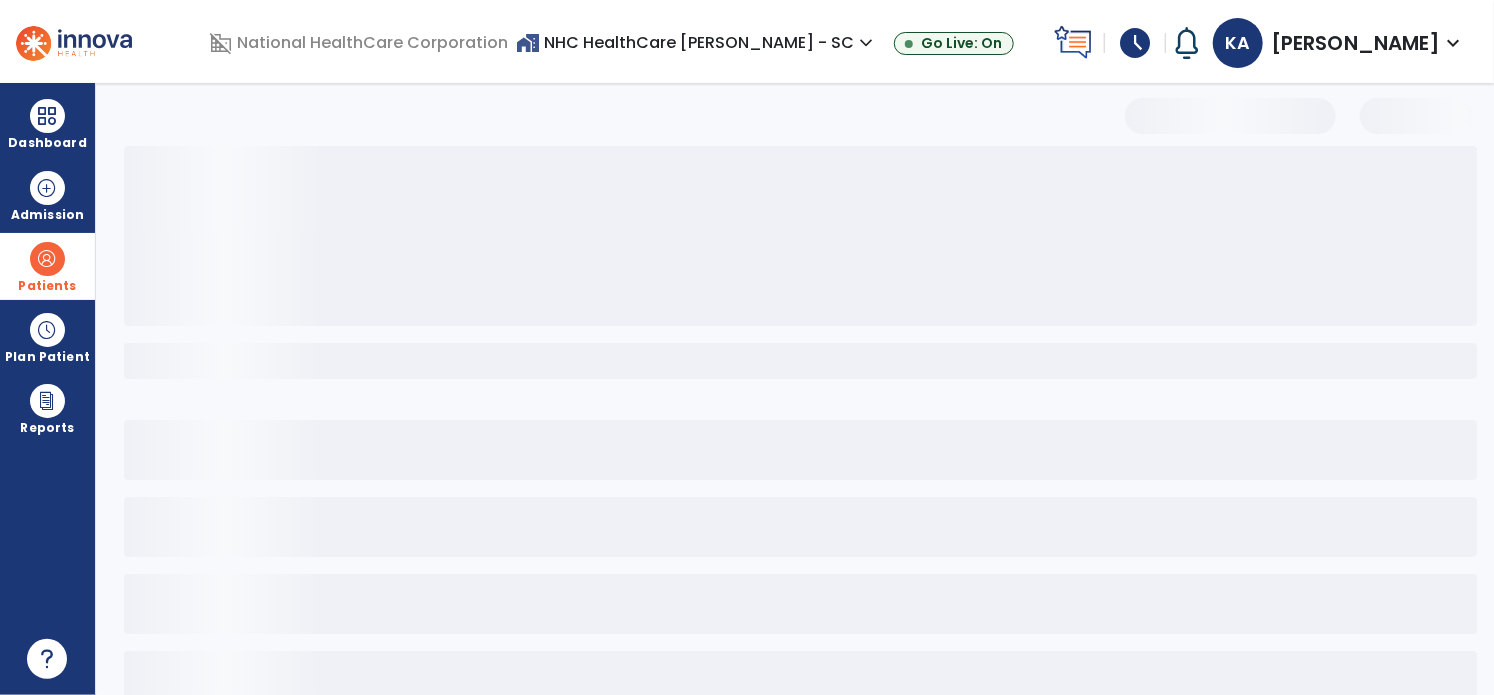select on "***" 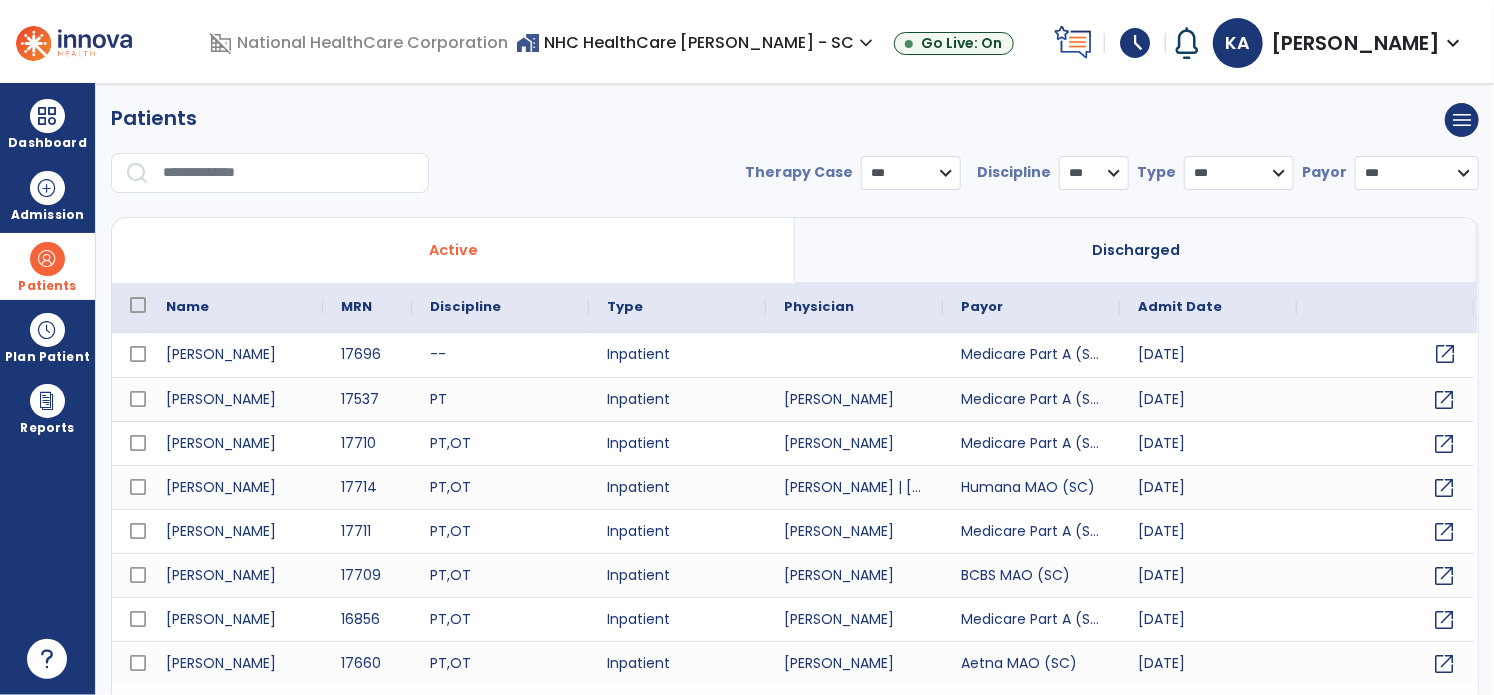 click on "open_in_new" at bounding box center [1445, 354] 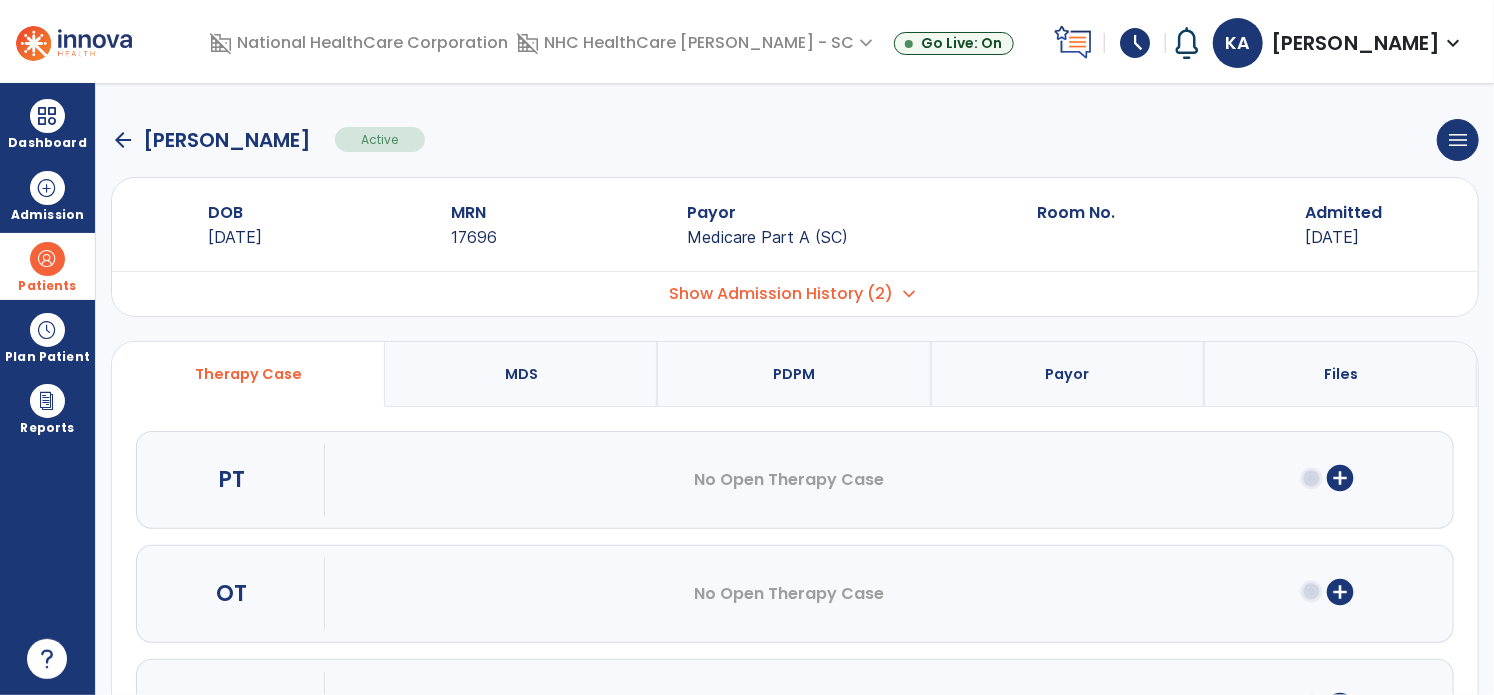 click on "Show Admission History (2)" at bounding box center (781, 294) 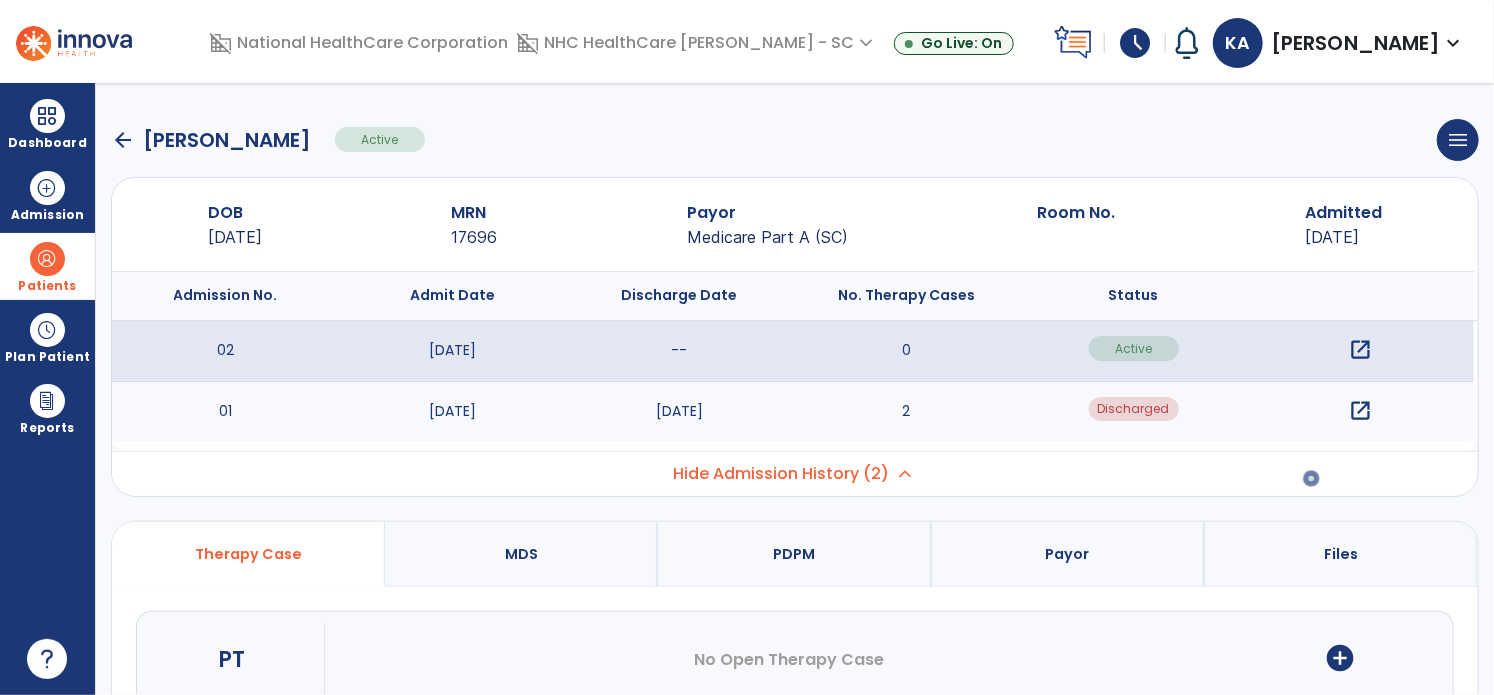 click on "open_in_new" at bounding box center (1360, 411) 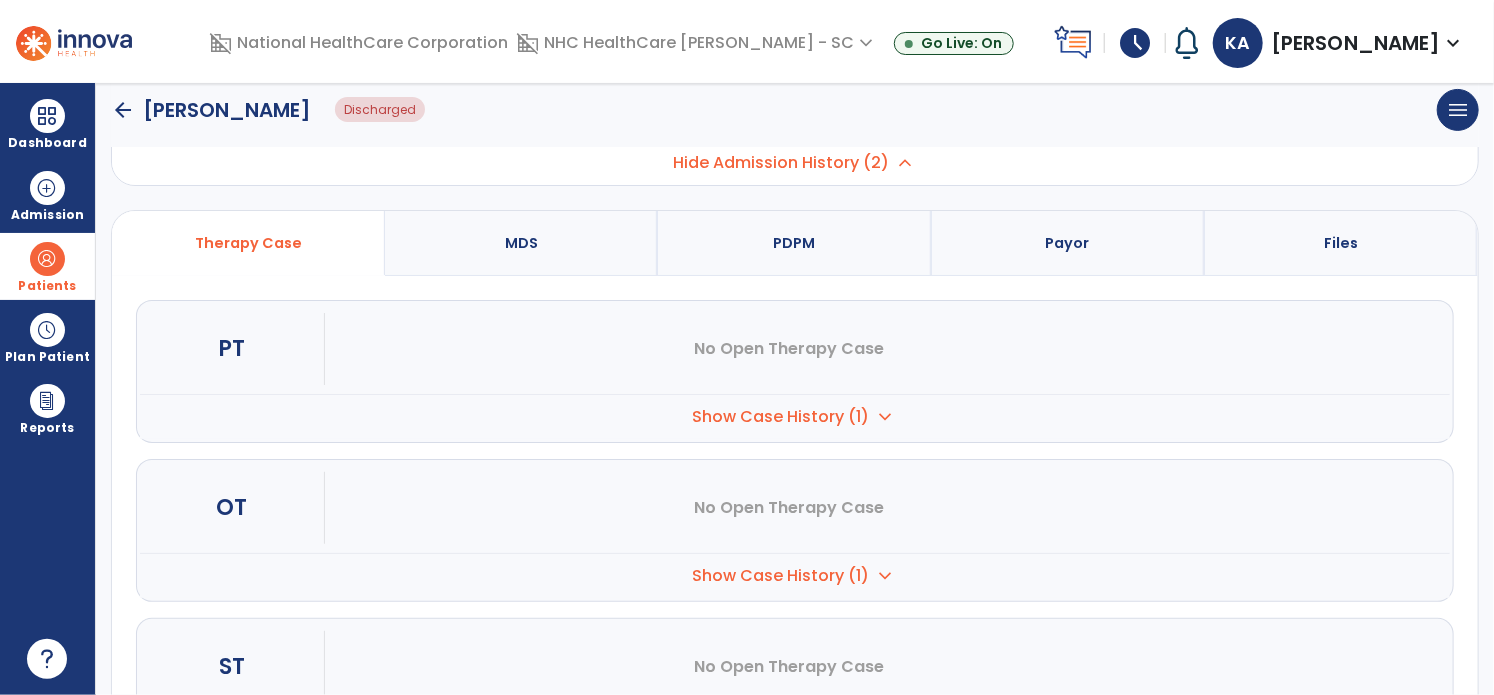 scroll, scrollTop: 324, scrollLeft: 0, axis: vertical 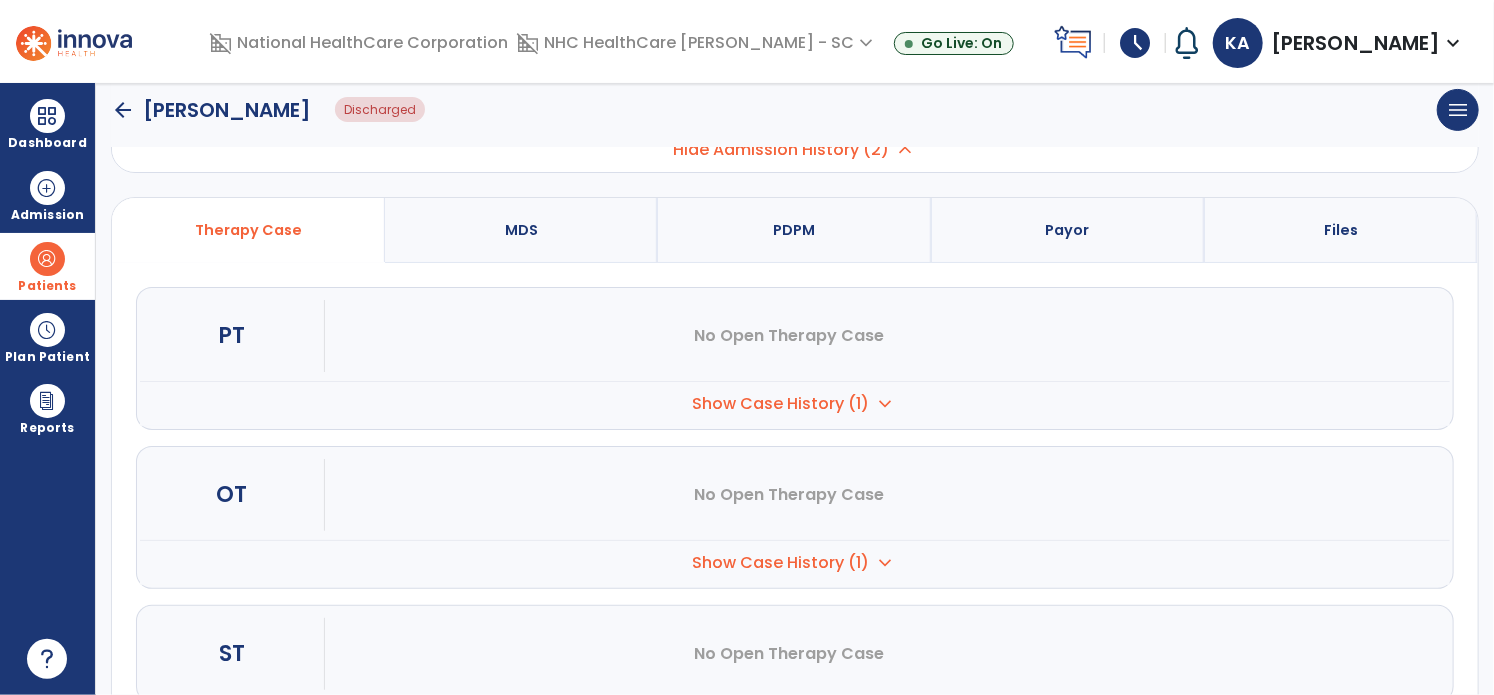 click on "Show Case History (1)" at bounding box center (781, 404) 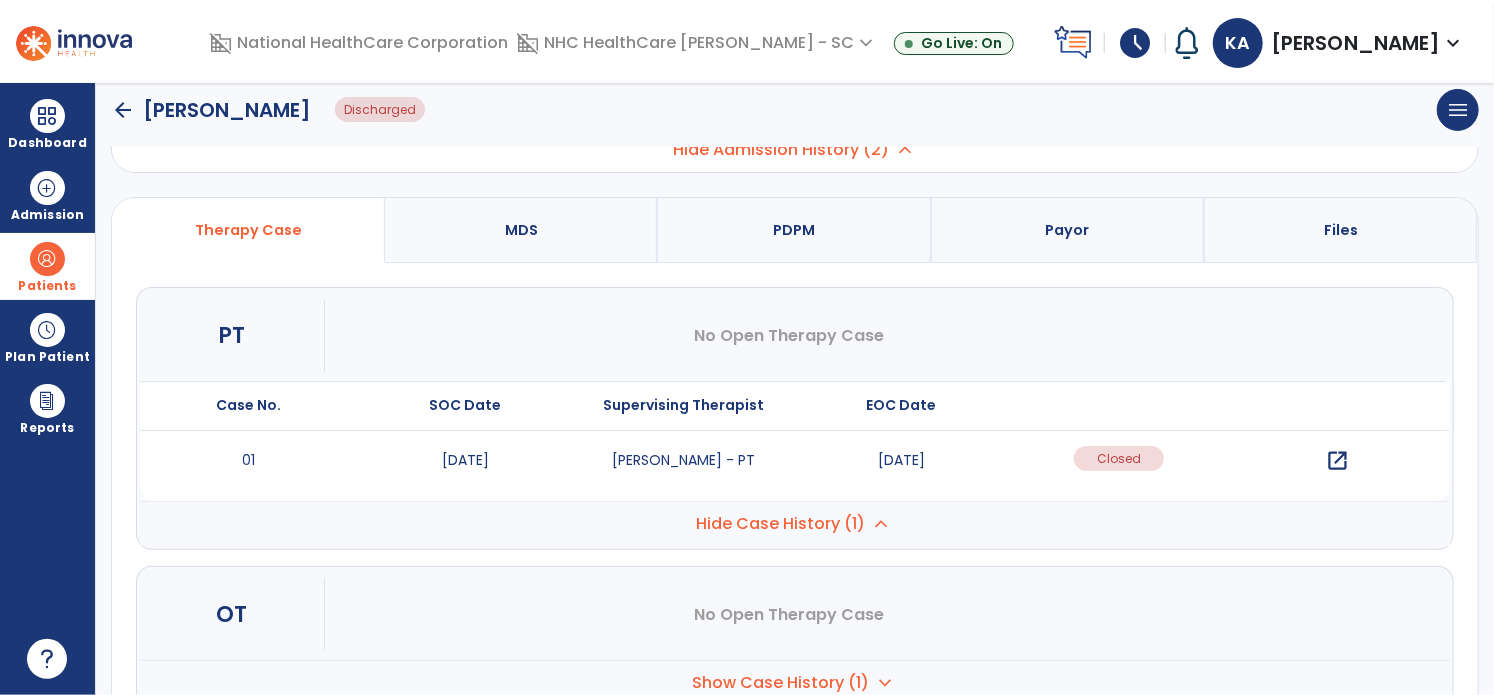 click on "open_in_new" at bounding box center (1337, 461) 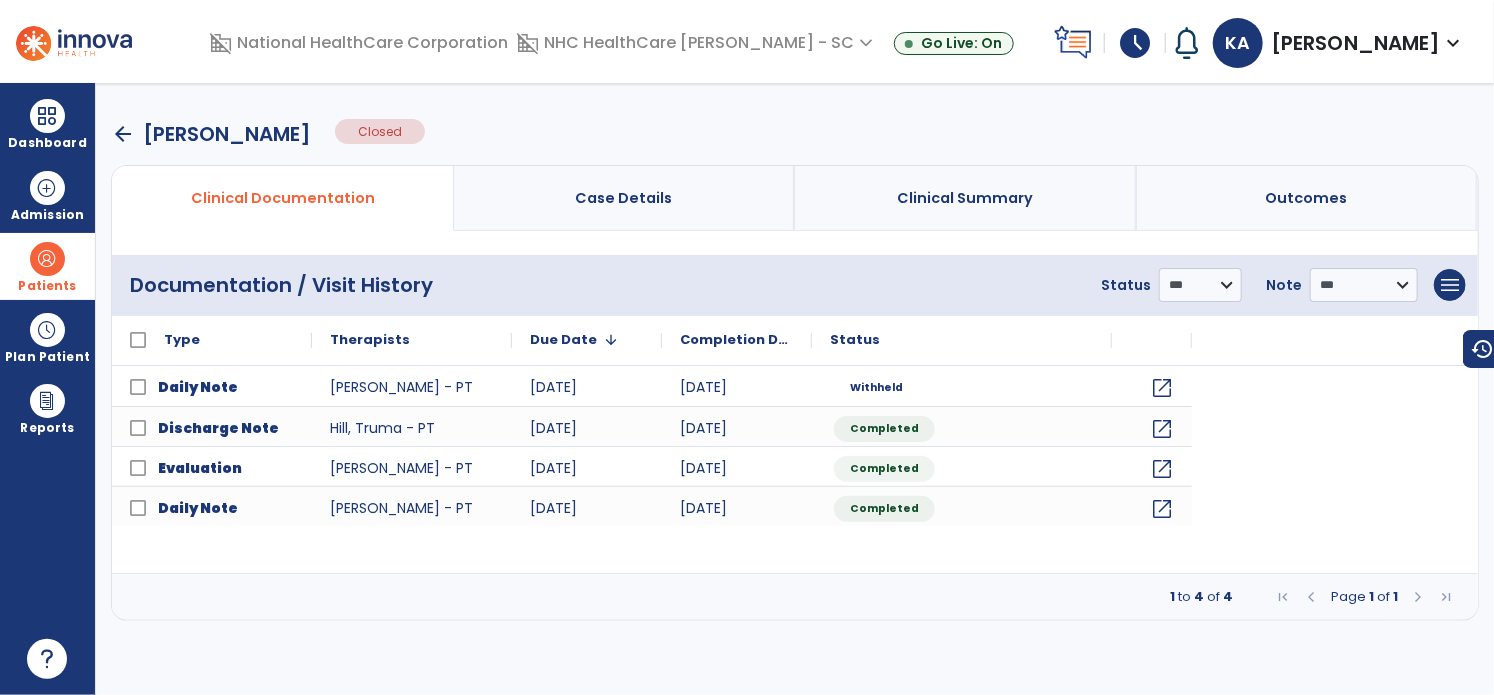 scroll, scrollTop: 0, scrollLeft: 0, axis: both 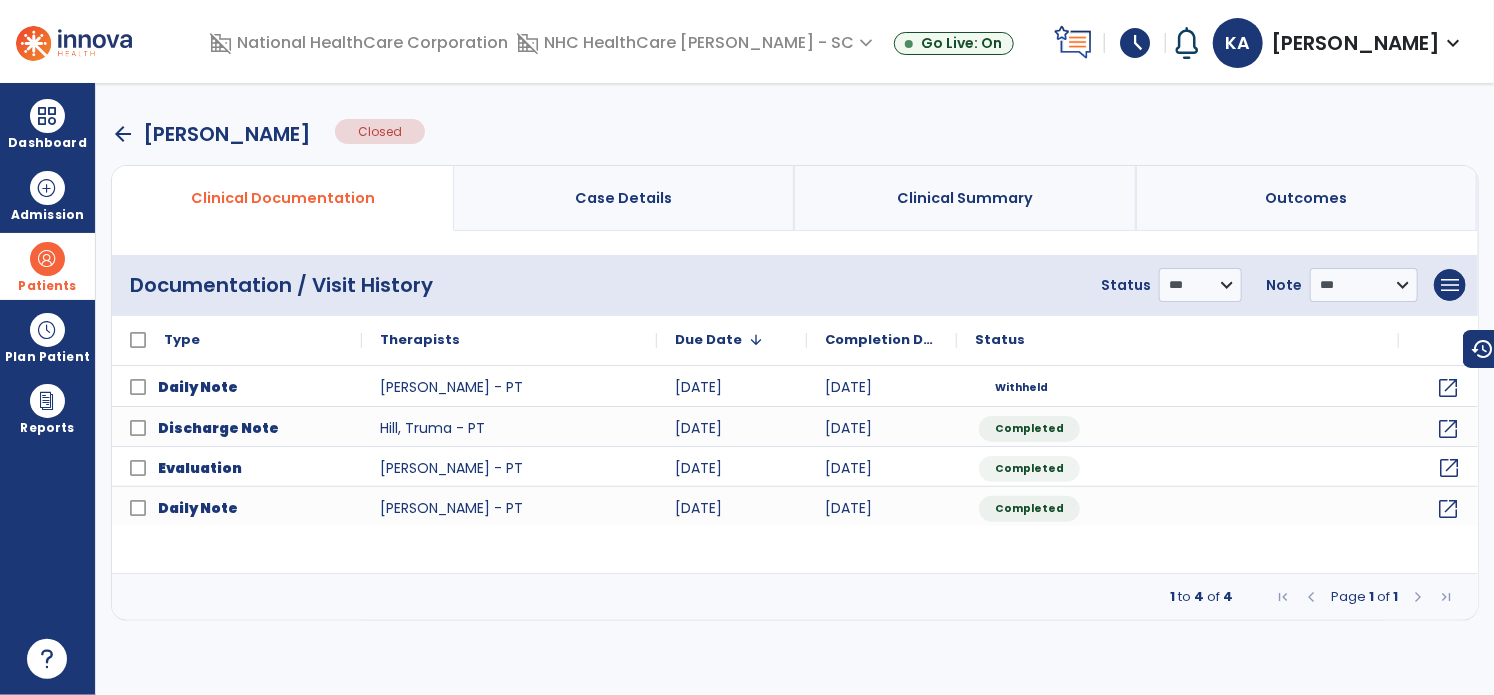 click on "open_in_new" 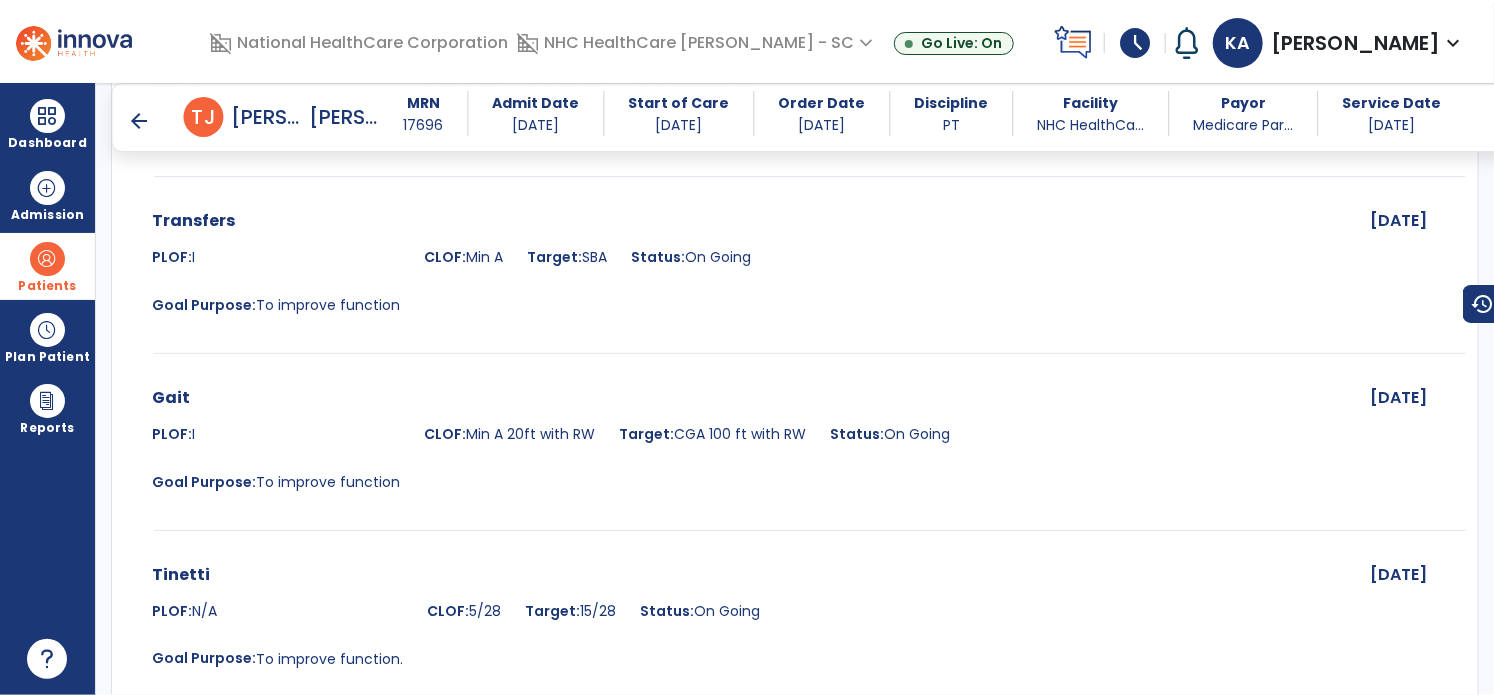 scroll, scrollTop: 5100, scrollLeft: 0, axis: vertical 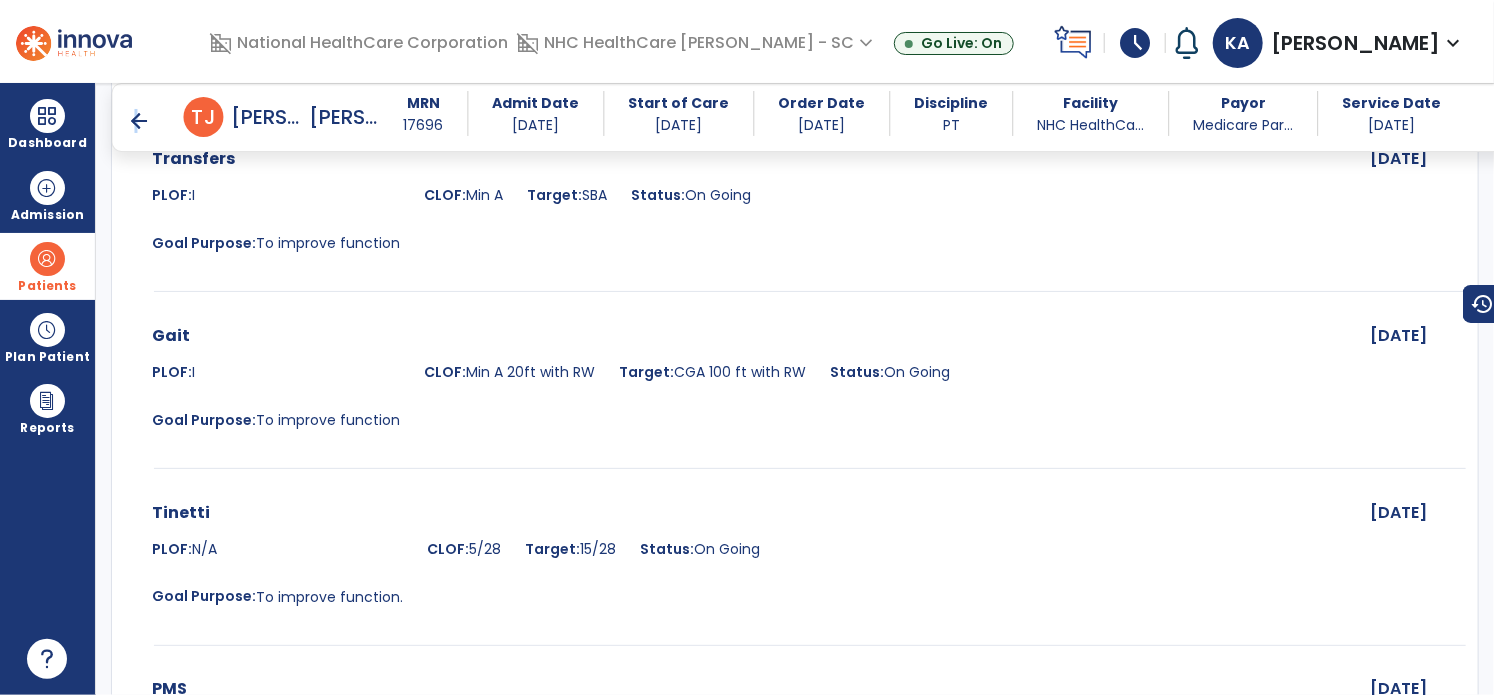 click on "arrow_back" at bounding box center (140, 121) 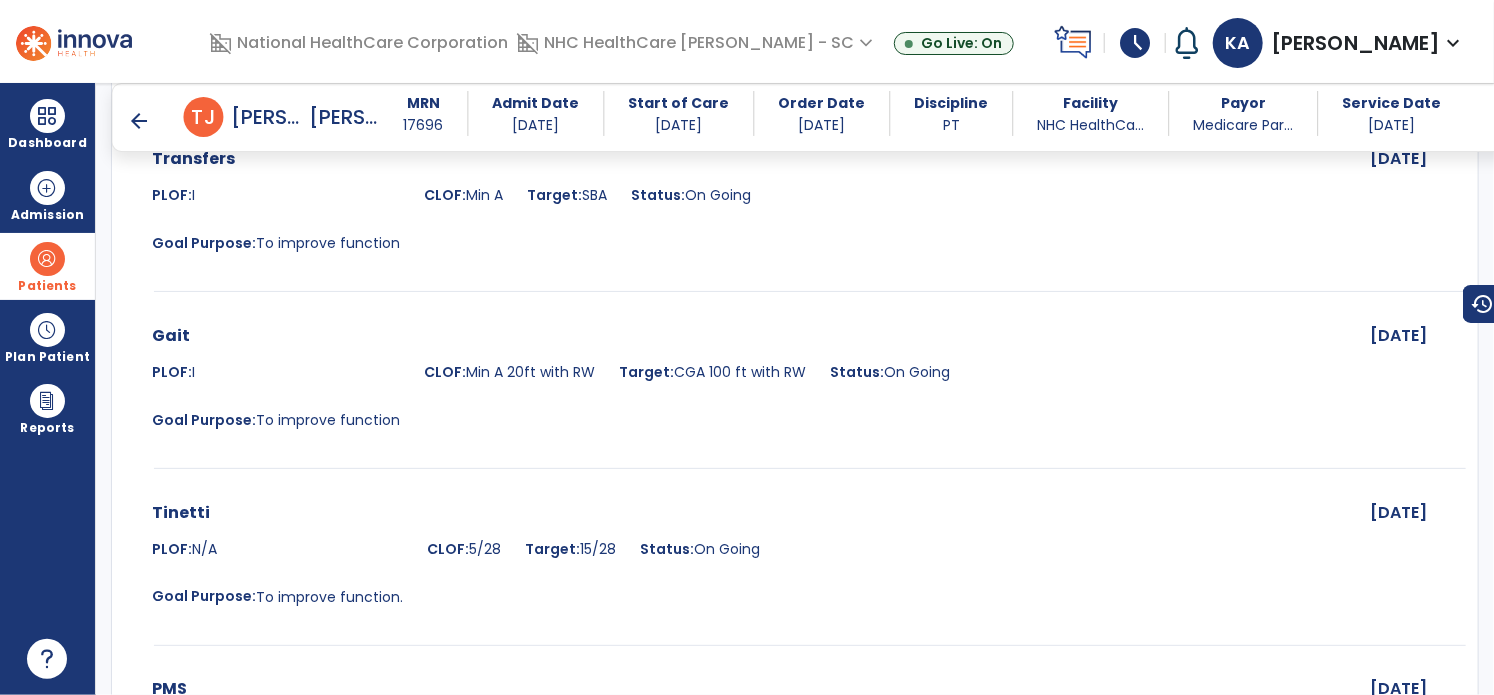 scroll, scrollTop: 0, scrollLeft: 0, axis: both 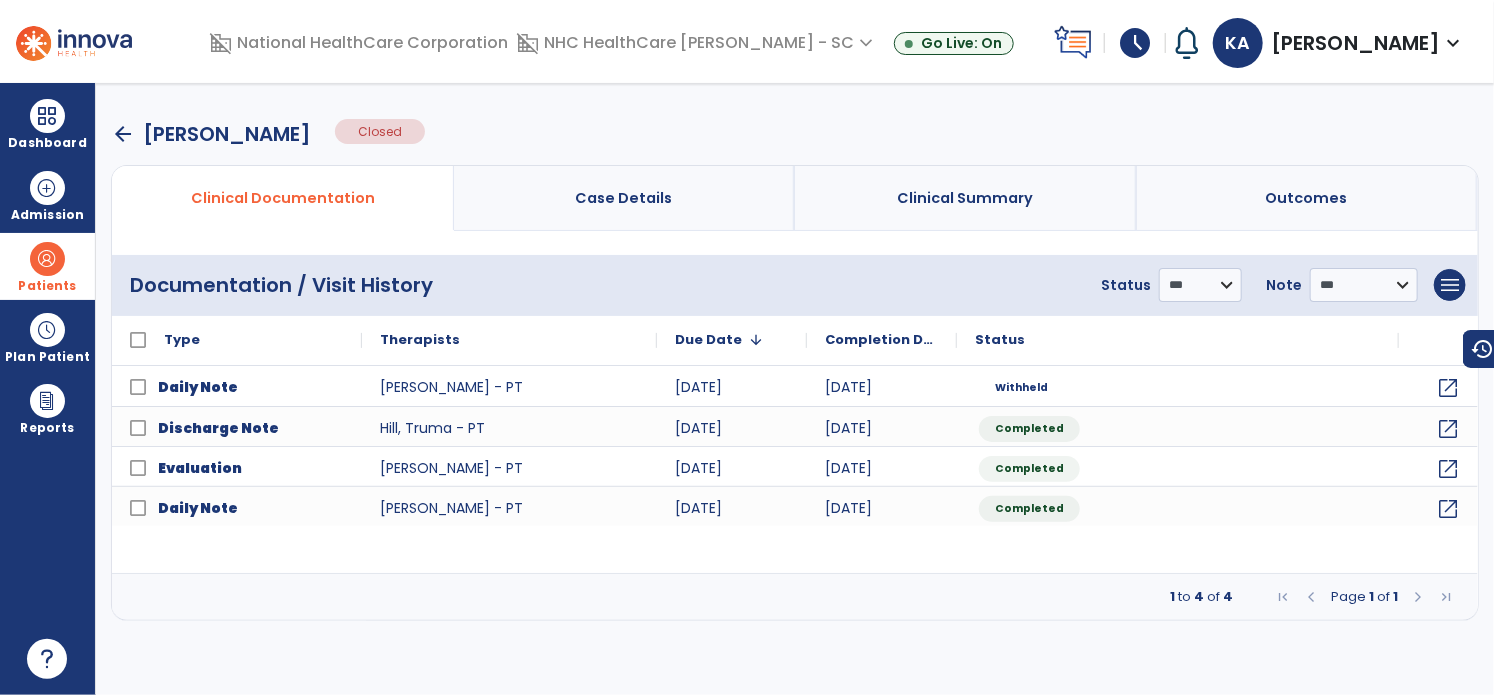 drag, startPoint x: 111, startPoint y: 139, endPoint x: 124, endPoint y: 135, distance: 13.601471 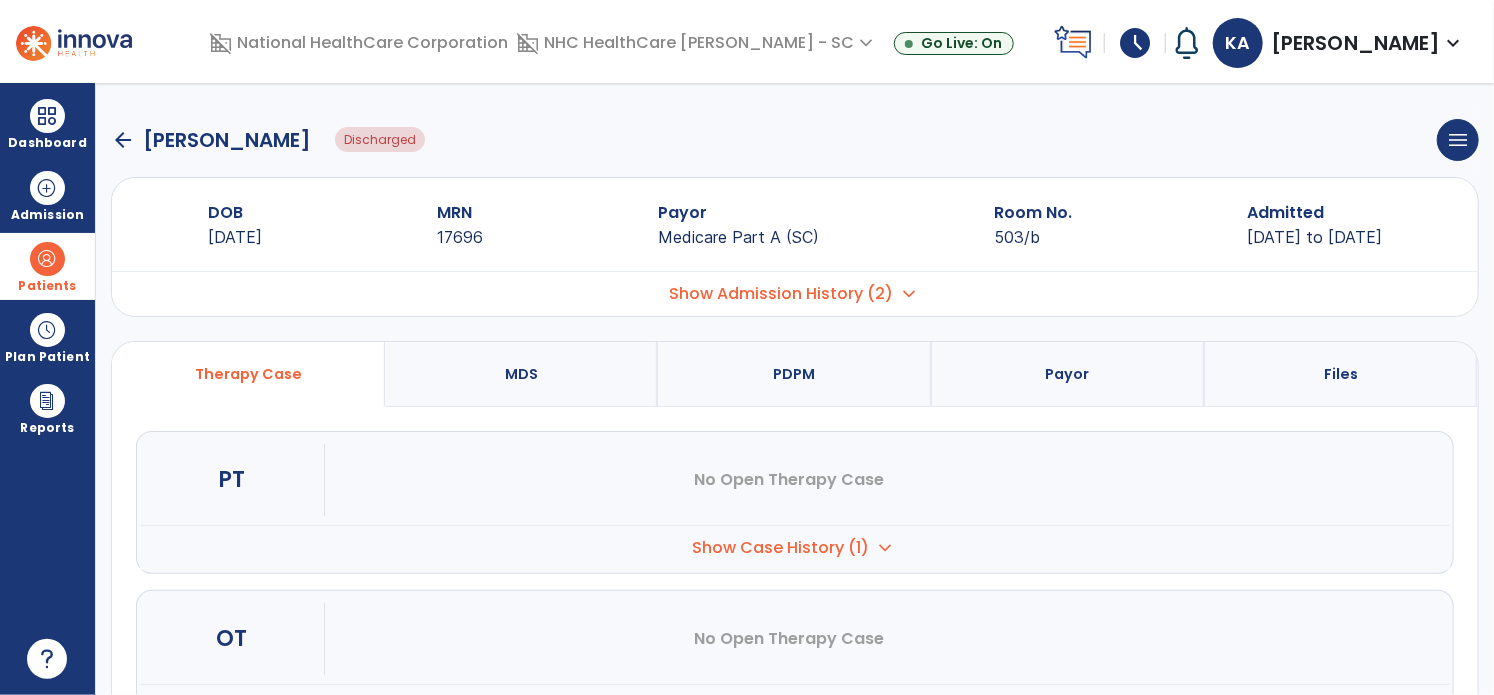 click on "Show Case History (1)" at bounding box center (781, 548) 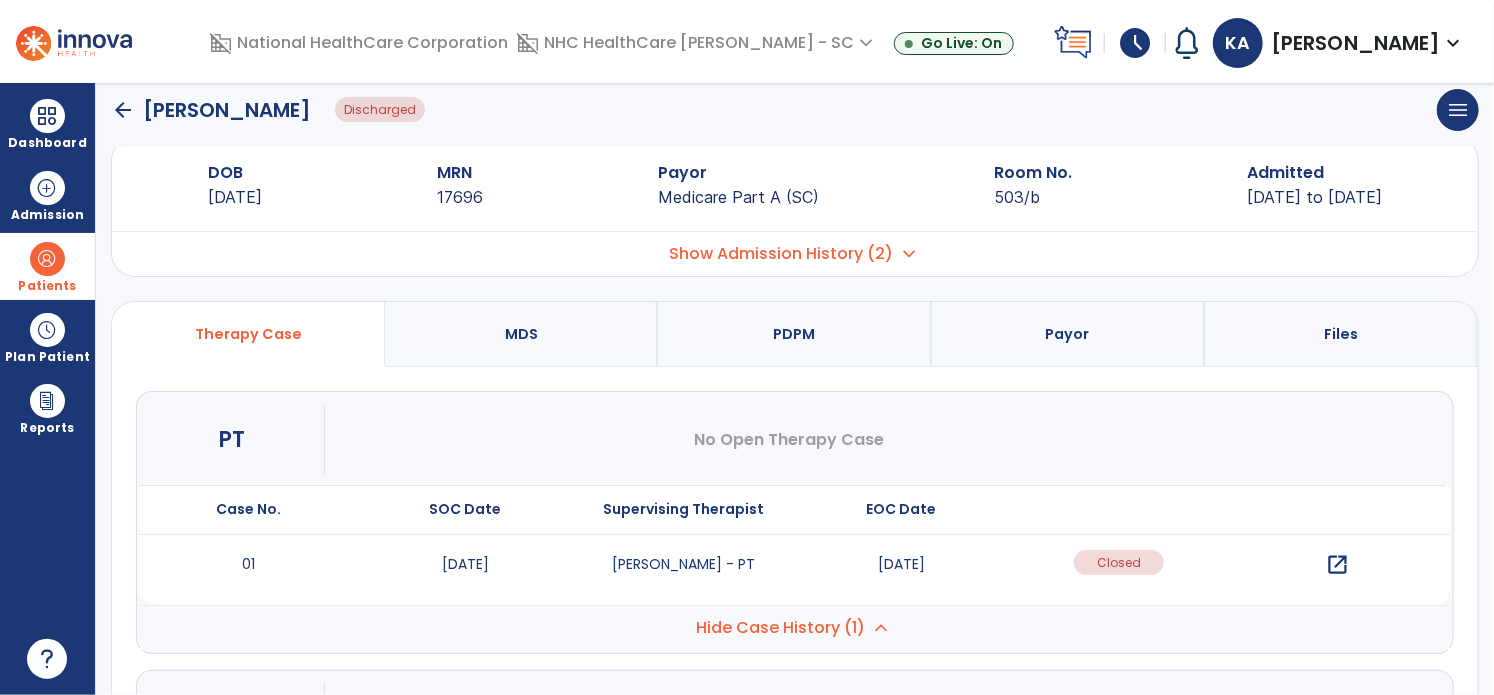 scroll, scrollTop: 17, scrollLeft: 0, axis: vertical 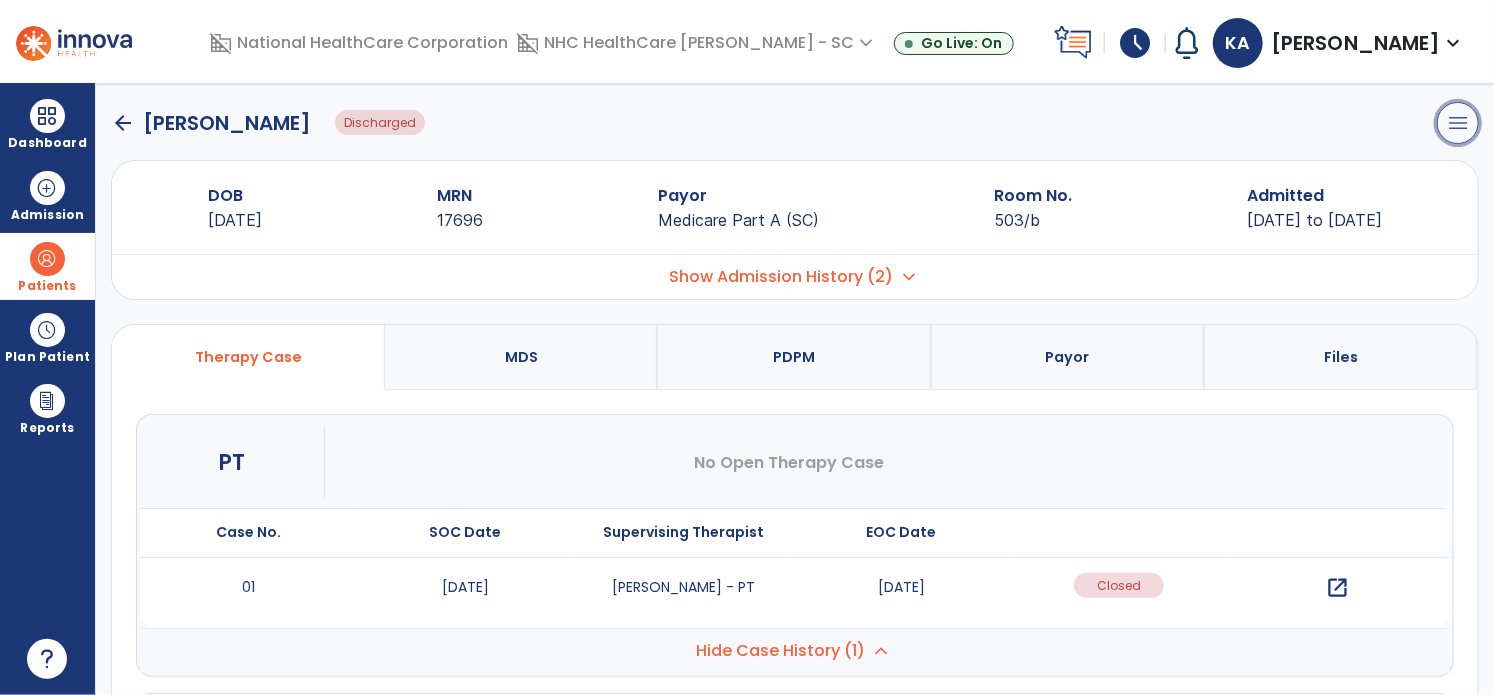 click on "menu" at bounding box center [1458, 123] 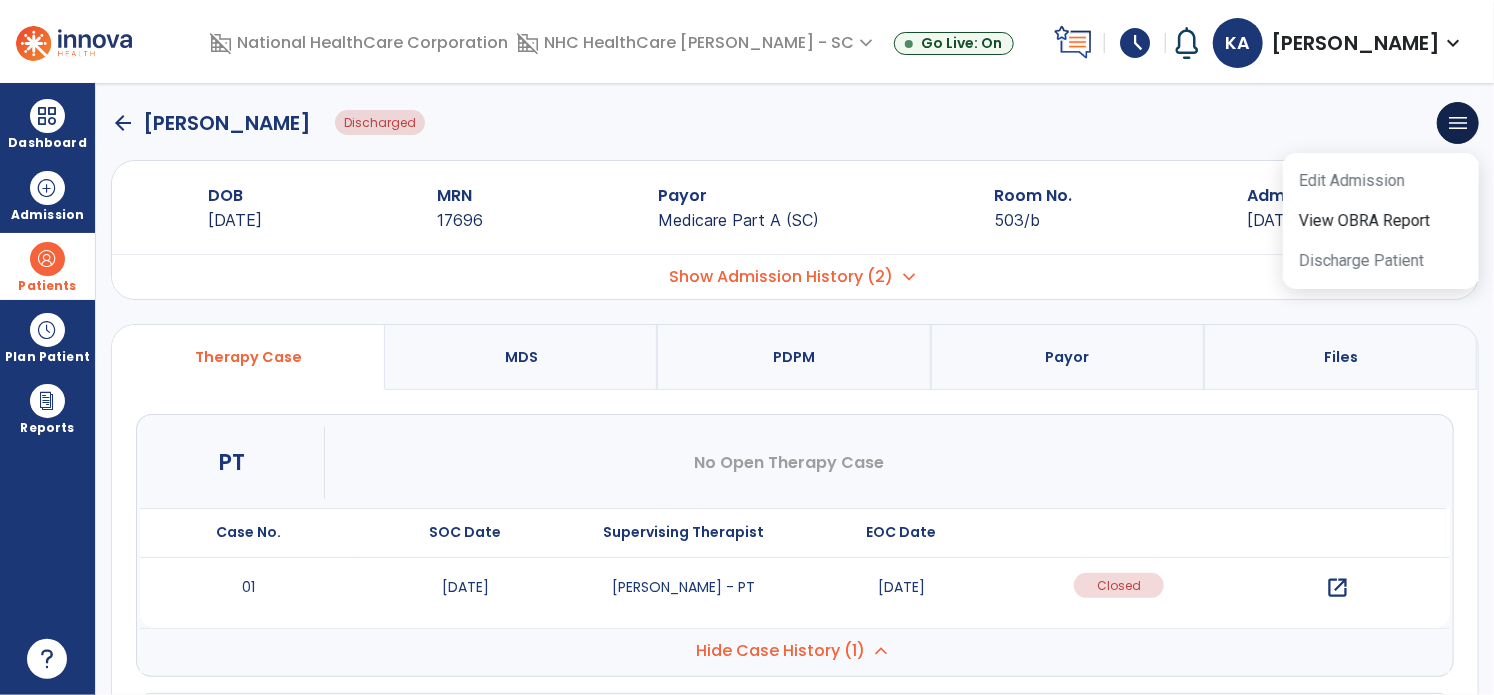 click on "Show Admission History (2)     expand_more" at bounding box center (795, 276) 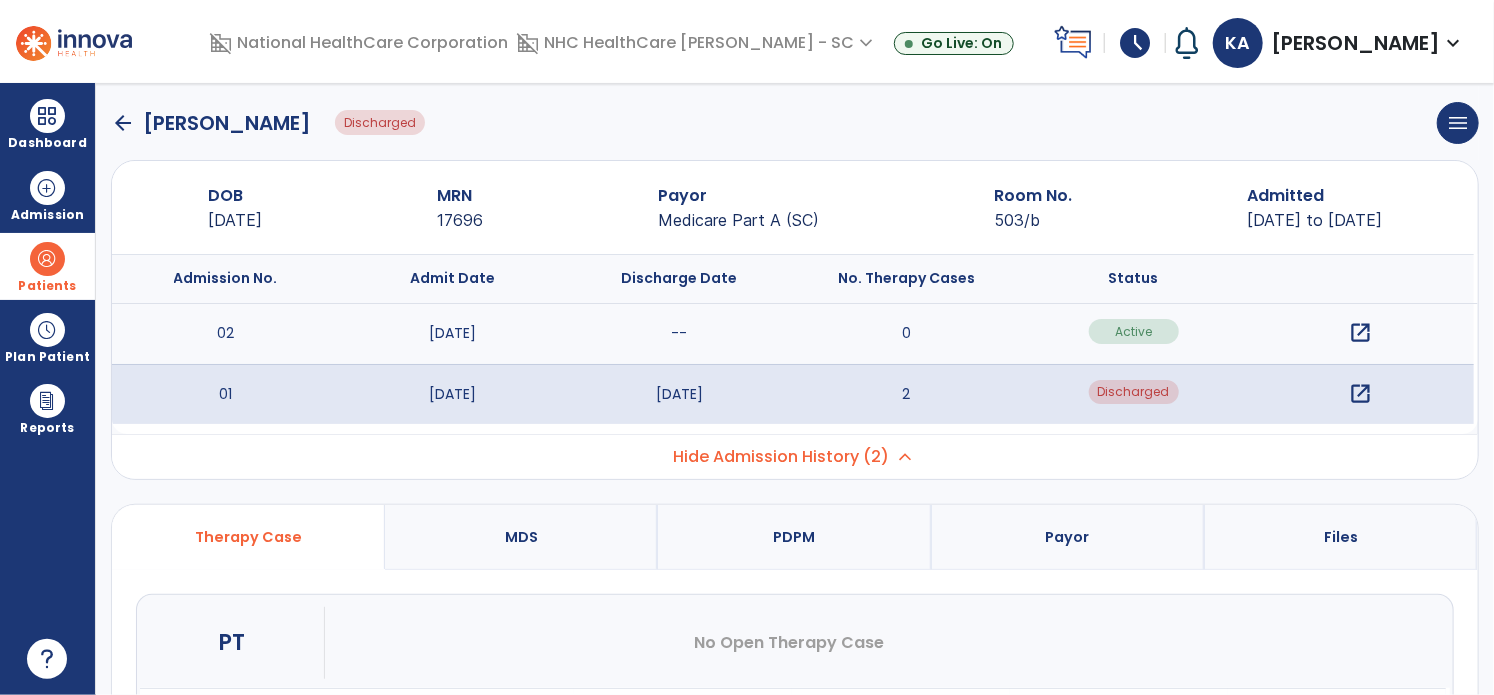 click on "Active" at bounding box center (1133, 334) 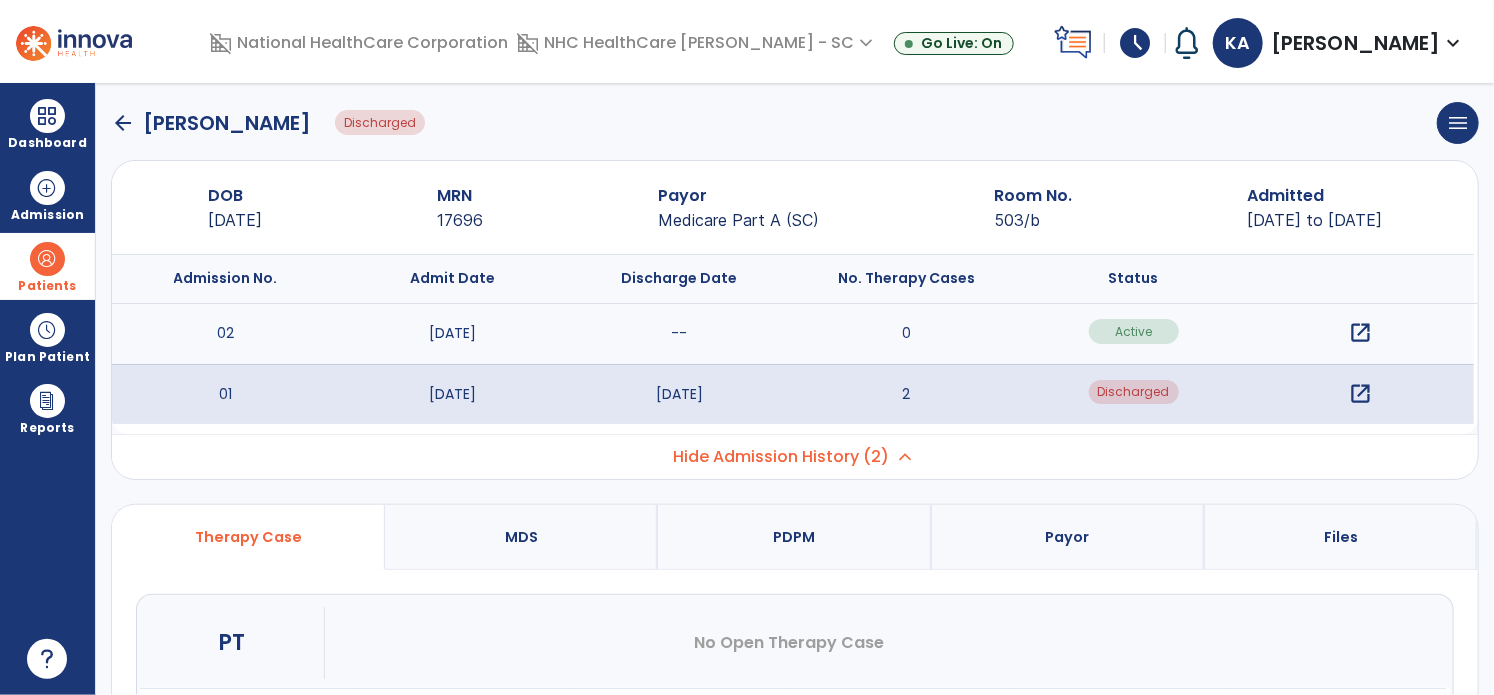 click on "open_in_new" at bounding box center [1360, 333] 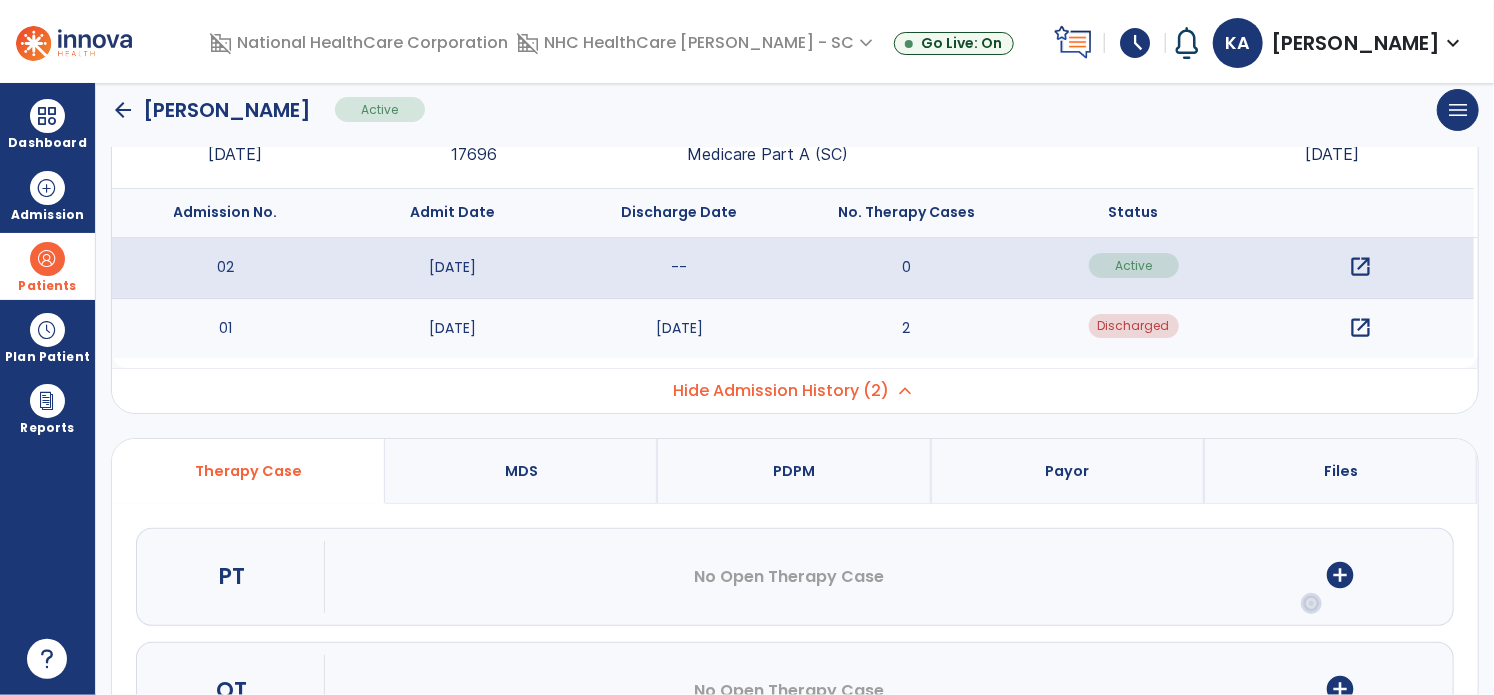 scroll, scrollTop: 117, scrollLeft: 0, axis: vertical 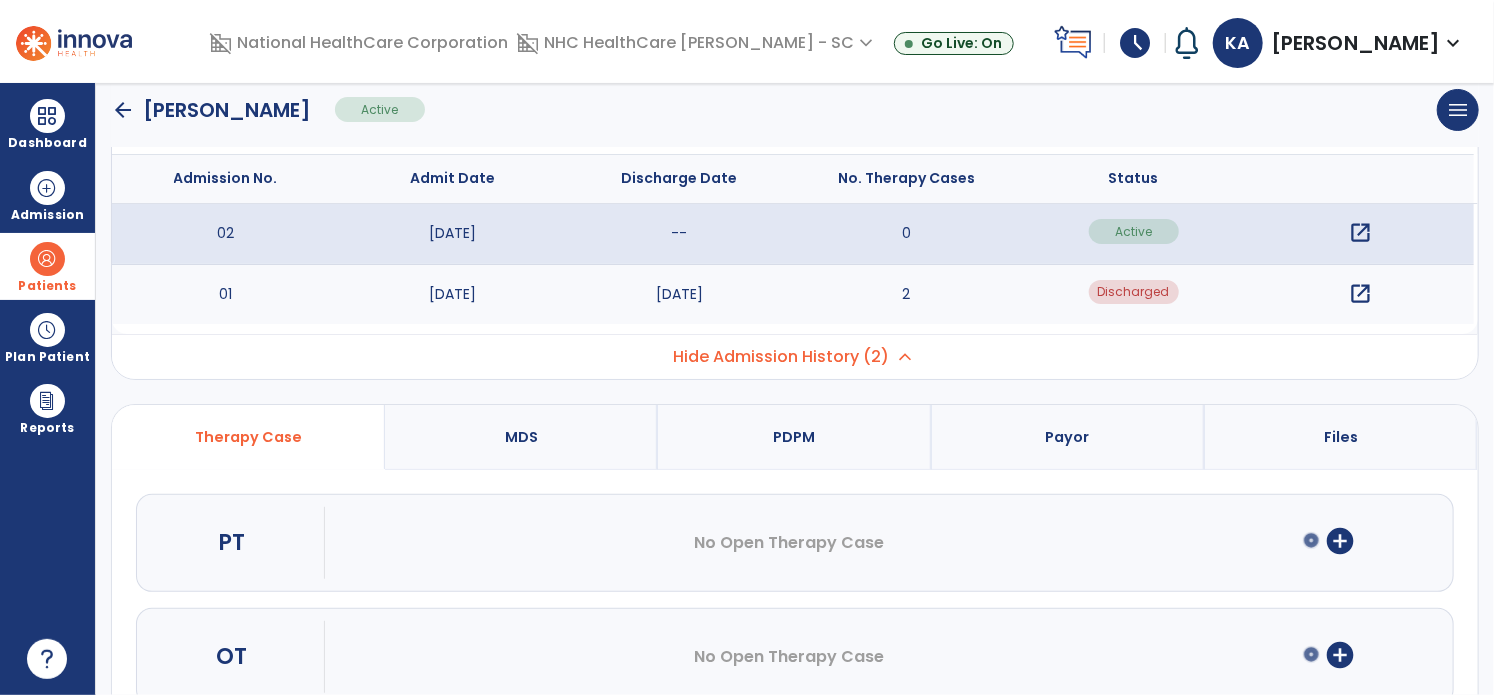 click on "add_circle" at bounding box center [1340, 541] 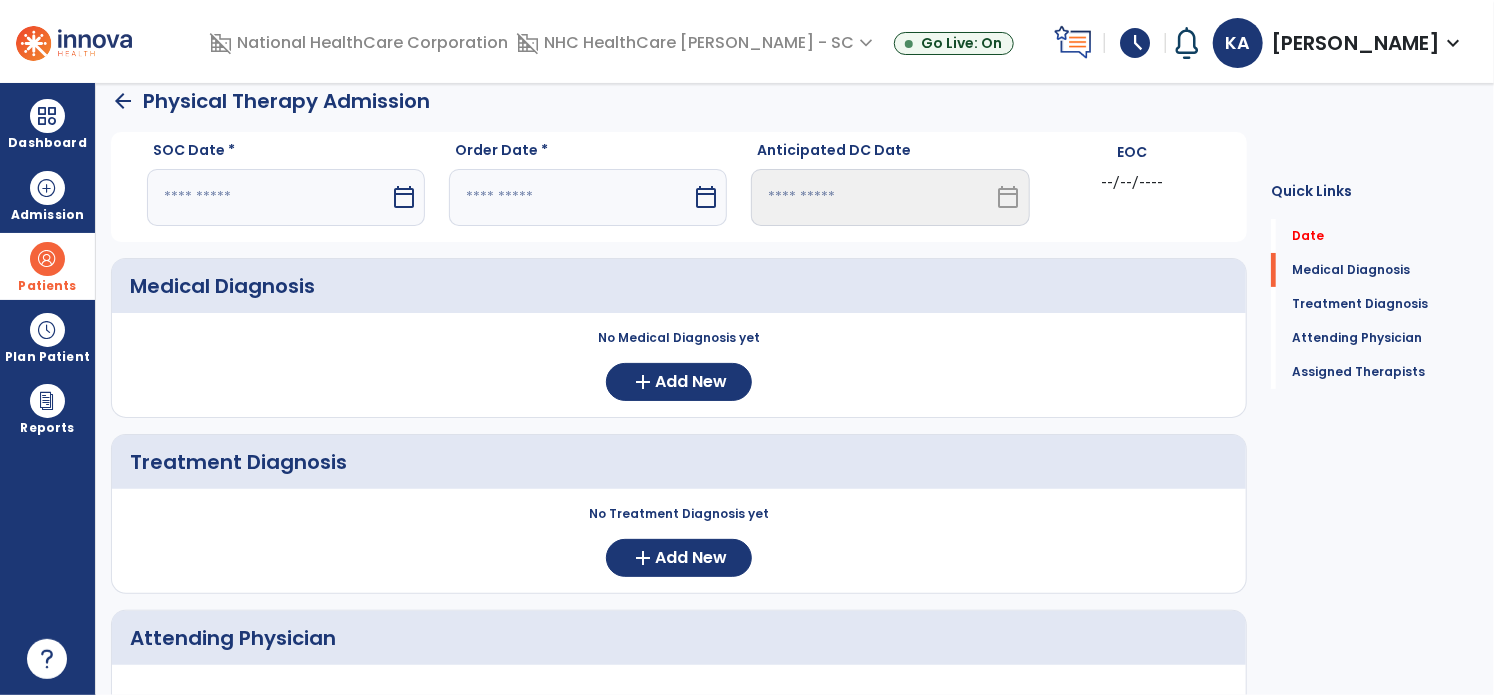 scroll, scrollTop: 0, scrollLeft: 0, axis: both 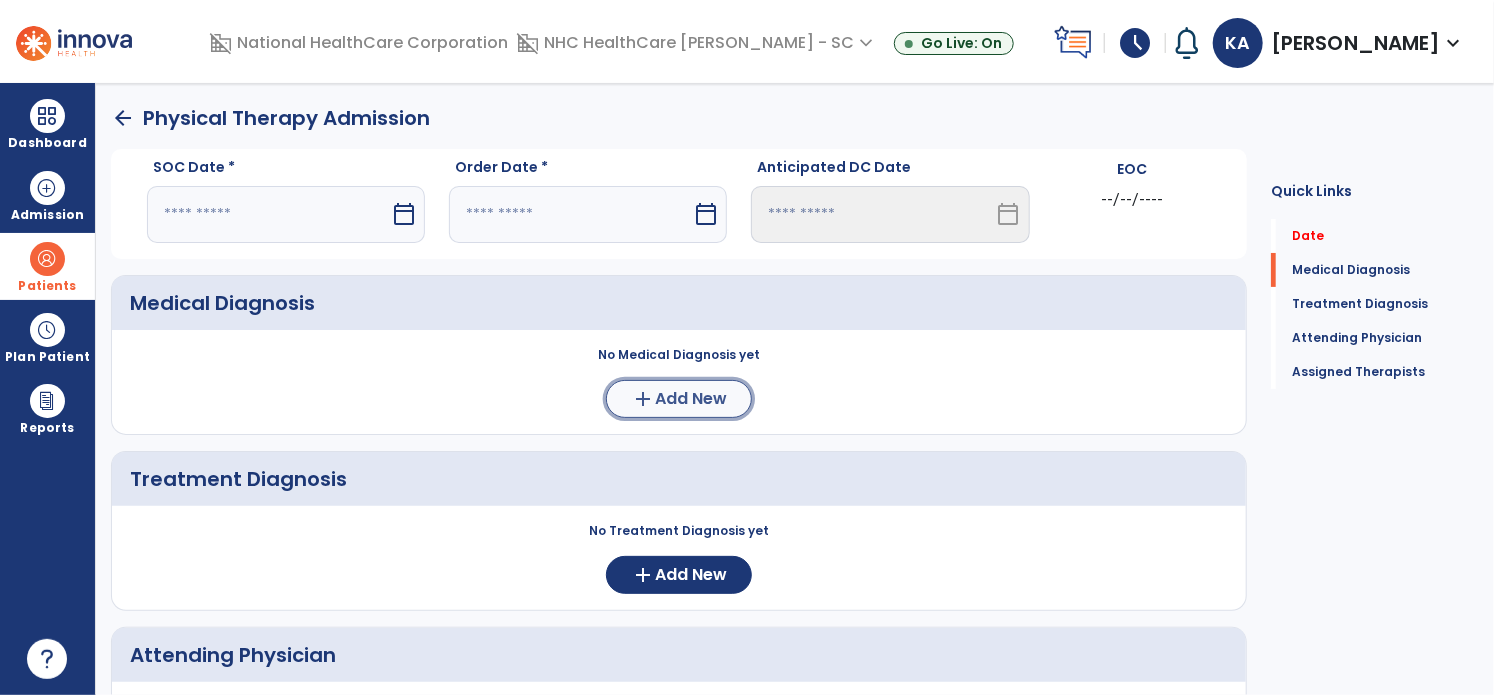 click on "Add New" 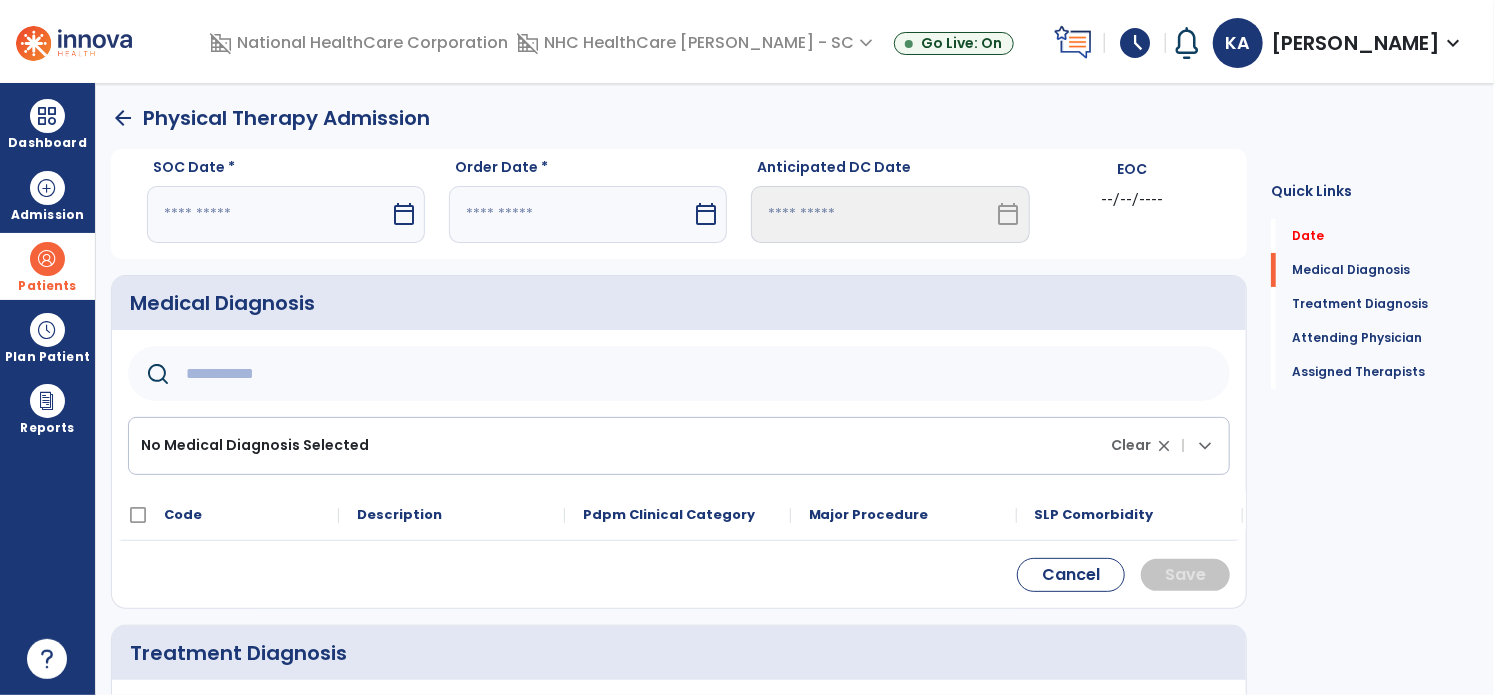 click 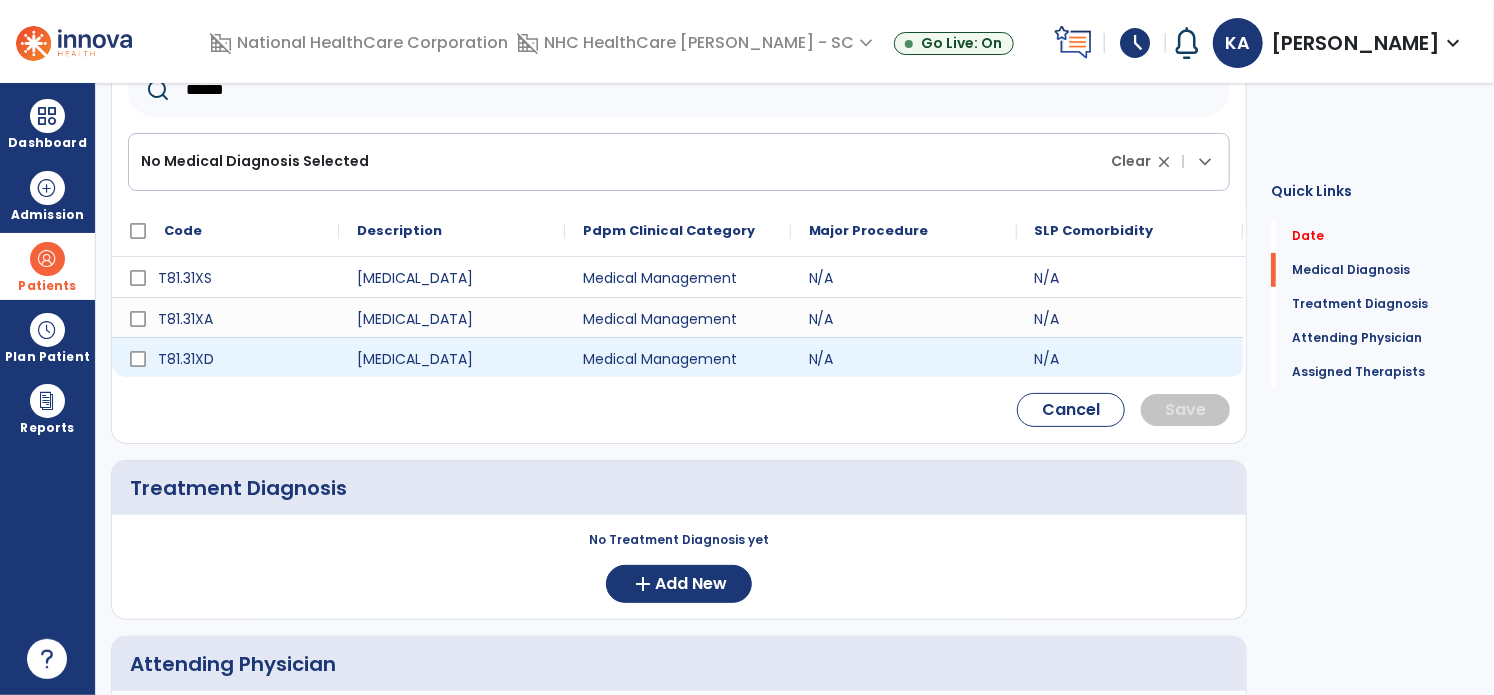 scroll, scrollTop: 290, scrollLeft: 0, axis: vertical 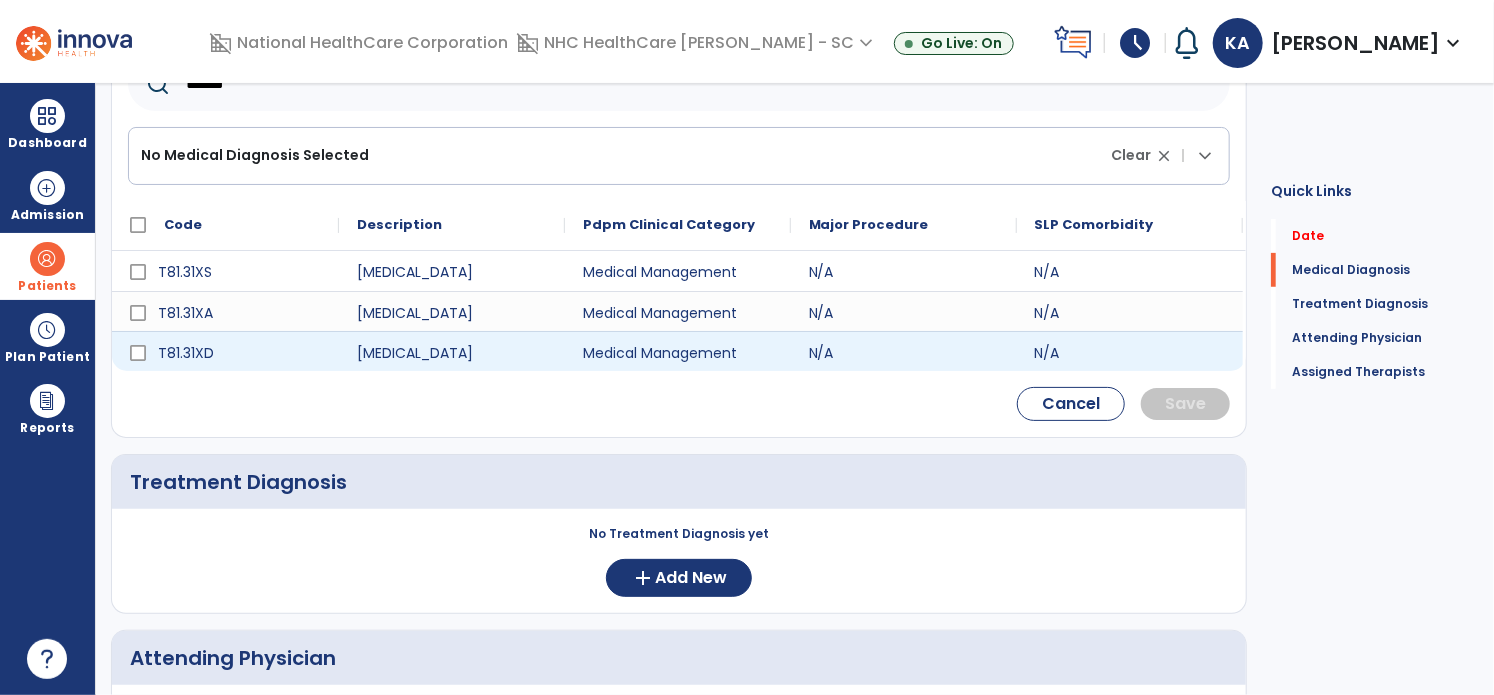 type on "******" 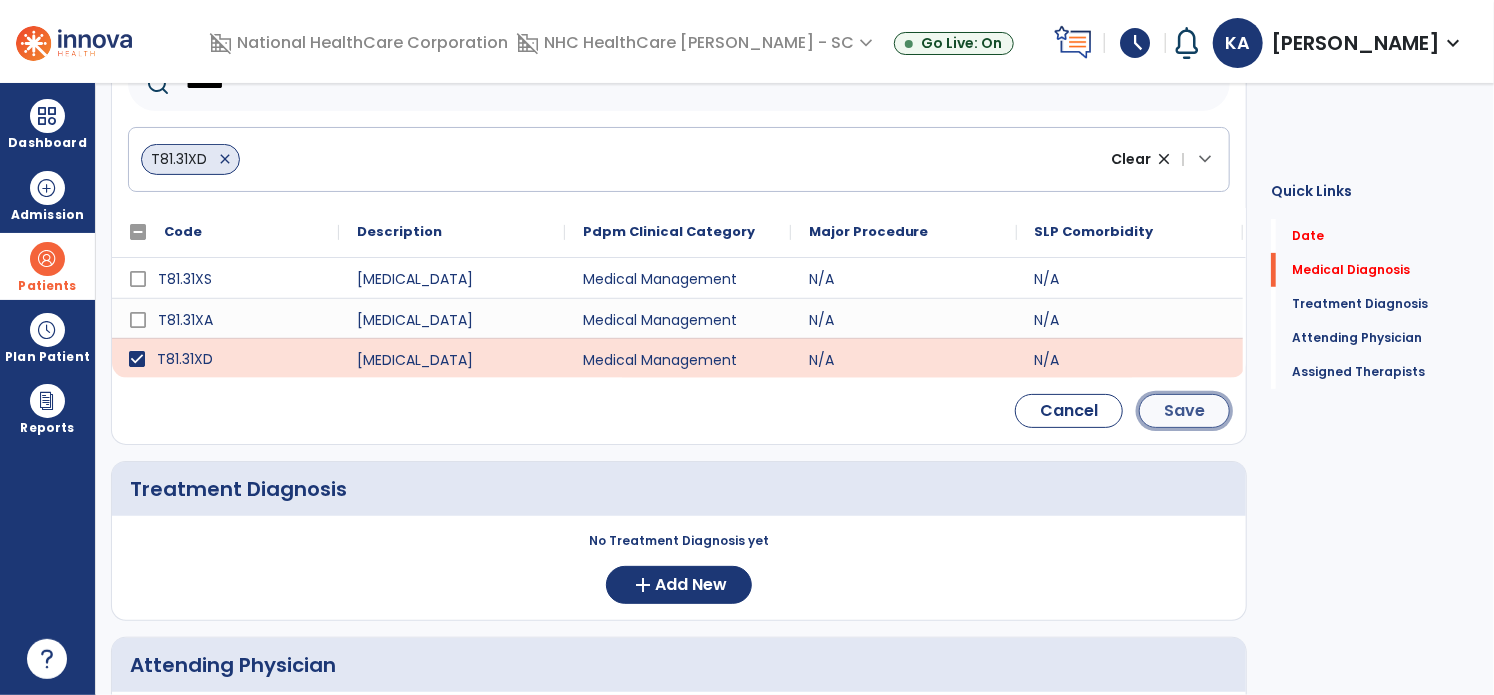 click on "Save" 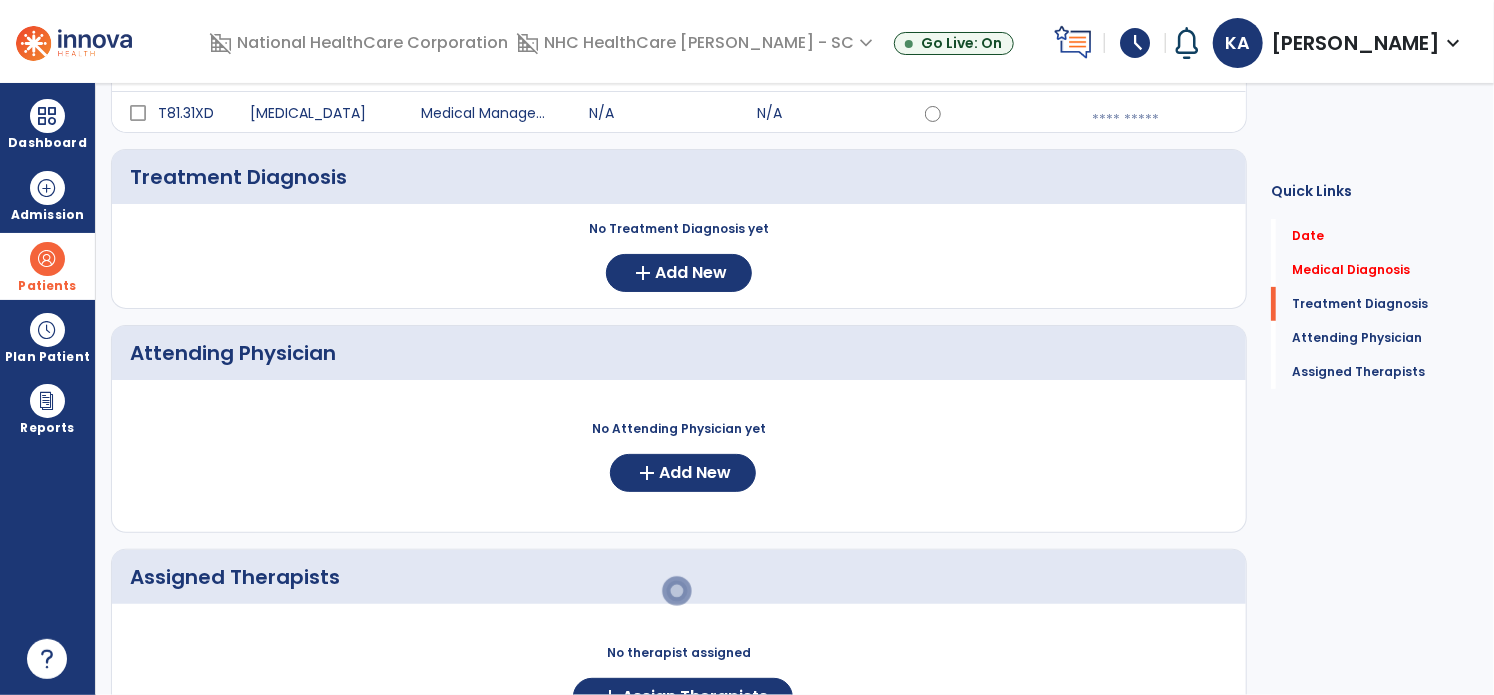 scroll, scrollTop: 125, scrollLeft: 0, axis: vertical 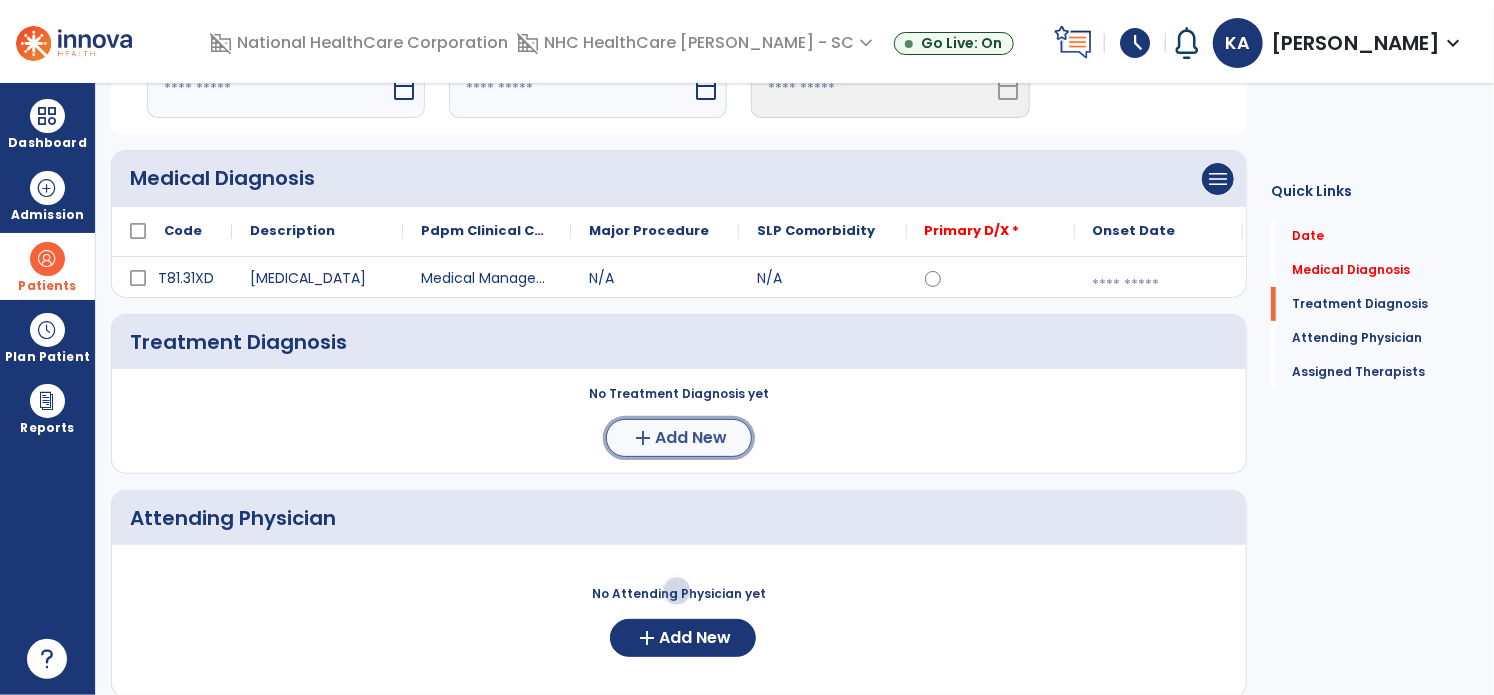 click on "Add New" 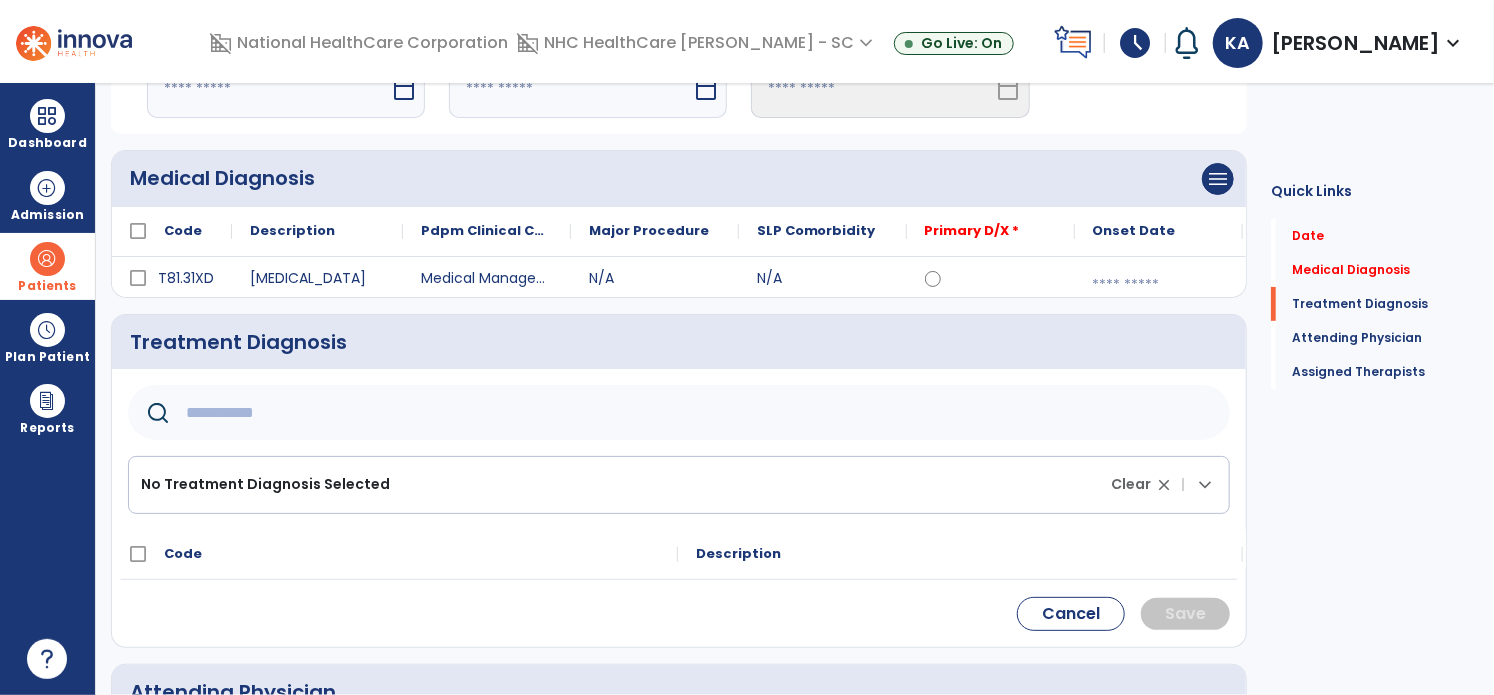 click 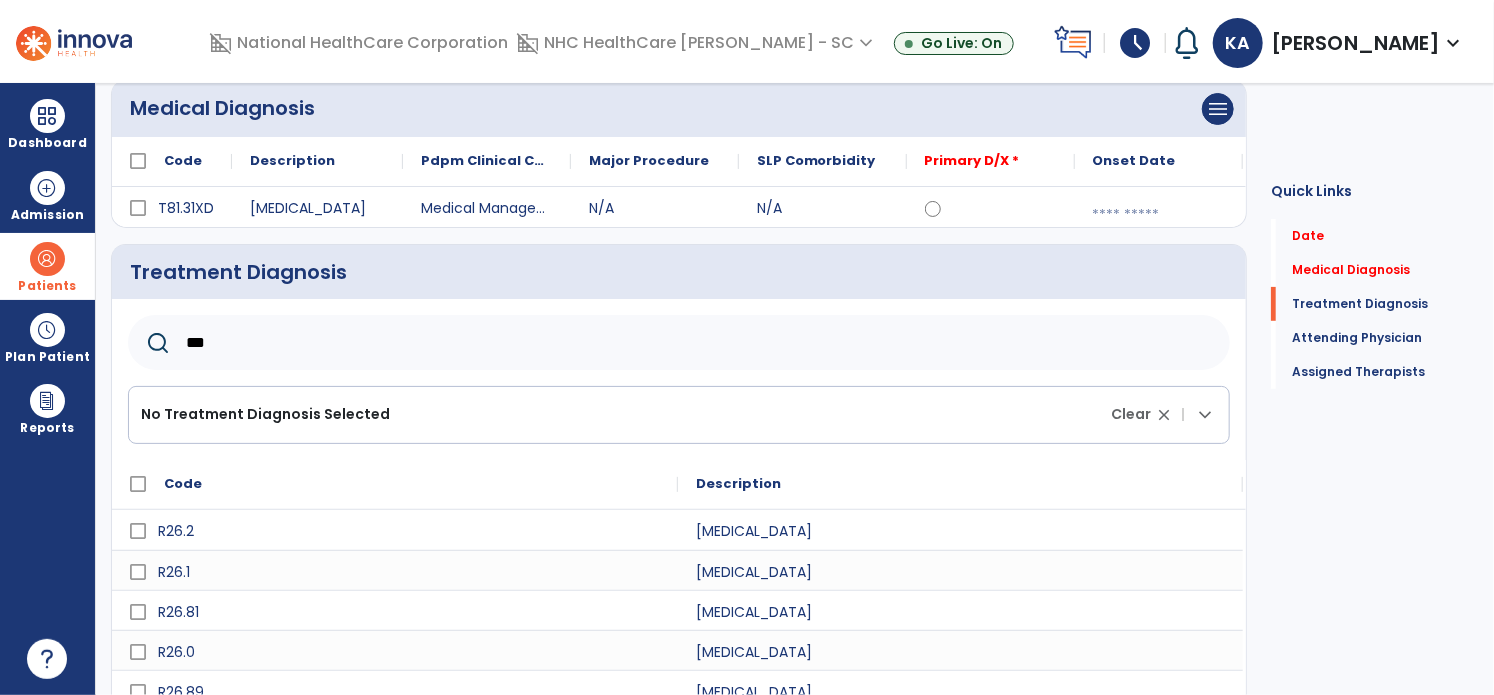 scroll, scrollTop: 225, scrollLeft: 0, axis: vertical 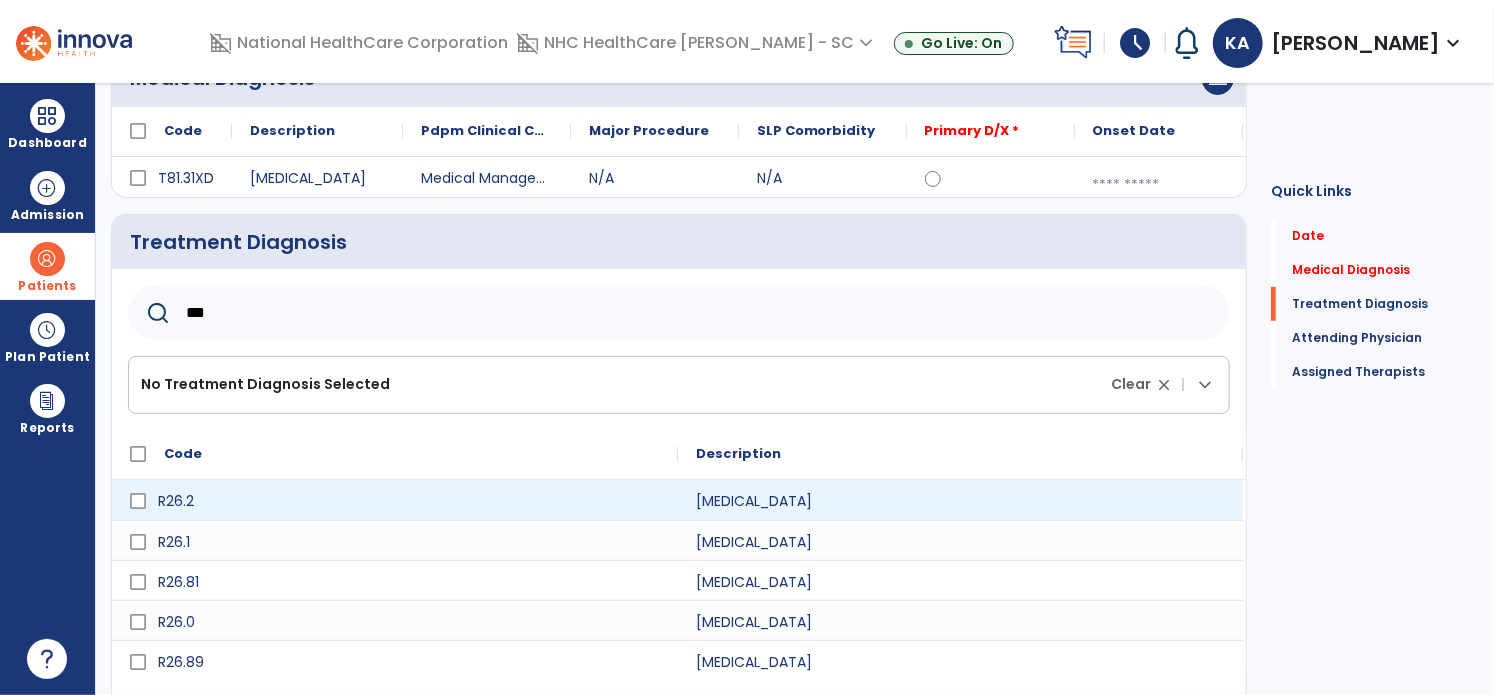 type on "***" 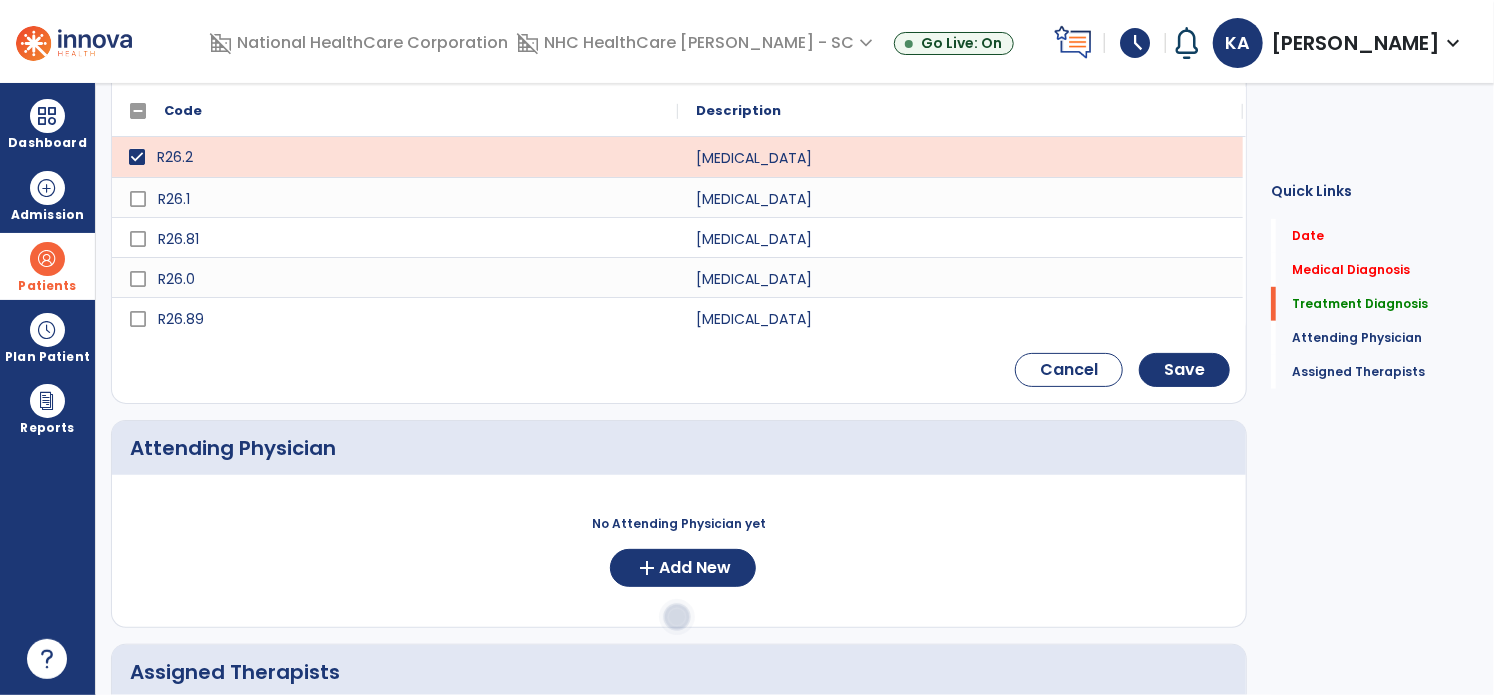 scroll, scrollTop: 625, scrollLeft: 0, axis: vertical 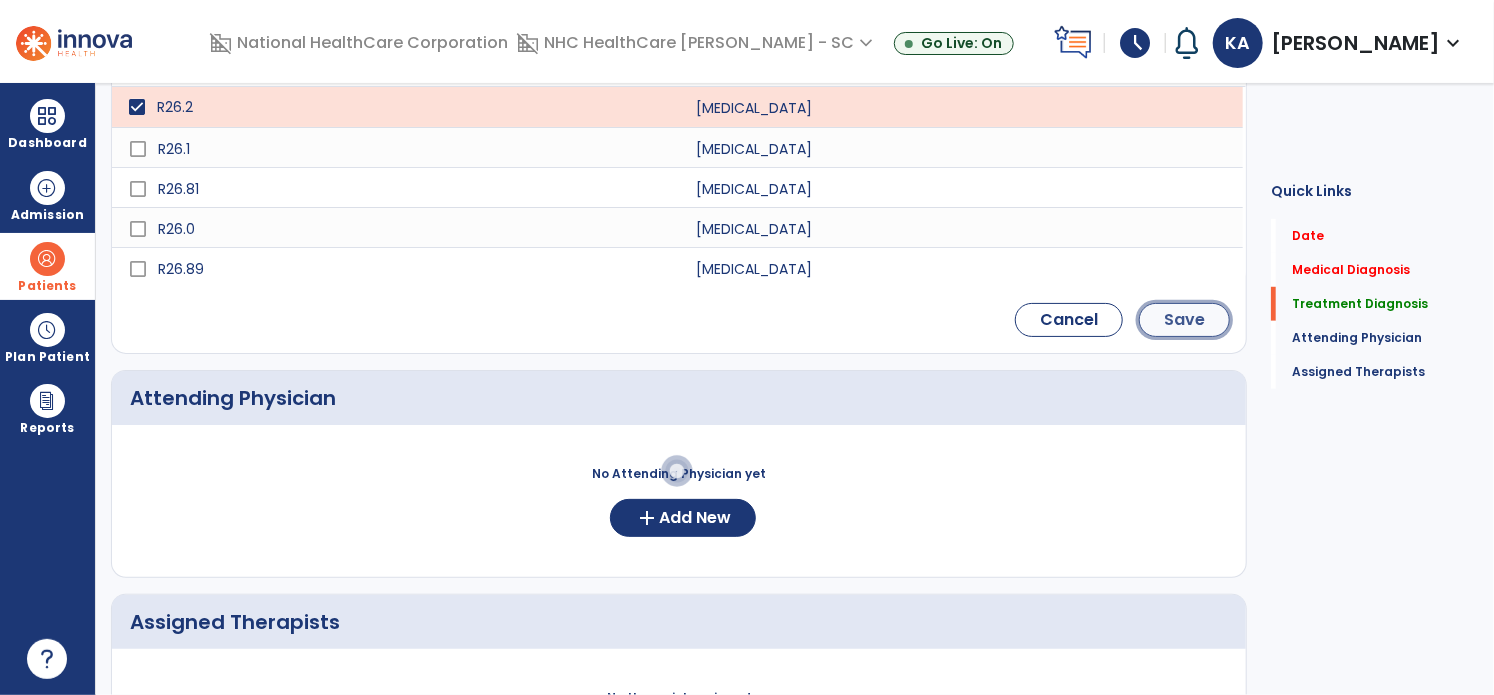 click on "Save" 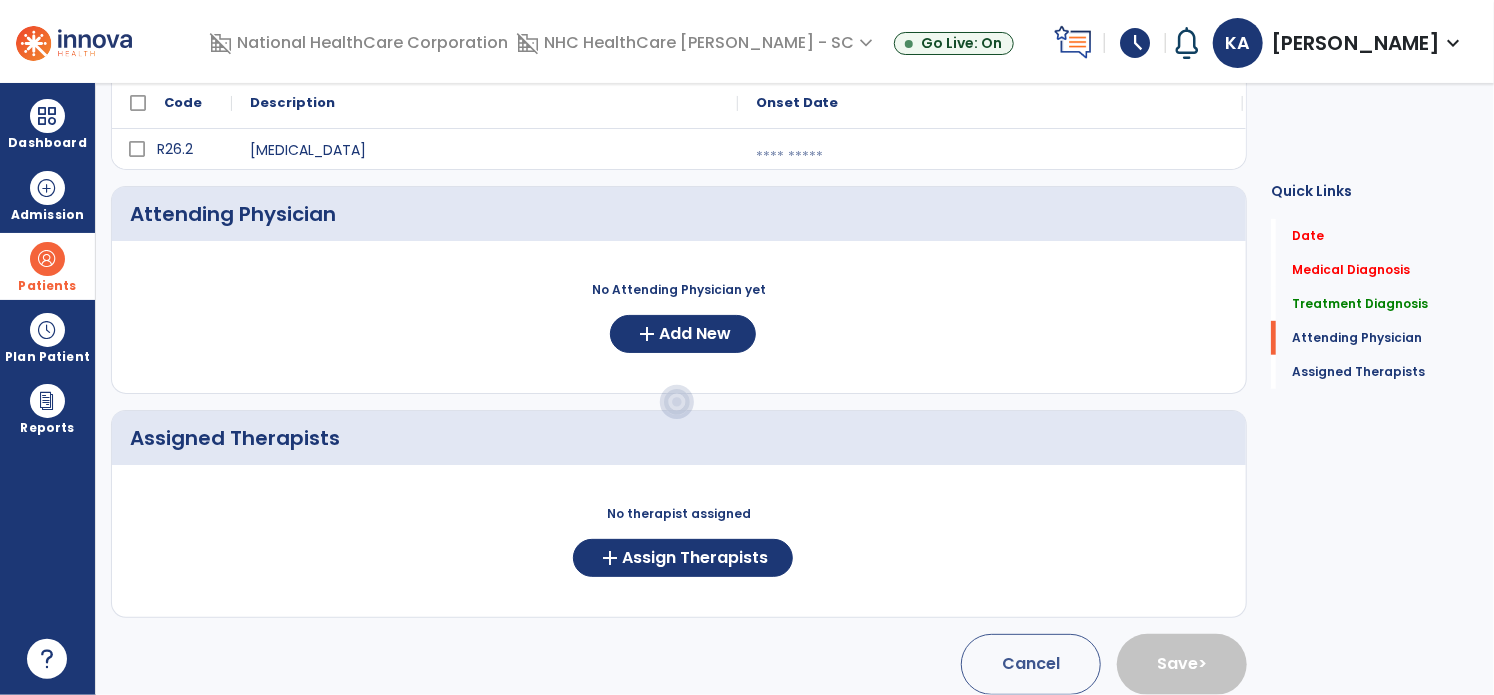 scroll, scrollTop: 429, scrollLeft: 0, axis: vertical 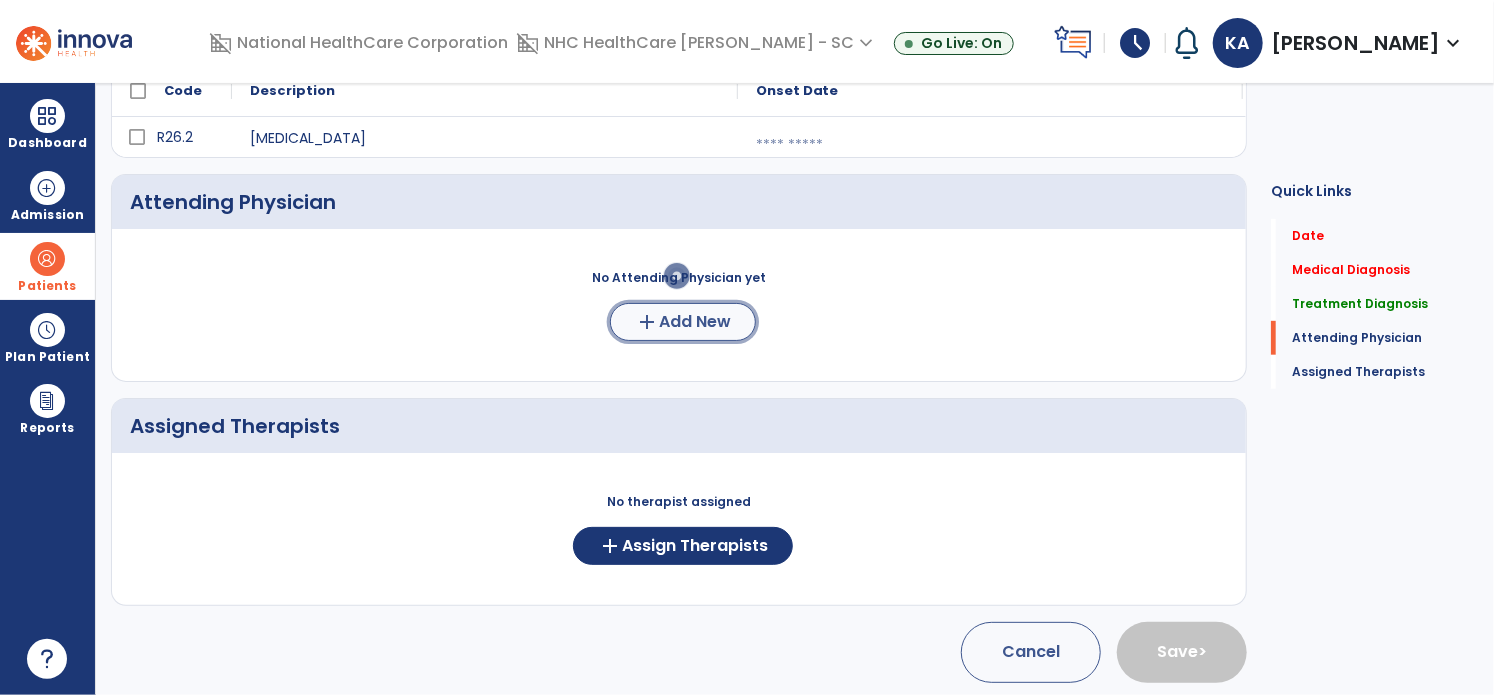 click on "add" 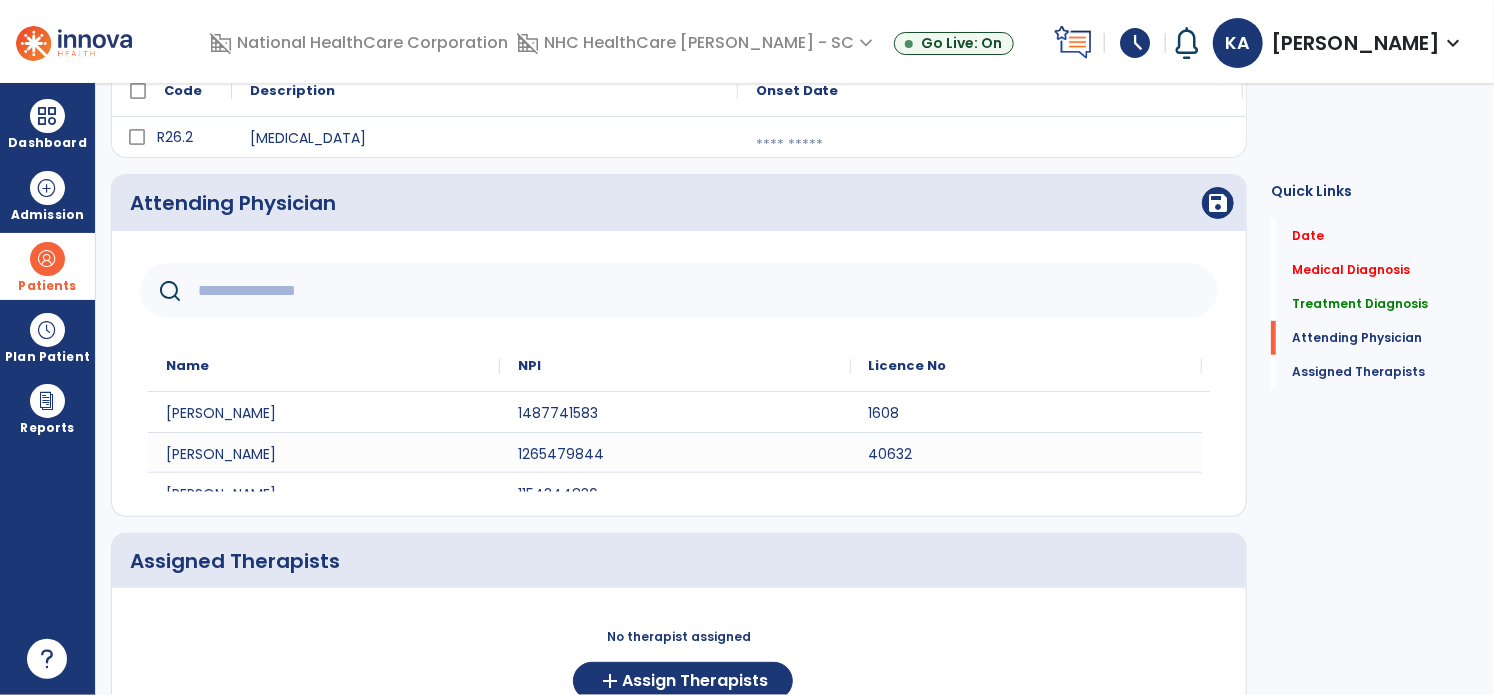 click 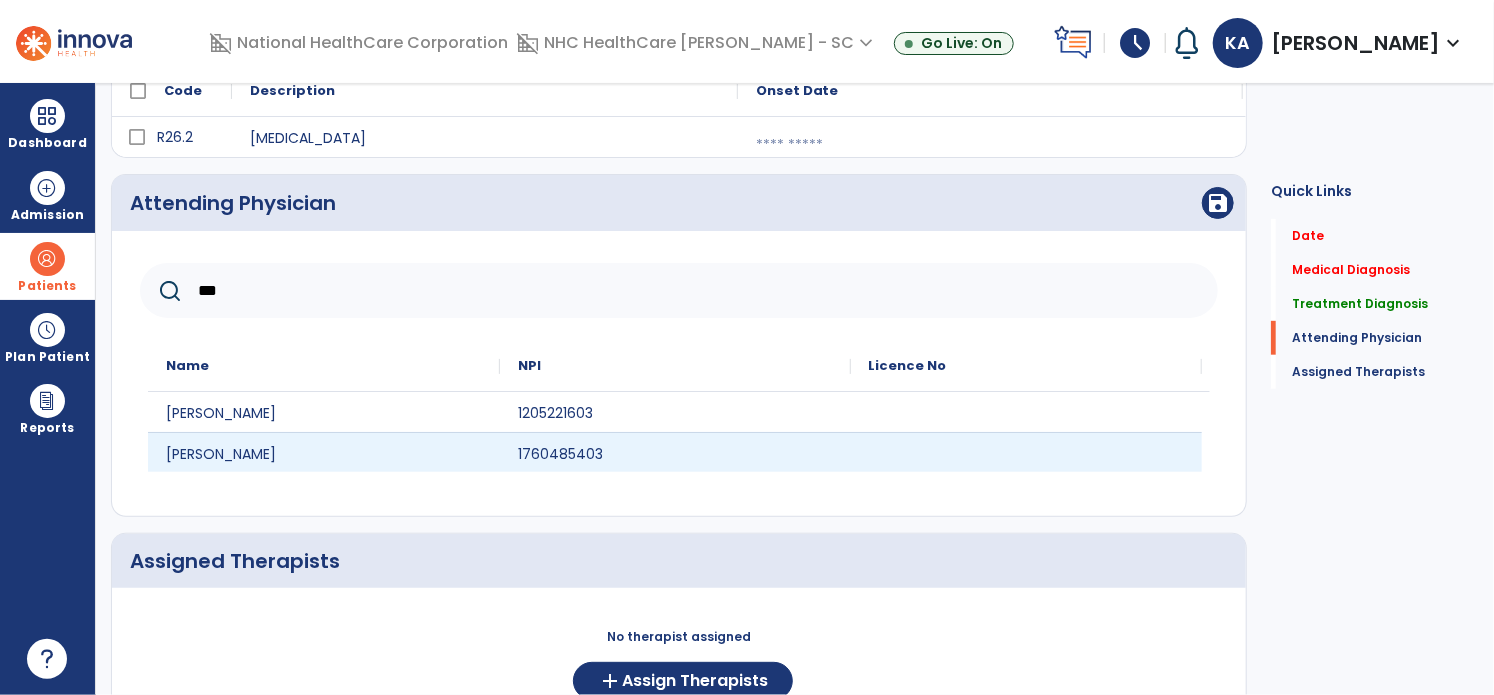 type on "***" 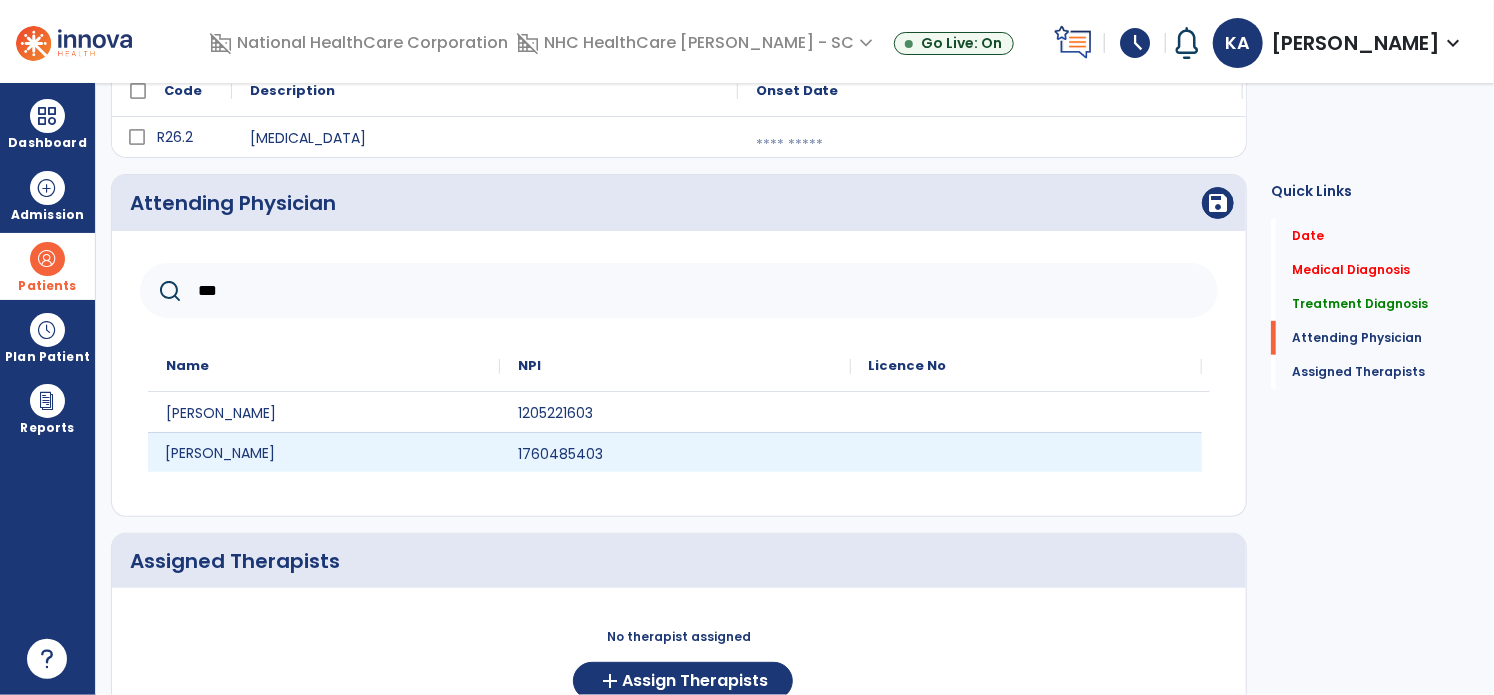click on "Joseph Farmer" 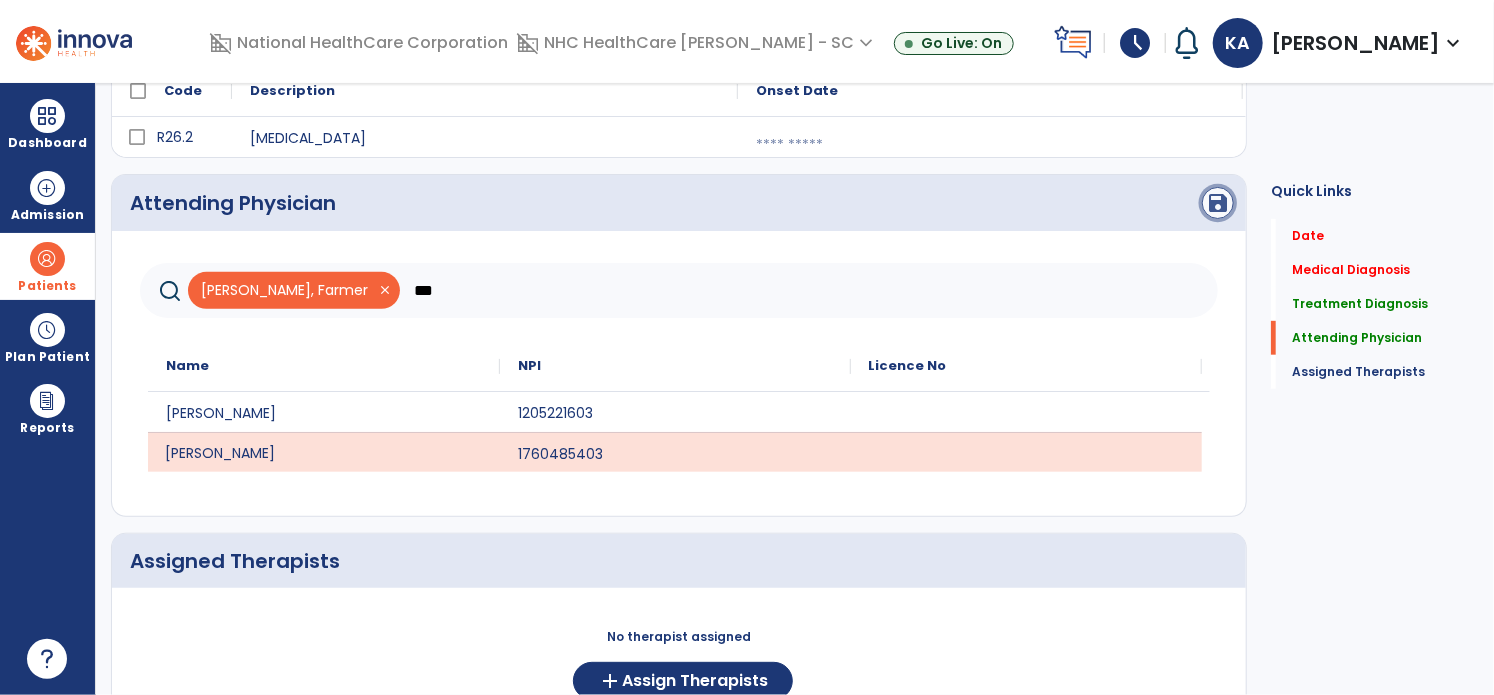 click on "save" 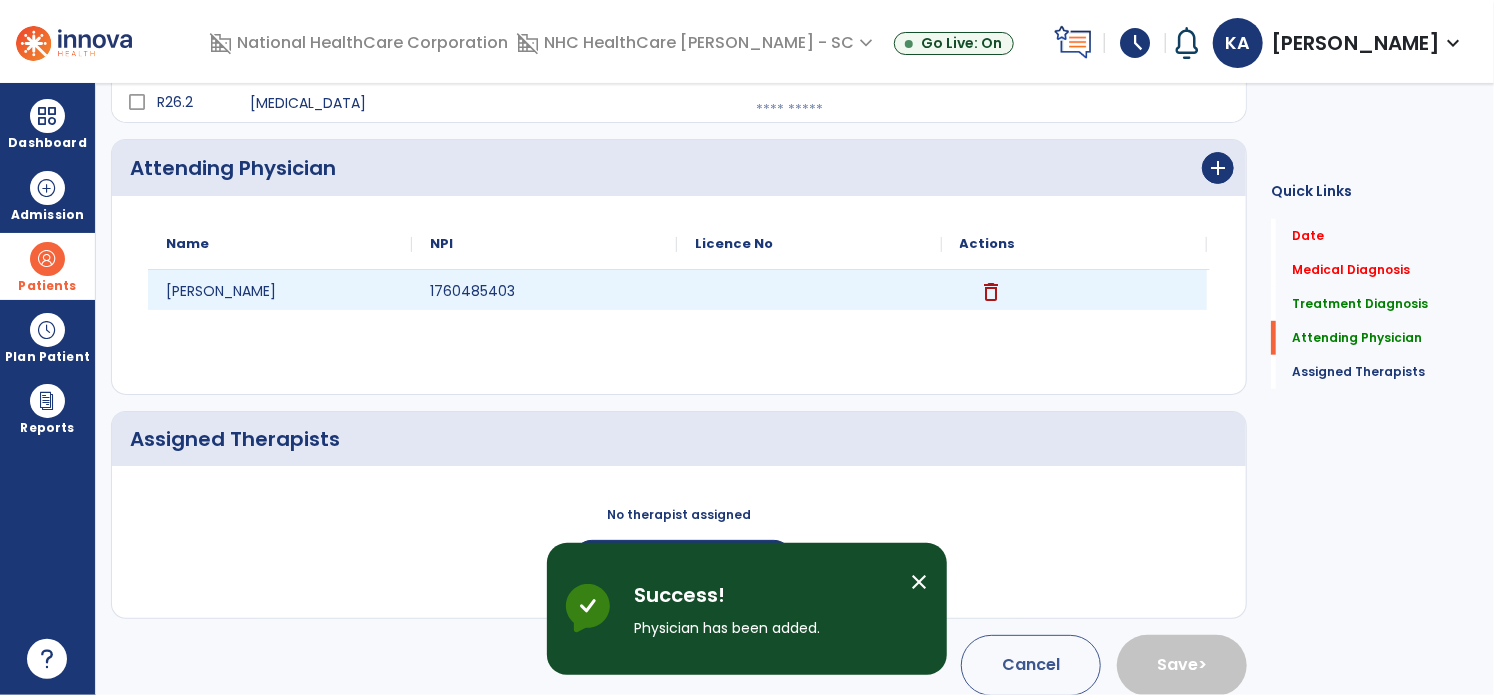 scroll, scrollTop: 477, scrollLeft: 0, axis: vertical 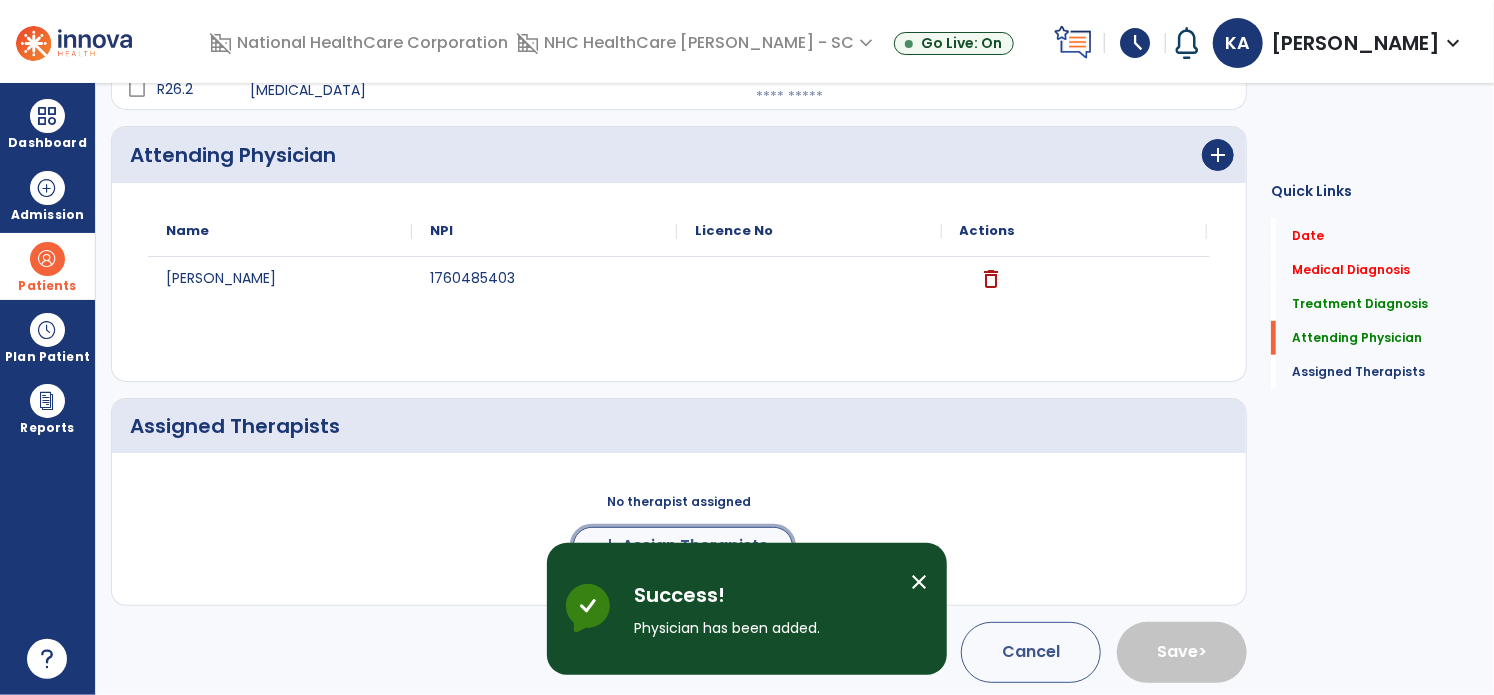 click on "add  Assign Therapists" 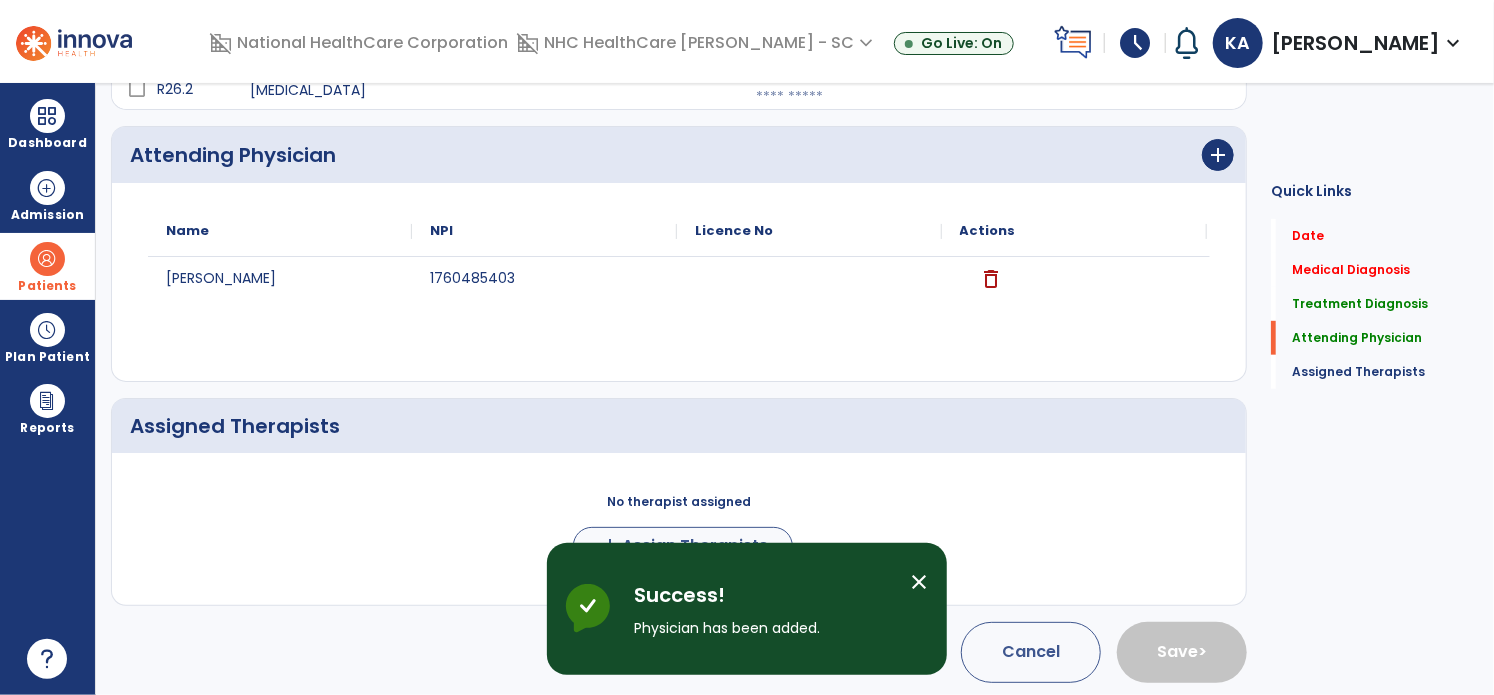 scroll, scrollTop: 474, scrollLeft: 0, axis: vertical 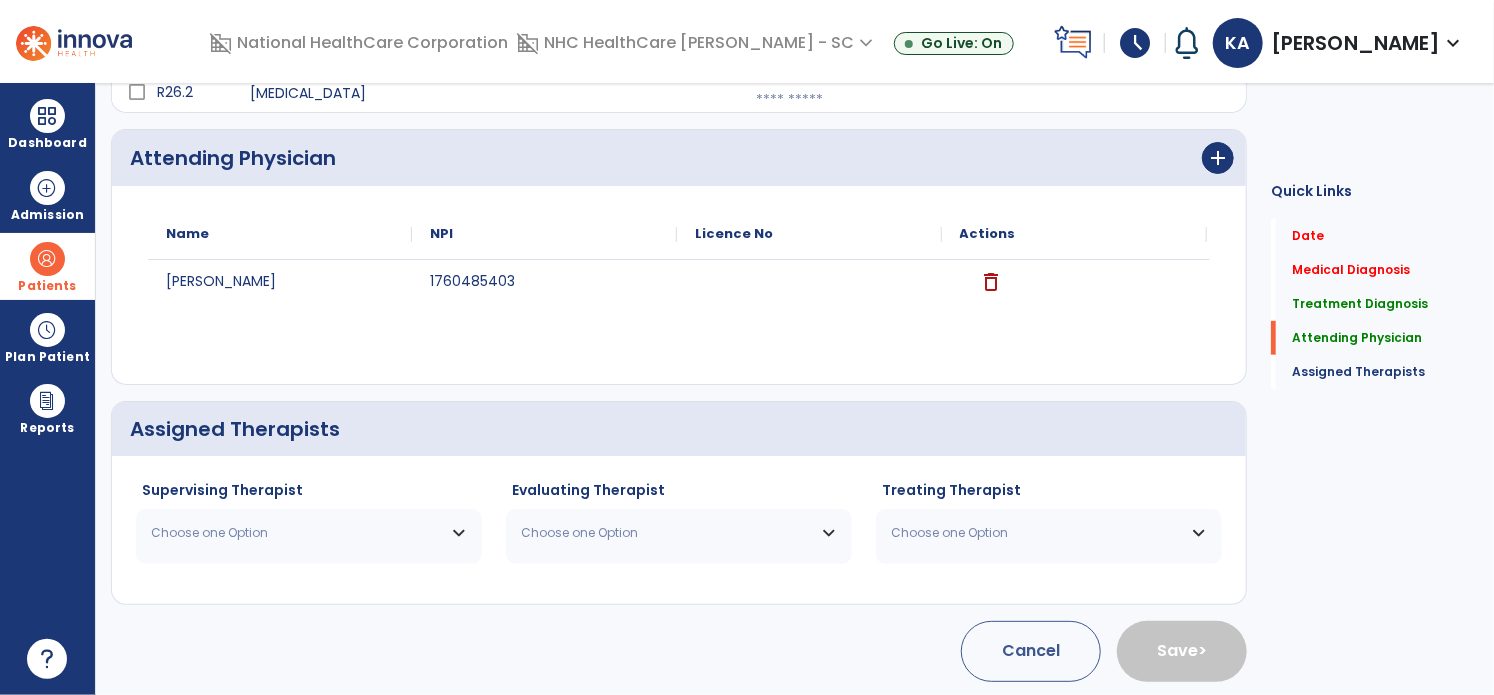 click on "Choose one Option" at bounding box center [296, 533] 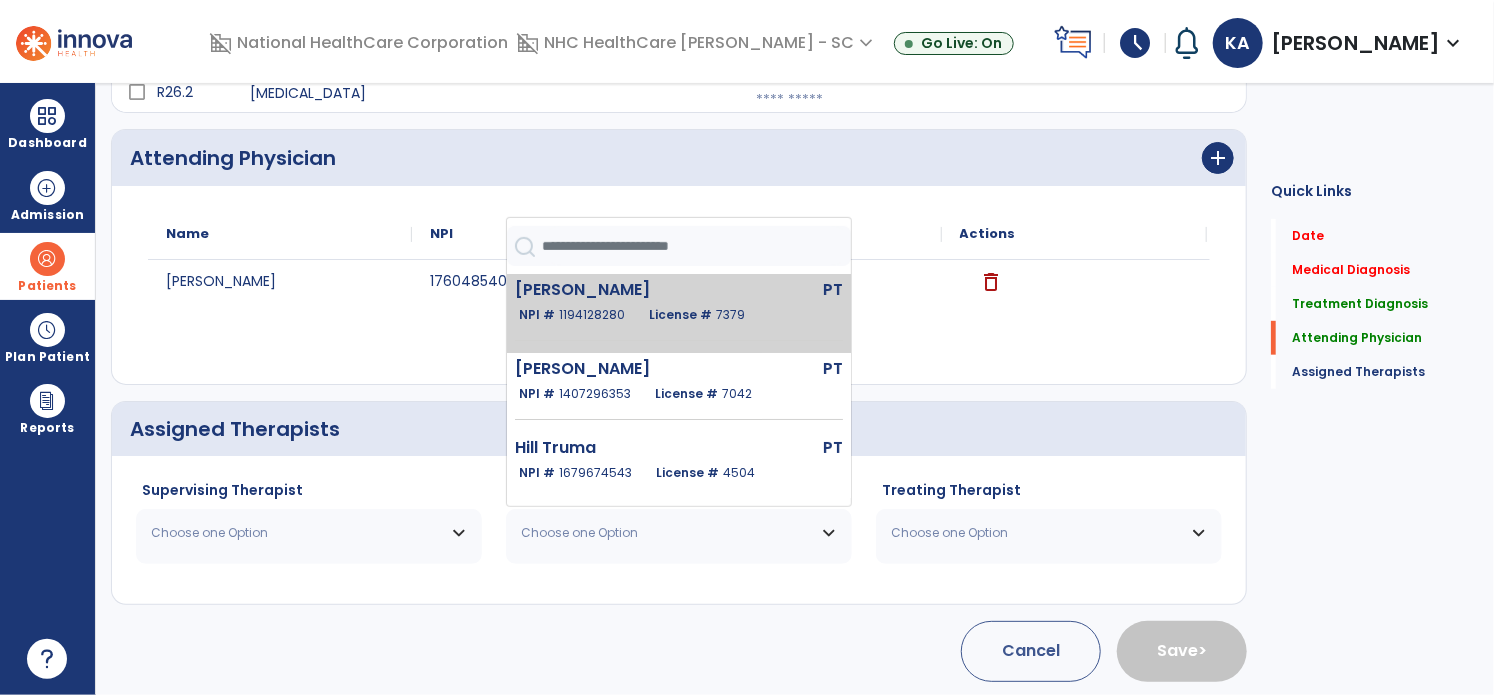 click on "License #  7379" 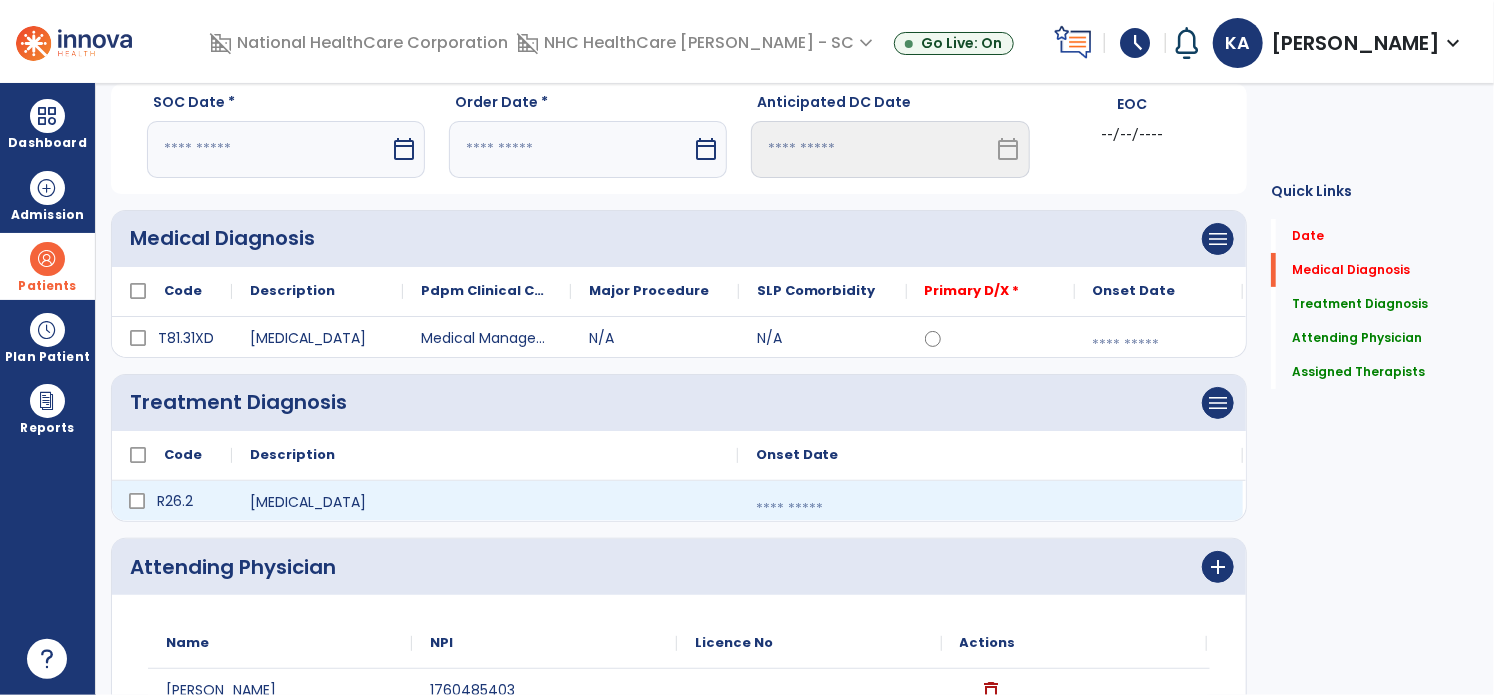 scroll, scrollTop: 100, scrollLeft: 0, axis: vertical 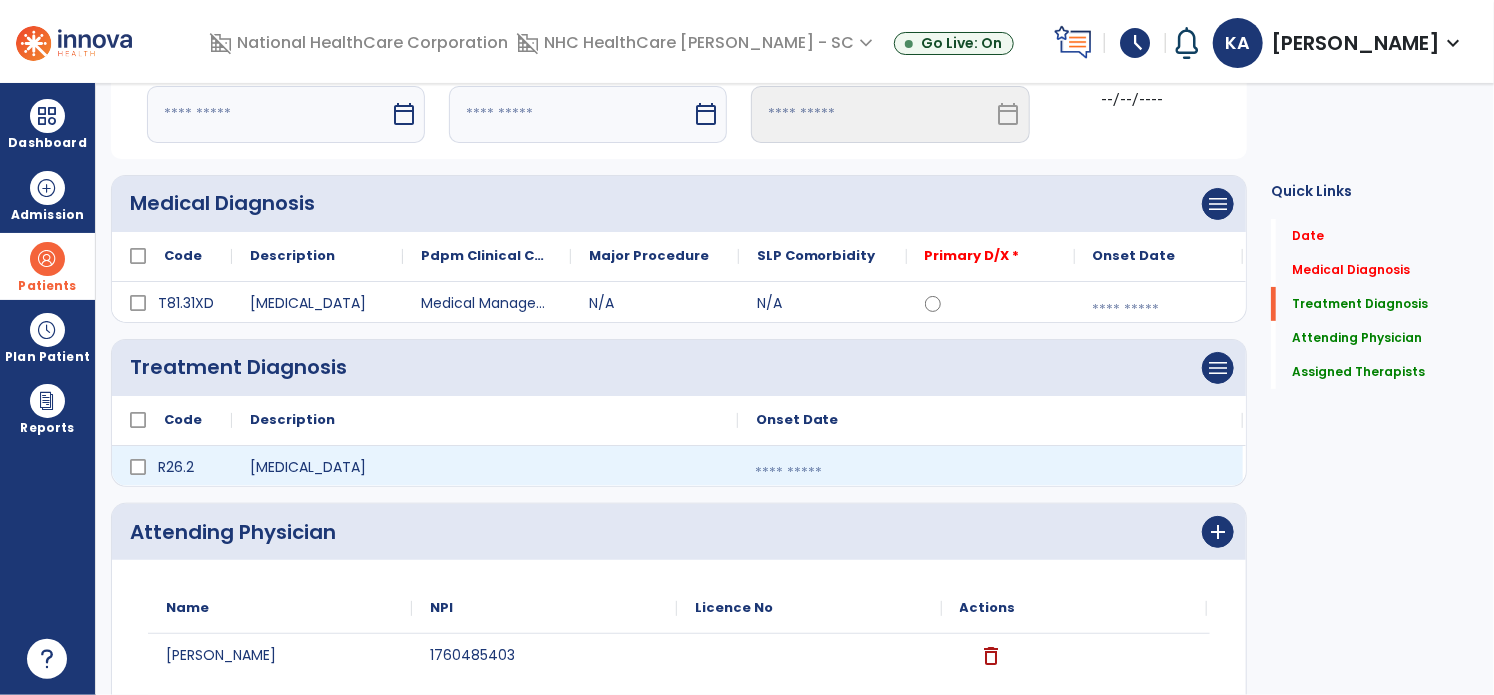 click at bounding box center [990, 473] 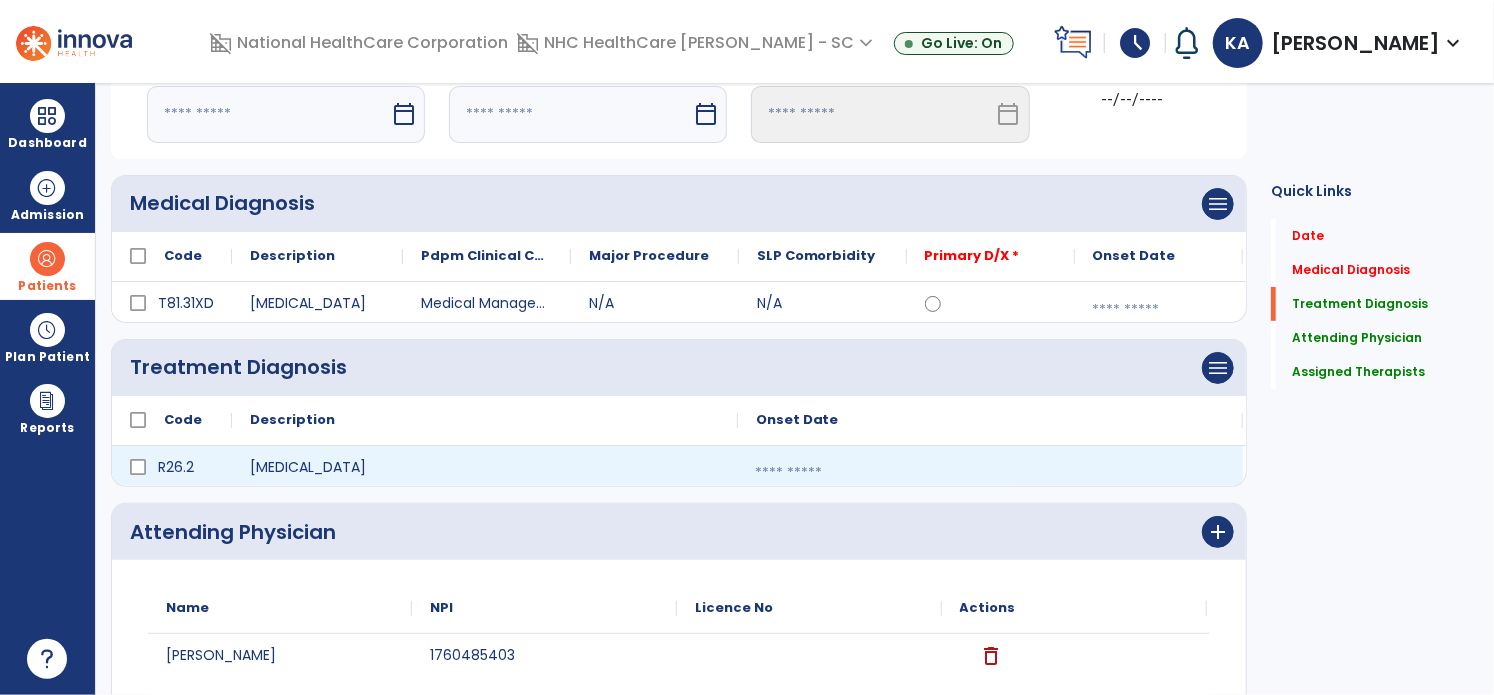 select on "*" 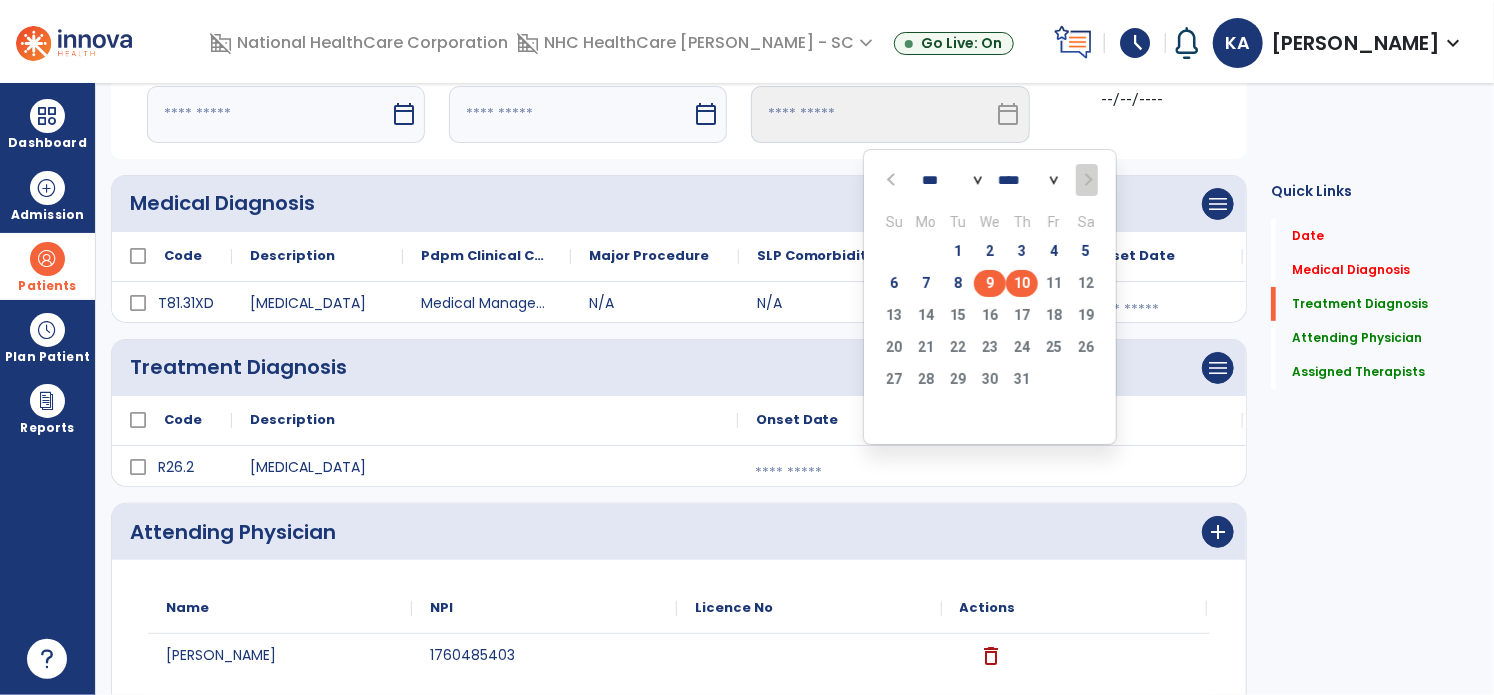 click on "9" 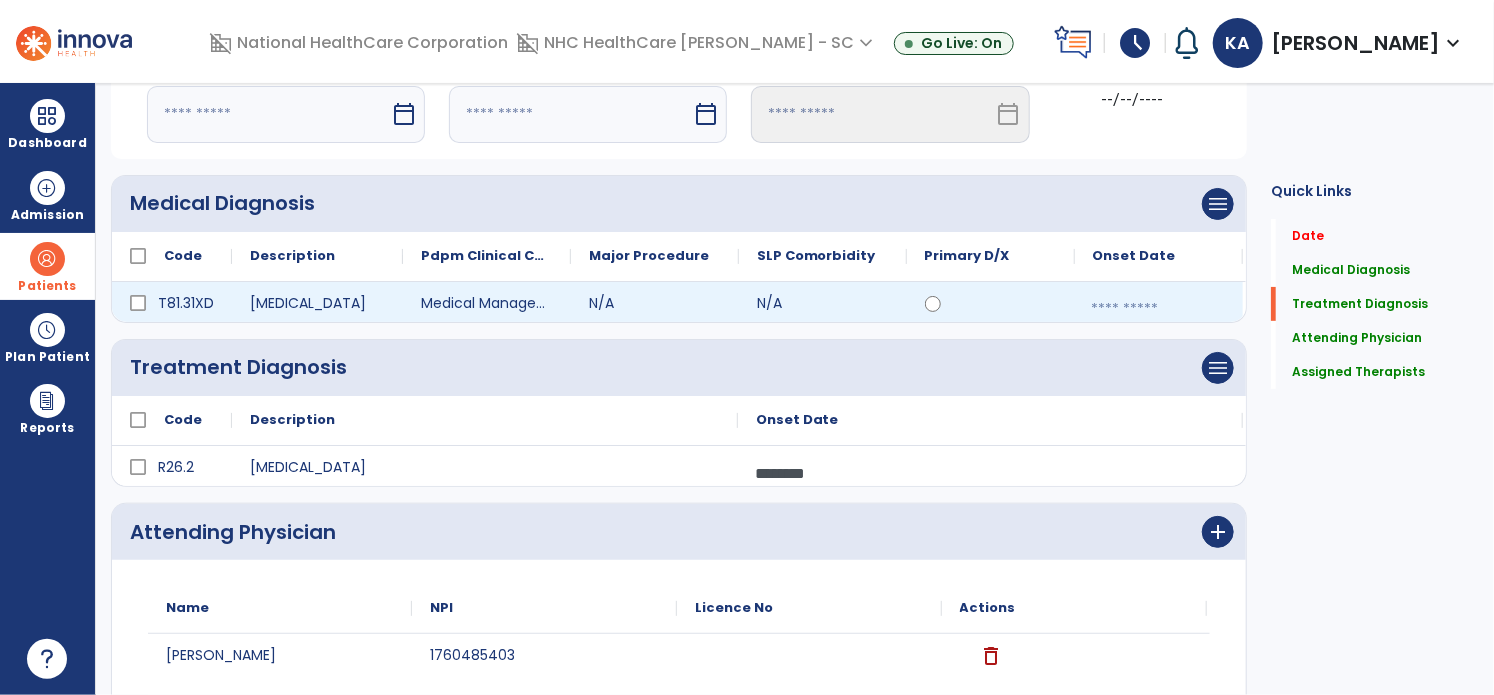 click at bounding box center (1159, 309) 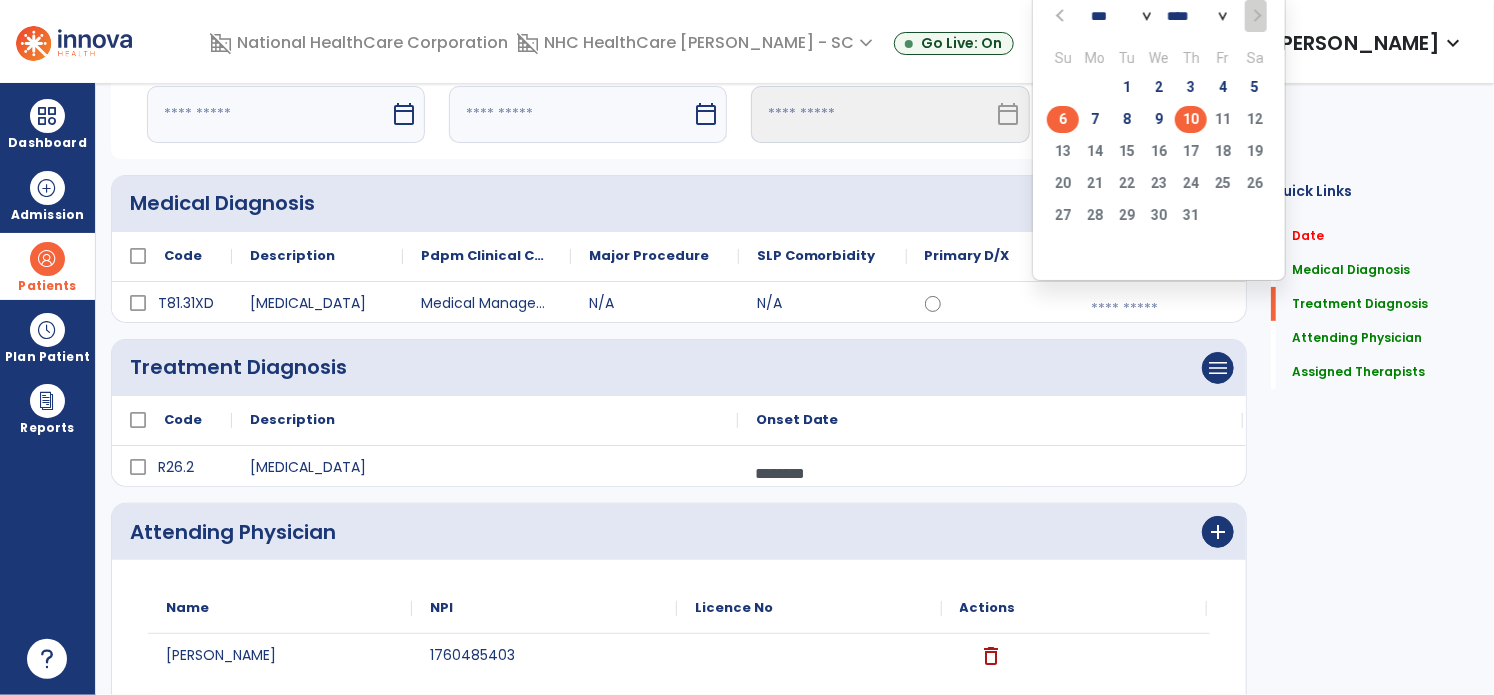 click on "6" 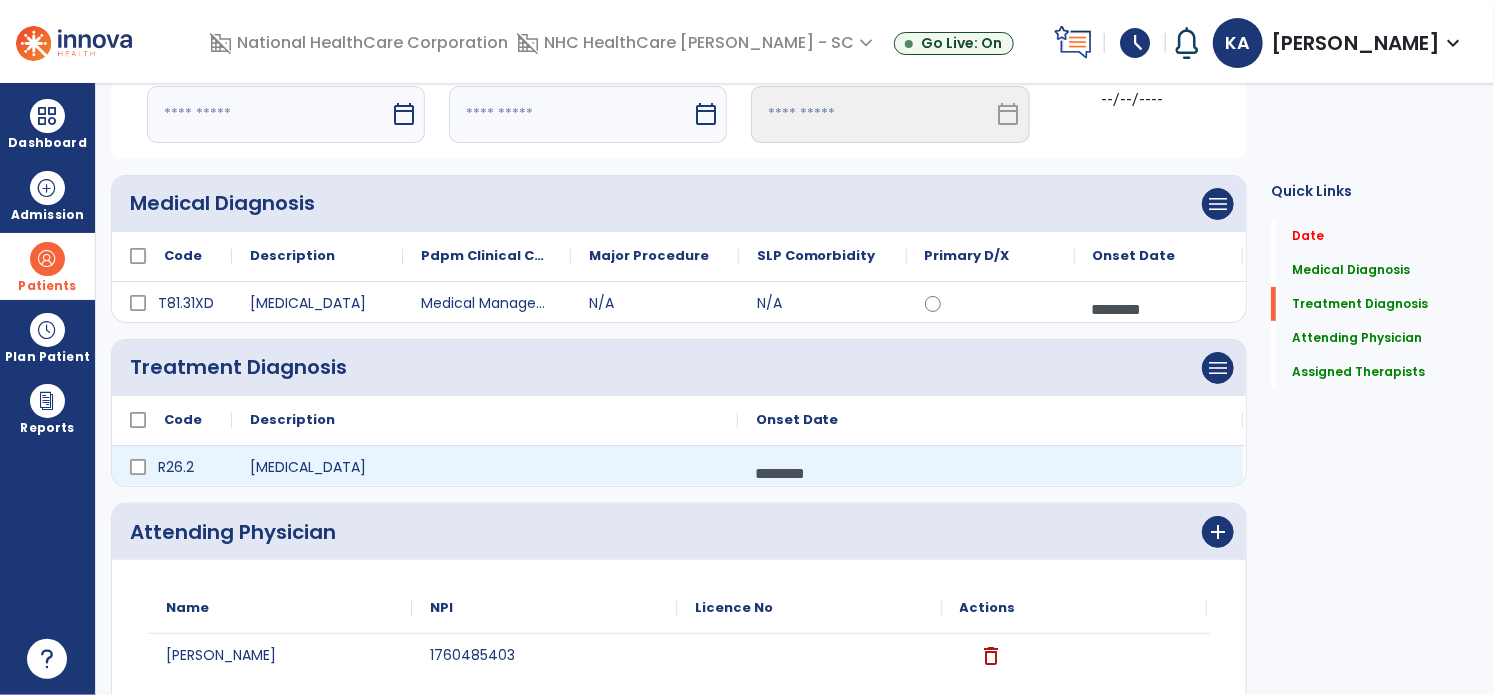 click on "********" at bounding box center [990, 473] 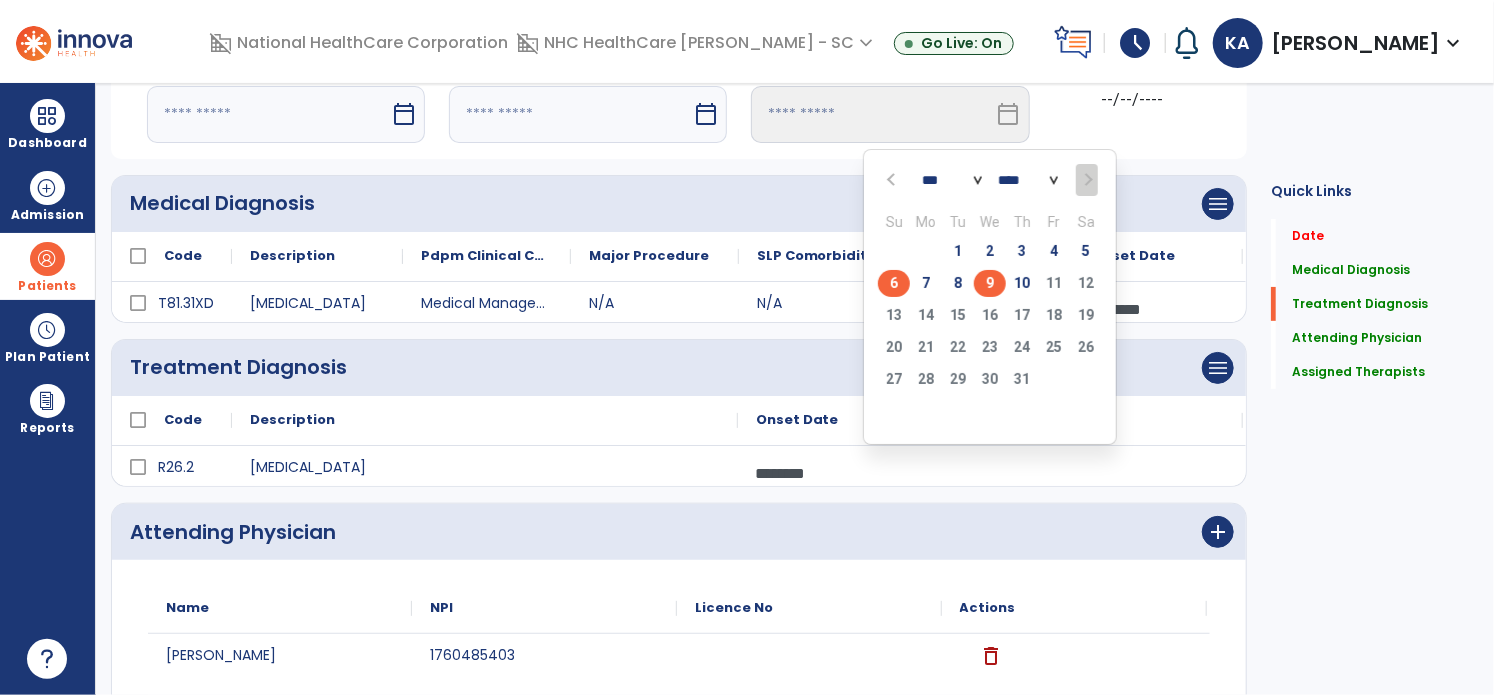 click on "6" 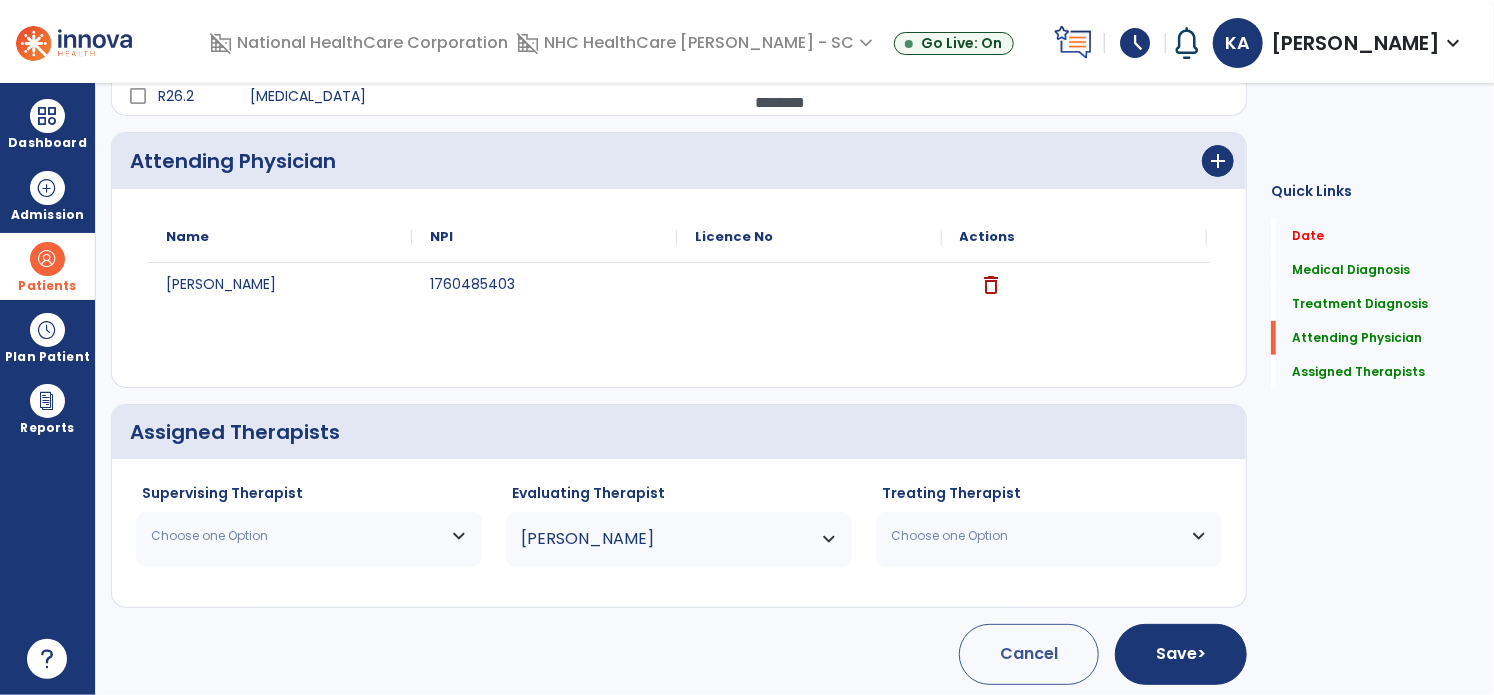 scroll, scrollTop: 474, scrollLeft: 0, axis: vertical 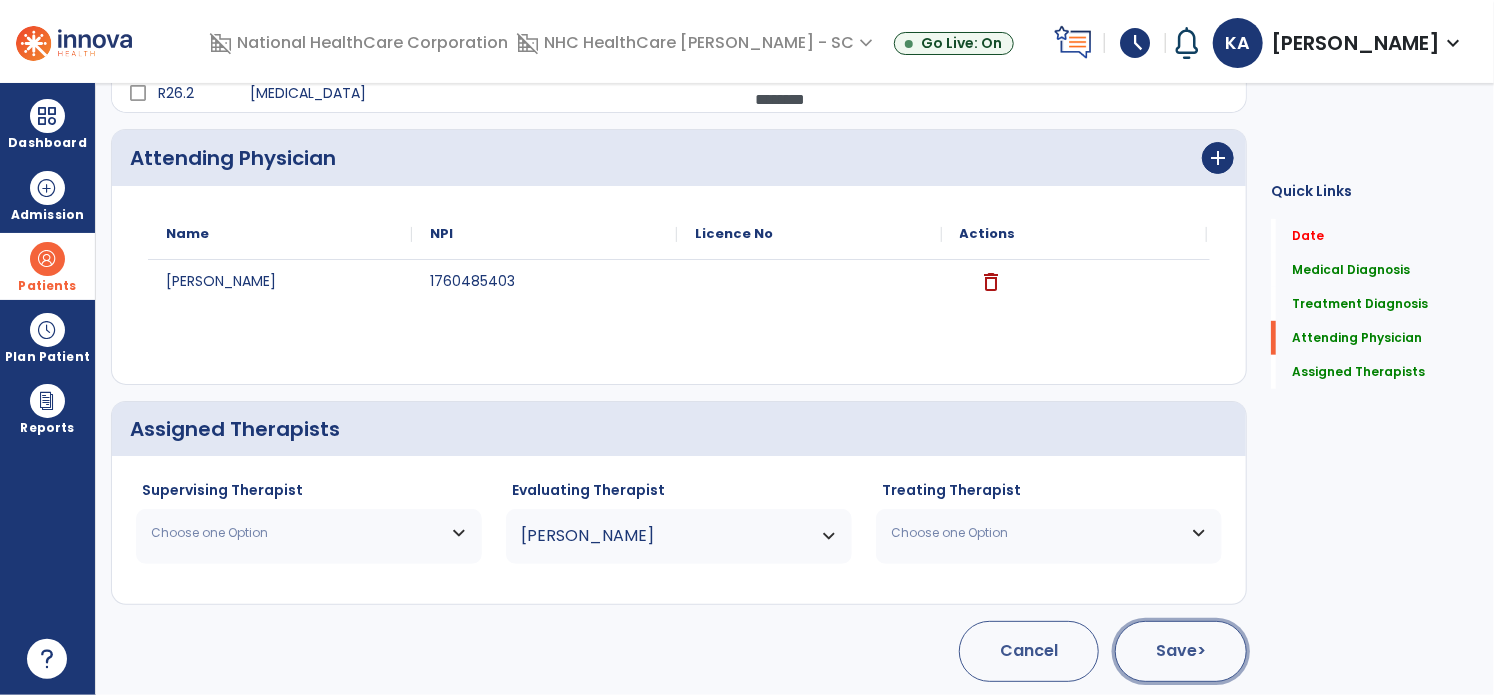 click on "Save  >" 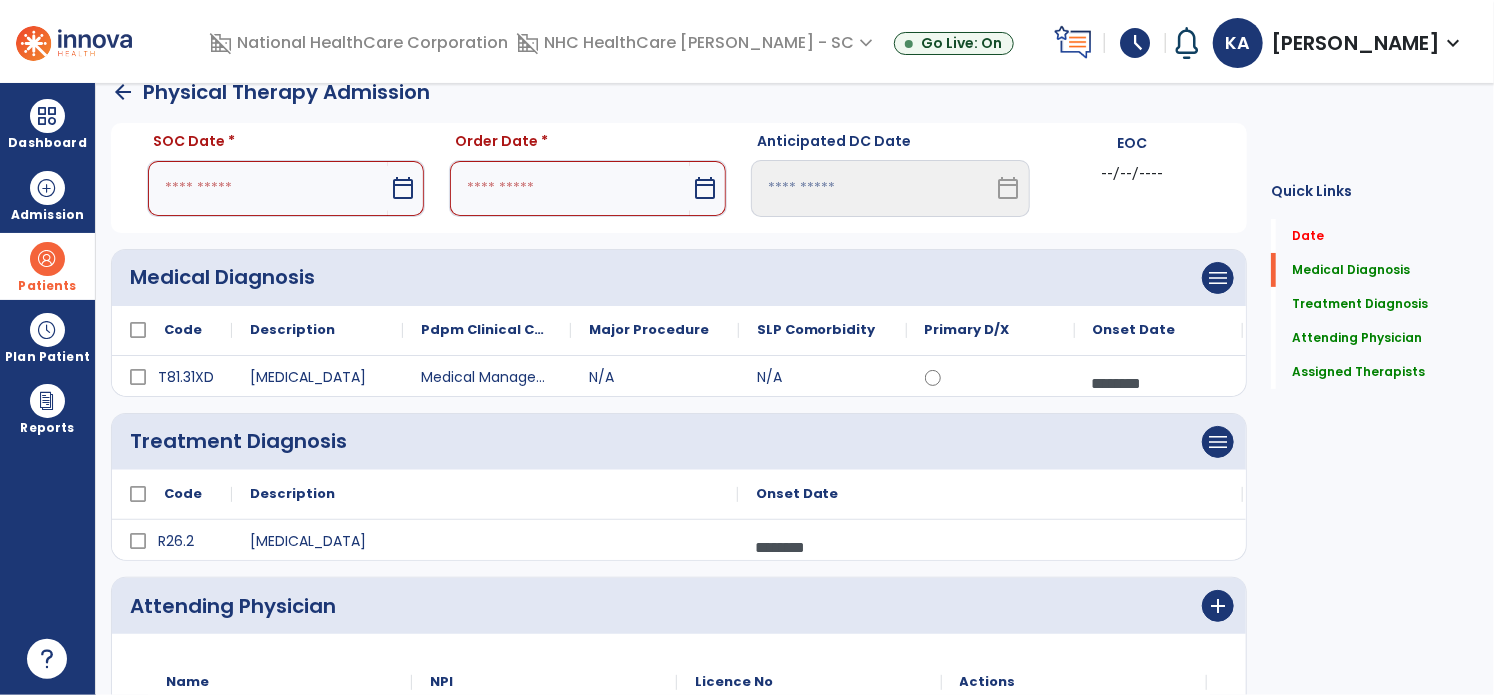 scroll, scrollTop: 0, scrollLeft: 0, axis: both 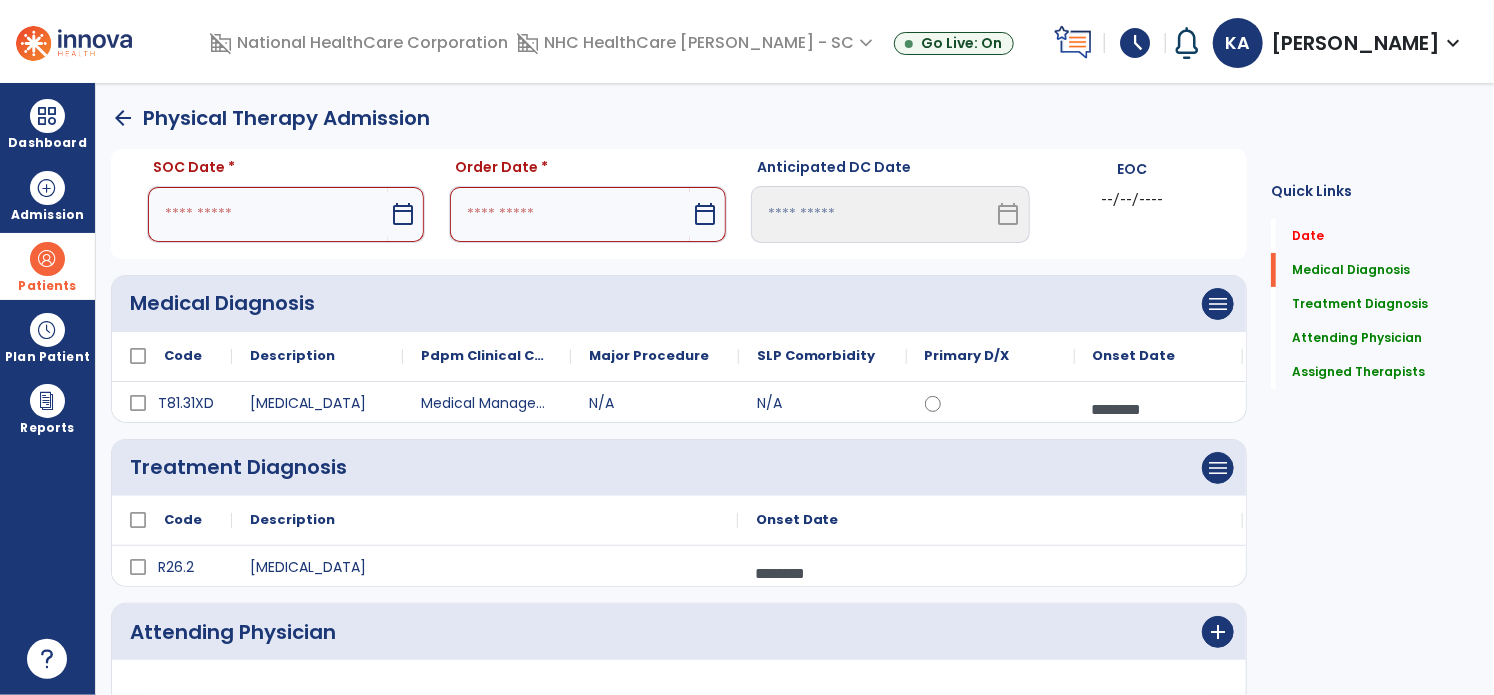 click on "calendar_today" at bounding box center [403, 214] 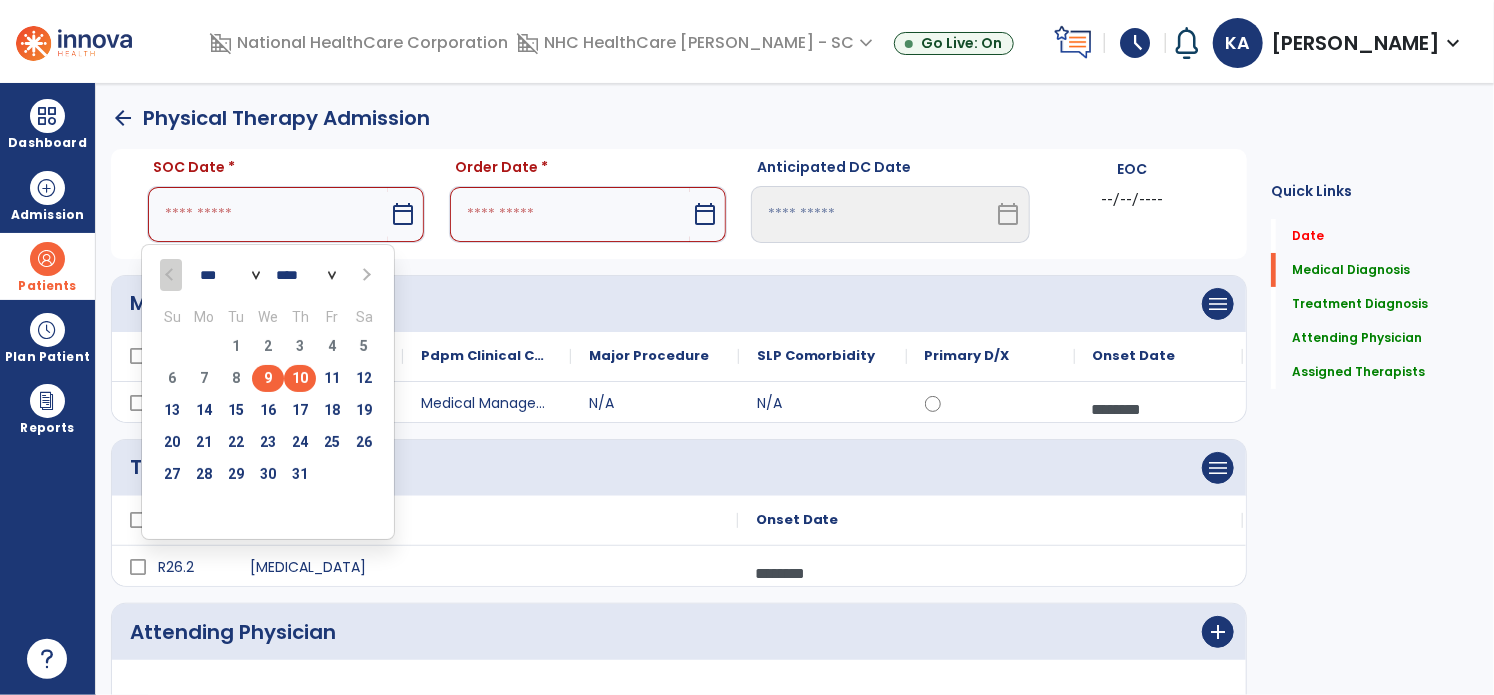click on "9" at bounding box center [268, 378] 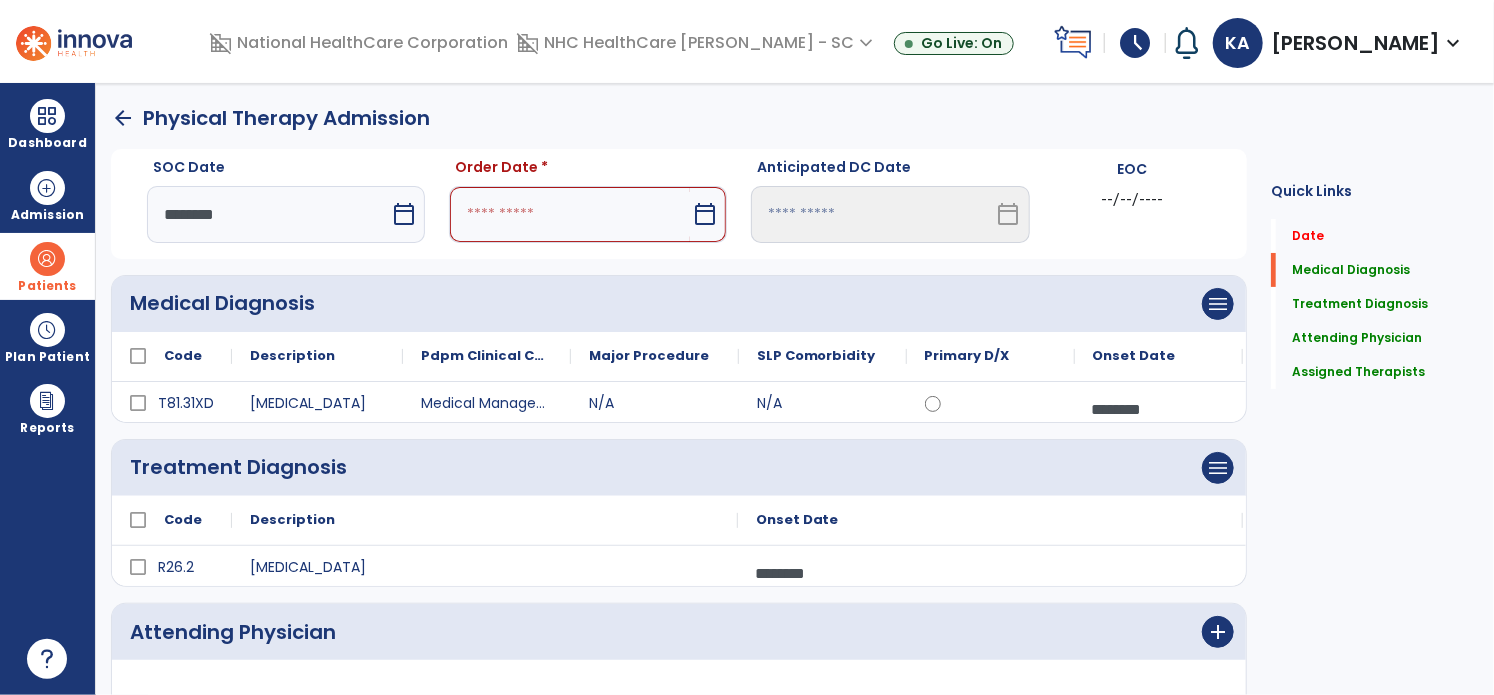 click on "calendar_today" at bounding box center (705, 214) 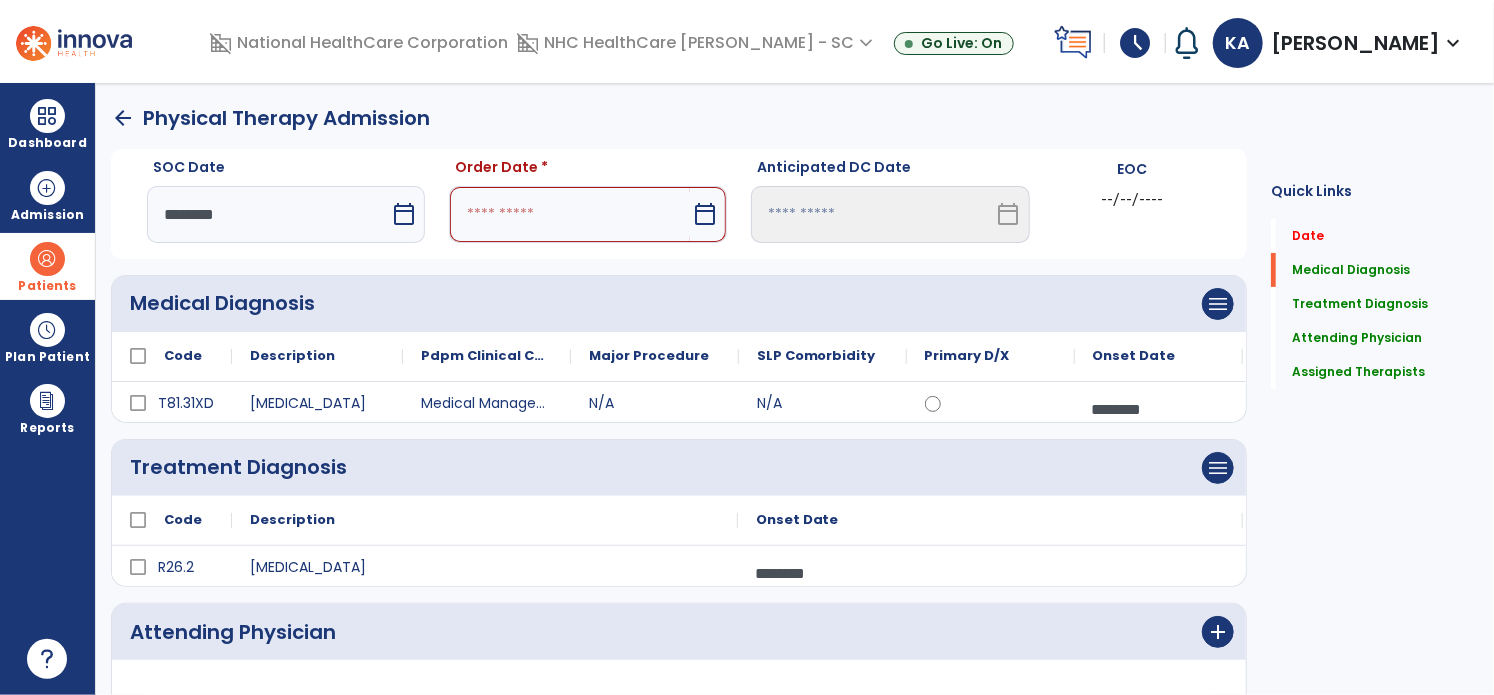 select on "*" 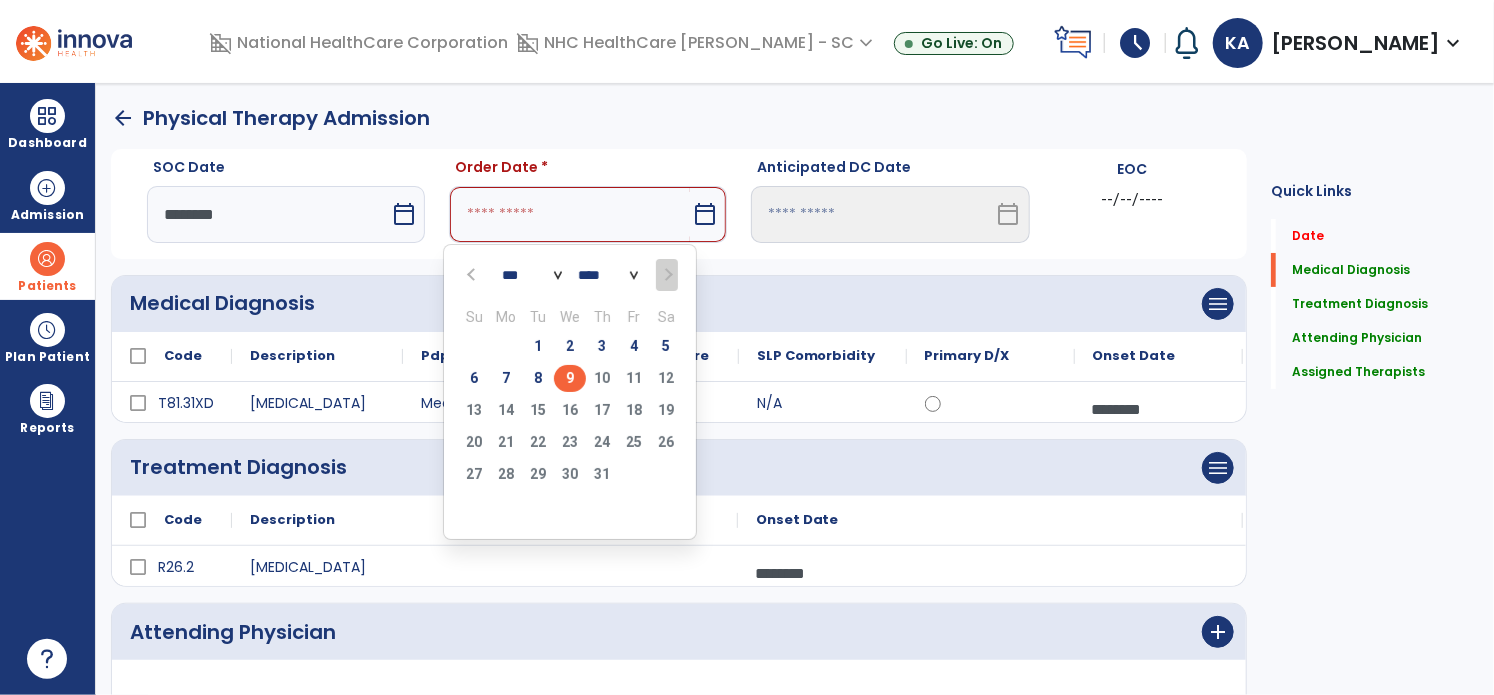 click on "9" at bounding box center [570, 378] 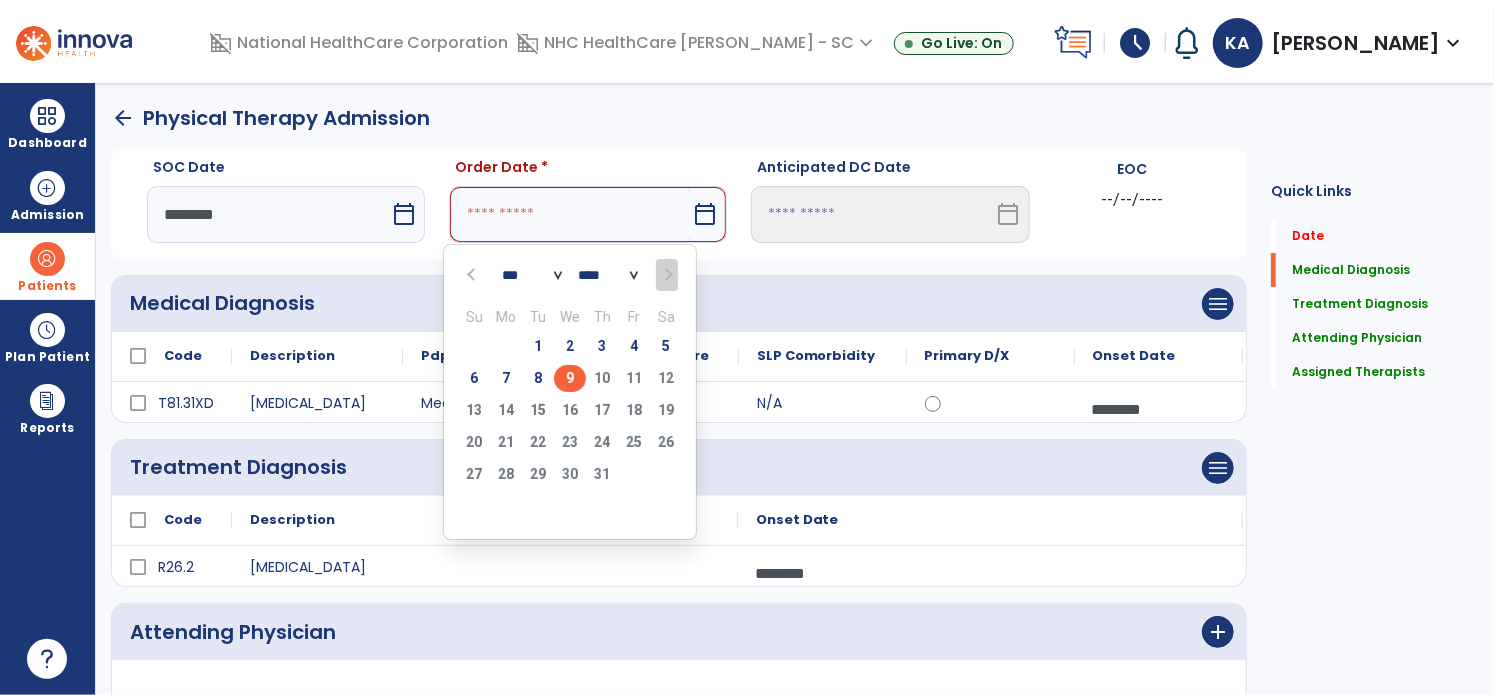 type on "********" 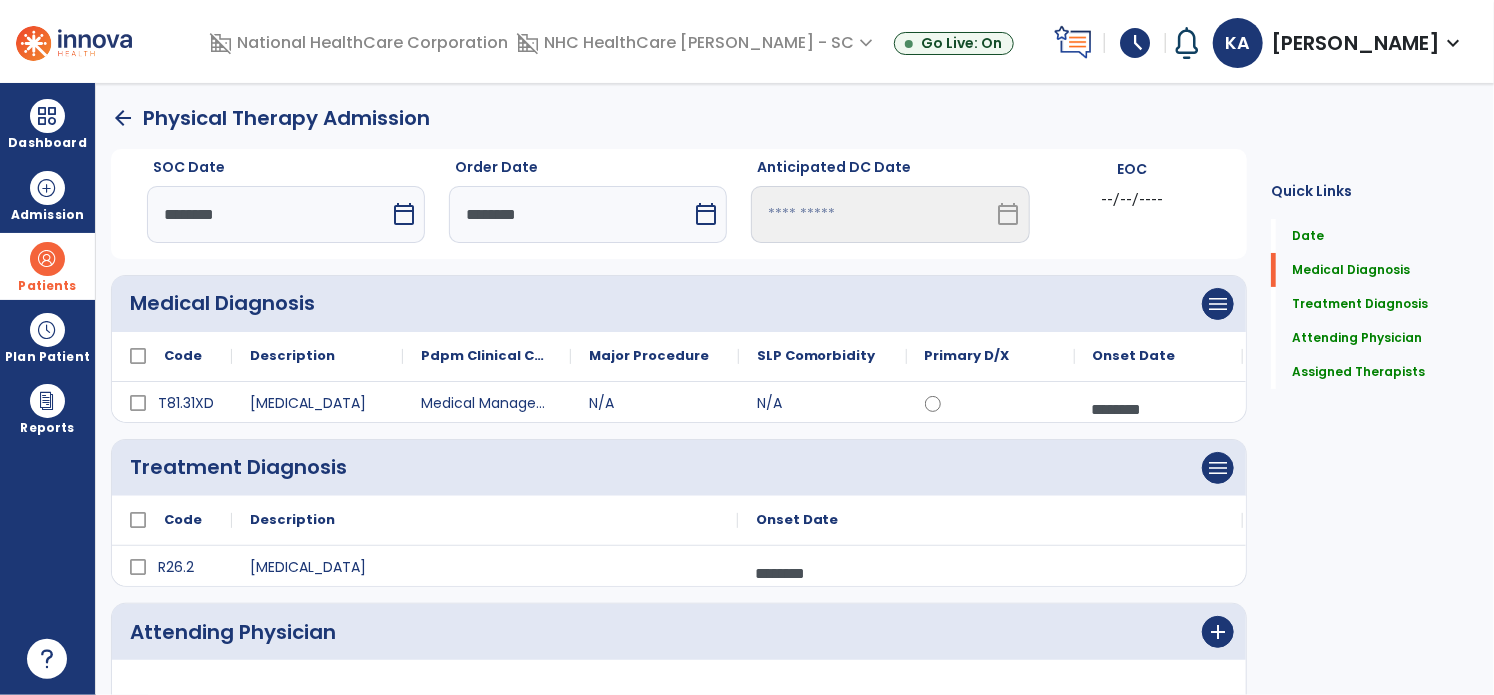 click on "calendar_today" at bounding box center (404, 214) 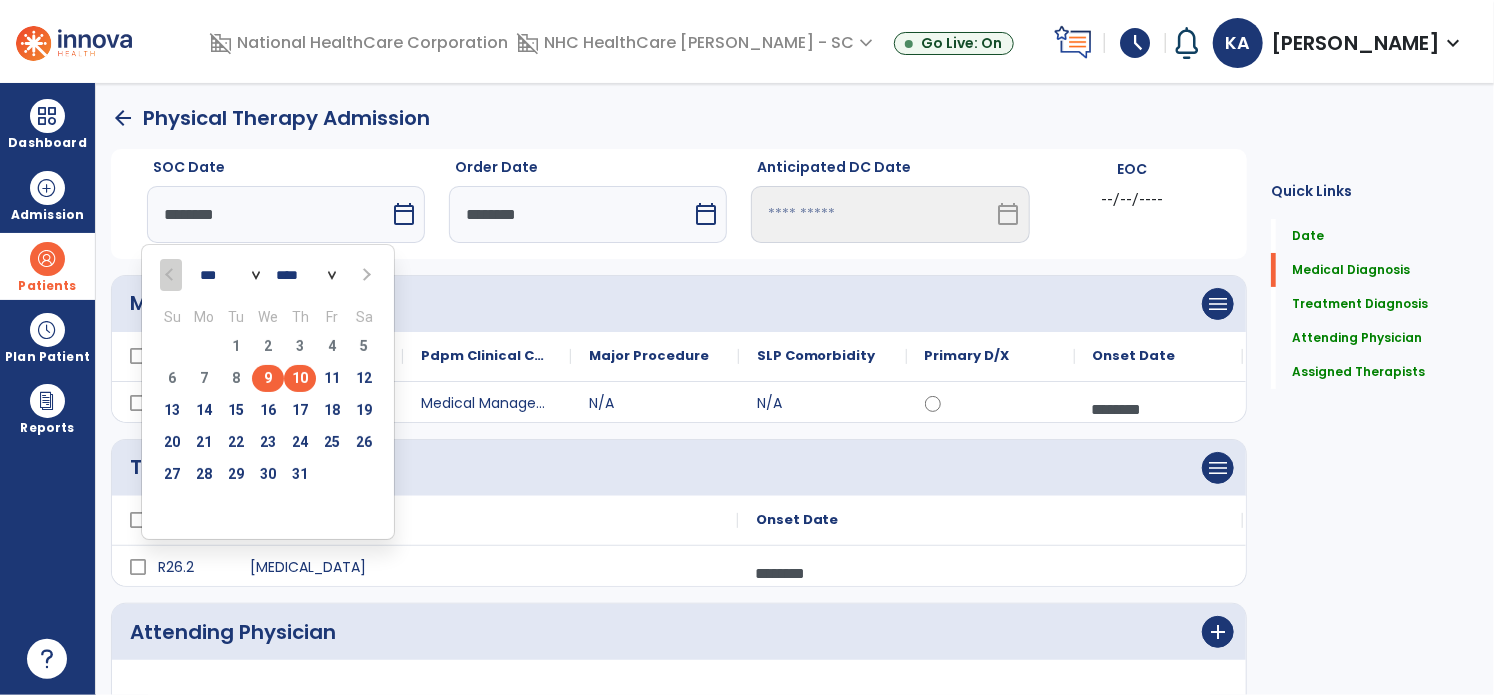click on "10" at bounding box center (300, 378) 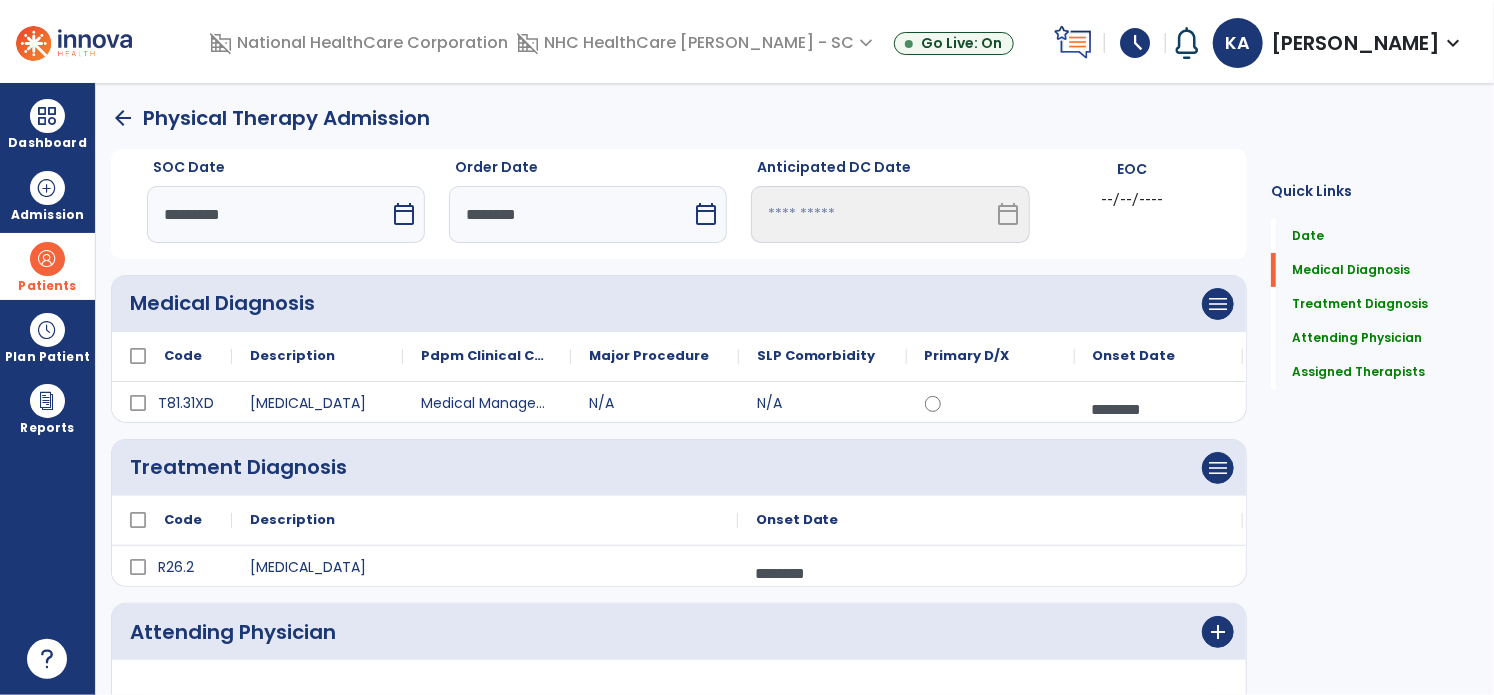 click on "calendar_today" at bounding box center (404, 214) 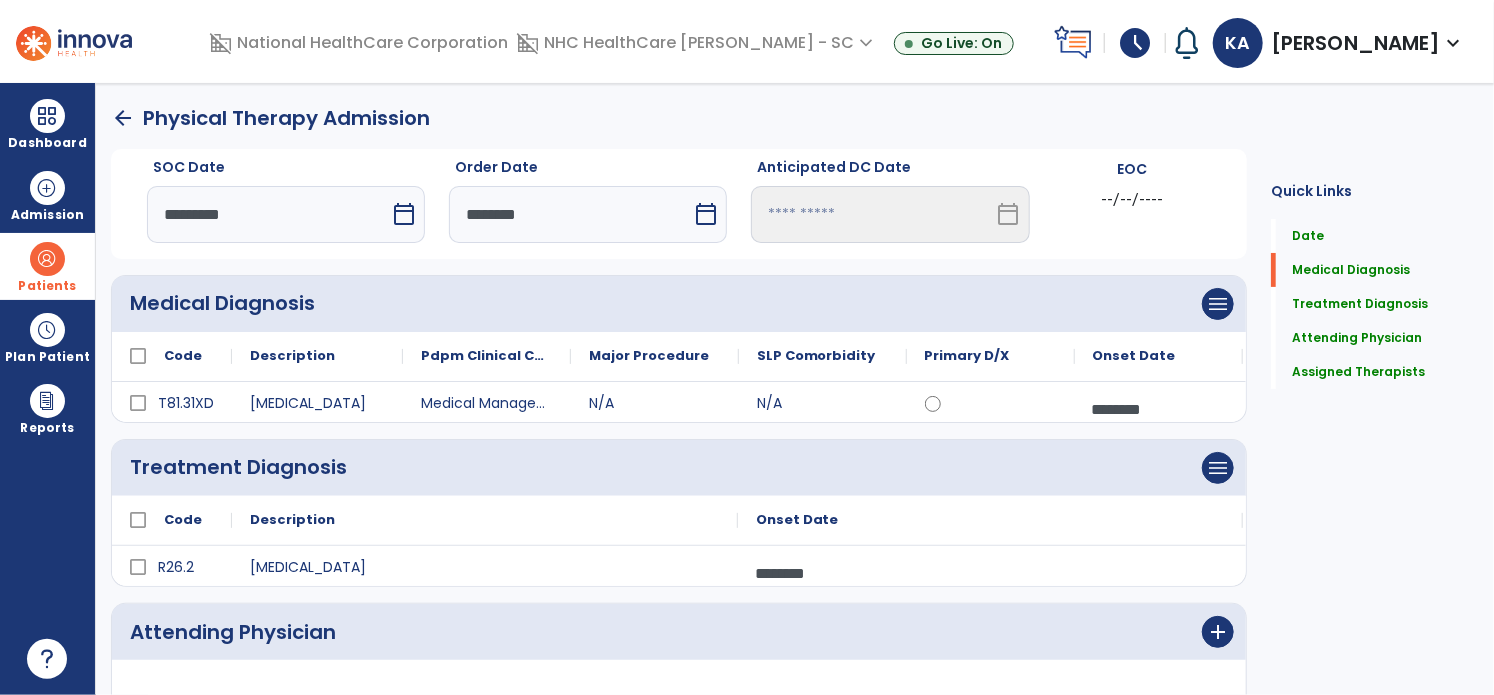 select on "*" 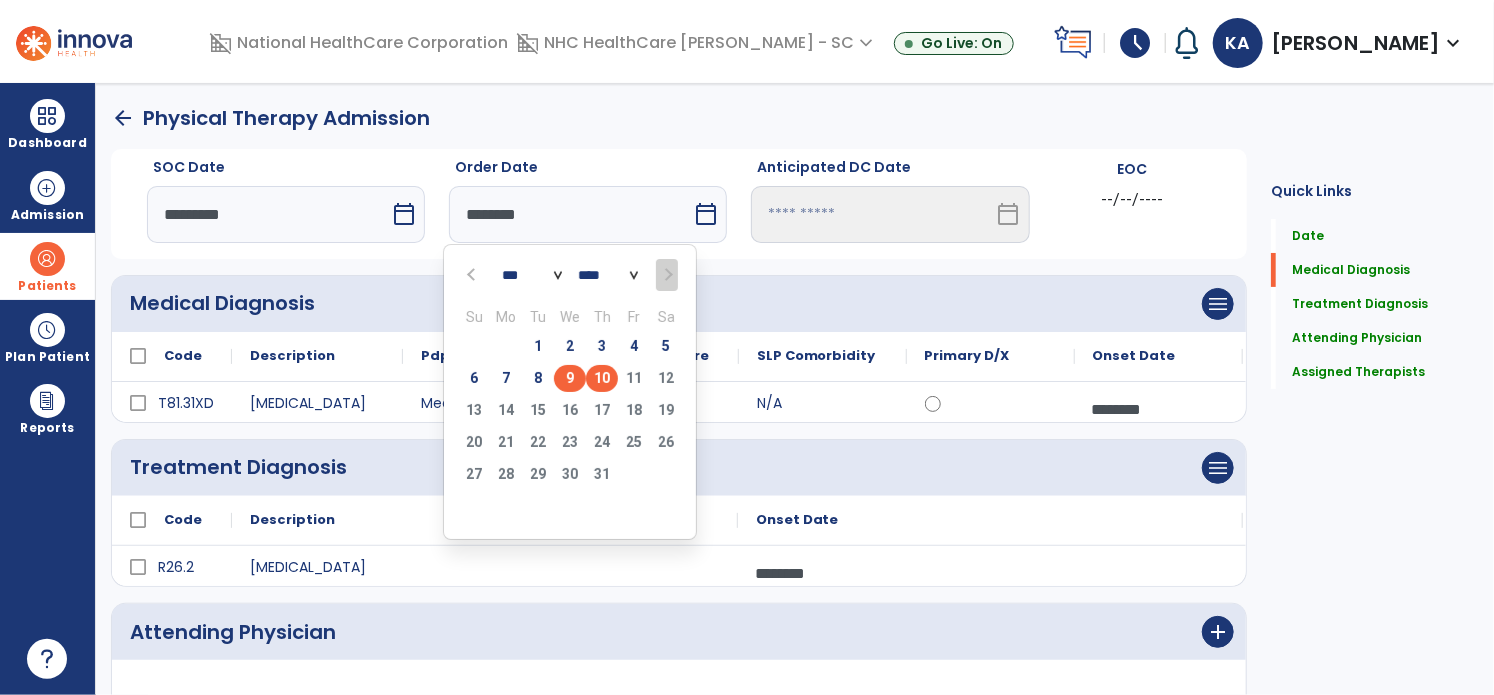 click on "10" at bounding box center [602, 378] 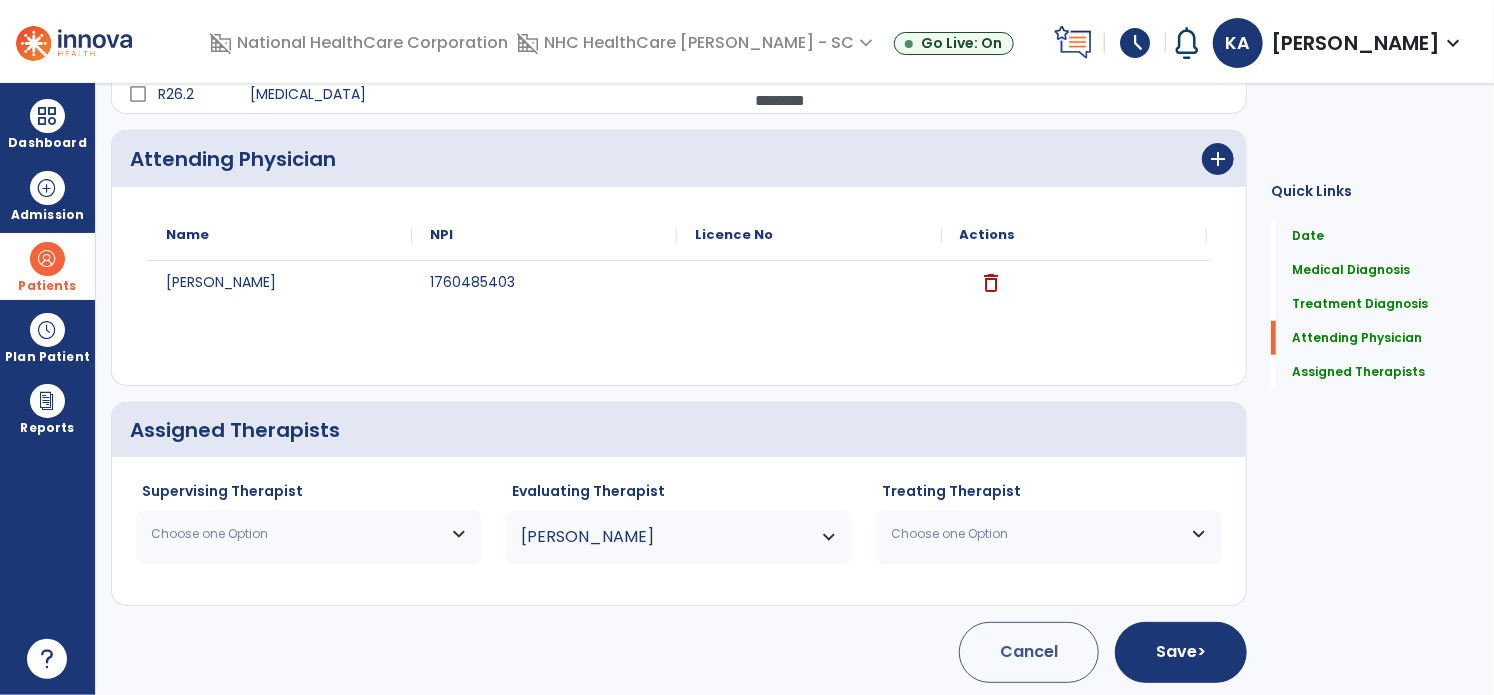 scroll, scrollTop: 474, scrollLeft: 0, axis: vertical 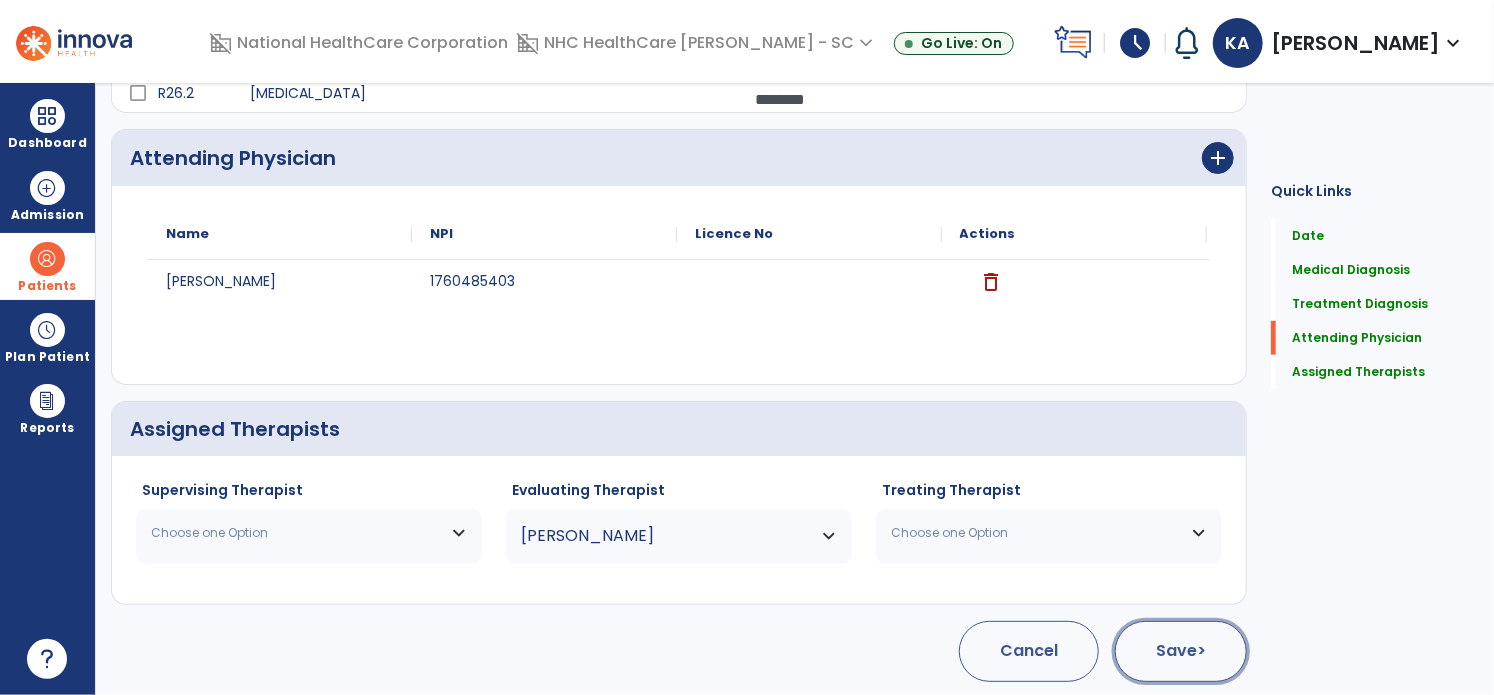click on "Save  >" 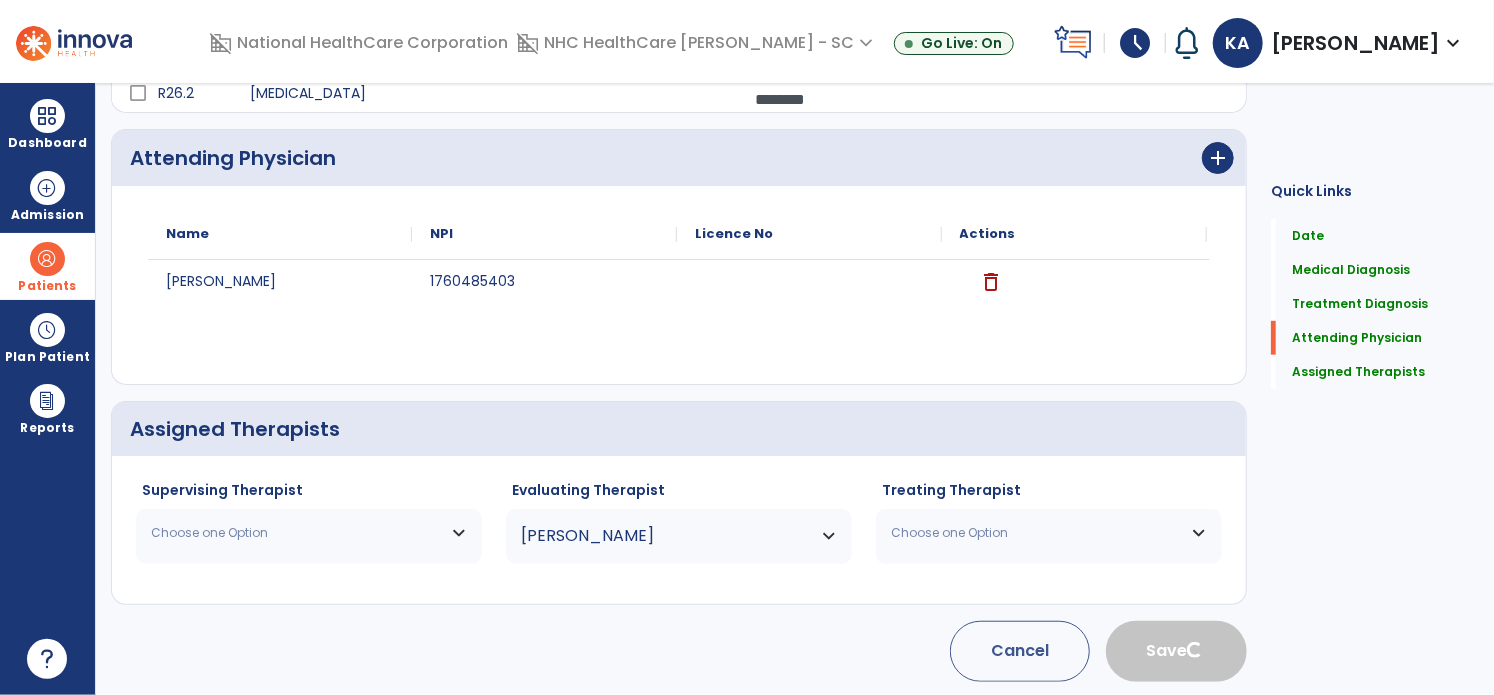 type 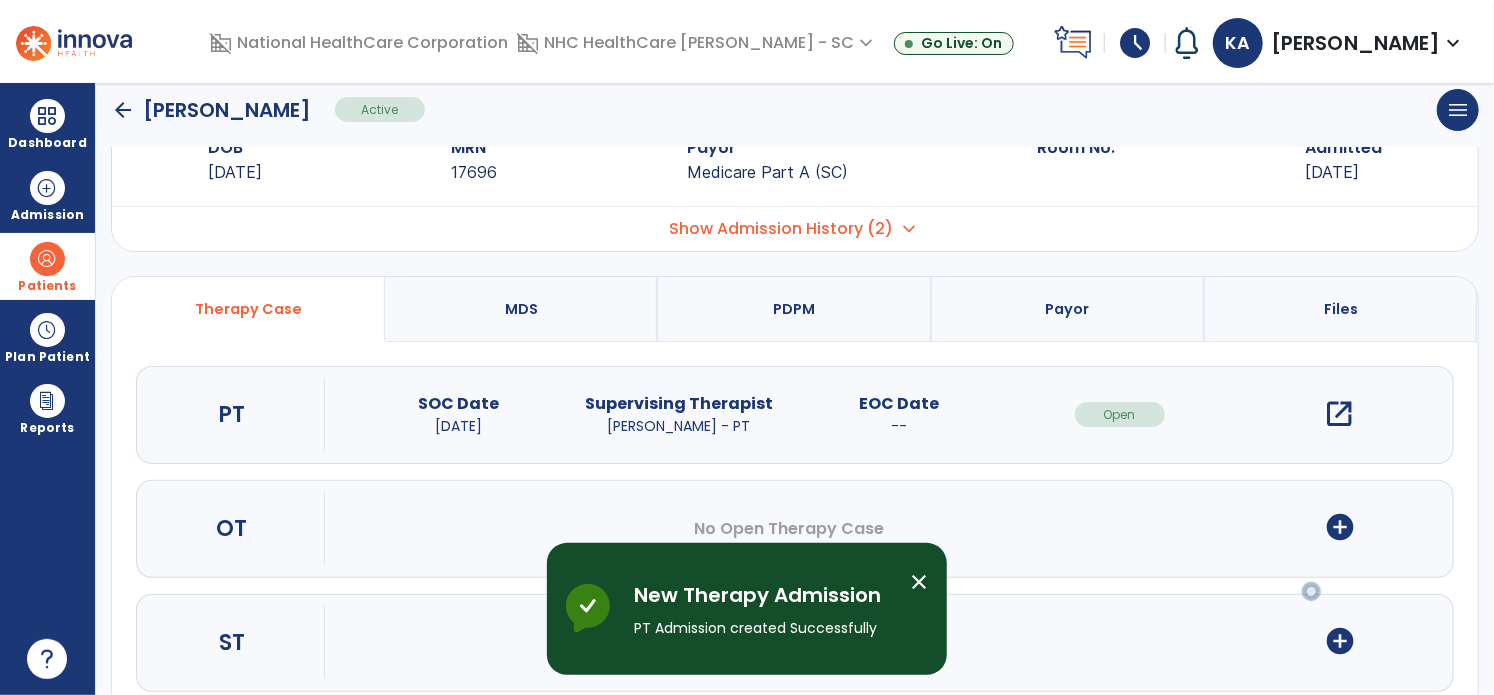 scroll, scrollTop: 100, scrollLeft: 0, axis: vertical 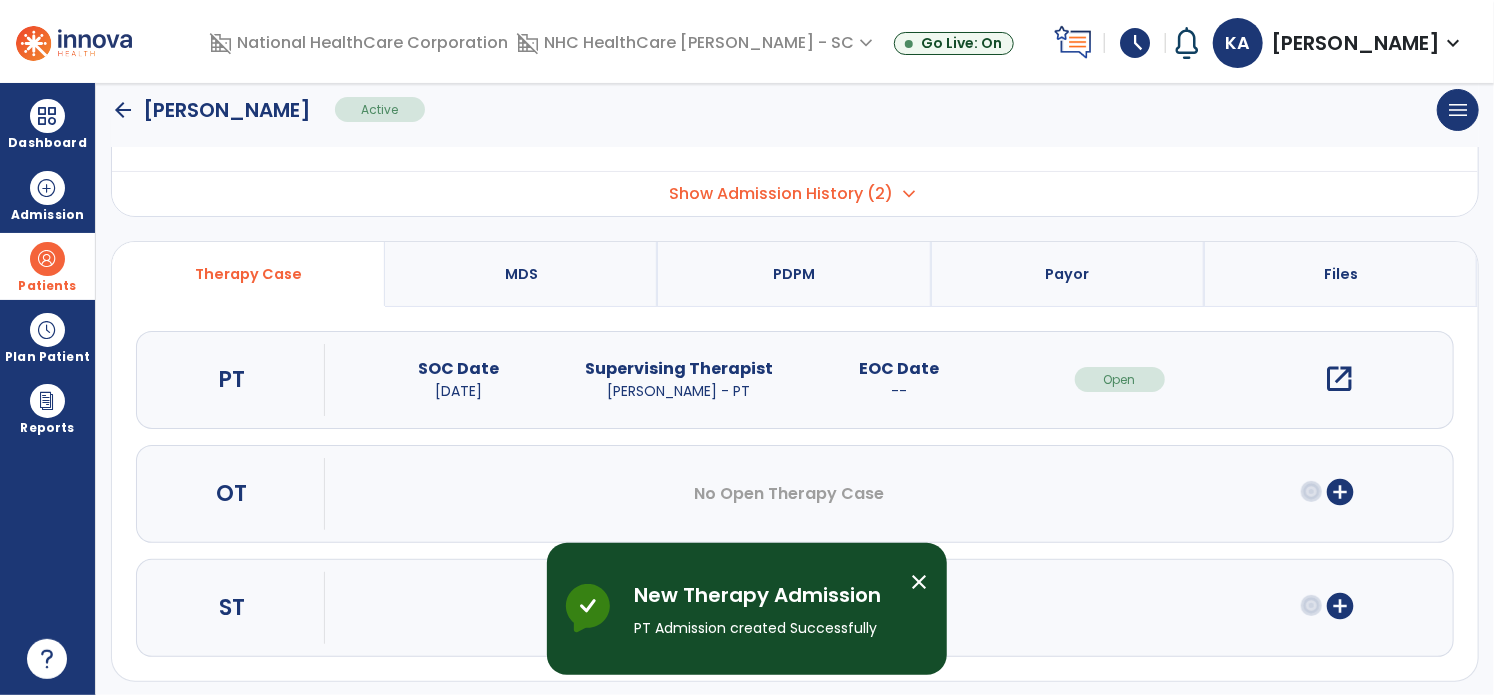 click on "Supervising Therapist Addison, Kaylee - PT" at bounding box center [679, 379] 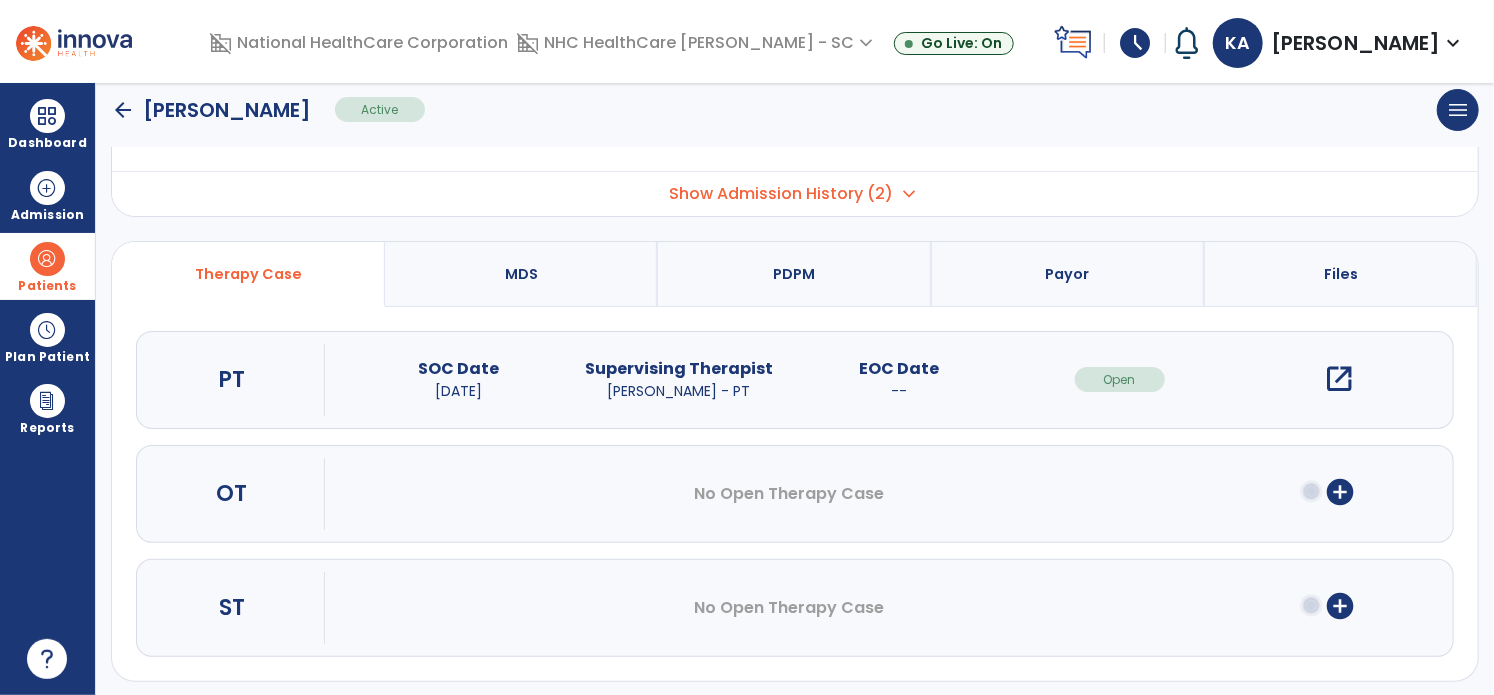 click on "SOC Date" at bounding box center (458, 369) 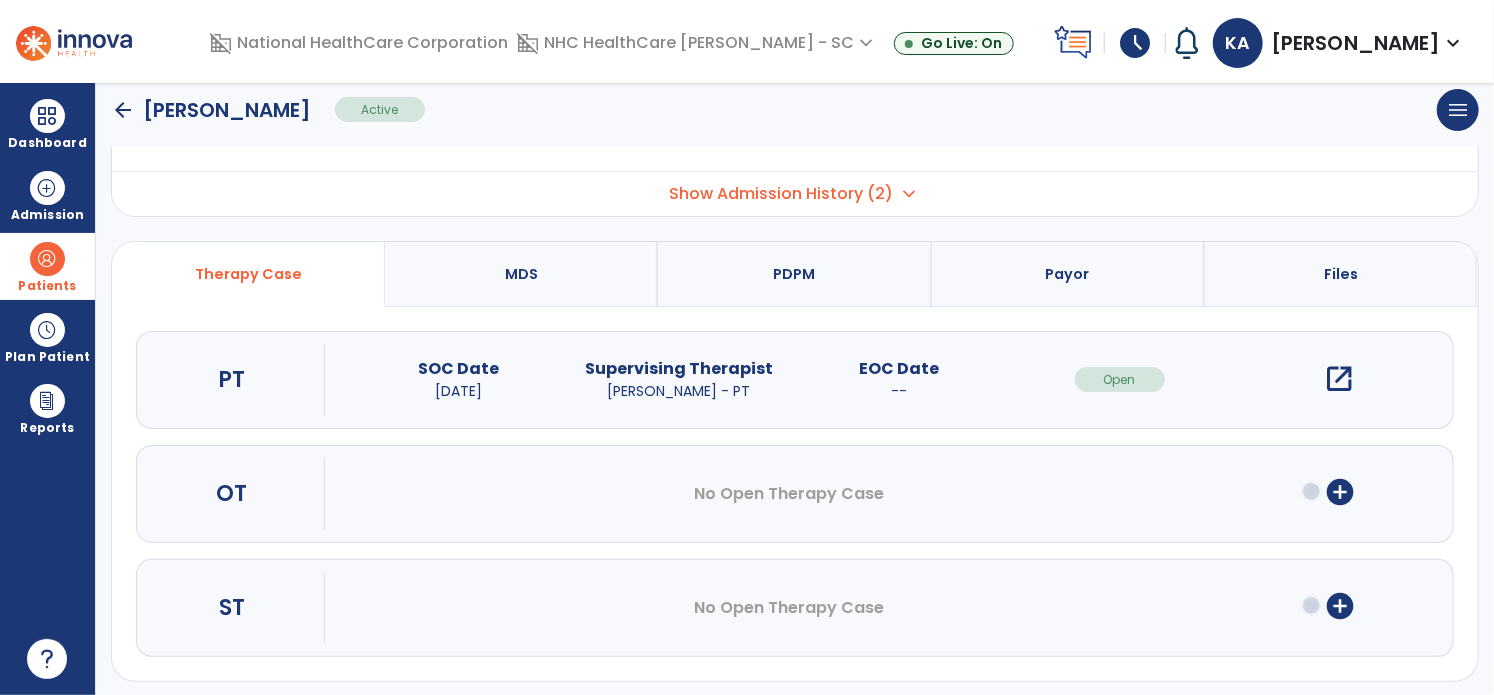 click on "[DATE]" at bounding box center [458, 391] 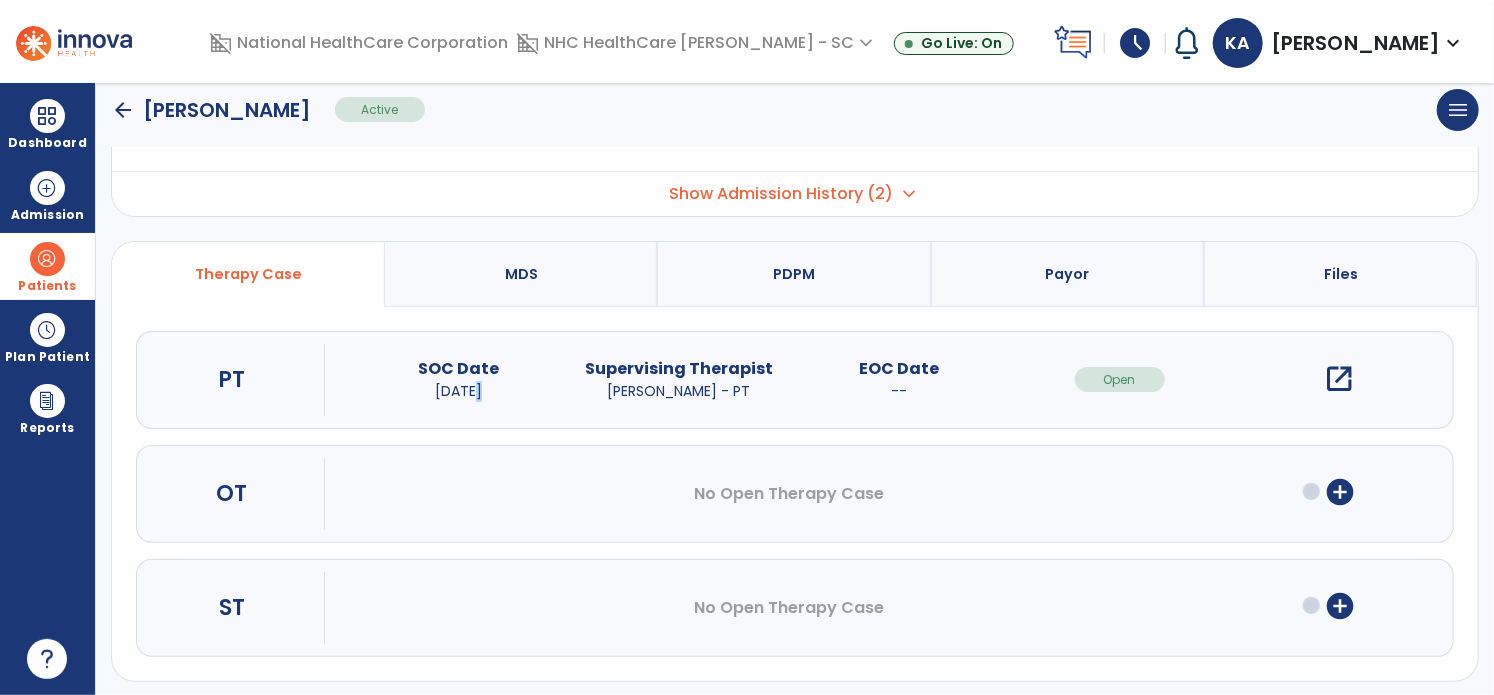 click on "[DATE]" at bounding box center [458, 391] 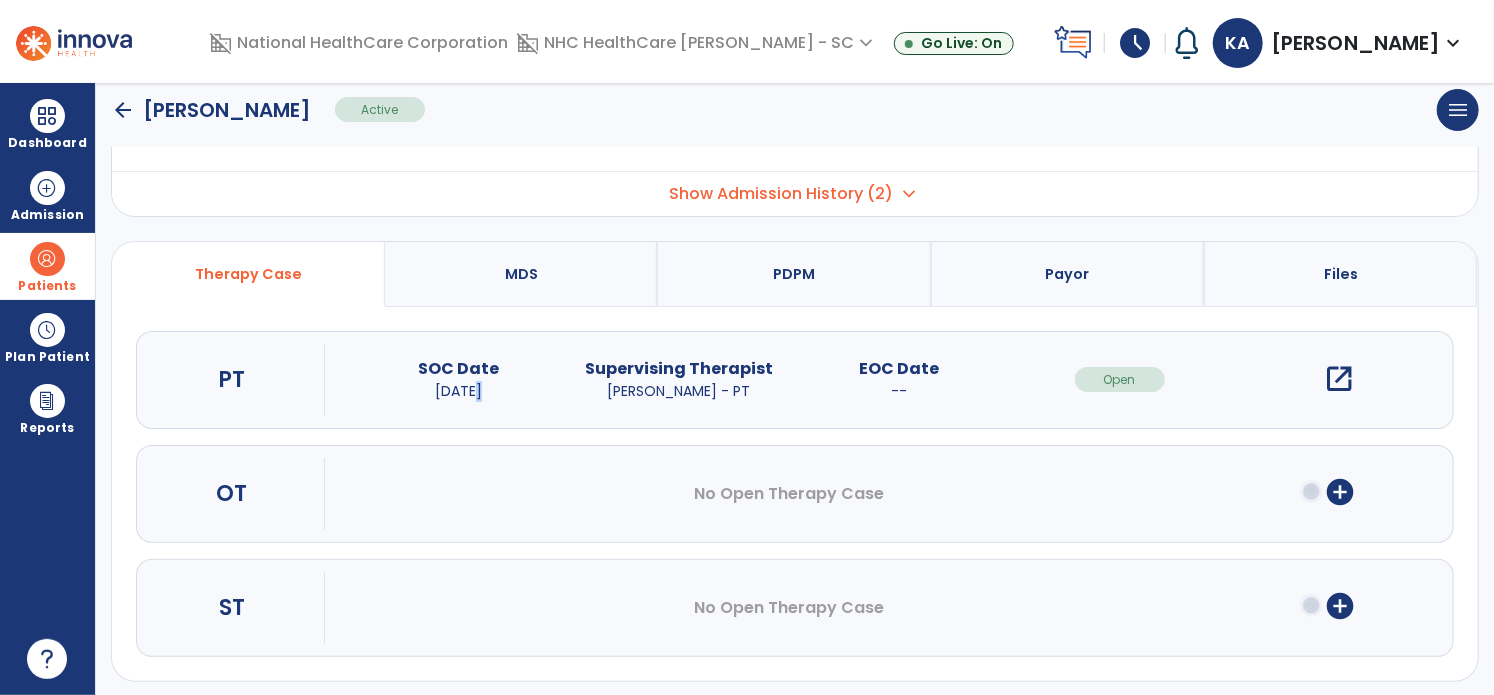 click on "[DATE]" at bounding box center [458, 391] 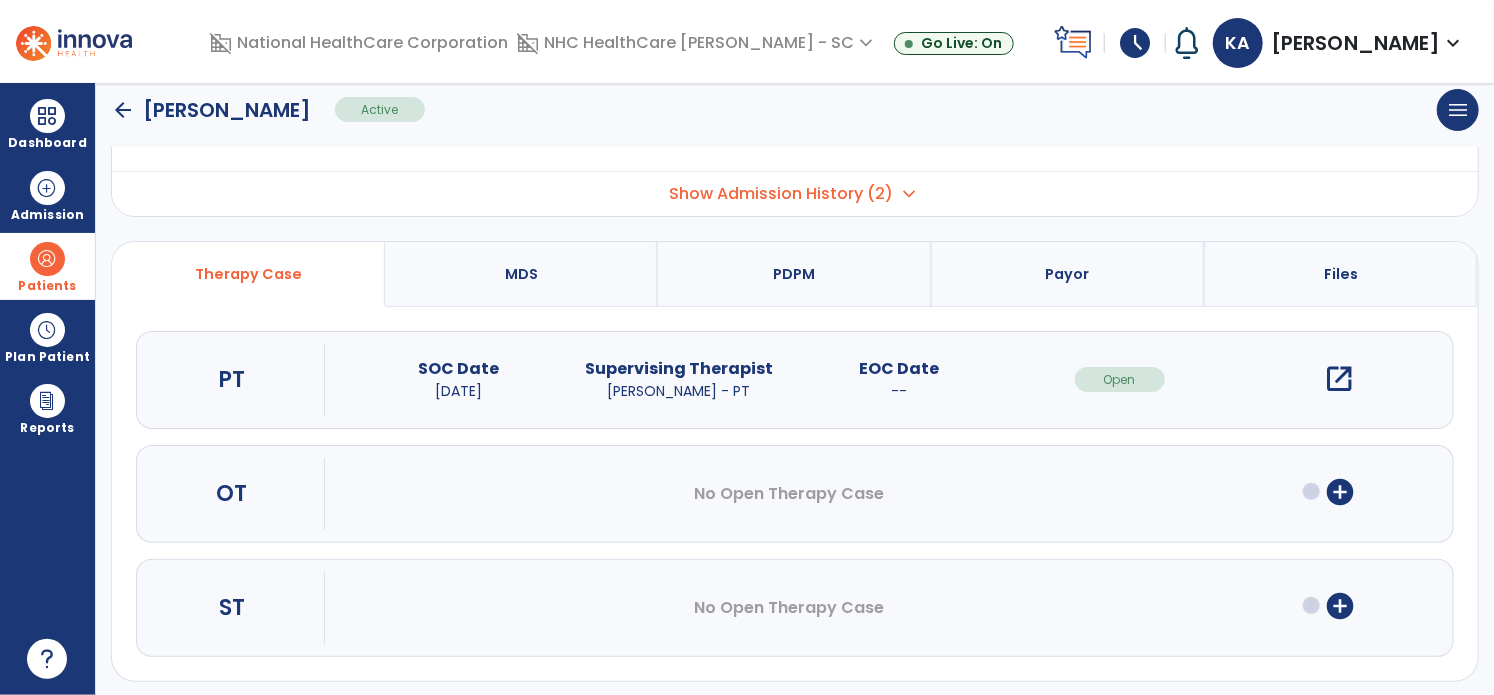 click on "open_in_new" at bounding box center [1340, 379] 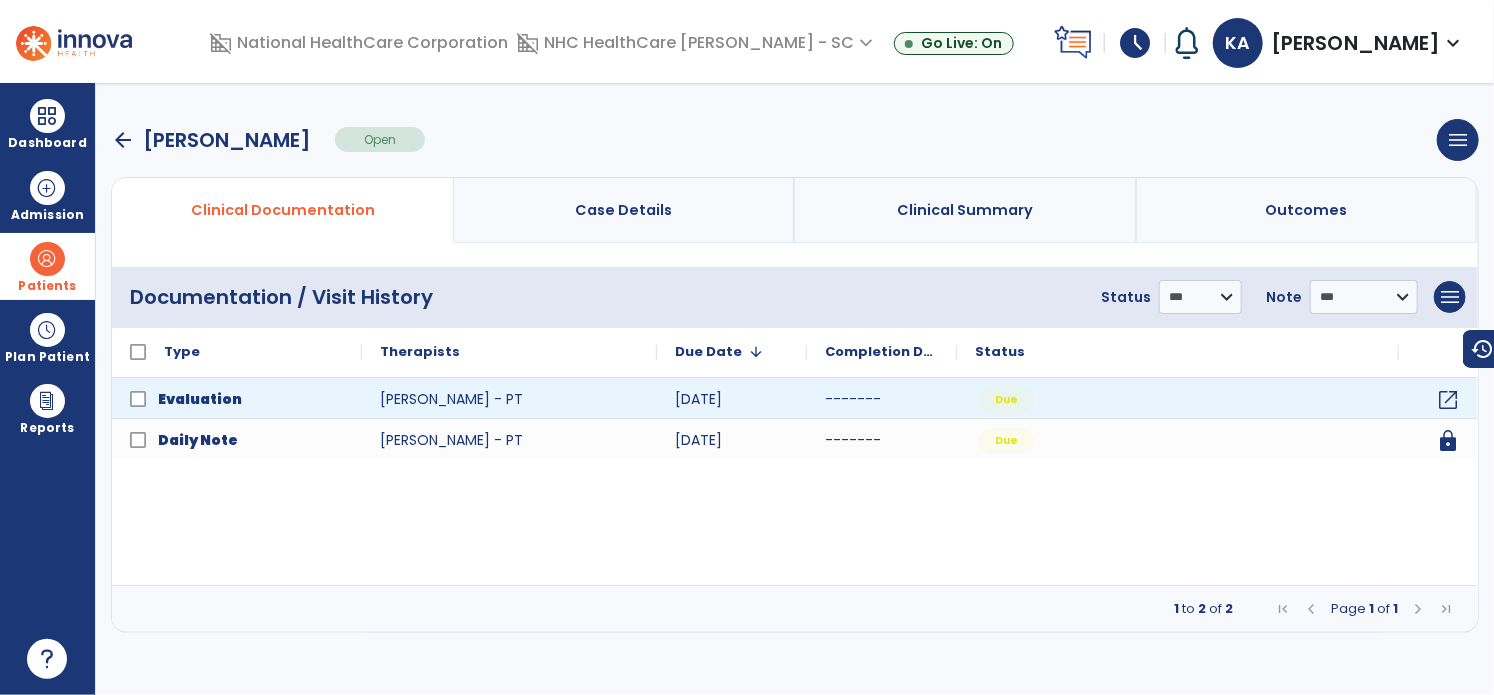 scroll, scrollTop: 0, scrollLeft: 0, axis: both 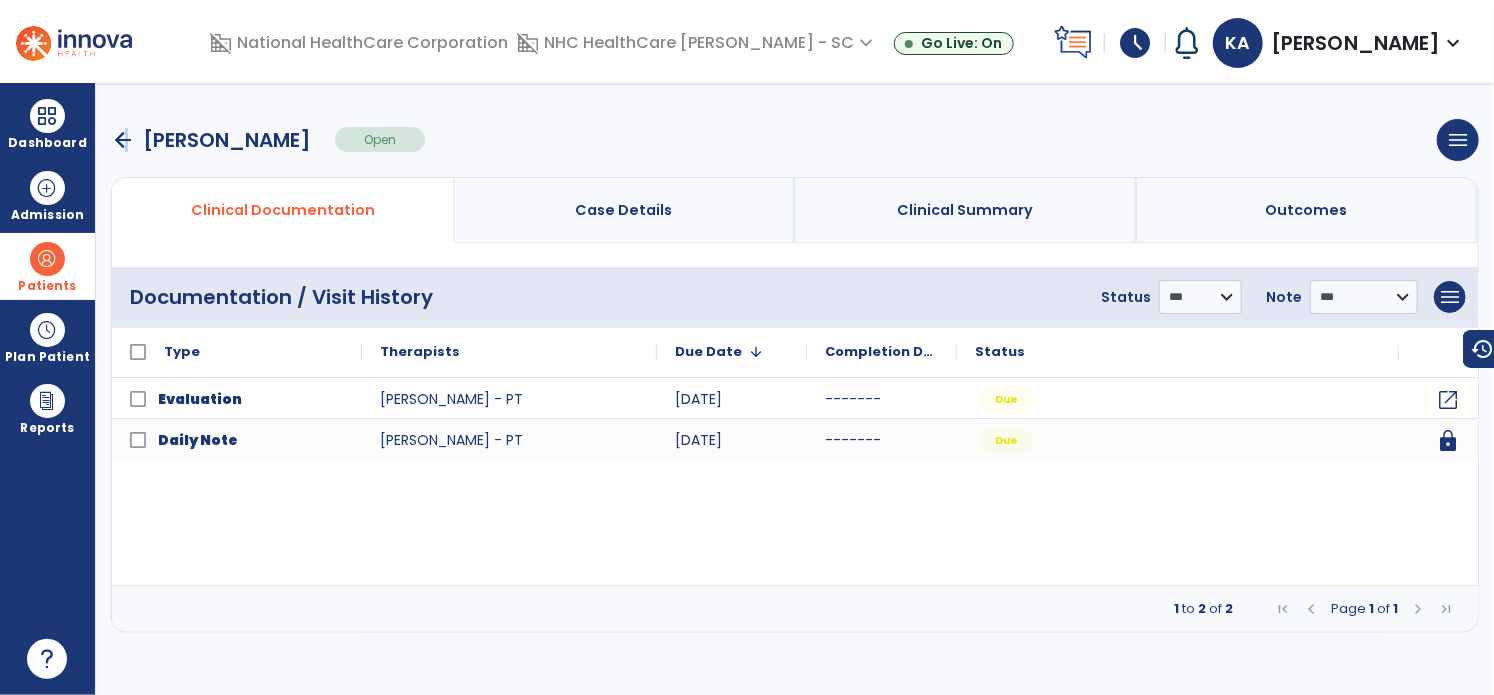 drag, startPoint x: 124, startPoint y: 139, endPoint x: 134, endPoint y: 149, distance: 14.142136 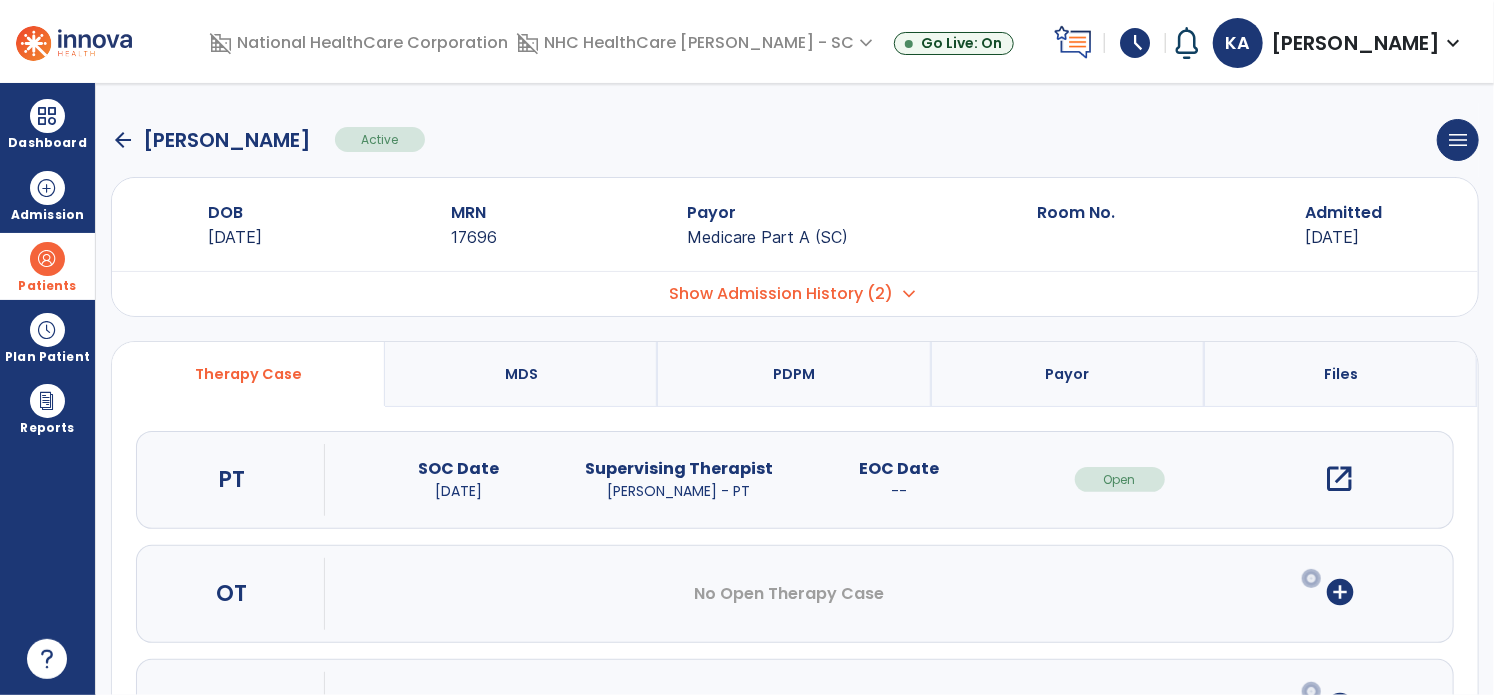 scroll, scrollTop: 100, scrollLeft: 0, axis: vertical 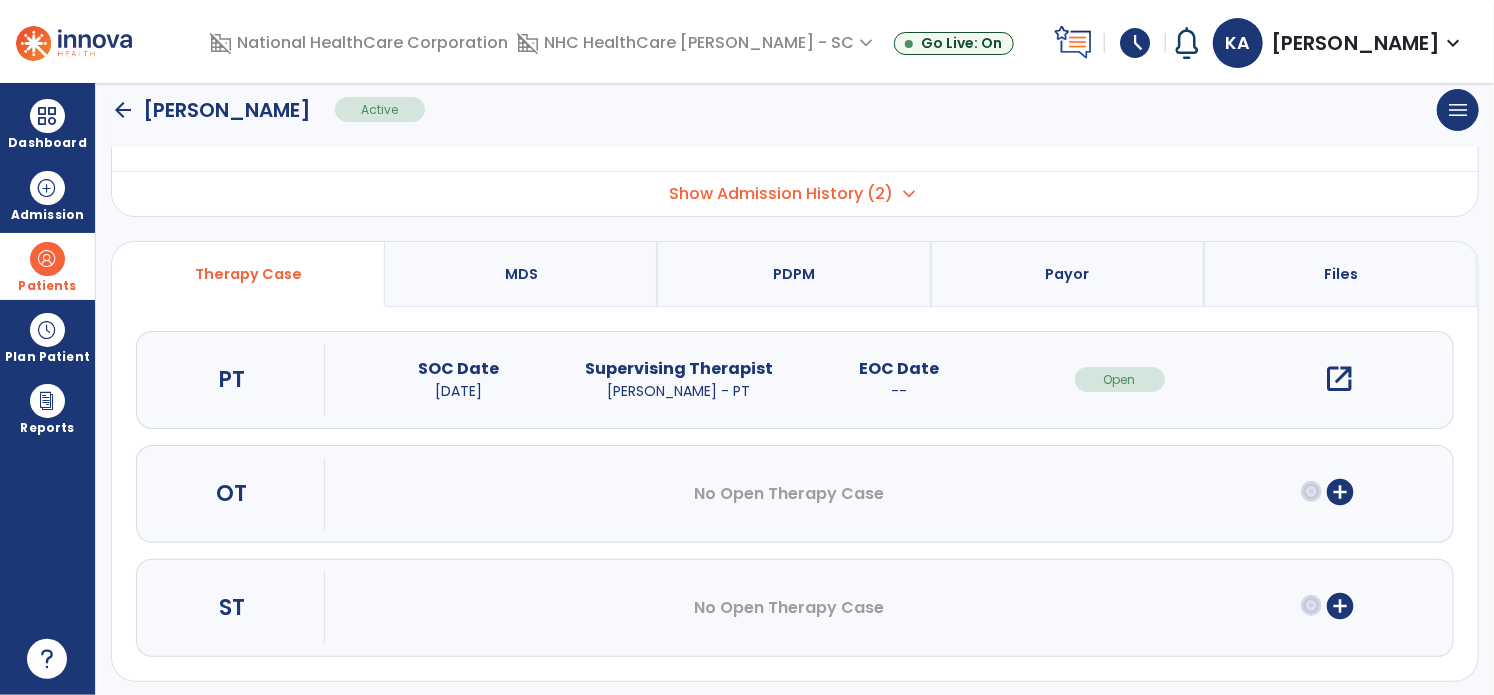 click on "PT" at bounding box center (232, 380) 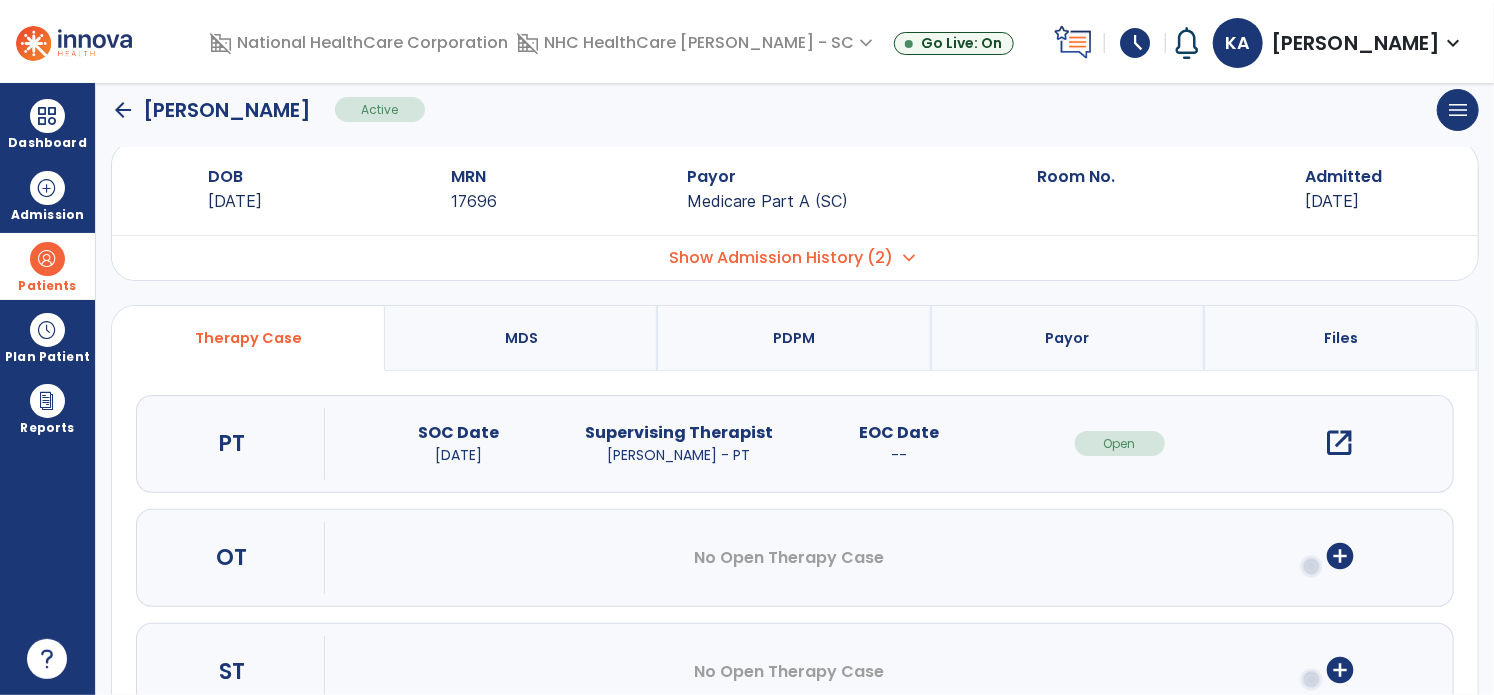scroll, scrollTop: 0, scrollLeft: 0, axis: both 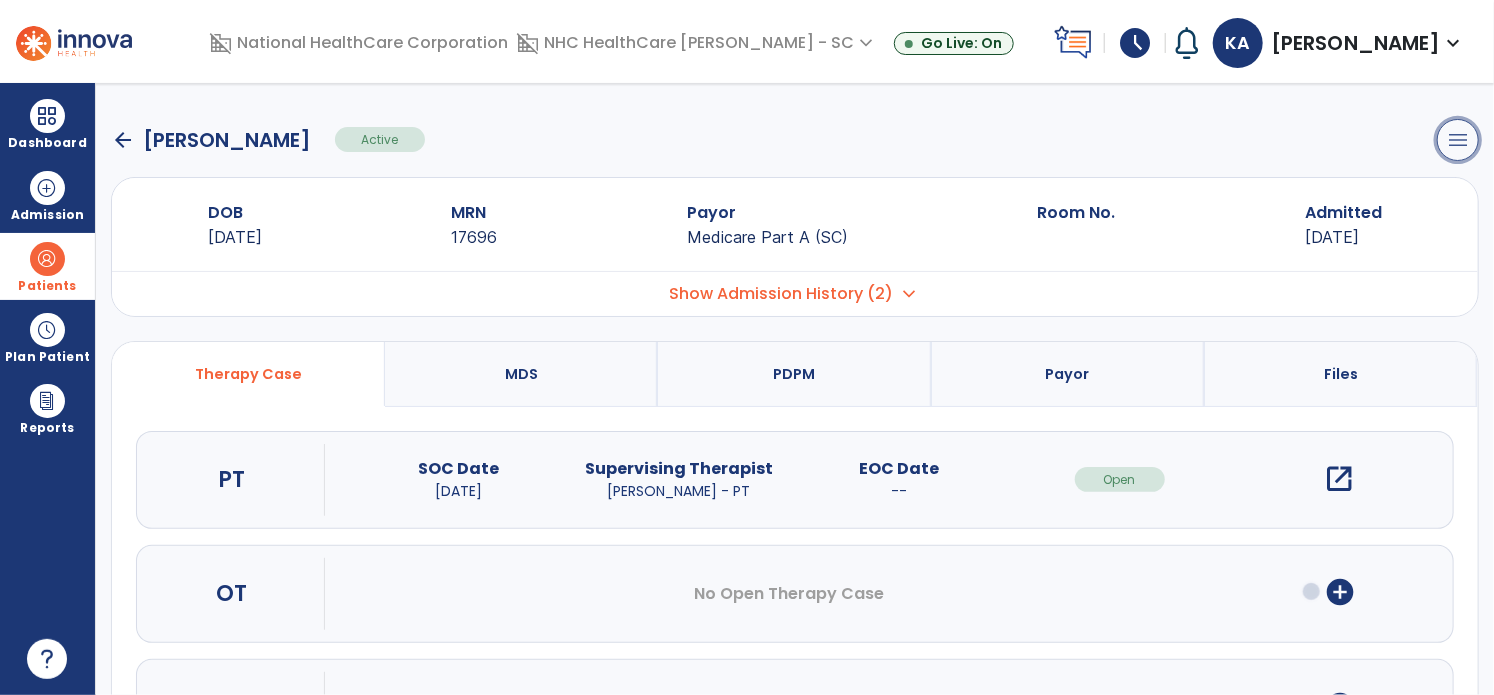 click on "menu" at bounding box center (1458, 140) 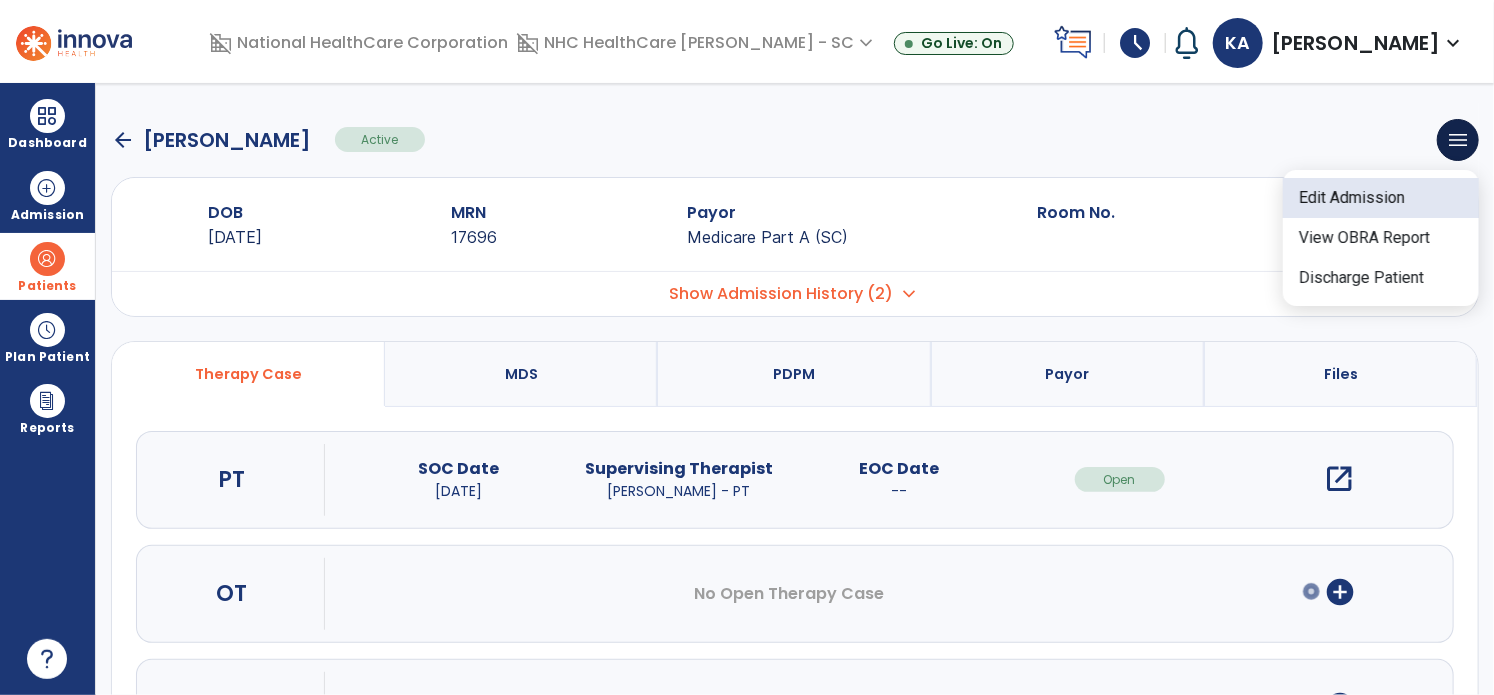 click on "Edit Admission" 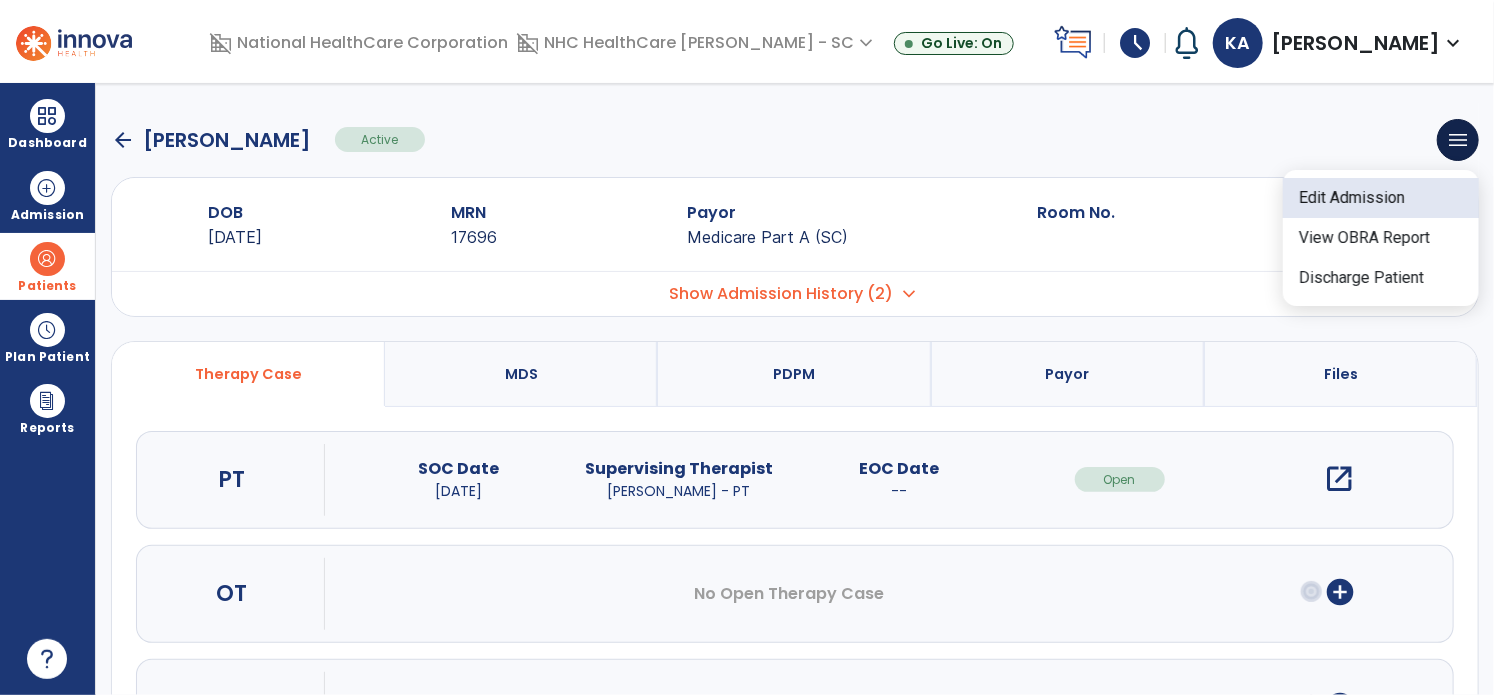 select on "****" 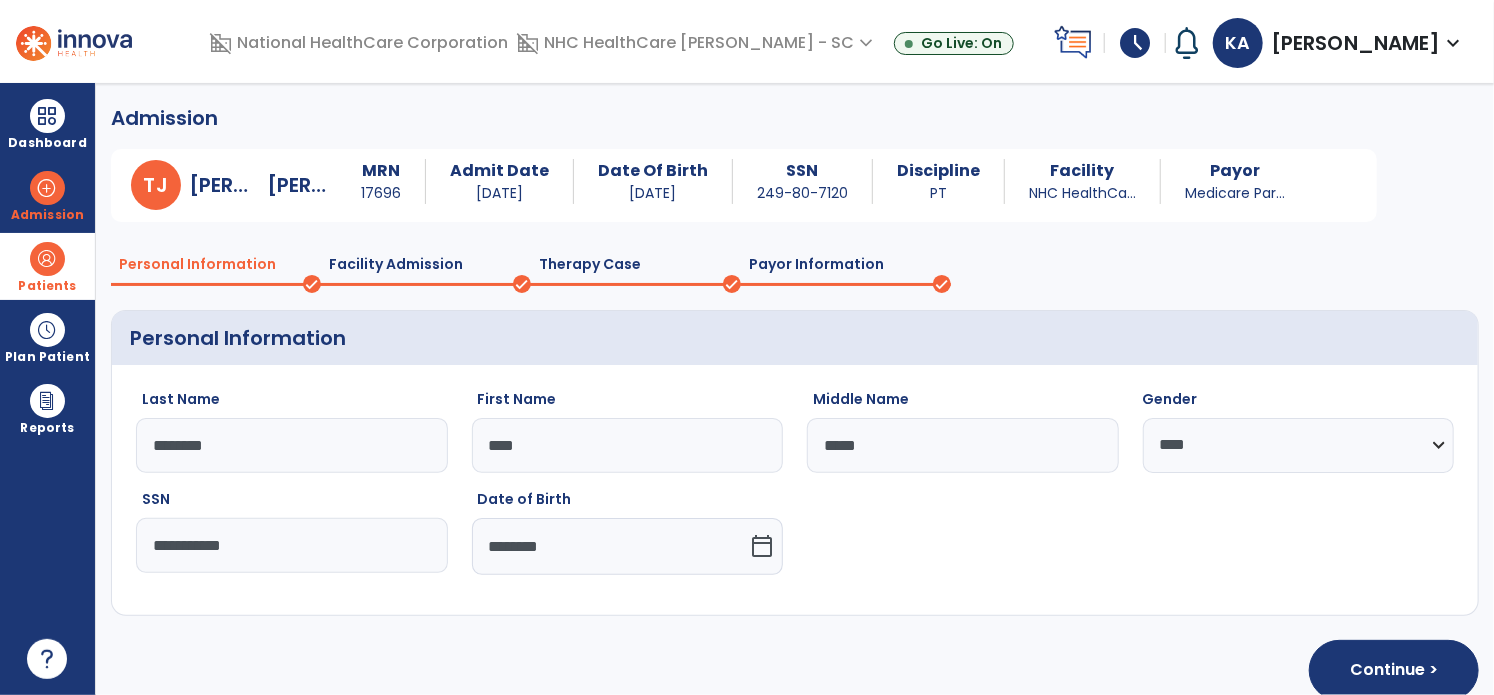 scroll, scrollTop: 28, scrollLeft: 0, axis: vertical 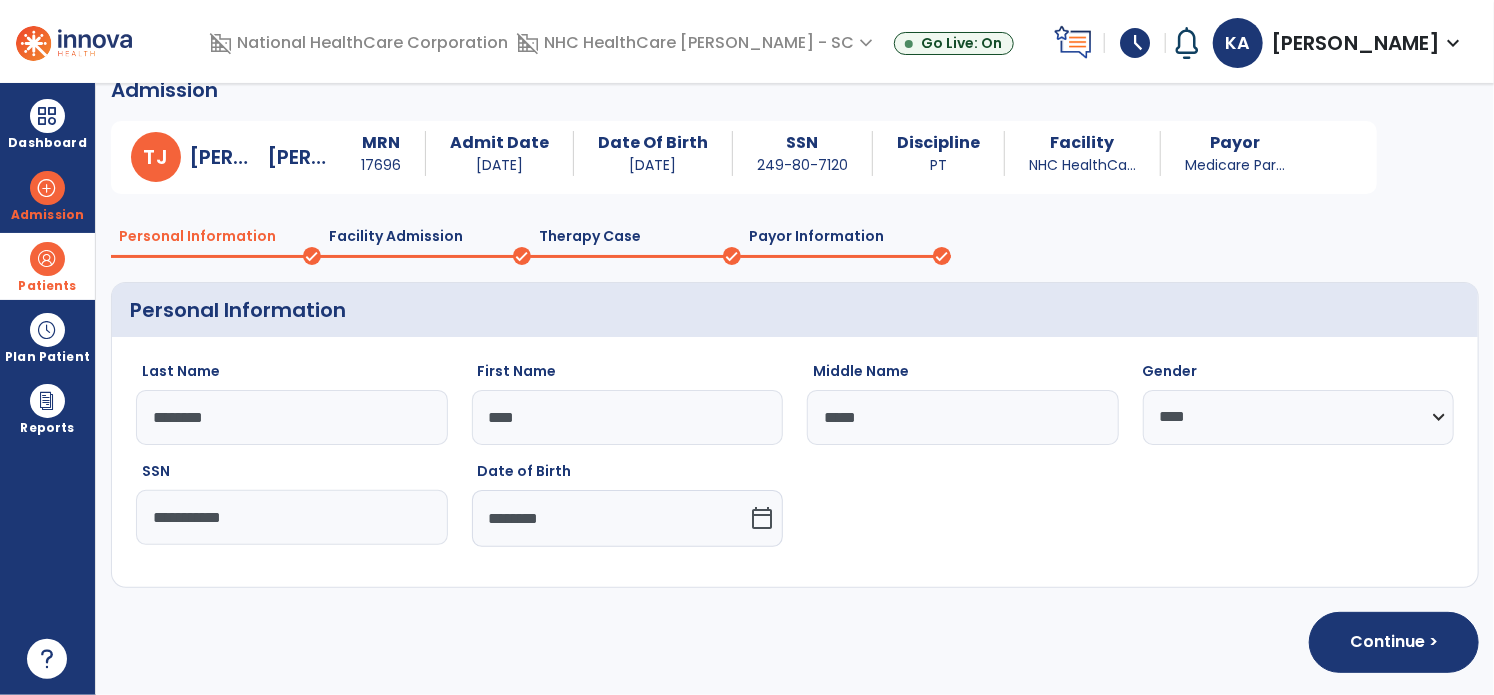 click on "Facility Admission" 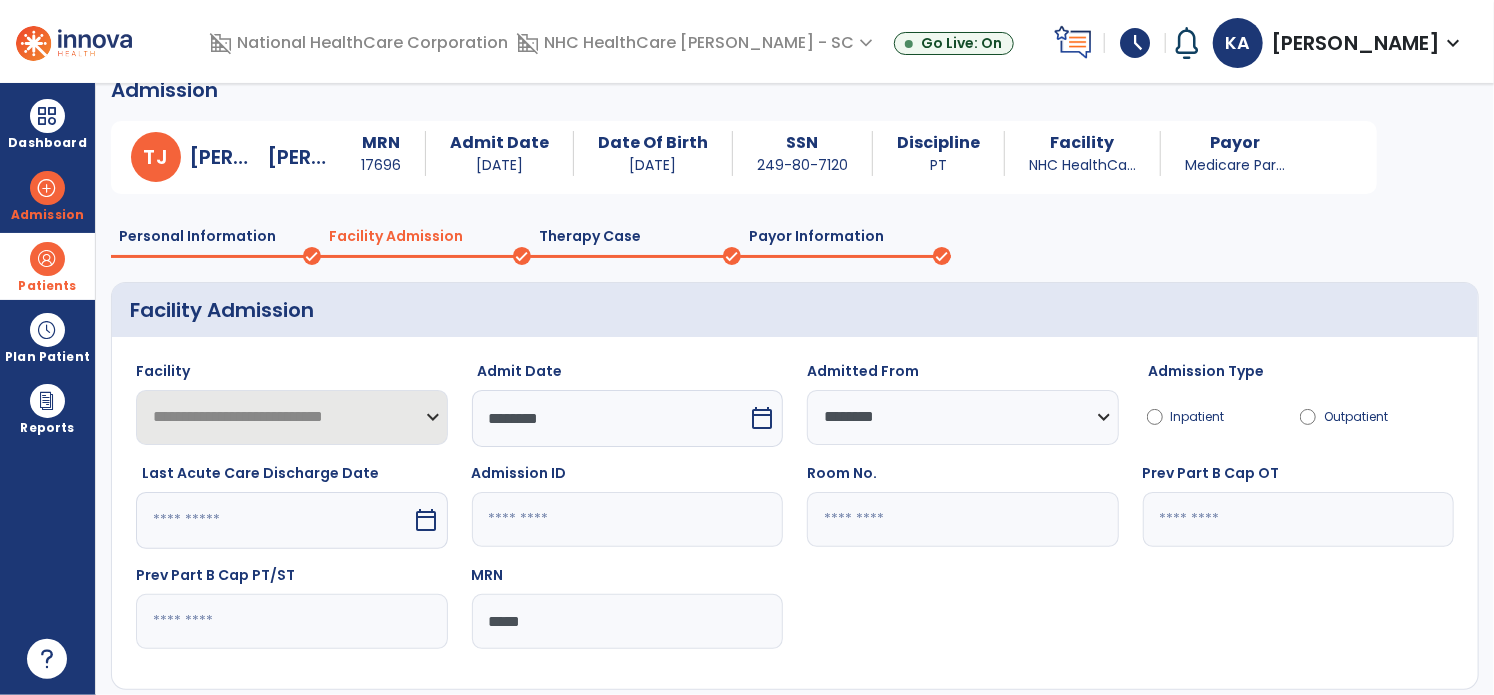 click on "Therapy Case" 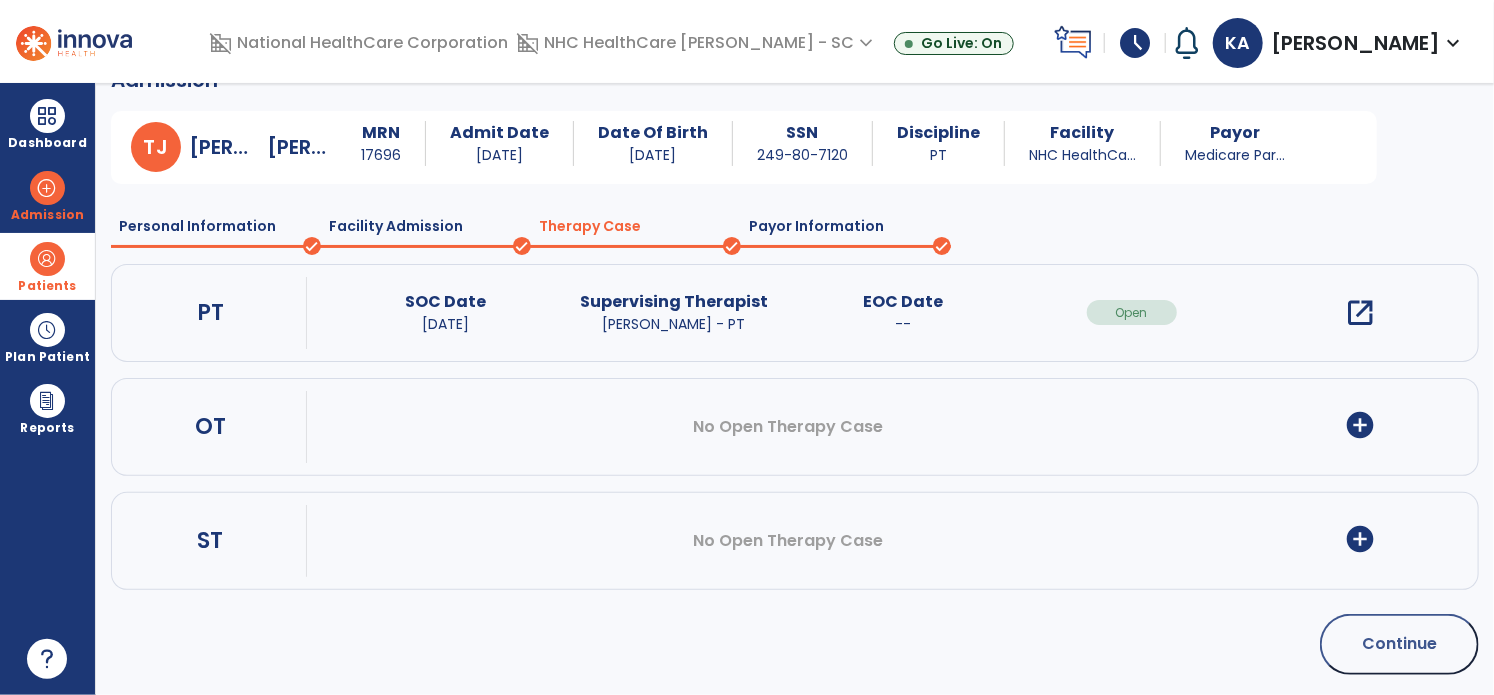scroll, scrollTop: 40, scrollLeft: 0, axis: vertical 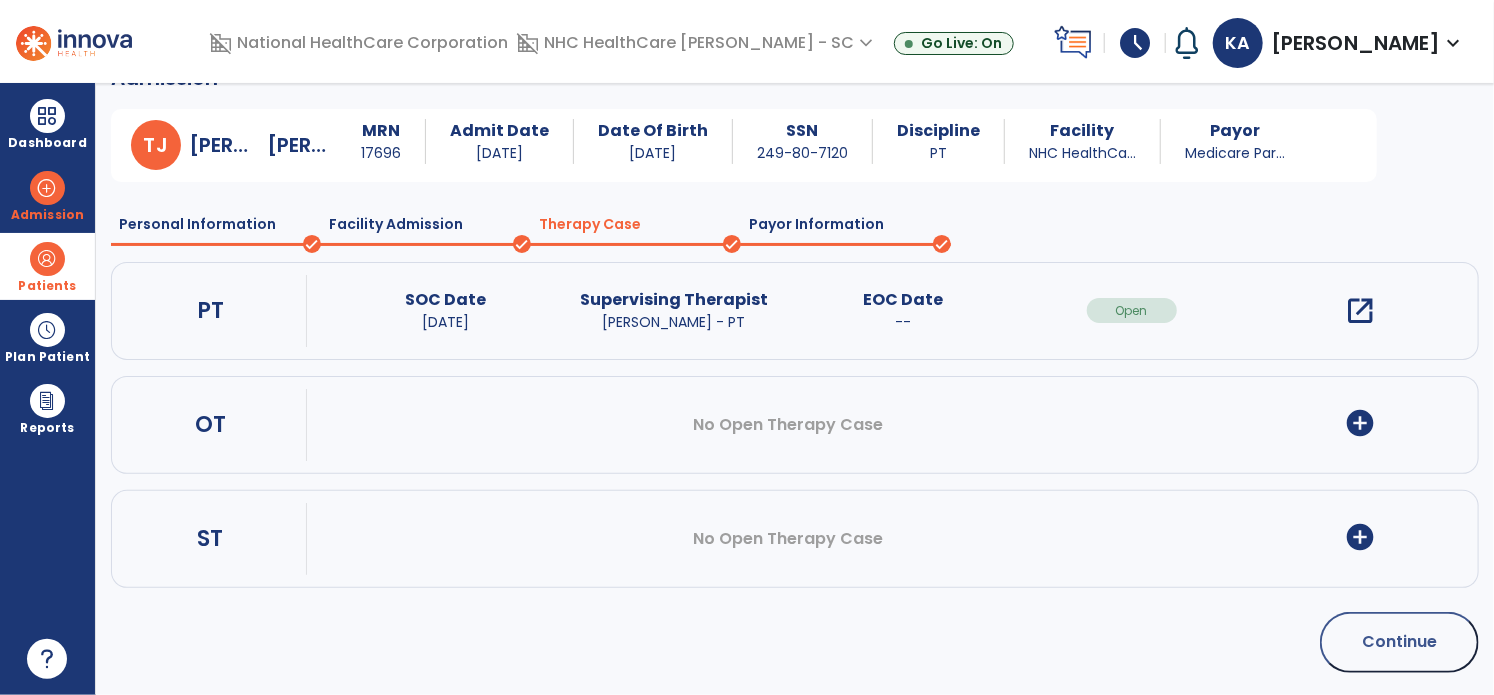 click on "Payor Information" 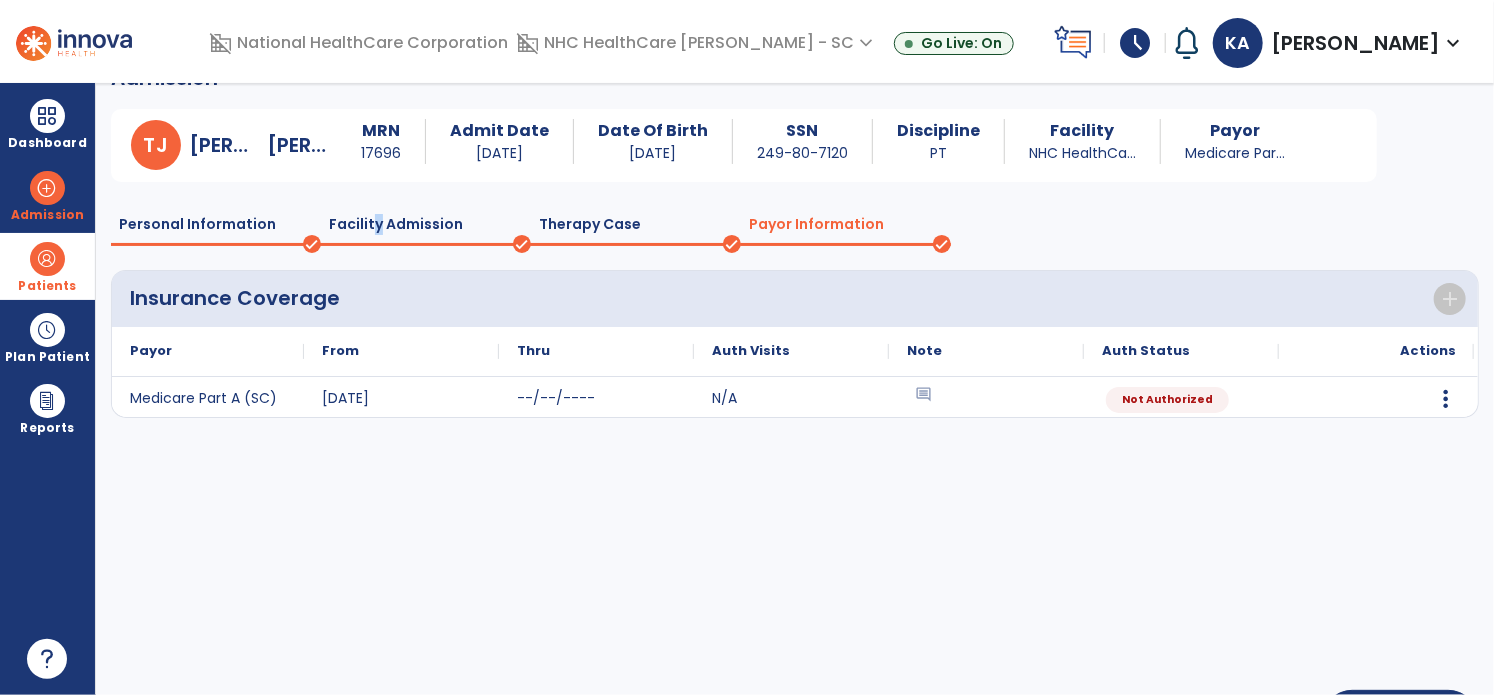 click on "Facility Admission" 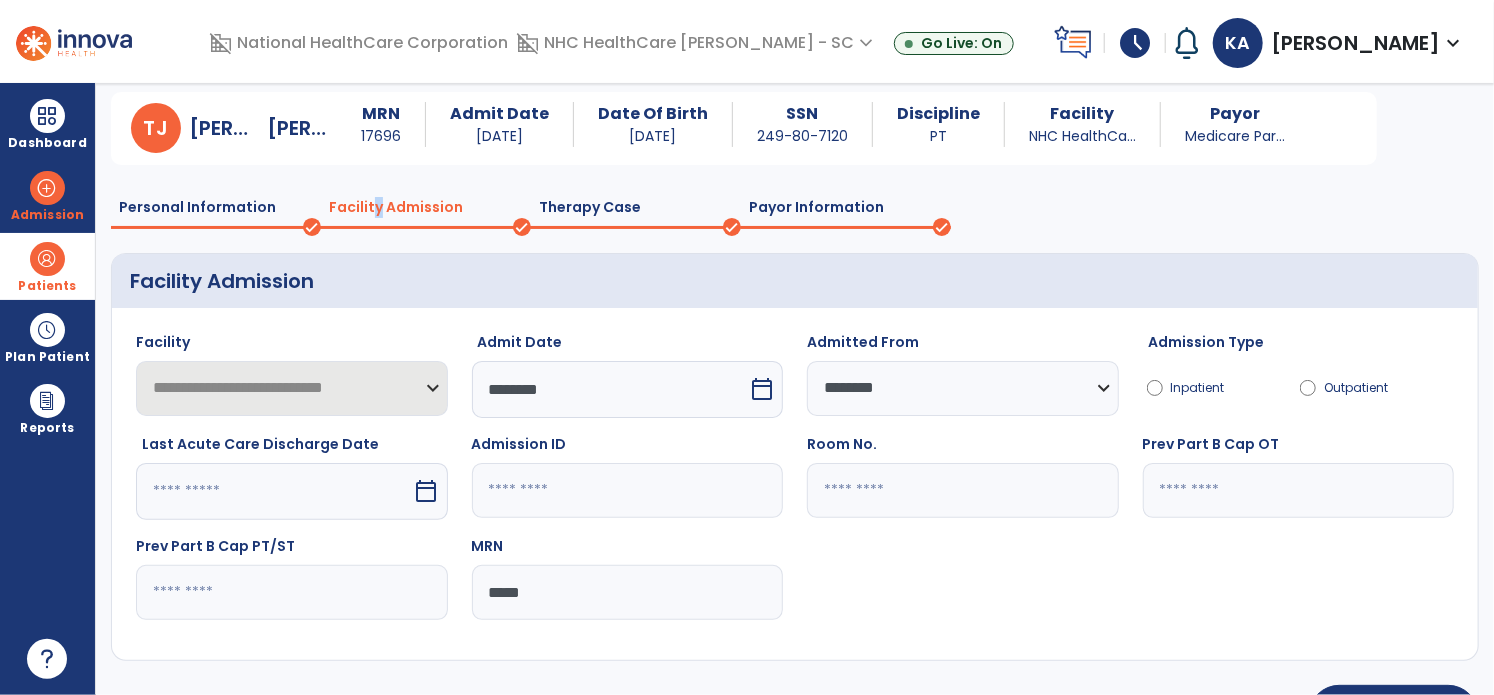 scroll, scrollTop: 11, scrollLeft: 0, axis: vertical 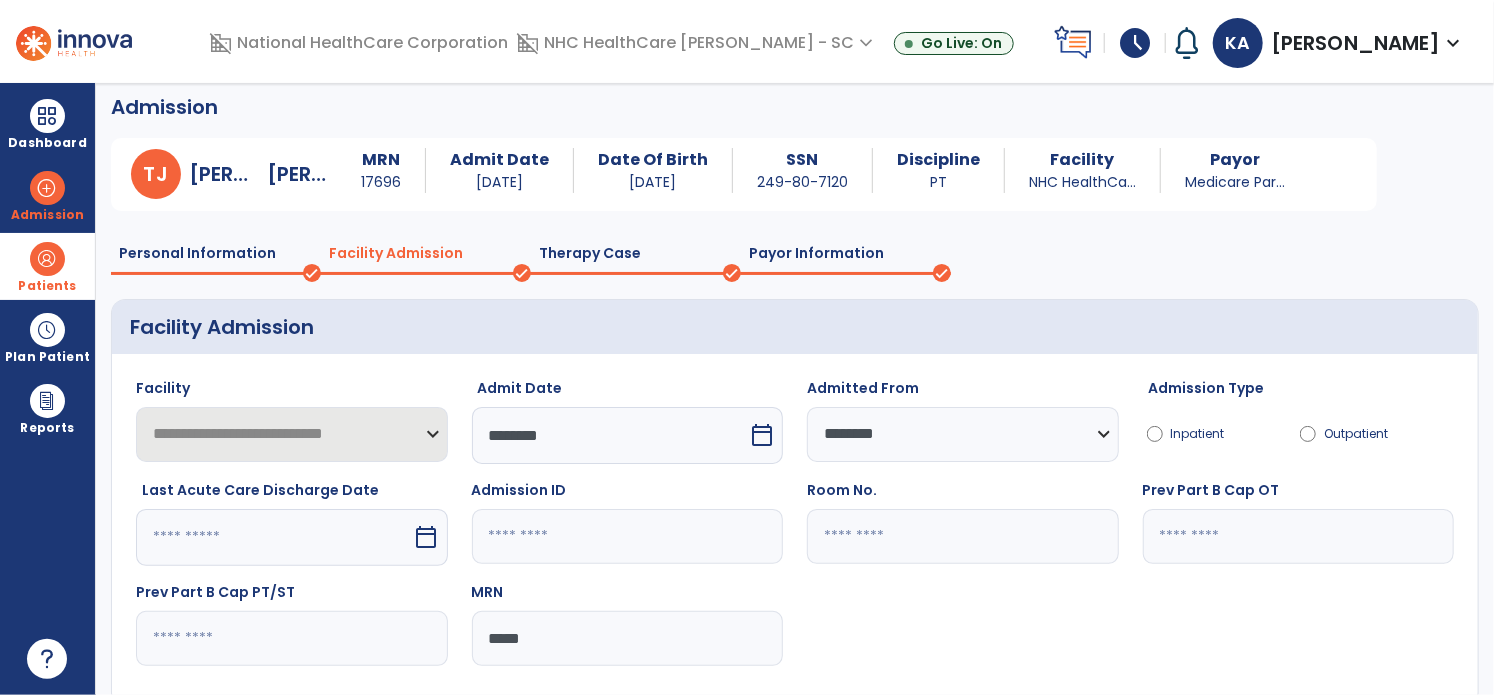 click on "Personal Information" 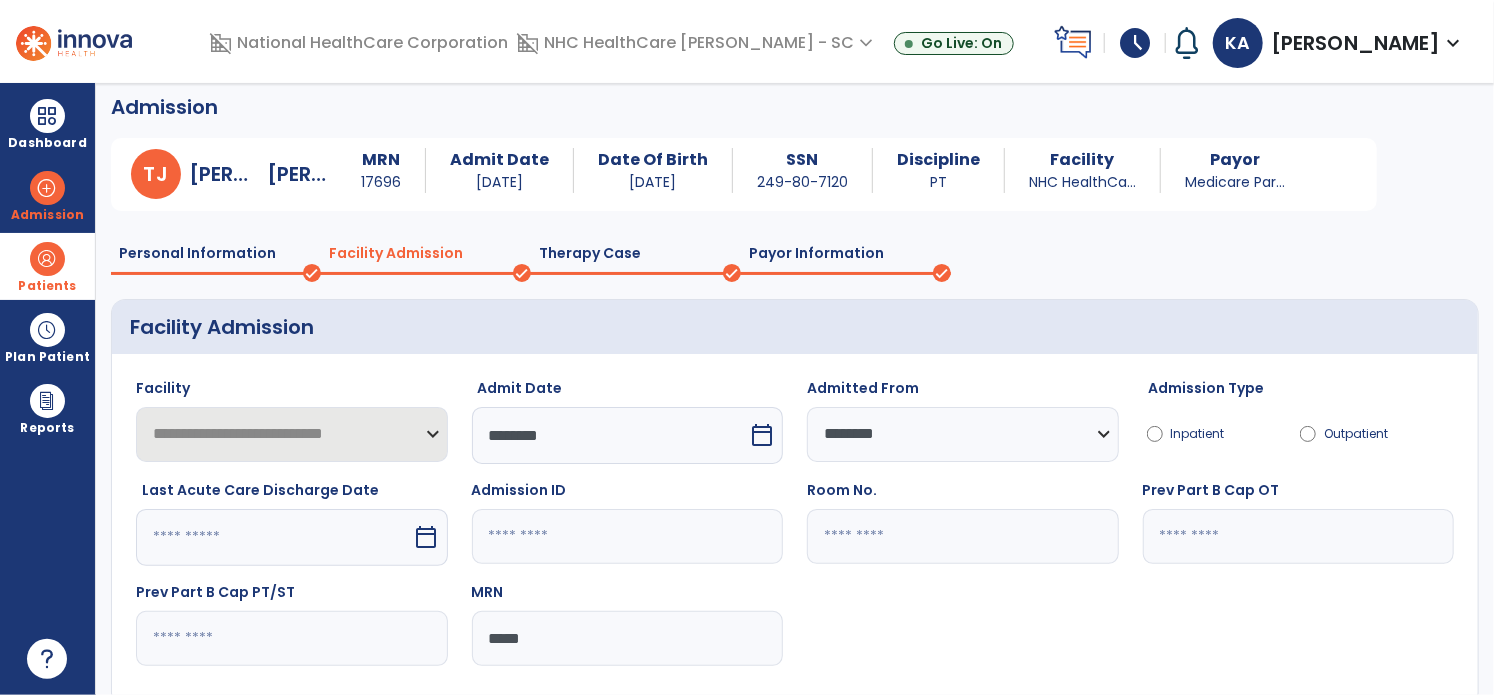 select on "****" 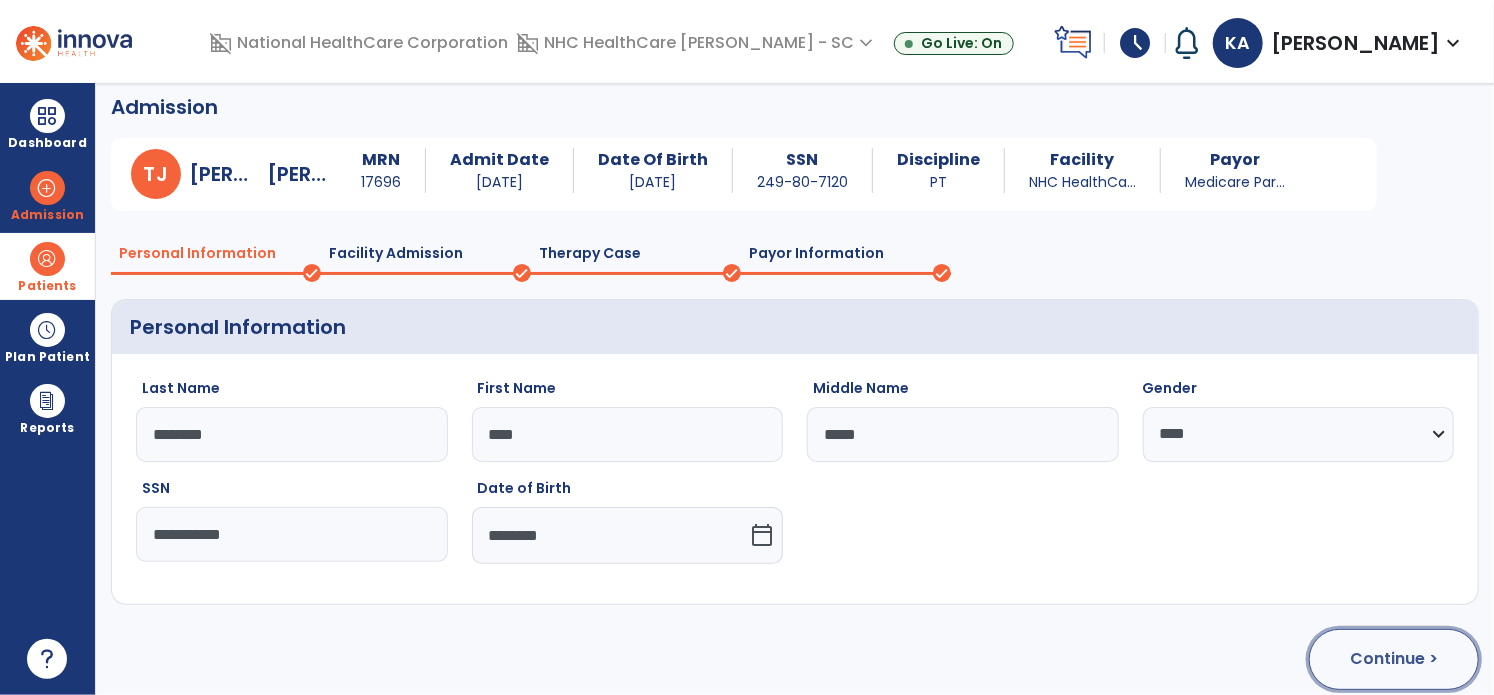 click on "Continue >" 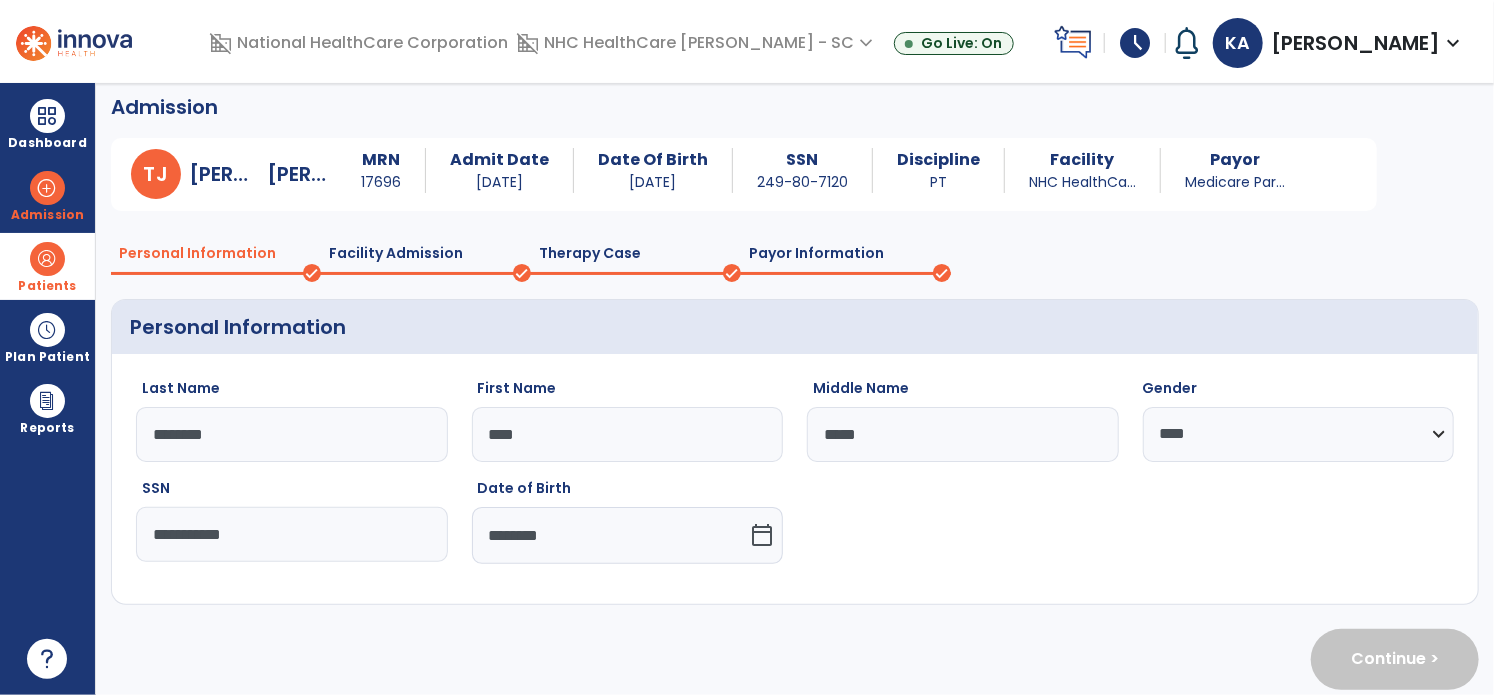 select on "**********" 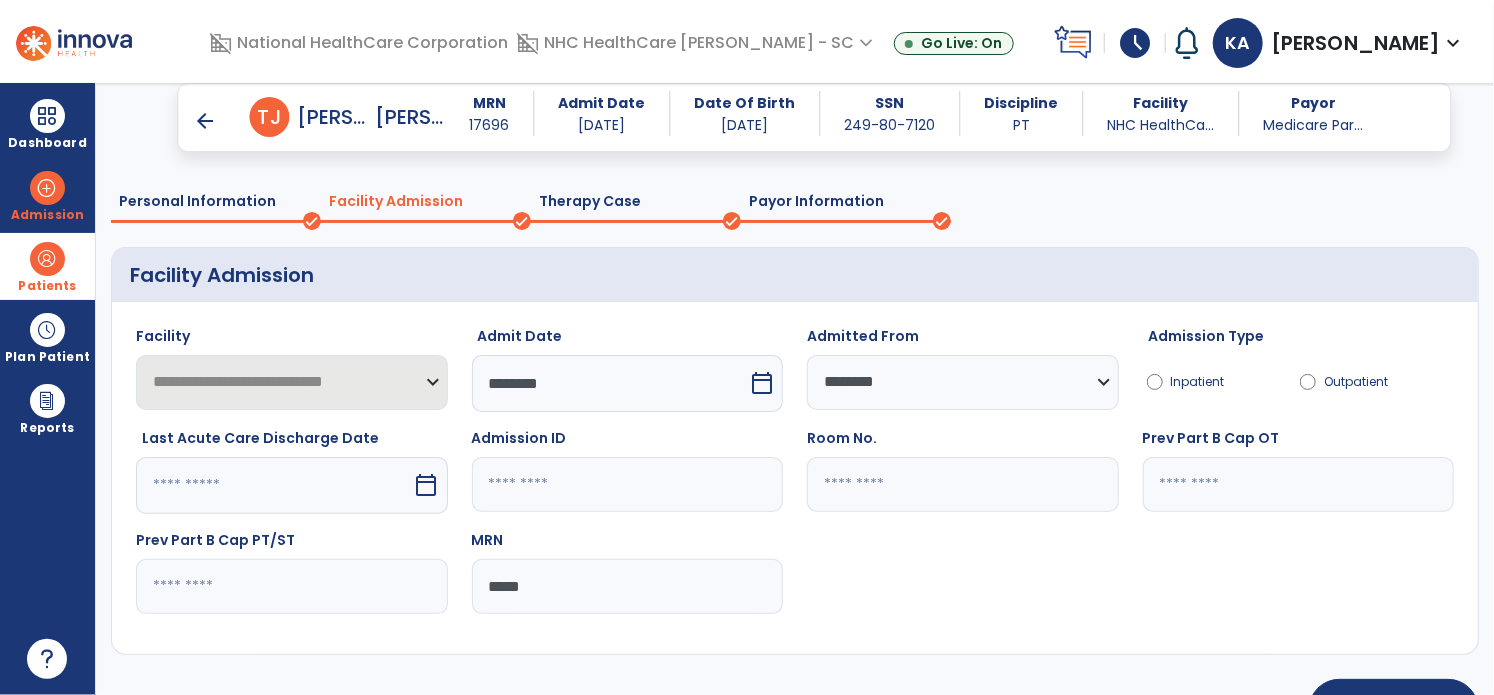 scroll, scrollTop: 11, scrollLeft: 0, axis: vertical 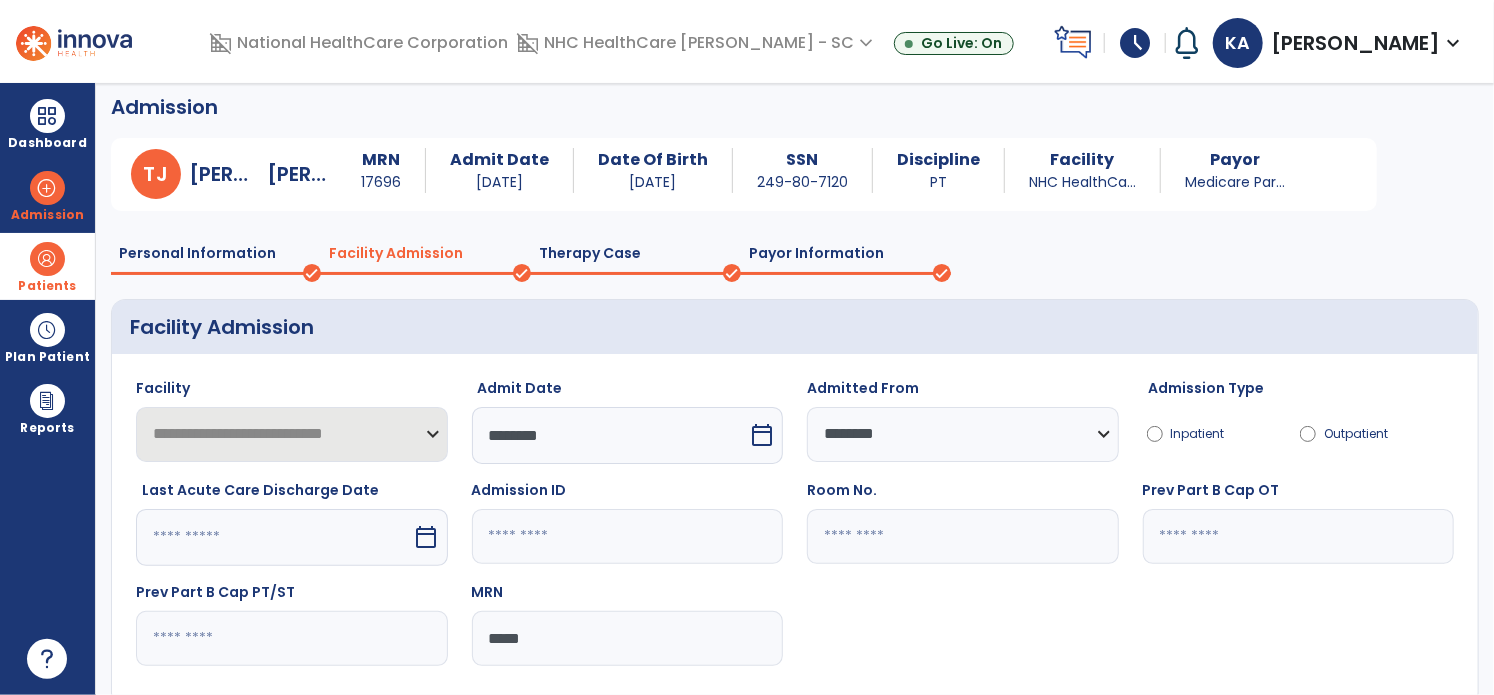 click on "Payor Information" 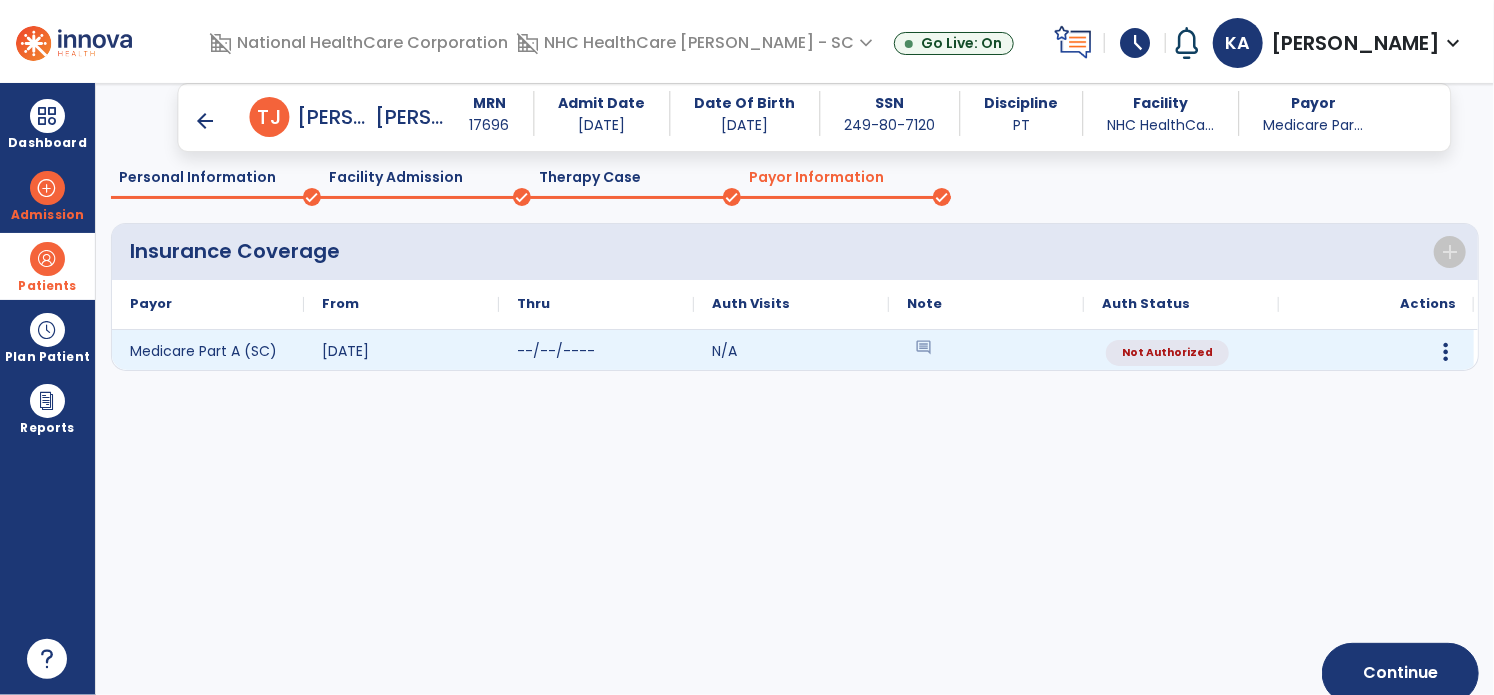 scroll, scrollTop: 100, scrollLeft: 0, axis: vertical 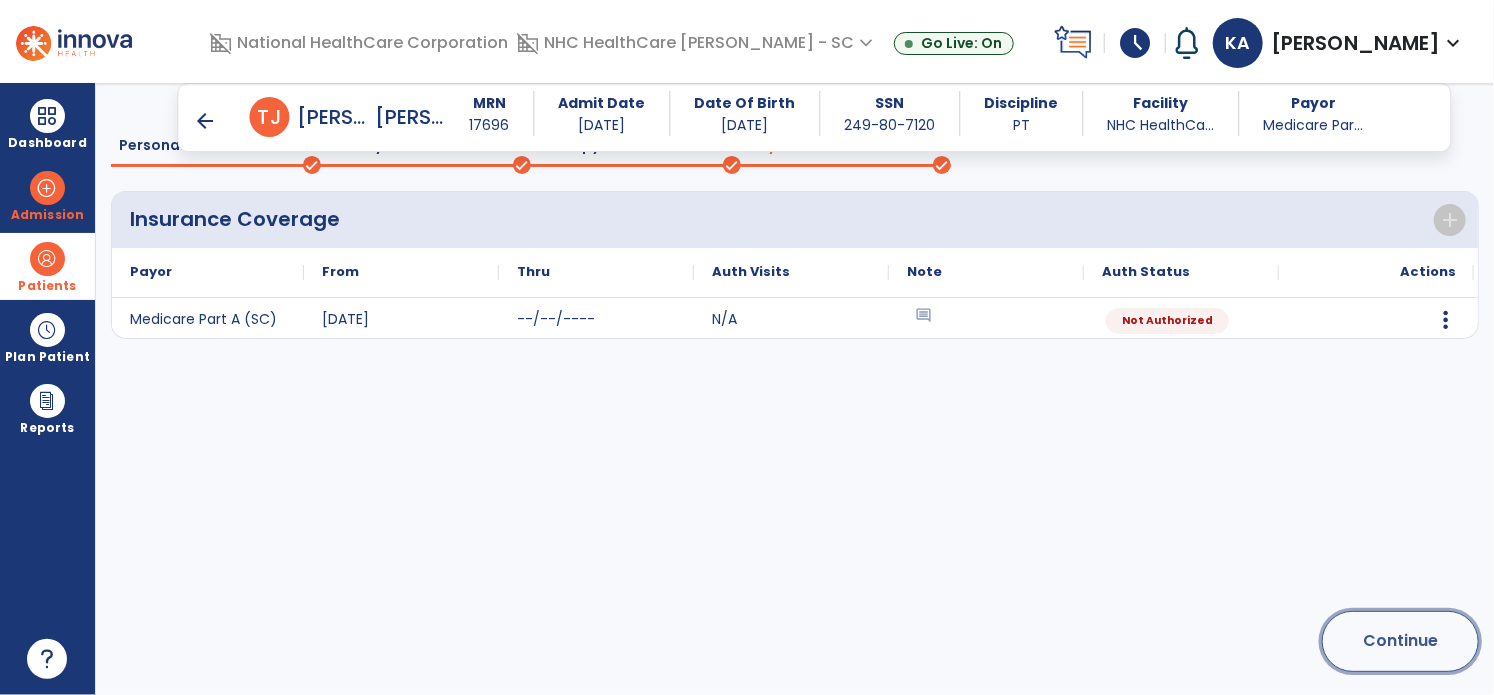 click on "Continue" 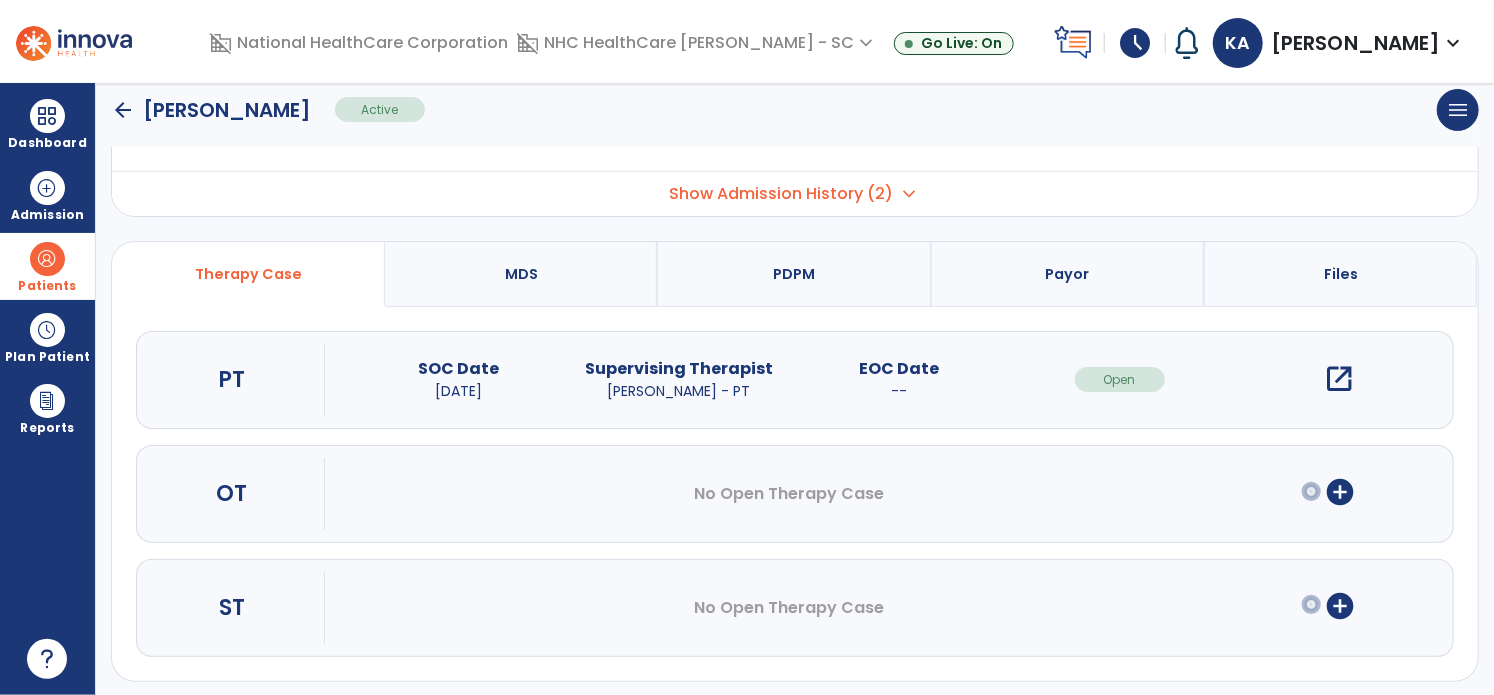 click on "open_in_new" at bounding box center [1340, 379] 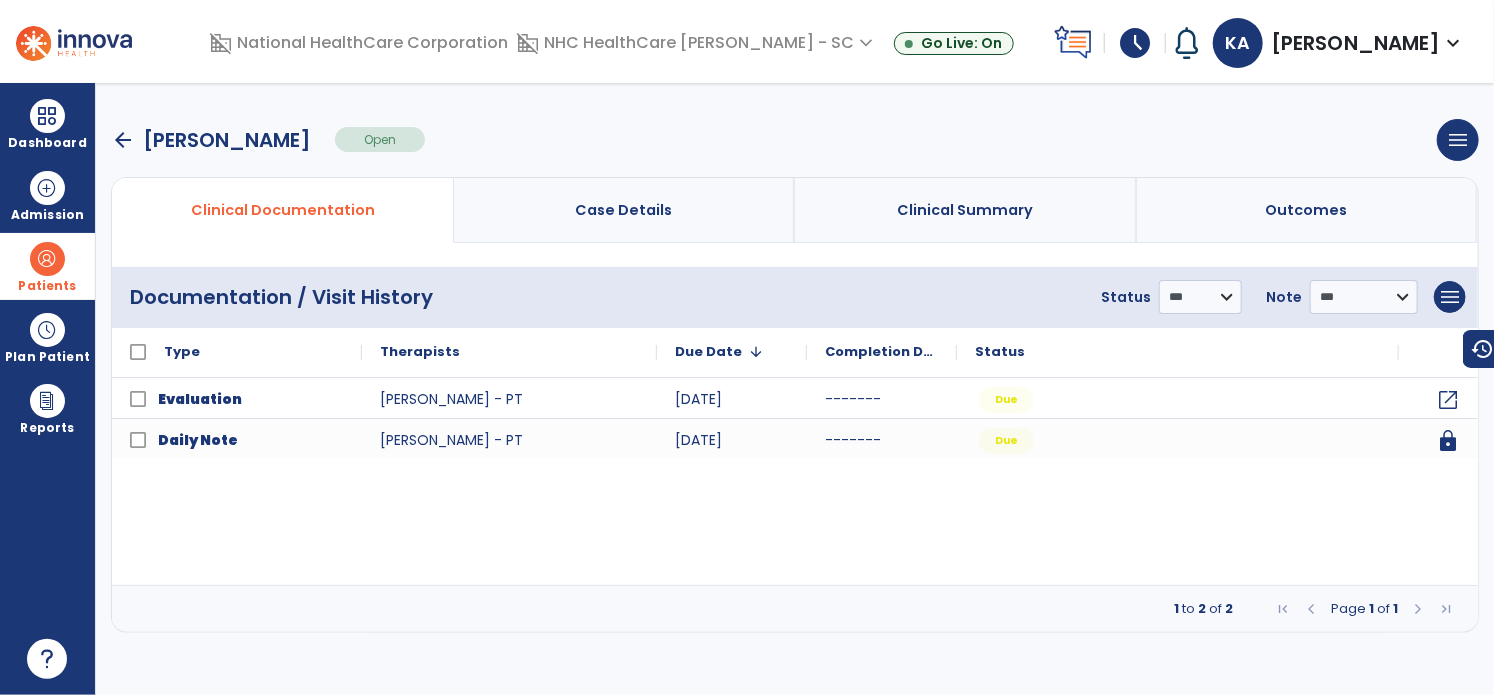 scroll, scrollTop: 0, scrollLeft: 0, axis: both 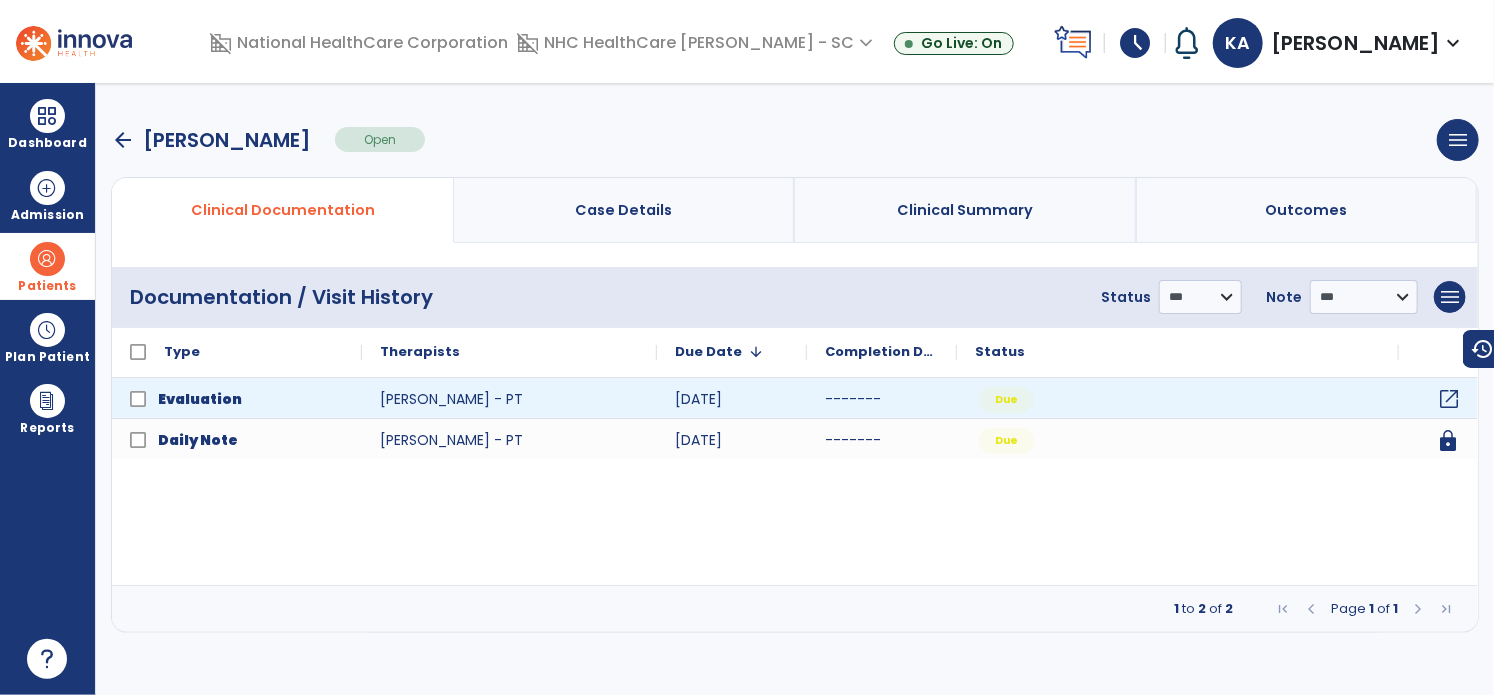 click on "open_in_new" 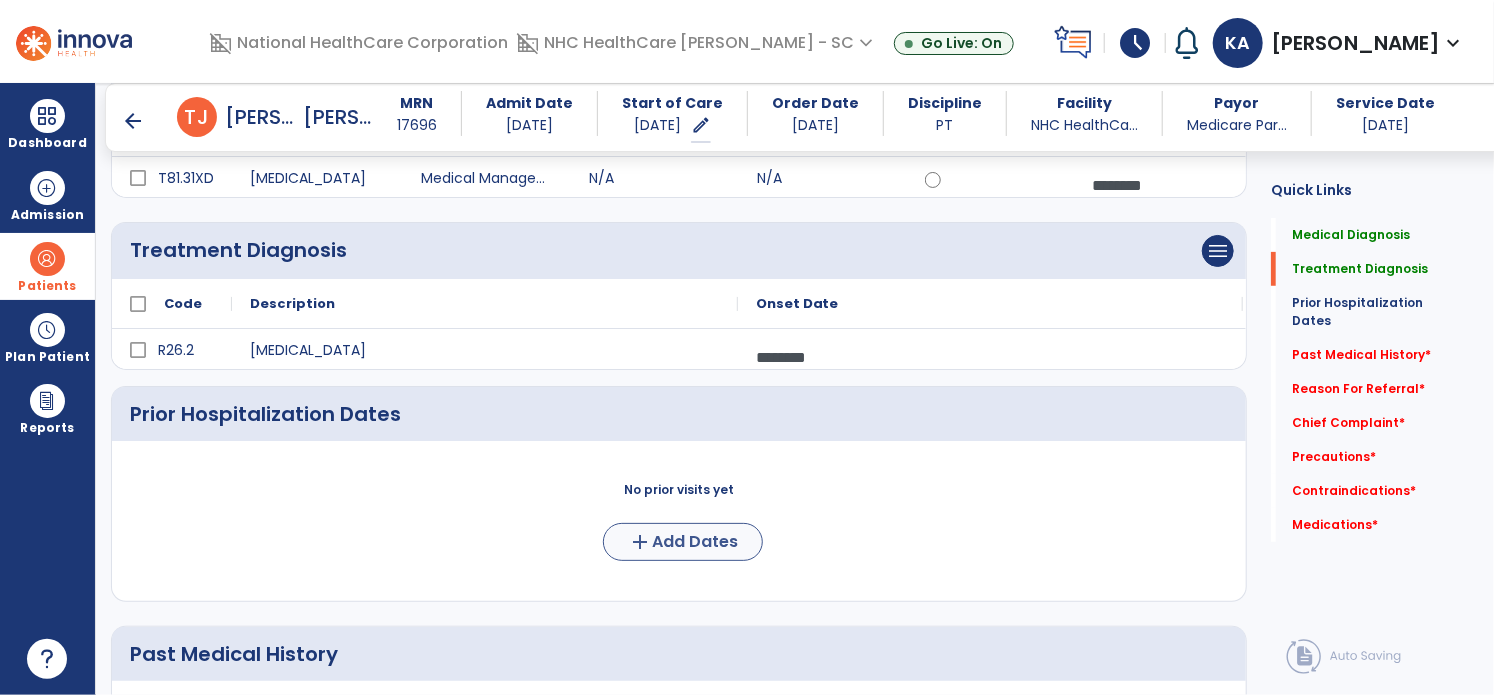 scroll, scrollTop: 300, scrollLeft: 0, axis: vertical 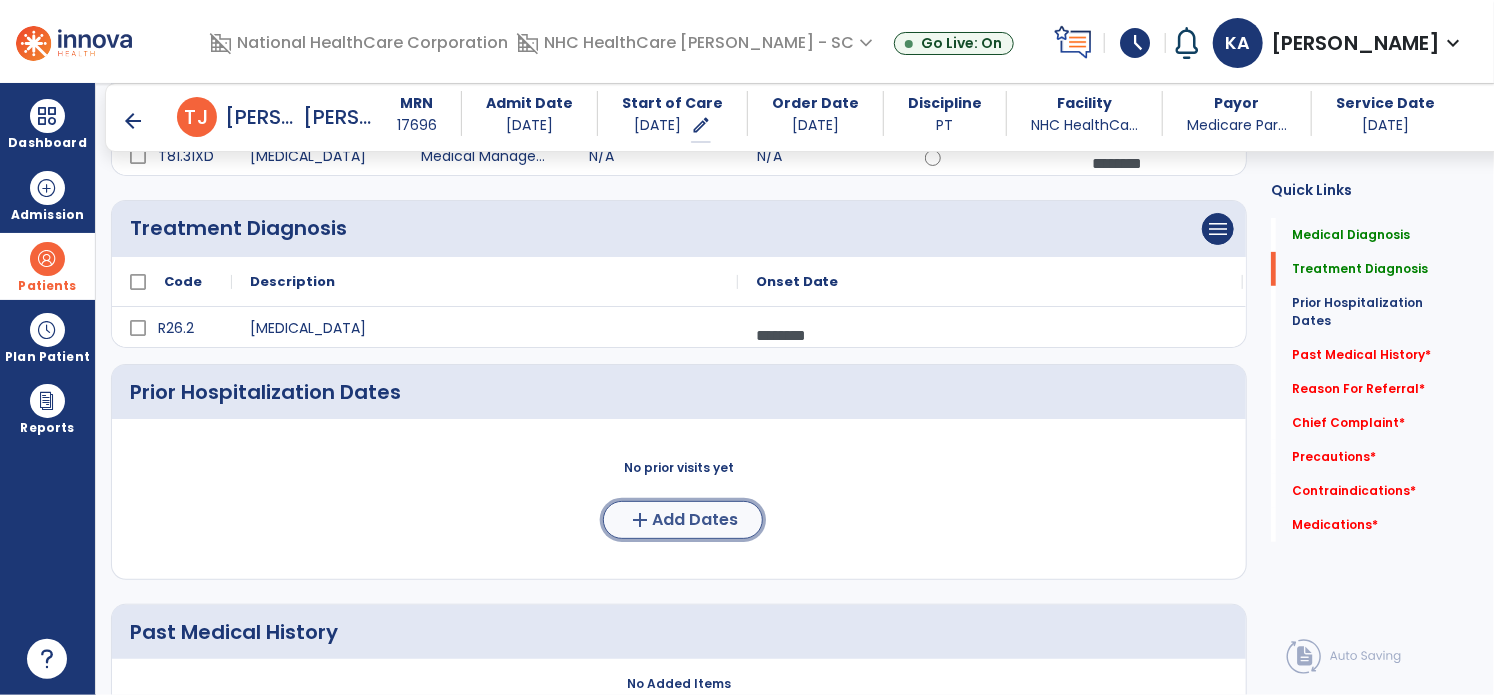 click on "Add Dates" 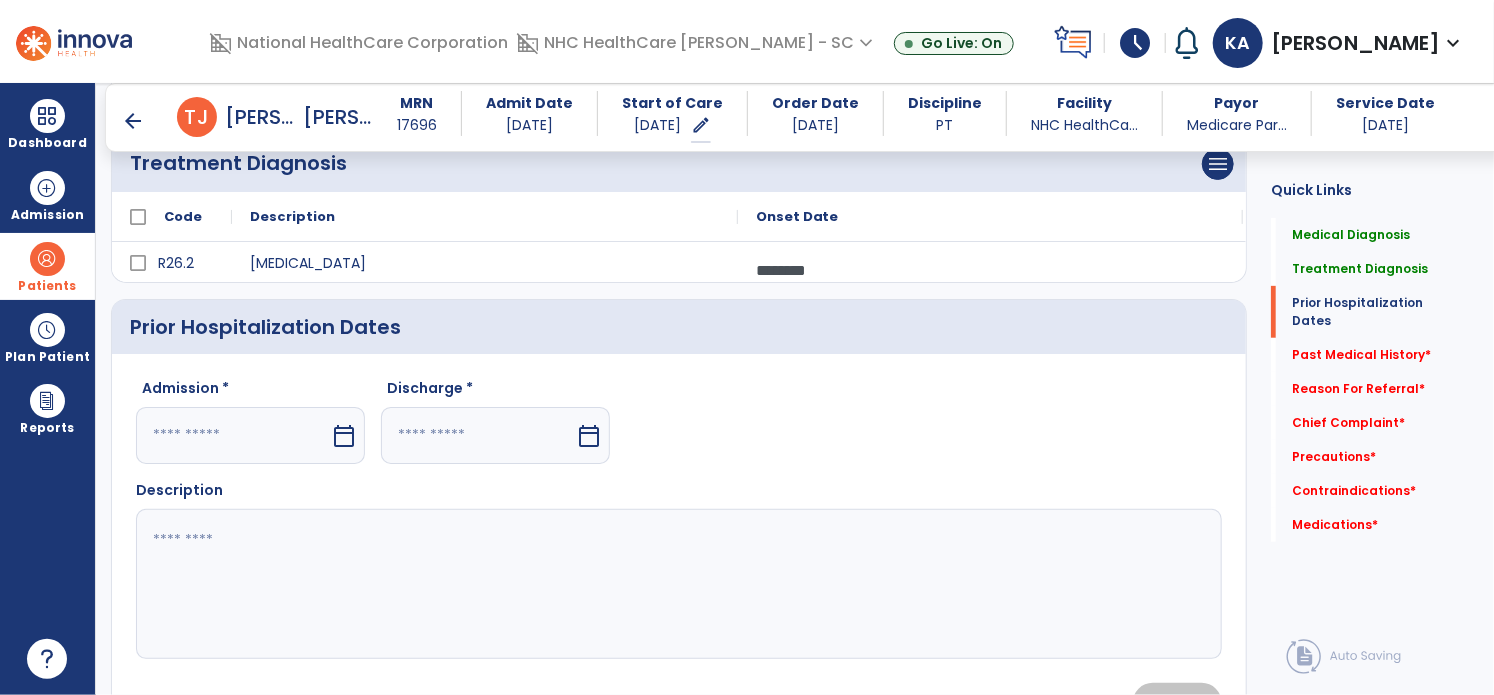 scroll, scrollTop: 400, scrollLeft: 0, axis: vertical 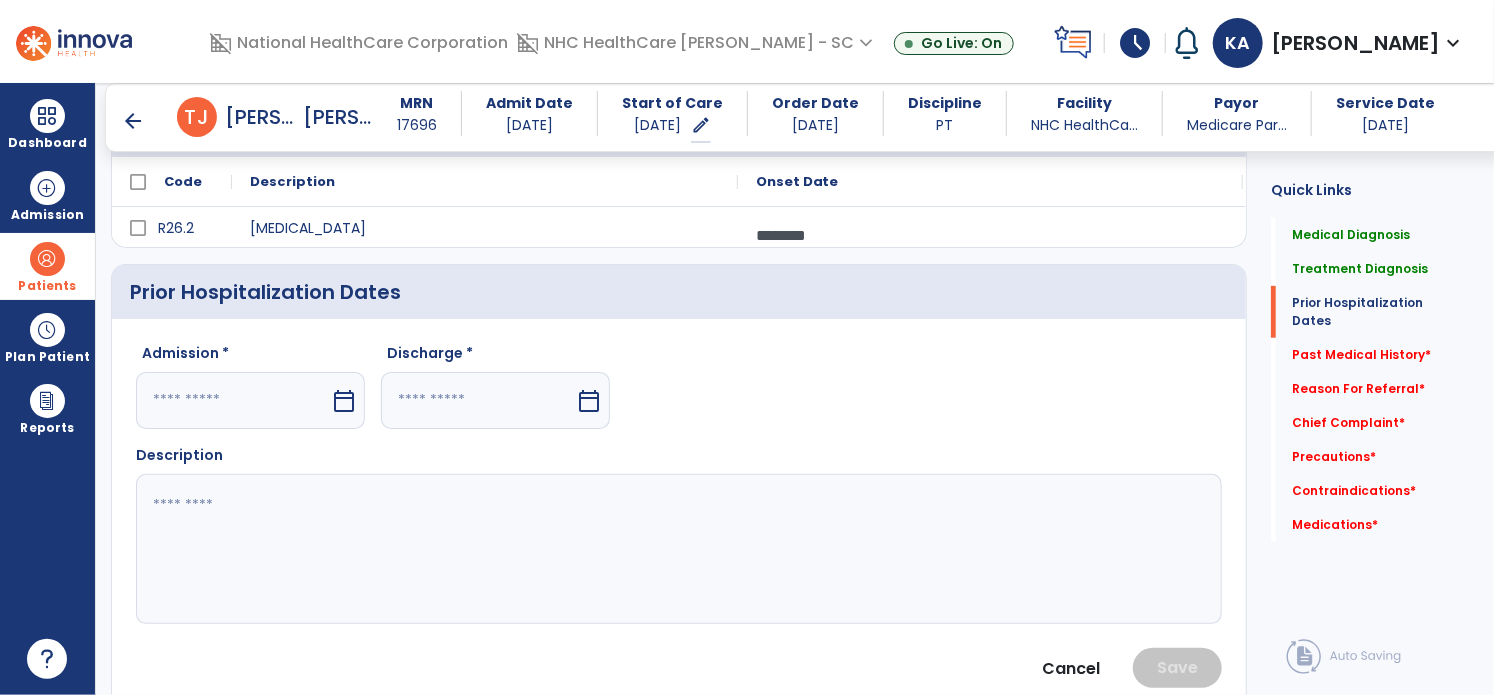 click on "calendar_today" at bounding box center [344, 401] 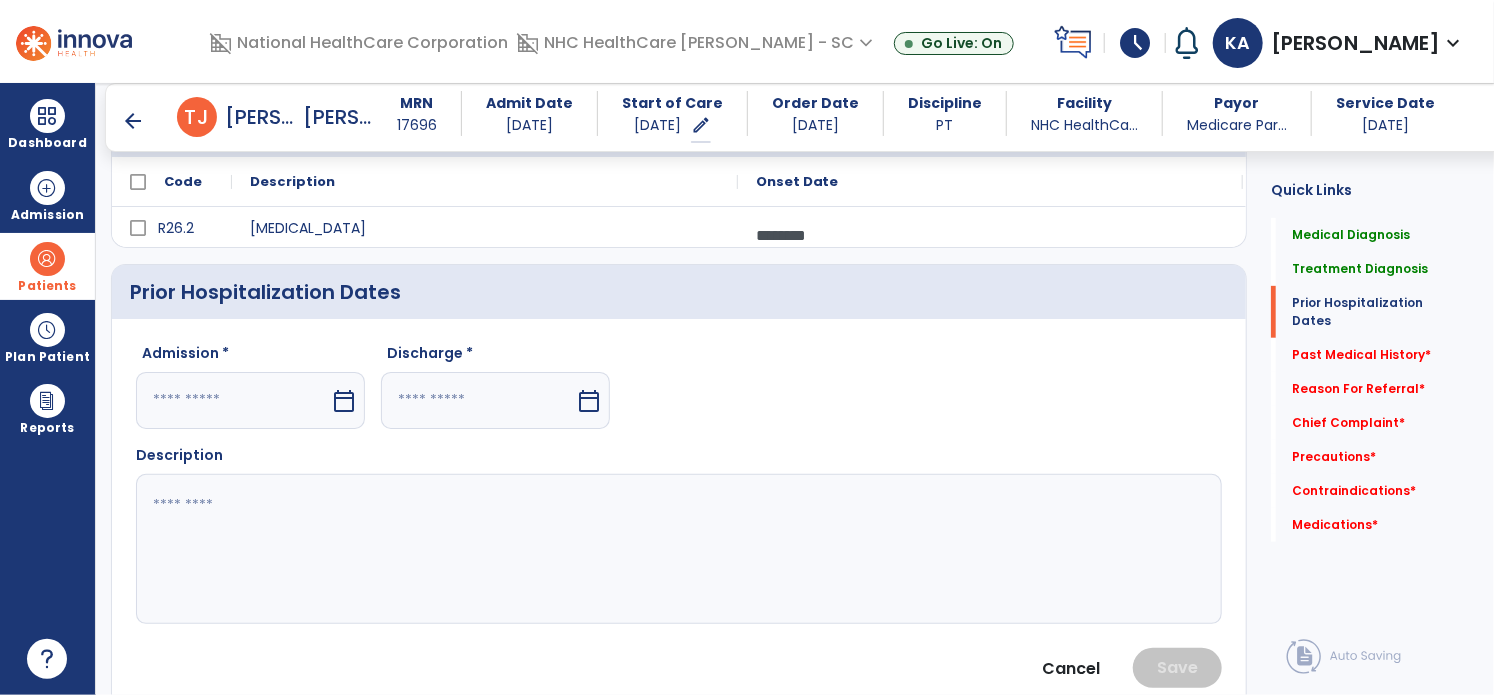 select on "*" 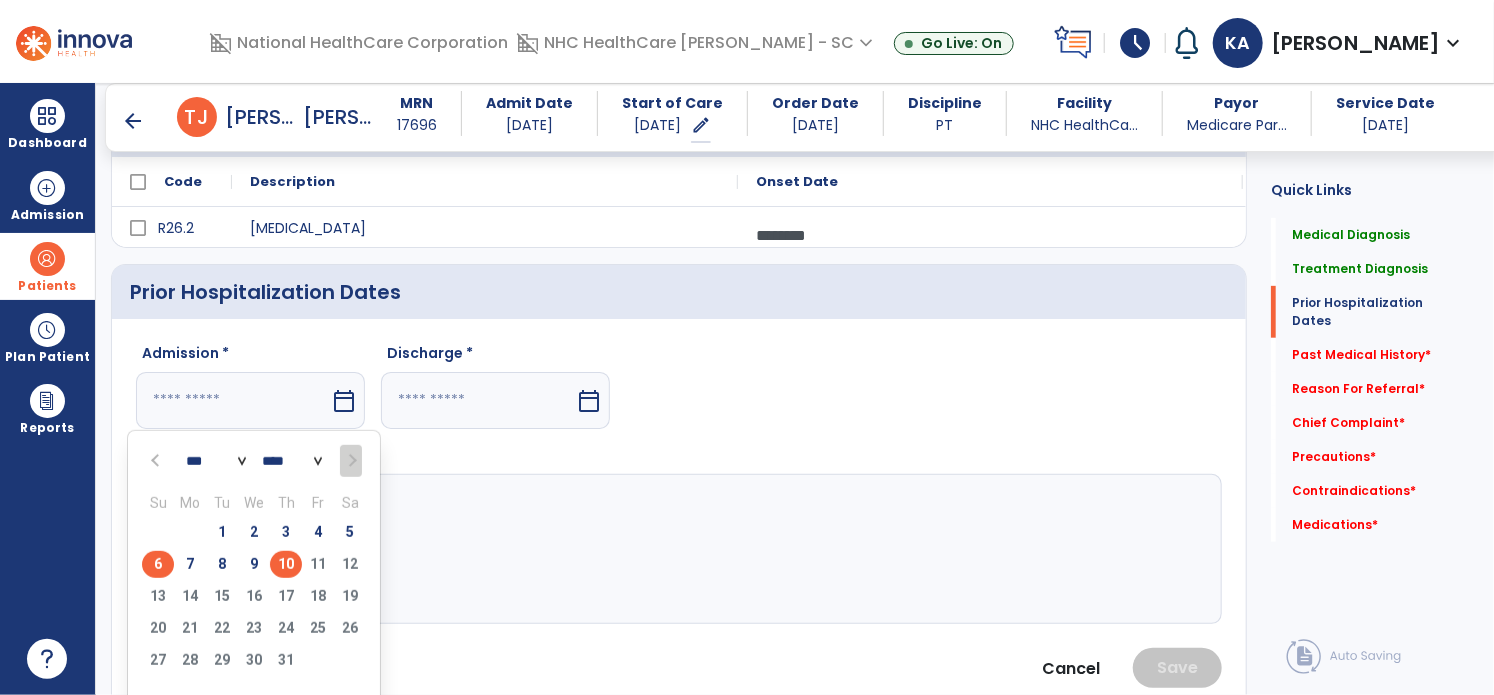 click on "6" at bounding box center [158, 564] 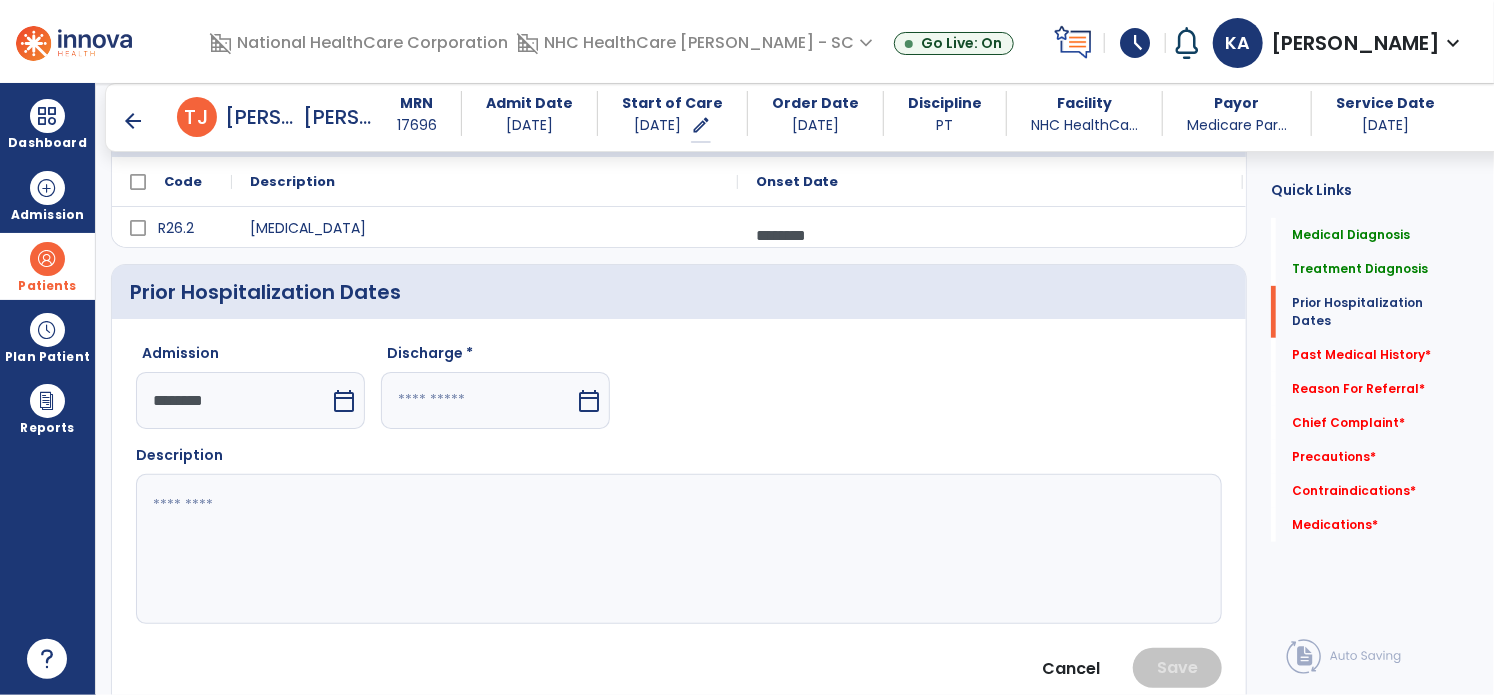 click on "calendar_today" at bounding box center (589, 401) 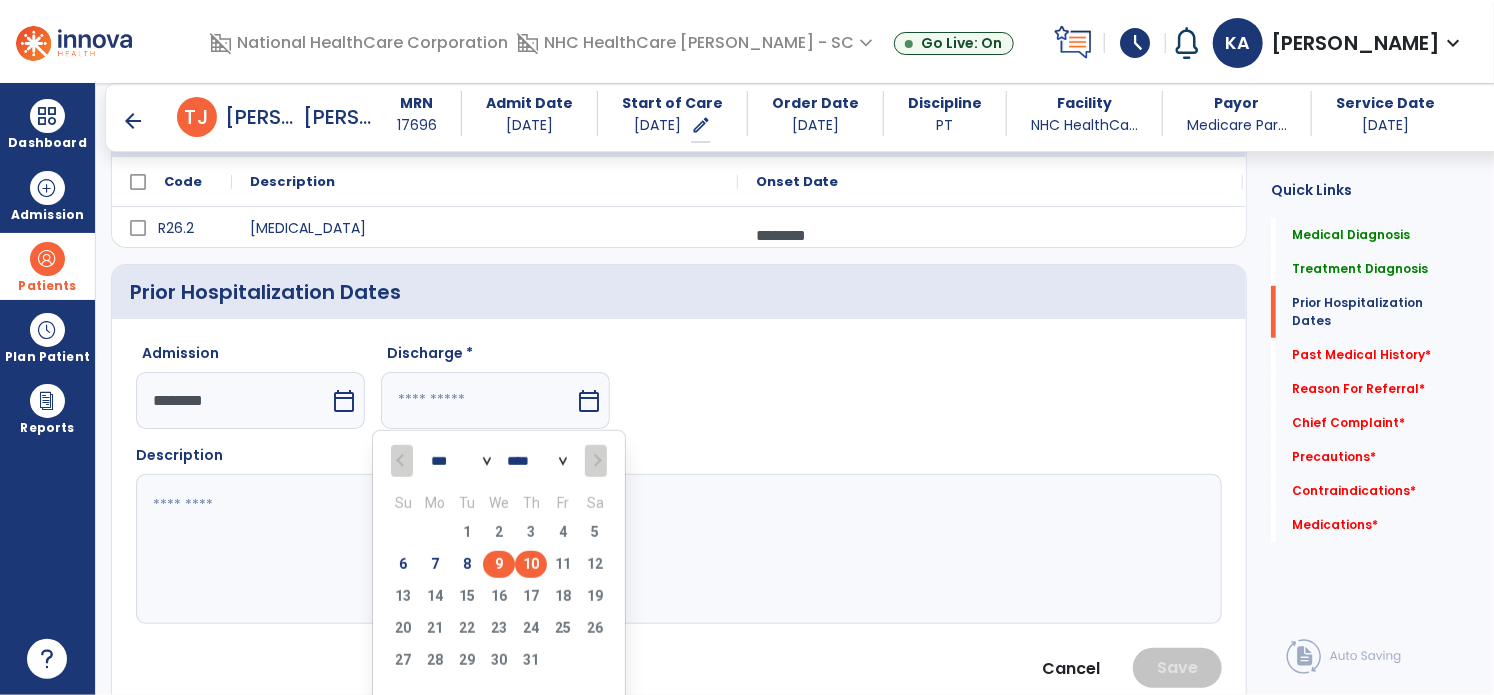 click on "9" at bounding box center (499, 564) 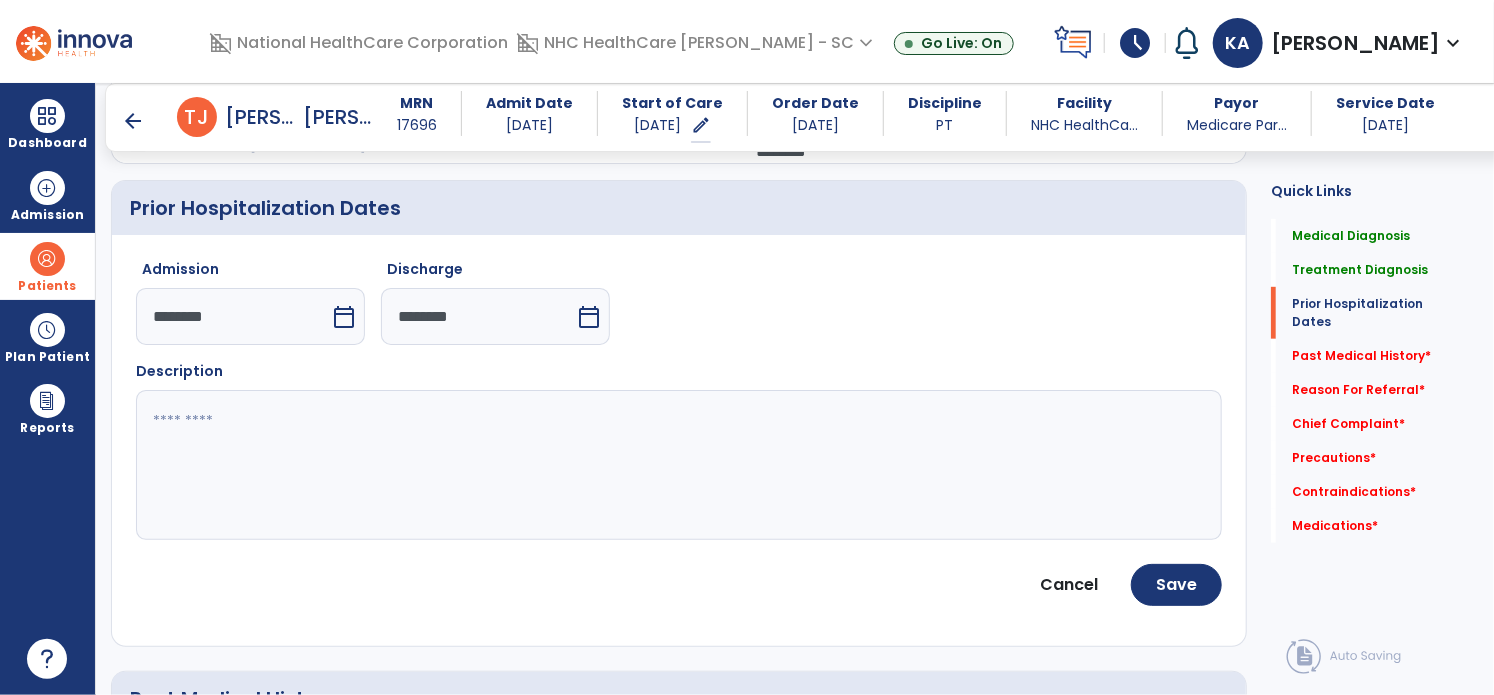 scroll, scrollTop: 500, scrollLeft: 0, axis: vertical 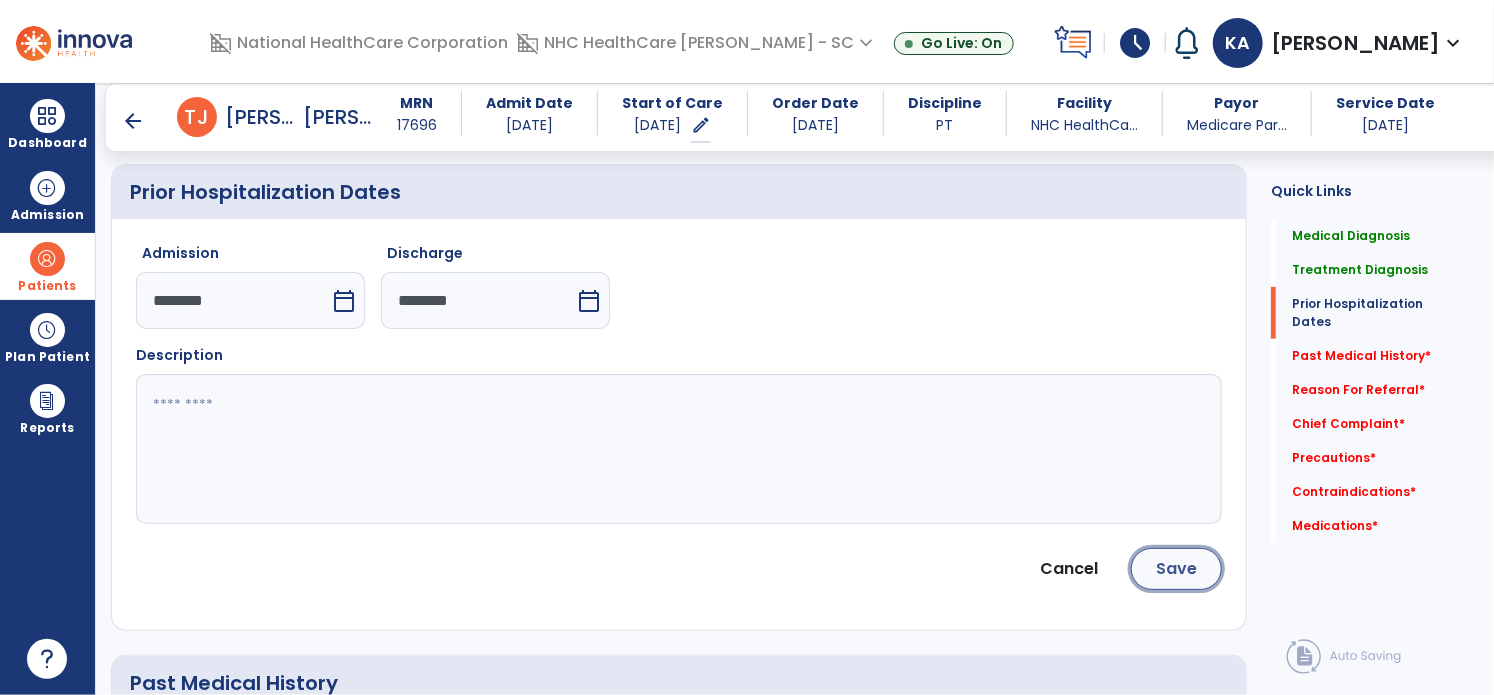 click on "Save" 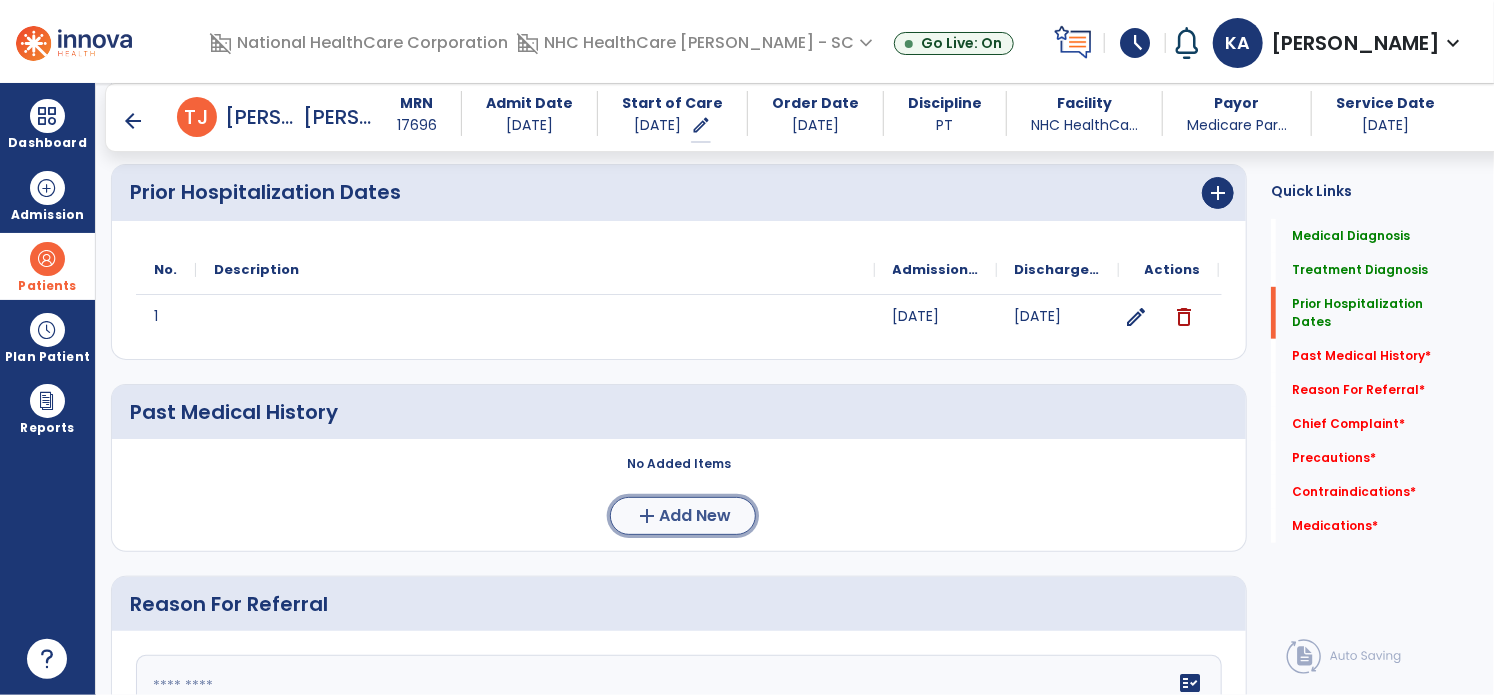 click on "Add New" 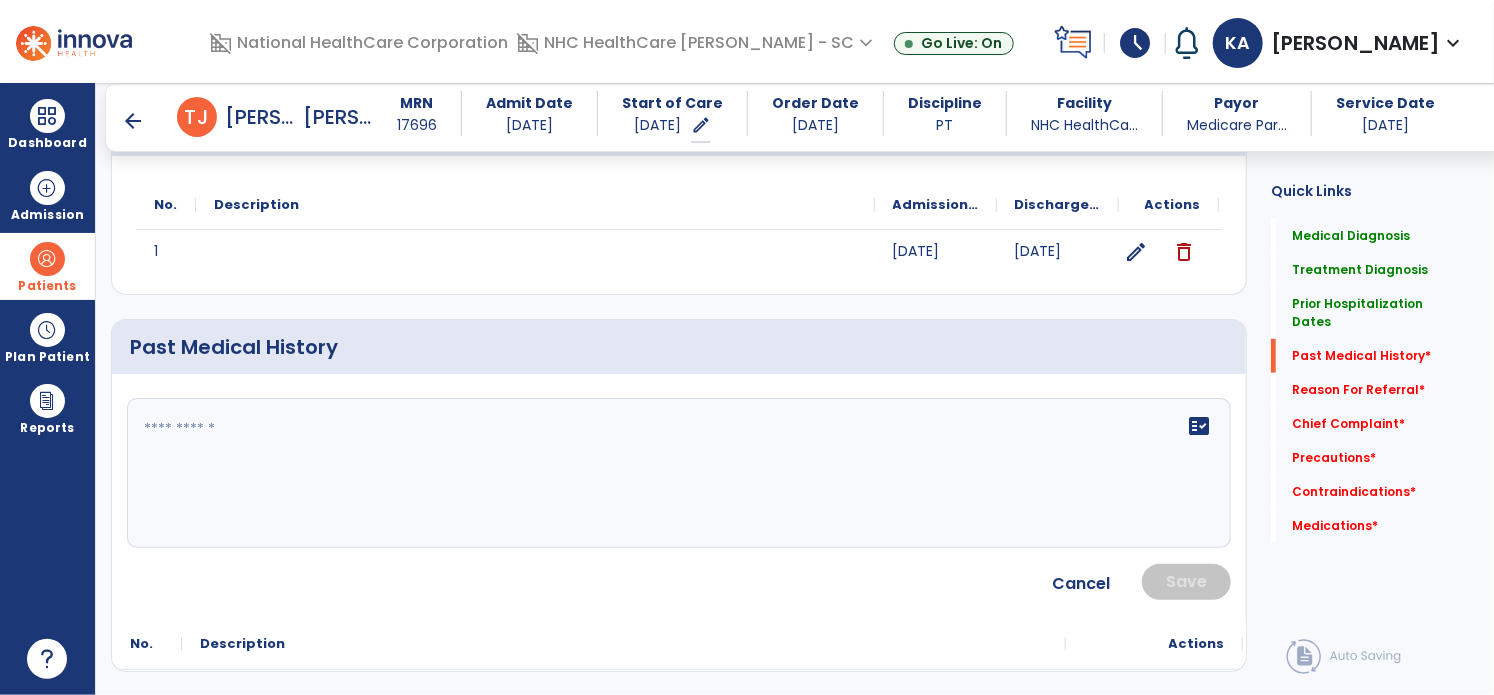scroll, scrollTop: 600, scrollLeft: 0, axis: vertical 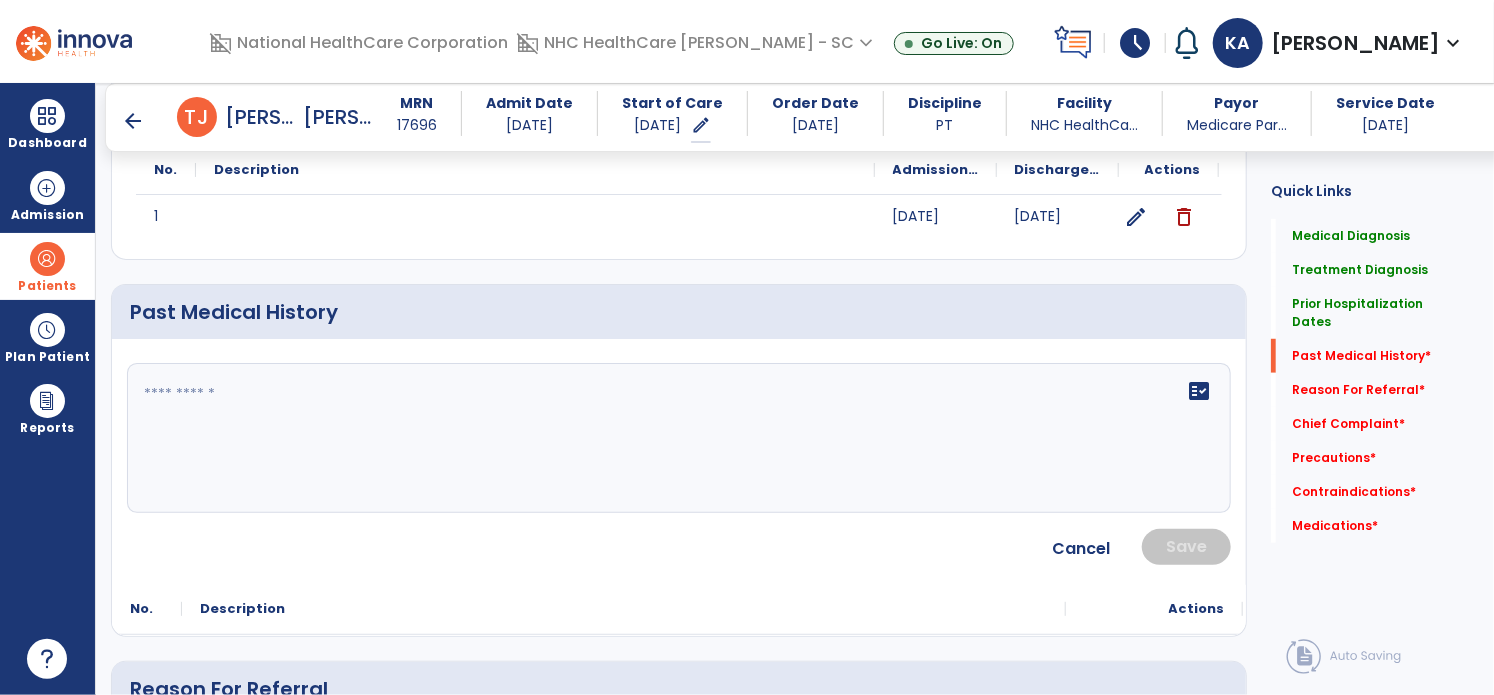 click on "fact_check" 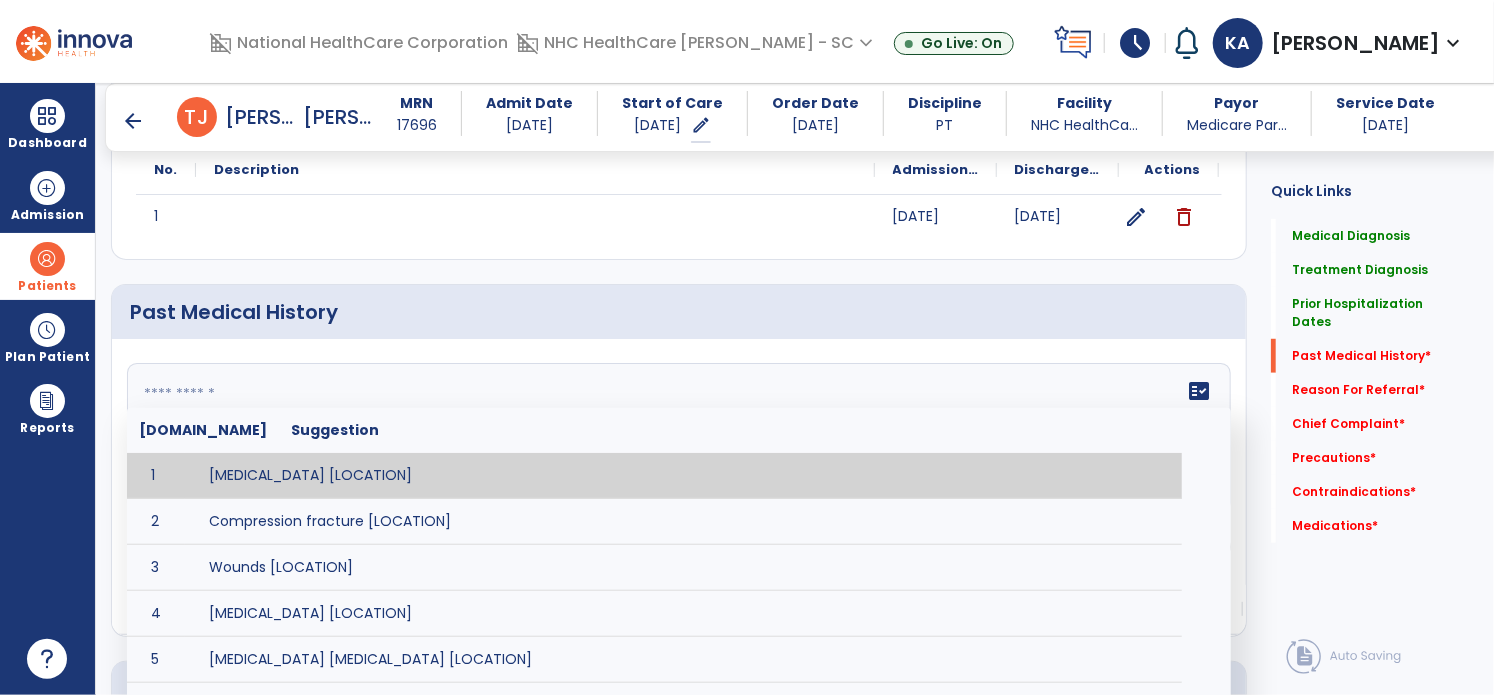paste on "**********" 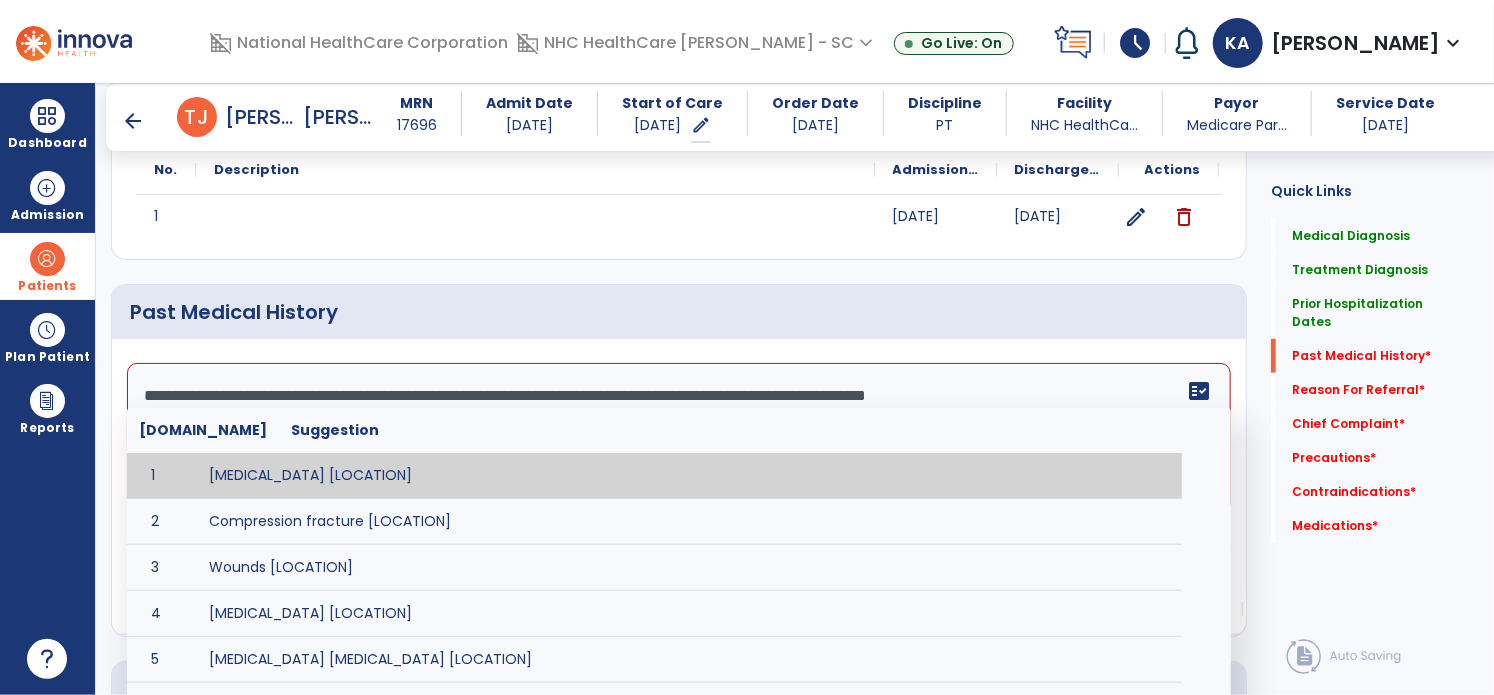 scroll, scrollTop: 352, scrollLeft: 0, axis: vertical 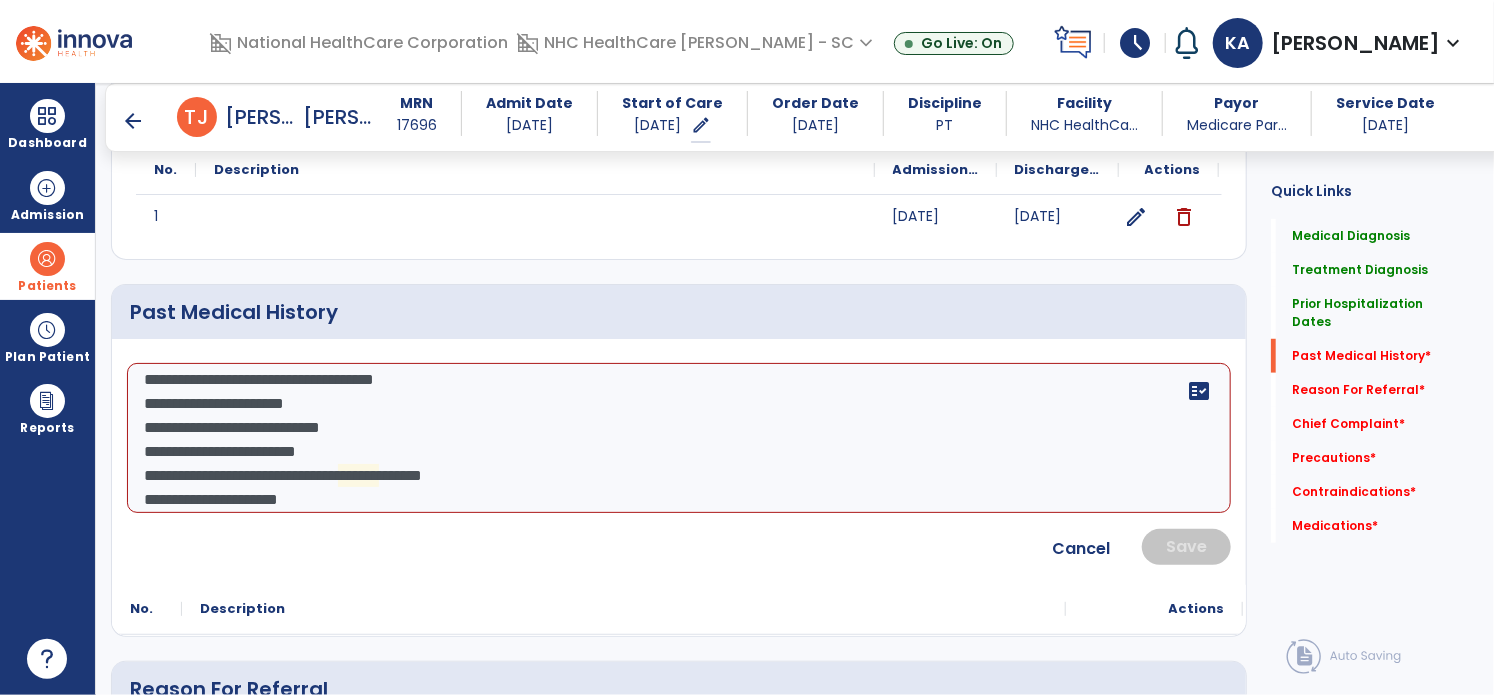 click on "**********" 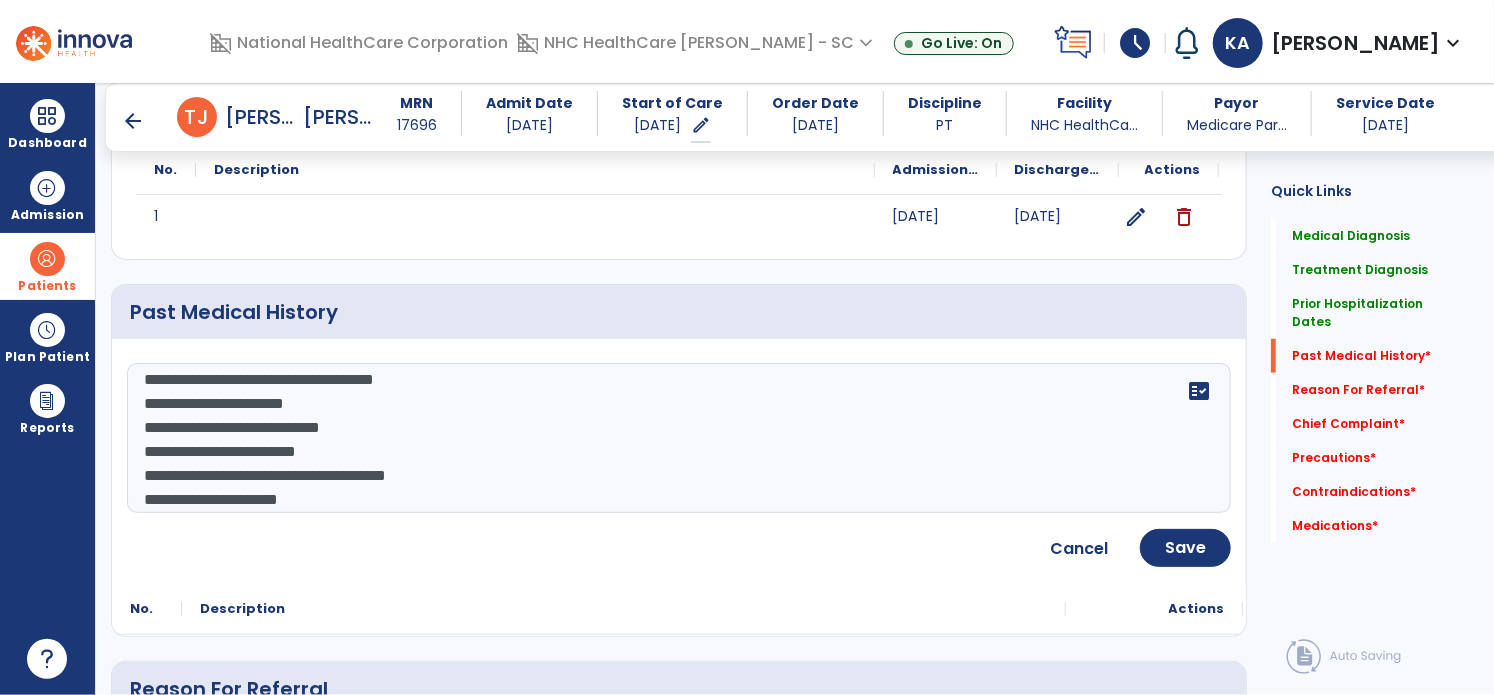 type on "**********" 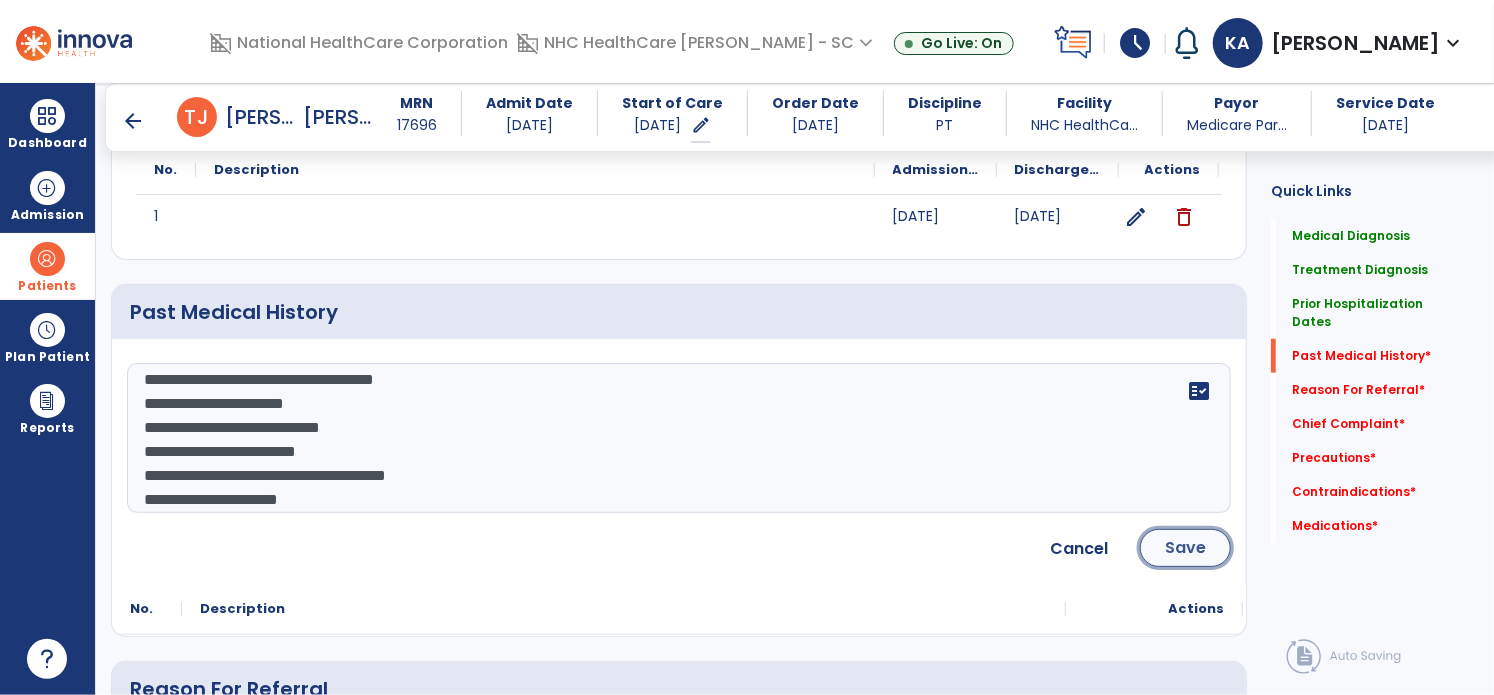 click on "Save" 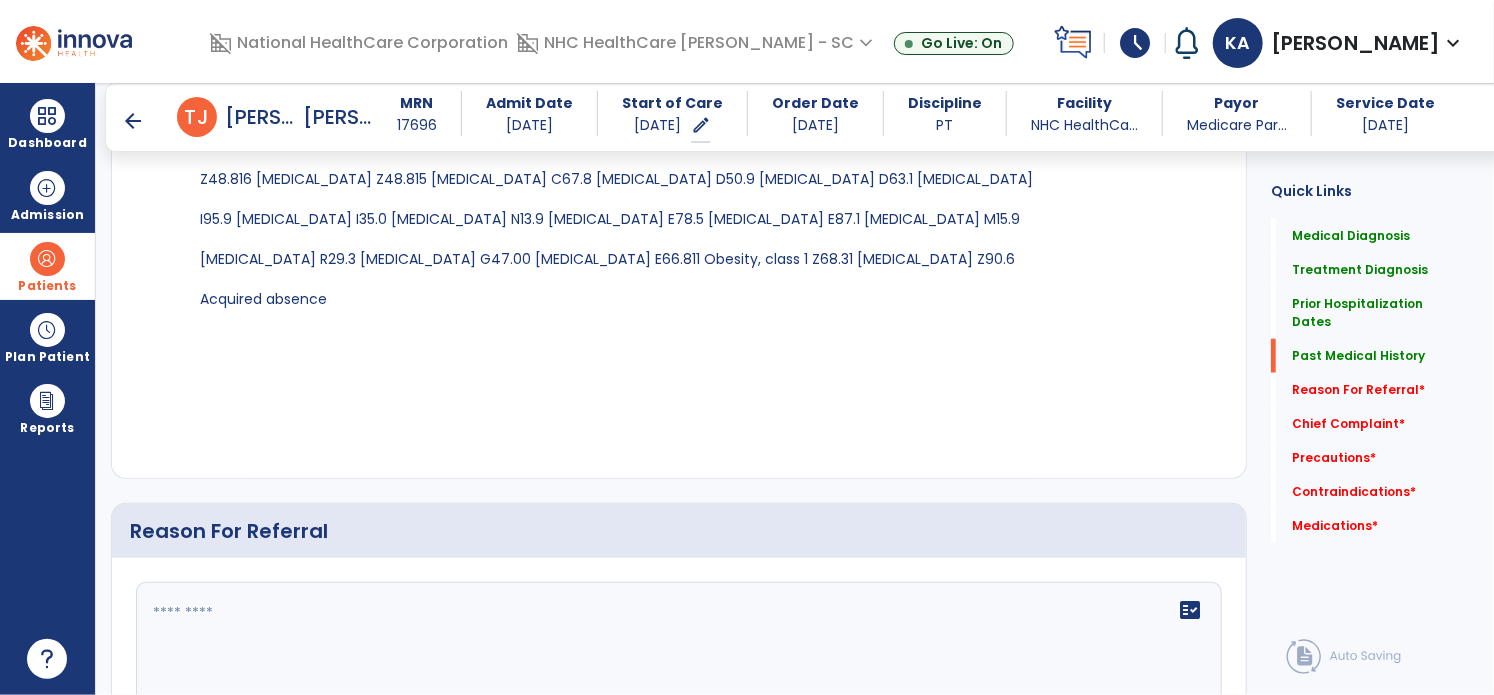 scroll, scrollTop: 1100, scrollLeft: 0, axis: vertical 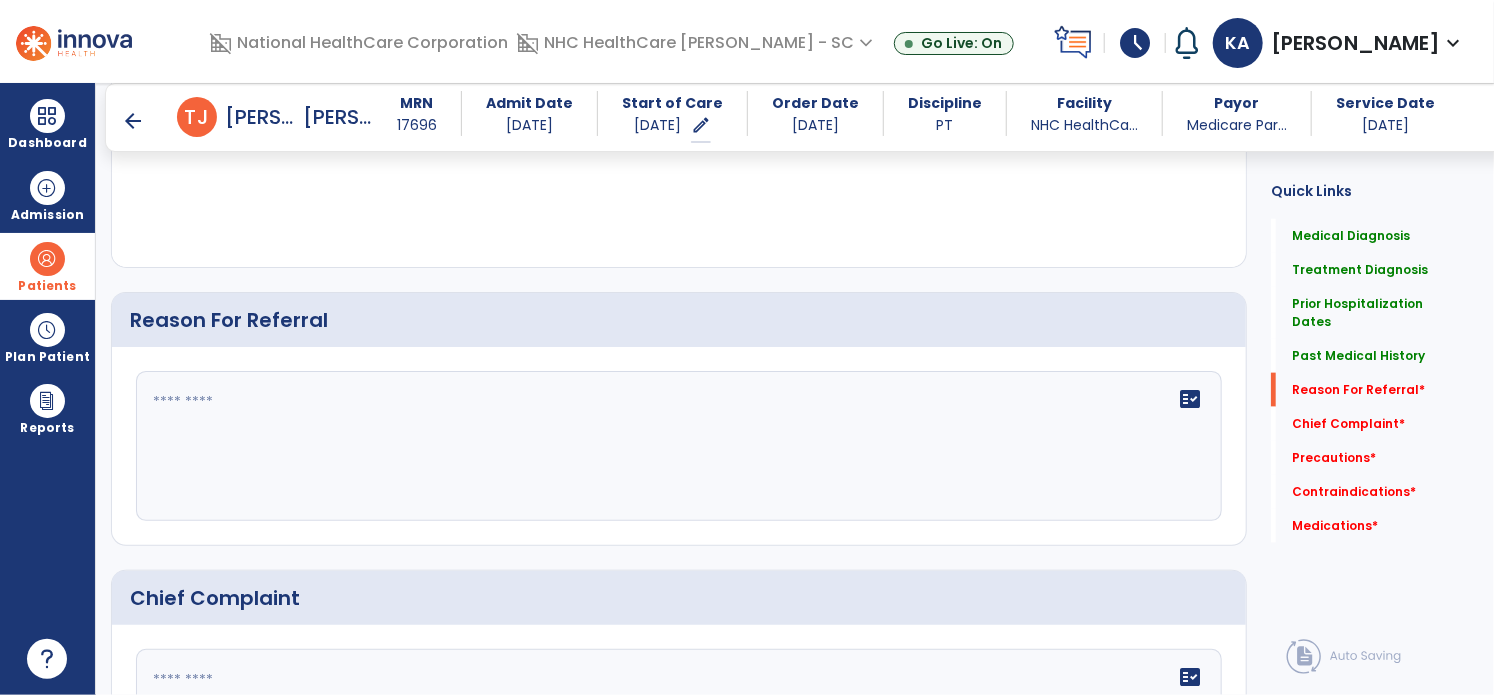 click 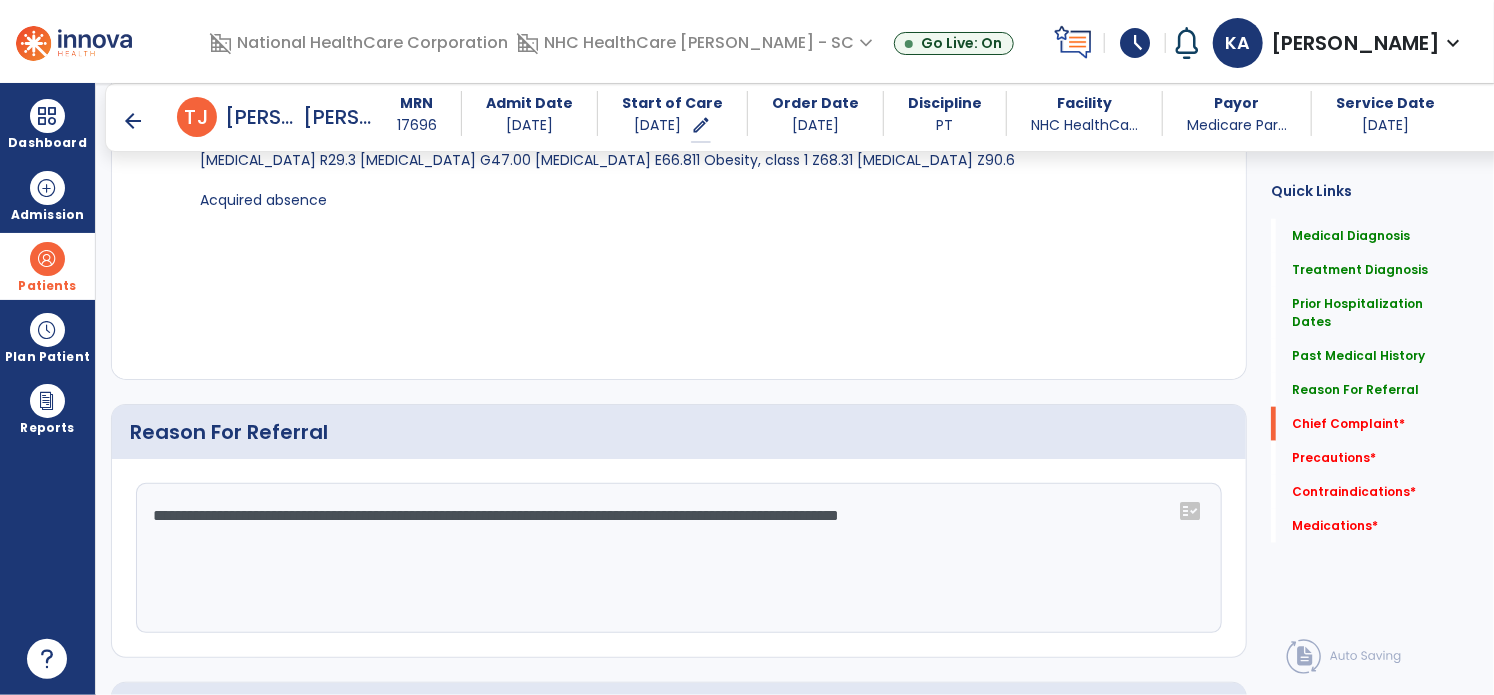 scroll, scrollTop: 1308, scrollLeft: 0, axis: vertical 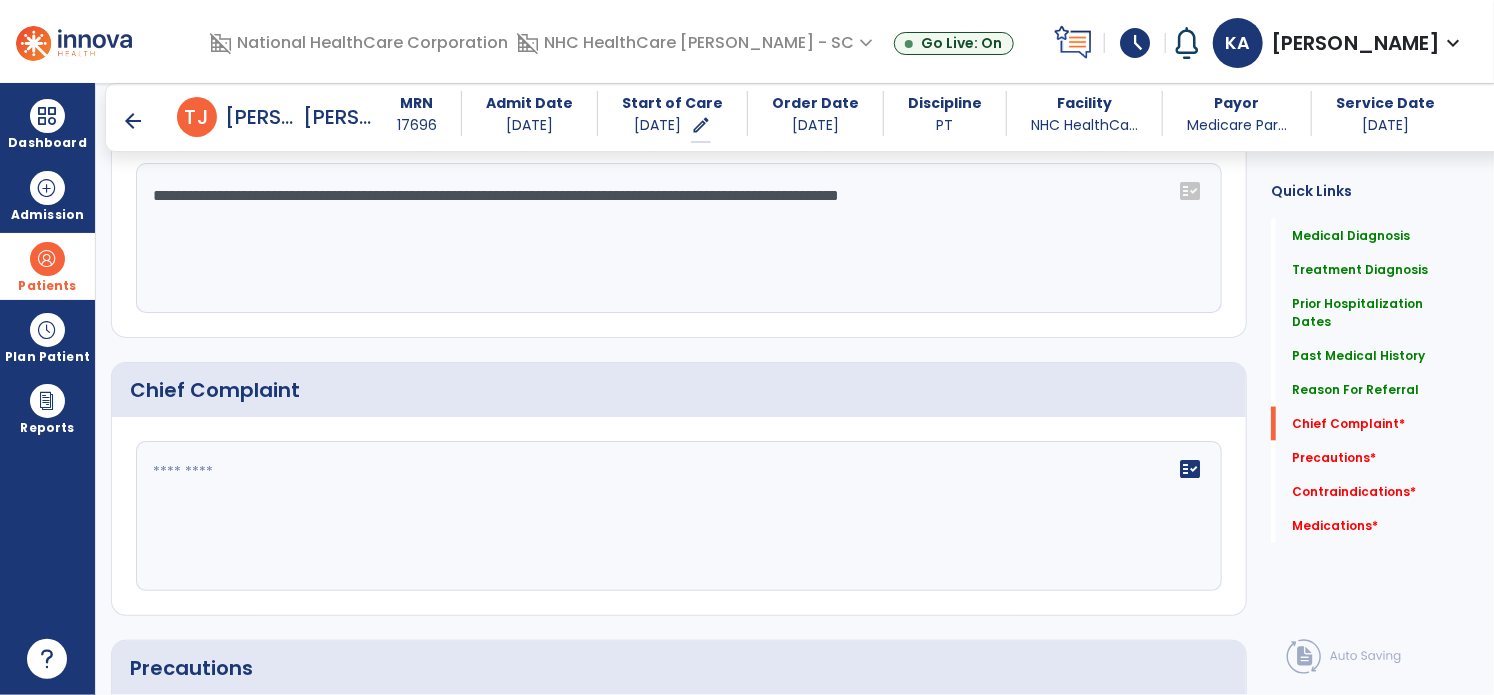 click on "edit" at bounding box center (701, 125) 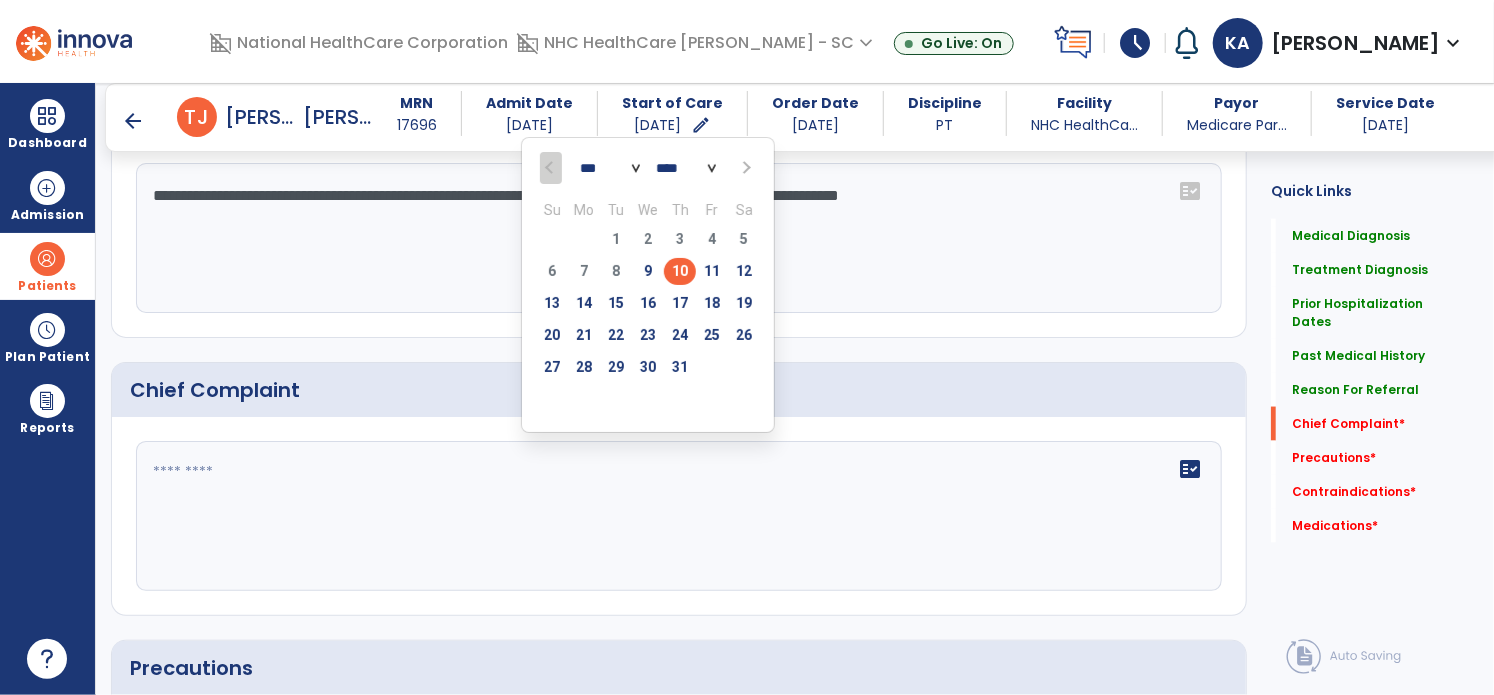 click on "**********" 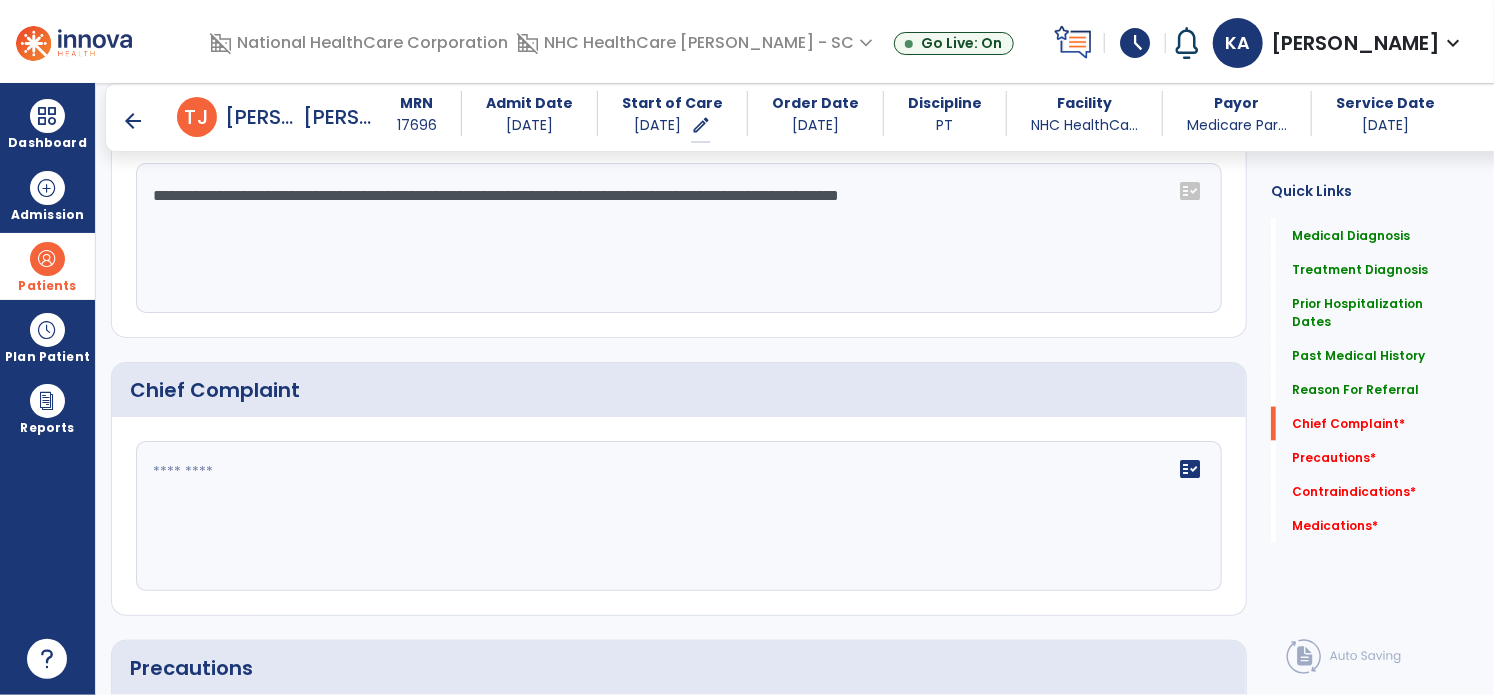 click on "**********" 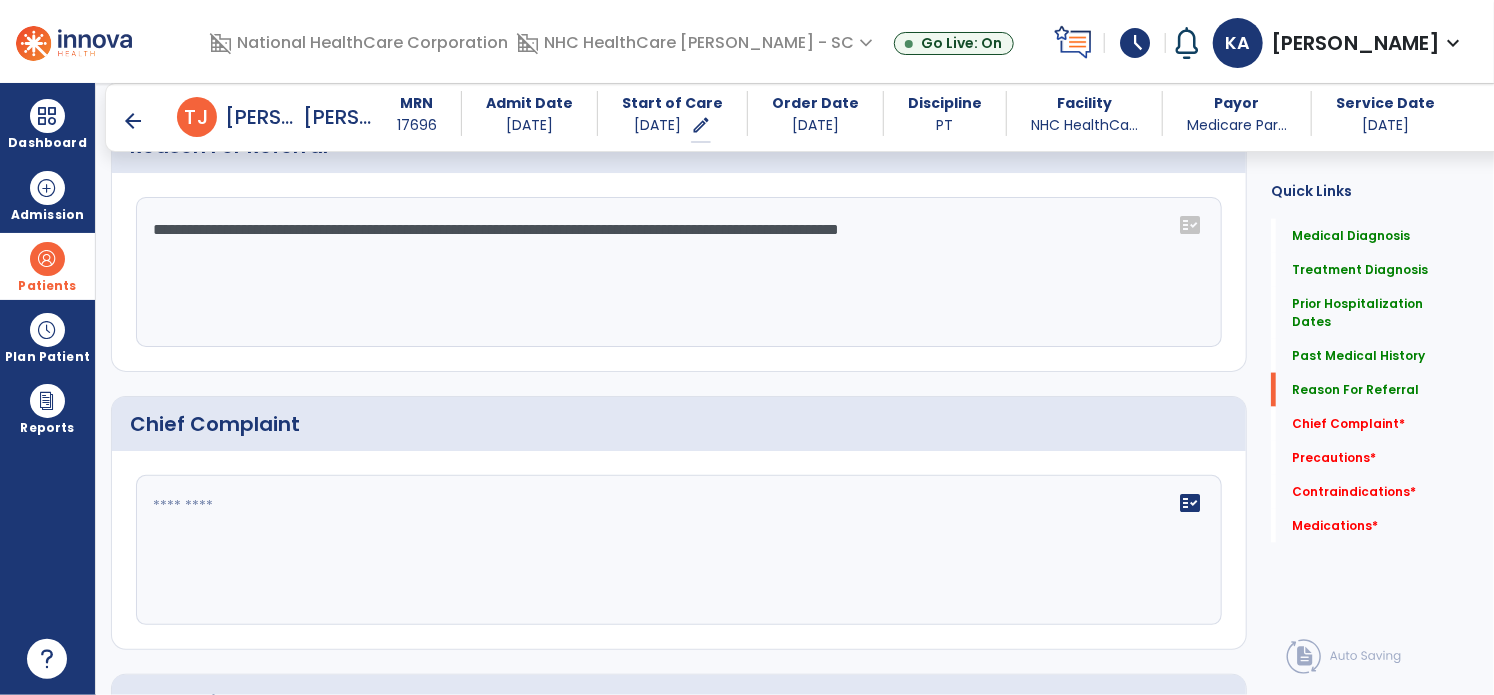scroll, scrollTop: 1308, scrollLeft: 0, axis: vertical 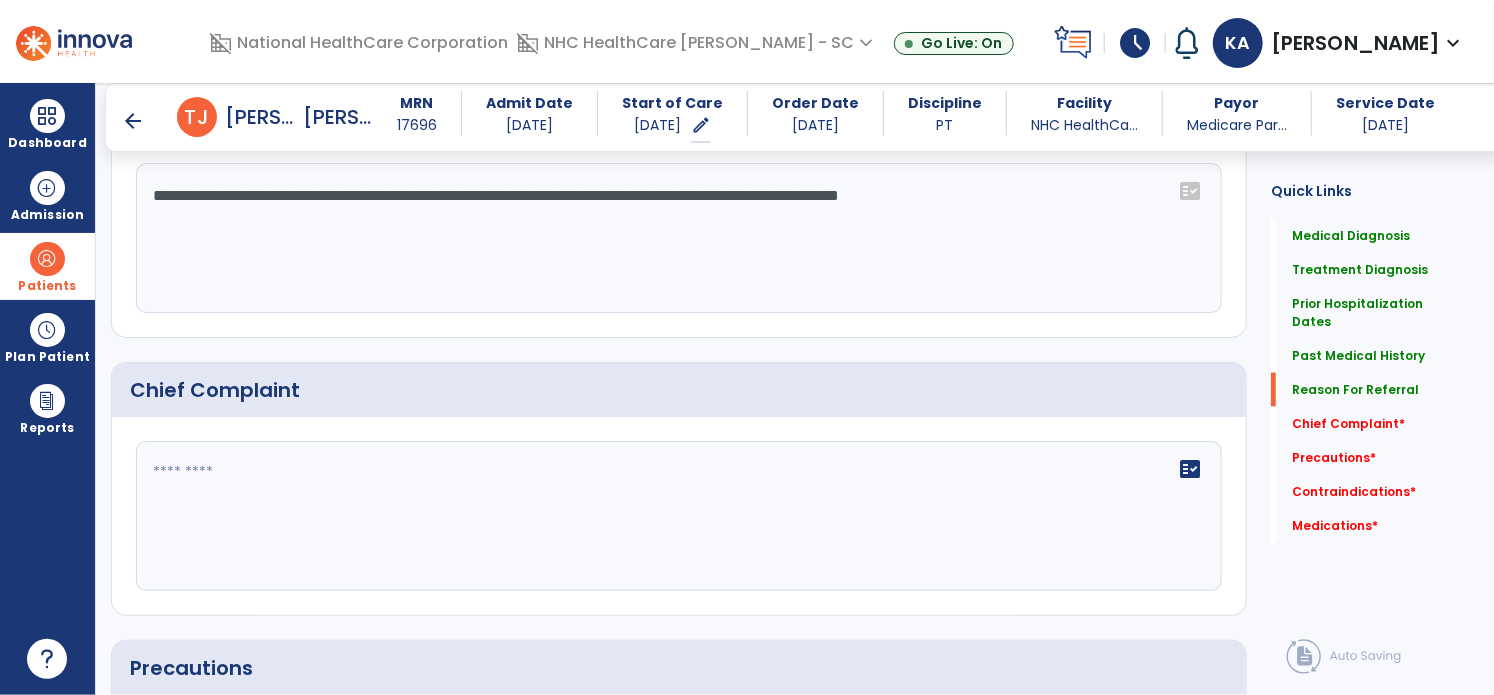 drag, startPoint x: 825, startPoint y: 189, endPoint x: 834, endPoint y: 198, distance: 12.727922 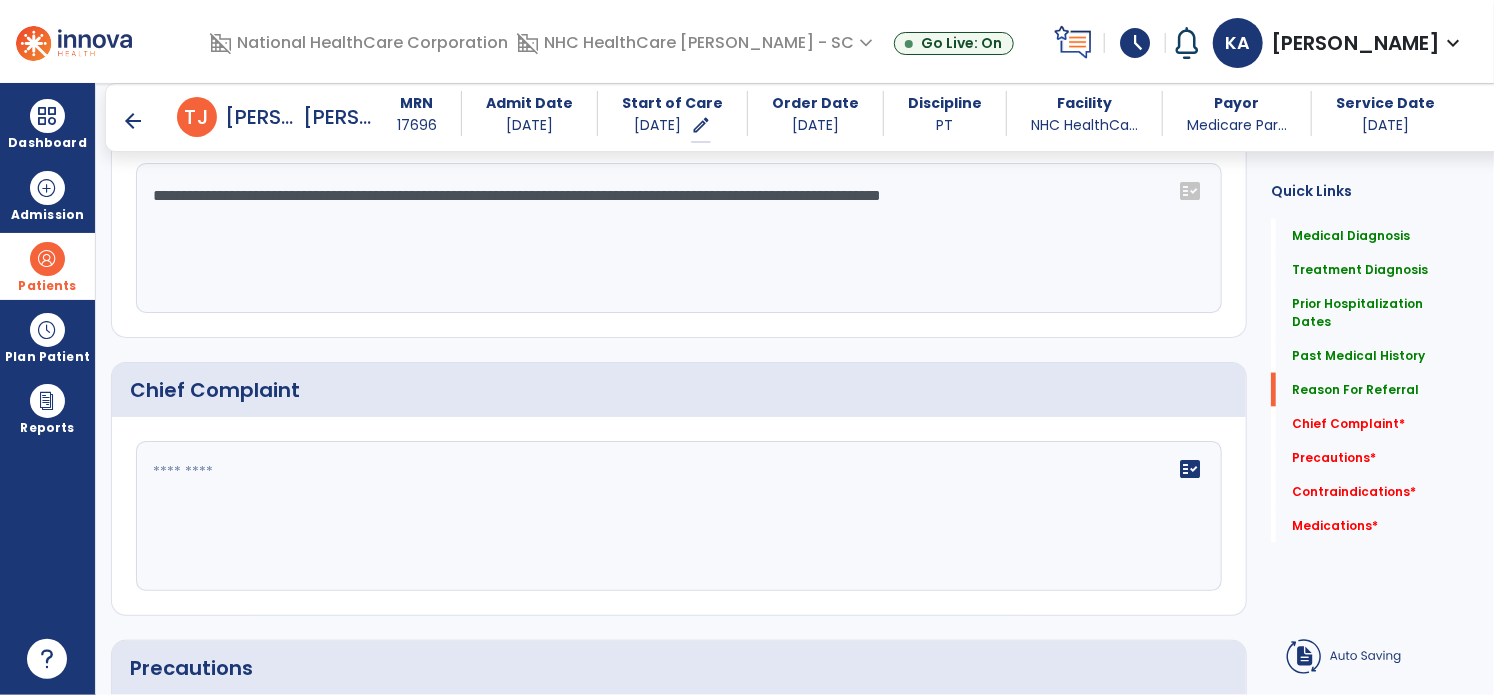scroll, scrollTop: 1308, scrollLeft: 0, axis: vertical 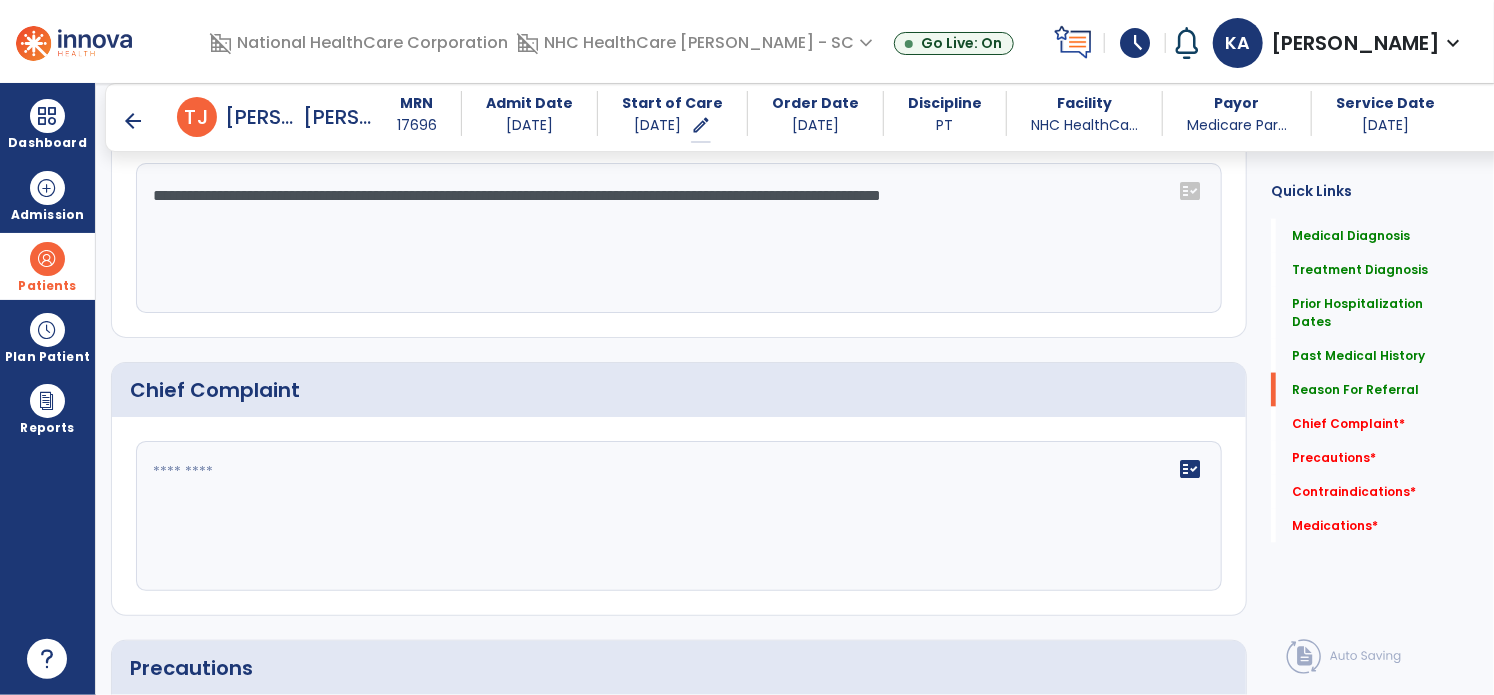 click on "**********" 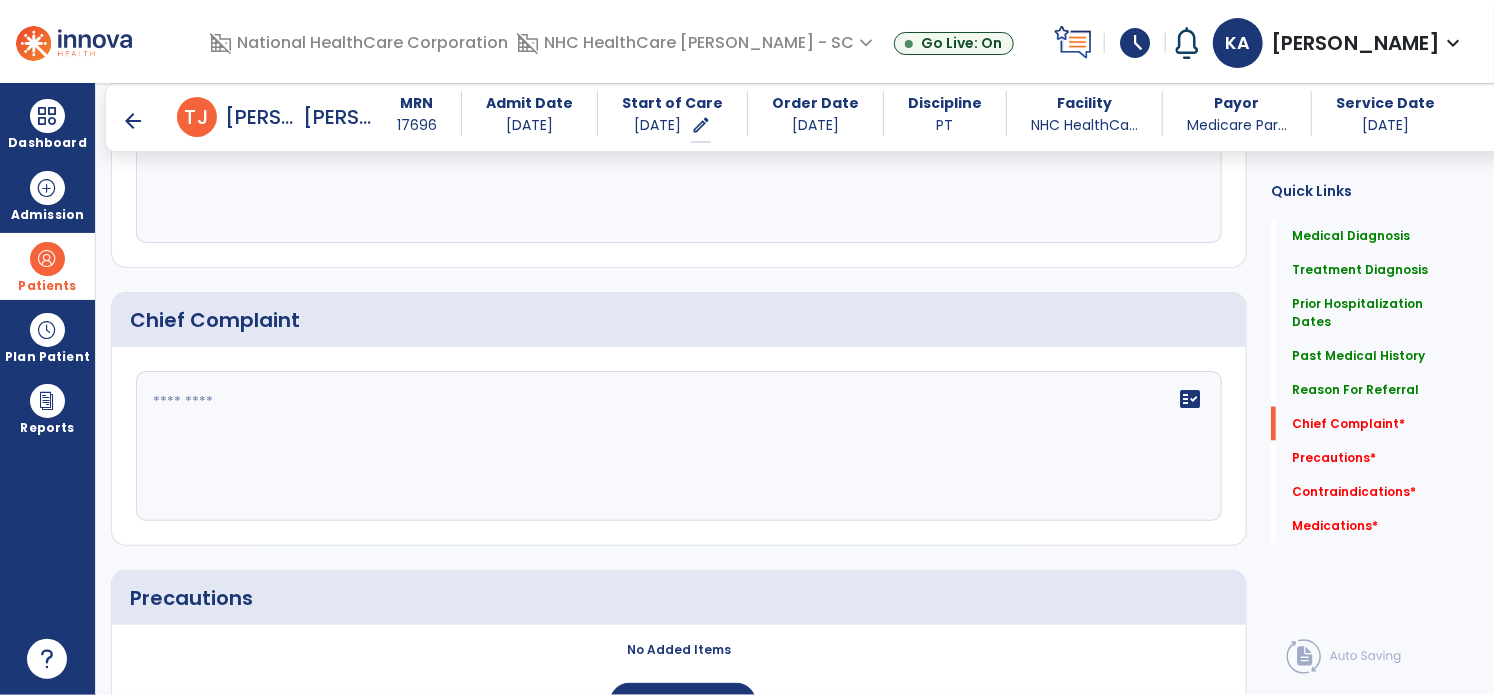 scroll, scrollTop: 1408, scrollLeft: 0, axis: vertical 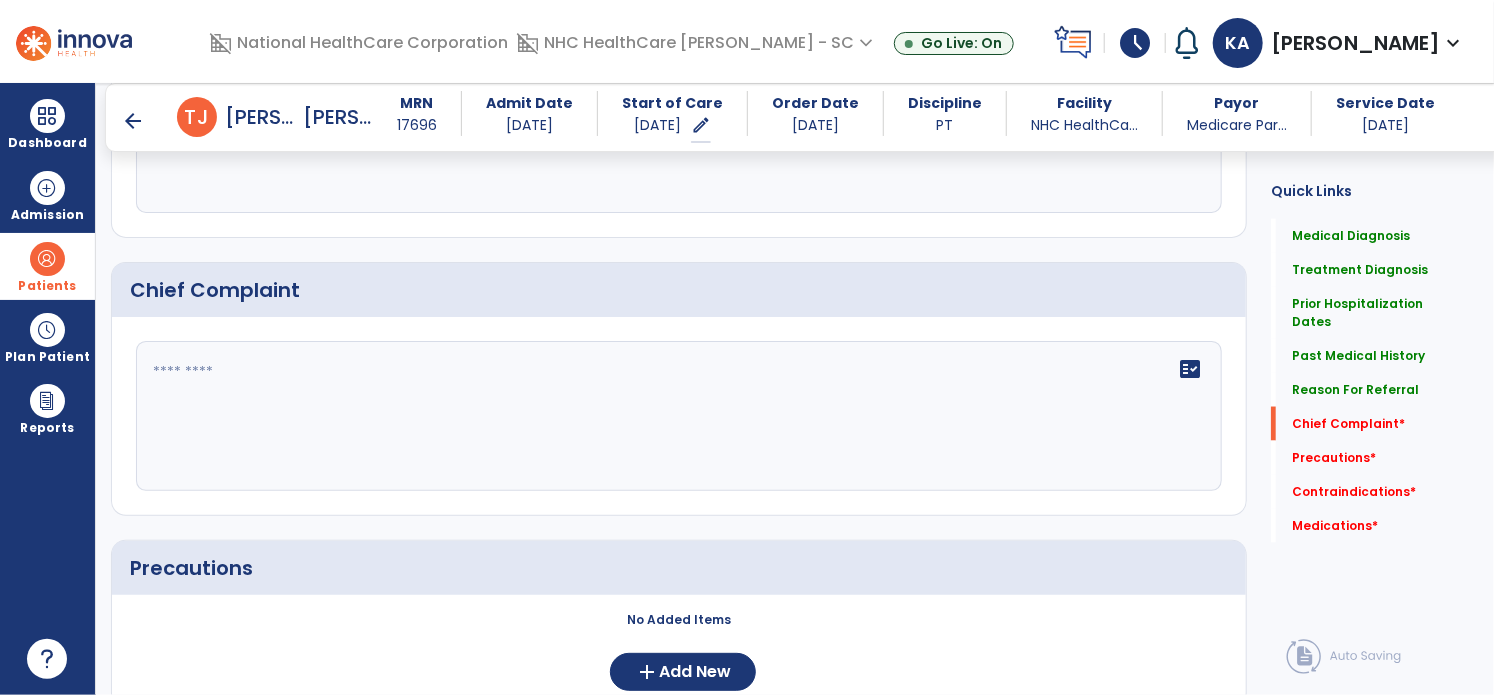 type on "**********" 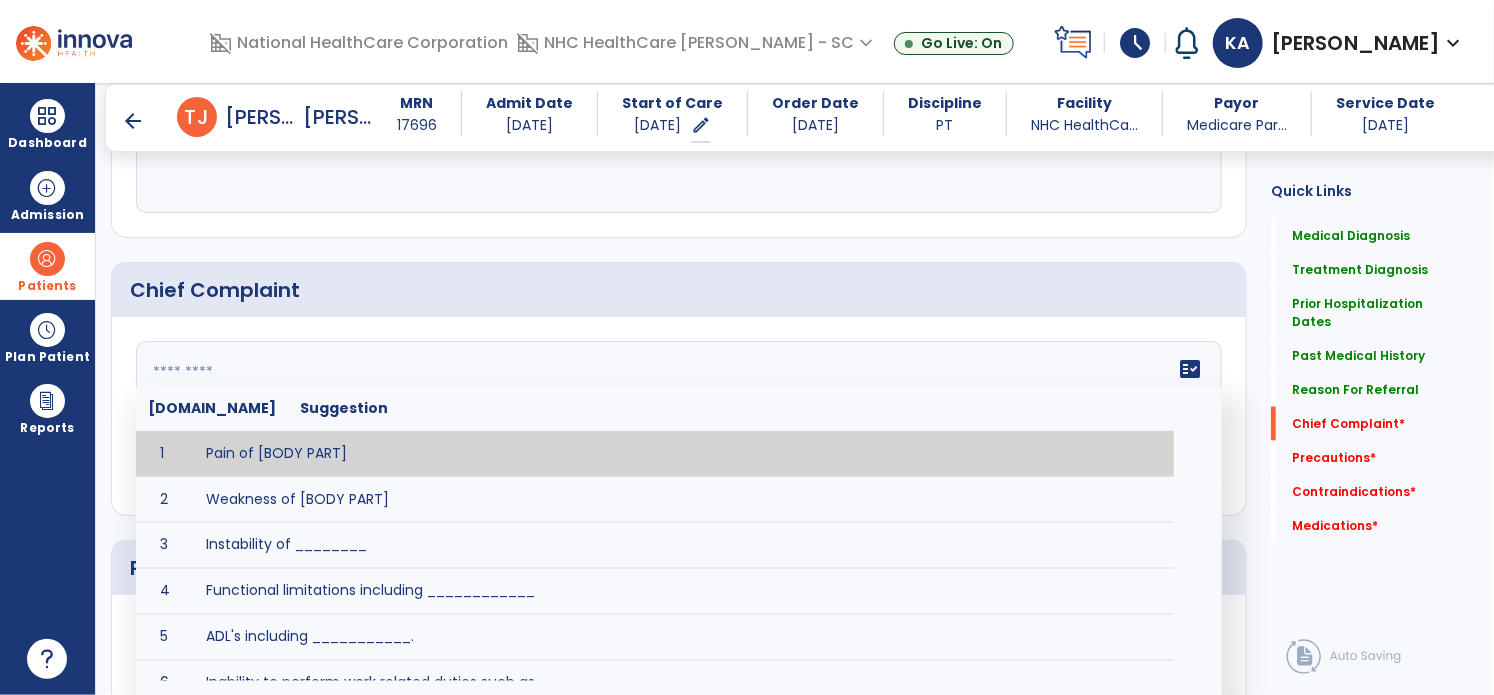 click 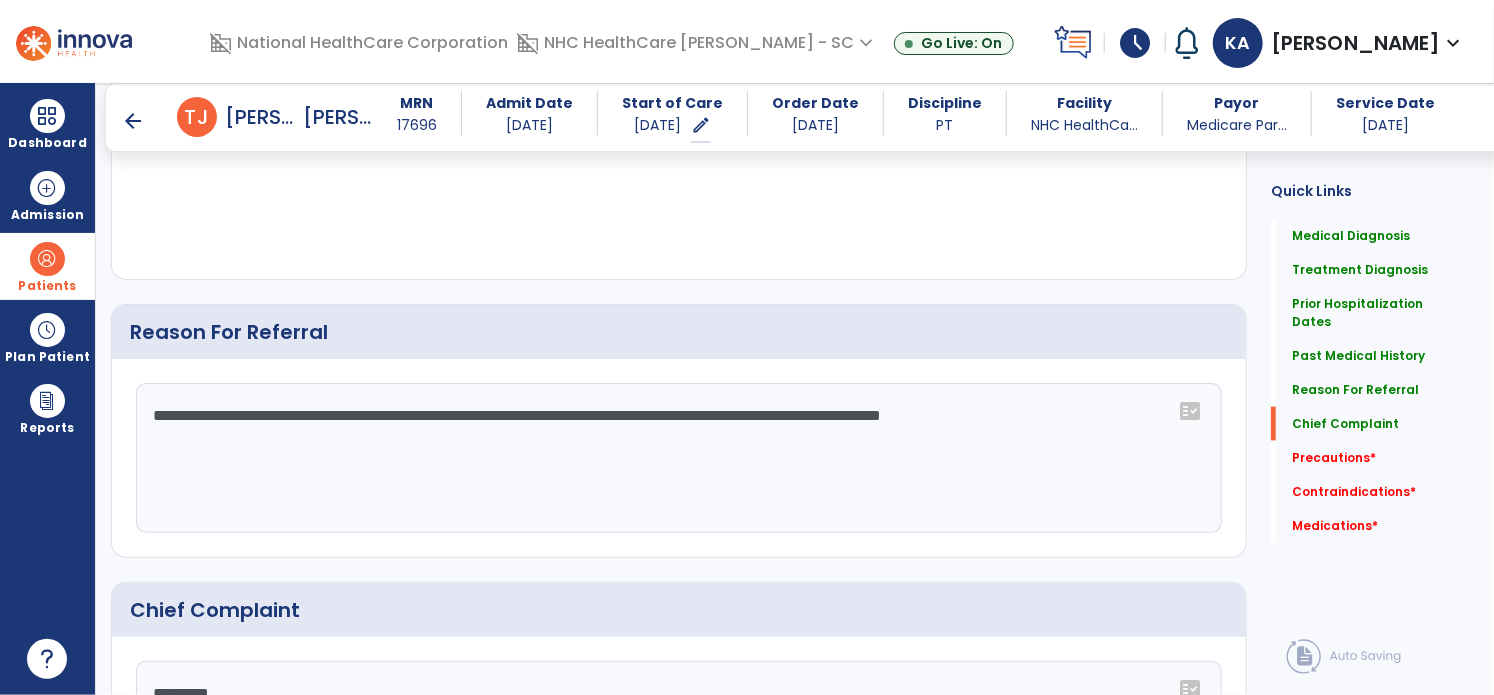 scroll, scrollTop: 1408, scrollLeft: 0, axis: vertical 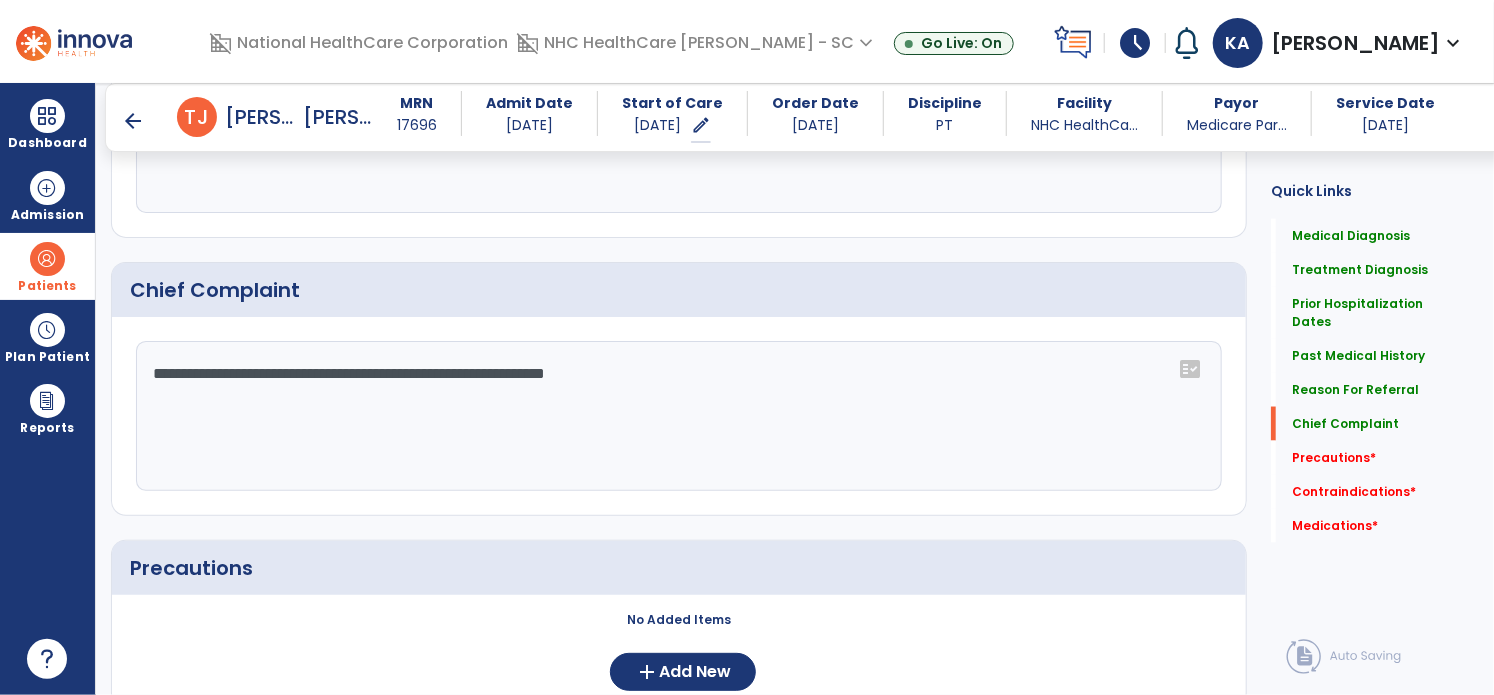 drag, startPoint x: 676, startPoint y: 362, endPoint x: 141, endPoint y: 339, distance: 535.49414 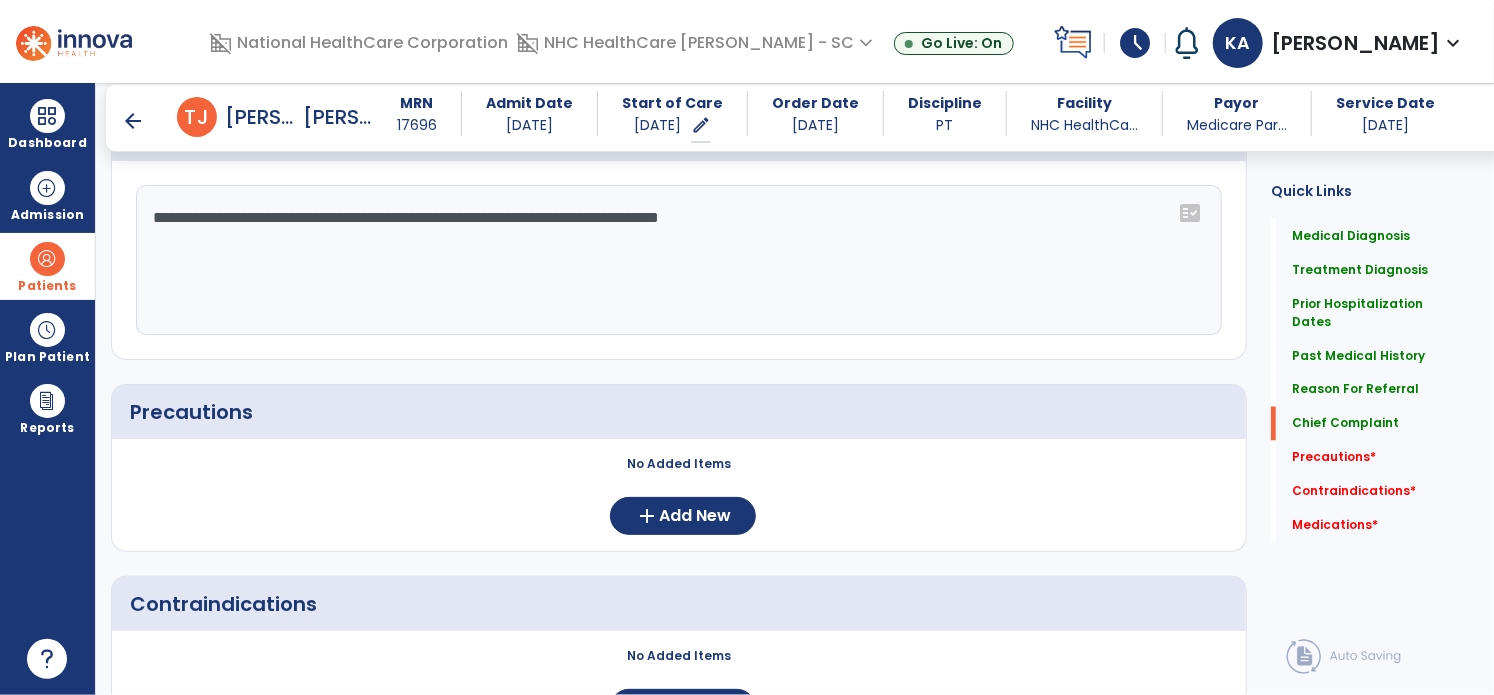 scroll, scrollTop: 1608, scrollLeft: 0, axis: vertical 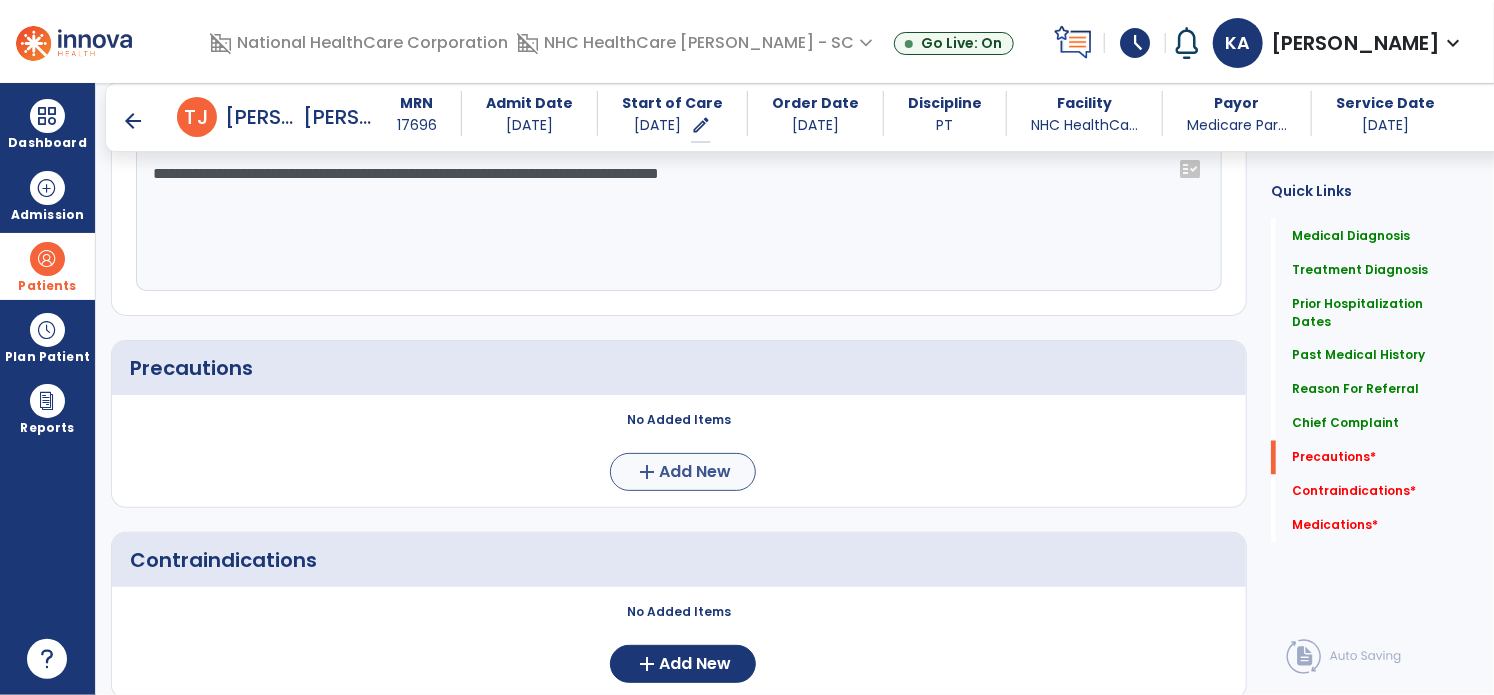 type on "**********" 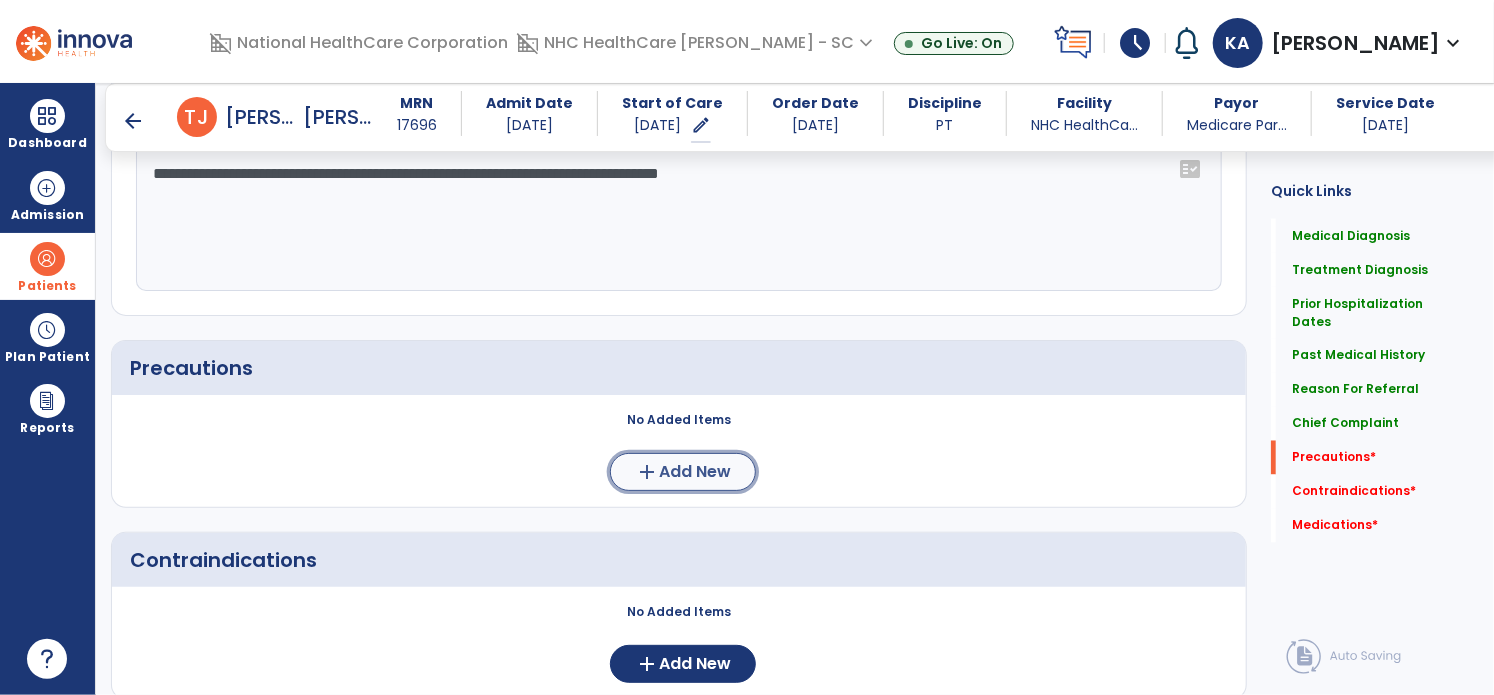 click on "add" 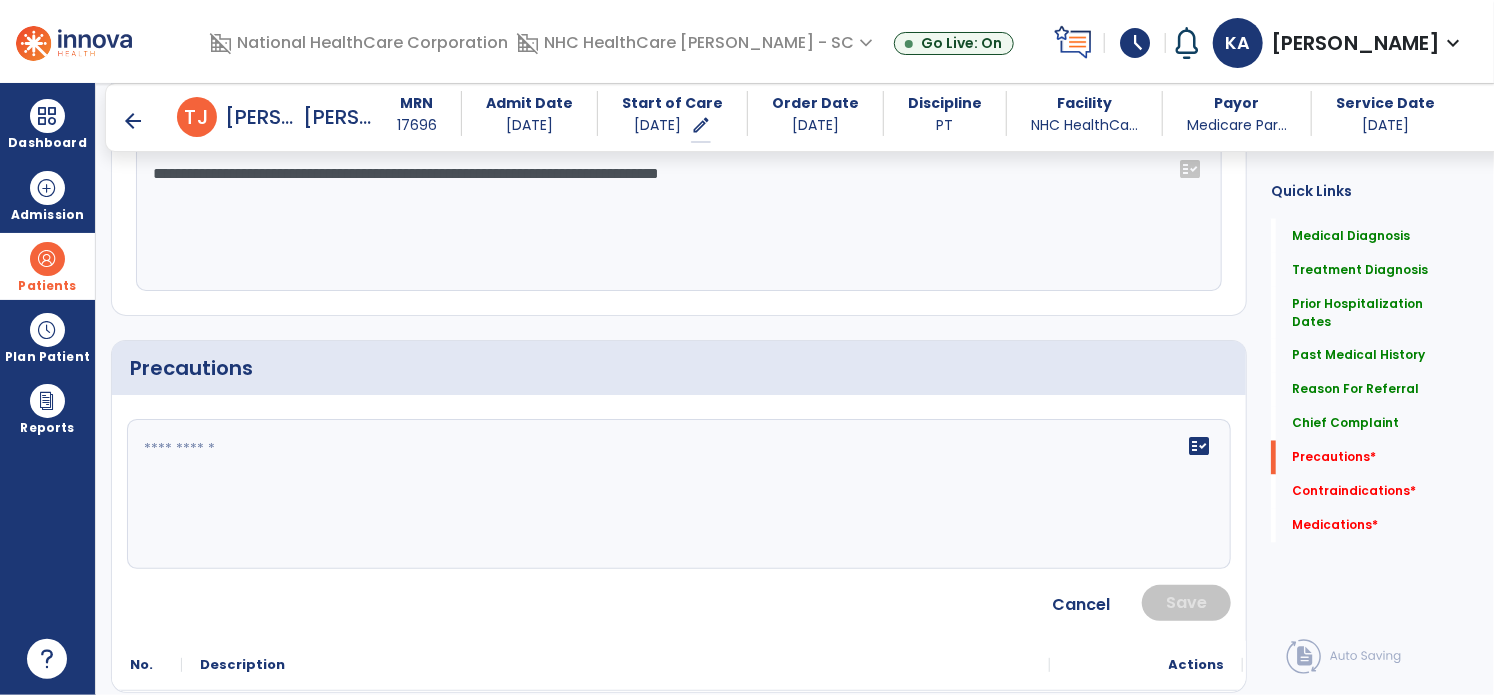 click on "fact_check" 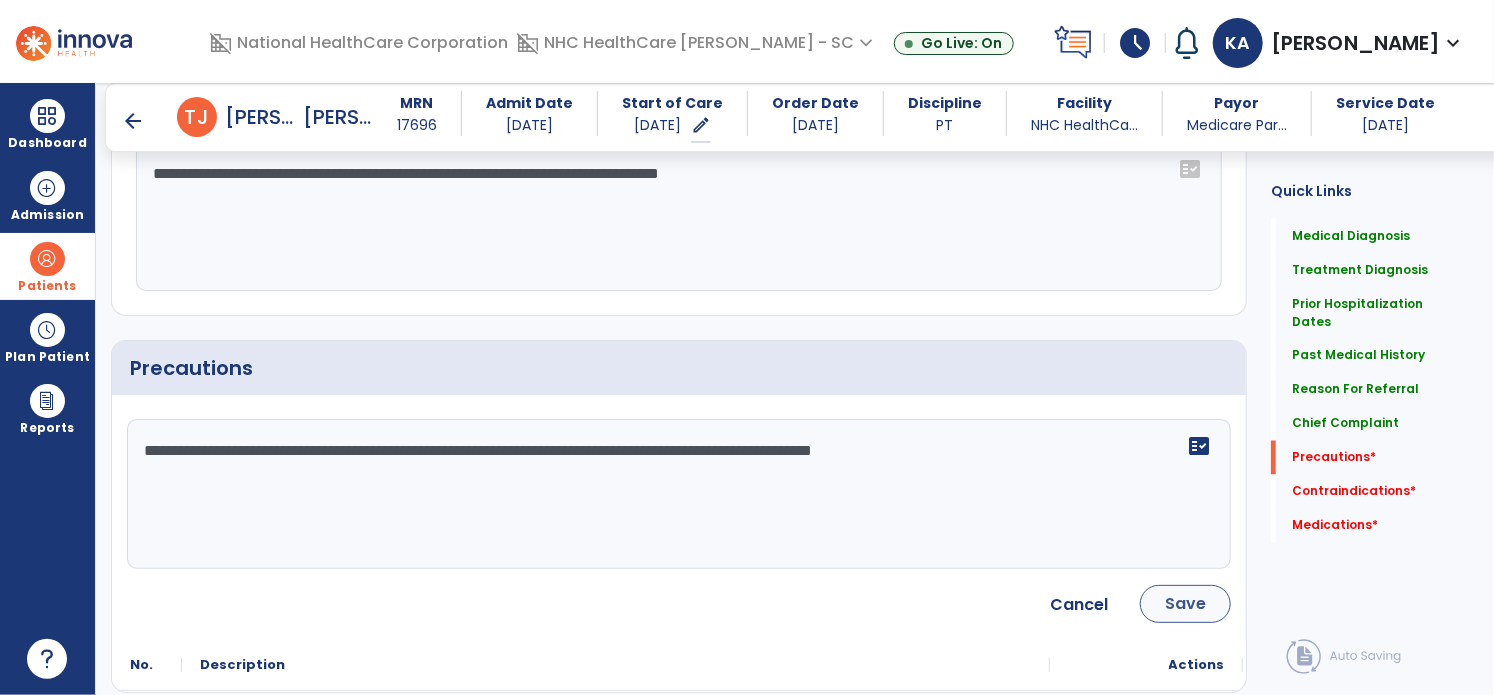 type on "**********" 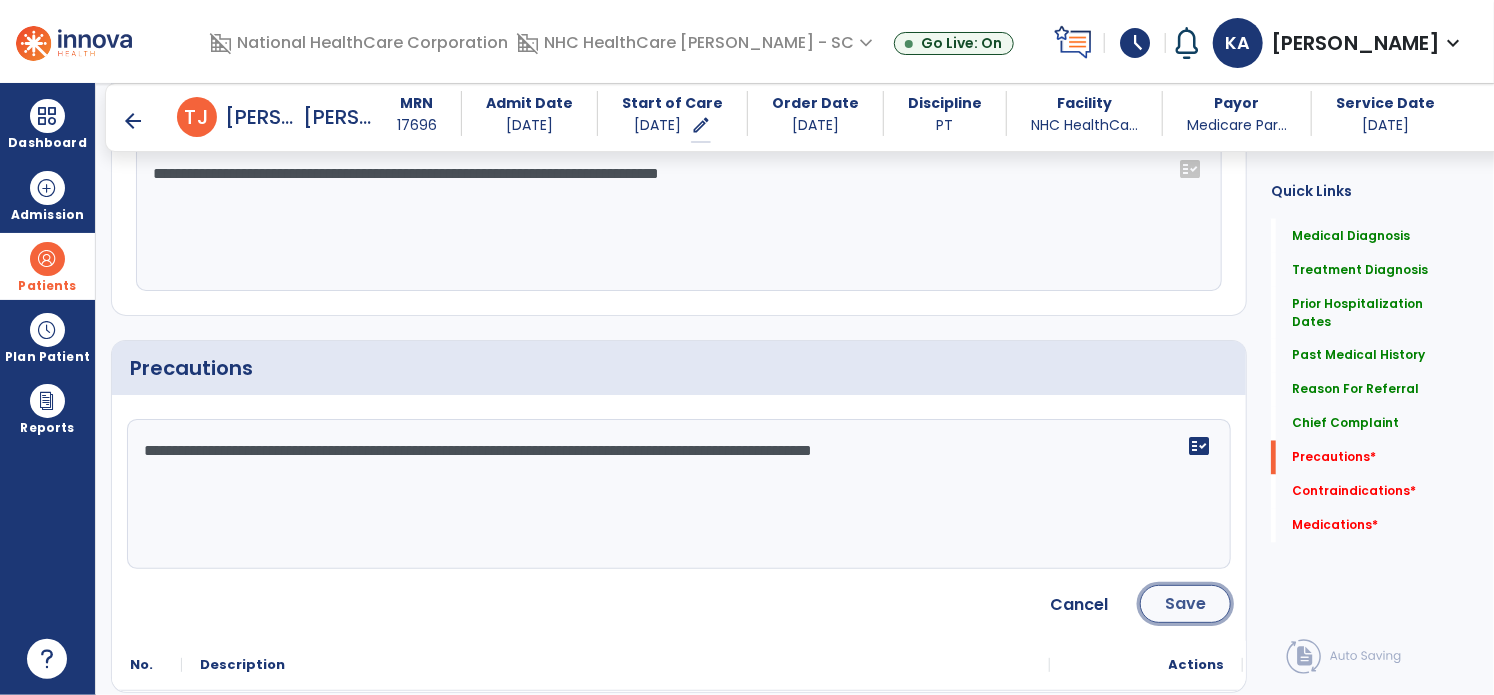 click on "Save" 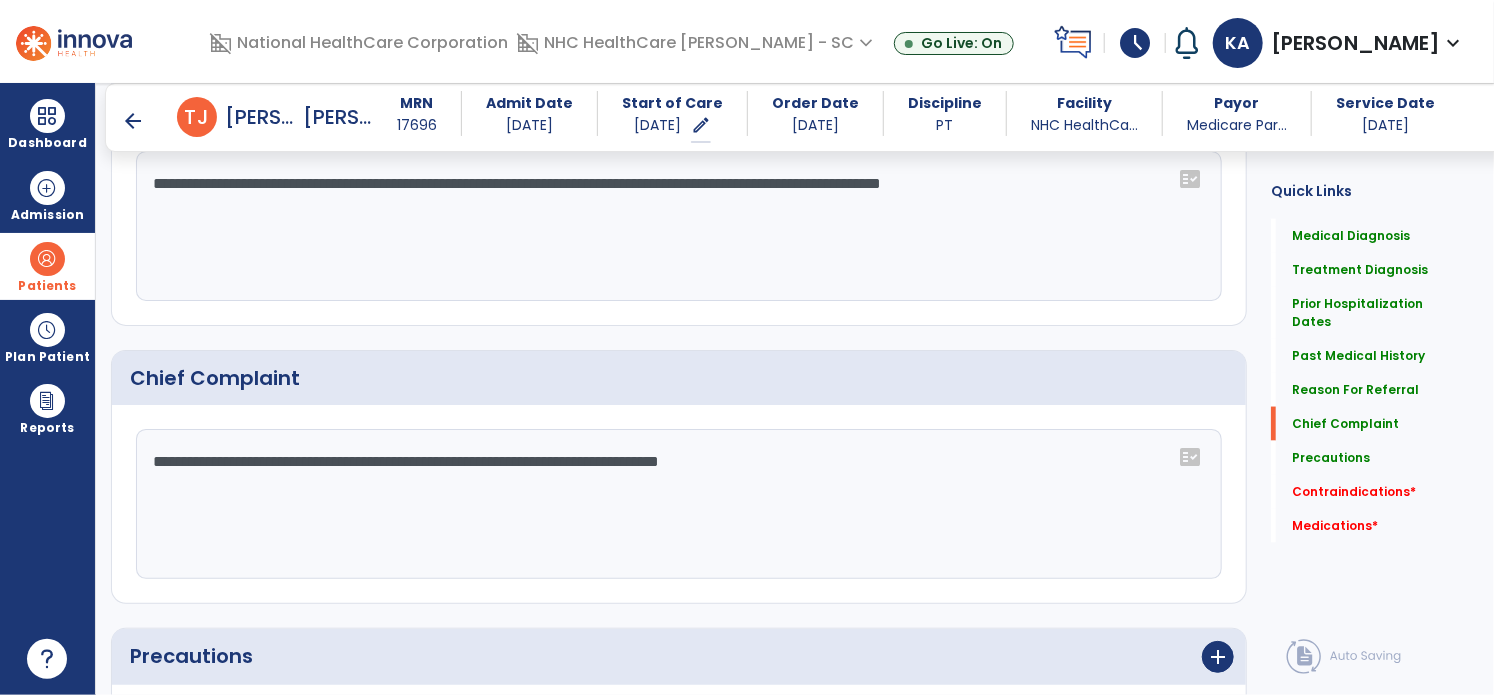 scroll, scrollTop: 1308, scrollLeft: 0, axis: vertical 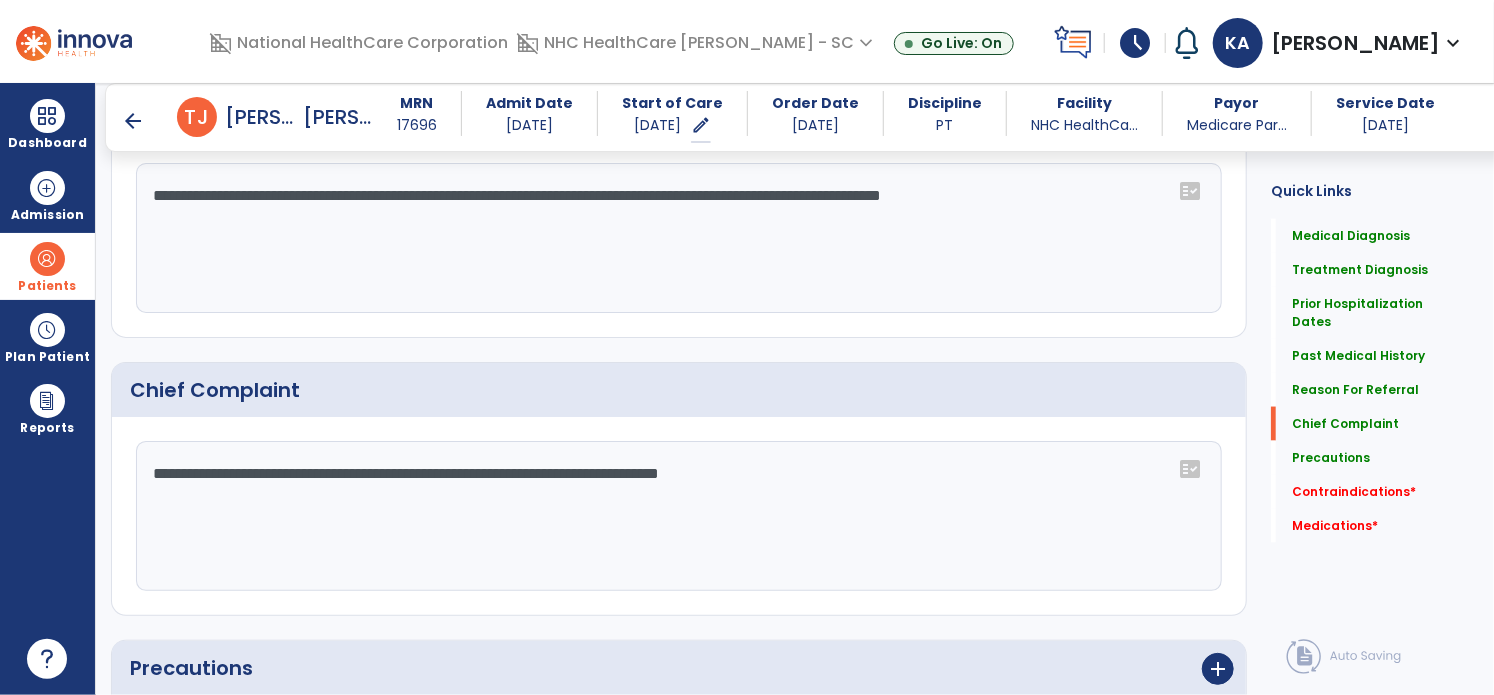 click on "**********" 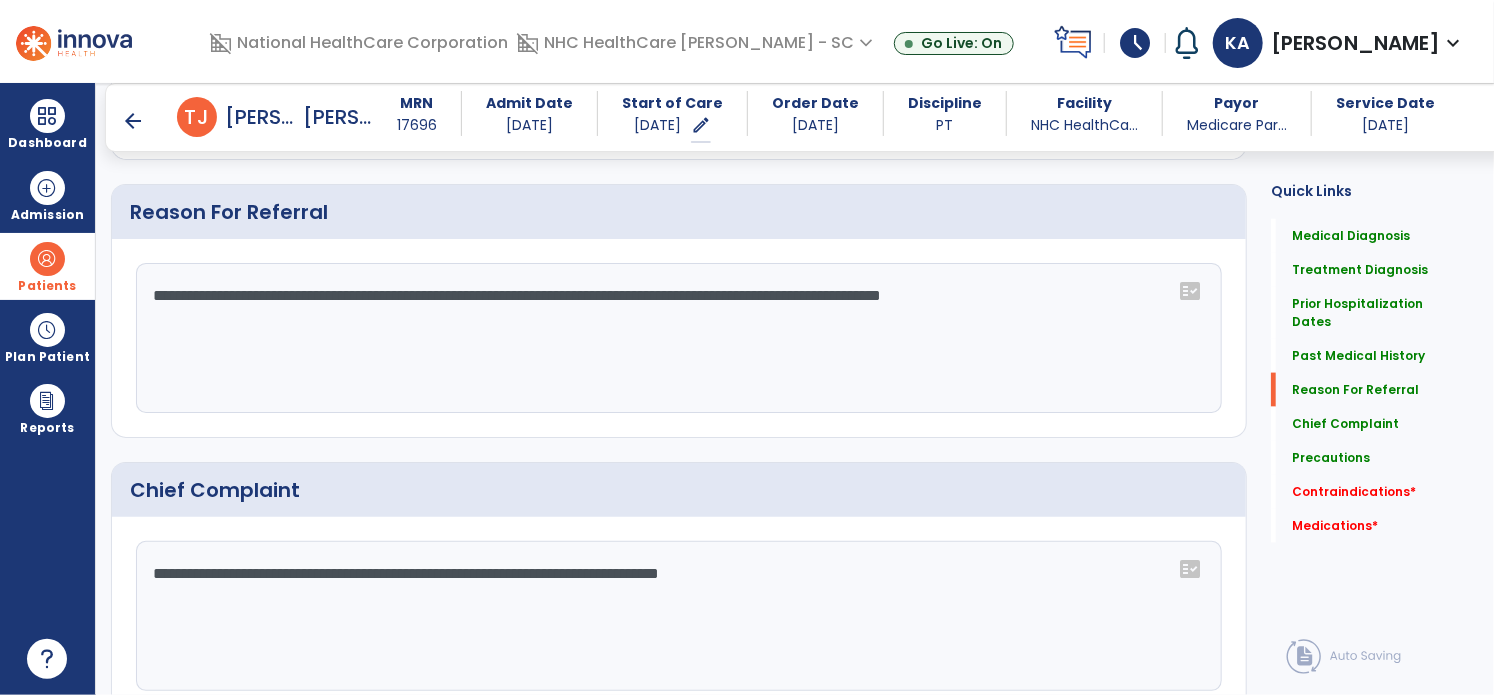 scroll, scrollTop: 1108, scrollLeft: 0, axis: vertical 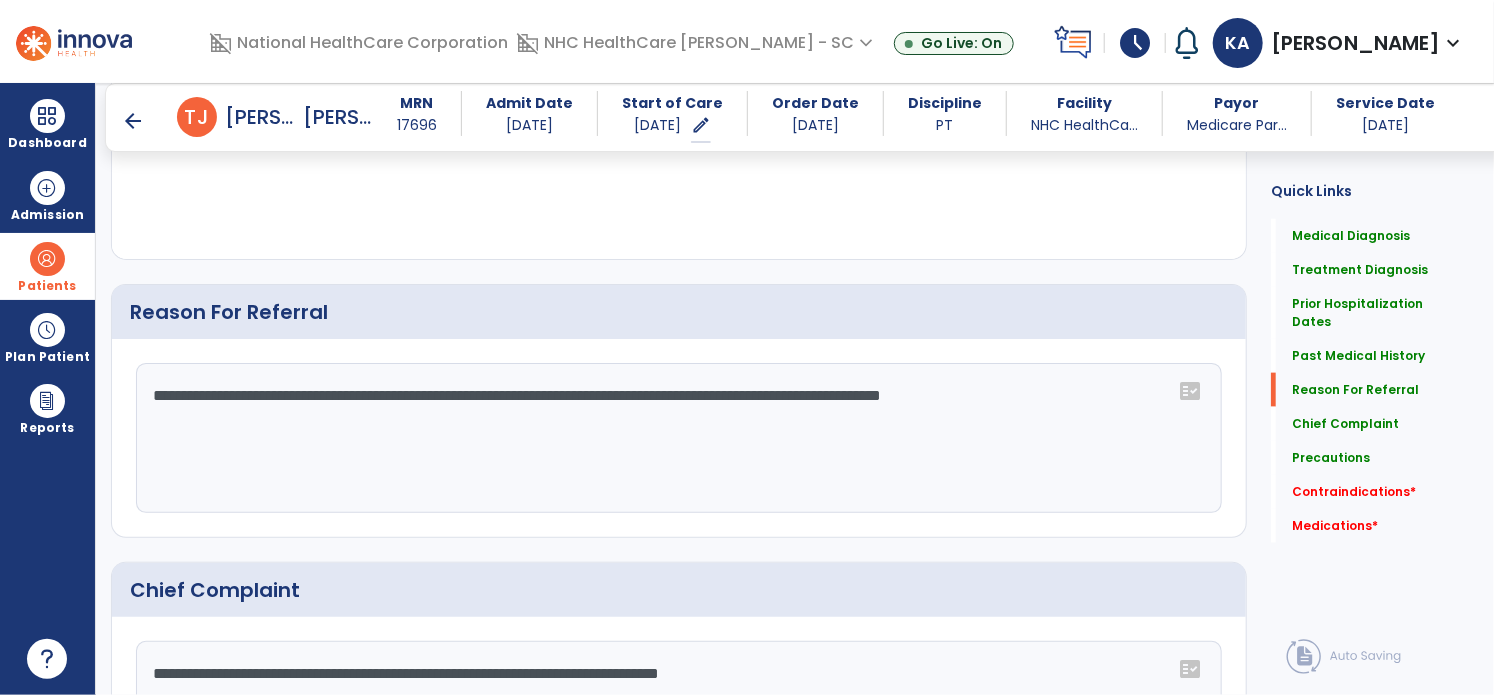 click on "**********" 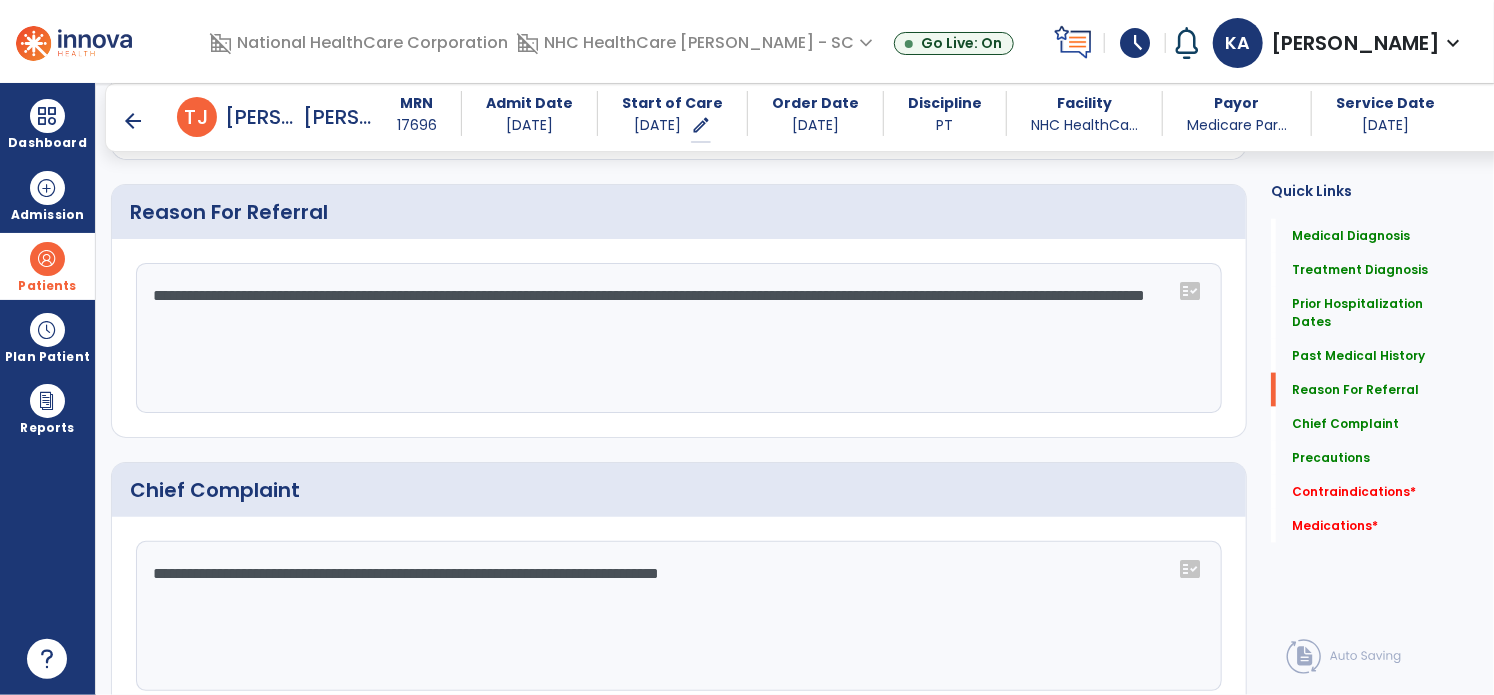 type on "**********" 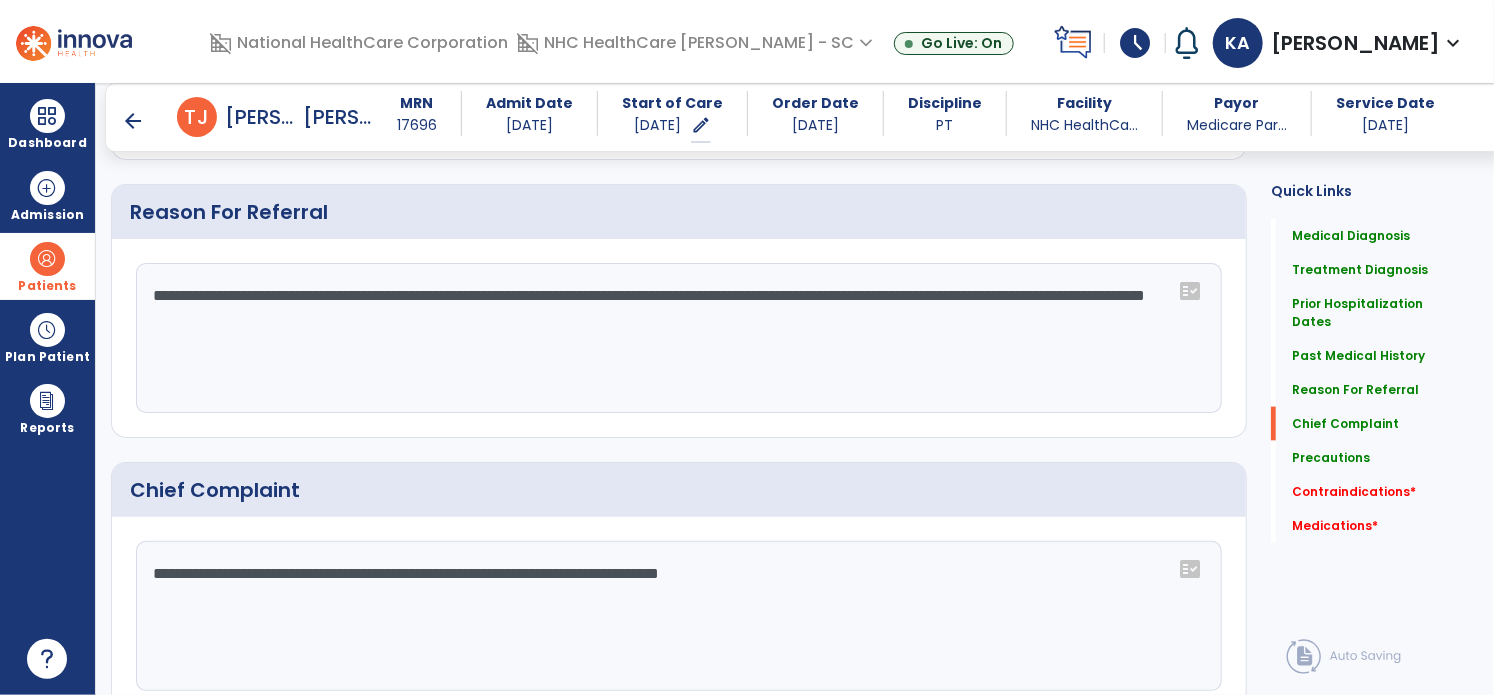 scroll, scrollTop: 1528, scrollLeft: 0, axis: vertical 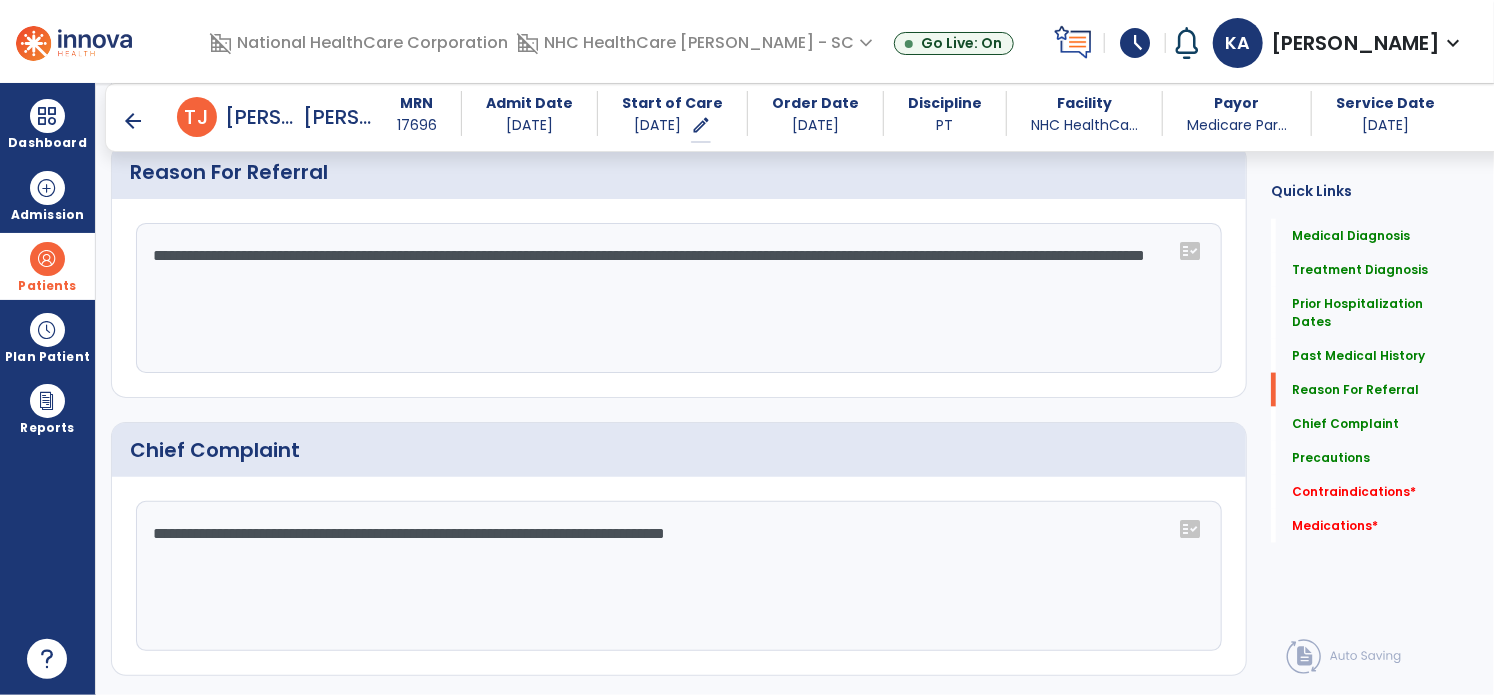 type on "**********" 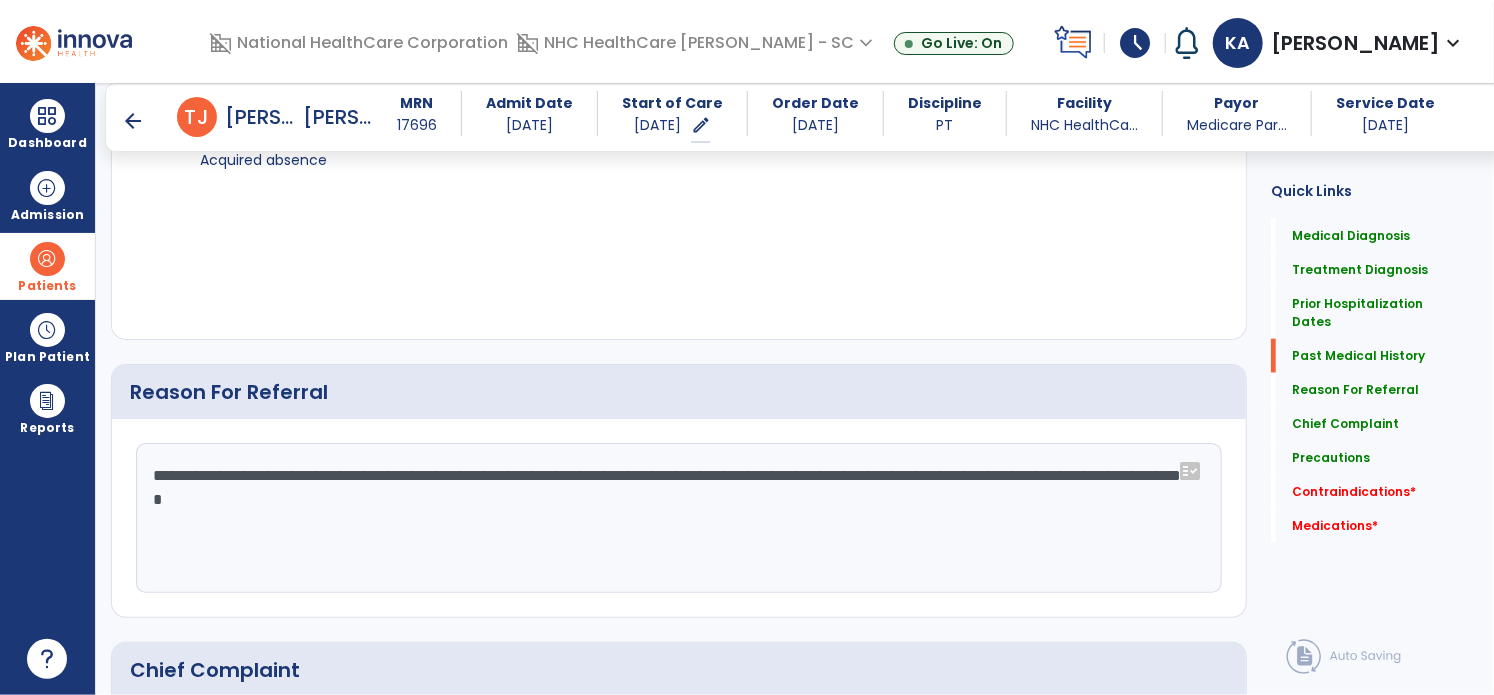 scroll, scrollTop: 1128, scrollLeft: 0, axis: vertical 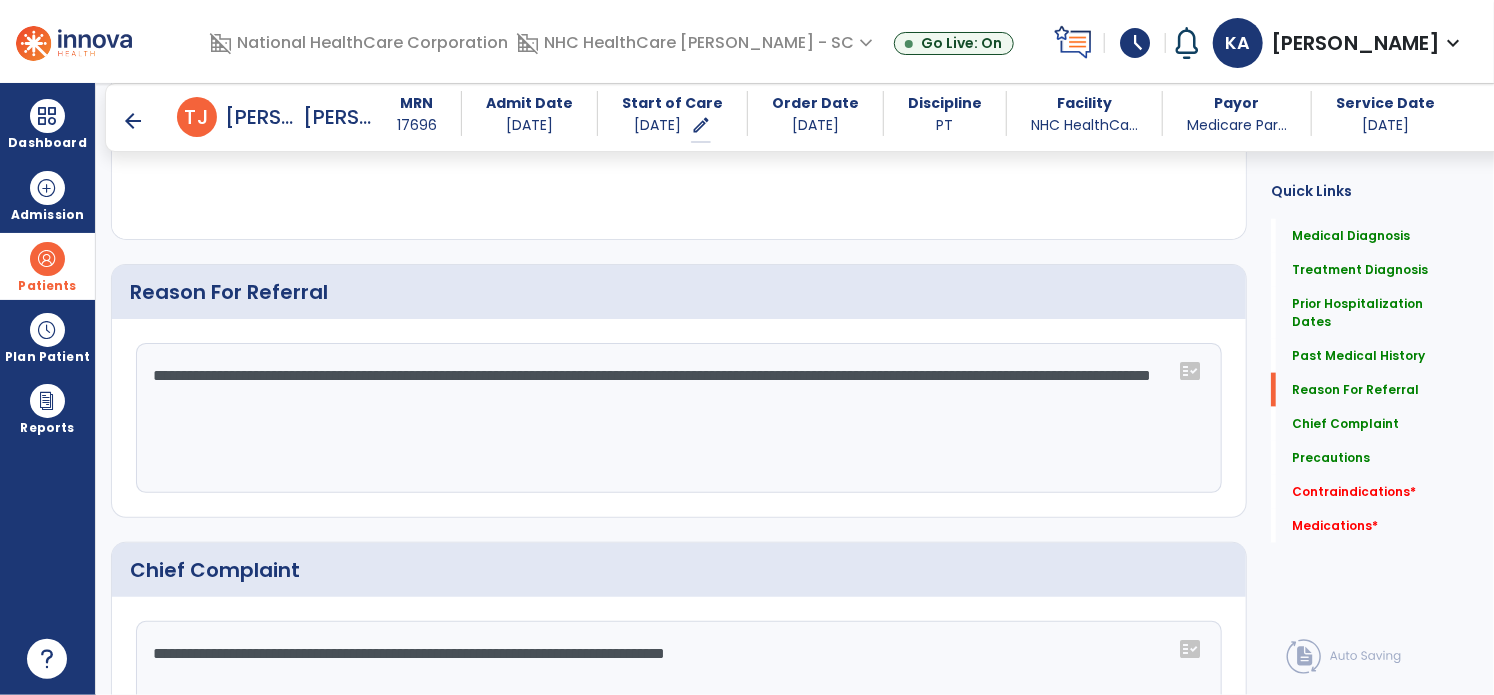 type on "**********" 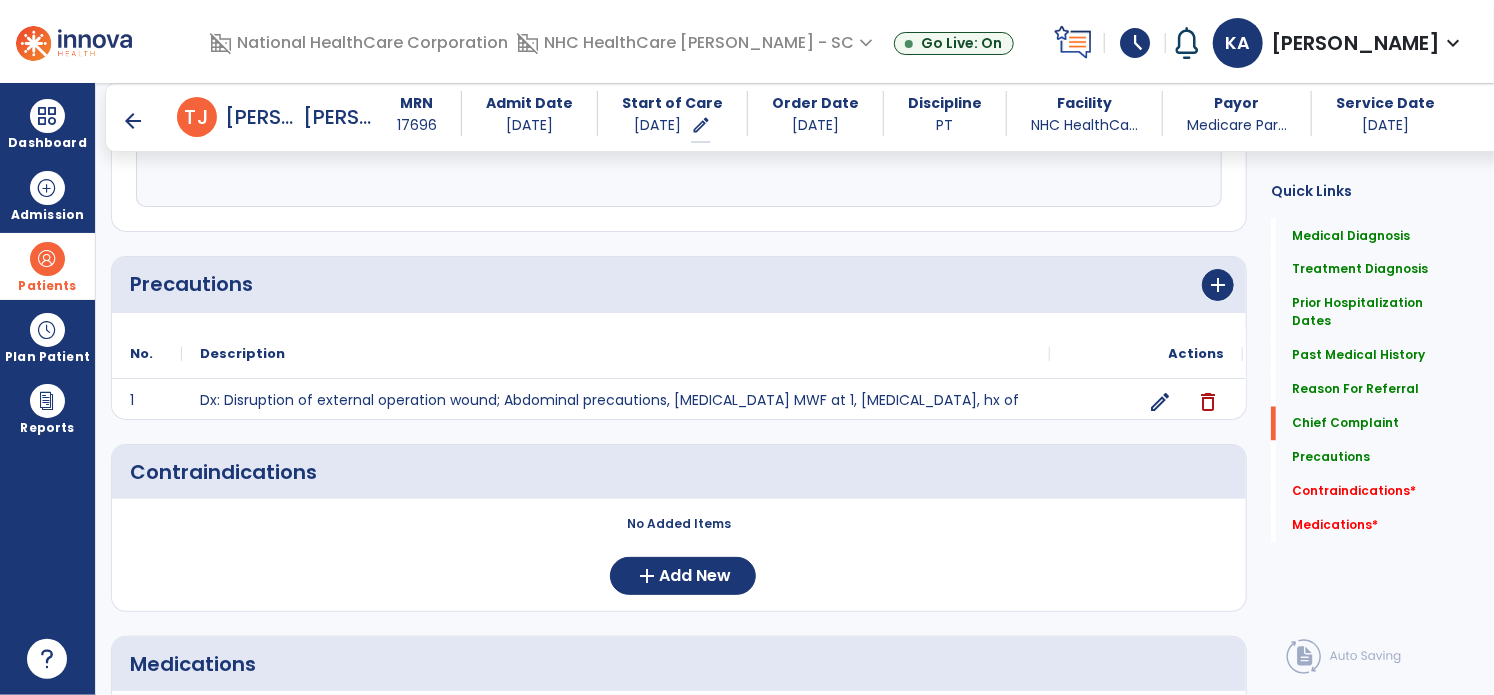 scroll, scrollTop: 1828, scrollLeft: 0, axis: vertical 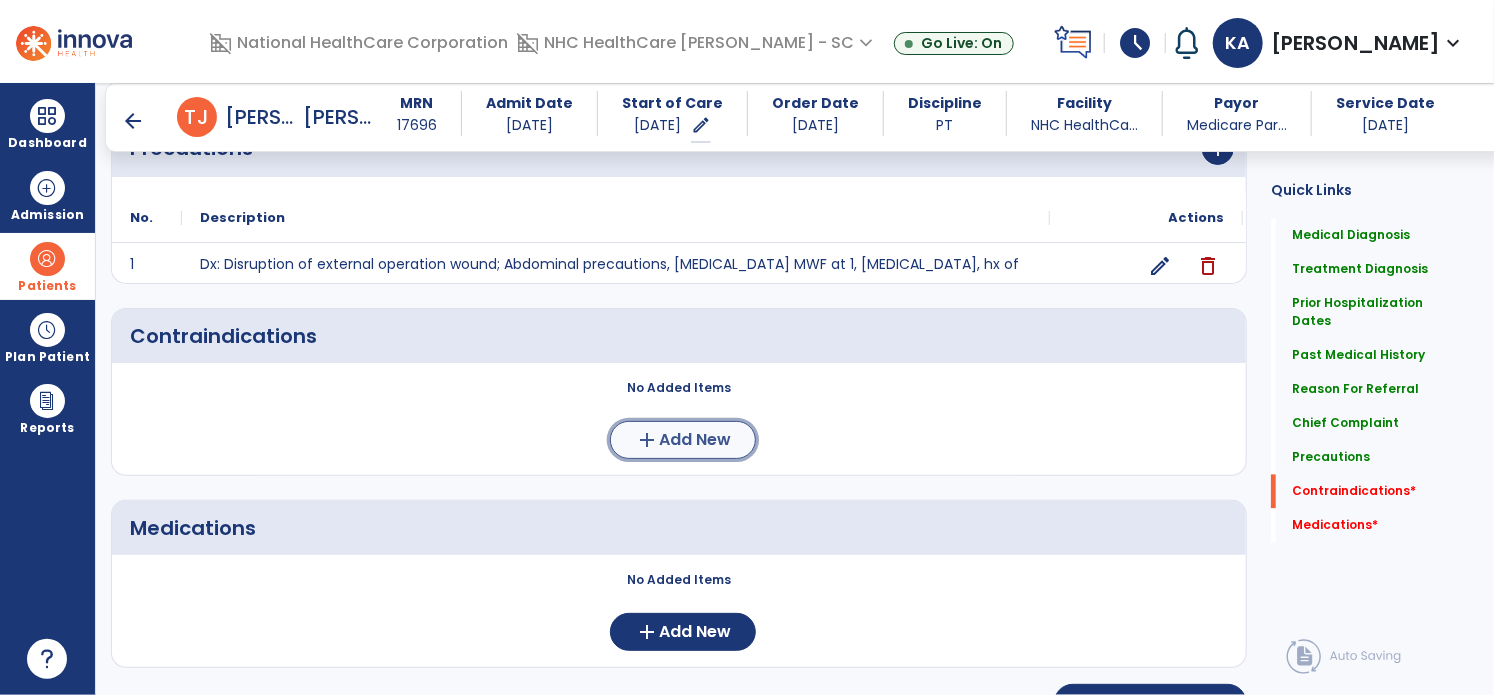 click on "Add New" 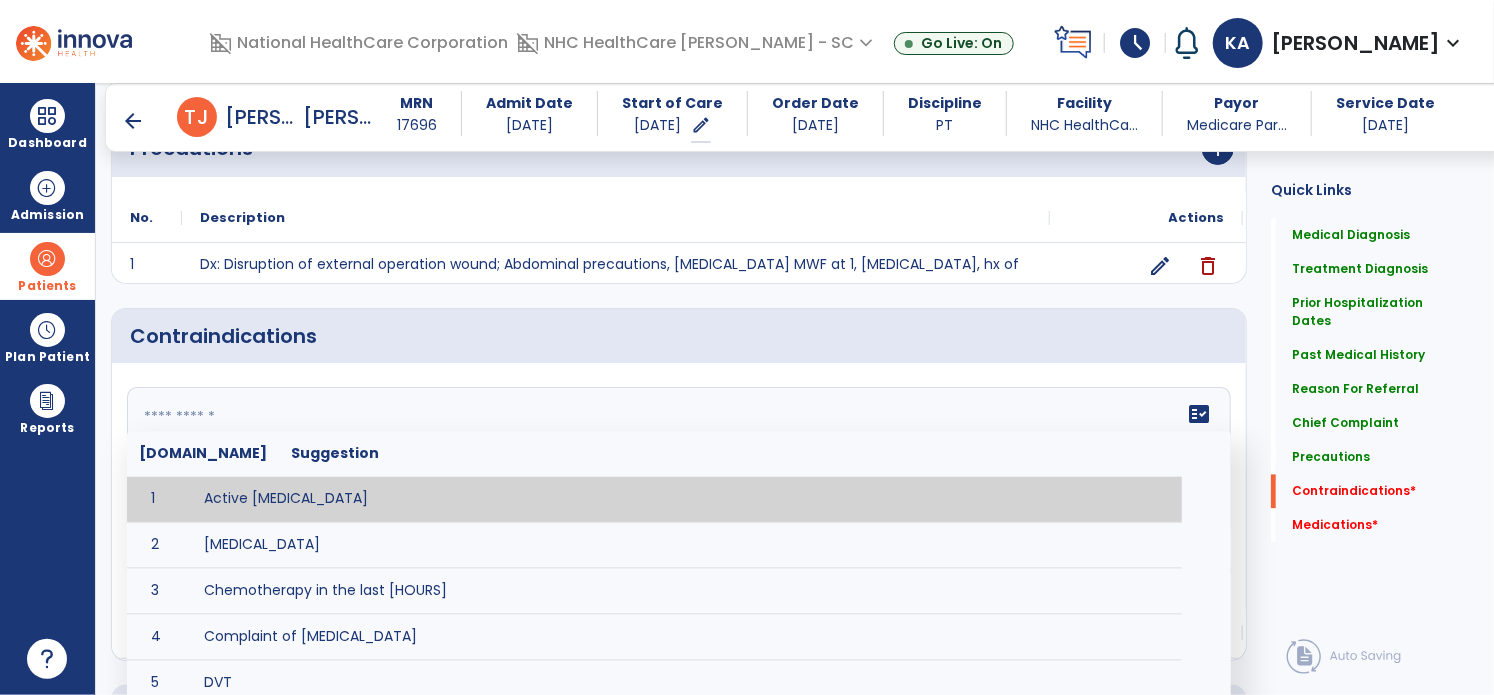 click 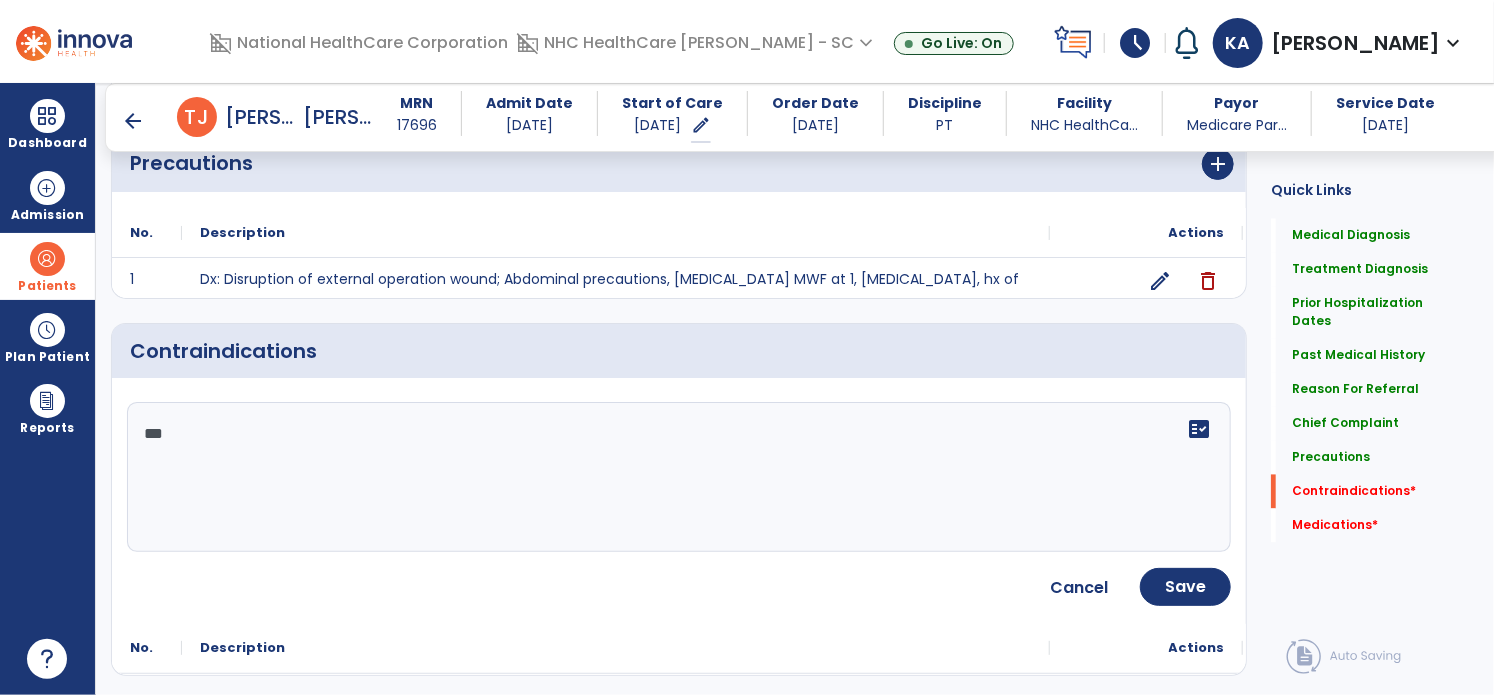 scroll, scrollTop: 1828, scrollLeft: 0, axis: vertical 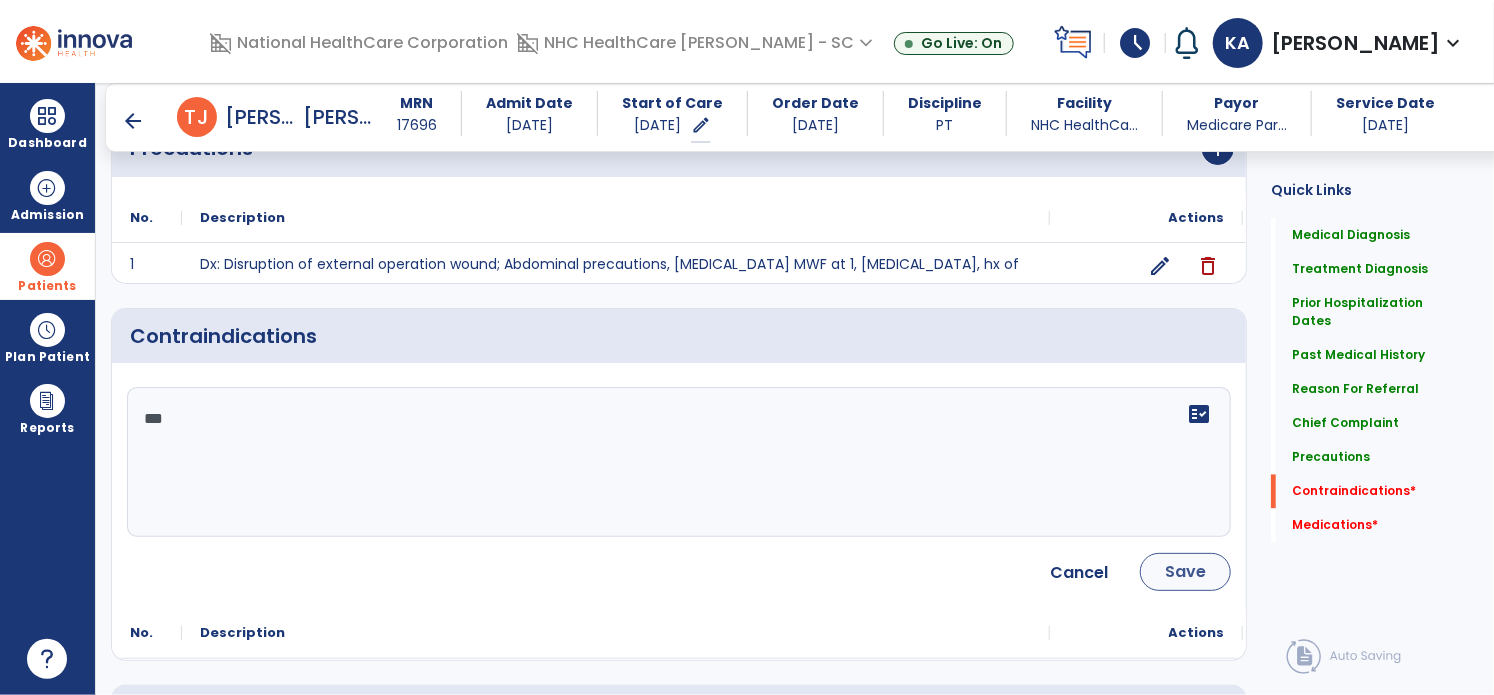 type on "***" 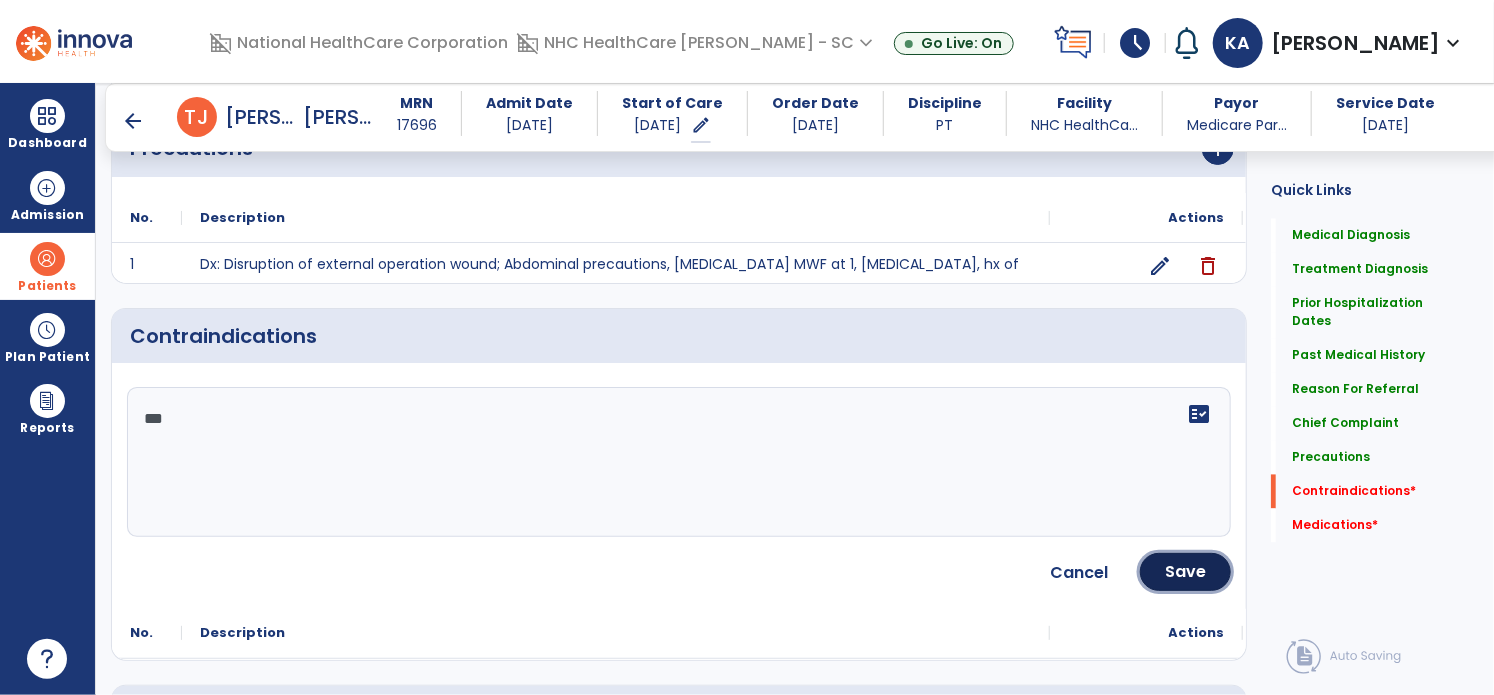 click on "Save" 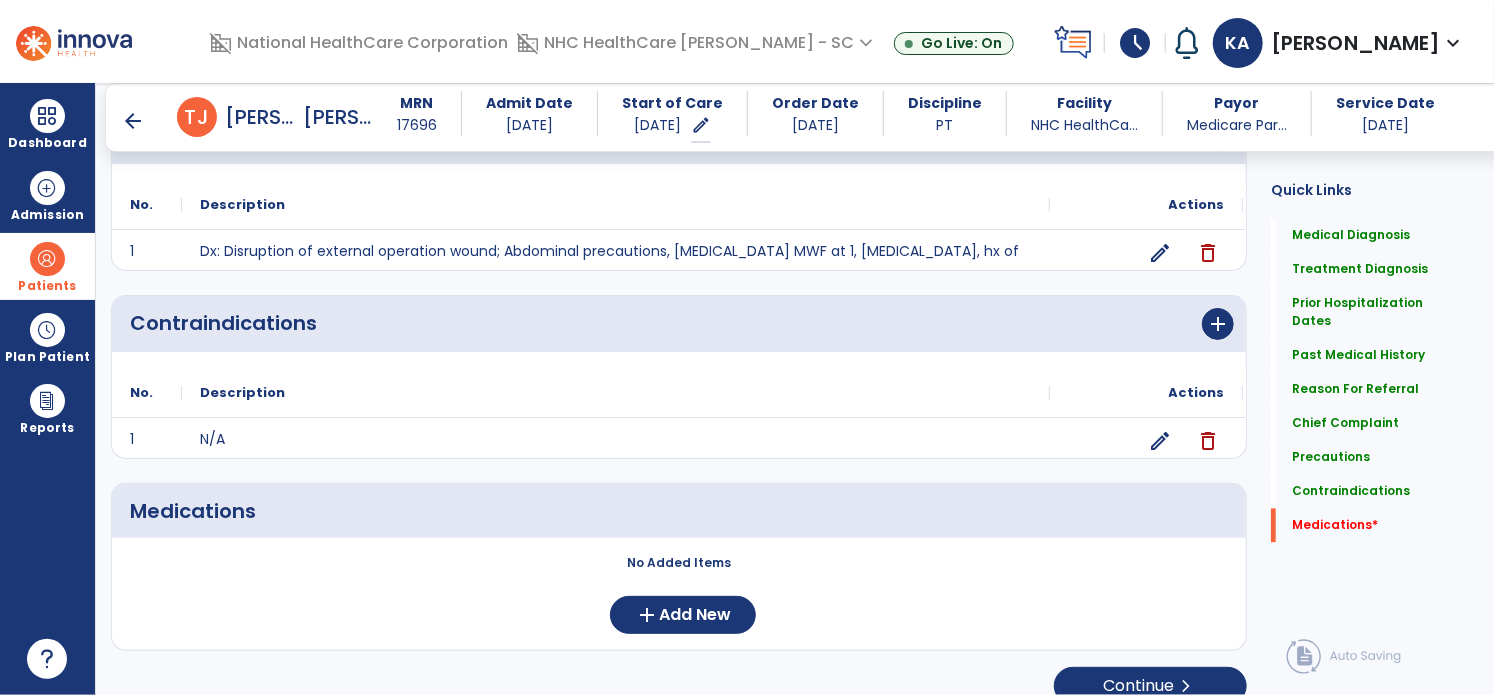 scroll, scrollTop: 1861, scrollLeft: 0, axis: vertical 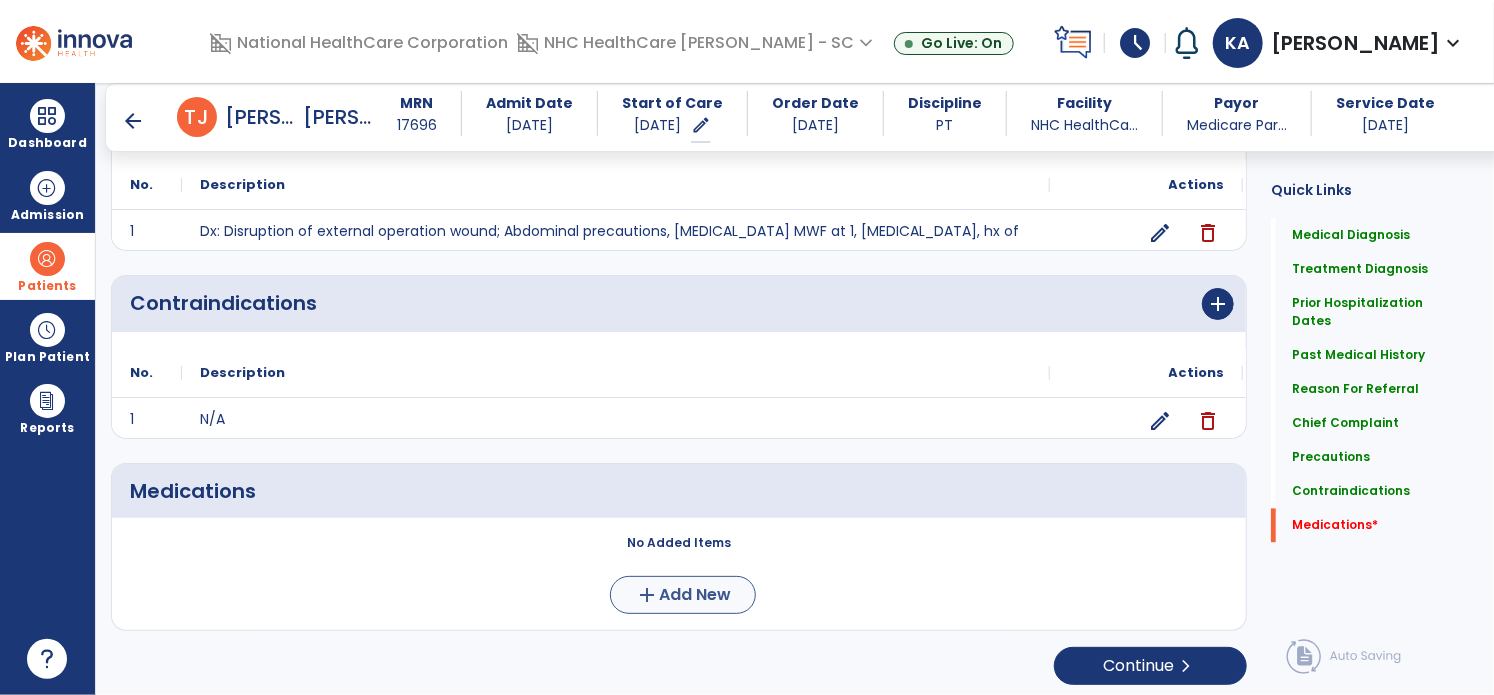 drag, startPoint x: 756, startPoint y: 575, endPoint x: 732, endPoint y: 592, distance: 29.410883 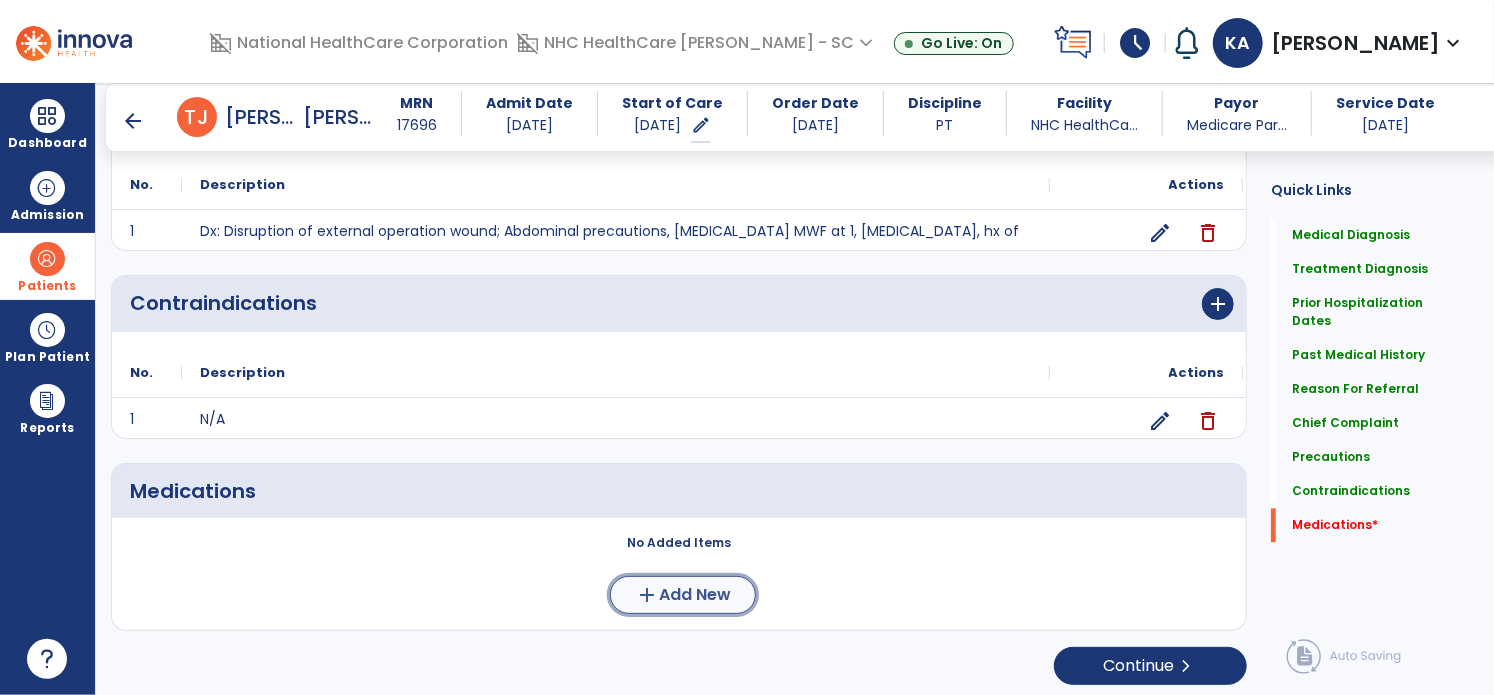 click on "add  Add New" 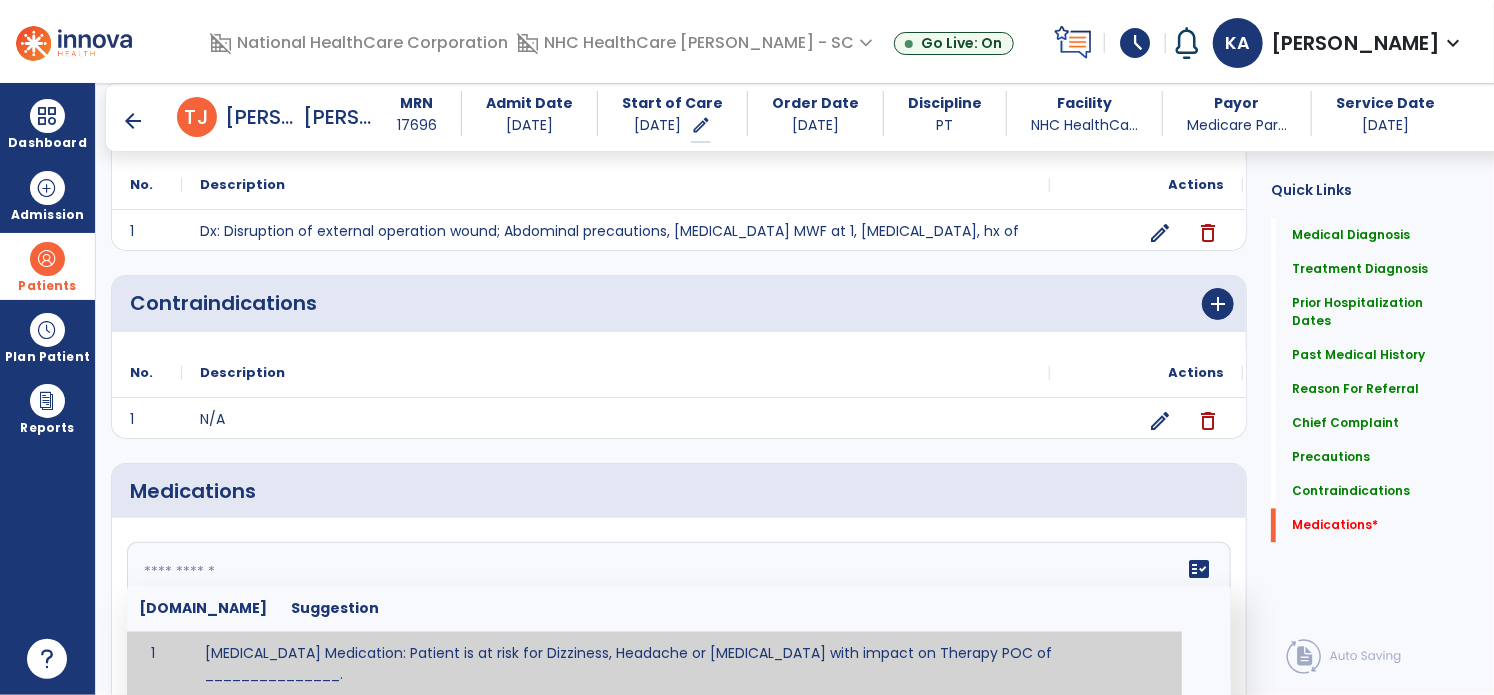 drag, startPoint x: 583, startPoint y: 609, endPoint x: 565, endPoint y: 586, distance: 29.206163 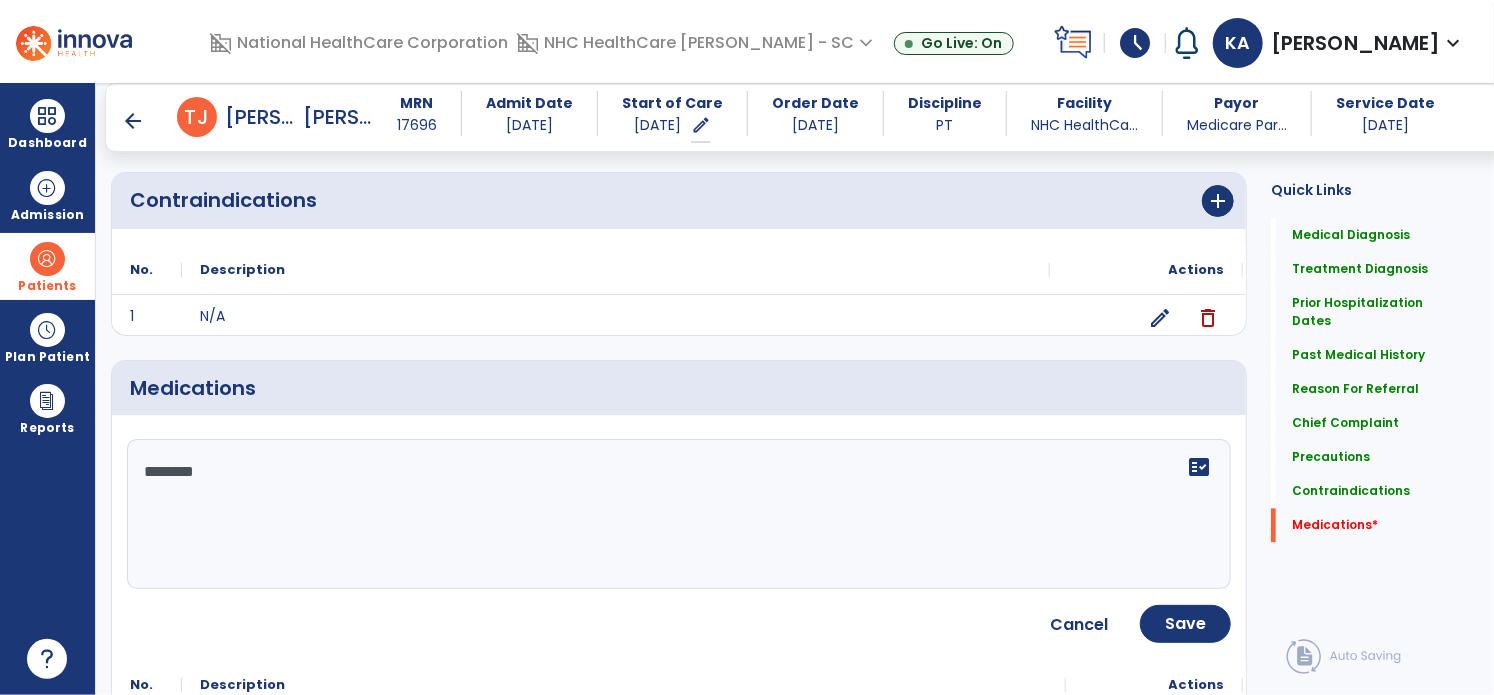scroll, scrollTop: 2045, scrollLeft: 0, axis: vertical 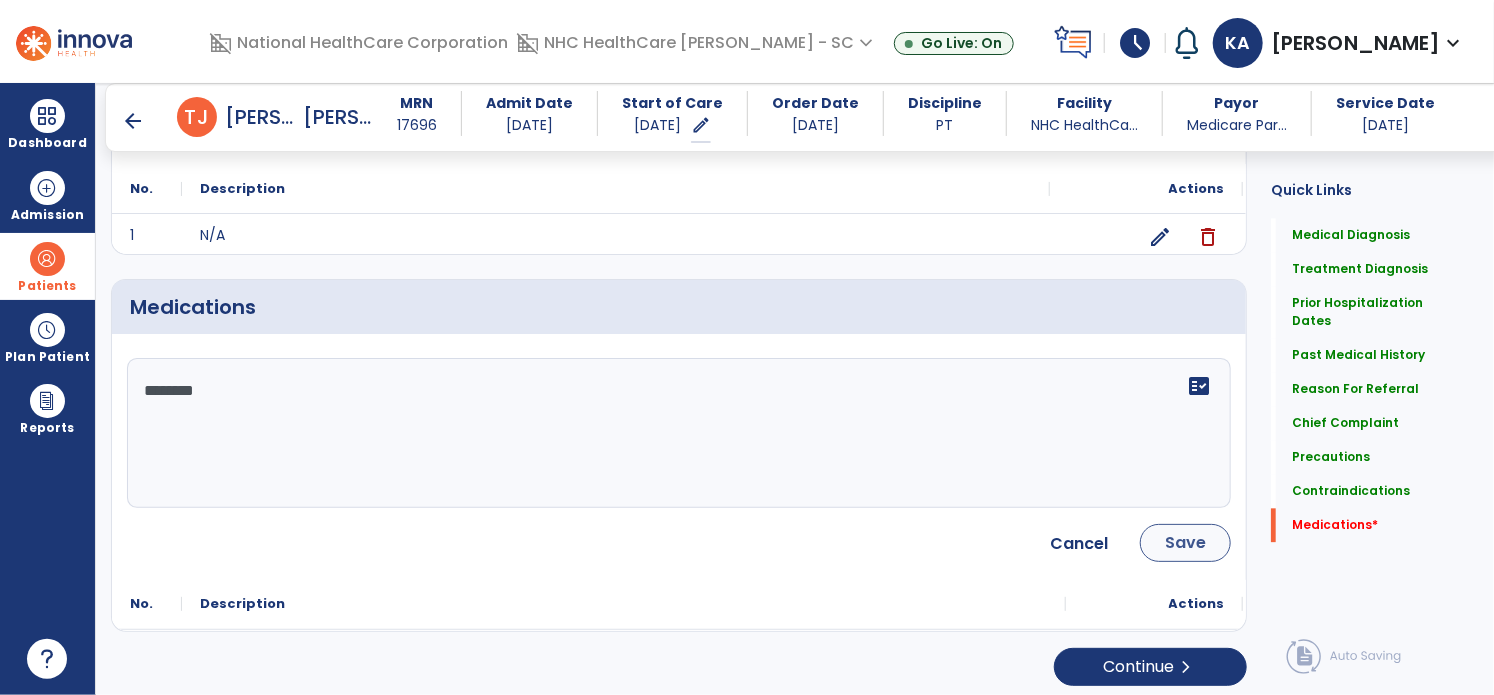 type on "********" 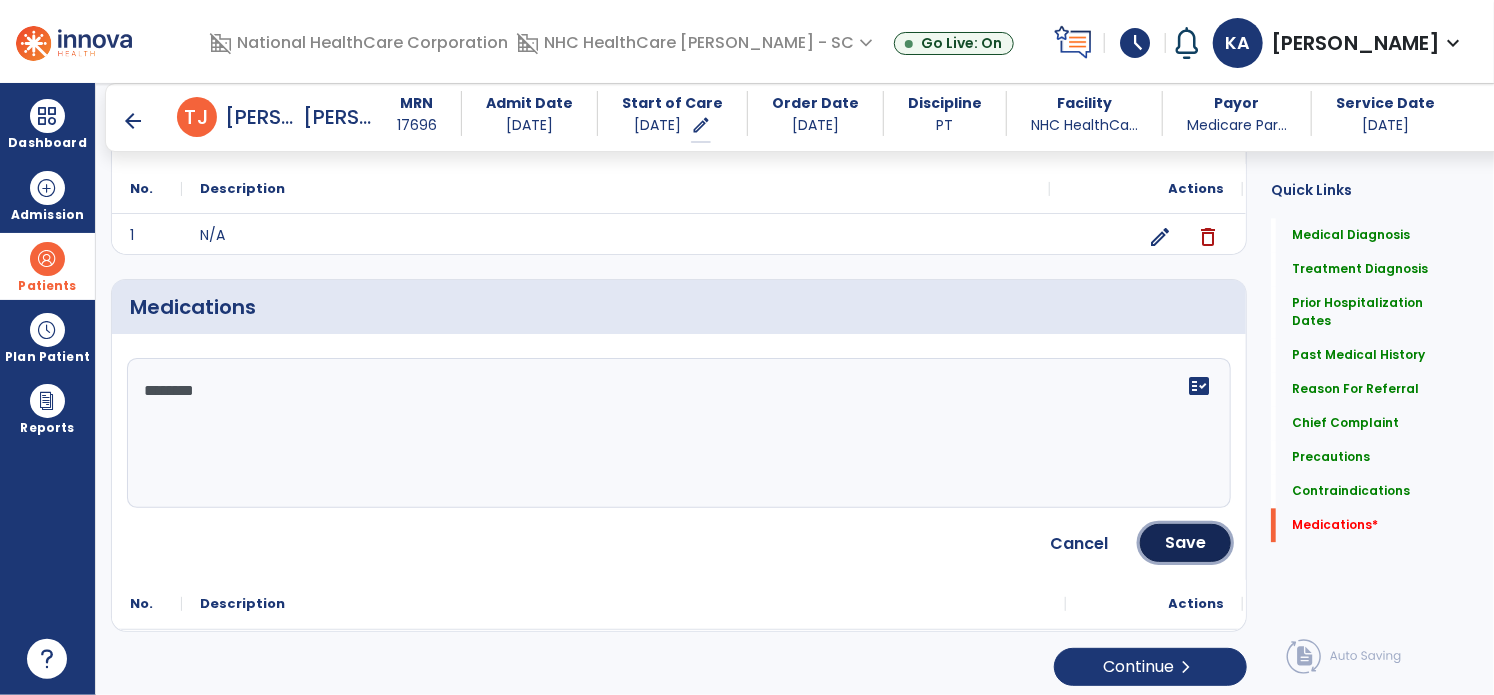 click on "Save" 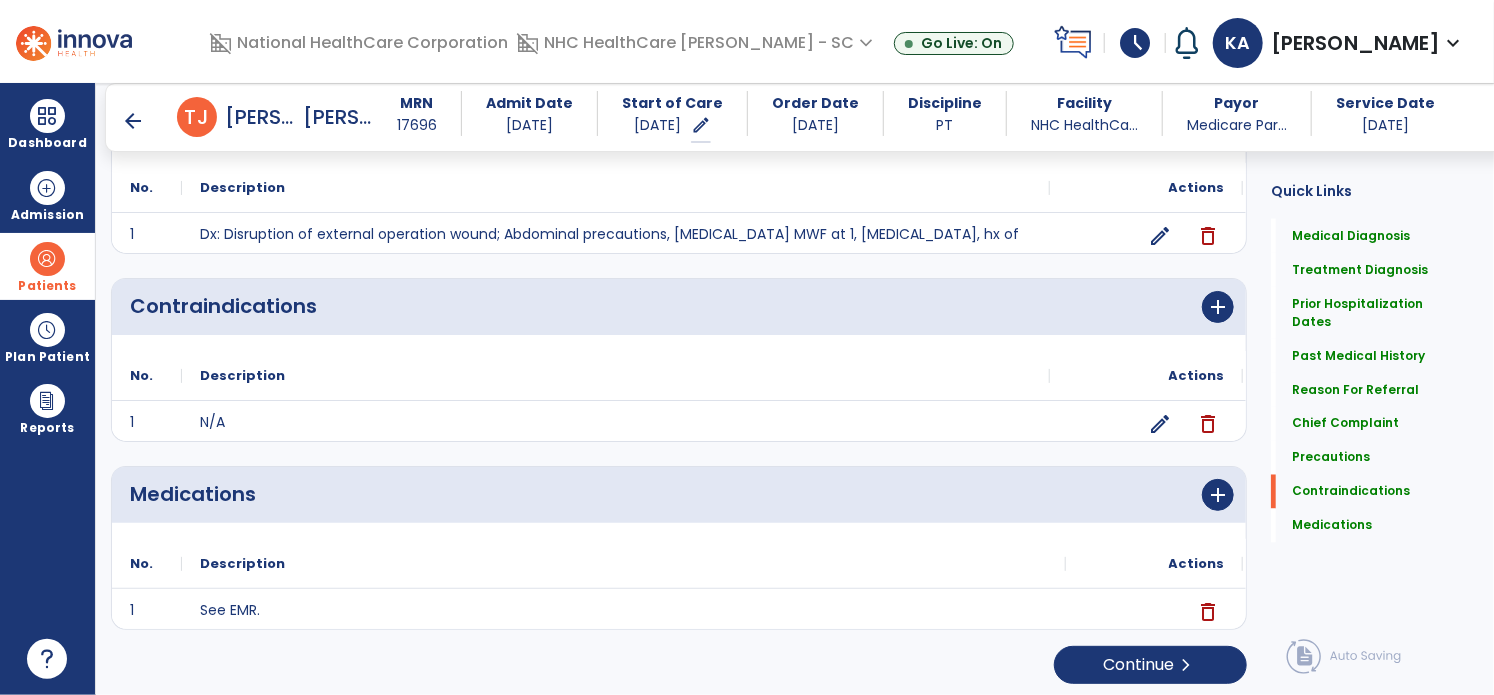 scroll, scrollTop: 1858, scrollLeft: 0, axis: vertical 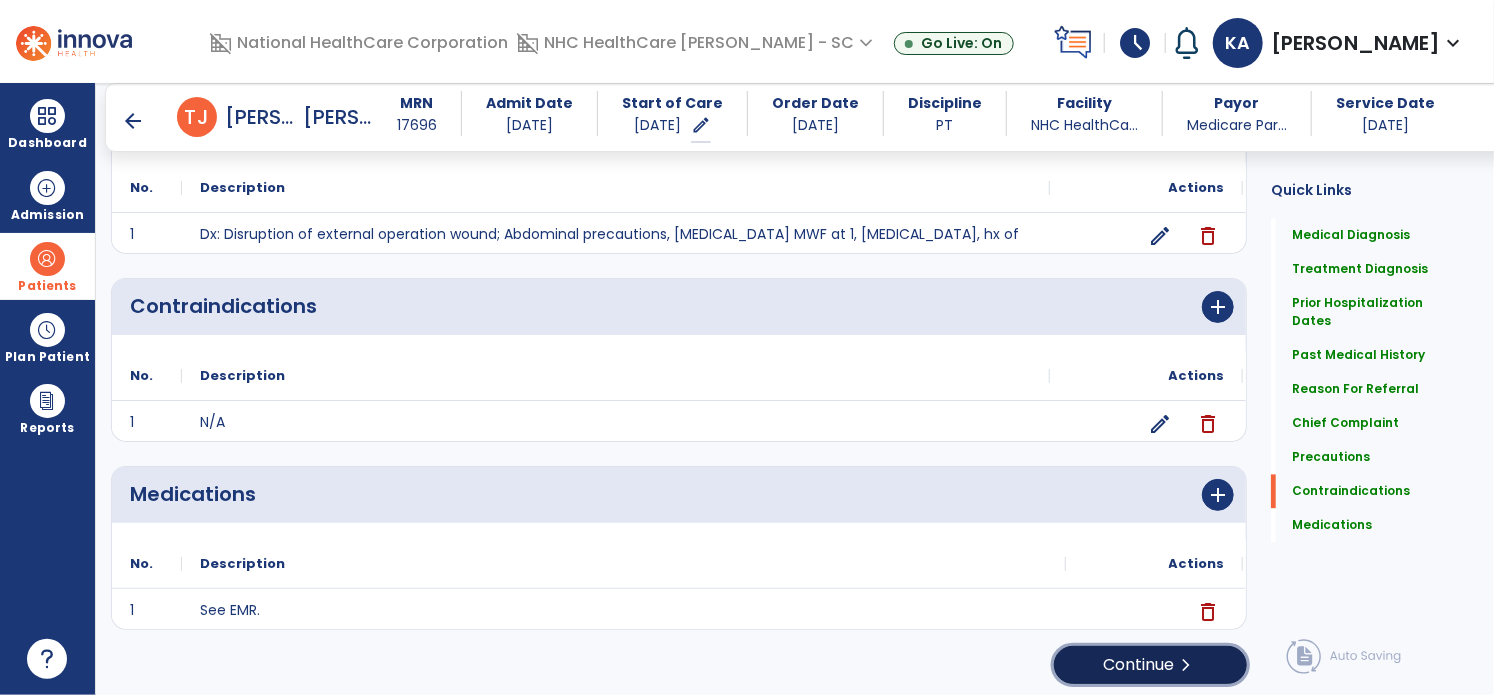 click on "Continue  chevron_right" 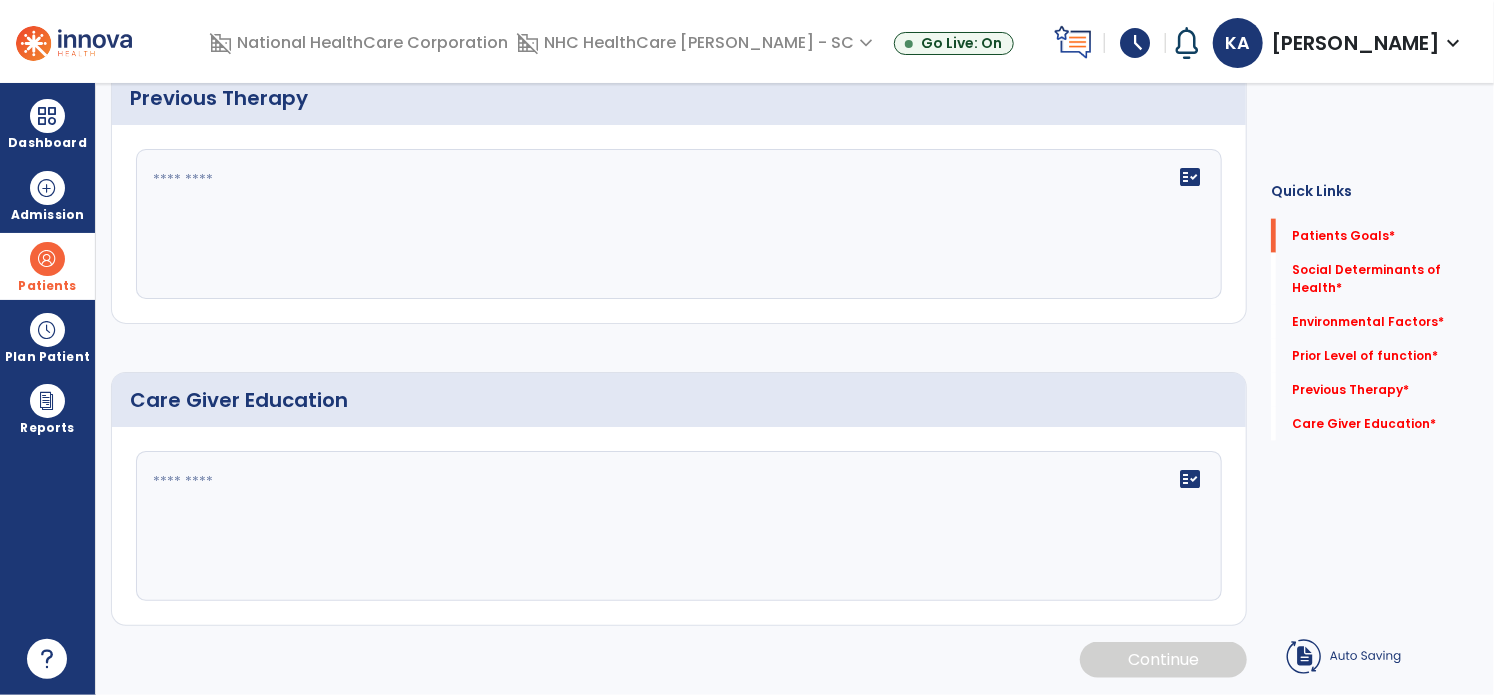 scroll, scrollTop: 0, scrollLeft: 0, axis: both 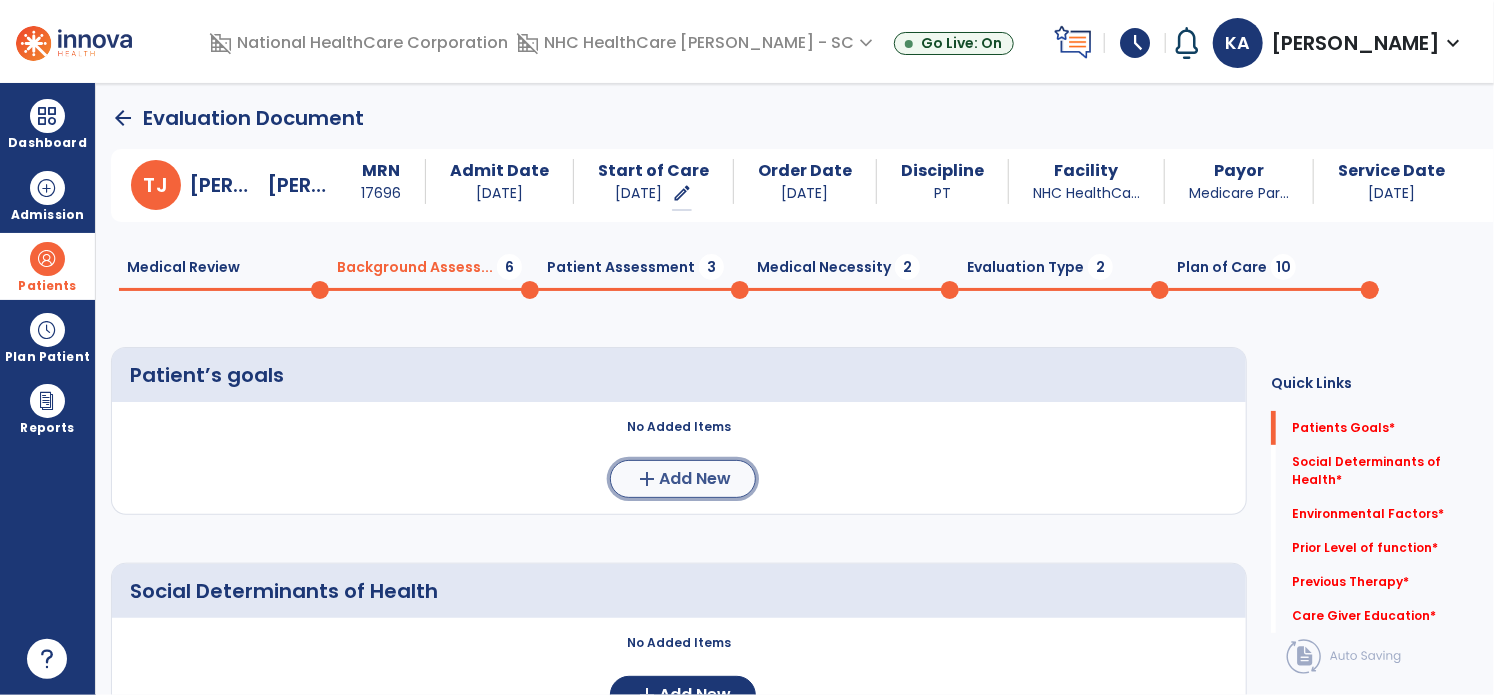 click on "Add New" 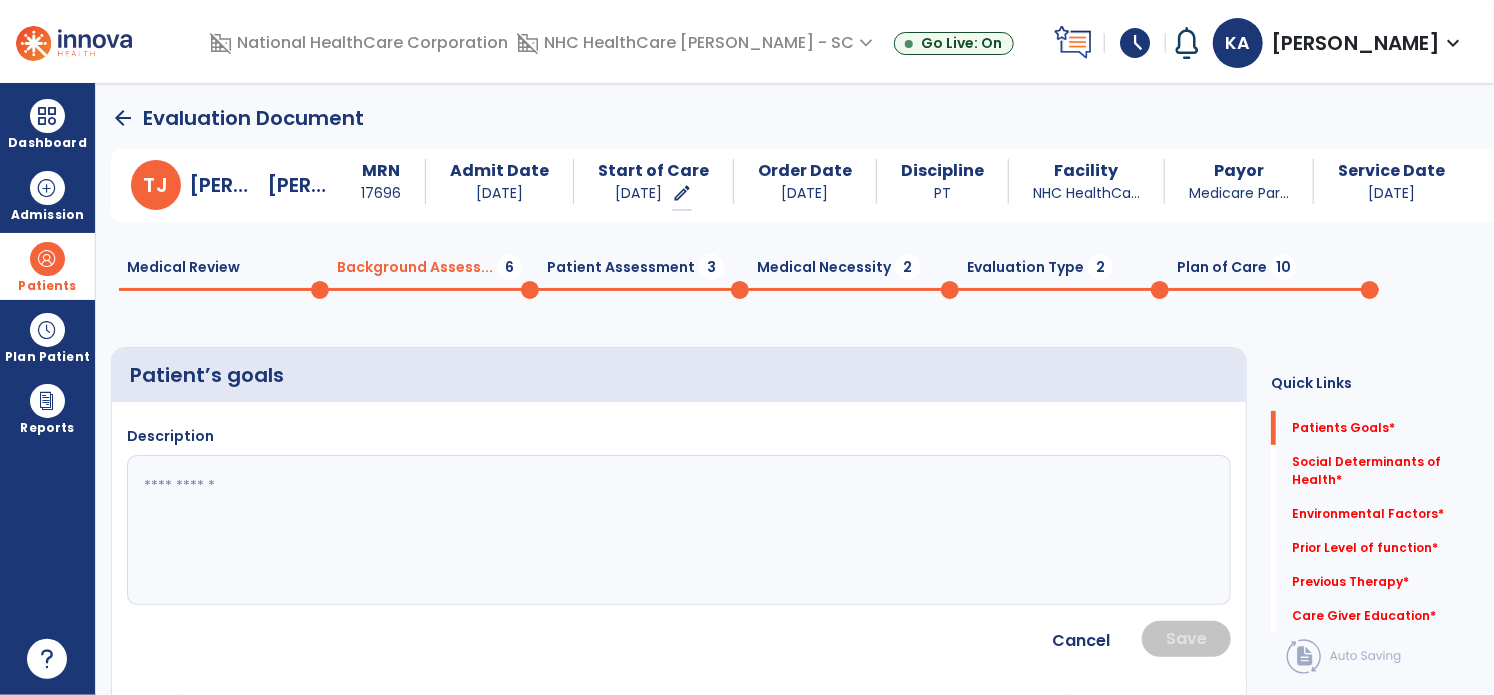 click 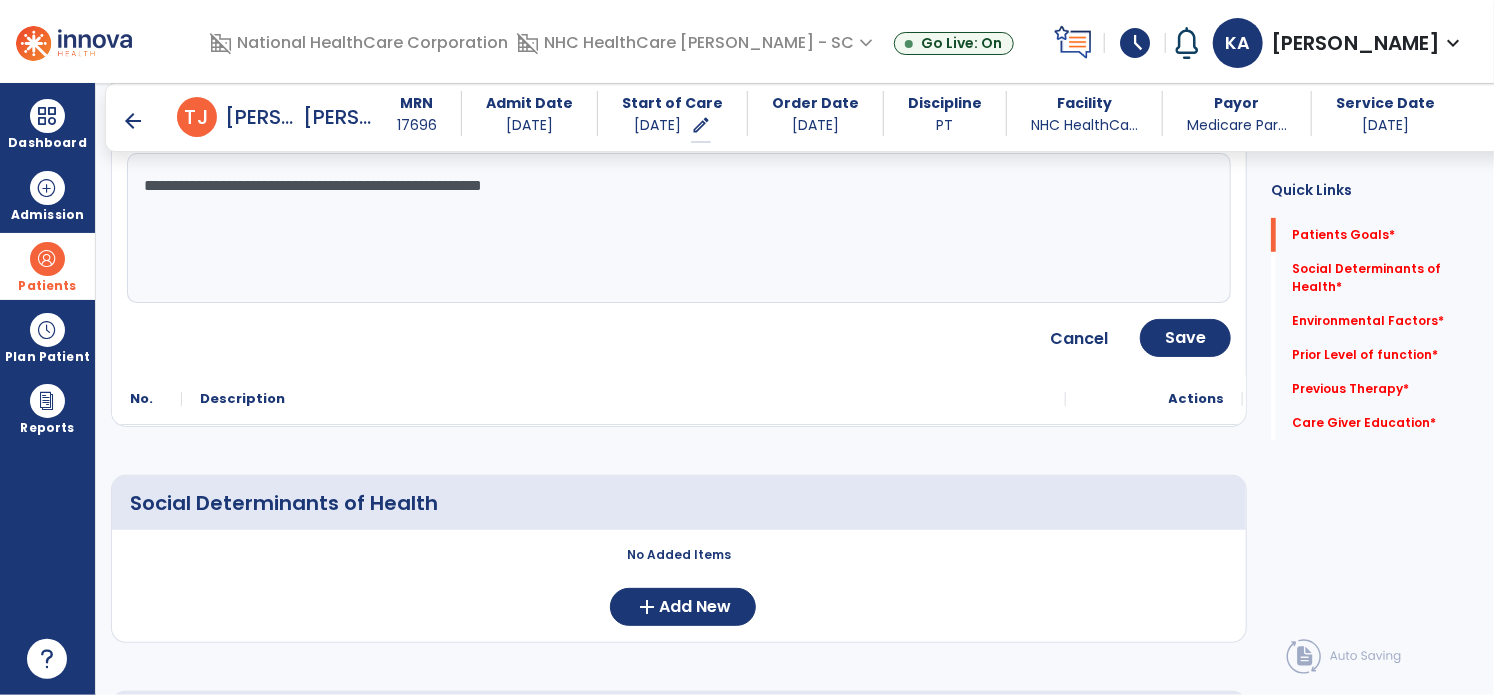 scroll, scrollTop: 300, scrollLeft: 0, axis: vertical 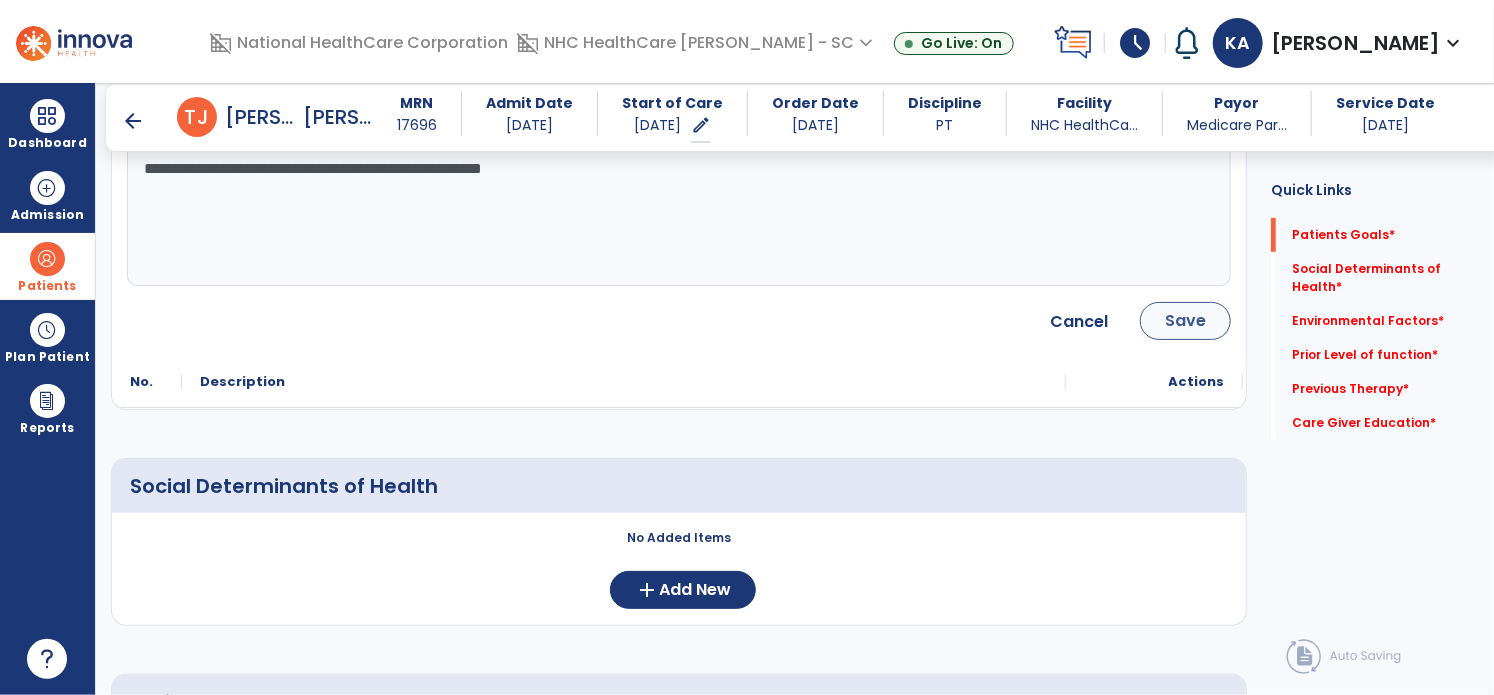 type on "**********" 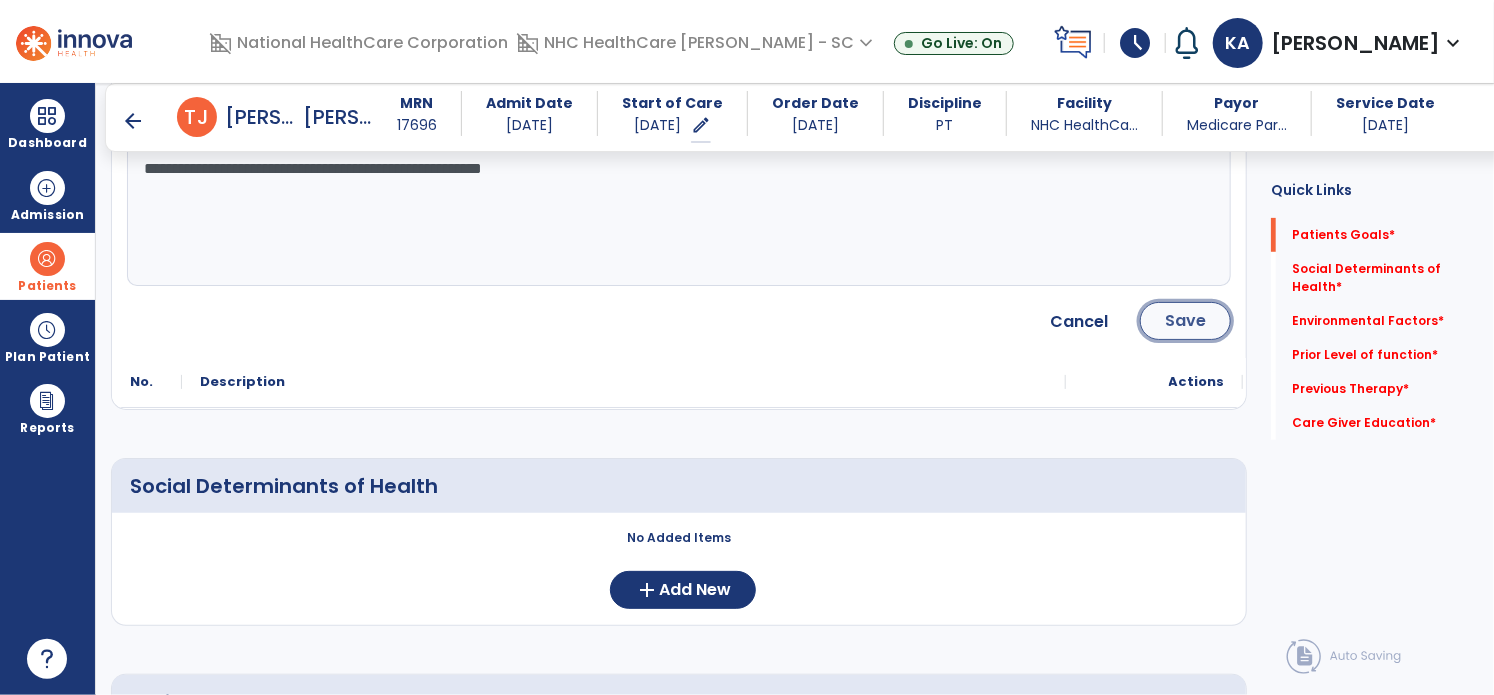 click on "Save" 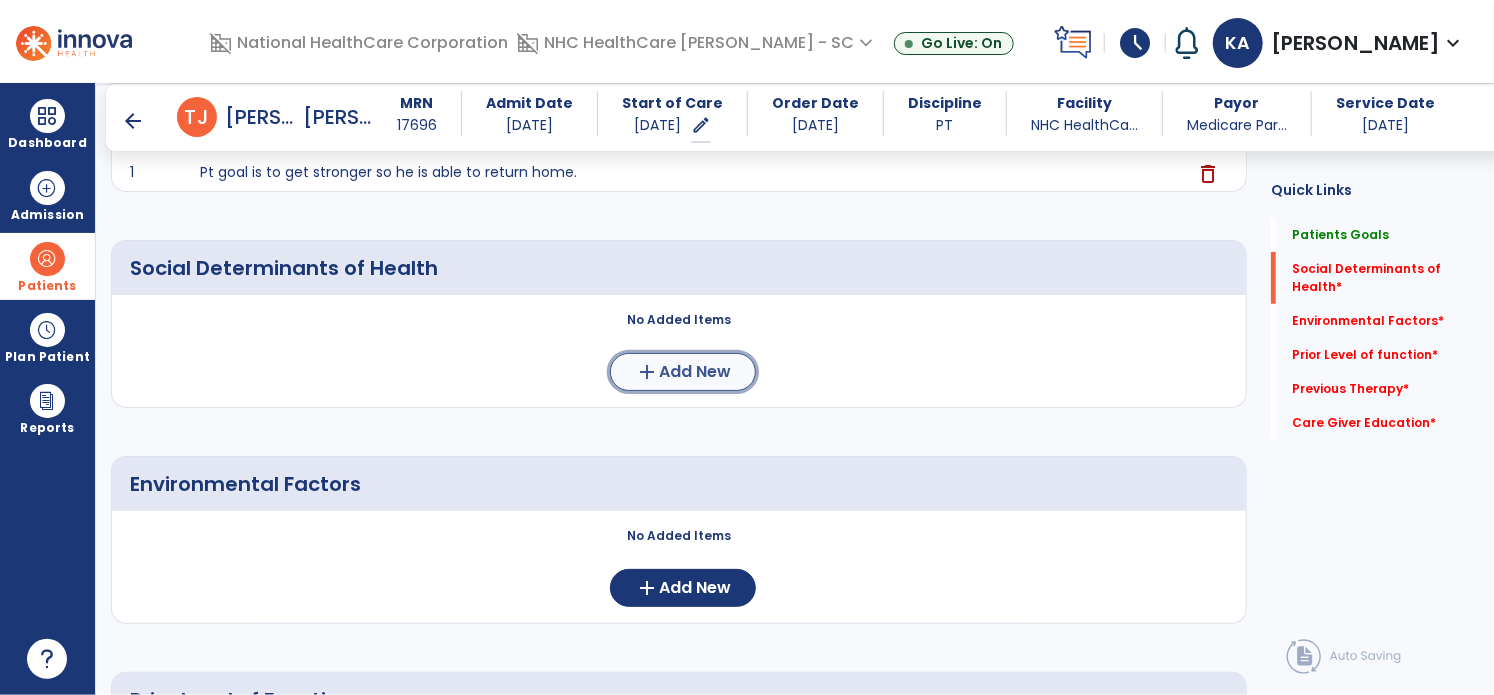 click on "add" 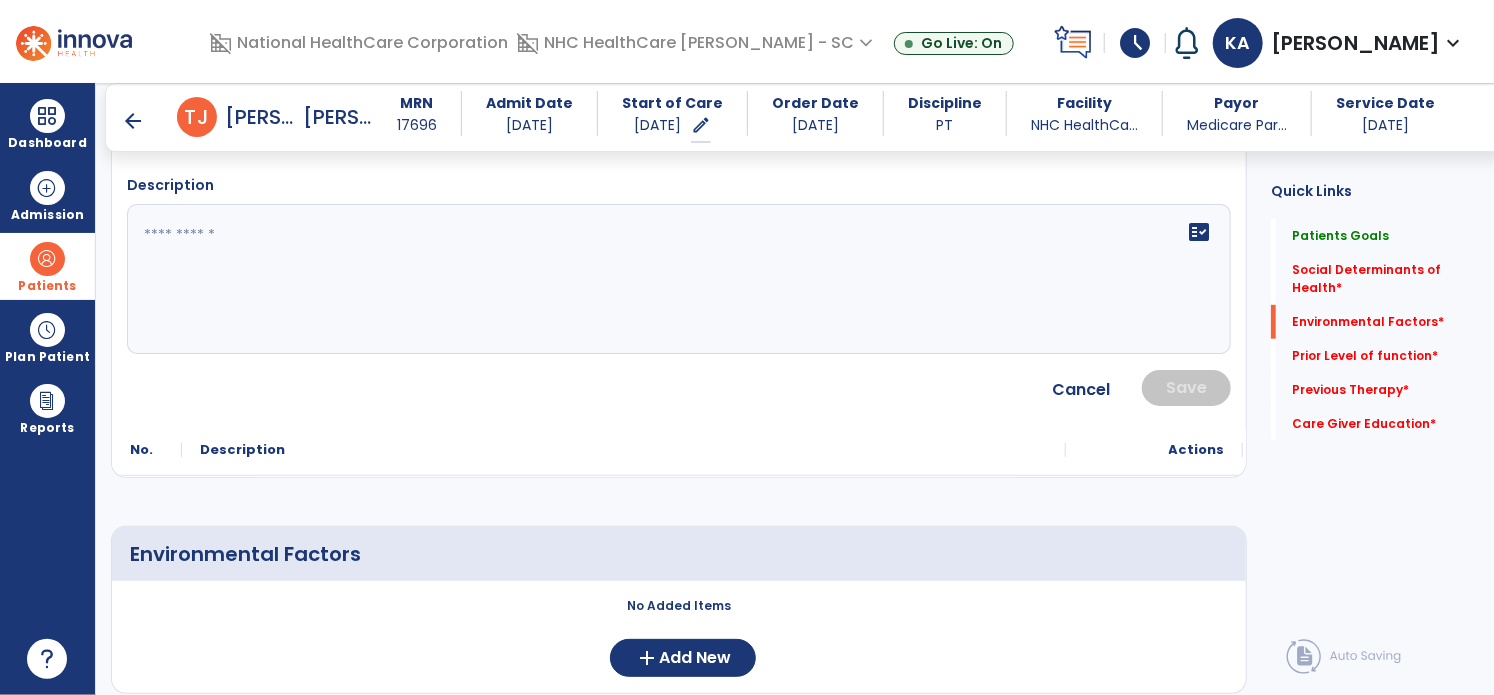 scroll, scrollTop: 400, scrollLeft: 0, axis: vertical 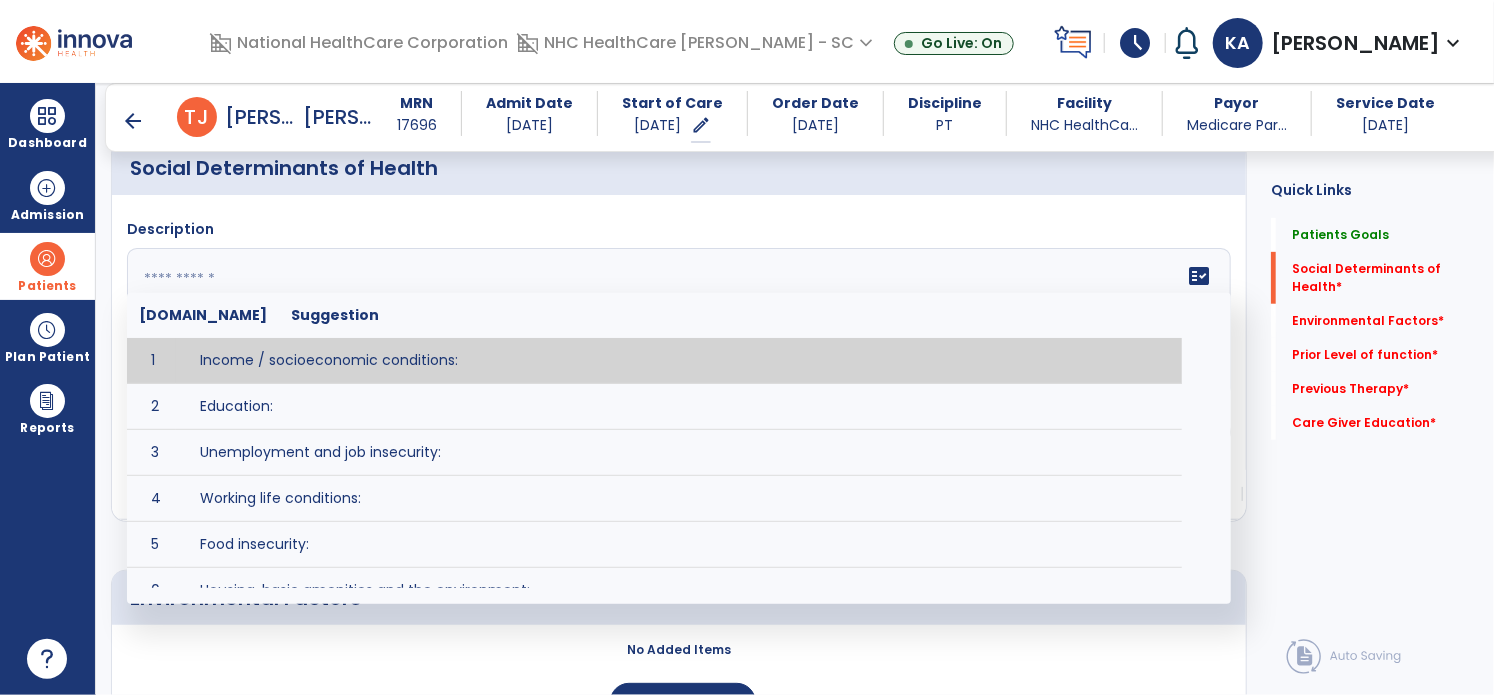 click on "fact_check  Sr.No Suggestion 1 Income / socioeconomic conditions:  2 Education:  3 Unemployment and job insecurity:  4 Working life conditions:  5 Food insecurity:  6 Housing, basic amenities and the environment:  7 Early childhood development:  8 Social inclusion and non-discrimination: 9 Structural conflict: 10 Access to affordable health services of decent quality:" 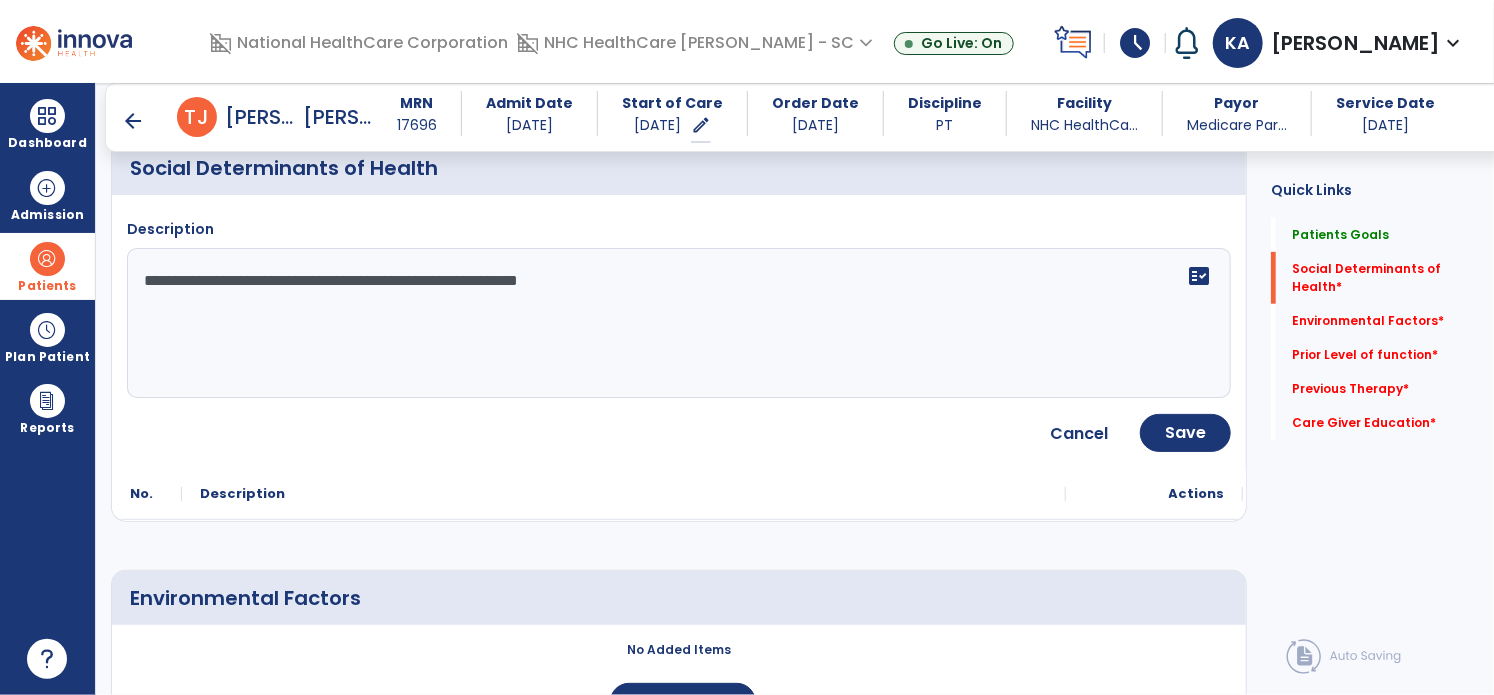click on "**********" 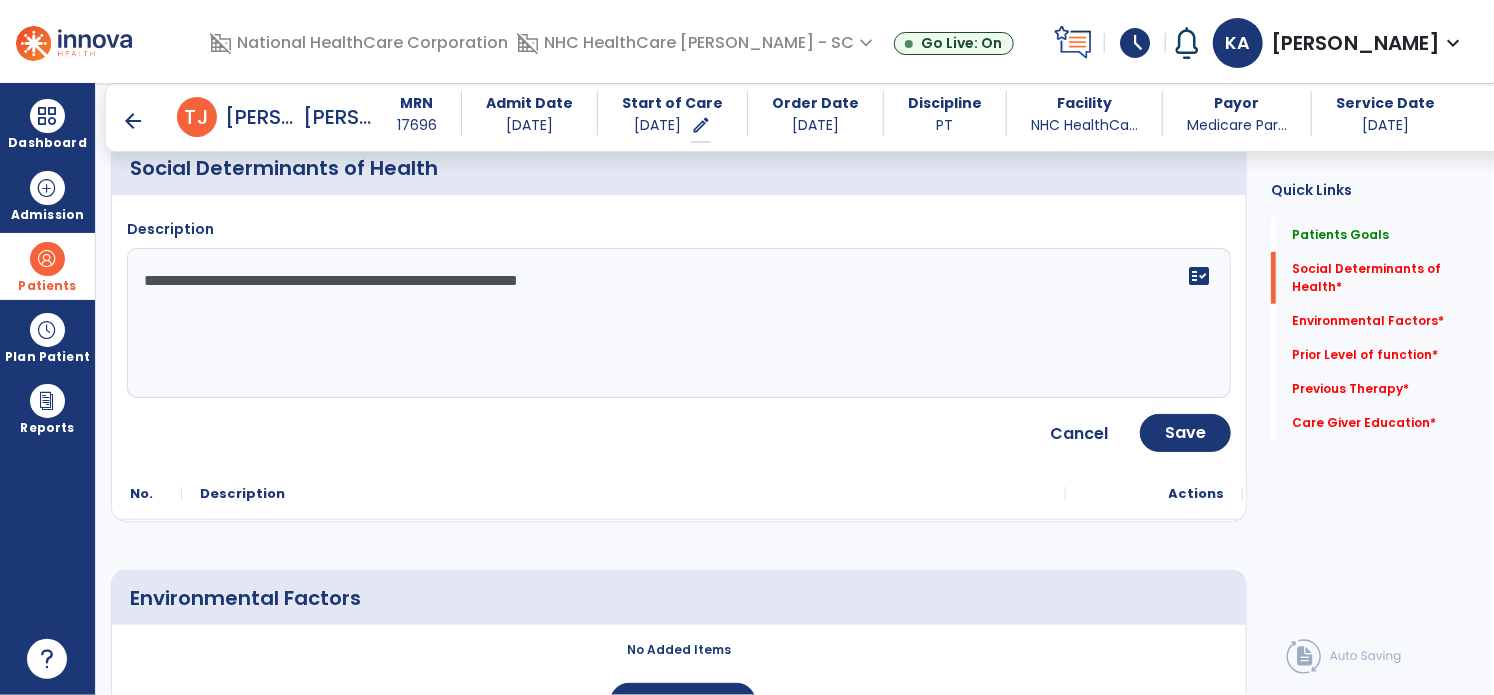 click on "**********" 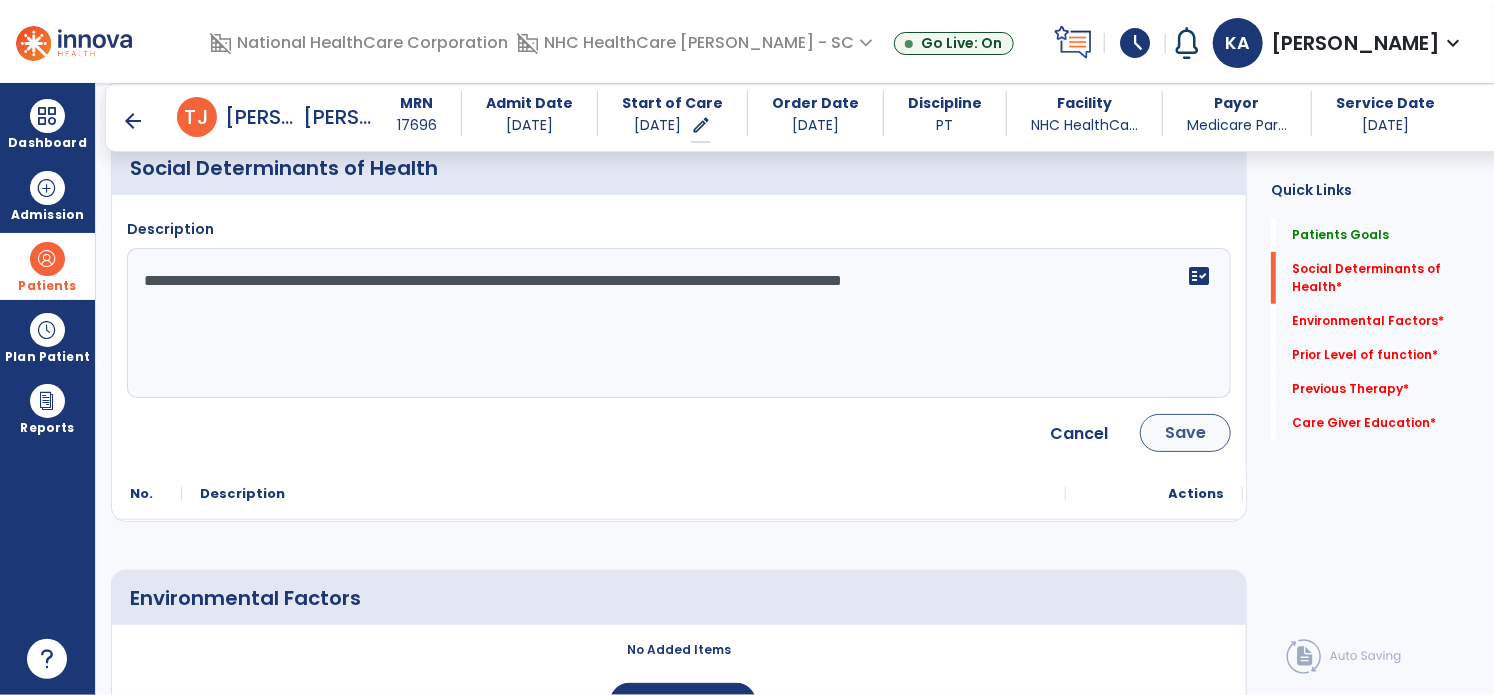 type on "**********" 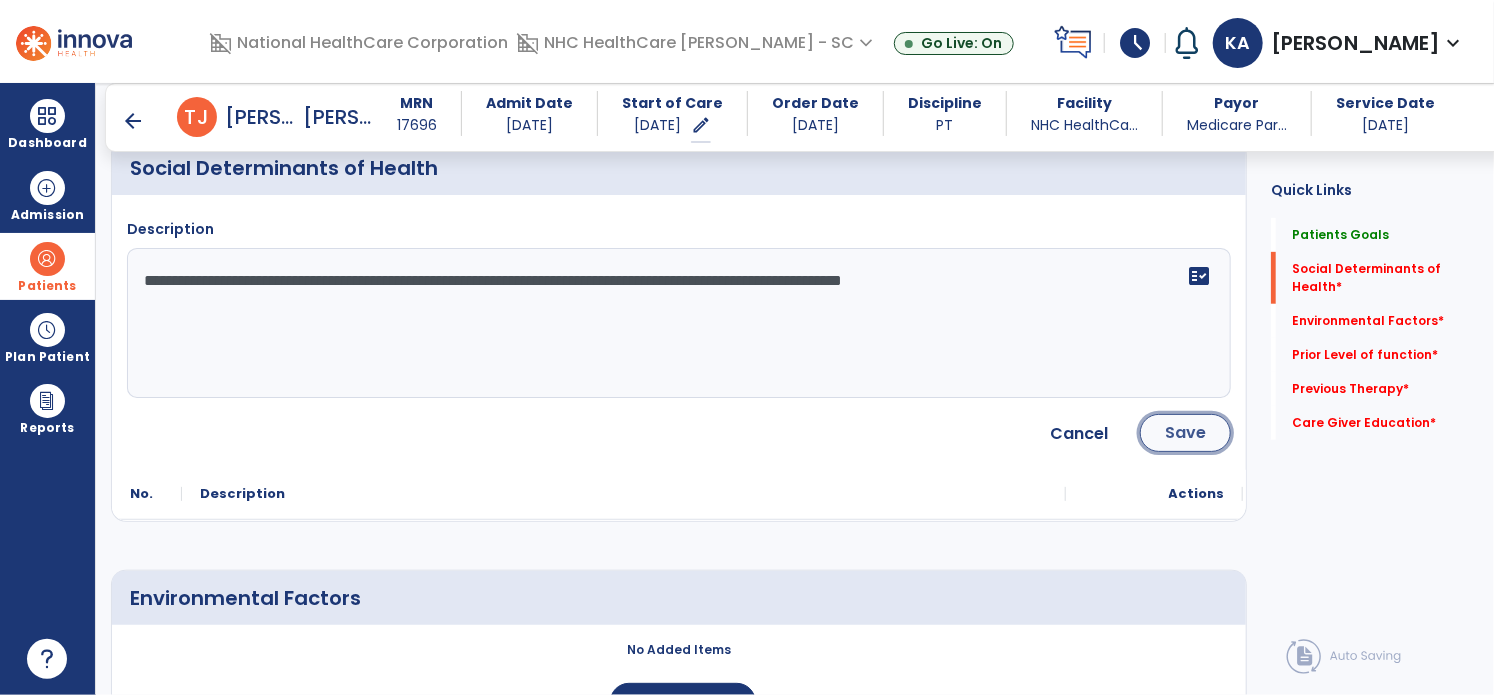 click on "Save" 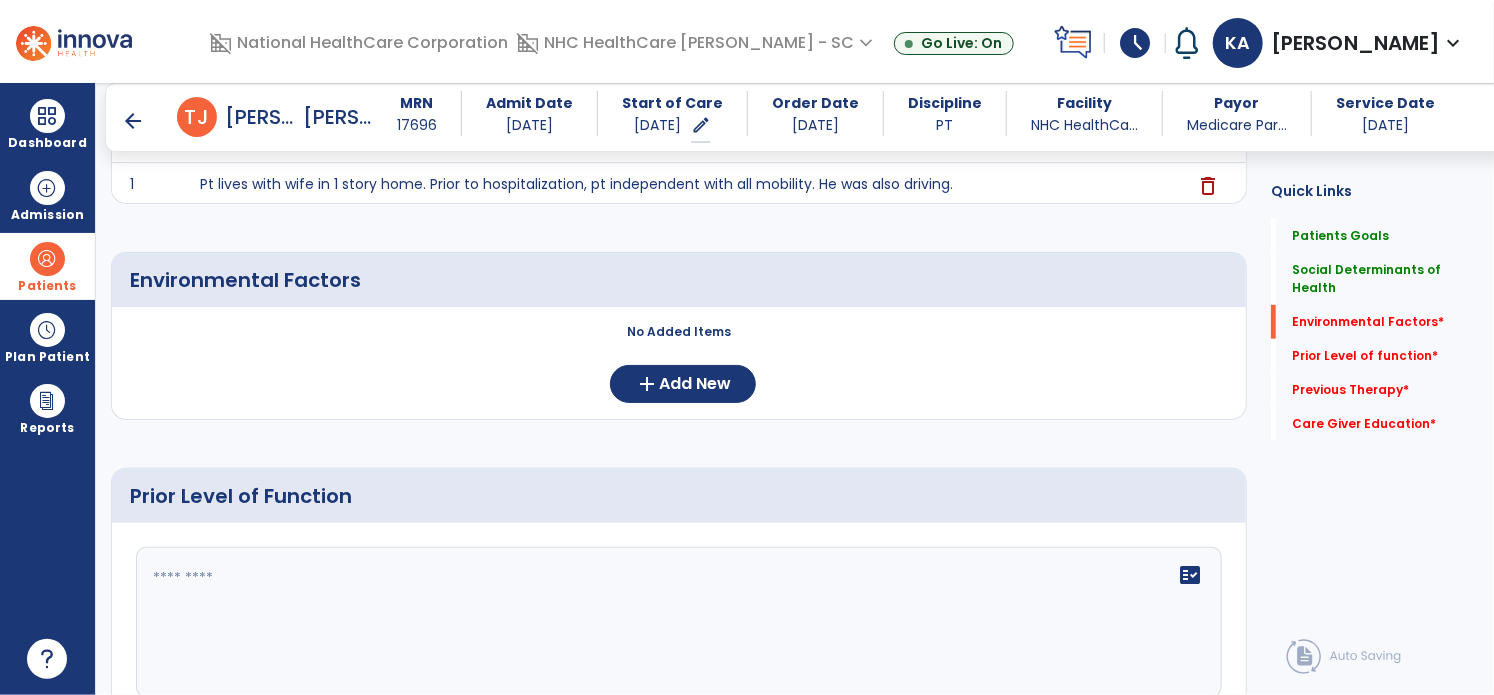 scroll, scrollTop: 600, scrollLeft: 0, axis: vertical 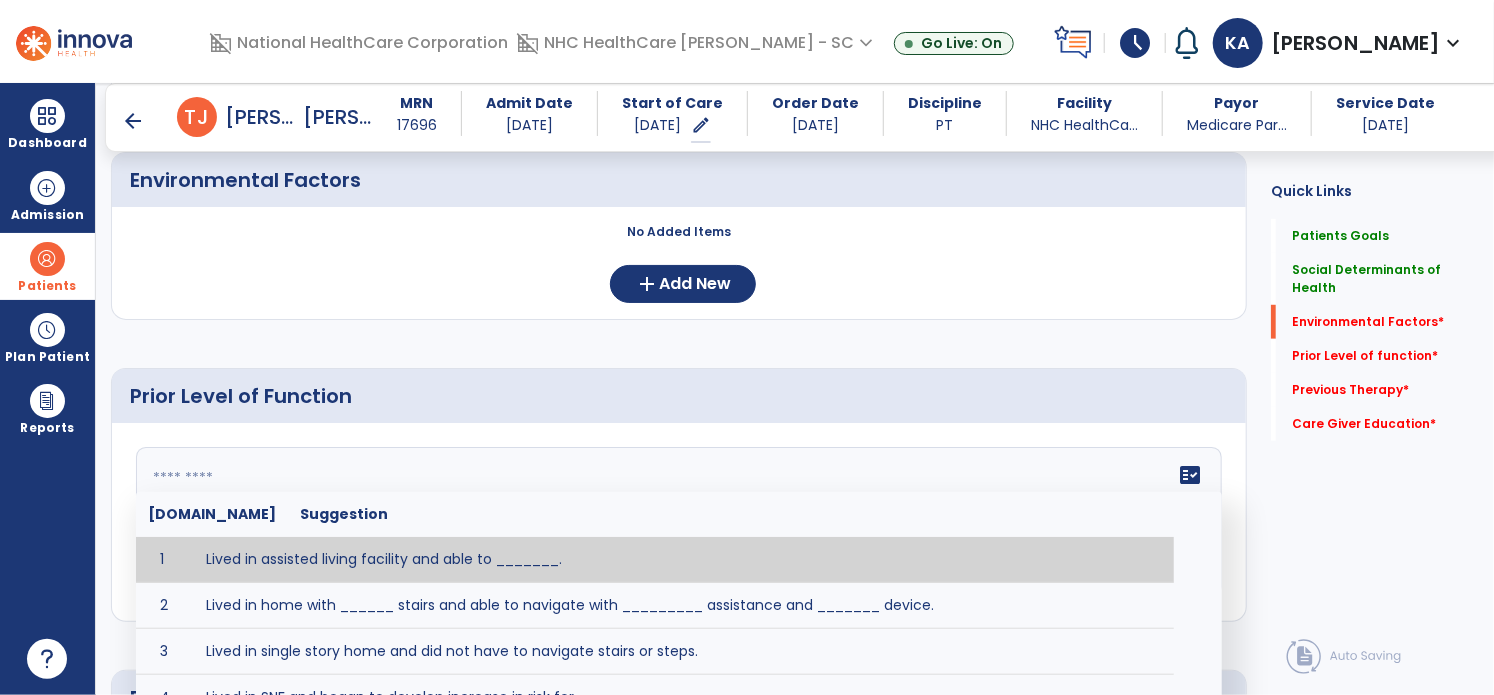click 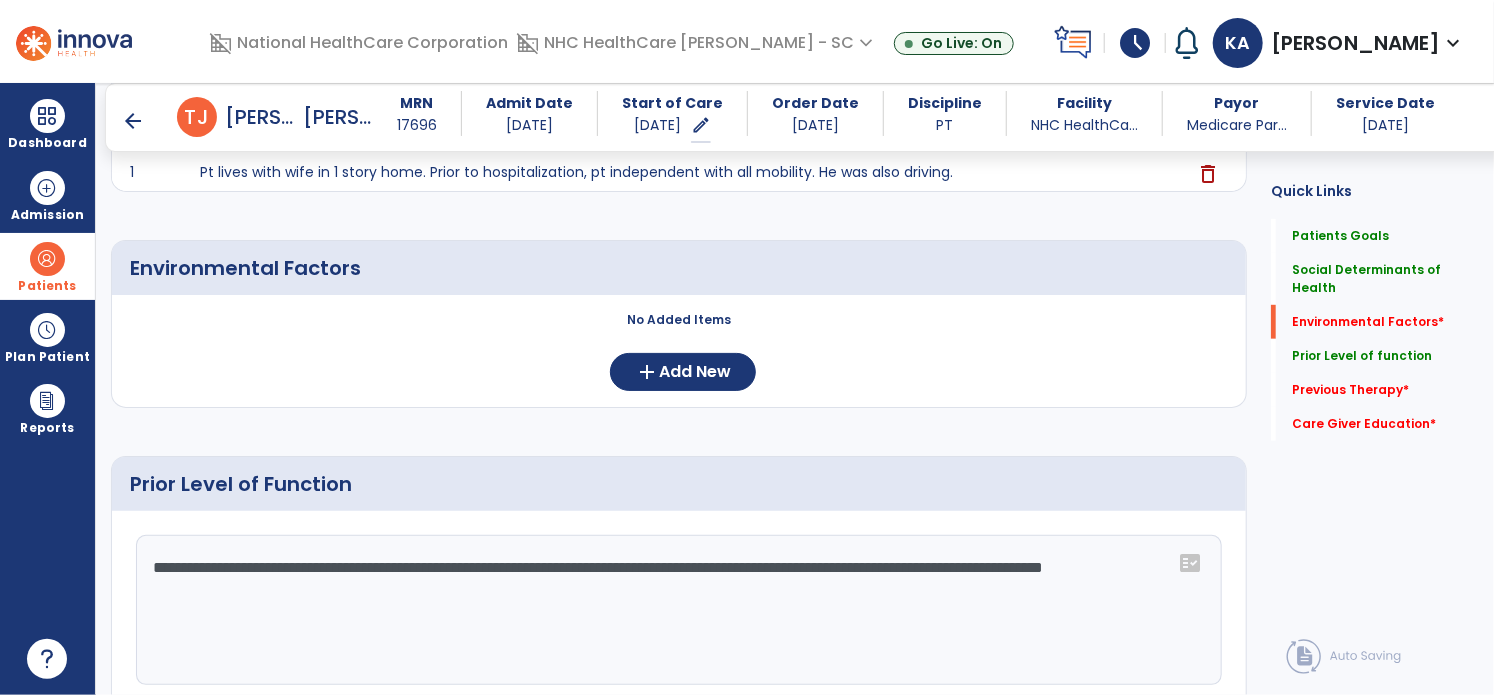 scroll, scrollTop: 400, scrollLeft: 0, axis: vertical 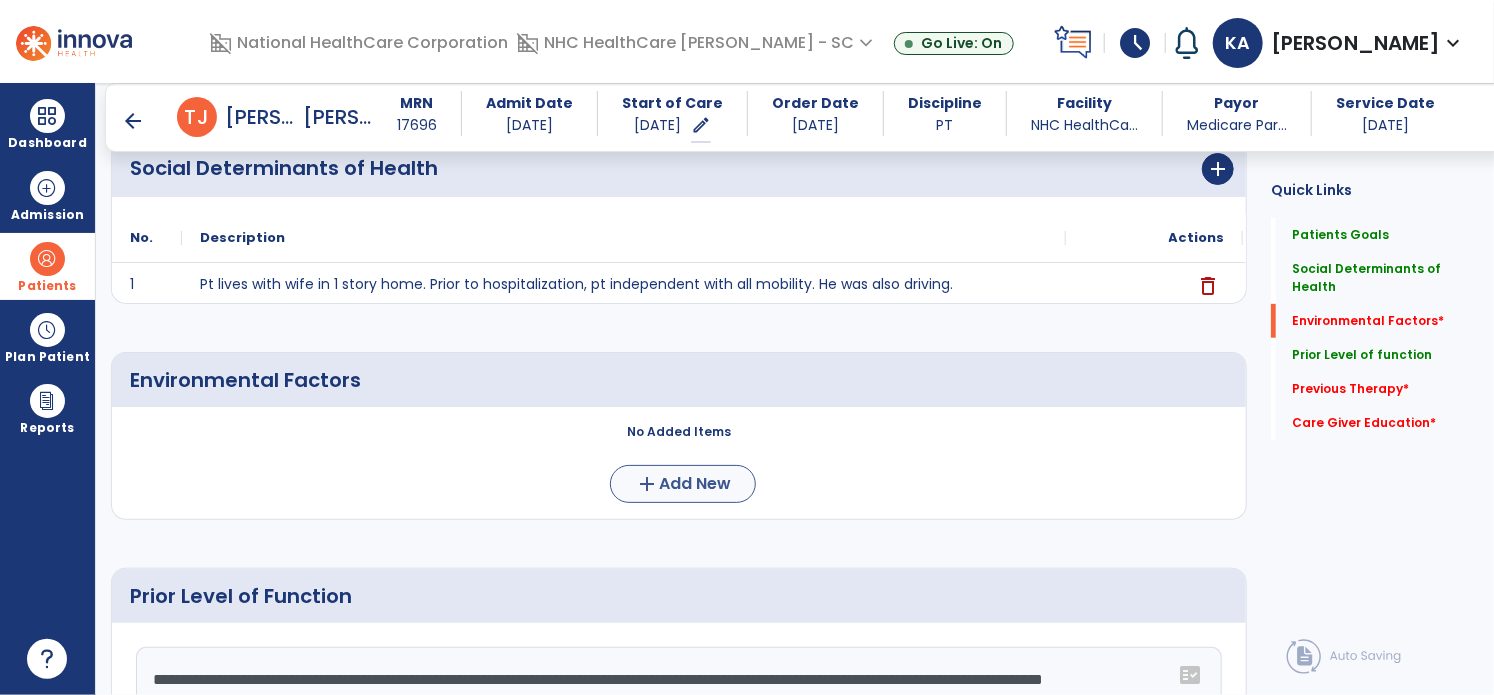 type on "**********" 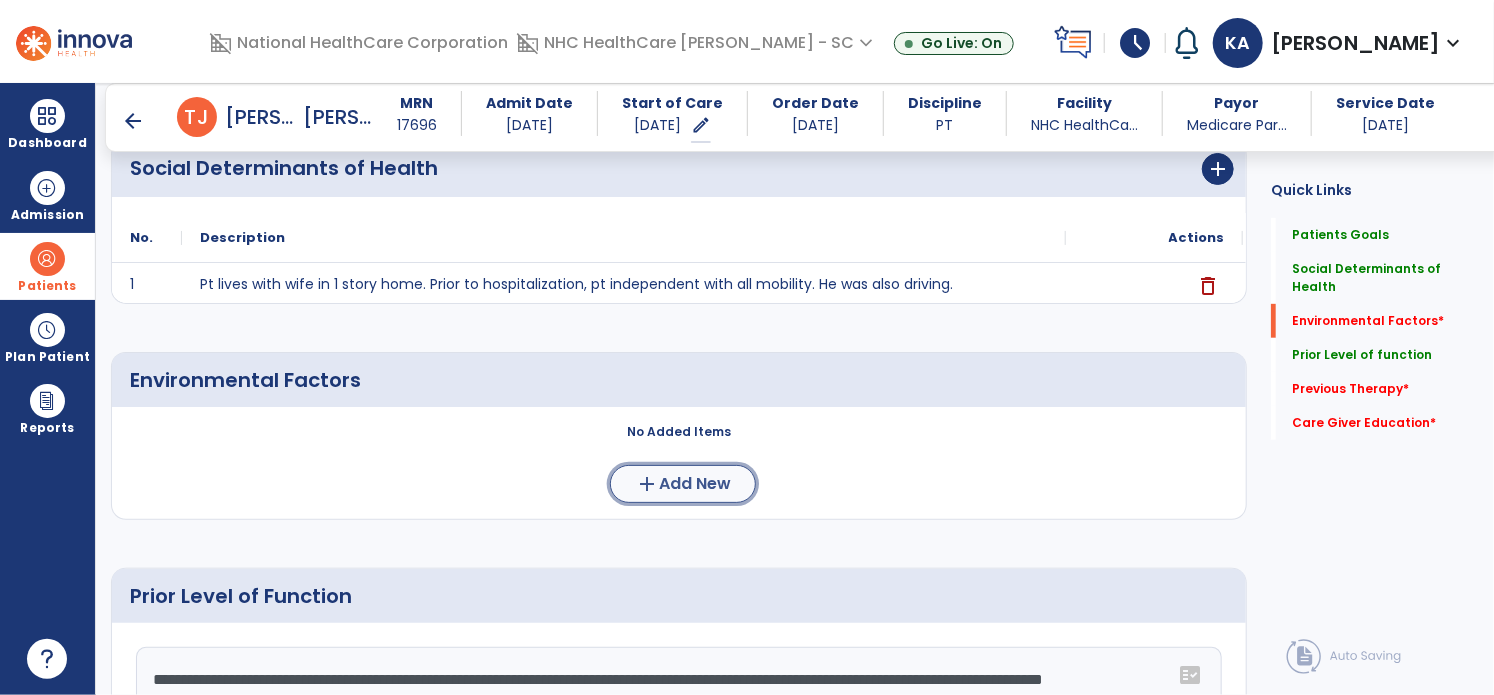 click on "Add New" 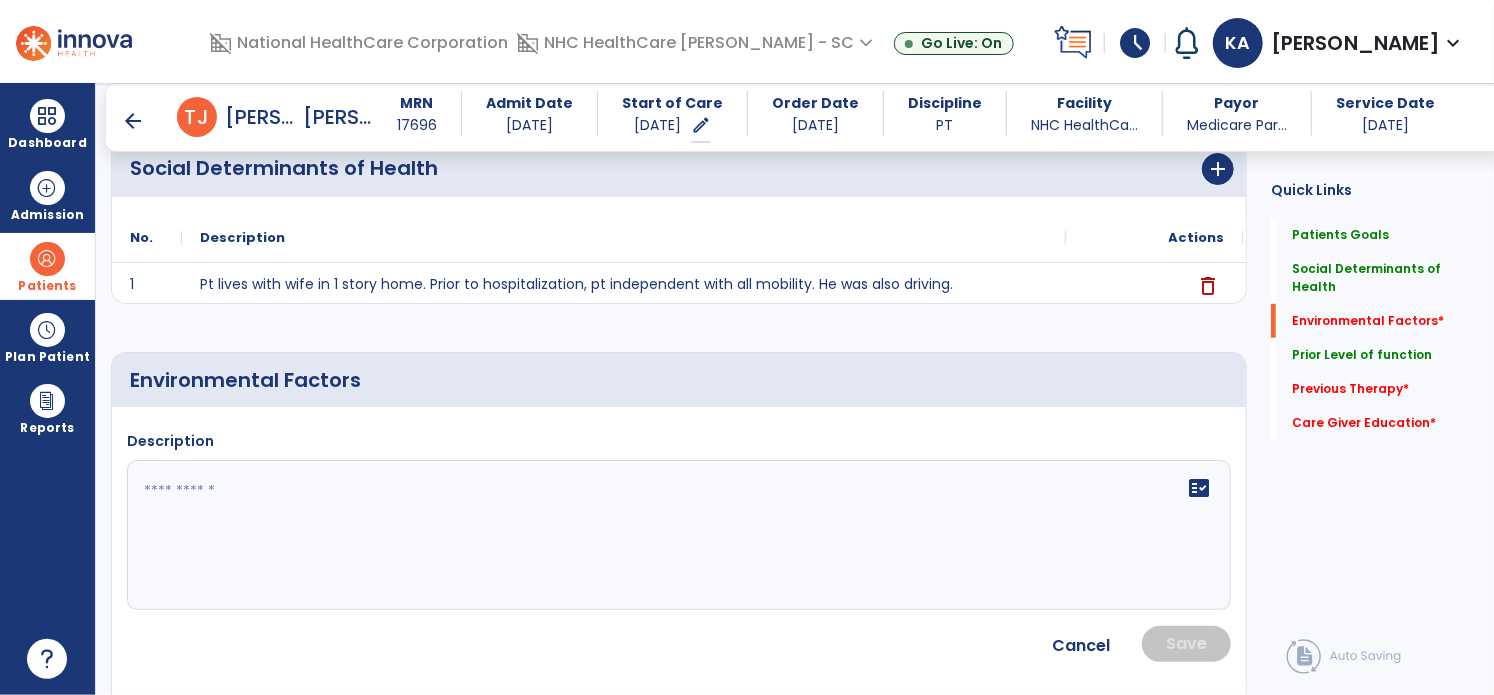 click on "fact_check" 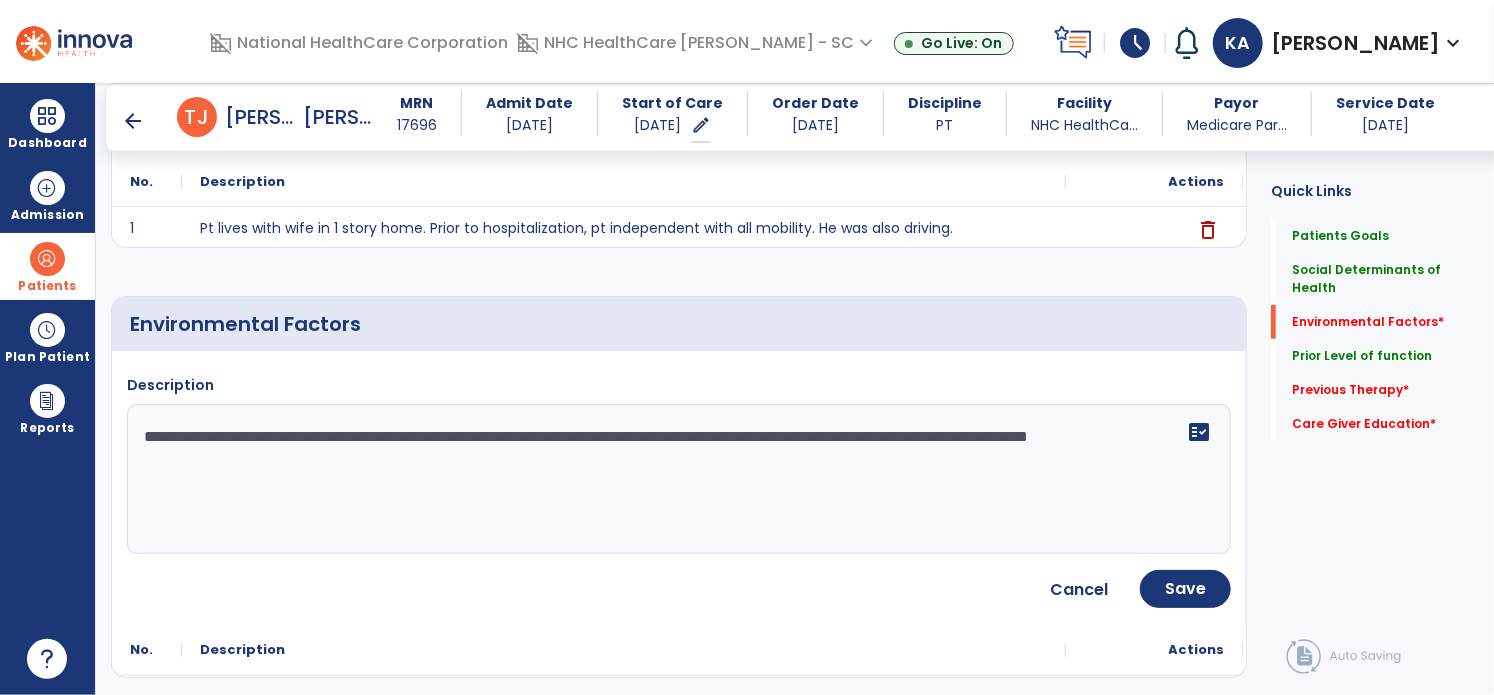 scroll, scrollTop: 500, scrollLeft: 0, axis: vertical 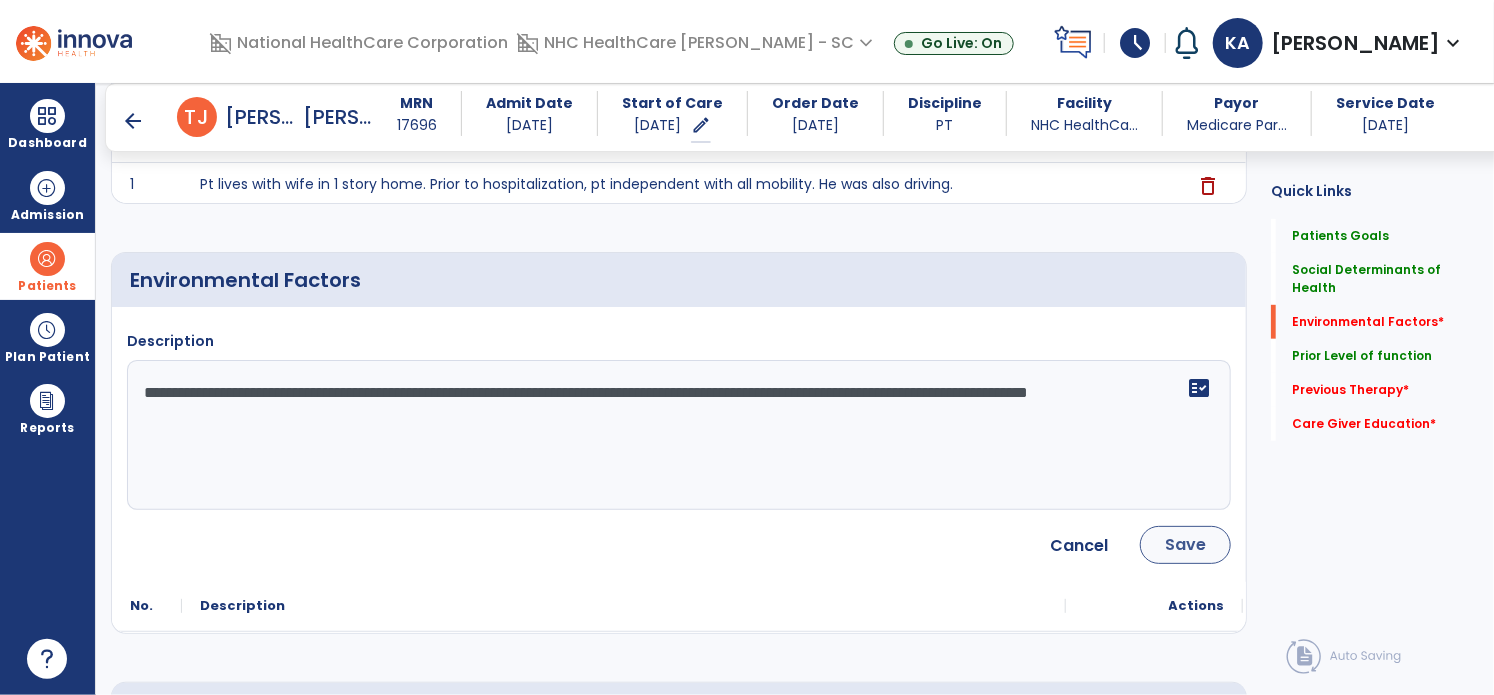 type on "**********" 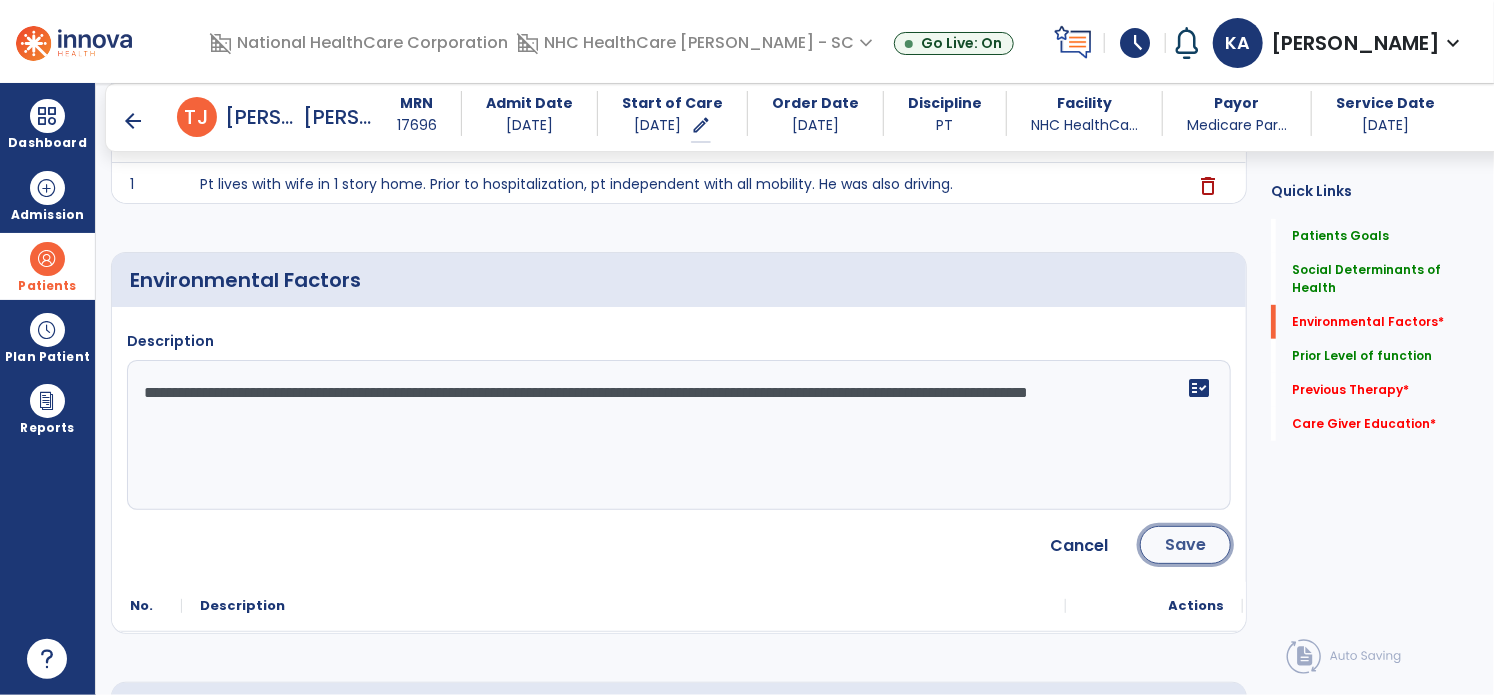 click on "Save" 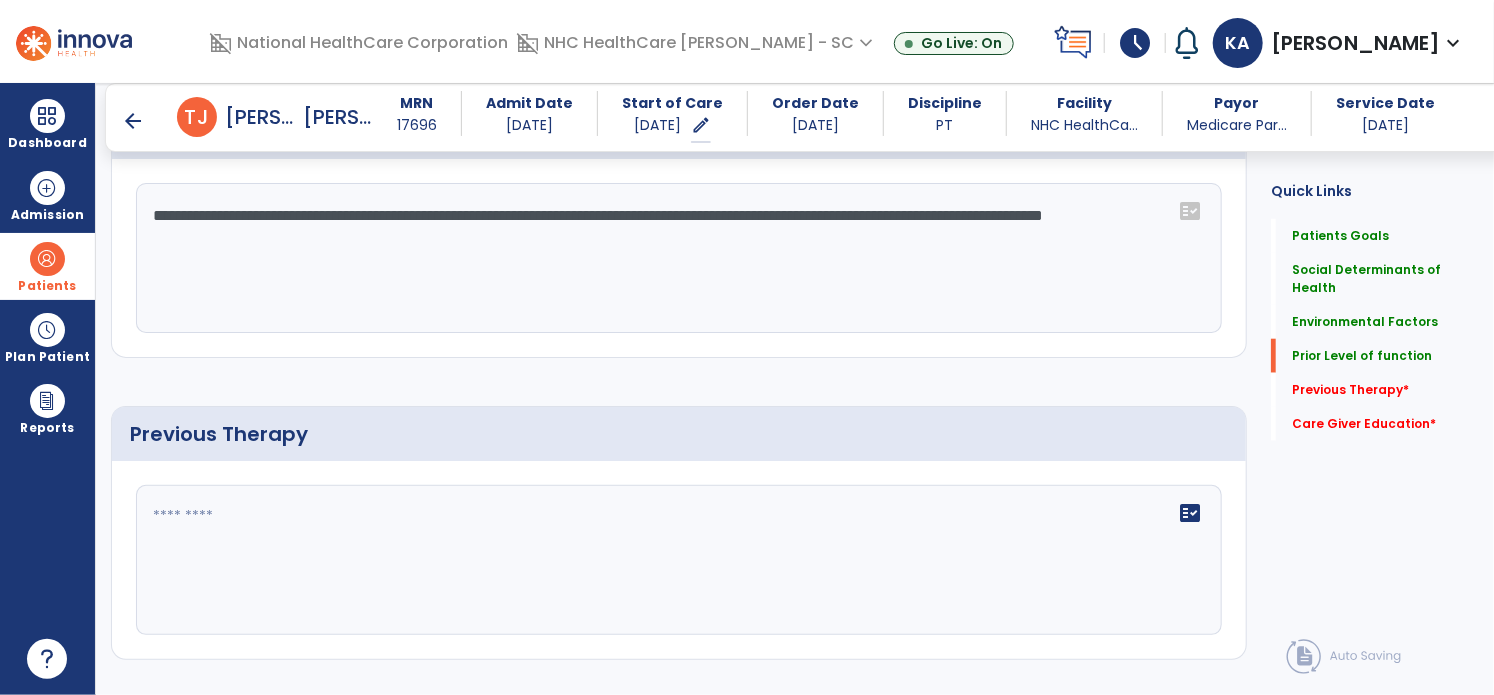 scroll, scrollTop: 1000, scrollLeft: 0, axis: vertical 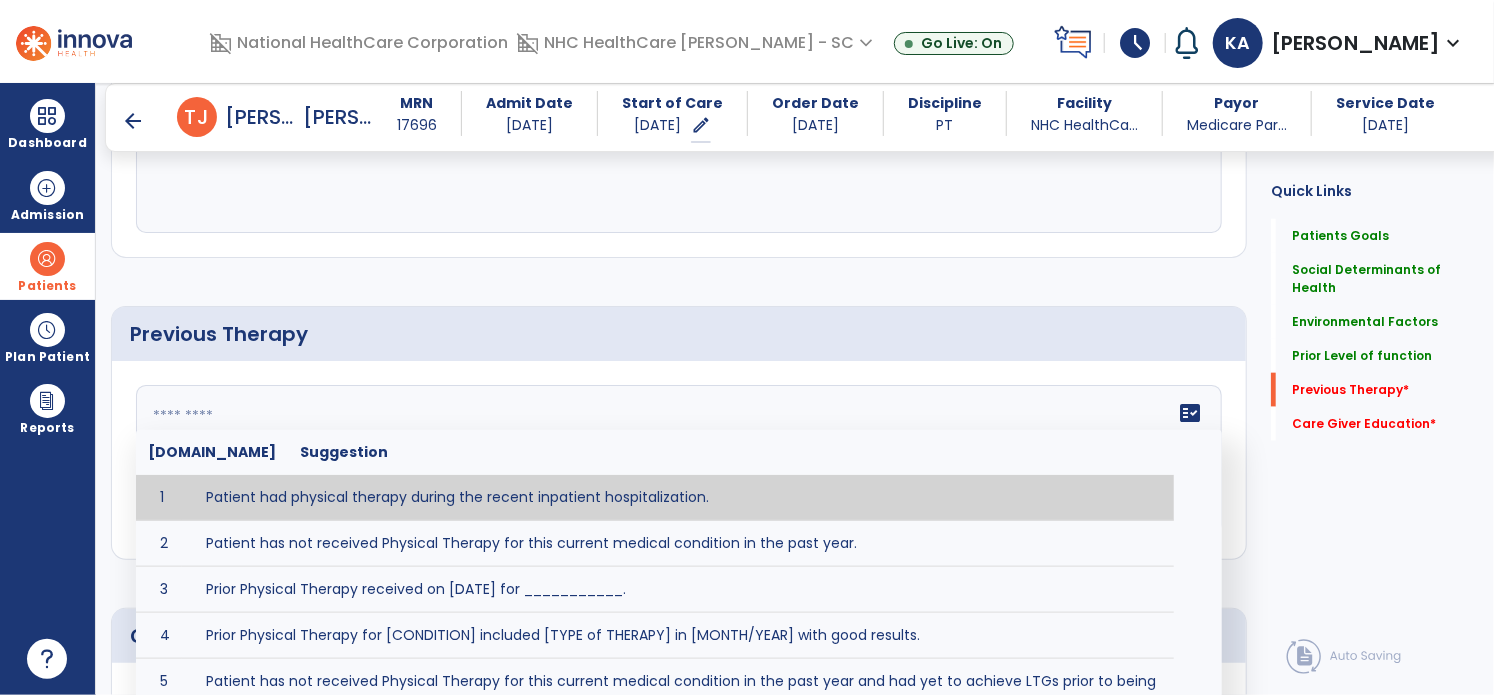 click 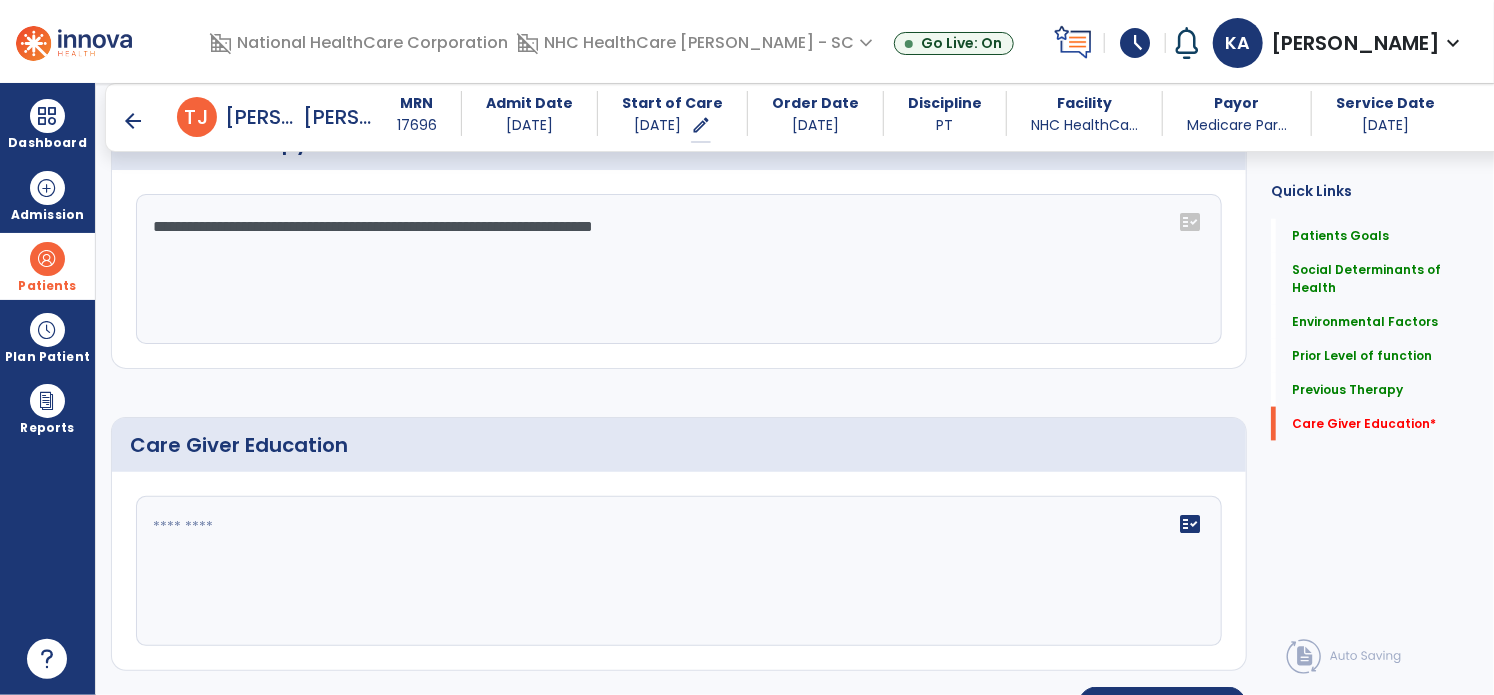 scroll, scrollTop: 1200, scrollLeft: 0, axis: vertical 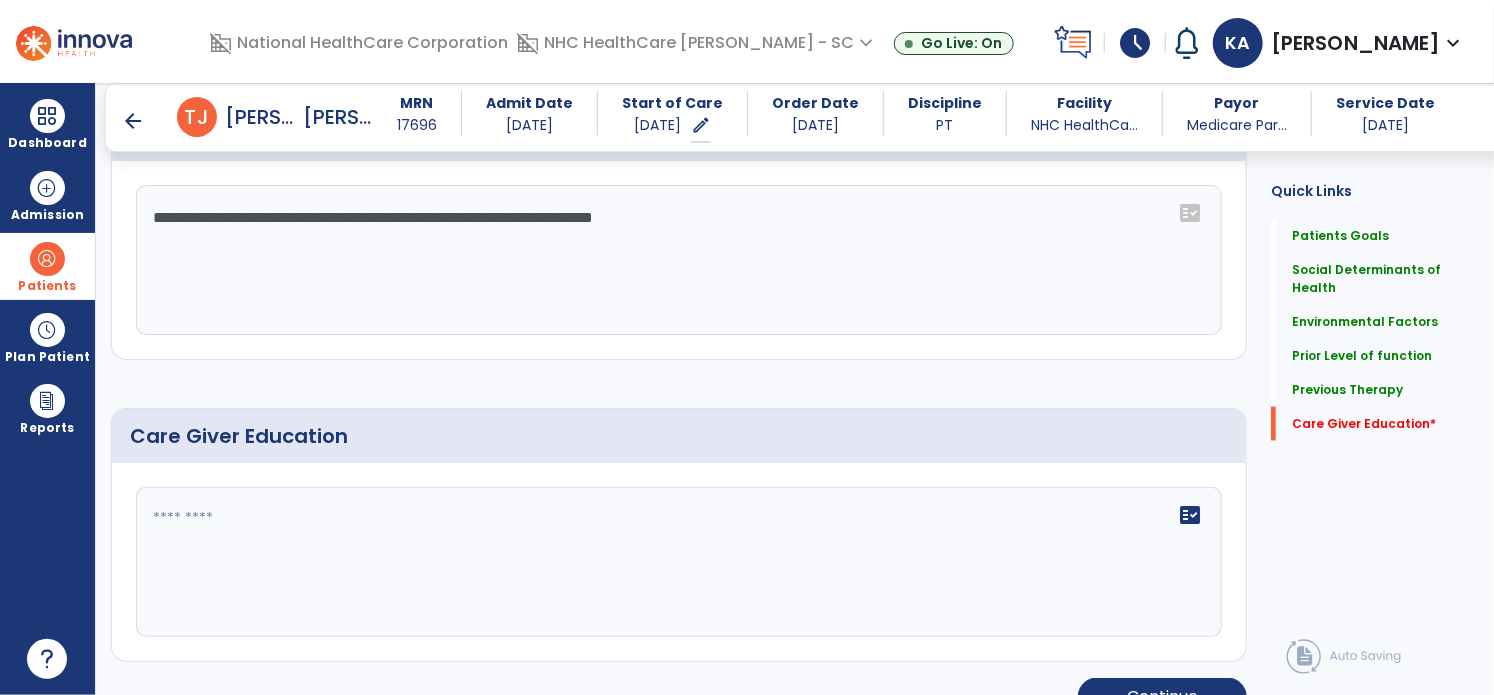 drag, startPoint x: 485, startPoint y: 505, endPoint x: 497, endPoint y: 501, distance: 12.649111 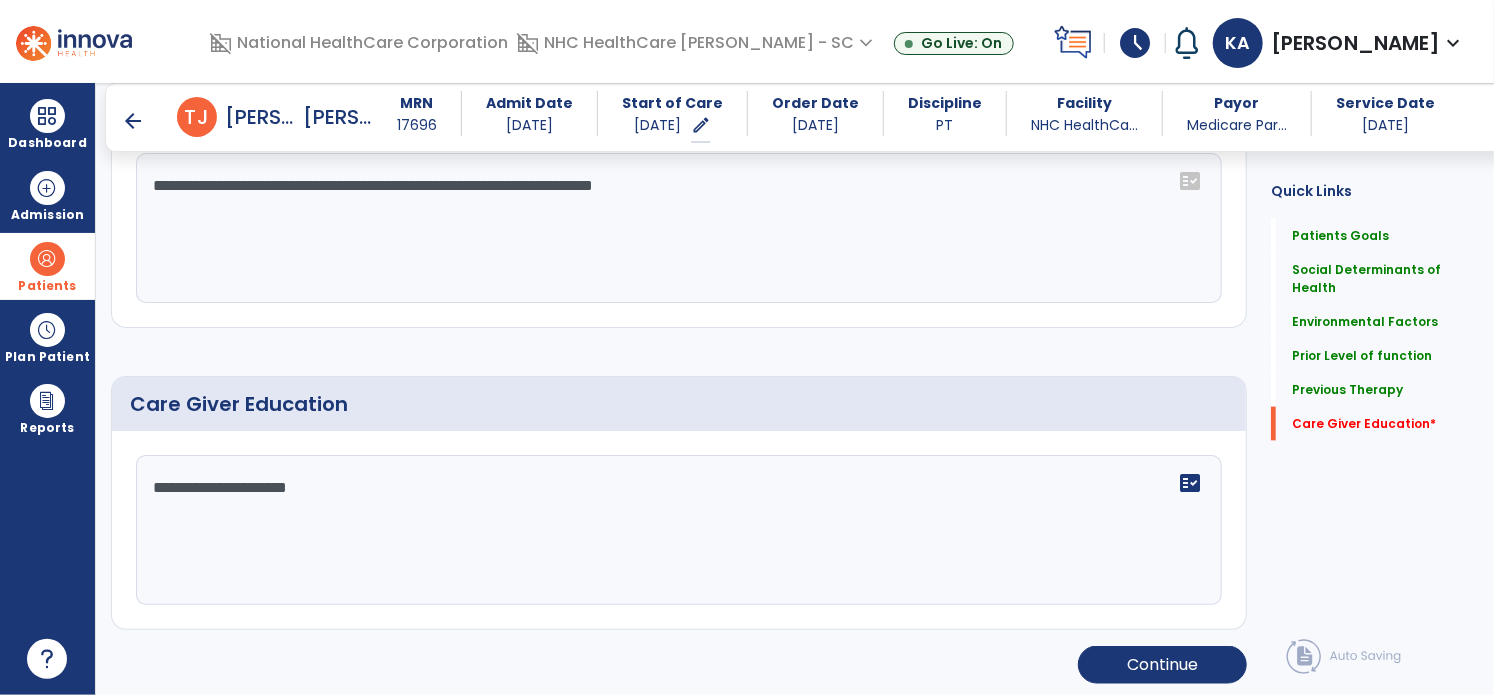 type on "**********" 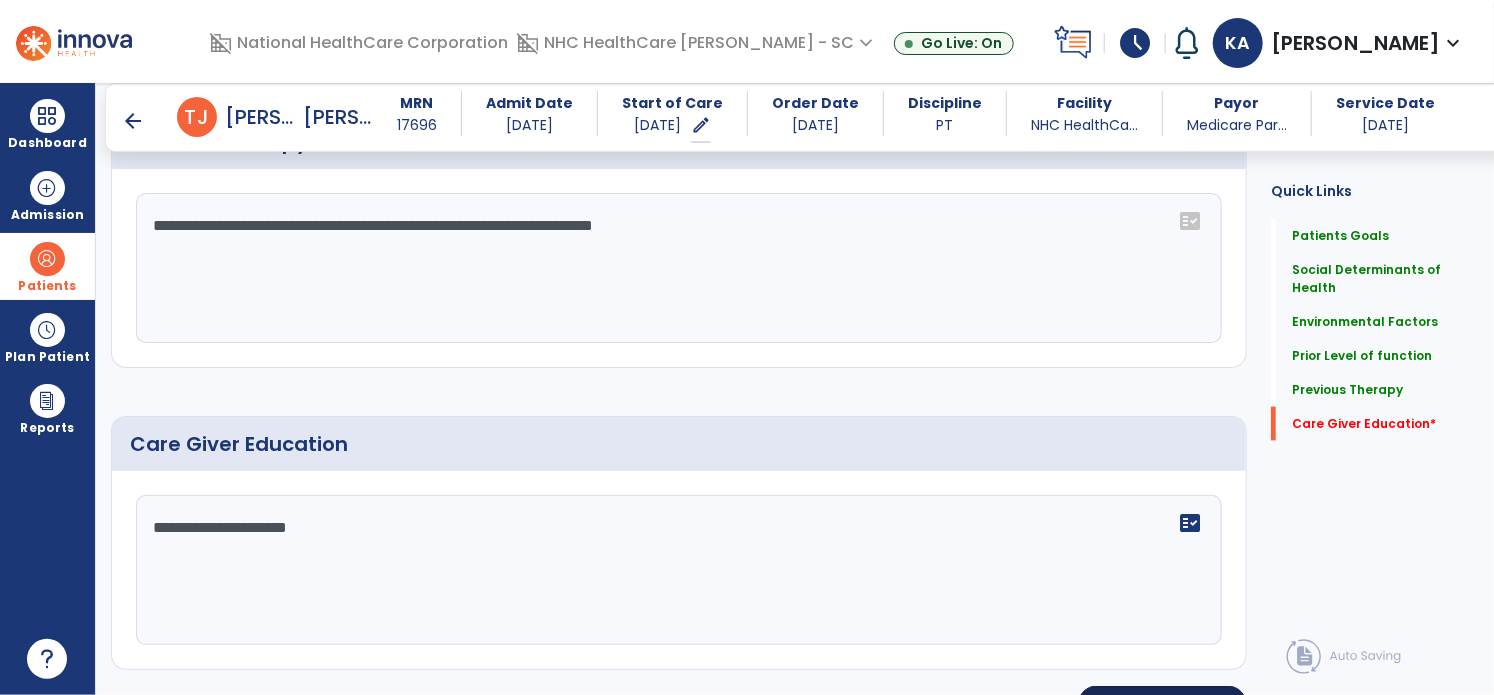 click on "Patient’s goals      add
No.
Description
Actions
1" 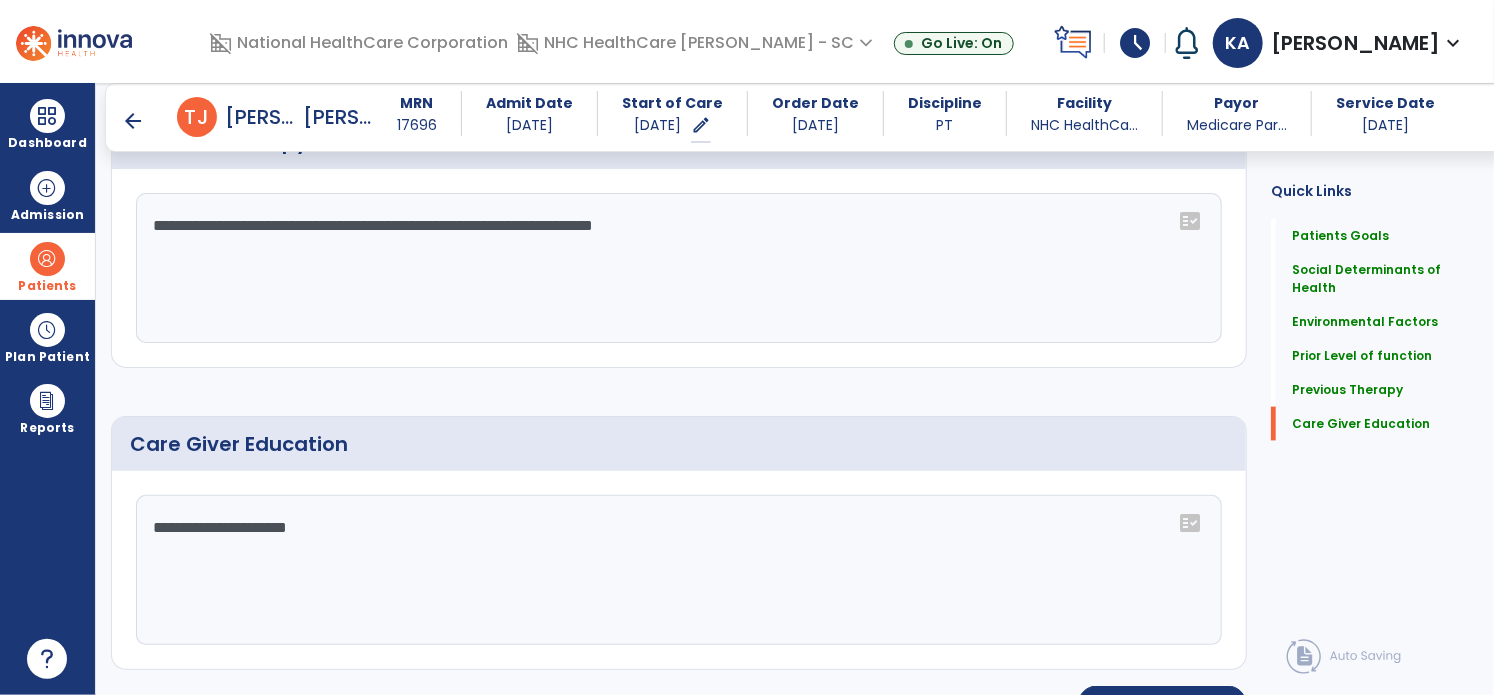 scroll, scrollTop: 1232, scrollLeft: 0, axis: vertical 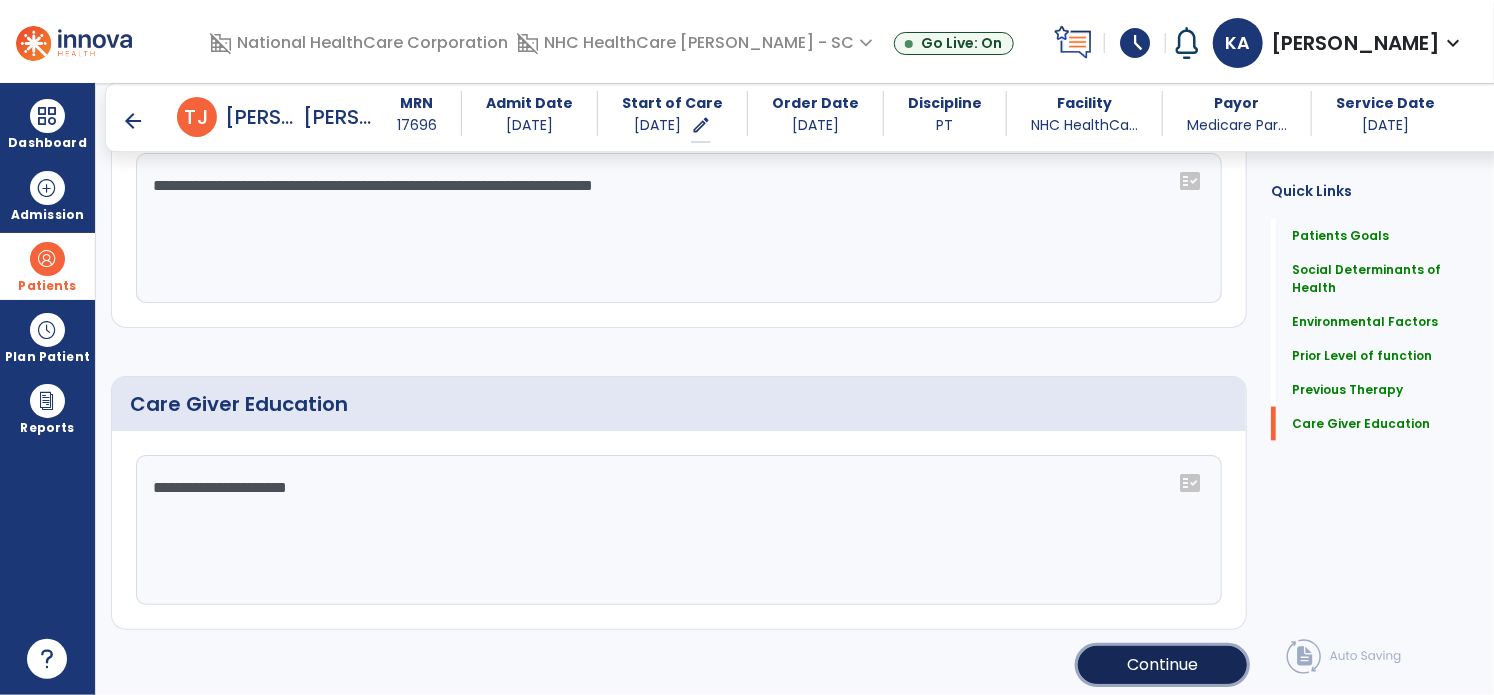 click on "Continue" 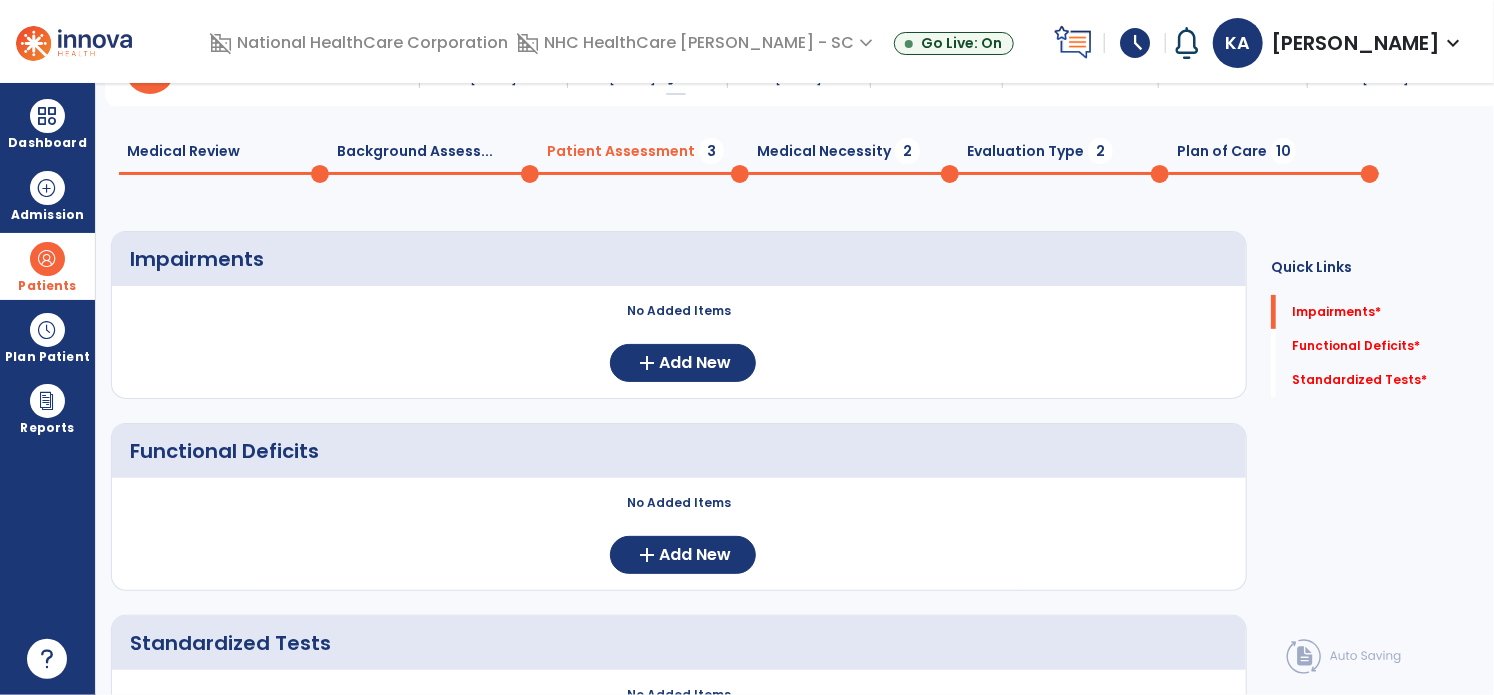scroll, scrollTop: 52, scrollLeft: 0, axis: vertical 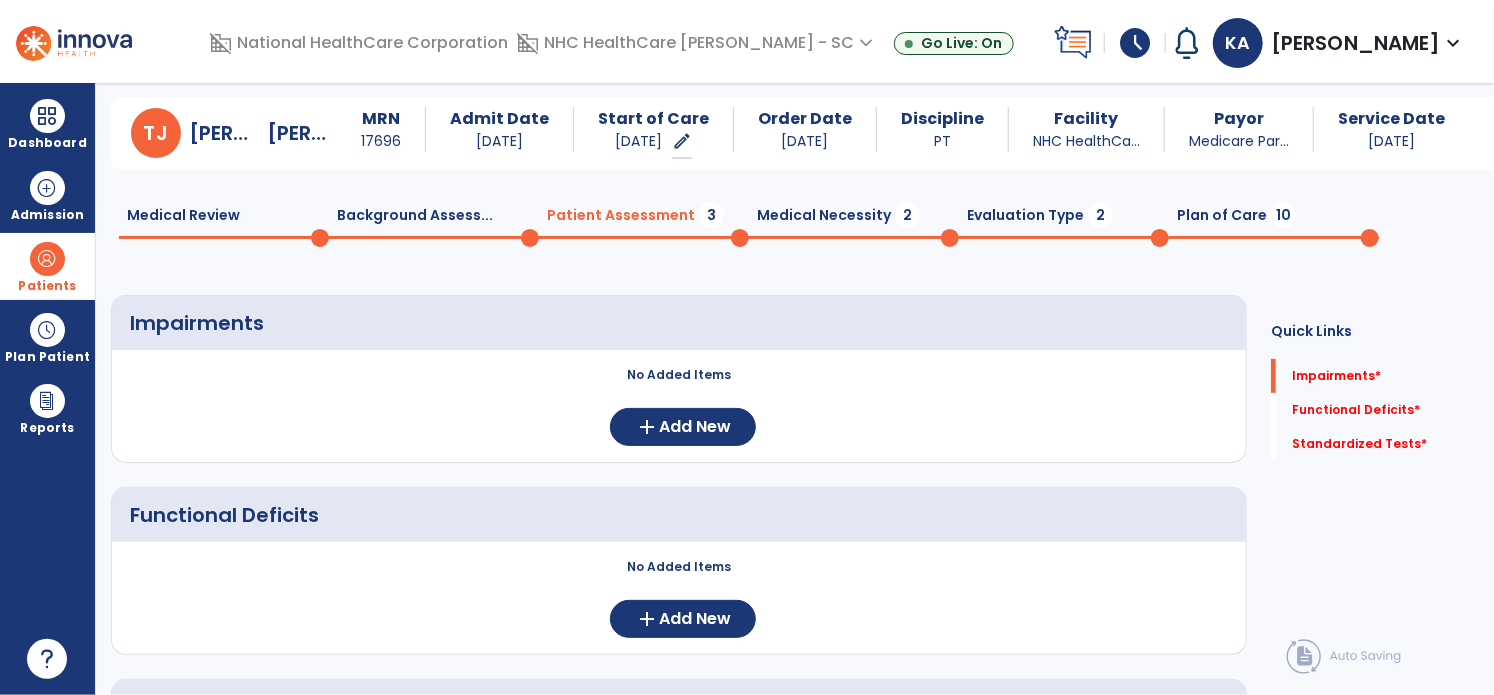 click on "Medical Necessity  2" 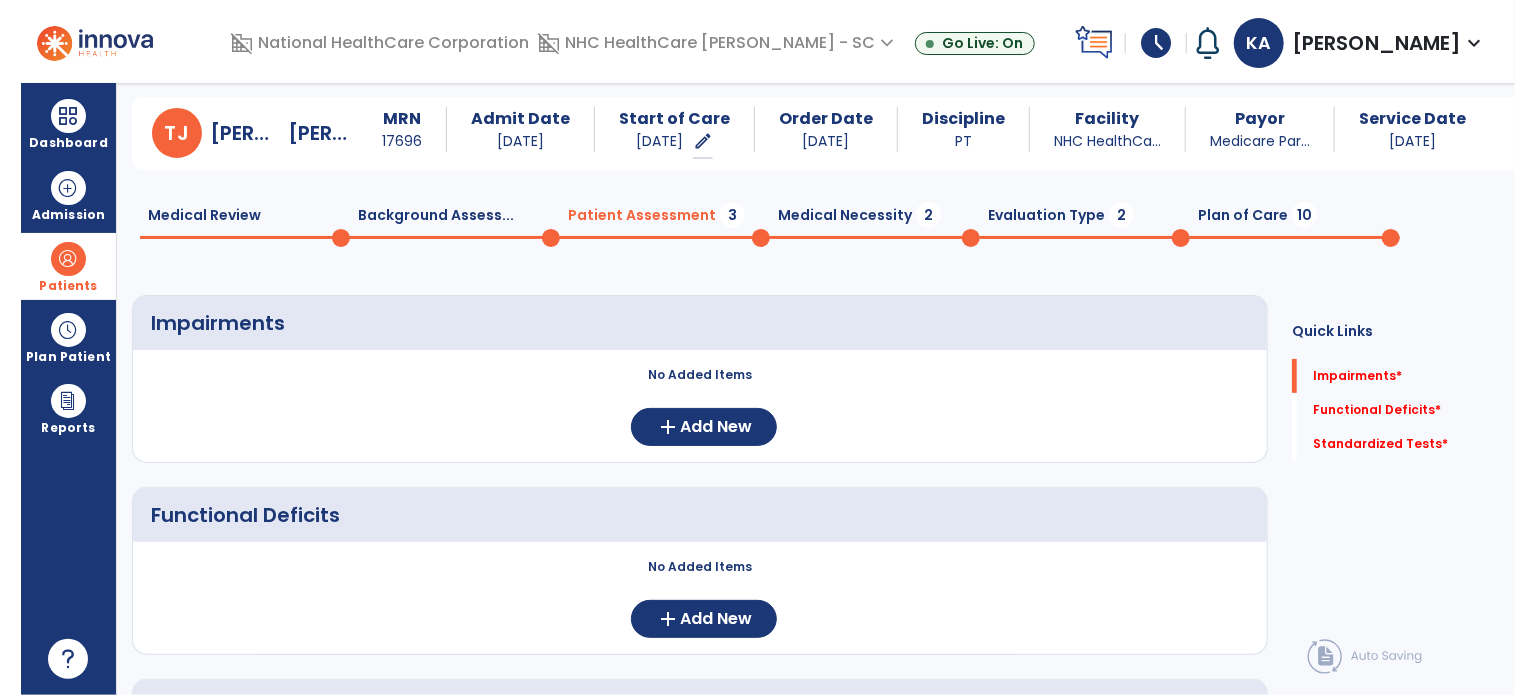 scroll, scrollTop: 0, scrollLeft: 0, axis: both 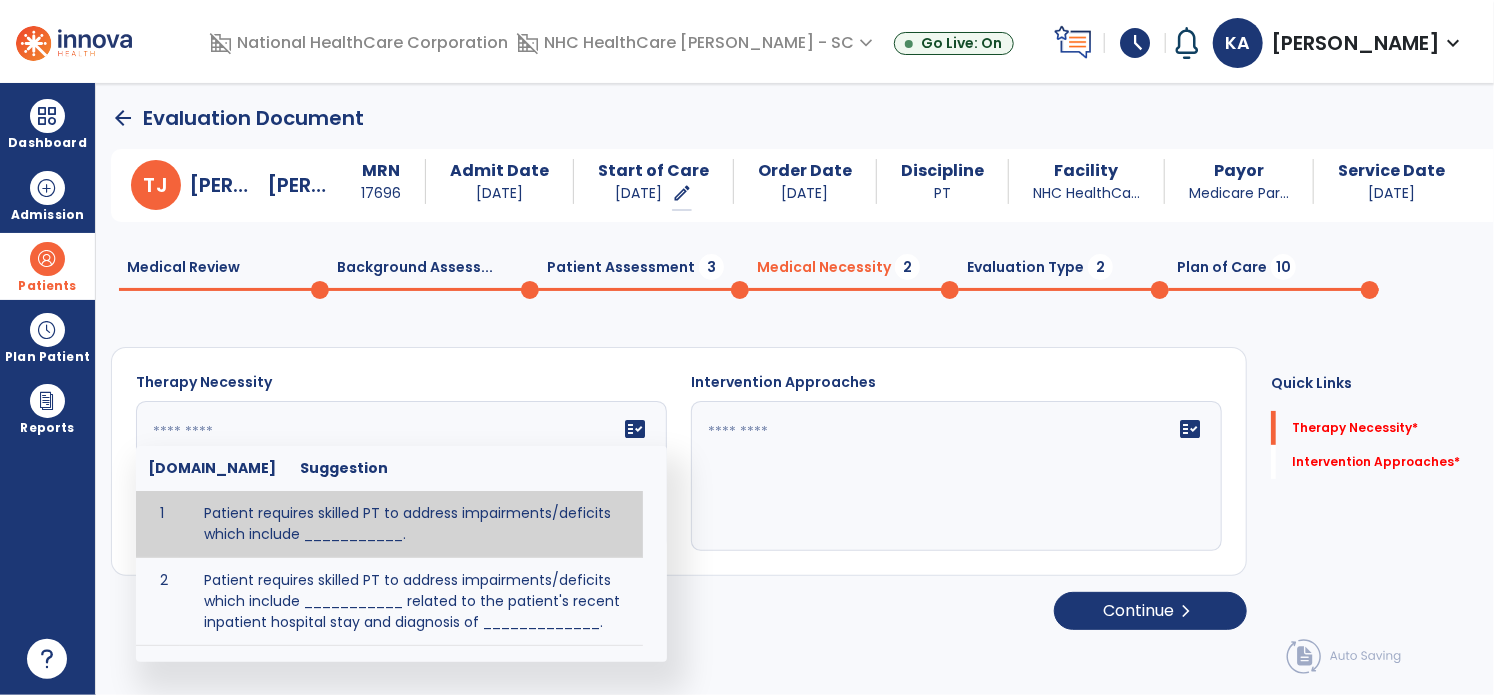 click 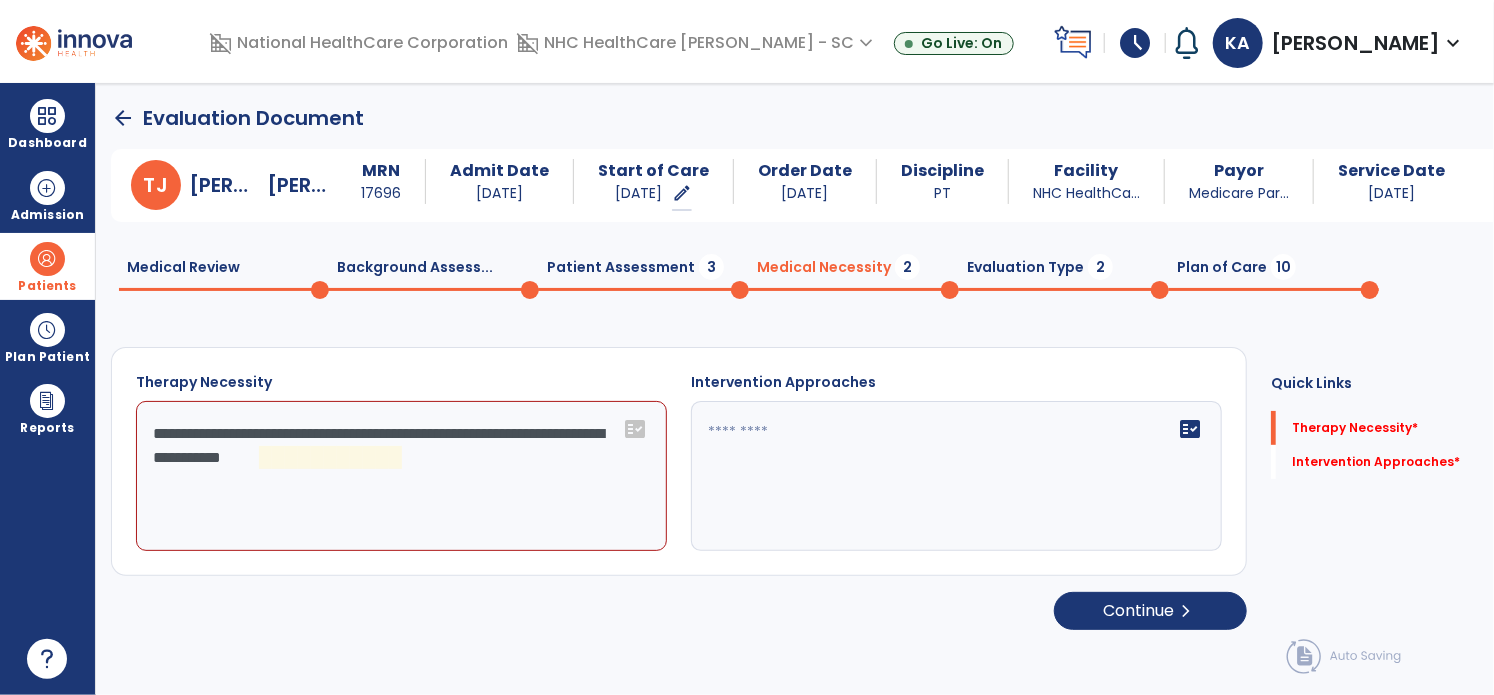 click on "**********" 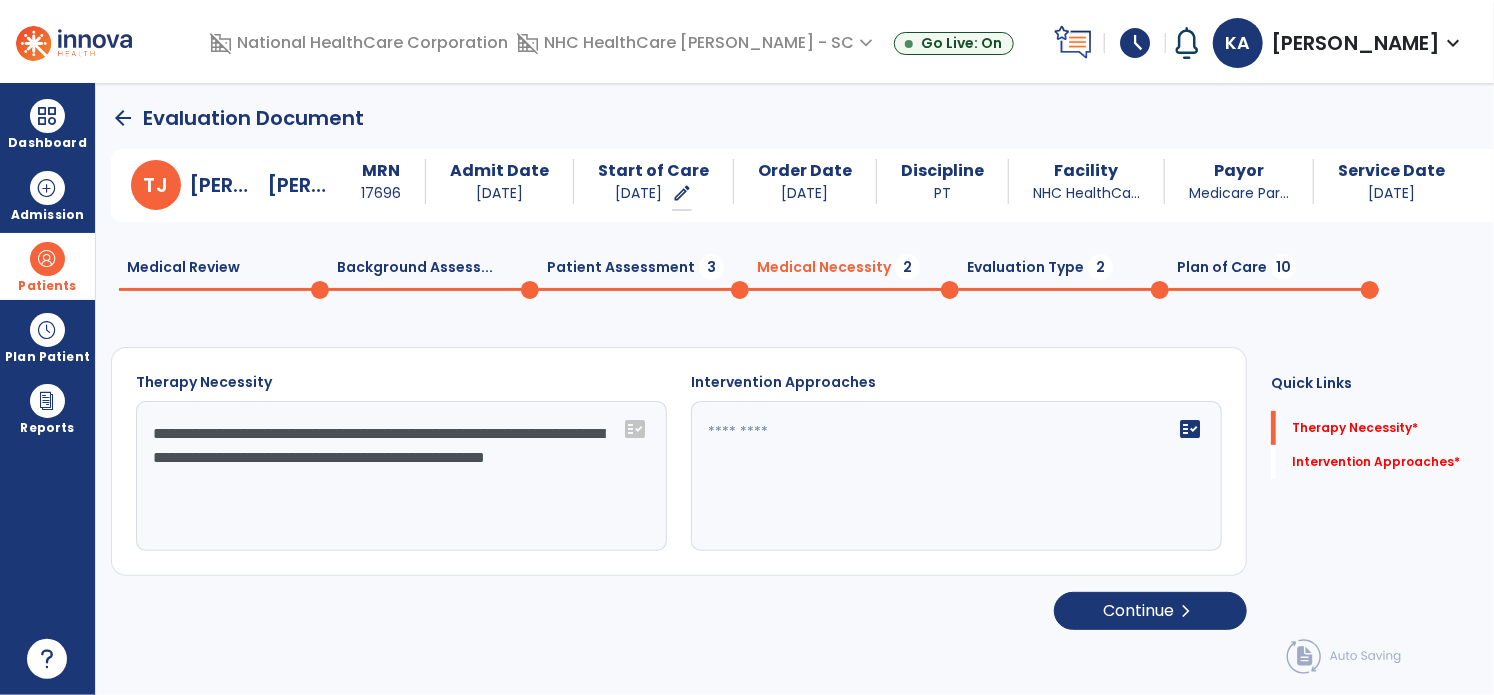 type on "**********" 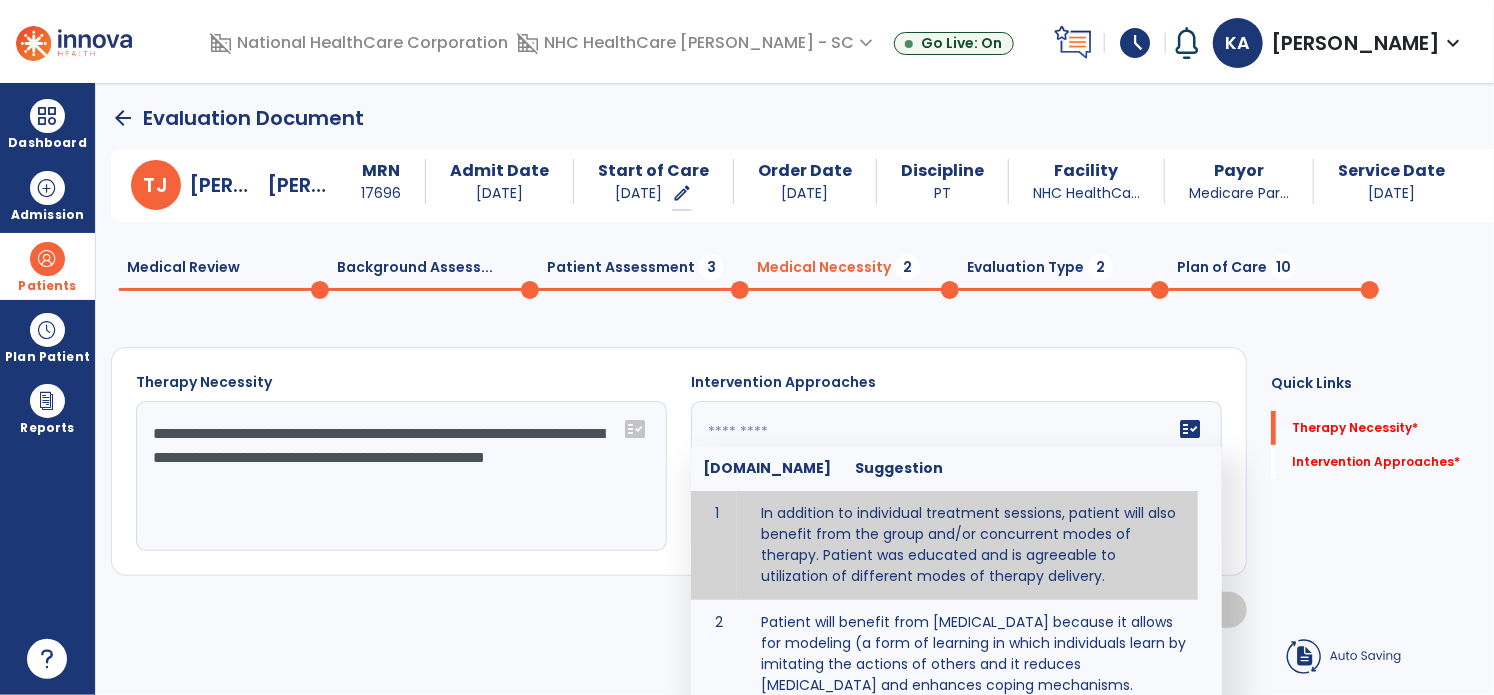 drag, startPoint x: 824, startPoint y: 455, endPoint x: 814, endPoint y: 448, distance: 12.206555 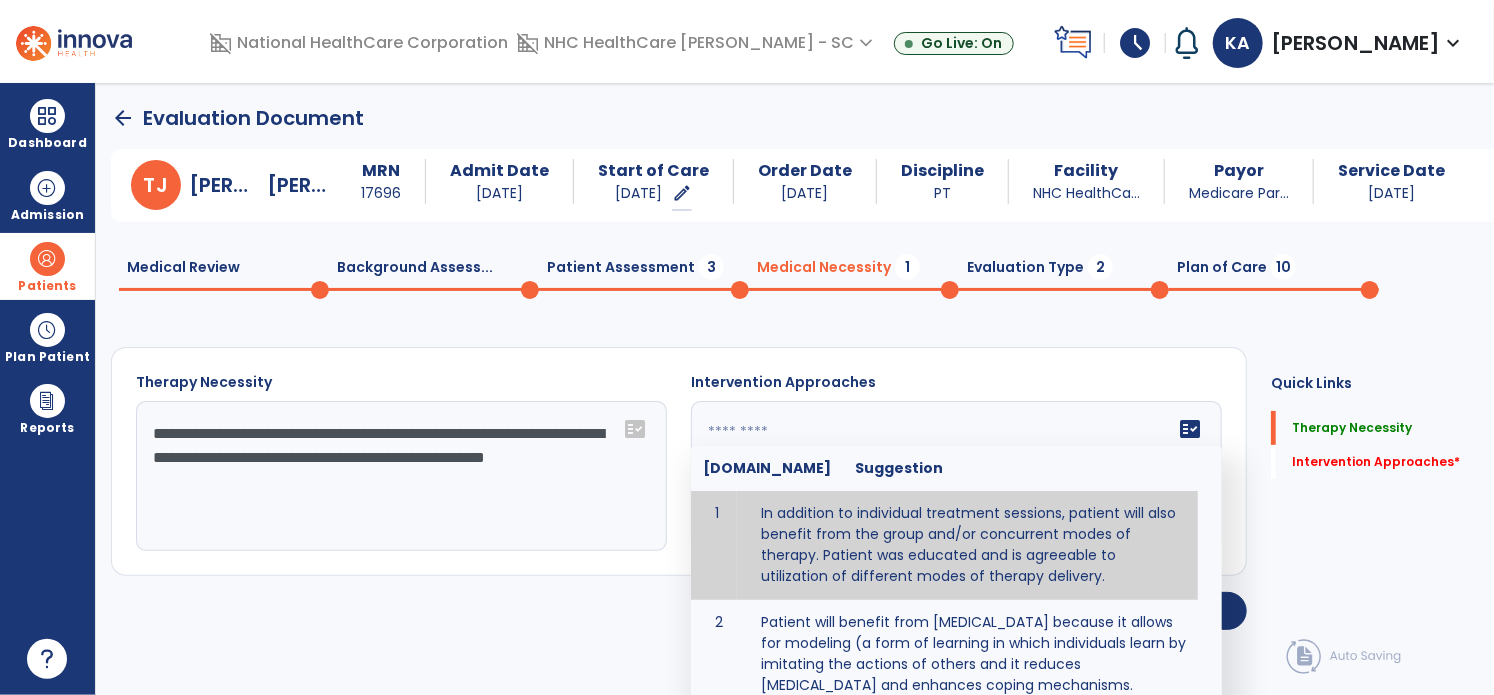 type on "**********" 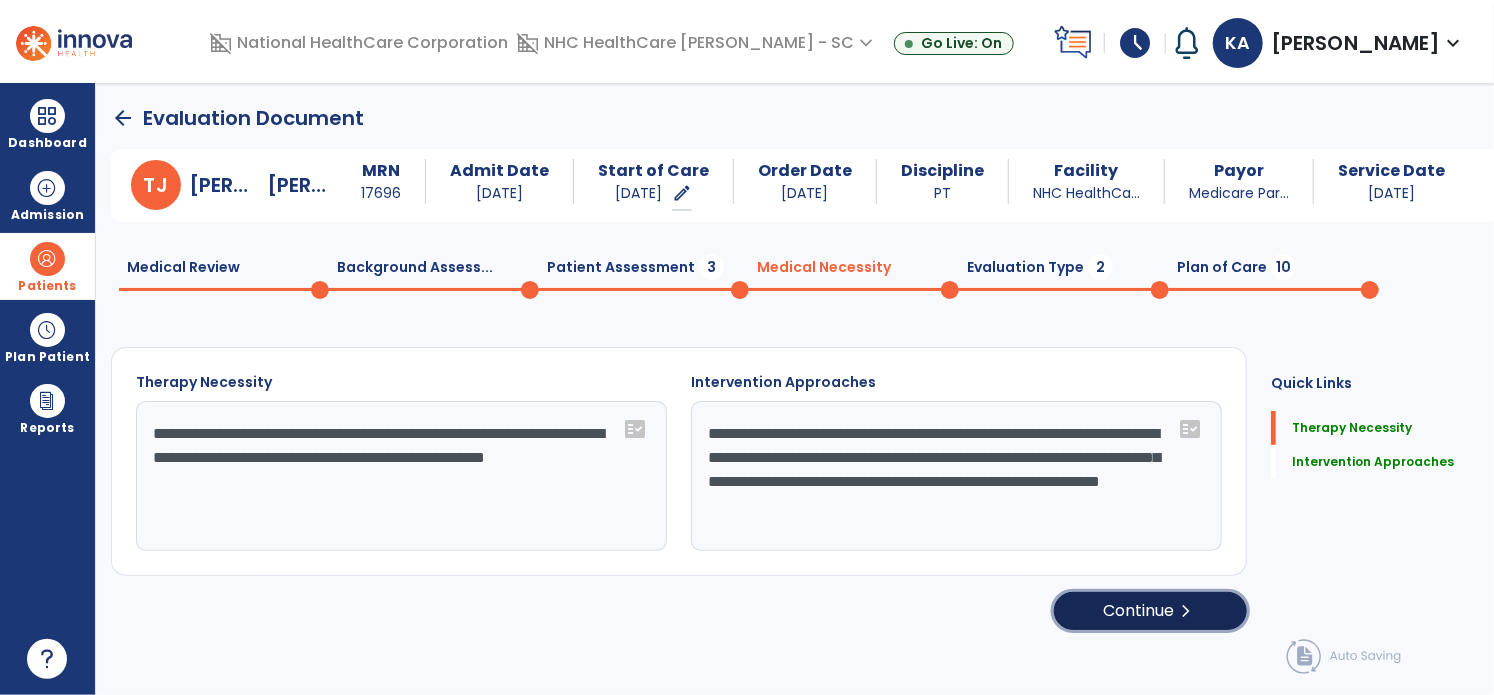 click on "chevron_right" 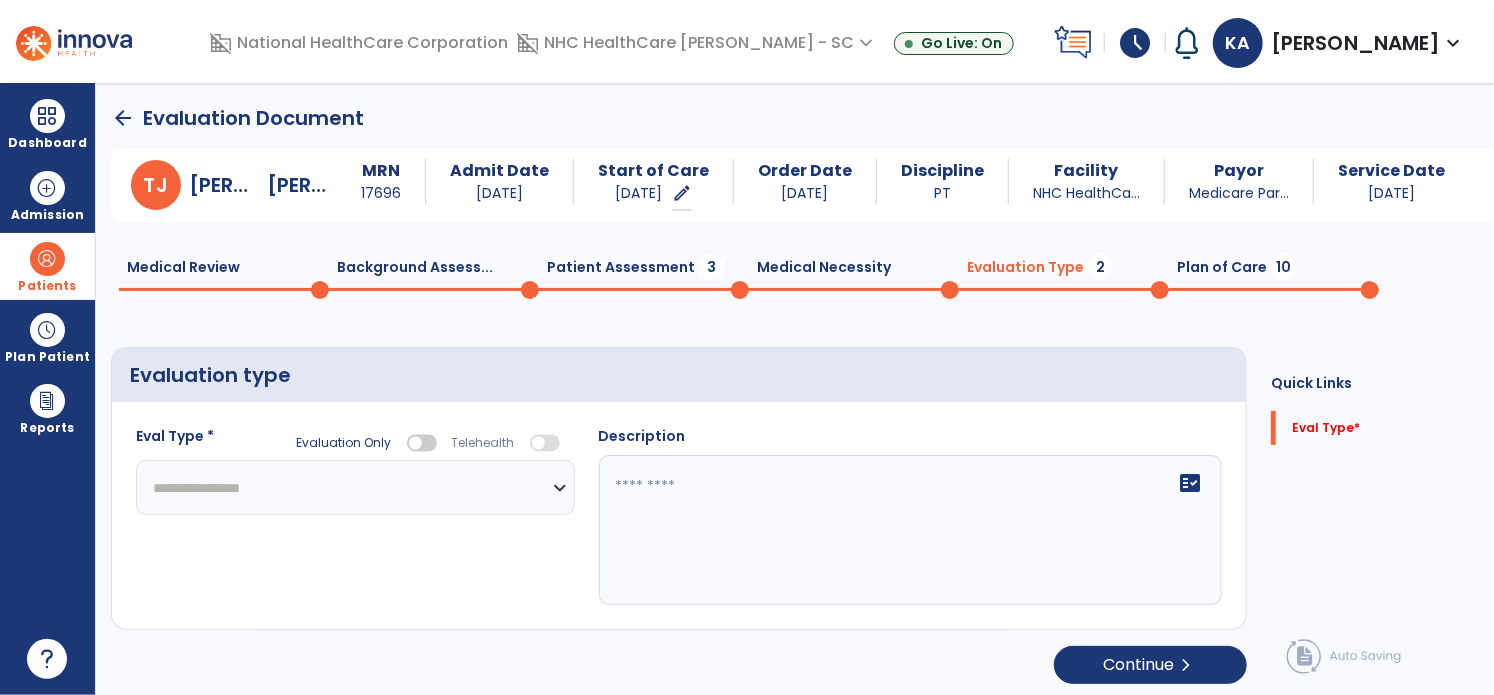 click on "**********" 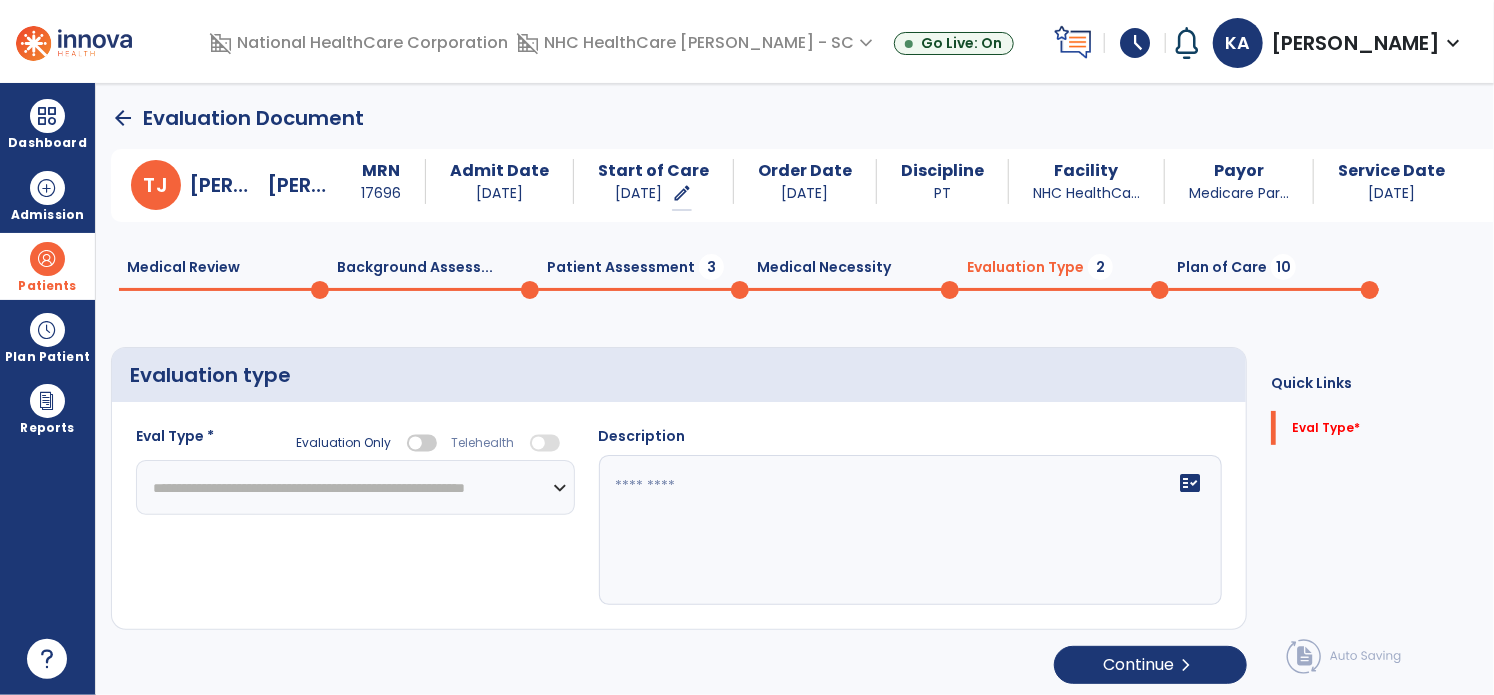 click on "**********" 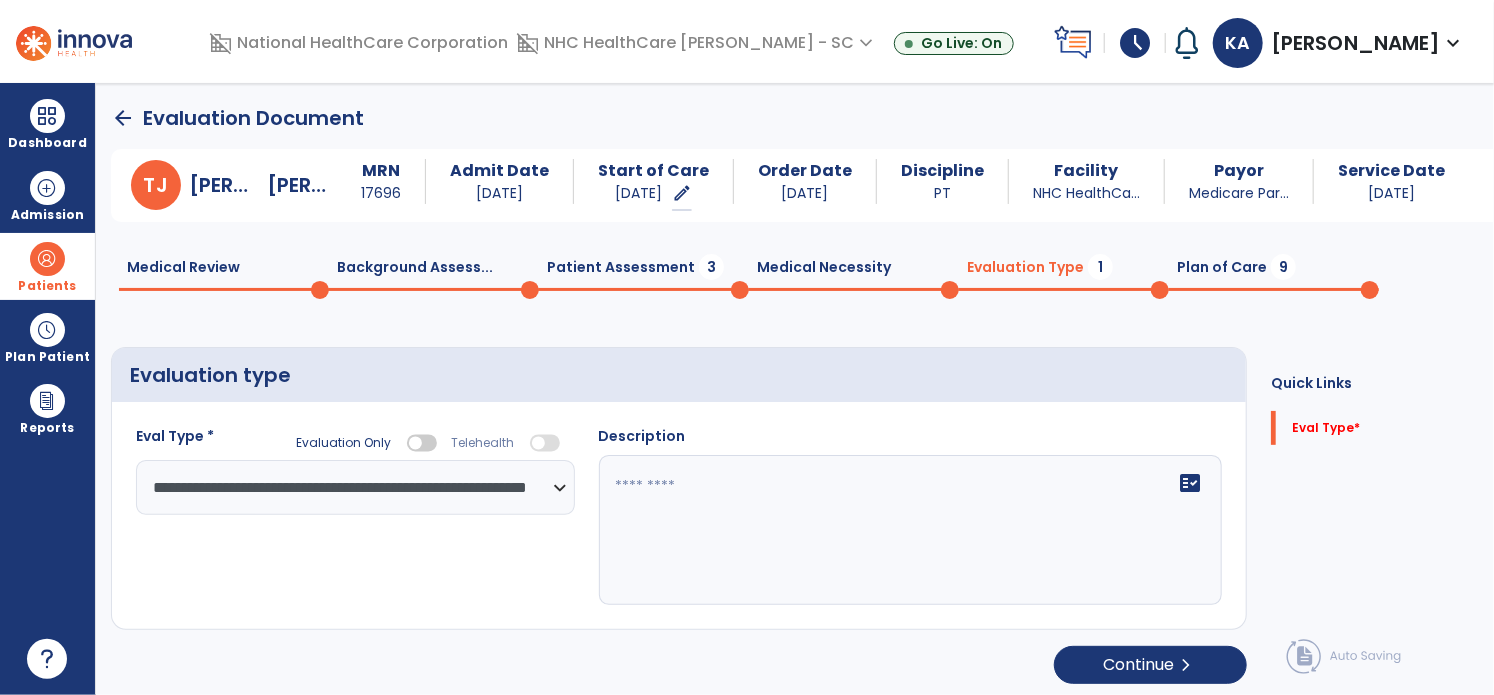 click 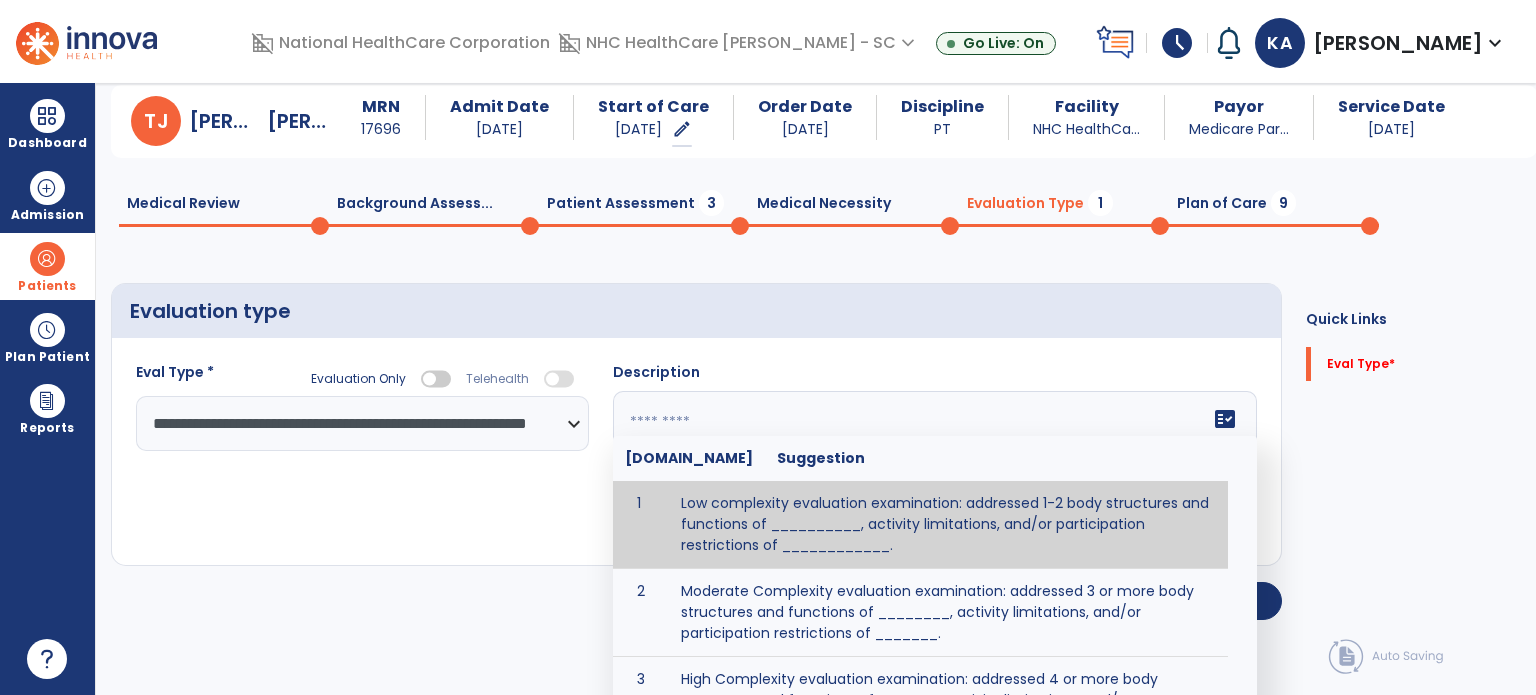 scroll, scrollTop: 96, scrollLeft: 0, axis: vertical 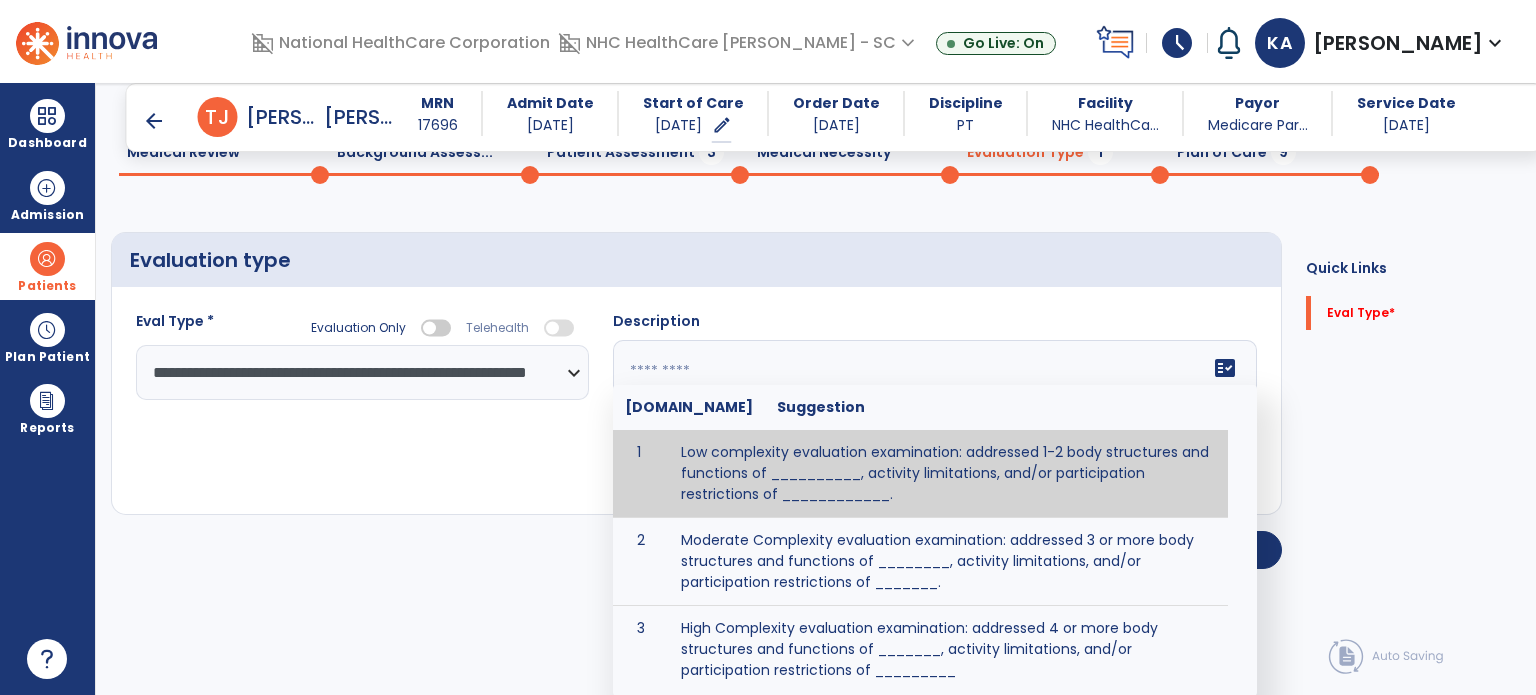 paste on "**********" 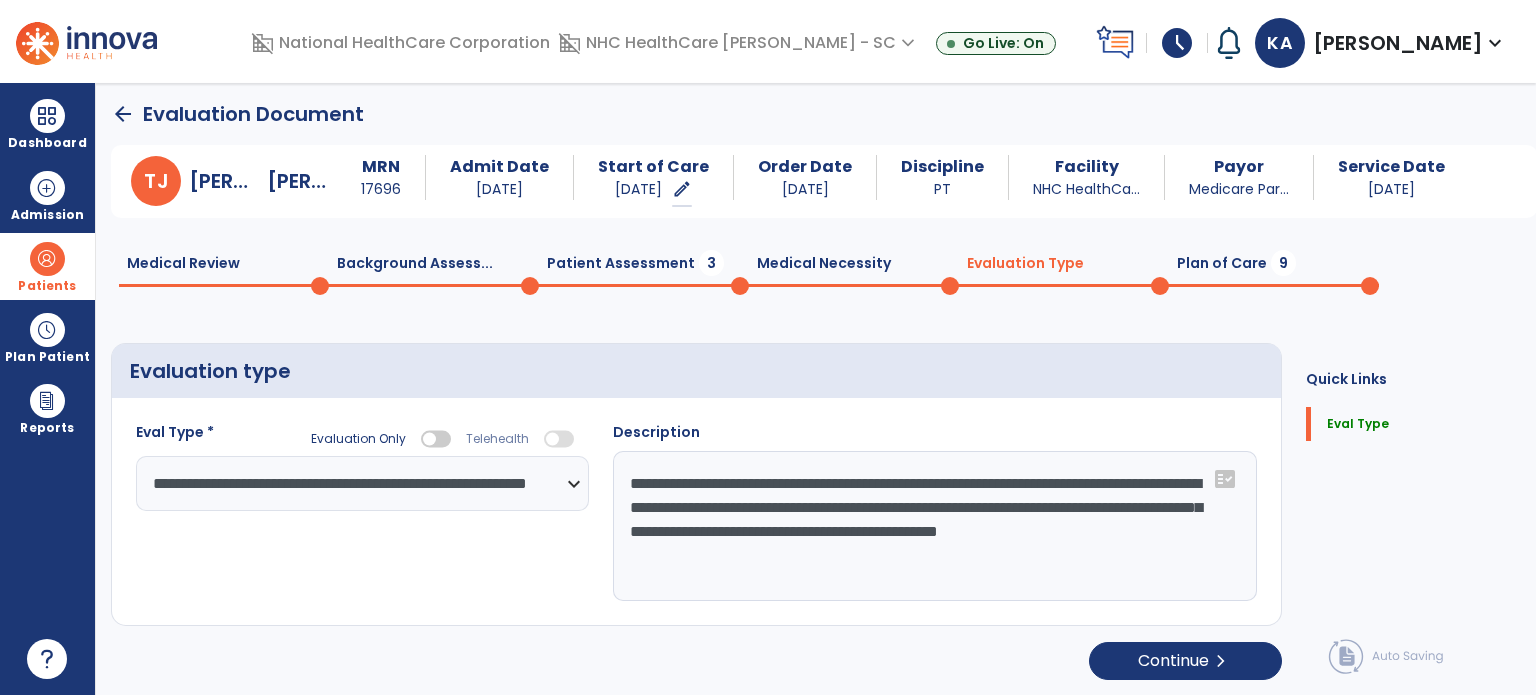 scroll, scrollTop: 4, scrollLeft: 0, axis: vertical 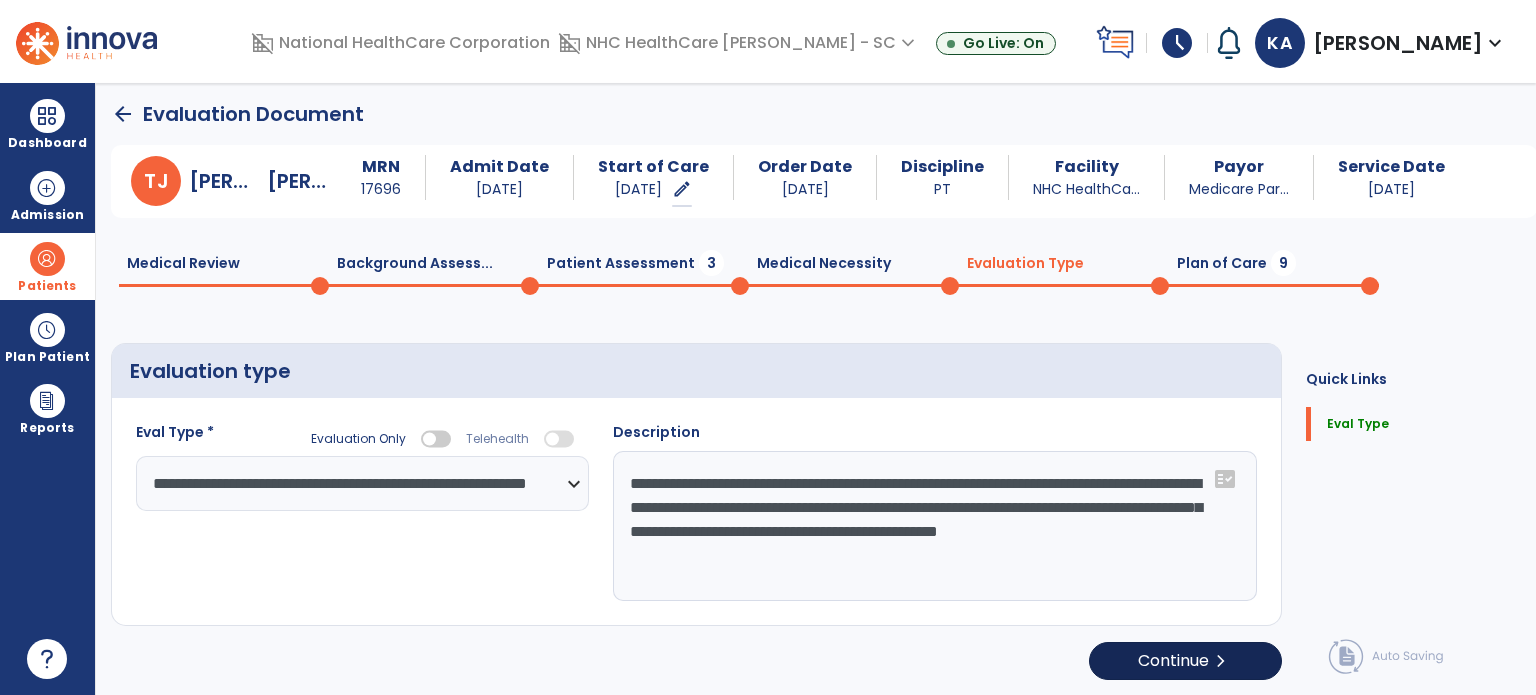 type on "**********" 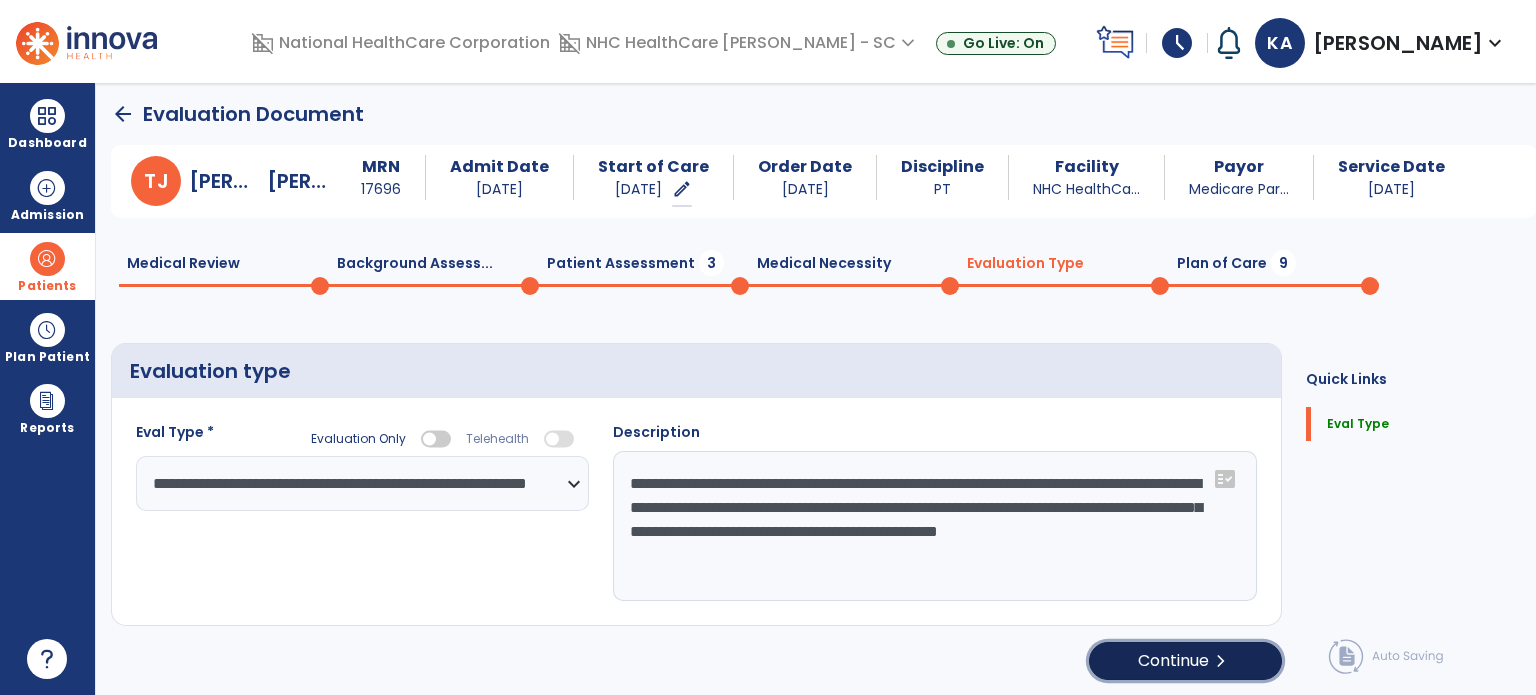 click on "chevron_right" 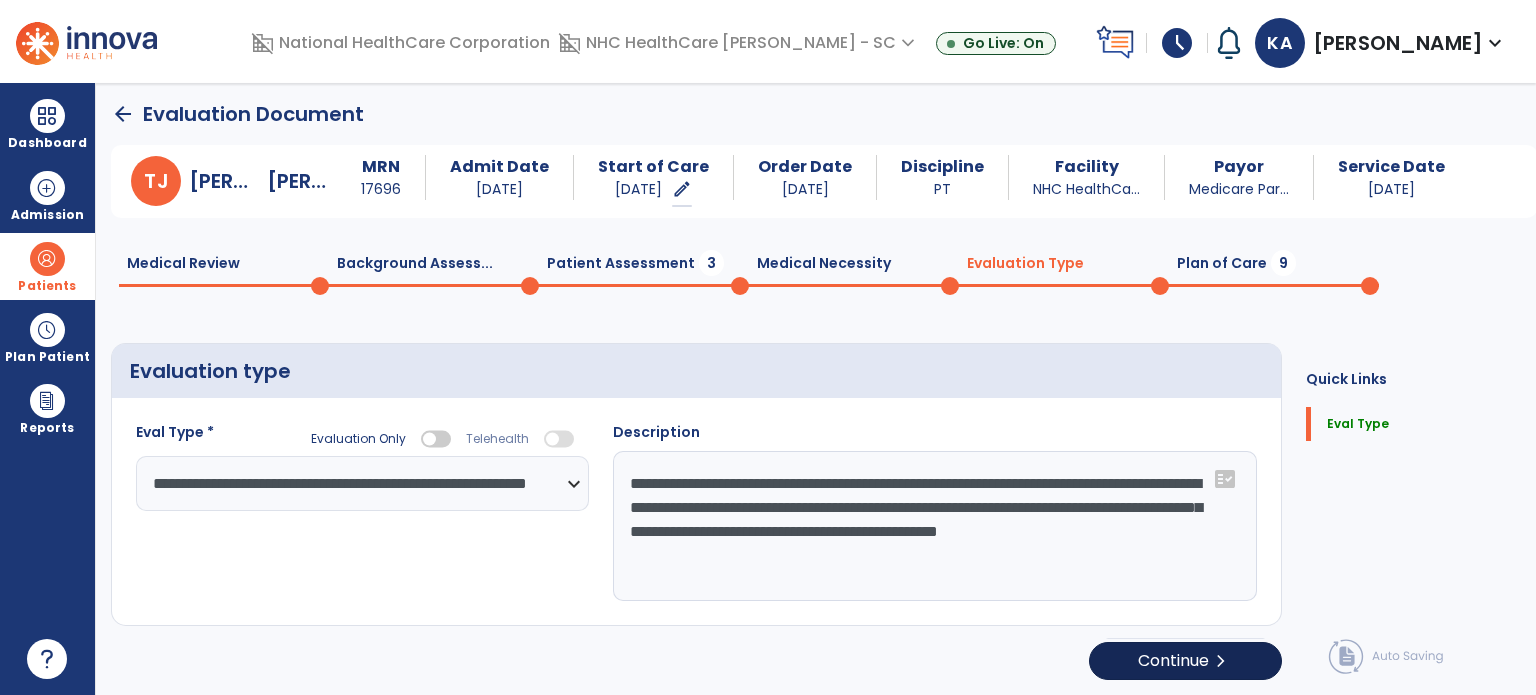 select on "*****" 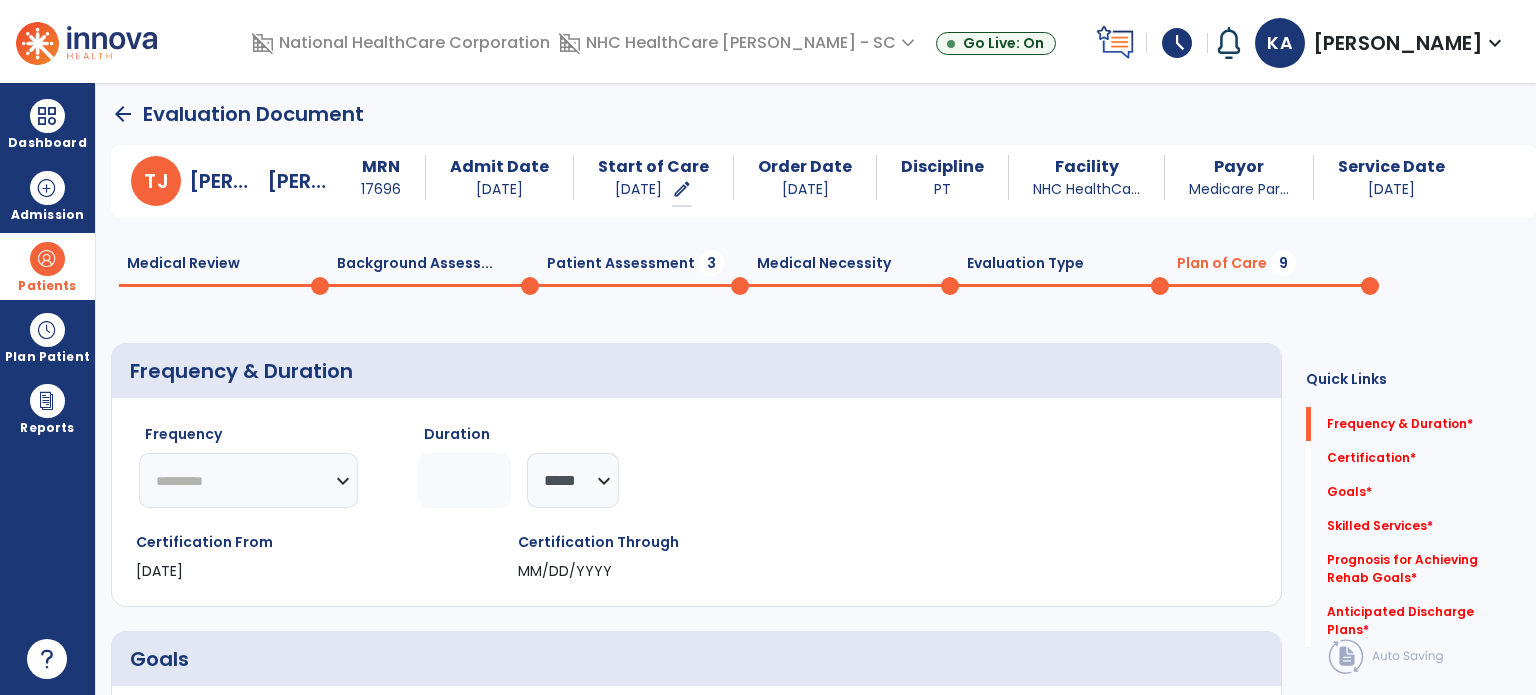 click on "Patient Assessment  3" 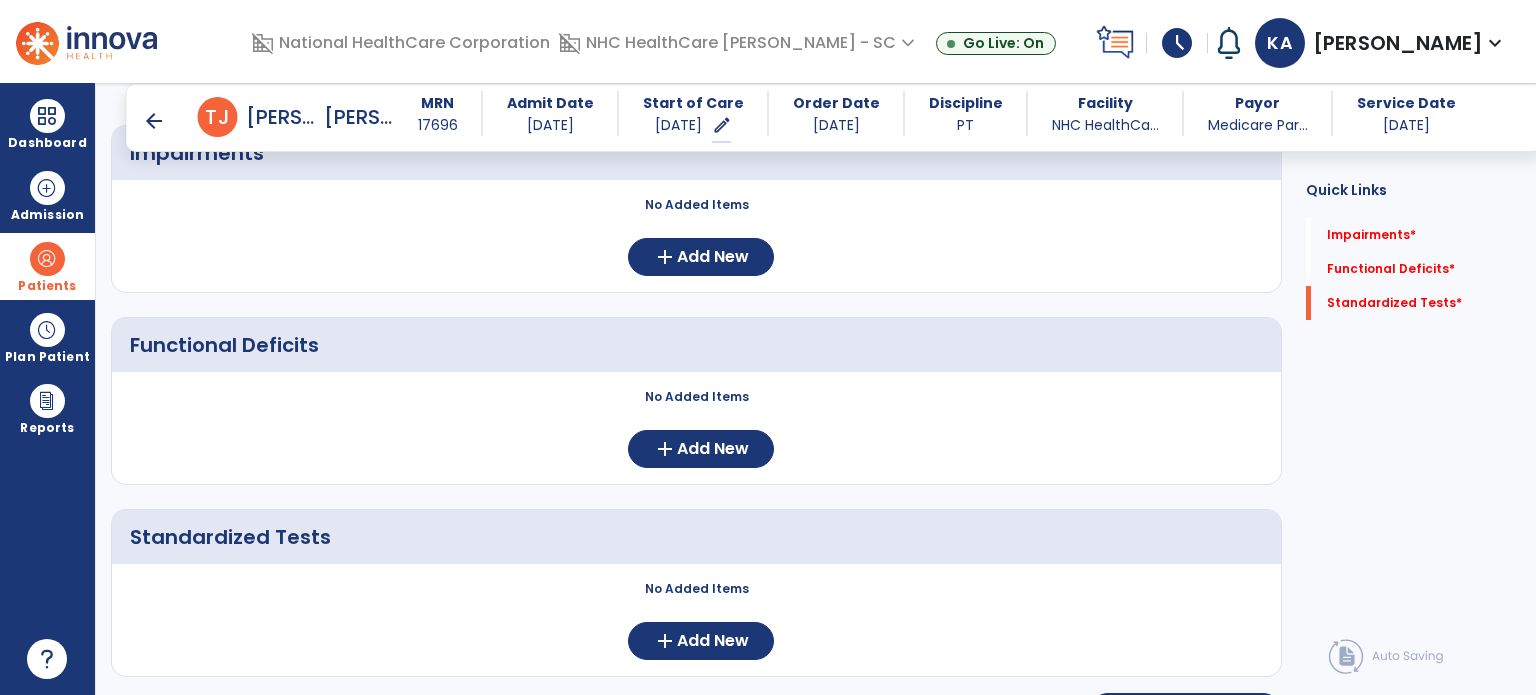 scroll, scrollTop: 204, scrollLeft: 0, axis: vertical 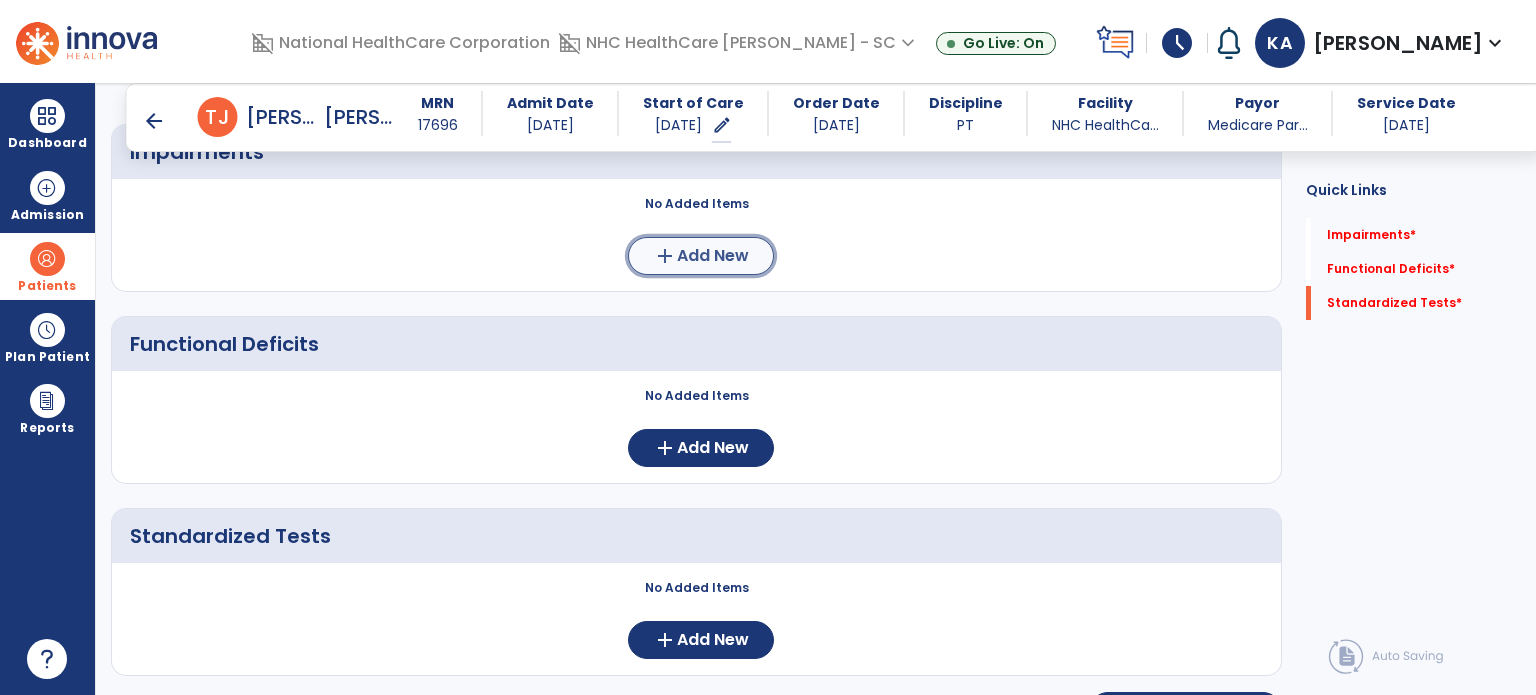 click on "Add New" 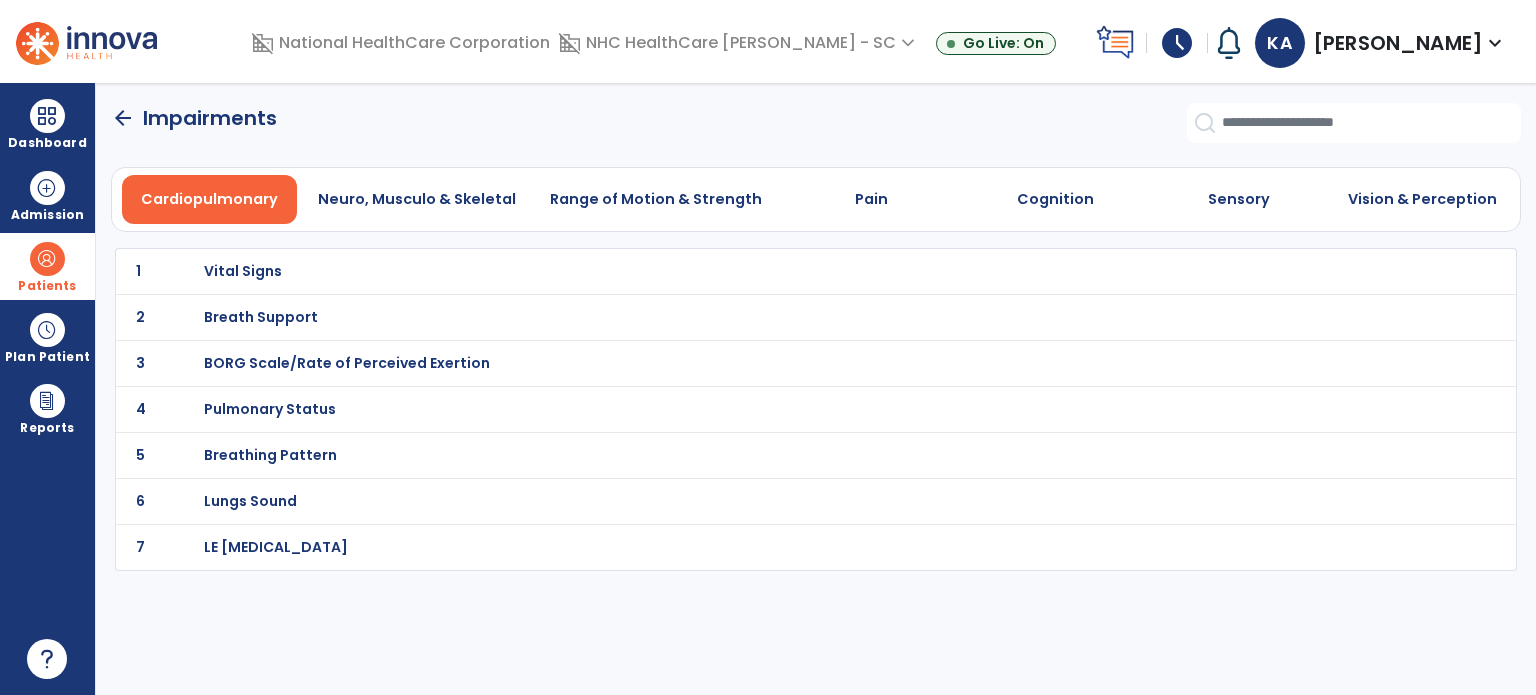 scroll, scrollTop: 0, scrollLeft: 0, axis: both 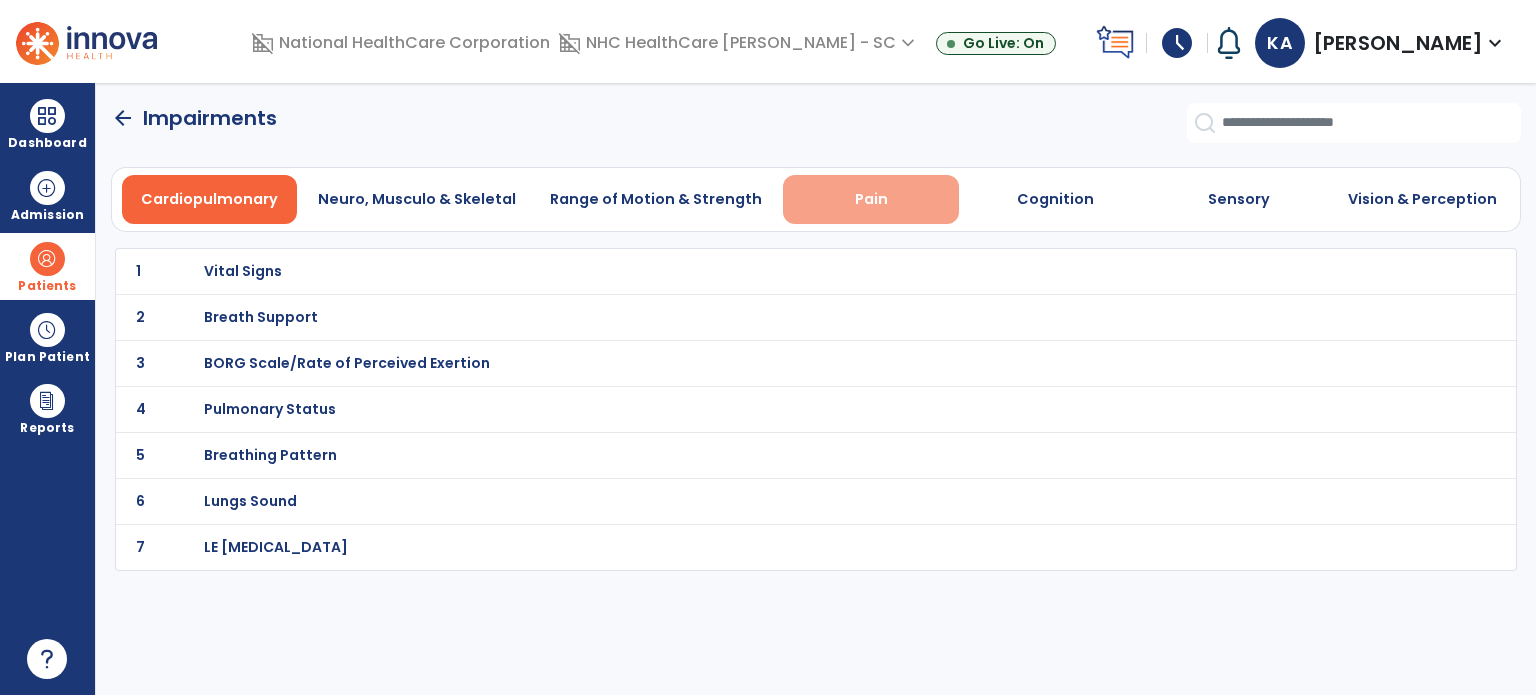 click on "Pain" at bounding box center [871, 199] 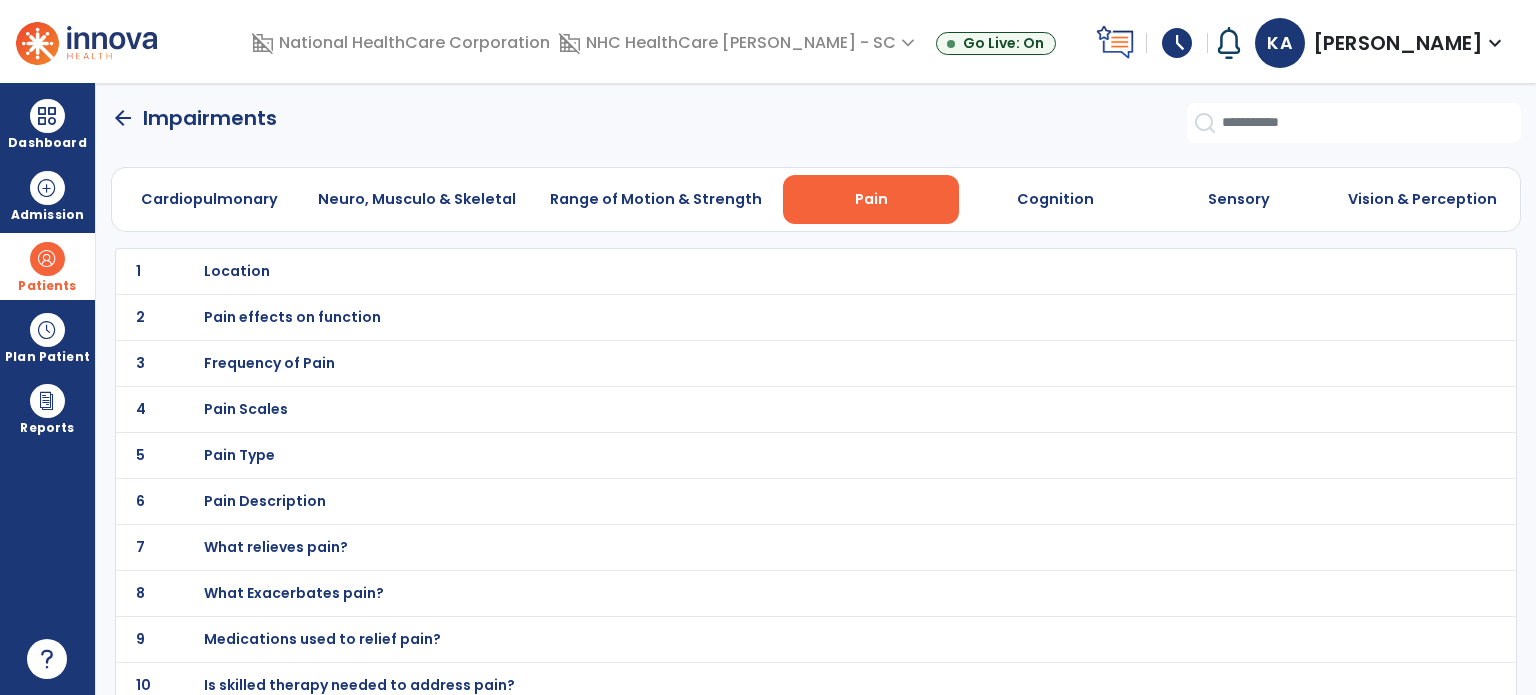 click on "Pain Scales" at bounding box center [772, 271] 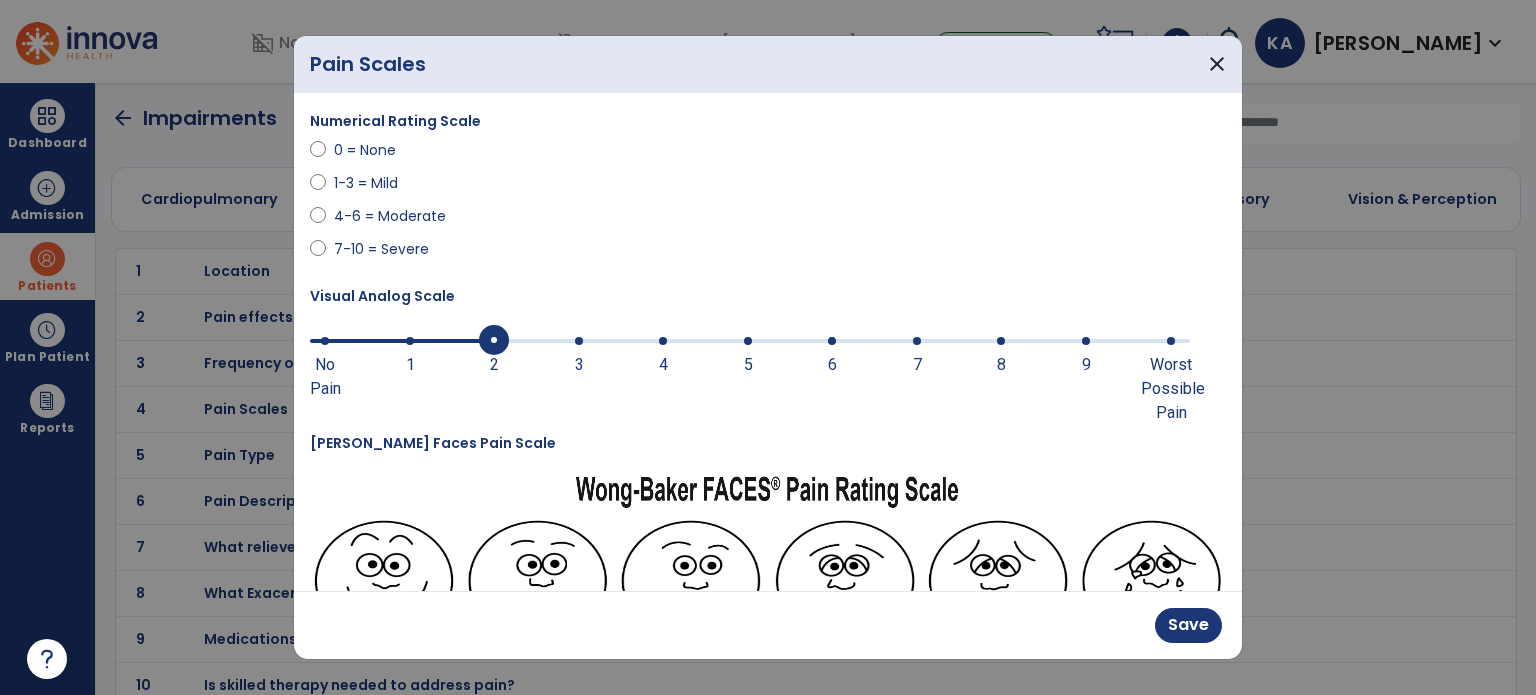 click at bounding box center (494, 341) 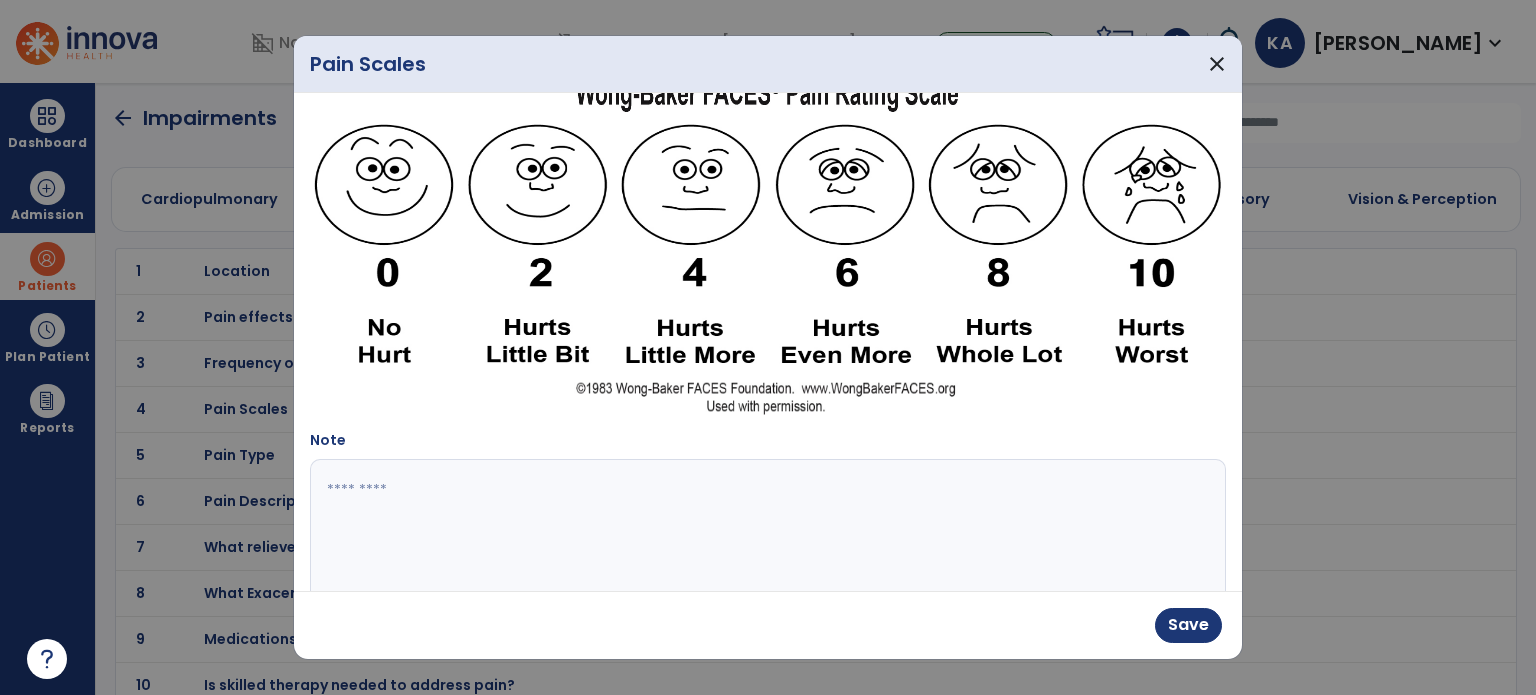 scroll, scrollTop: 446, scrollLeft: 0, axis: vertical 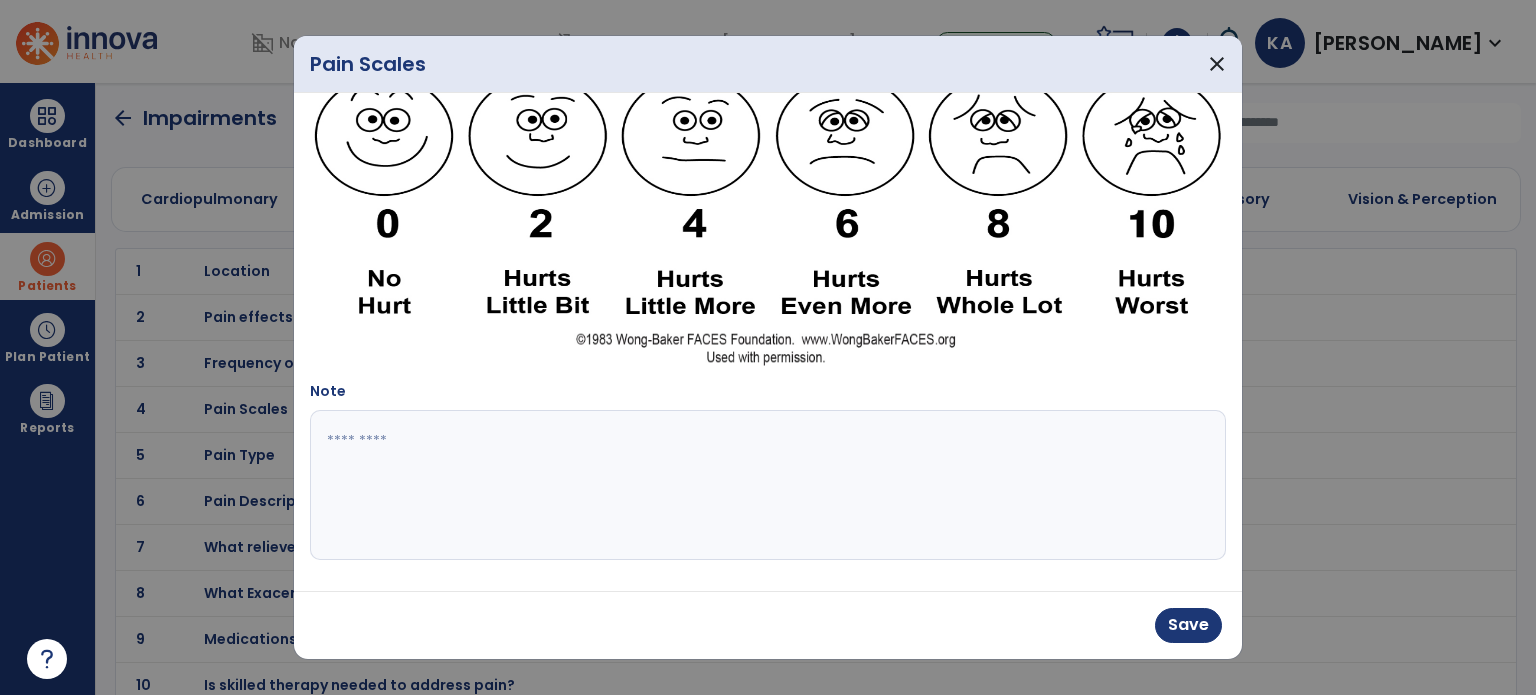 click at bounding box center [766, 485] 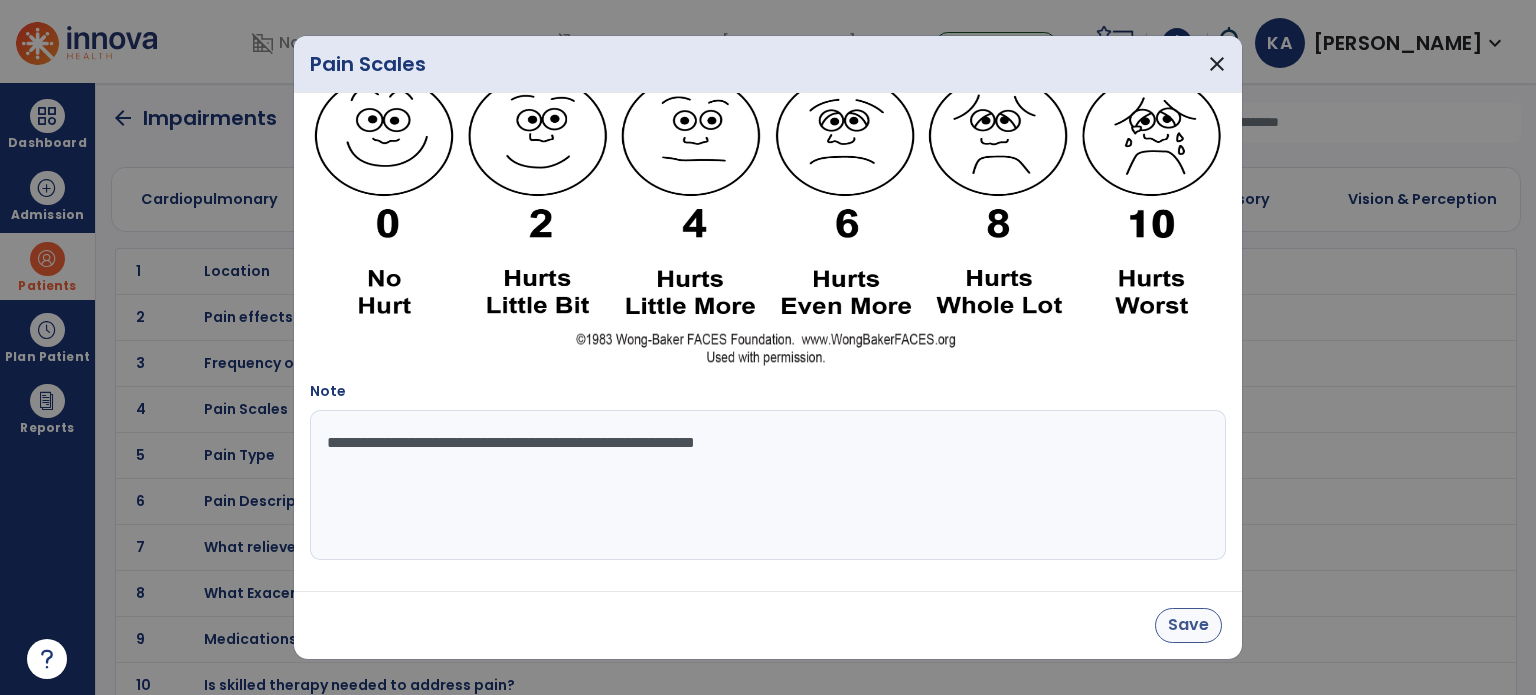 type on "**********" 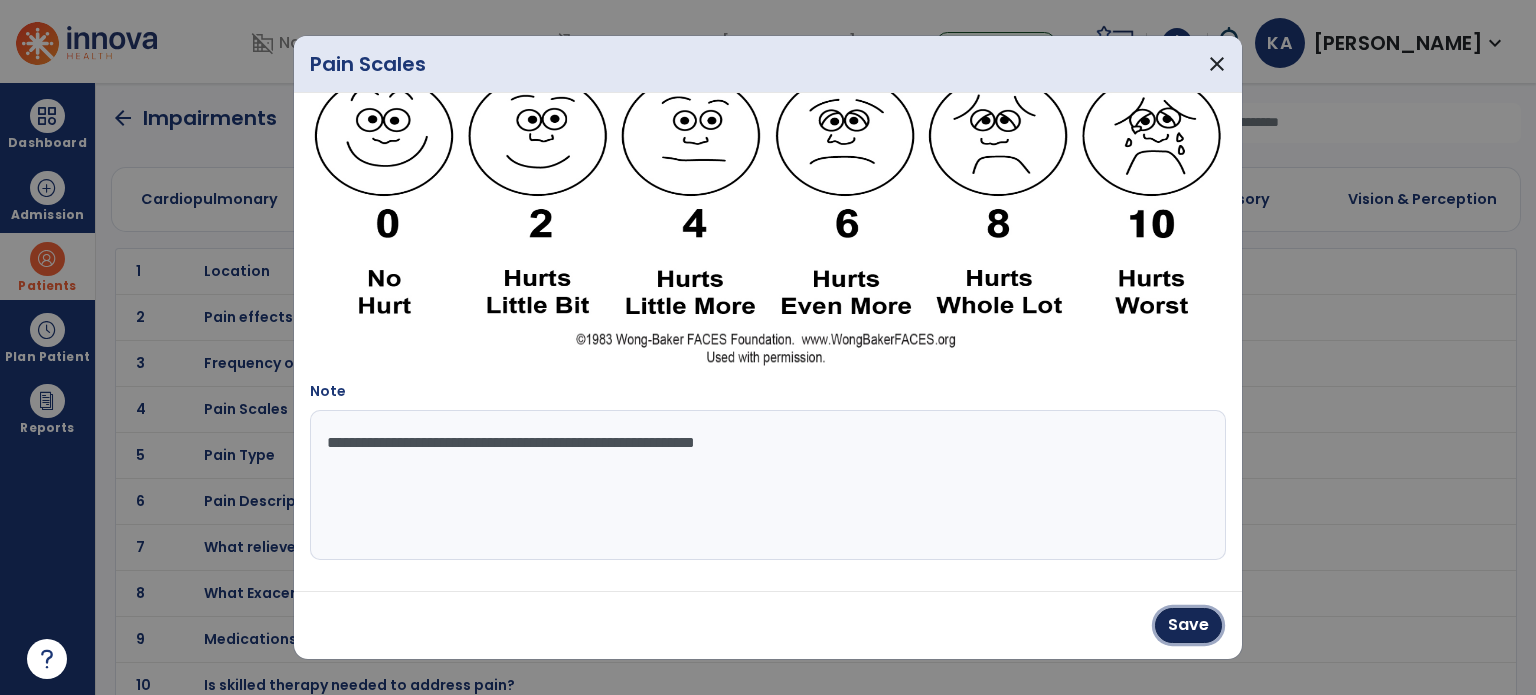 click on "Save" at bounding box center [1188, 625] 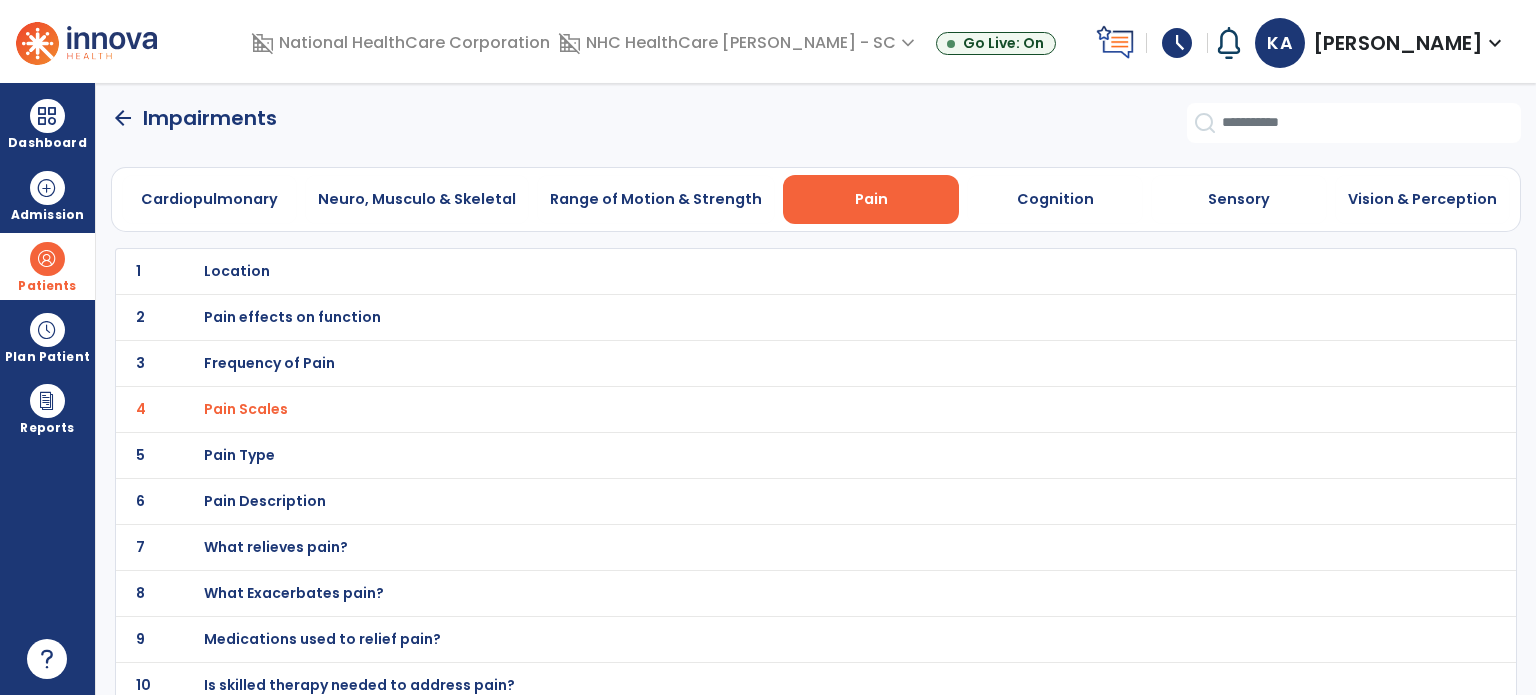 click on "Pain Type" at bounding box center [237, 271] 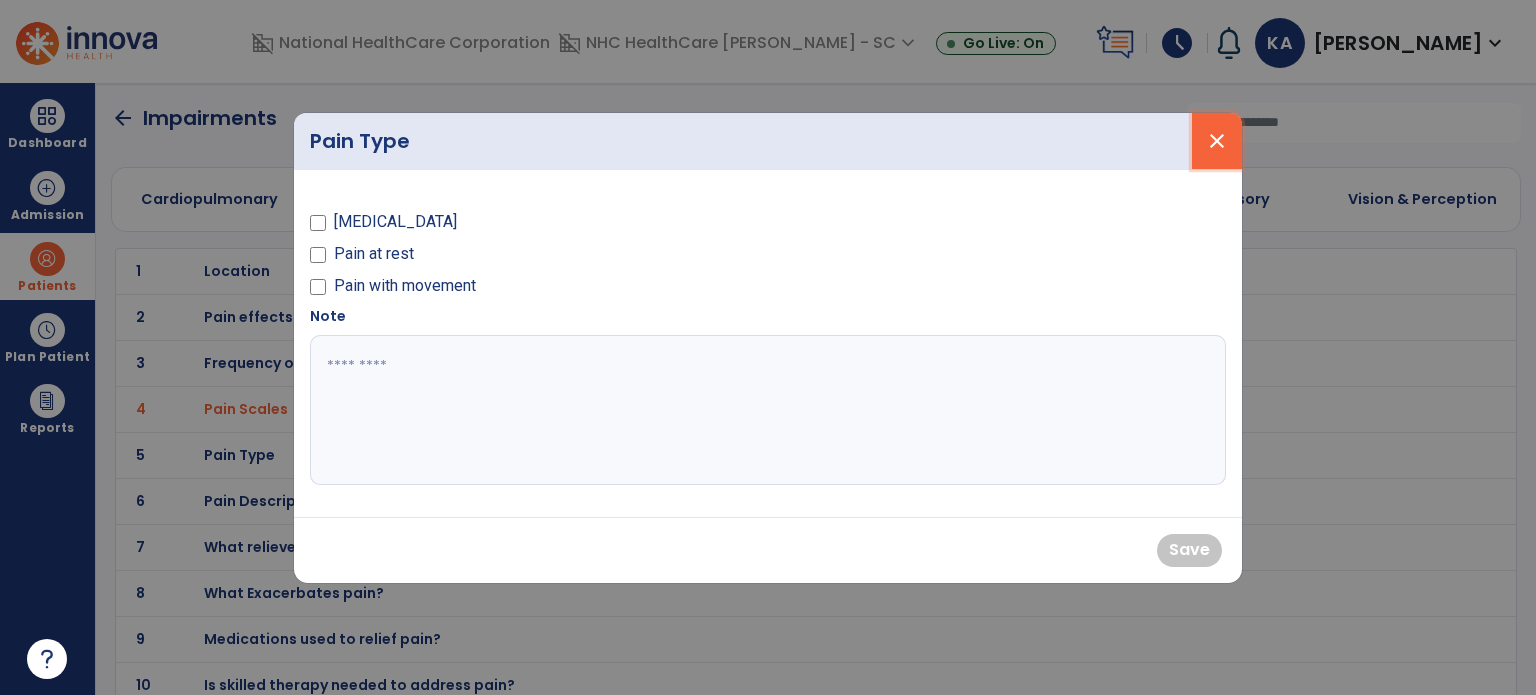 click on "close" at bounding box center [1217, 141] 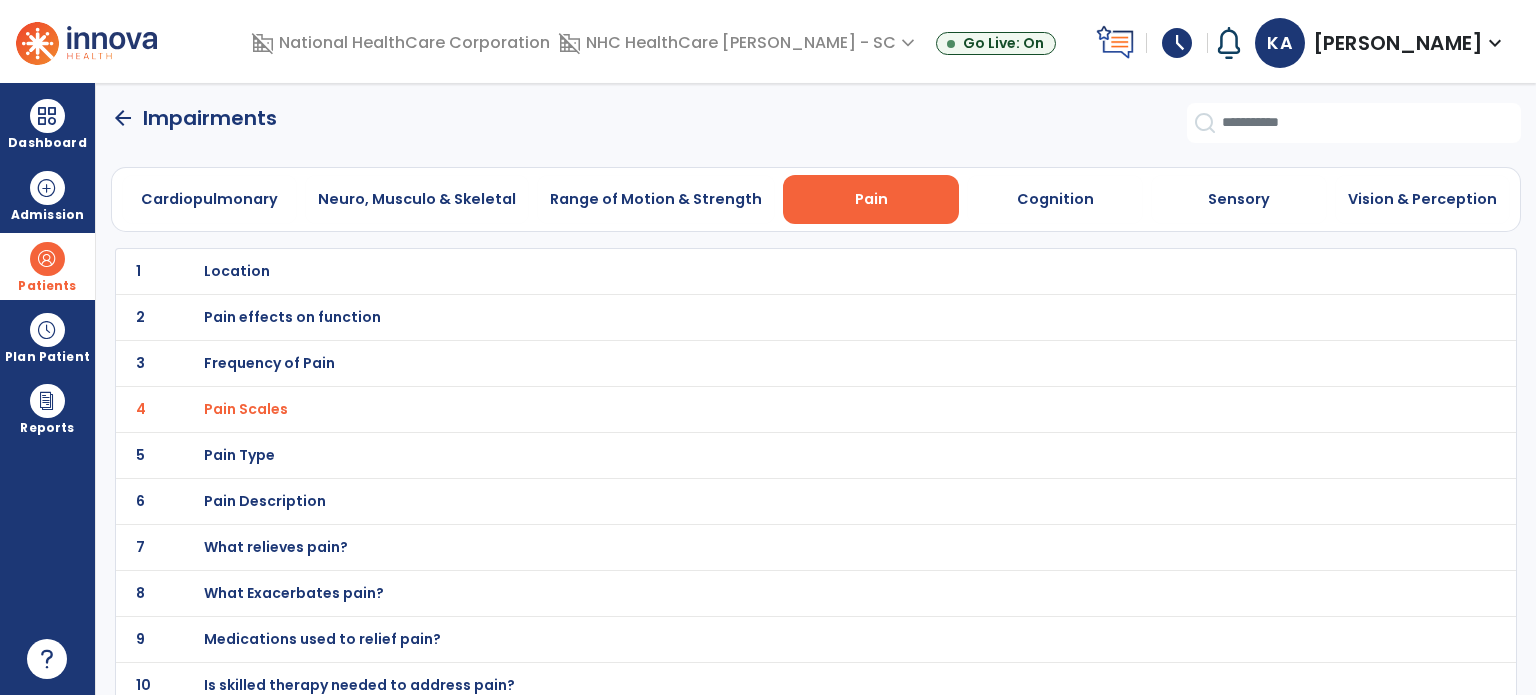 drag, startPoint x: 706, startPoint y: 209, endPoint x: 674, endPoint y: 242, distance: 45.96738 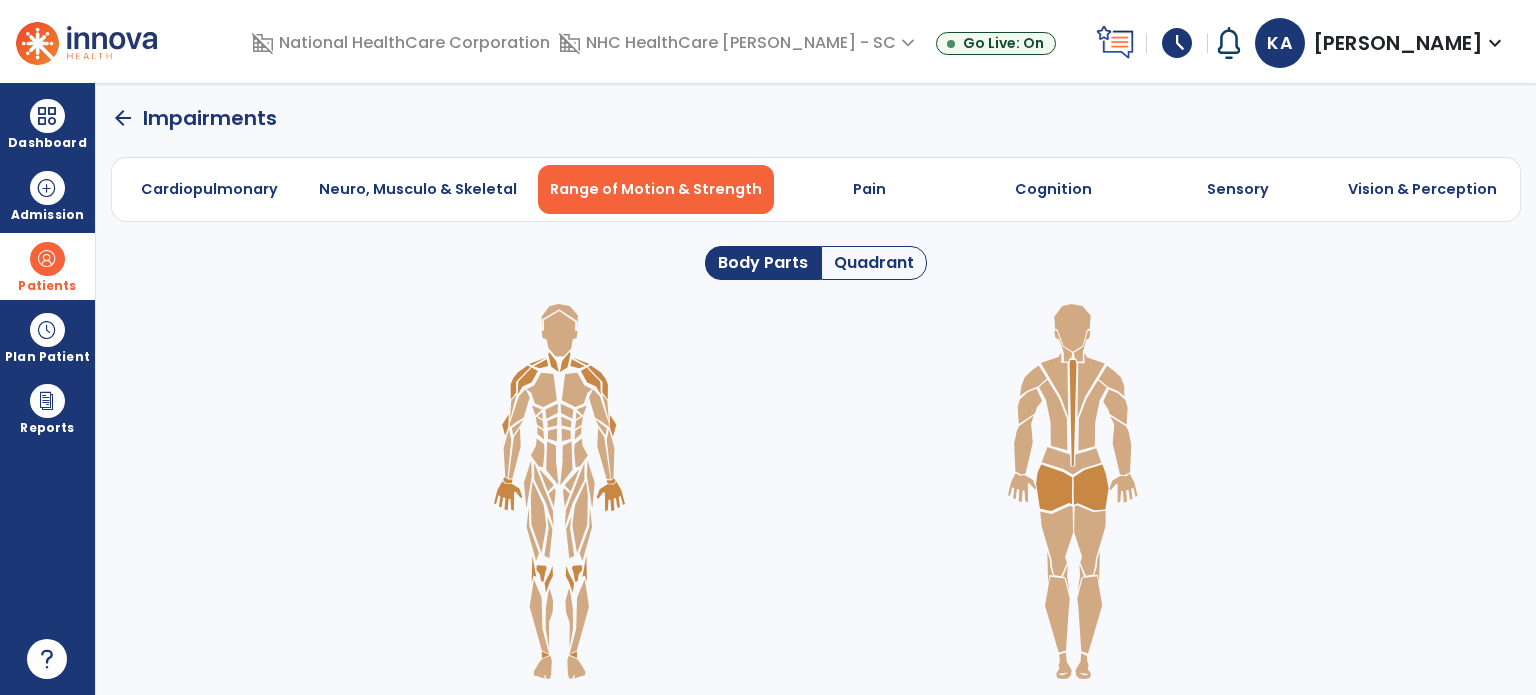 click on "Quadrant" 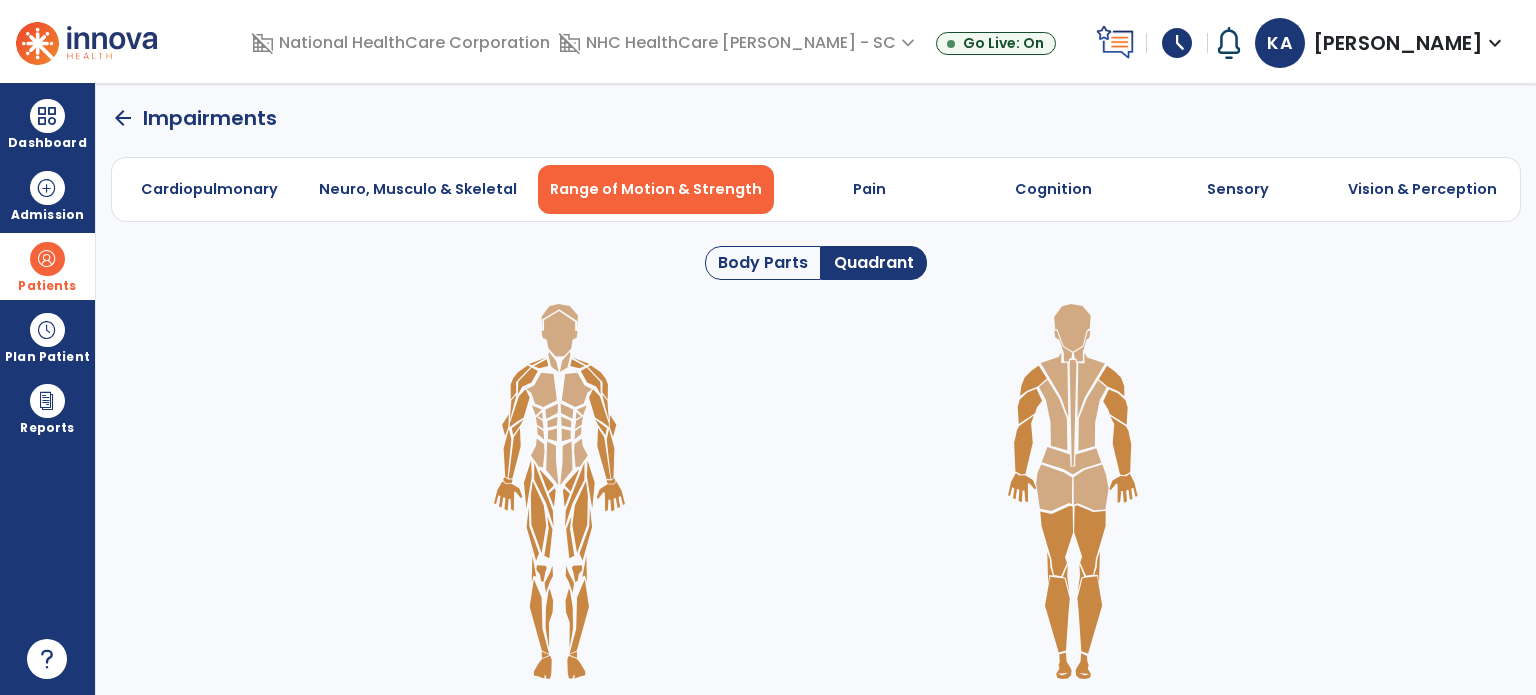 click 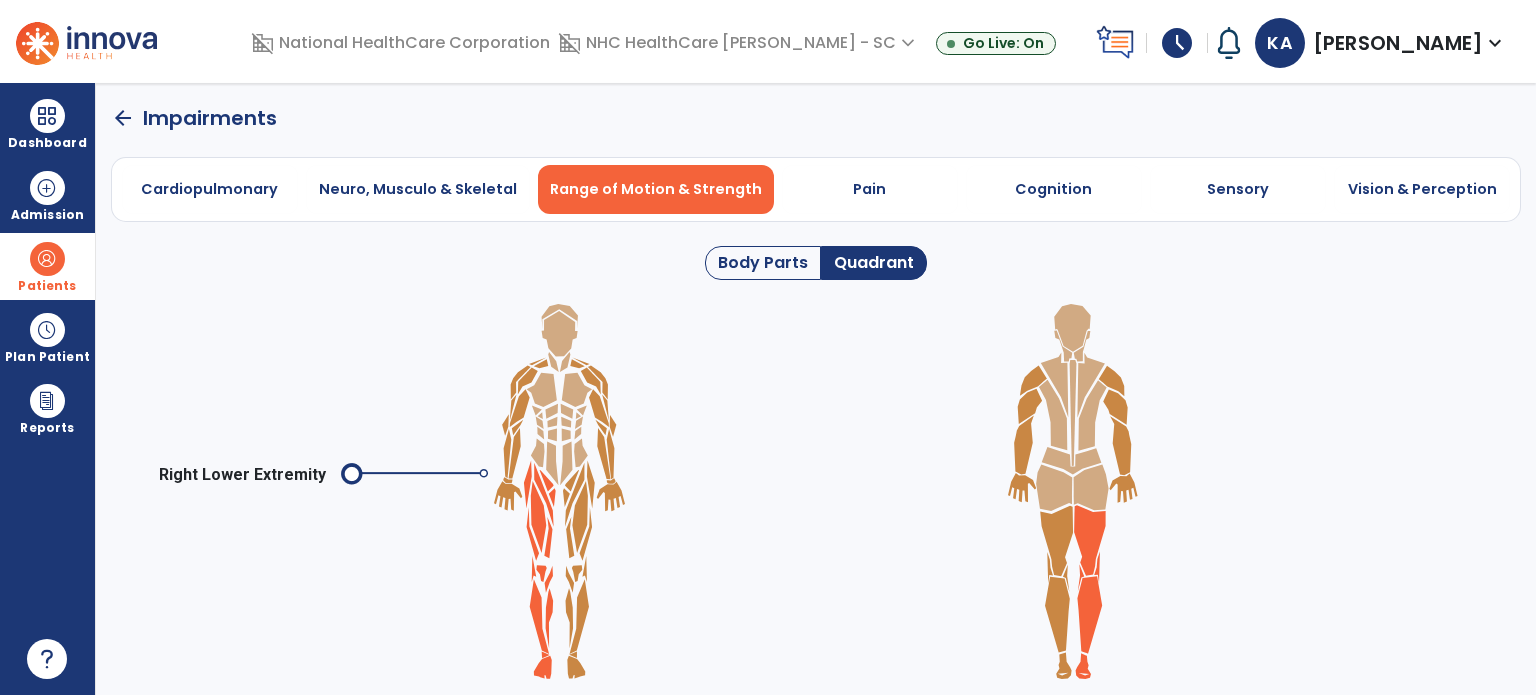 click 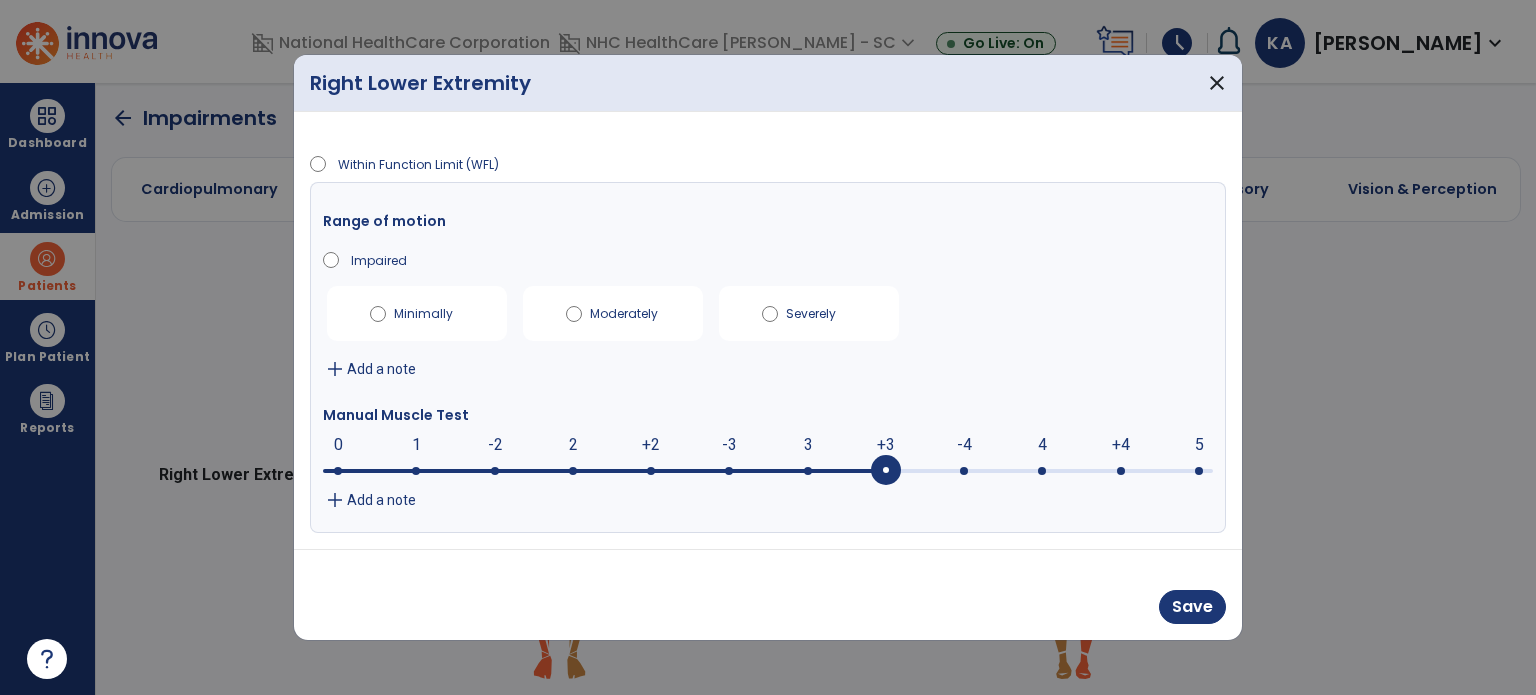 click at bounding box center (886, 471) 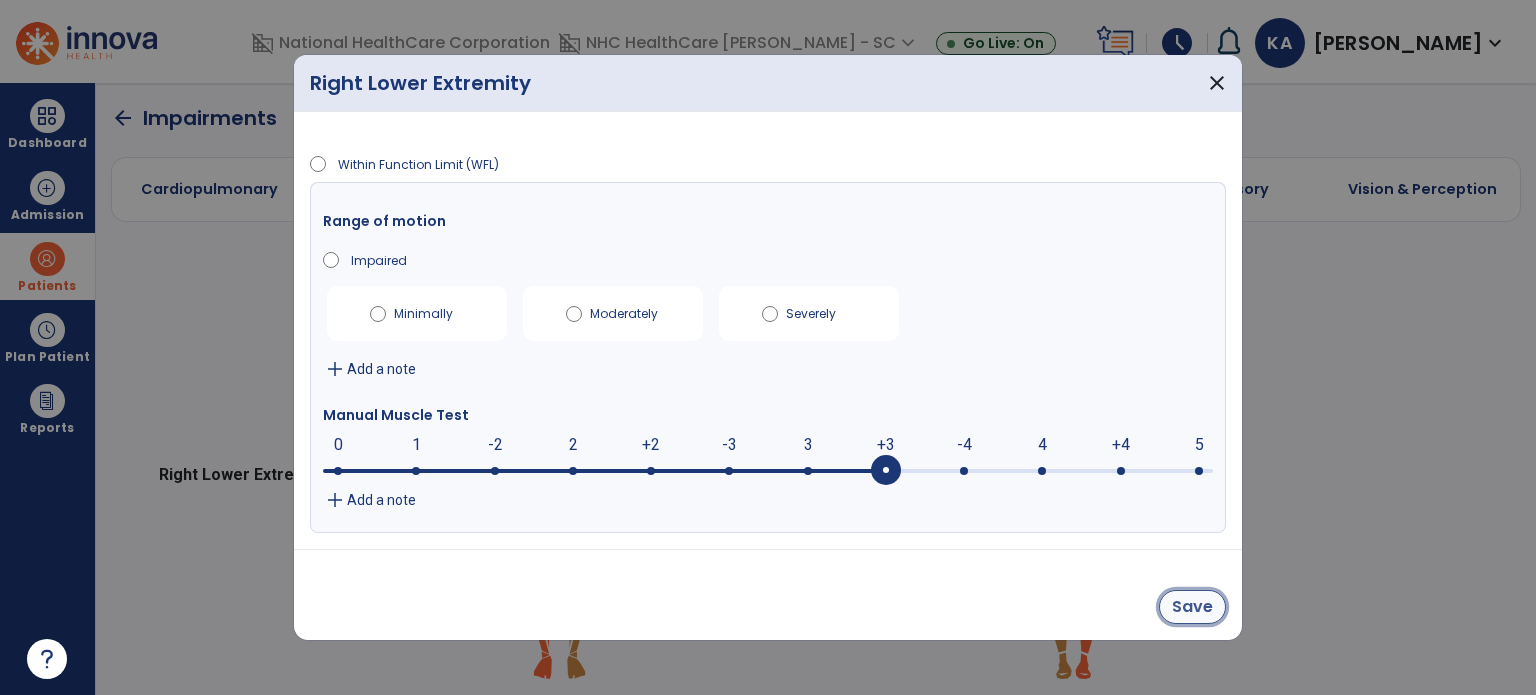 click on "Save" at bounding box center (1192, 607) 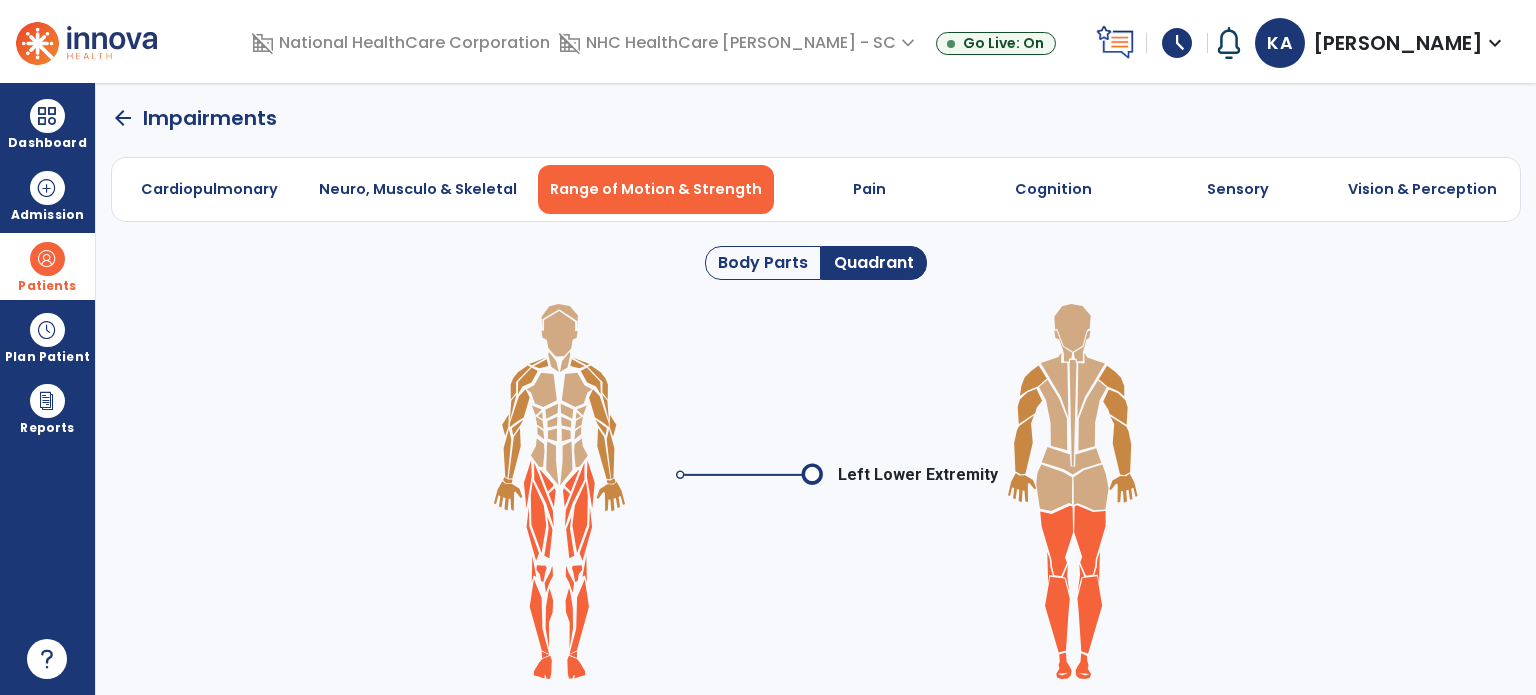 click 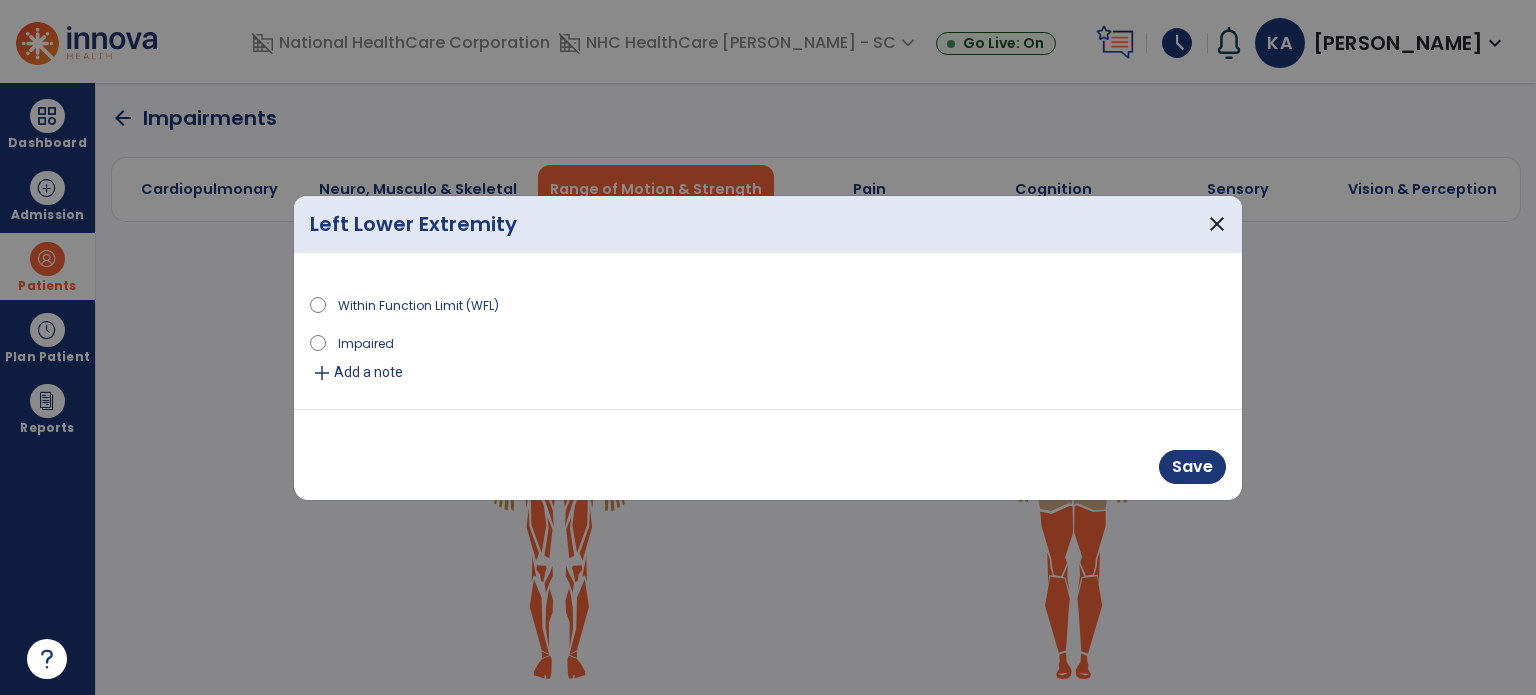 click on "Within Function Limit (WFL)    Impaired add Add a note" at bounding box center [768, 331] 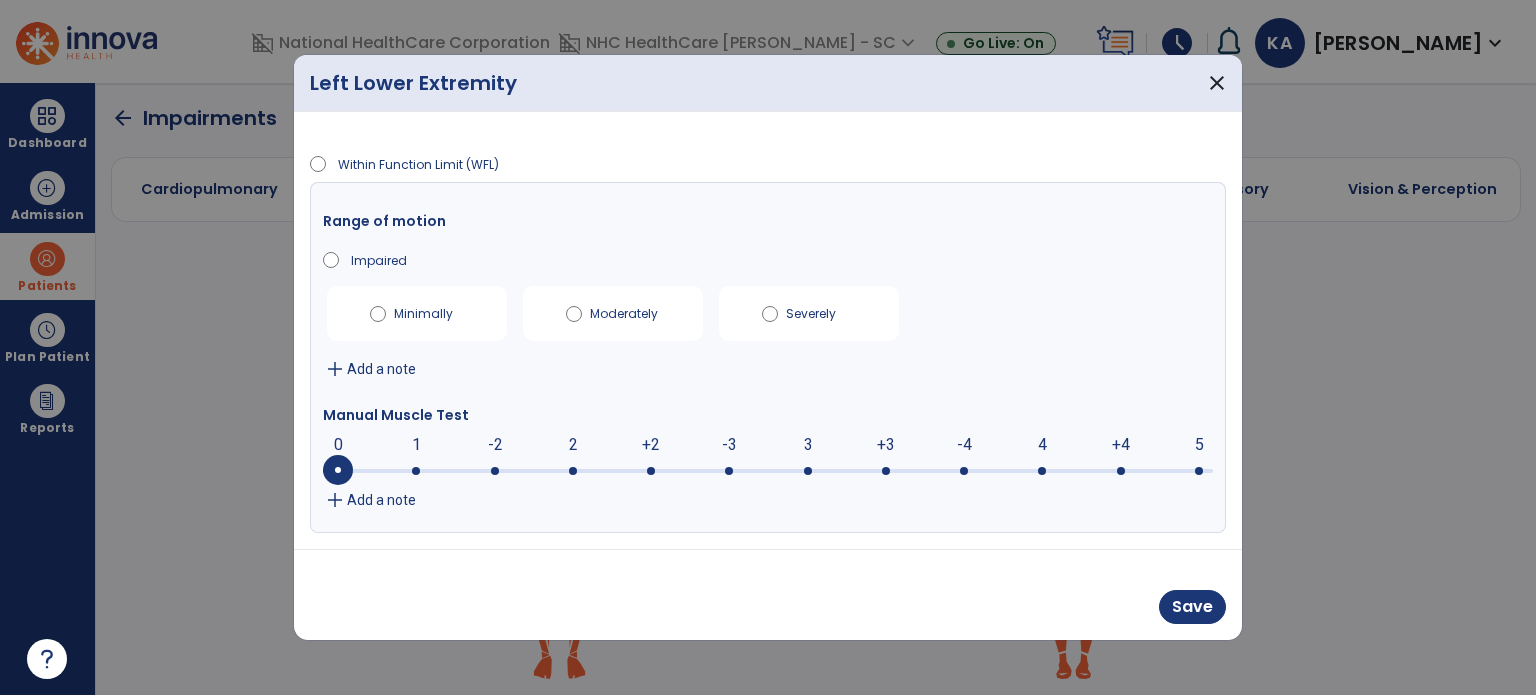 click at bounding box center [886, 471] 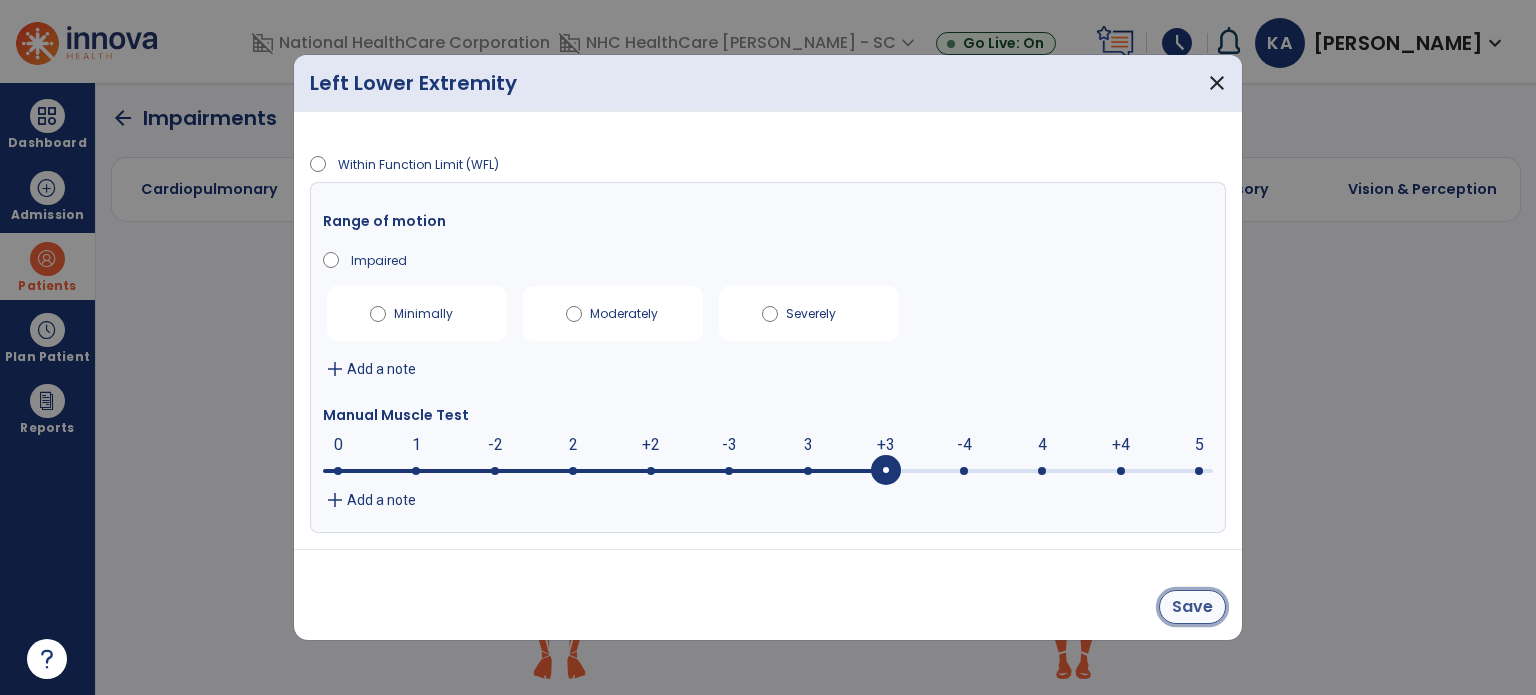 click on "Save" at bounding box center [1192, 607] 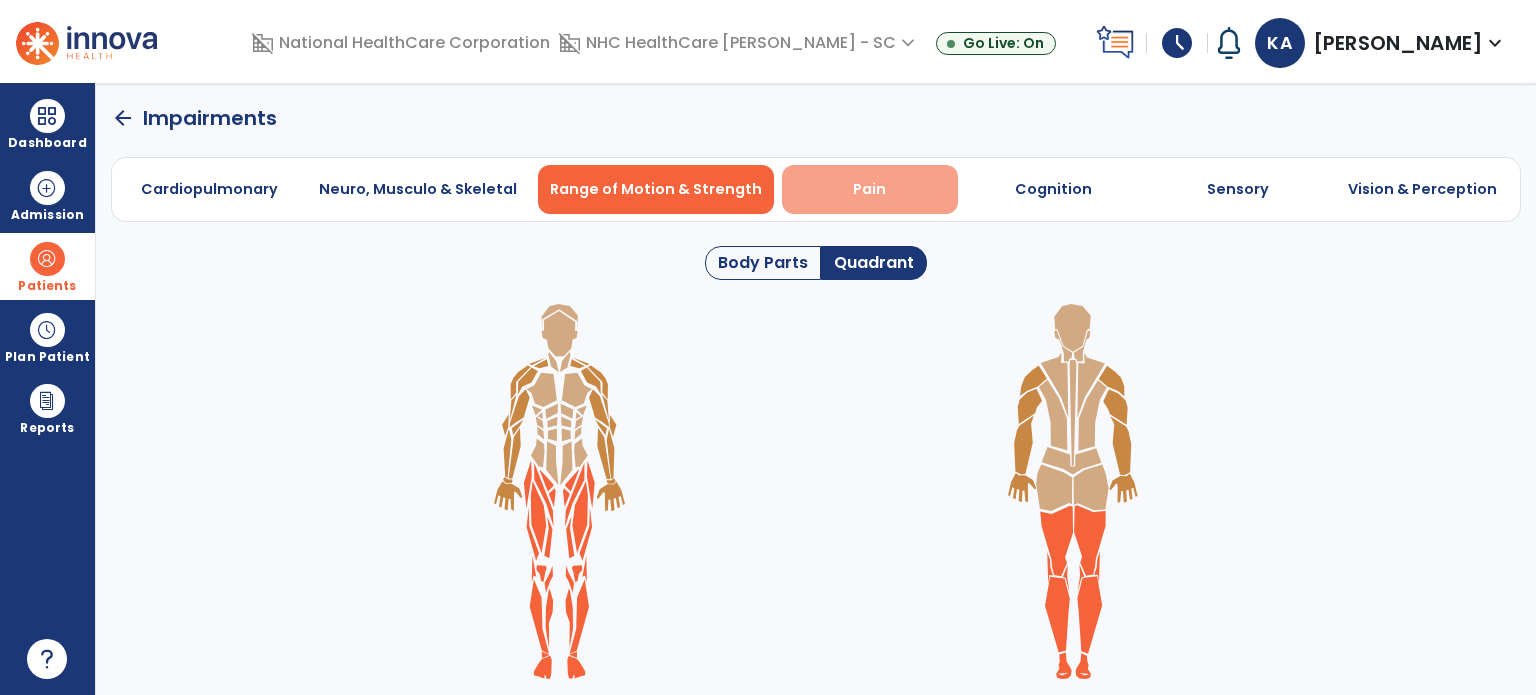 click on "Pain" at bounding box center (870, 189) 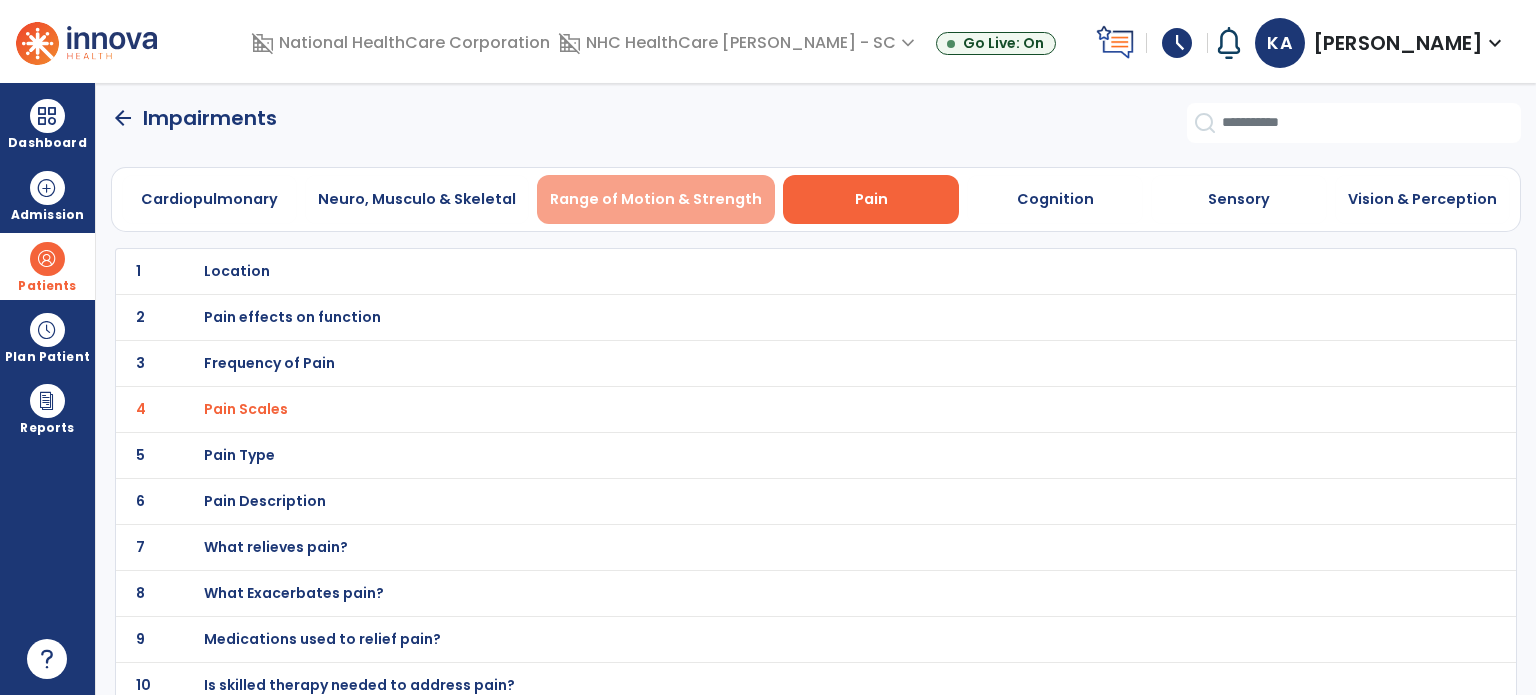 click on "Range of Motion & Strength" at bounding box center (656, 199) 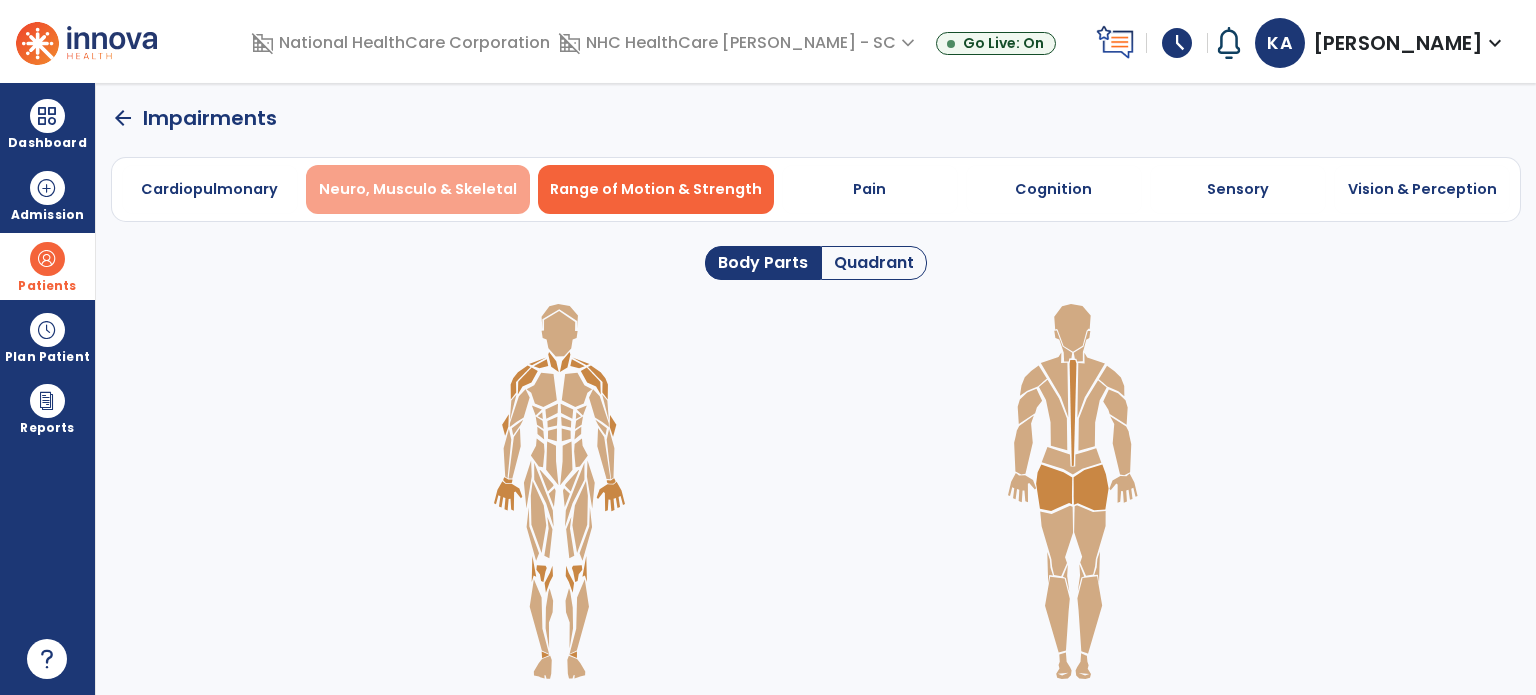 click on "Neuro, Musculo & Skeletal" at bounding box center (418, 189) 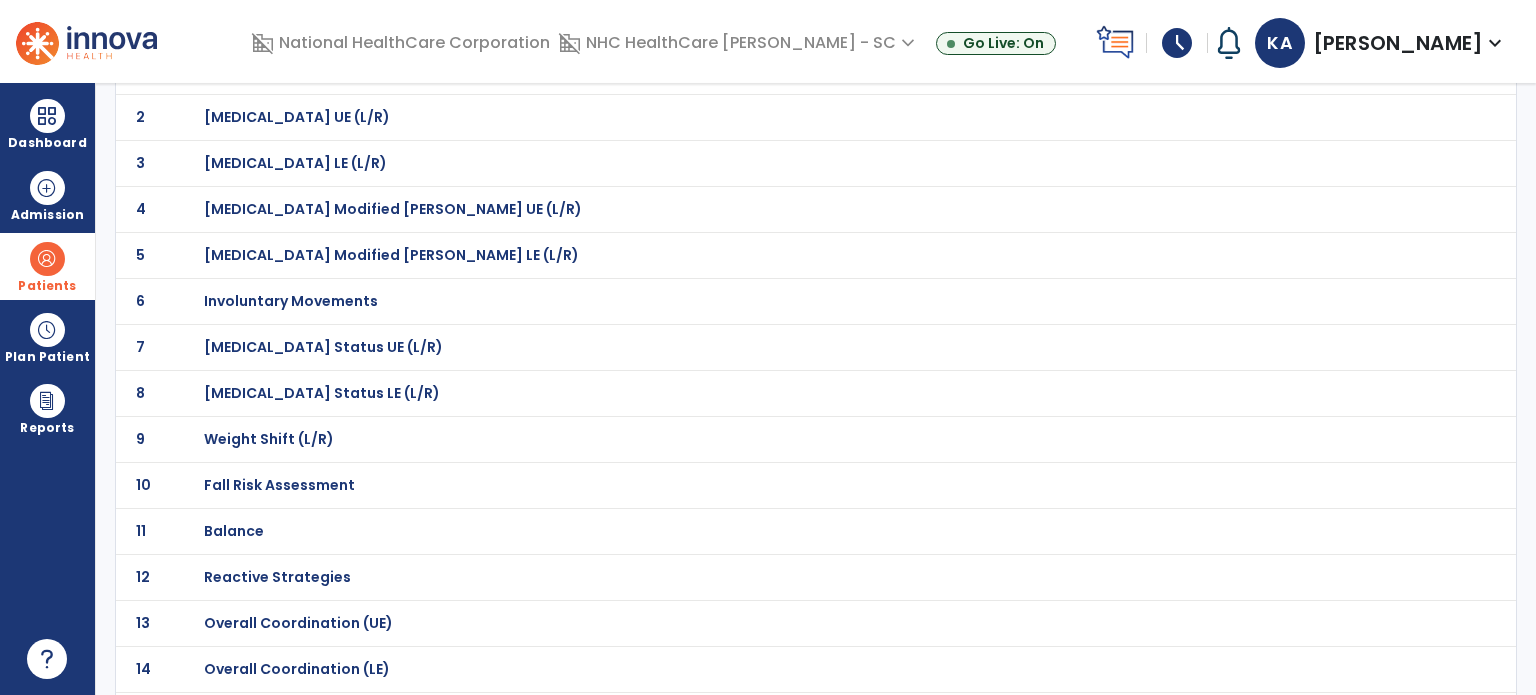 scroll, scrollTop: 100, scrollLeft: 0, axis: vertical 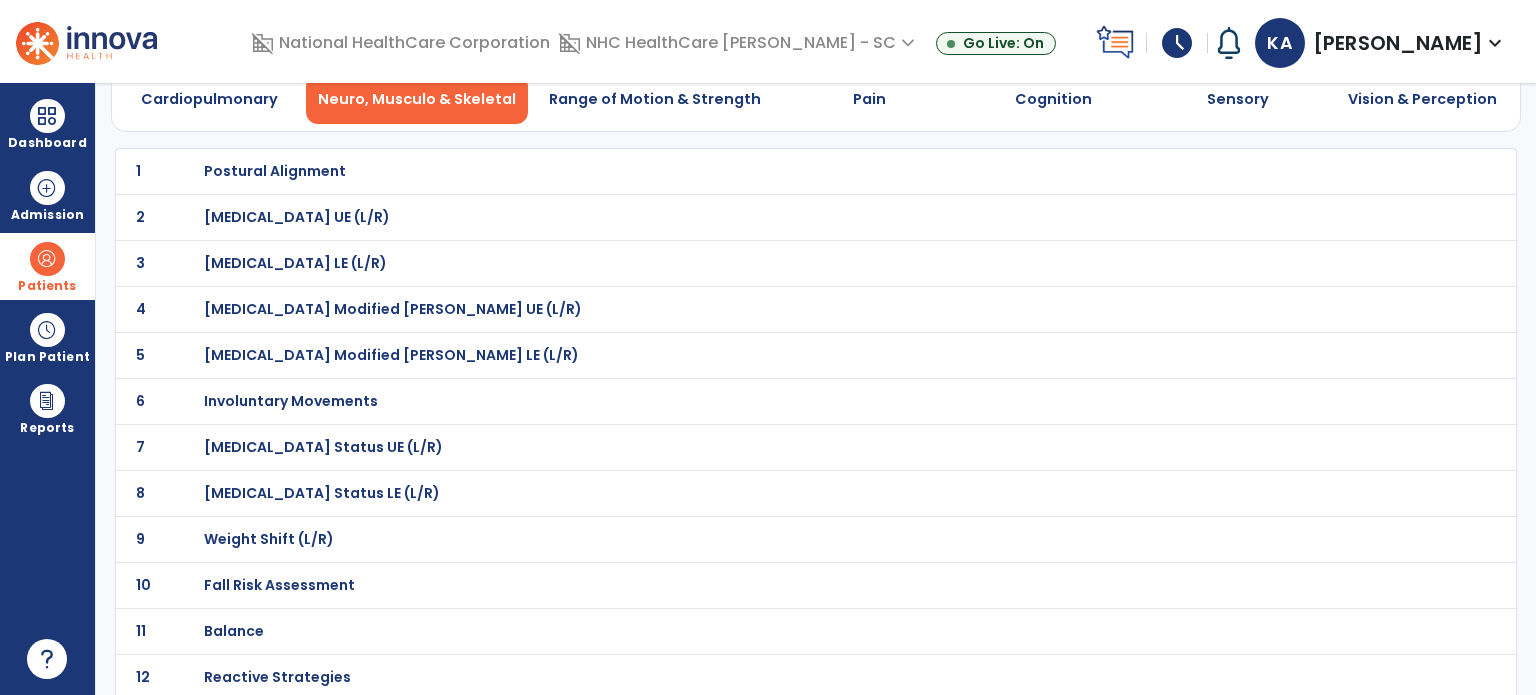 click on "Postural Alignment" at bounding box center (275, 171) 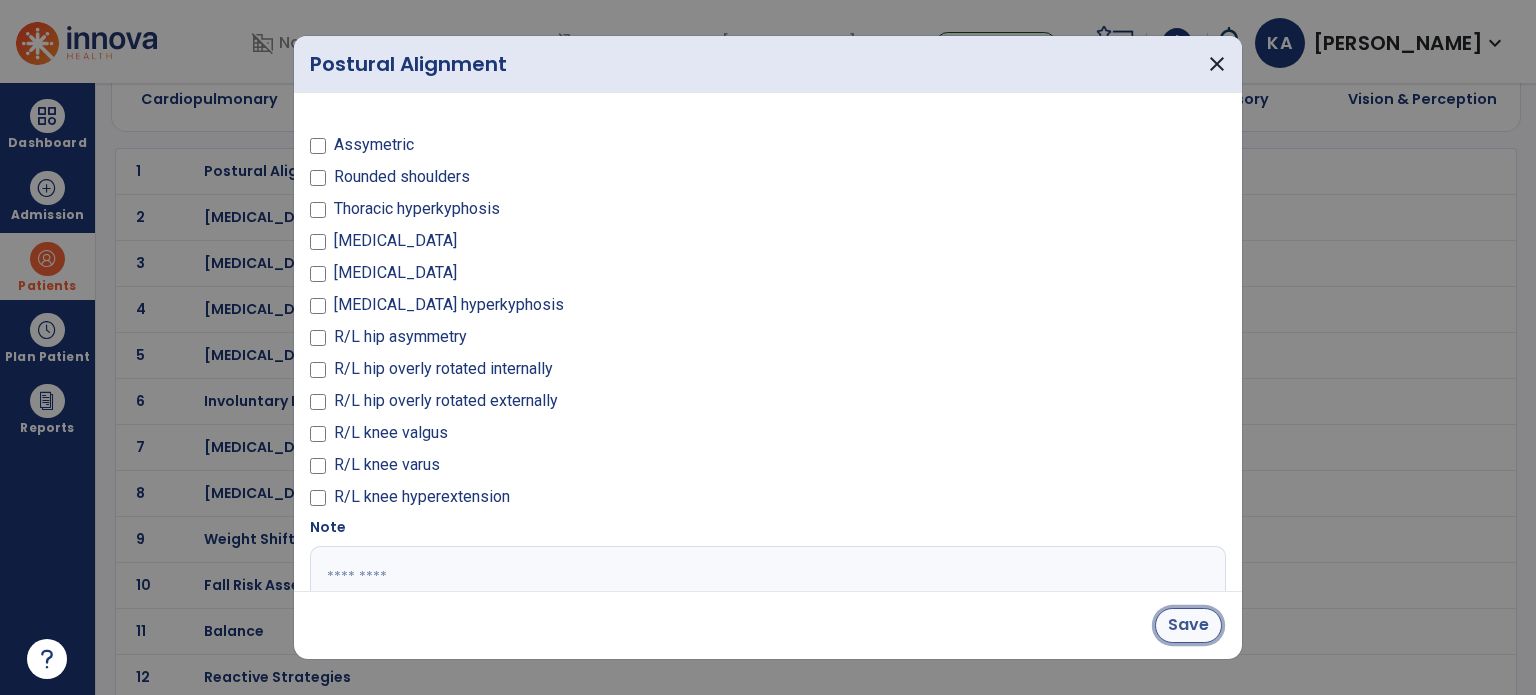 click on "Save" at bounding box center (1188, 625) 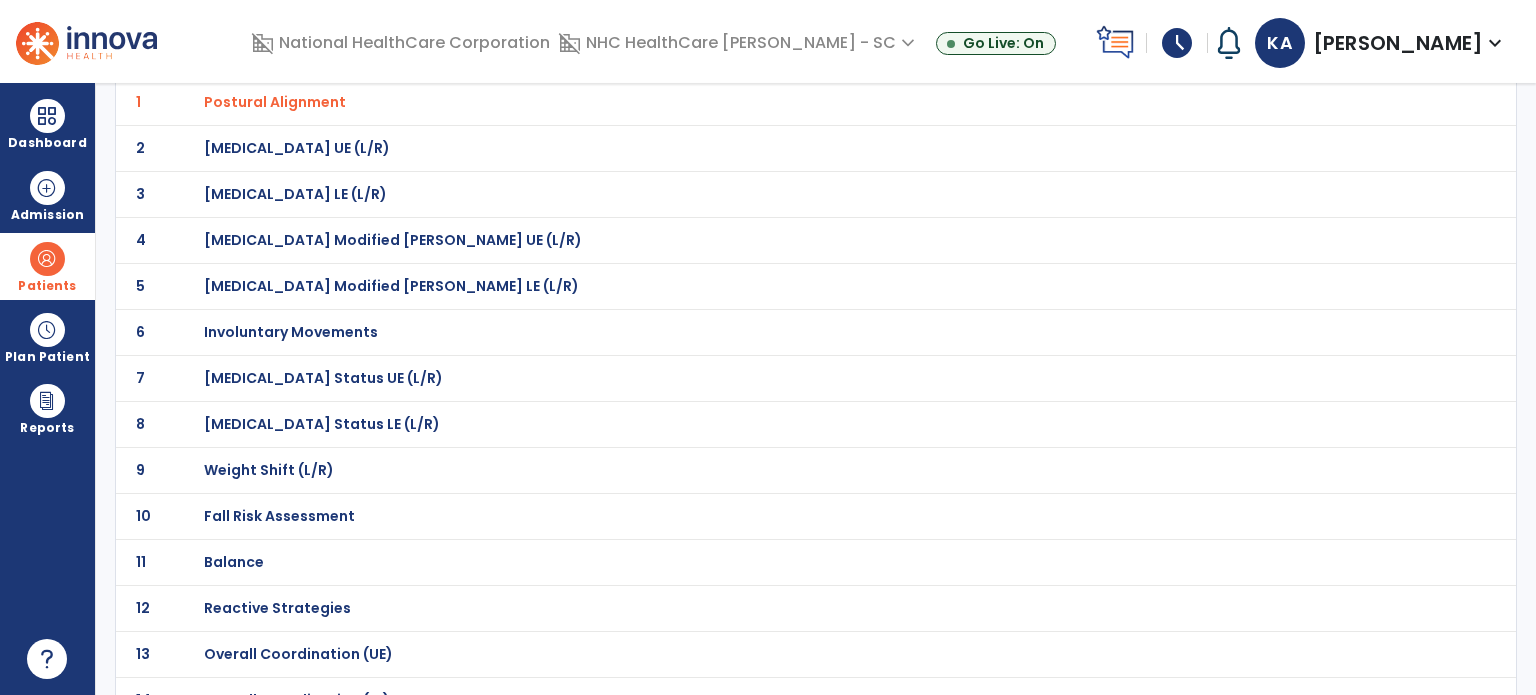 scroll, scrollTop: 200, scrollLeft: 0, axis: vertical 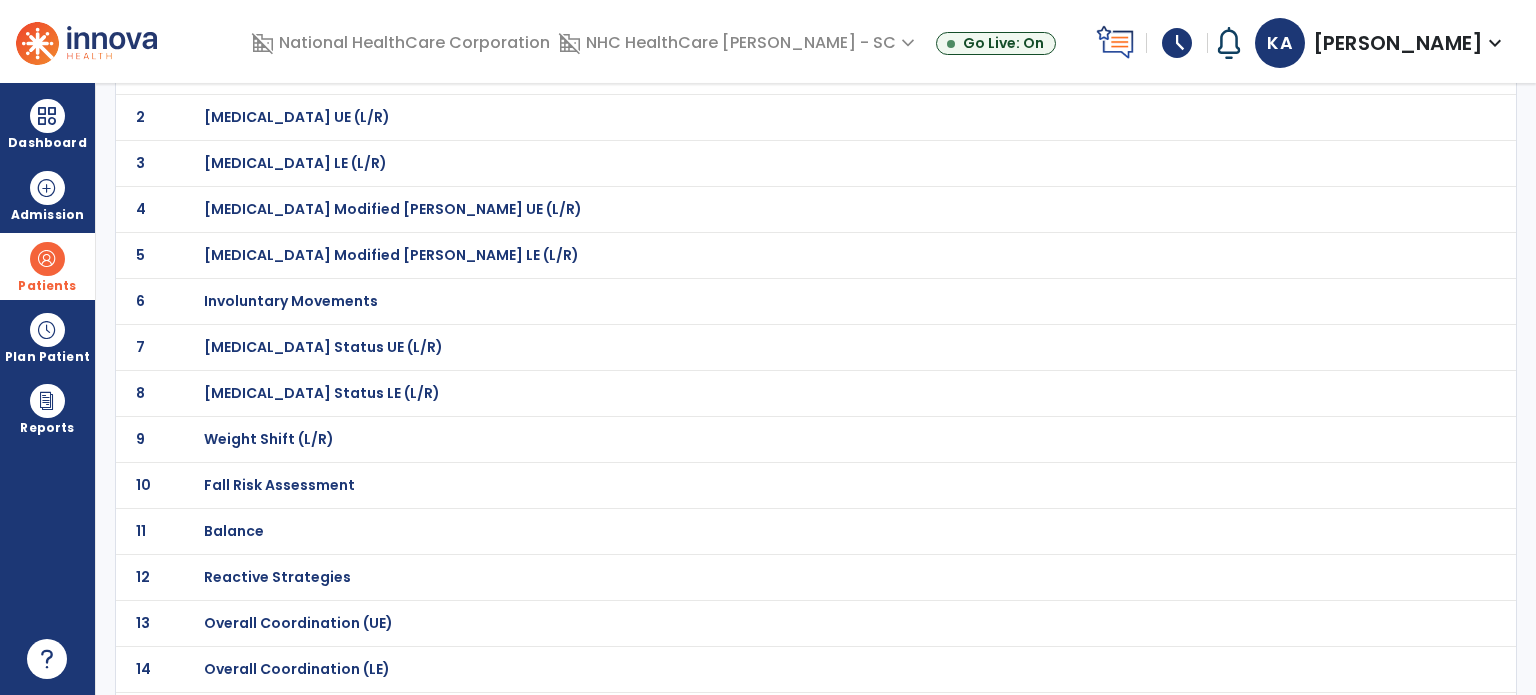 click on "Involuntary Movements" at bounding box center (275, 71) 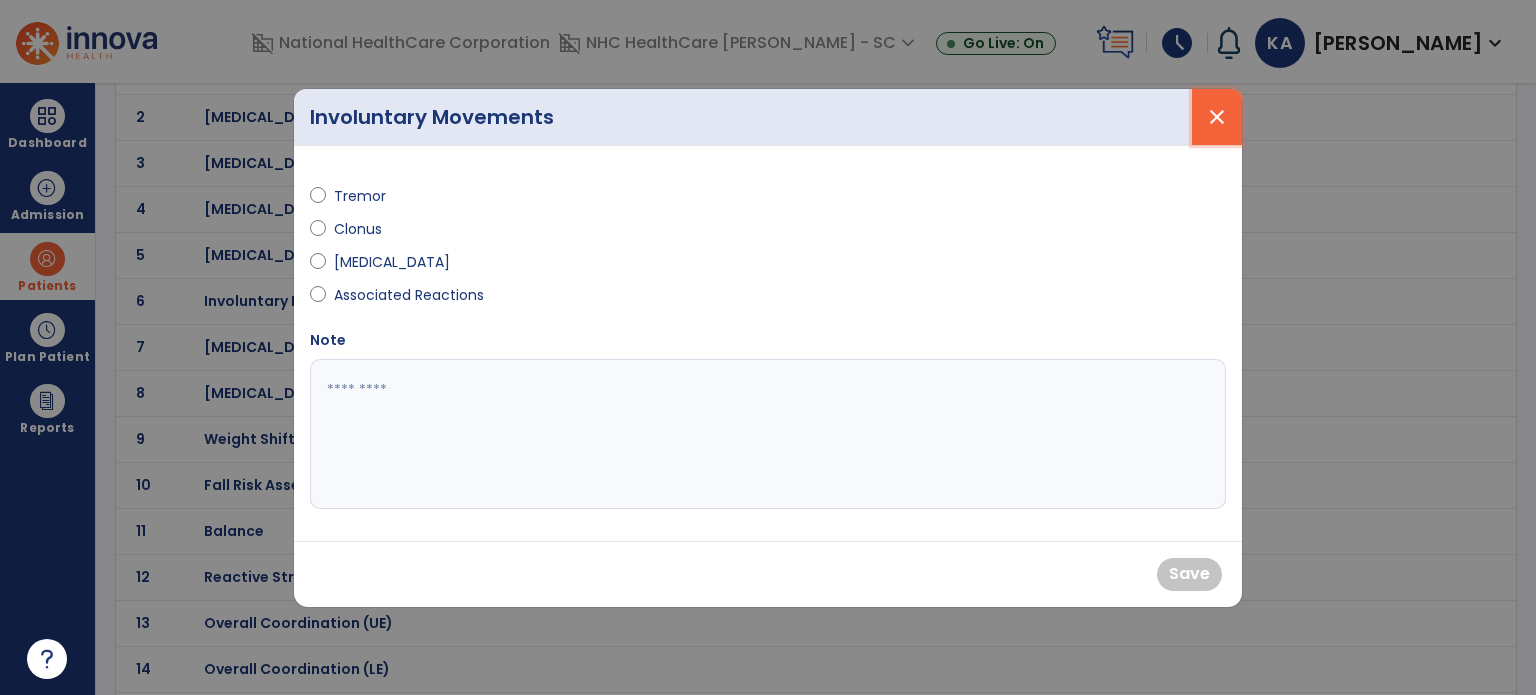 click on "close" at bounding box center [1217, 117] 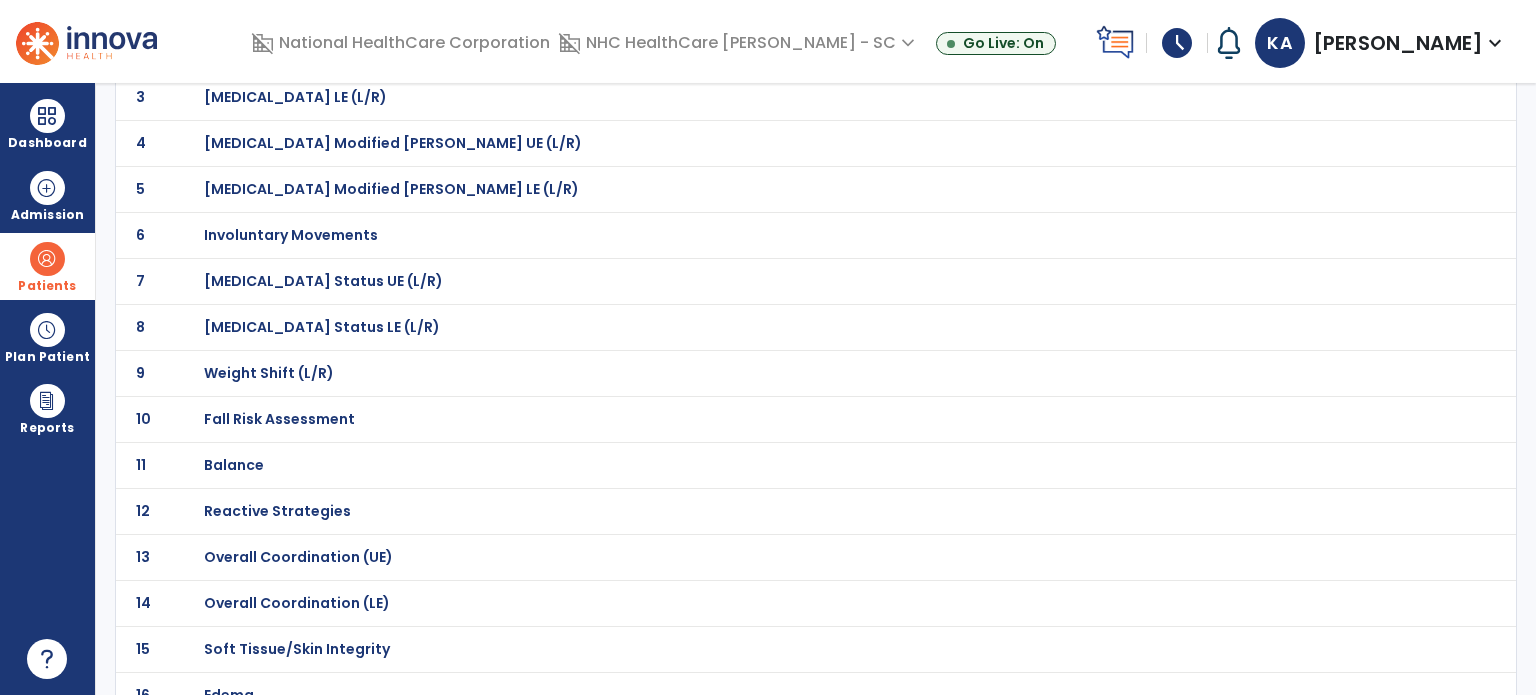 scroll, scrollTop: 300, scrollLeft: 0, axis: vertical 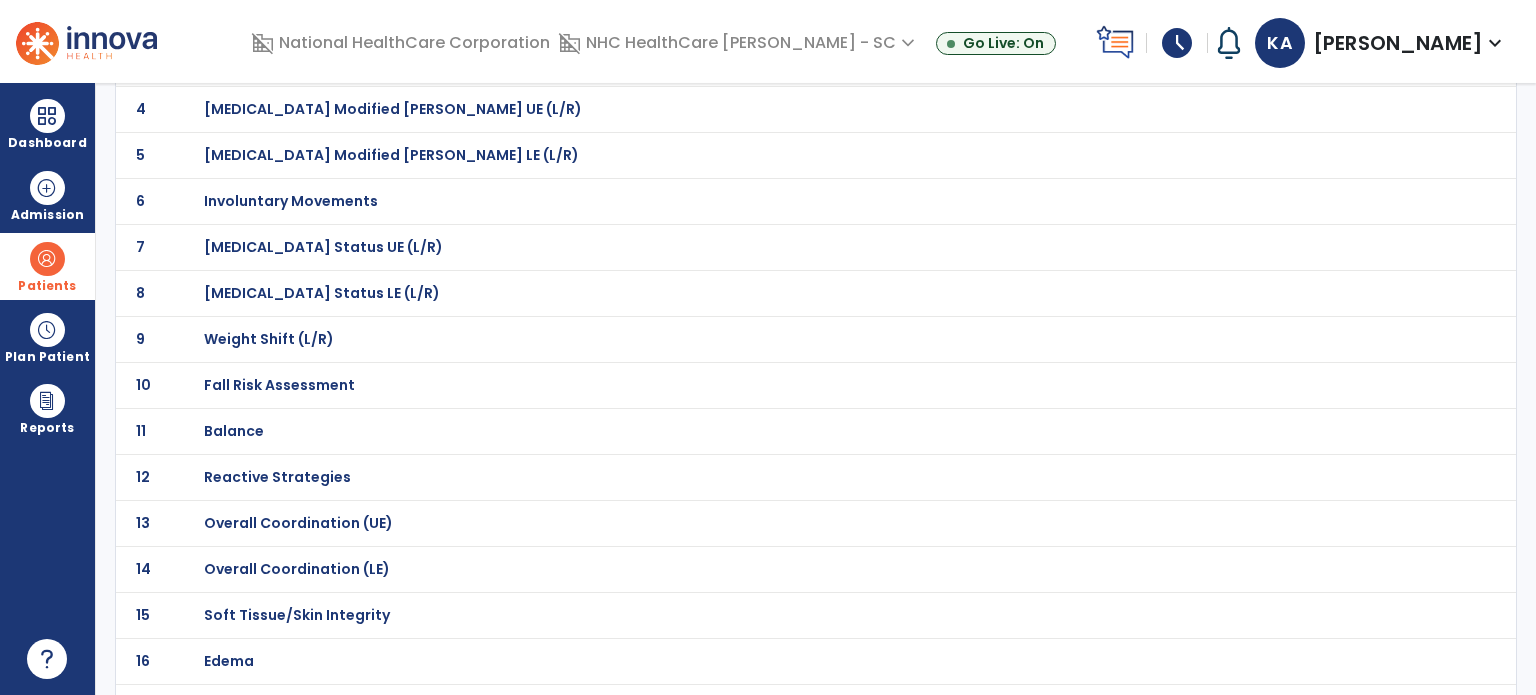 click on "Fall Risk Assessment" at bounding box center [275, -29] 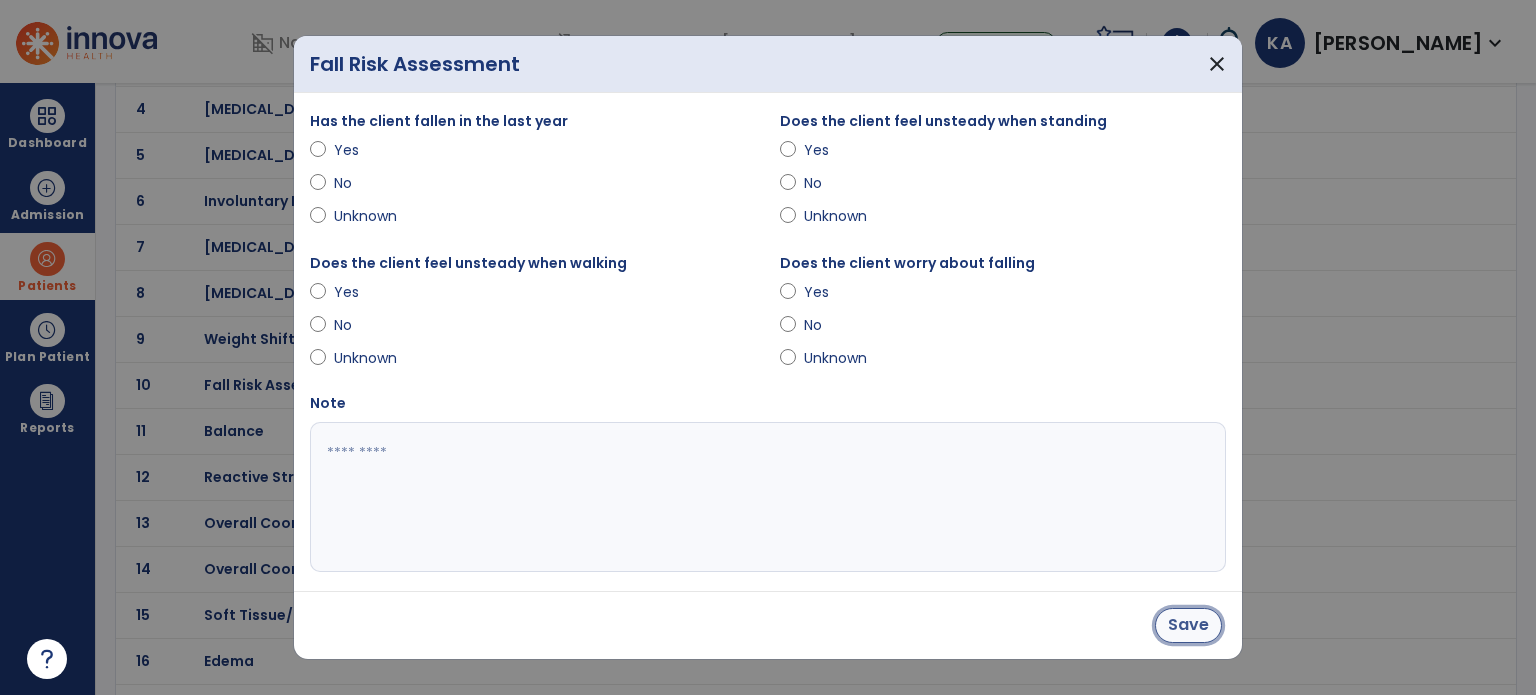 click on "Save" at bounding box center [1188, 625] 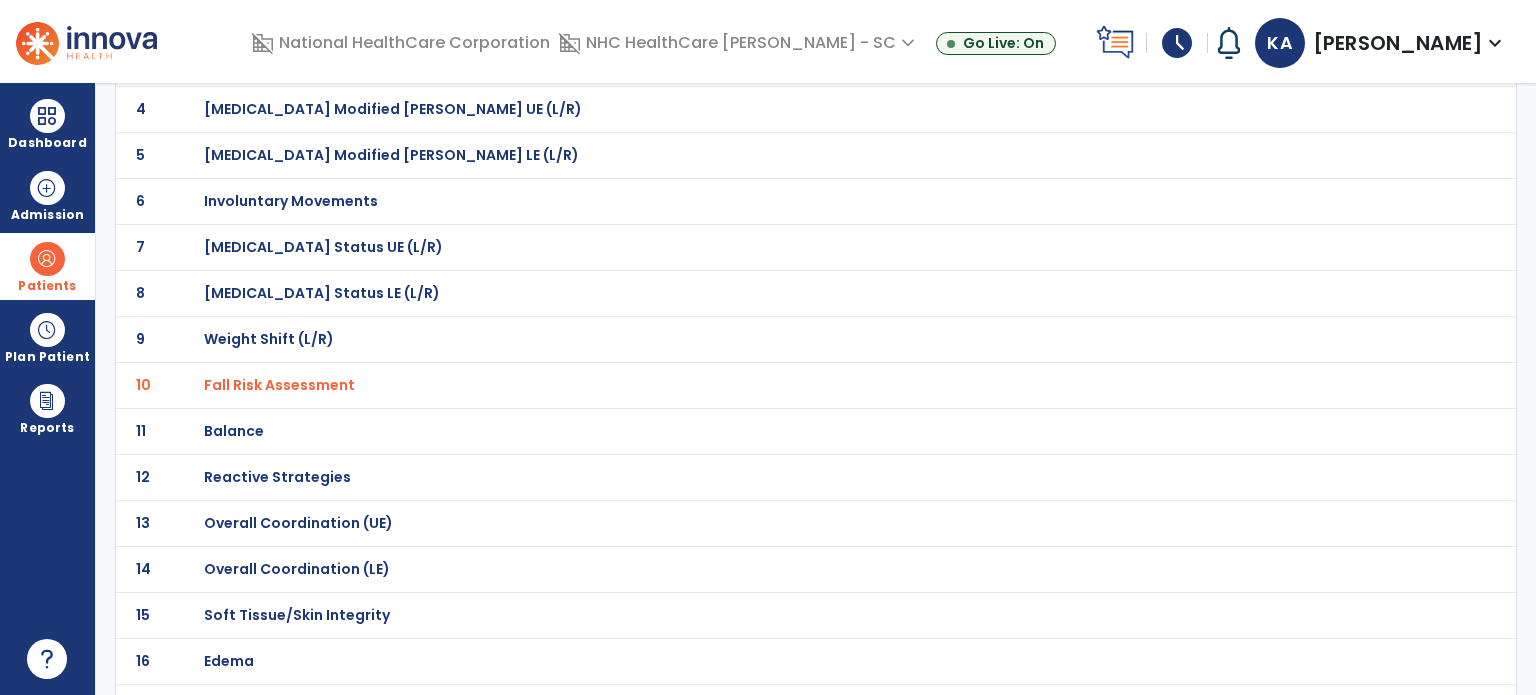 click on "Balance" at bounding box center (772, -29) 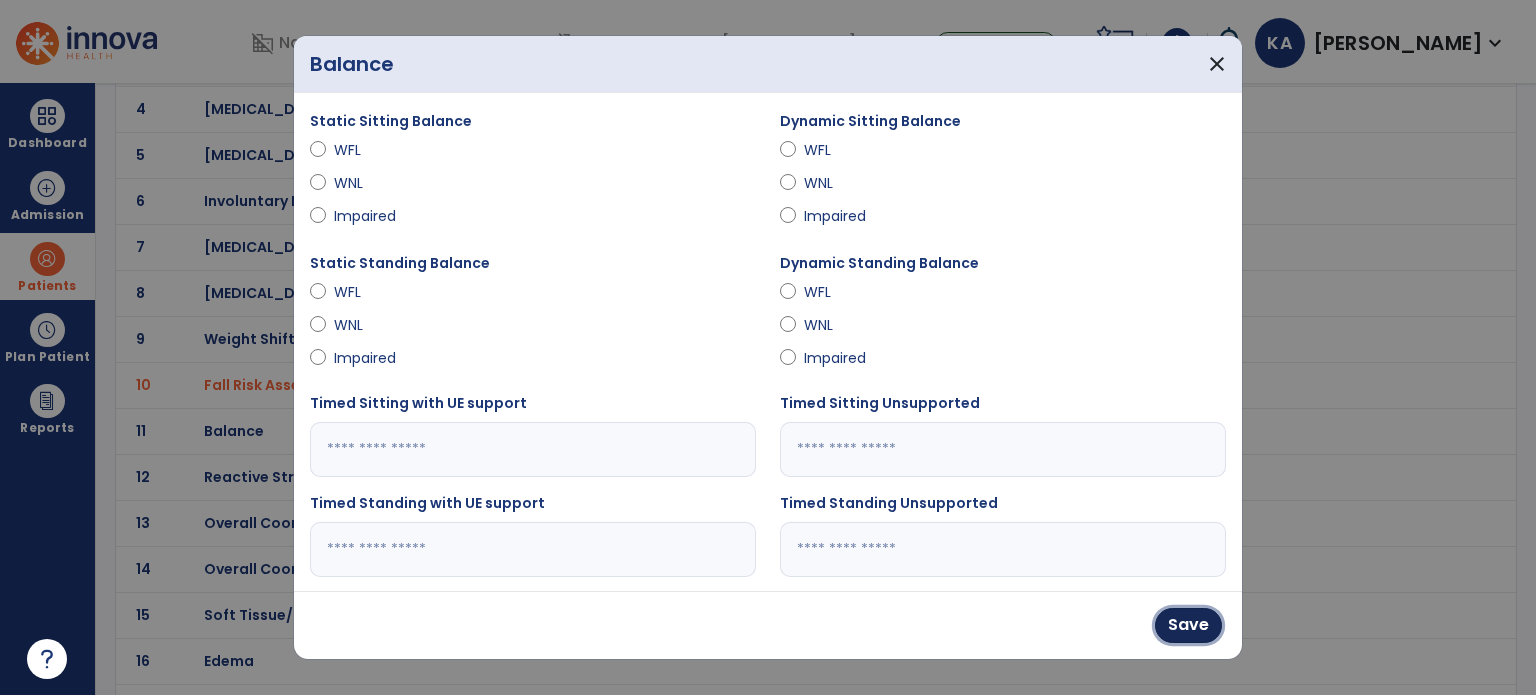 click on "Save" at bounding box center [1188, 625] 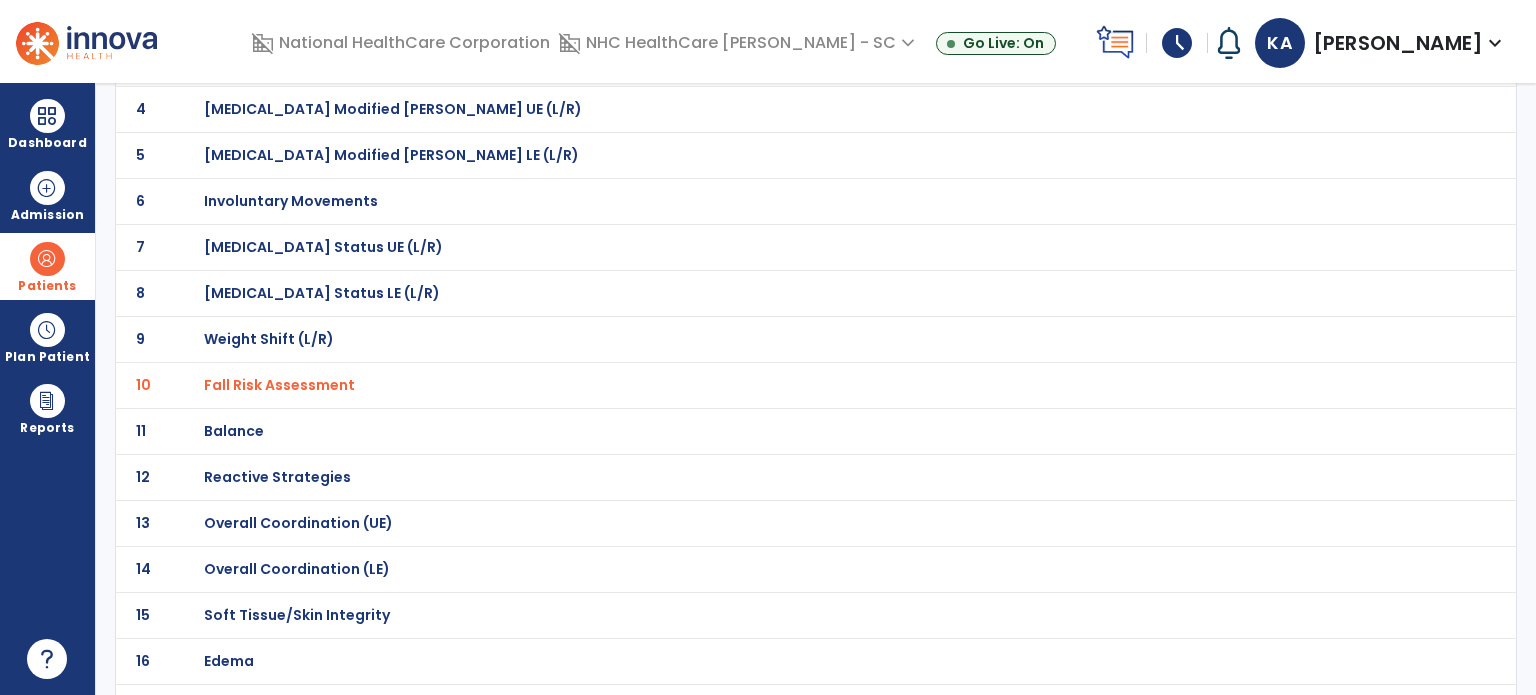click on "Balance" at bounding box center [772, -29] 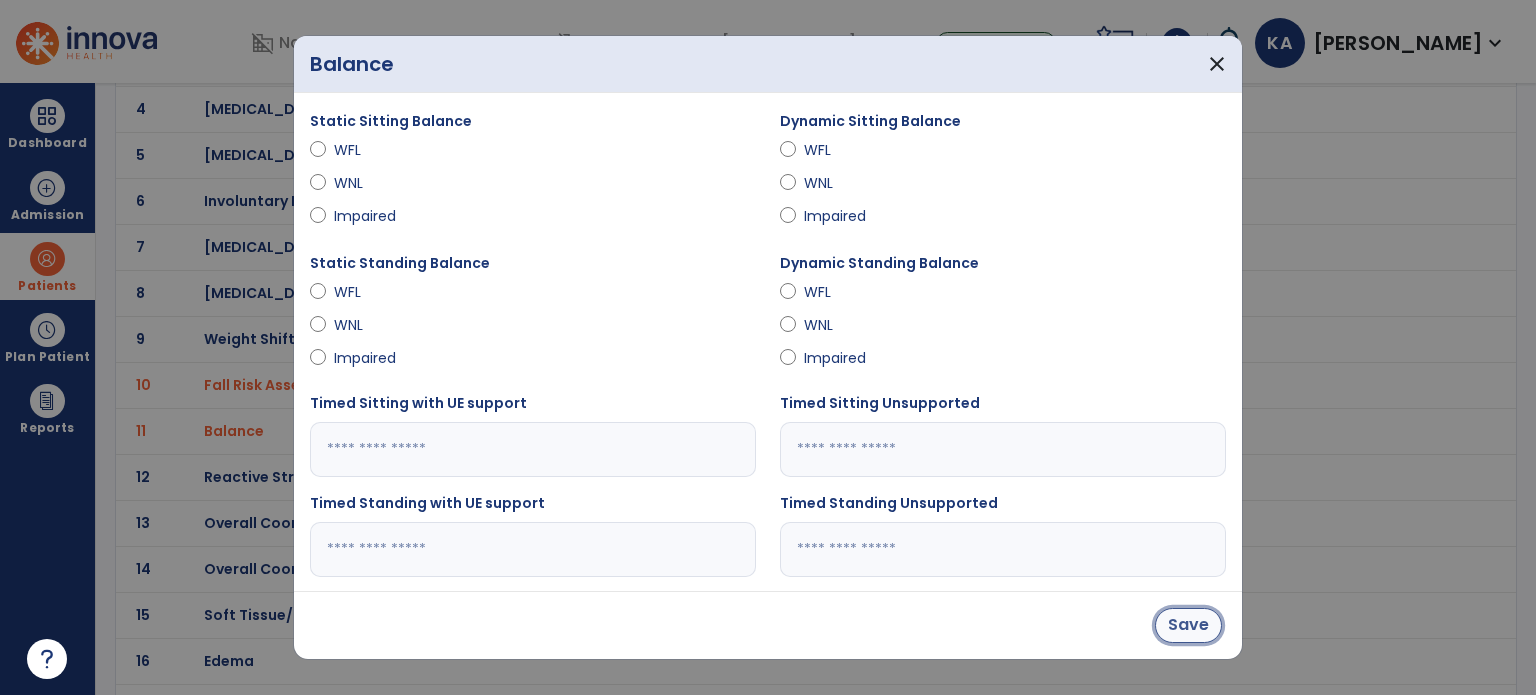 click on "Save" at bounding box center (1188, 625) 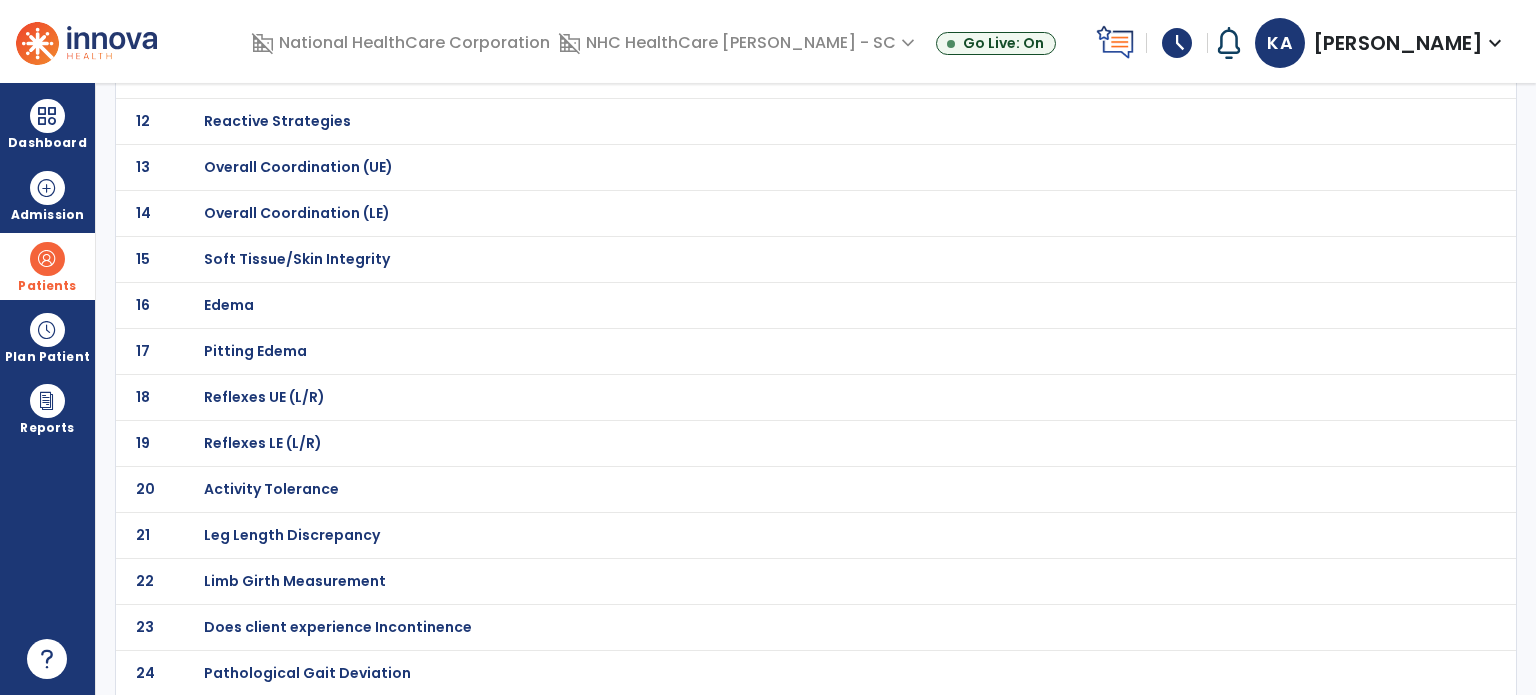 scroll, scrollTop: 698, scrollLeft: 0, axis: vertical 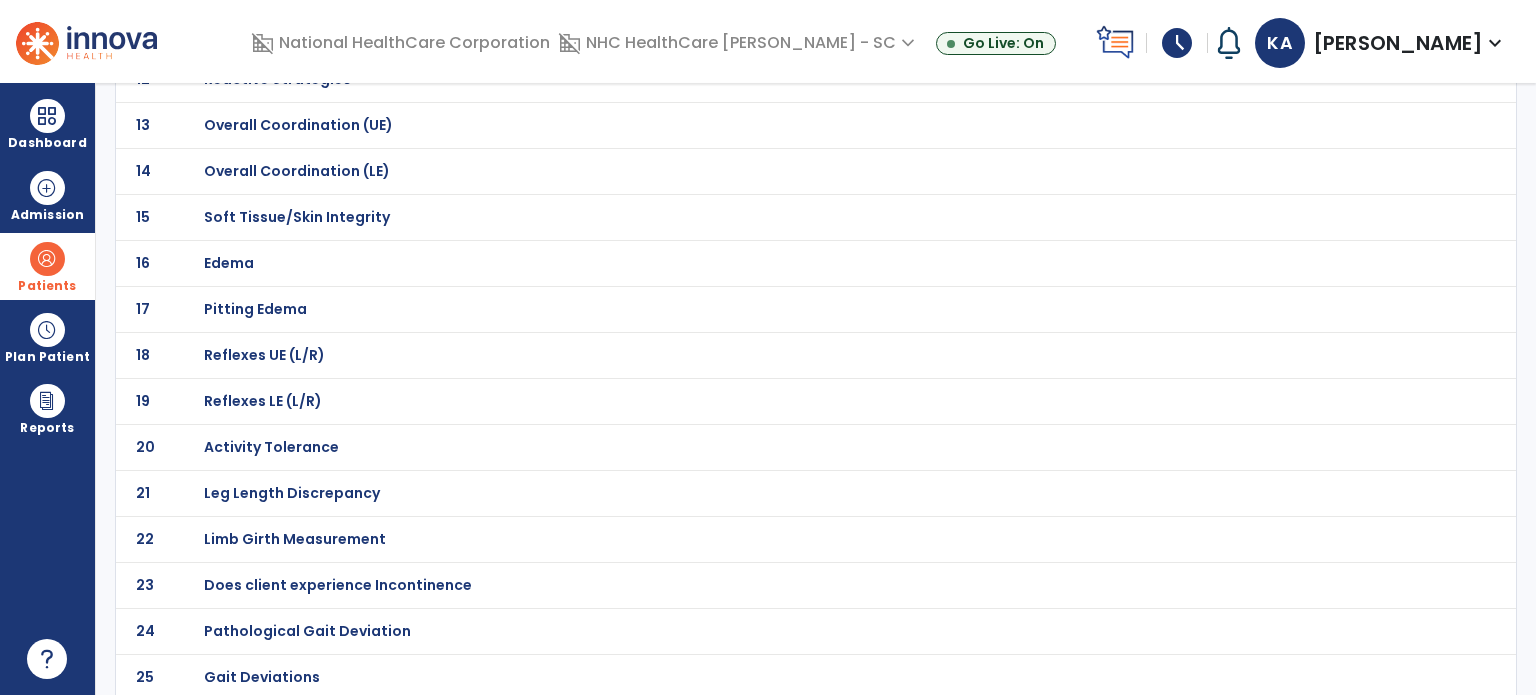 click on "Pathological Gait Deviation" at bounding box center [275, -427] 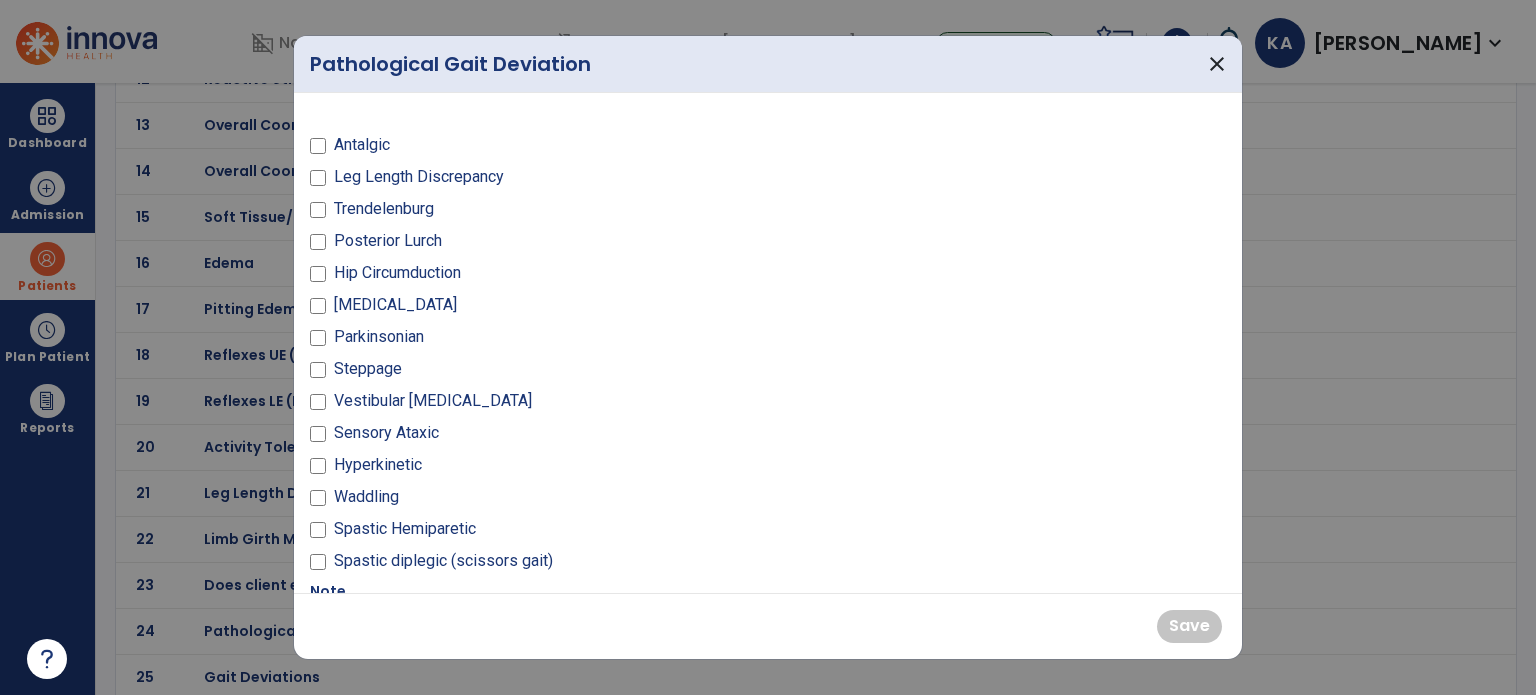scroll, scrollTop: 100, scrollLeft: 0, axis: vertical 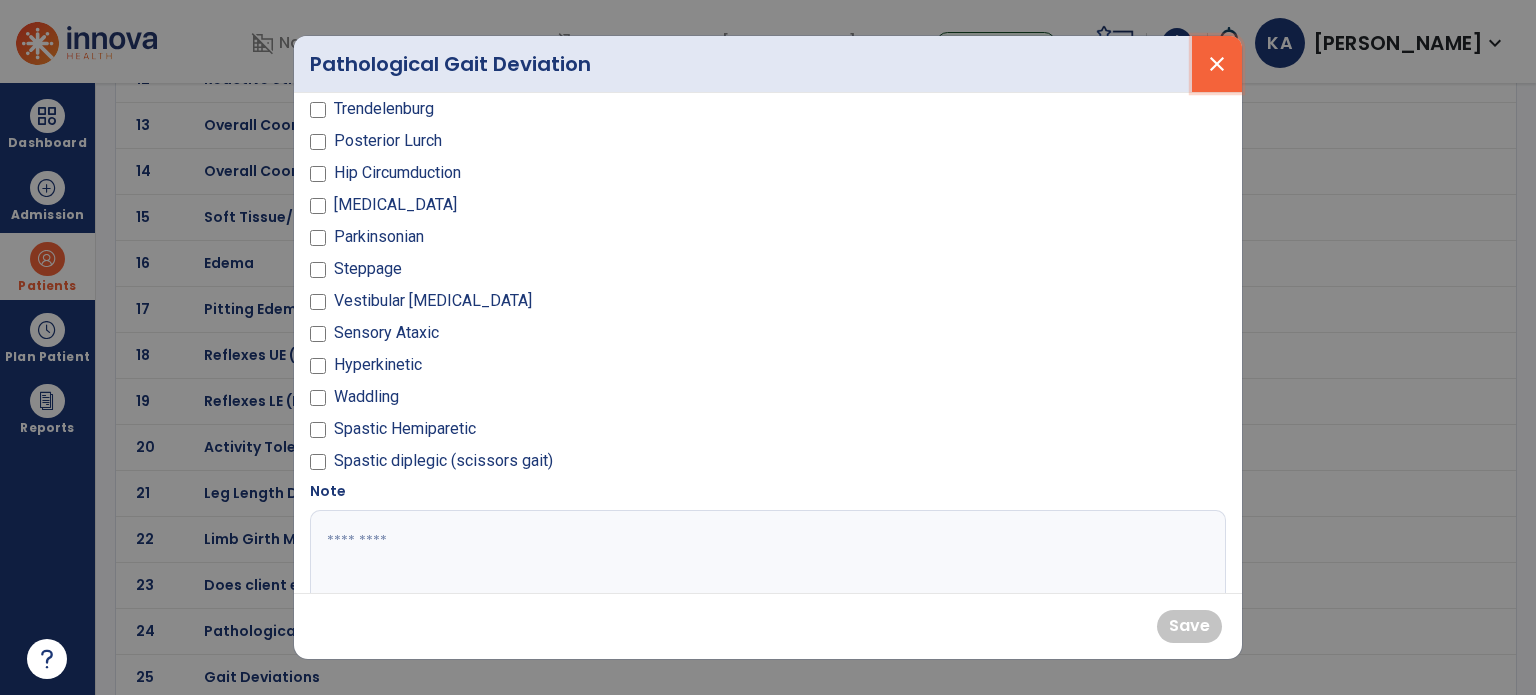 click on "close" at bounding box center (1217, 64) 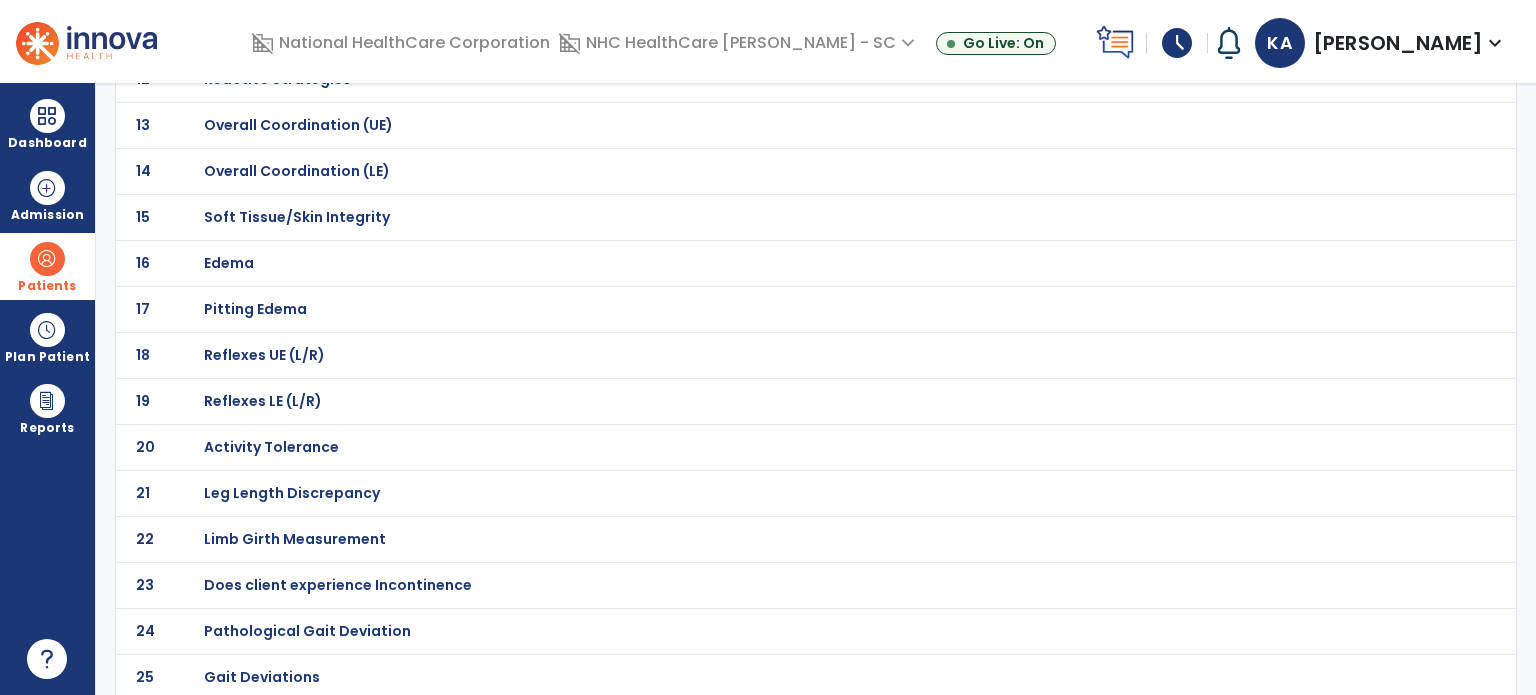 click on "Gait Deviations" at bounding box center [772, -427] 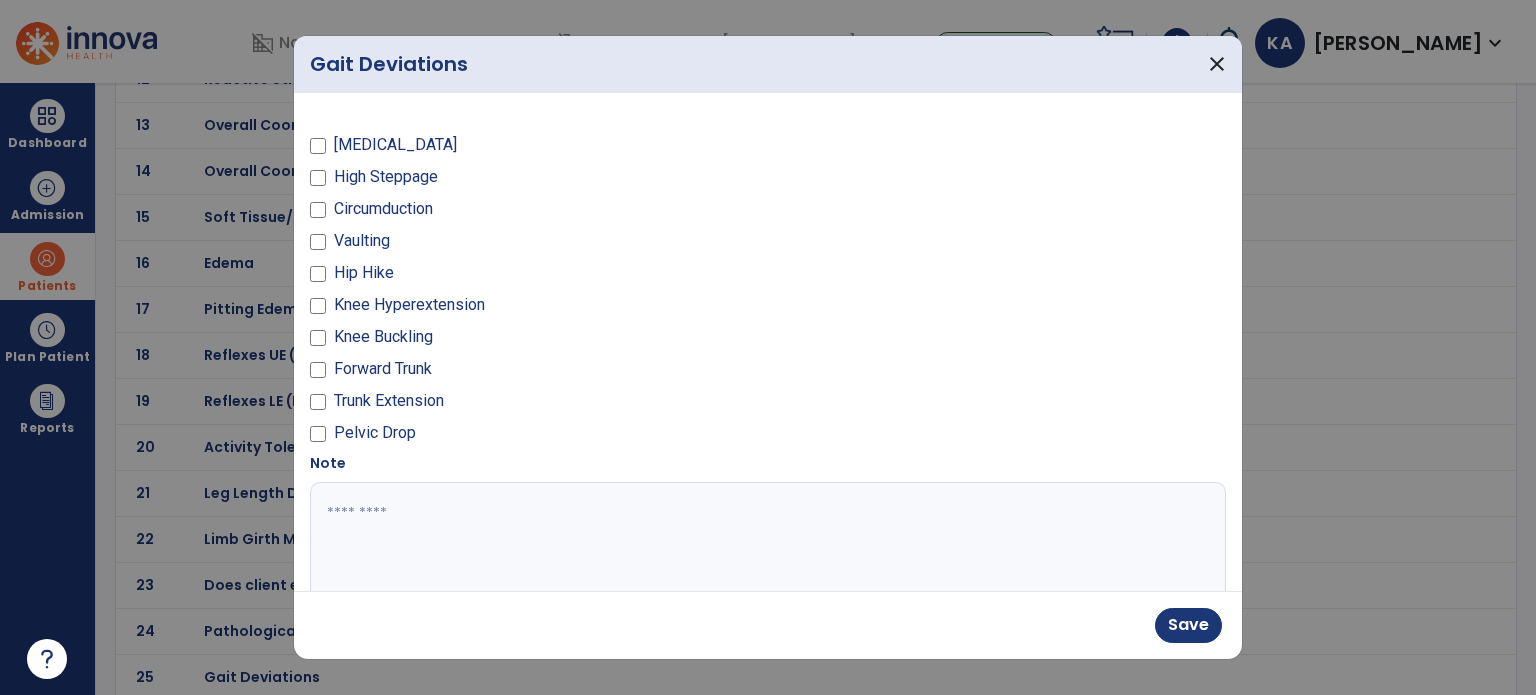 click at bounding box center (766, 557) 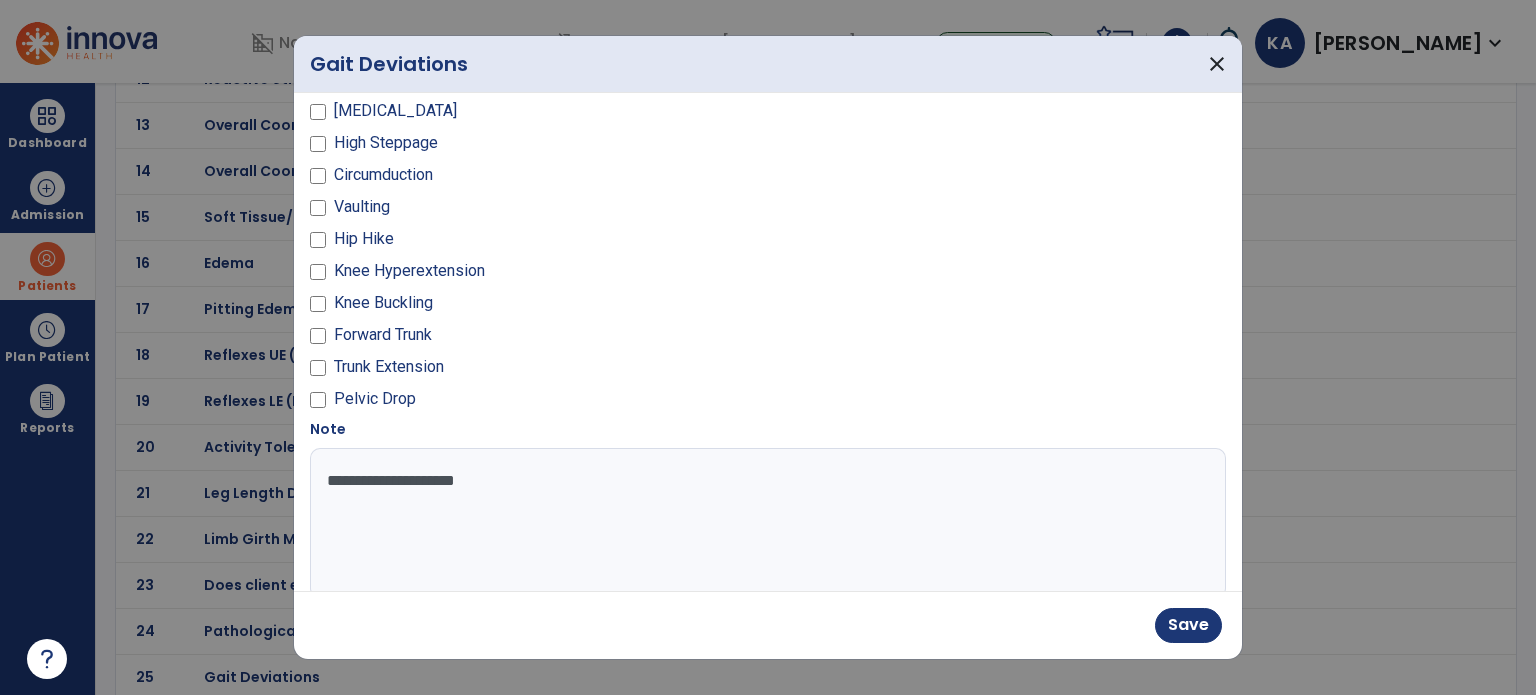 scroll, scrollTop: 0, scrollLeft: 0, axis: both 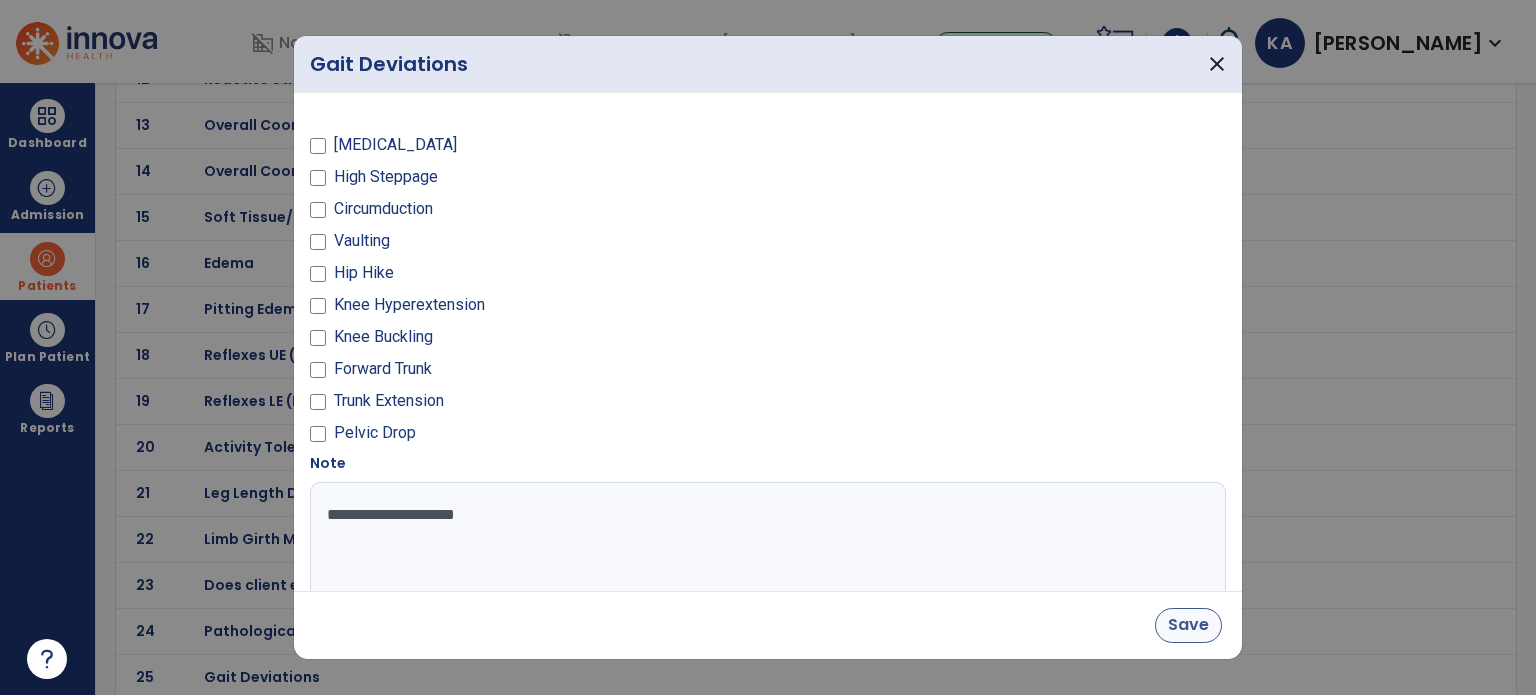 type on "**********" 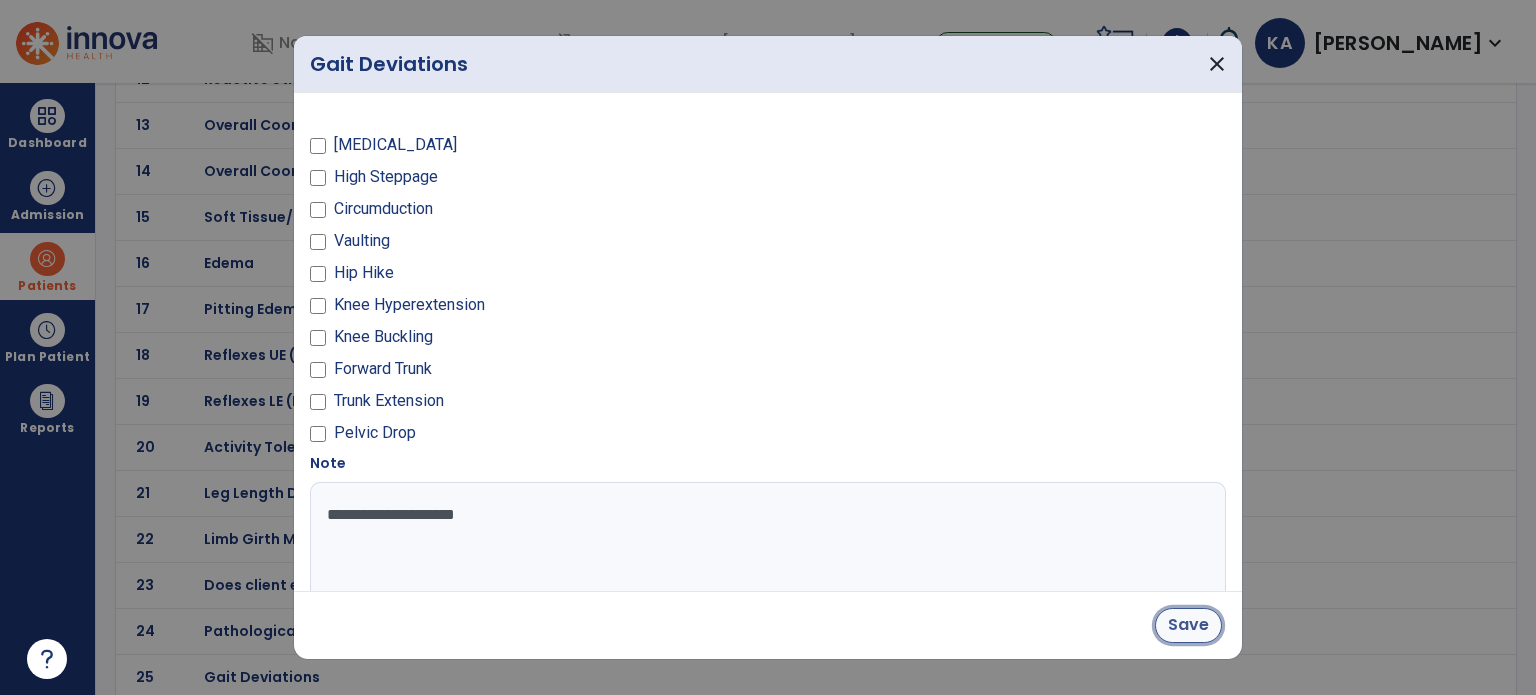click on "Save" at bounding box center [1188, 625] 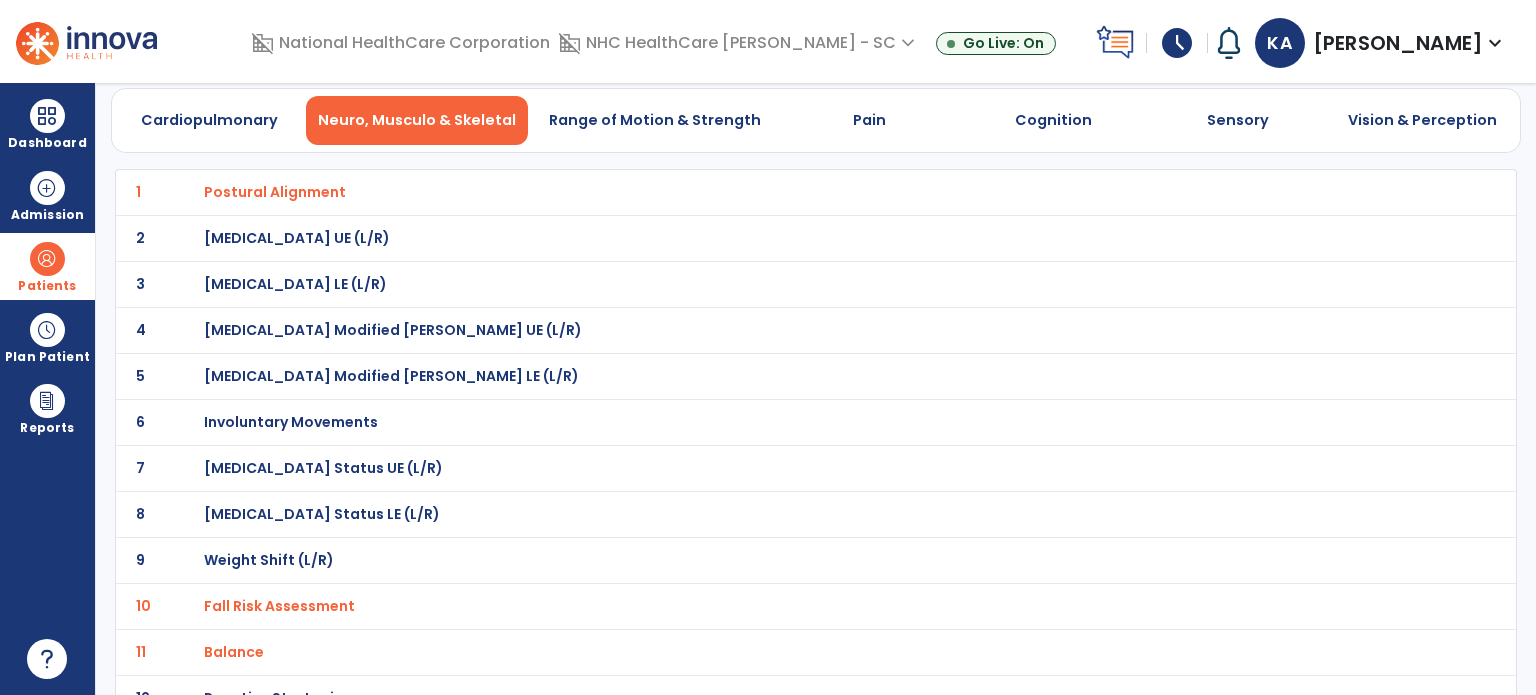 scroll, scrollTop: 0, scrollLeft: 0, axis: both 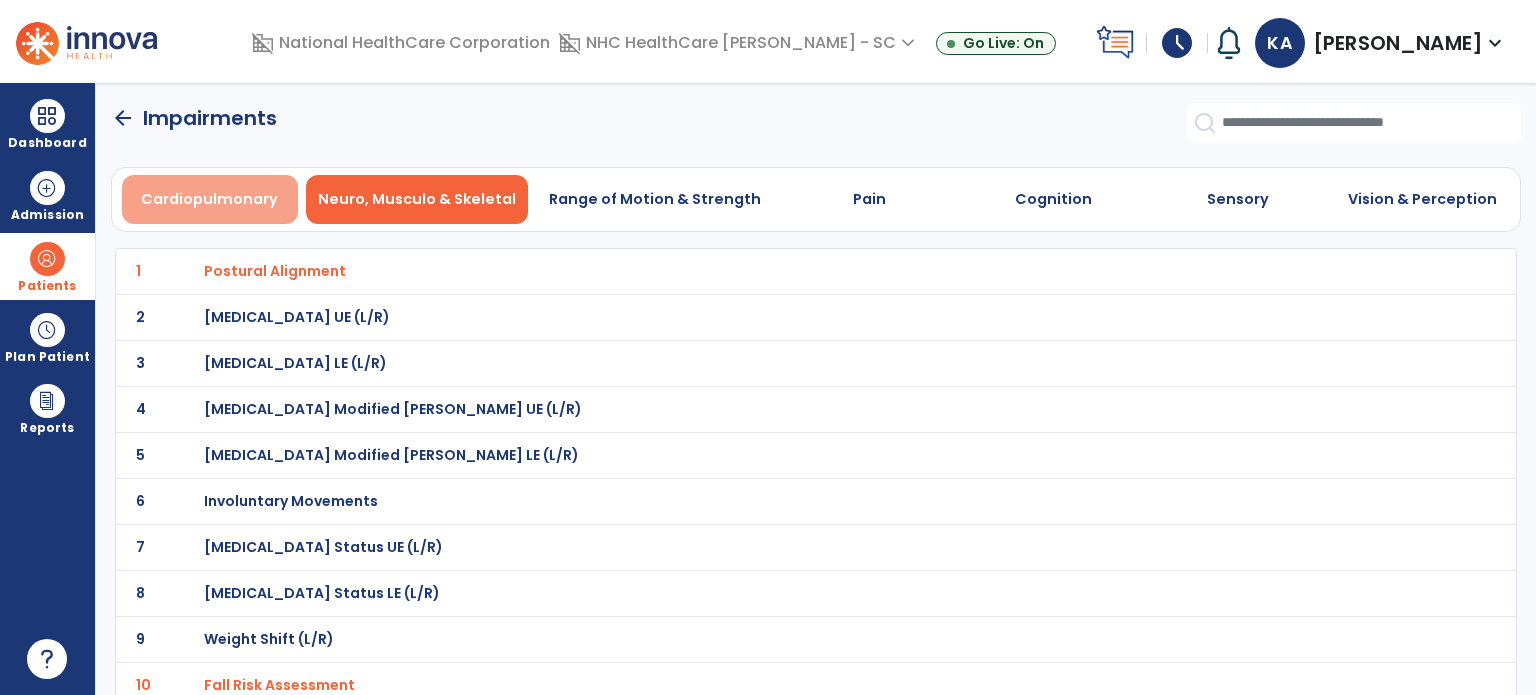 click on "Cardiopulmonary" at bounding box center (210, 199) 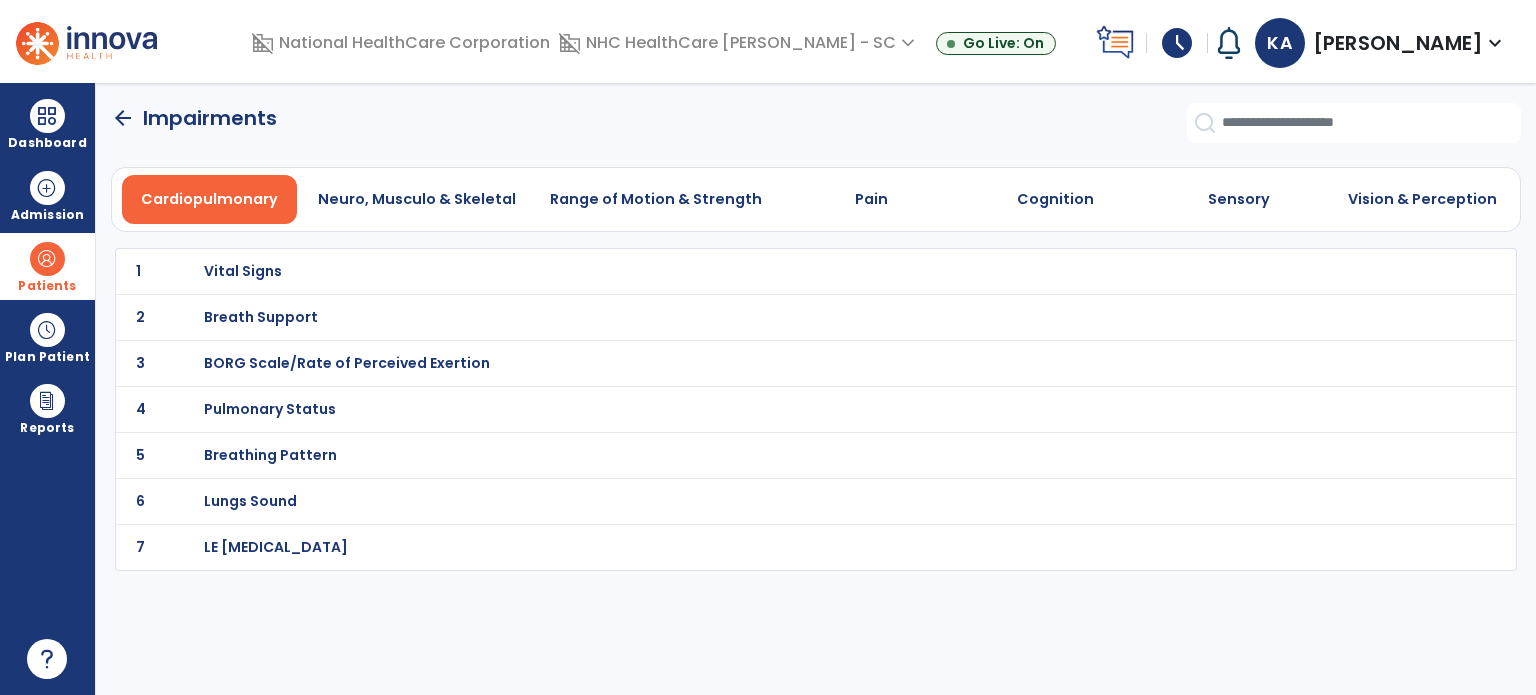 click on "Vital Signs" at bounding box center (243, 271) 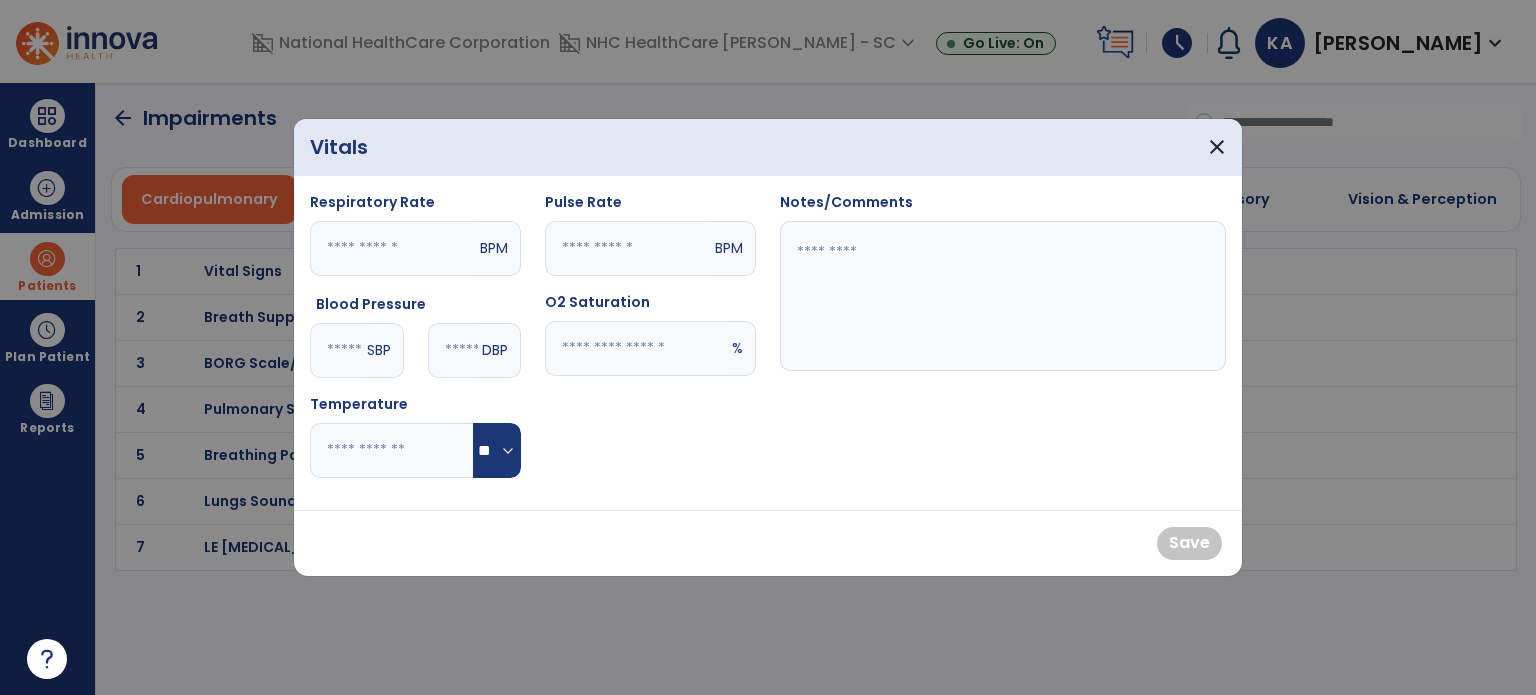 click at bounding box center (336, 350) 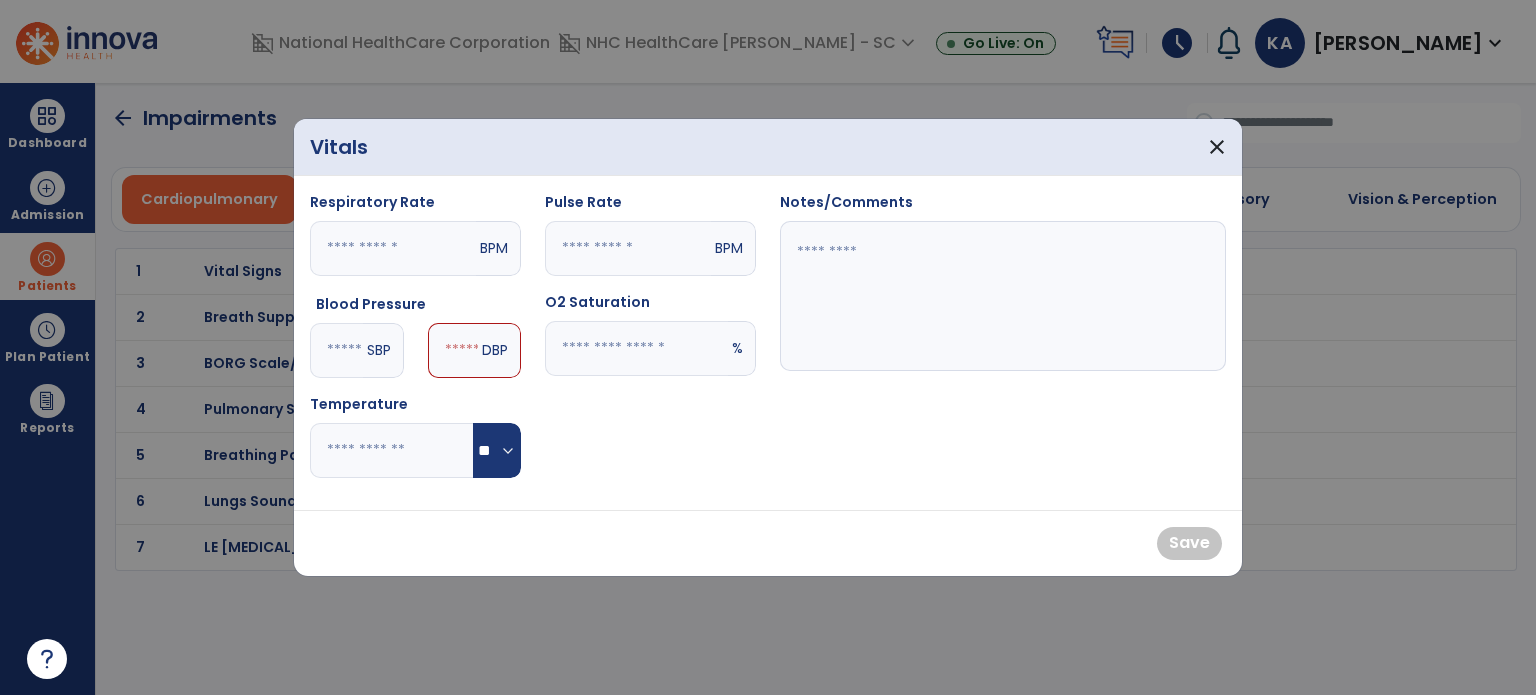 type on "***" 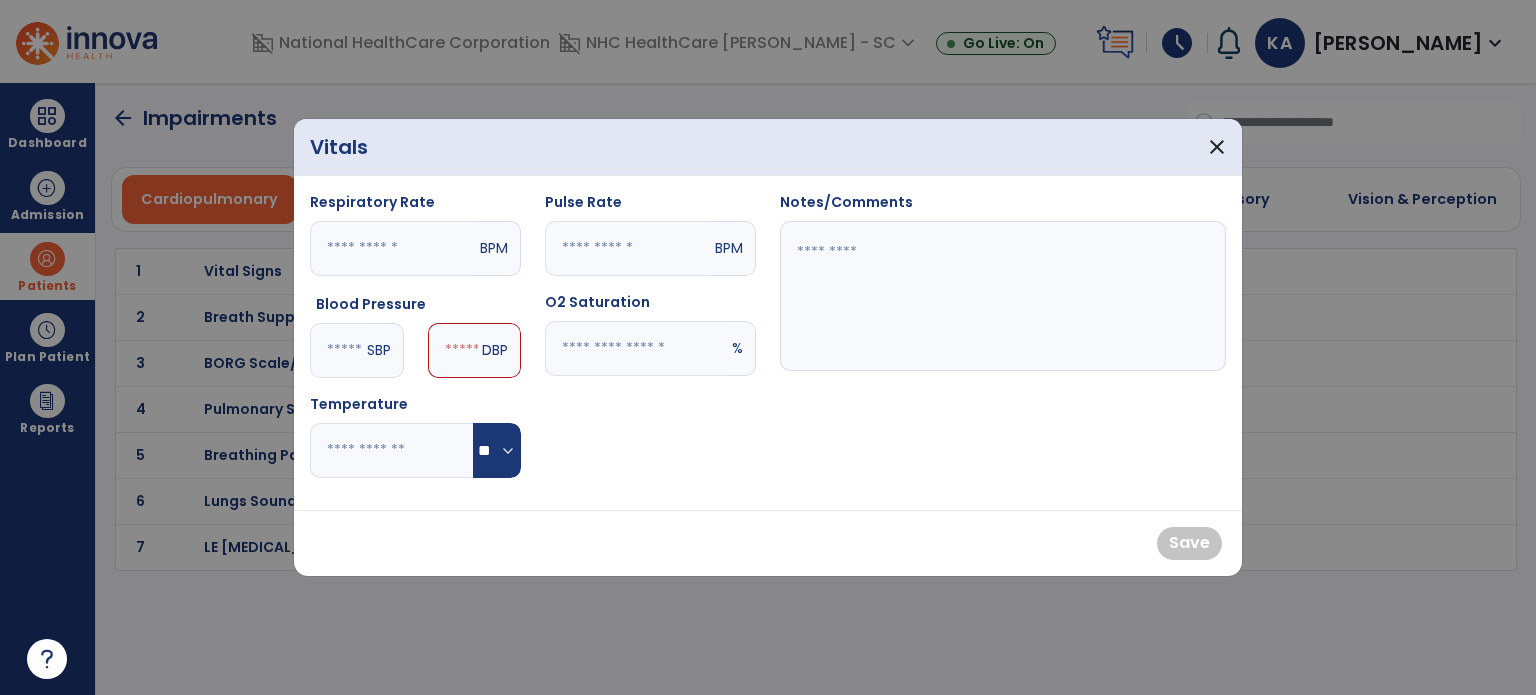 click at bounding box center (453, 350) 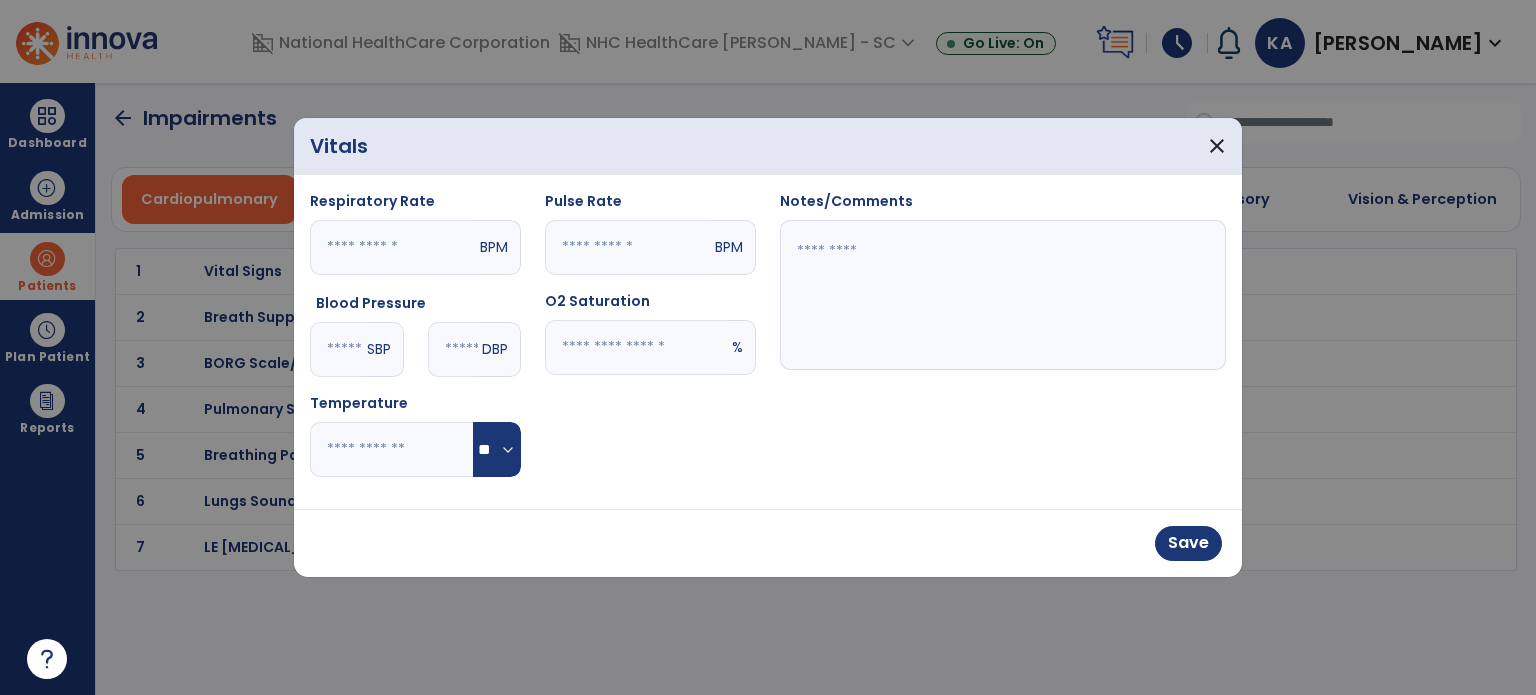 type on "**" 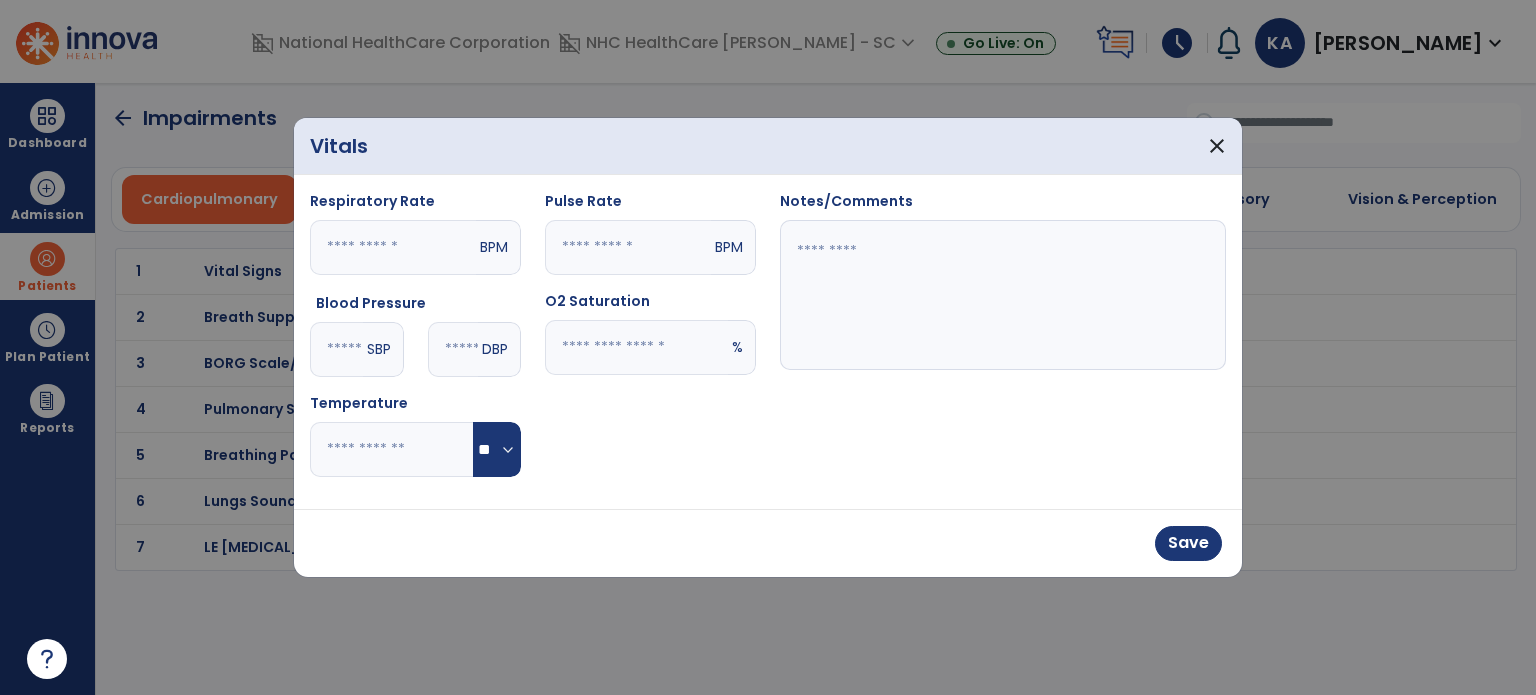 click at bounding box center [1003, 295] 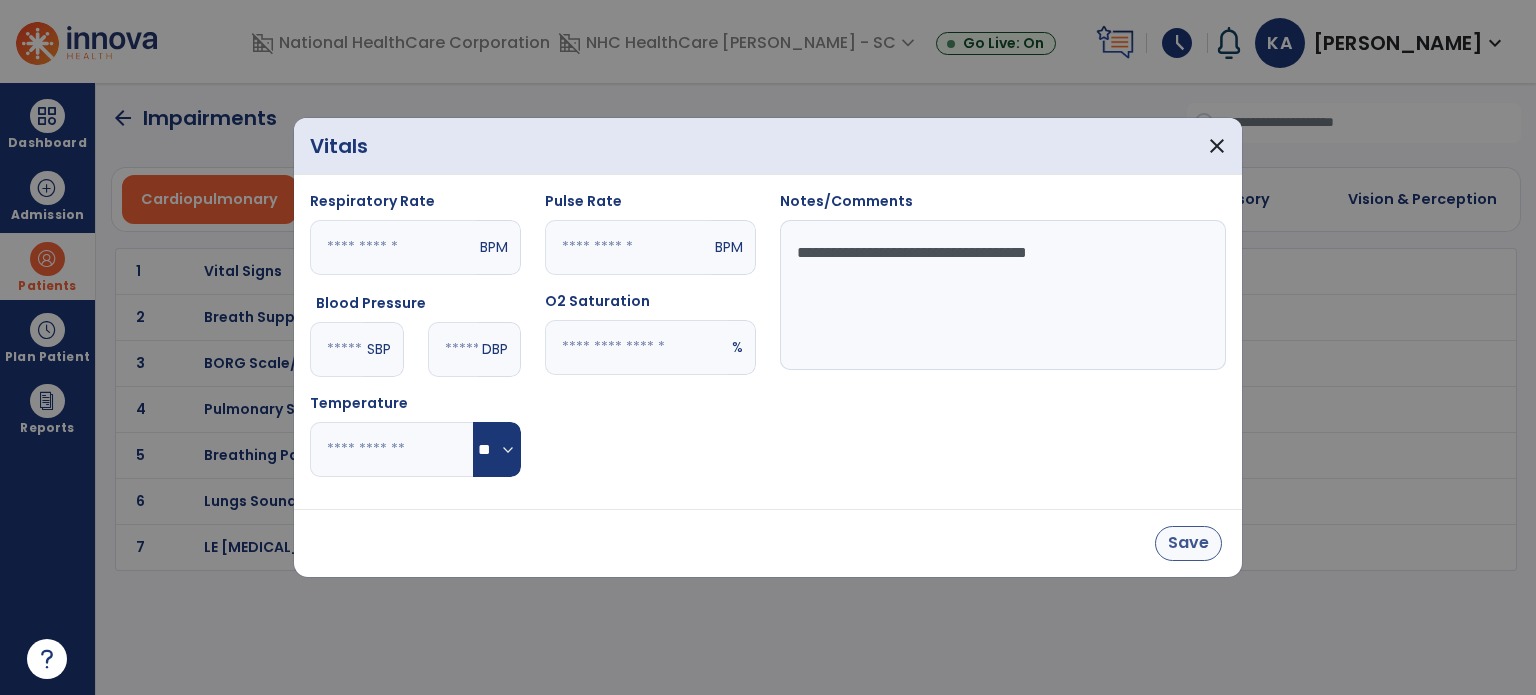 type on "**********" 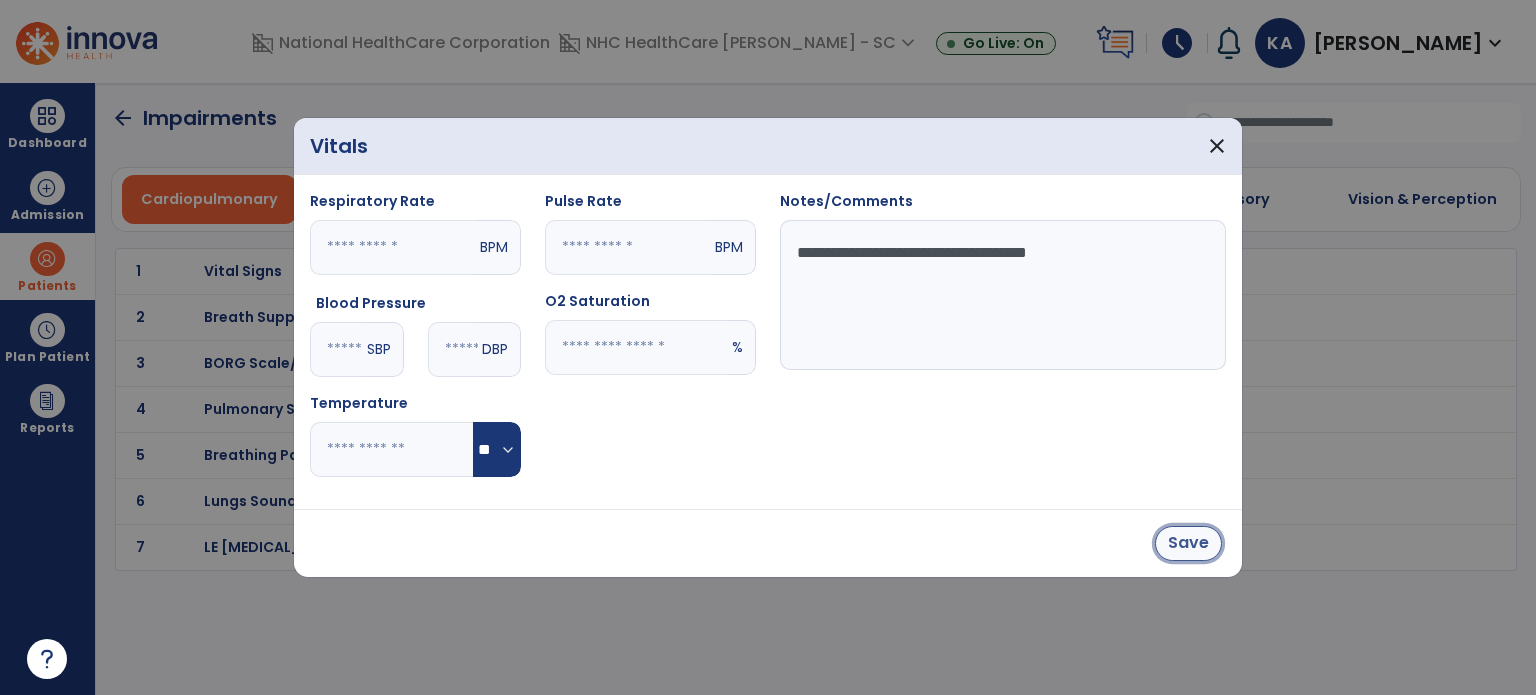 click on "Save" at bounding box center (1188, 543) 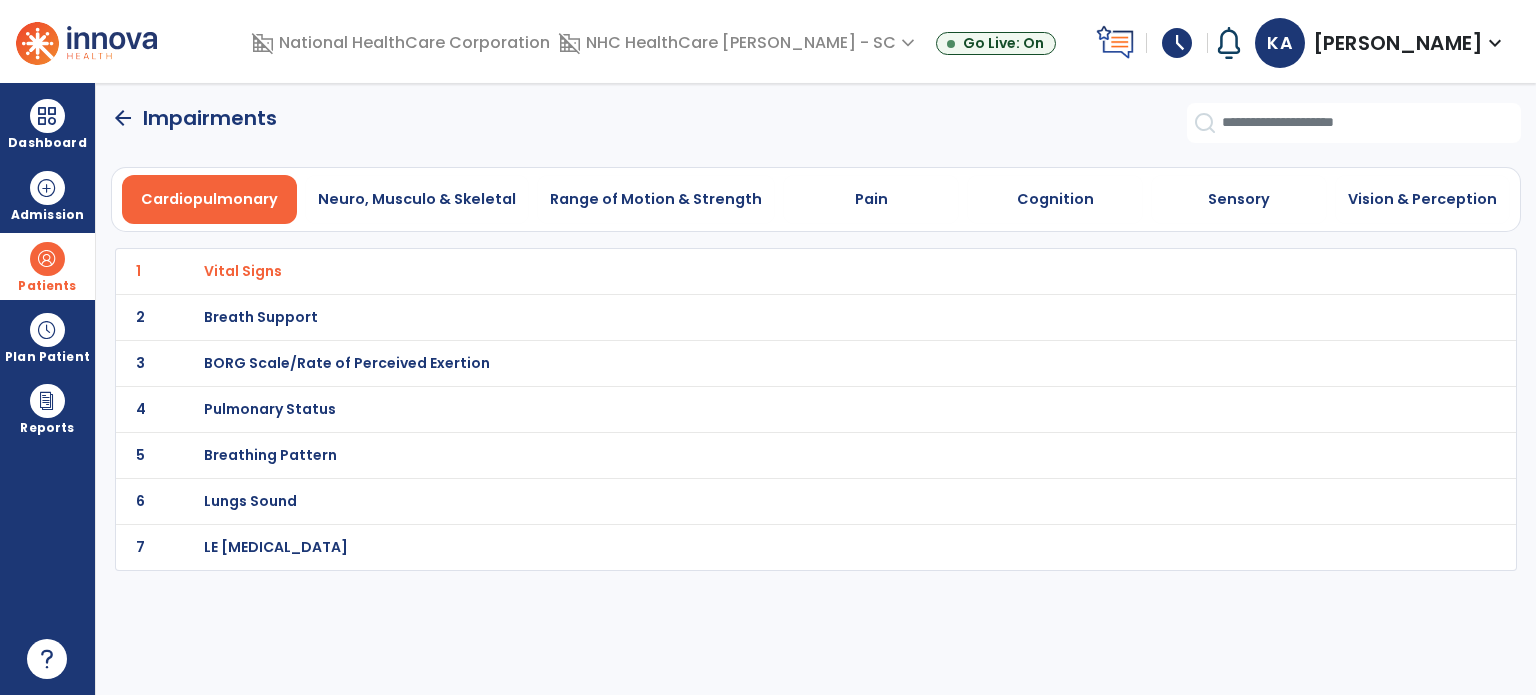 click on "arrow_back" 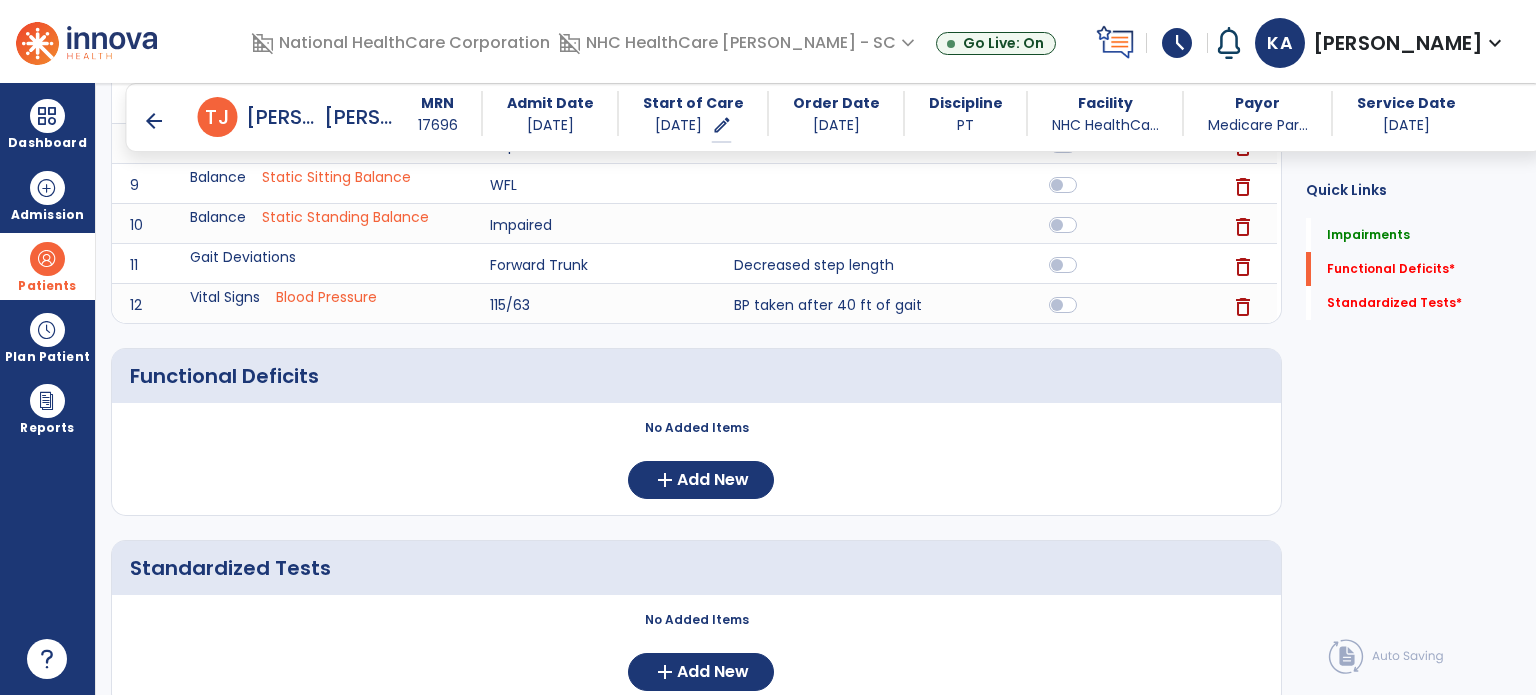 scroll, scrollTop: 700, scrollLeft: 0, axis: vertical 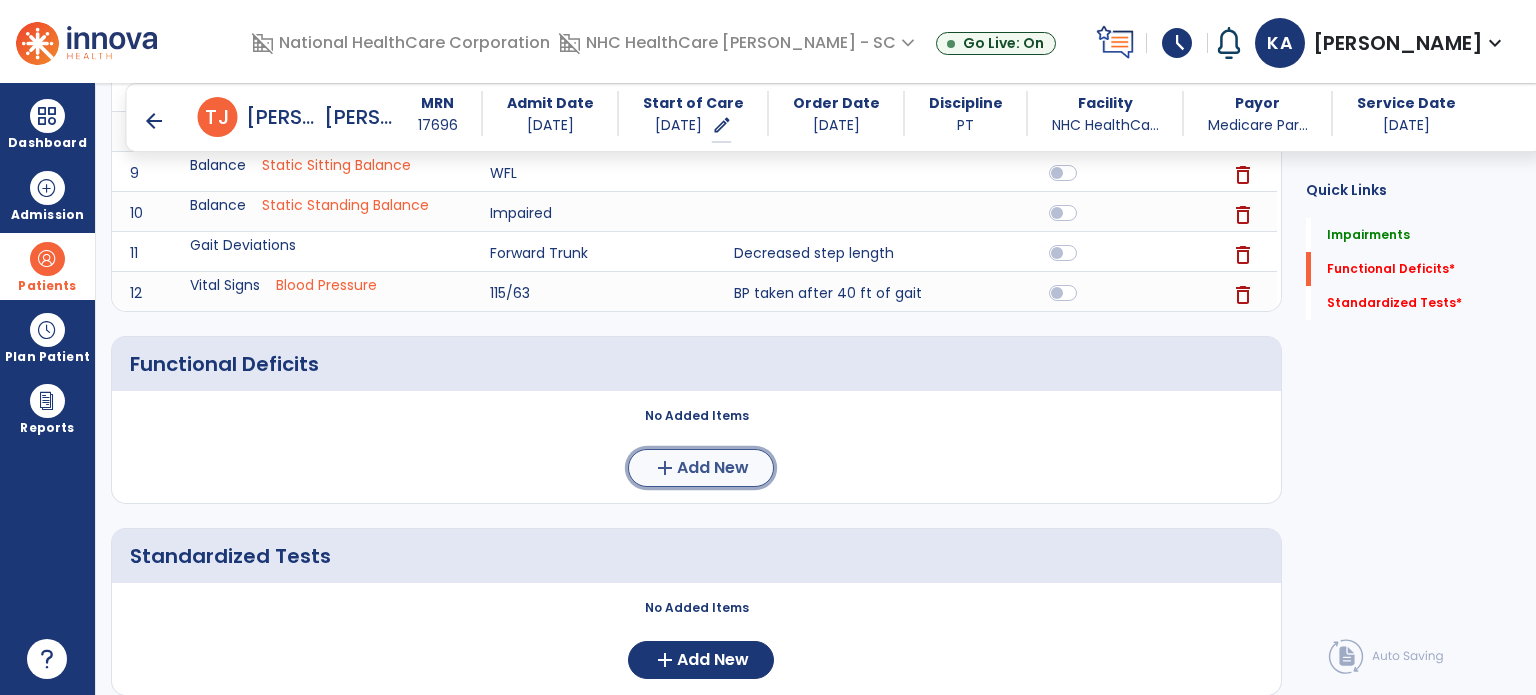 click on "Add New" 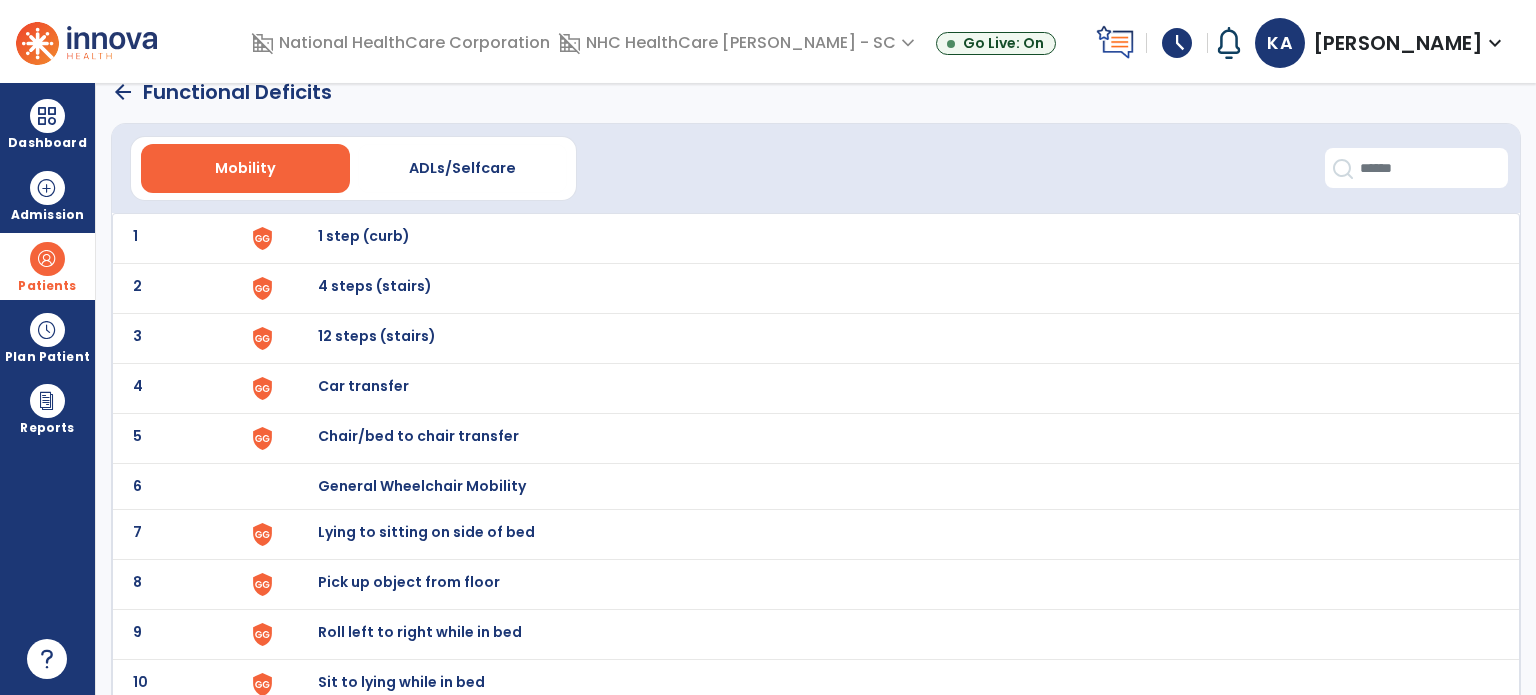 scroll, scrollTop: 100, scrollLeft: 0, axis: vertical 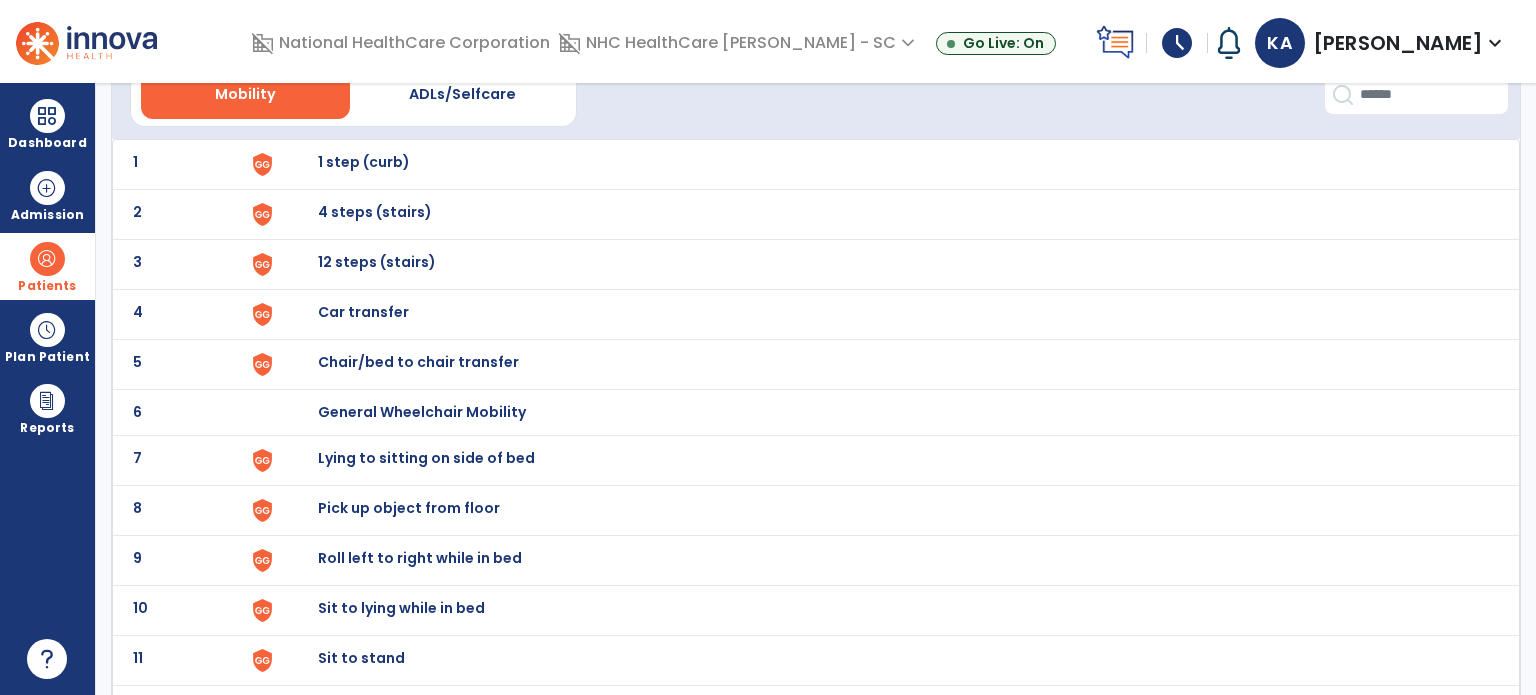 click on "Chair/bed to chair transfer" at bounding box center (364, 162) 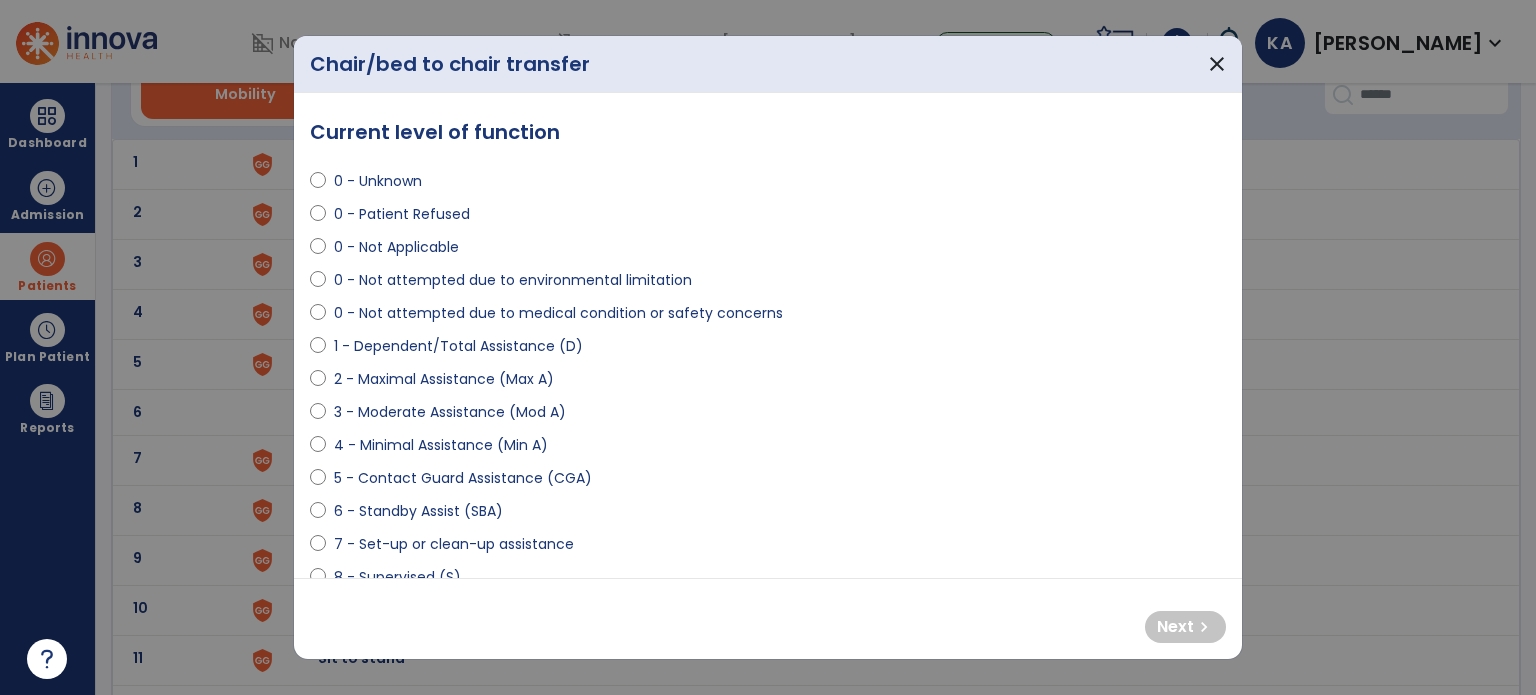 scroll, scrollTop: 100, scrollLeft: 0, axis: vertical 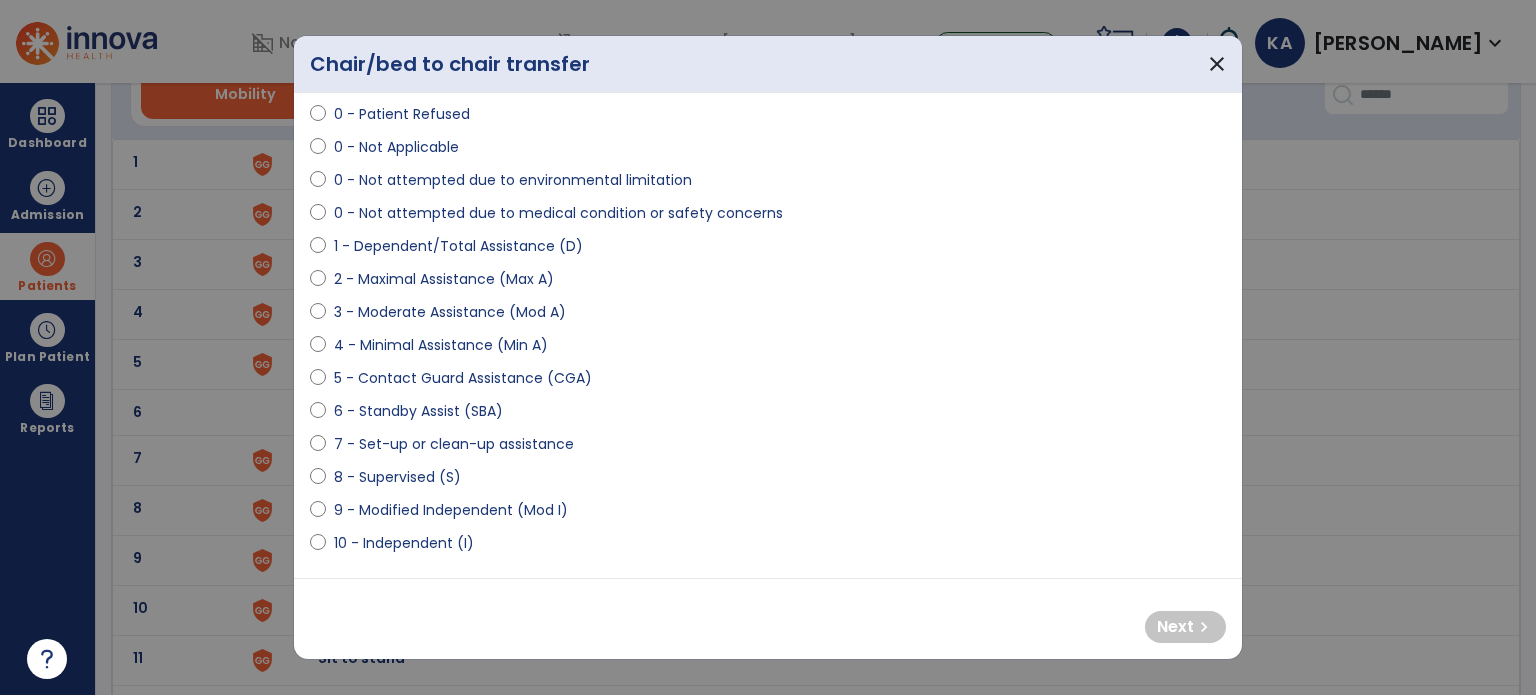 select on "**********" 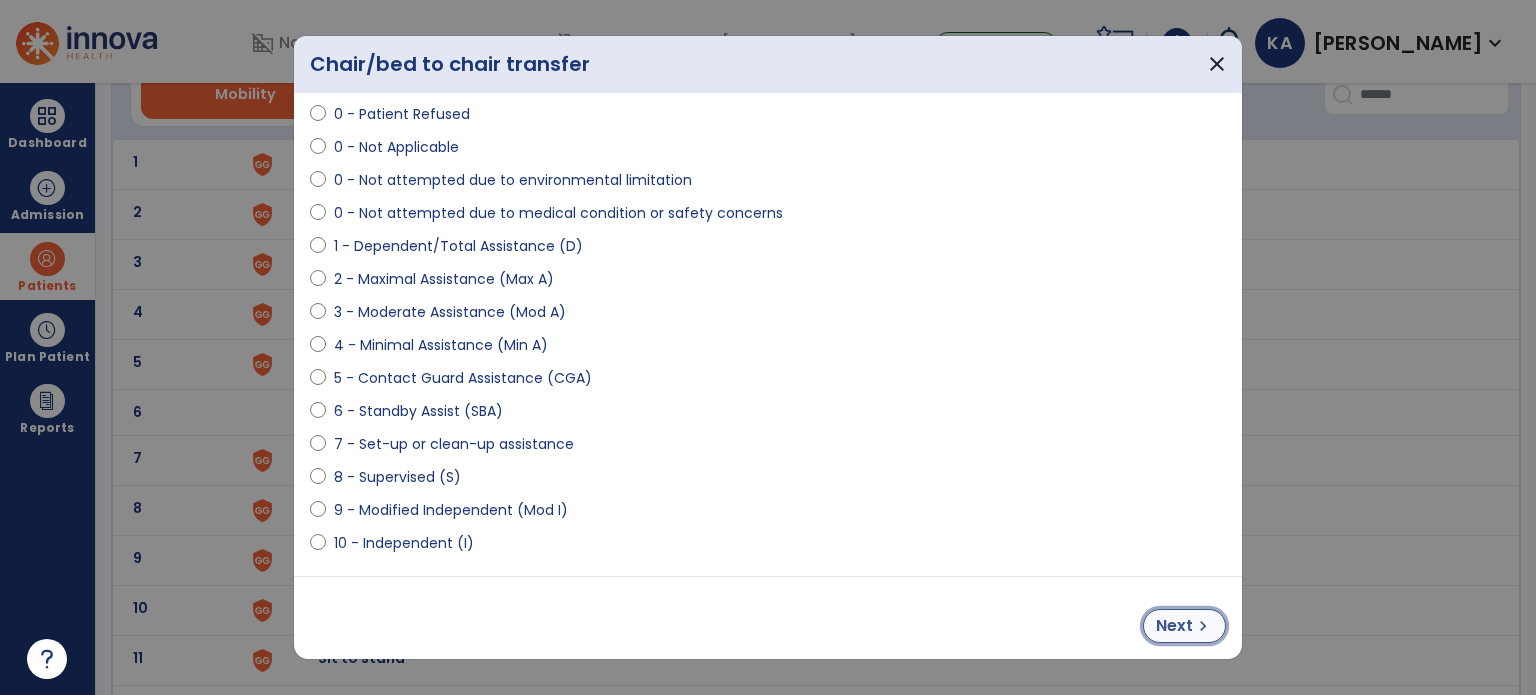 click on "chevron_right" at bounding box center (1203, 626) 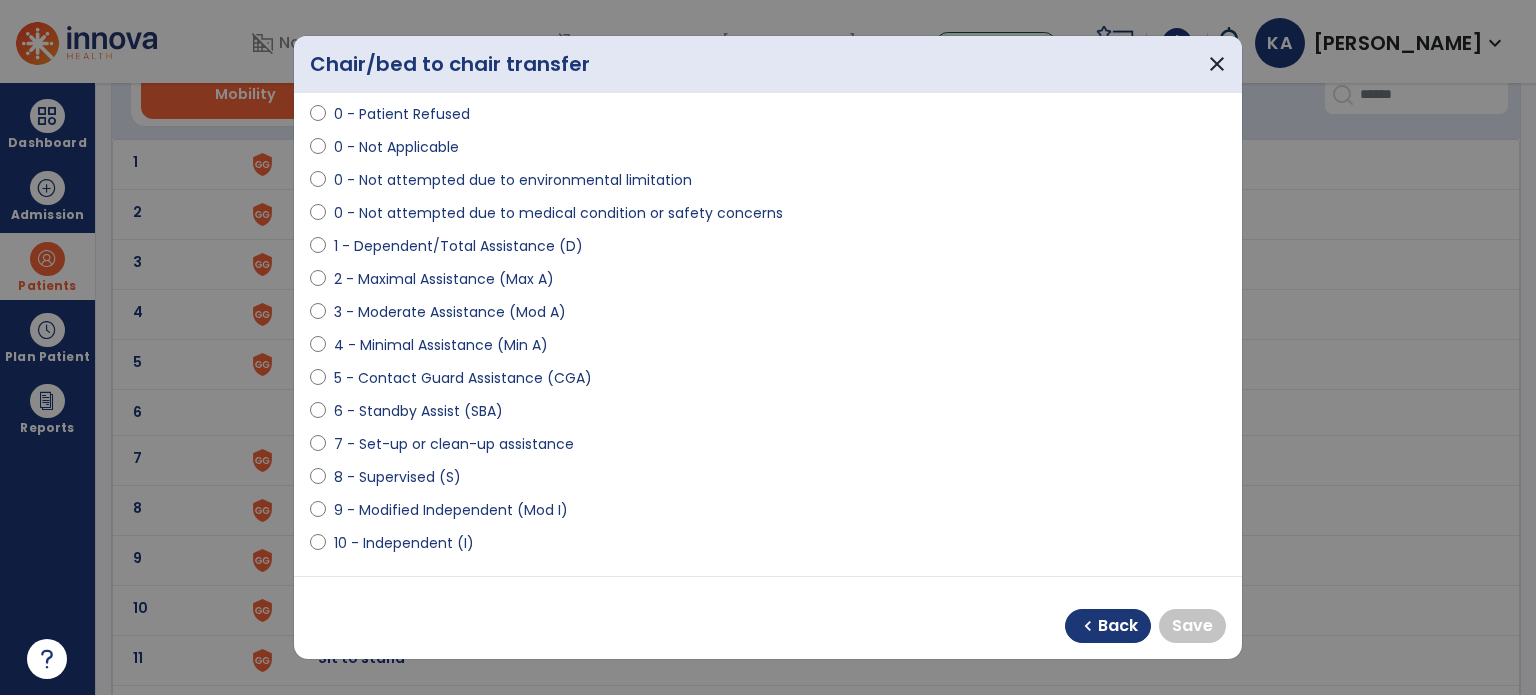 select on "**********" 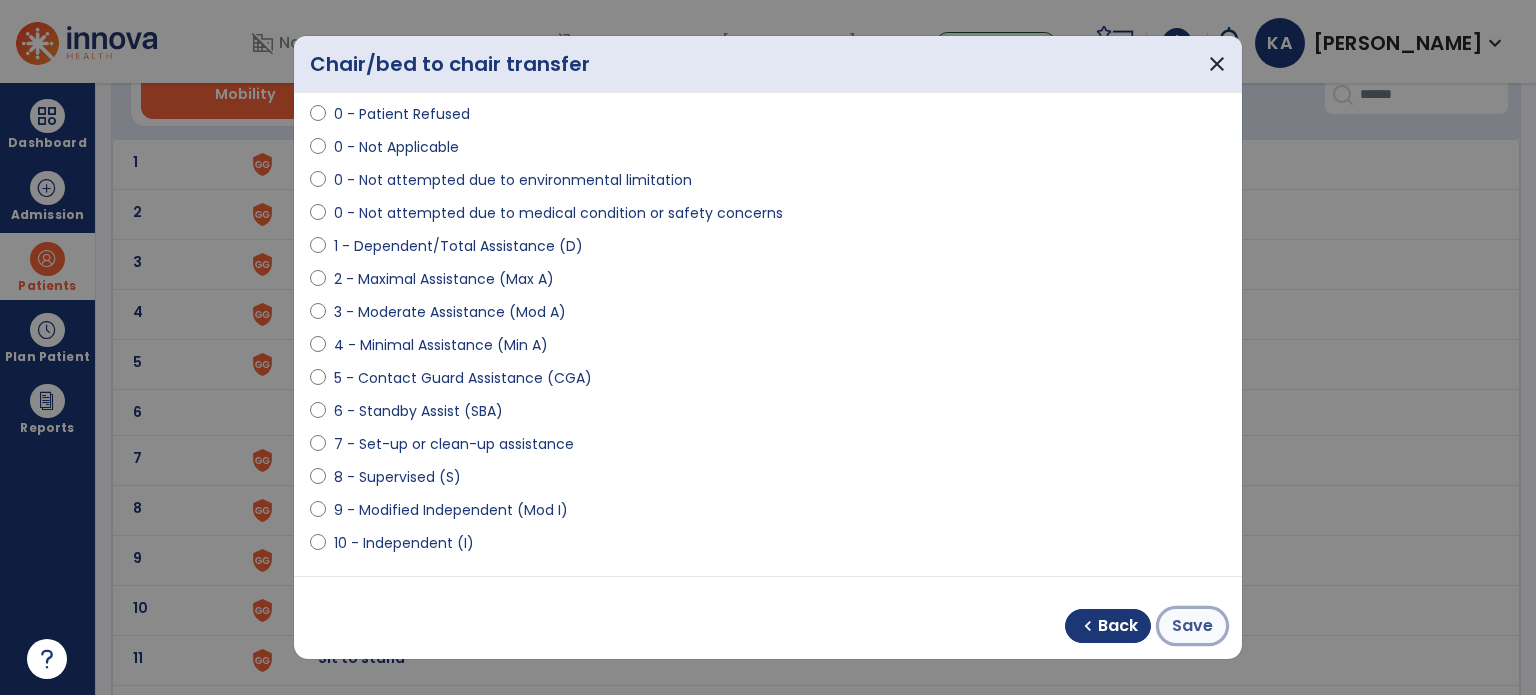 click on "Save" at bounding box center [1192, 626] 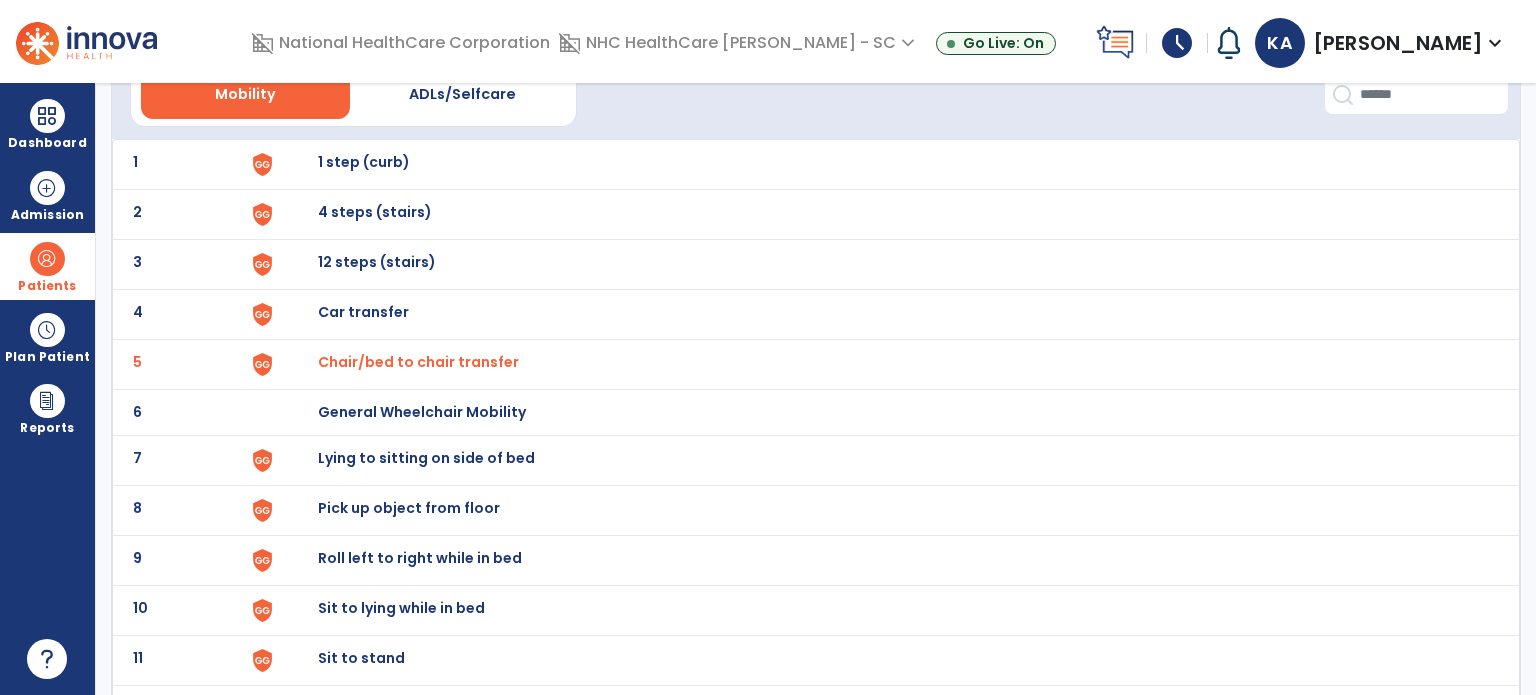 click on "Lying to sitting on side of bed" at bounding box center (364, 162) 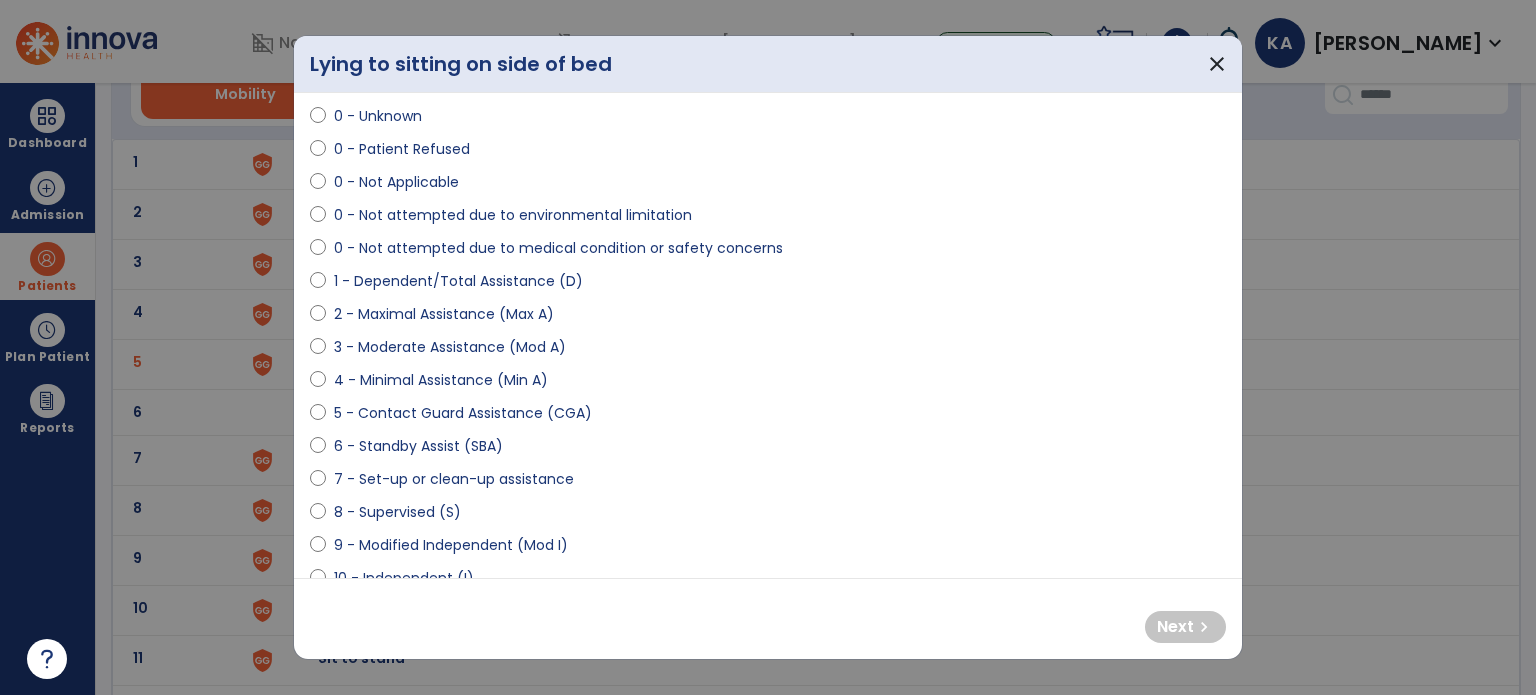 scroll, scrollTop: 100, scrollLeft: 0, axis: vertical 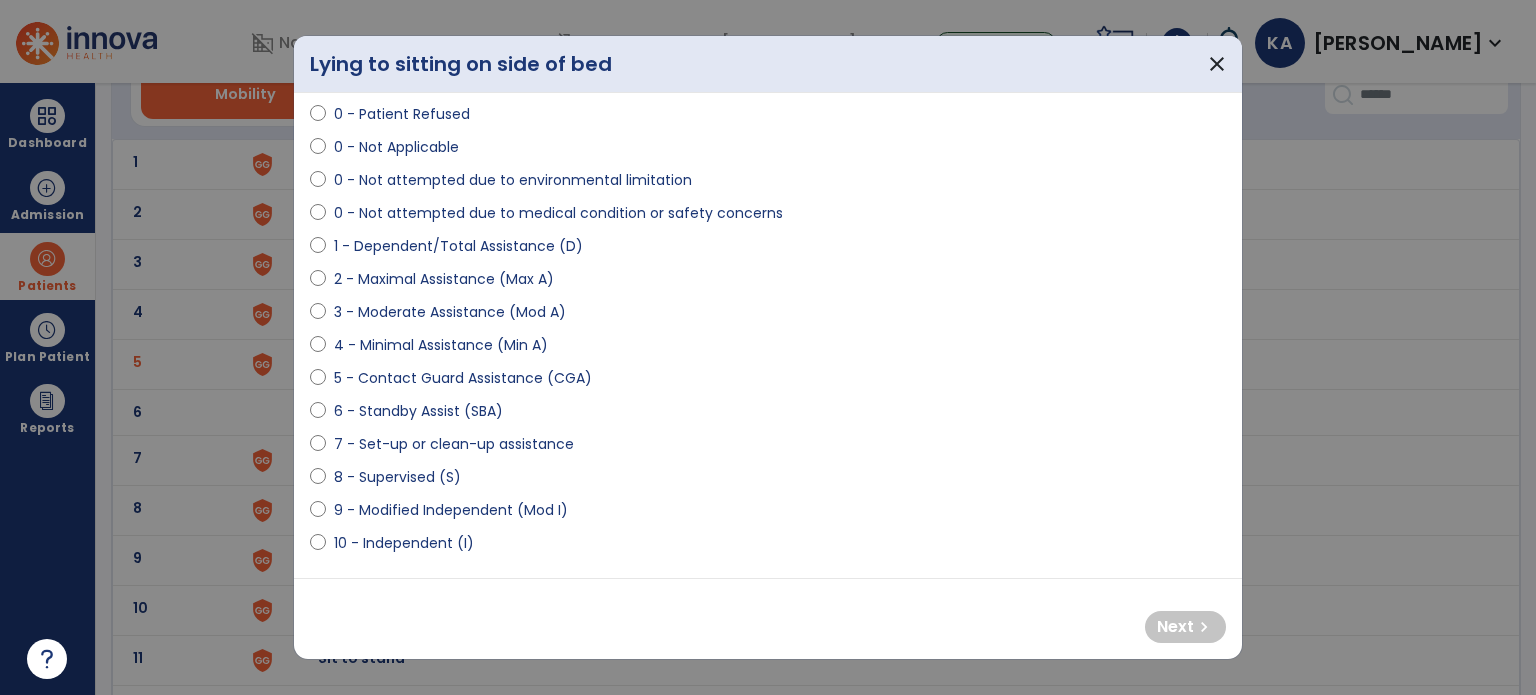 select on "**********" 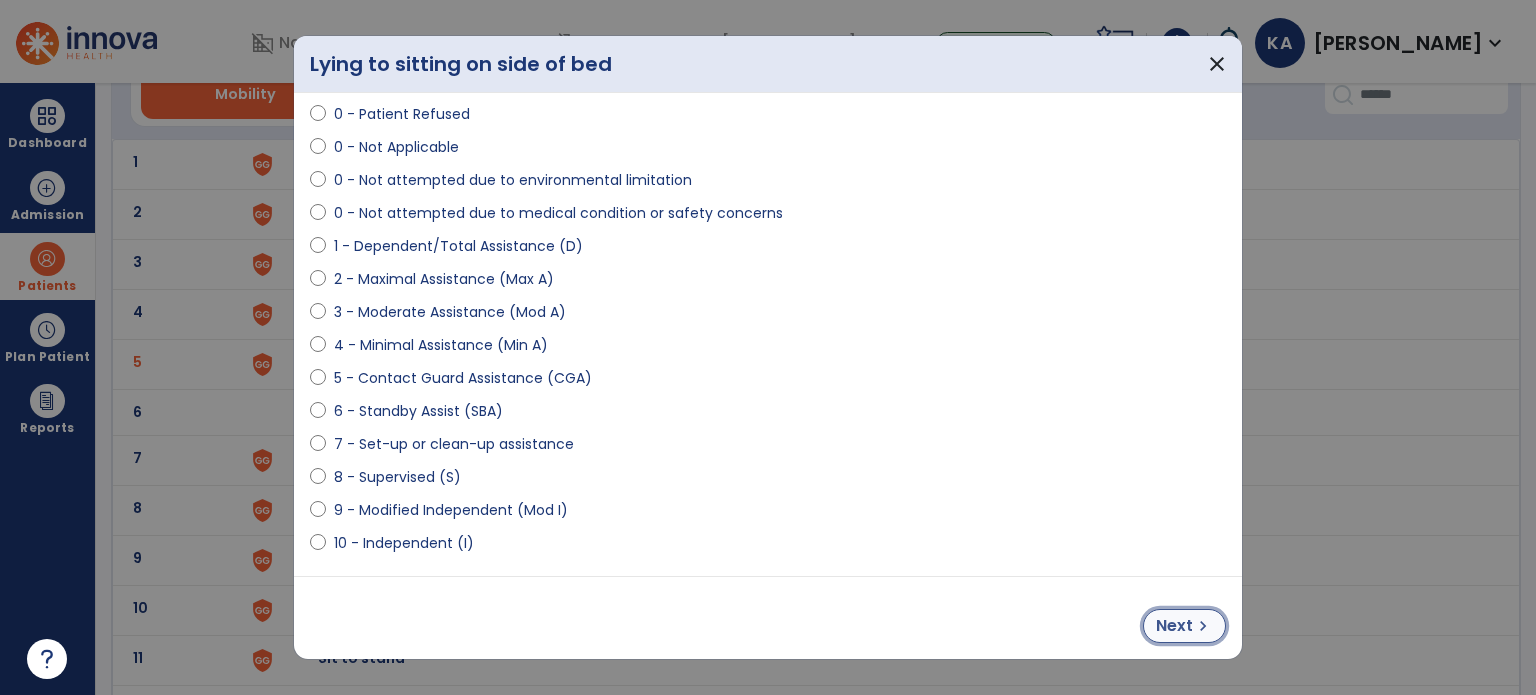 click on "Next" at bounding box center (1174, 626) 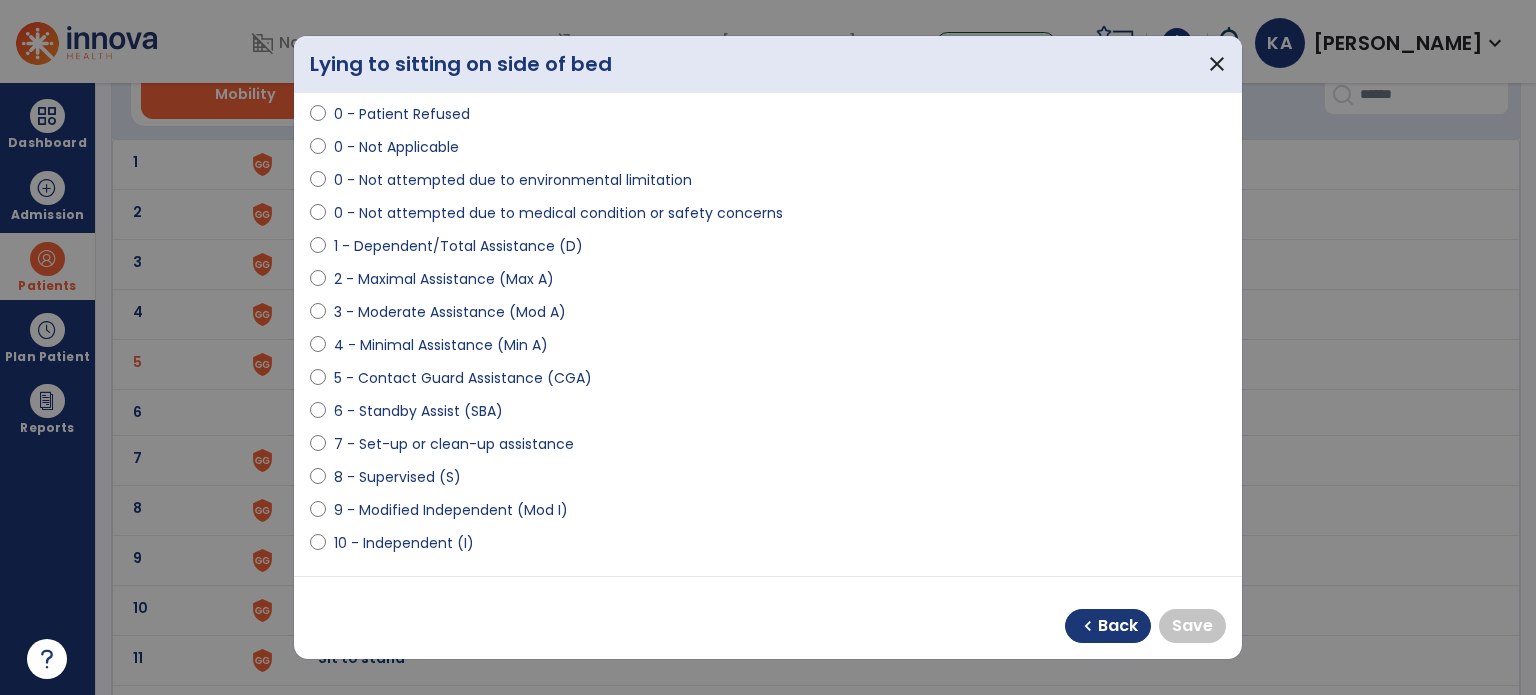 select on "**********" 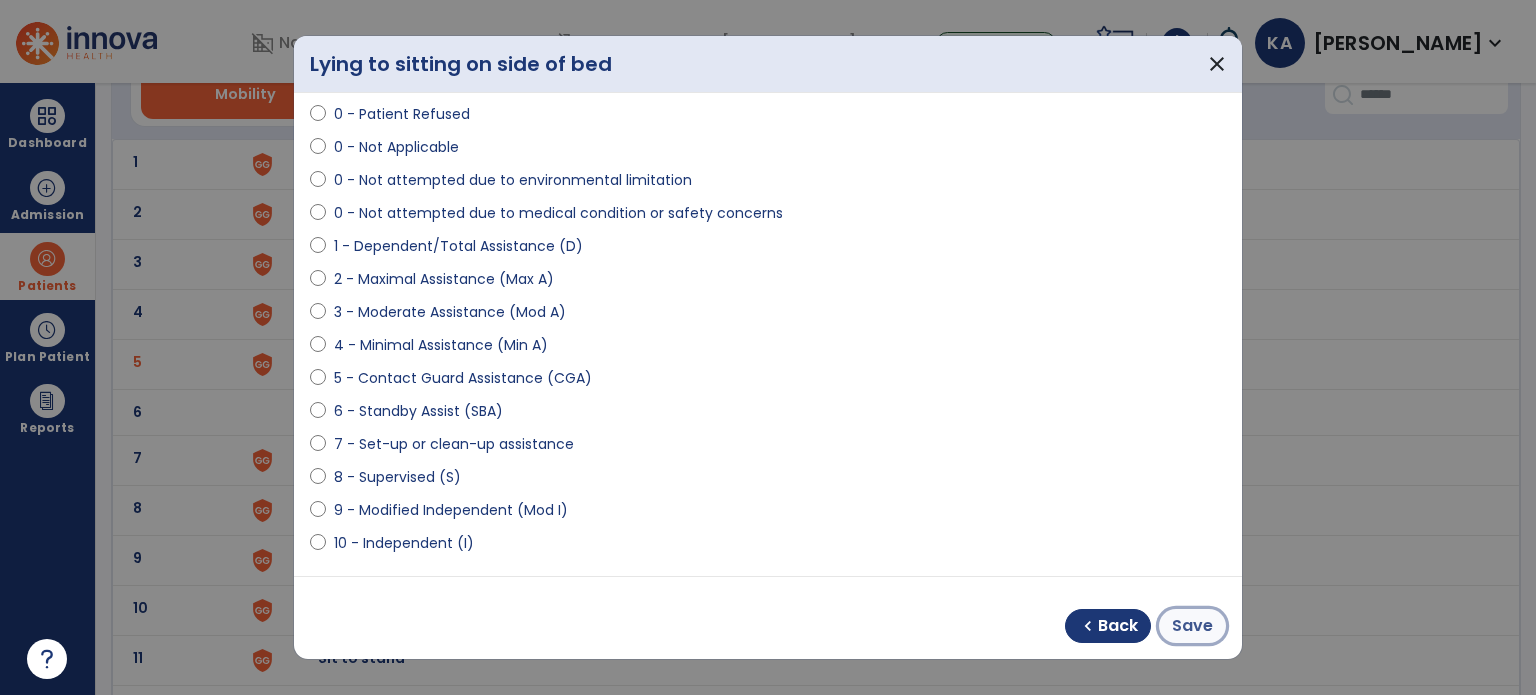 click on "Save" at bounding box center [1192, 626] 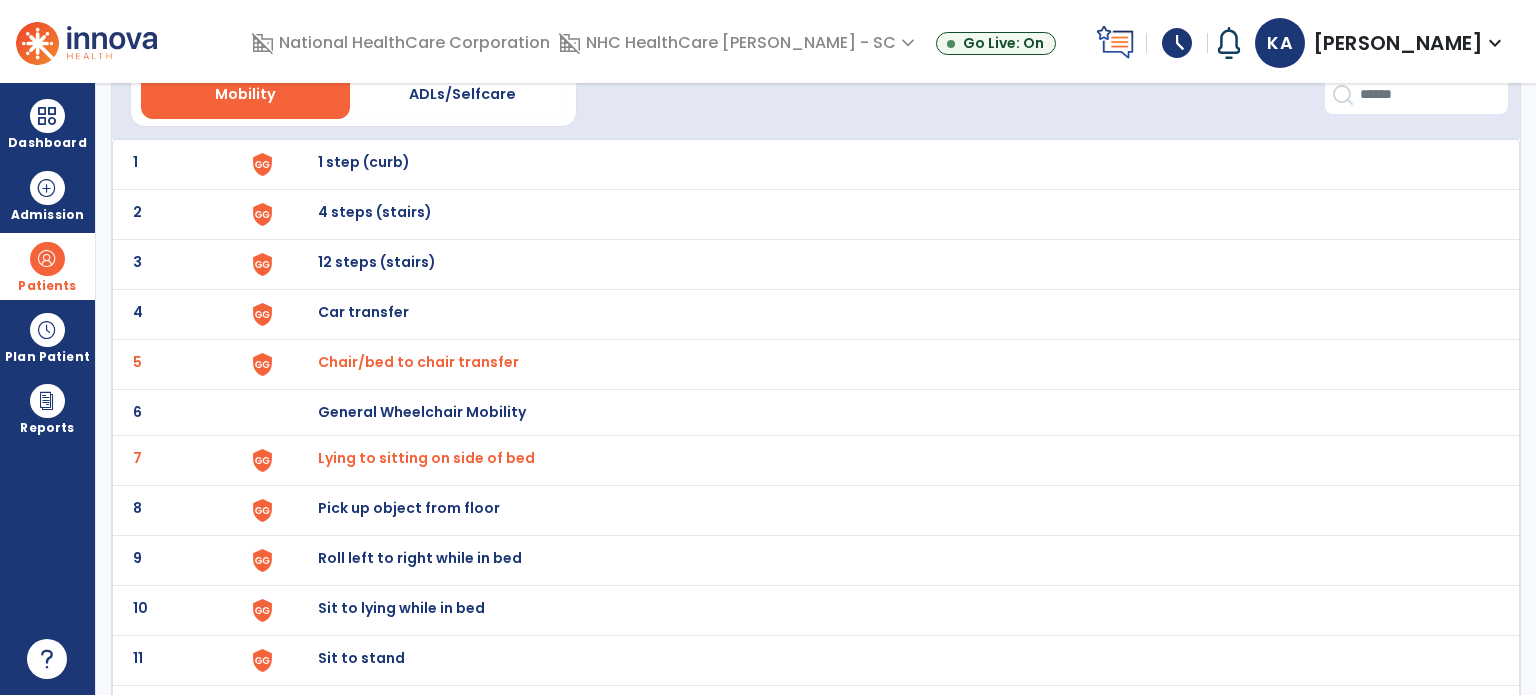 scroll, scrollTop: 200, scrollLeft: 0, axis: vertical 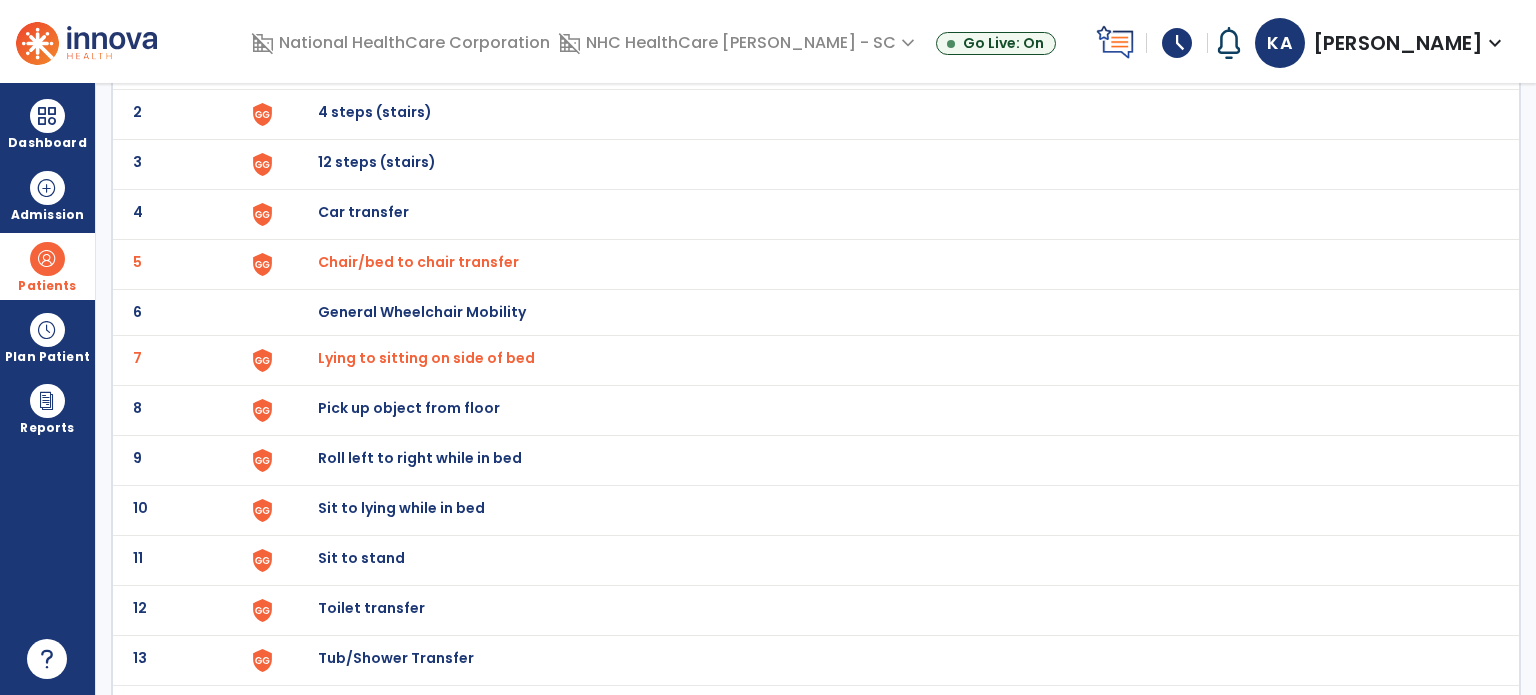 click on "Roll left to right while in bed" at bounding box center (364, 62) 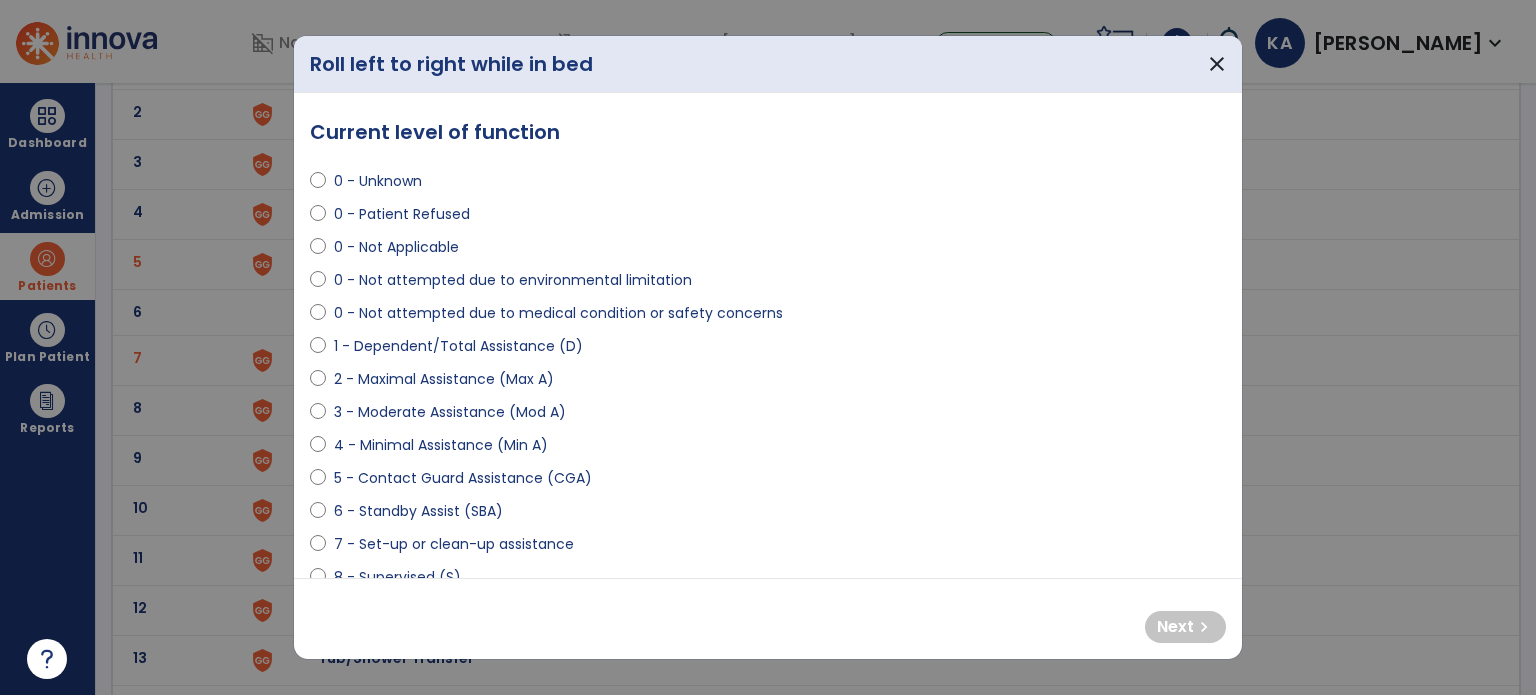 click at bounding box center (318, 449) 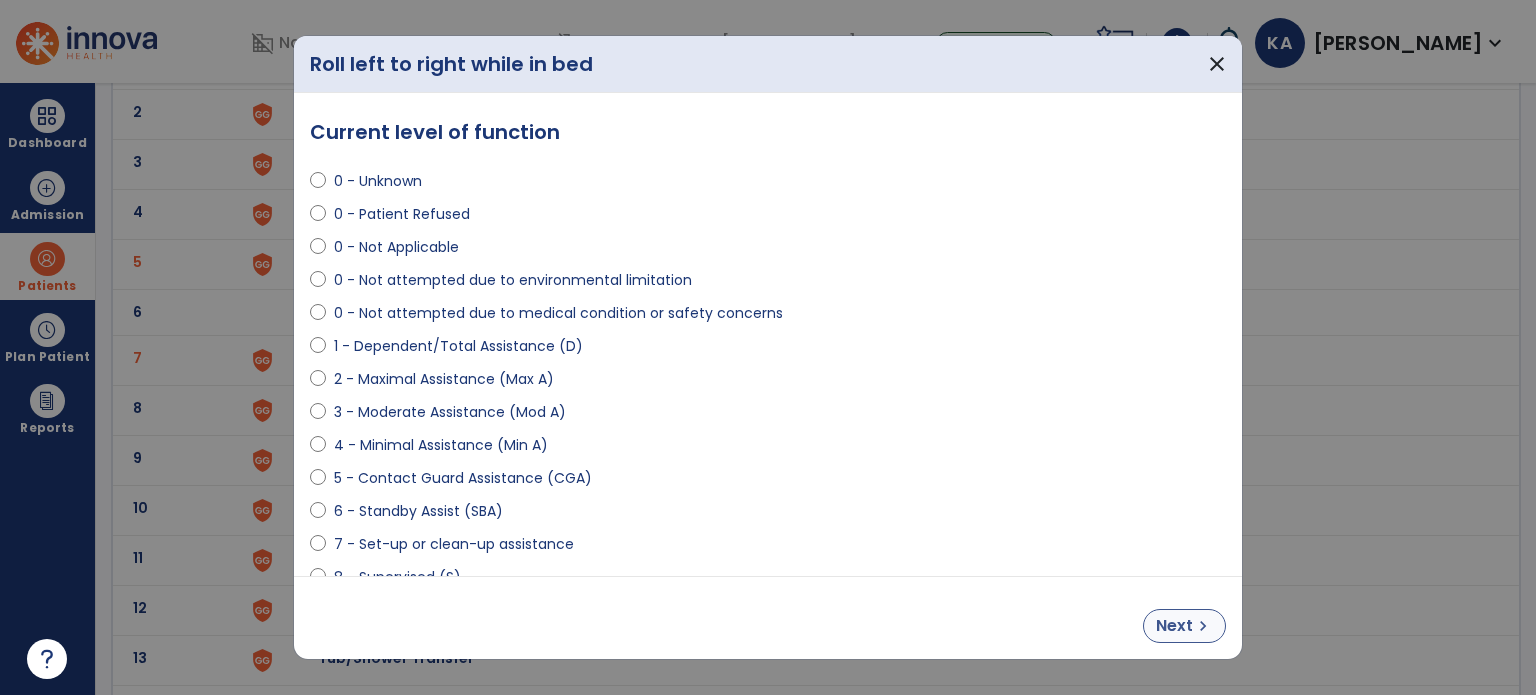 drag, startPoint x: 1154, startPoint y: 607, endPoint x: 1176, endPoint y: 619, distance: 25.059929 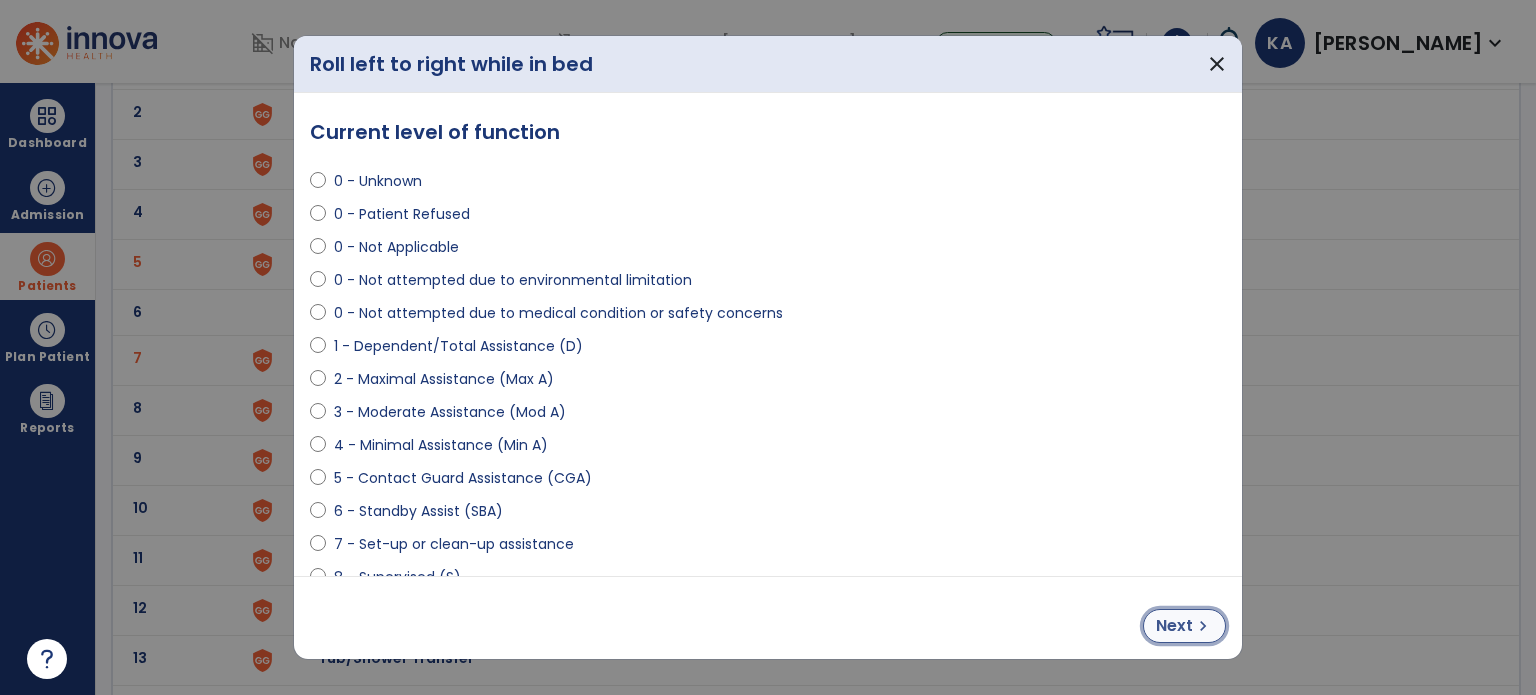 click on "Next" at bounding box center (1174, 626) 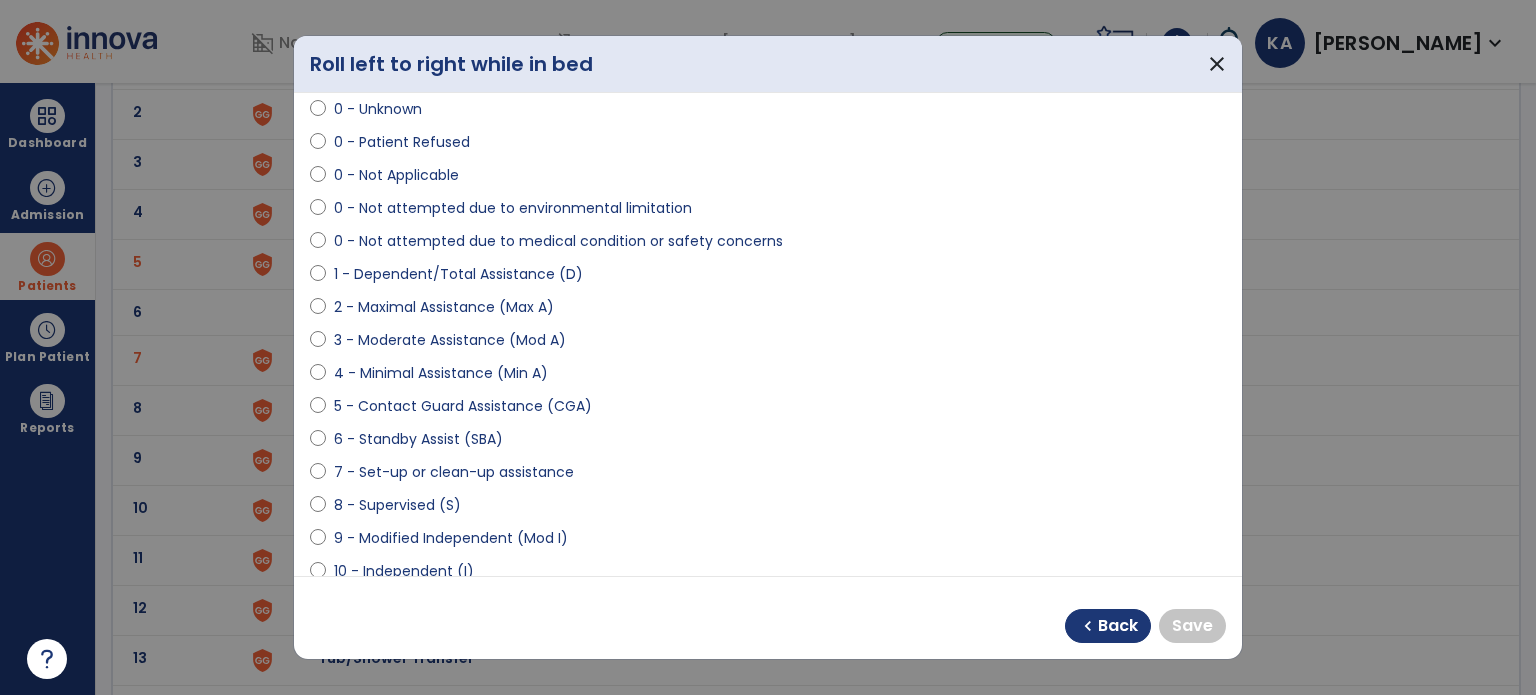 scroll, scrollTop: 100, scrollLeft: 0, axis: vertical 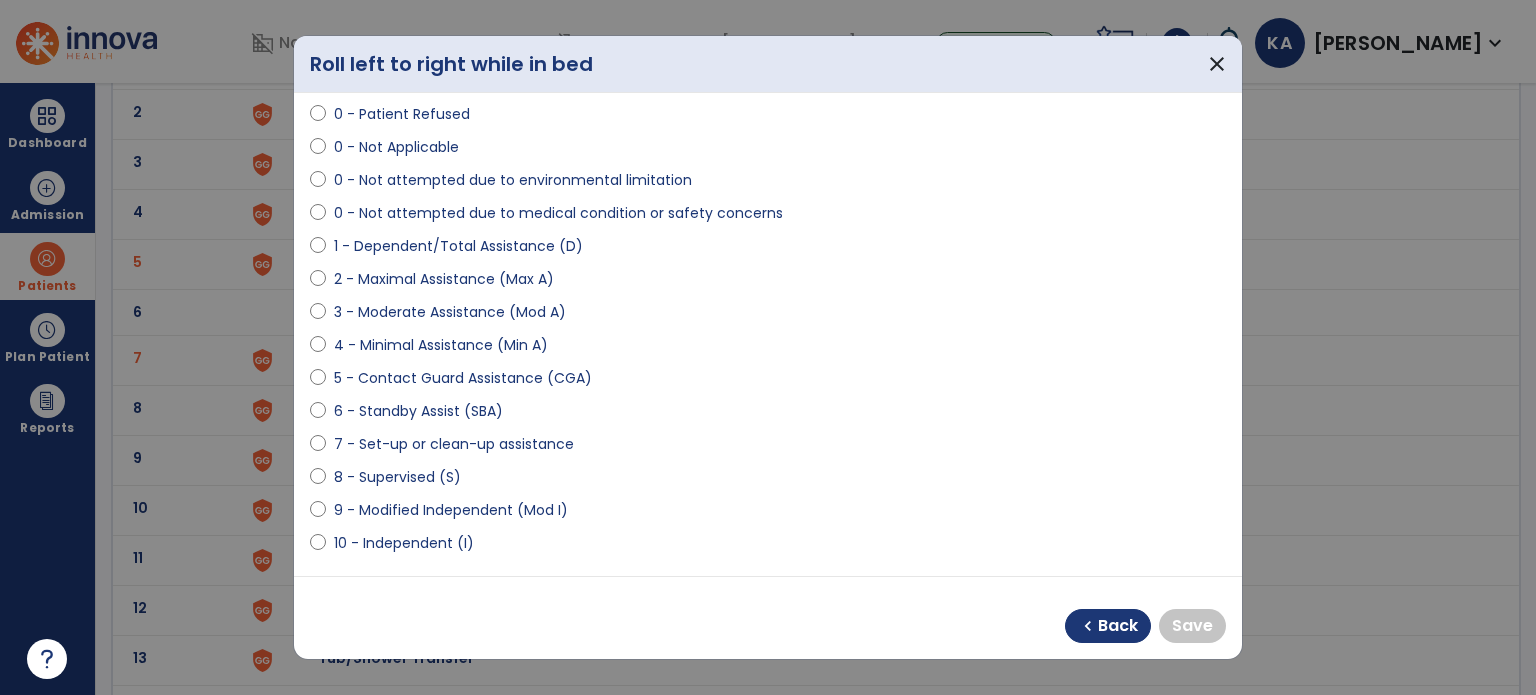 select on "**********" 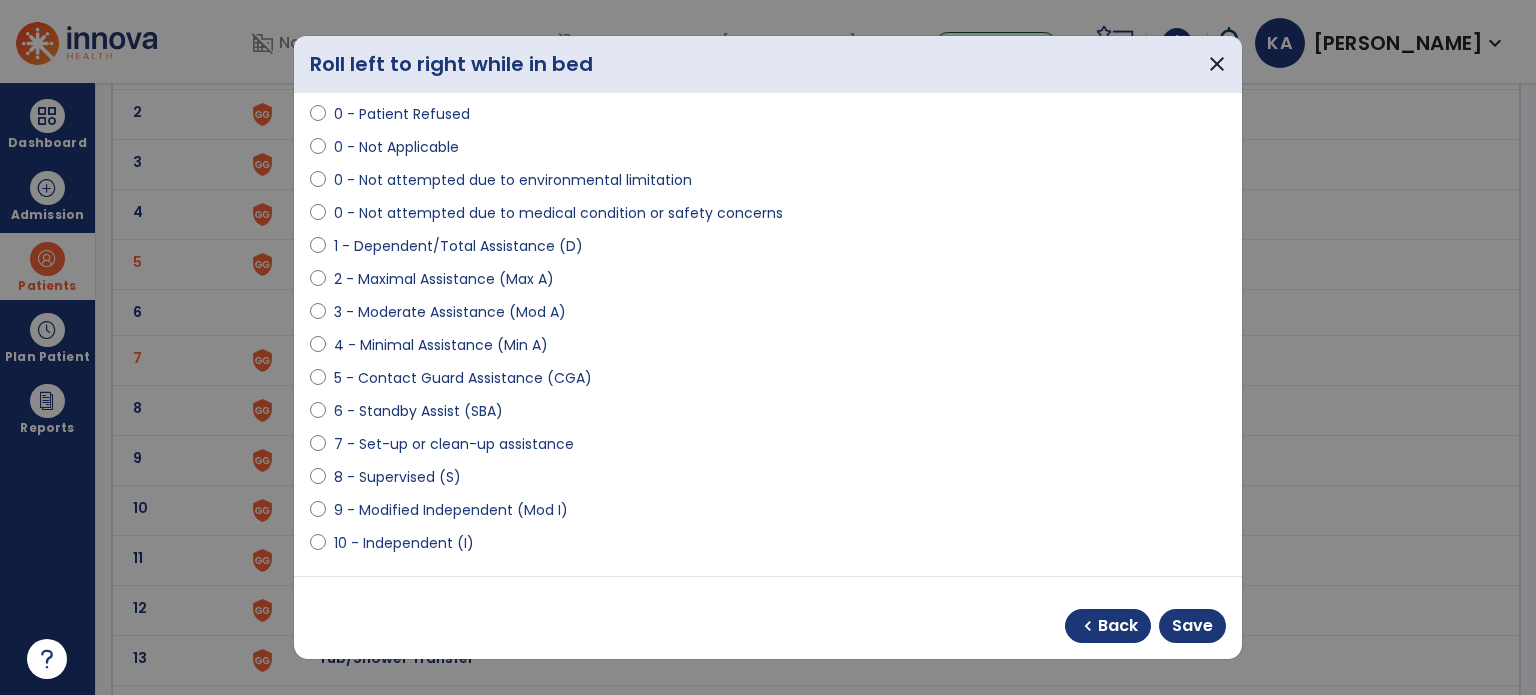 click on "chevron_left  Back Save" at bounding box center (768, 618) 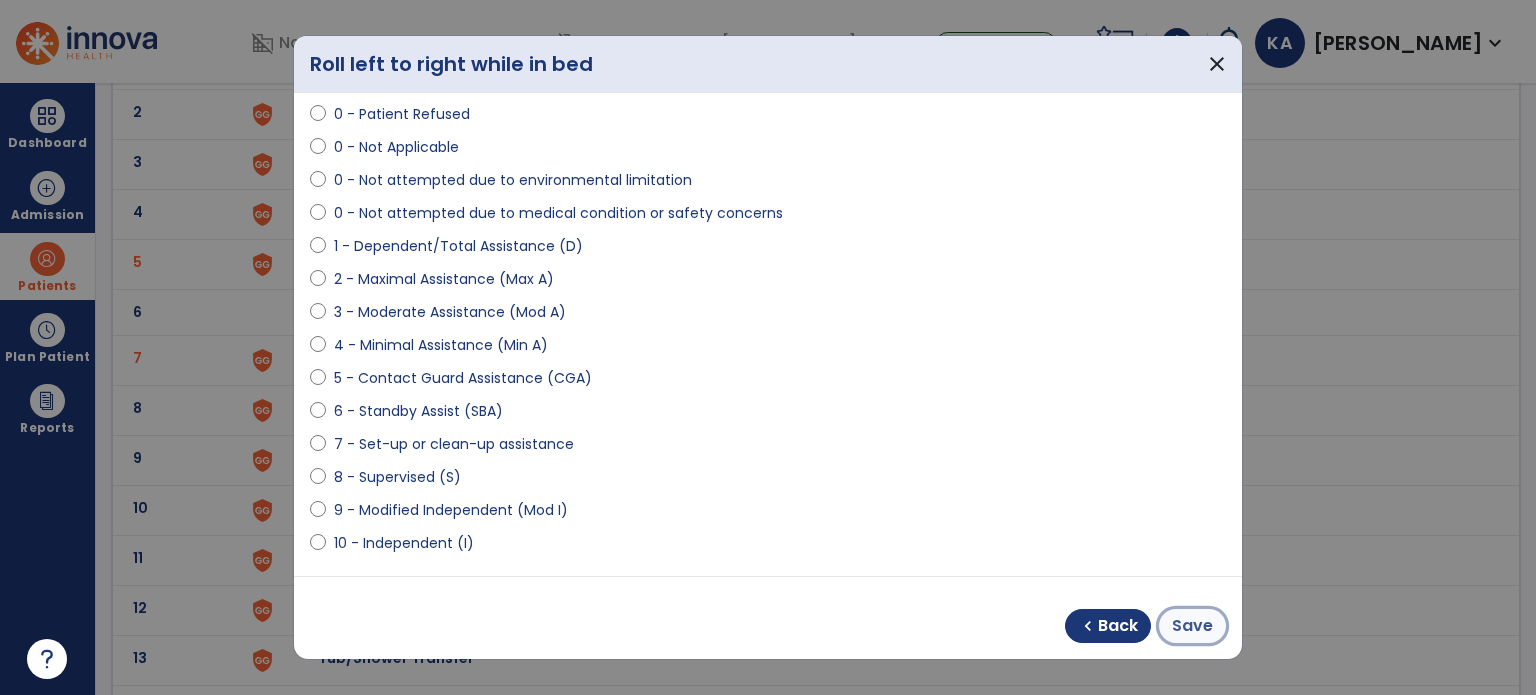 click on "Save" at bounding box center [1192, 626] 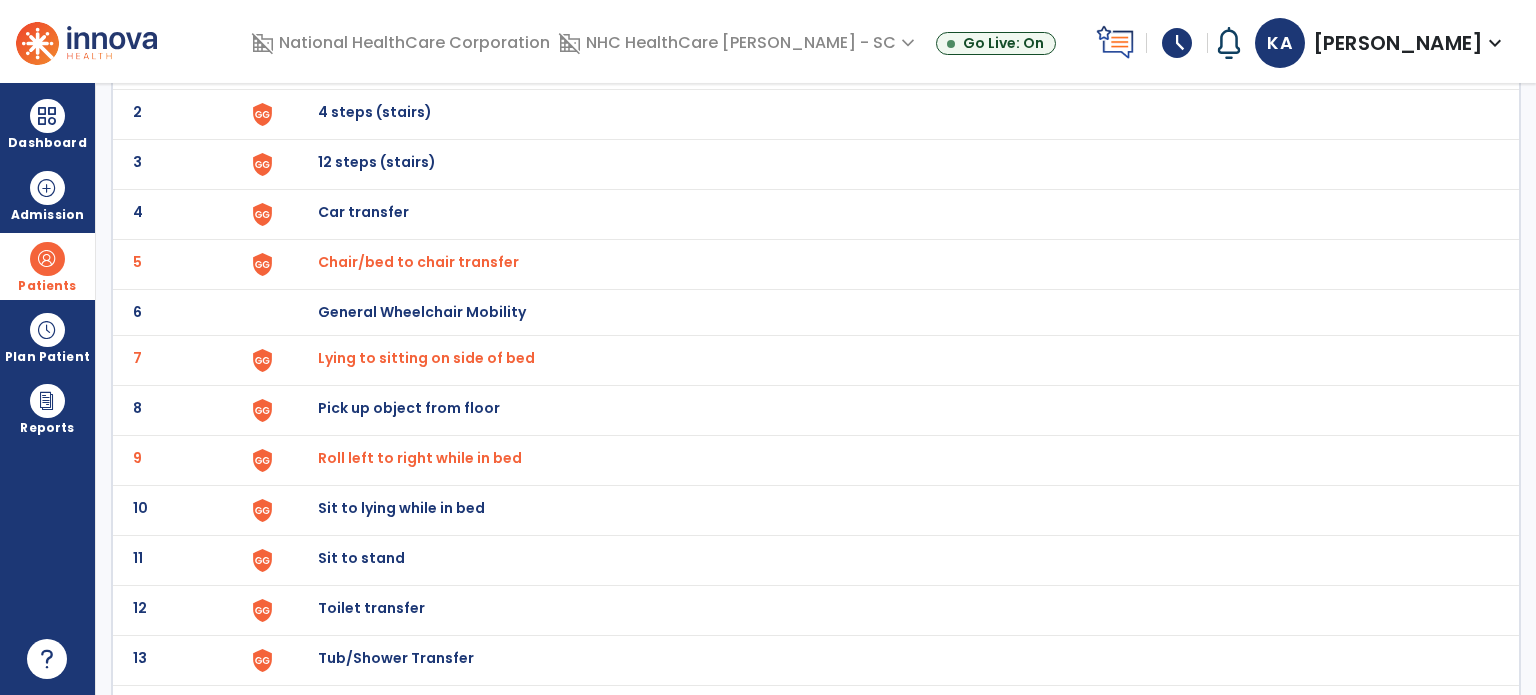 click on "Sit to lying while in bed" at bounding box center [888, 64] 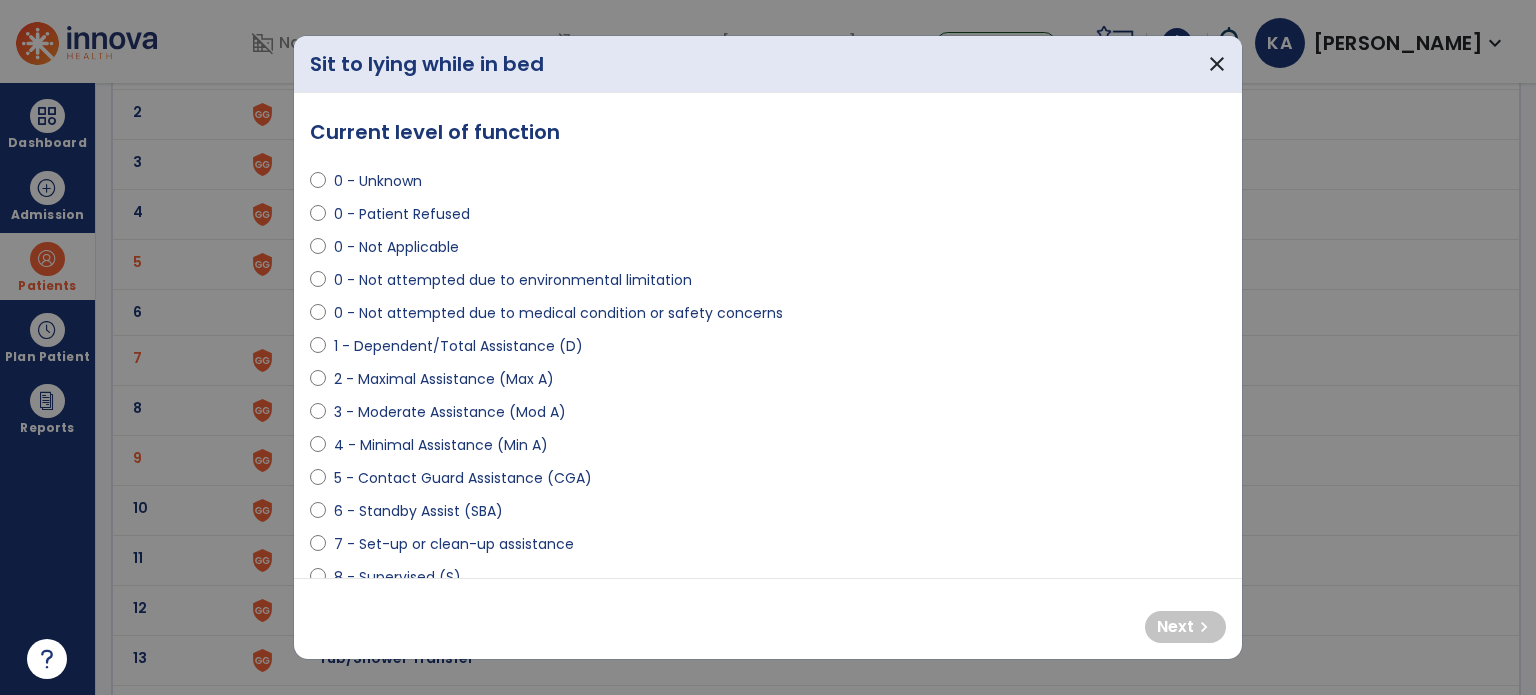 click on "**********" at bounding box center (768, 335) 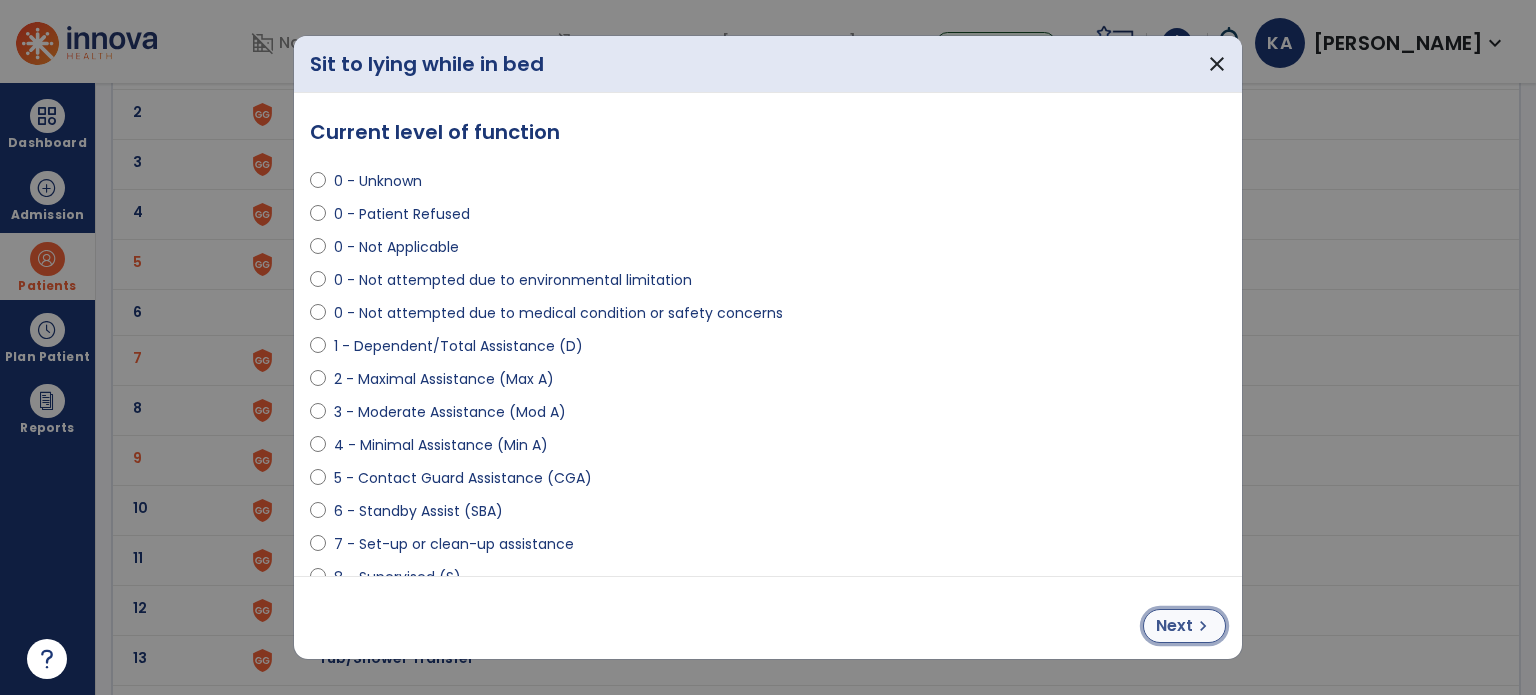 click on "chevron_right" at bounding box center [1203, 626] 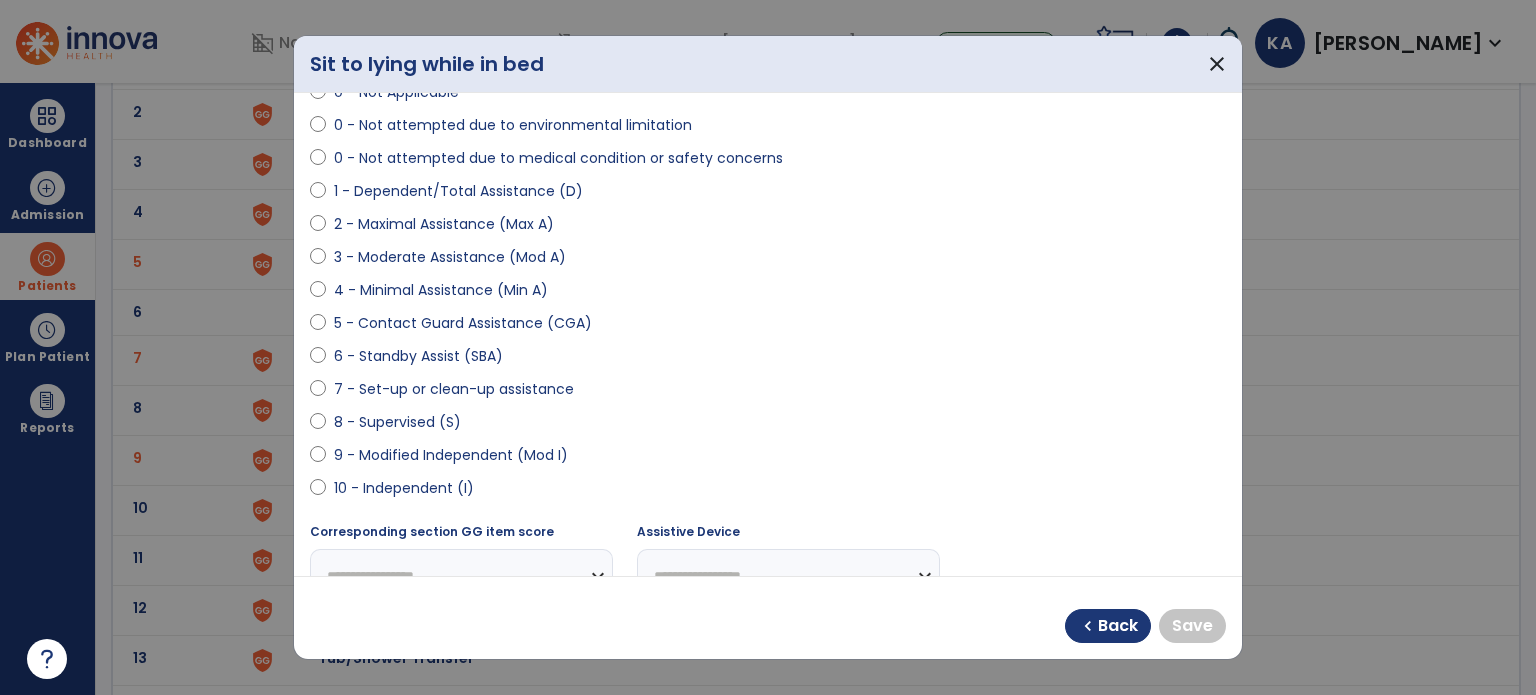 scroll, scrollTop: 200, scrollLeft: 0, axis: vertical 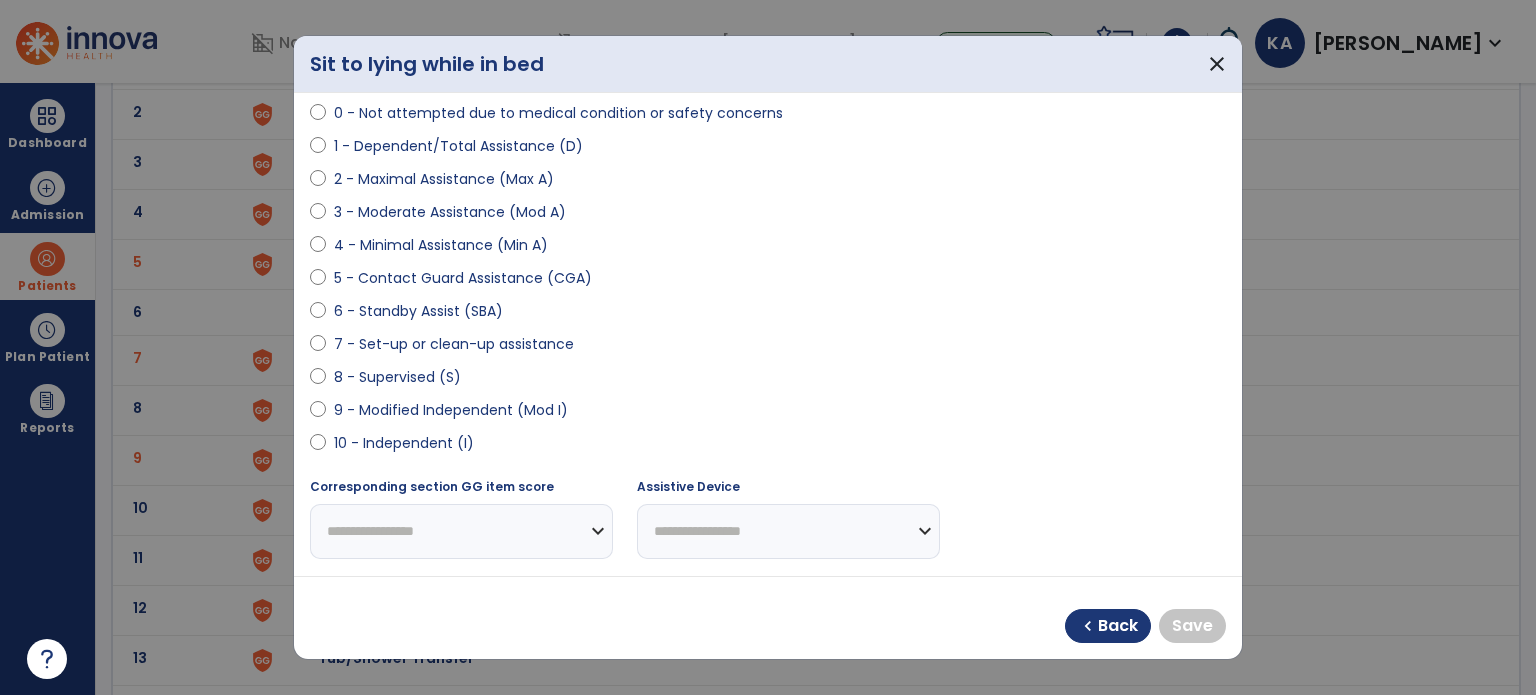 select on "**********" 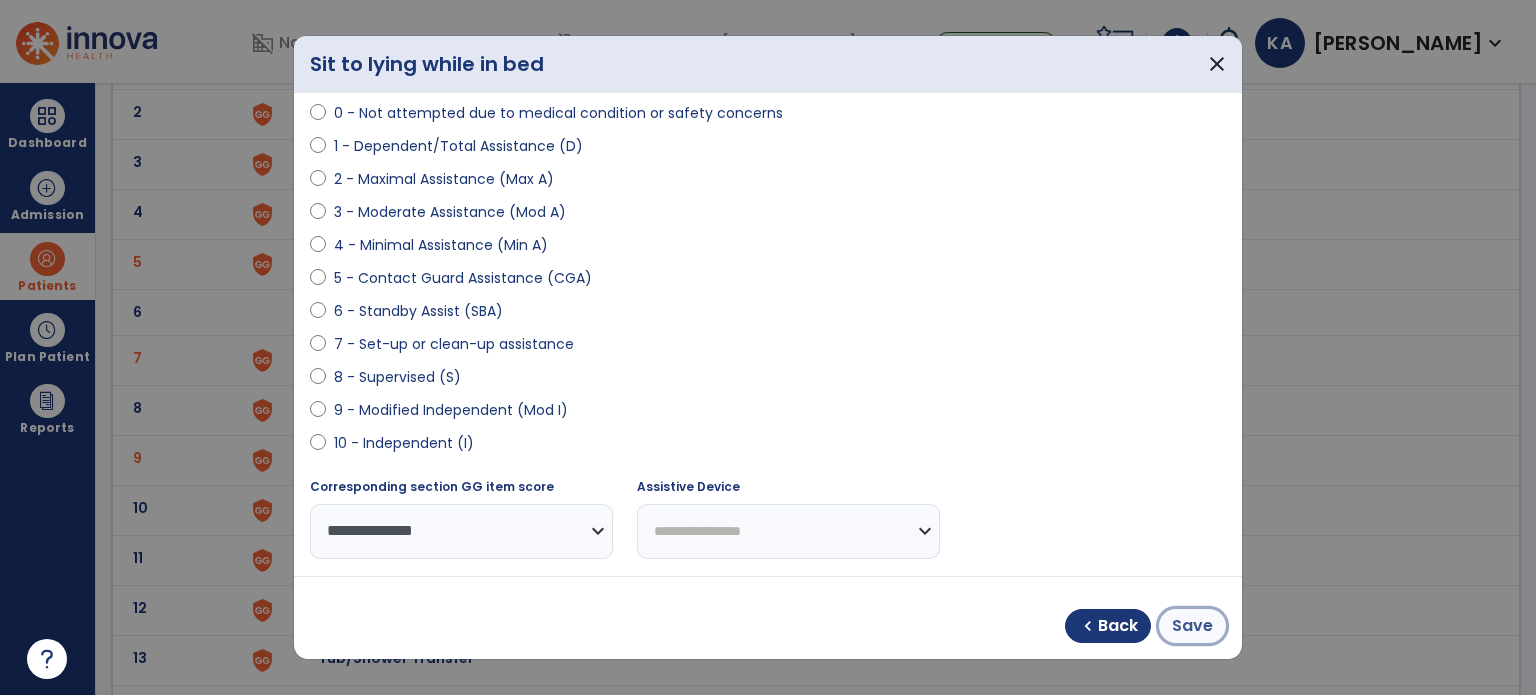 click on "Save" at bounding box center (1192, 626) 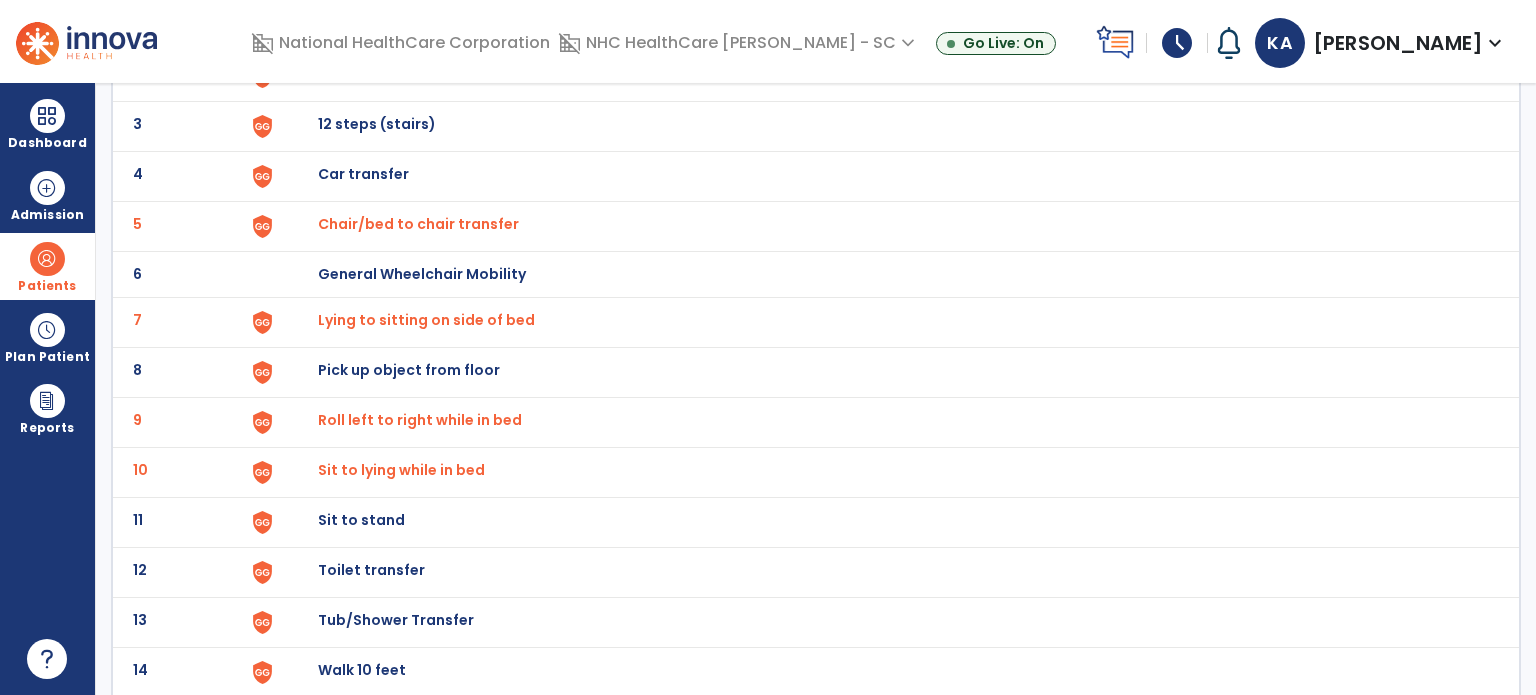 scroll, scrollTop: 300, scrollLeft: 0, axis: vertical 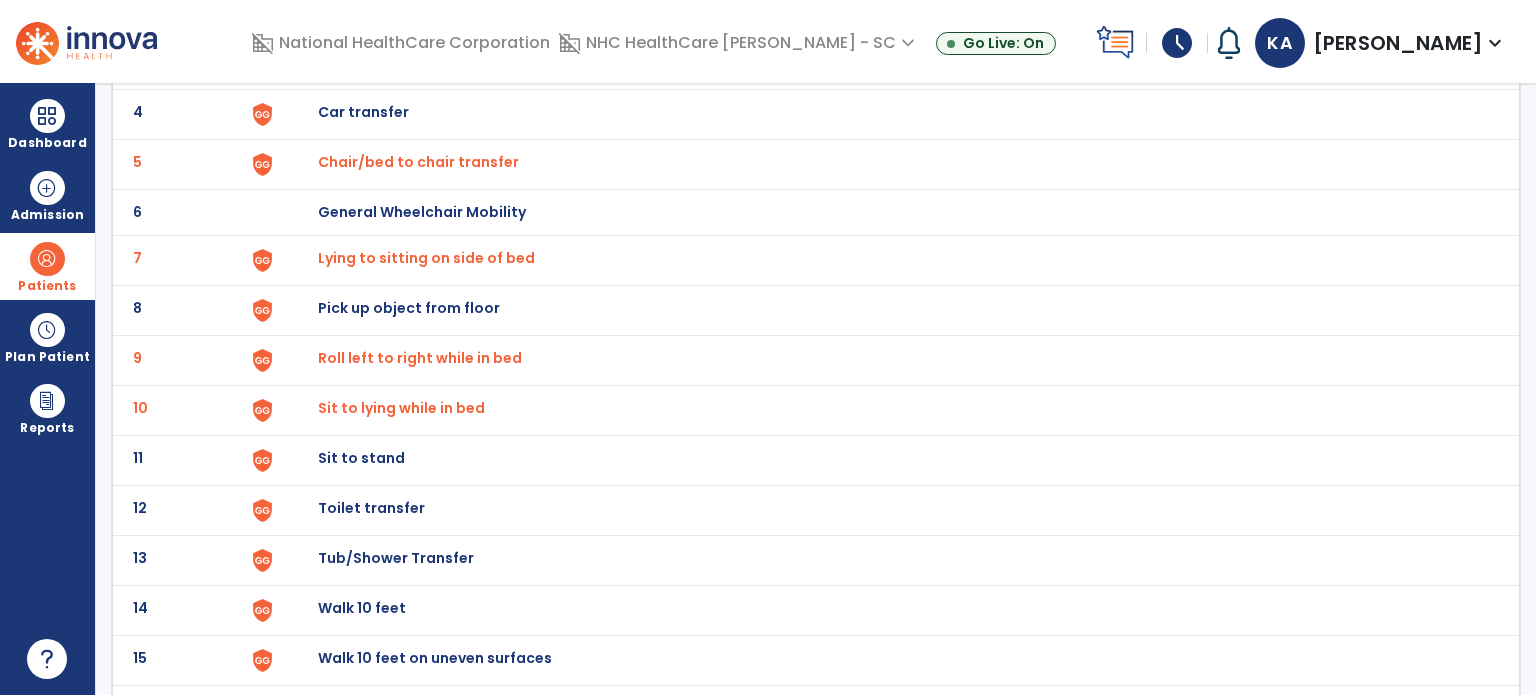 click on "Sit to stand" at bounding box center [888, -36] 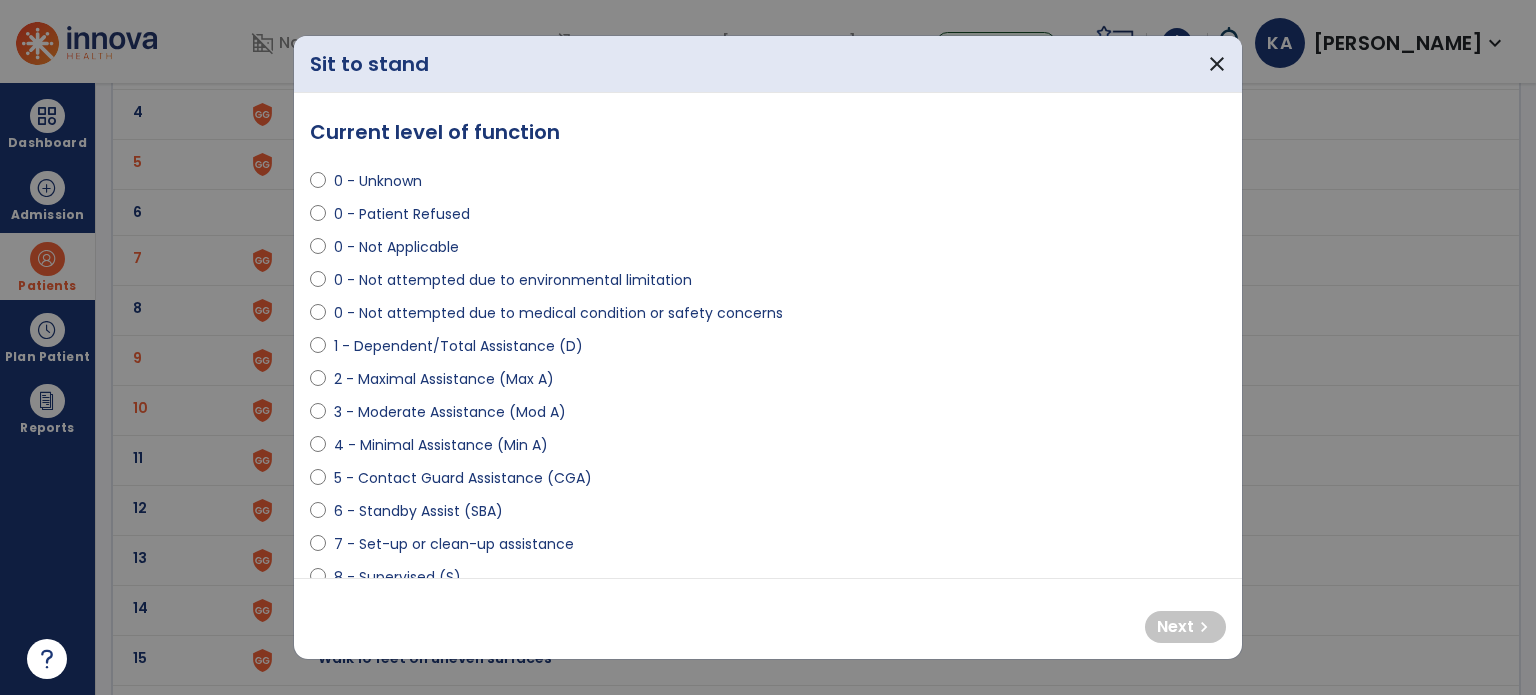 select on "**********" 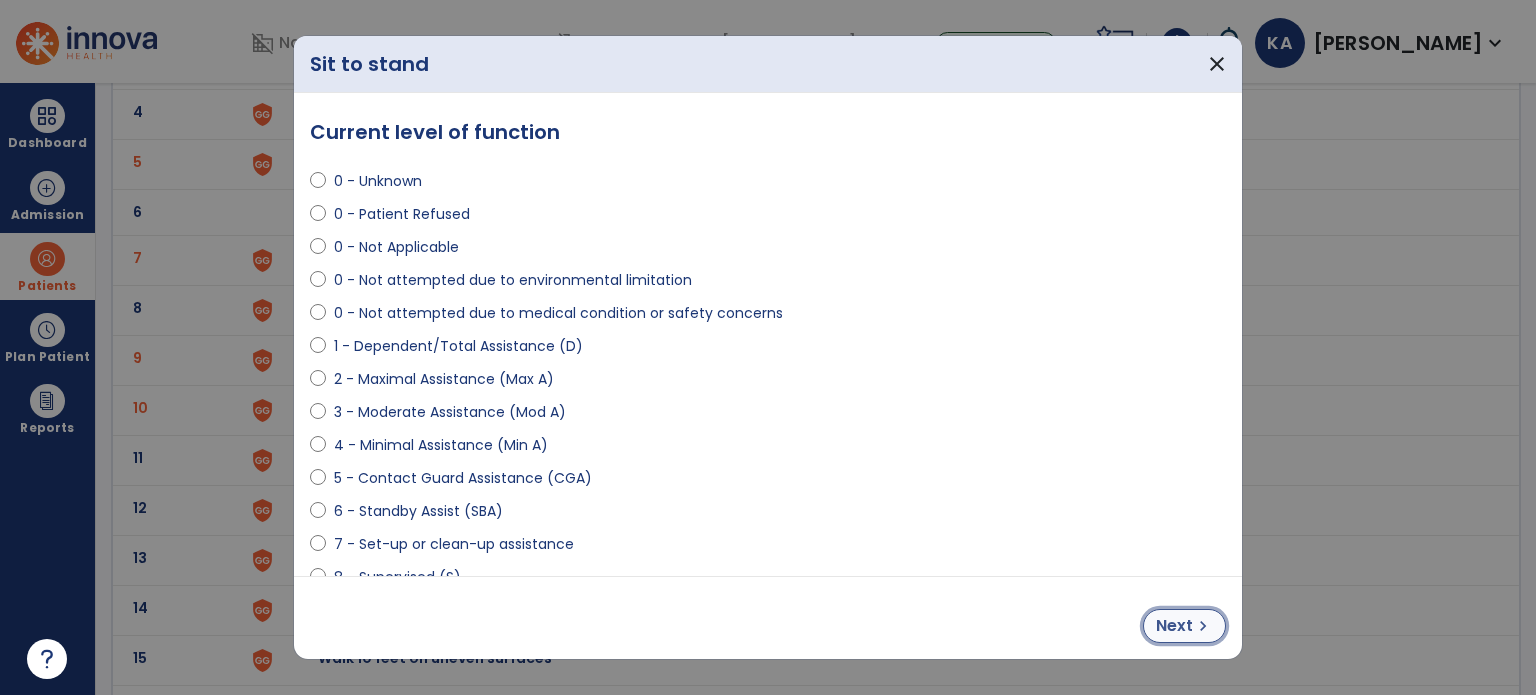 click on "Next" at bounding box center [1174, 626] 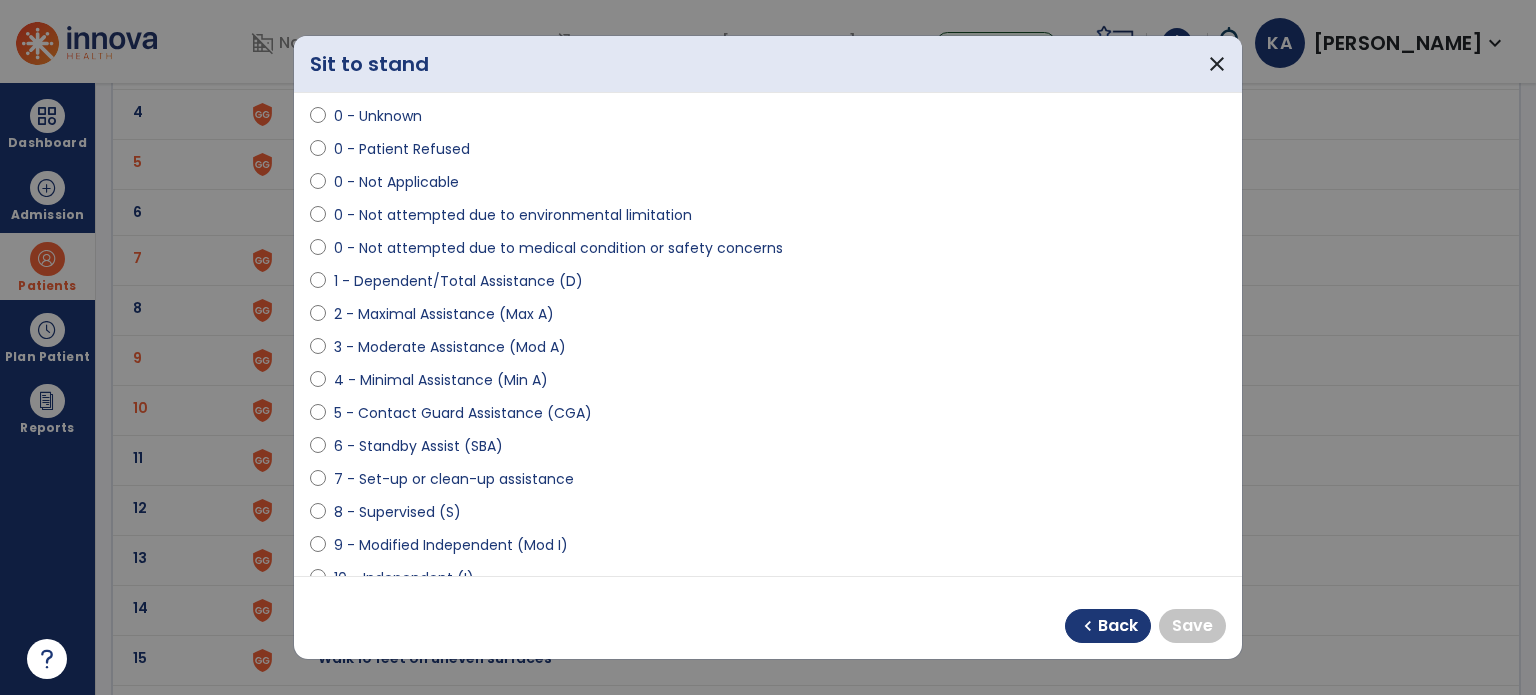 scroll, scrollTop: 100, scrollLeft: 0, axis: vertical 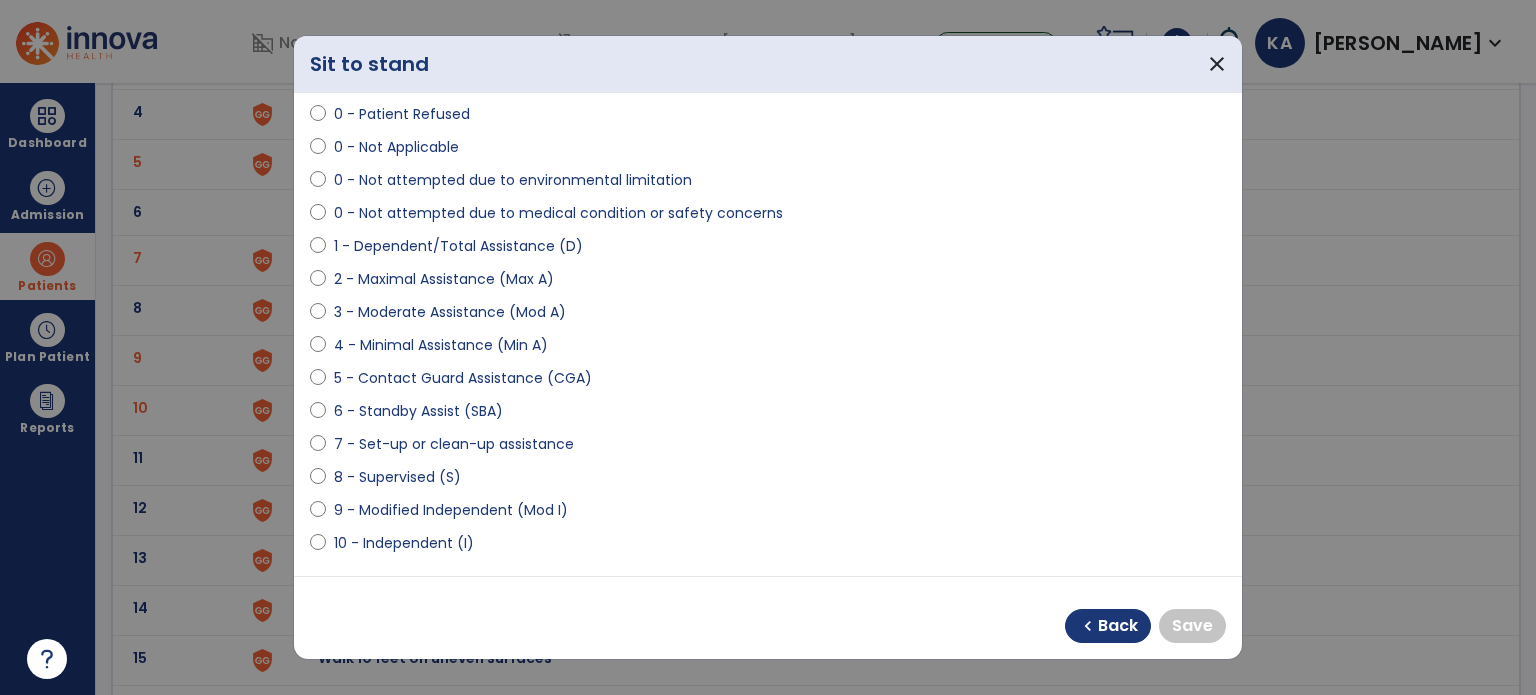 select on "**********" 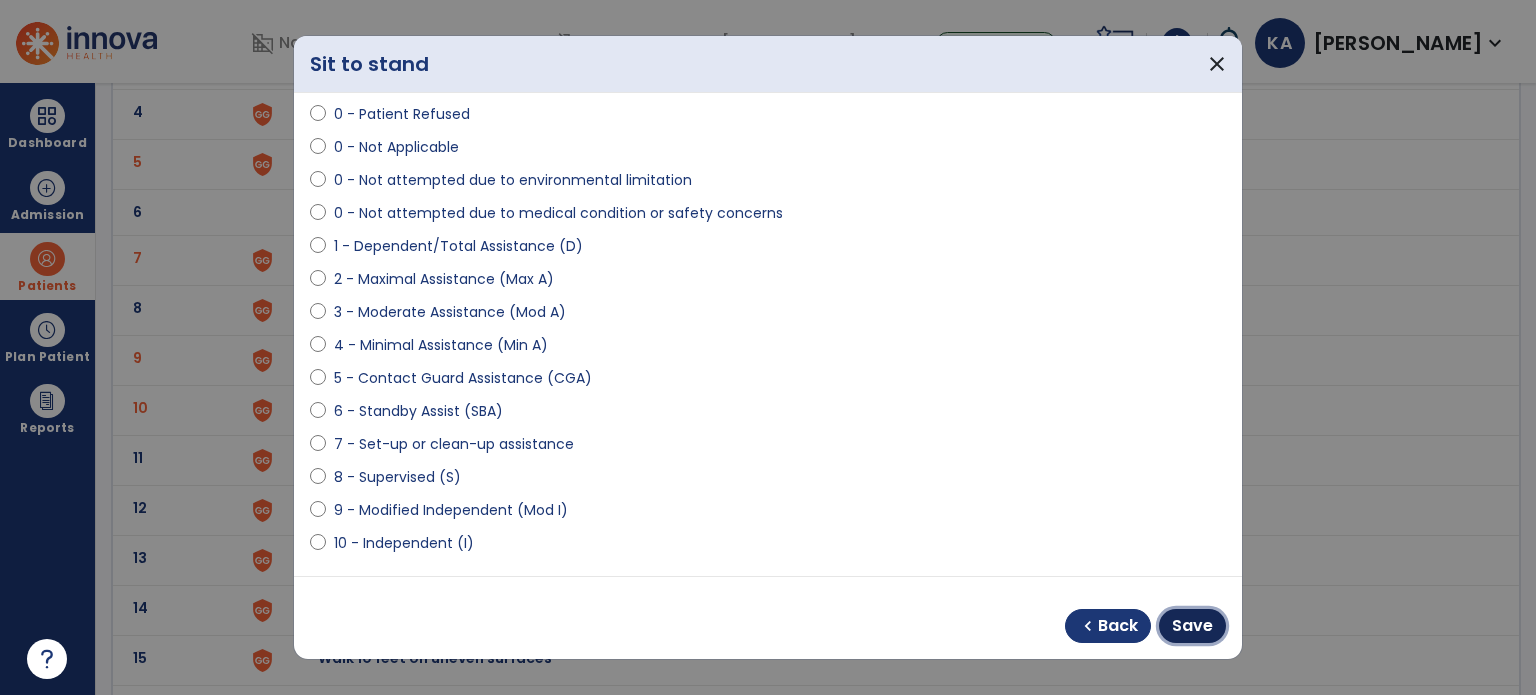 click on "Save" at bounding box center [1192, 626] 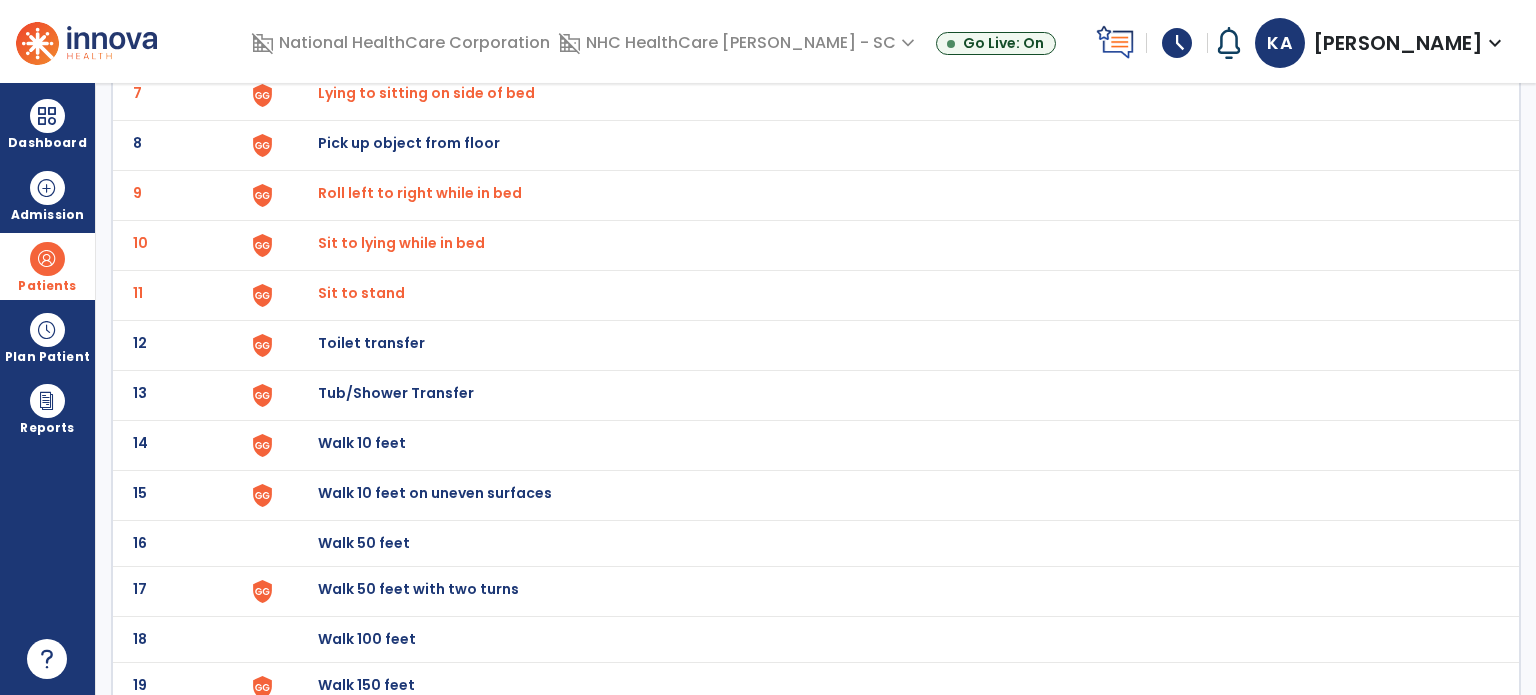 scroll, scrollTop: 500, scrollLeft: 0, axis: vertical 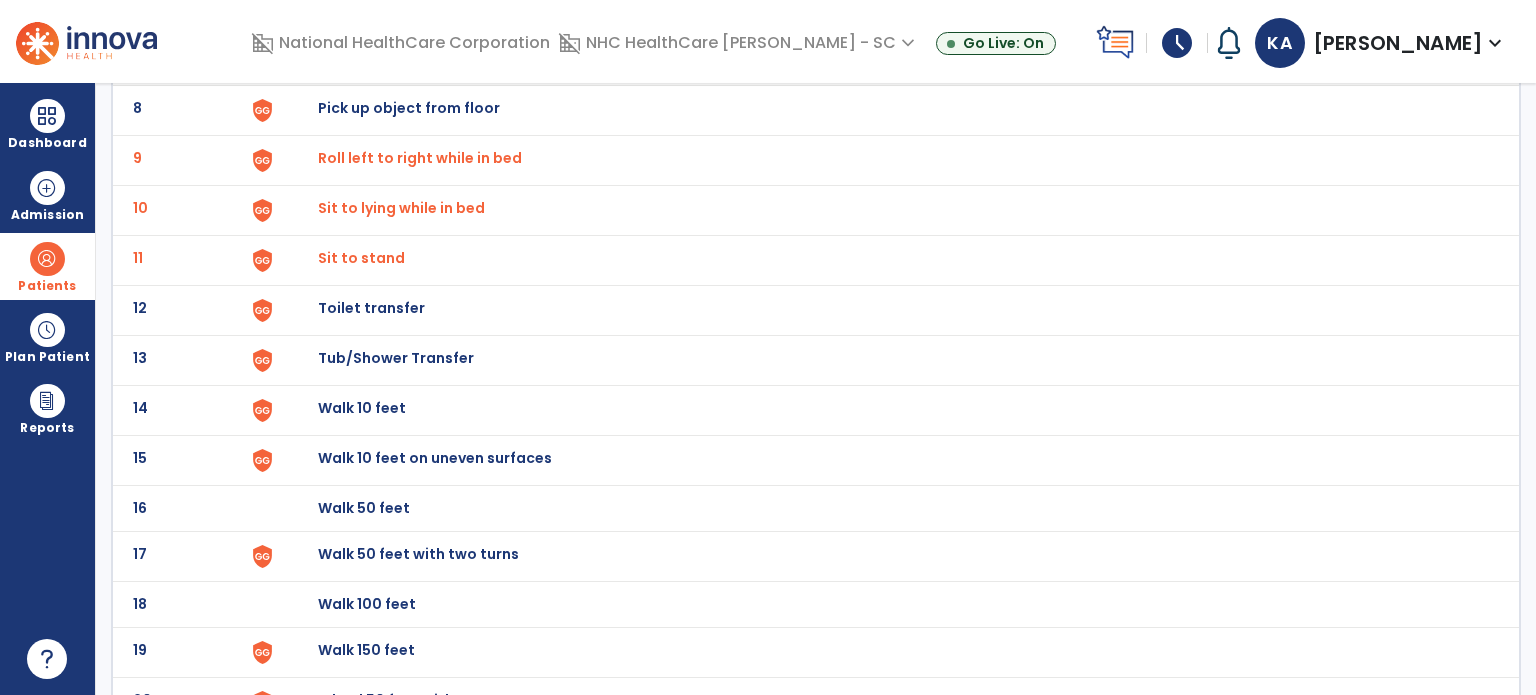 click on "Walk 50 feet" at bounding box center [888, -236] 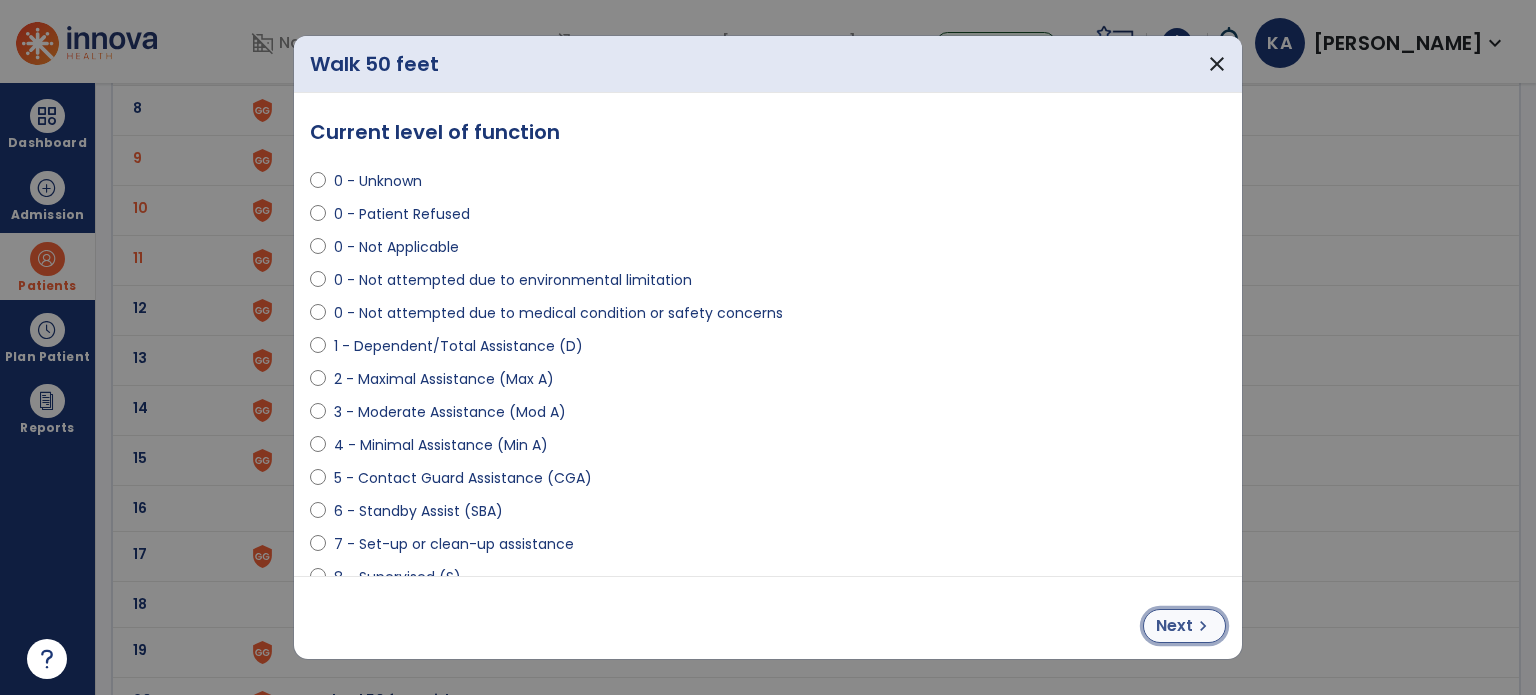 click on "Next  chevron_right" at bounding box center (1184, 626) 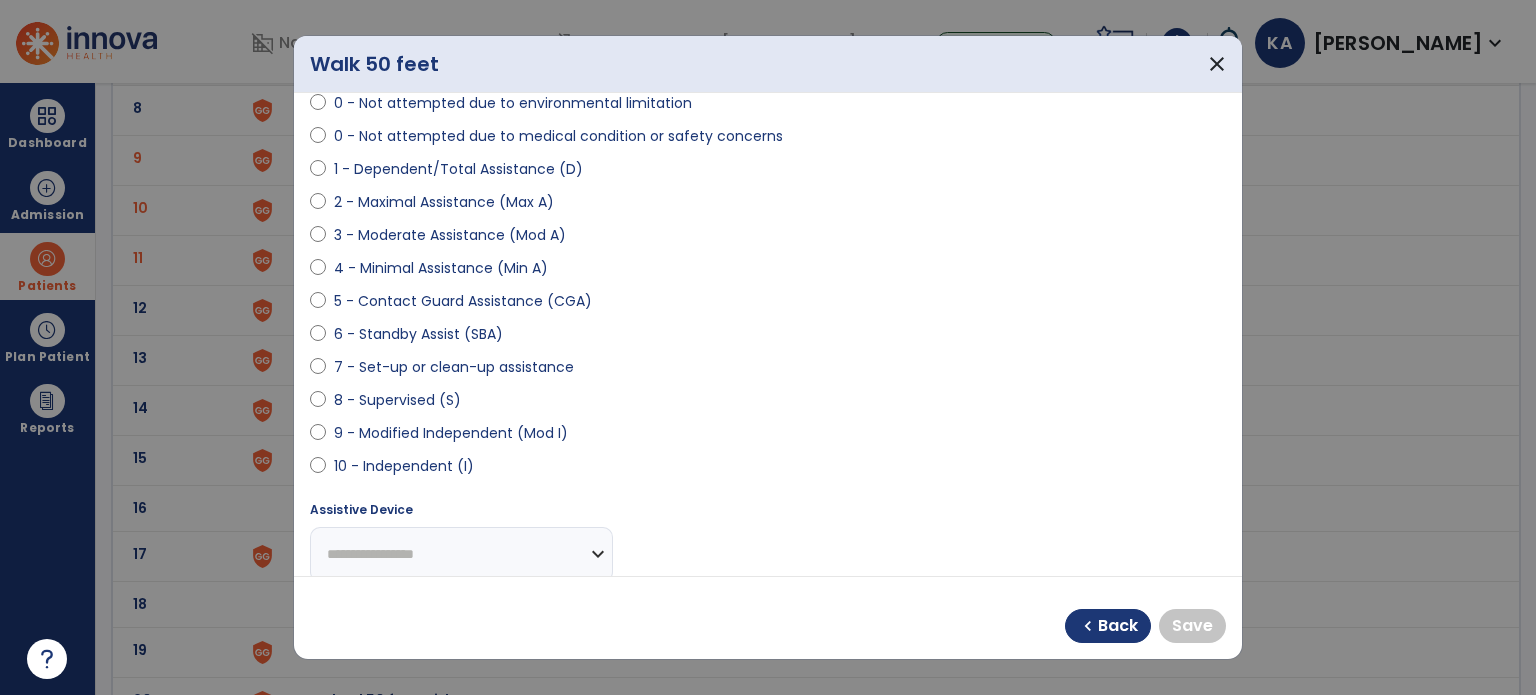 scroll, scrollTop: 200, scrollLeft: 0, axis: vertical 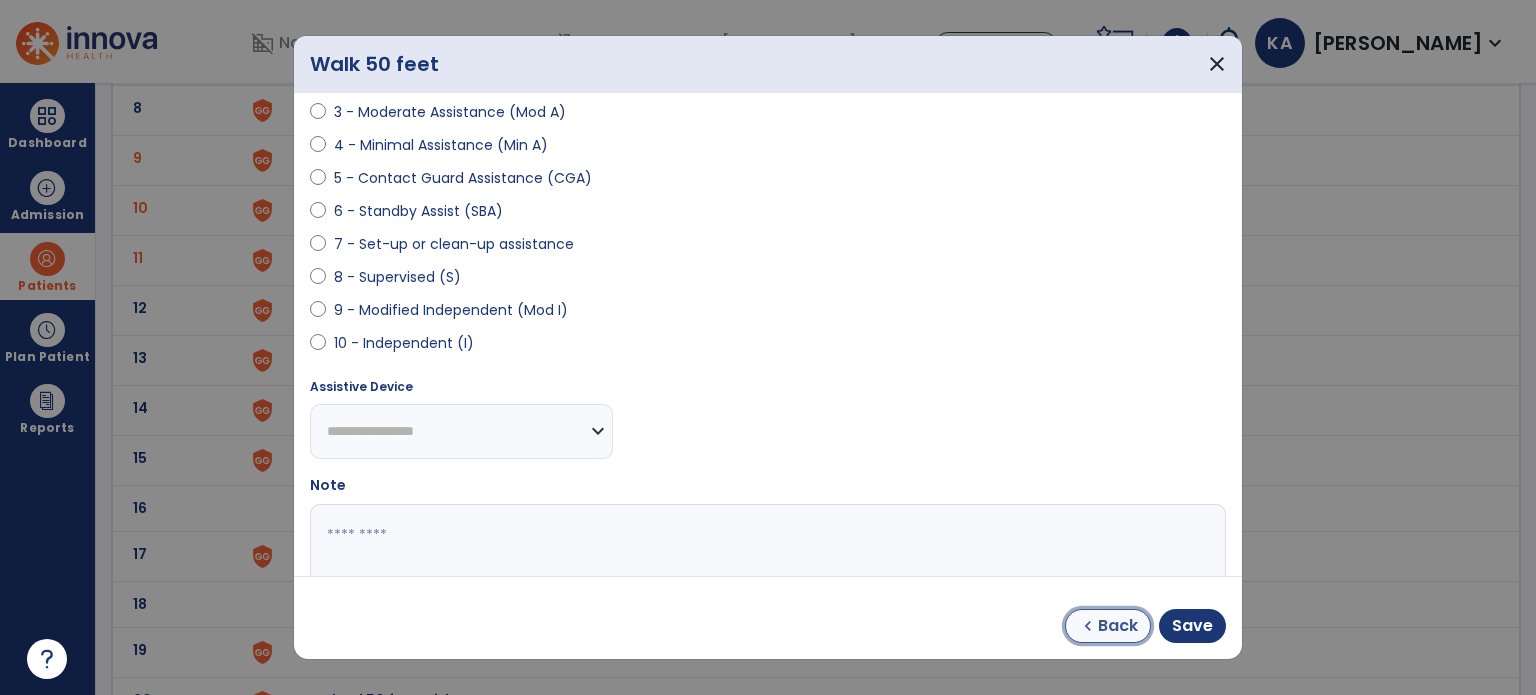 click on "Back" at bounding box center [1118, 626] 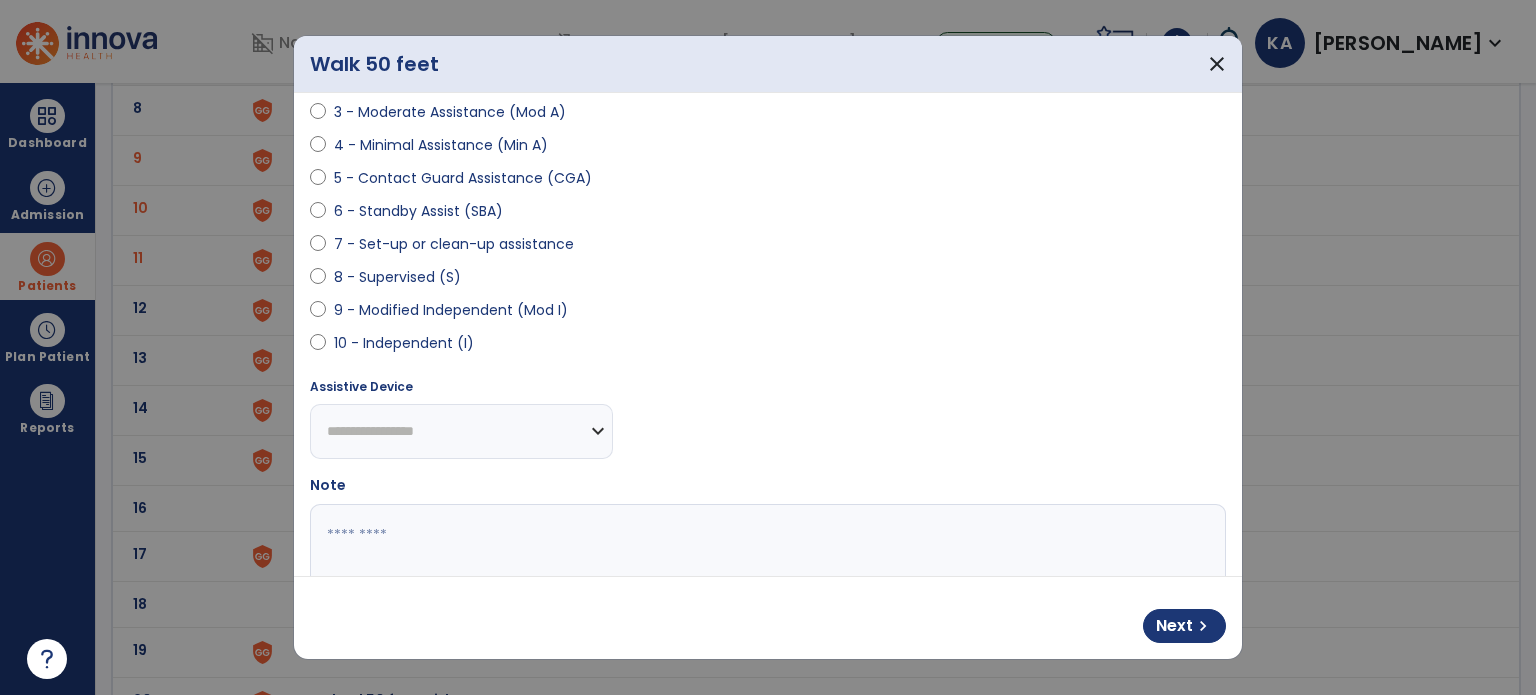 click on "**********" at bounding box center [461, 431] 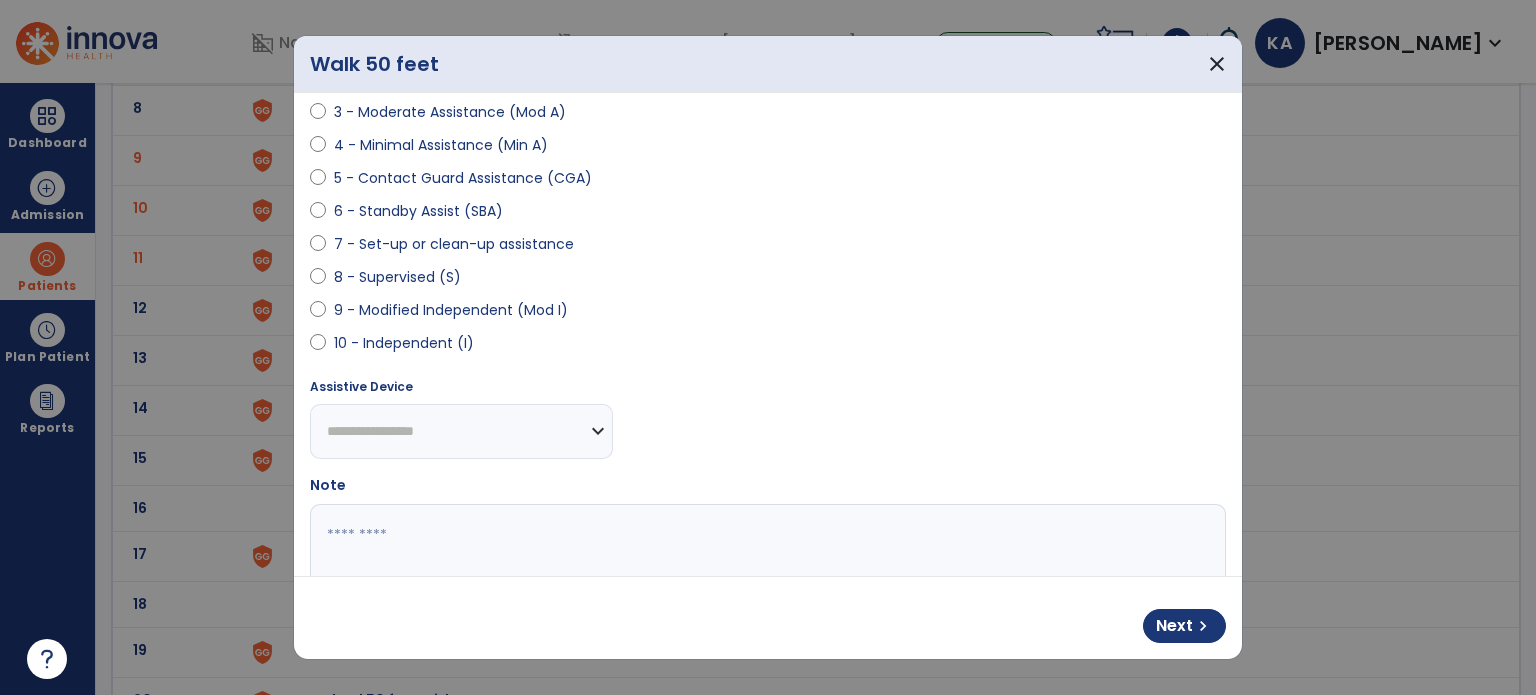 select on "**********" 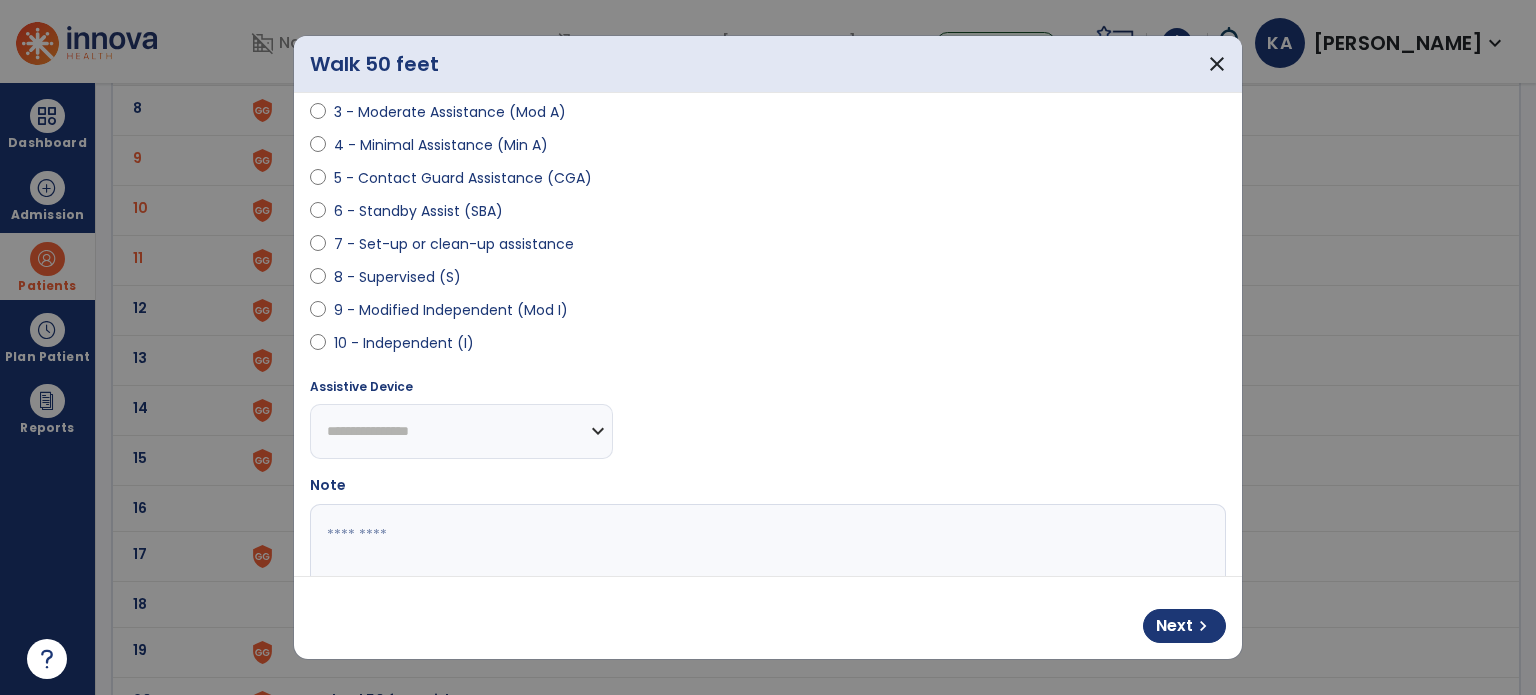 click on "**********" at bounding box center [461, 431] 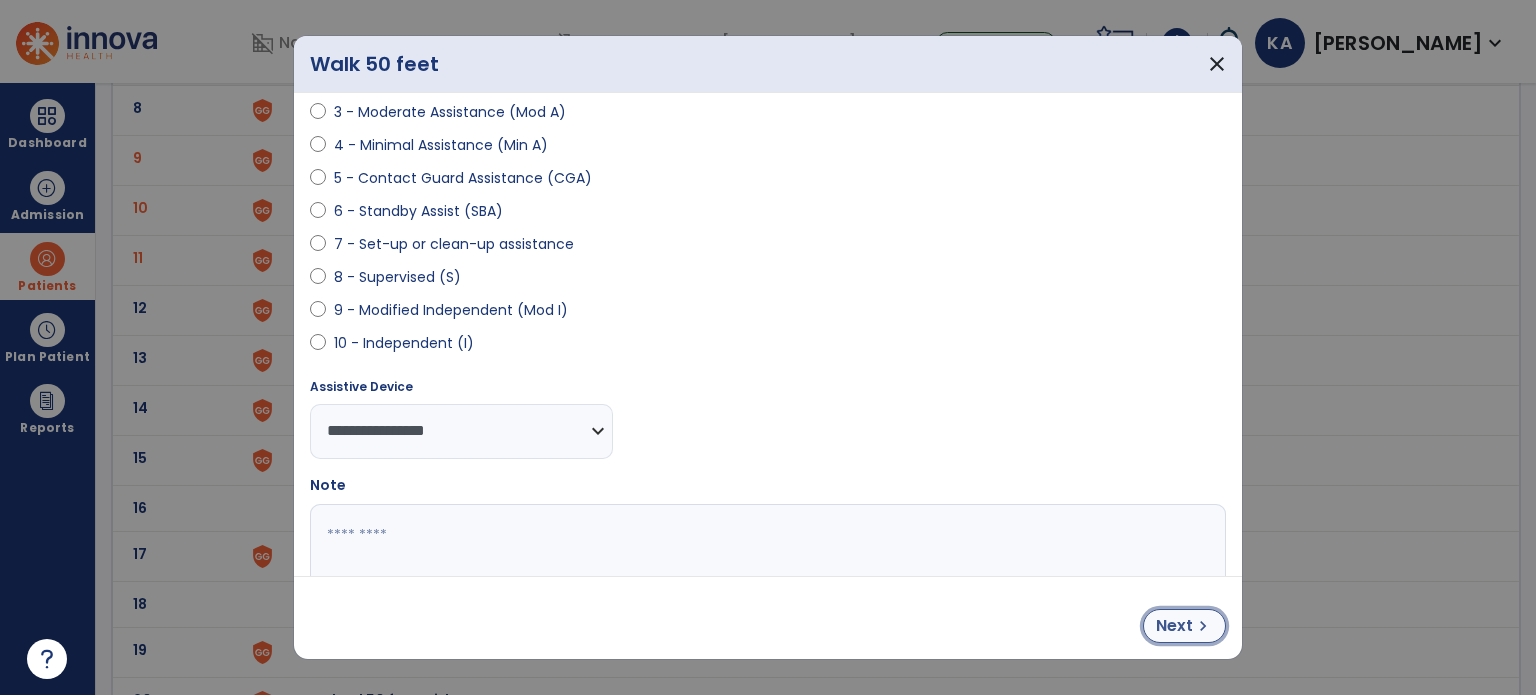 click on "chevron_right" at bounding box center [1203, 626] 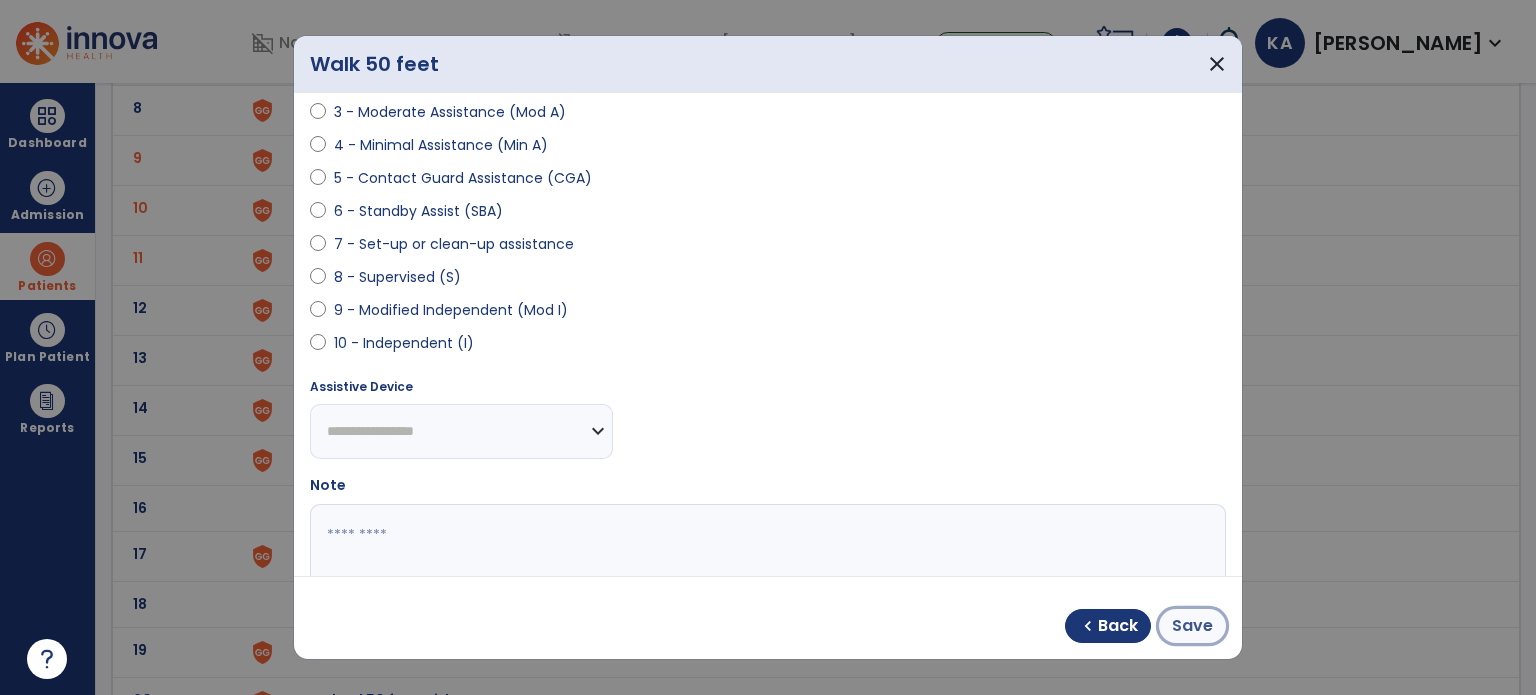 click on "Save" at bounding box center (1192, 626) 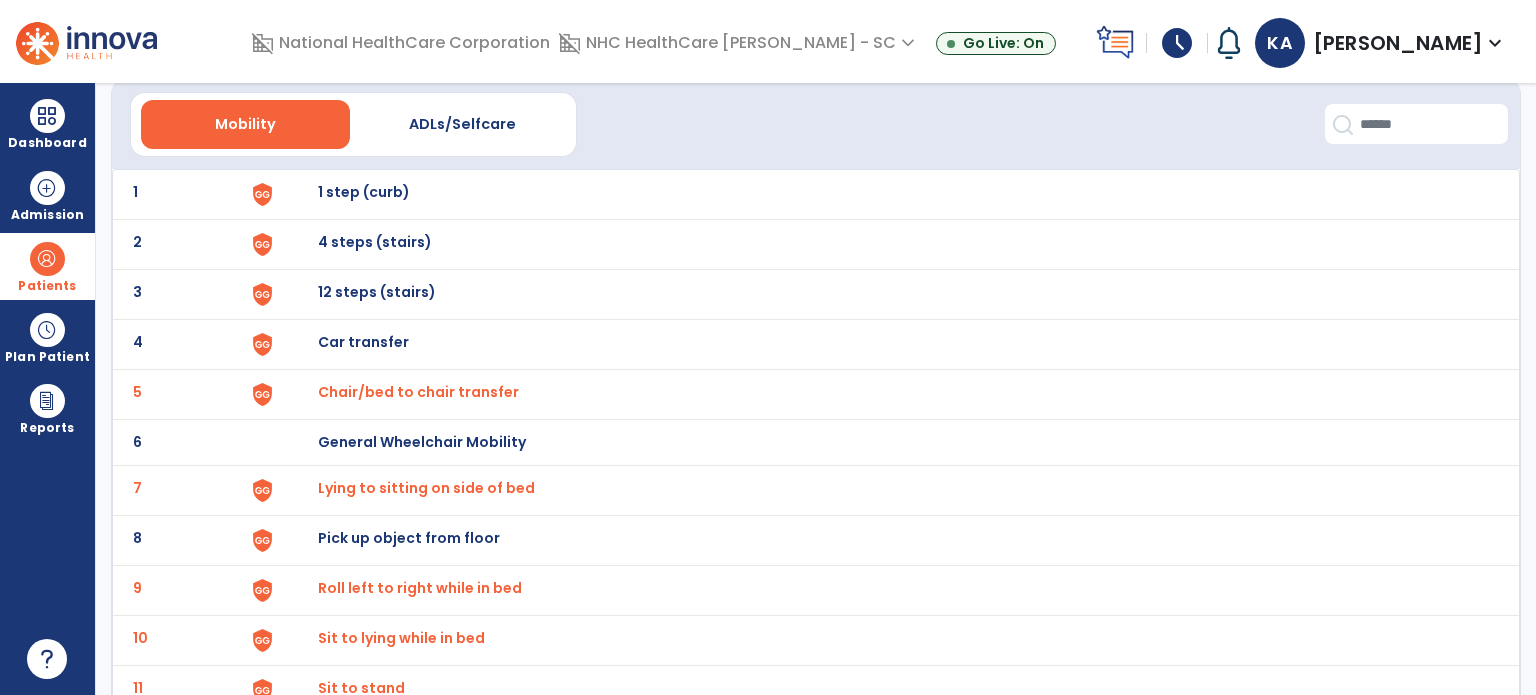 scroll, scrollTop: 0, scrollLeft: 0, axis: both 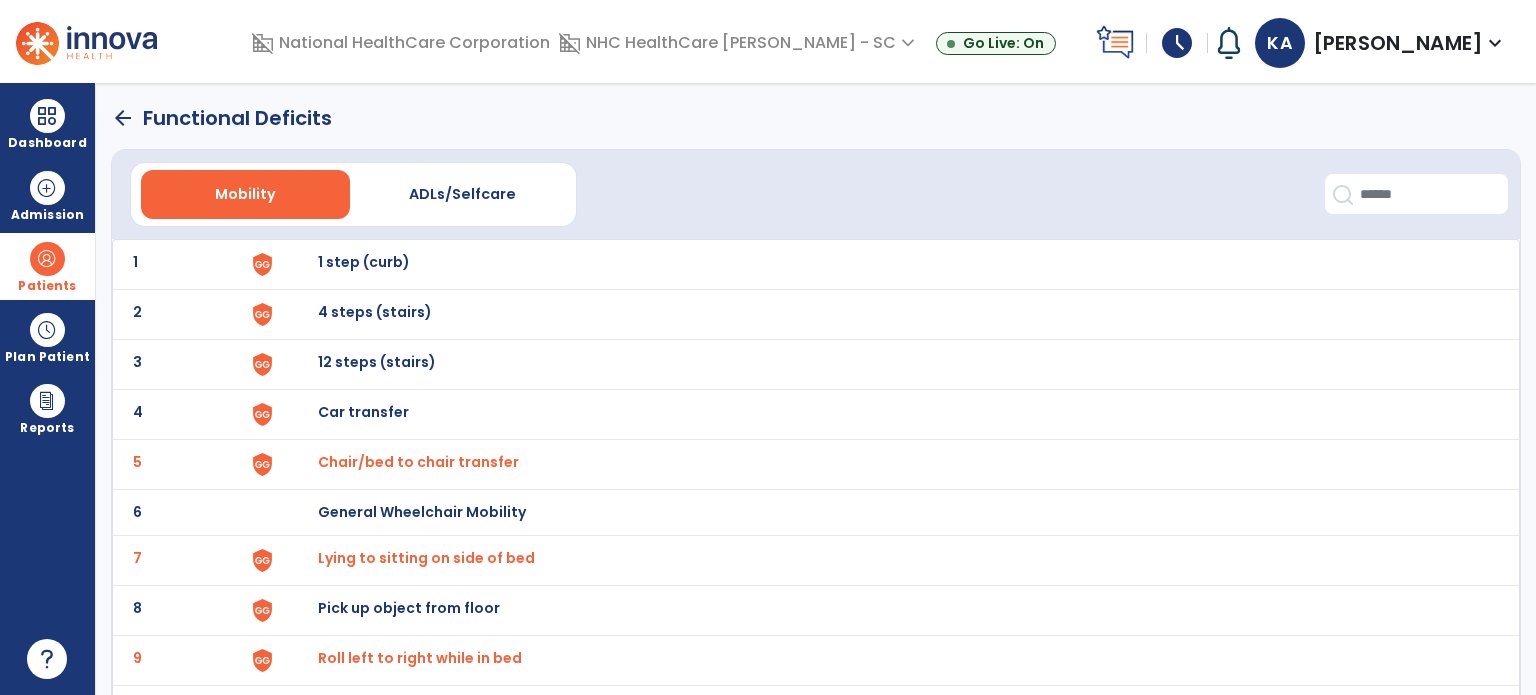 click on "arrow_back" 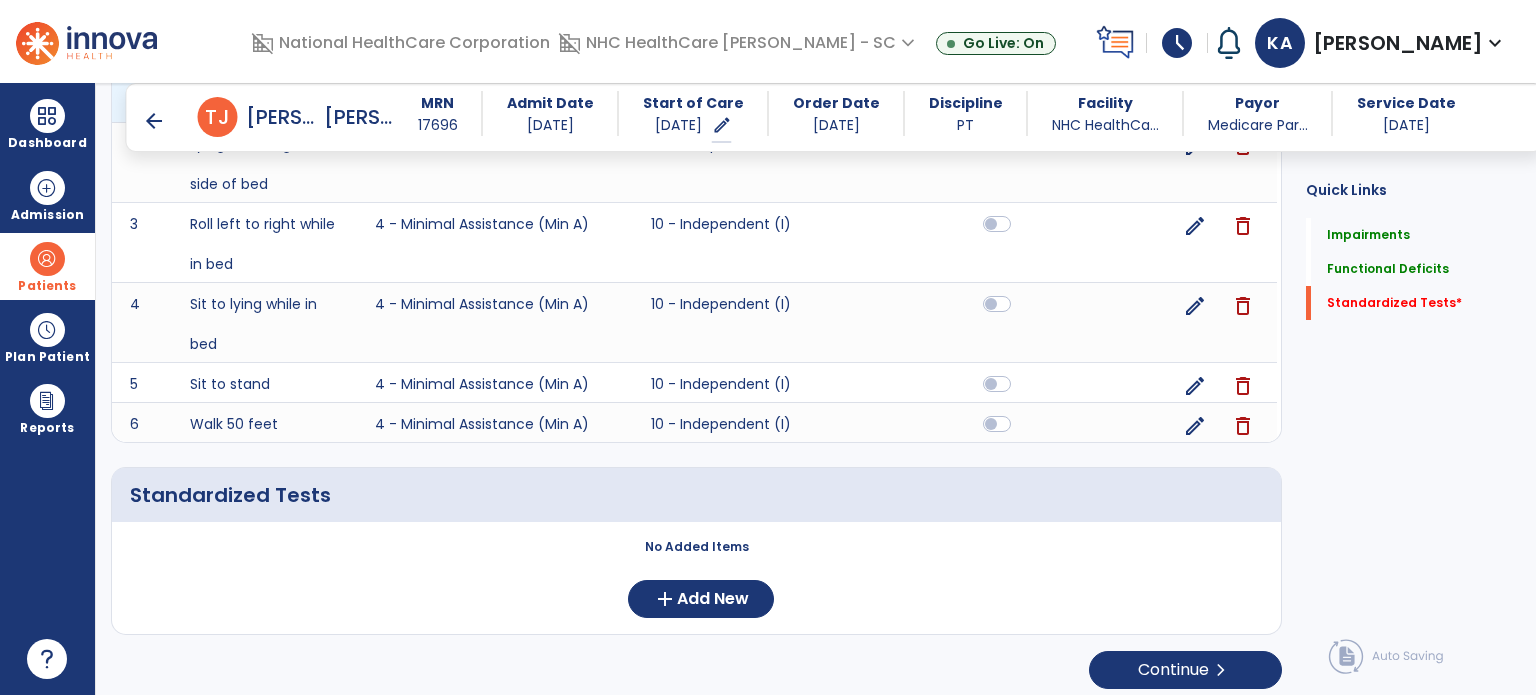 scroll, scrollTop: 1116, scrollLeft: 0, axis: vertical 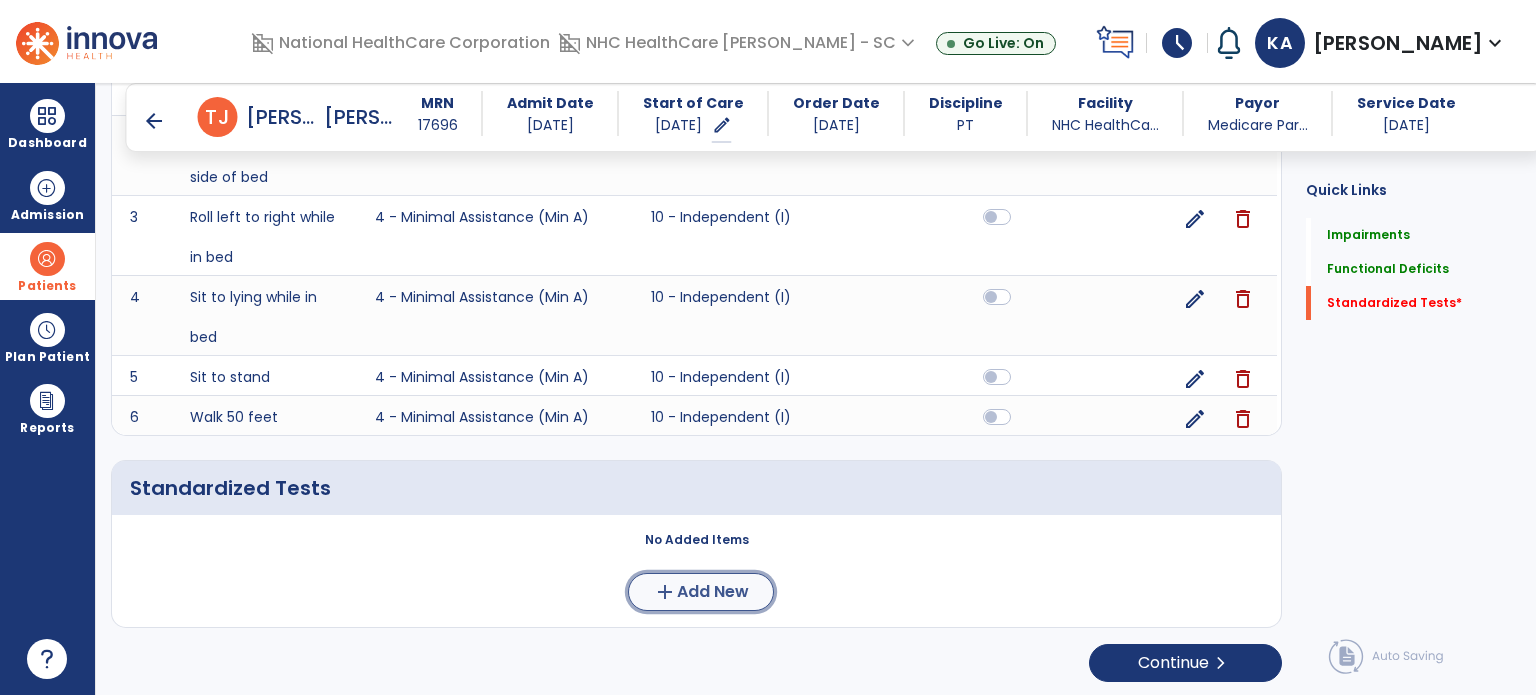 click on "Add New" 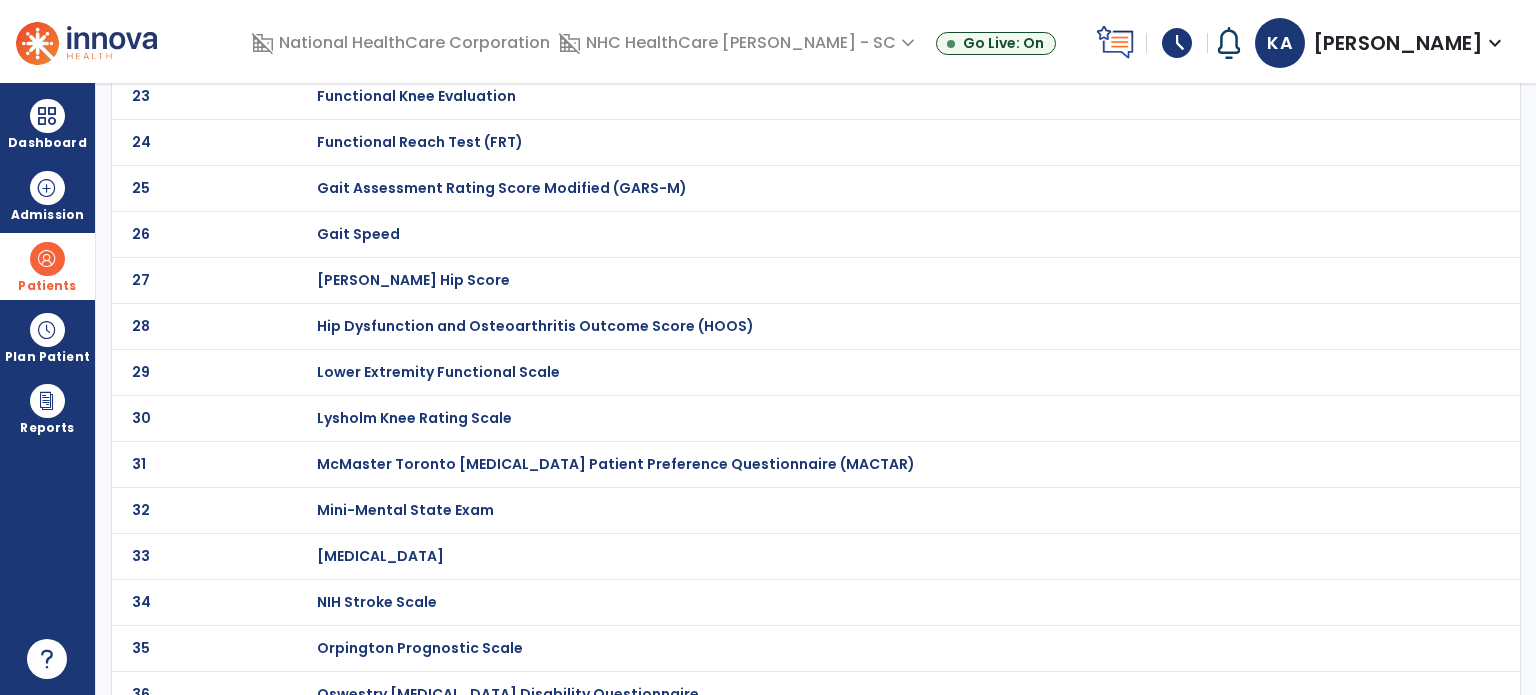 scroll, scrollTop: 0, scrollLeft: 0, axis: both 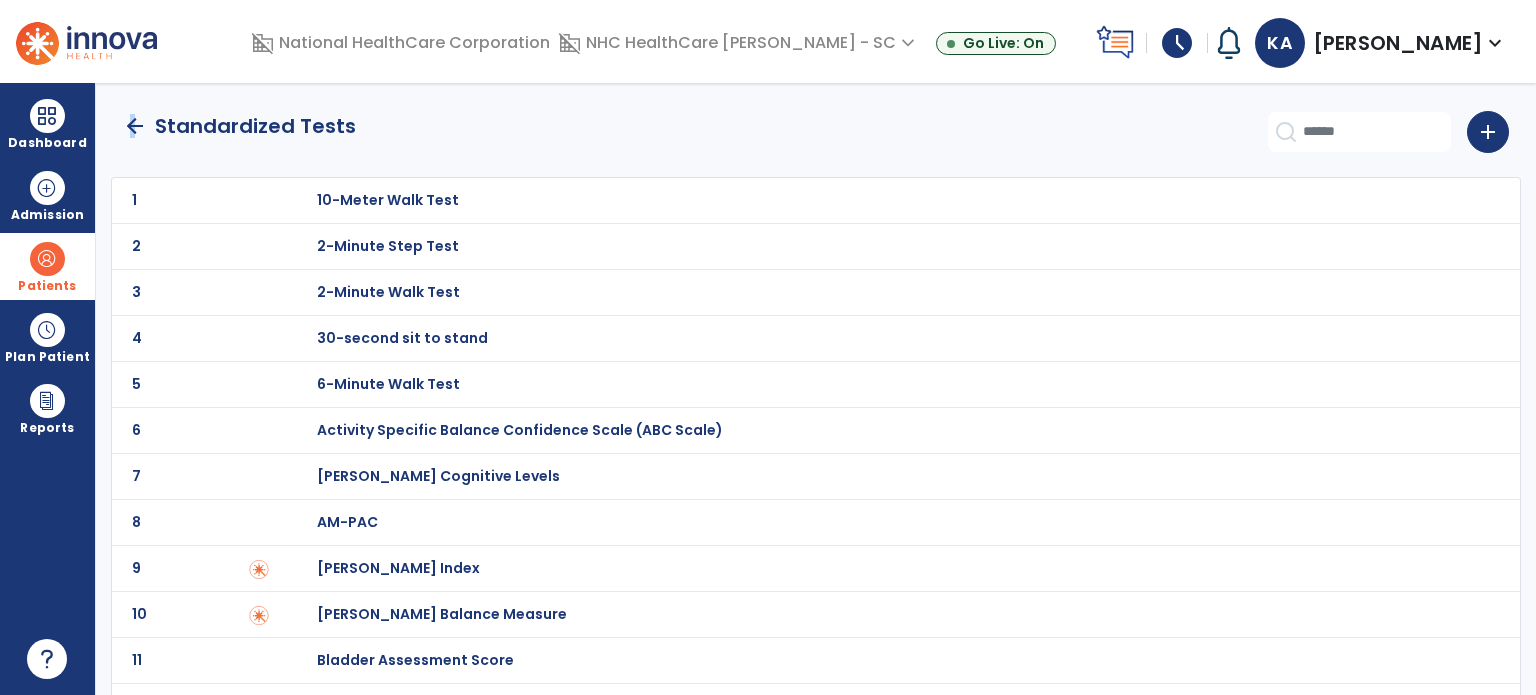 click on "arrow_back" 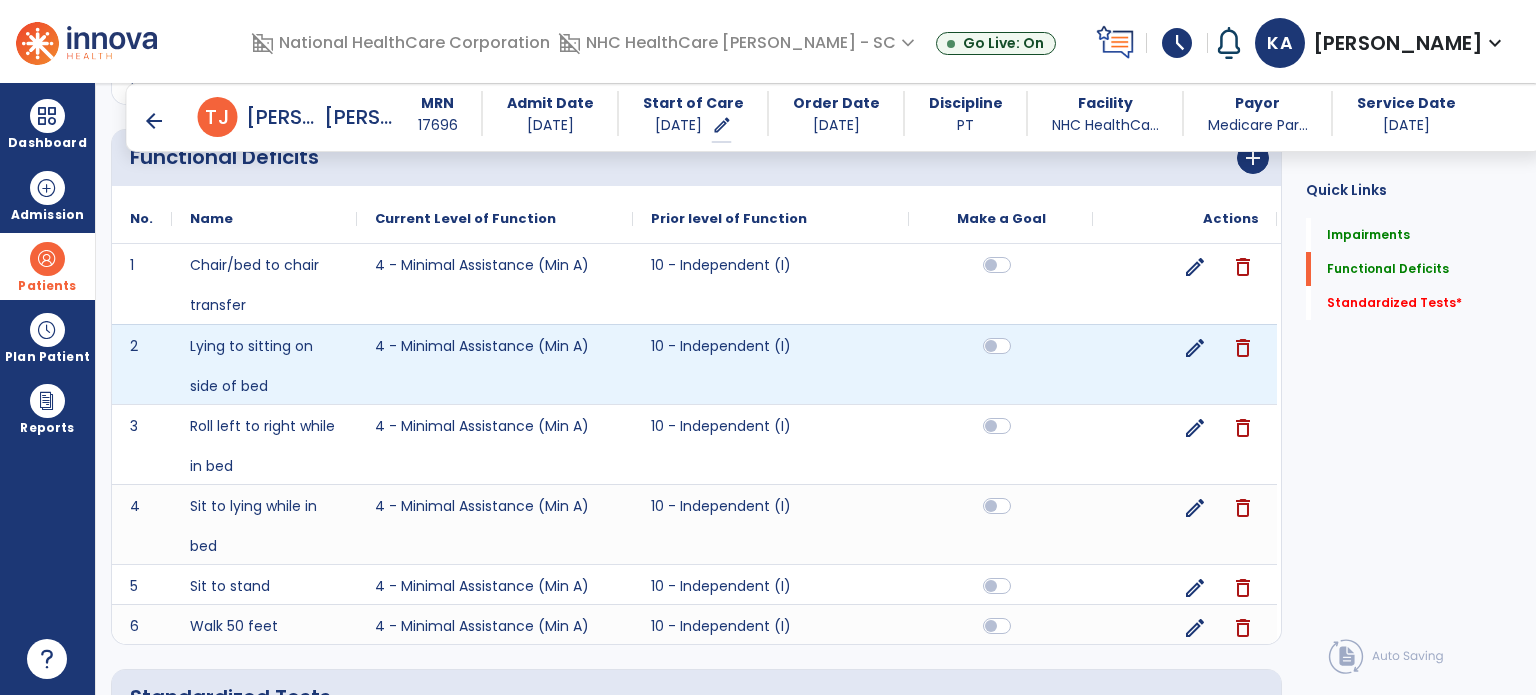scroll, scrollTop: 1116, scrollLeft: 0, axis: vertical 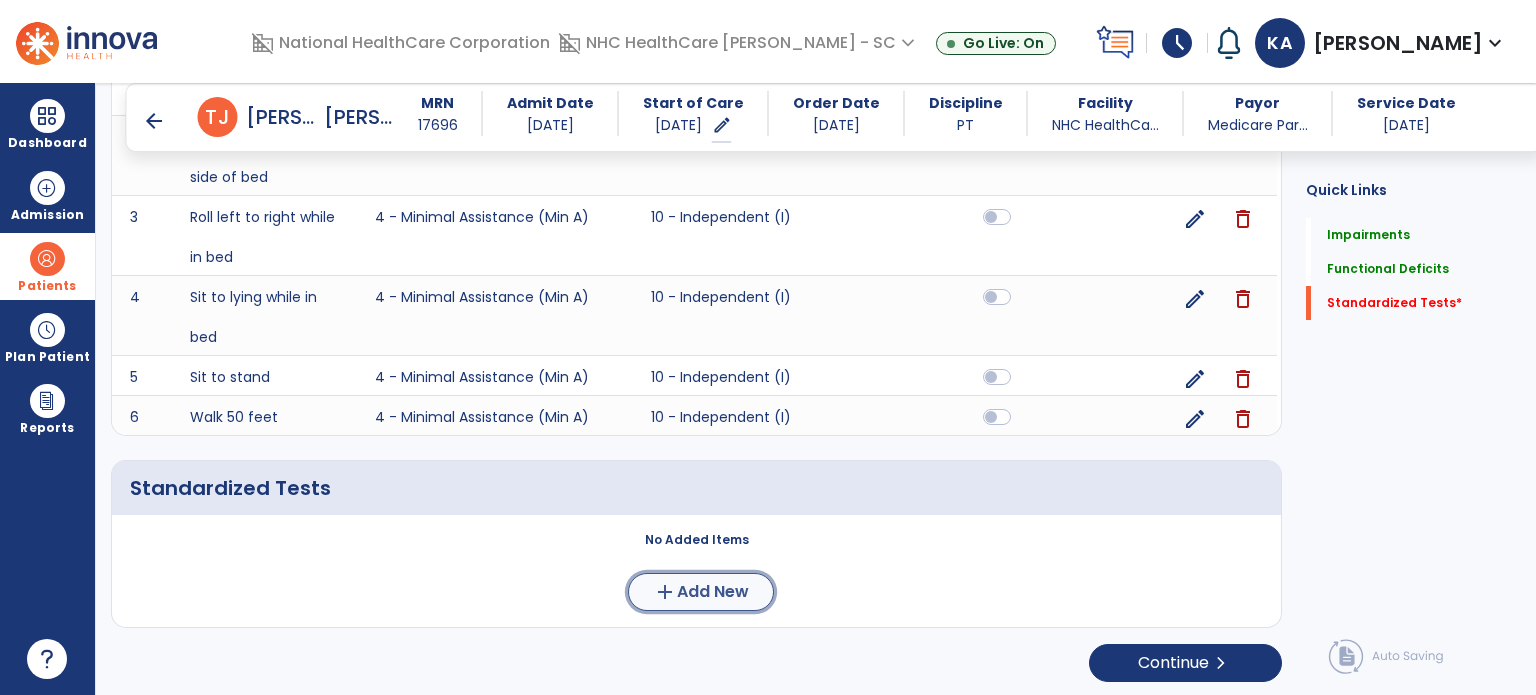 click on "add  Add New" 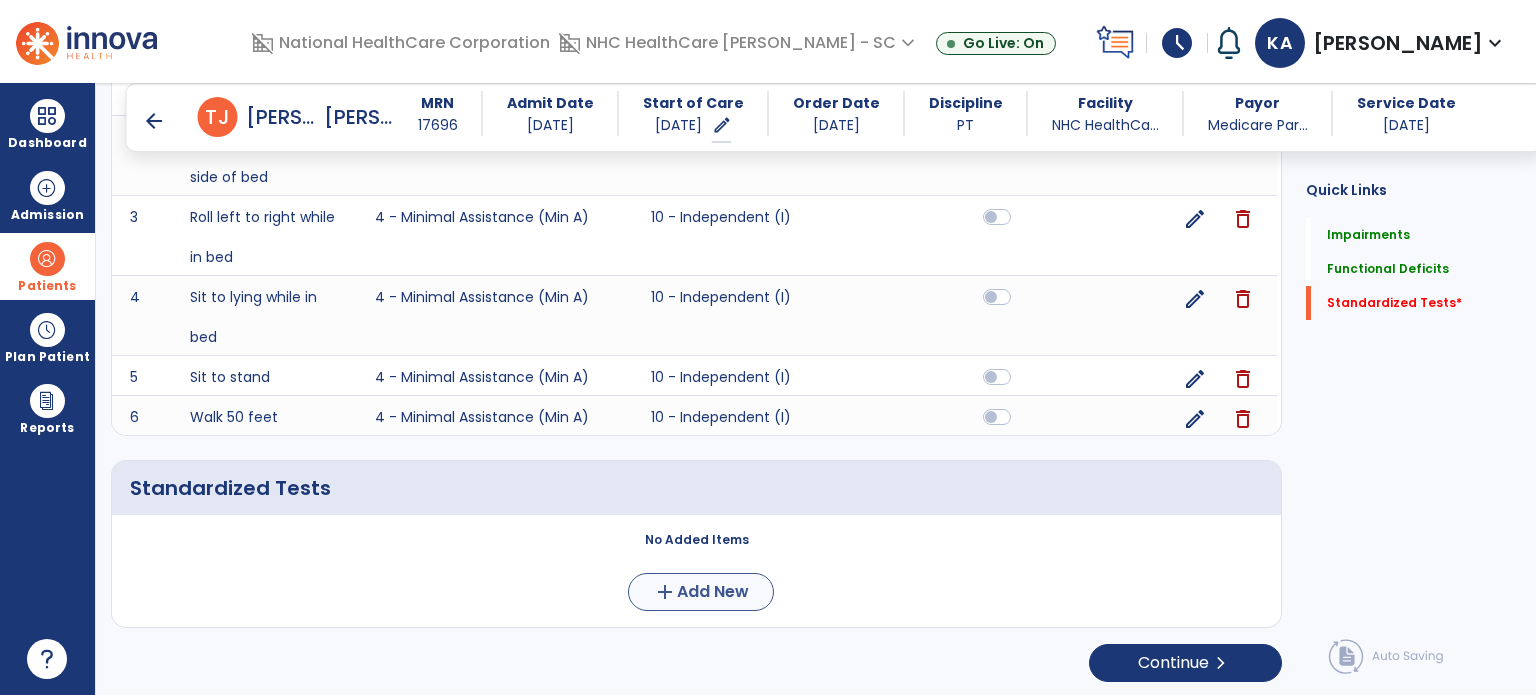 scroll, scrollTop: 0, scrollLeft: 0, axis: both 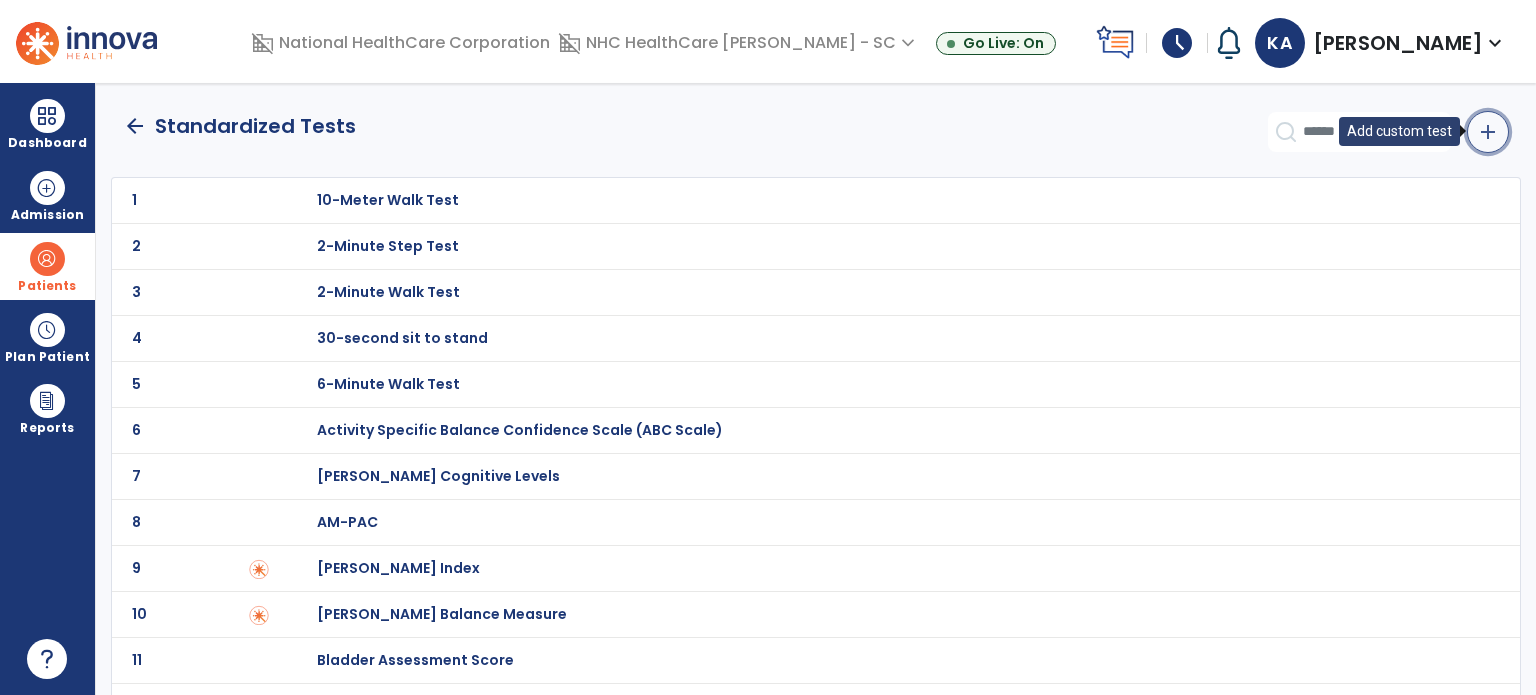 click on "add" 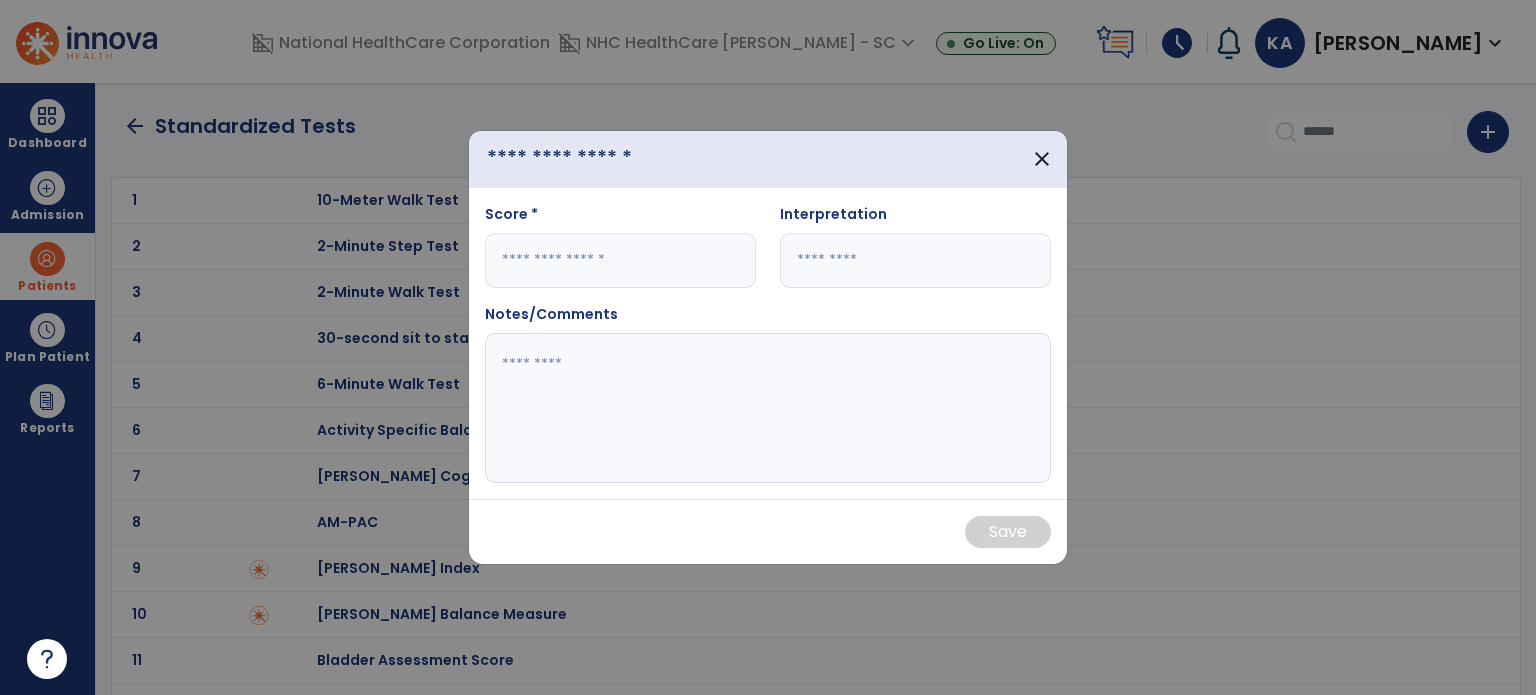 click at bounding box center [600, 159] 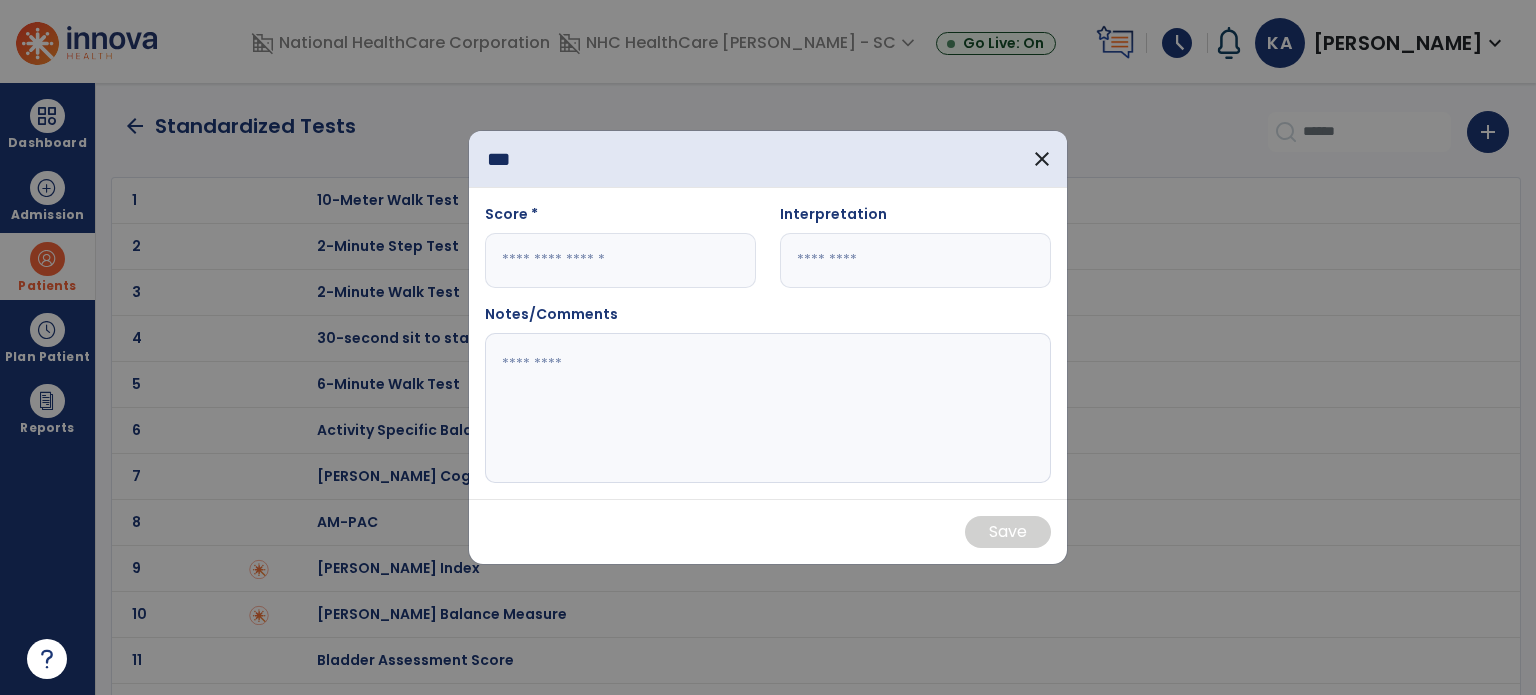 type on "***" 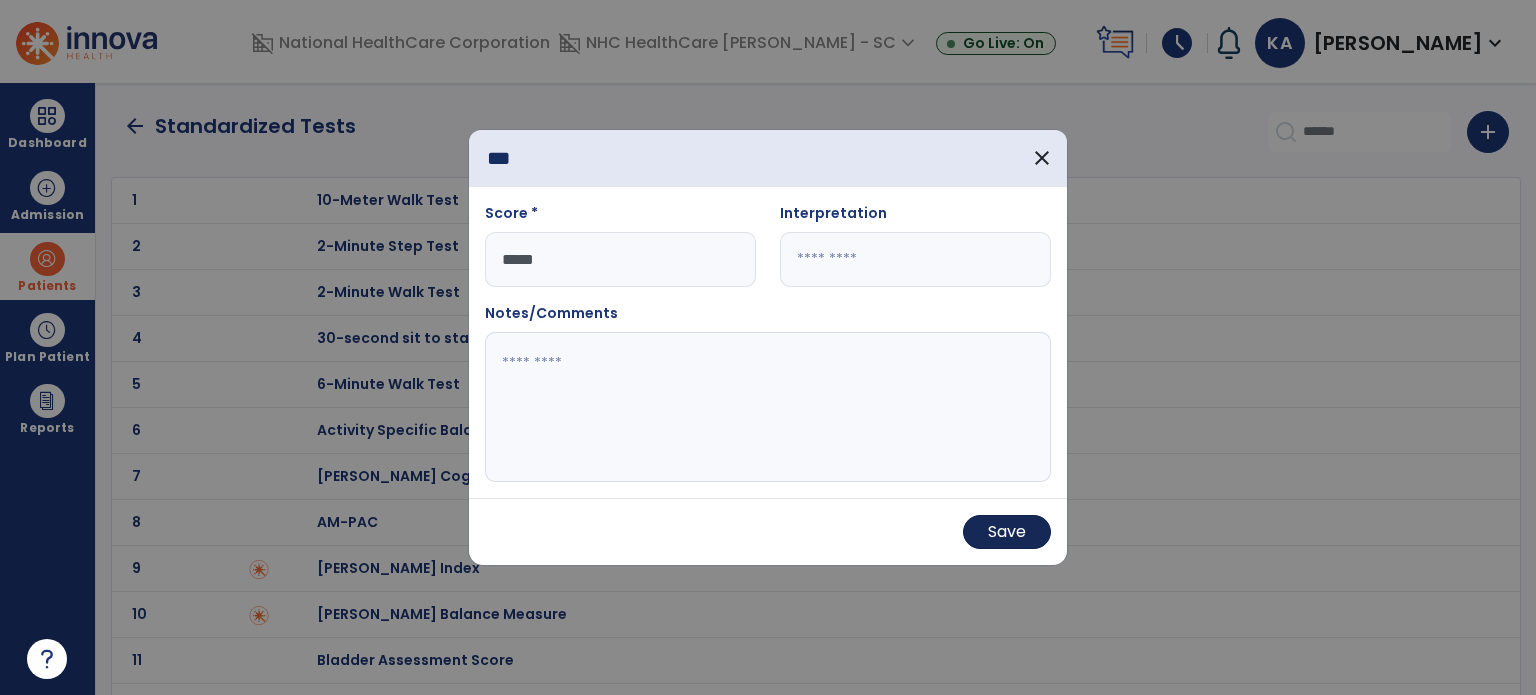 type on "*****" 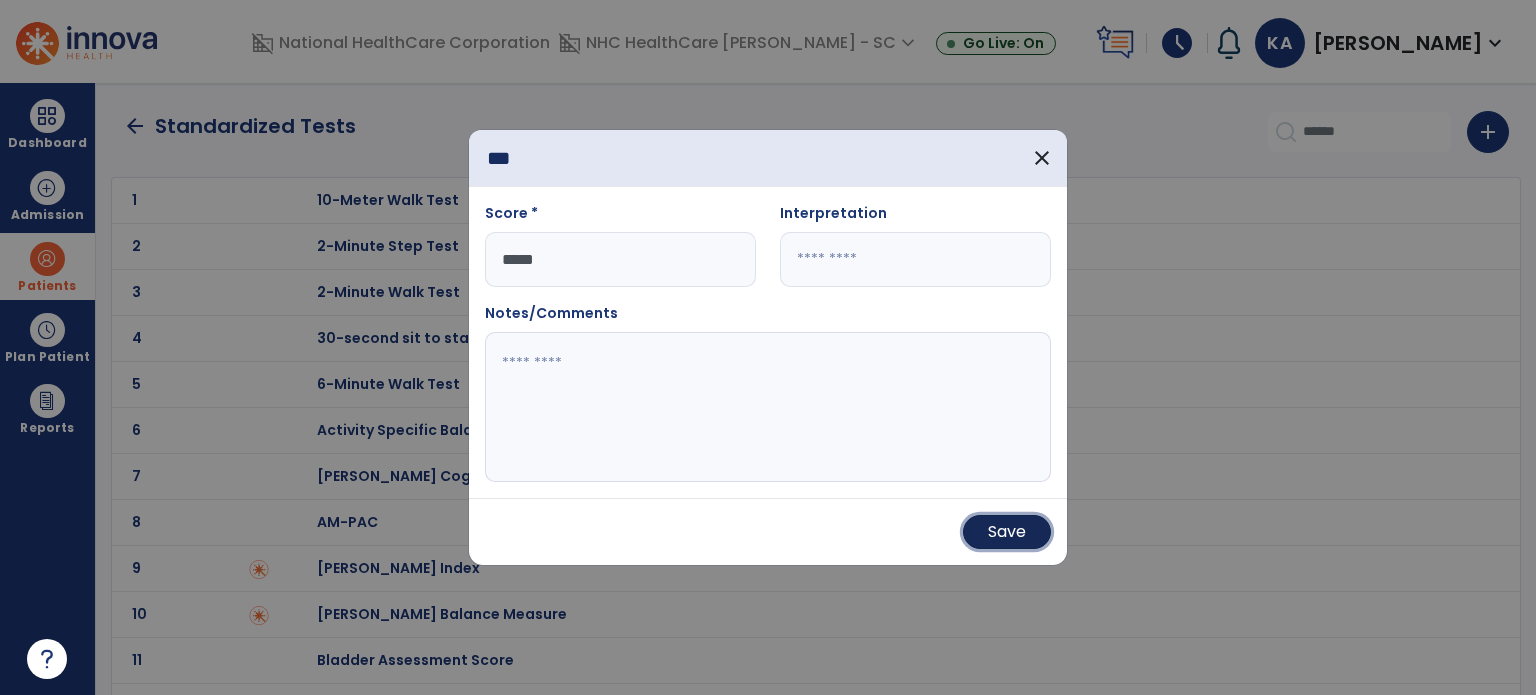 click on "Save" at bounding box center [1007, 532] 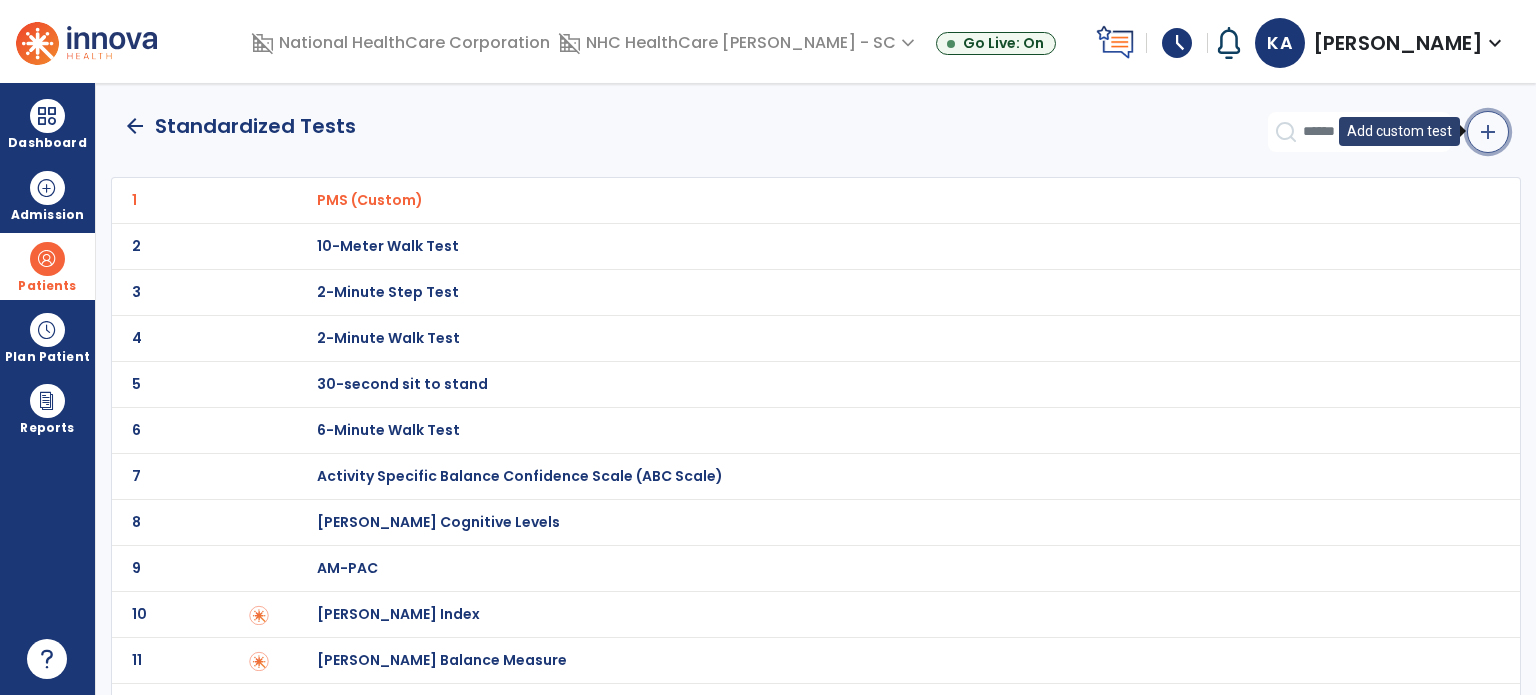 click on "add" 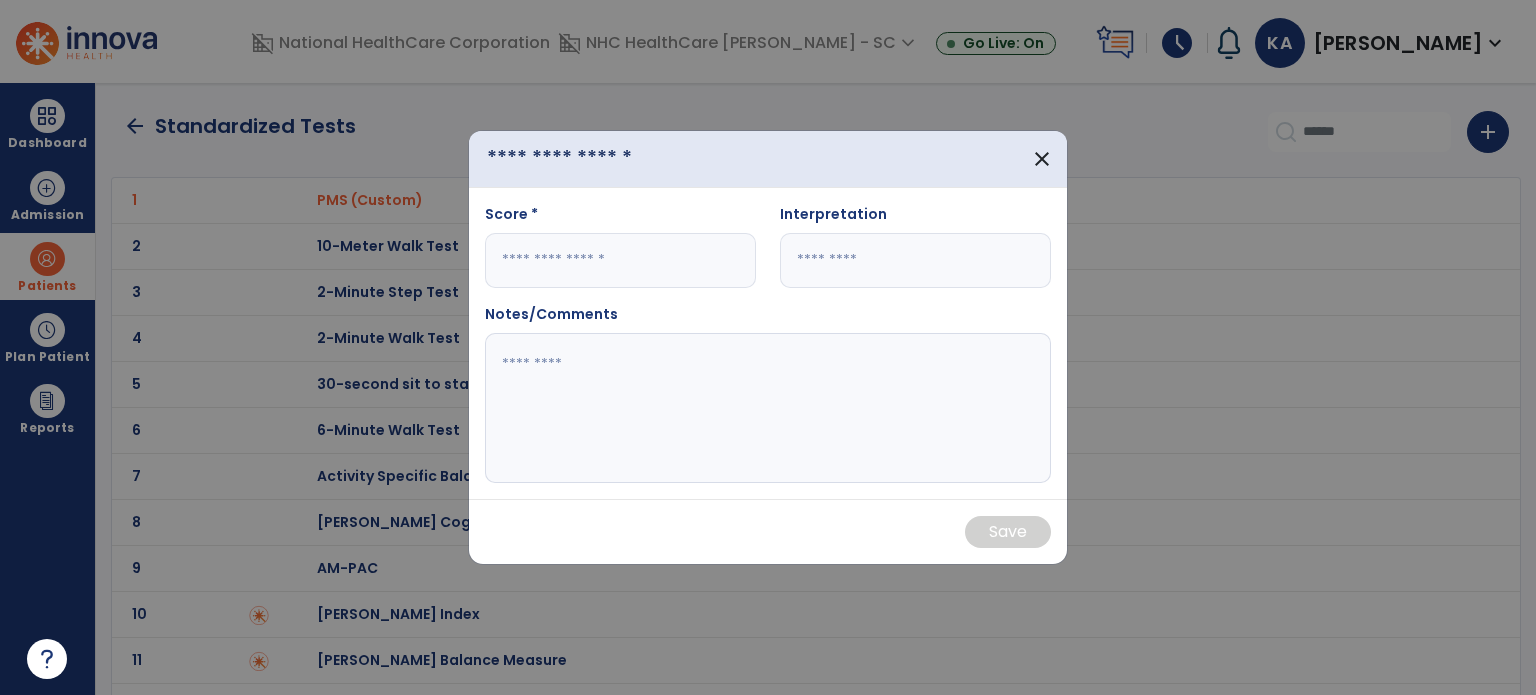 click at bounding box center (600, 159) 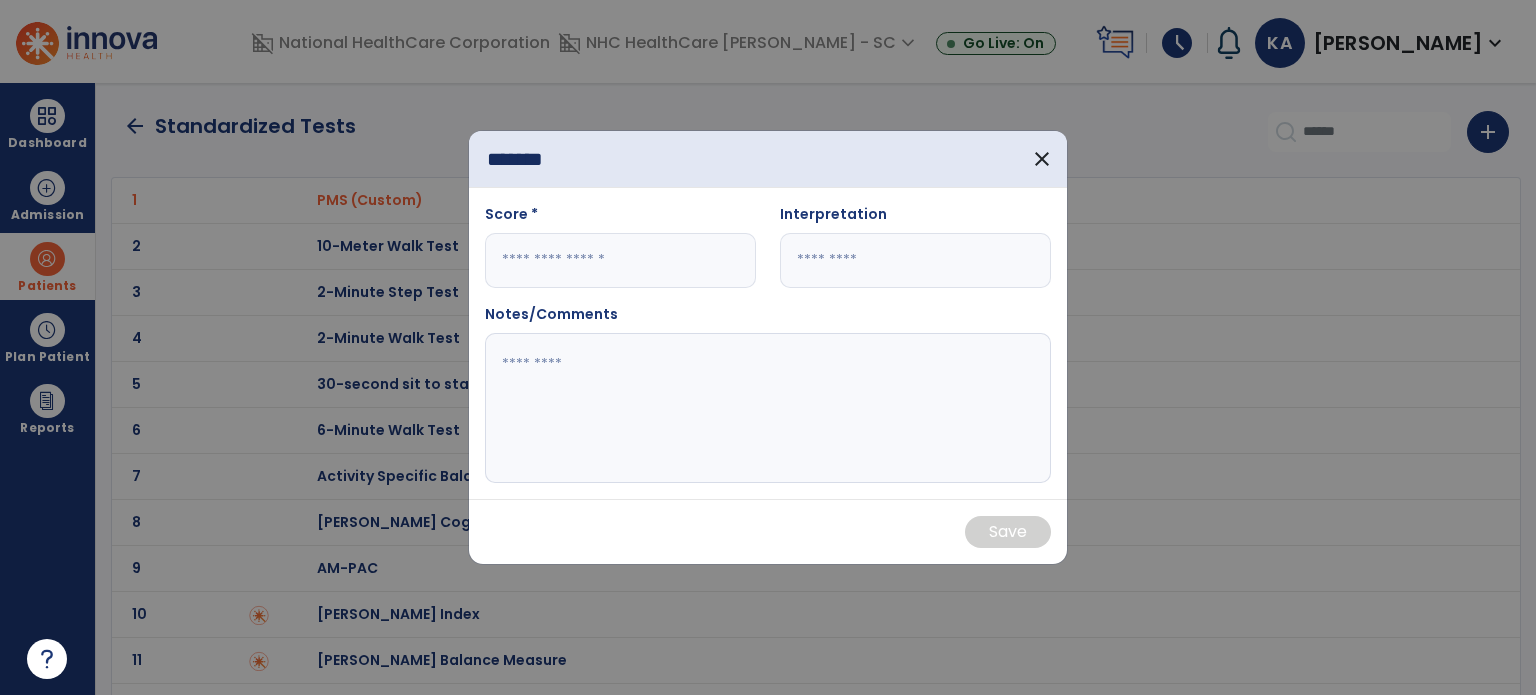 type on "*******" 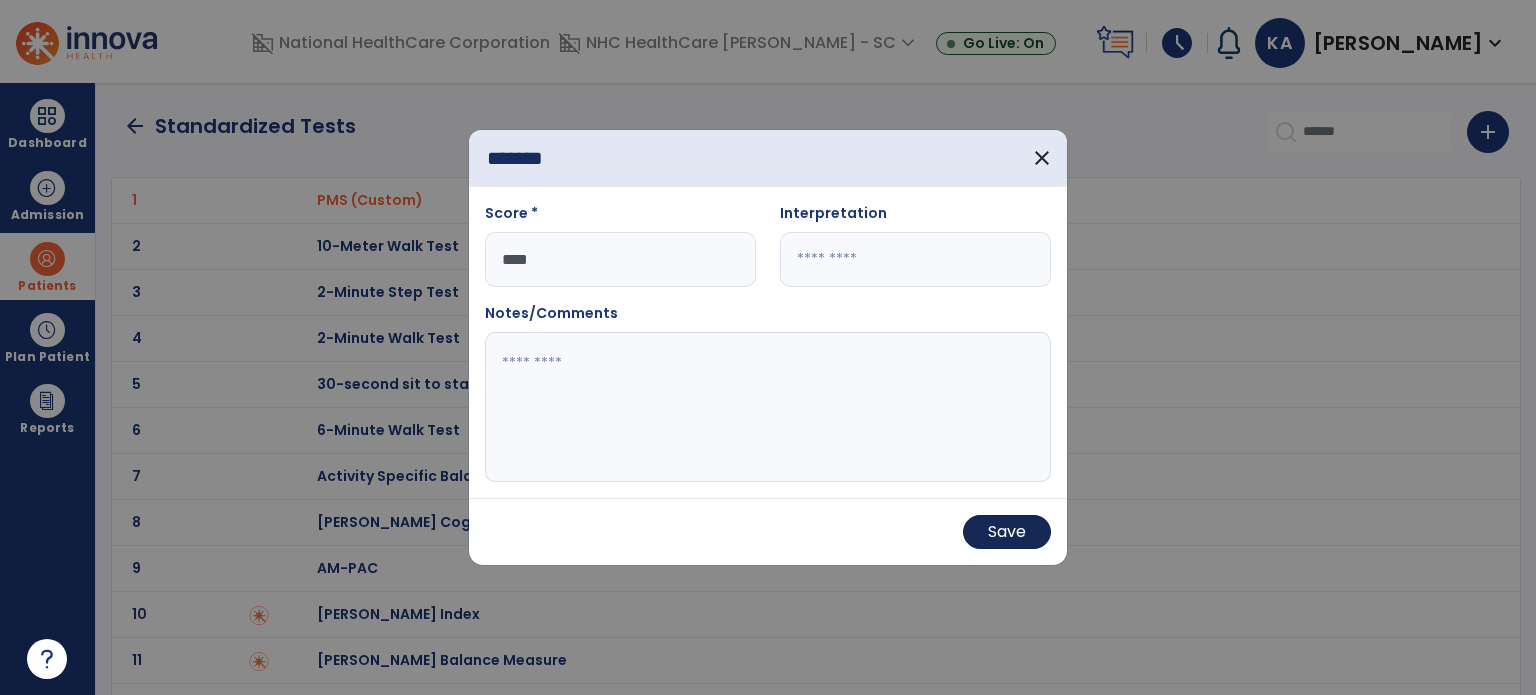 type on "****" 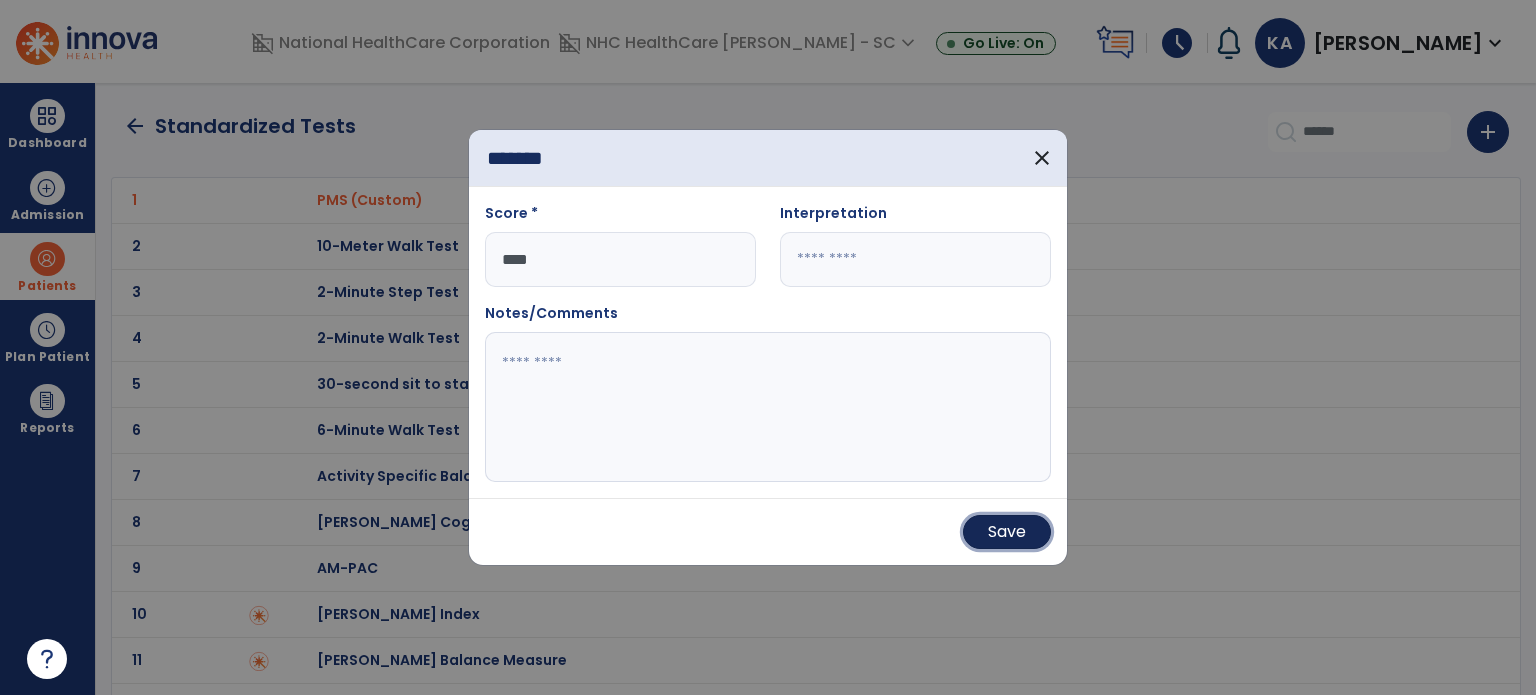 click on "Save" at bounding box center (1007, 532) 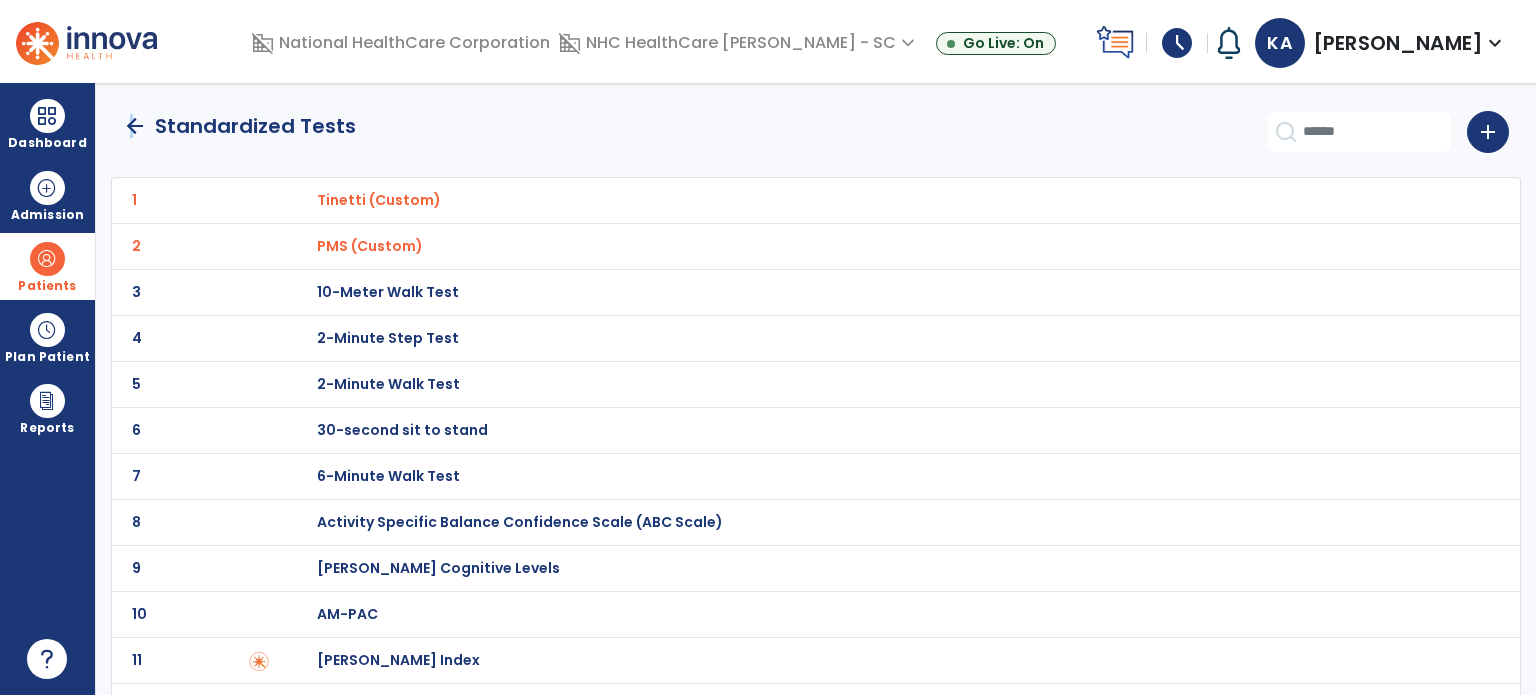 click on "arrow_back" 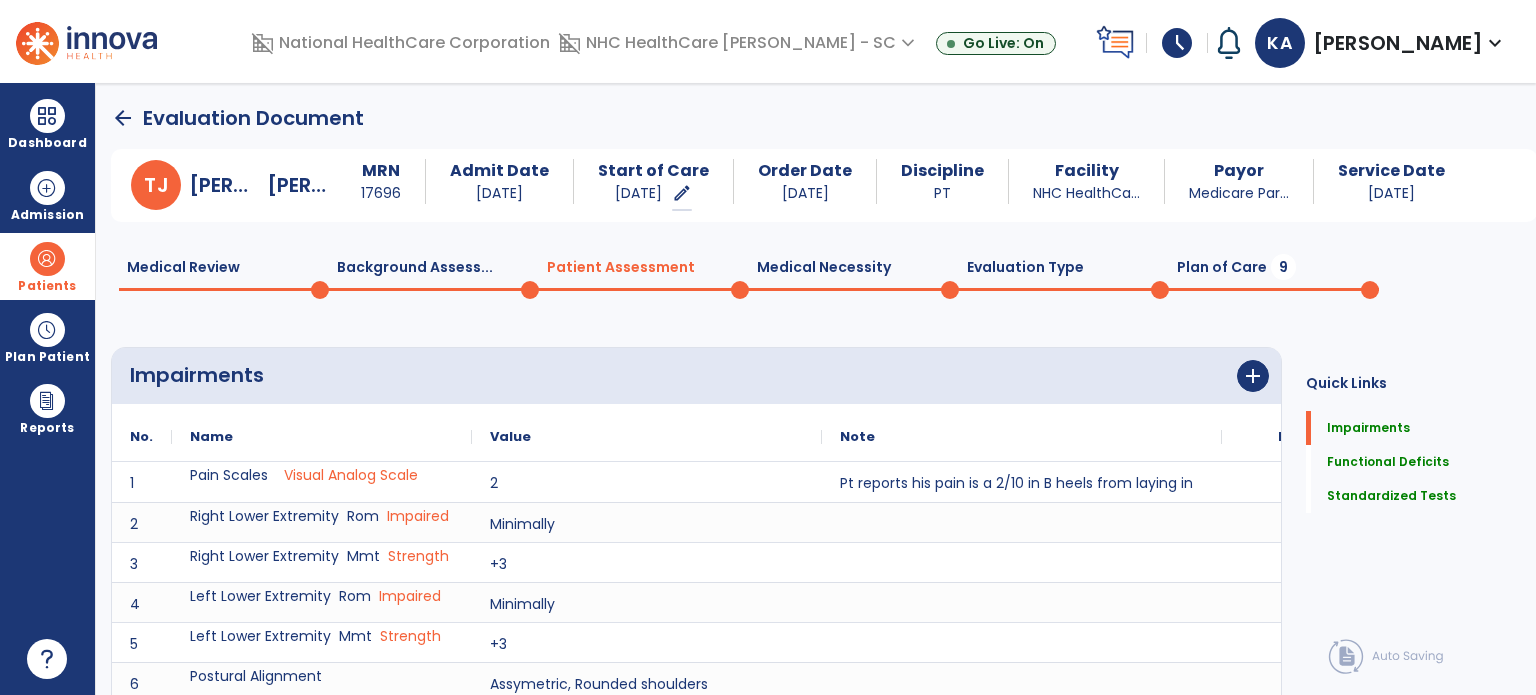 scroll, scrollTop: 20, scrollLeft: 0, axis: vertical 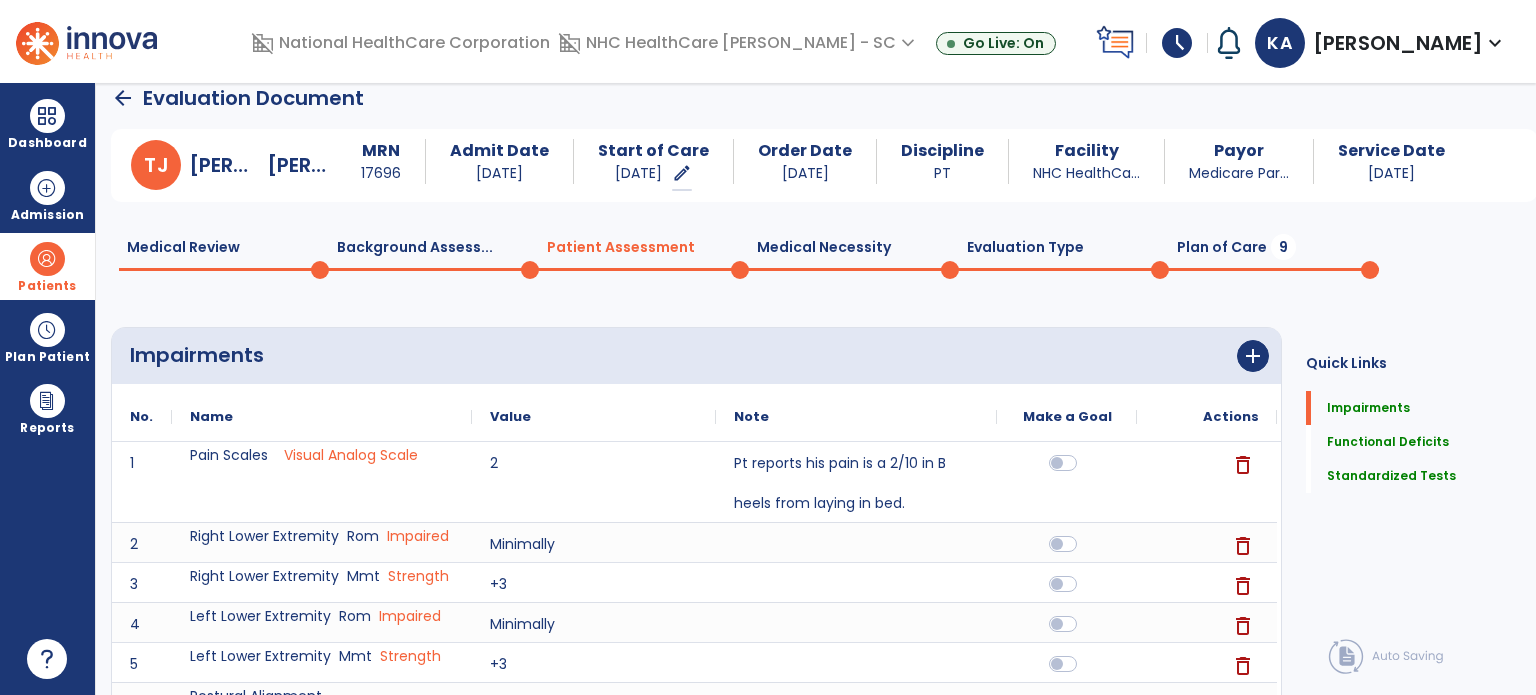click on "Plan of Care  9" 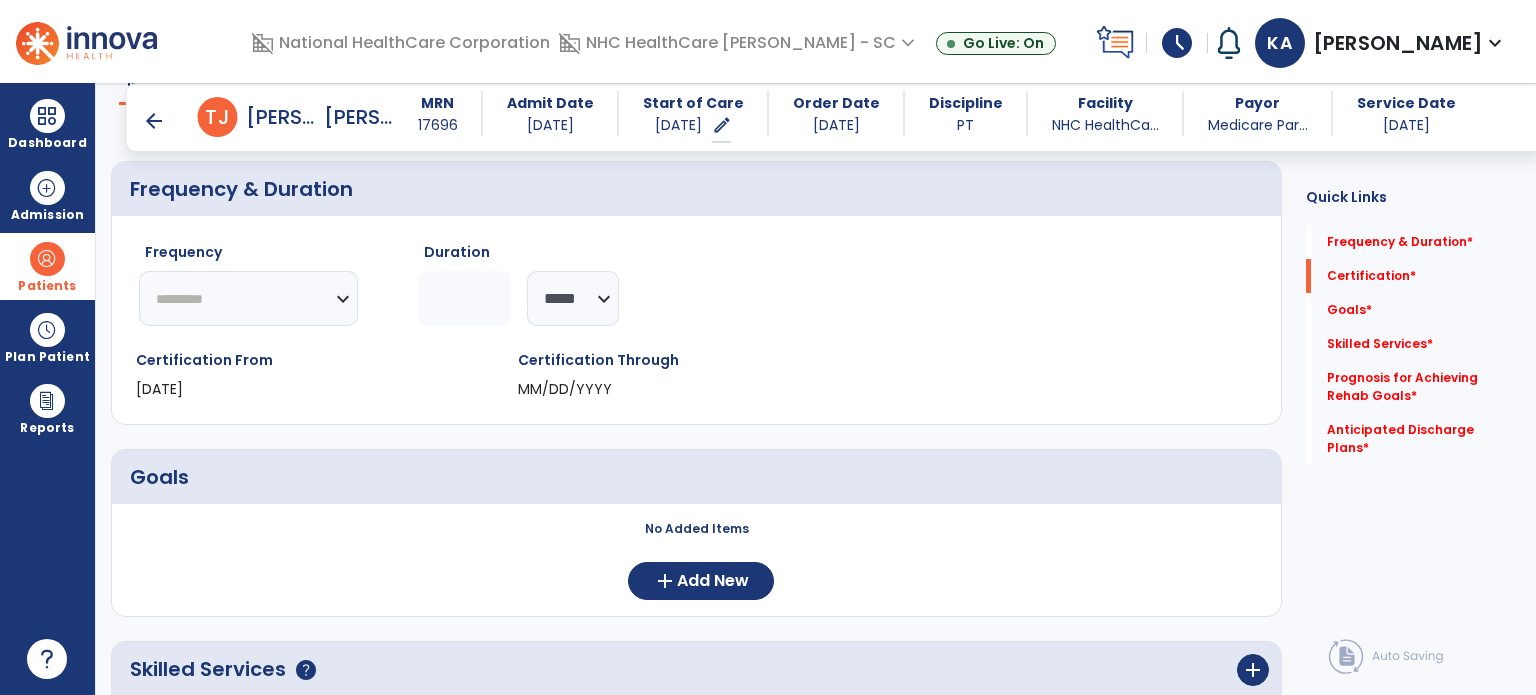 scroll, scrollTop: 220, scrollLeft: 0, axis: vertical 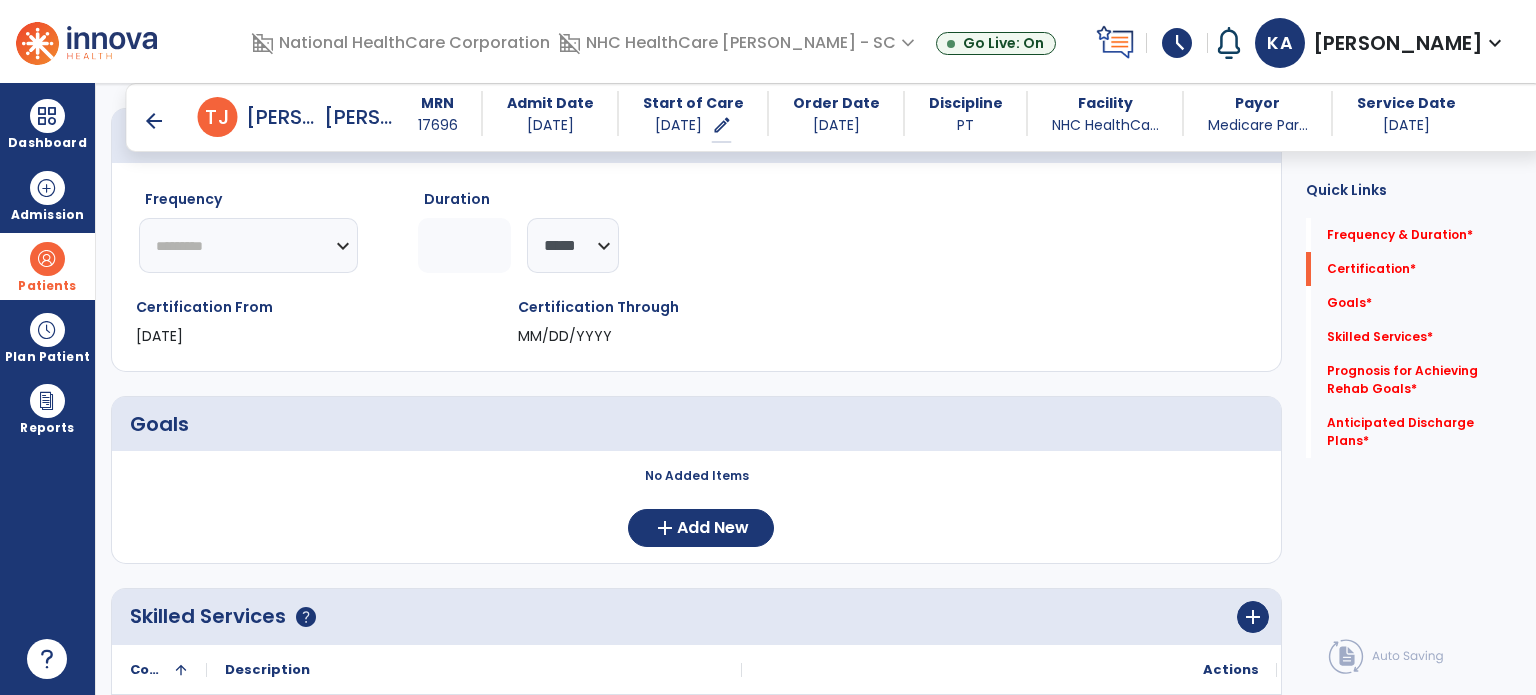 click on "********* ** ** ** ** ** ** **" 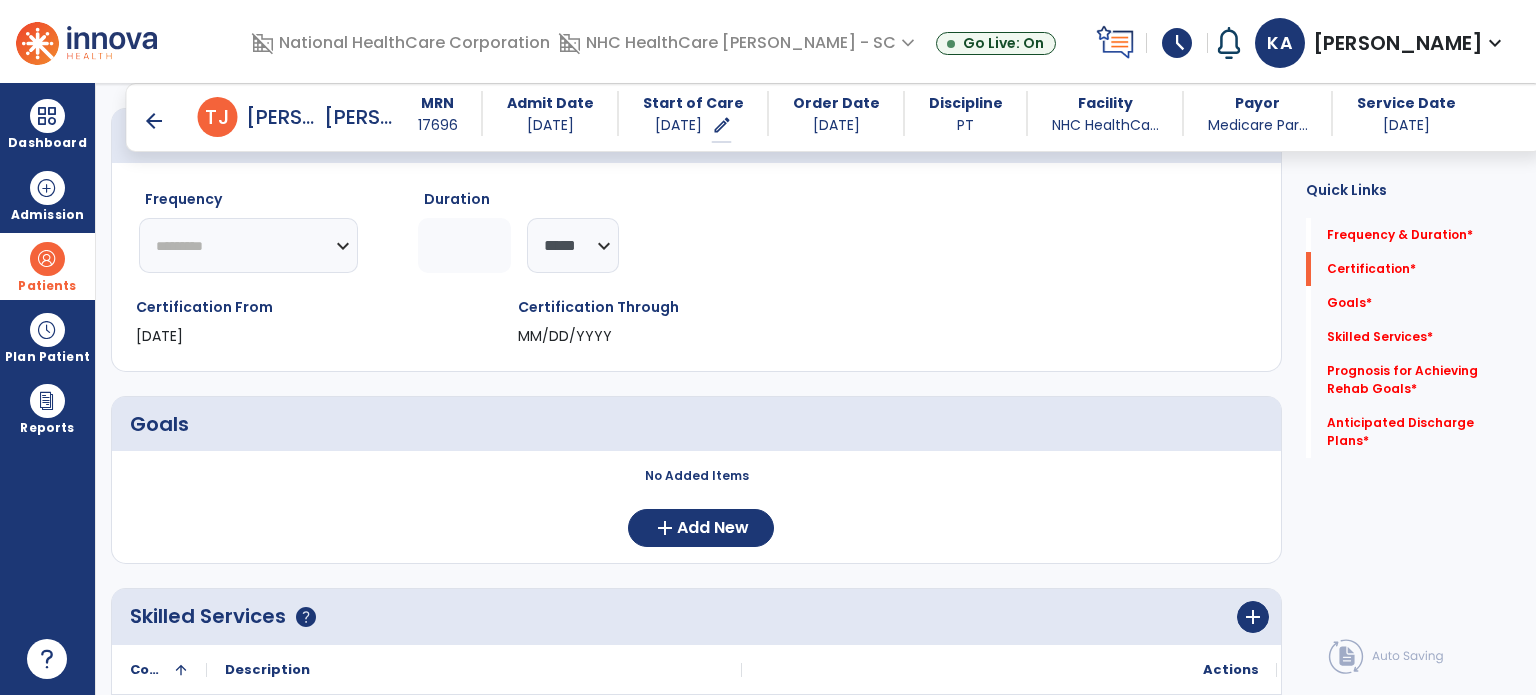 select on "**" 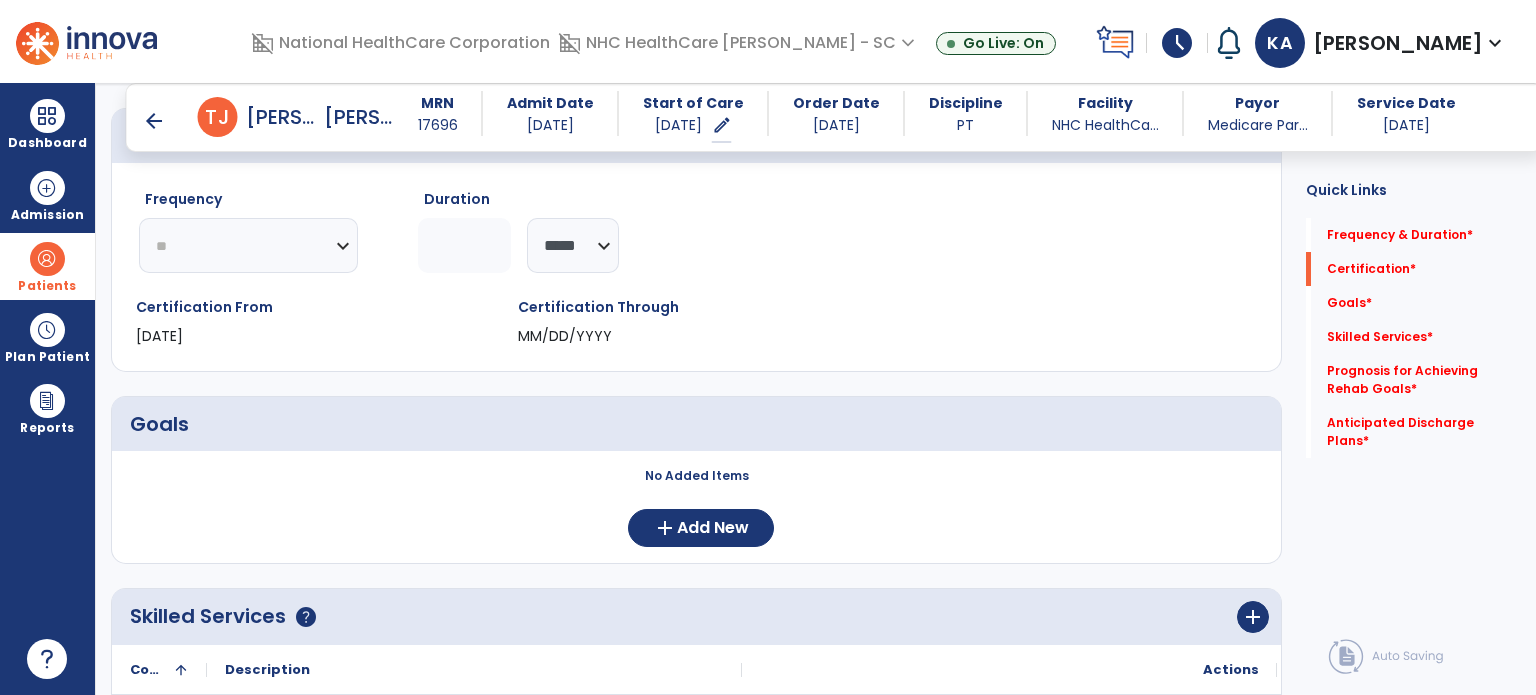 click on "********* ** ** ** ** ** ** **" 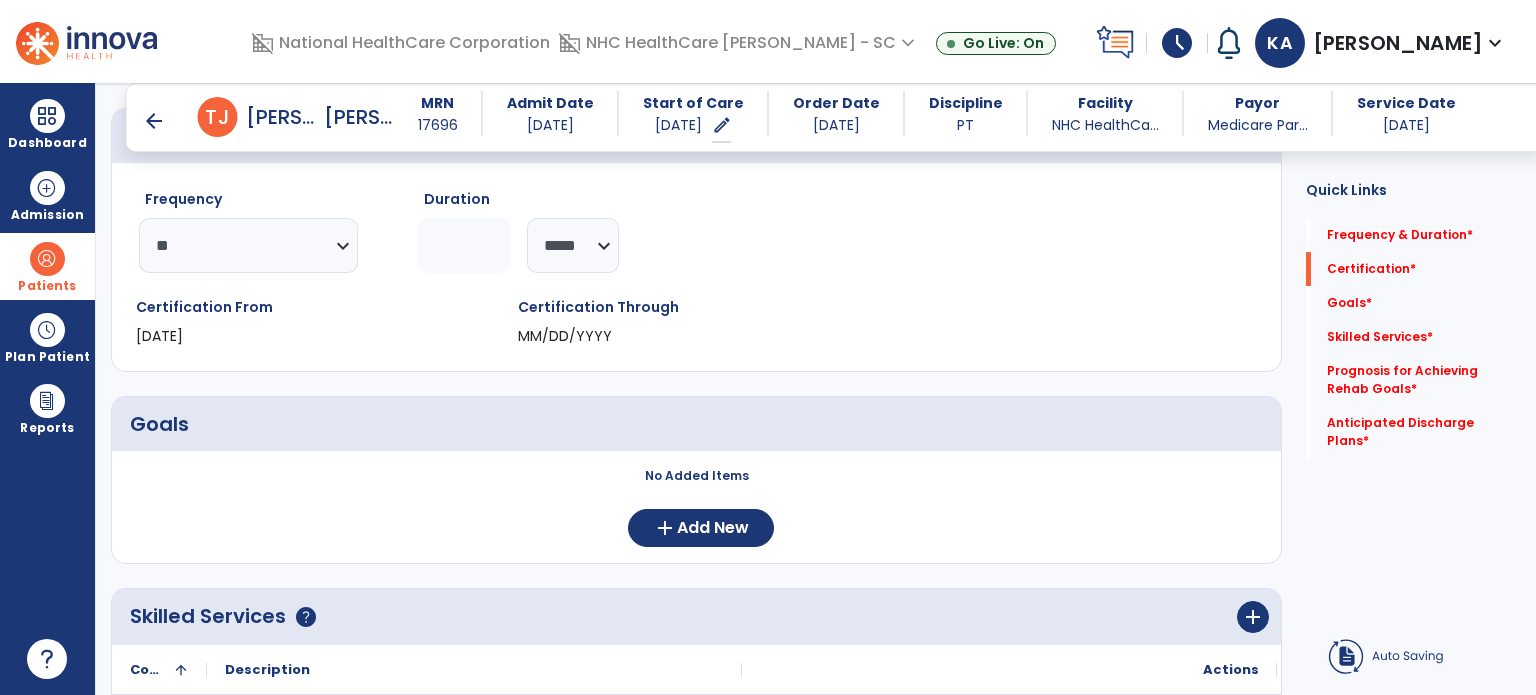 drag, startPoint x: 444, startPoint y: 257, endPoint x: 476, endPoint y: 267, distance: 33.526108 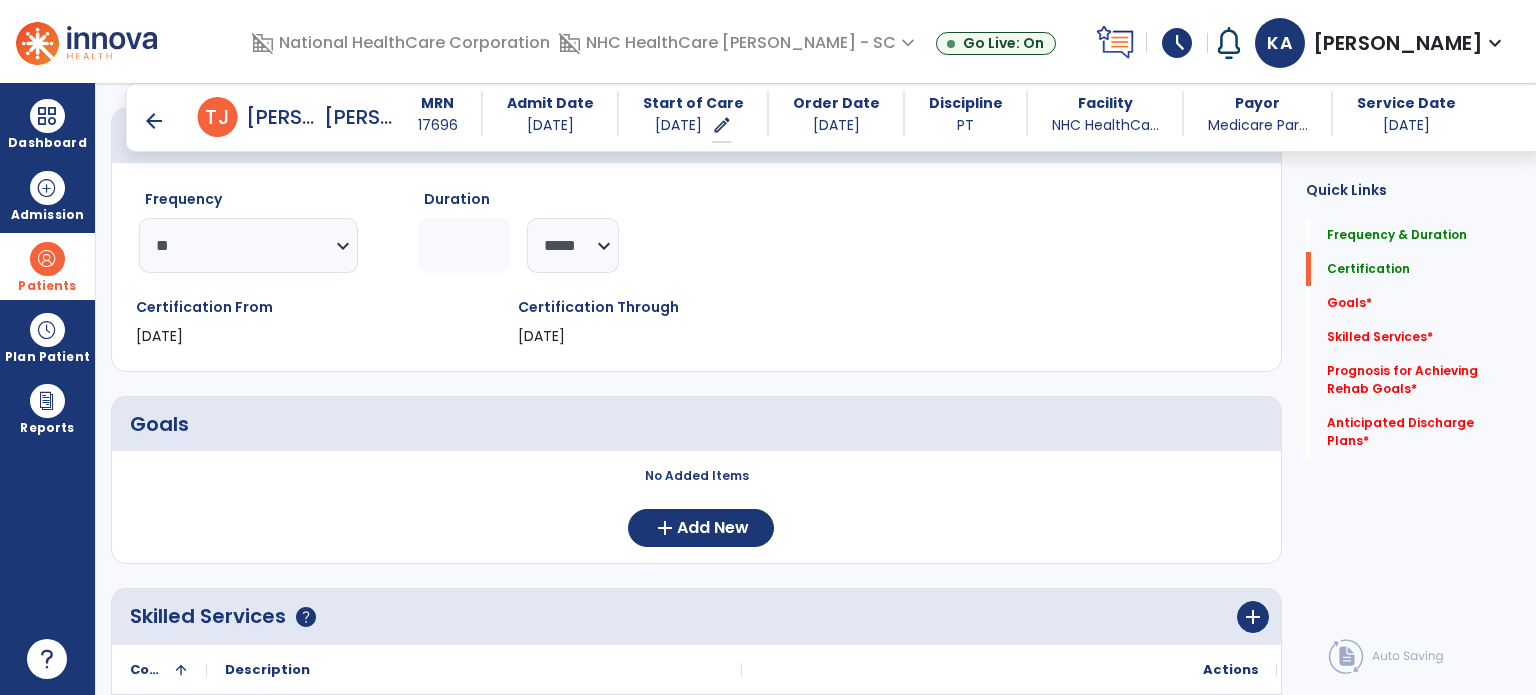 type on "**" 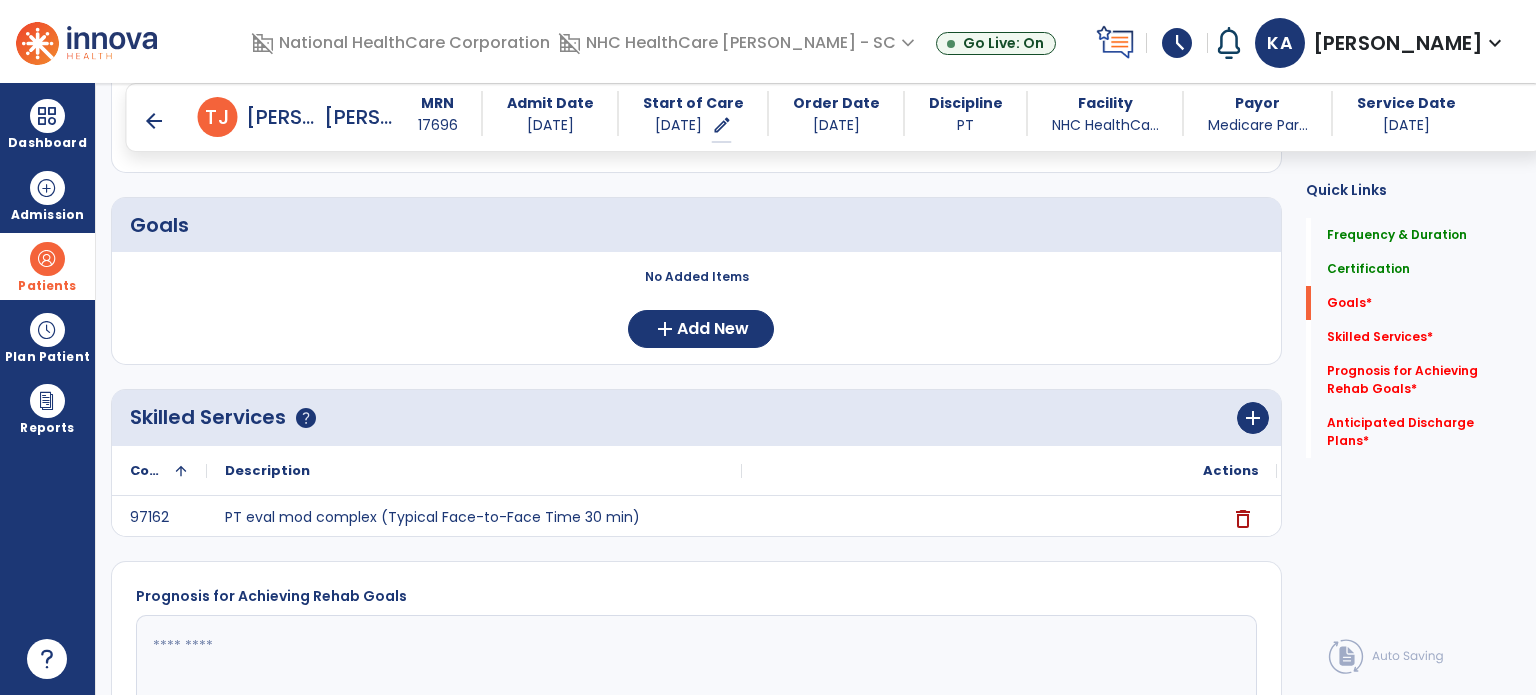 scroll, scrollTop: 420, scrollLeft: 0, axis: vertical 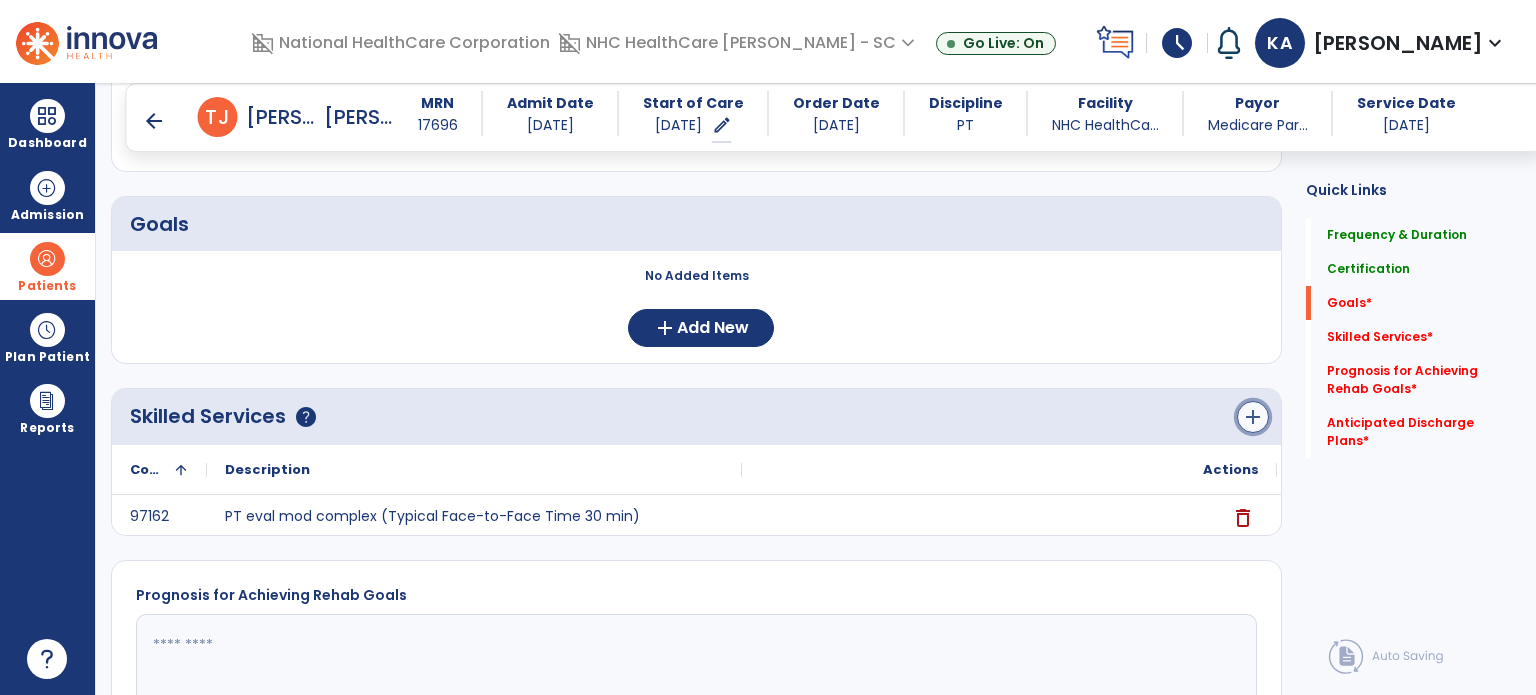 click on "add" 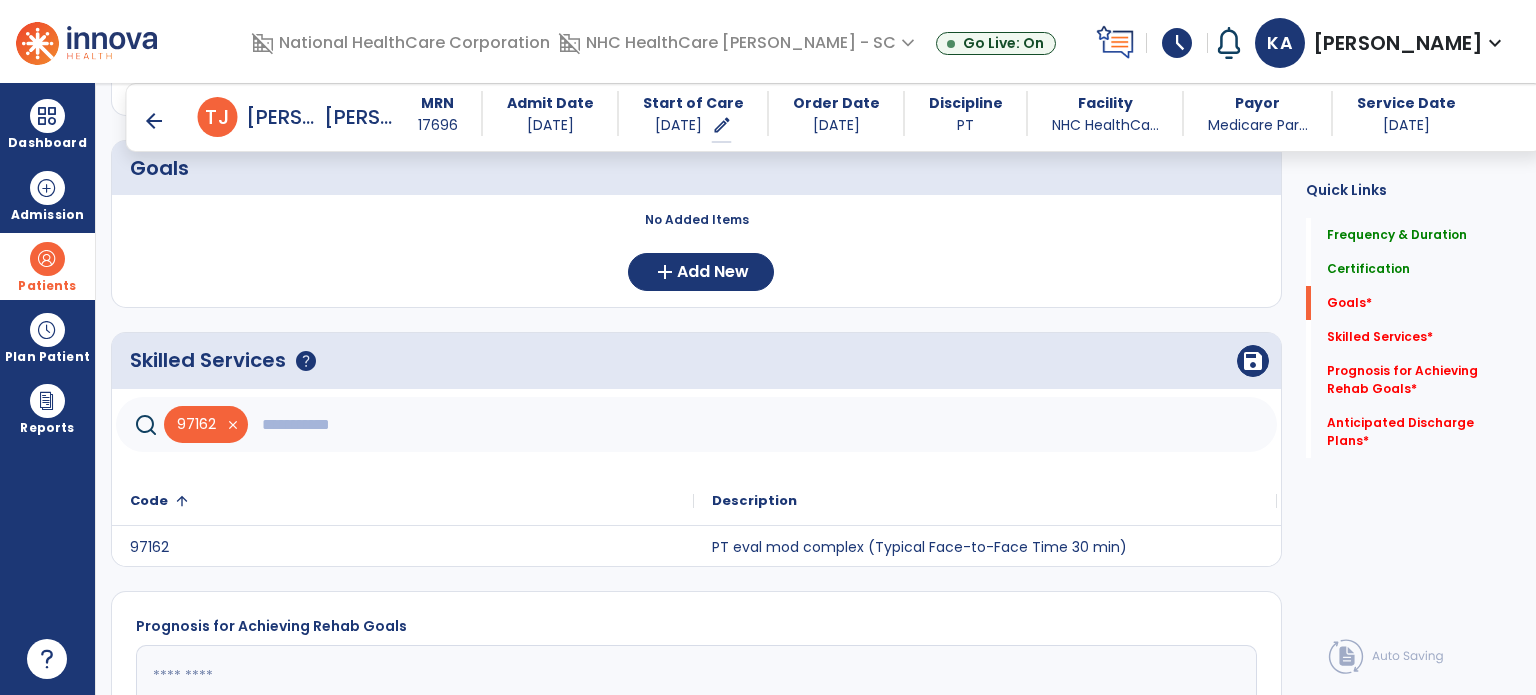 scroll, scrollTop: 520, scrollLeft: 0, axis: vertical 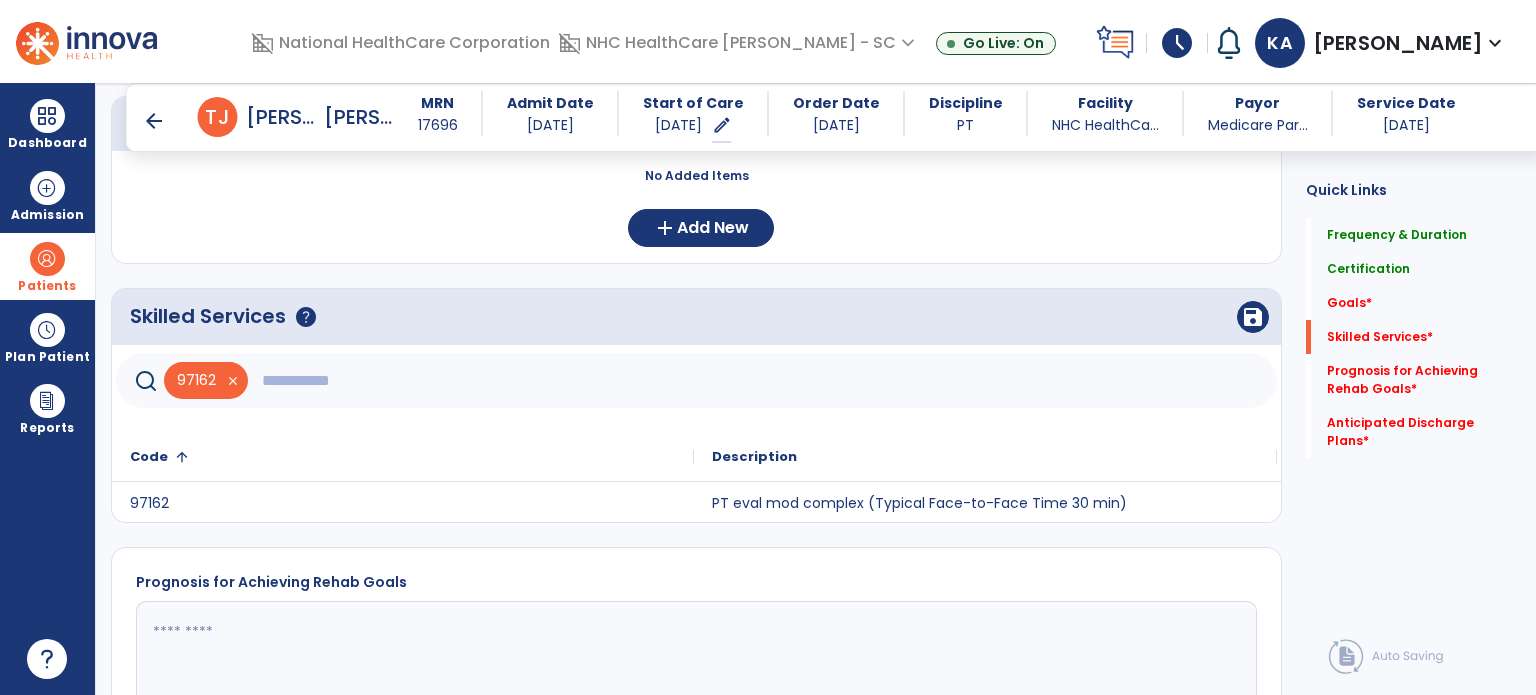 click 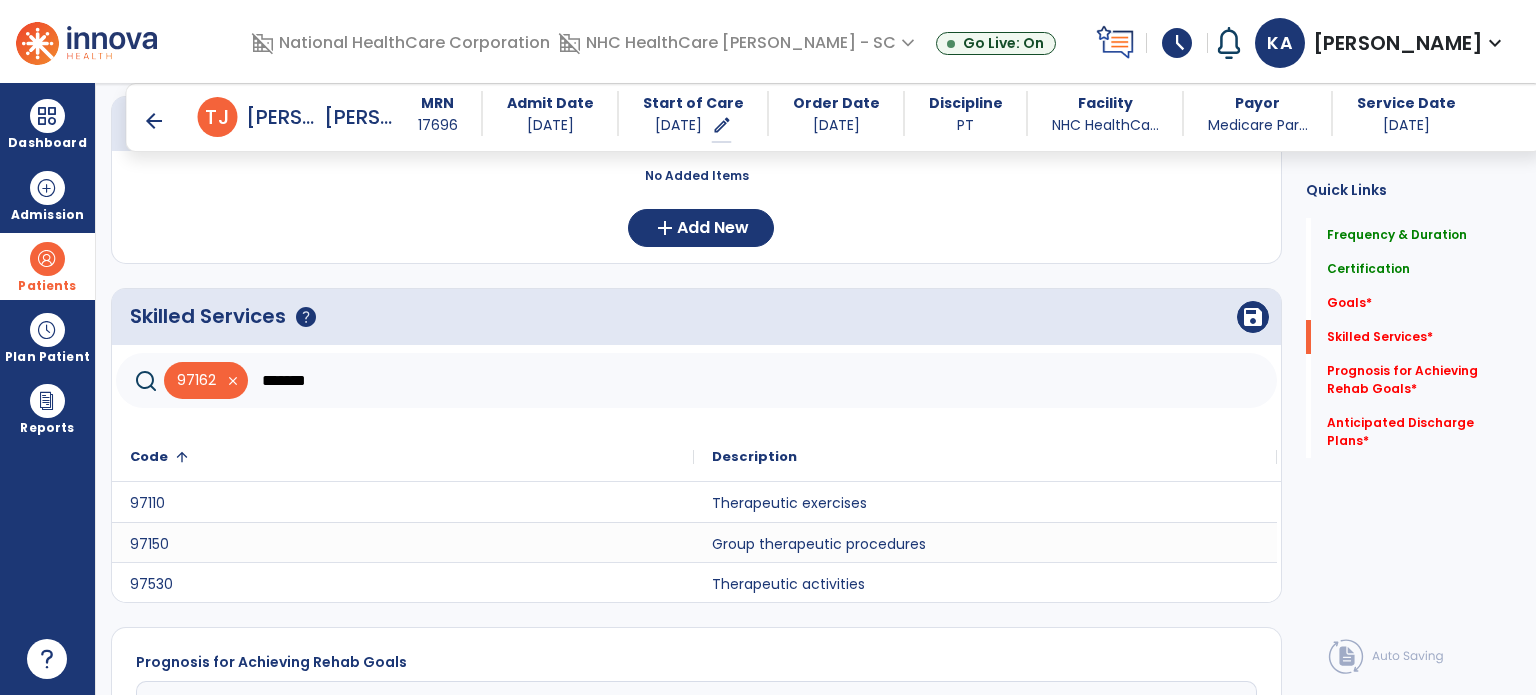 click on "*******" 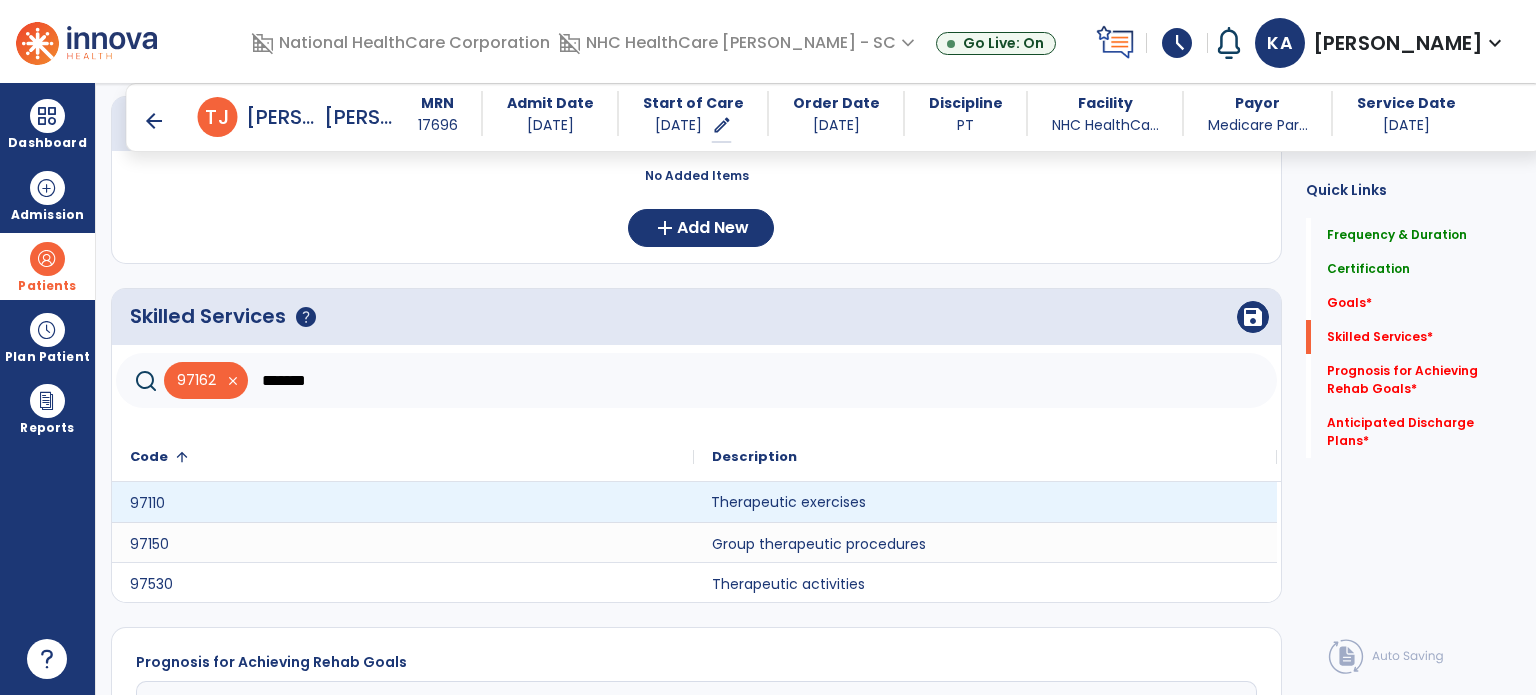 click on "Therapeutic exercises" 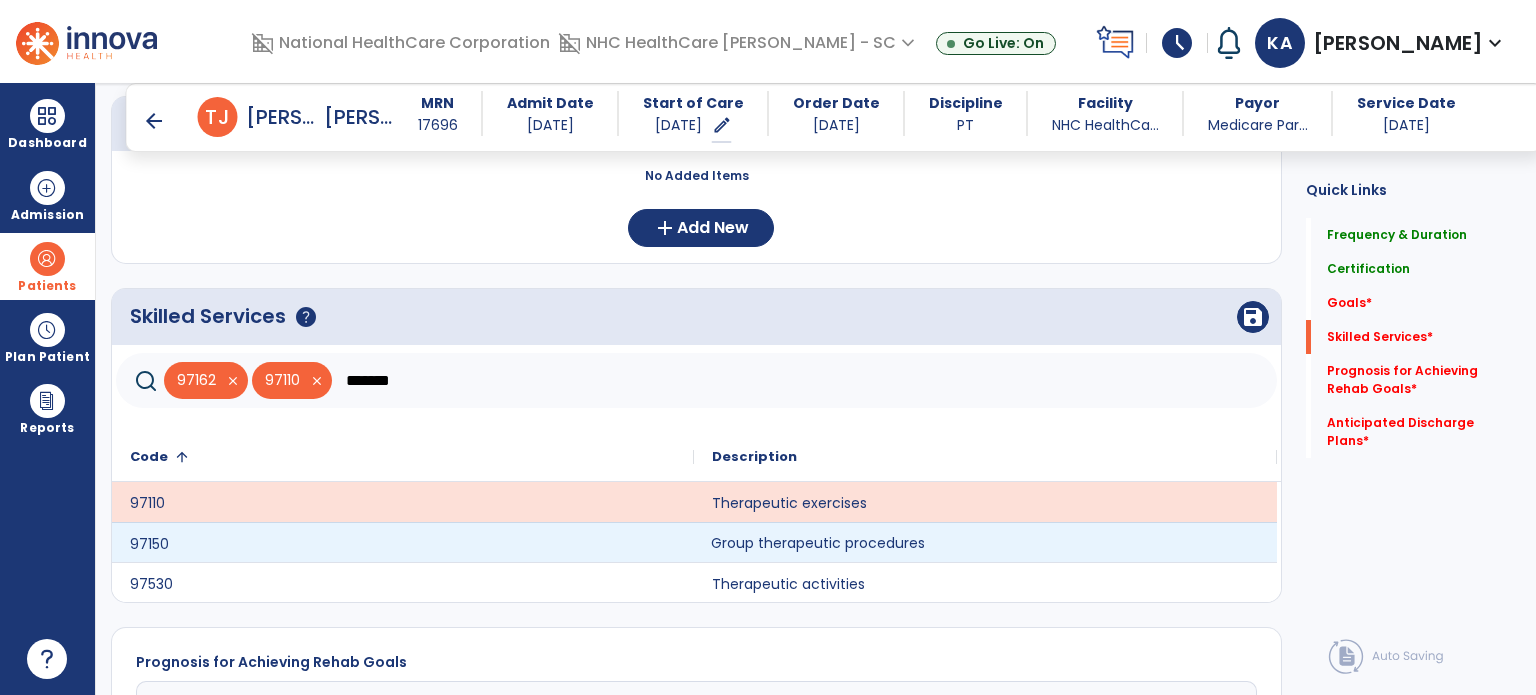 click on "Group therapeutic procedures" 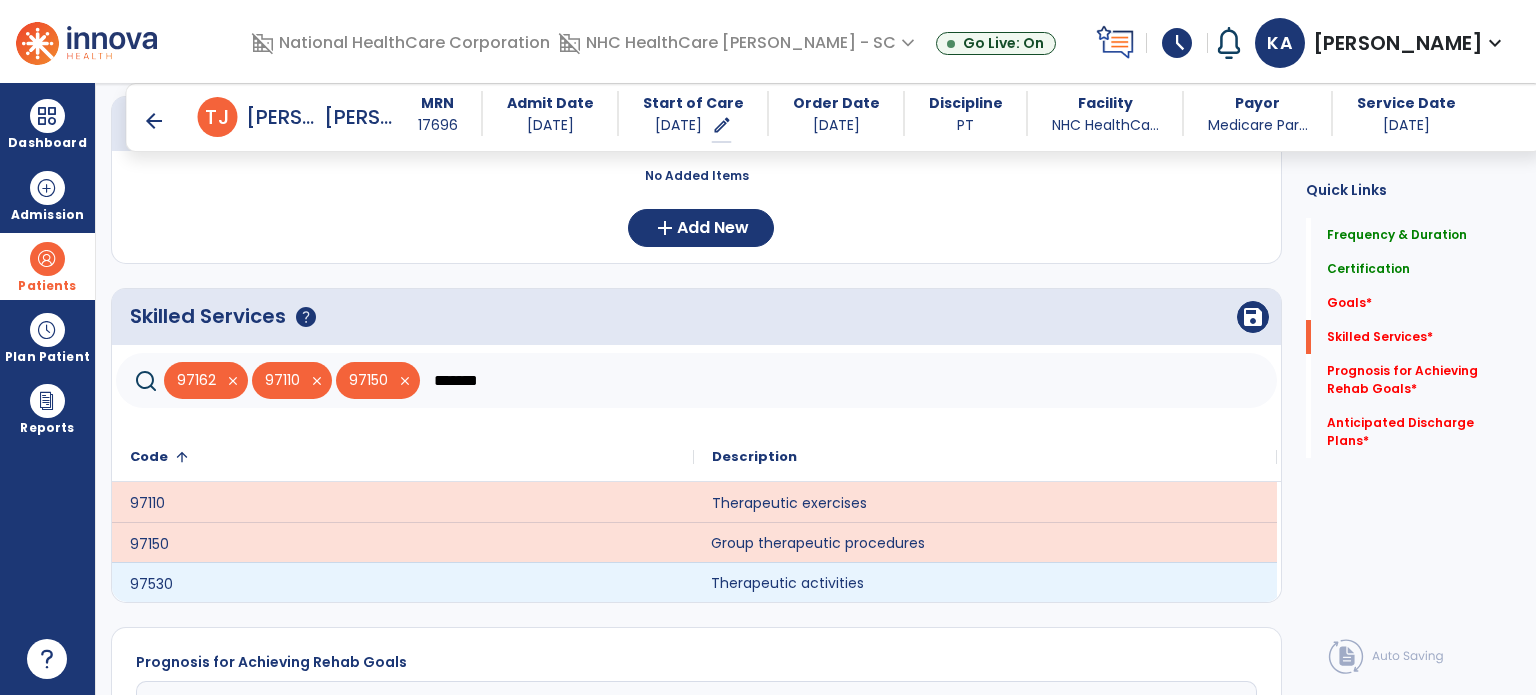 click on "Therapeutic activities" 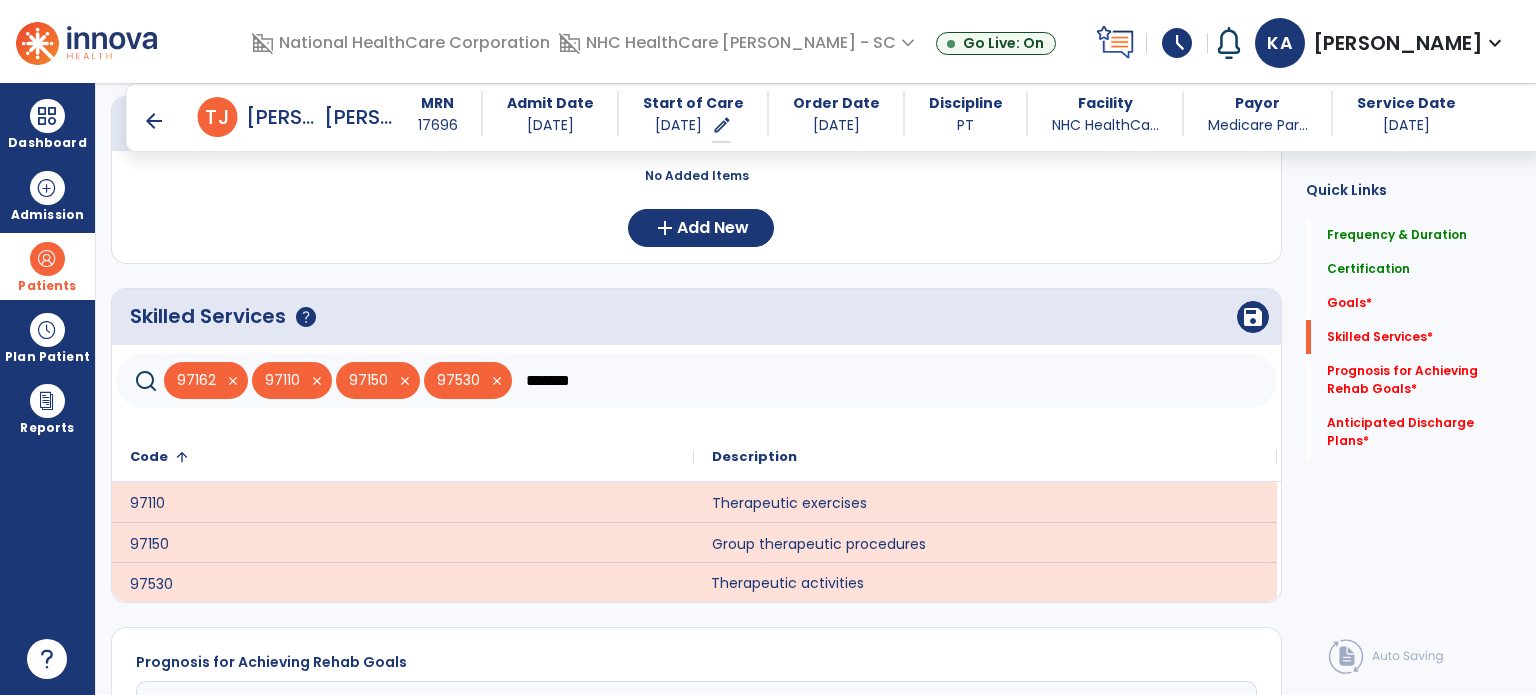 click on "*******" 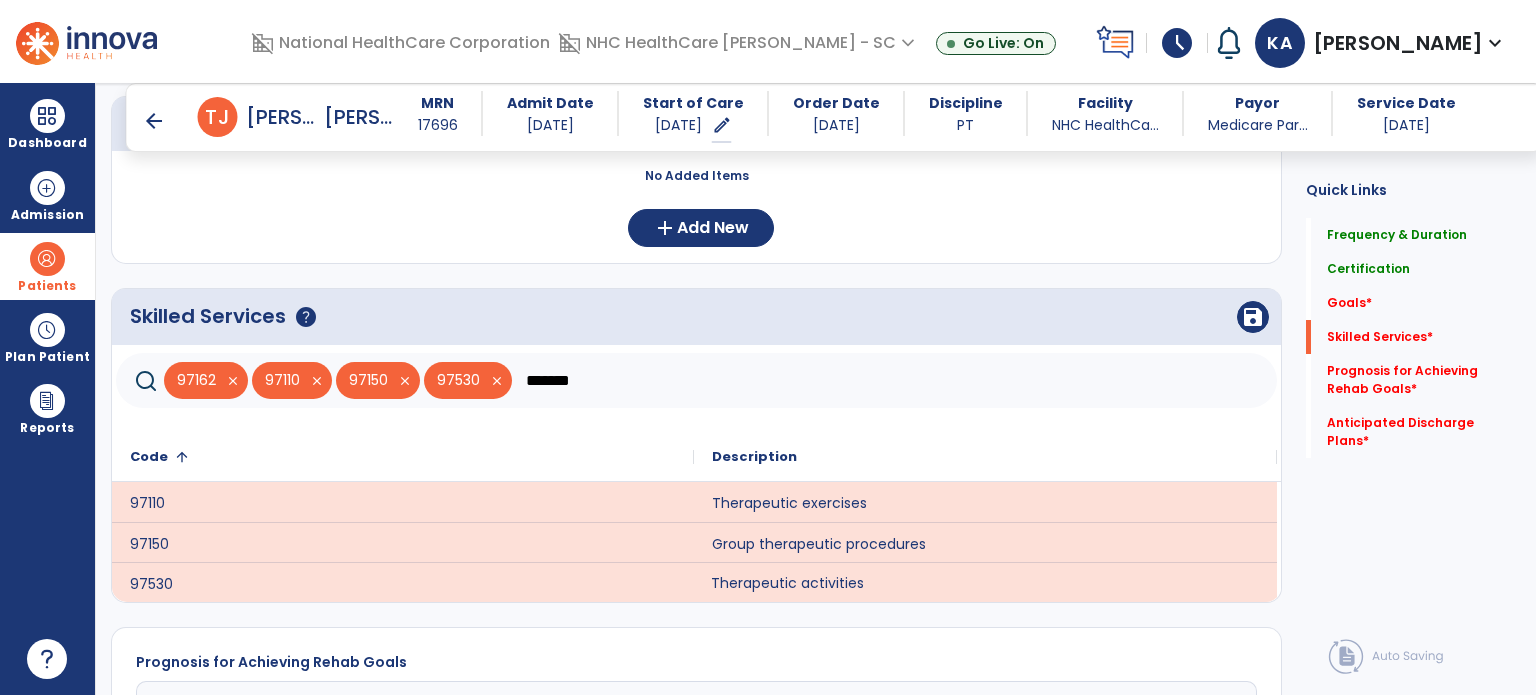 click on "*******" 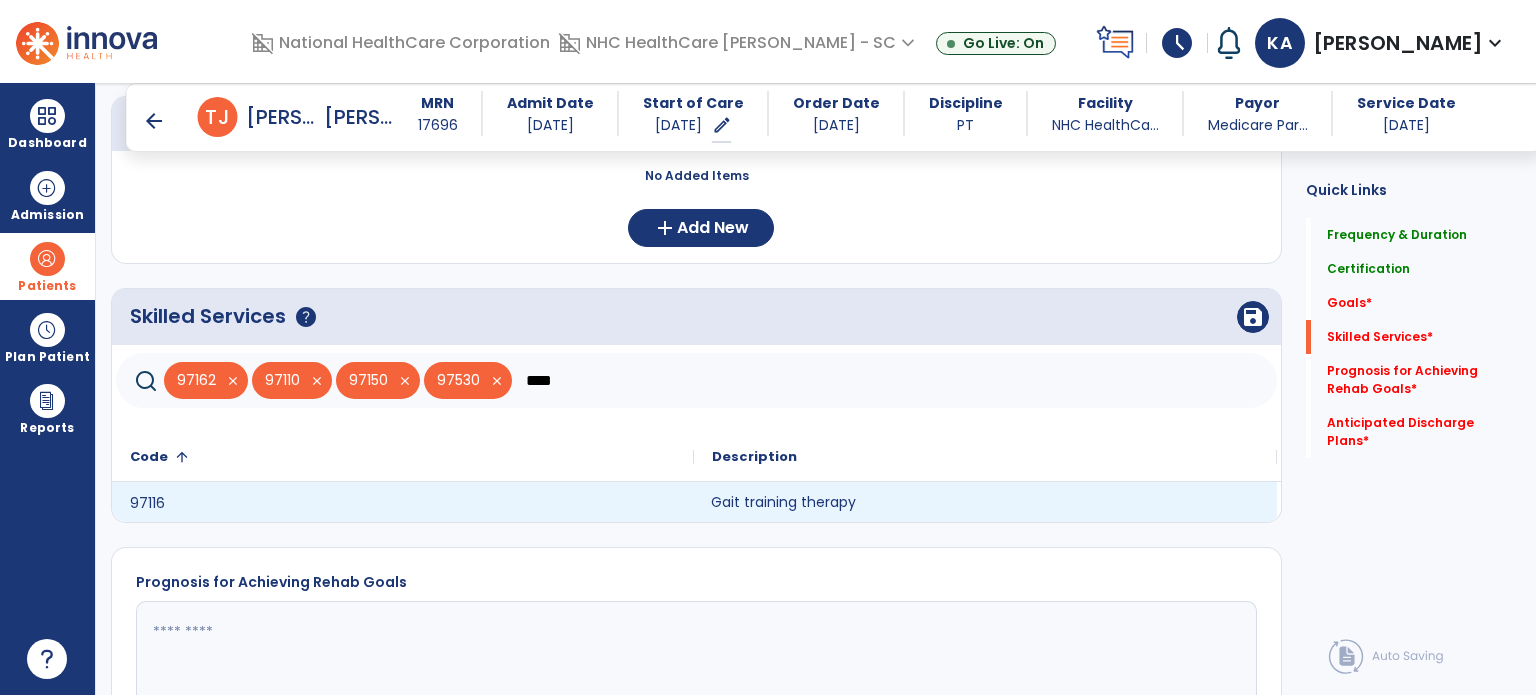 drag, startPoint x: 756, startPoint y: 497, endPoint x: 721, endPoint y: 467, distance: 46.09772 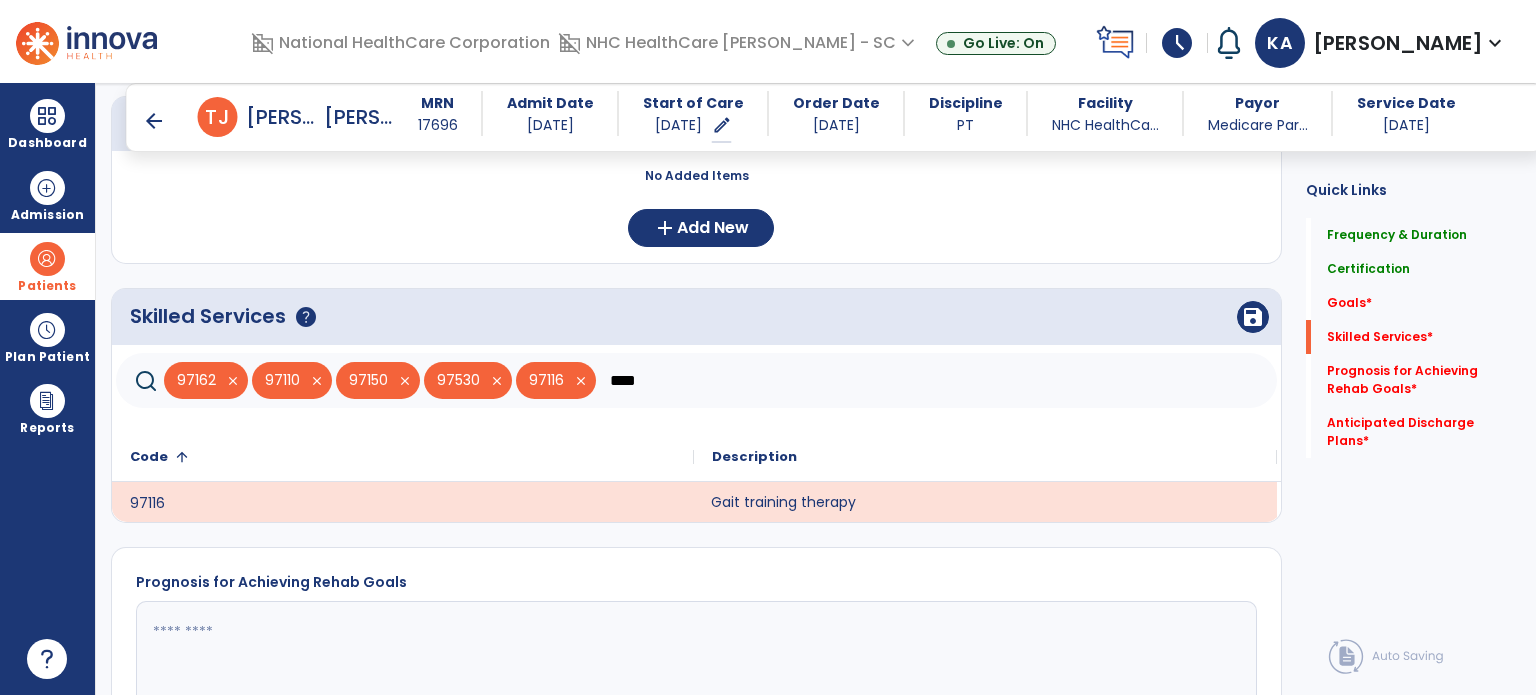 click on "****" 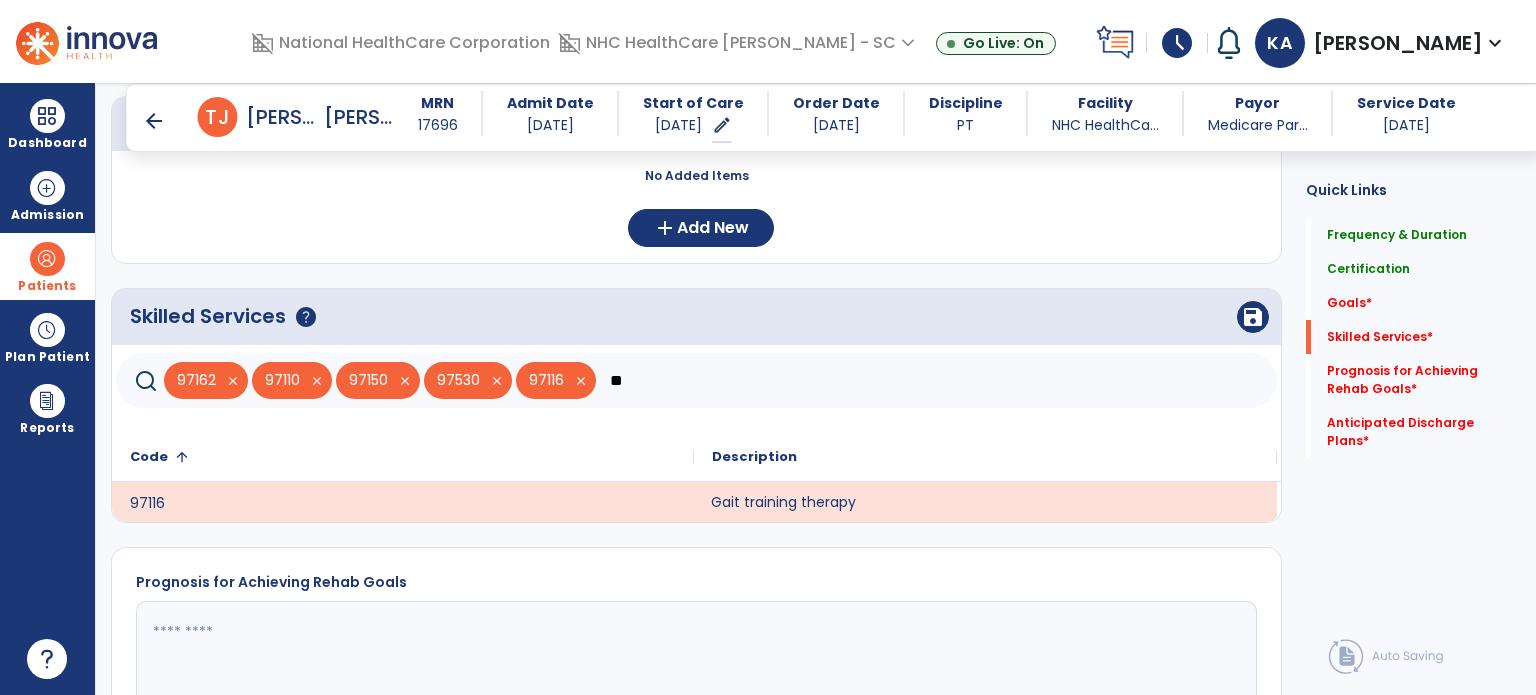 type on "*" 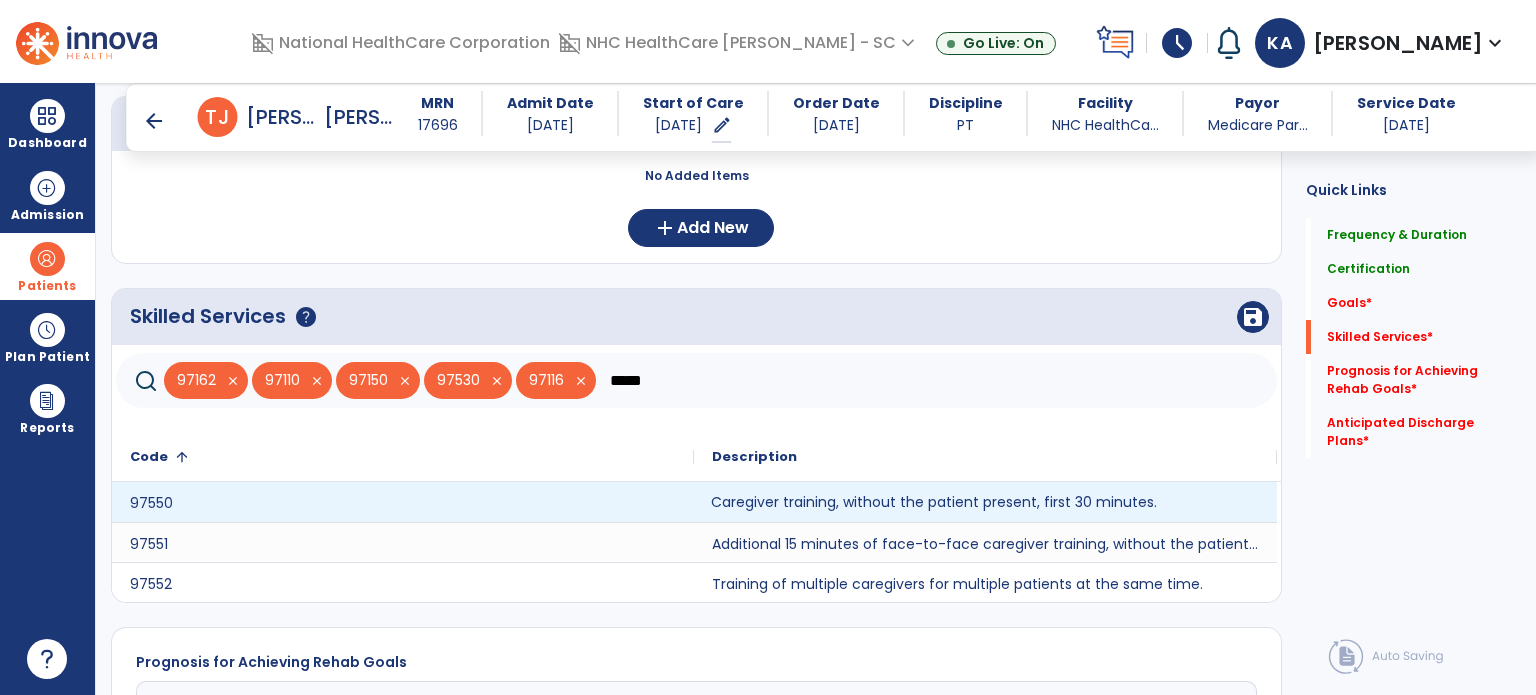 type on "*****" 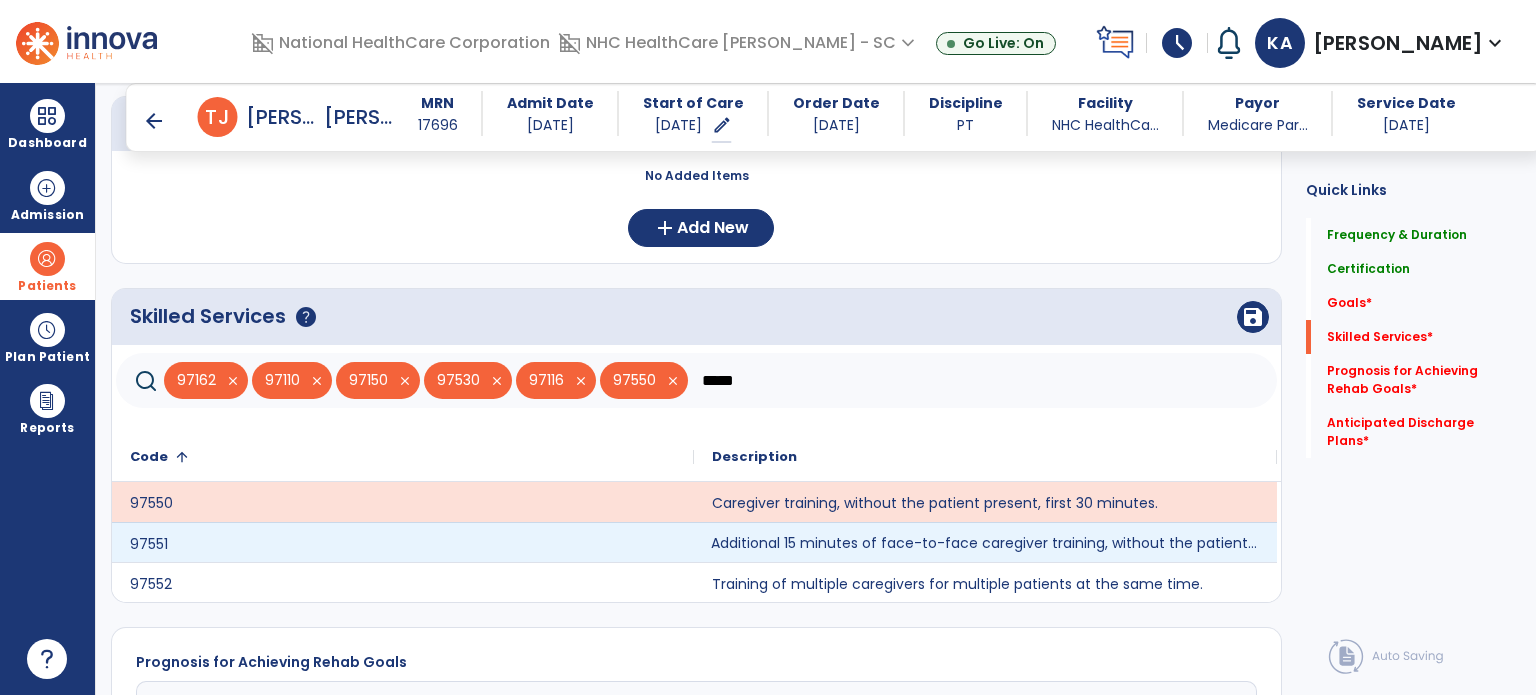 drag, startPoint x: 743, startPoint y: 536, endPoint x: 760, endPoint y: 450, distance: 87.66413 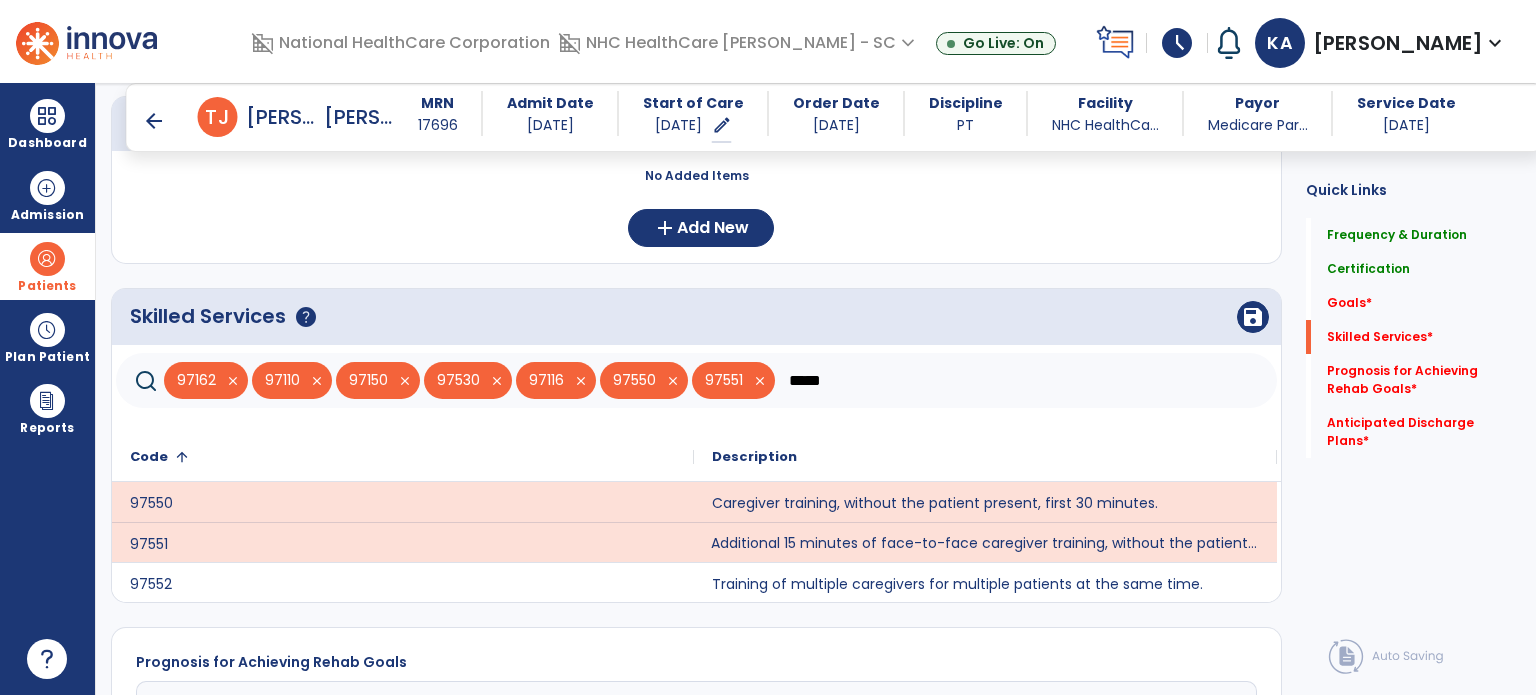 click on "*****" 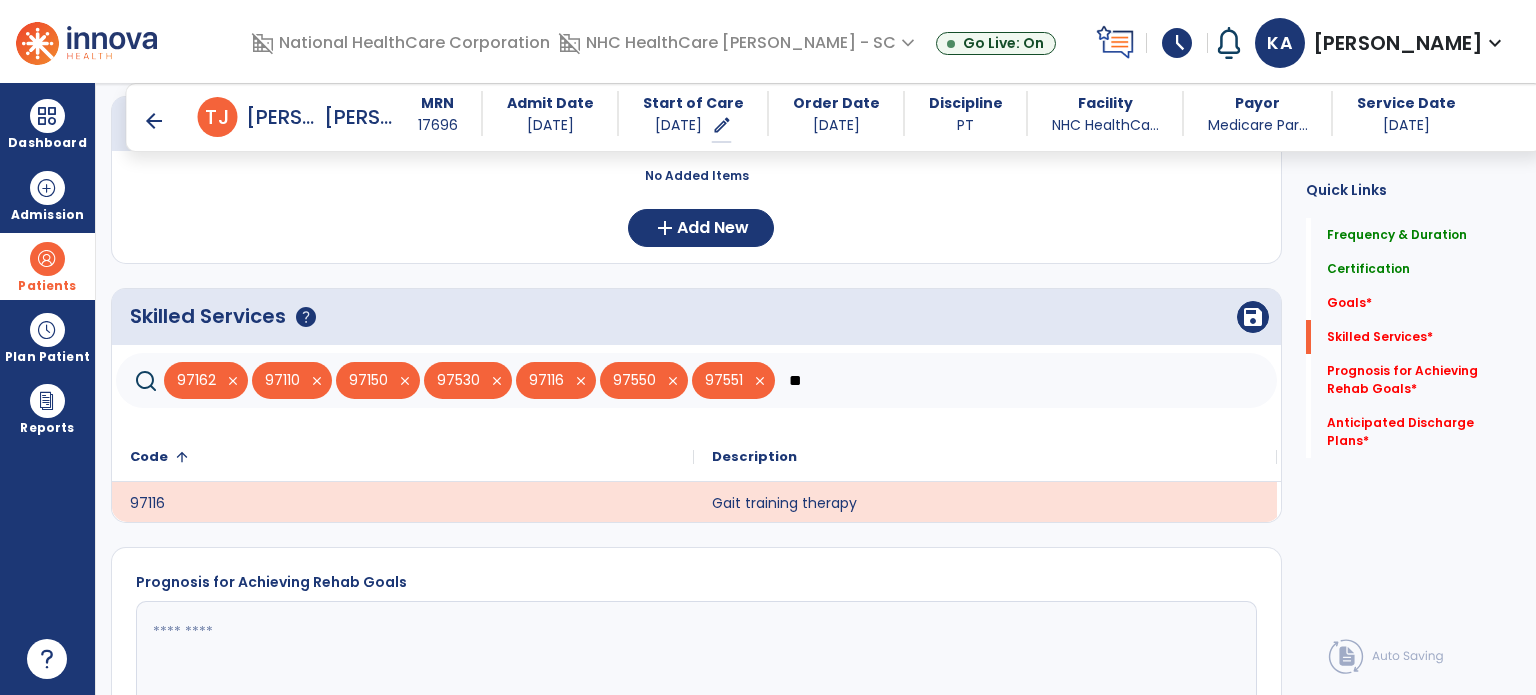 type on "*" 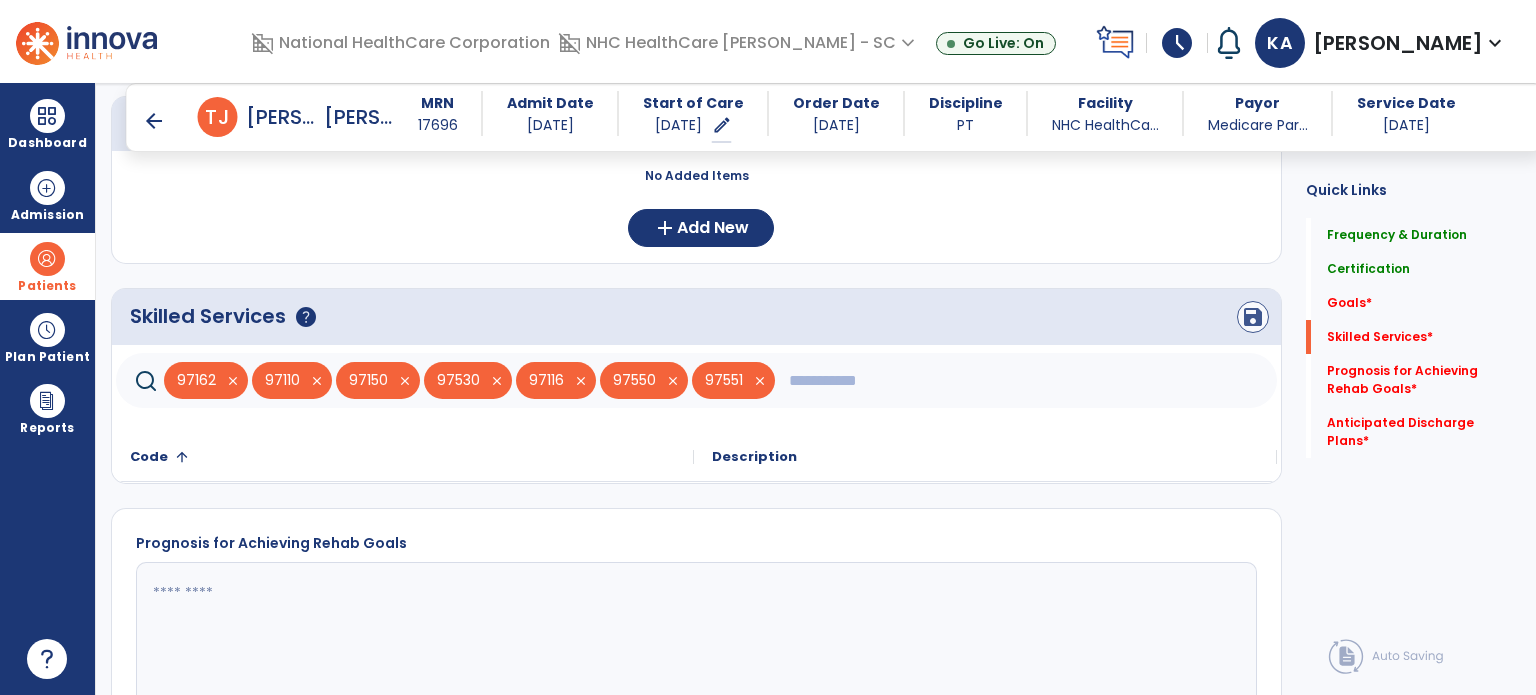type 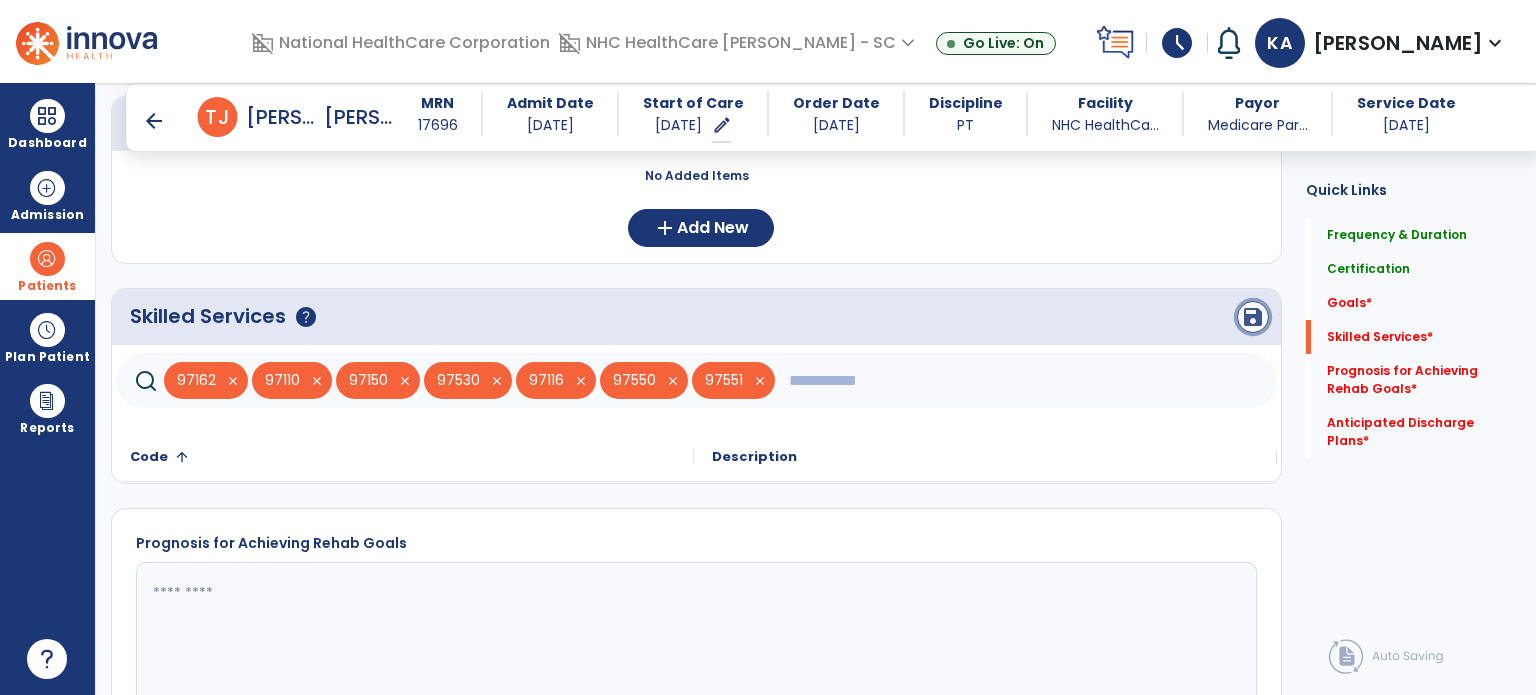 click on "save" 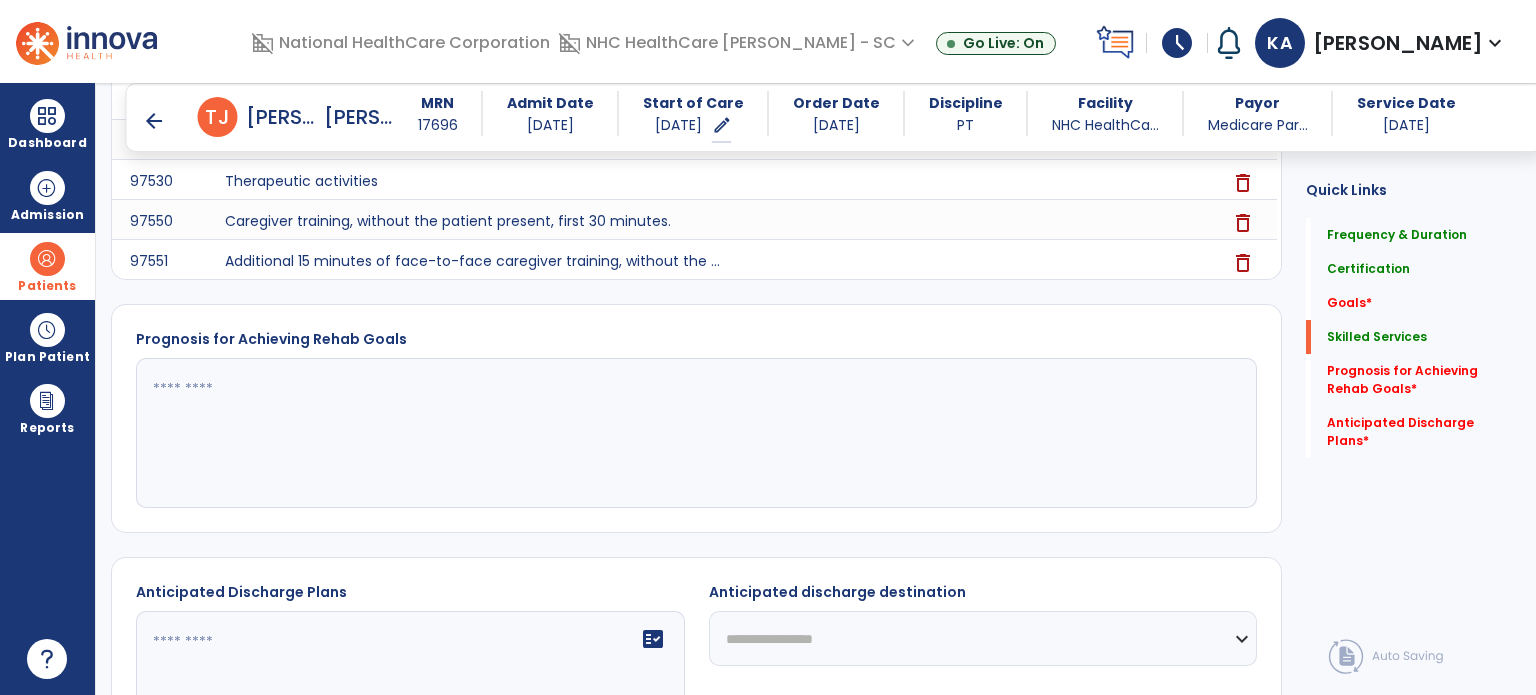 scroll, scrollTop: 920, scrollLeft: 0, axis: vertical 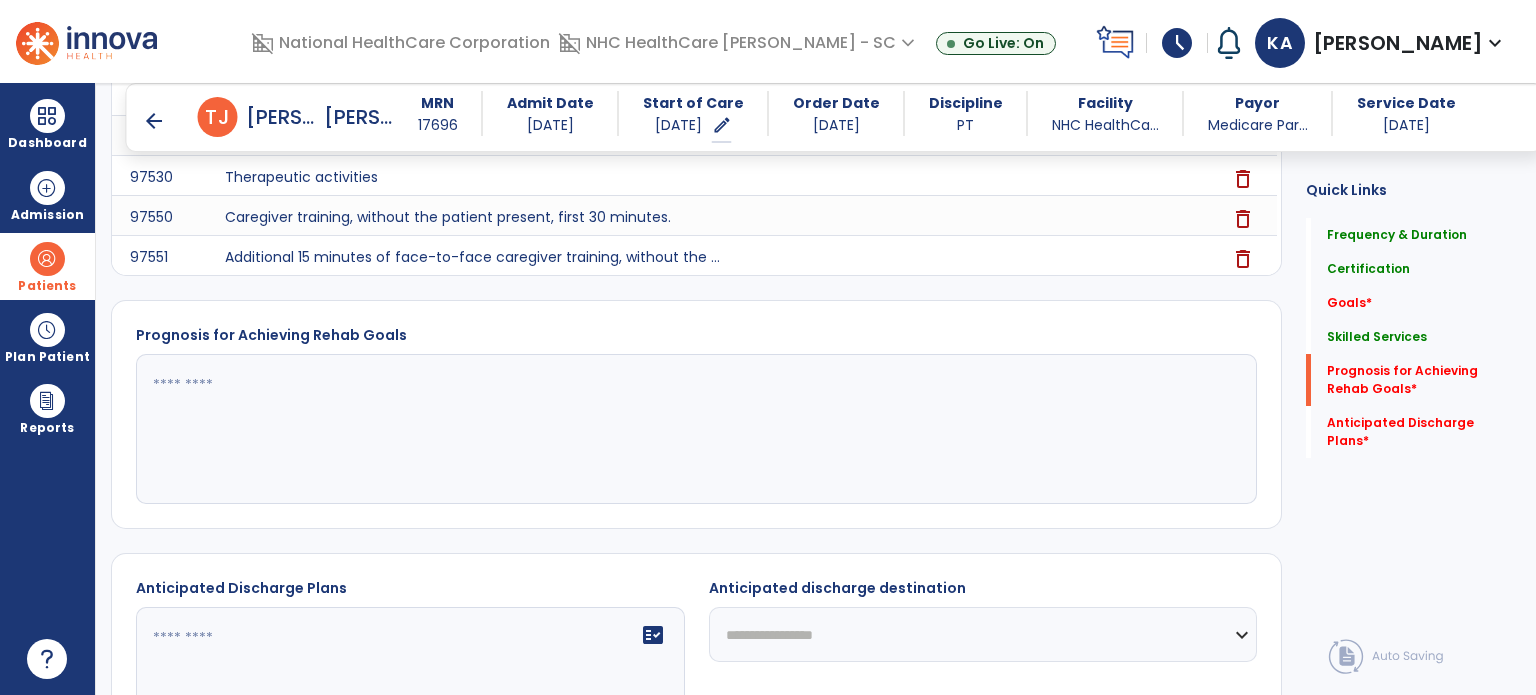 click 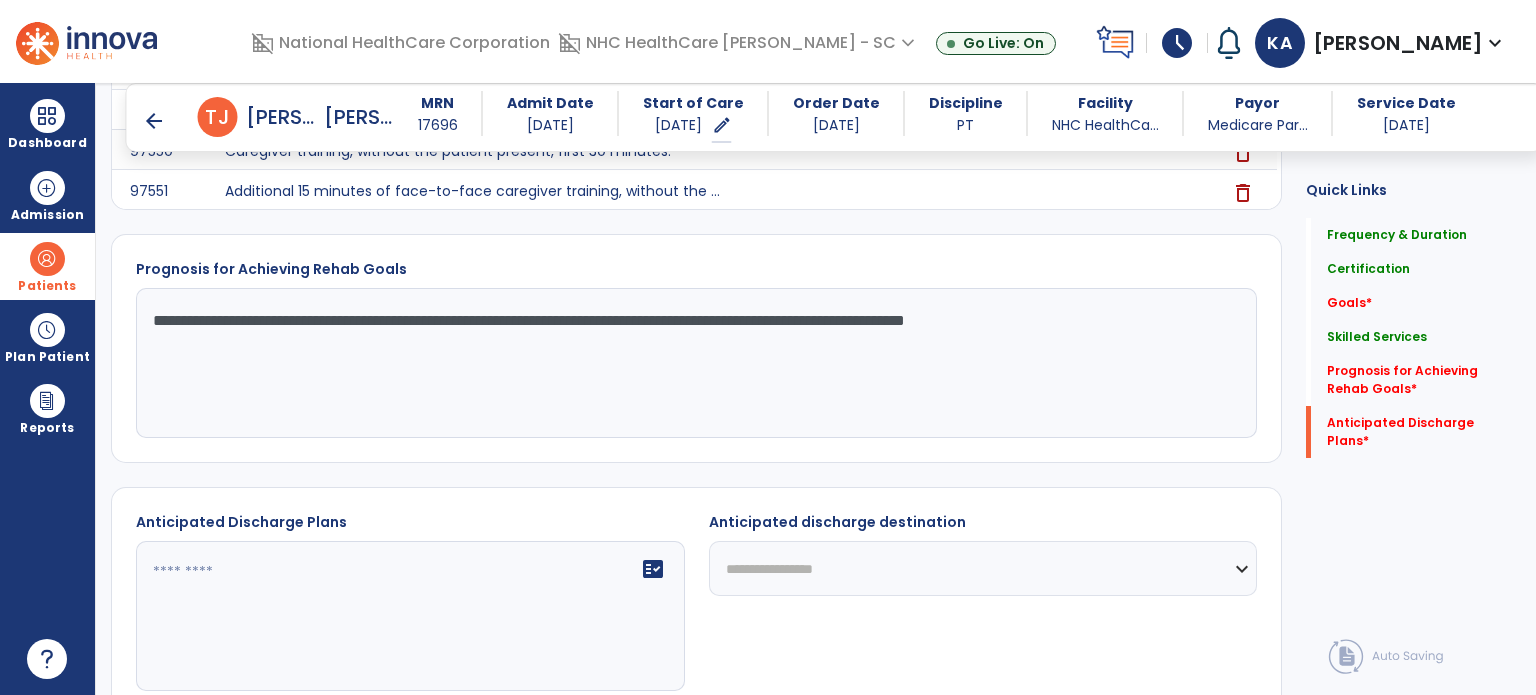 scroll, scrollTop: 1020, scrollLeft: 0, axis: vertical 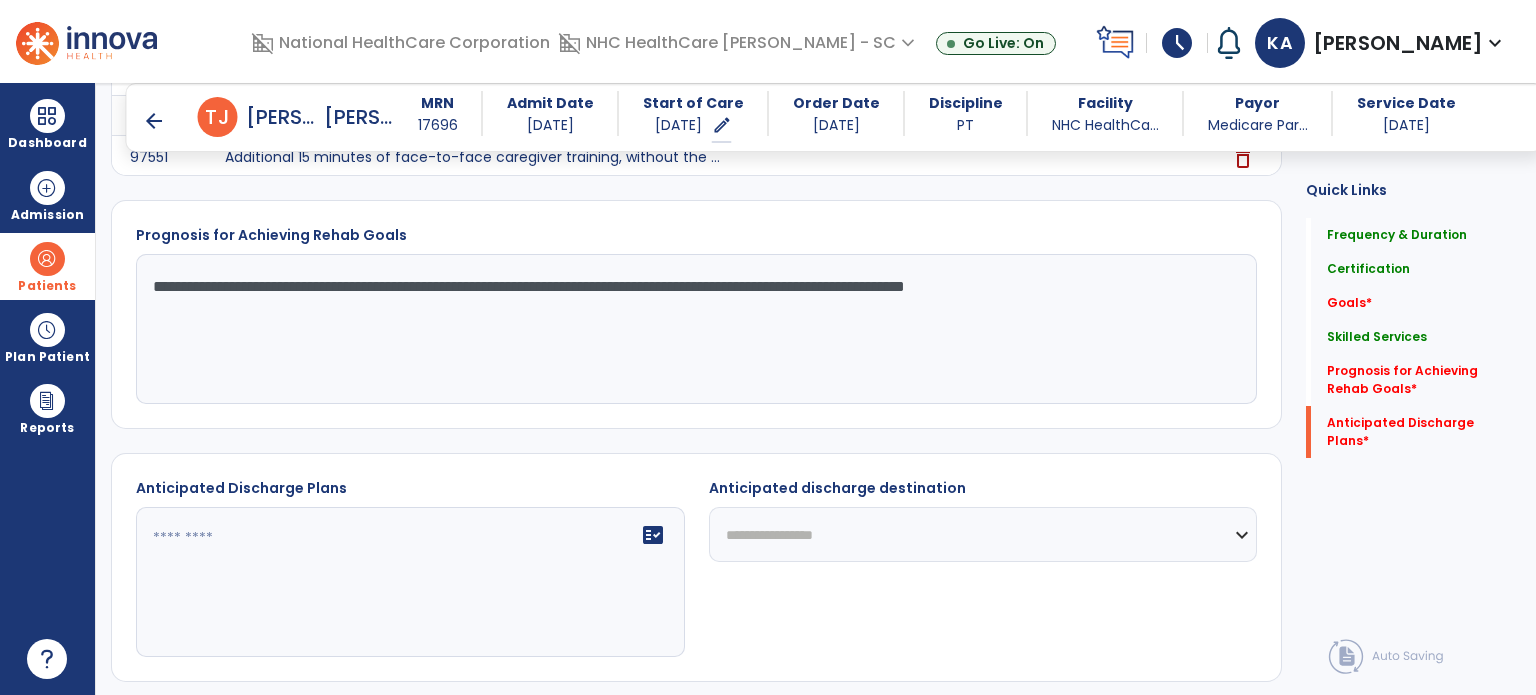 type on "**********" 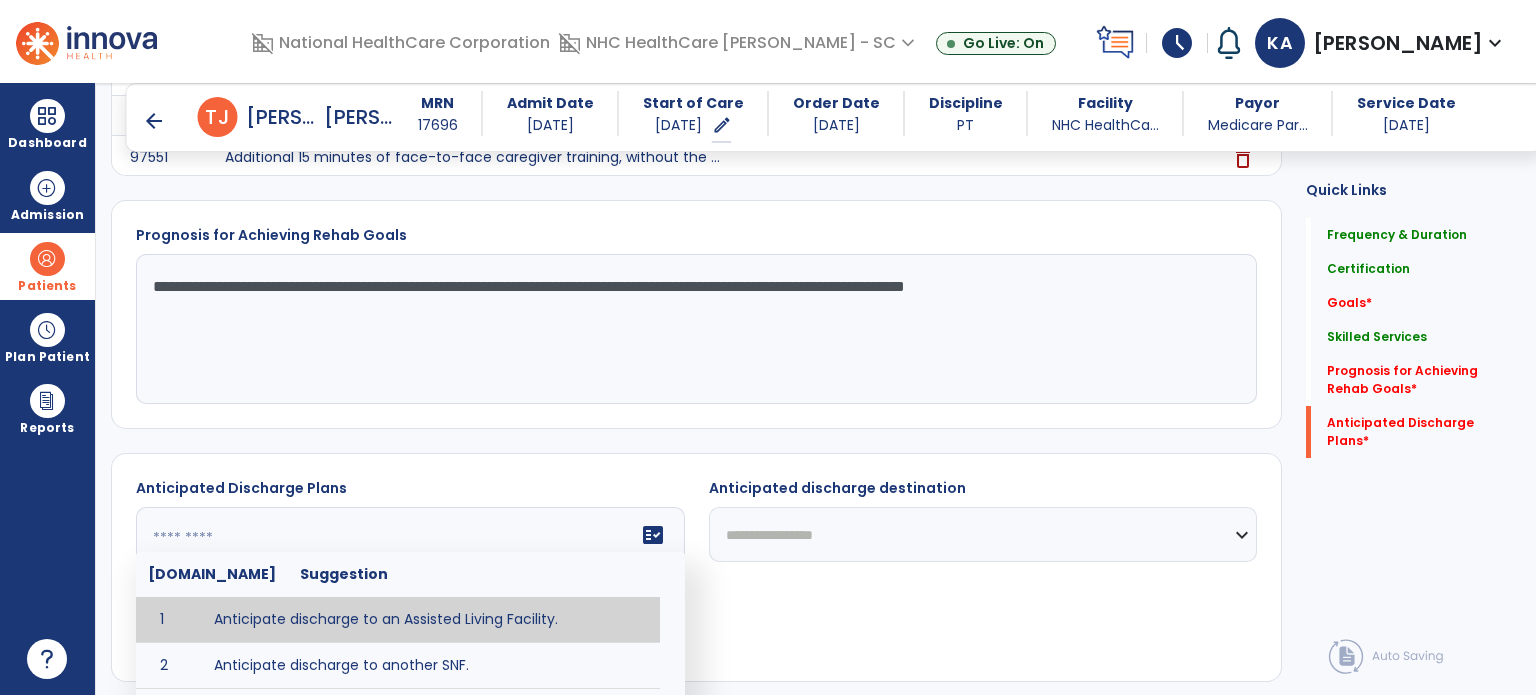 click 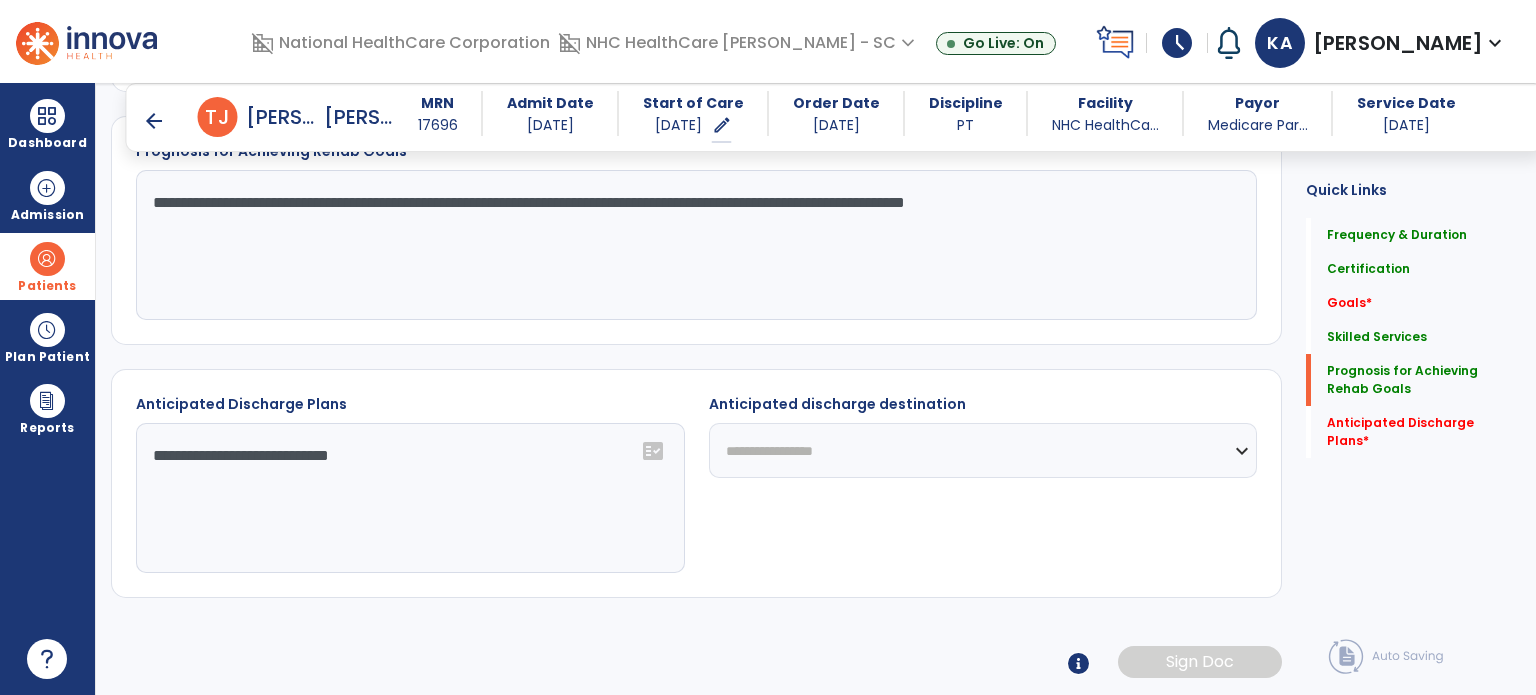 scroll, scrollTop: 1100, scrollLeft: 0, axis: vertical 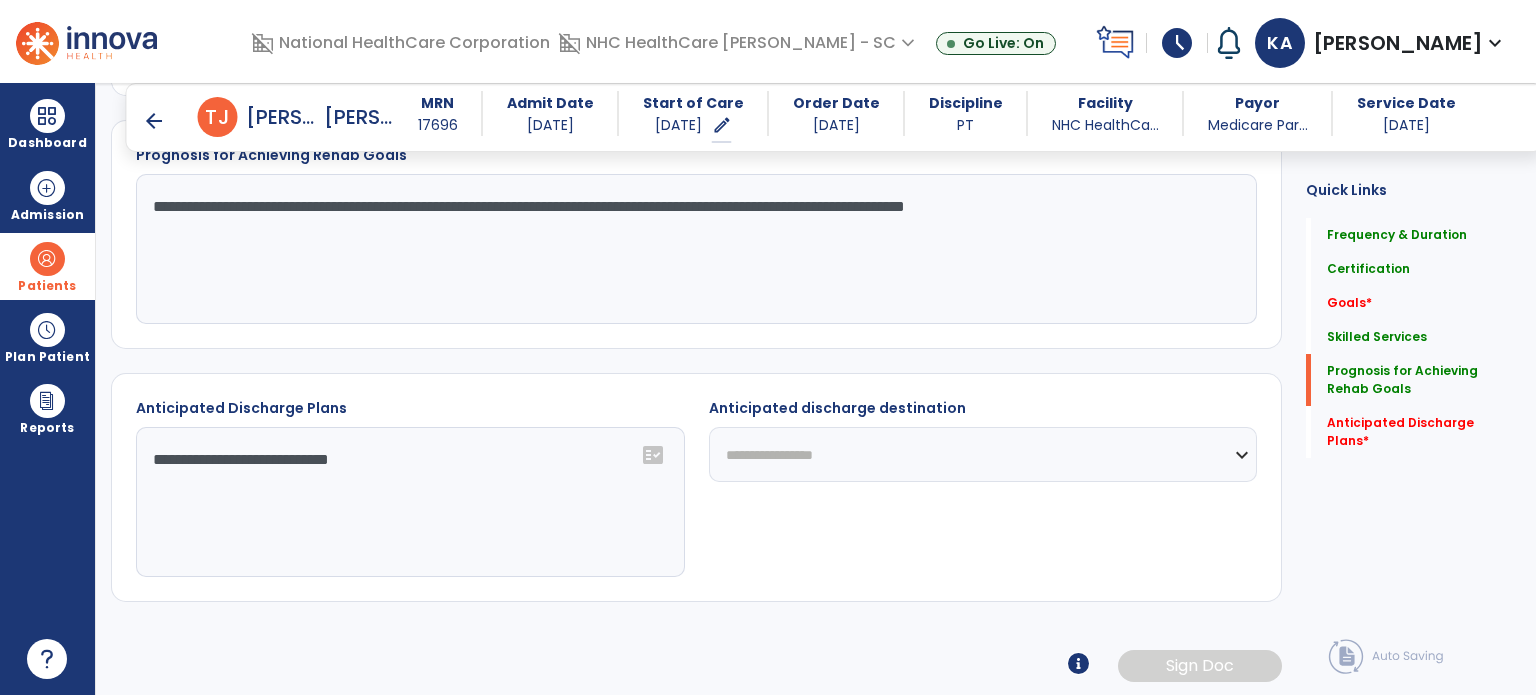 click on "**********" 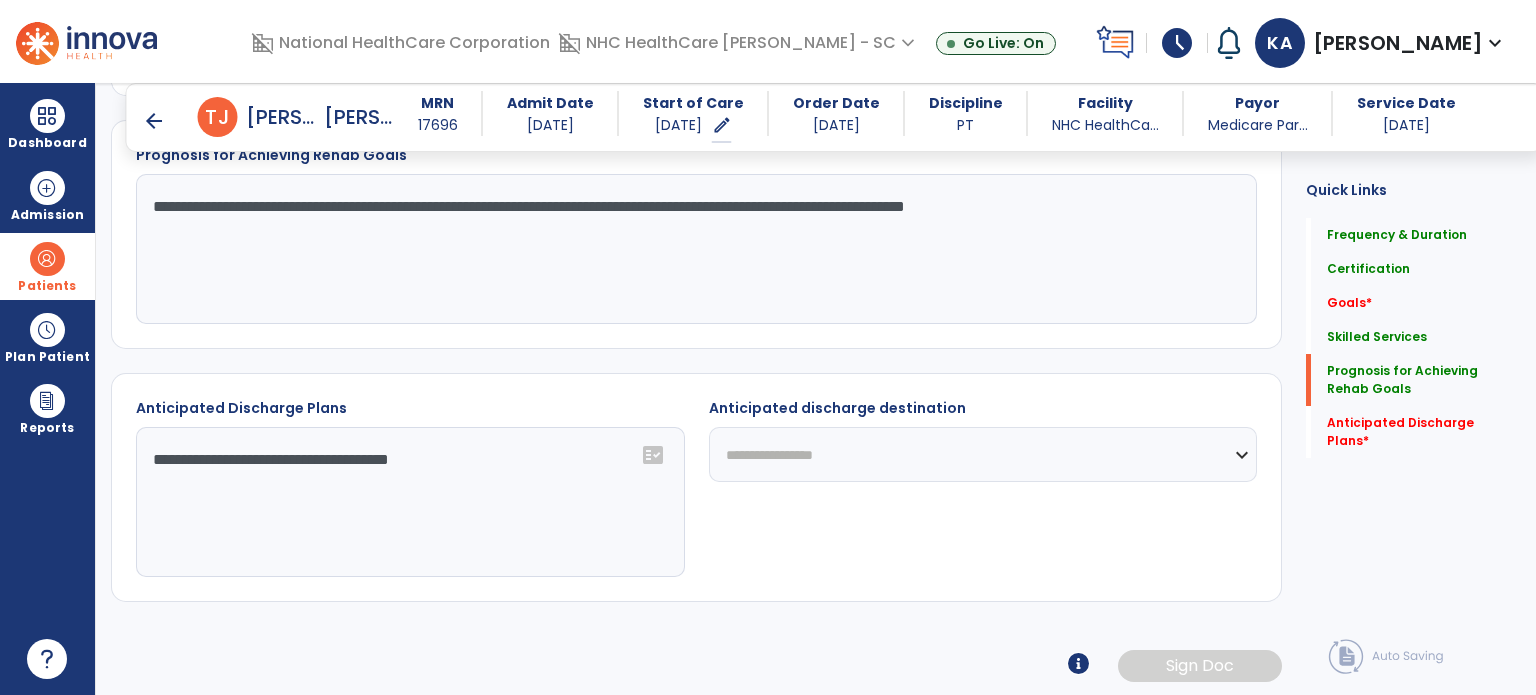 type on "**********" 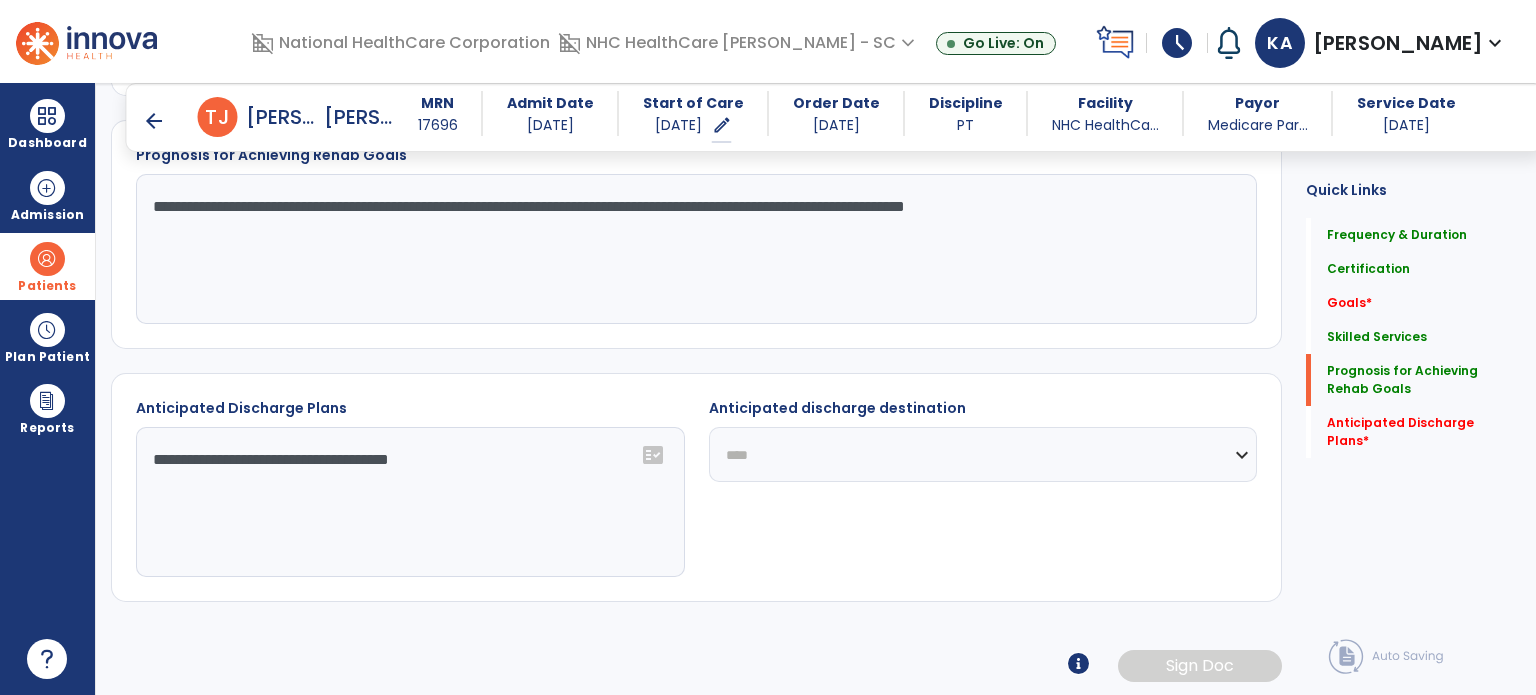 click on "**********" 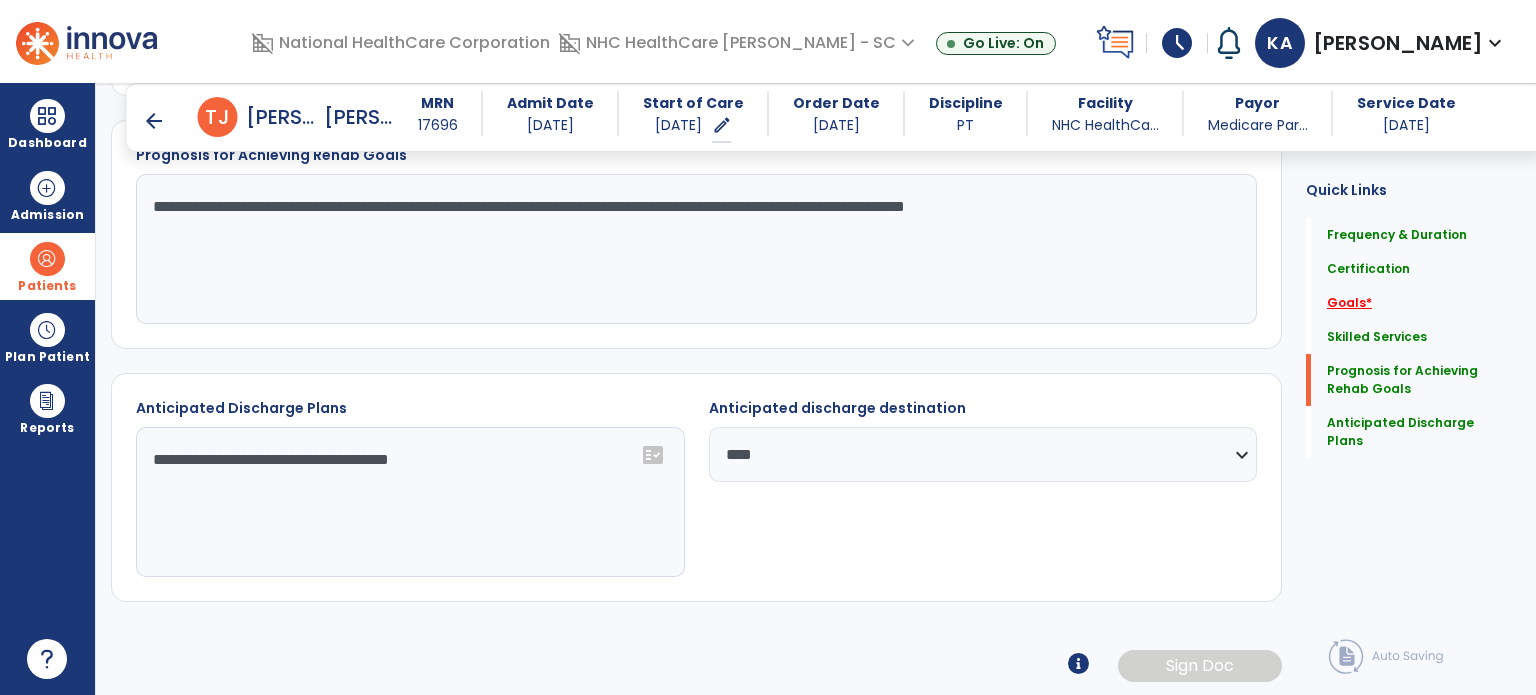 click on "Goals   *" 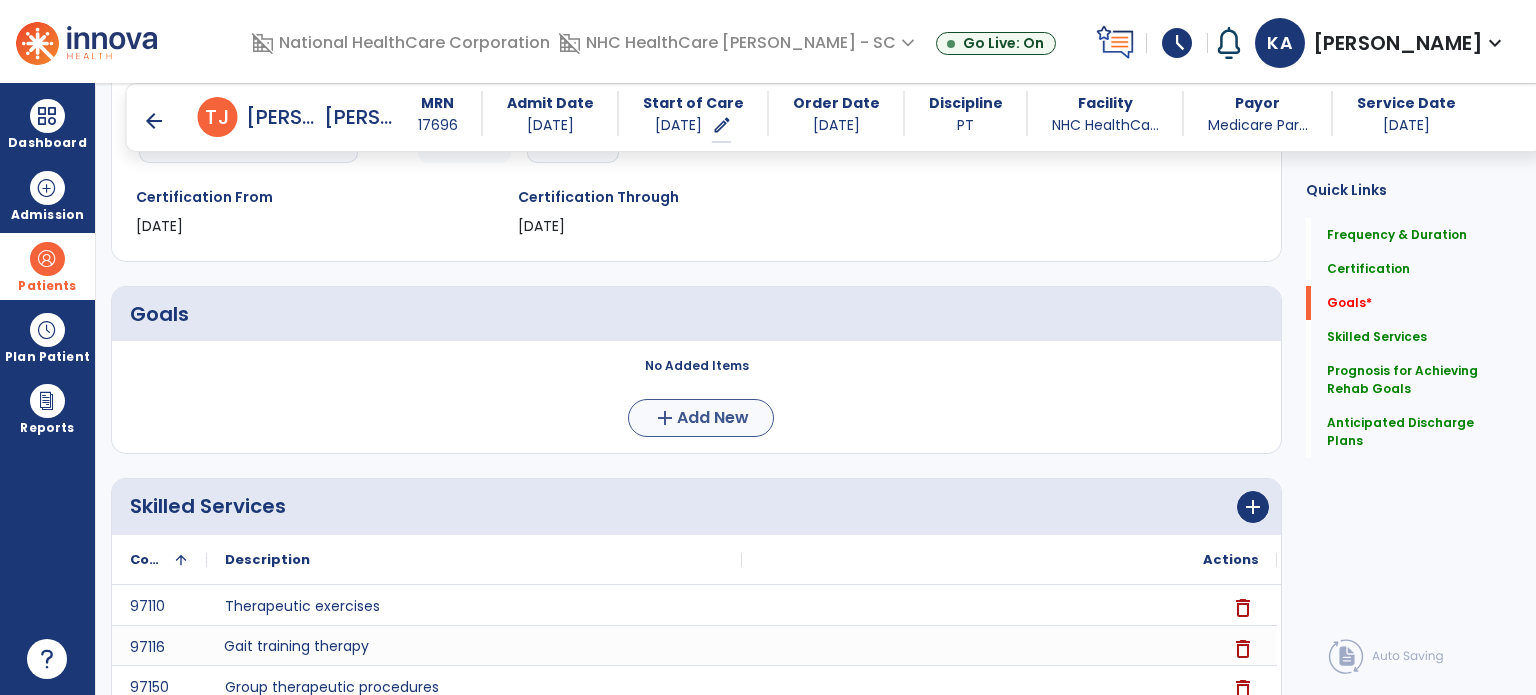 scroll, scrollTop: 312, scrollLeft: 0, axis: vertical 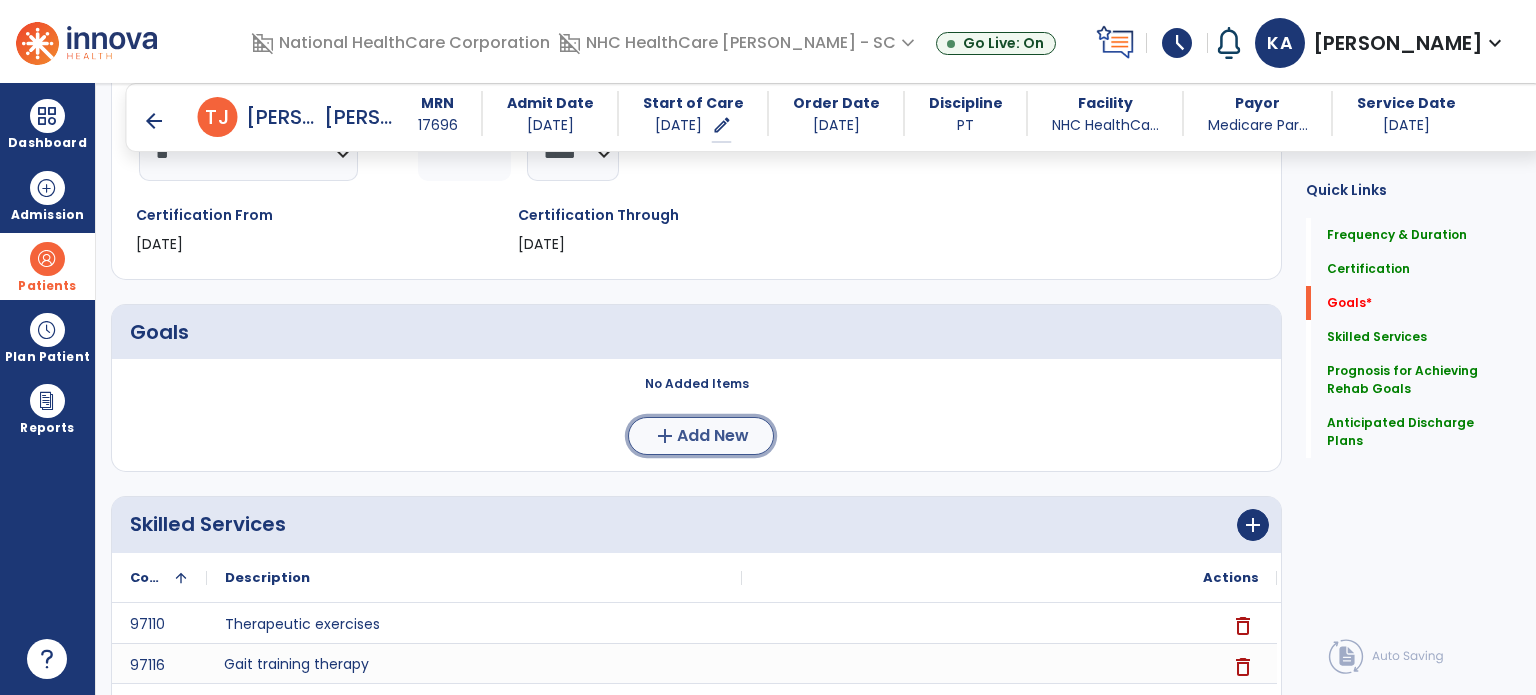 click on "add" at bounding box center [665, 436] 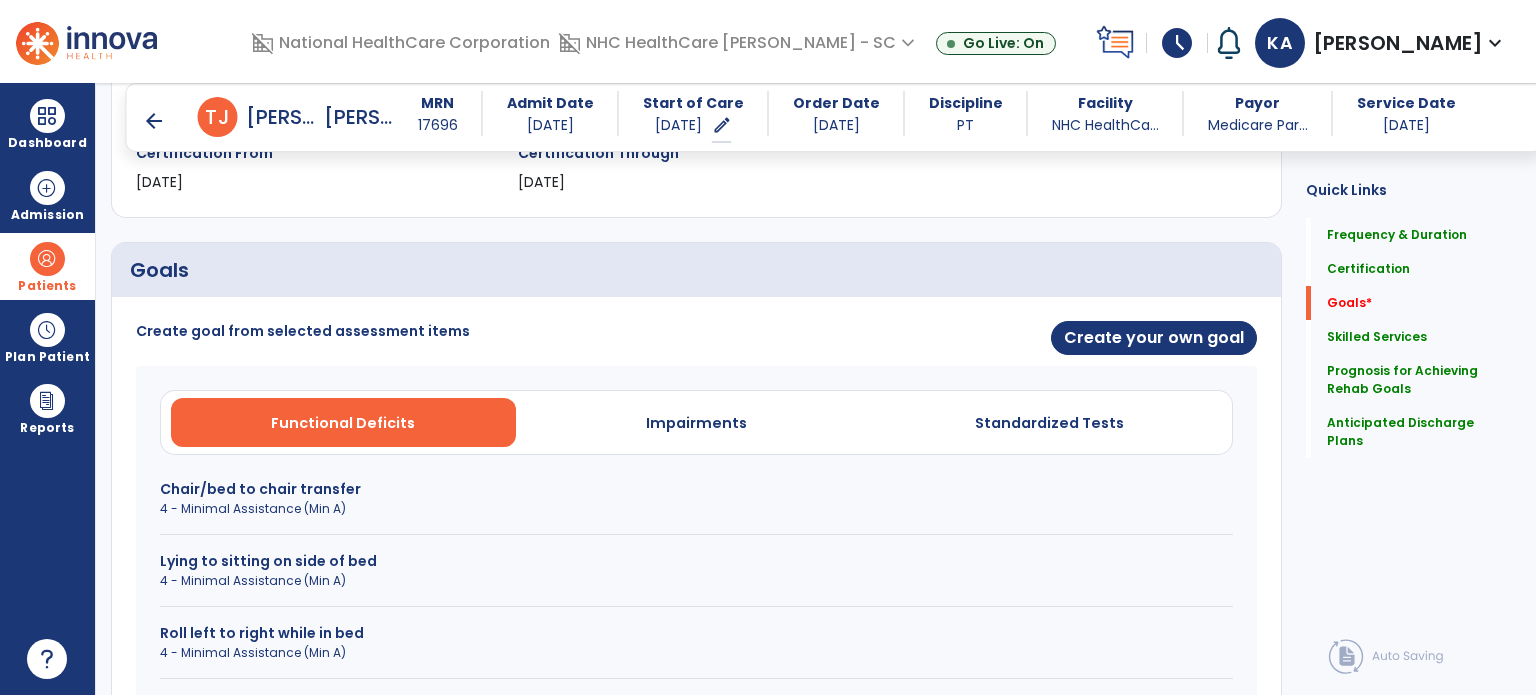 scroll, scrollTop: 312, scrollLeft: 0, axis: vertical 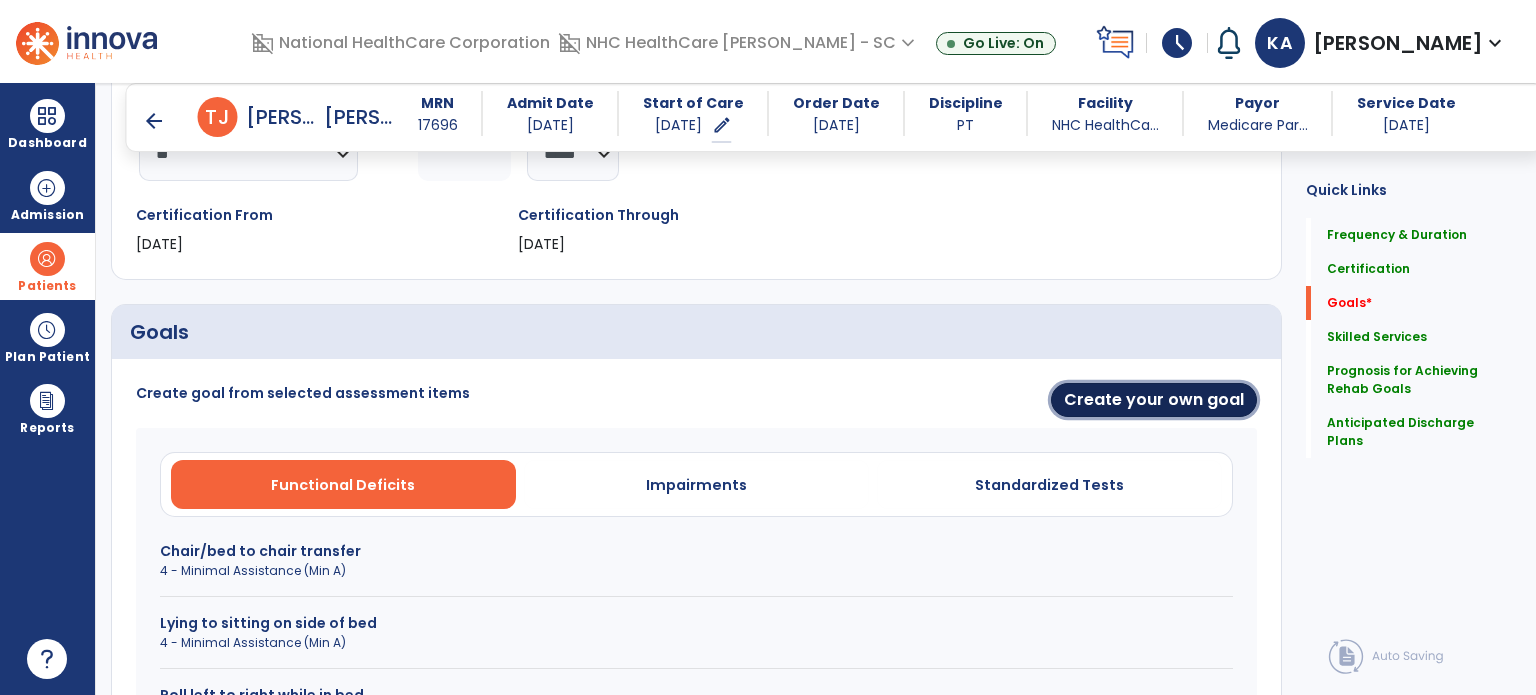 click on "Create your own goal" at bounding box center [1154, 400] 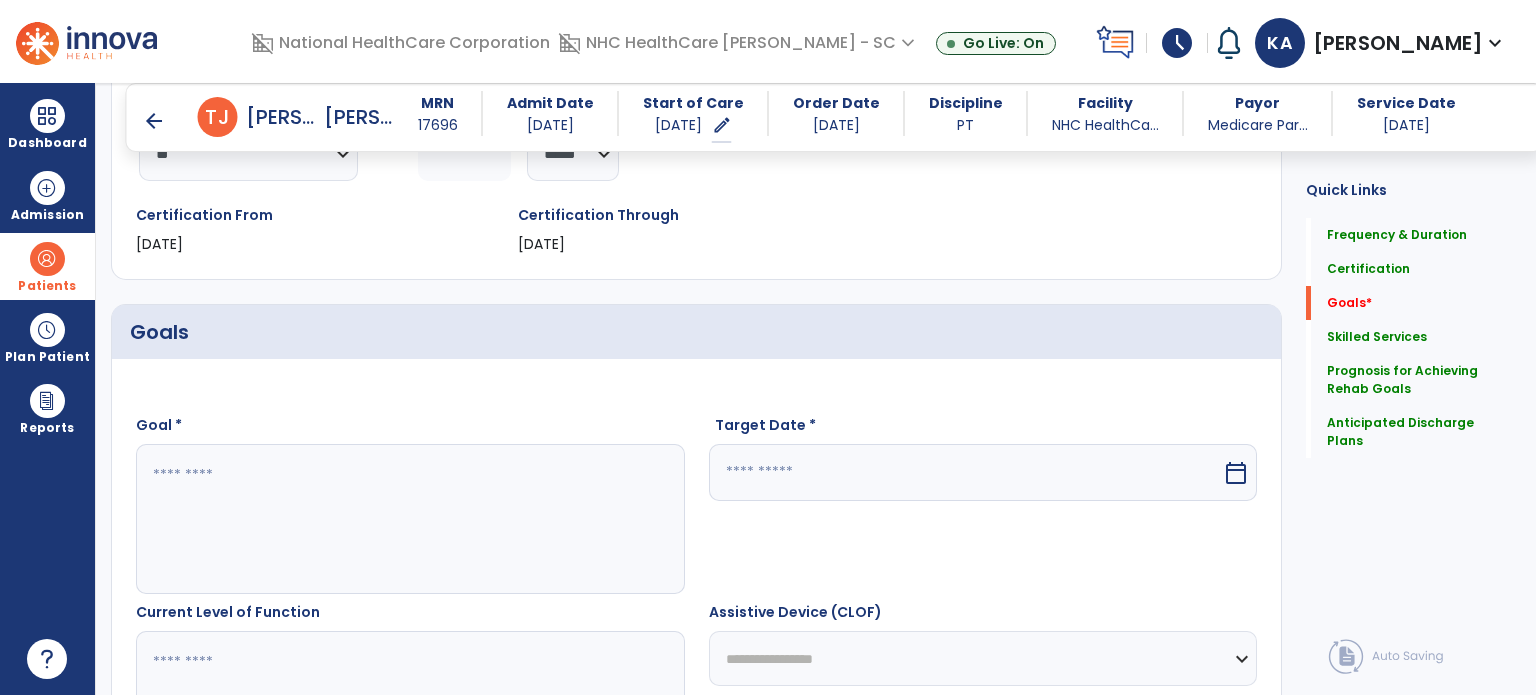 click at bounding box center [409, 519] 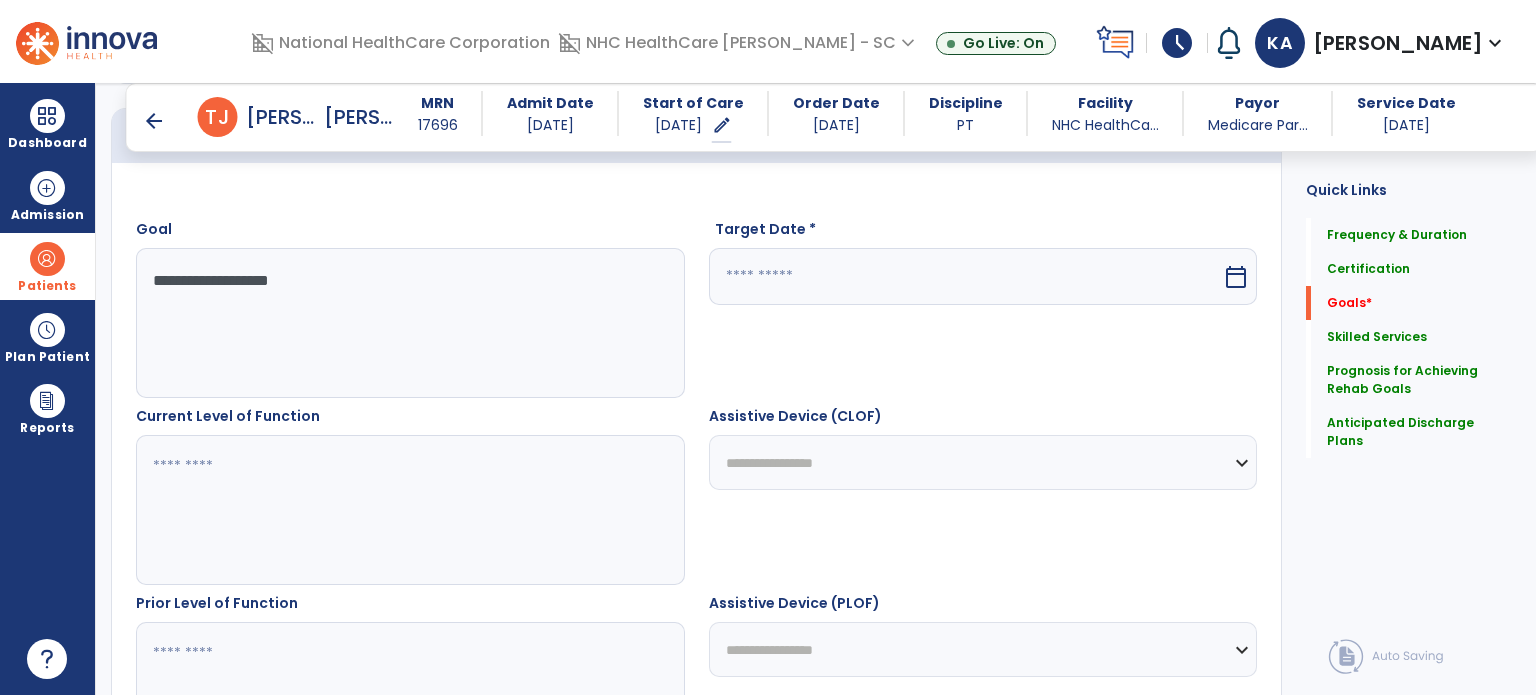 scroll, scrollTop: 512, scrollLeft: 0, axis: vertical 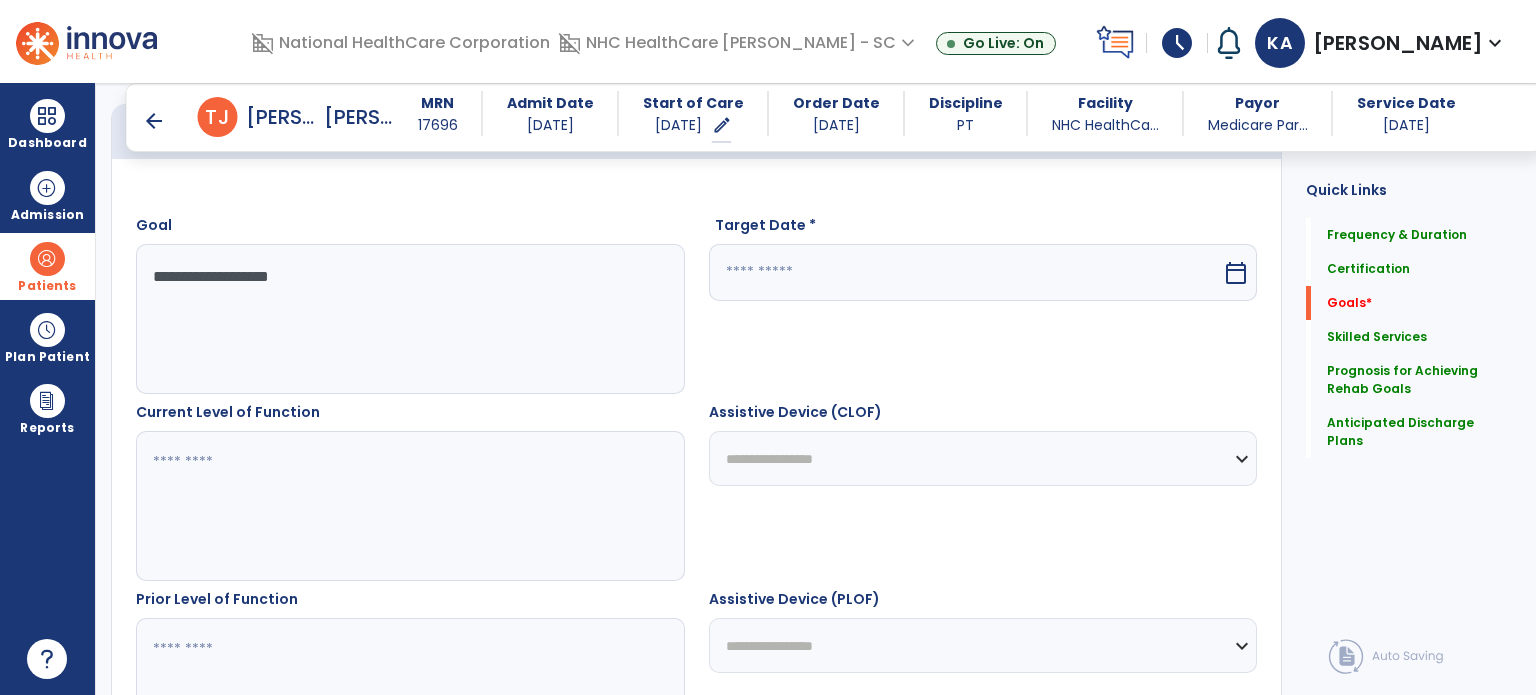 type on "**********" 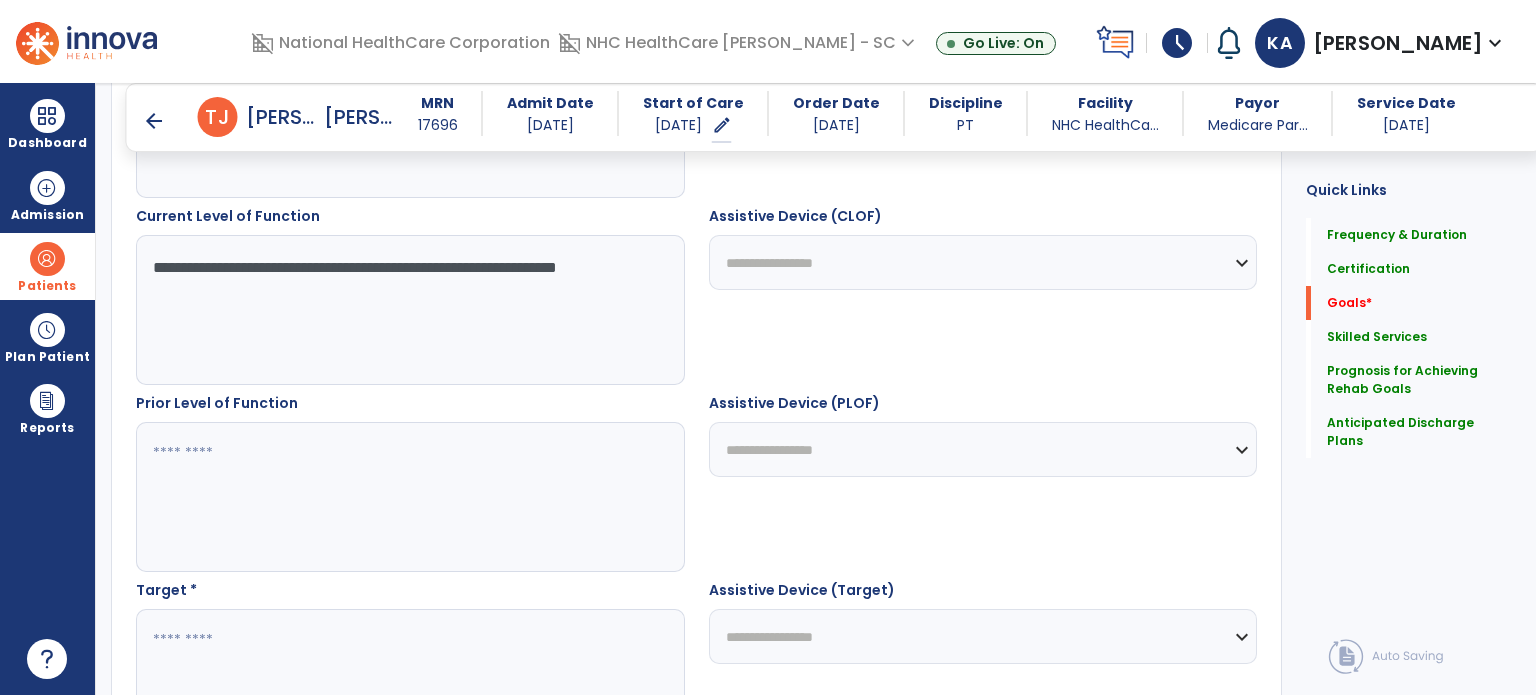 scroll, scrollTop: 712, scrollLeft: 0, axis: vertical 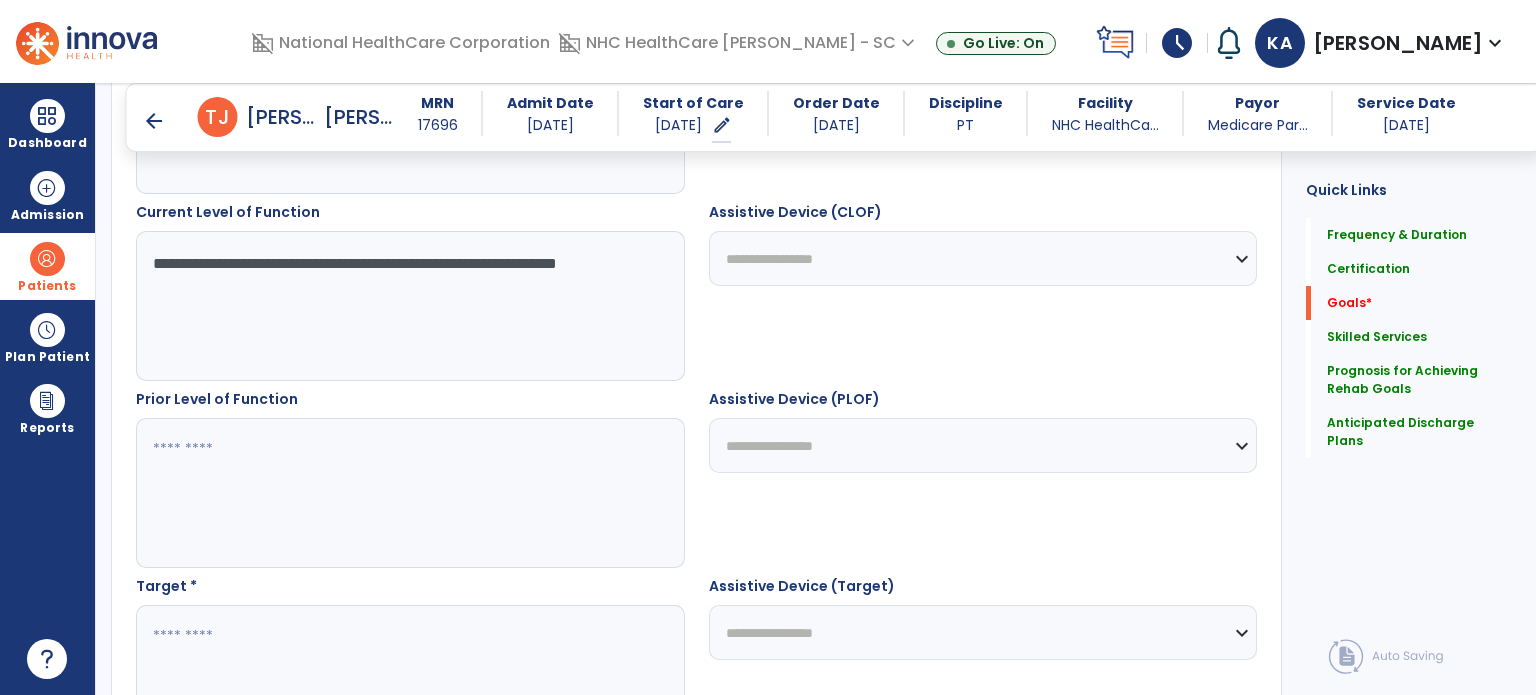 type on "**********" 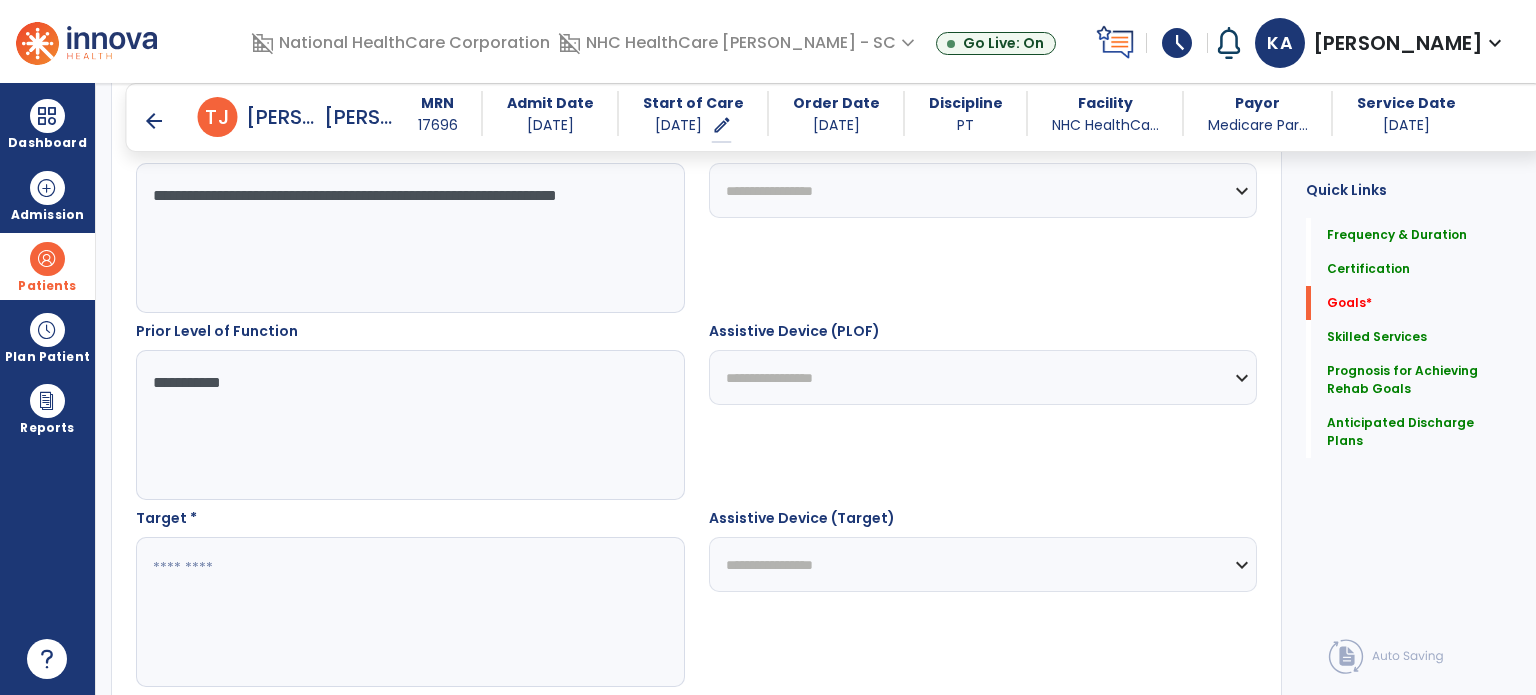 scroll, scrollTop: 912, scrollLeft: 0, axis: vertical 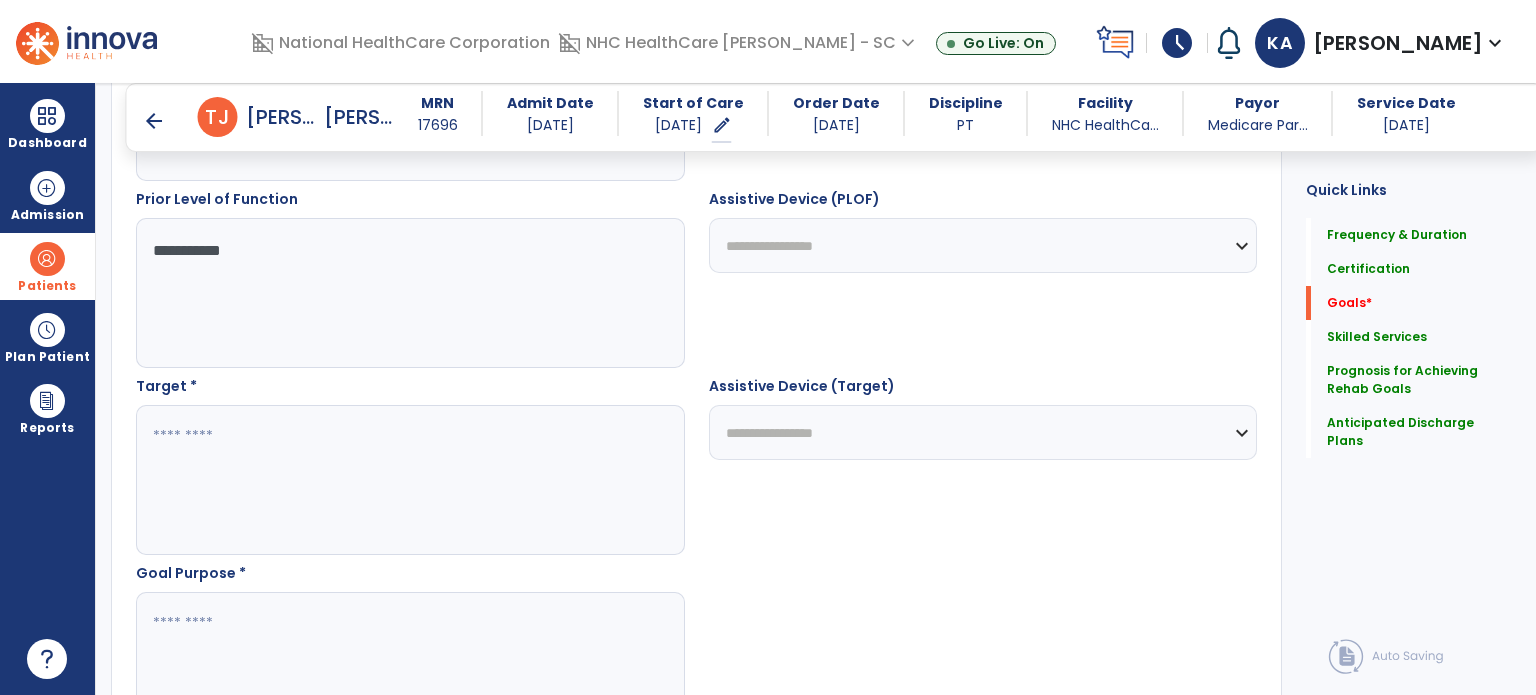 type on "**********" 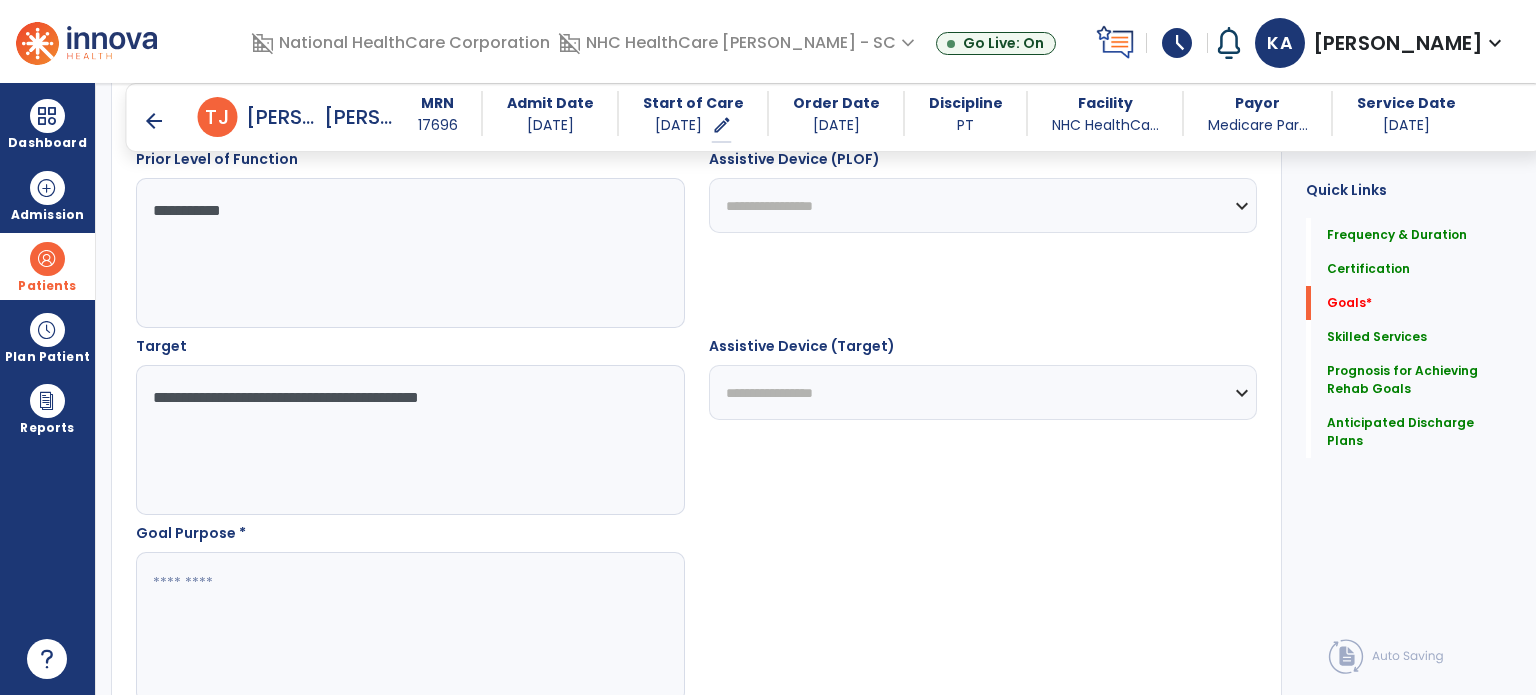 scroll, scrollTop: 1012, scrollLeft: 0, axis: vertical 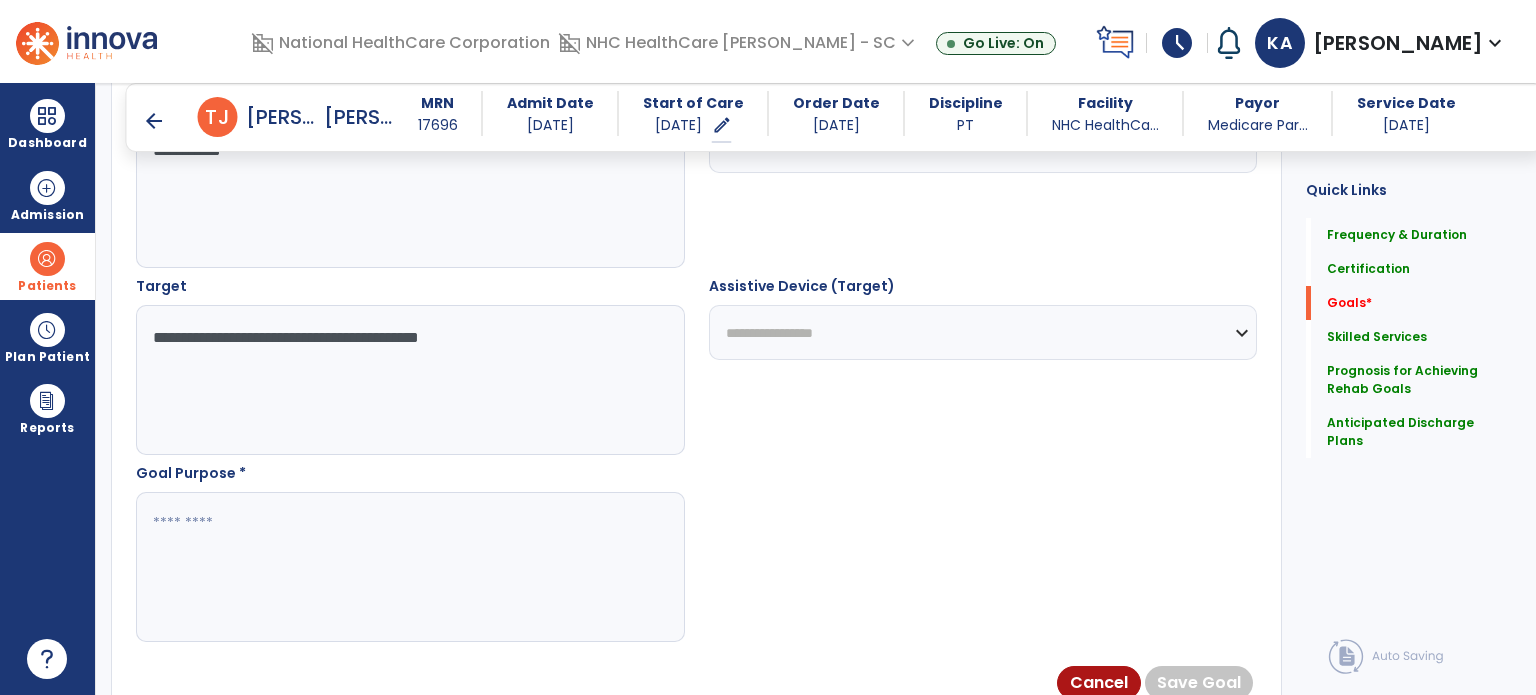 type on "**********" 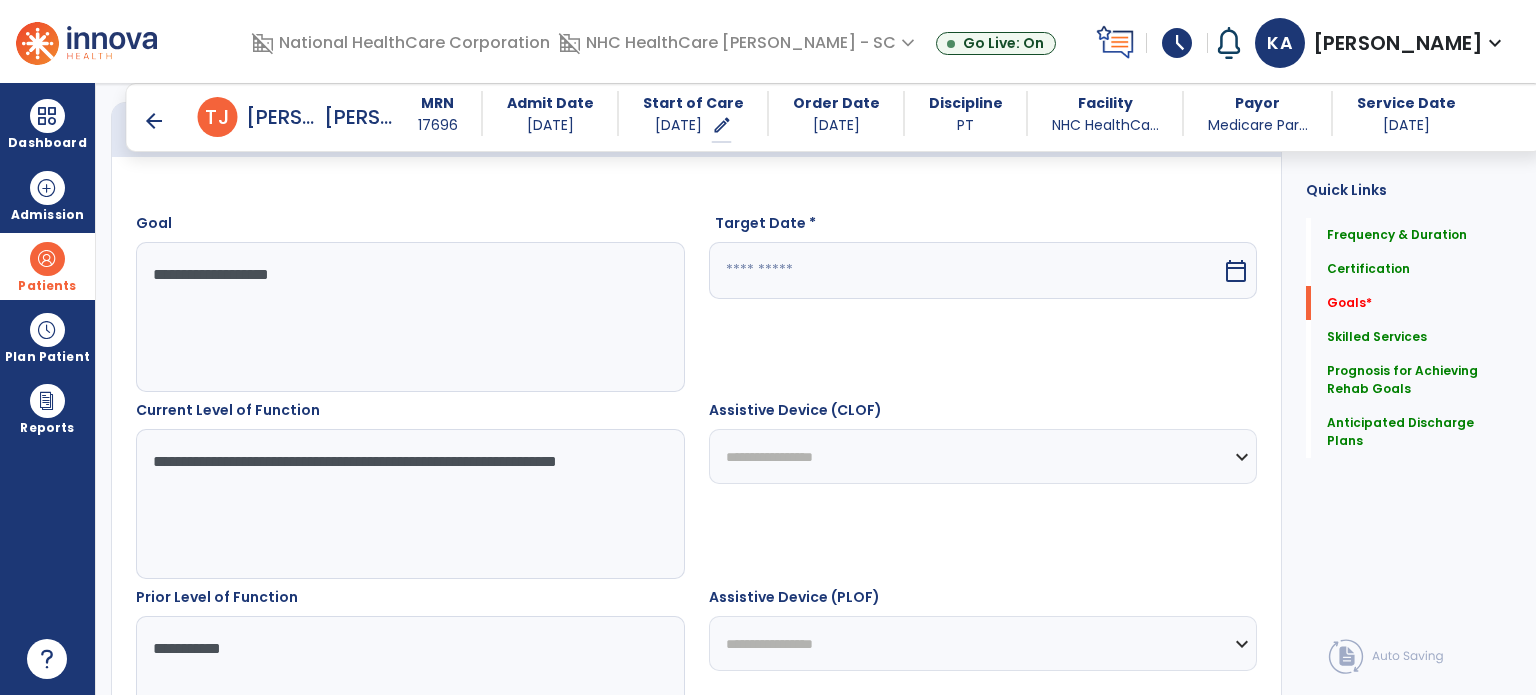 scroll, scrollTop: 512, scrollLeft: 0, axis: vertical 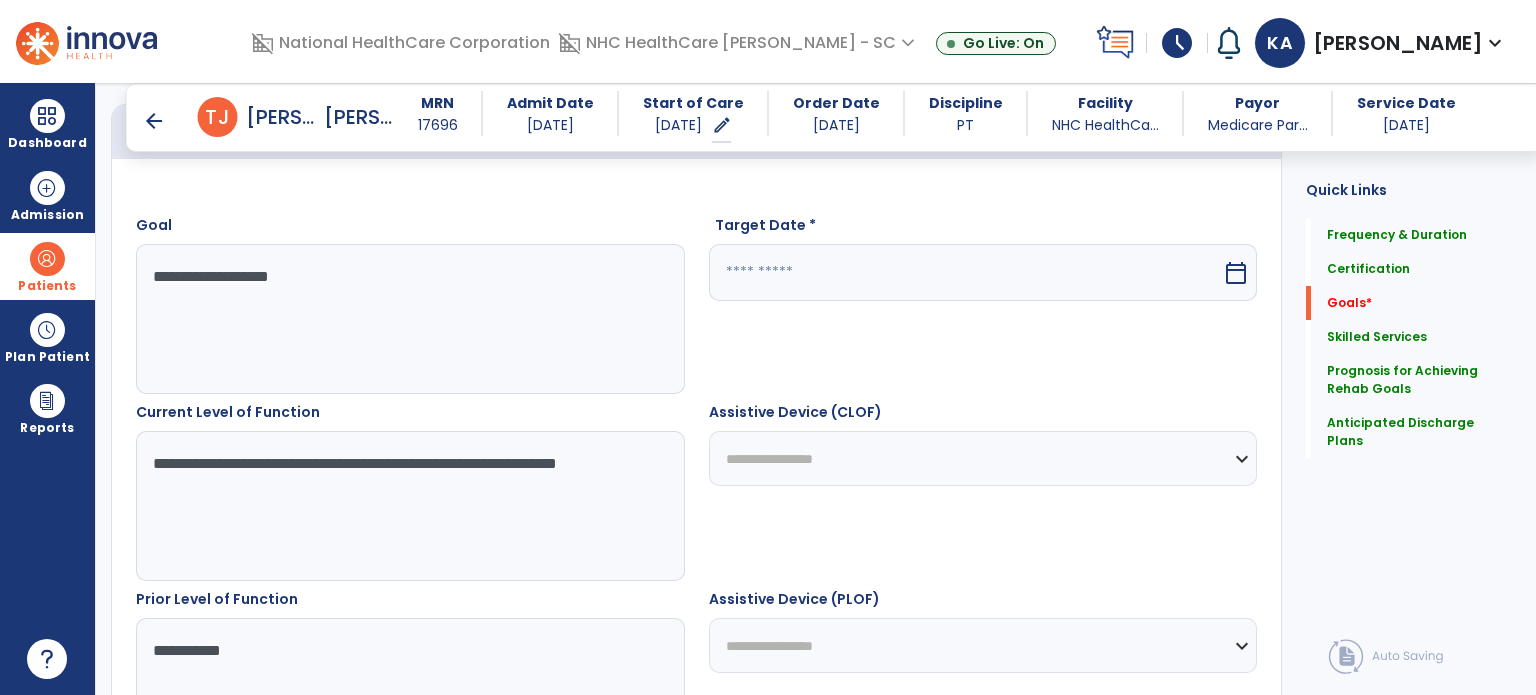type on "**********" 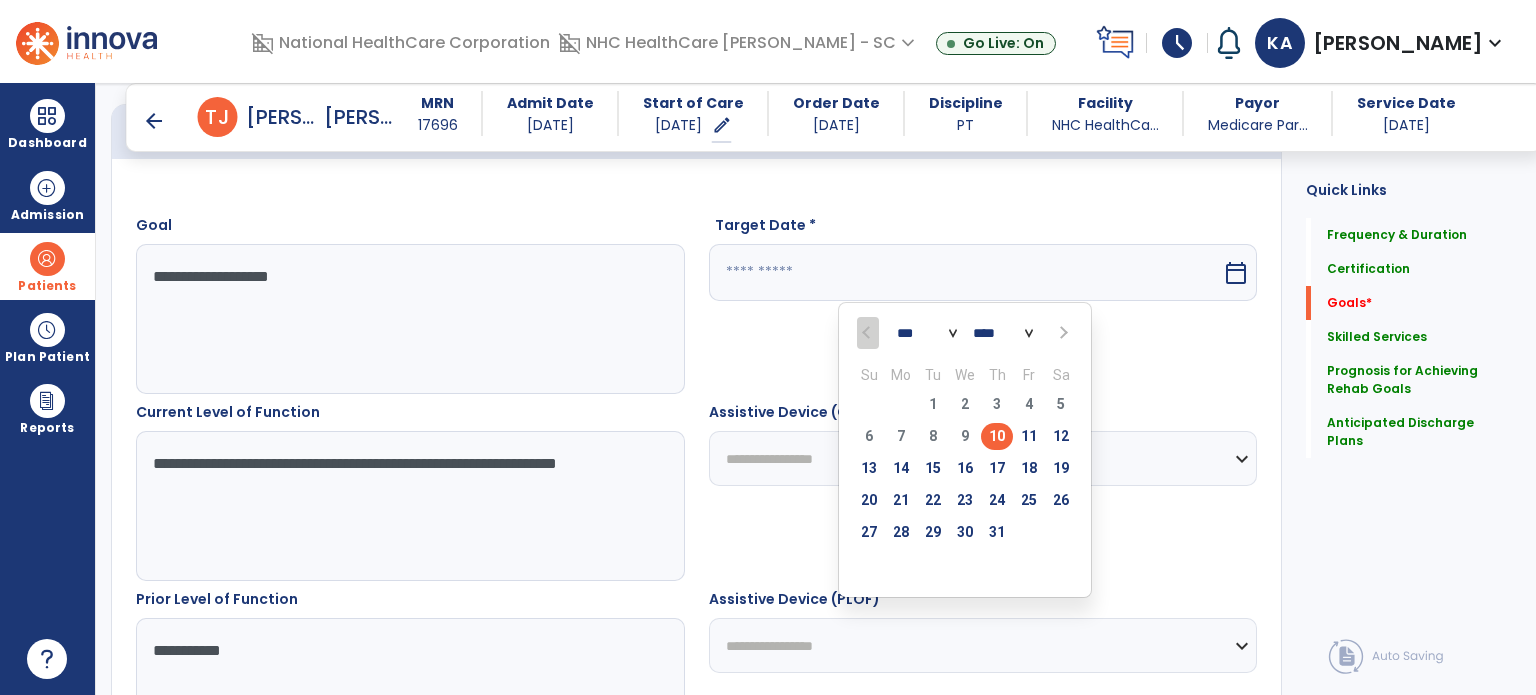 click at bounding box center [1061, 333] 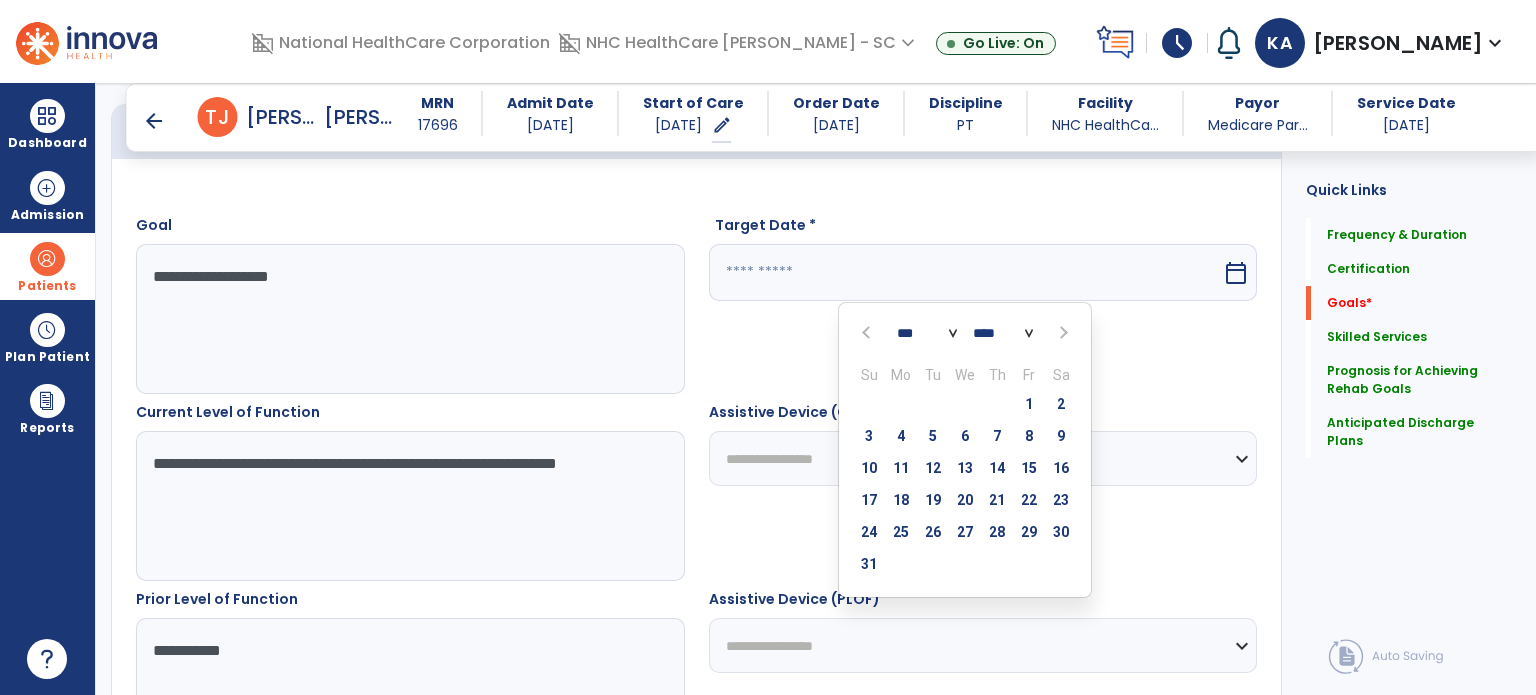 click at bounding box center (1061, 333) 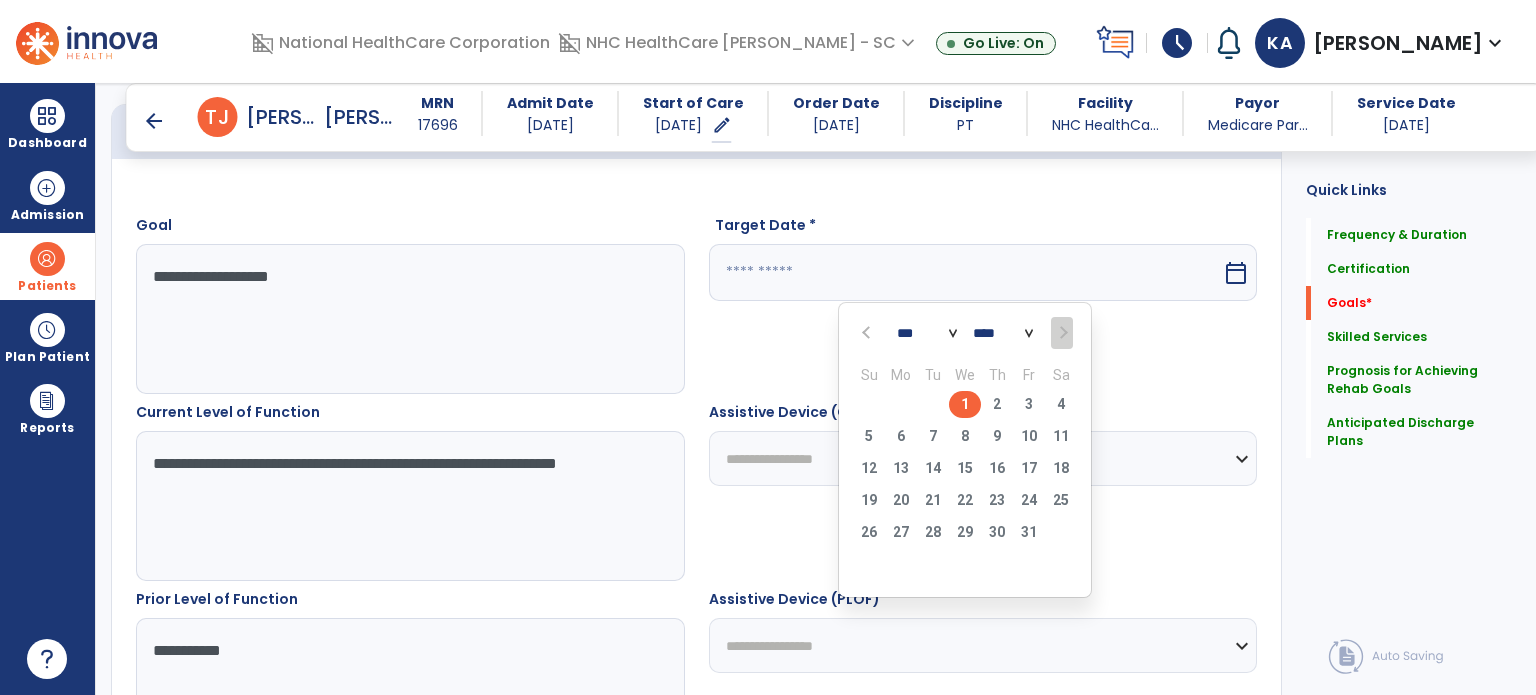click on "1" at bounding box center (965, 404) 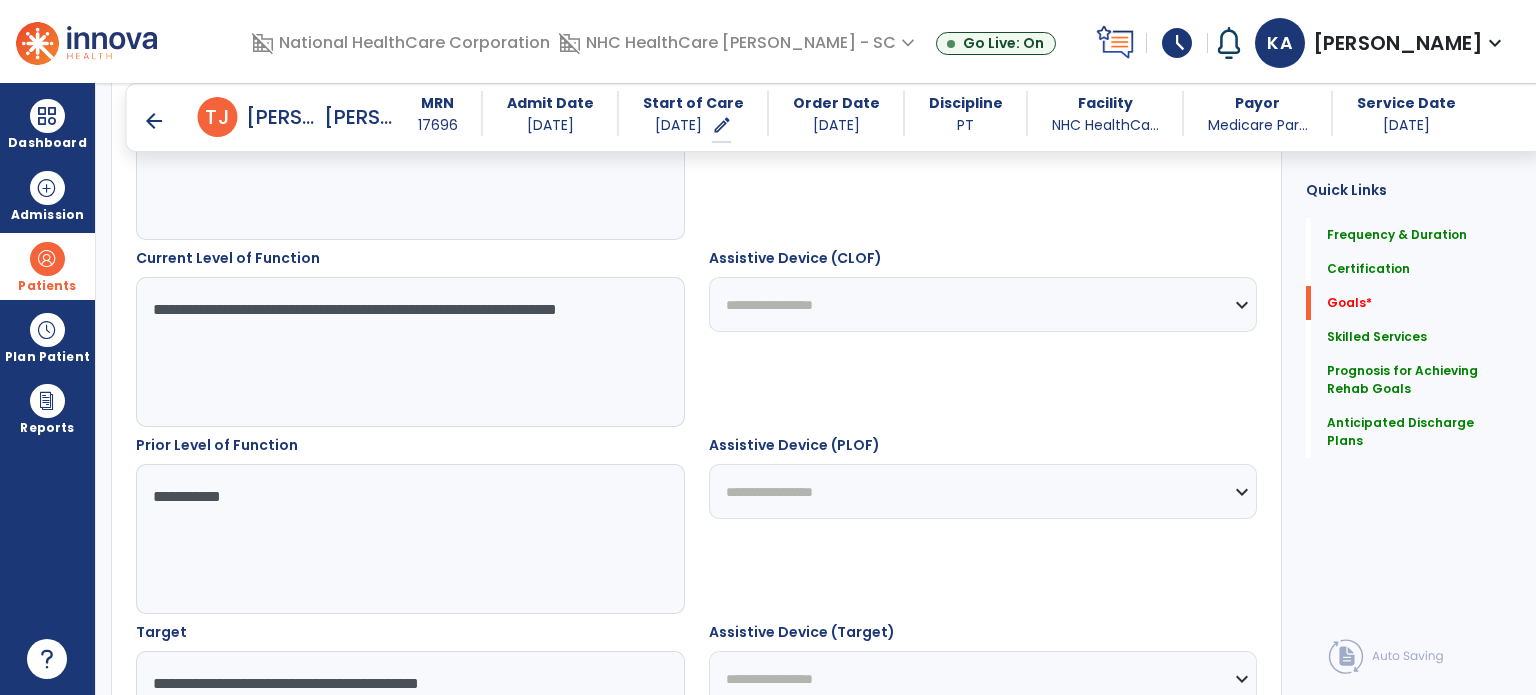 scroll, scrollTop: 1012, scrollLeft: 0, axis: vertical 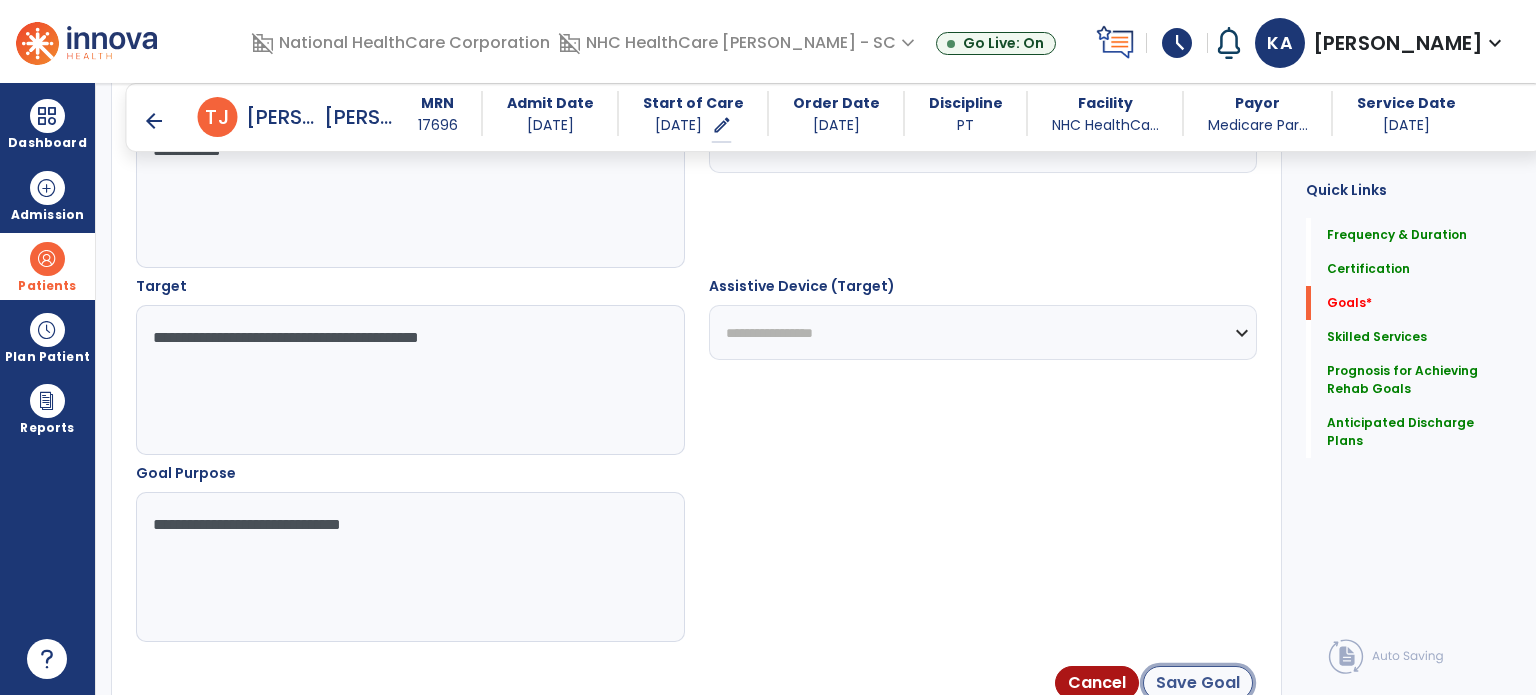 click on "Save Goal" at bounding box center [1198, 683] 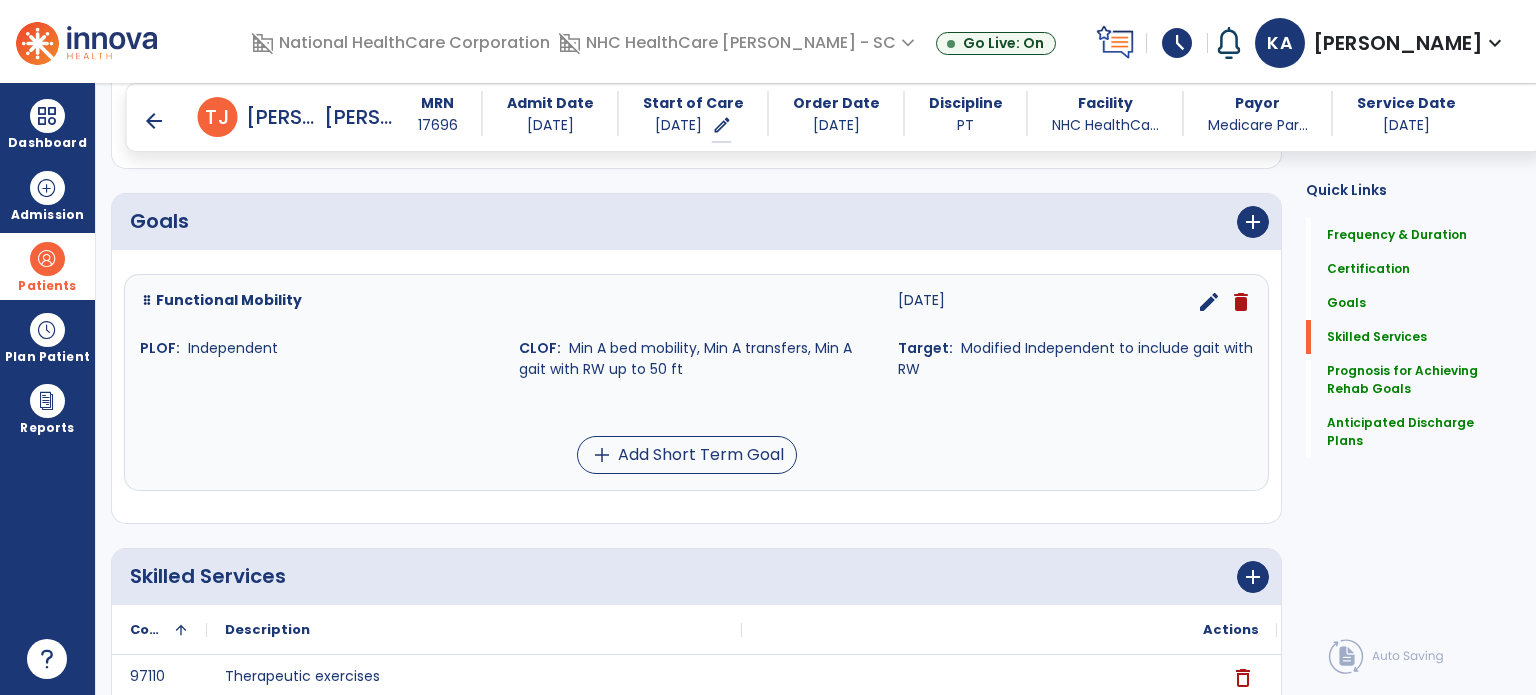 scroll, scrollTop: 365, scrollLeft: 0, axis: vertical 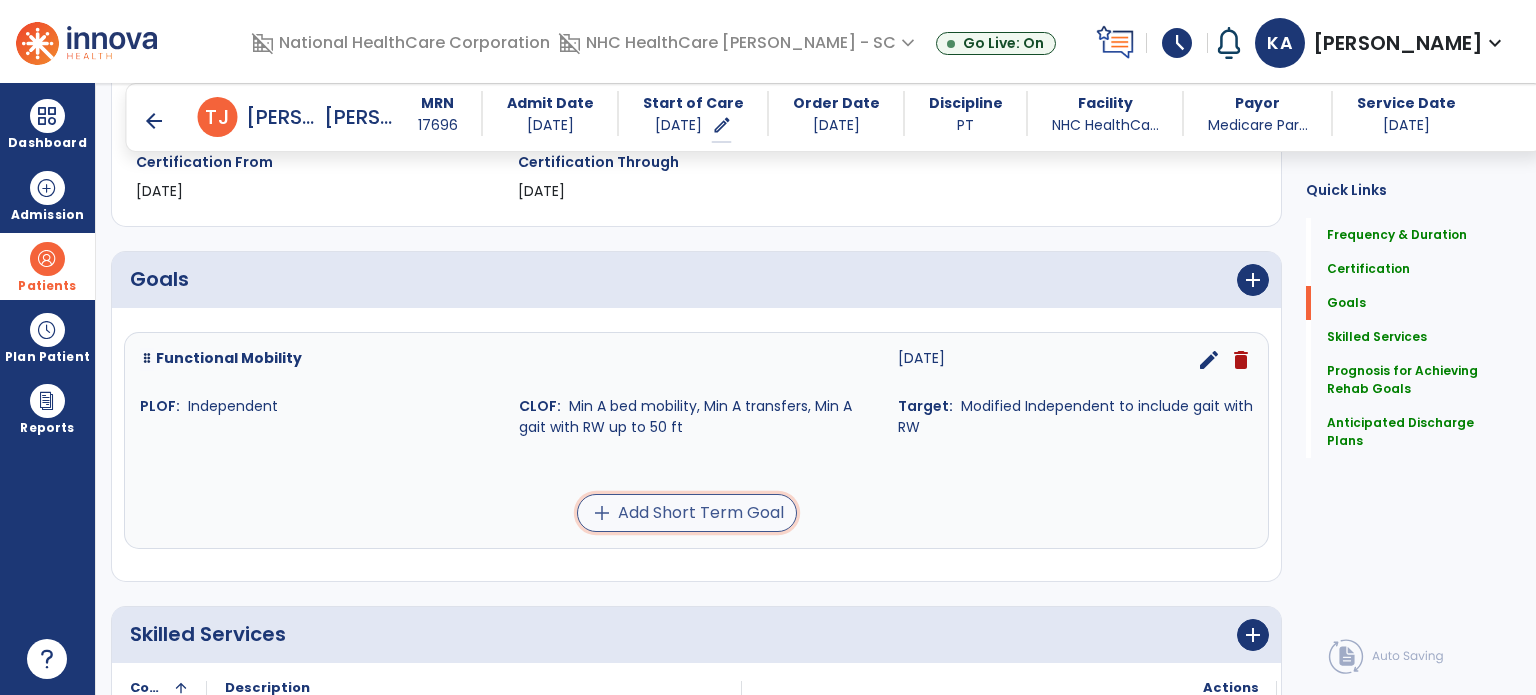 click on "add  Add Short Term Goal" at bounding box center [687, 513] 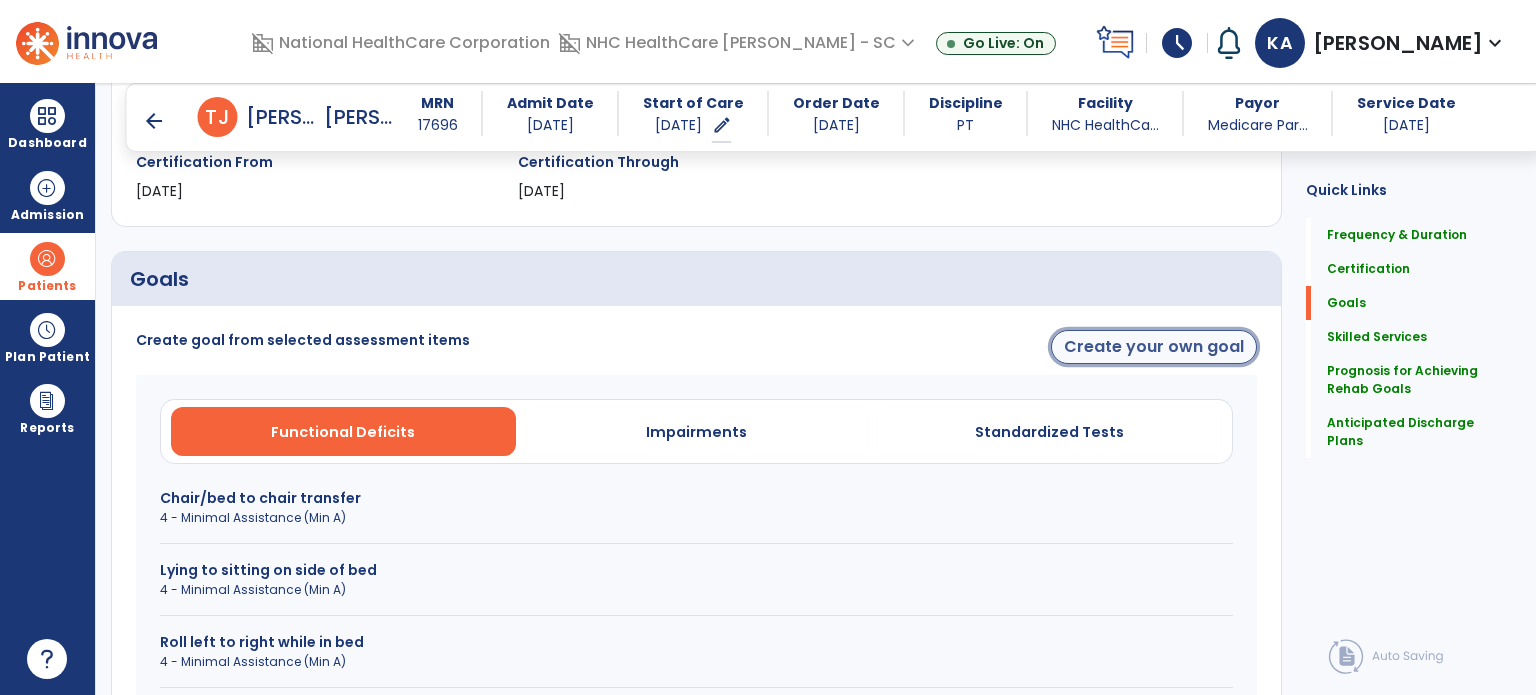 click on "Create your own goal" at bounding box center [1154, 347] 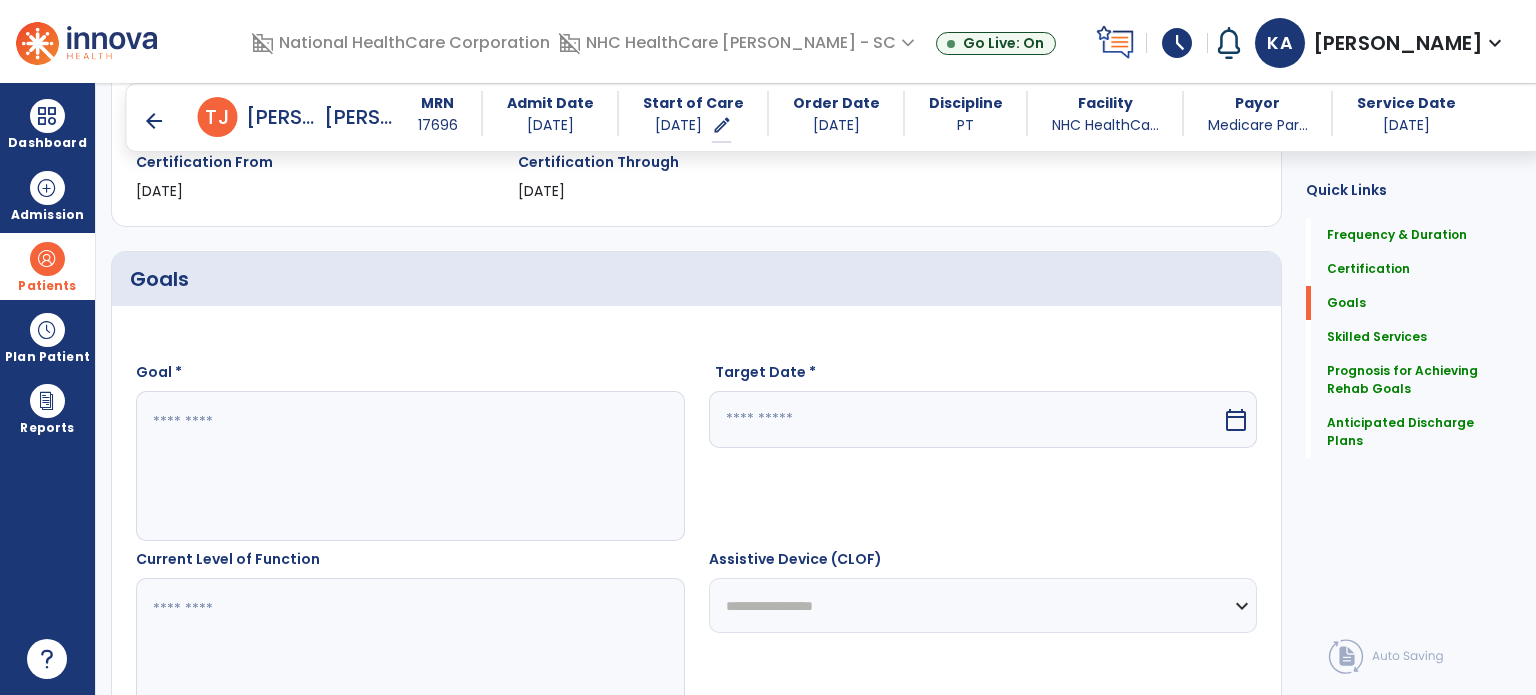 click at bounding box center [409, 466] 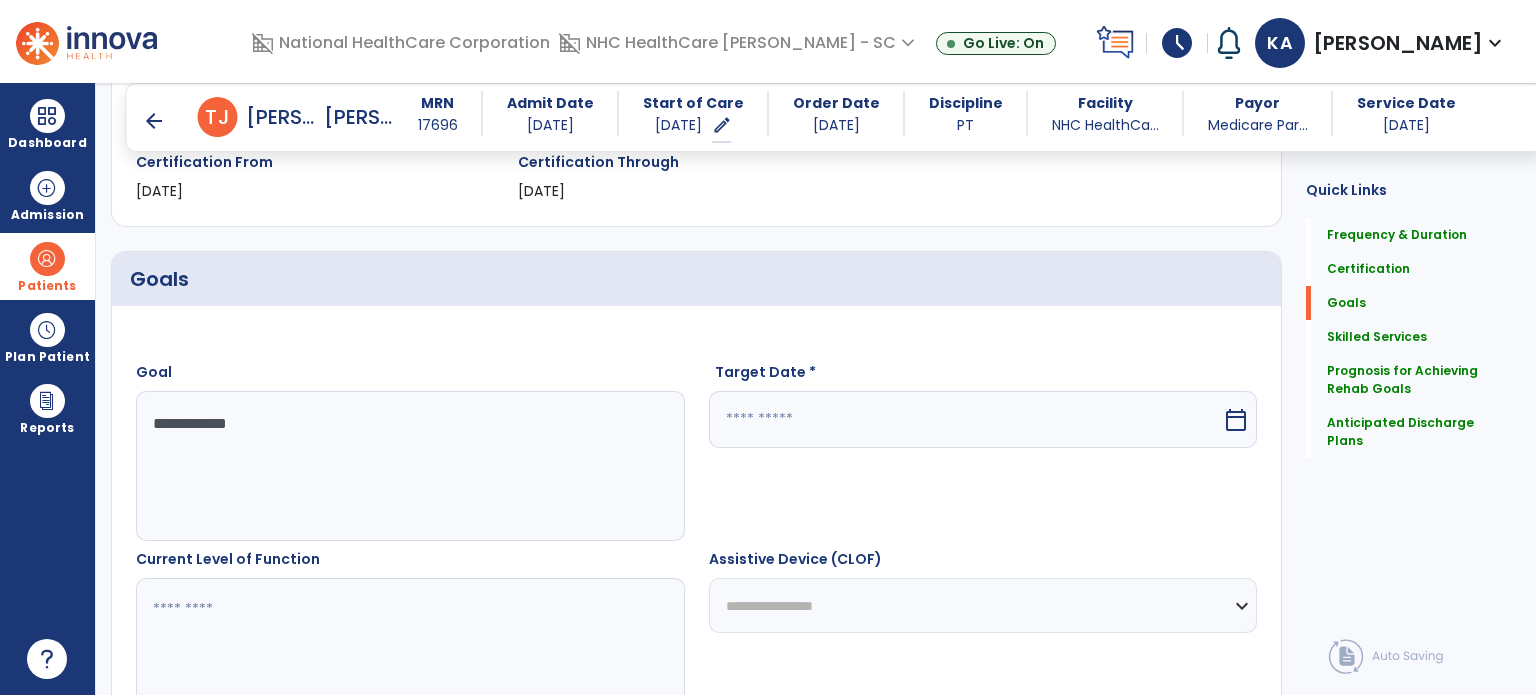 type on "**********" 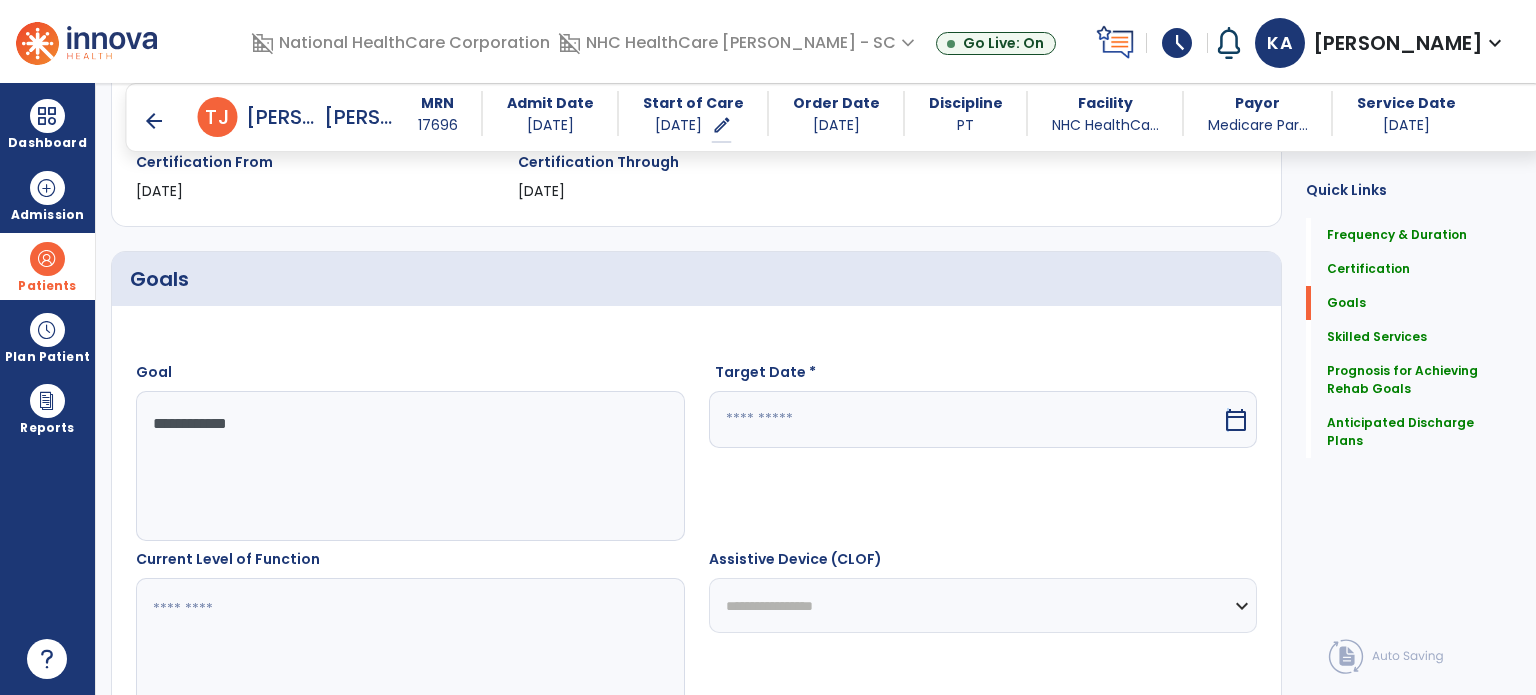 click on "calendar_today" at bounding box center (1236, 420) 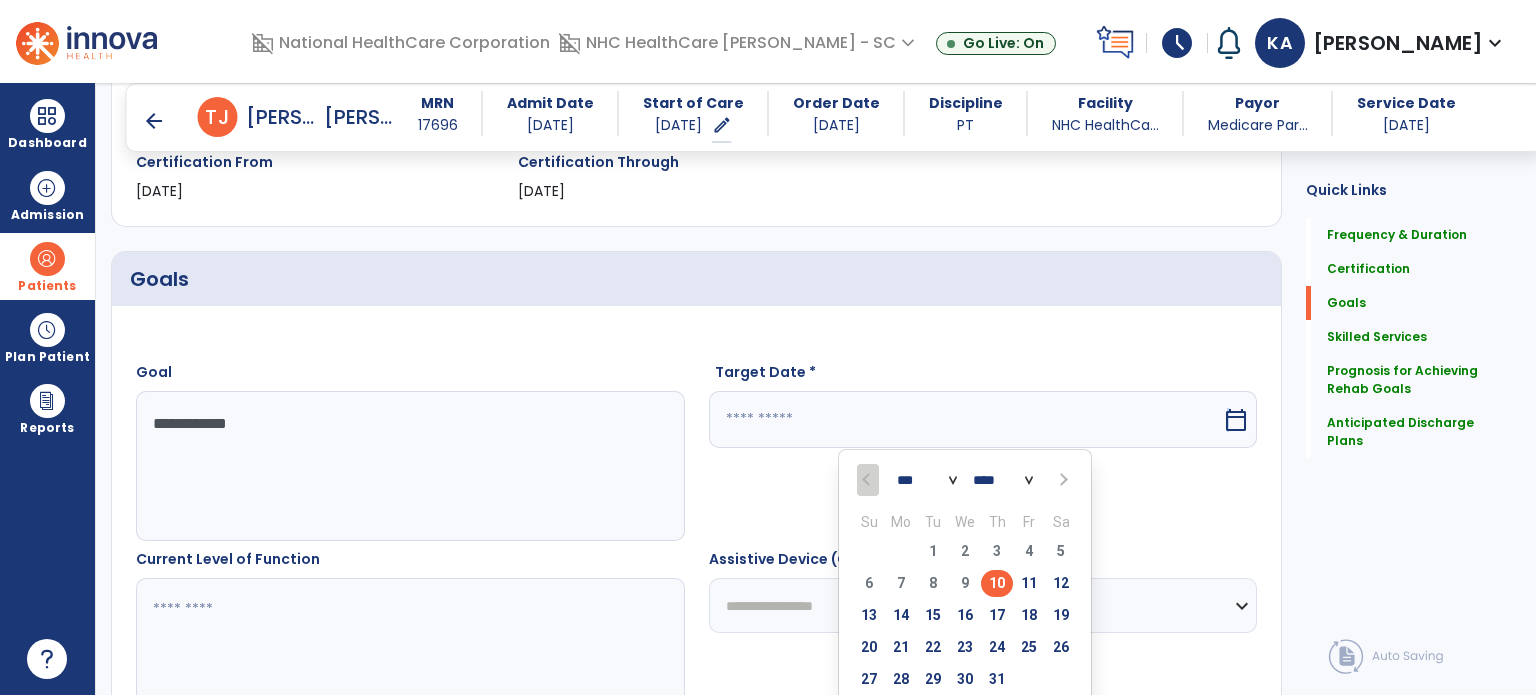 click at bounding box center [1062, 480] 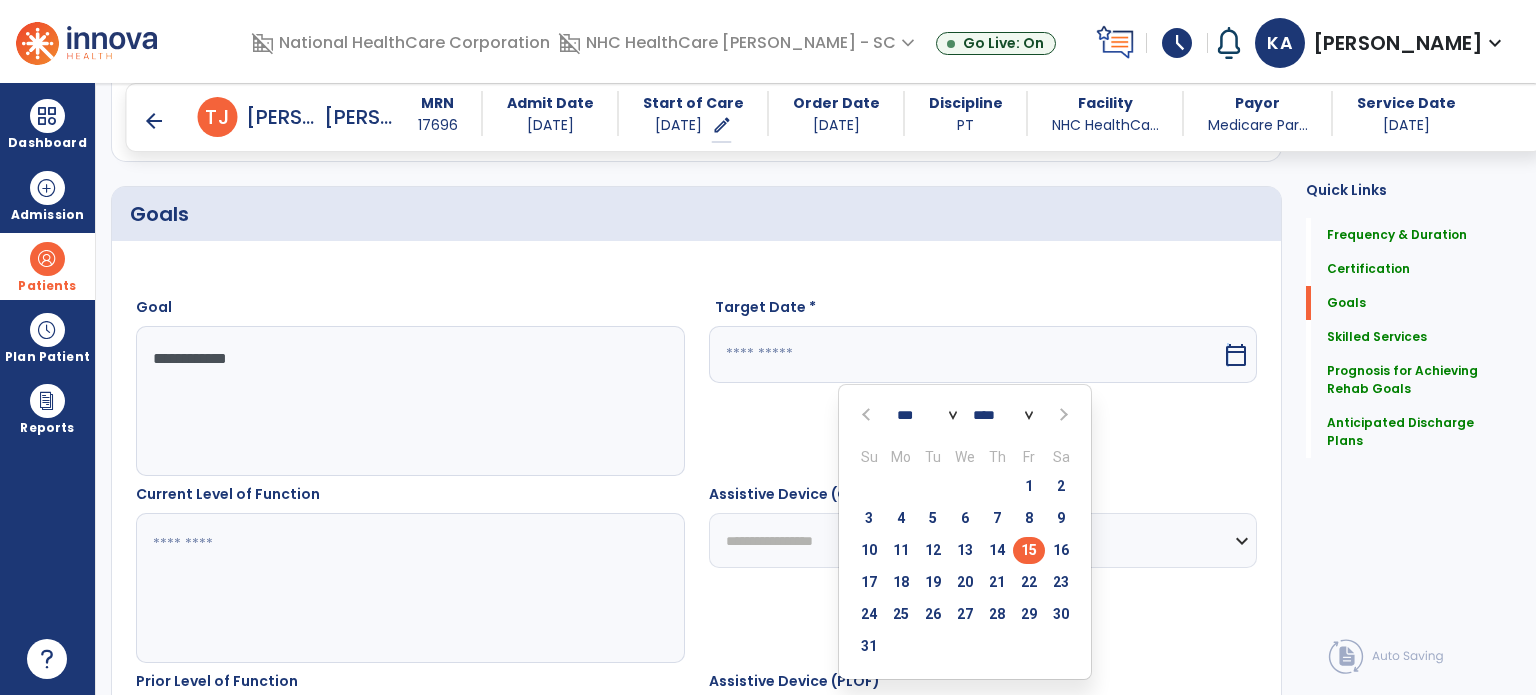 scroll, scrollTop: 465, scrollLeft: 0, axis: vertical 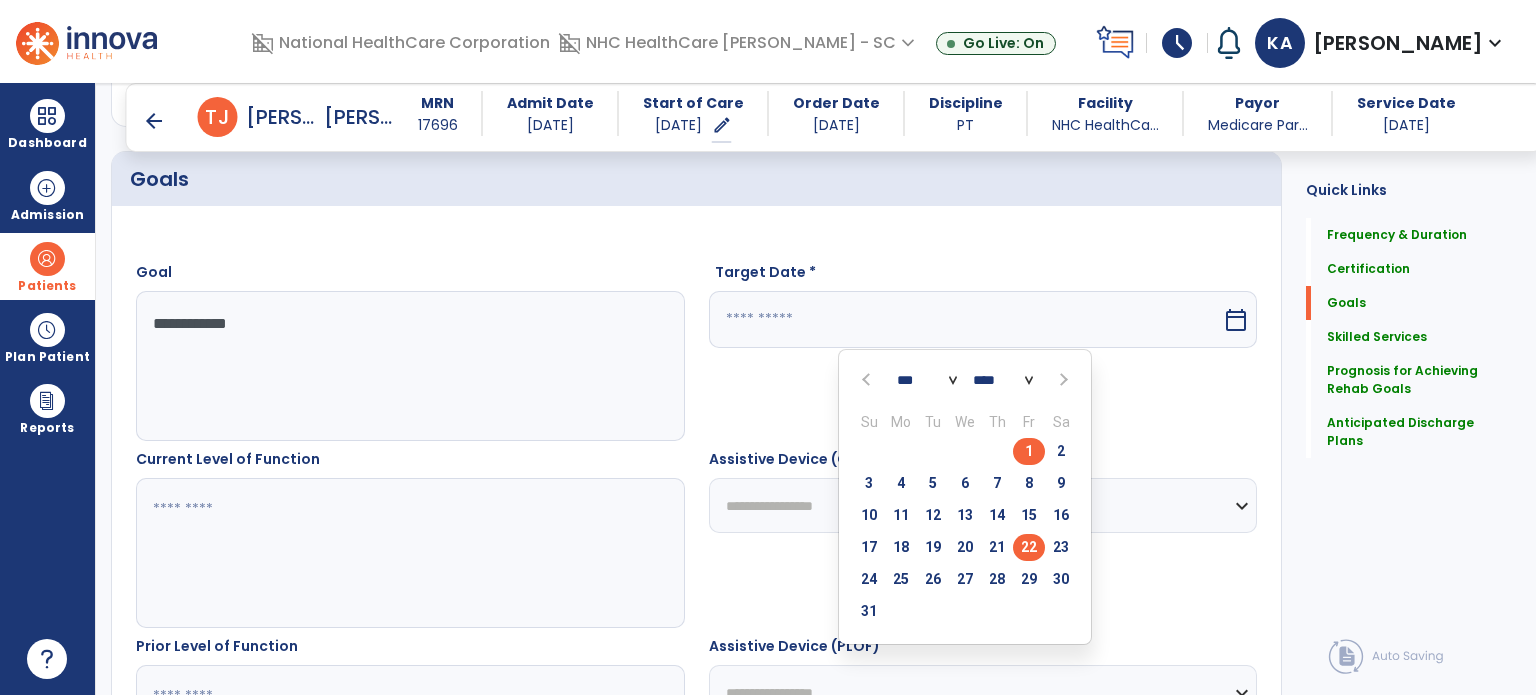 click on "22" at bounding box center [1029, 547] 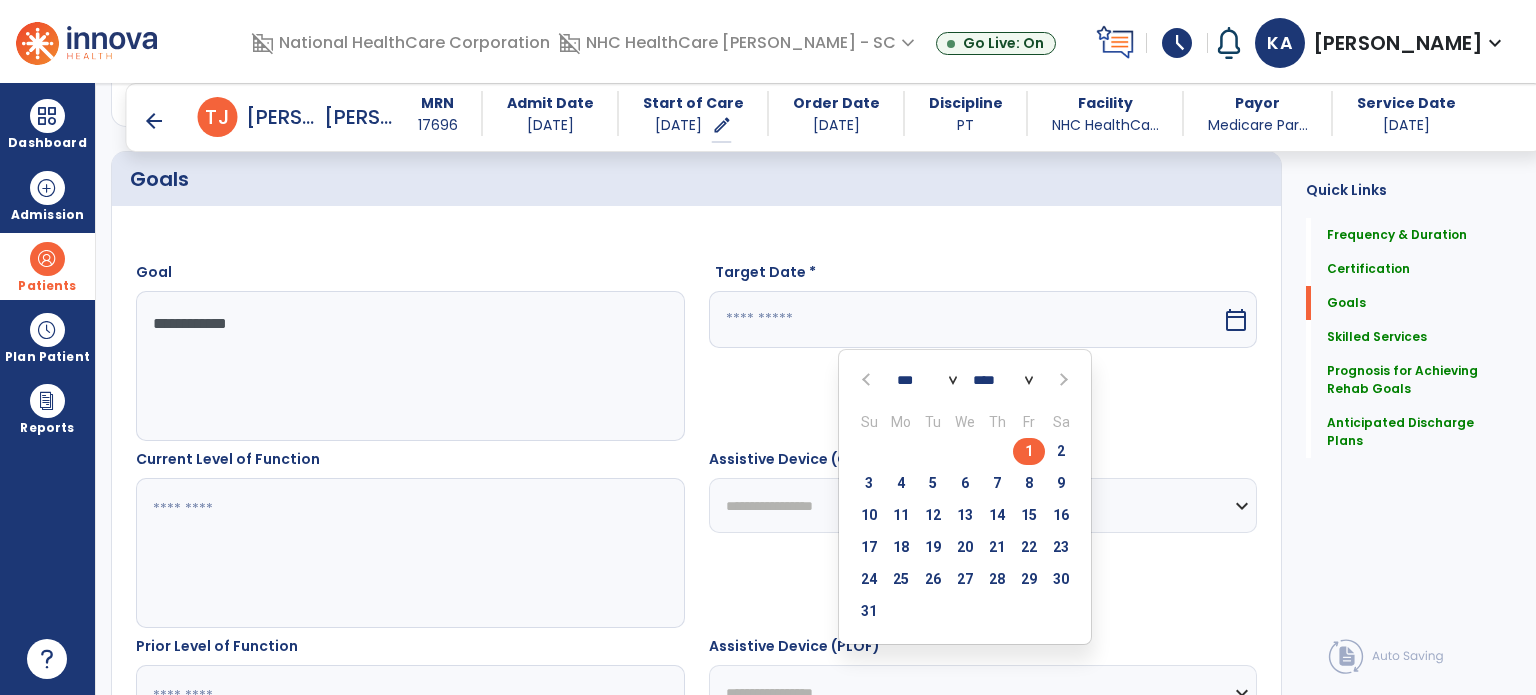 type on "*********" 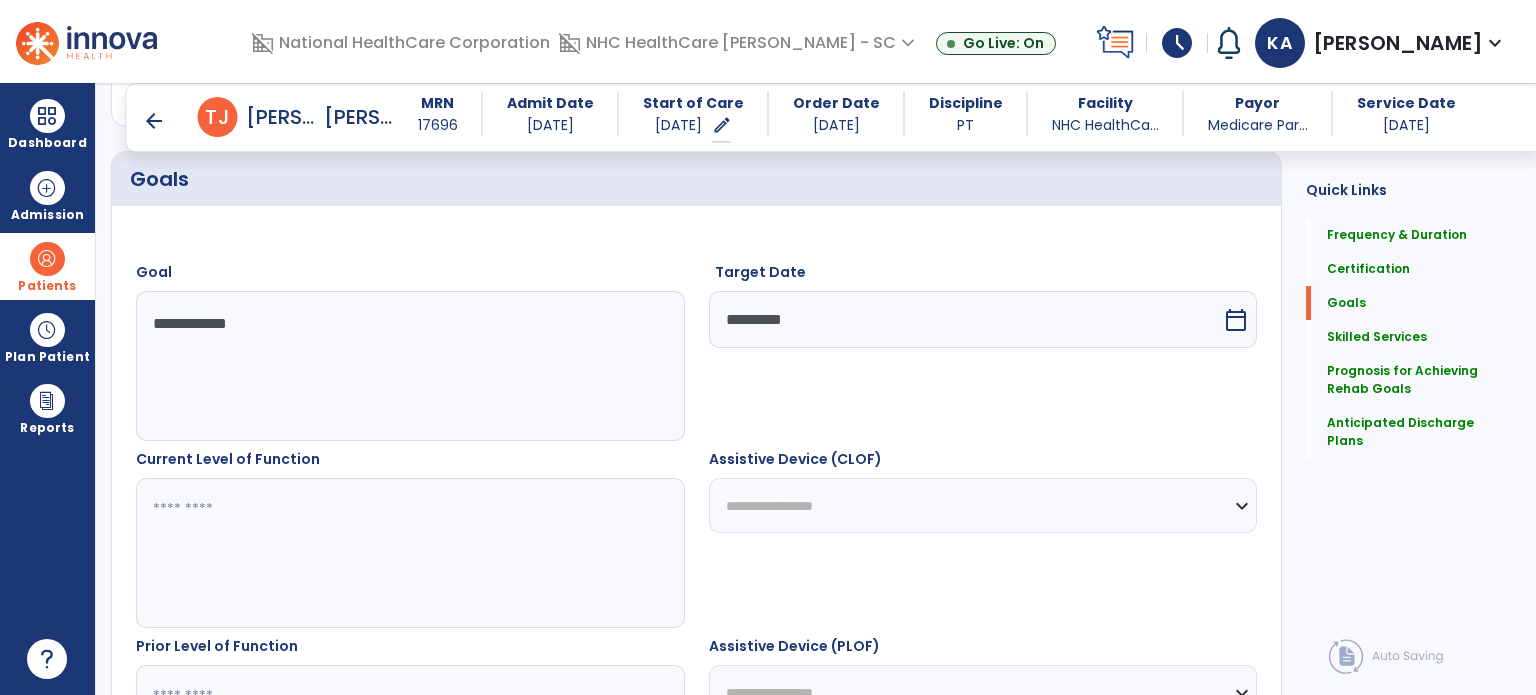 click at bounding box center (409, 553) 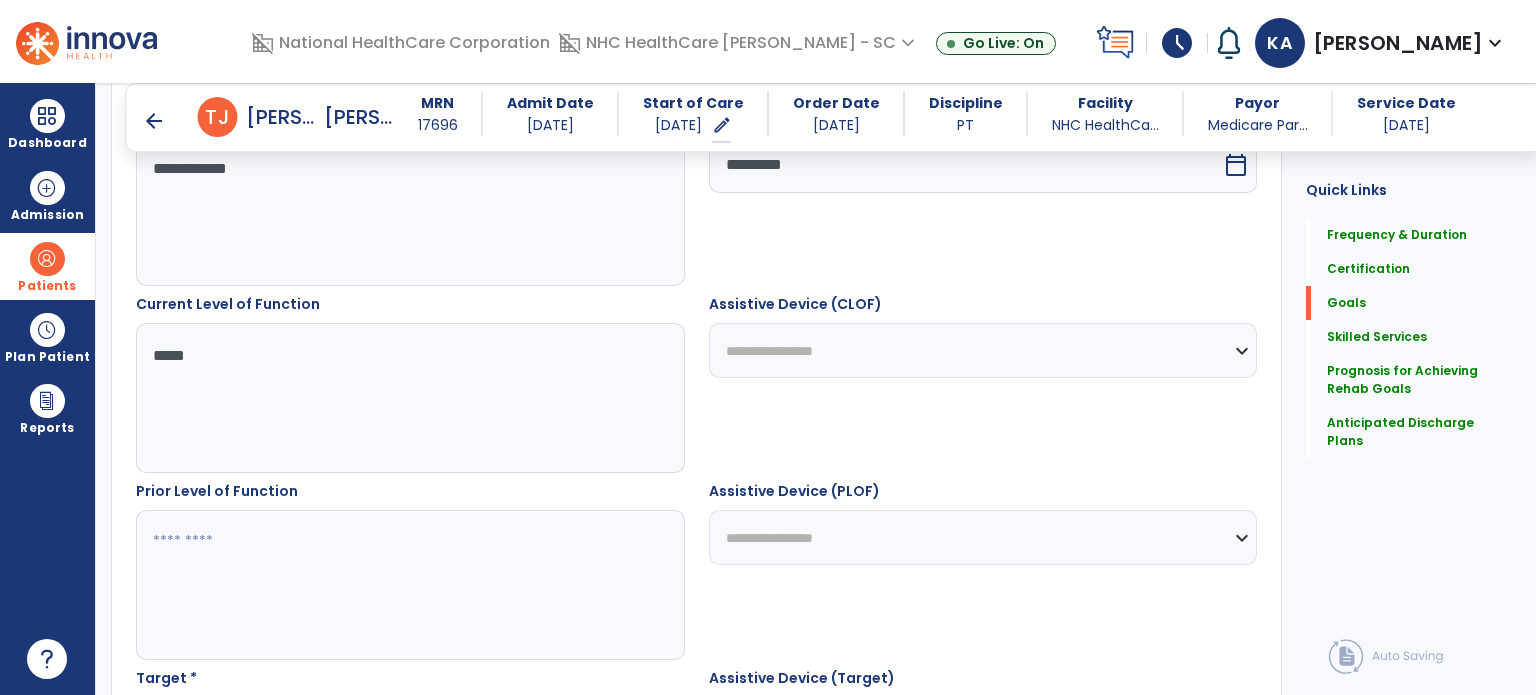 scroll, scrollTop: 665, scrollLeft: 0, axis: vertical 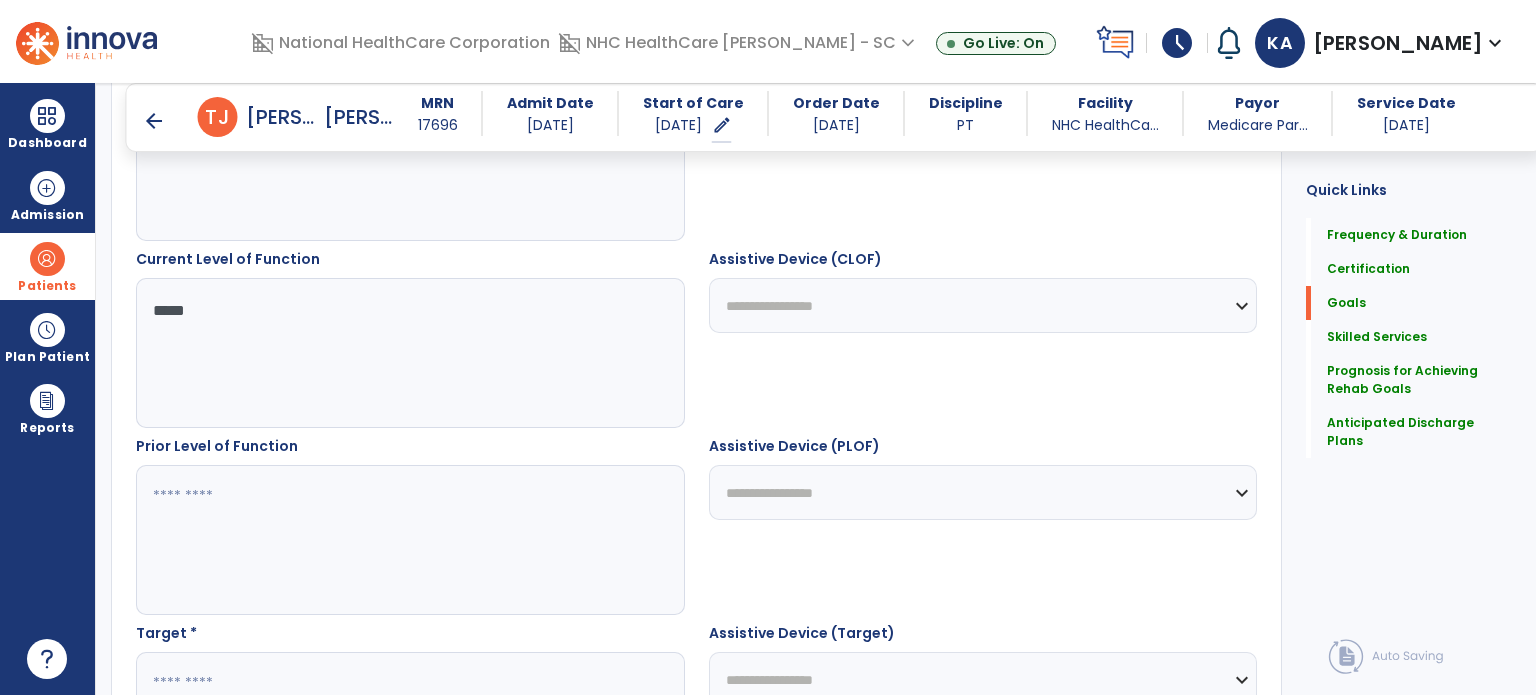 type on "*****" 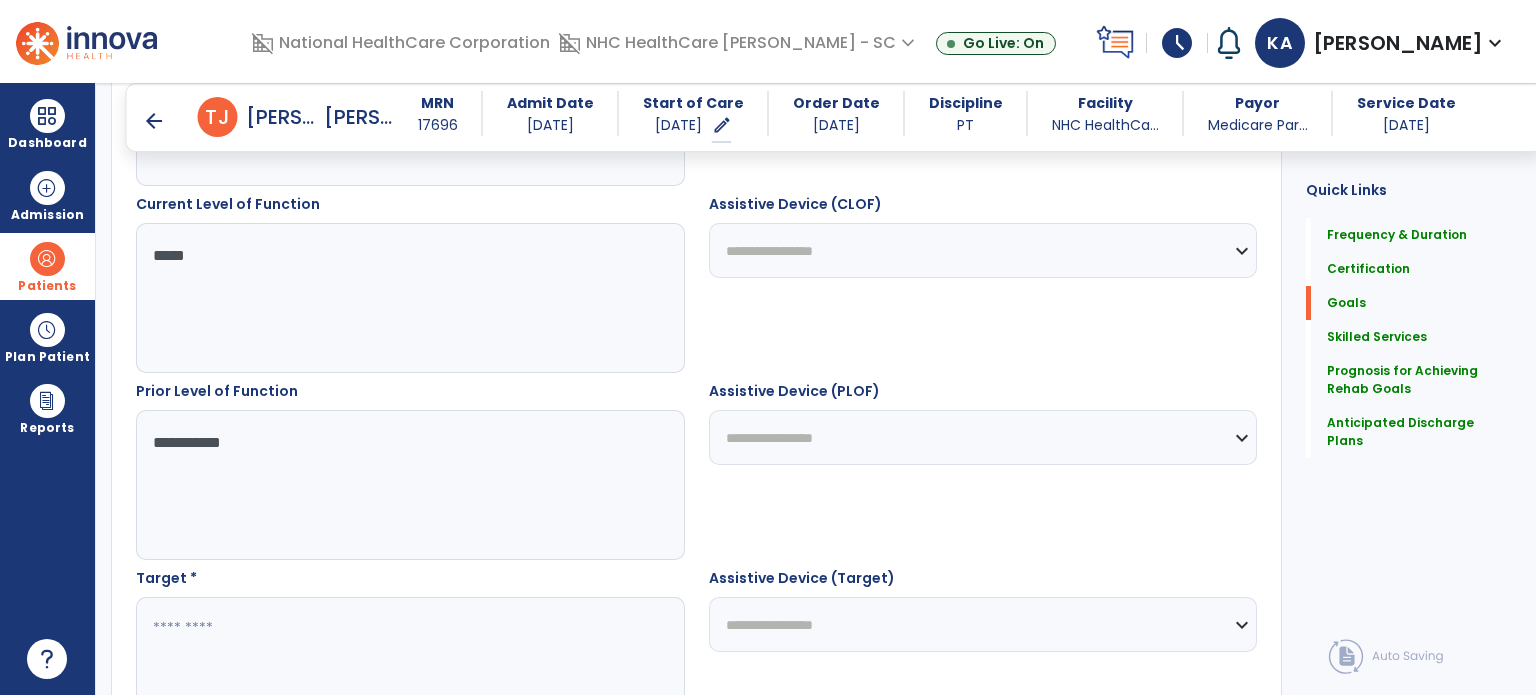 scroll, scrollTop: 765, scrollLeft: 0, axis: vertical 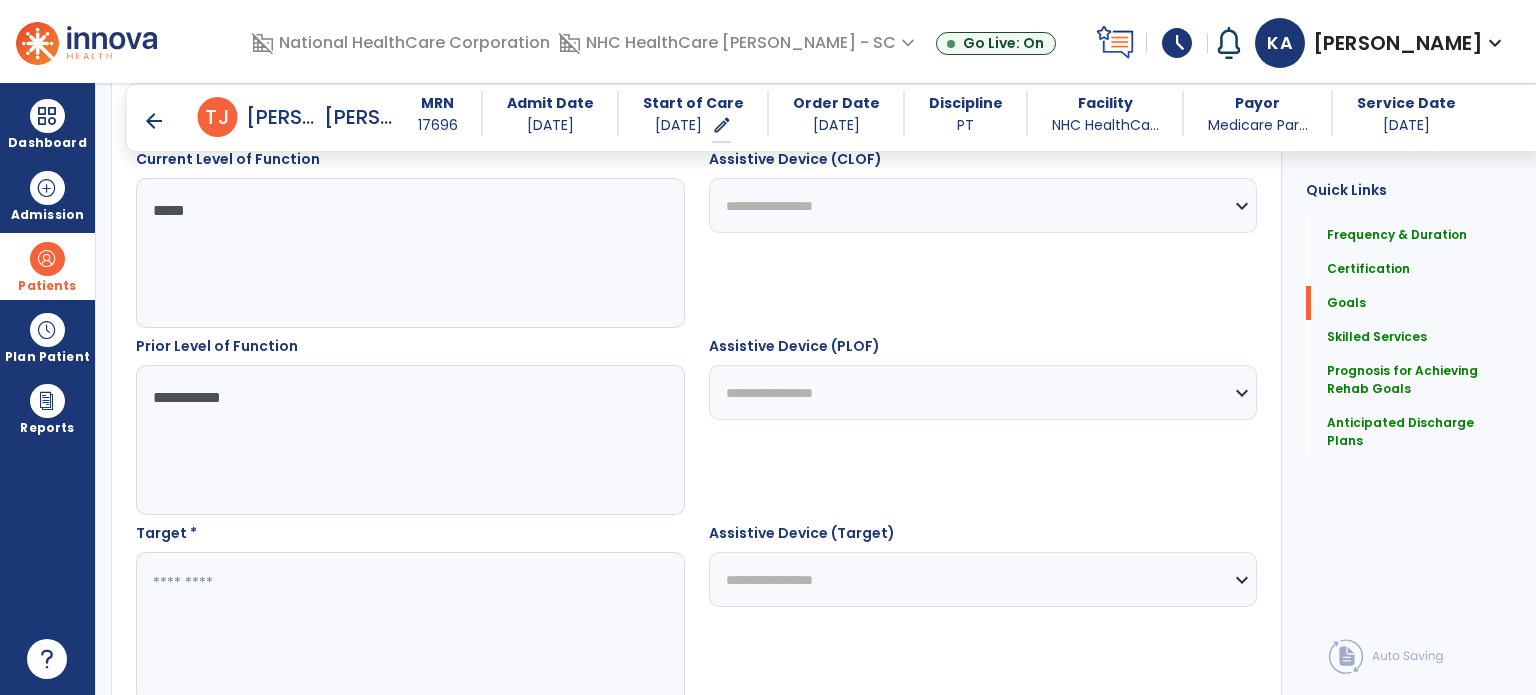 type on "**********" 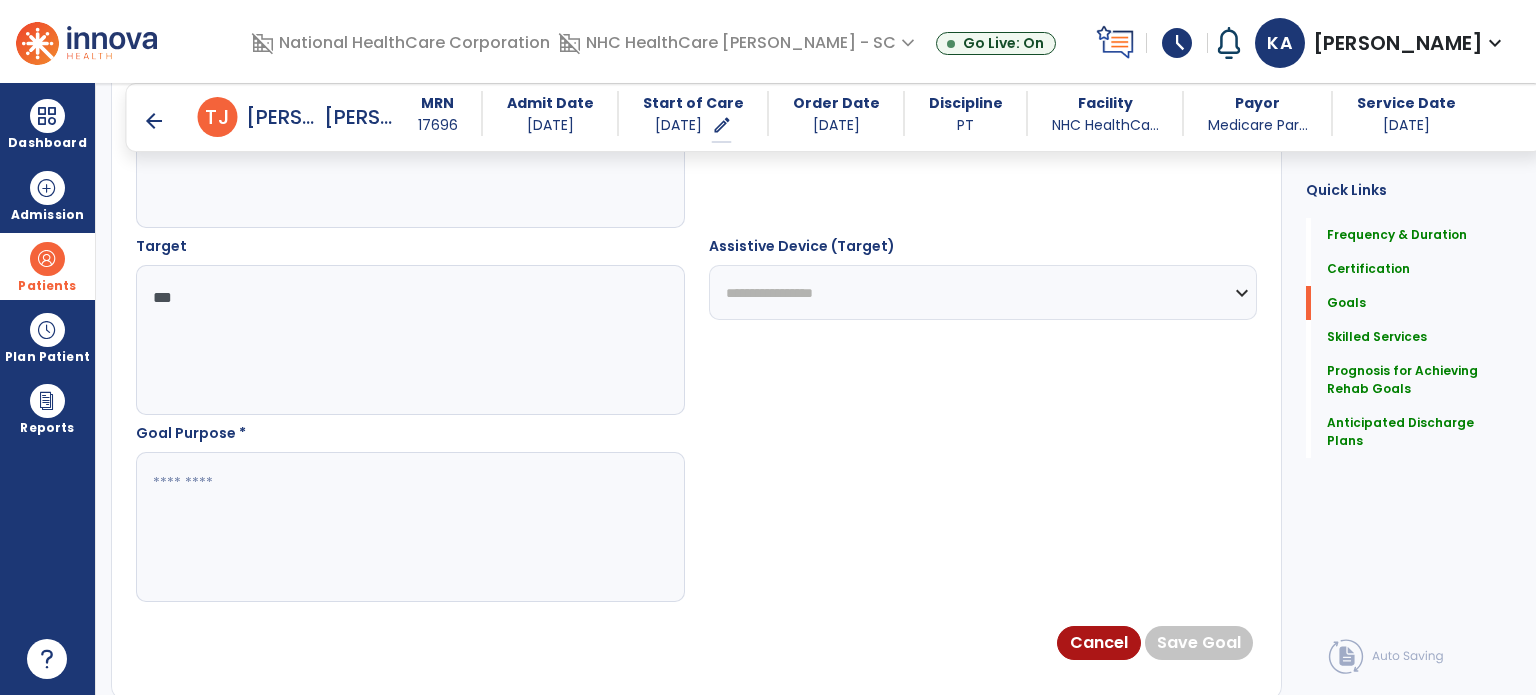 scroll, scrollTop: 1065, scrollLeft: 0, axis: vertical 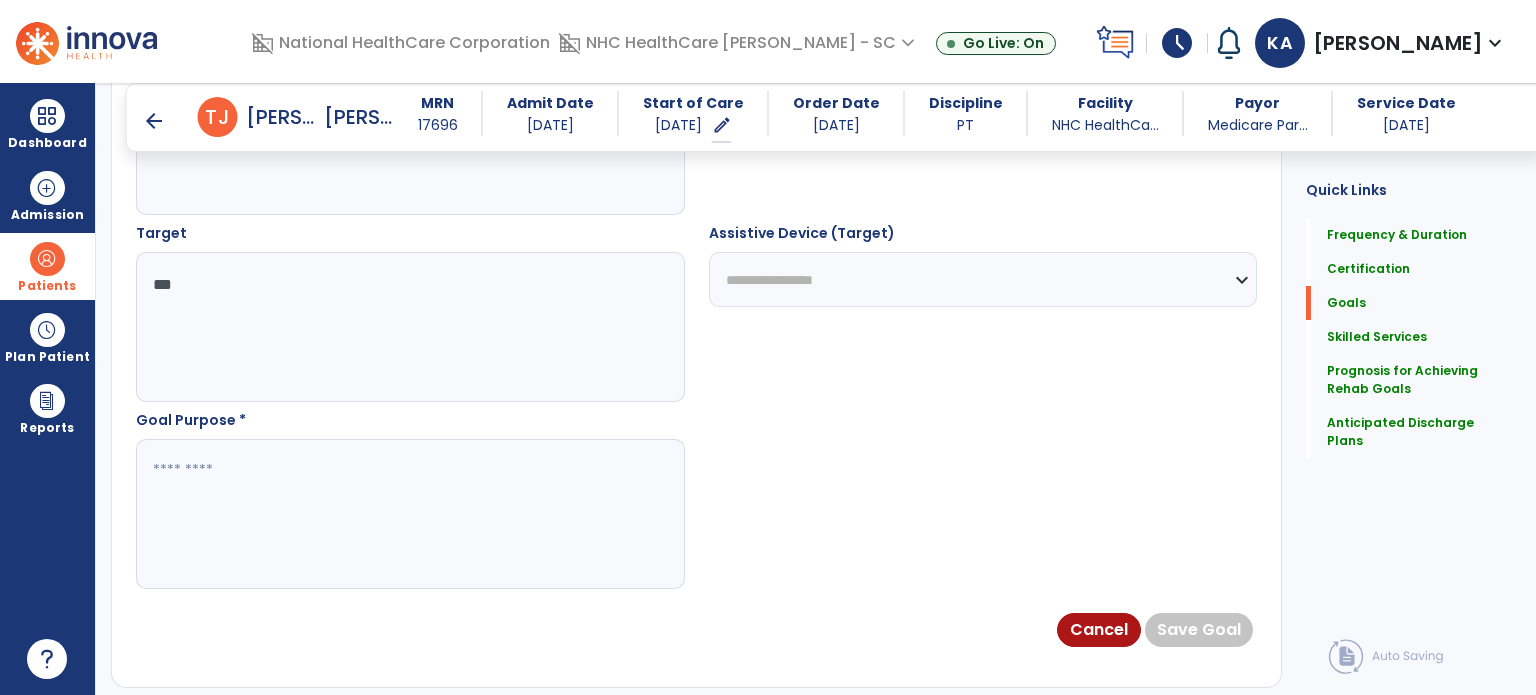 type on "***" 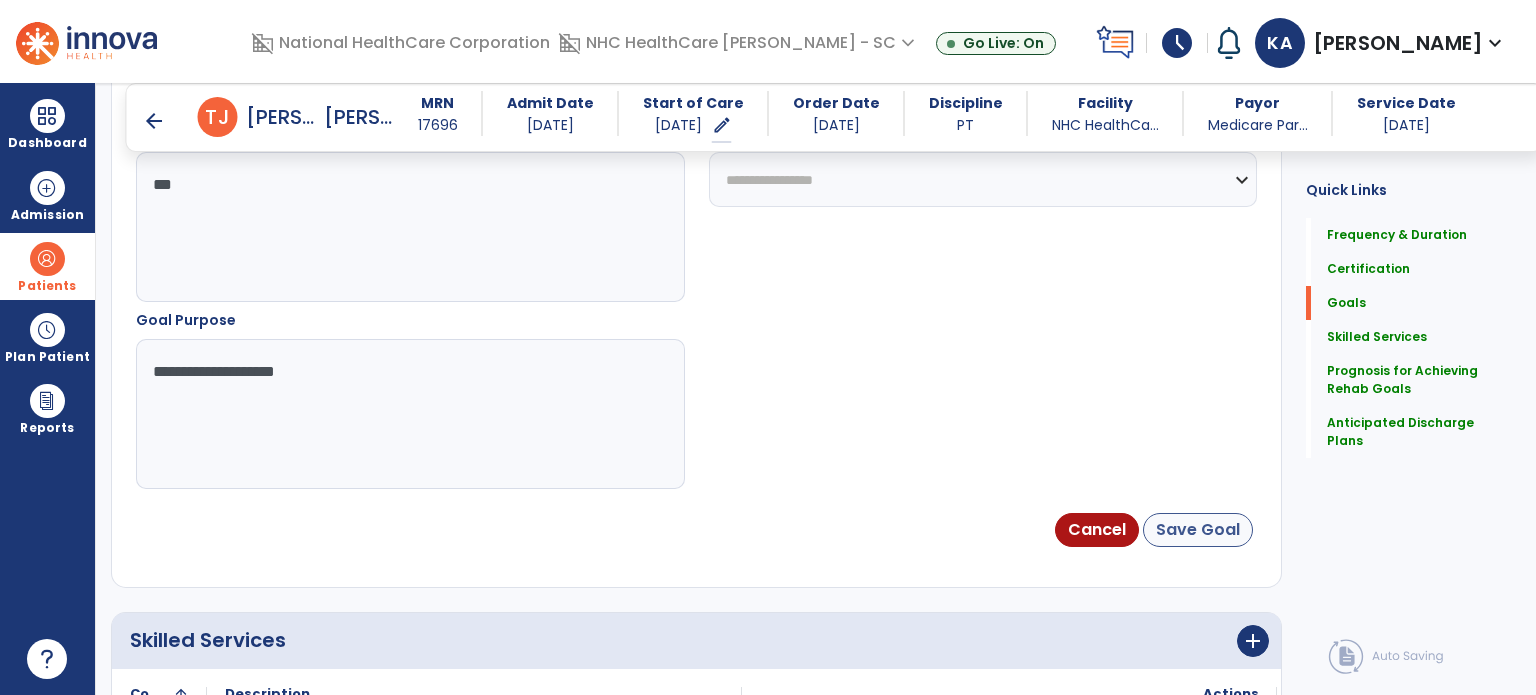 type on "**********" 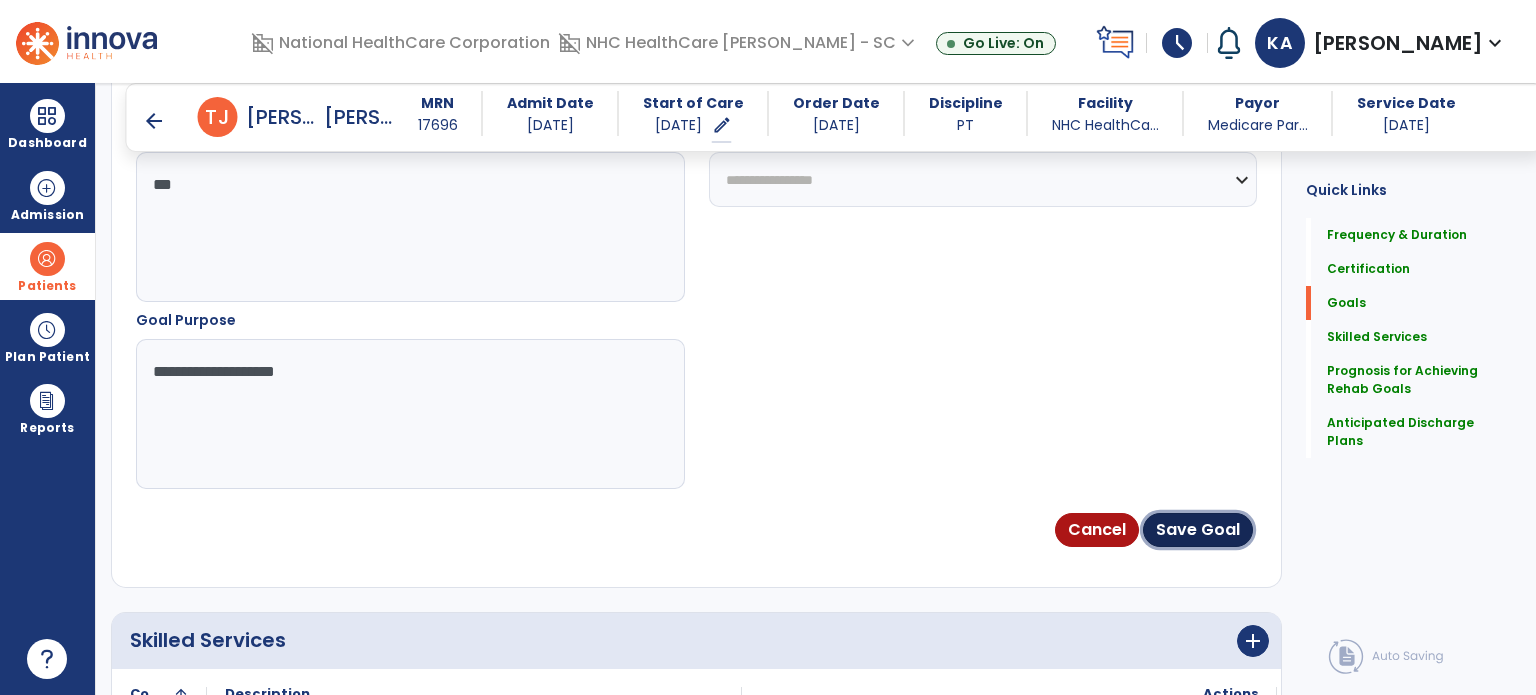 drag, startPoint x: 1208, startPoint y: 531, endPoint x: 1168, endPoint y: 535, distance: 40.1995 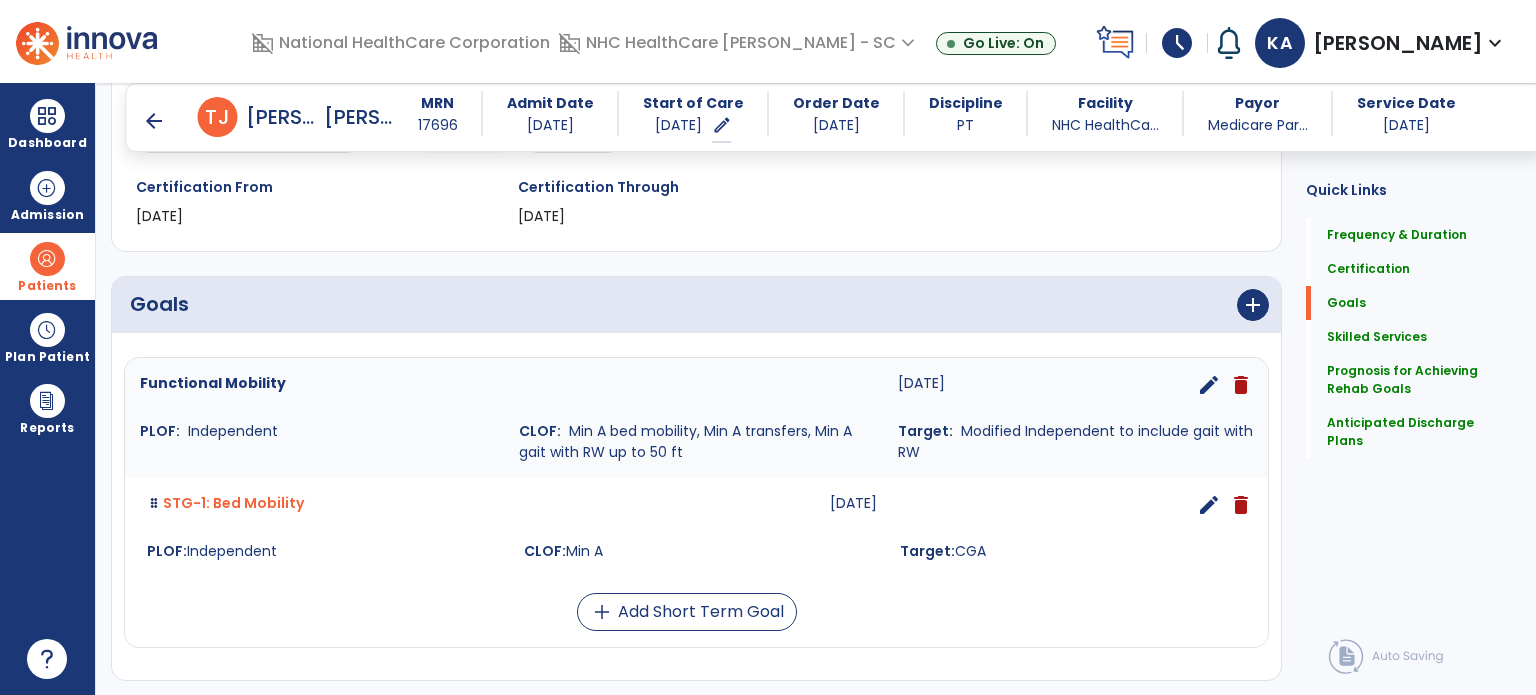 scroll, scrollTop: 389, scrollLeft: 0, axis: vertical 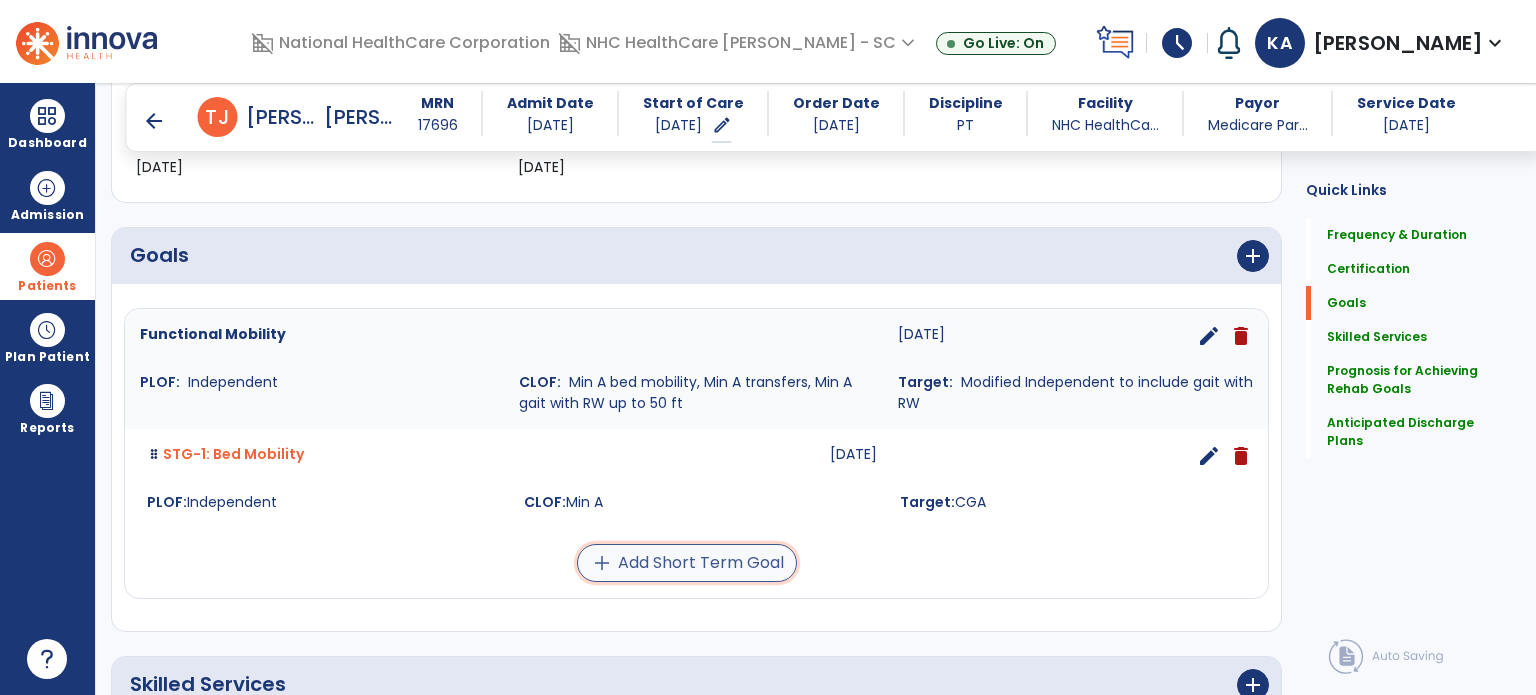 click on "add  Add Short Term Goal" at bounding box center (687, 563) 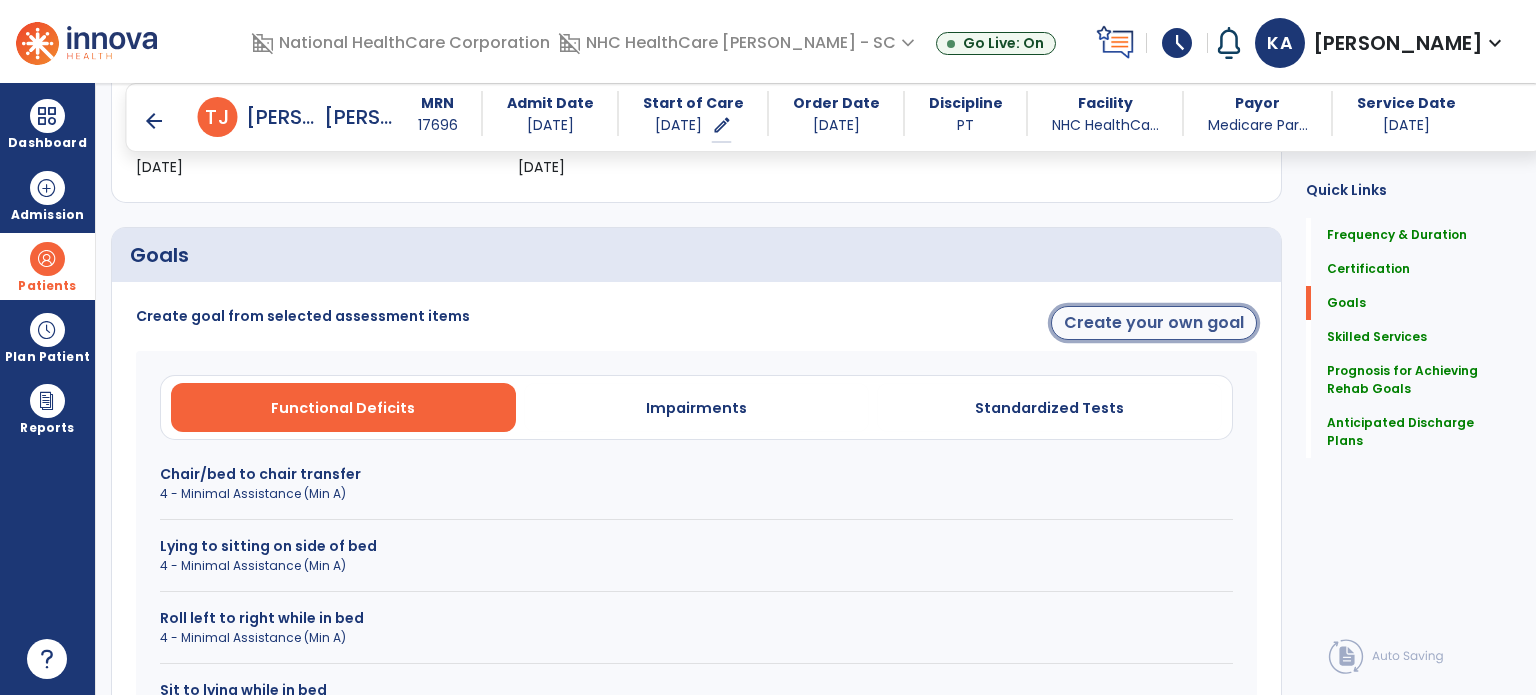 click on "Create your own goal" at bounding box center (1154, 323) 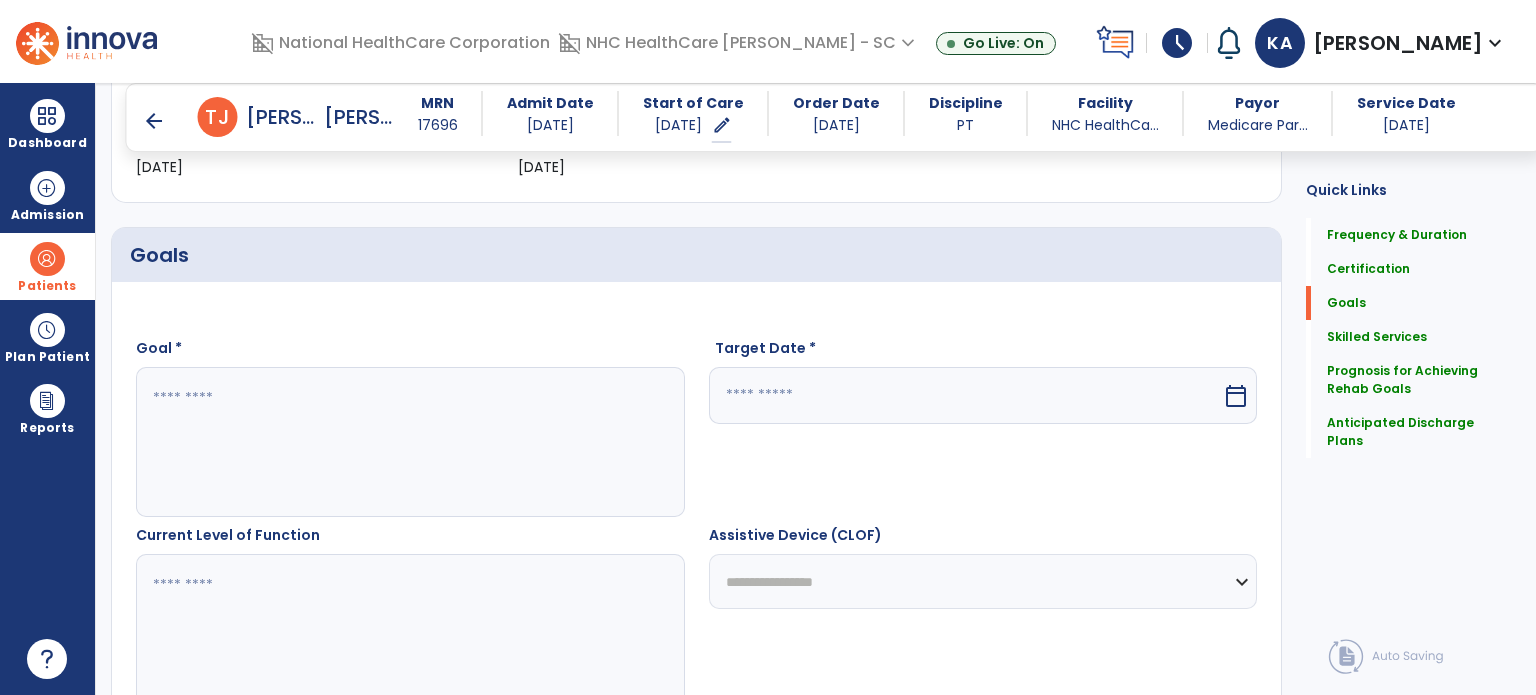 click at bounding box center [409, 442] 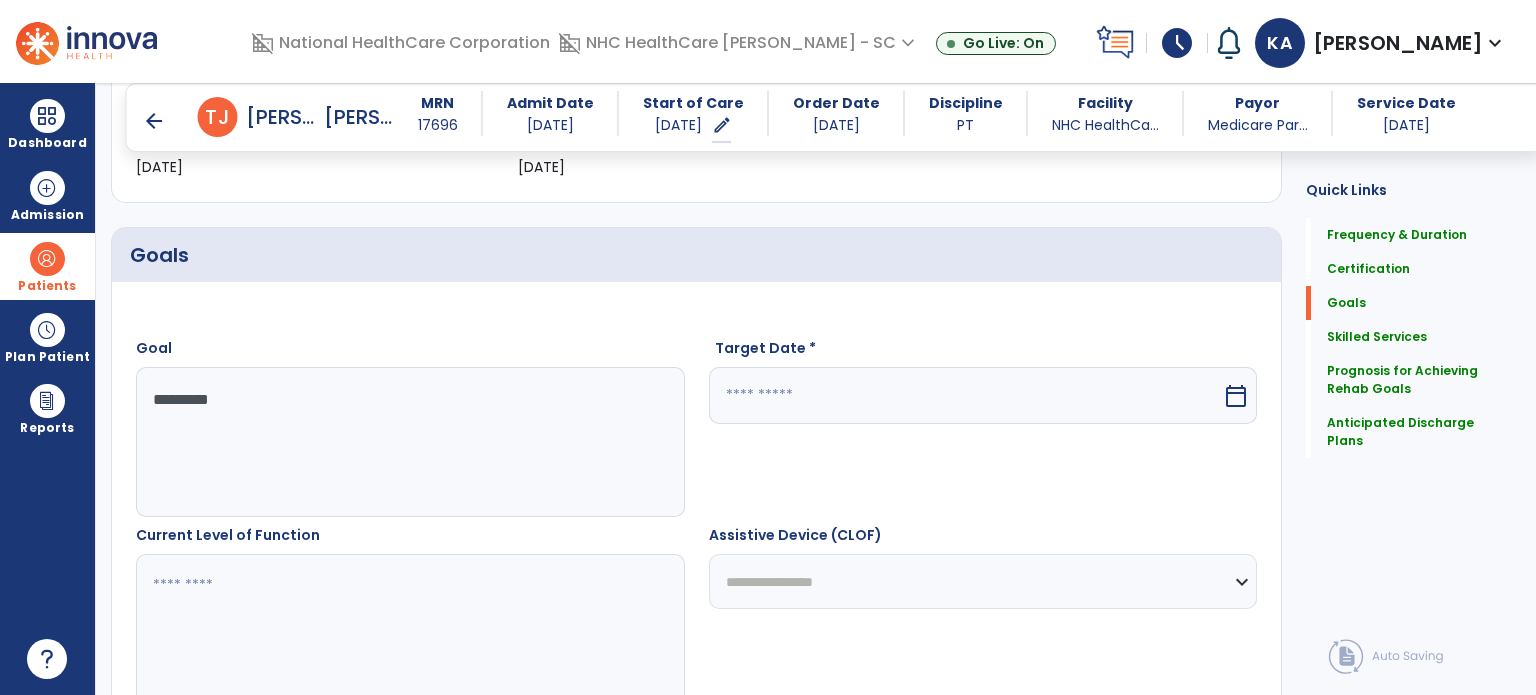 type on "*********" 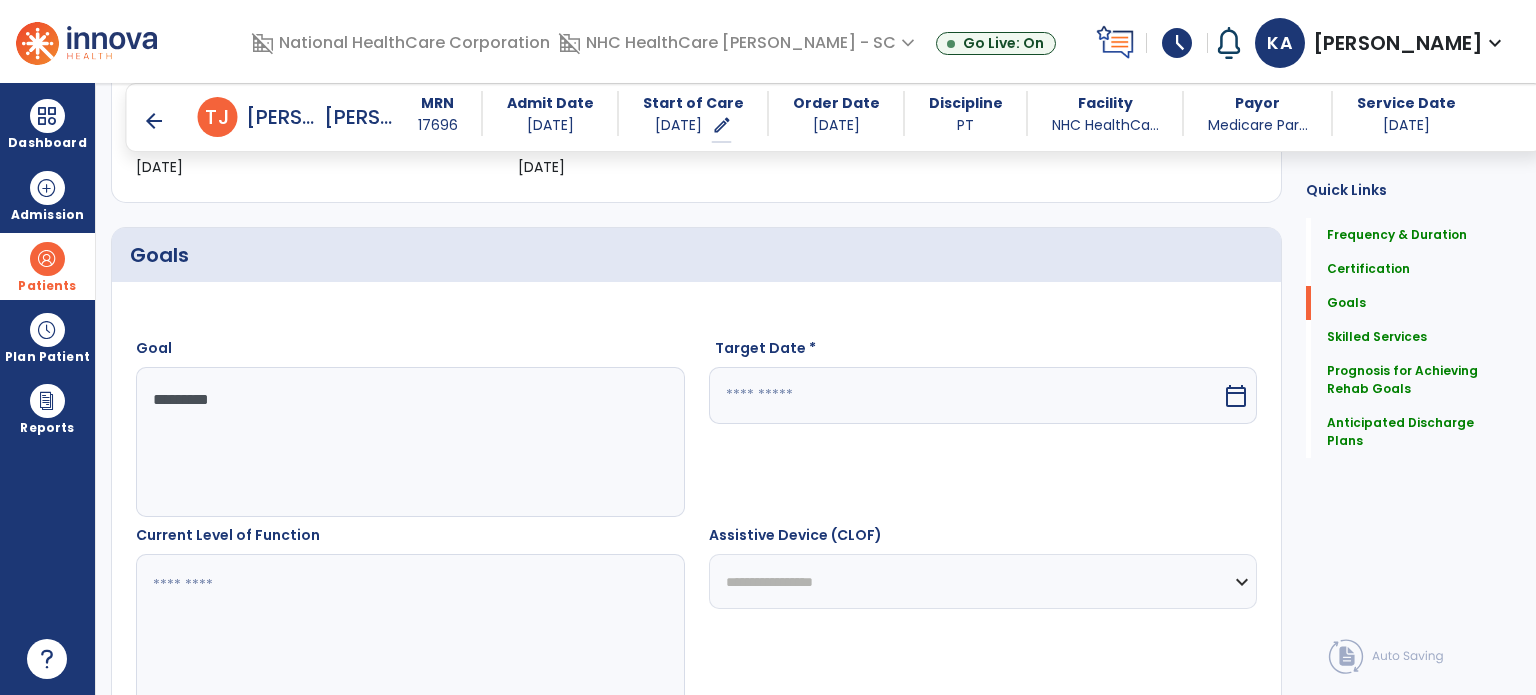 click at bounding box center [409, 629] 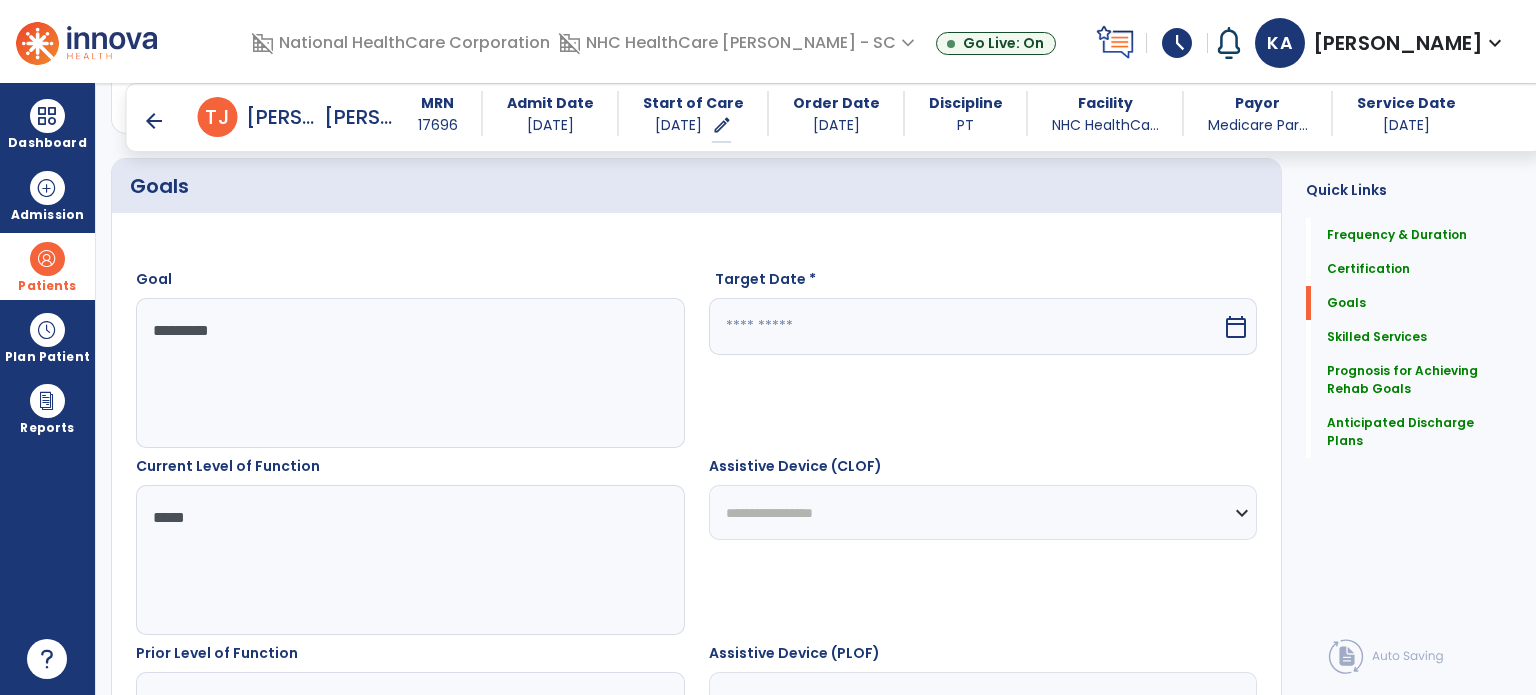 scroll, scrollTop: 489, scrollLeft: 0, axis: vertical 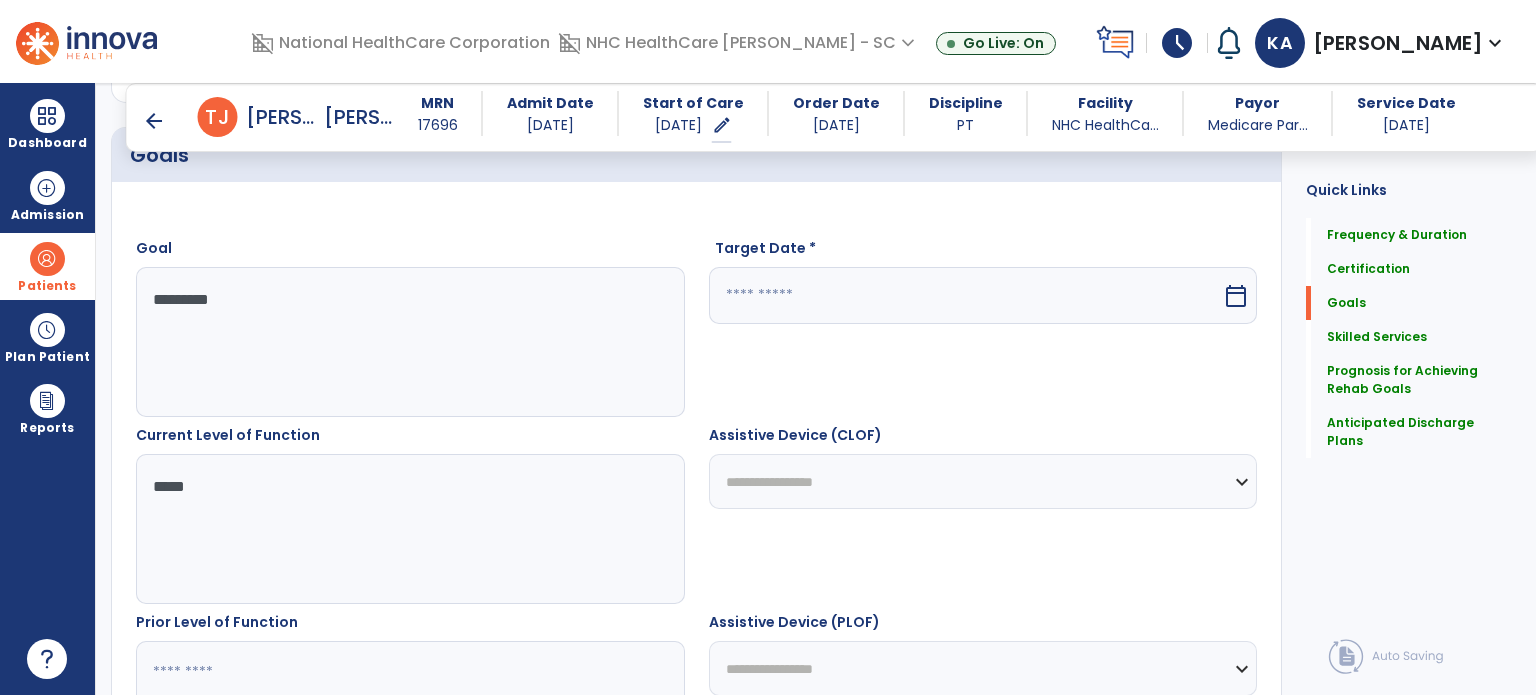 type on "*****" 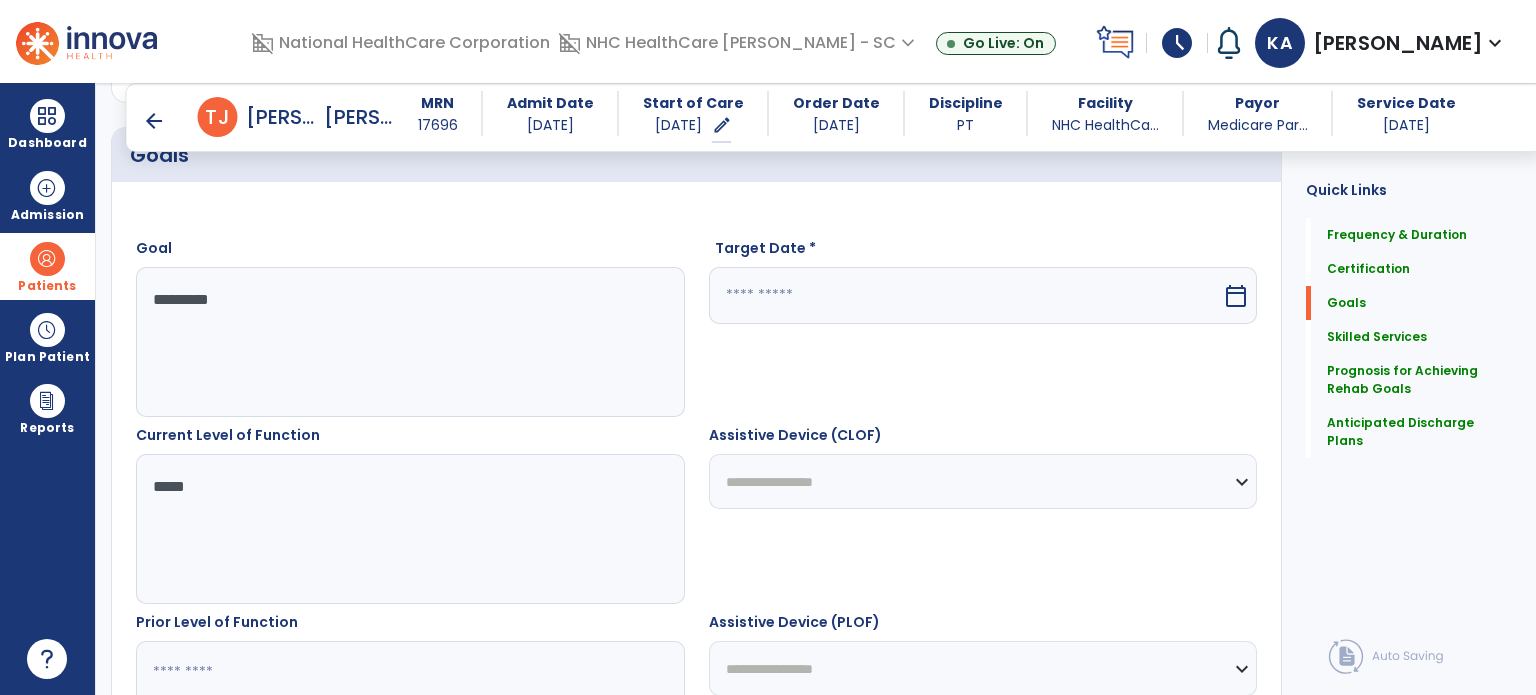 click on "calendar_today" at bounding box center (1236, 296) 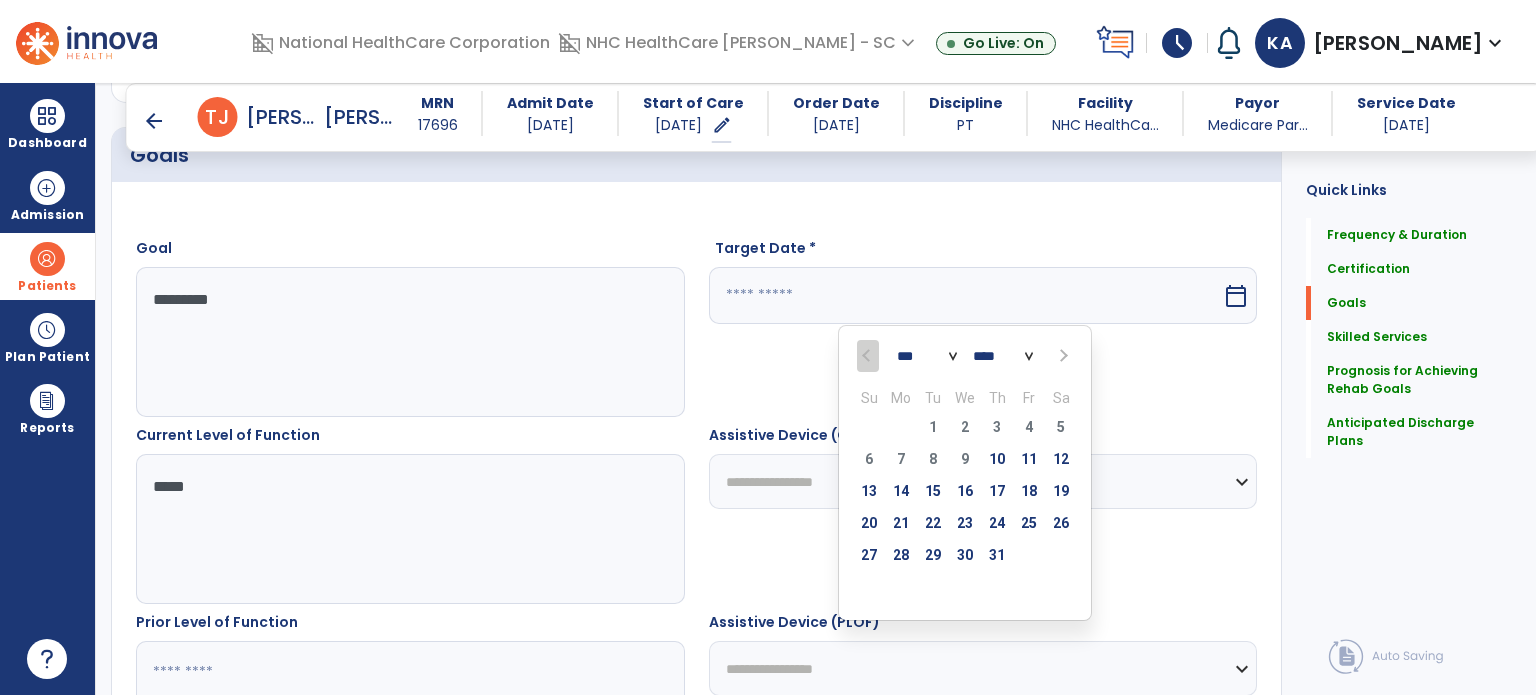click at bounding box center [1062, 356] 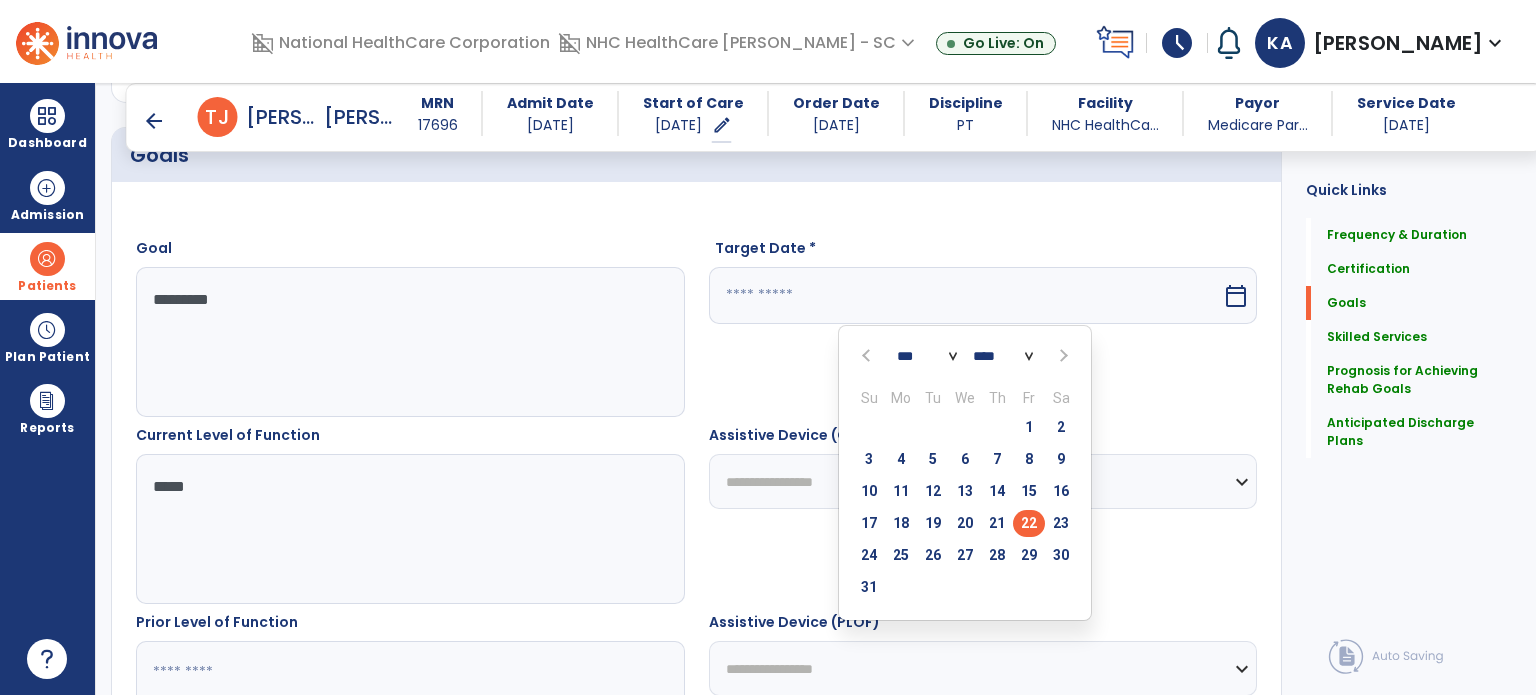 click on "22" at bounding box center [1029, 523] 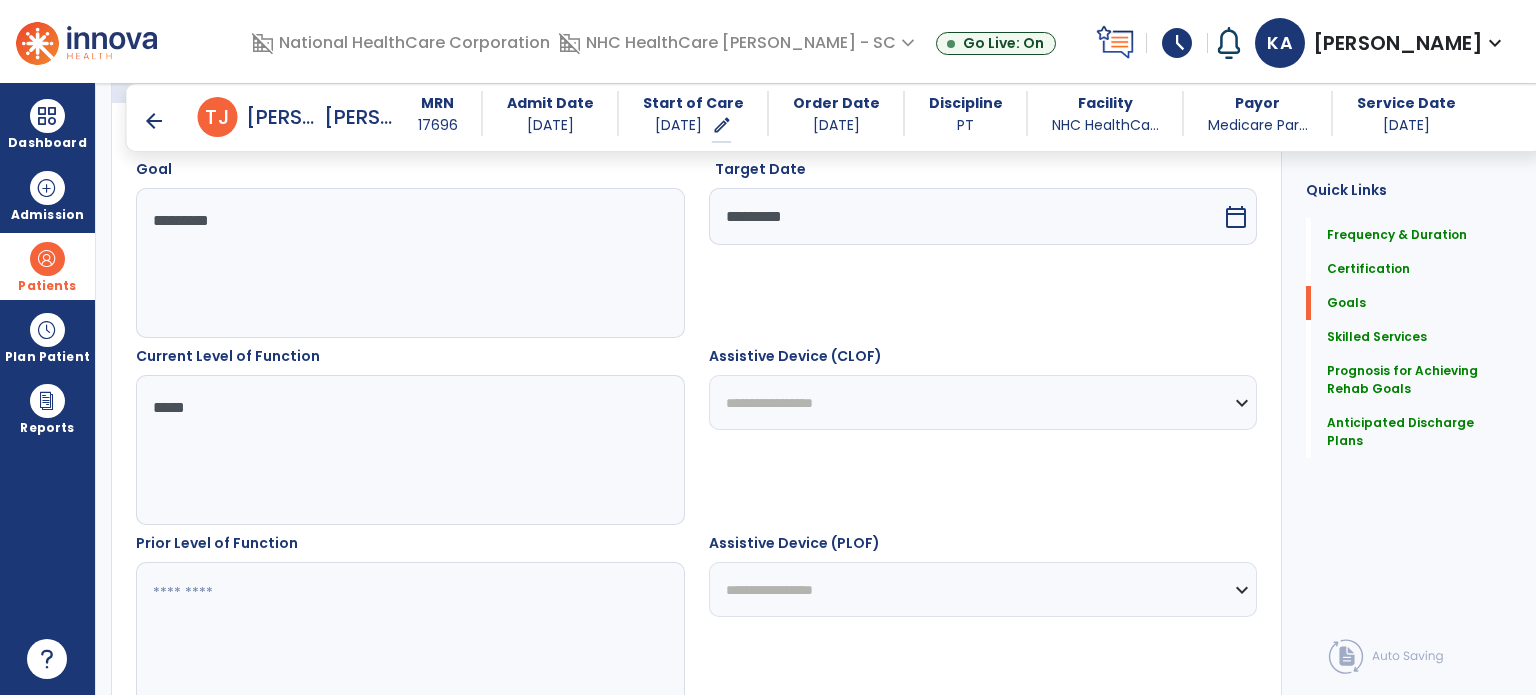 scroll, scrollTop: 689, scrollLeft: 0, axis: vertical 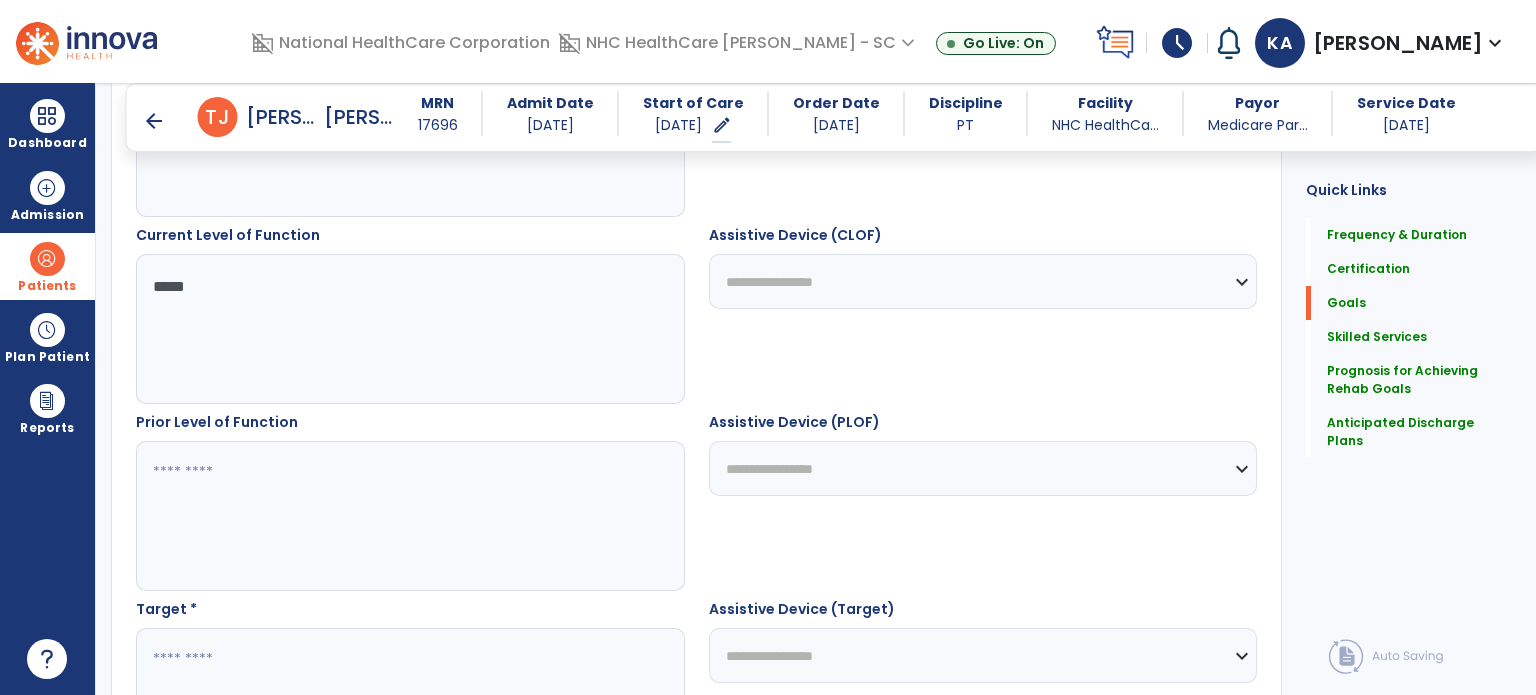 click at bounding box center (409, 516) 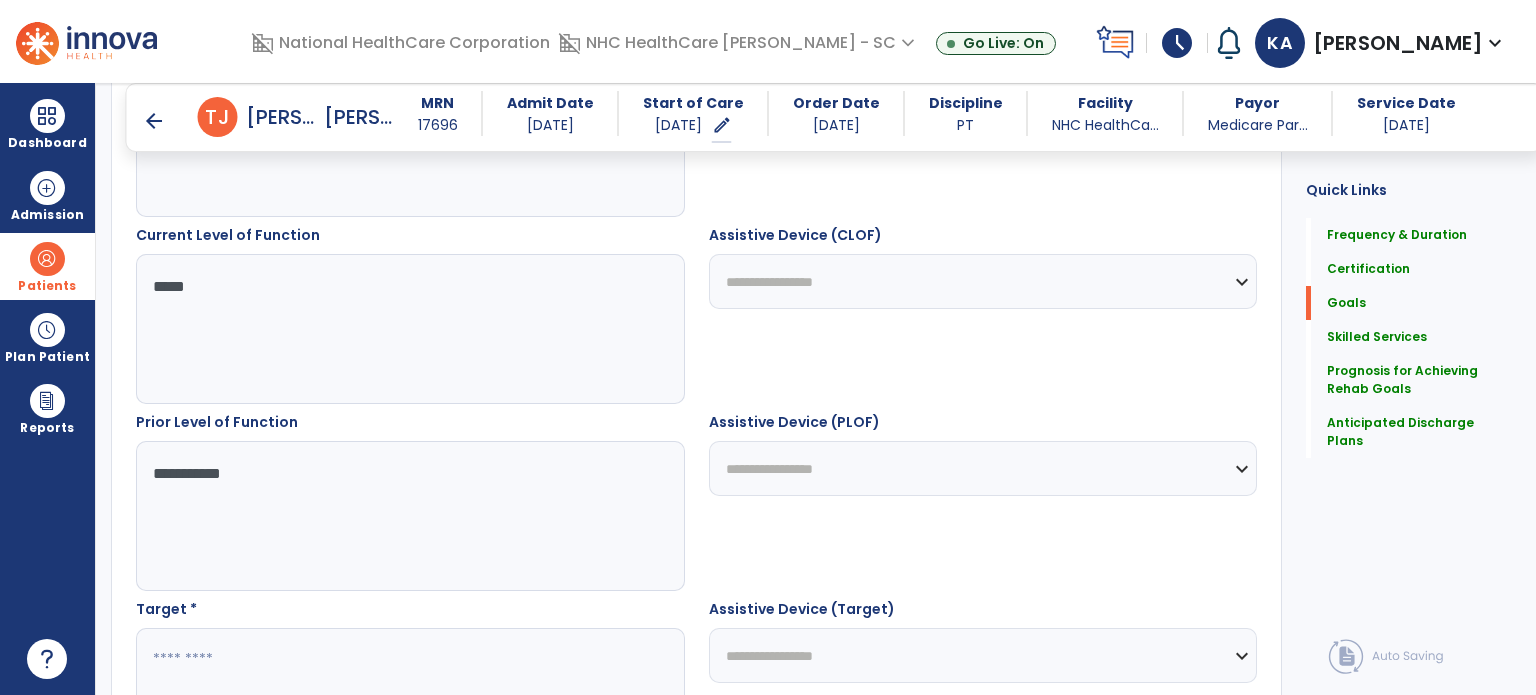 scroll, scrollTop: 889, scrollLeft: 0, axis: vertical 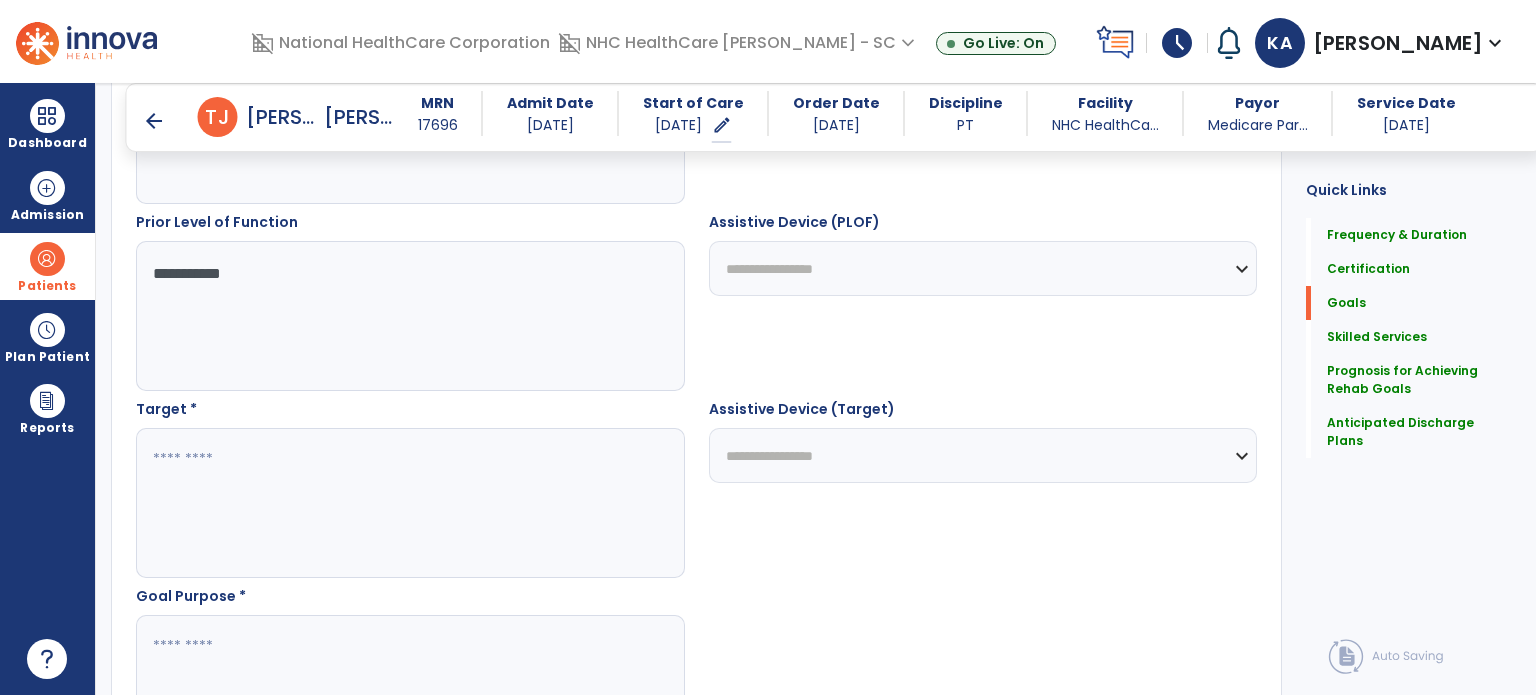 type on "**********" 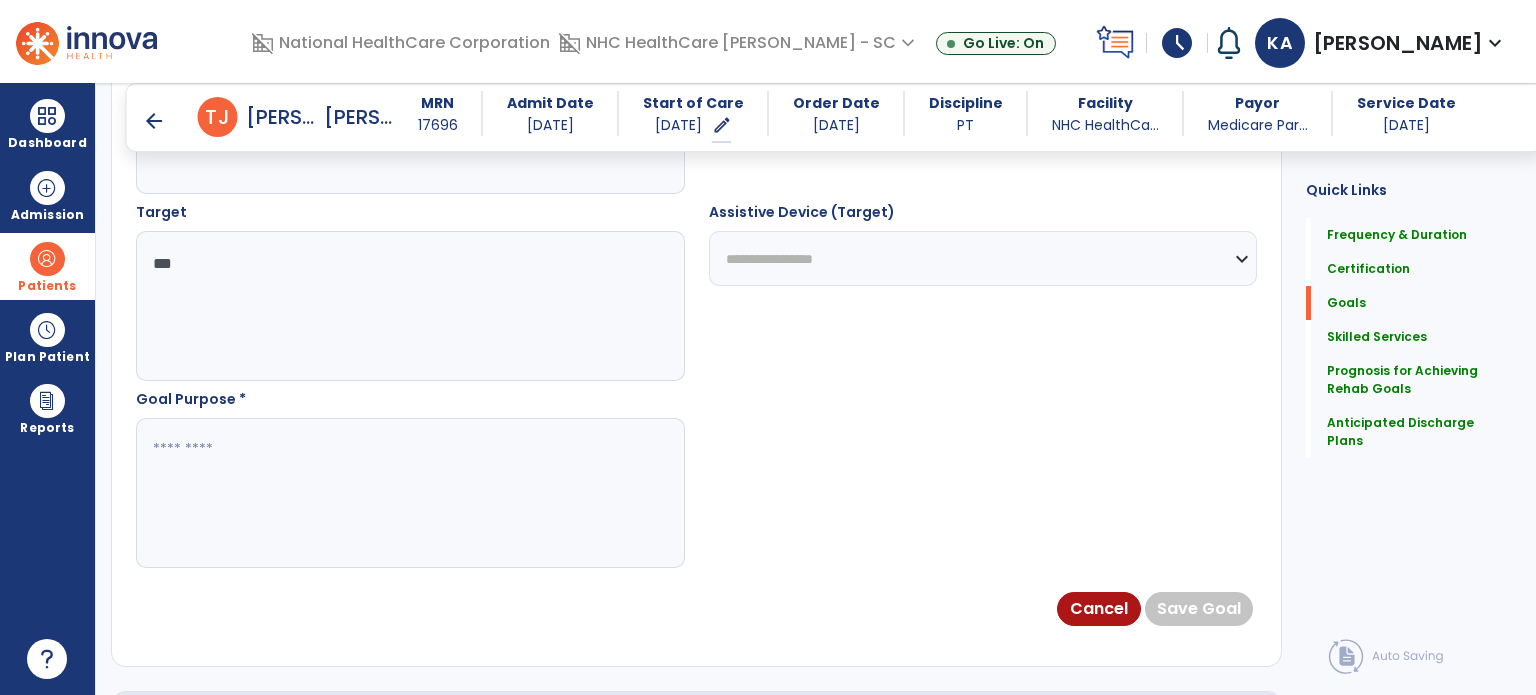 scroll, scrollTop: 1089, scrollLeft: 0, axis: vertical 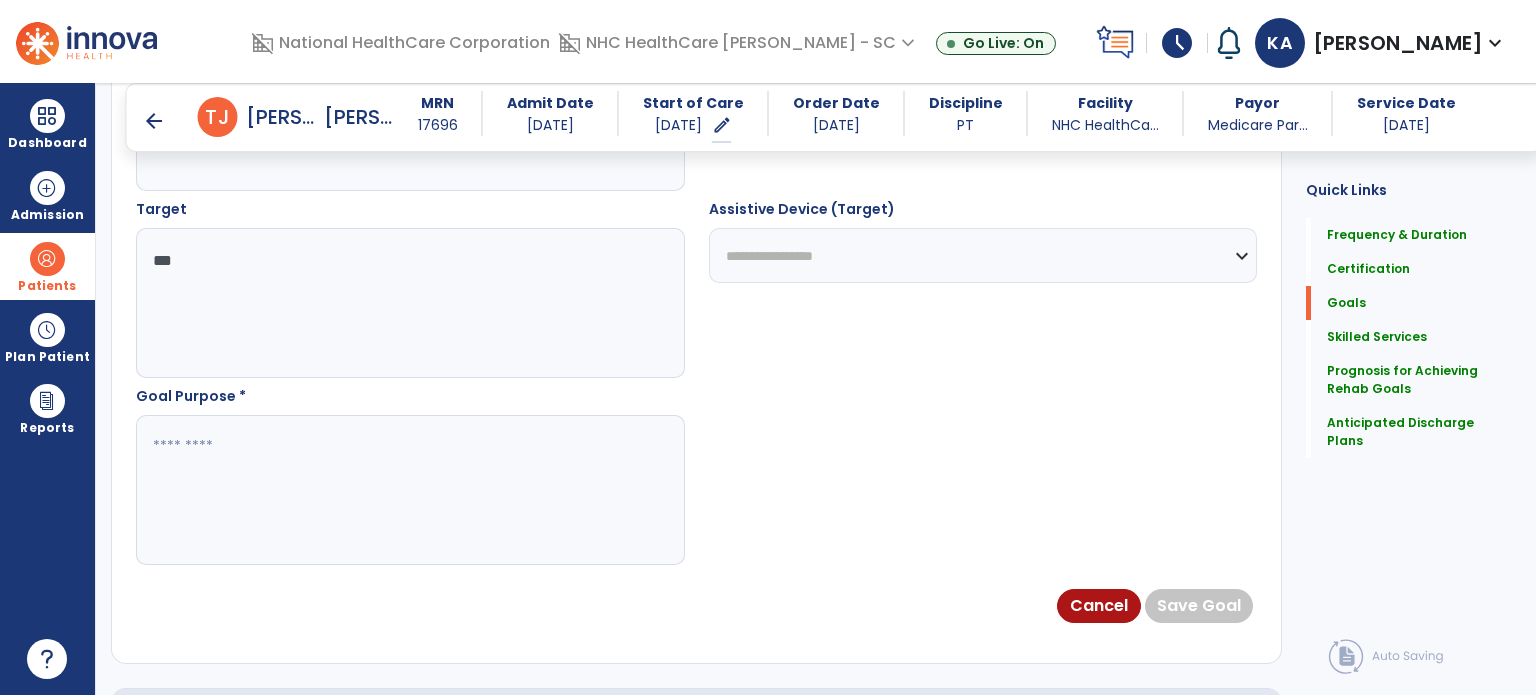 type on "***" 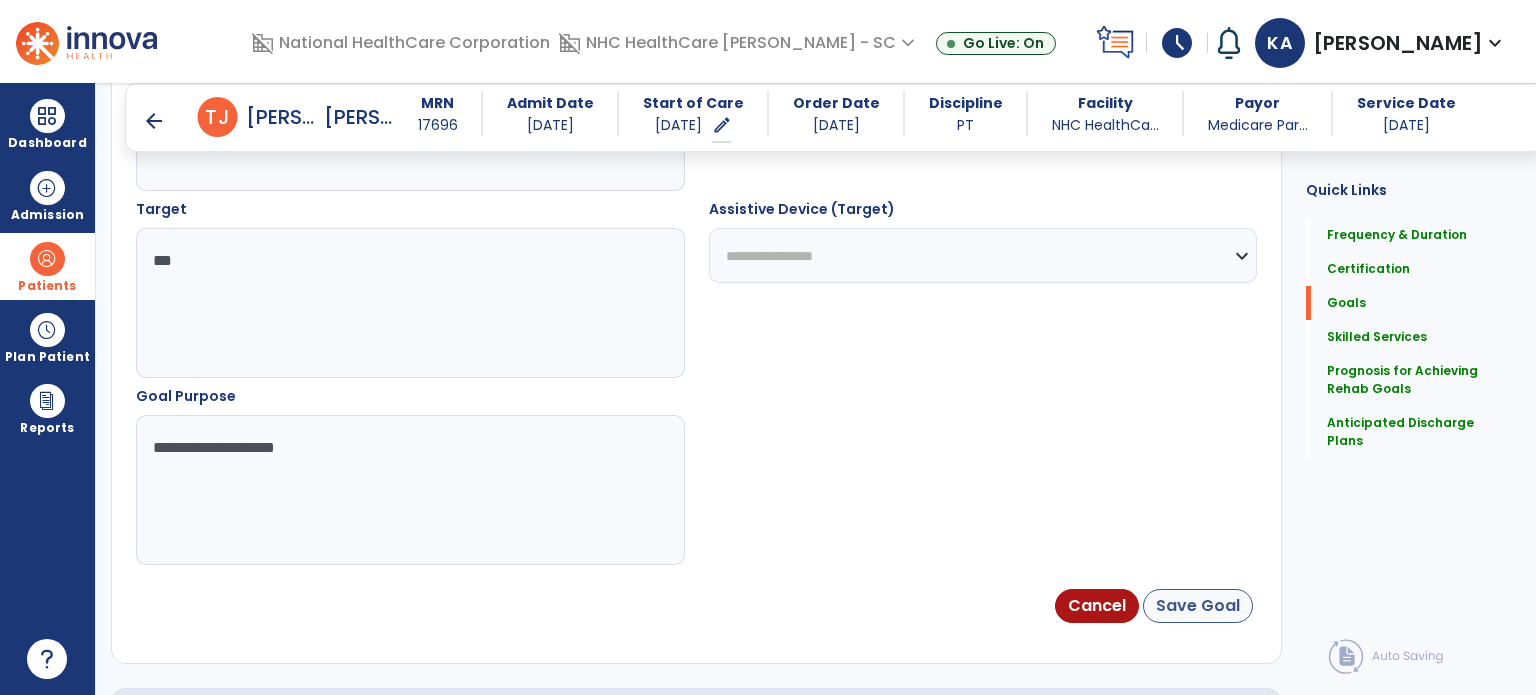 type on "**********" 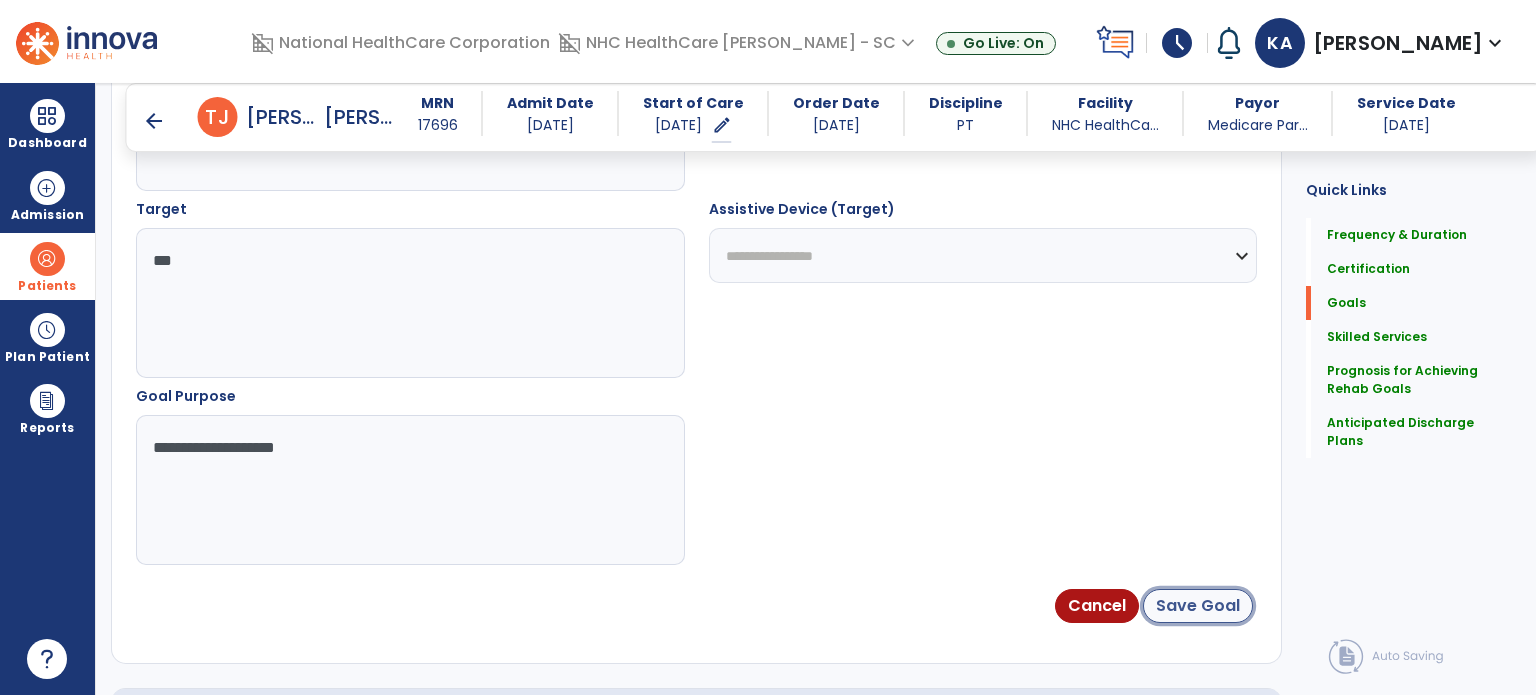 click on "Save Goal" at bounding box center (1198, 606) 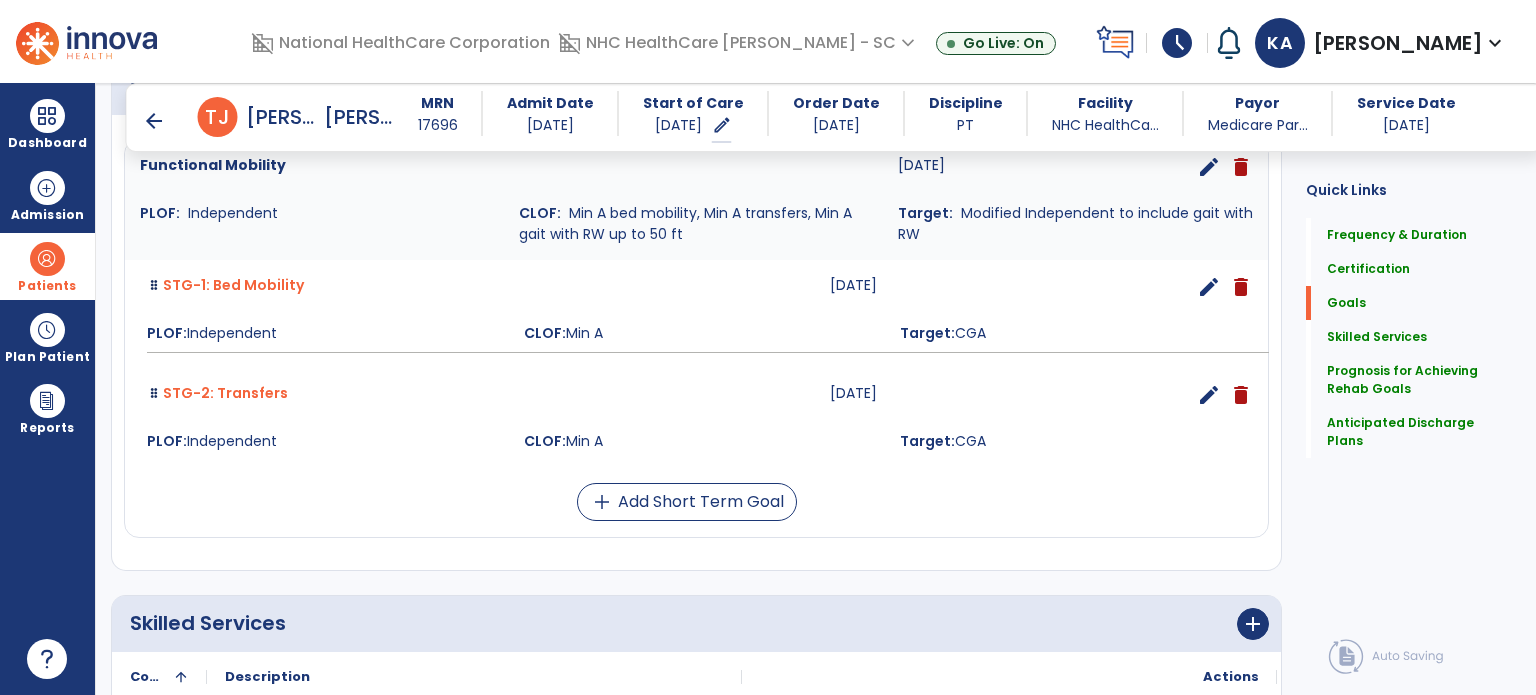 scroll, scrollTop: 613, scrollLeft: 0, axis: vertical 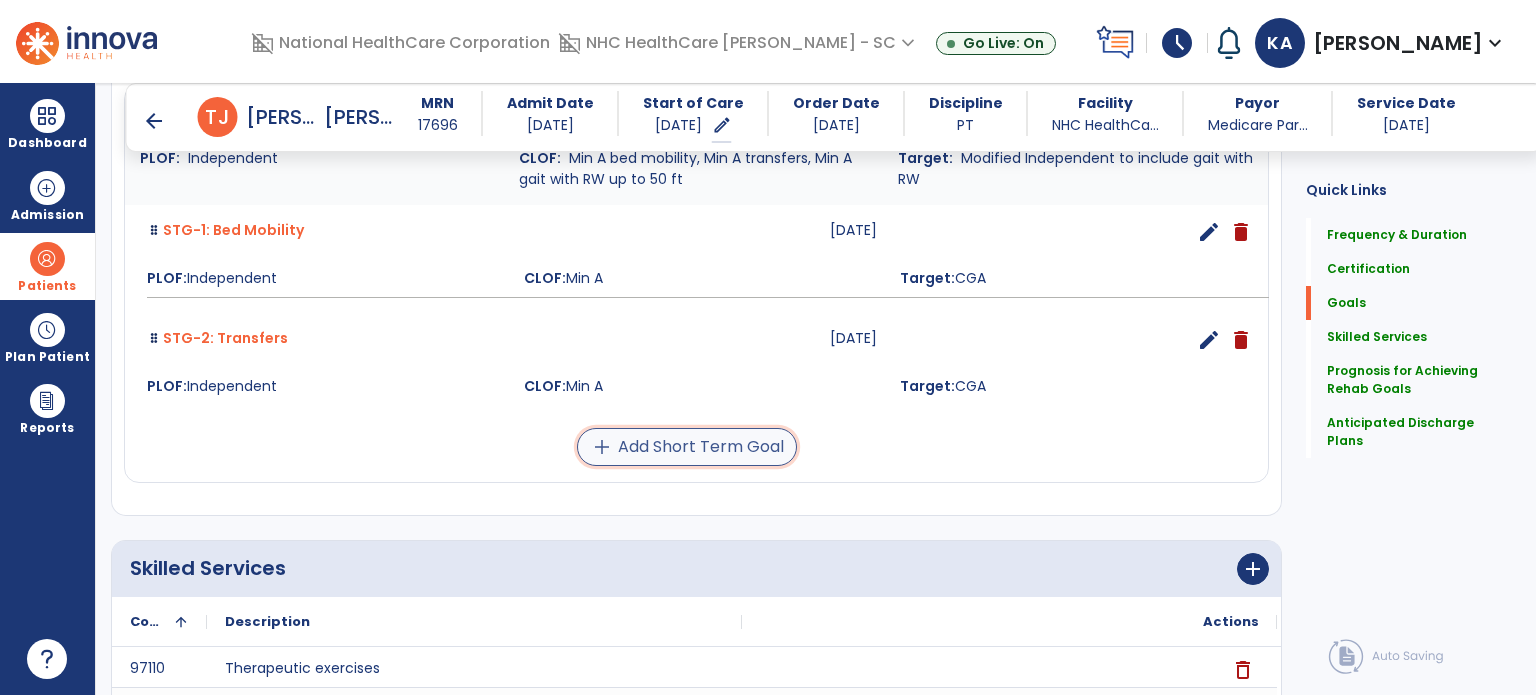 click on "add  Add Short Term Goal" at bounding box center [687, 447] 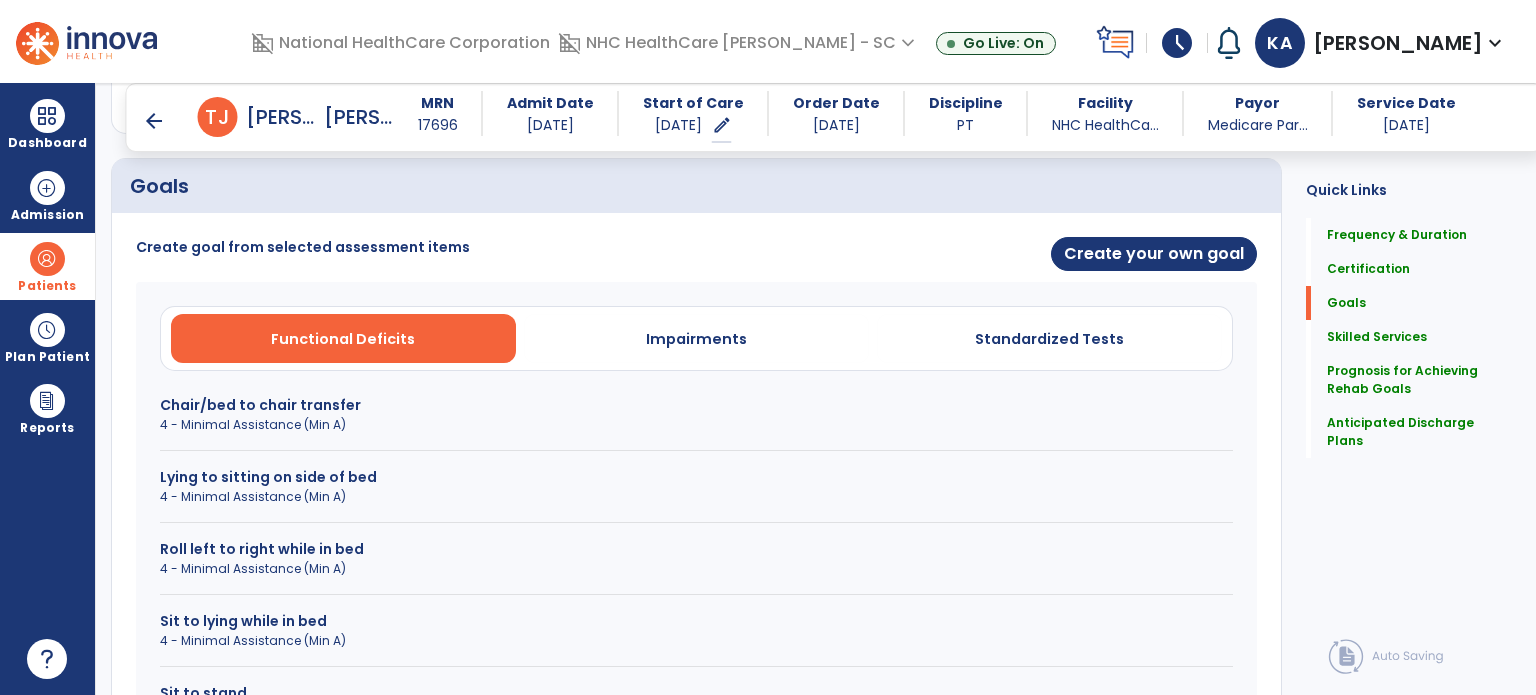 scroll, scrollTop: 424, scrollLeft: 0, axis: vertical 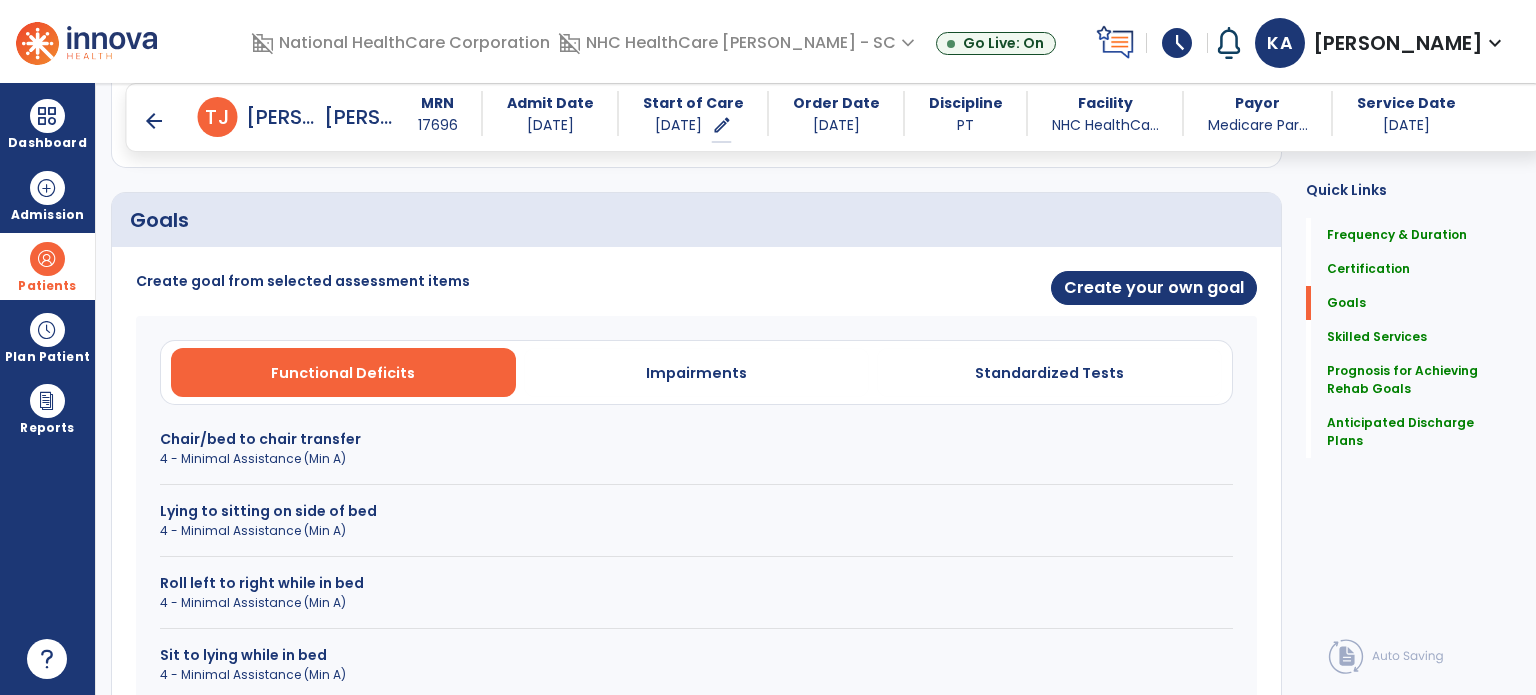 click on "Create your own goal" at bounding box center [983, 289] 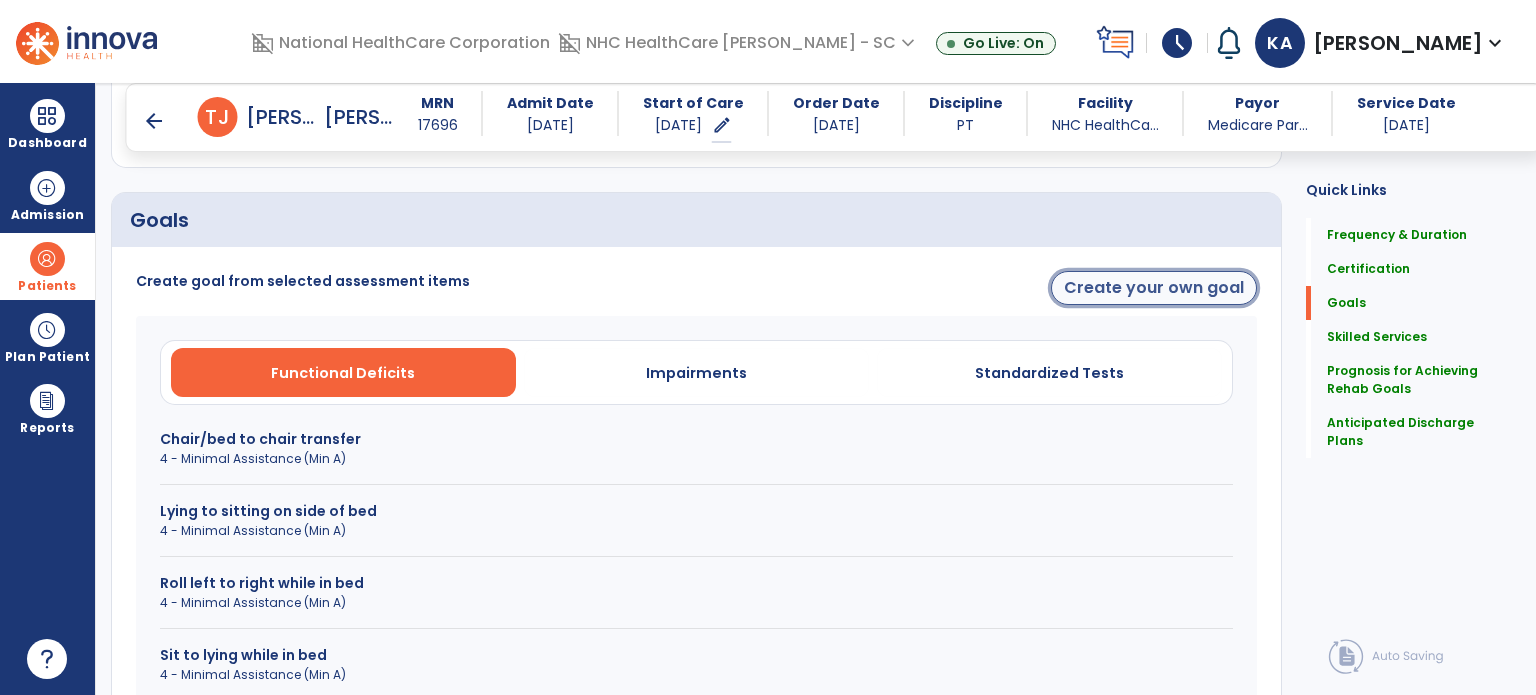 click on "Create your own goal" at bounding box center [1154, 288] 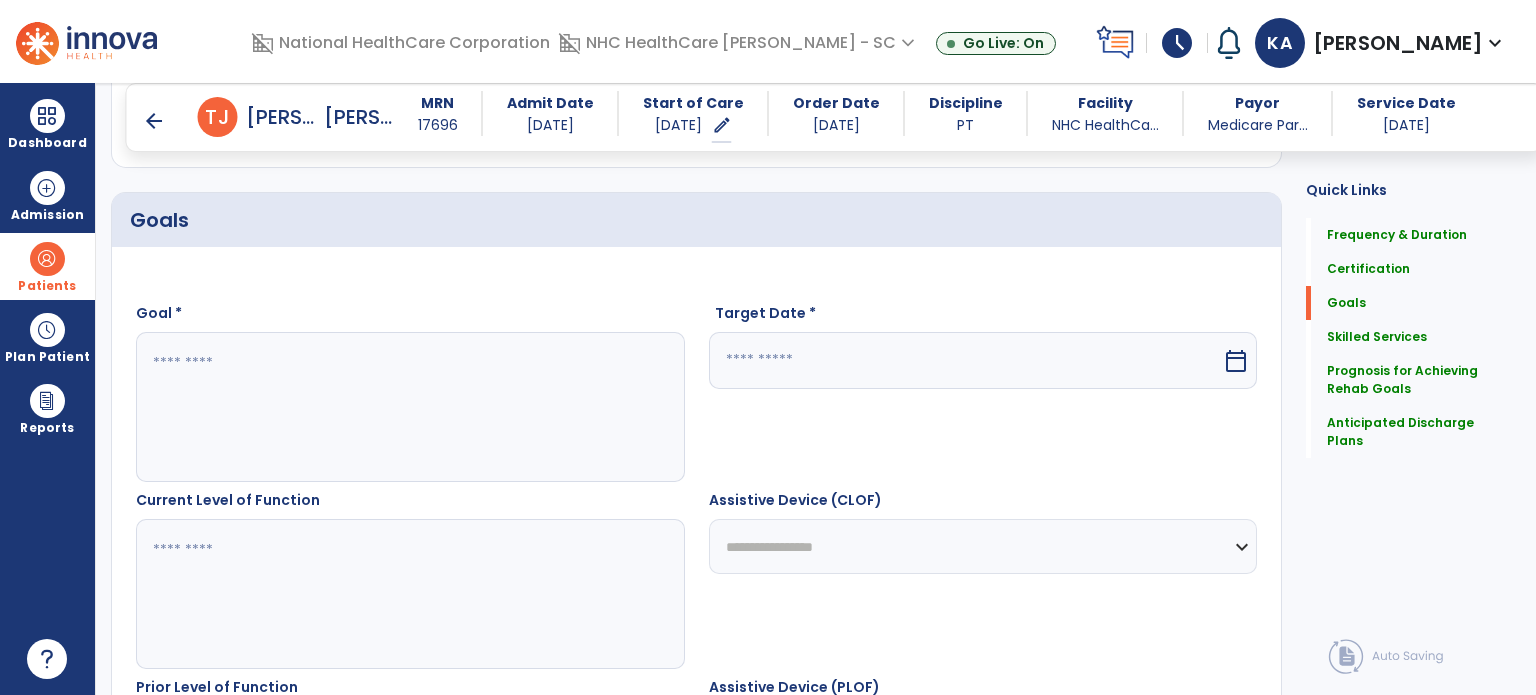 click at bounding box center [409, 407] 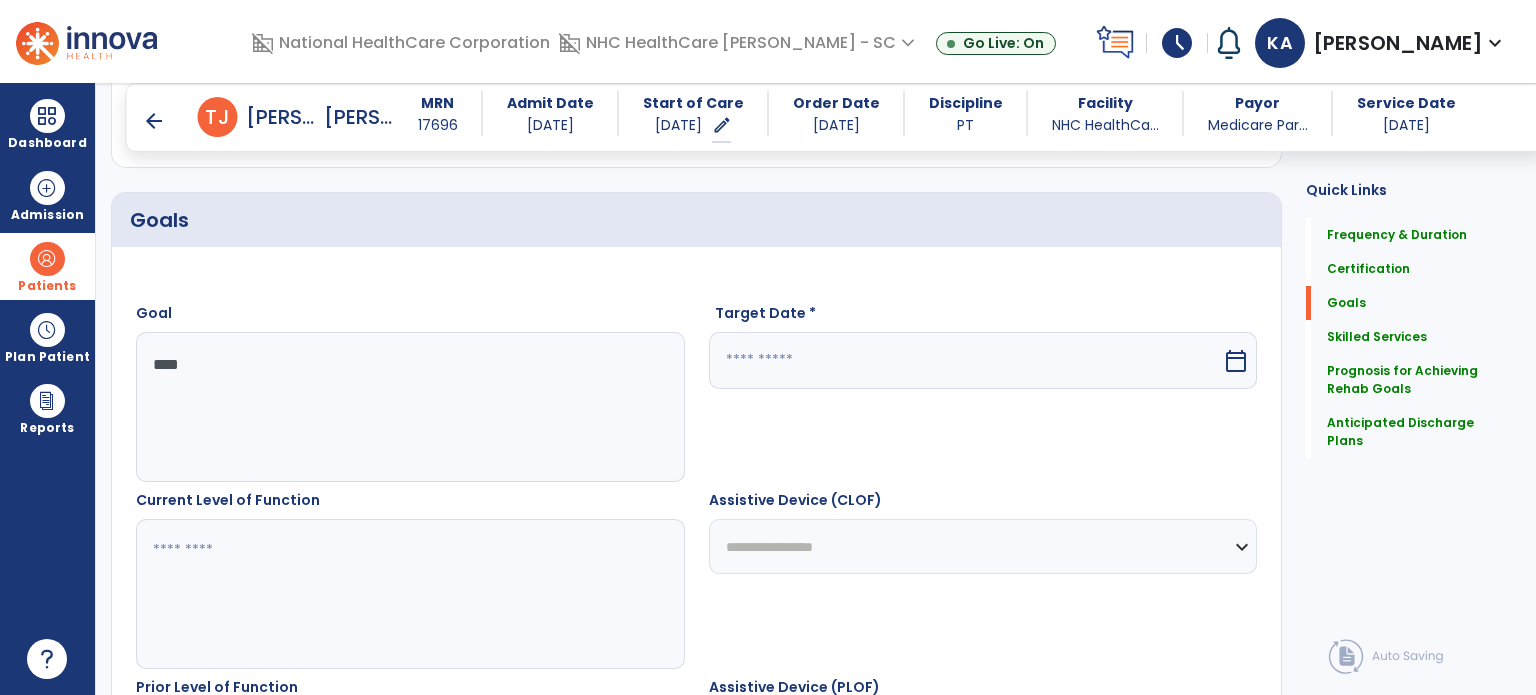 type on "****" 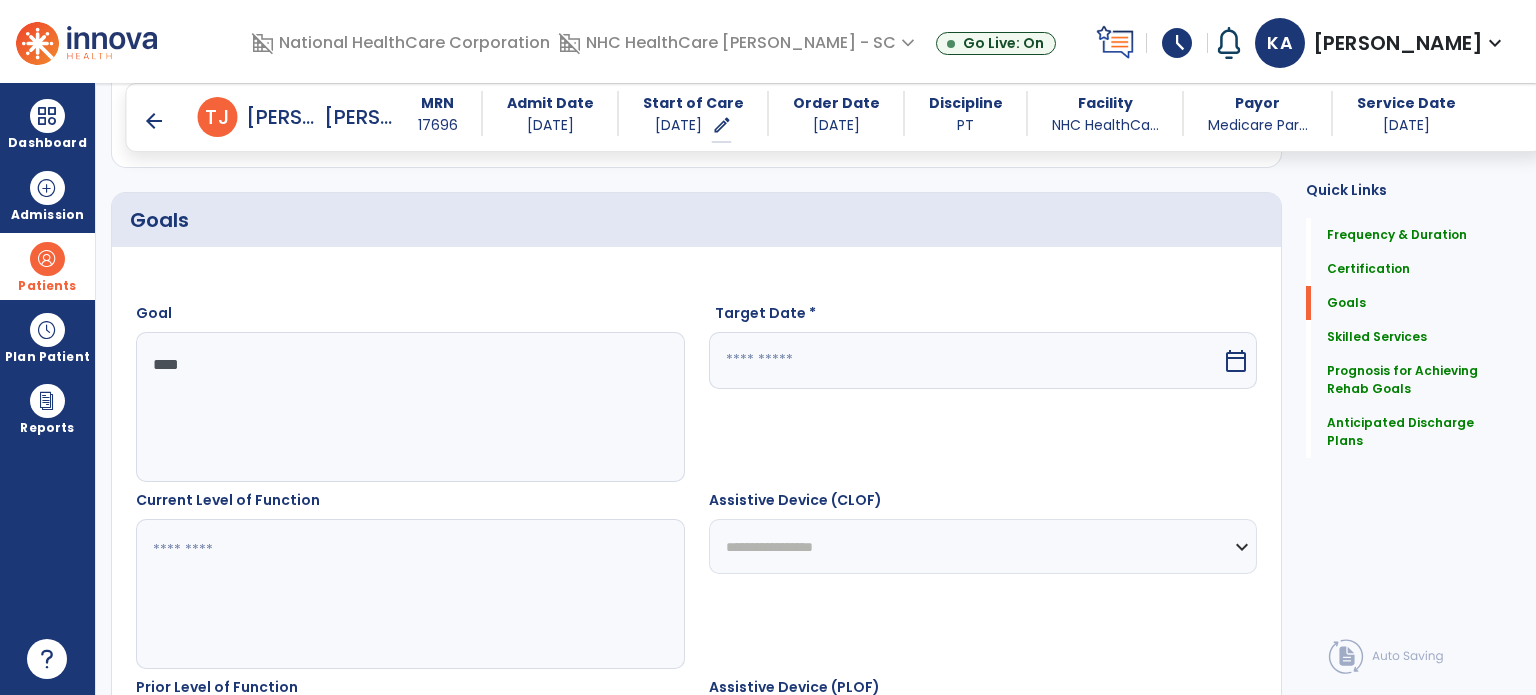 click at bounding box center (409, 594) 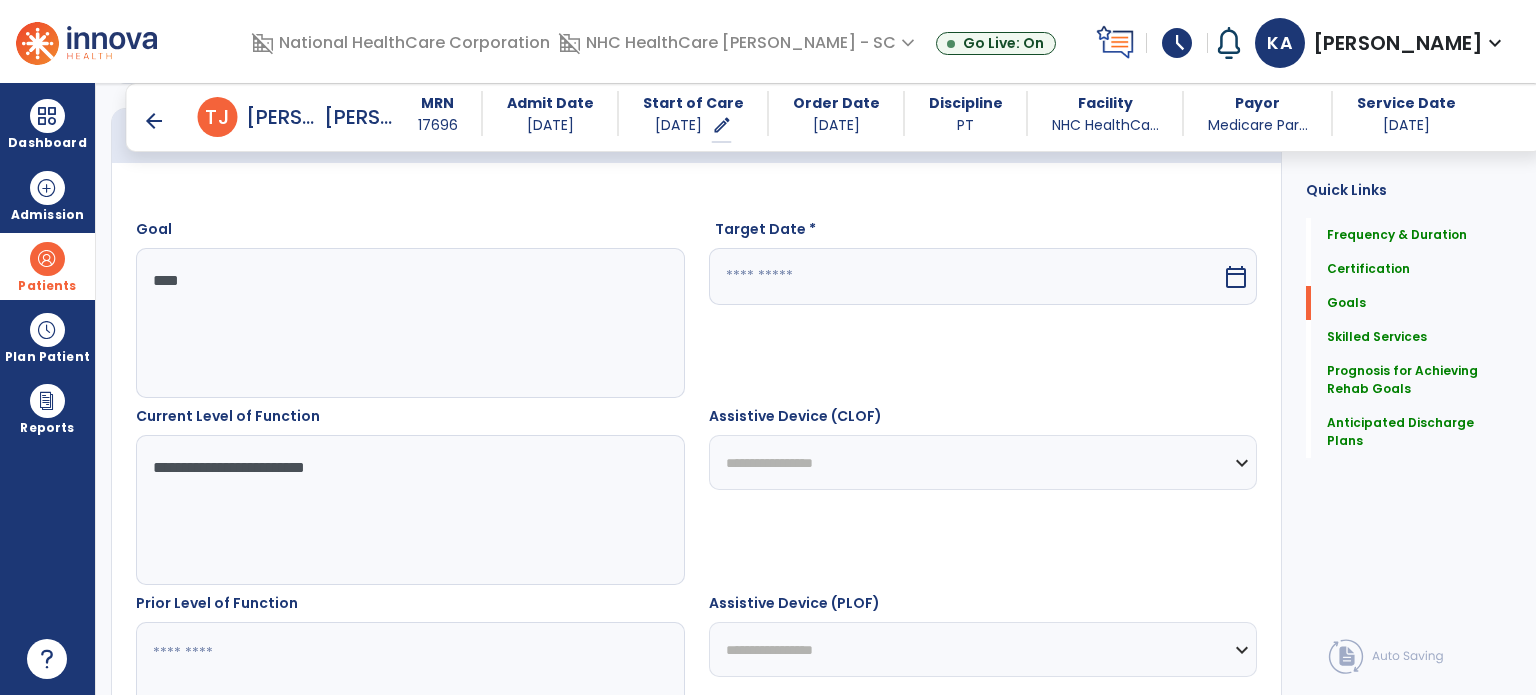 scroll, scrollTop: 624, scrollLeft: 0, axis: vertical 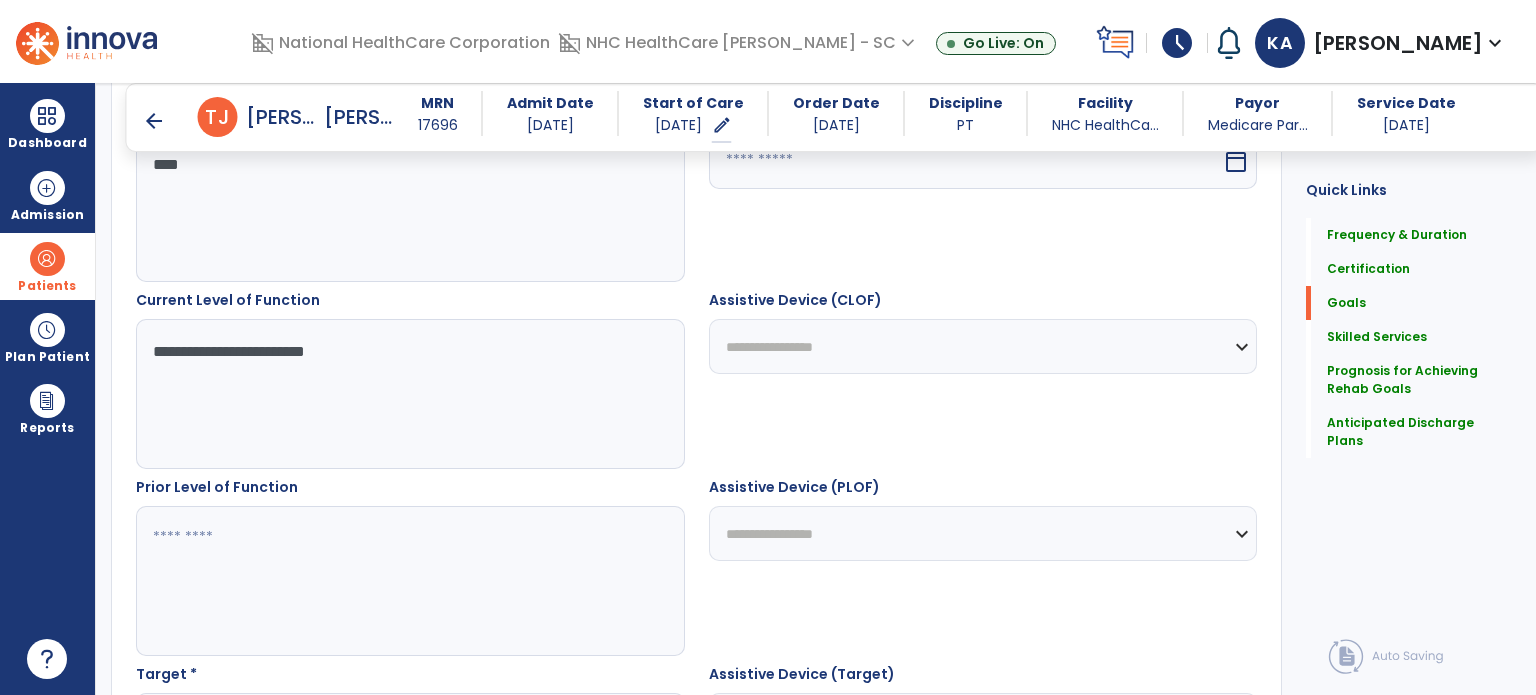 type on "**********" 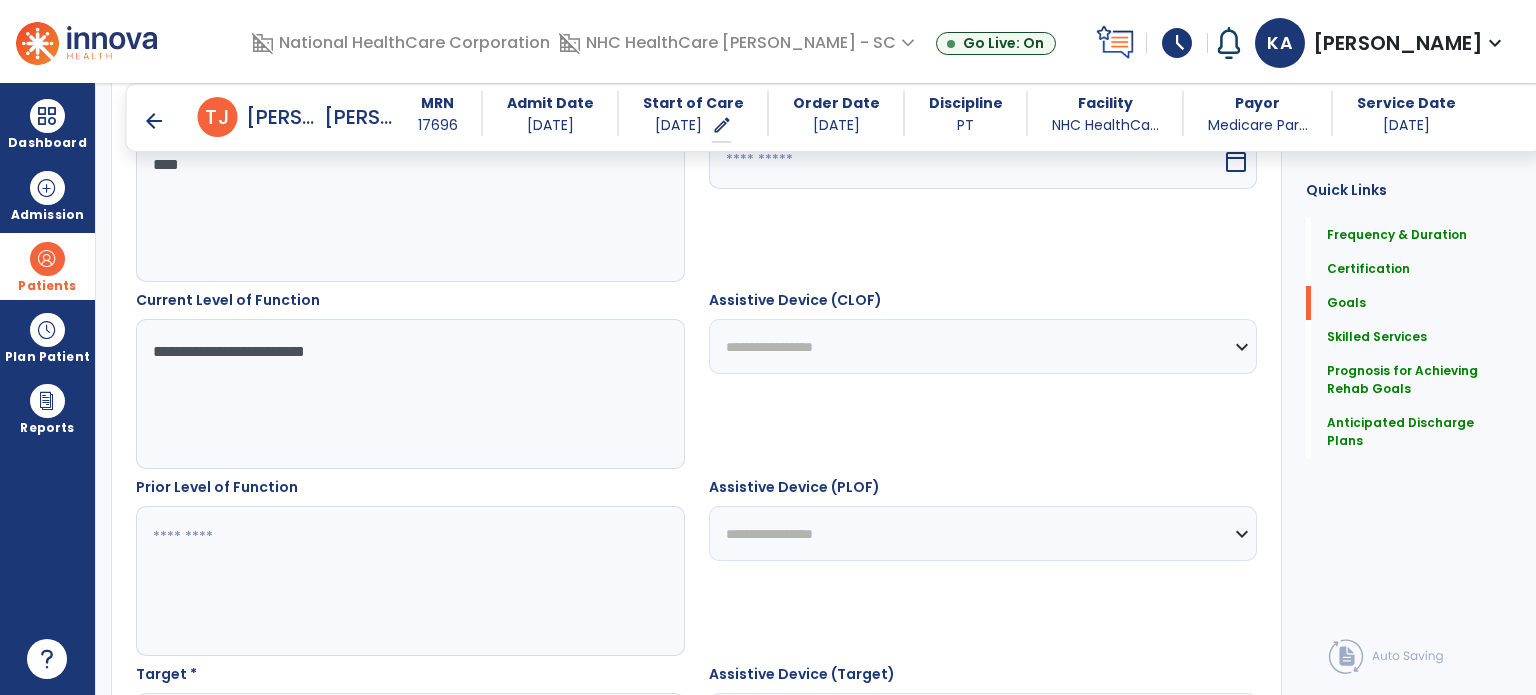 click at bounding box center [409, 581] 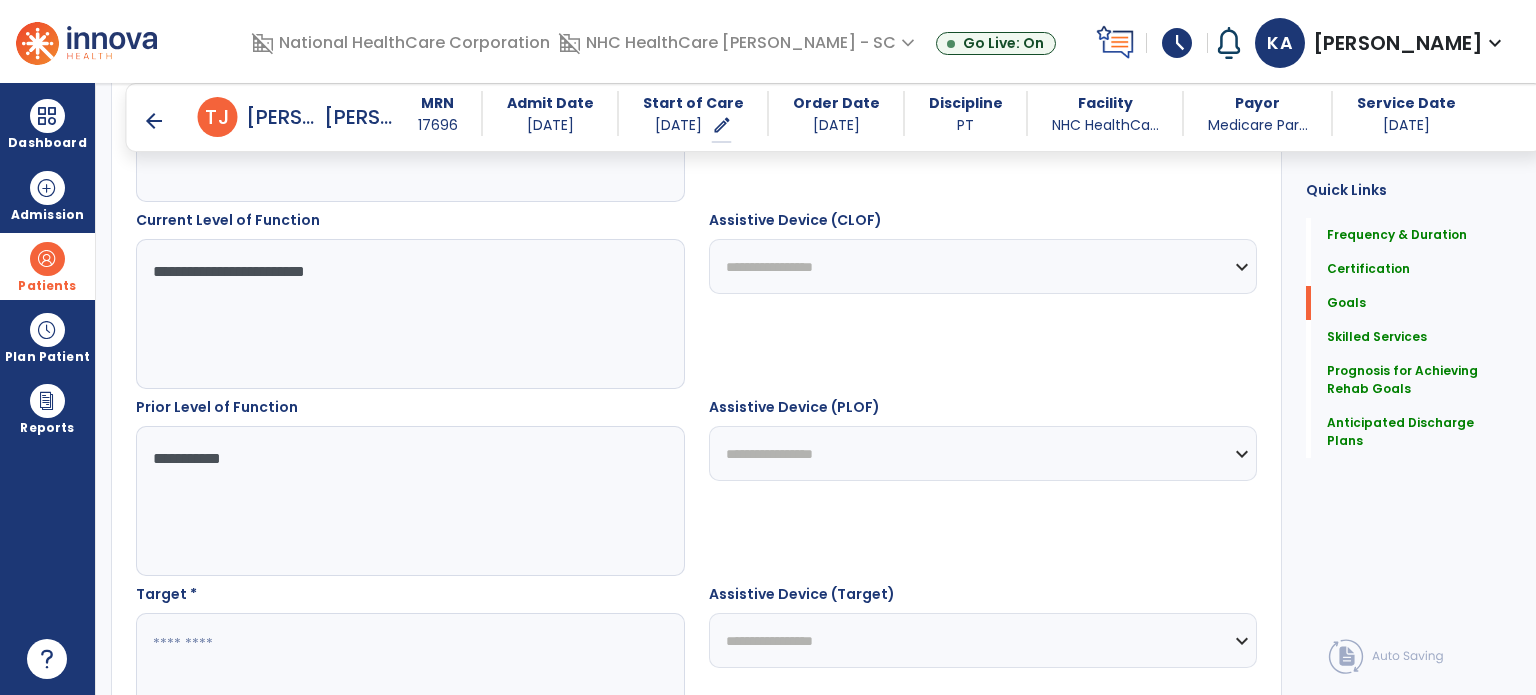 scroll, scrollTop: 824, scrollLeft: 0, axis: vertical 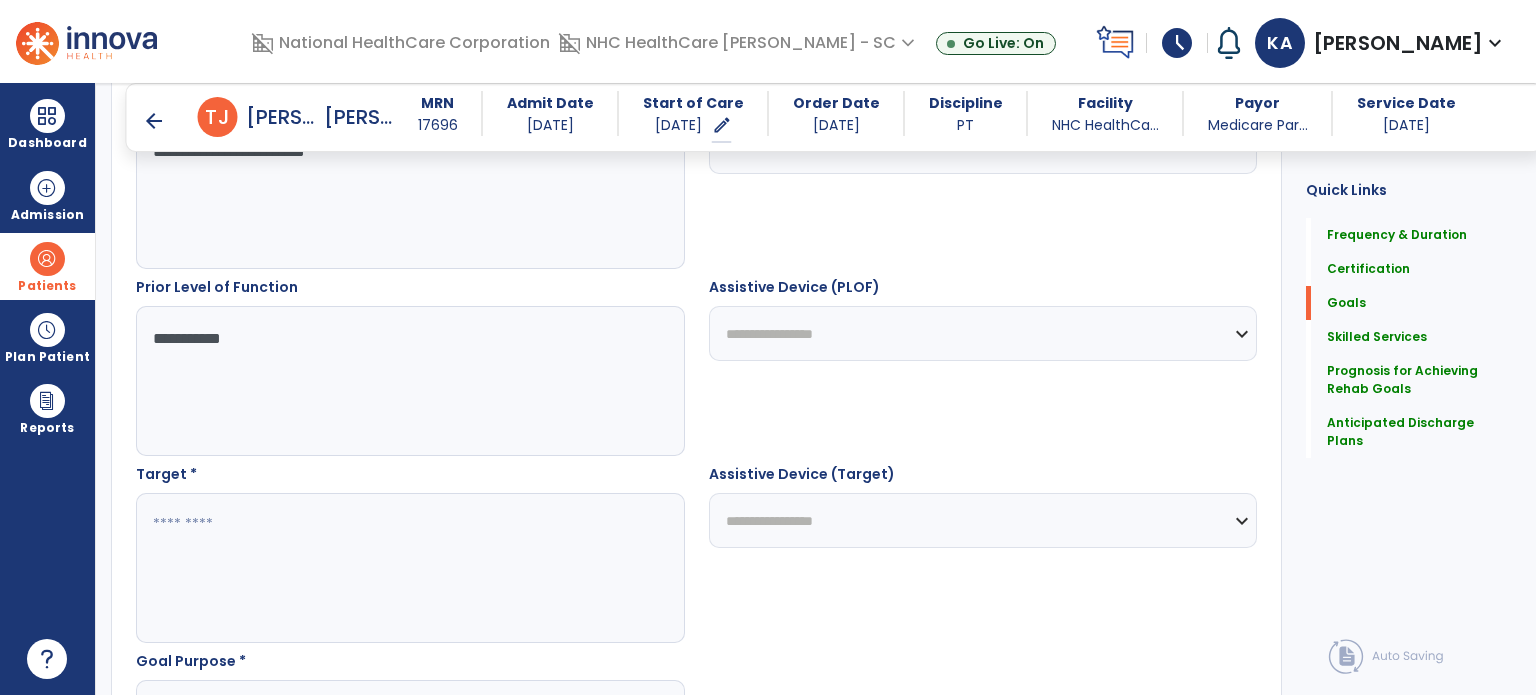 type on "**********" 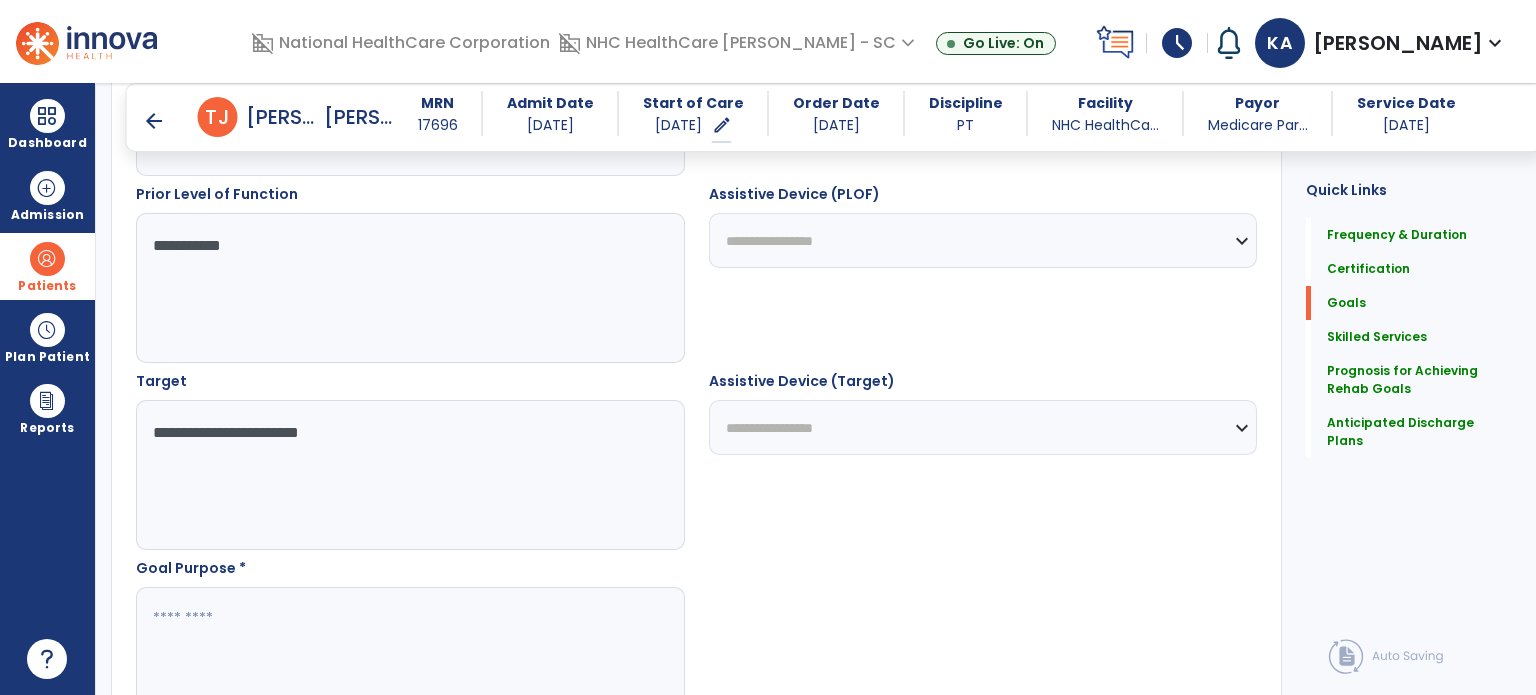 scroll, scrollTop: 1024, scrollLeft: 0, axis: vertical 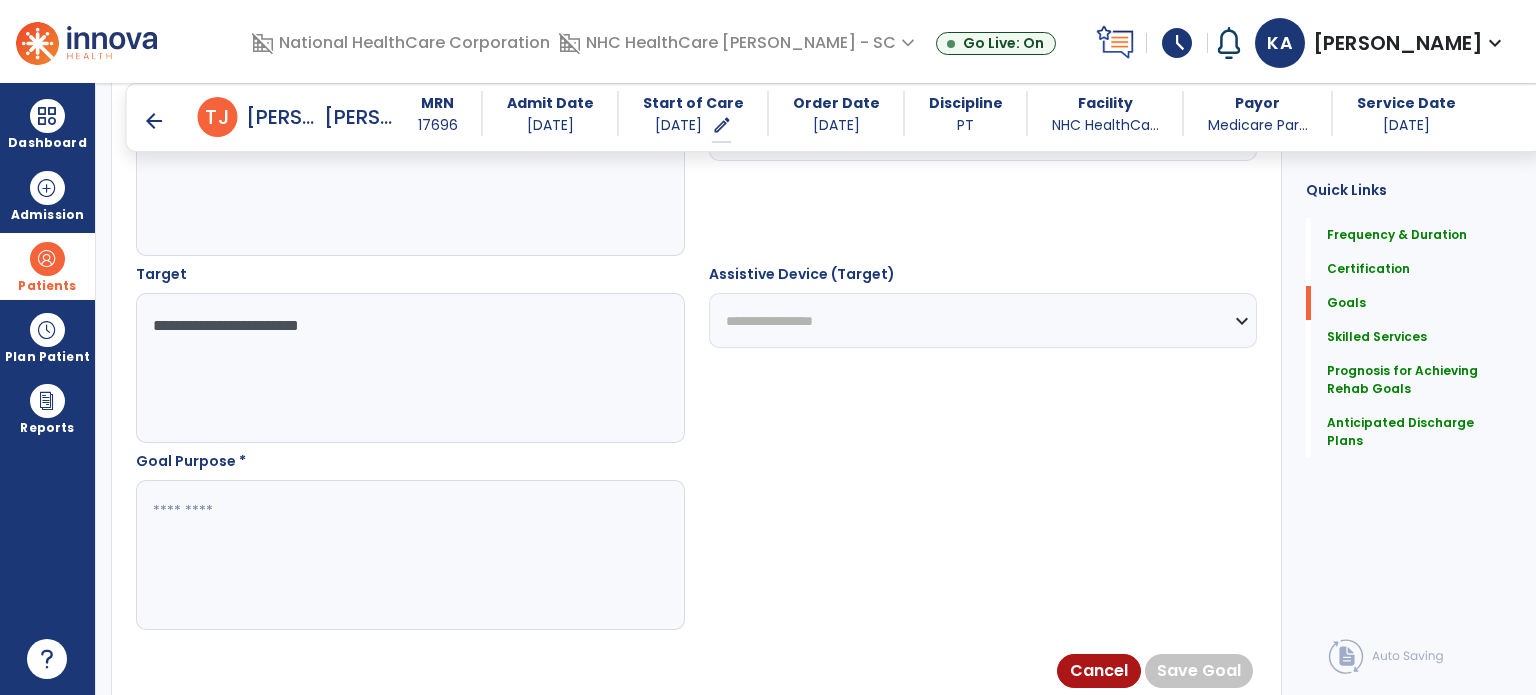 type on "**********" 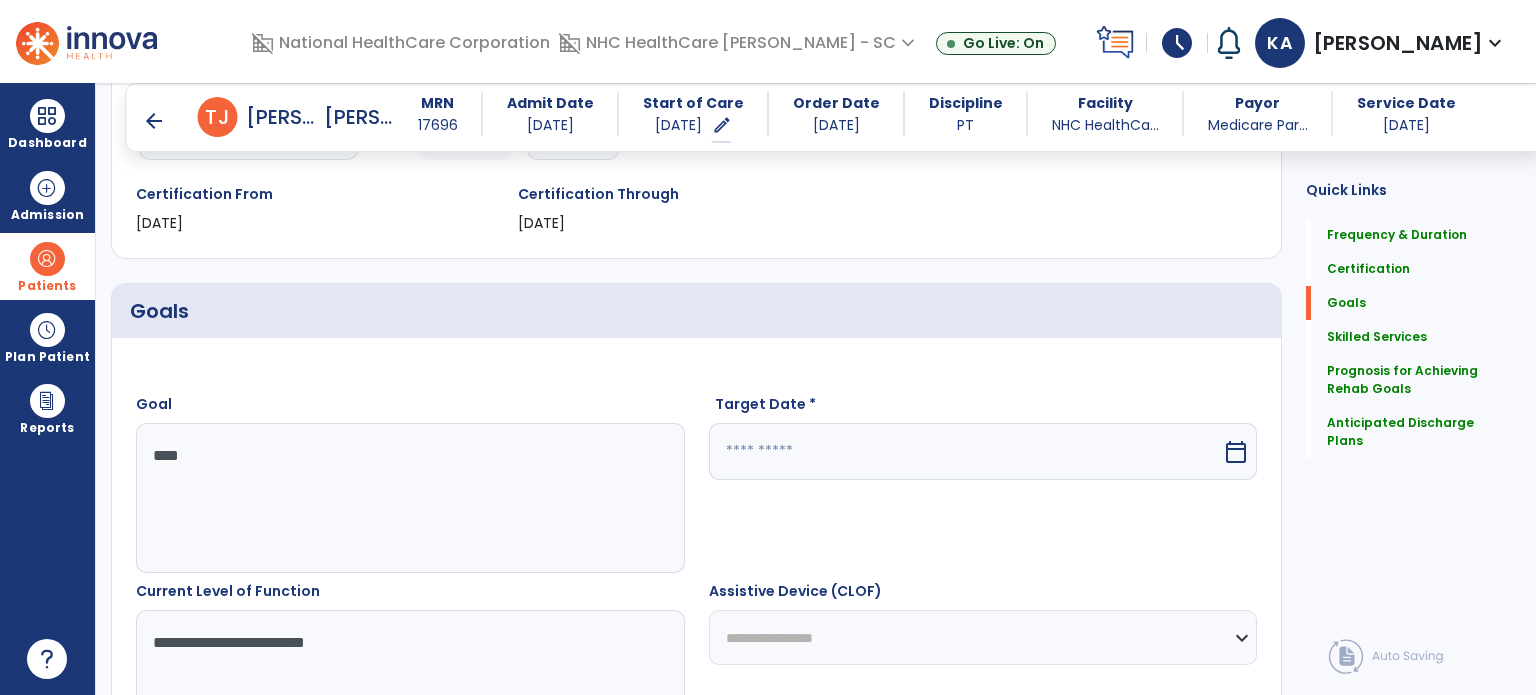 scroll, scrollTop: 324, scrollLeft: 0, axis: vertical 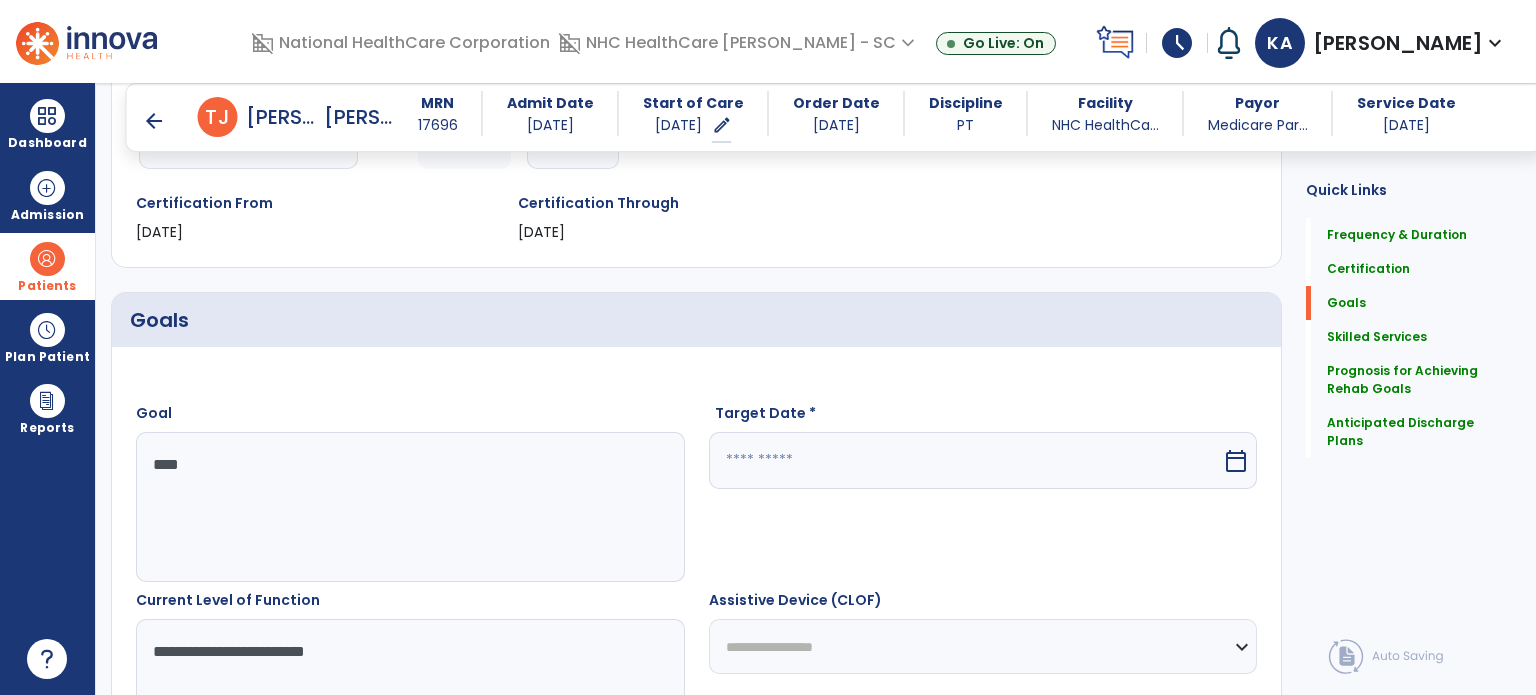 type on "**********" 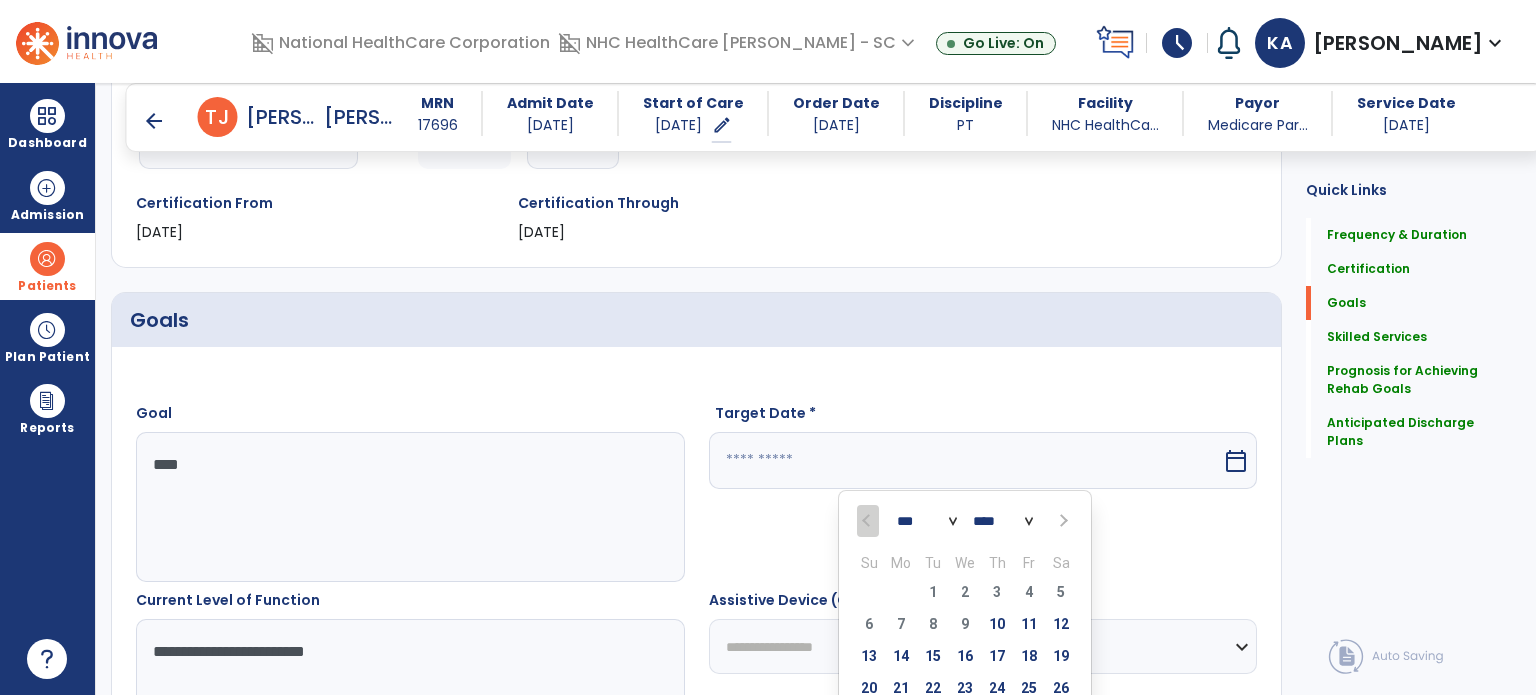 click at bounding box center (1062, 521) 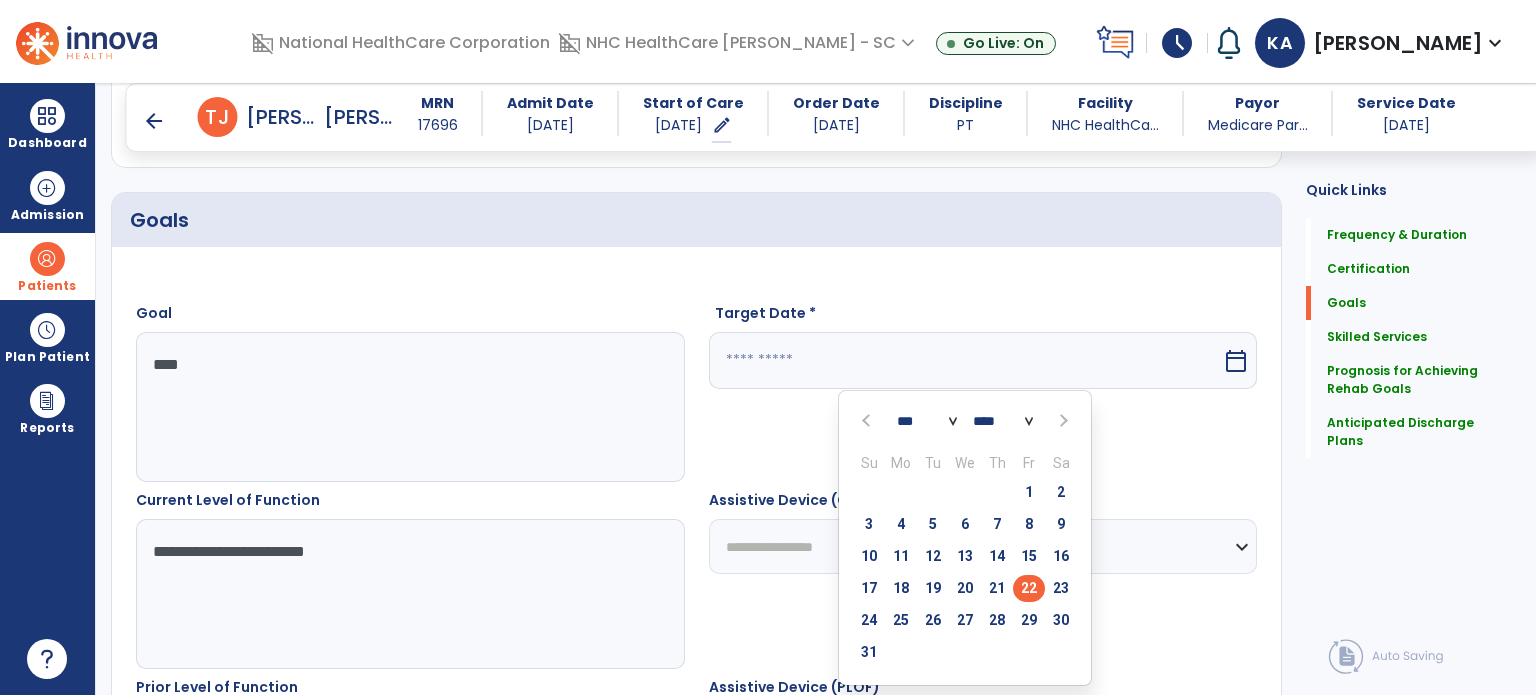 click on "22" at bounding box center [1029, 588] 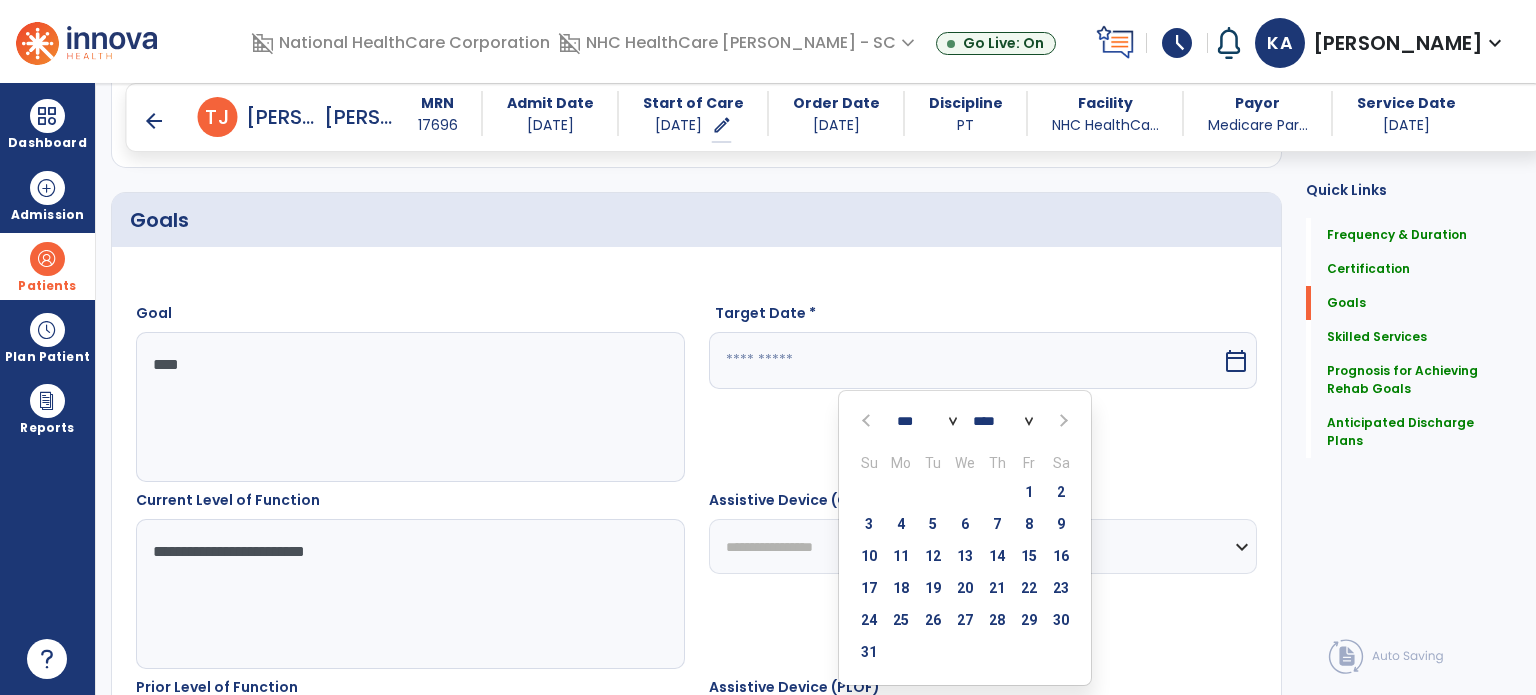 type on "*********" 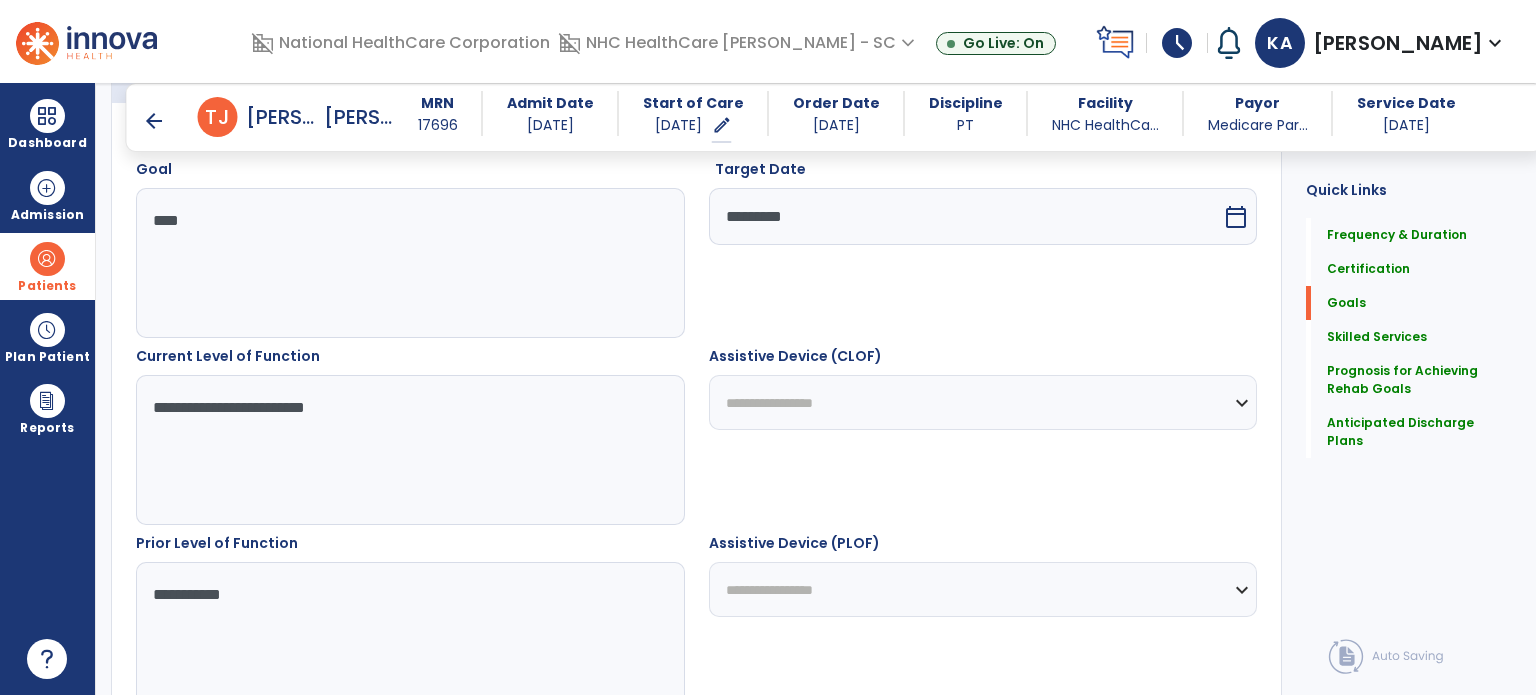 scroll, scrollTop: 1024, scrollLeft: 0, axis: vertical 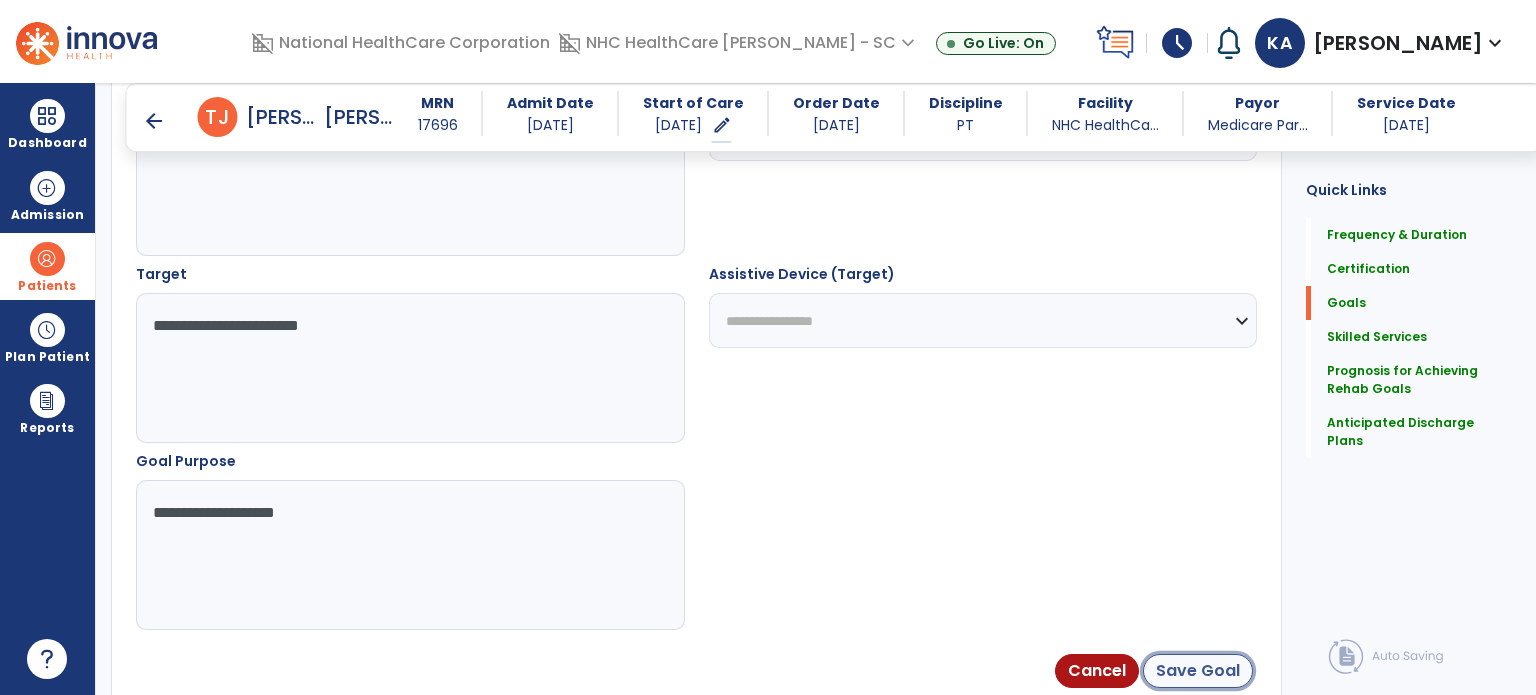 click on "Save Goal" at bounding box center [1198, 671] 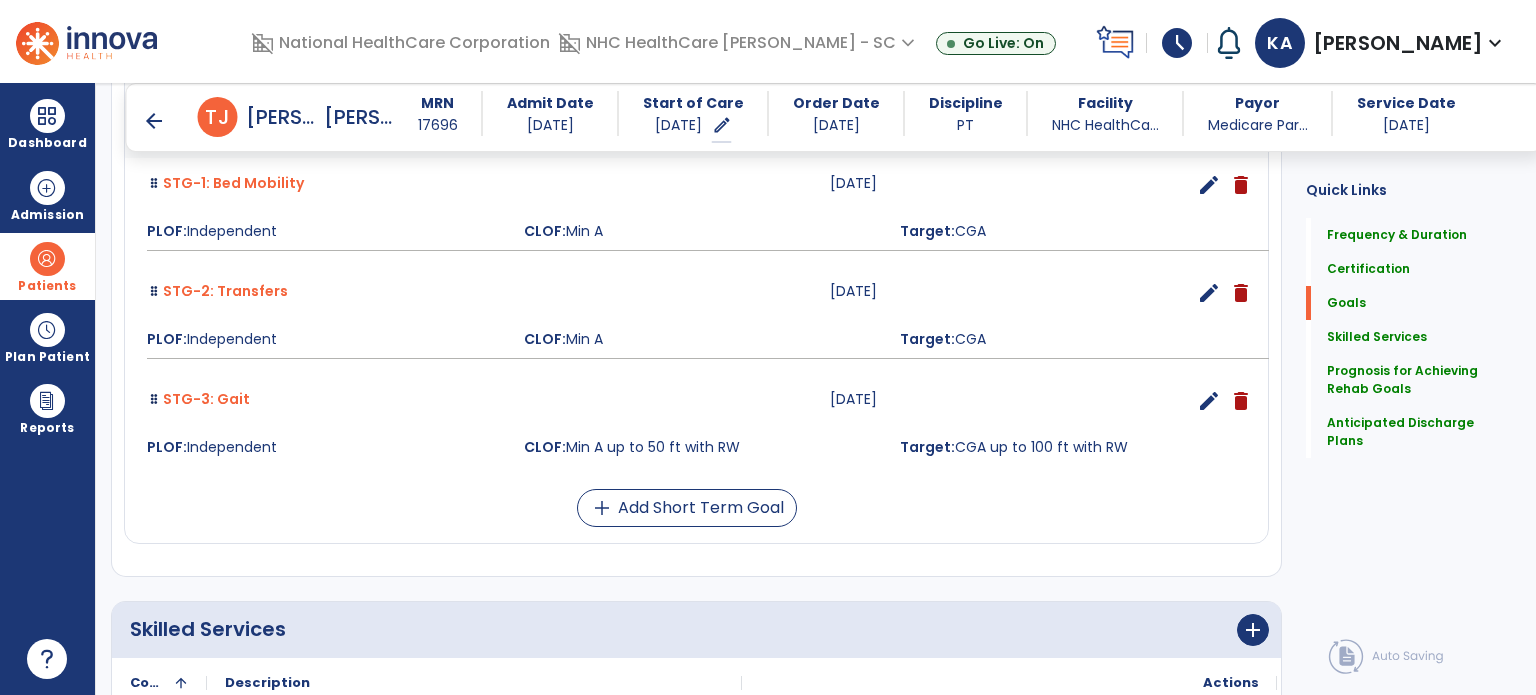 scroll, scrollTop: 627, scrollLeft: 0, axis: vertical 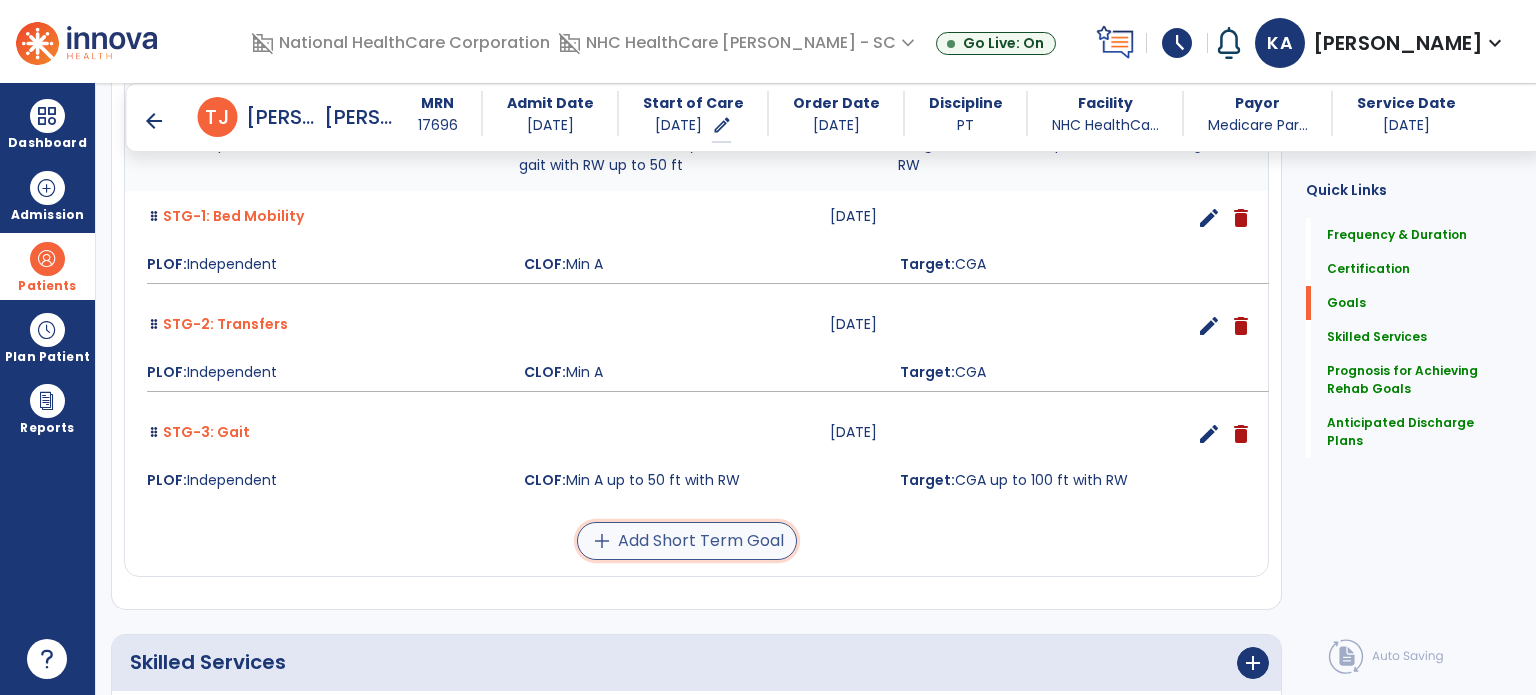 click on "add  Add Short Term Goal" at bounding box center (687, 541) 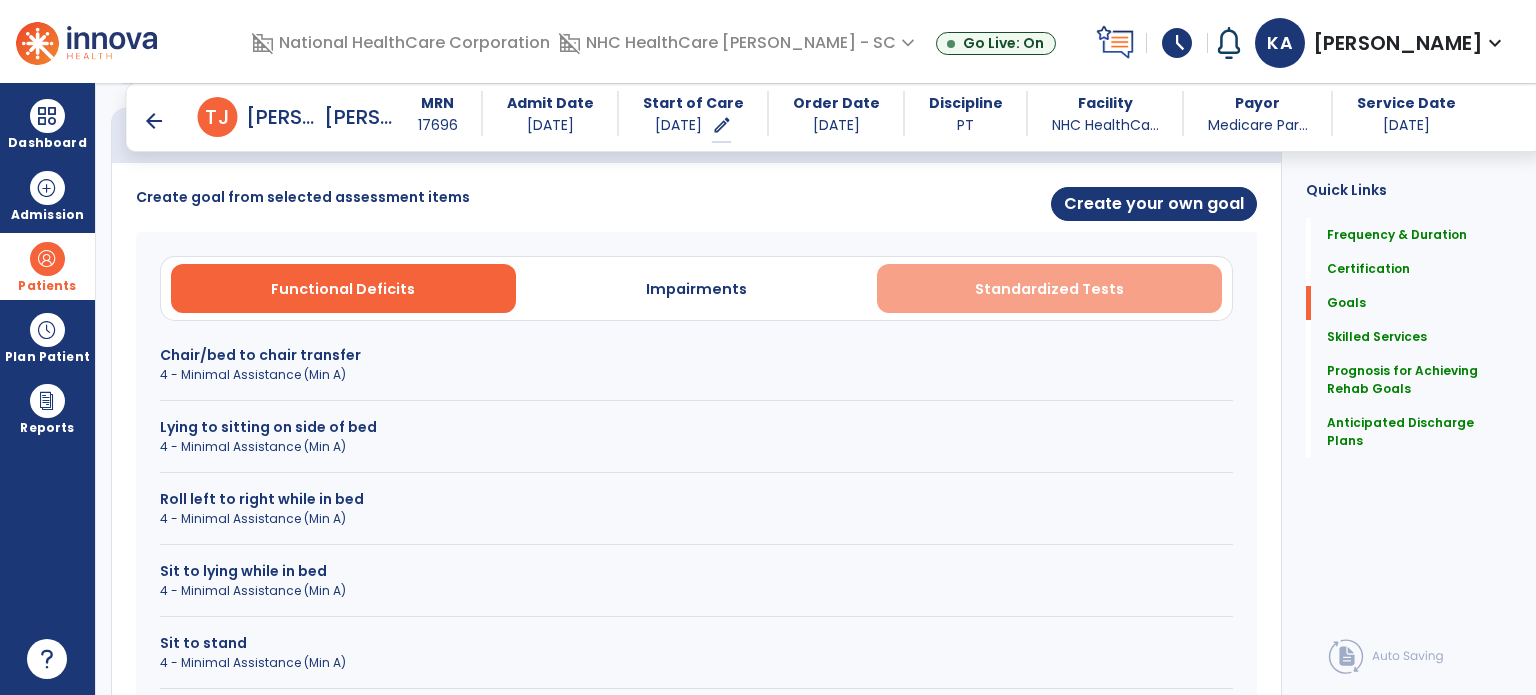 scroll, scrollTop: 459, scrollLeft: 0, axis: vertical 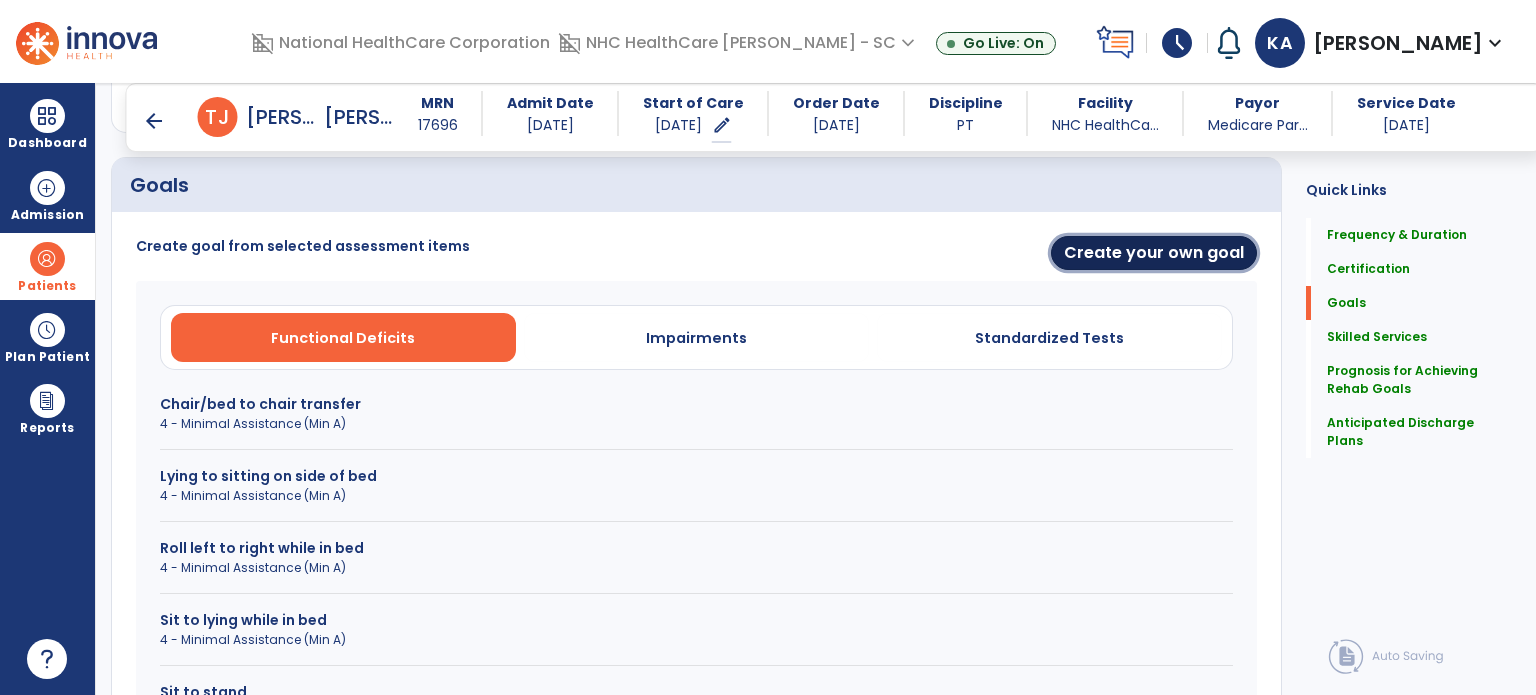click on "Create your own goal" at bounding box center [1154, 253] 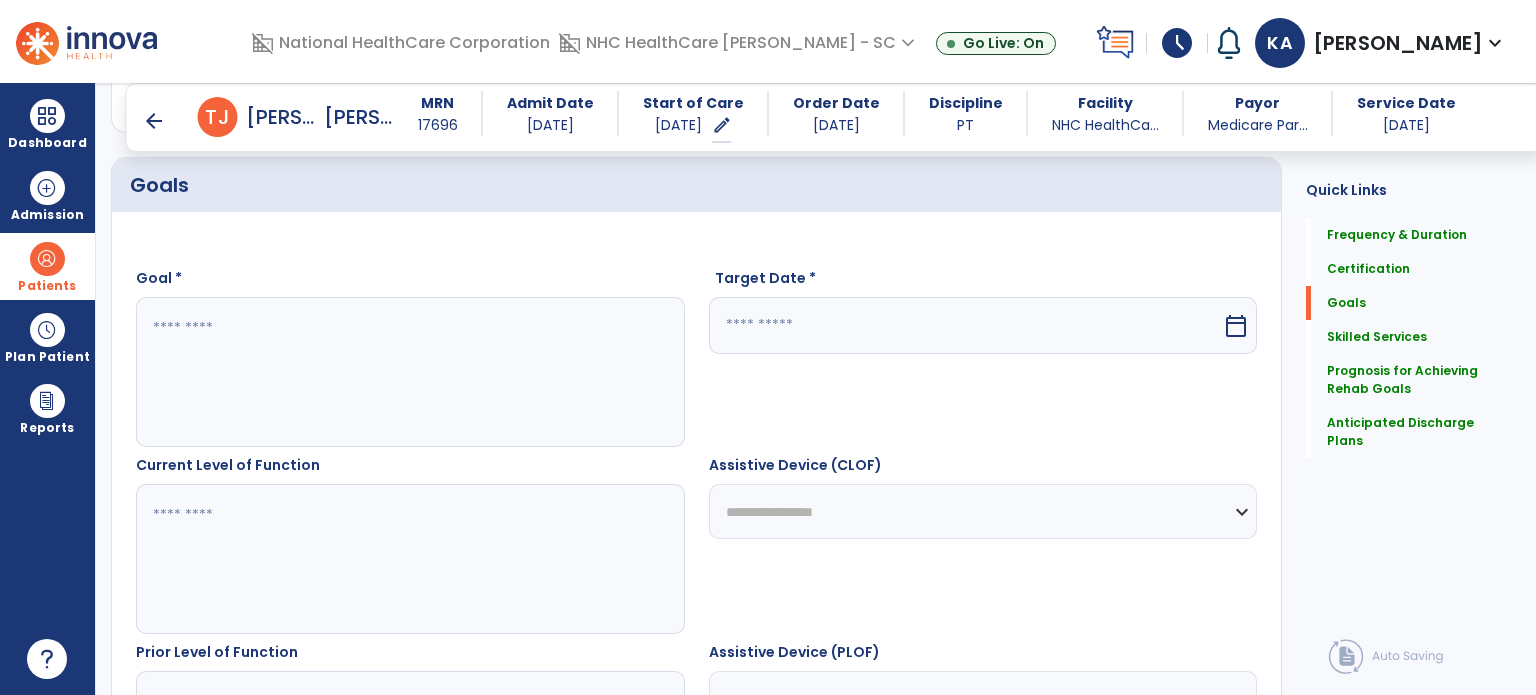 click at bounding box center [409, 372] 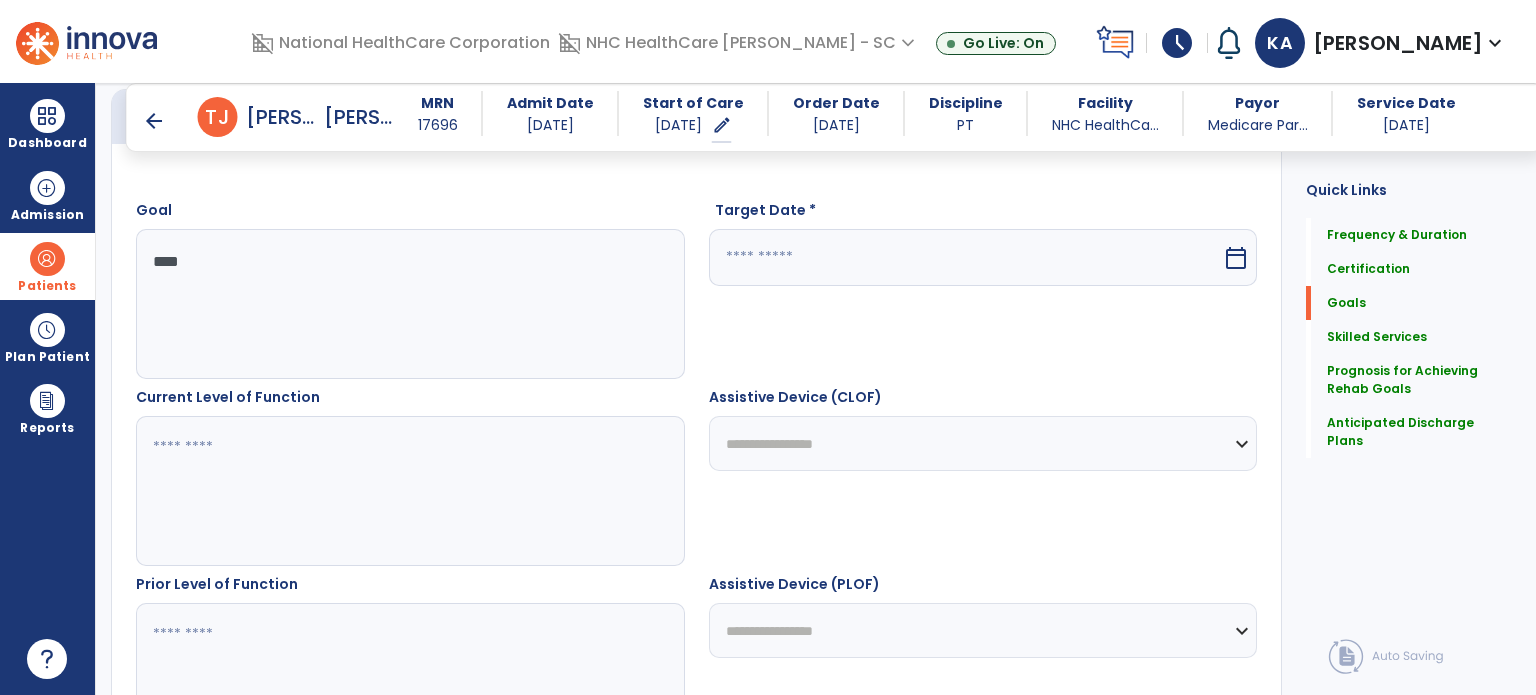 scroll, scrollTop: 559, scrollLeft: 0, axis: vertical 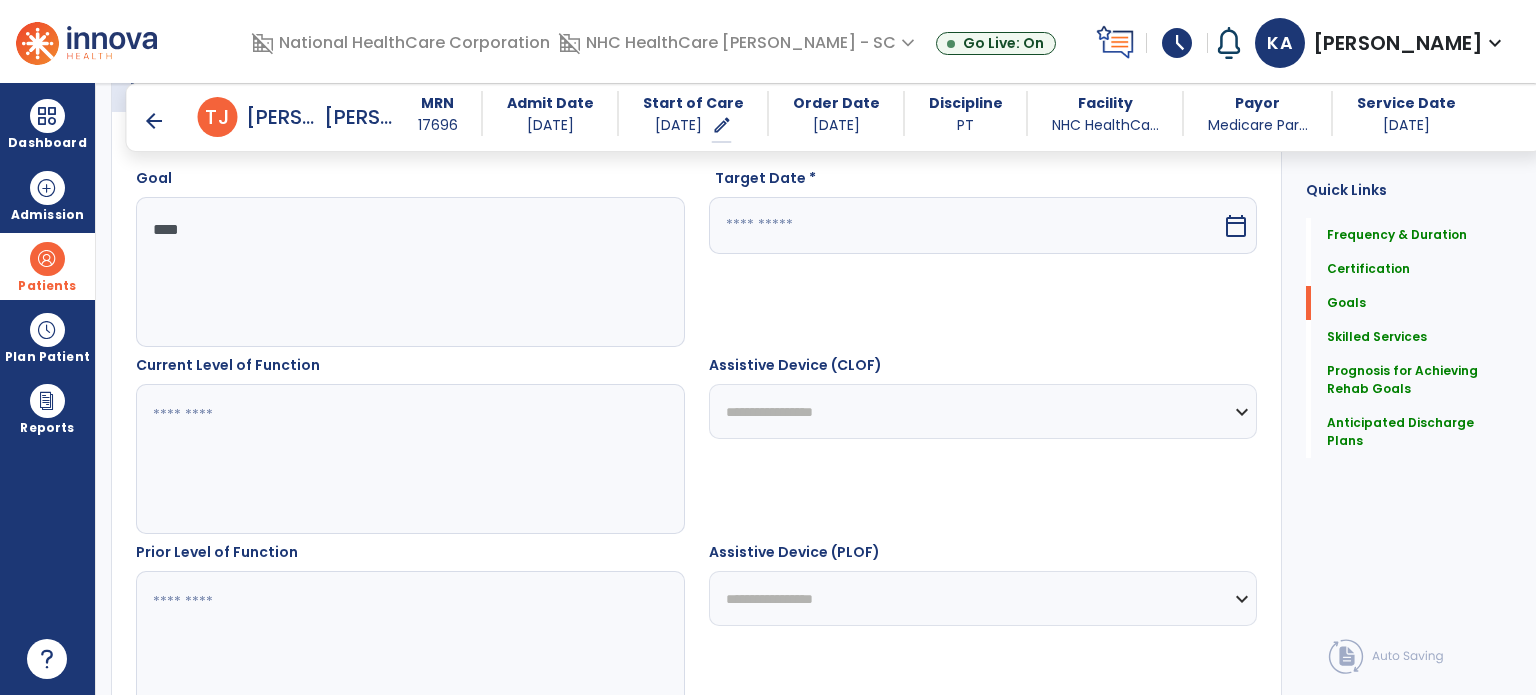 type on "****" 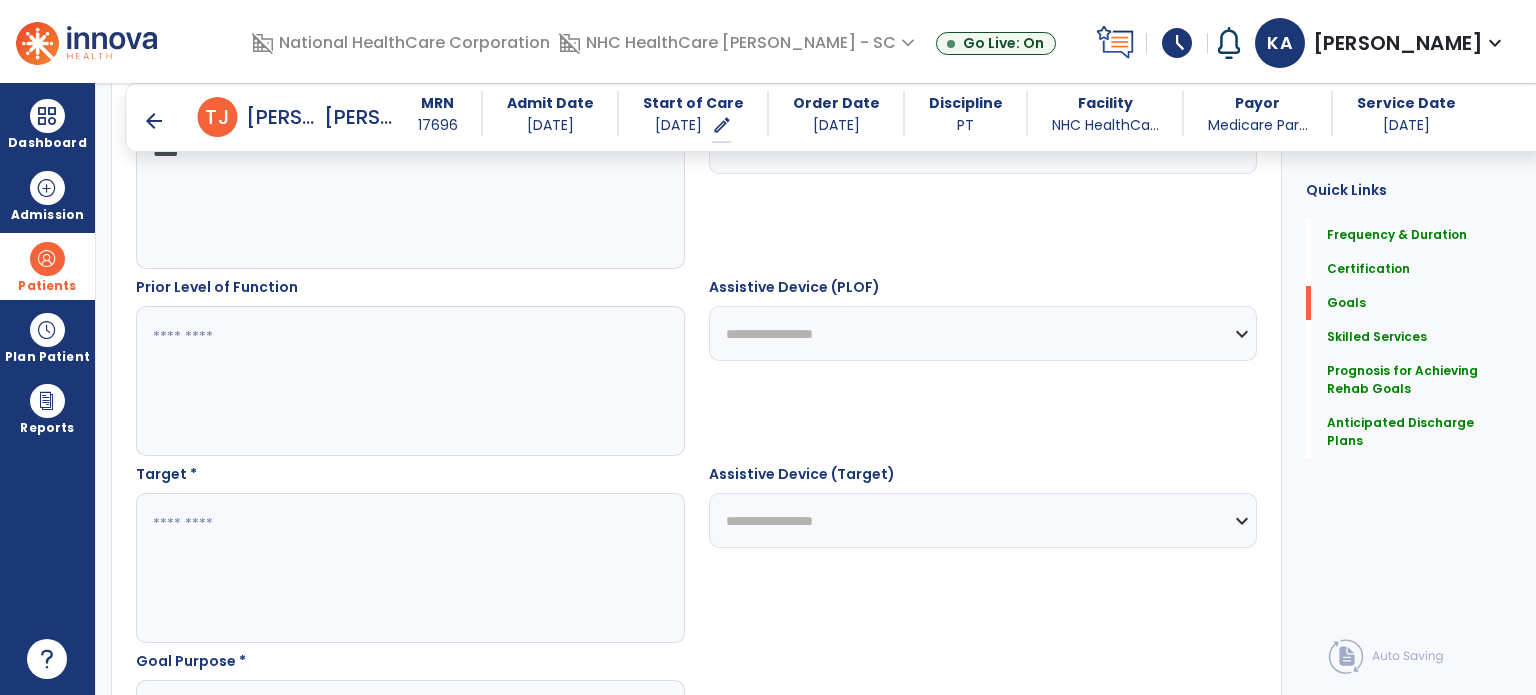 scroll, scrollTop: 959, scrollLeft: 0, axis: vertical 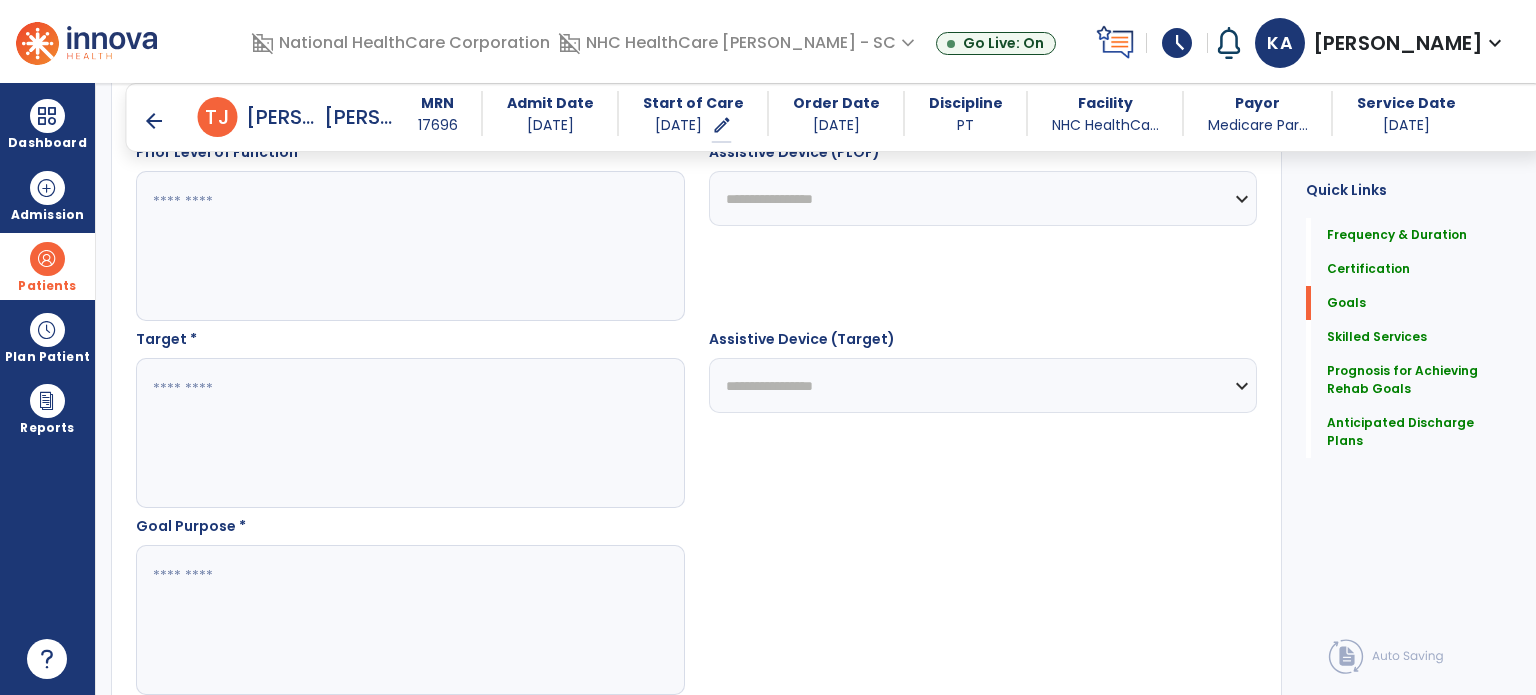 type on "****" 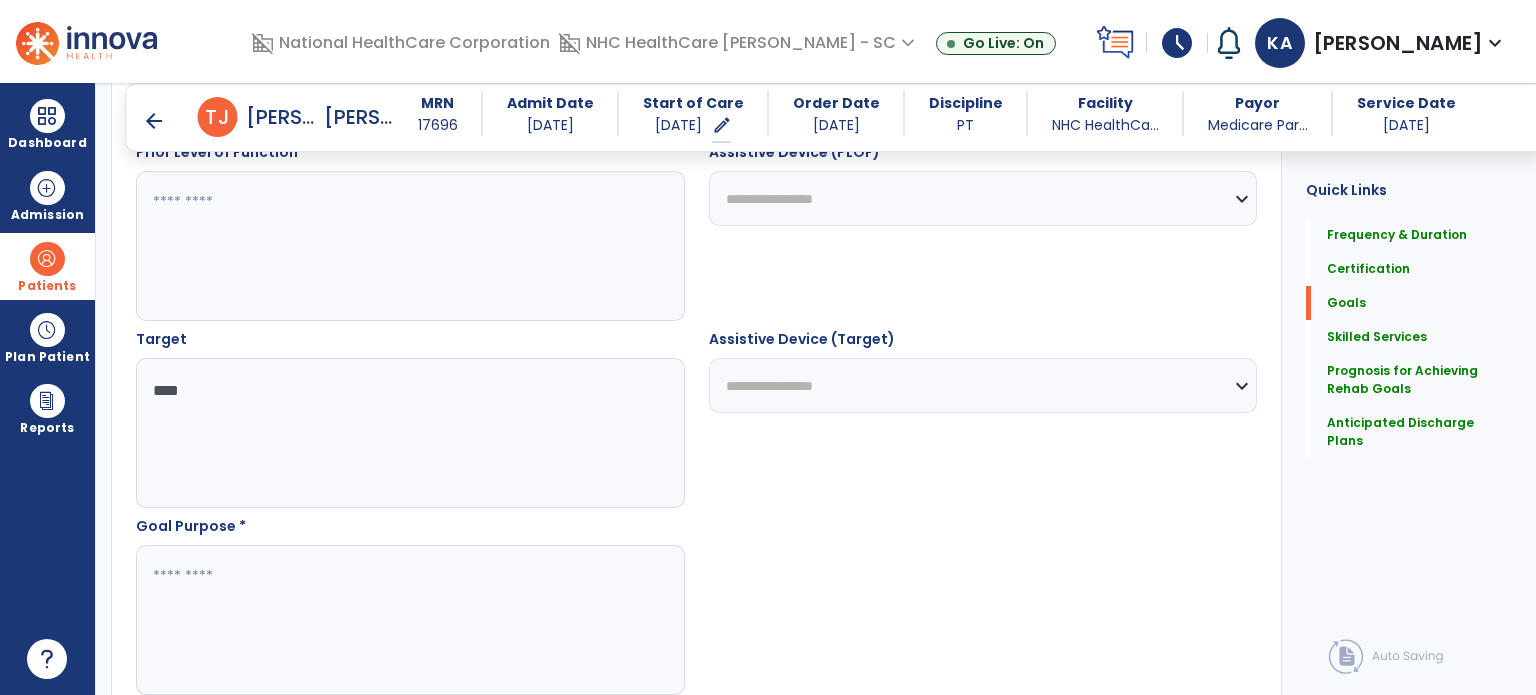 type on "****" 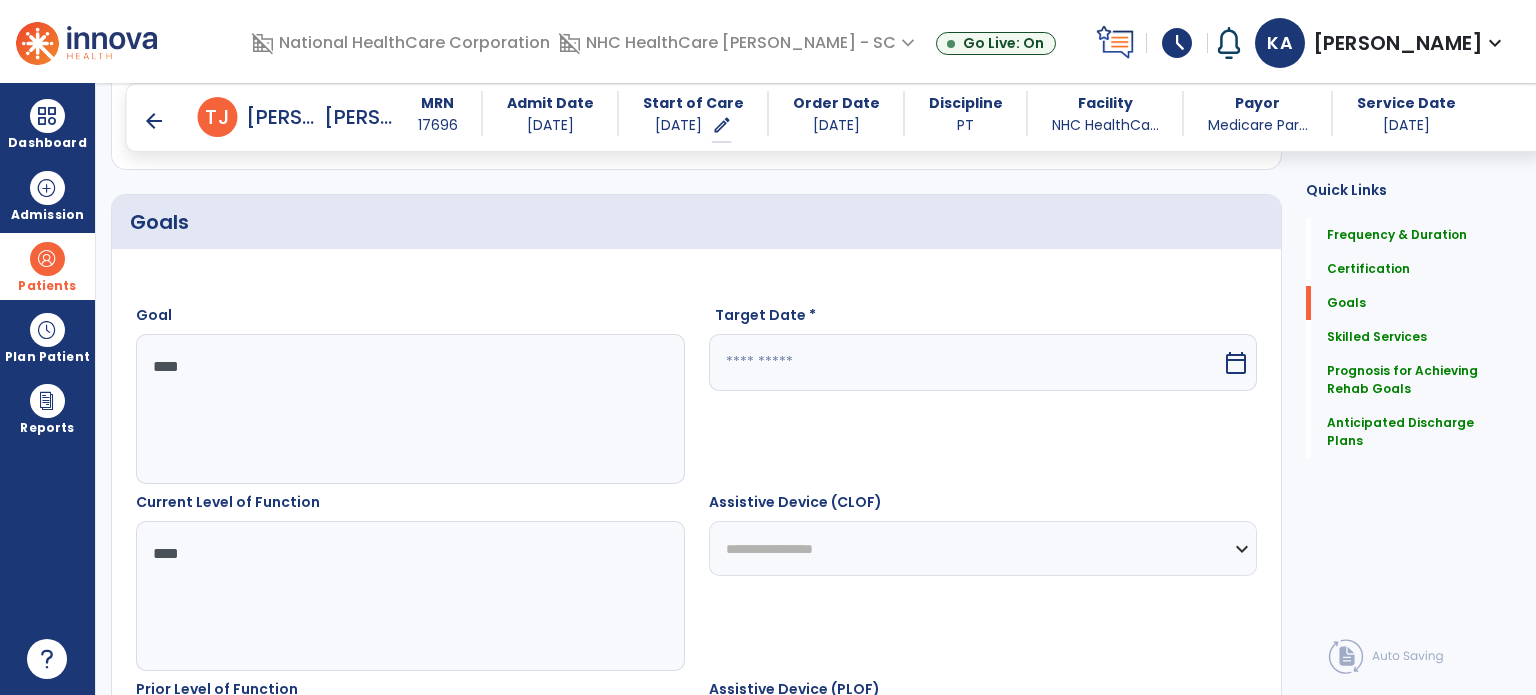 scroll, scrollTop: 359, scrollLeft: 0, axis: vertical 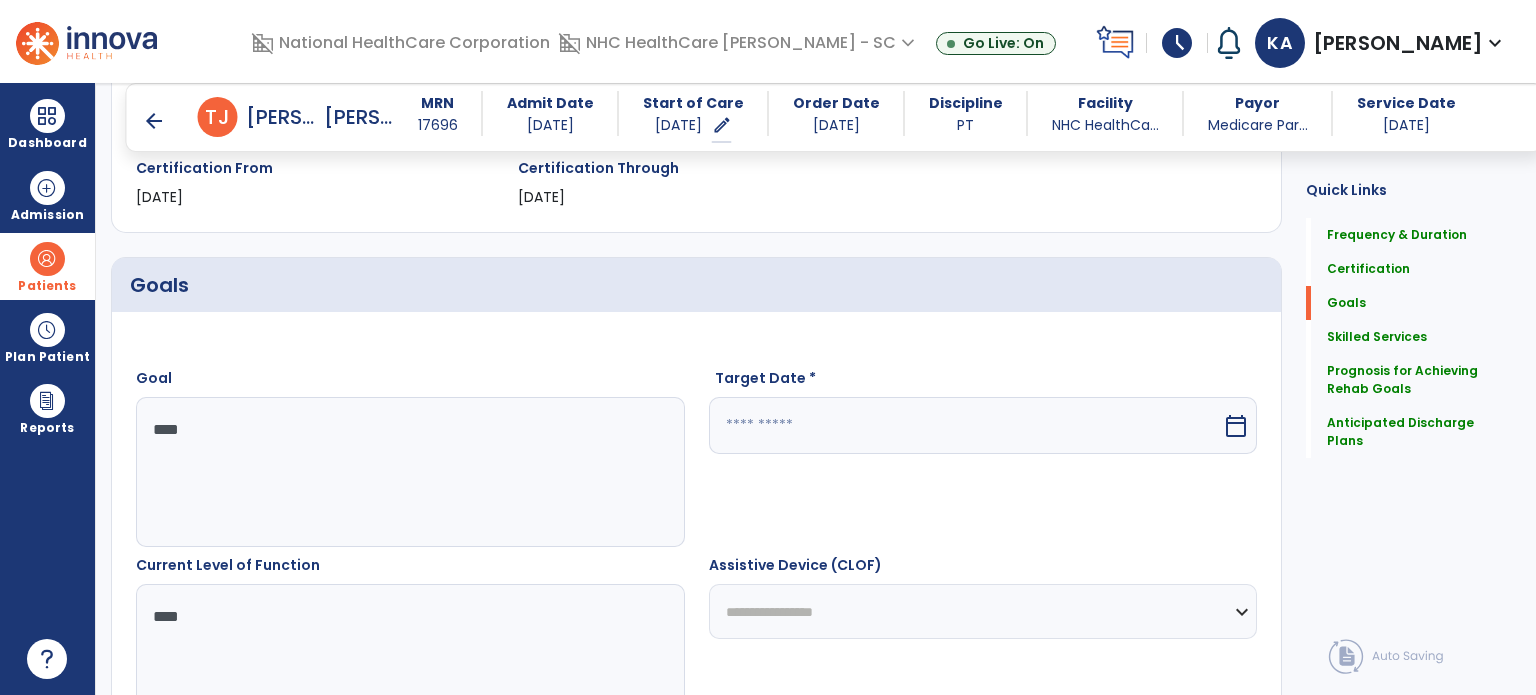 type on "**********" 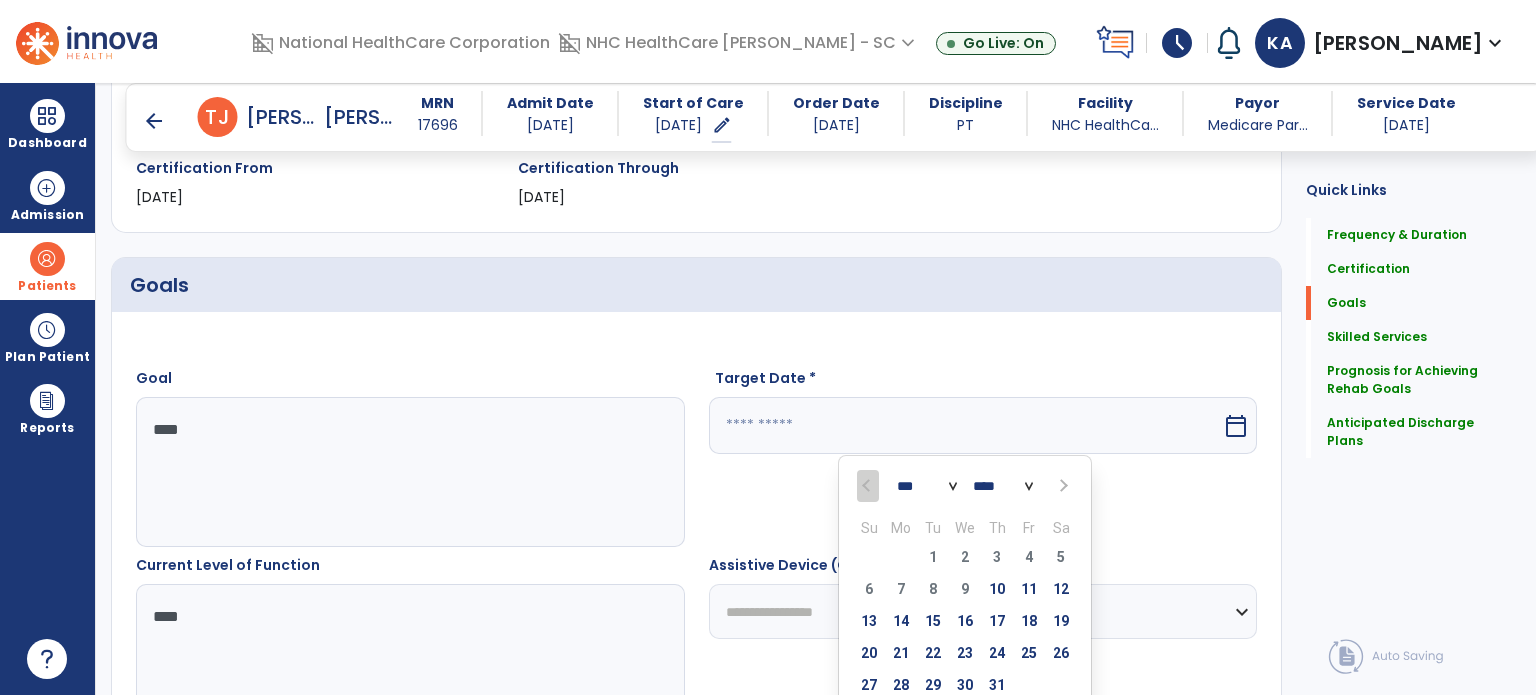 click at bounding box center (1062, 486) 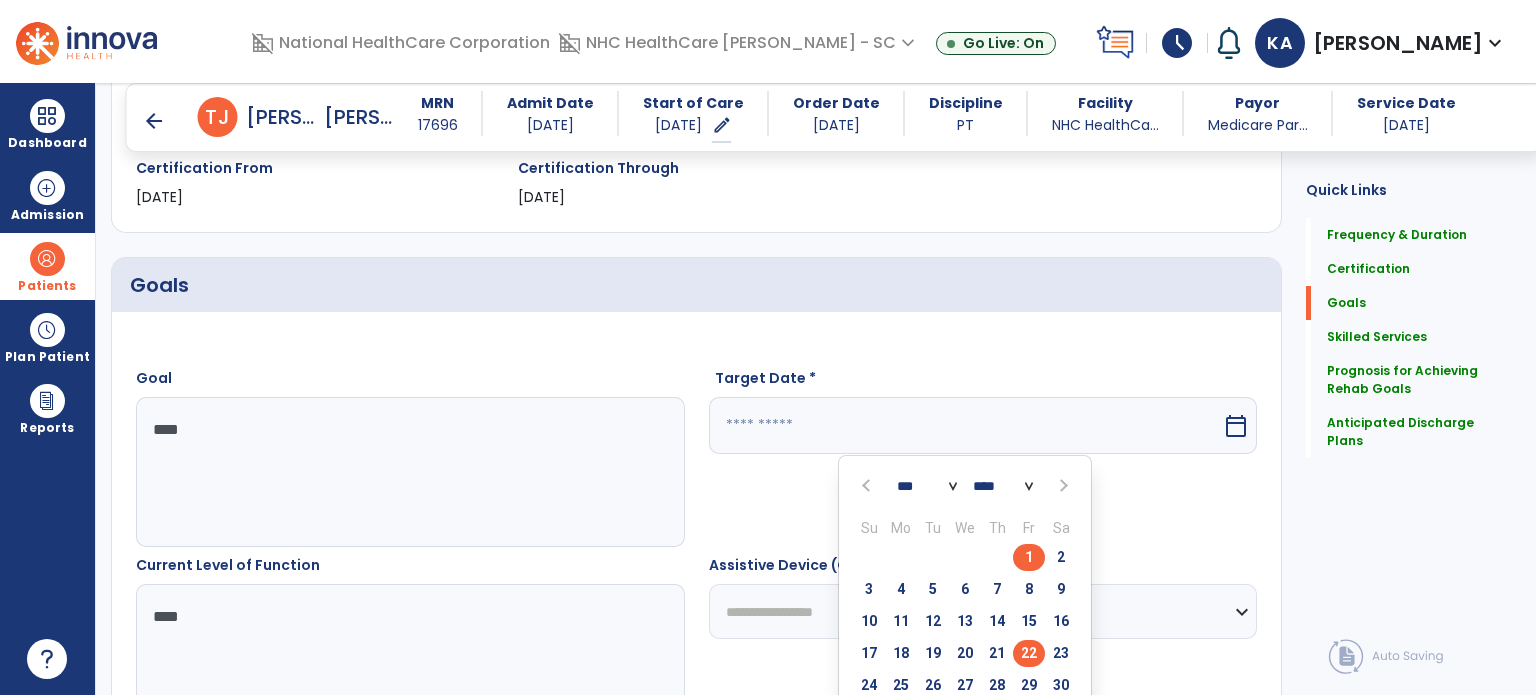 click on "22" at bounding box center [1029, 653] 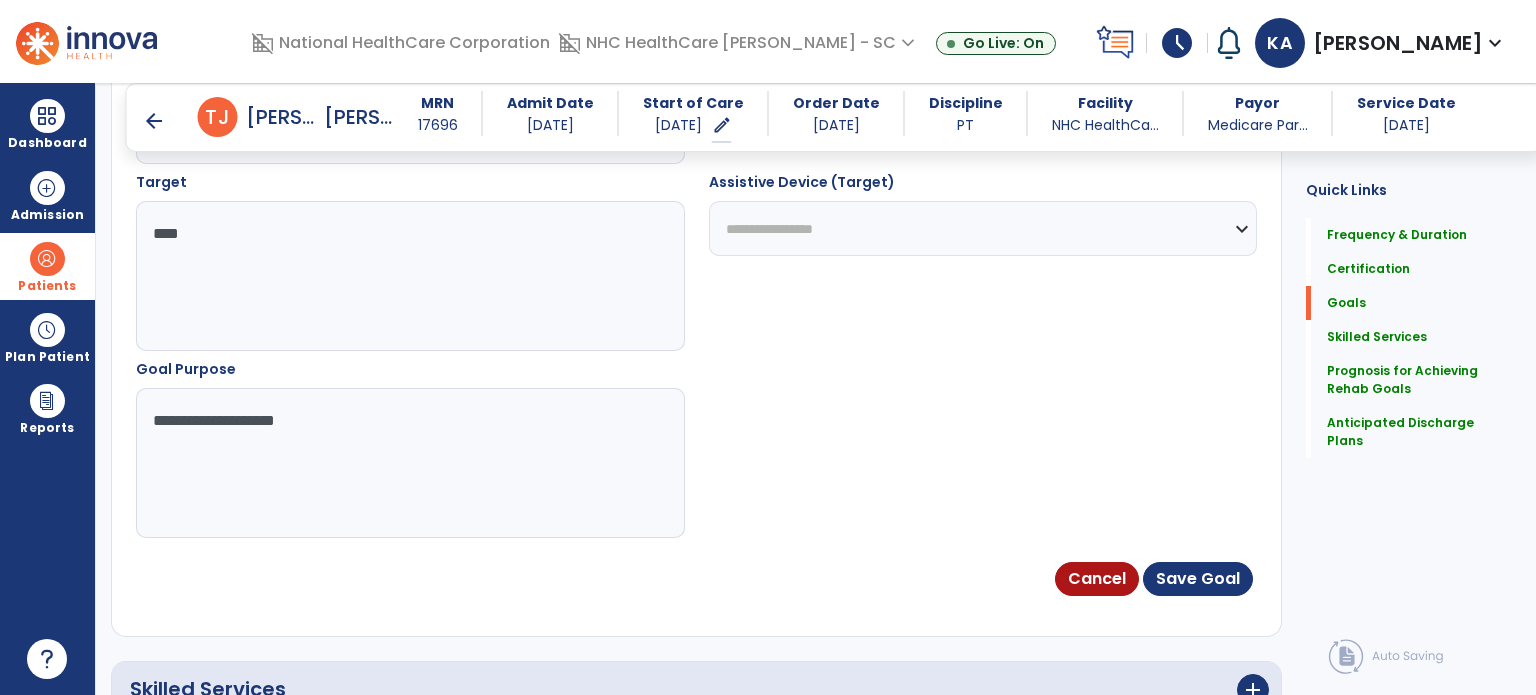 scroll, scrollTop: 1259, scrollLeft: 0, axis: vertical 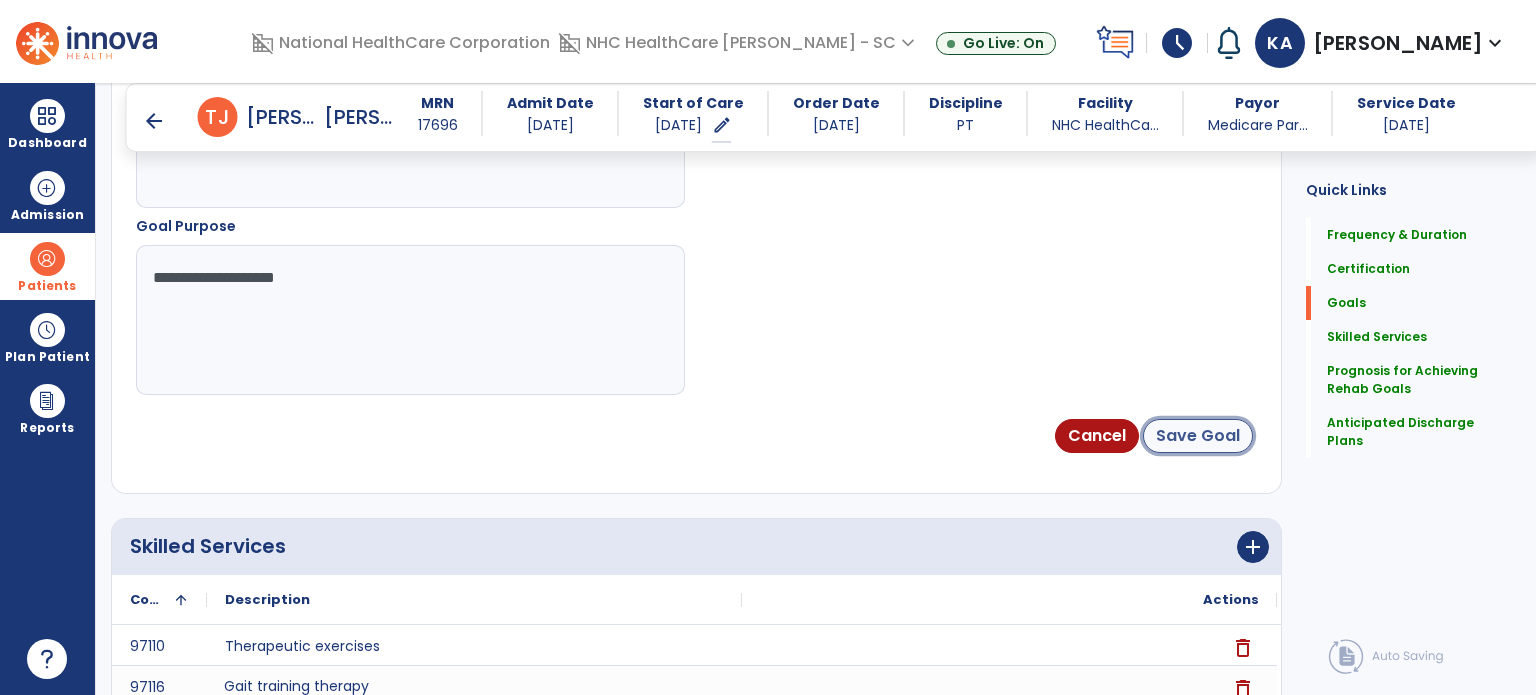 click on "Save Goal" at bounding box center (1198, 436) 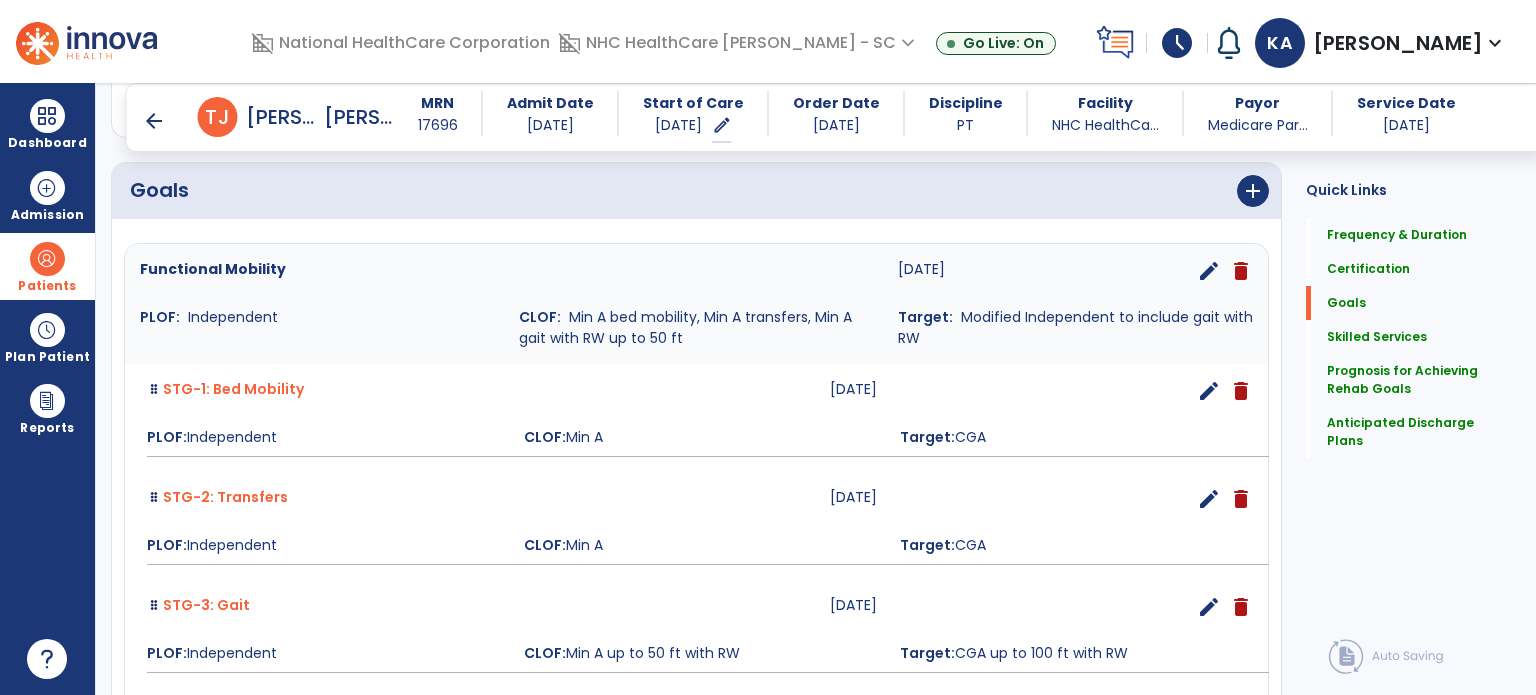 scroll, scrollTop: 482, scrollLeft: 0, axis: vertical 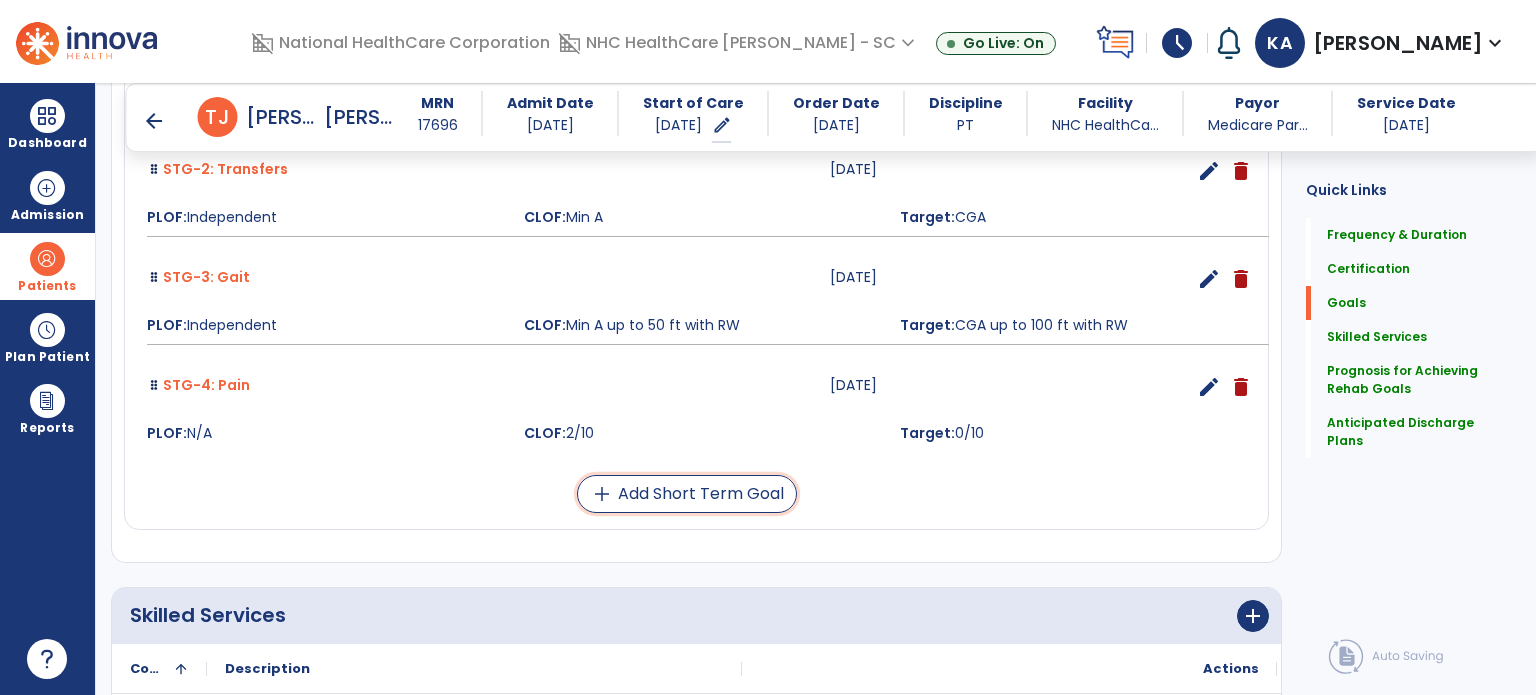 click on "add  Add Short Term Goal" at bounding box center [687, 494] 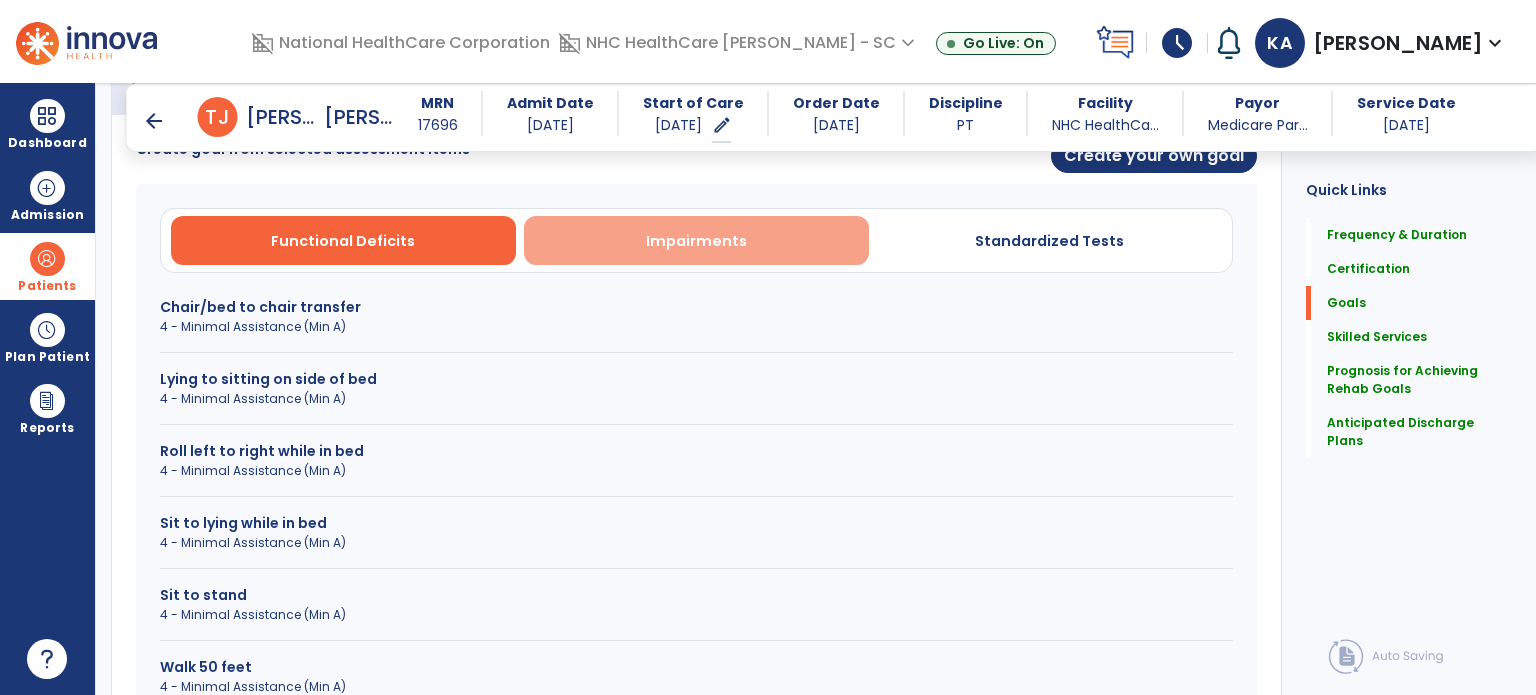 scroll, scrollTop: 414, scrollLeft: 0, axis: vertical 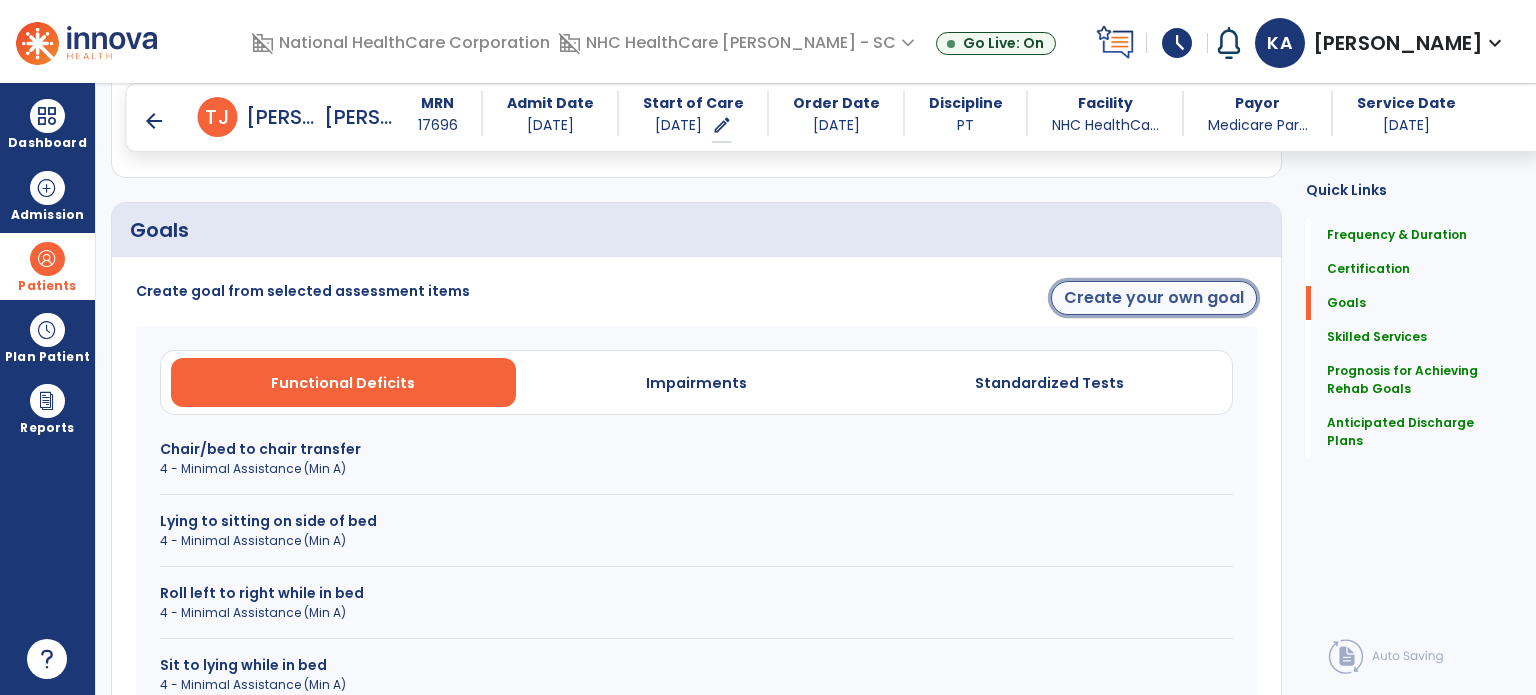 click on "Create your own goal" at bounding box center [1154, 298] 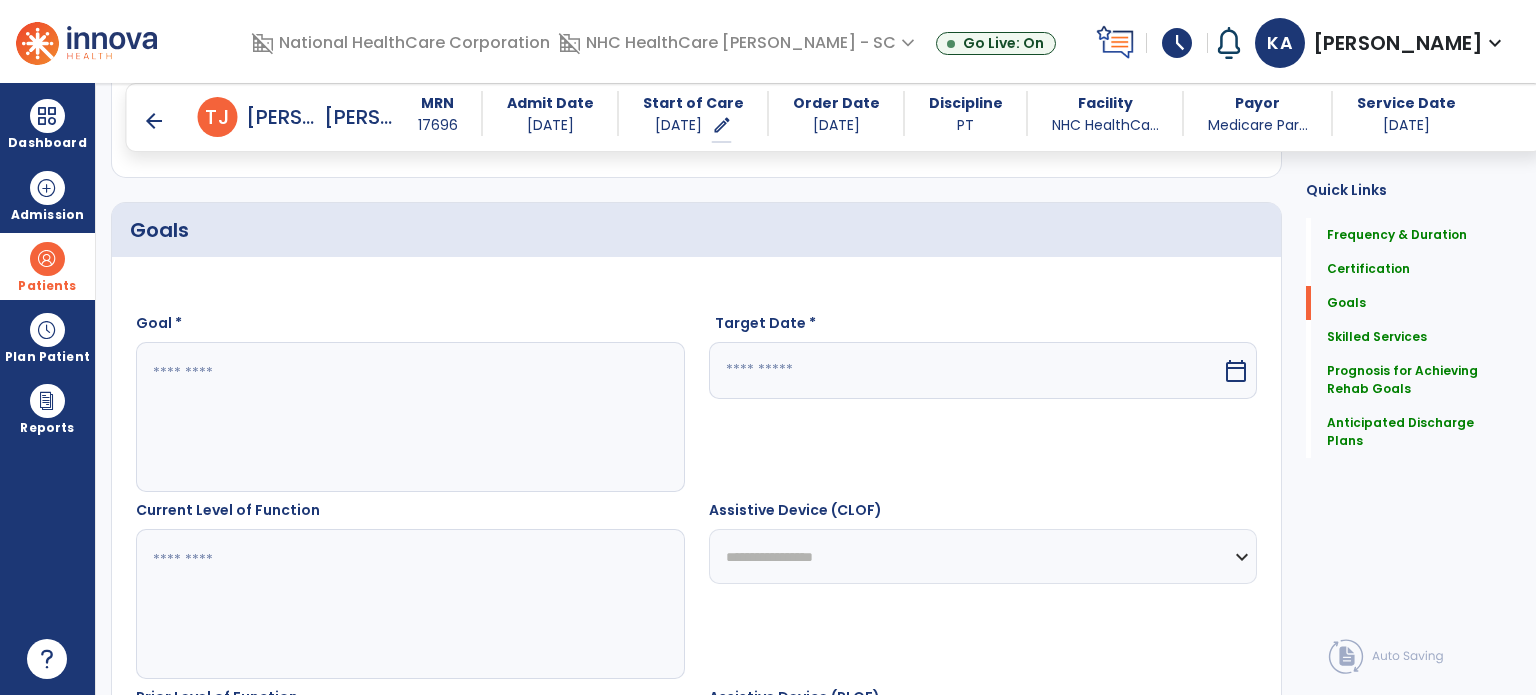 click at bounding box center [409, 417] 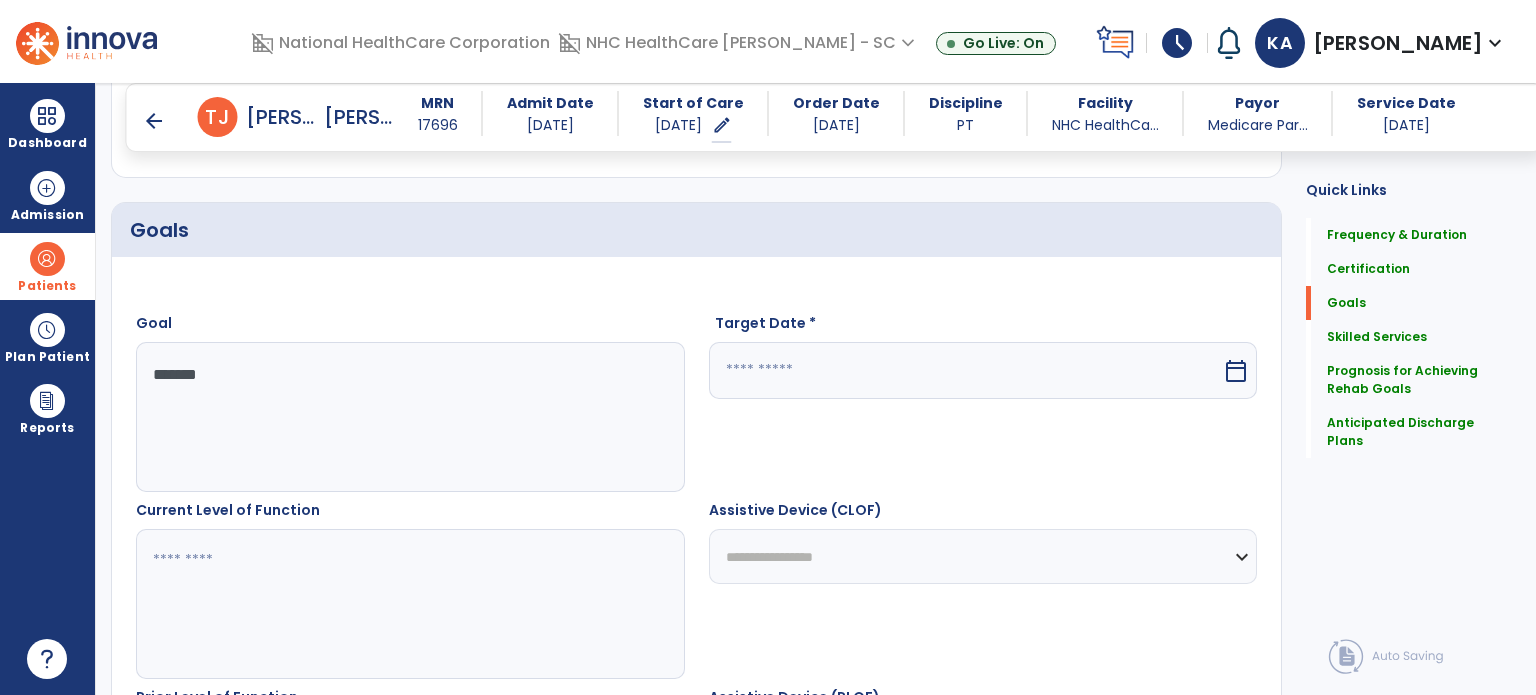 type on "*******" 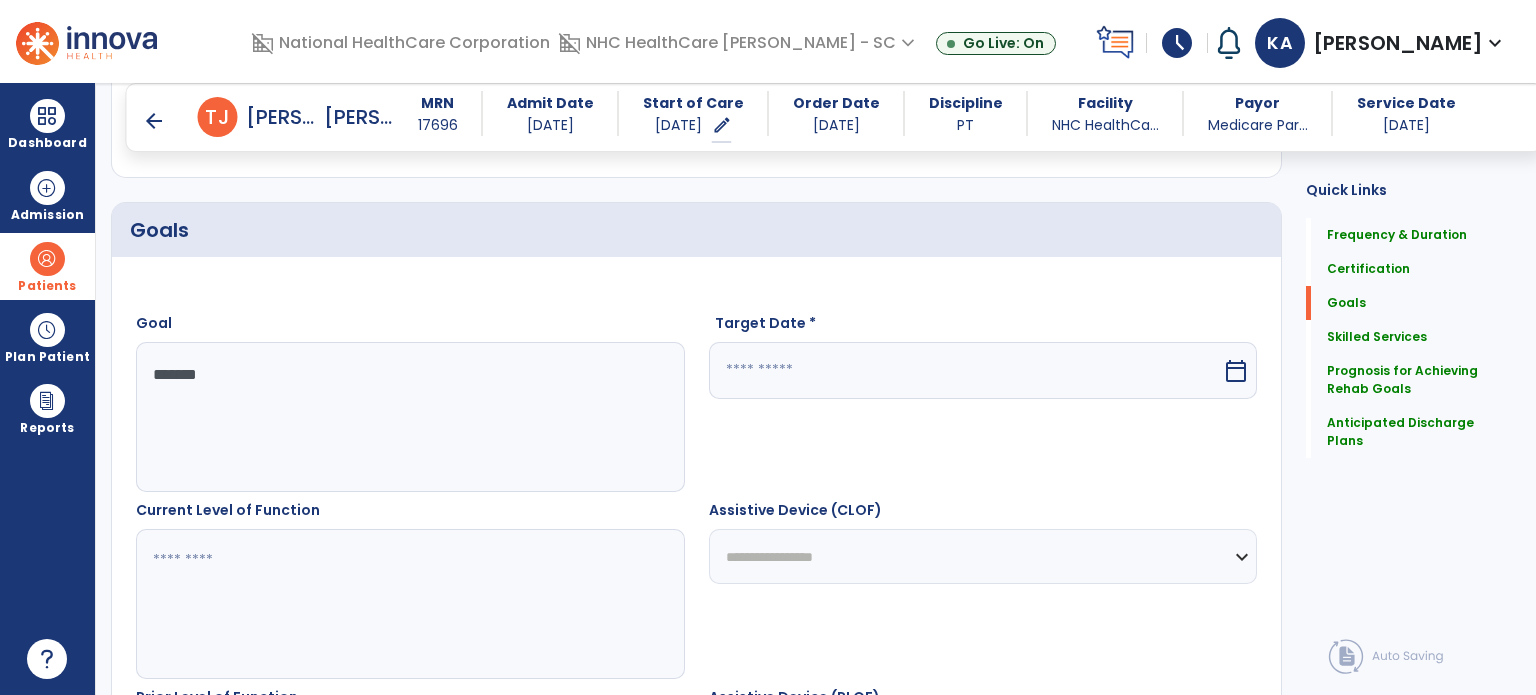 click on "Current Level of Function" at bounding box center [228, 510] 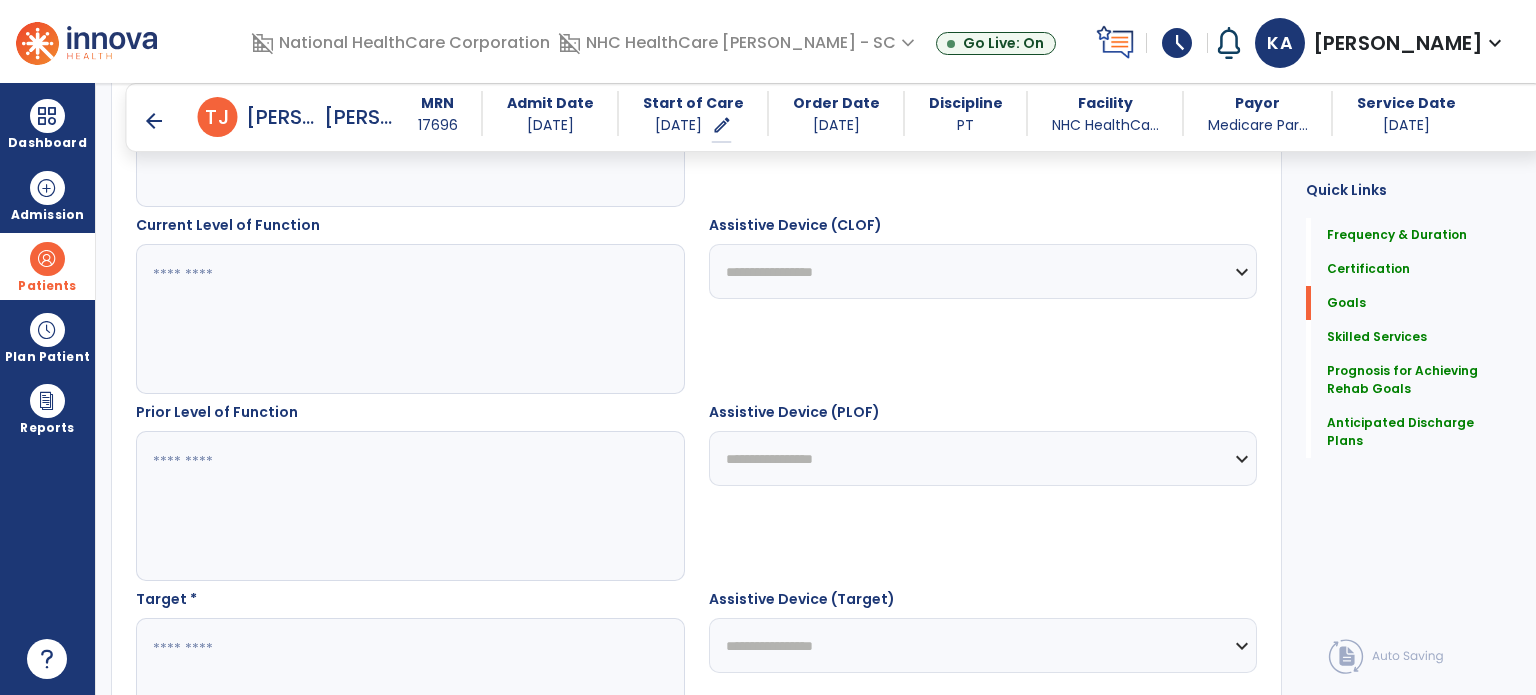 scroll, scrollTop: 714, scrollLeft: 0, axis: vertical 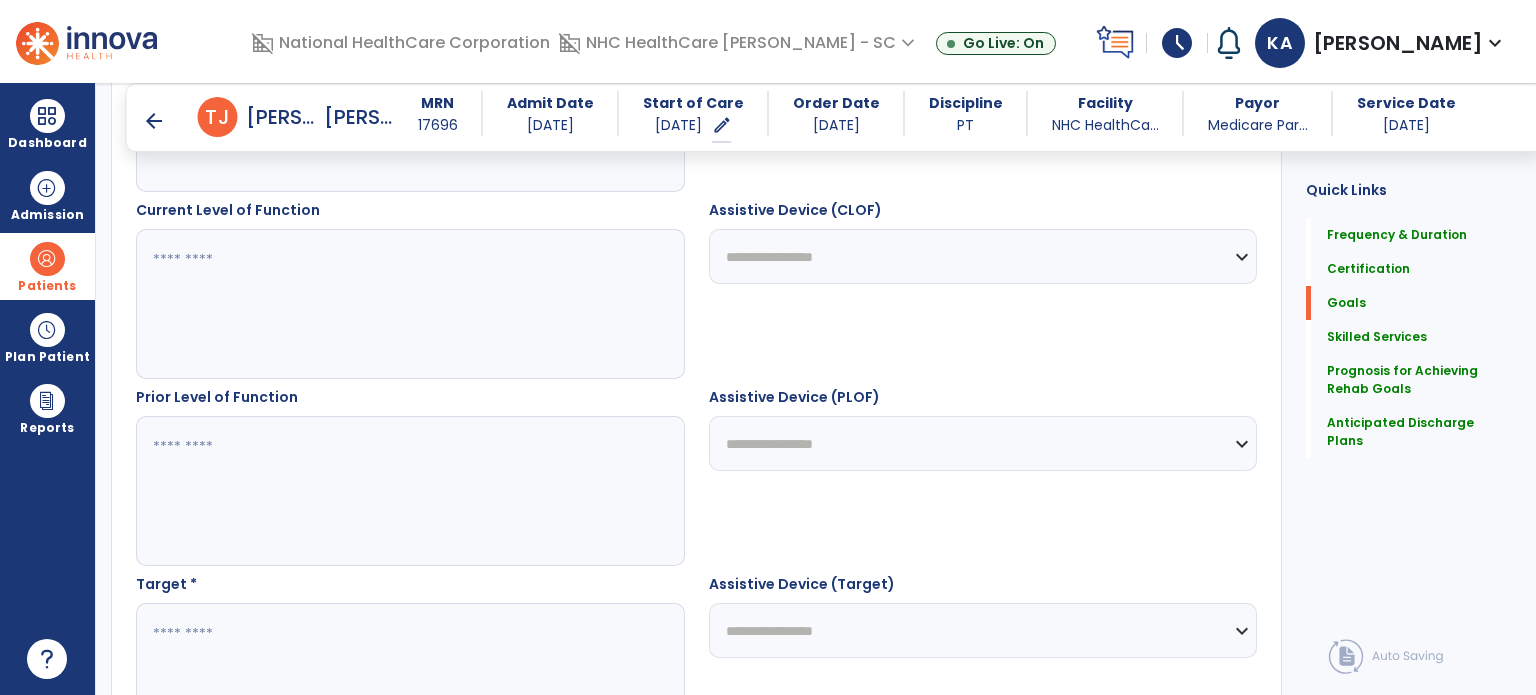 click at bounding box center (409, 304) 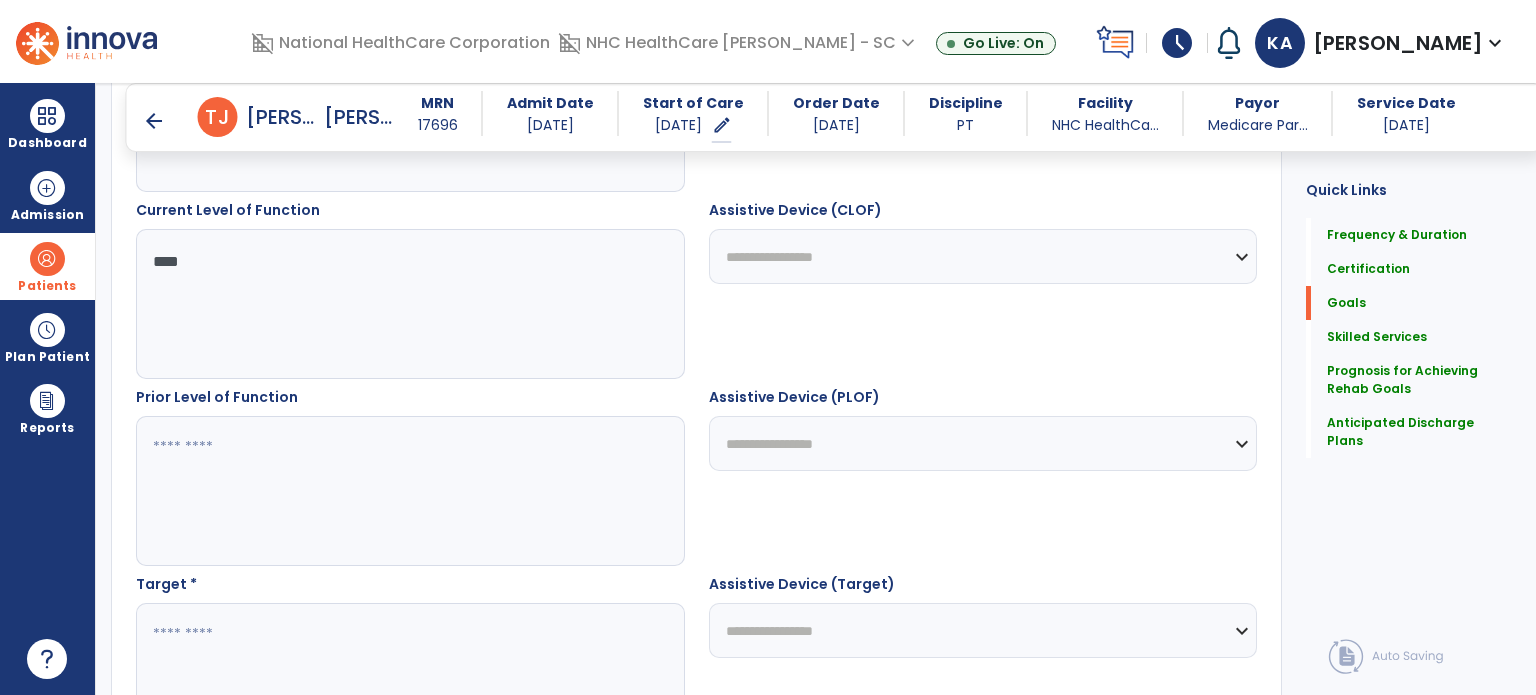 type on "****" 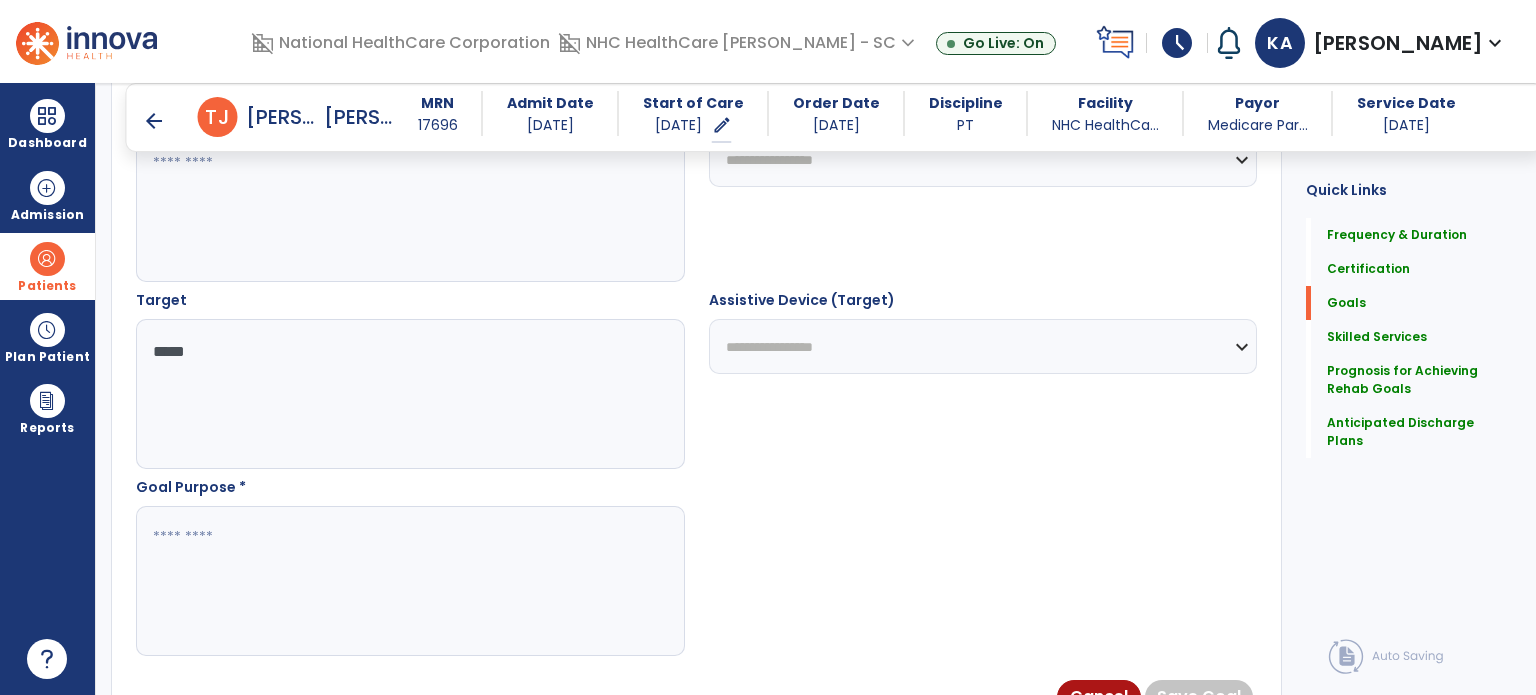 scroll, scrollTop: 1014, scrollLeft: 0, axis: vertical 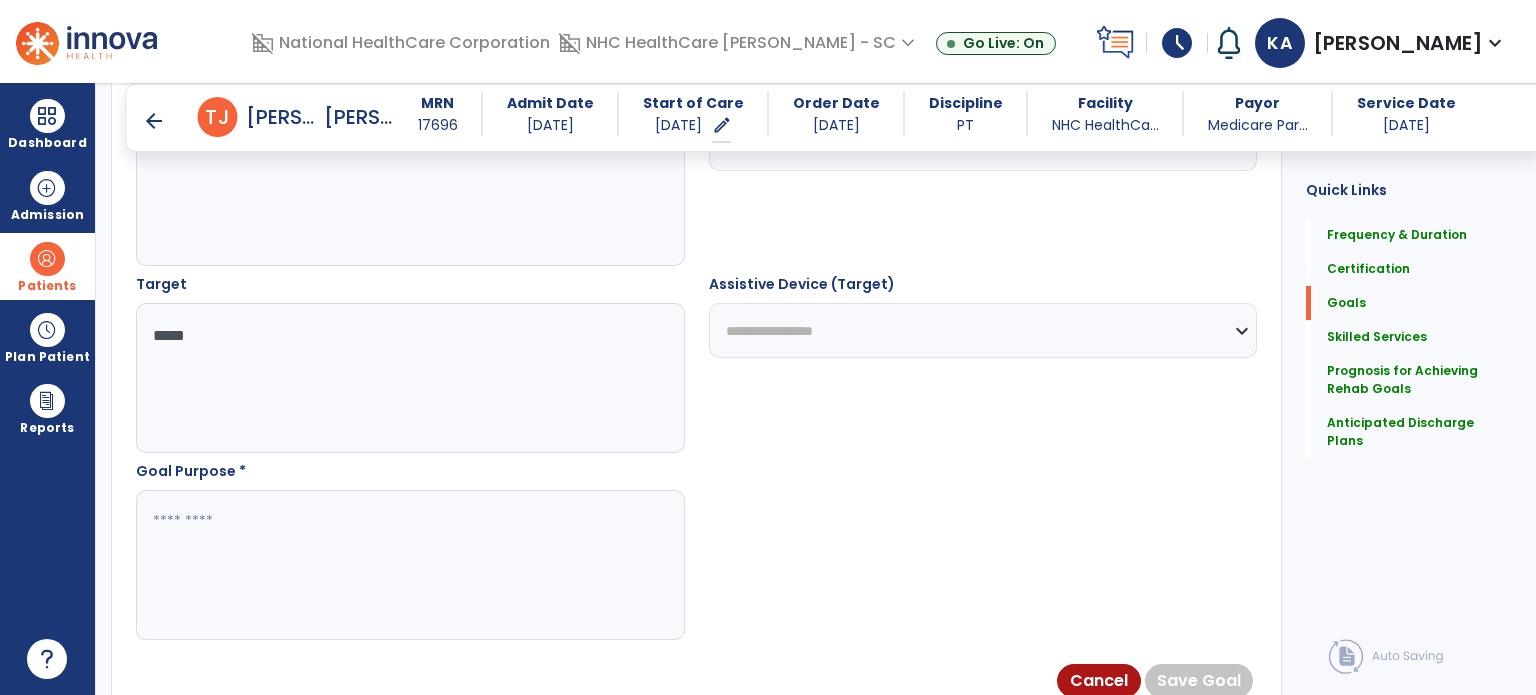type on "*****" 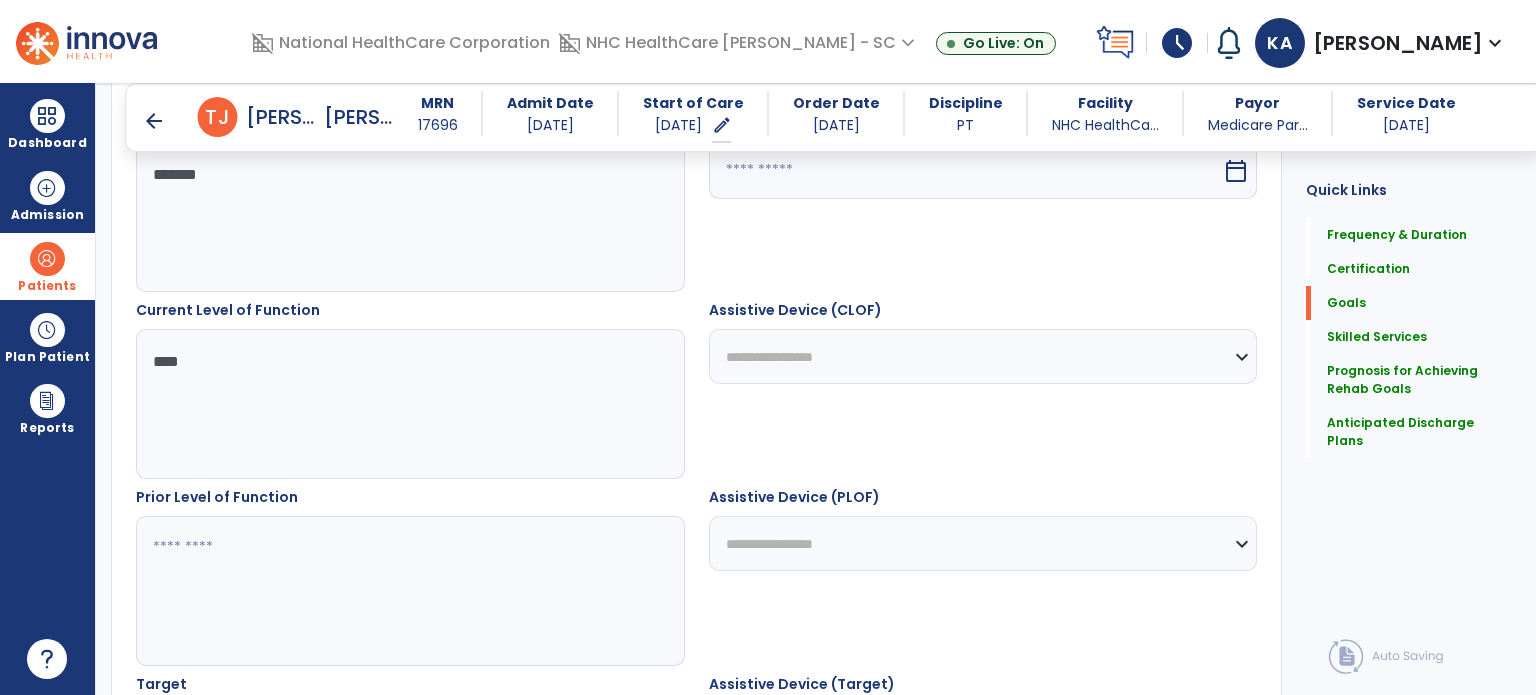 scroll, scrollTop: 514, scrollLeft: 0, axis: vertical 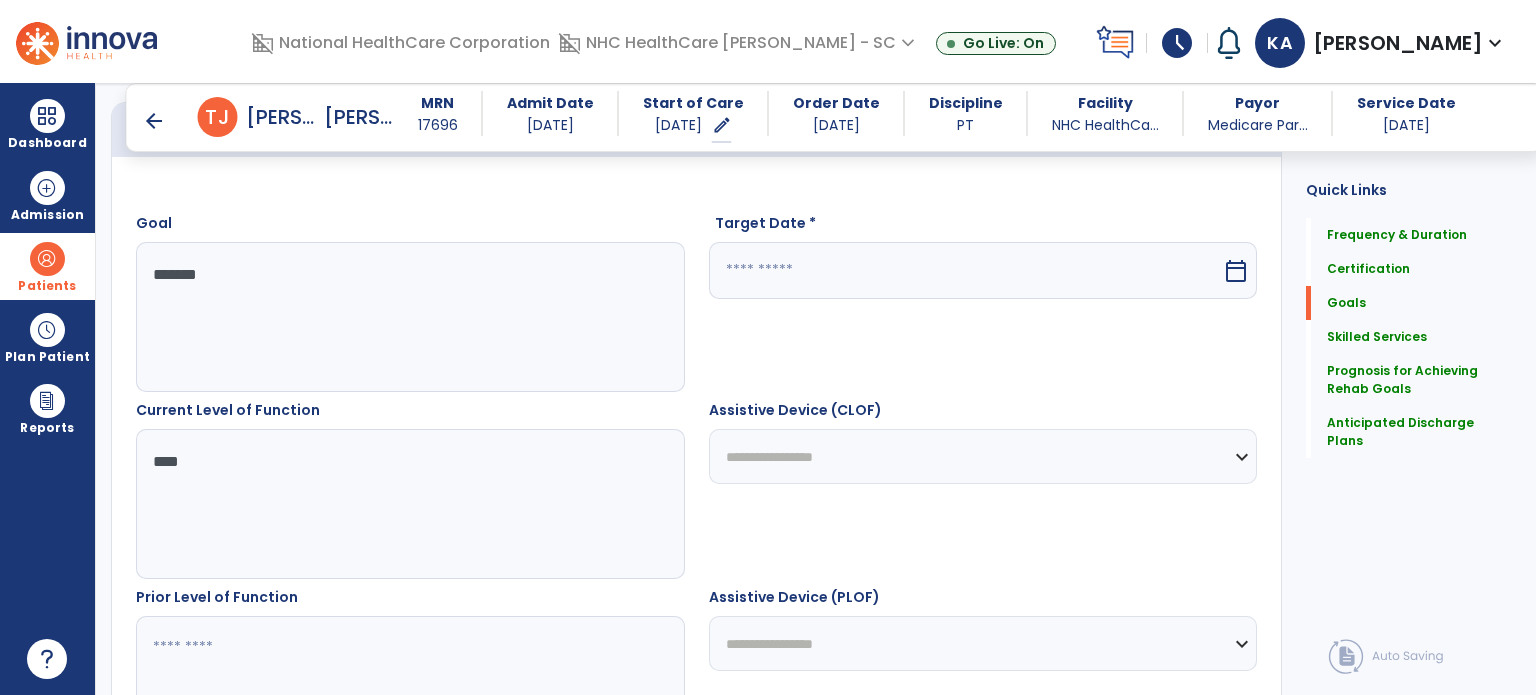 type on "**********" 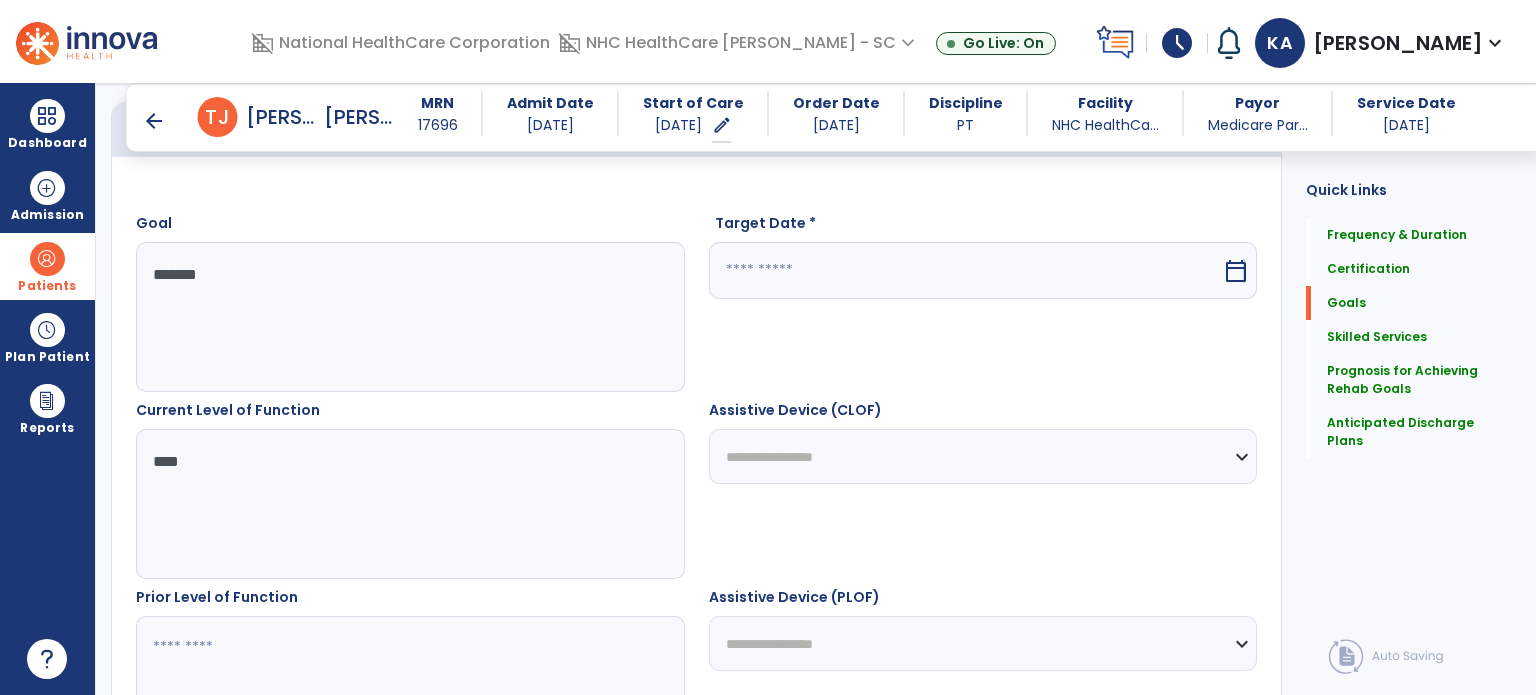 click on "calendar_today" at bounding box center [1238, 270] 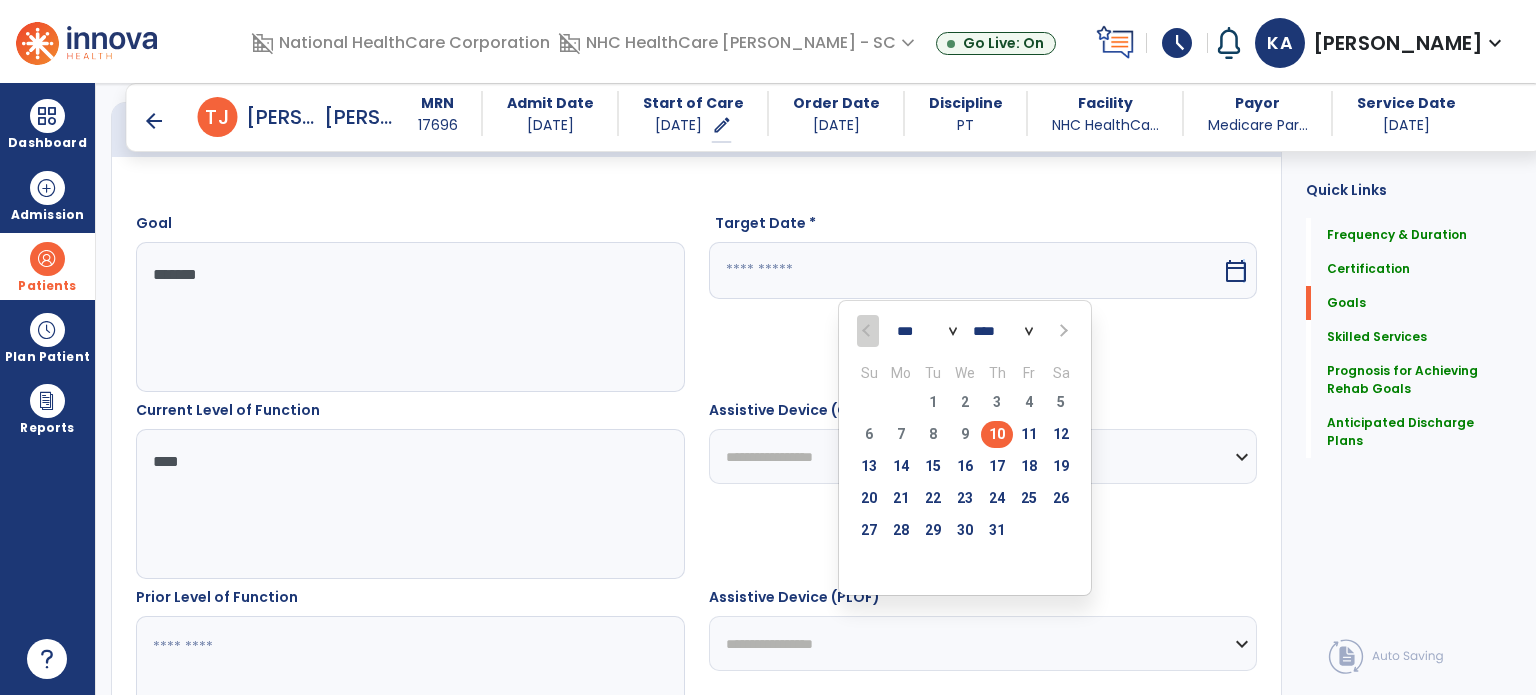 click at bounding box center (1061, 331) 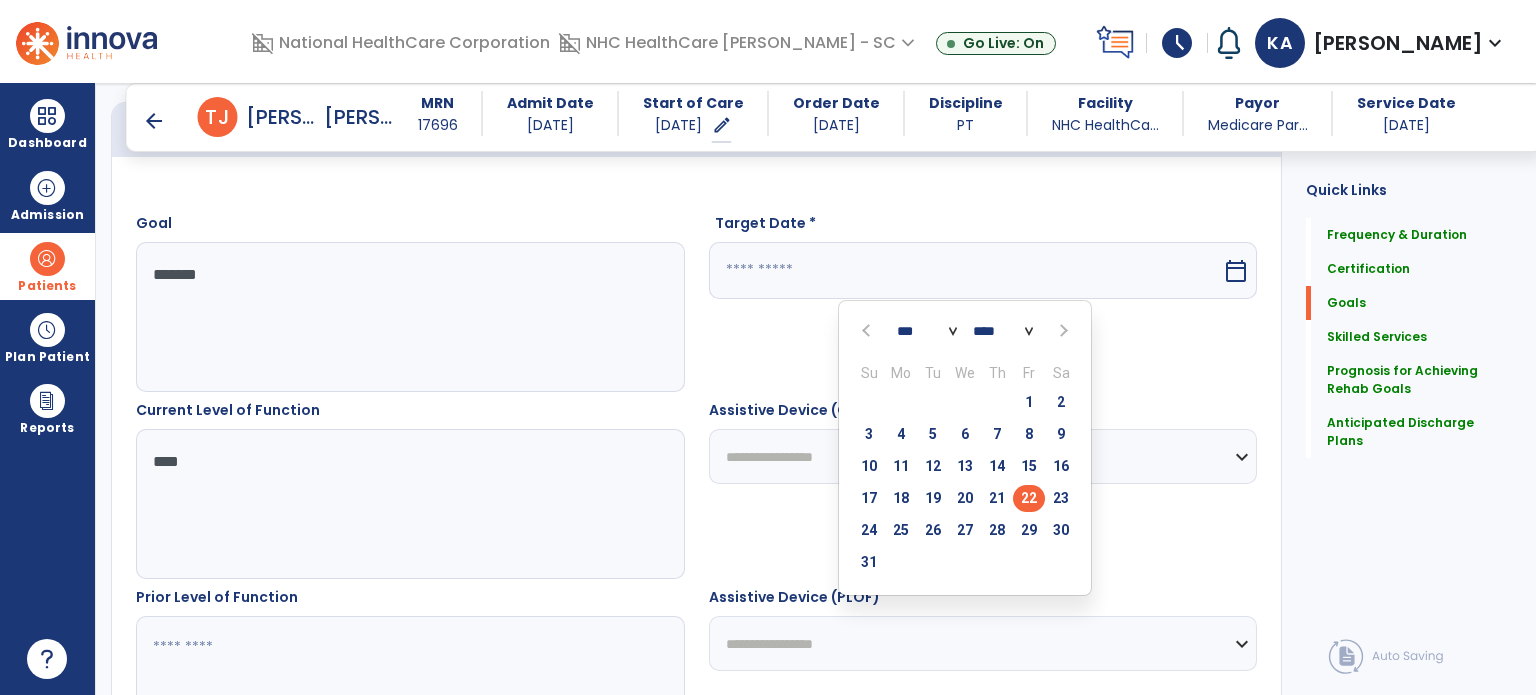 click on "22" at bounding box center (1029, 498) 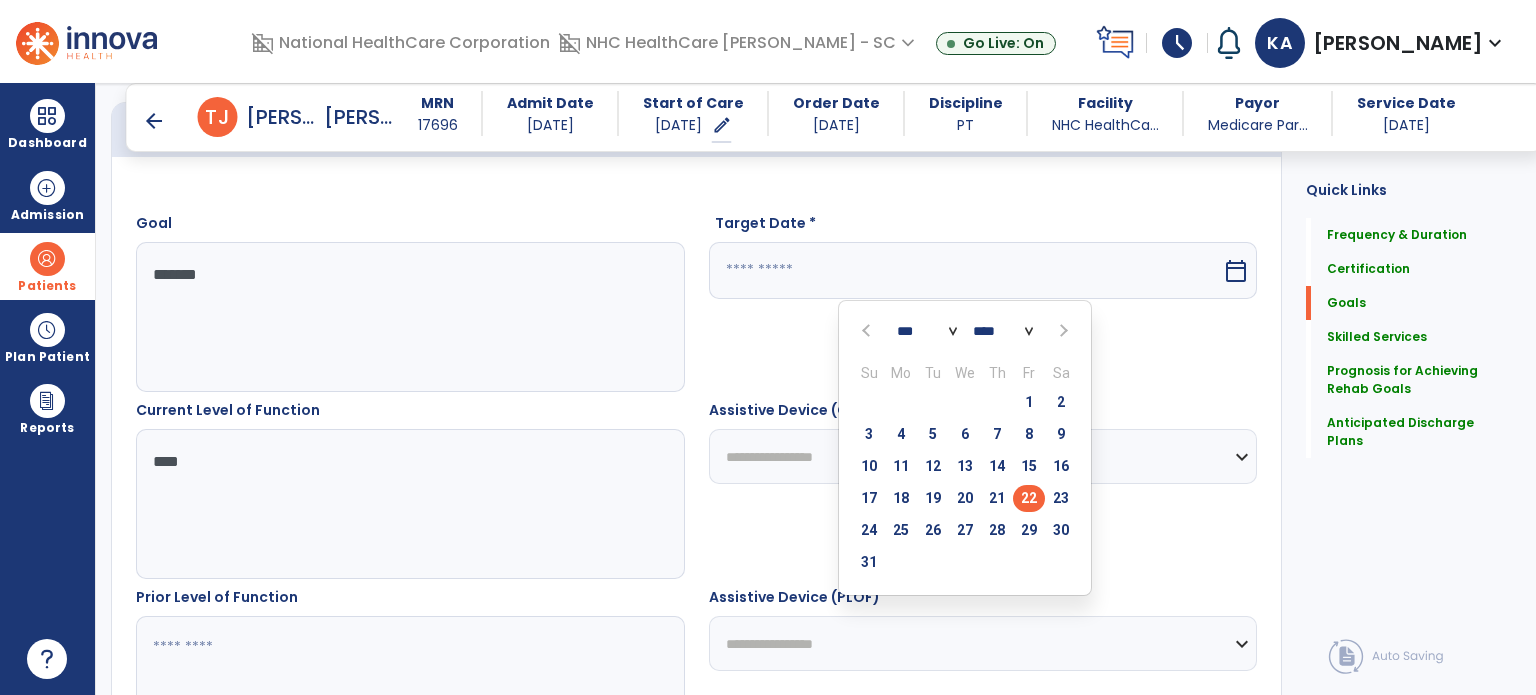 type on "*********" 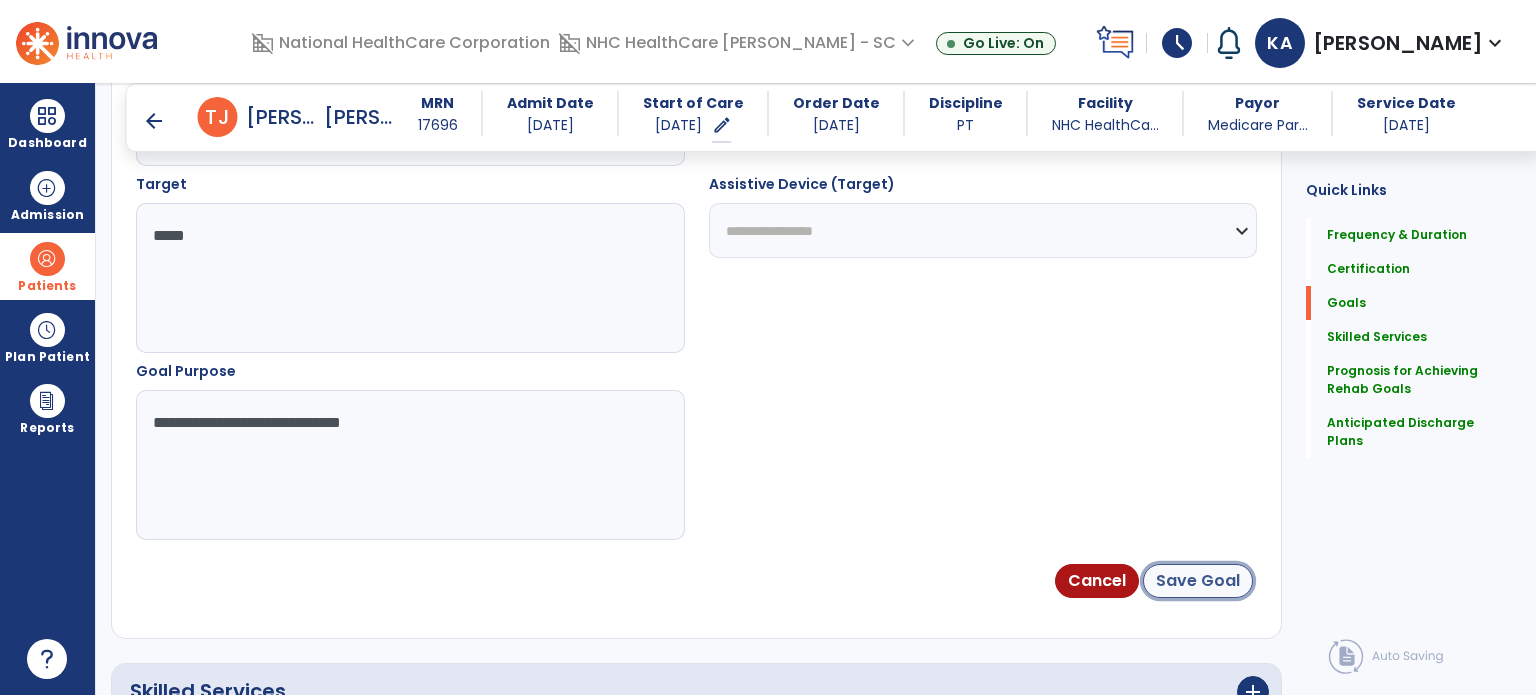 click on "Save Goal" at bounding box center [1198, 581] 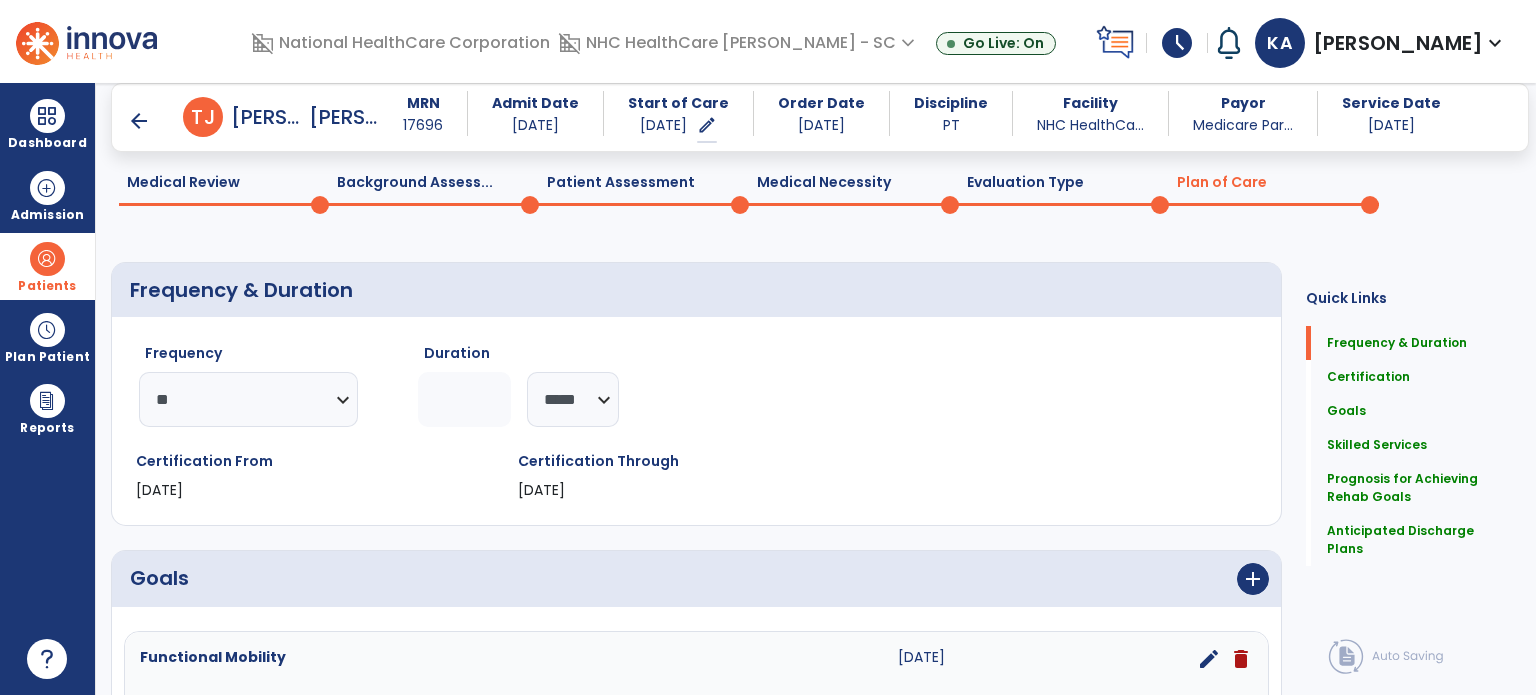 scroll, scrollTop: 200, scrollLeft: 0, axis: vertical 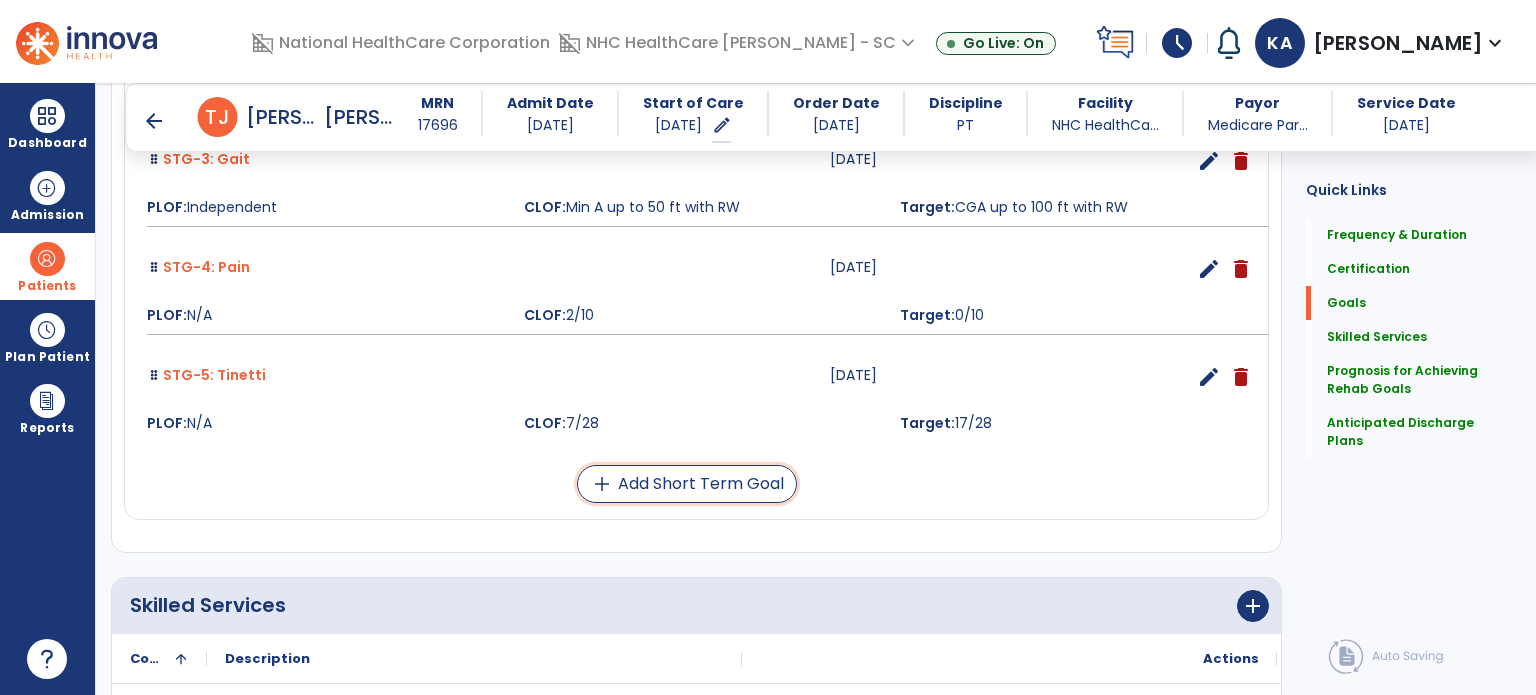 click on "add  Add Short Term Goal" at bounding box center (687, 484) 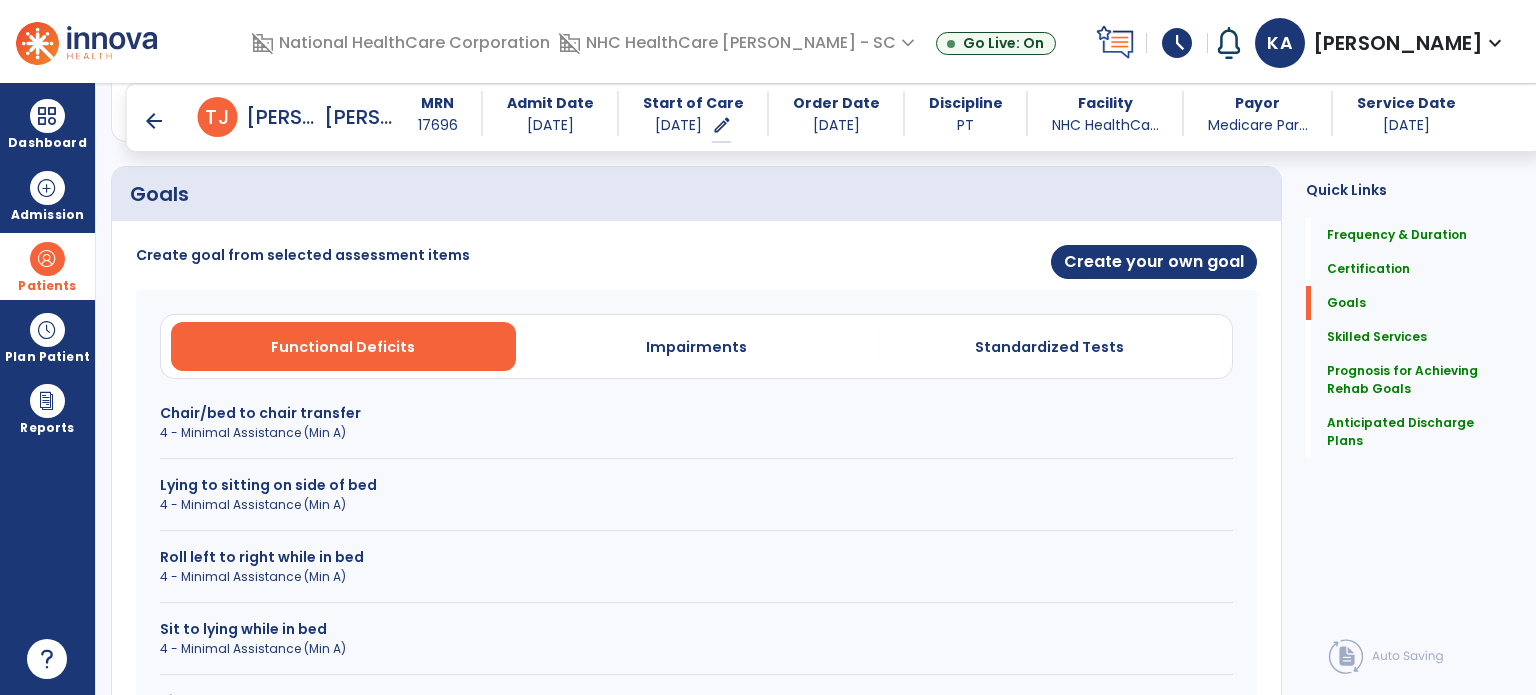 scroll, scrollTop: 432, scrollLeft: 0, axis: vertical 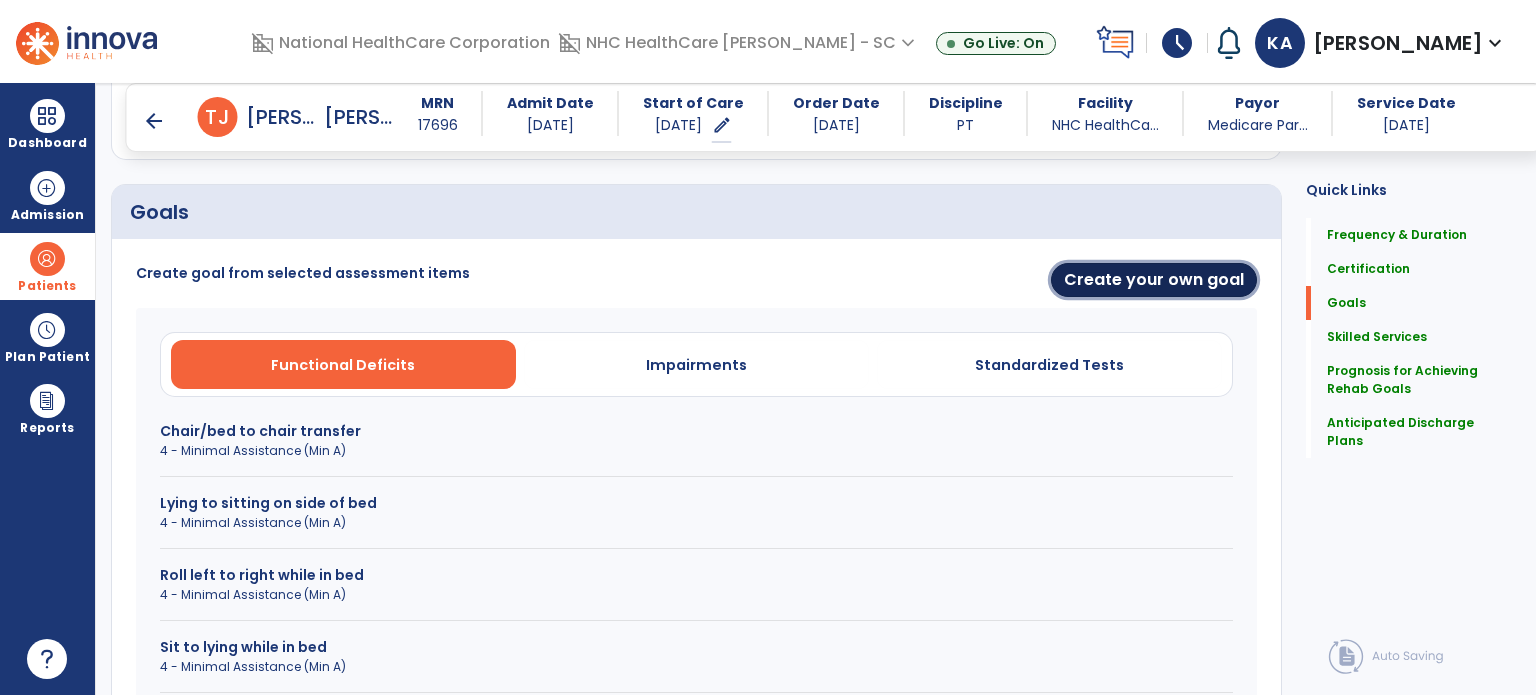 click on "Create your own goal" at bounding box center (1154, 280) 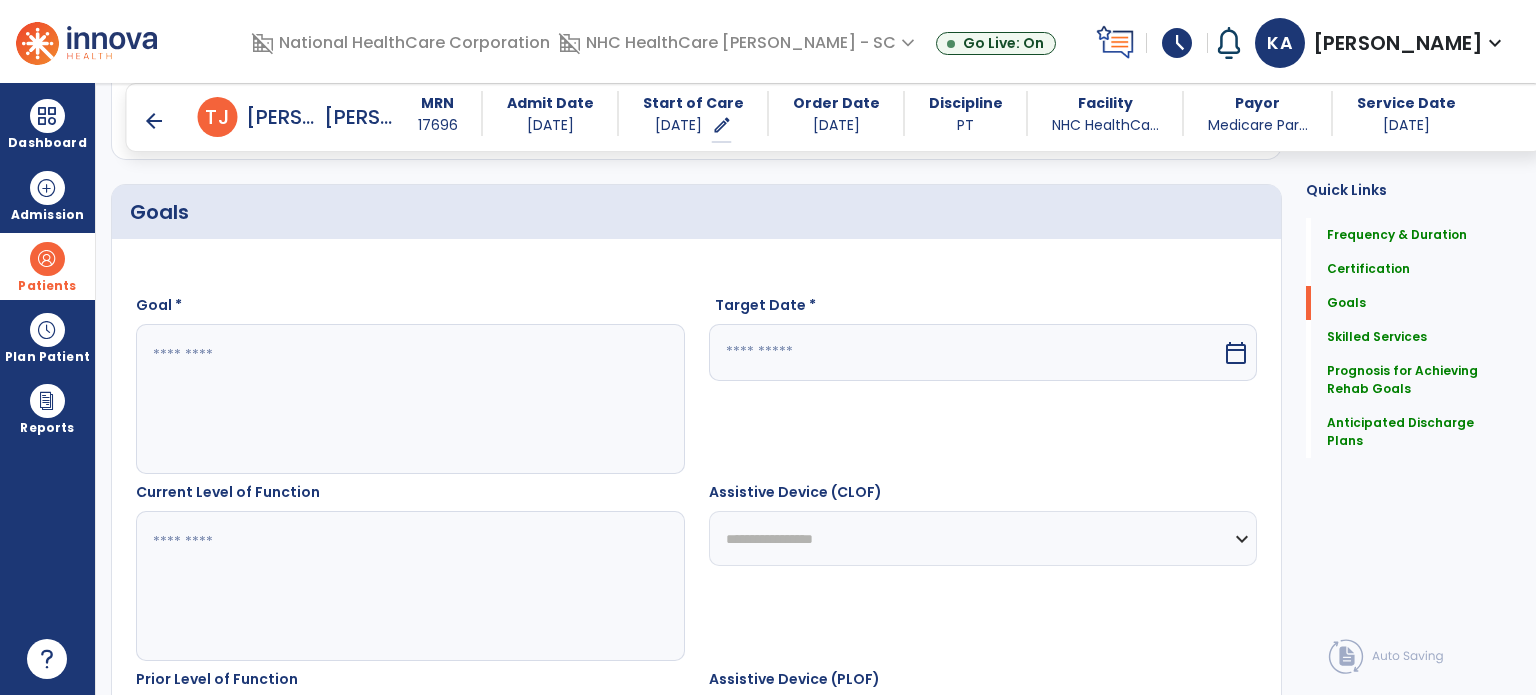 drag, startPoint x: 493, startPoint y: 367, endPoint x: 503, endPoint y: 364, distance: 10.440307 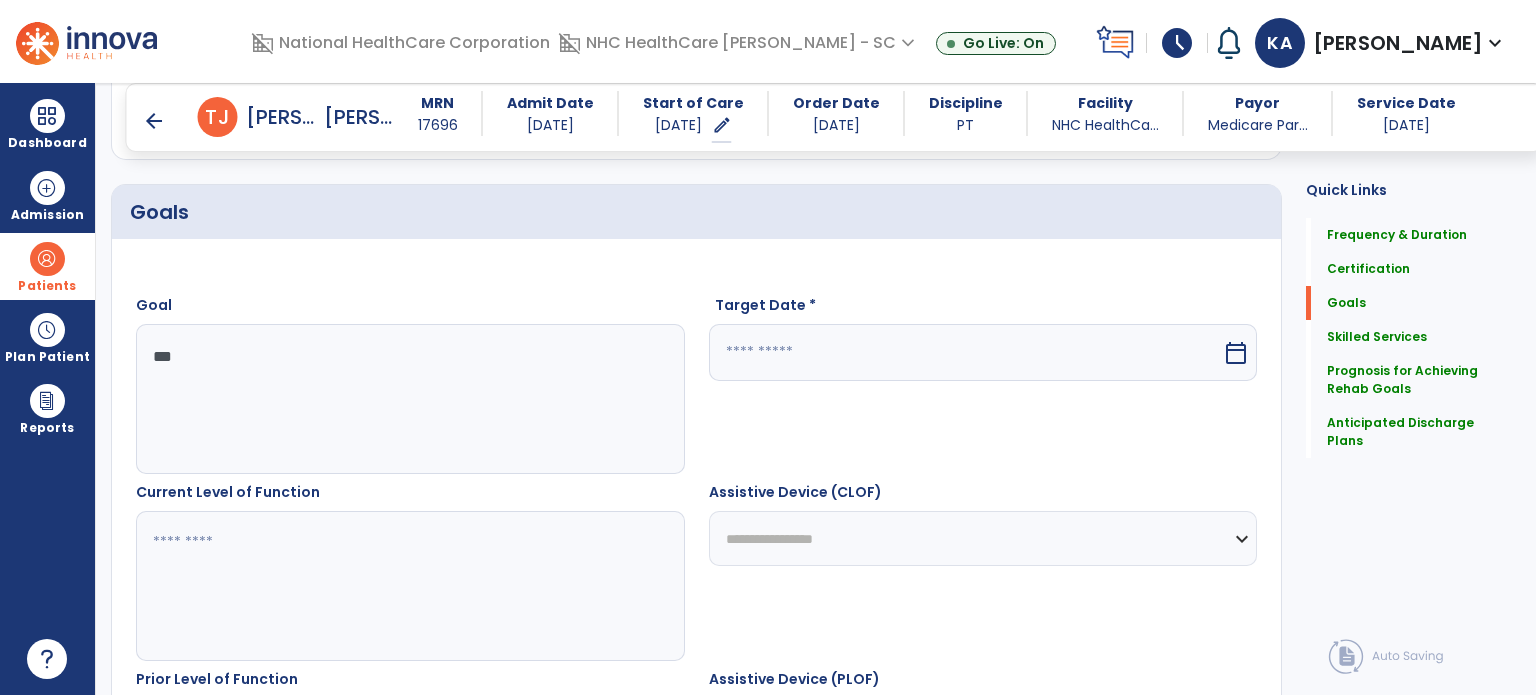 type on "***" 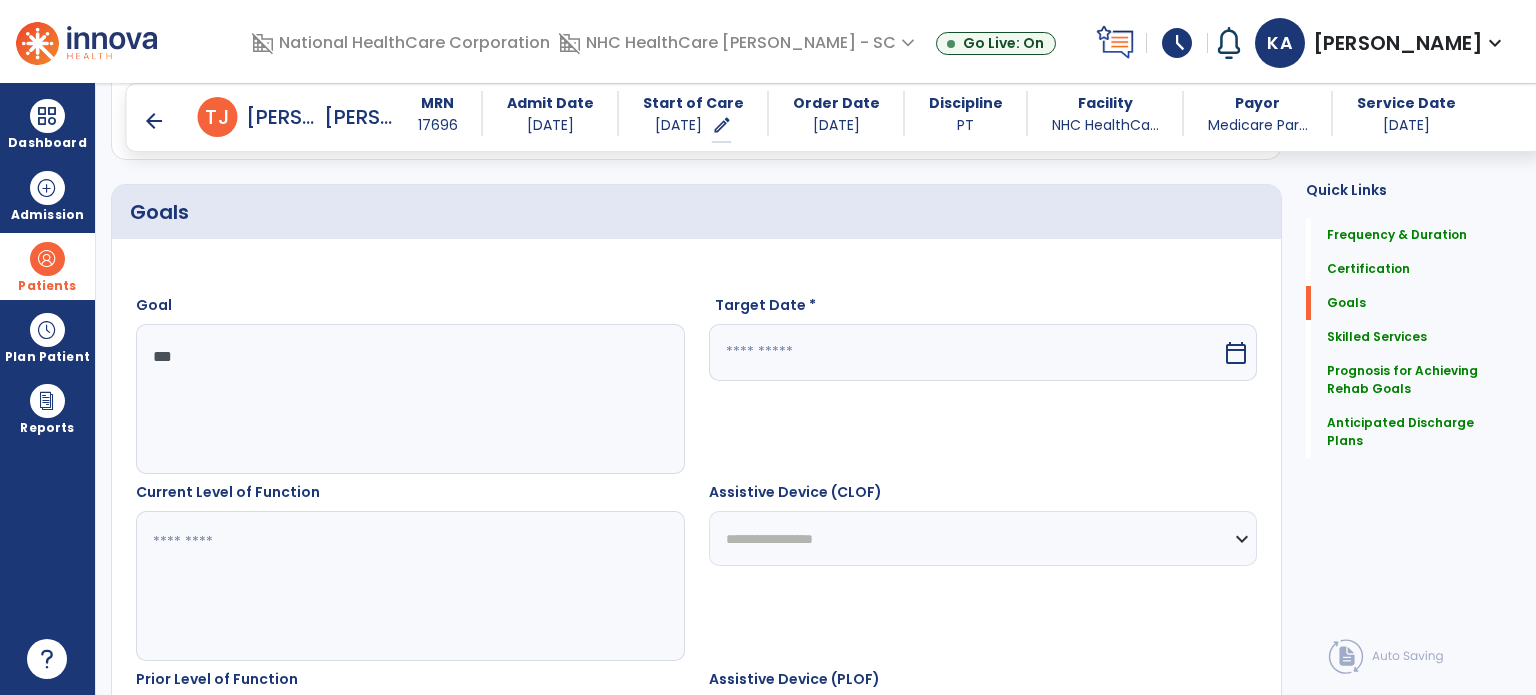 click on "calendar_today" at bounding box center (1236, 353) 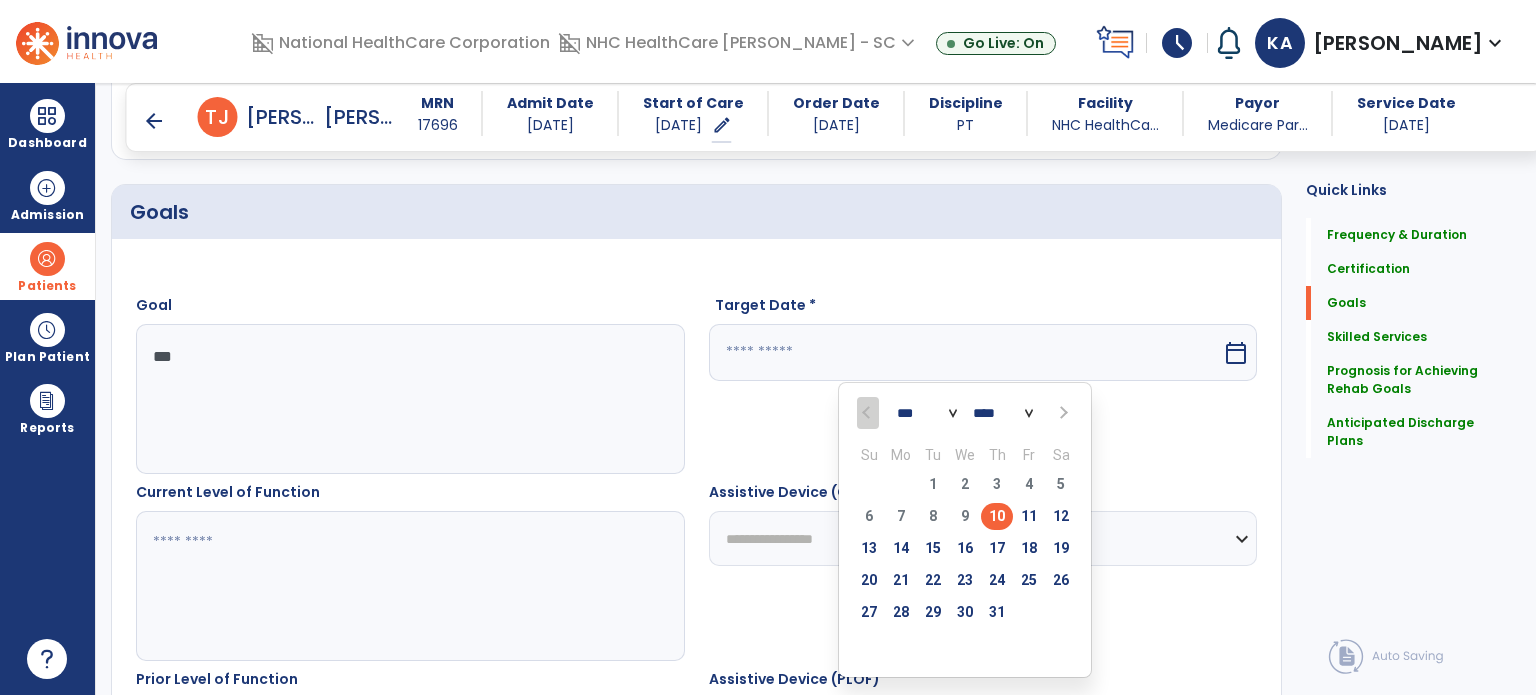 click at bounding box center [1062, 413] 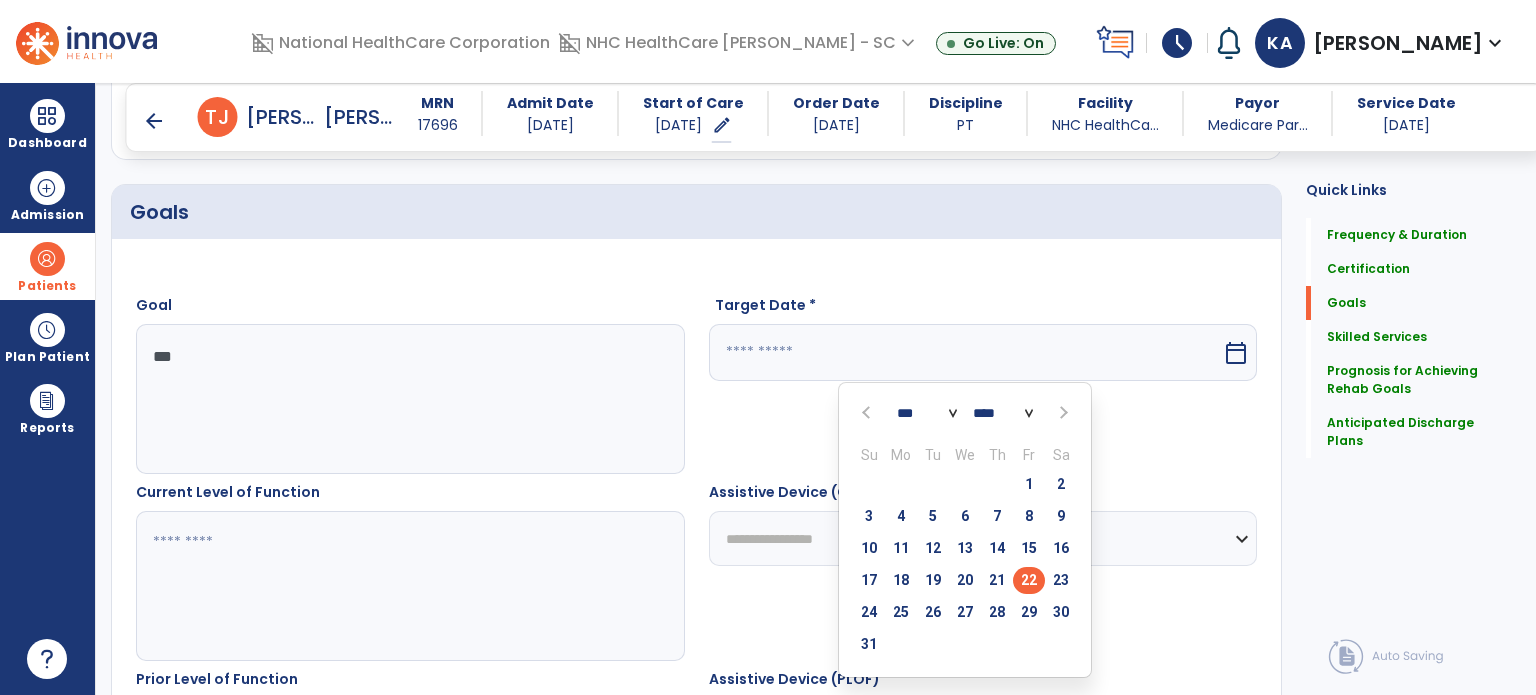 click on "22" at bounding box center (1029, 580) 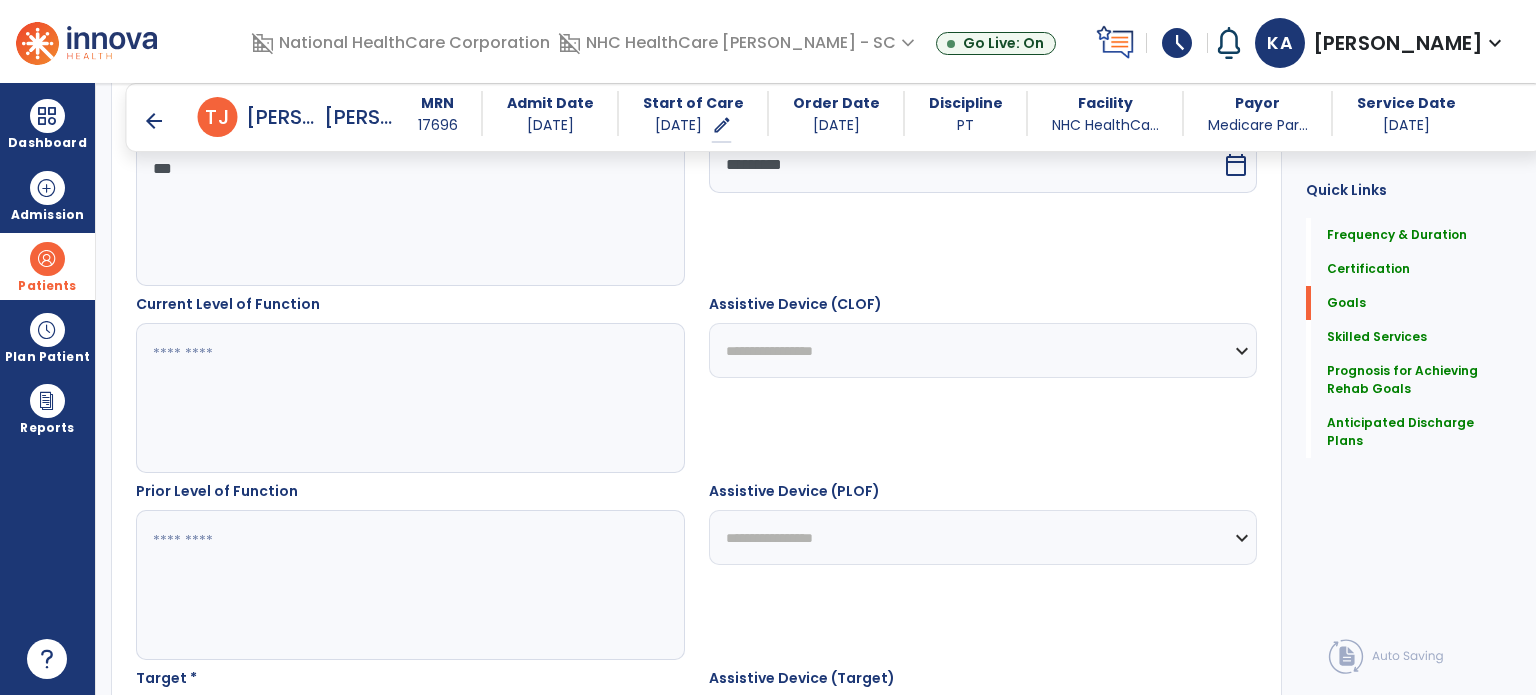 scroll, scrollTop: 632, scrollLeft: 0, axis: vertical 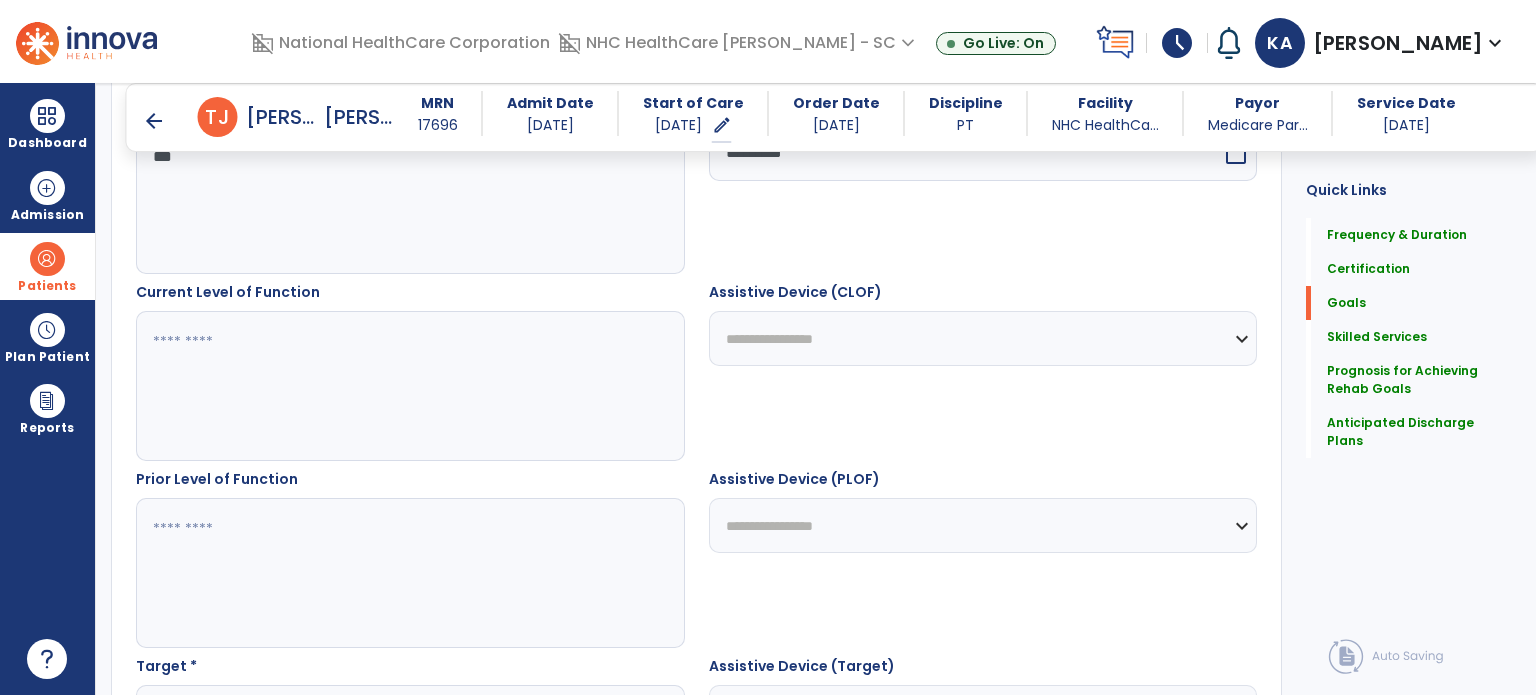 click at bounding box center [409, 386] 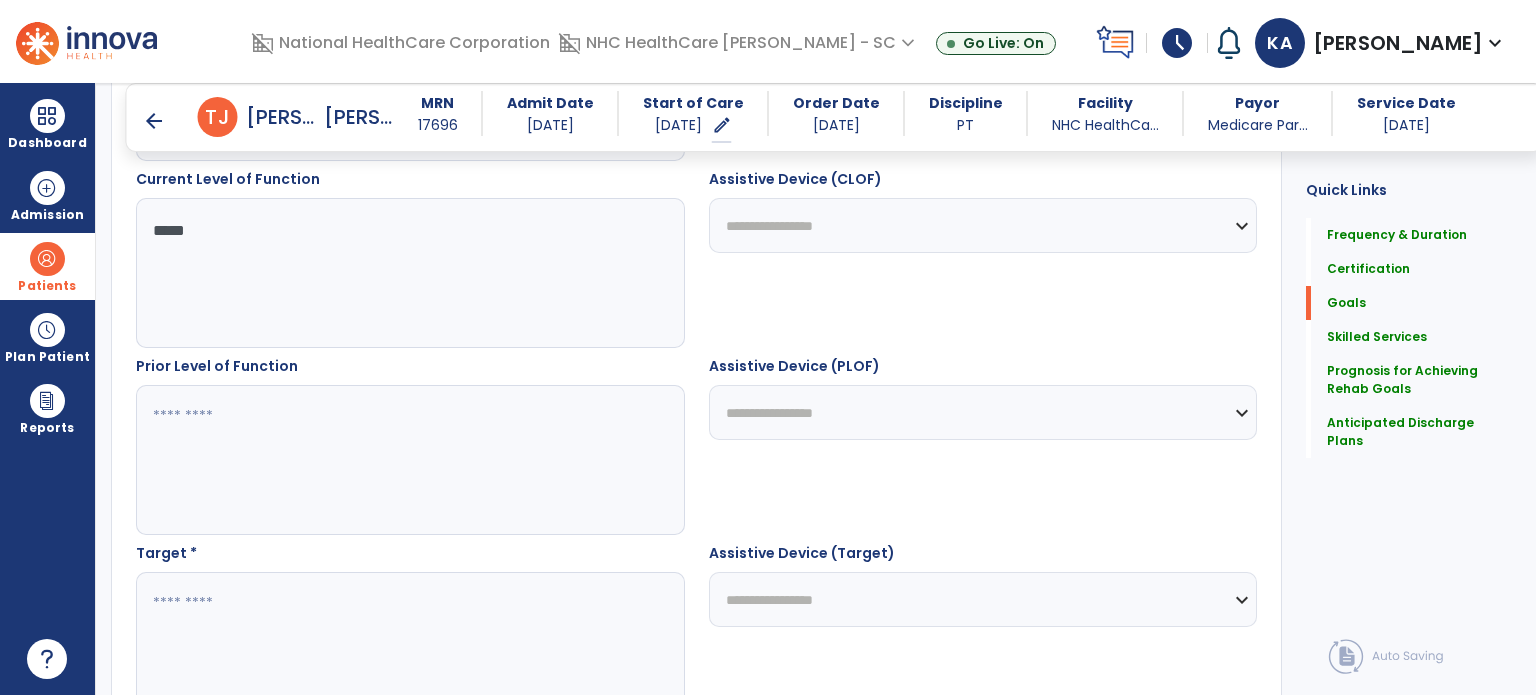 scroll, scrollTop: 832, scrollLeft: 0, axis: vertical 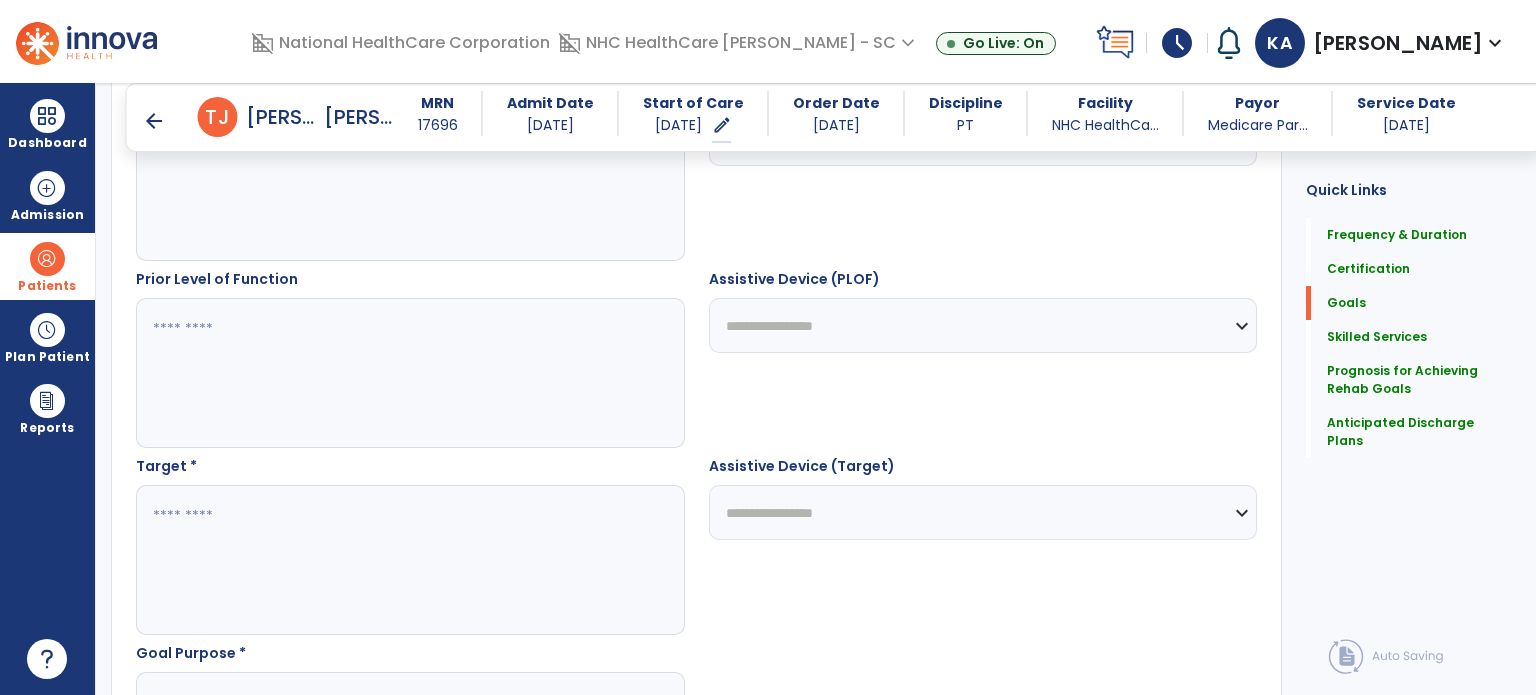 type on "*****" 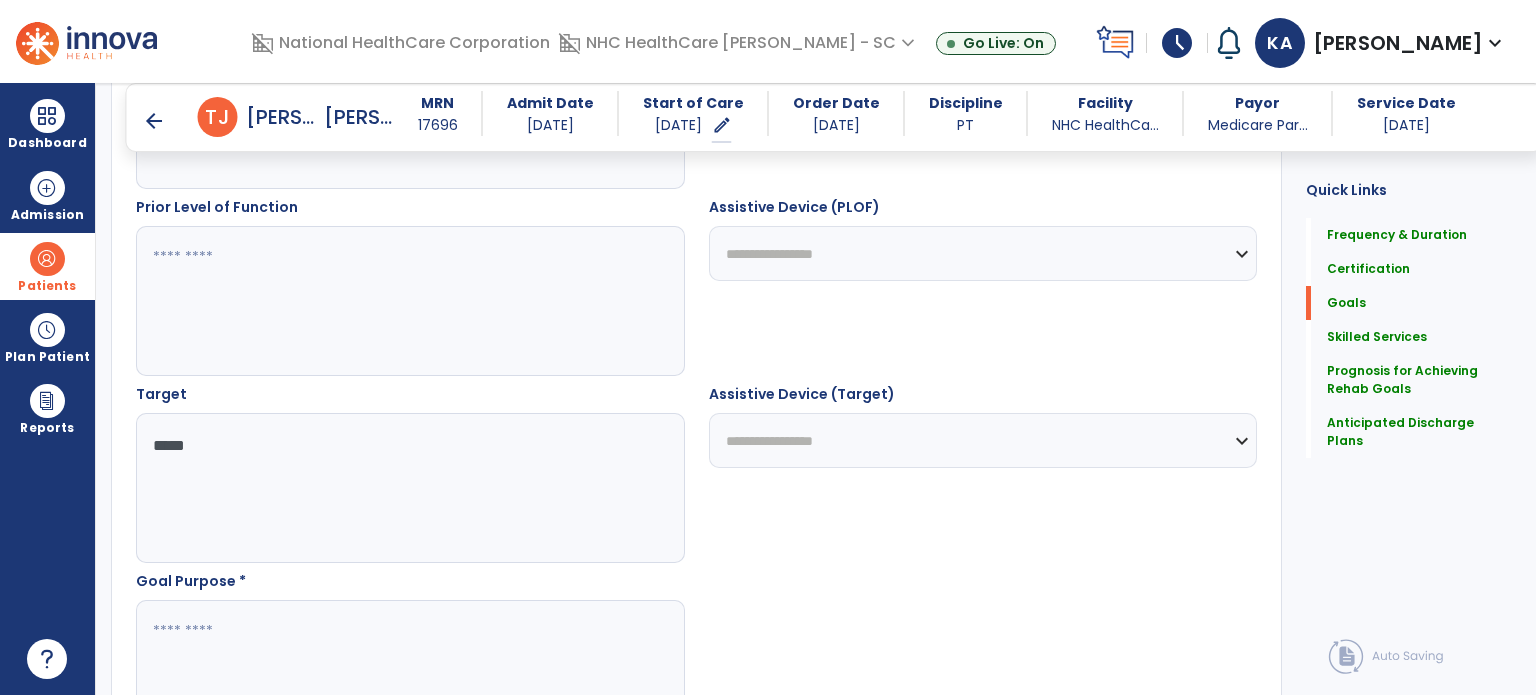scroll, scrollTop: 932, scrollLeft: 0, axis: vertical 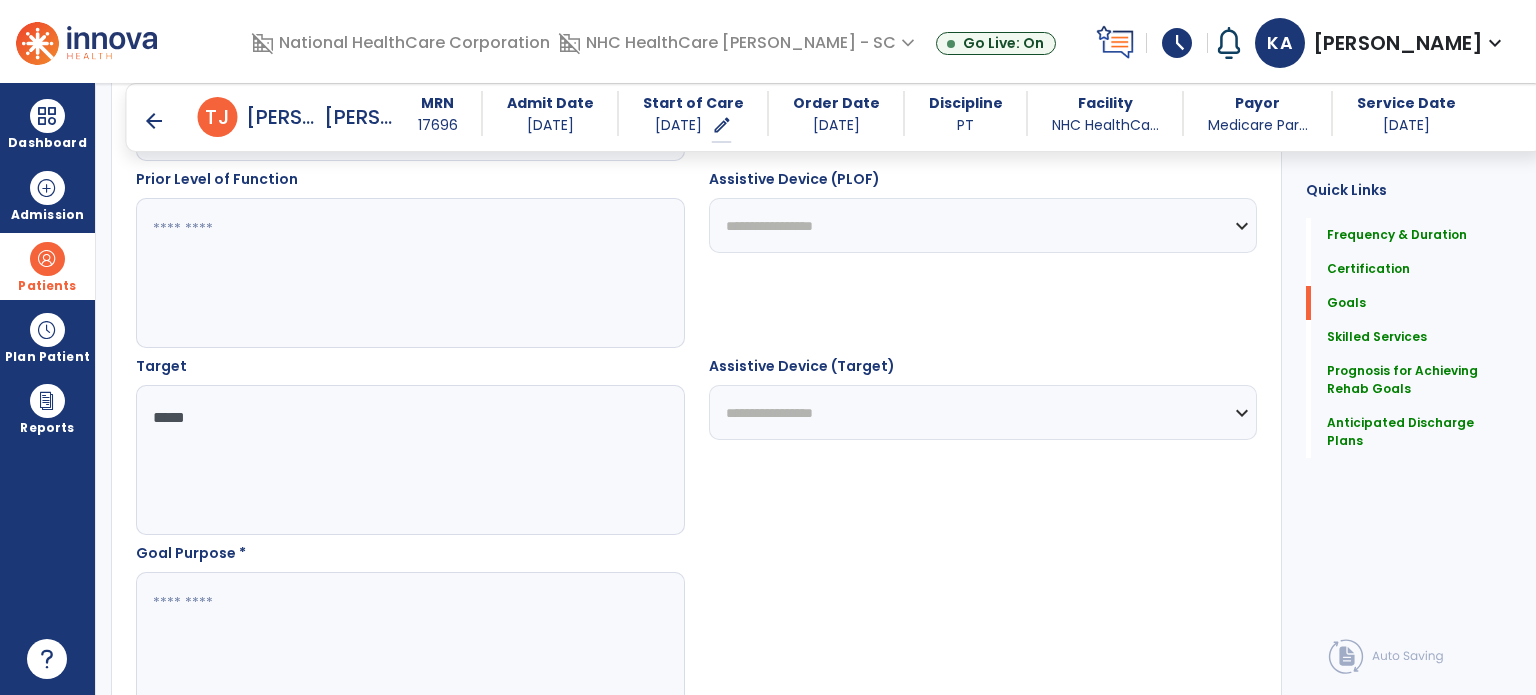 type on "*****" 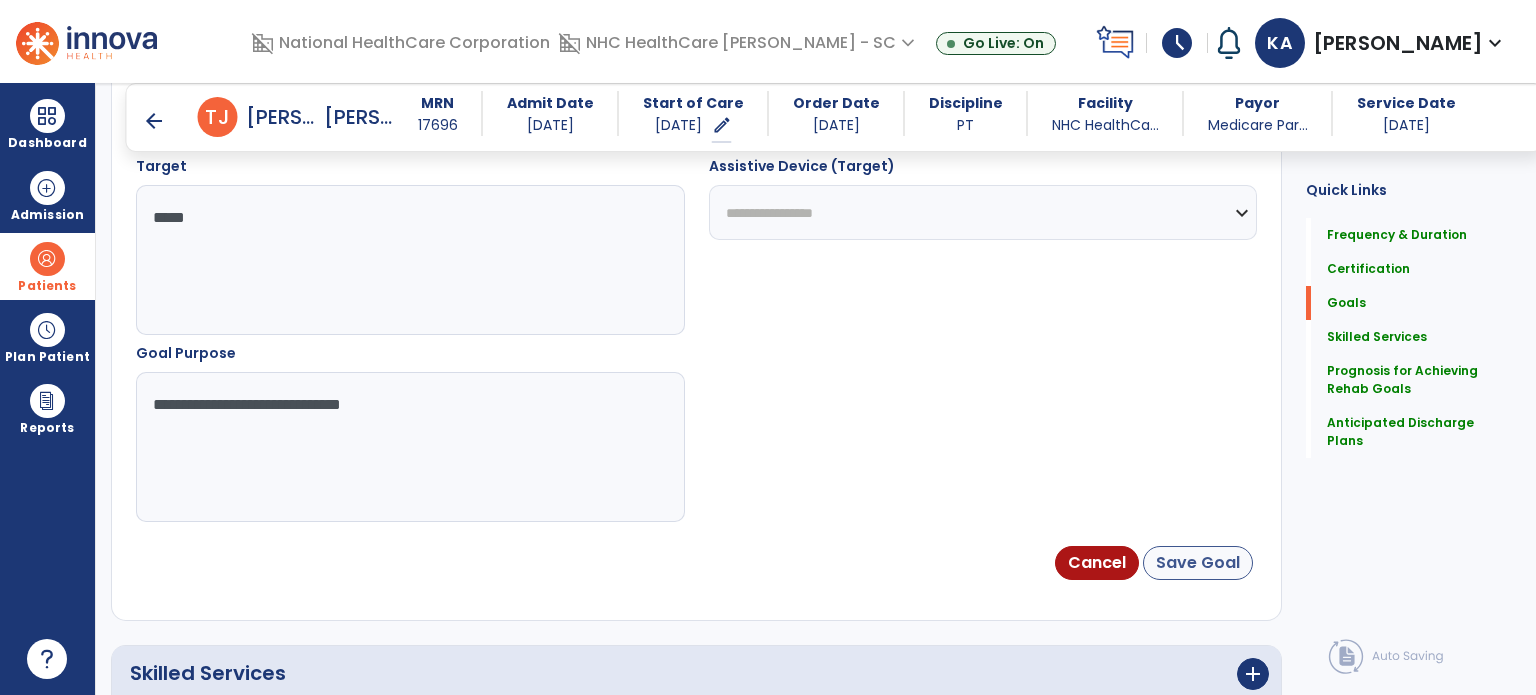 type on "**********" 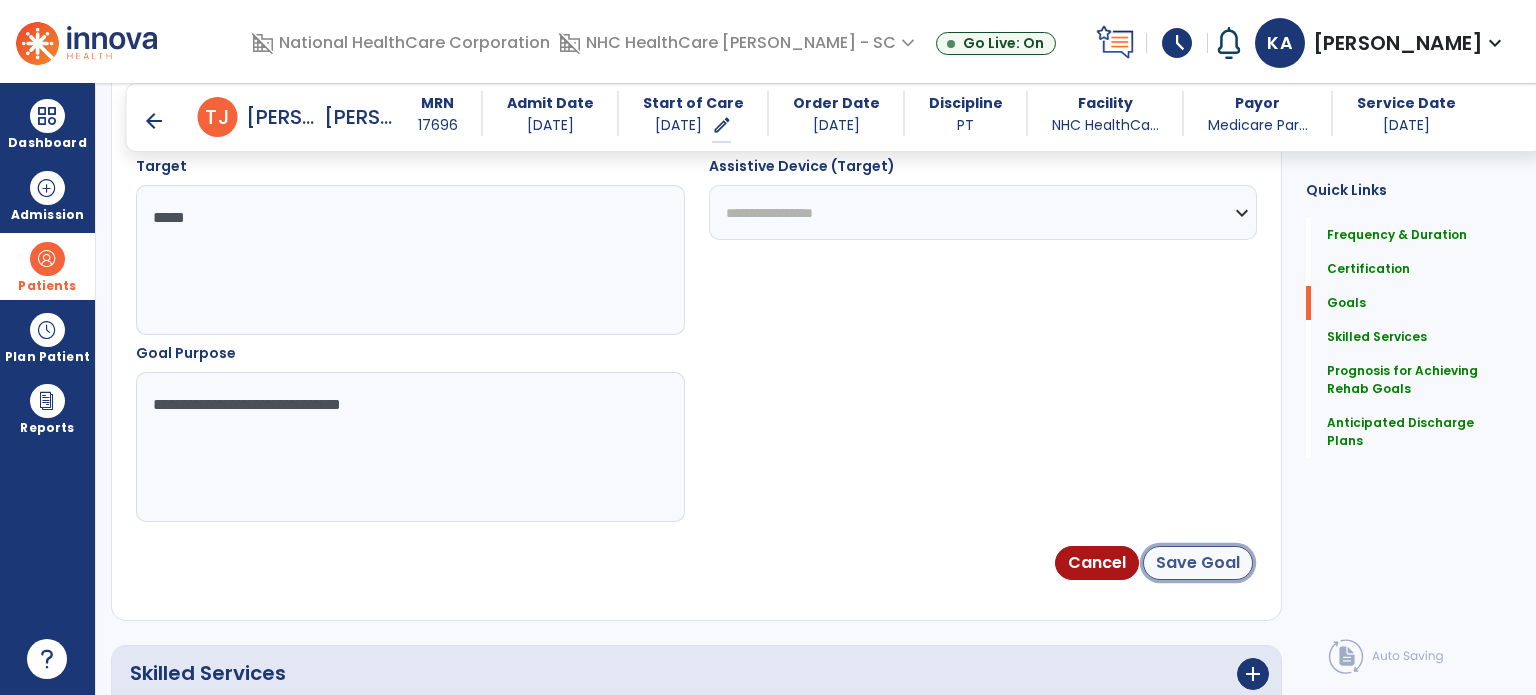 click on "Save Goal" at bounding box center (1198, 563) 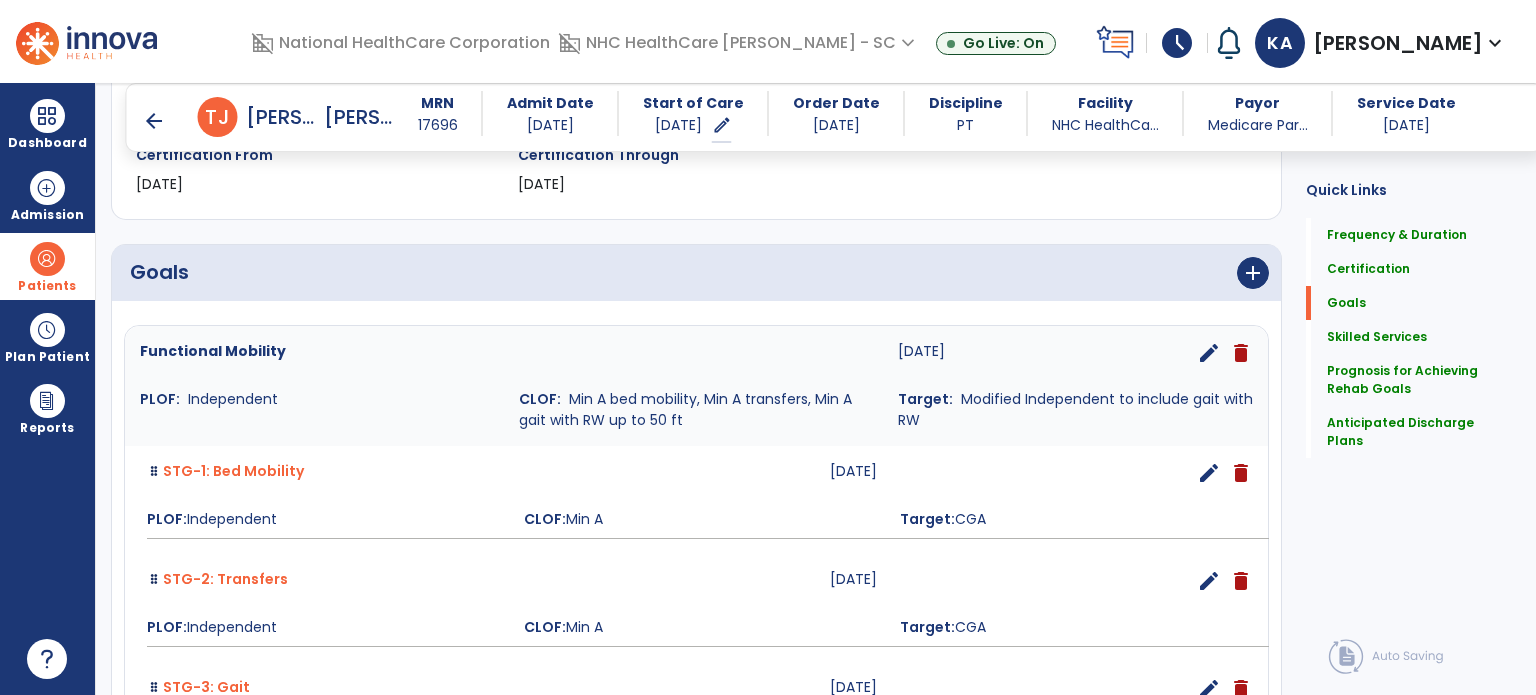 scroll, scrollTop: 256, scrollLeft: 0, axis: vertical 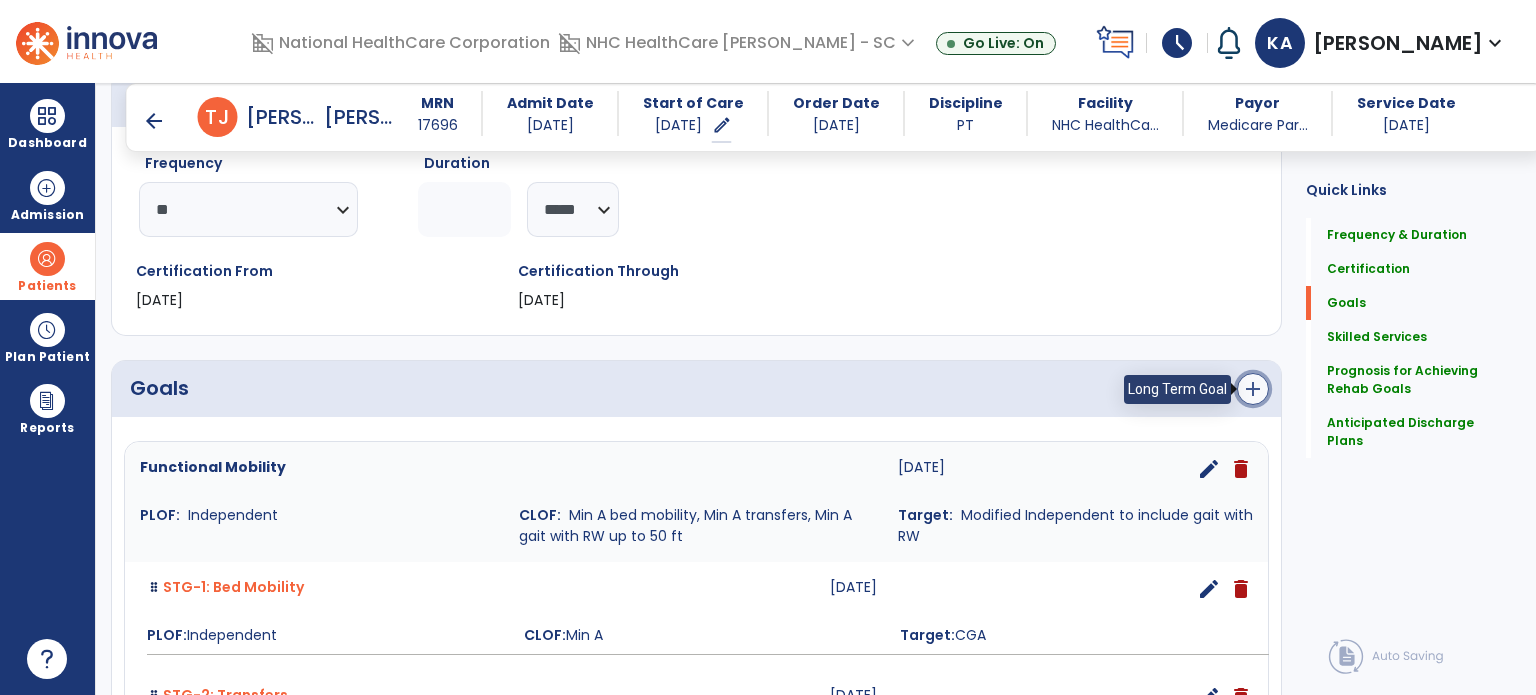 click on "add" at bounding box center [1253, 389] 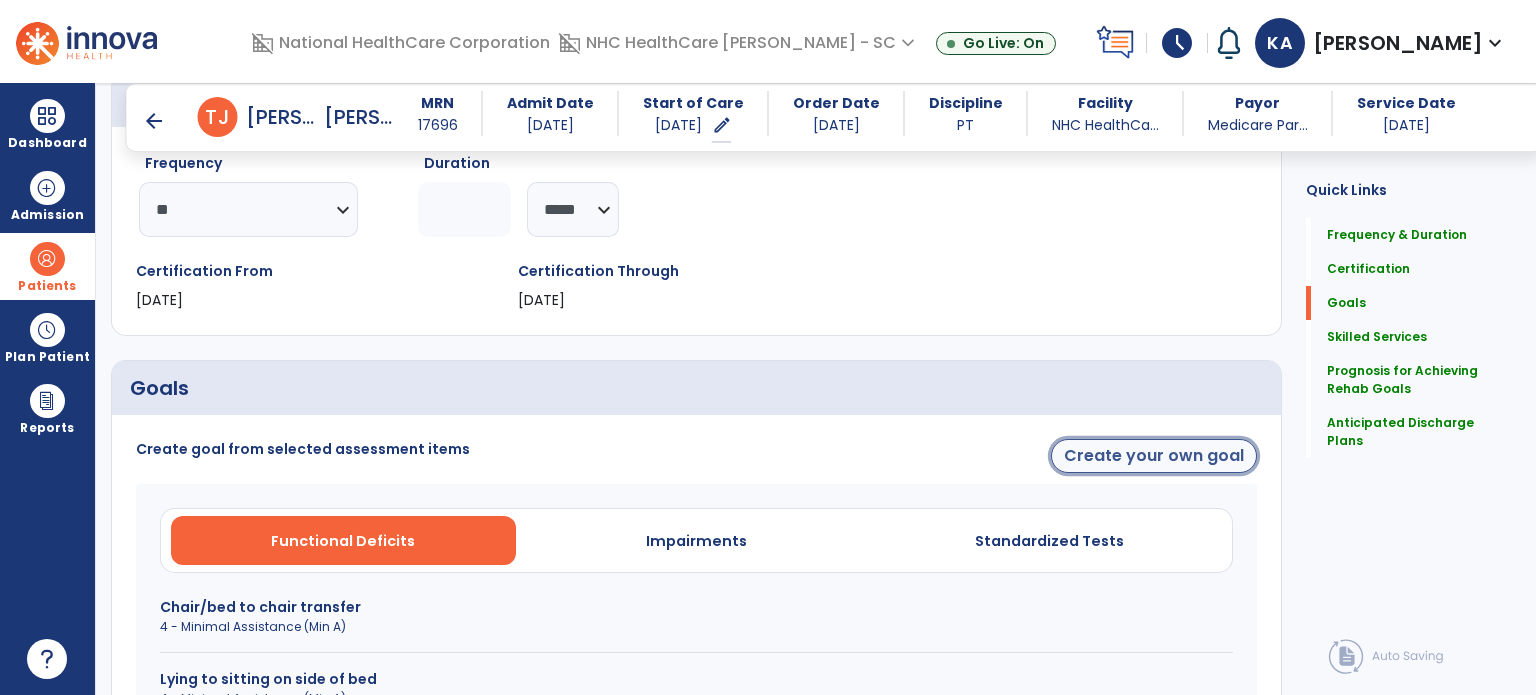 click on "Create your own goal" at bounding box center [1154, 456] 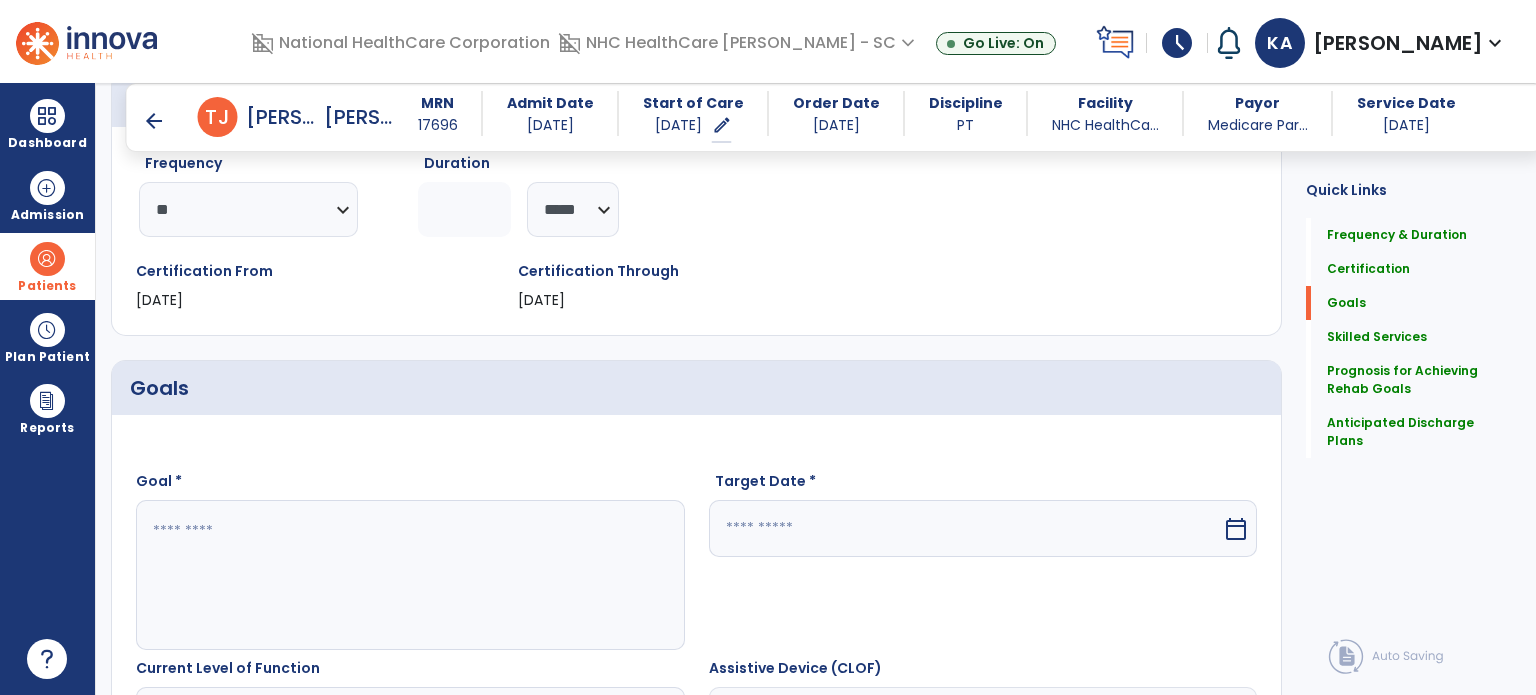 drag, startPoint x: 392, startPoint y: 548, endPoint x: 415, endPoint y: 519, distance: 37.01351 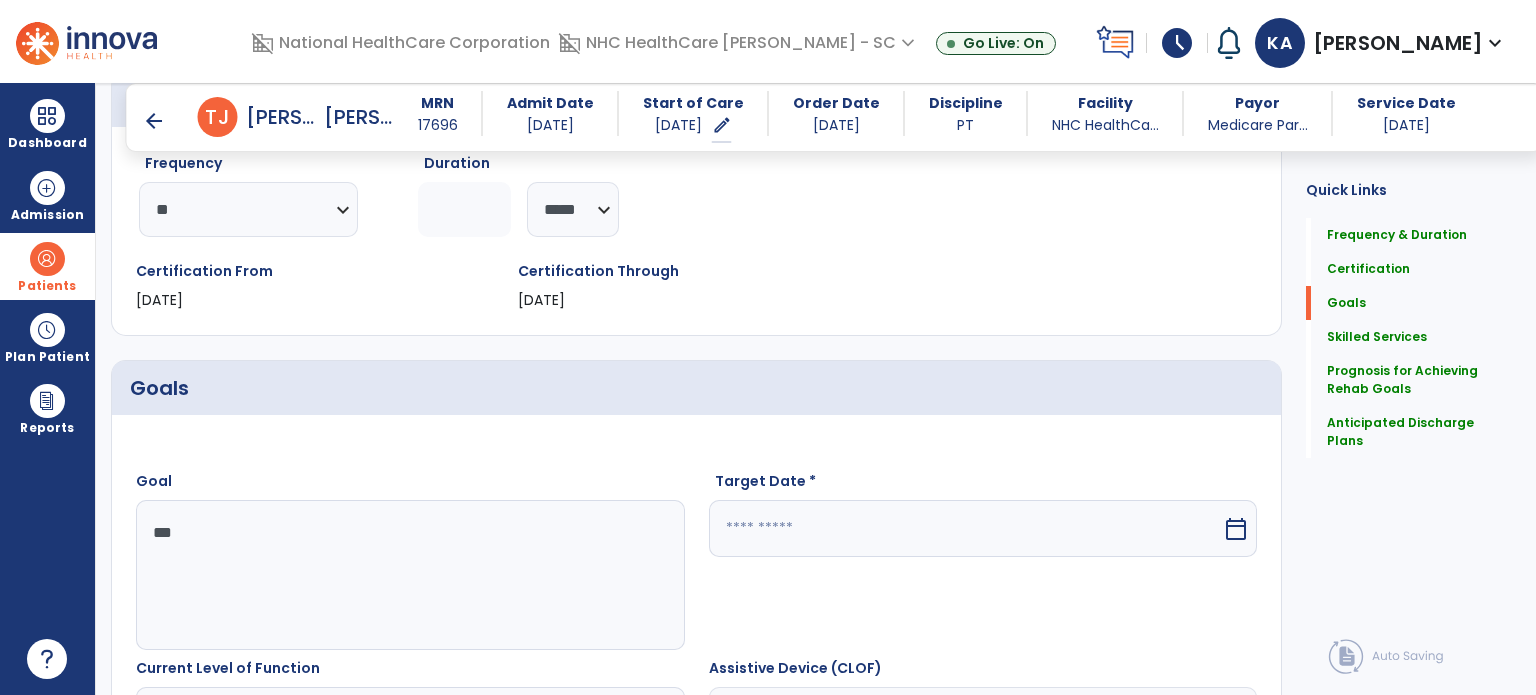 type on "***" 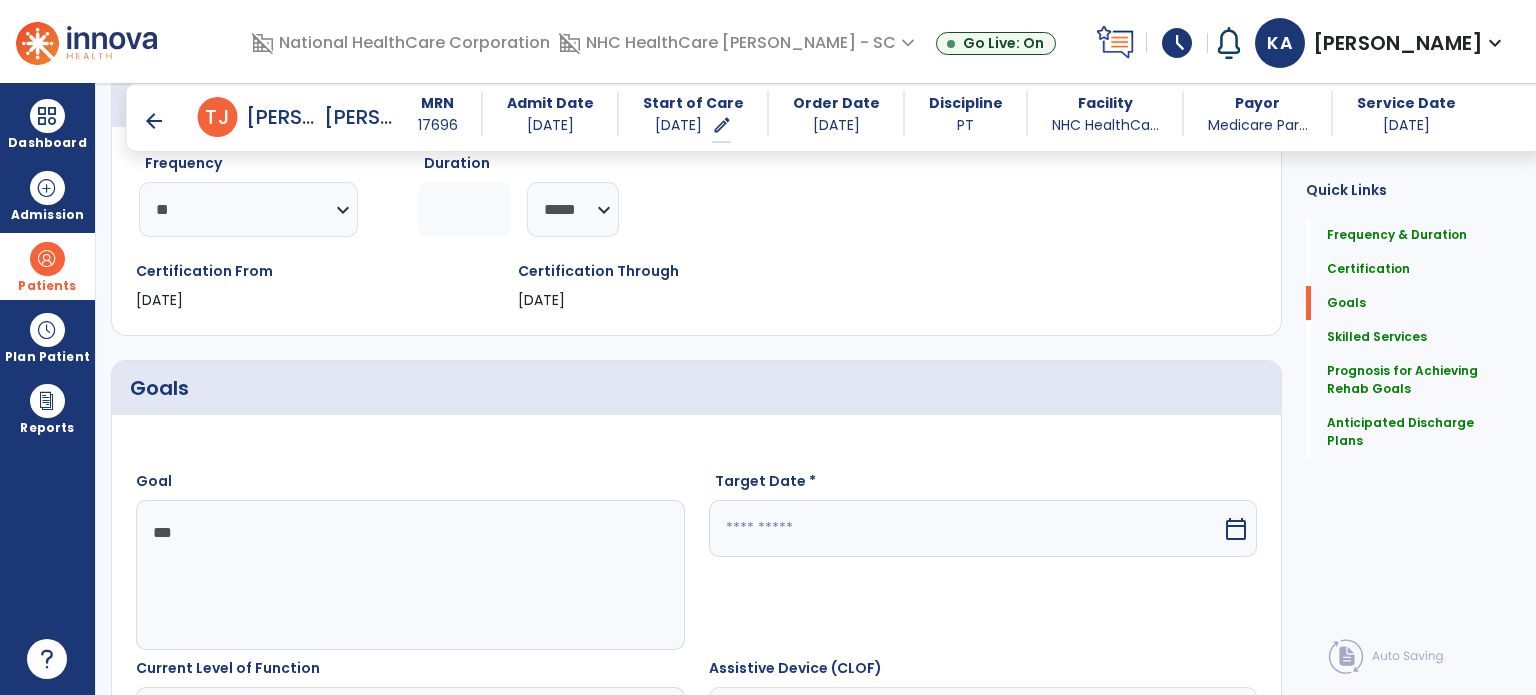 click on "calendar_today" at bounding box center (1236, 529) 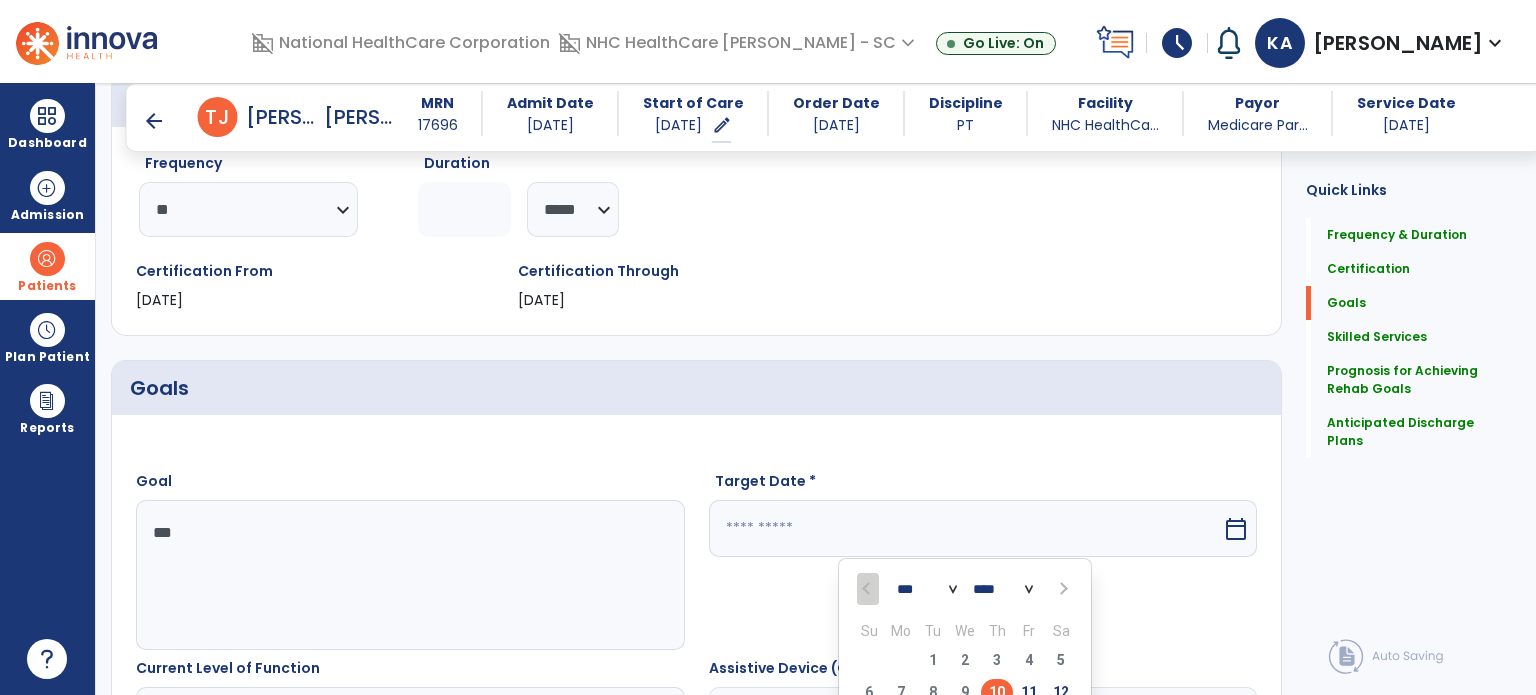 scroll, scrollTop: 272, scrollLeft: 0, axis: vertical 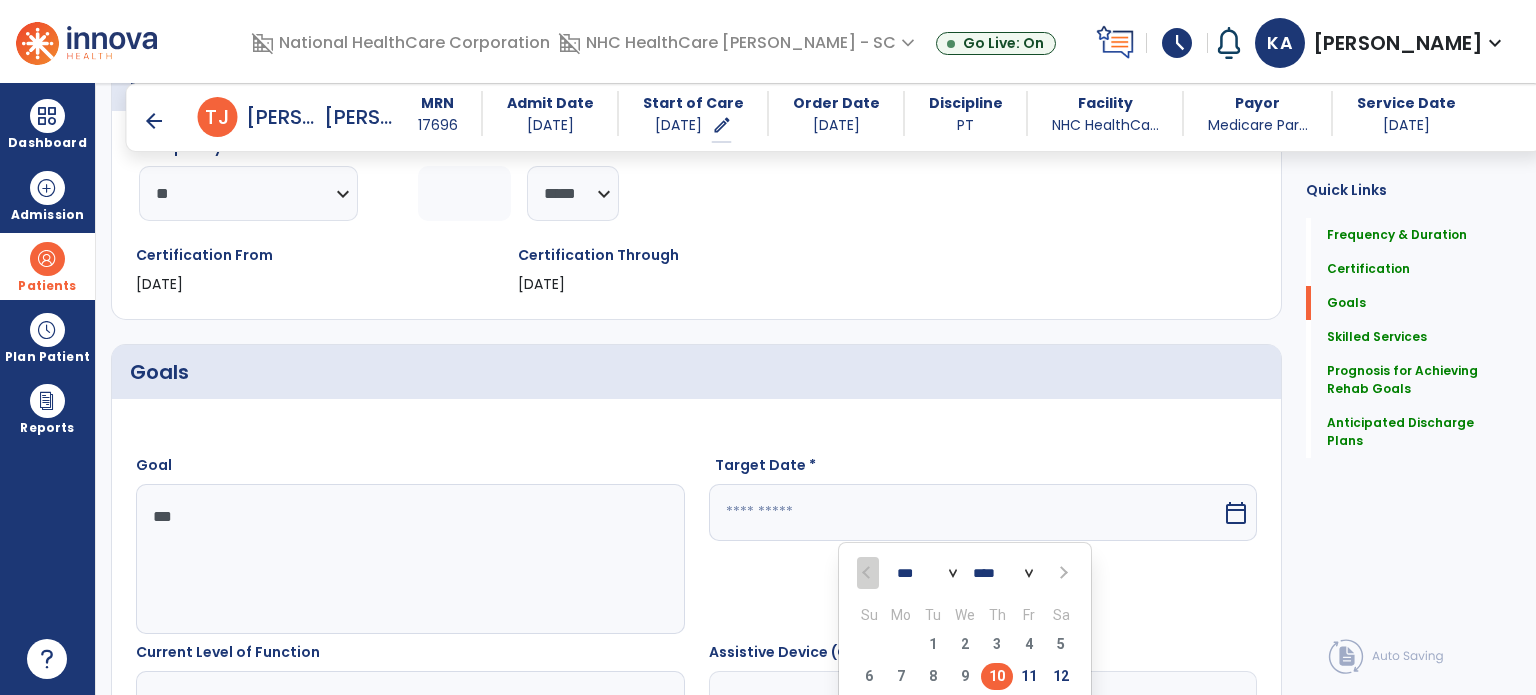 click at bounding box center (1062, 573) 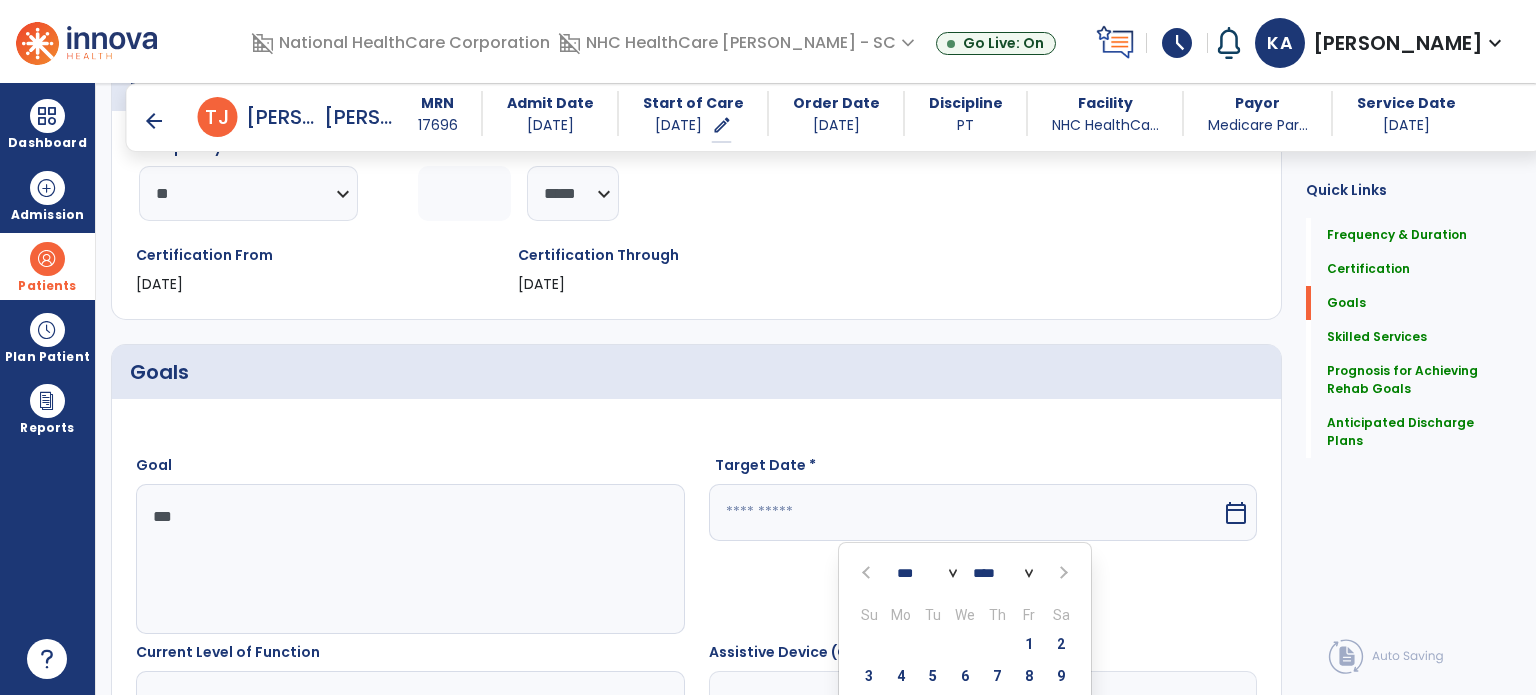 click at bounding box center (1062, 573) 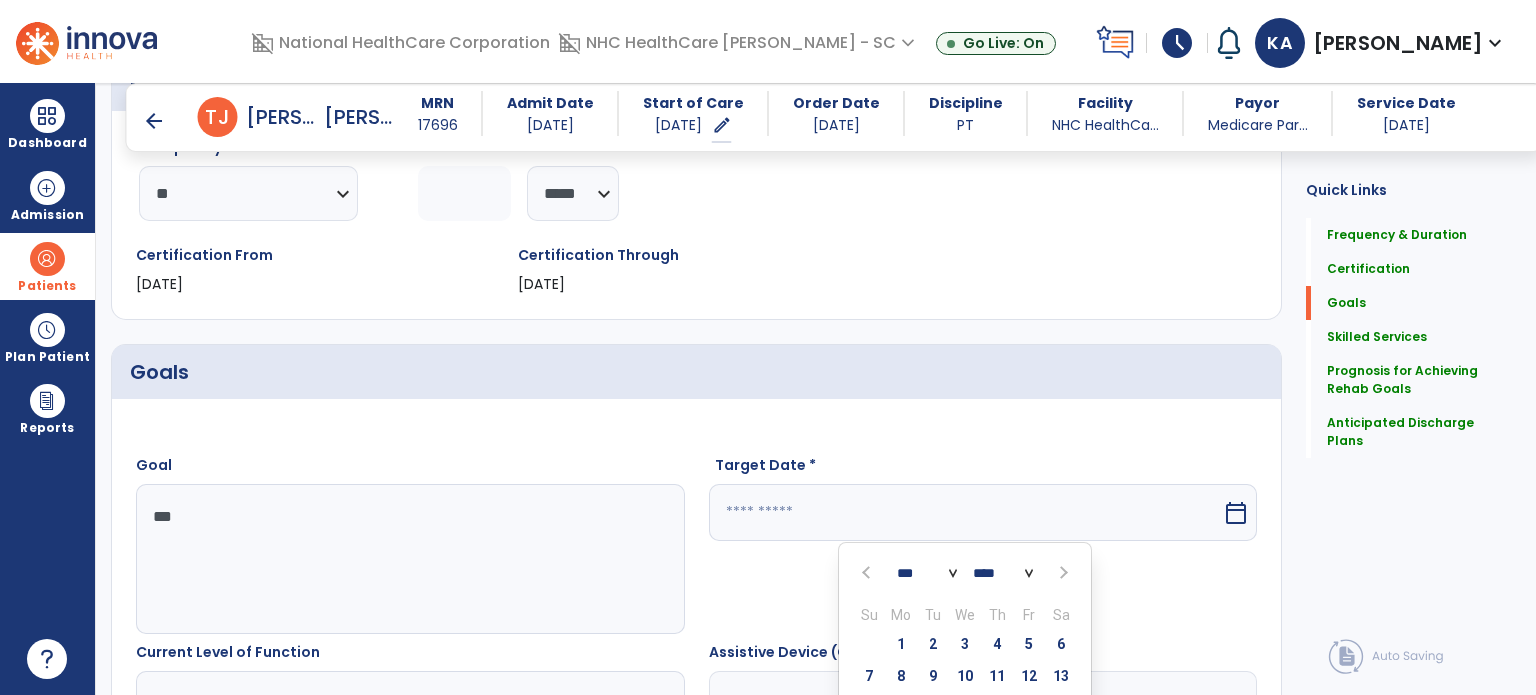 click at bounding box center (1062, 573) 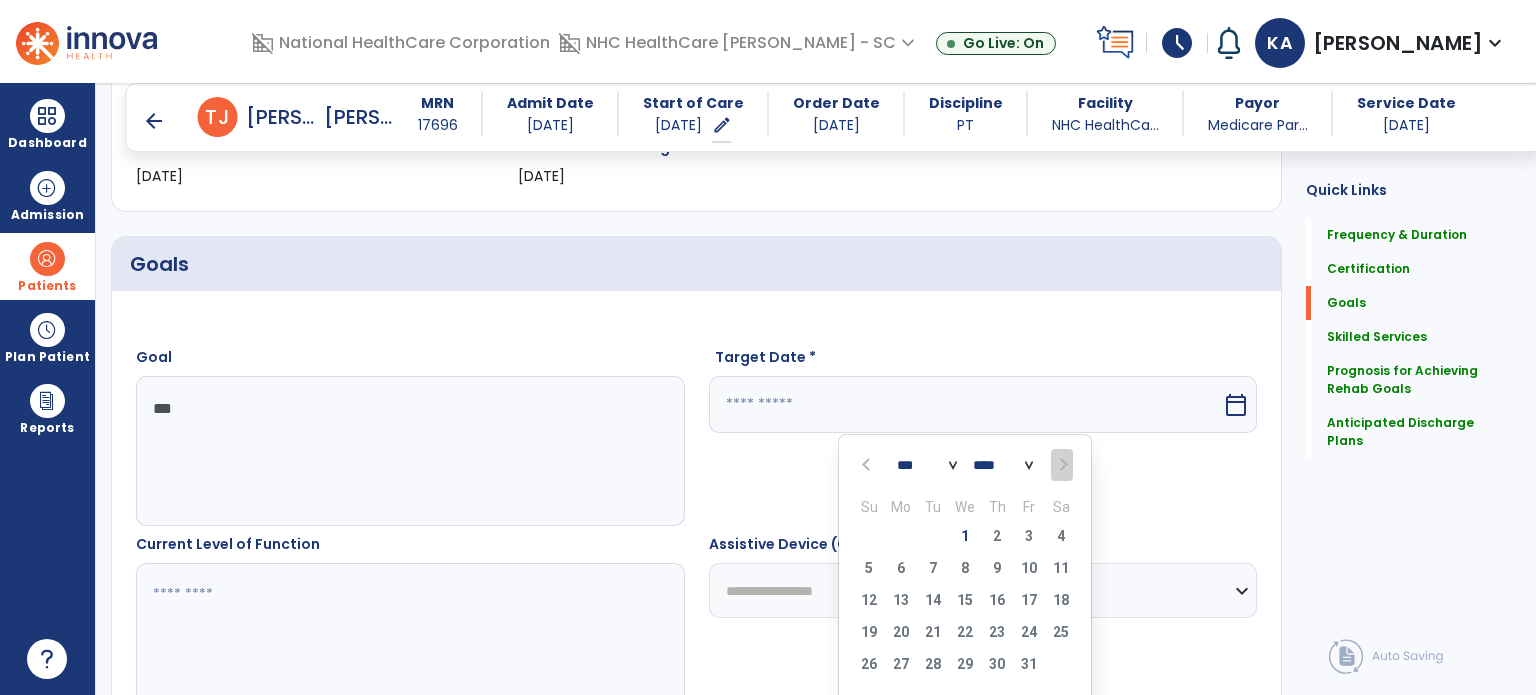 scroll, scrollTop: 472, scrollLeft: 0, axis: vertical 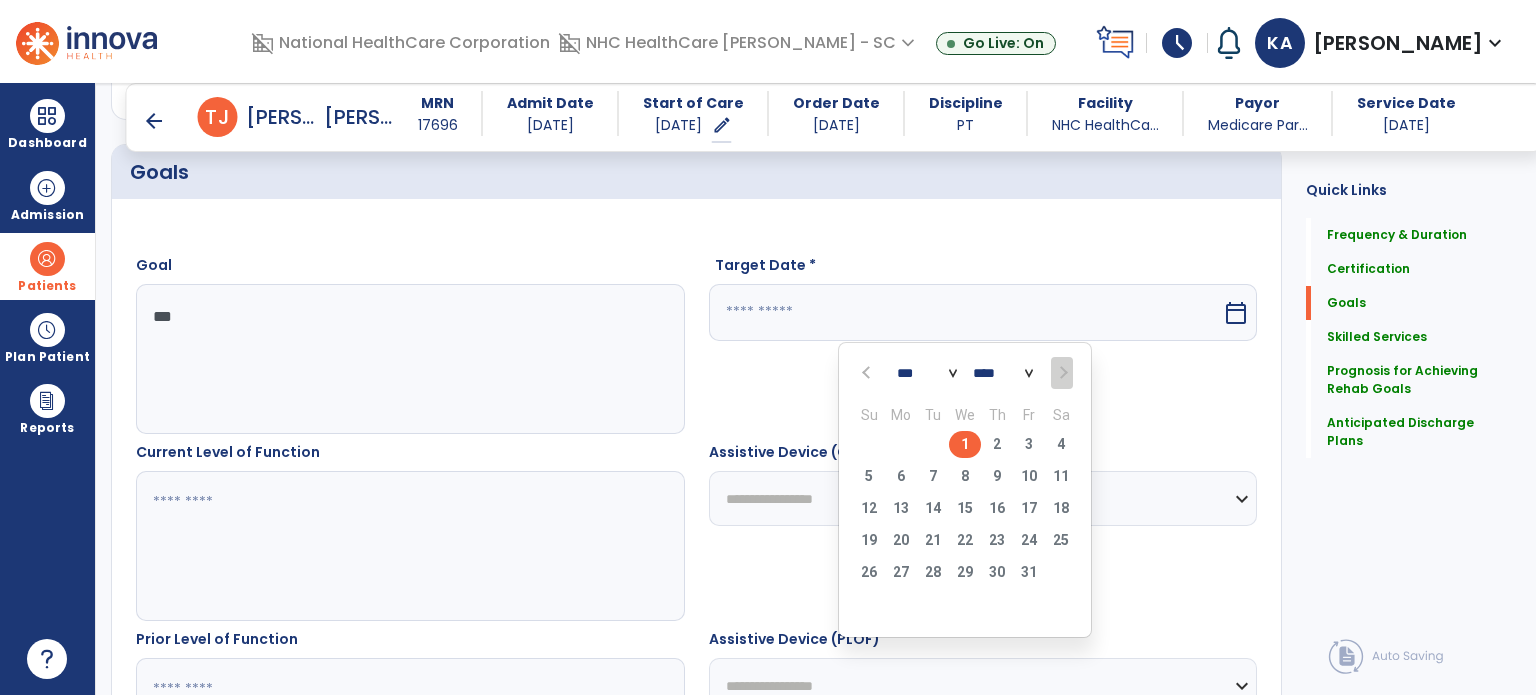 drag, startPoint x: 965, startPoint y: 443, endPoint x: 980, endPoint y: 447, distance: 15.524175 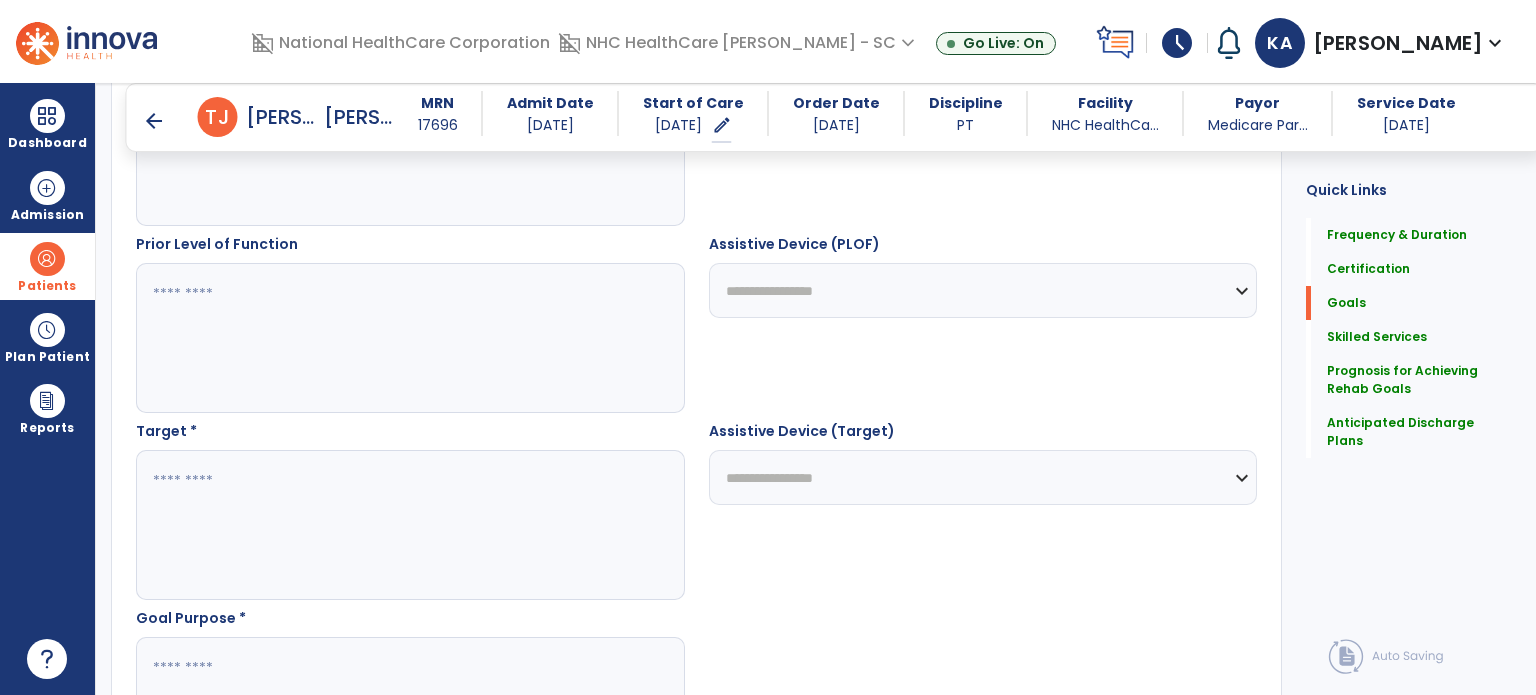 scroll, scrollTop: 872, scrollLeft: 0, axis: vertical 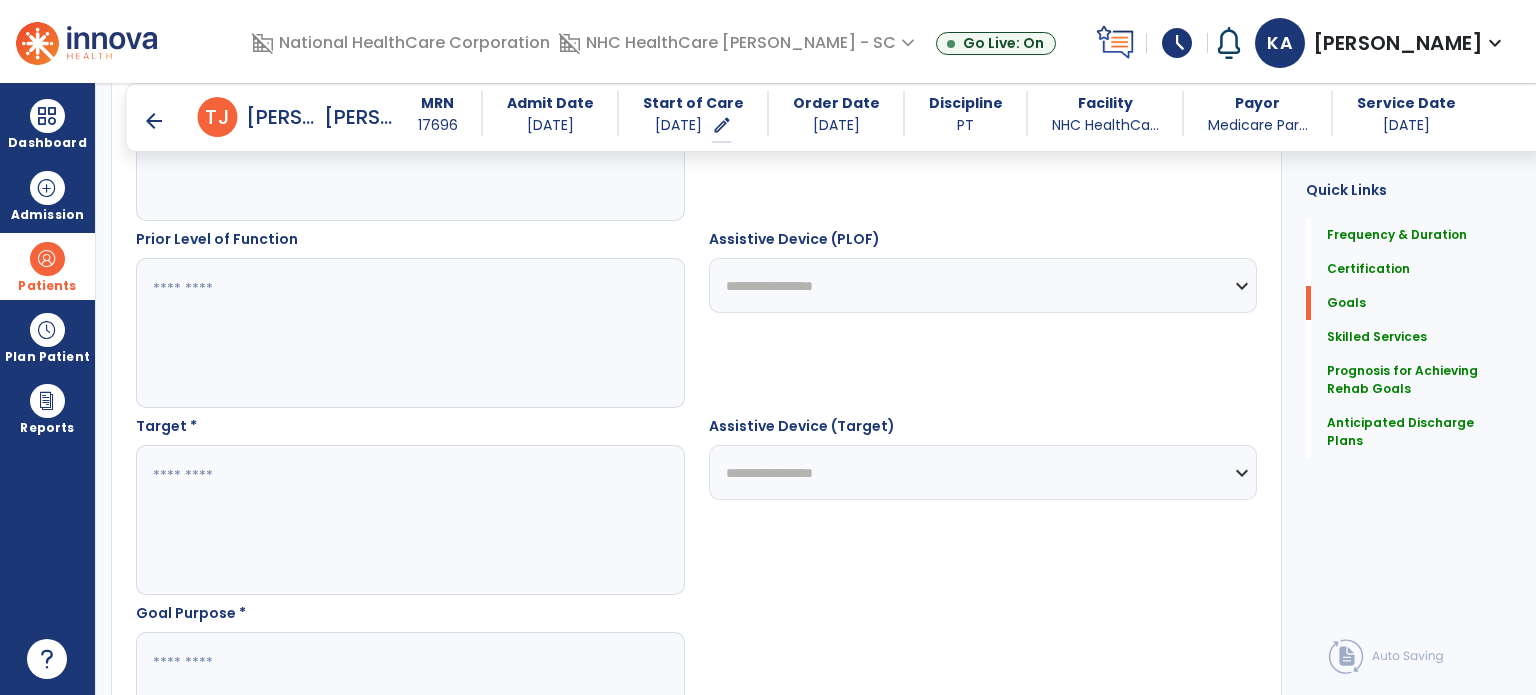 click at bounding box center (409, 520) 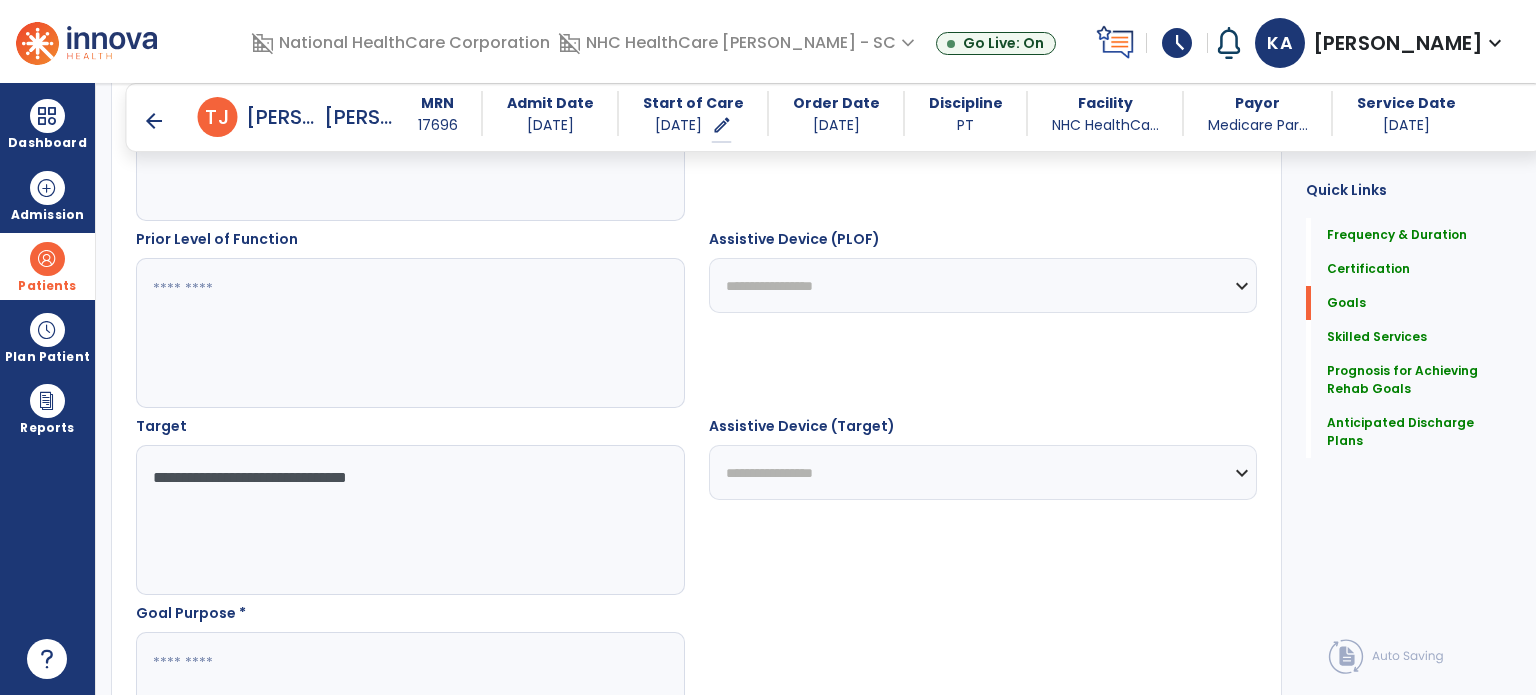 type on "**********" 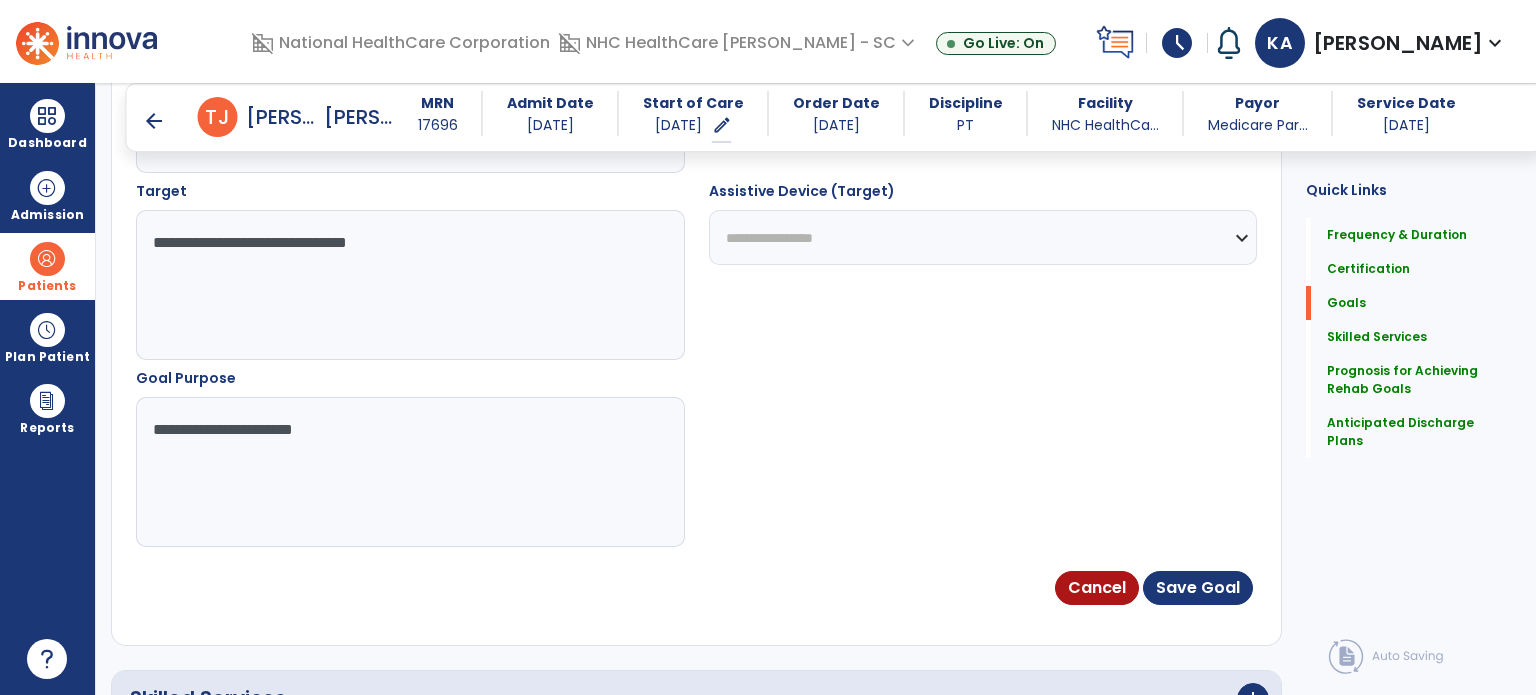 scroll, scrollTop: 1172, scrollLeft: 0, axis: vertical 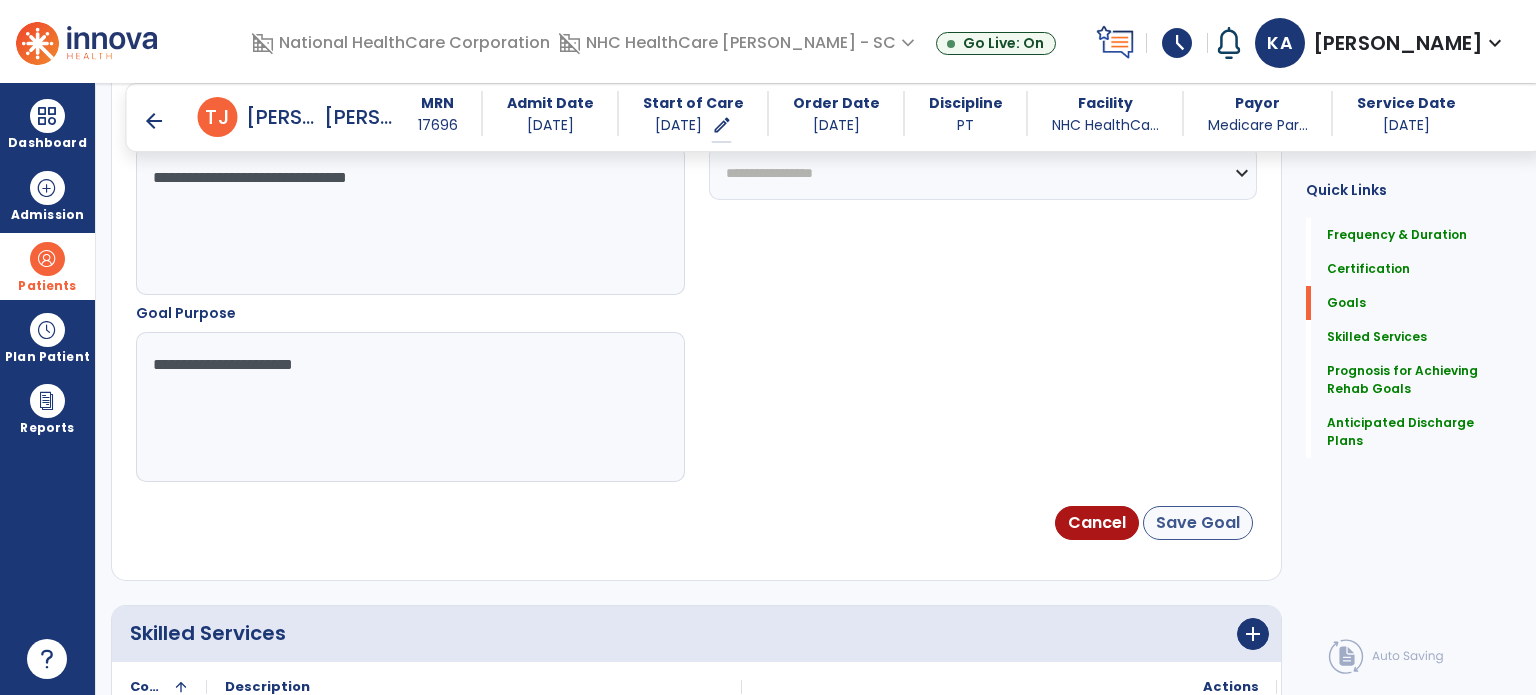 type on "**********" 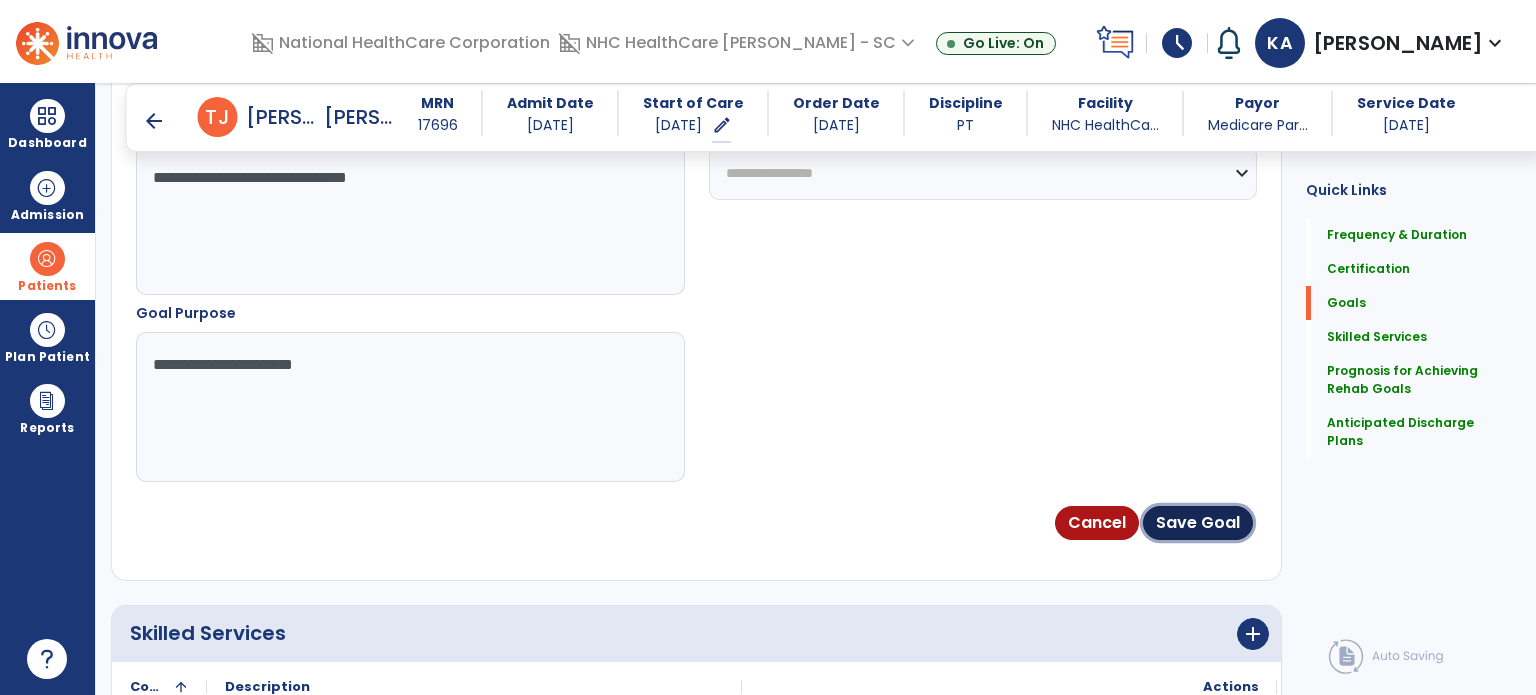 click on "Save Goal" at bounding box center (1198, 523) 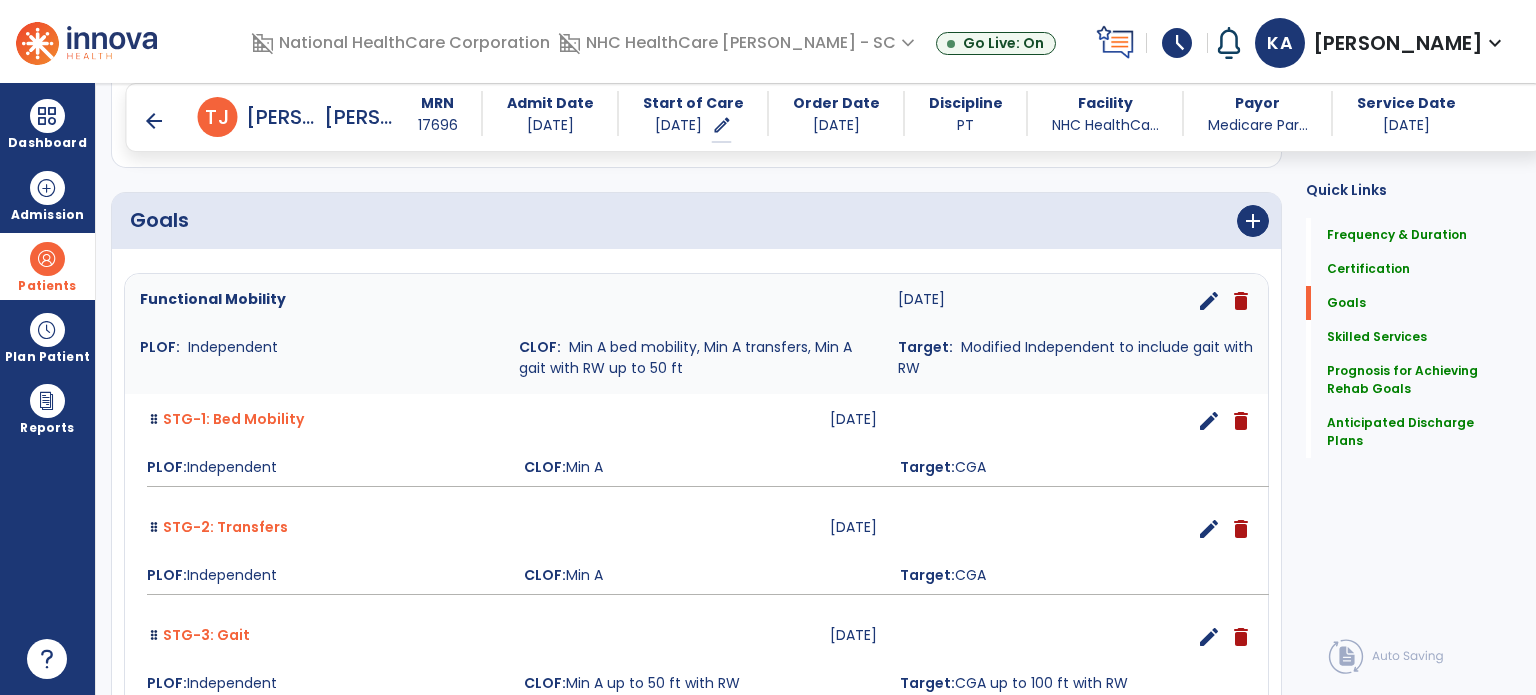 scroll, scrollTop: 196, scrollLeft: 0, axis: vertical 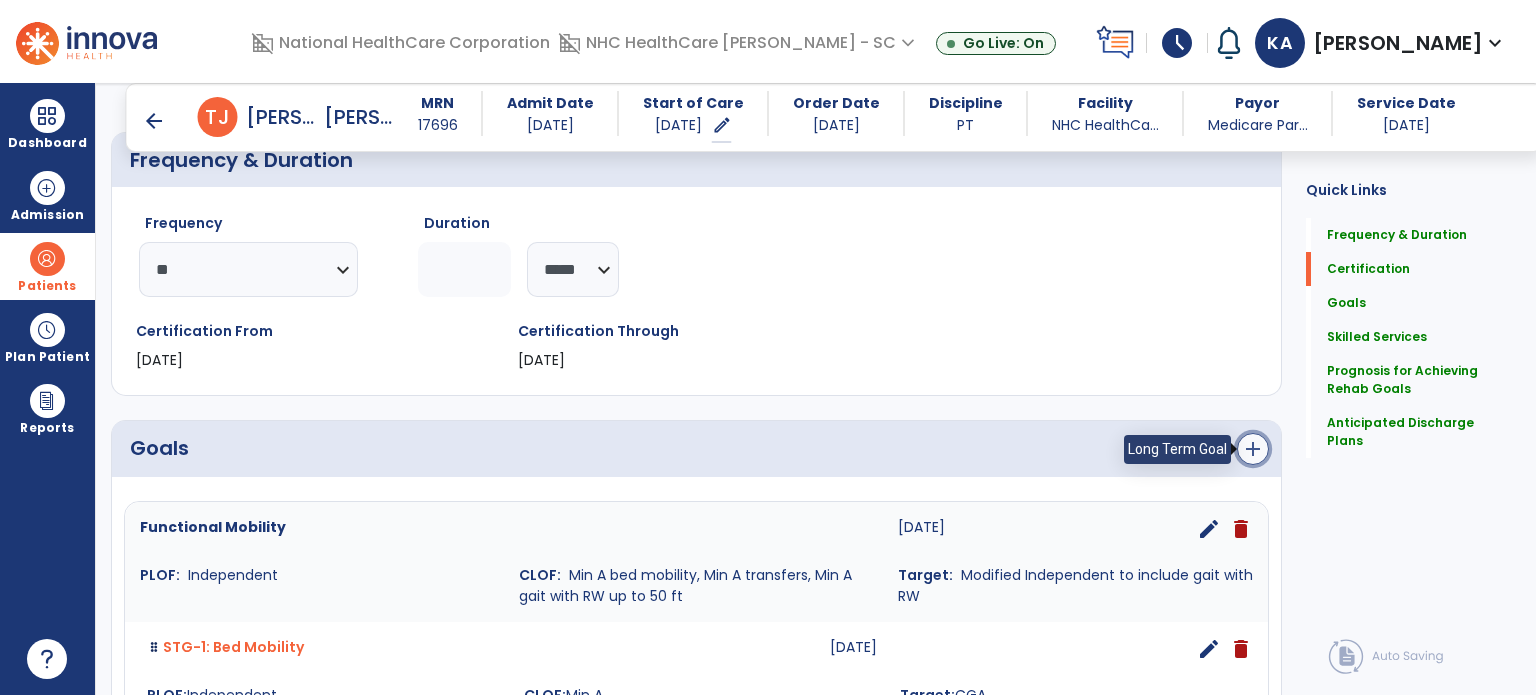 click on "add" at bounding box center (1253, 449) 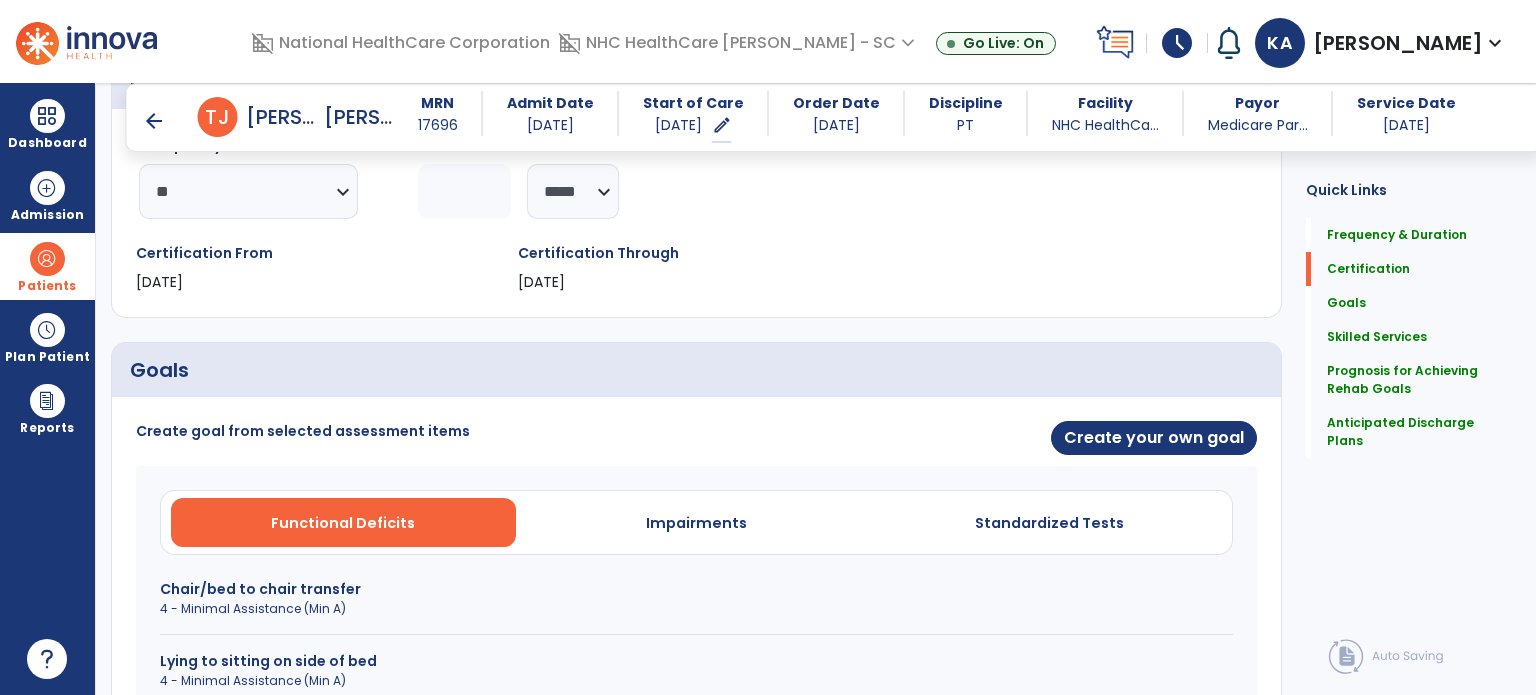 scroll, scrollTop: 396, scrollLeft: 0, axis: vertical 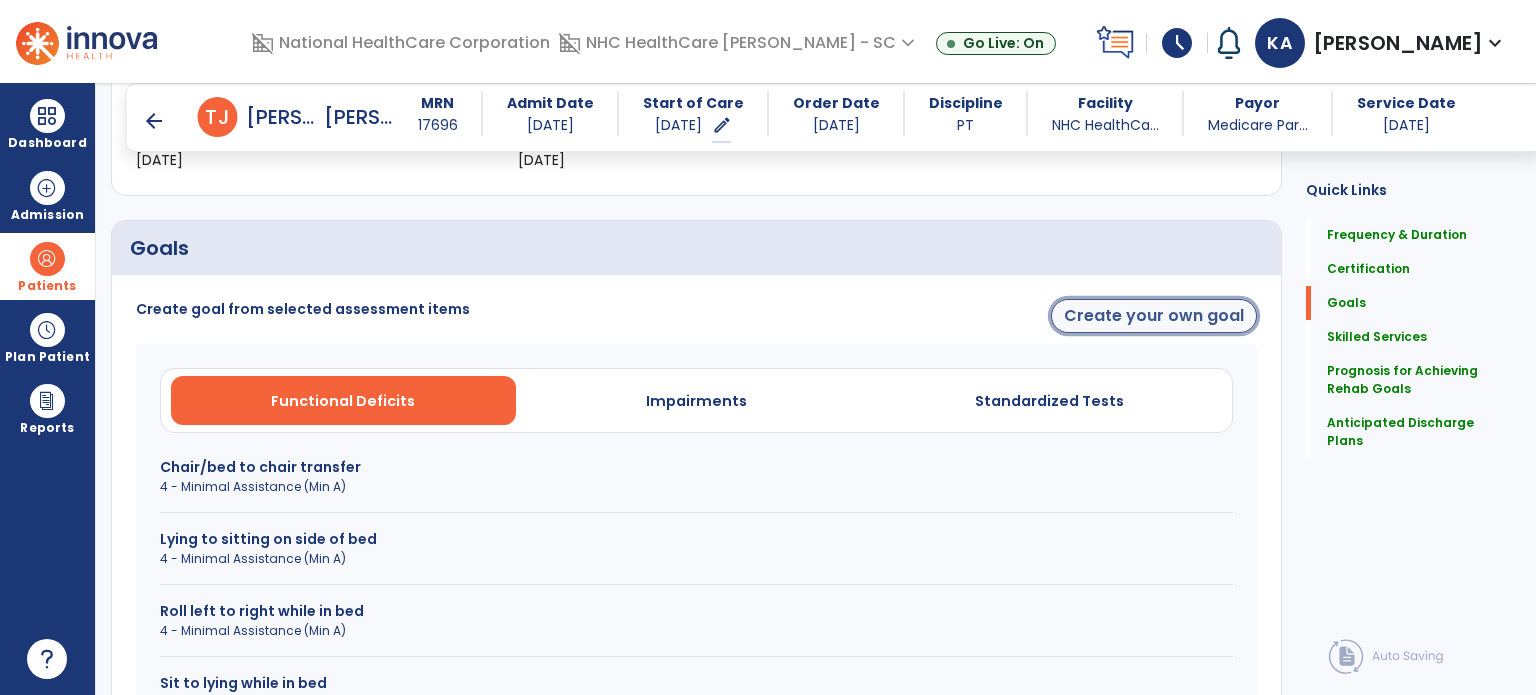 click on "Create your own goal" at bounding box center [1154, 316] 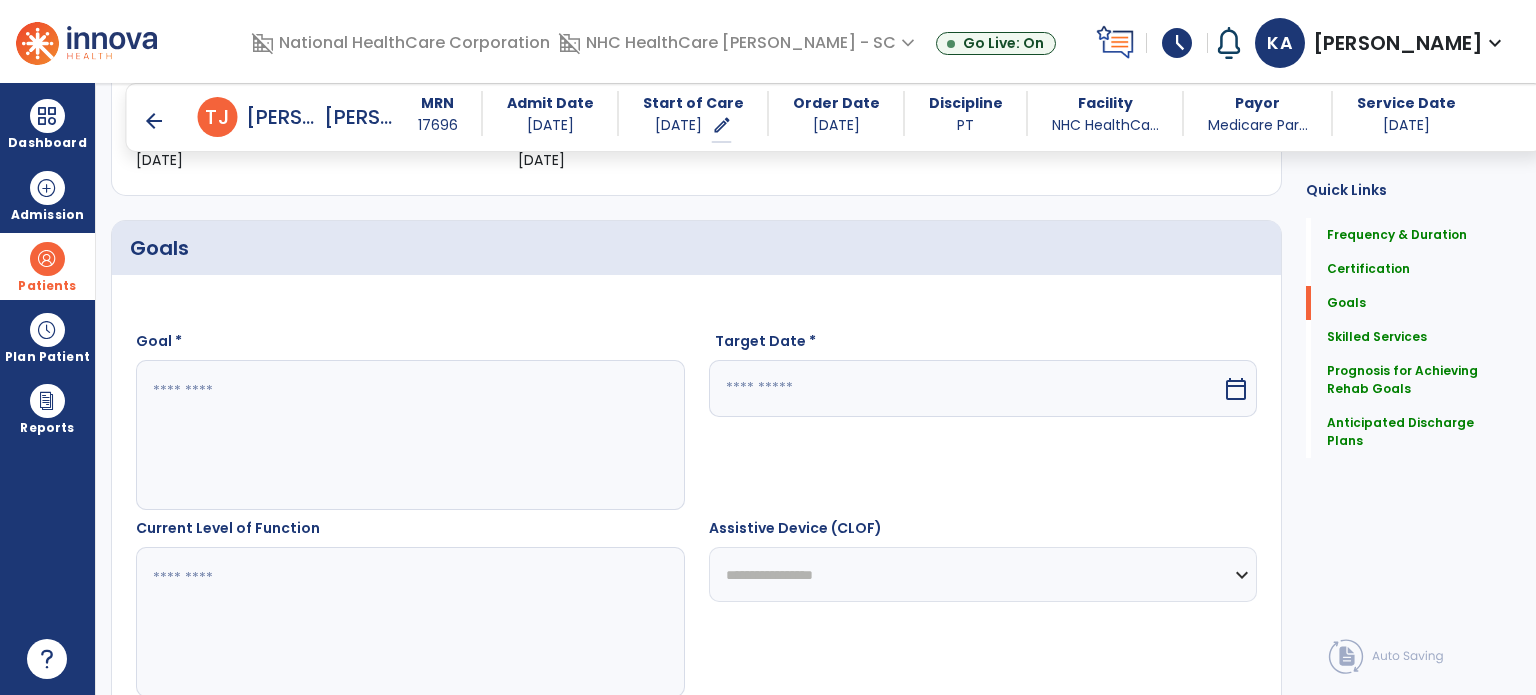drag, startPoint x: 377, startPoint y: 467, endPoint x: 387, endPoint y: 456, distance: 14.866069 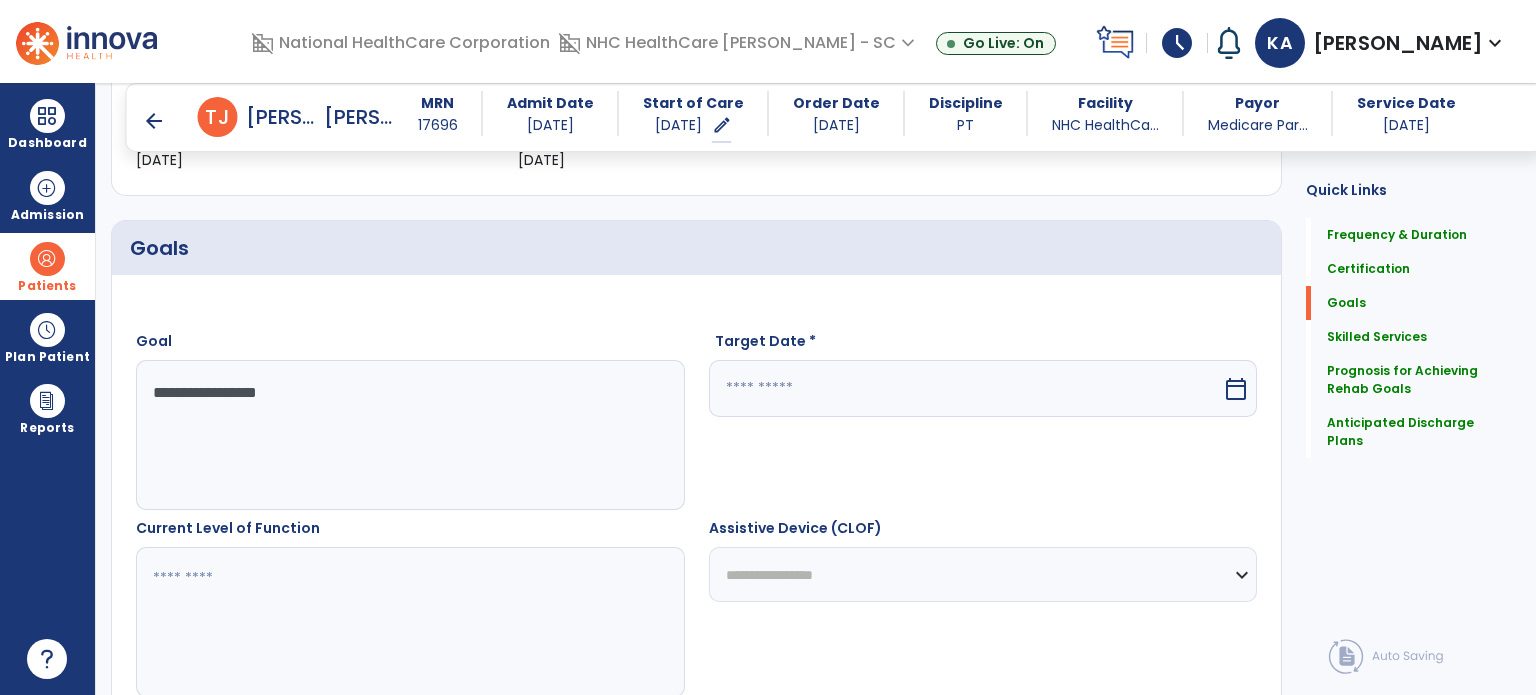 type on "**********" 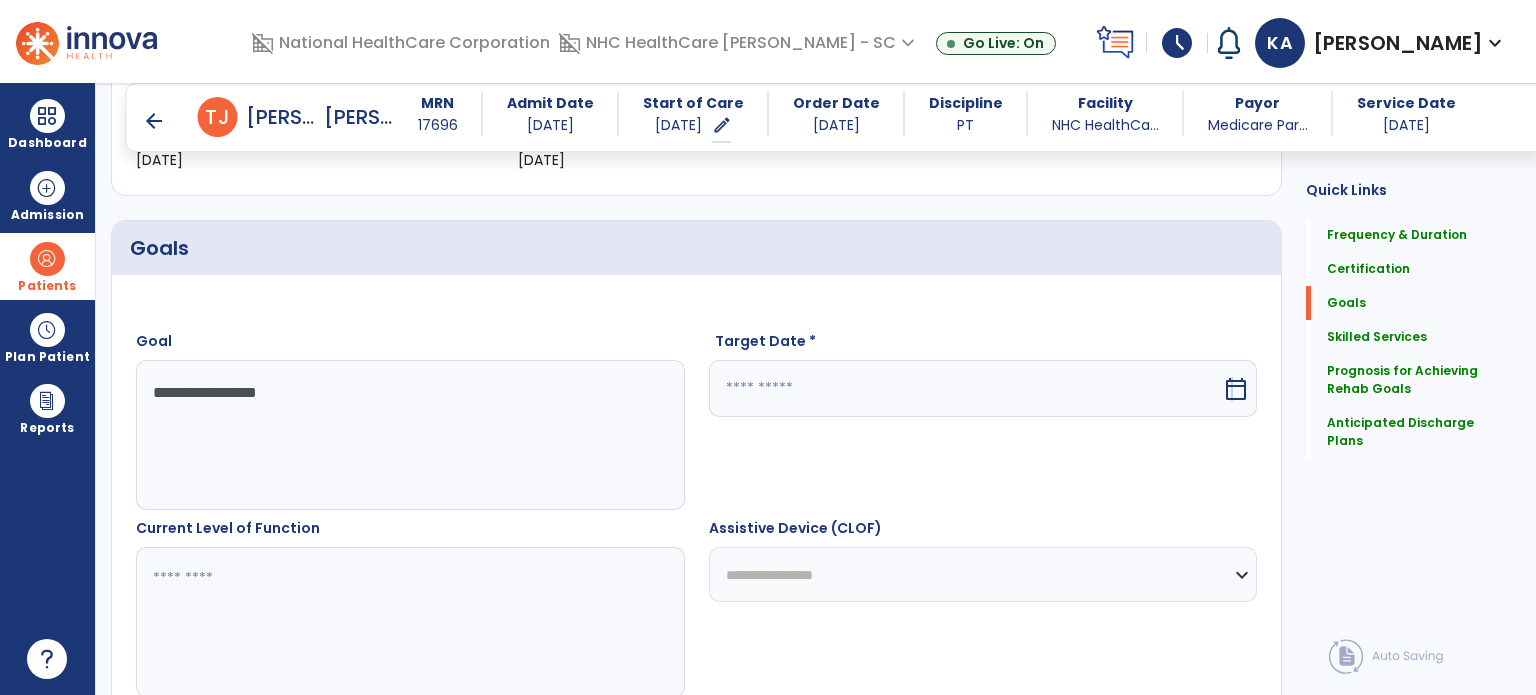 click on "calendar_today" at bounding box center [1236, 389] 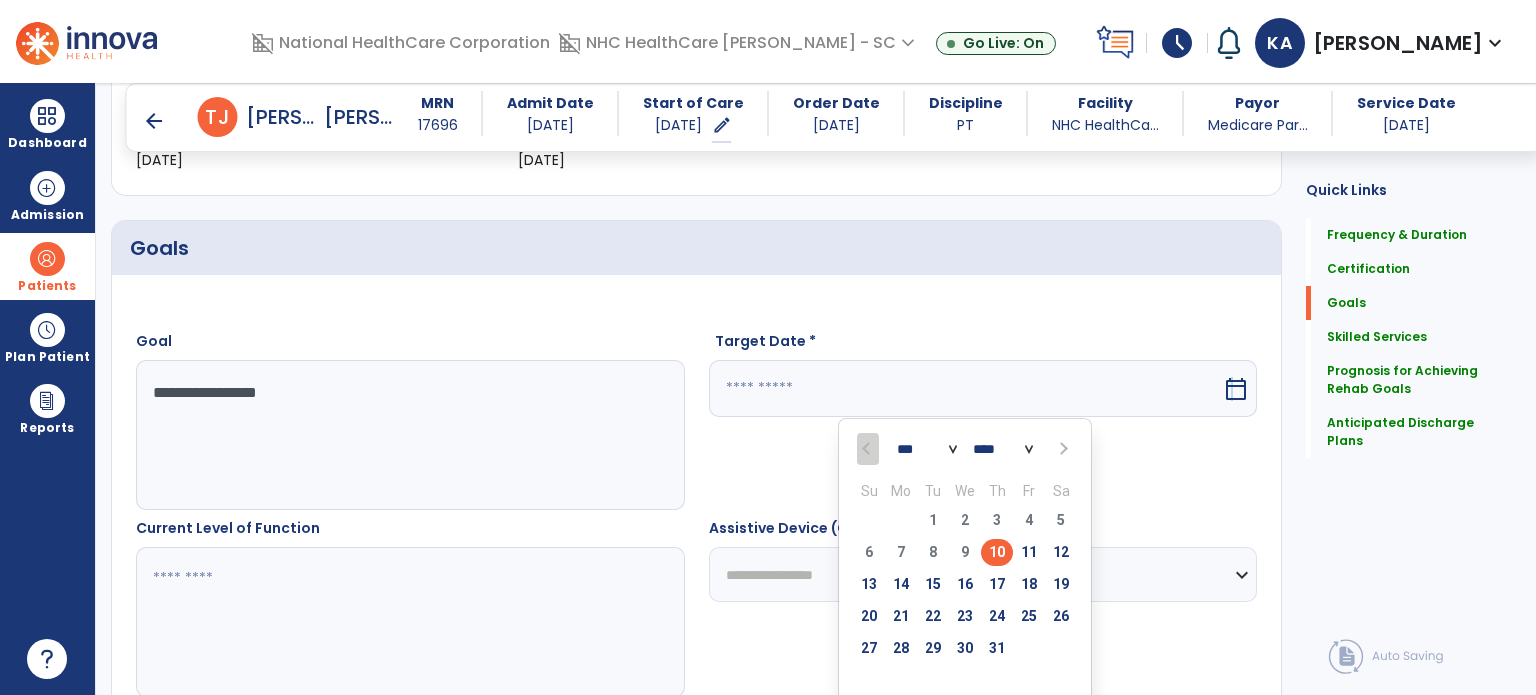 click at bounding box center (1061, 449) 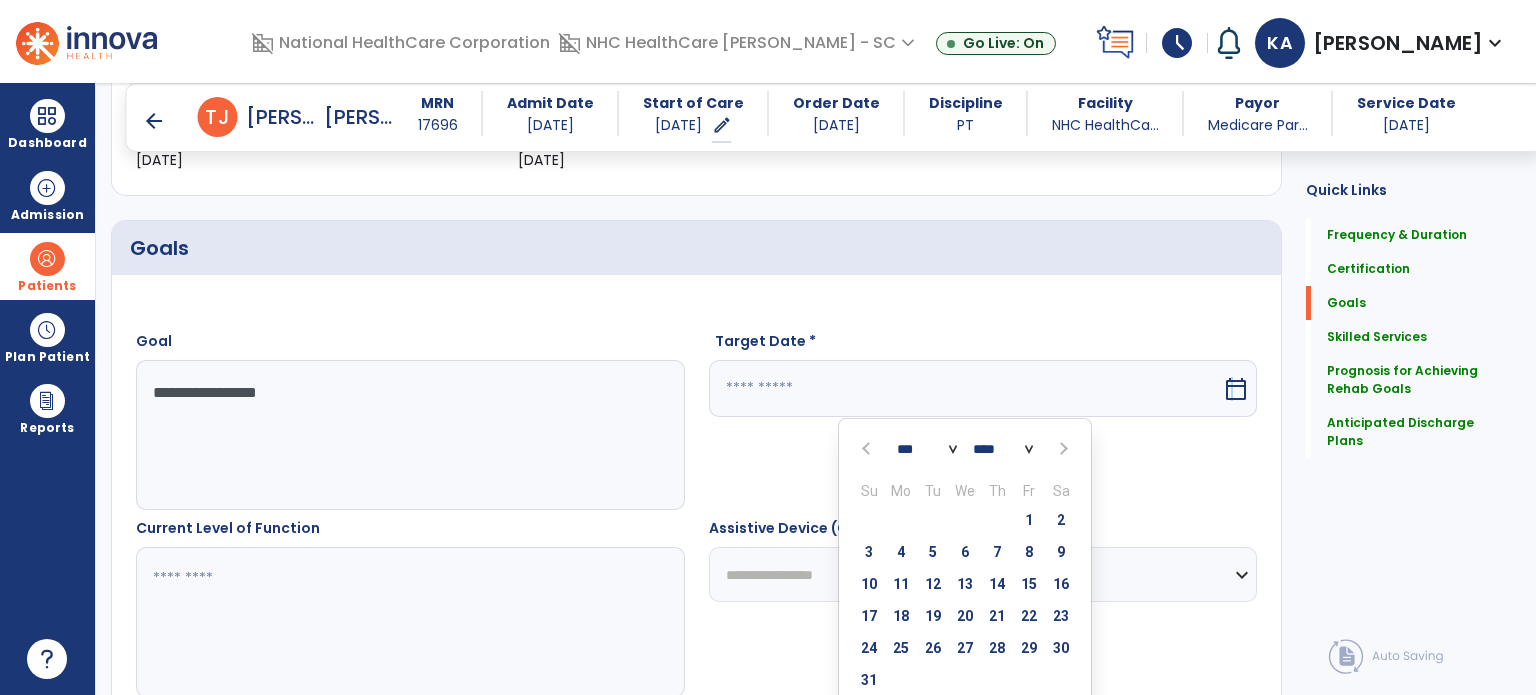 click at bounding box center [1061, 449] 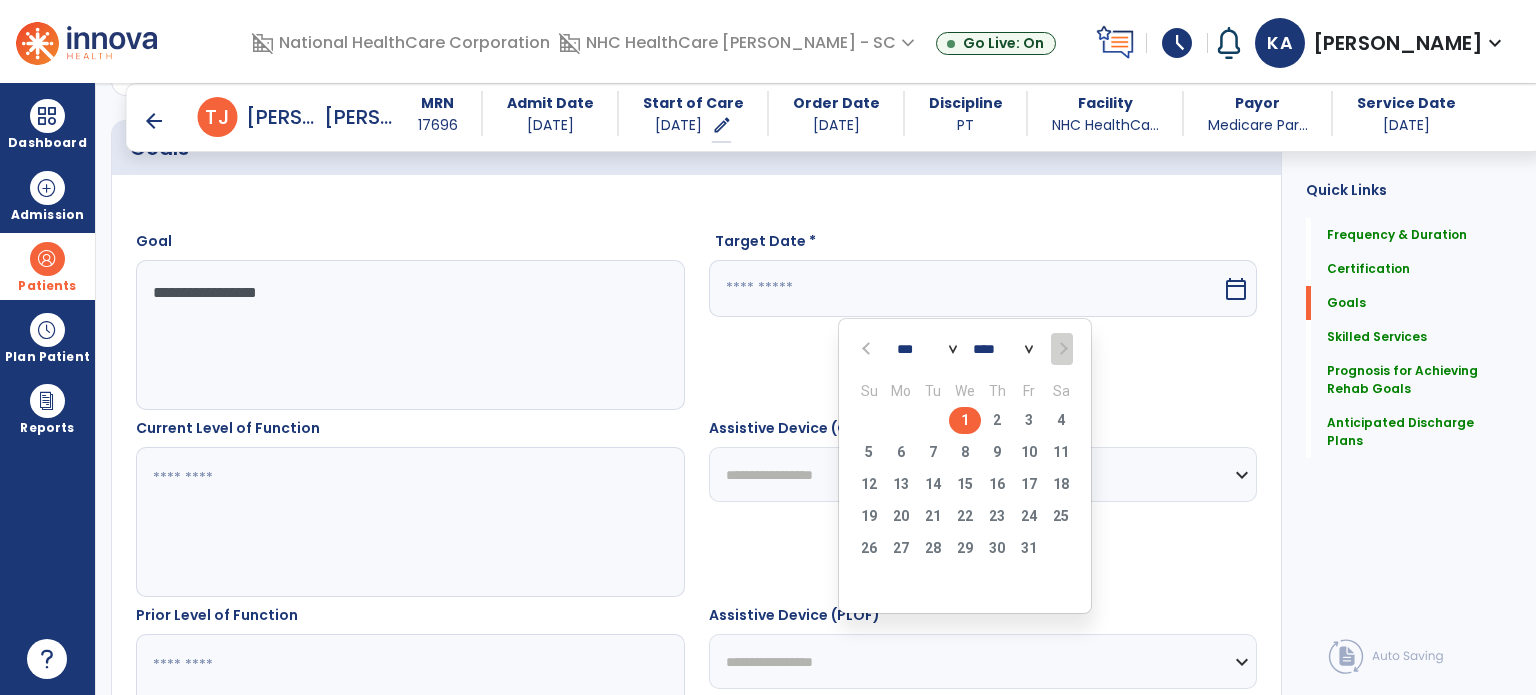 click on "1" at bounding box center (965, 420) 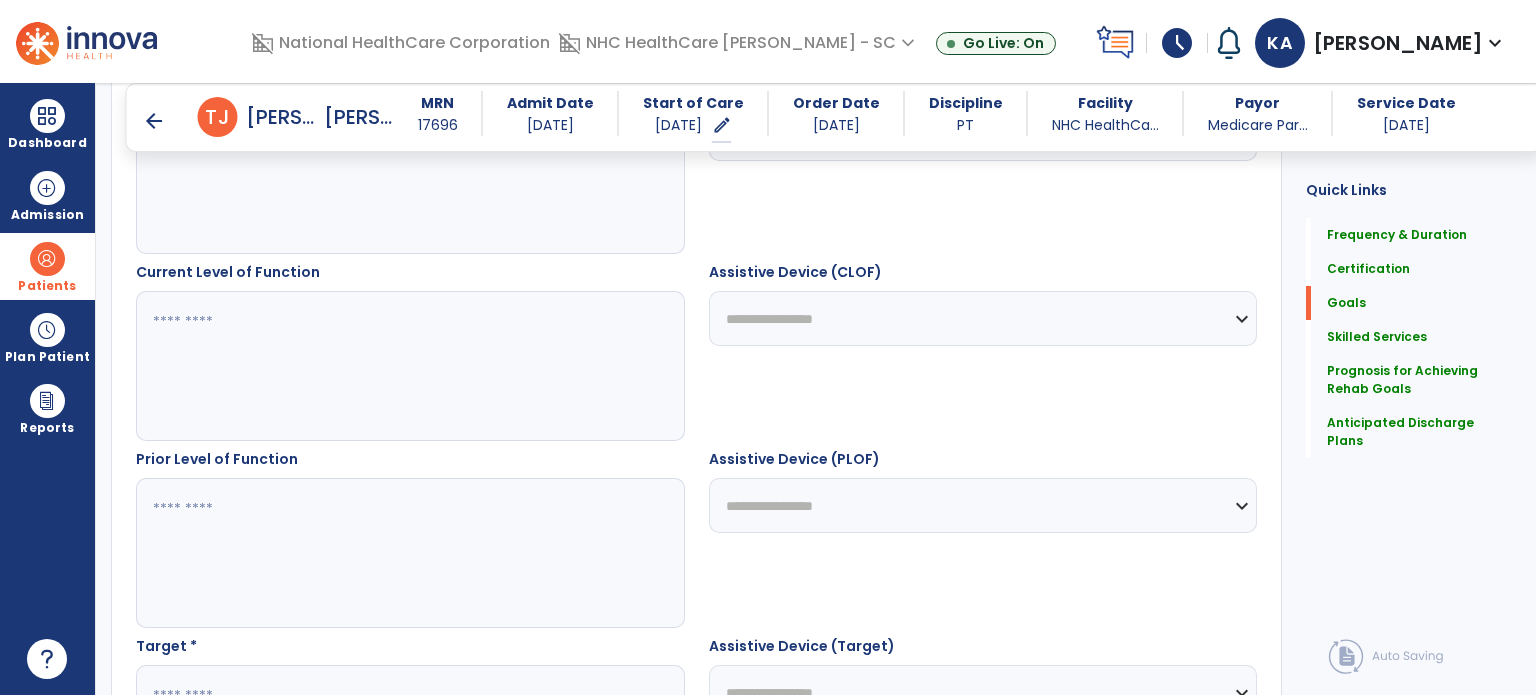 scroll, scrollTop: 696, scrollLeft: 0, axis: vertical 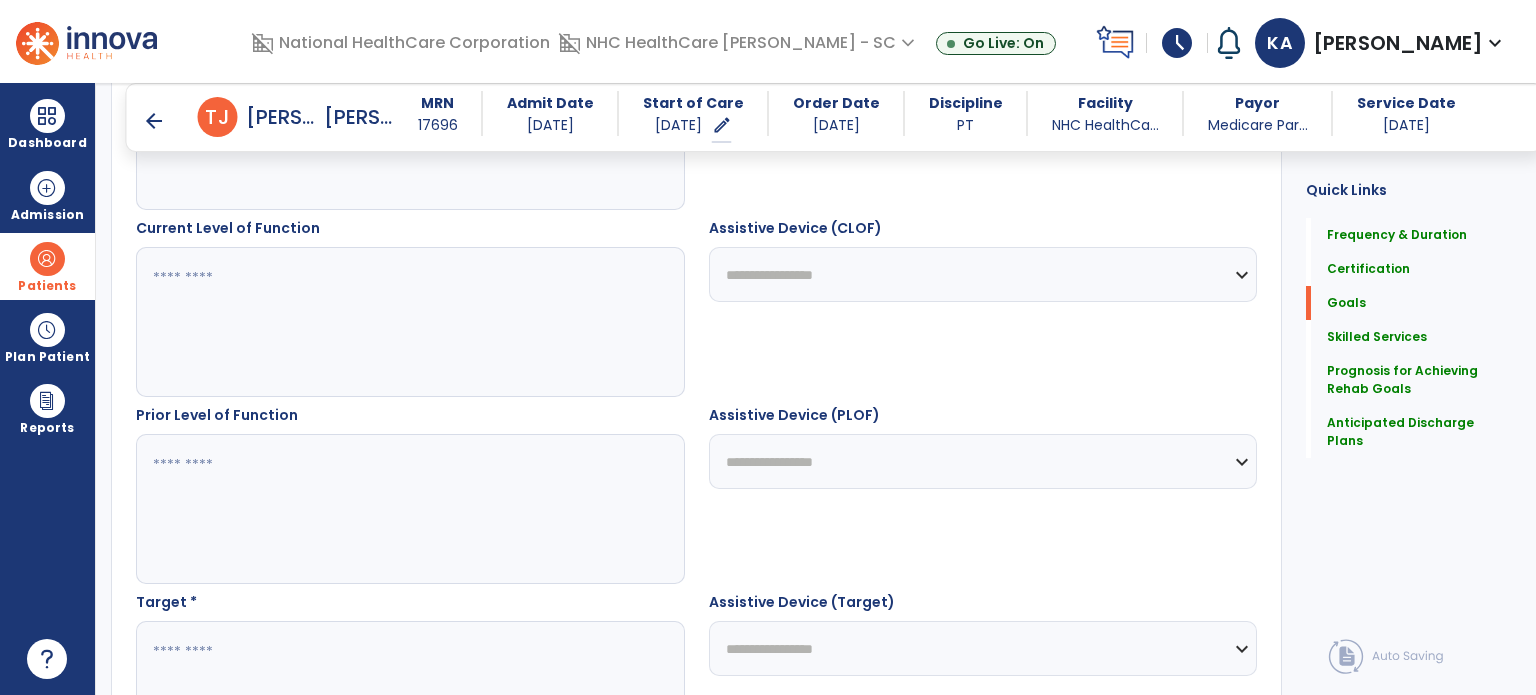 click at bounding box center (409, 509) 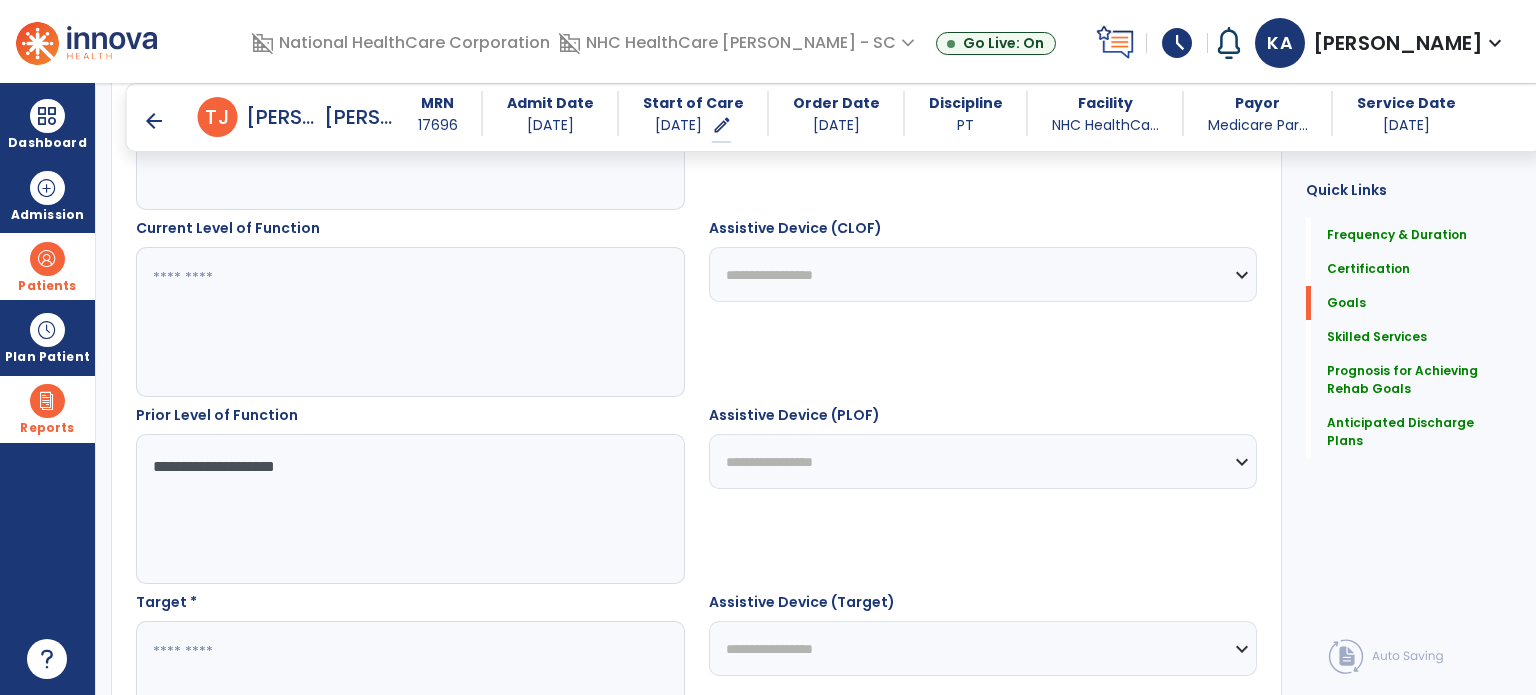 drag, startPoint x: 342, startPoint y: 467, endPoint x: 60, endPoint y: 439, distance: 283.38666 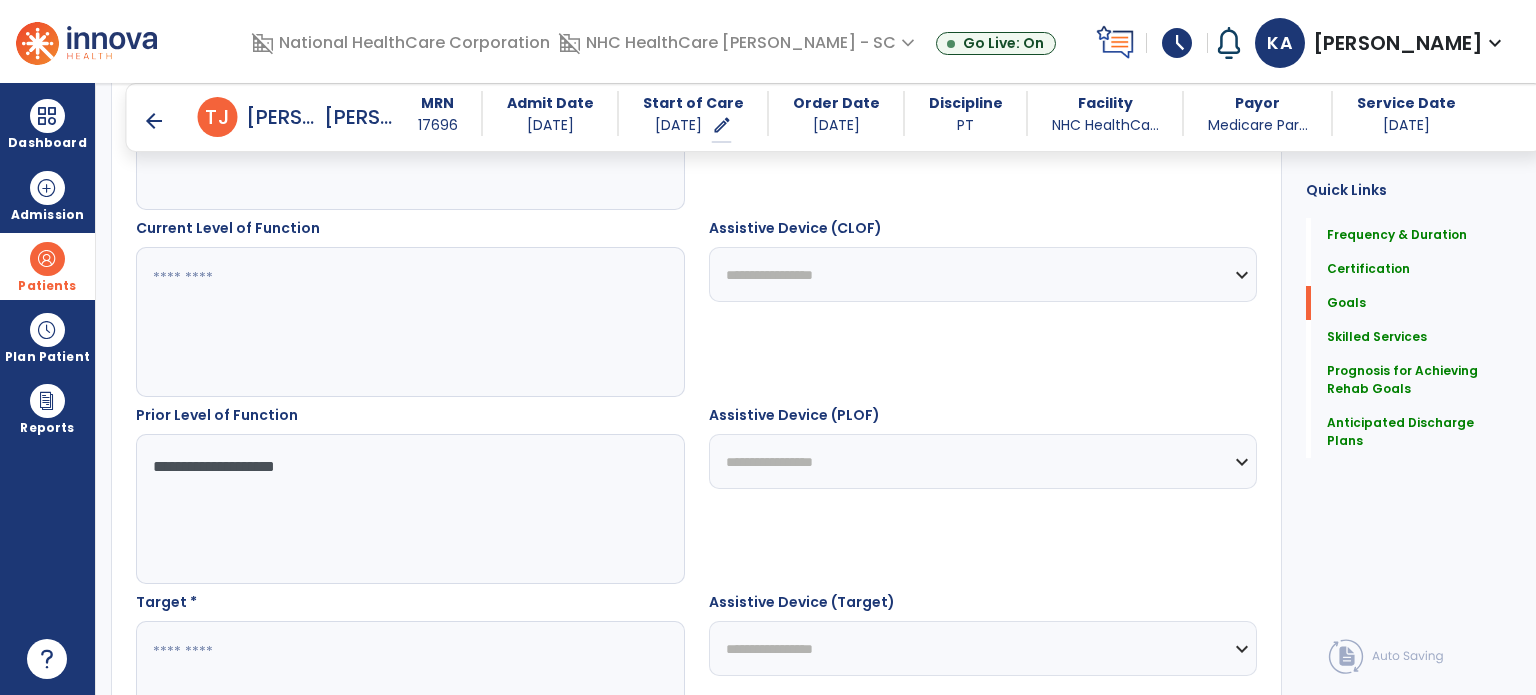 type on "**********" 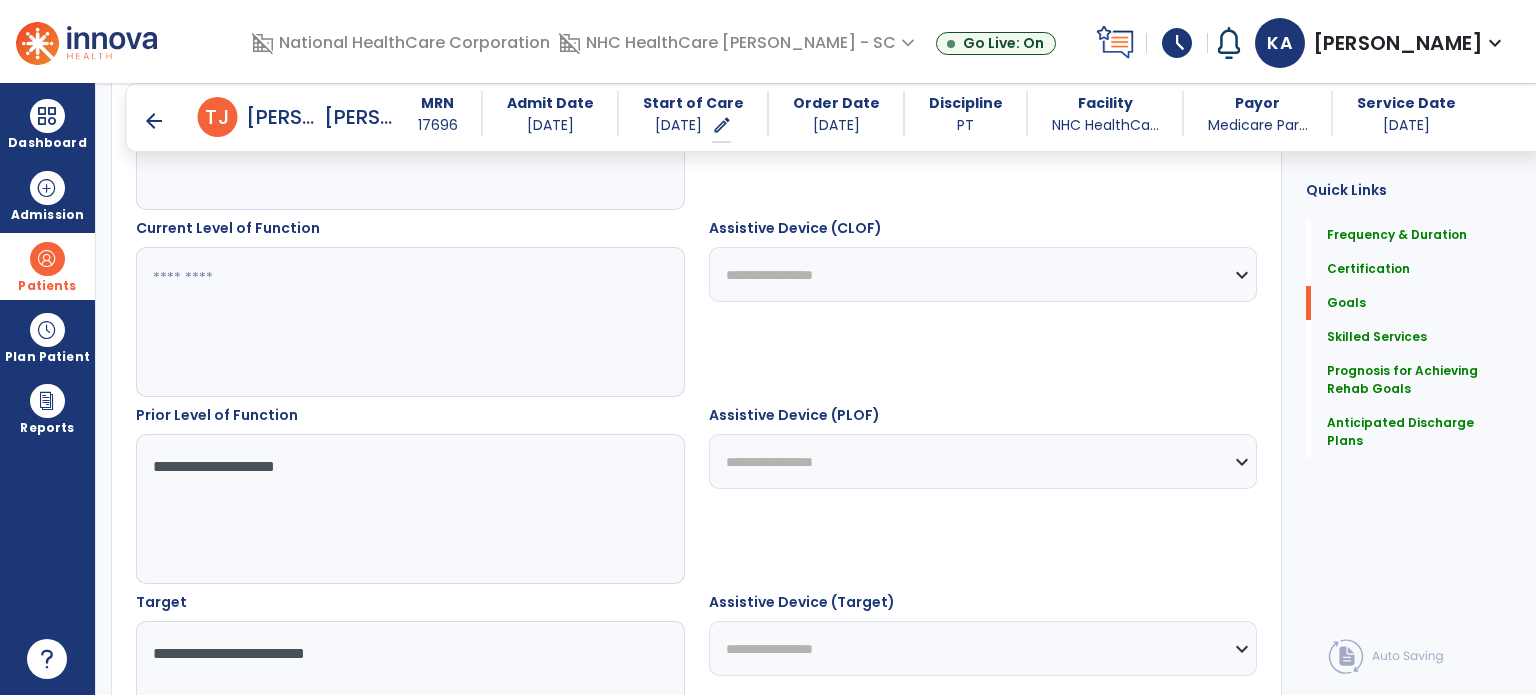 type on "**********" 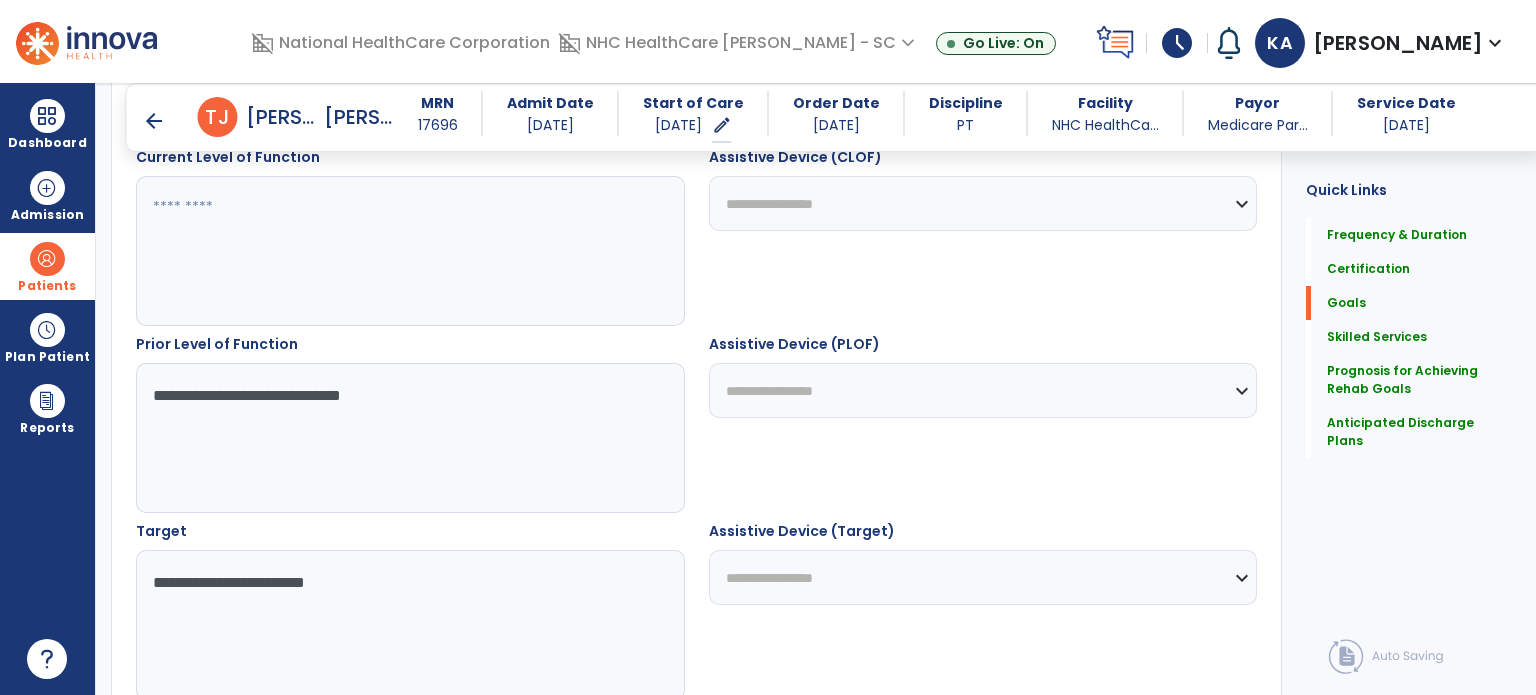 scroll, scrollTop: 796, scrollLeft: 0, axis: vertical 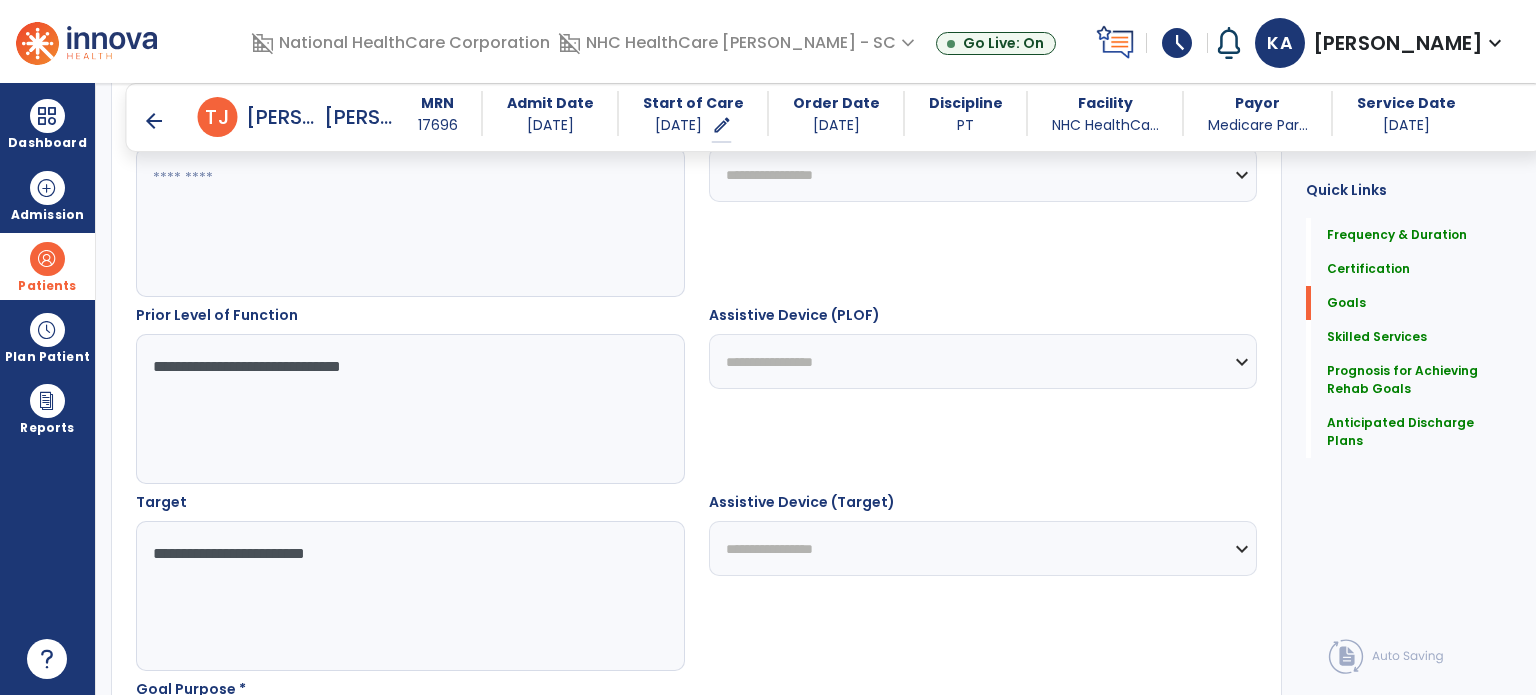 type on "**********" 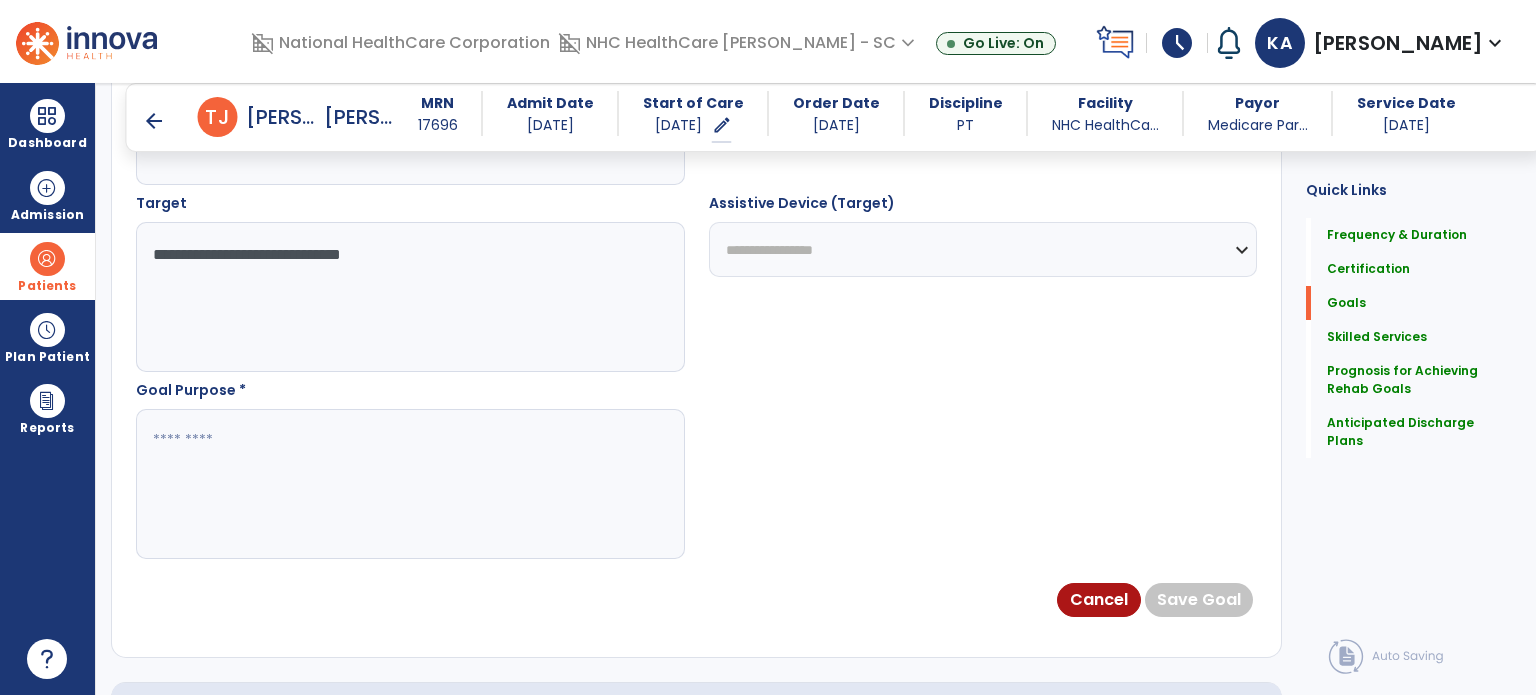 scroll, scrollTop: 1096, scrollLeft: 0, axis: vertical 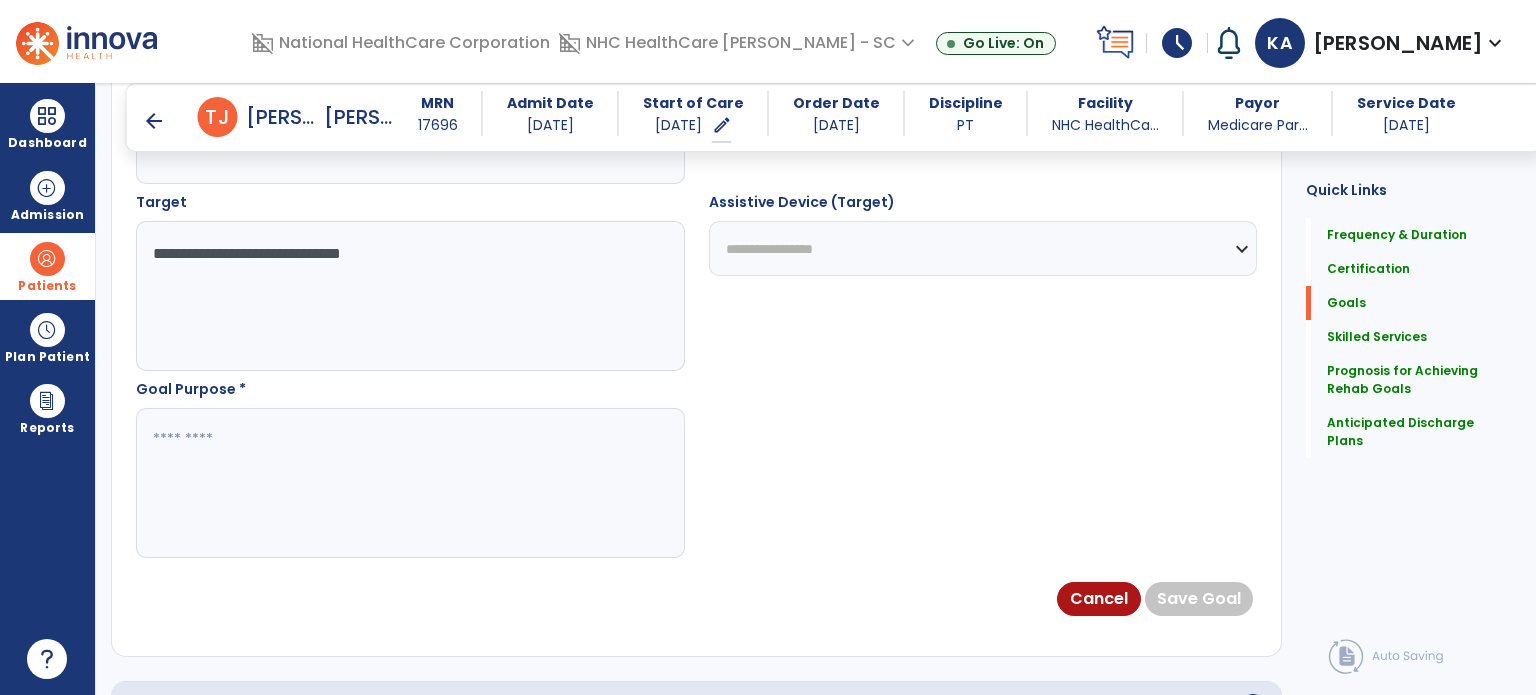 type on "**********" 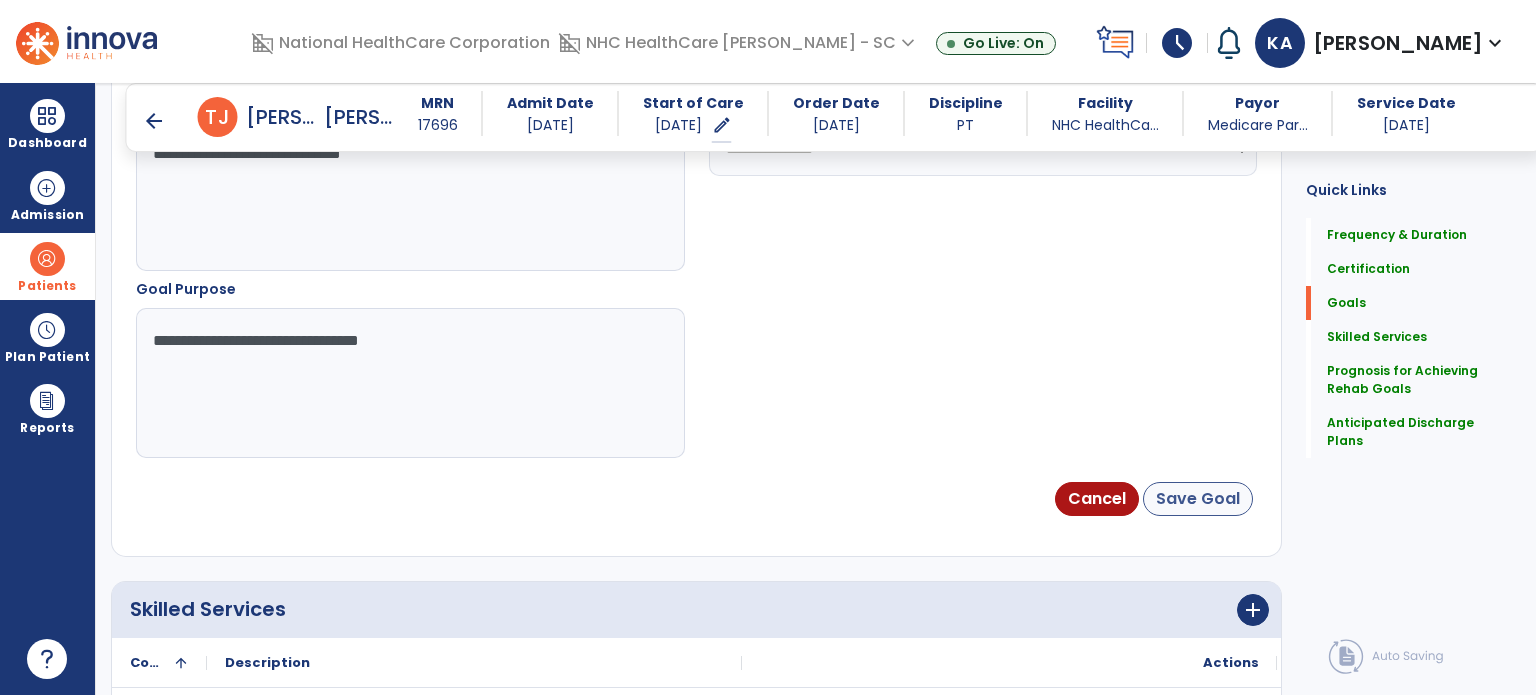 type on "**********" 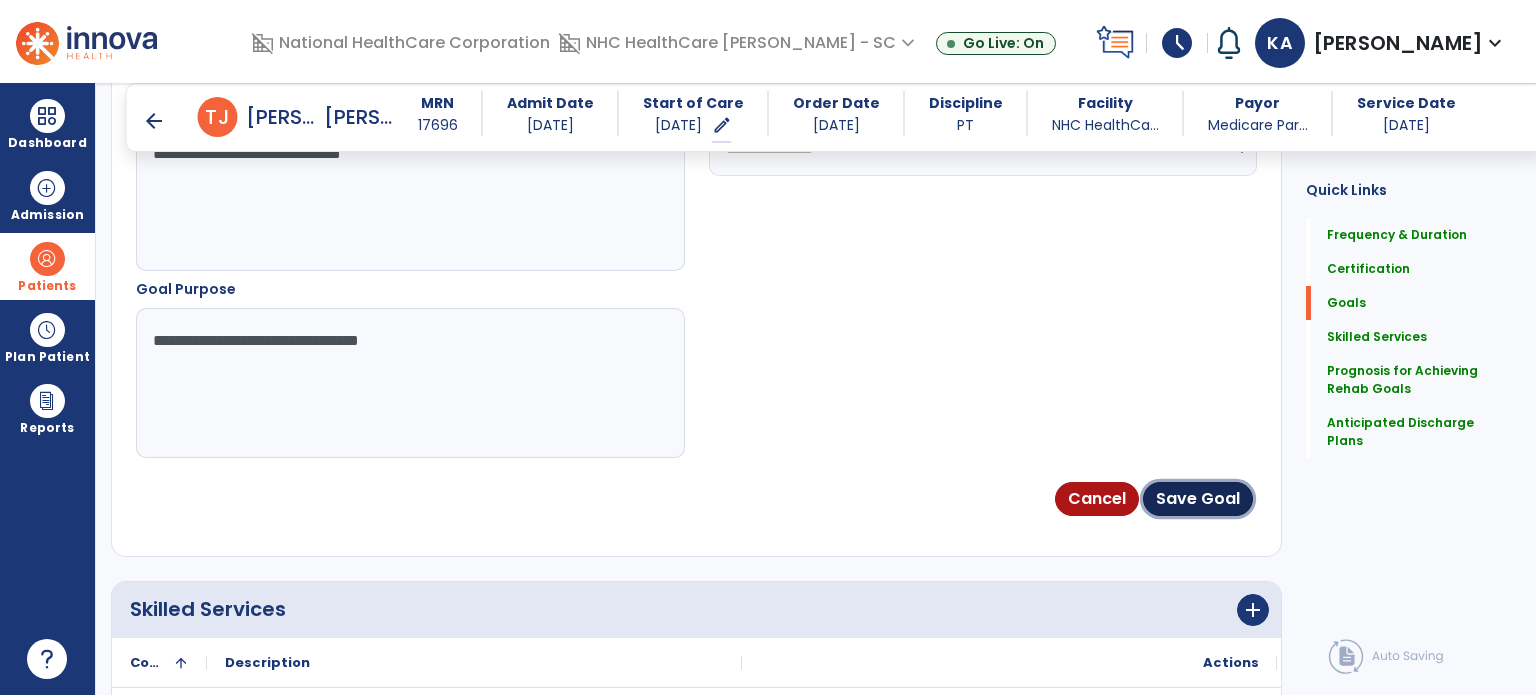 click on "Save Goal" at bounding box center (1198, 499) 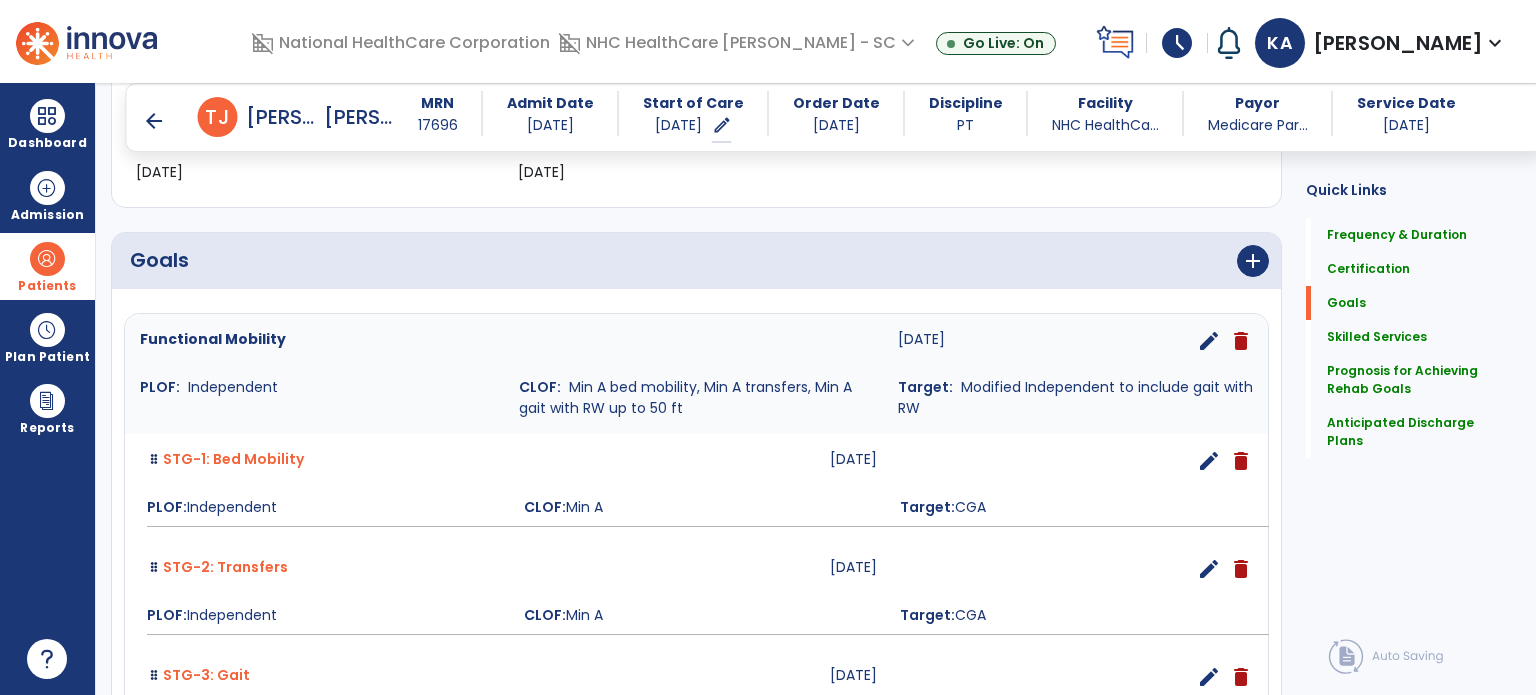 scroll, scrollTop: 0, scrollLeft: 0, axis: both 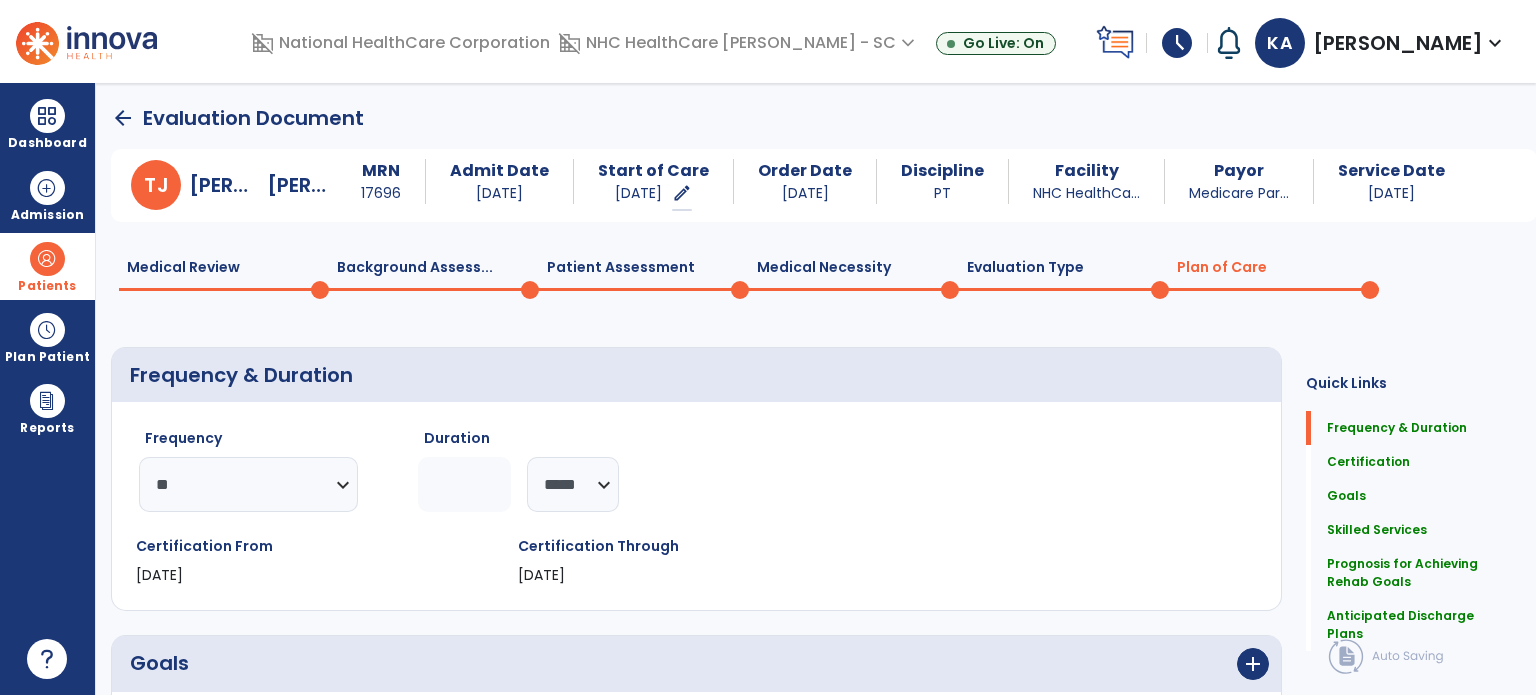 click on "Medical Review  0" 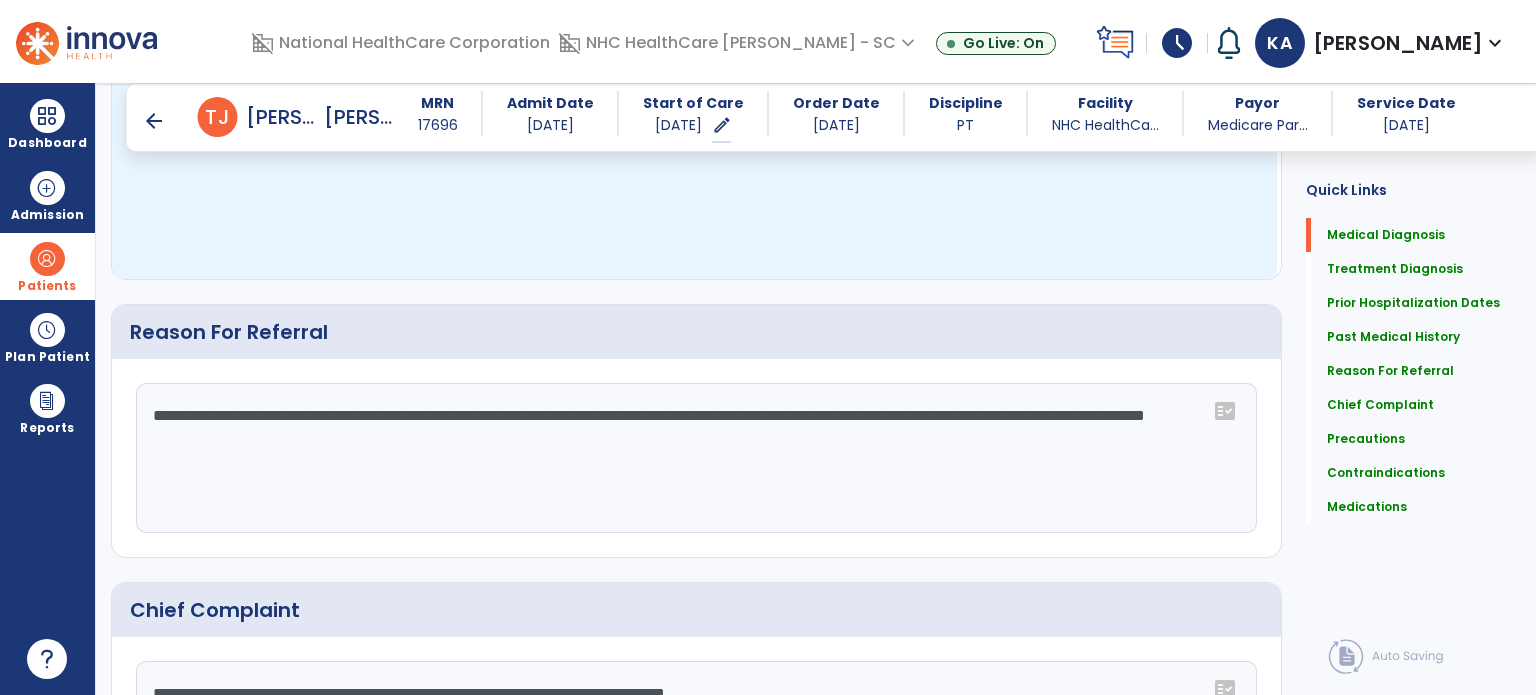 scroll, scrollTop: 1100, scrollLeft: 0, axis: vertical 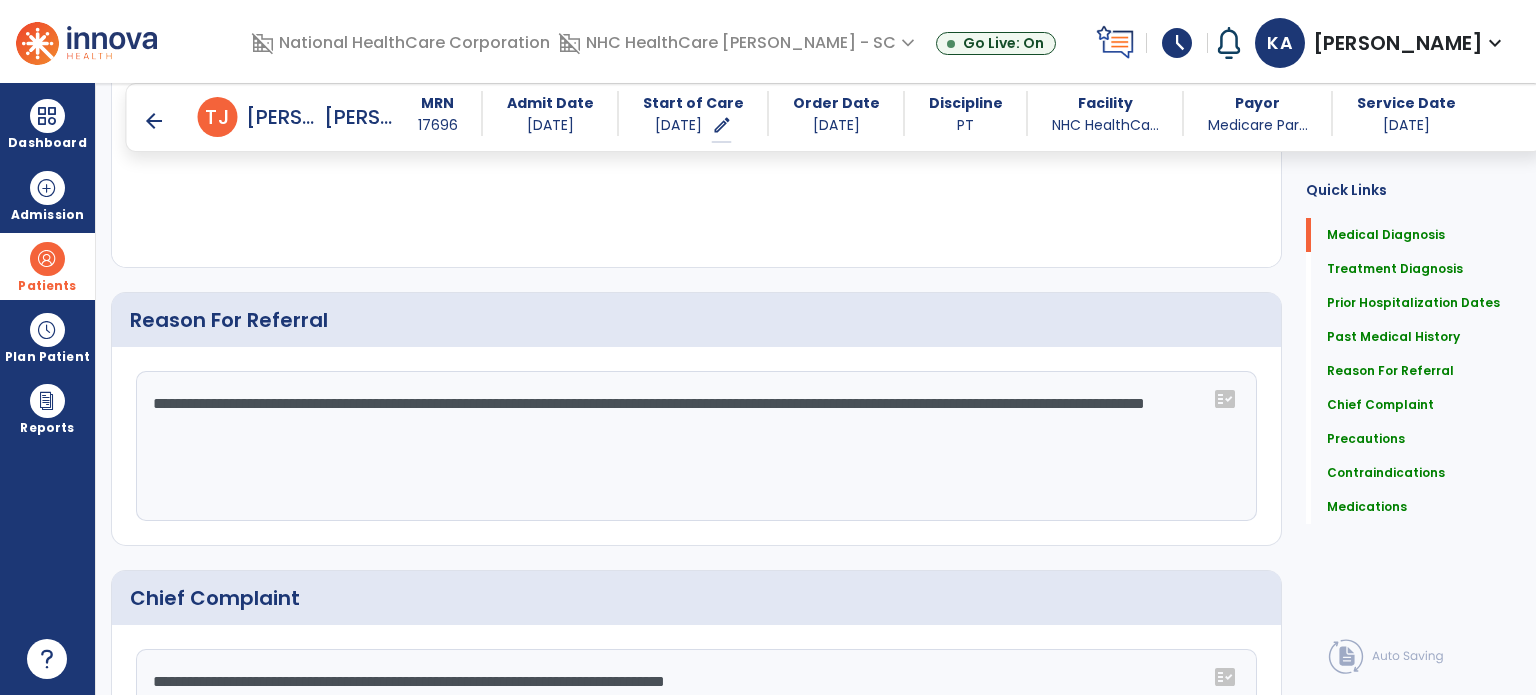 click on "**********" 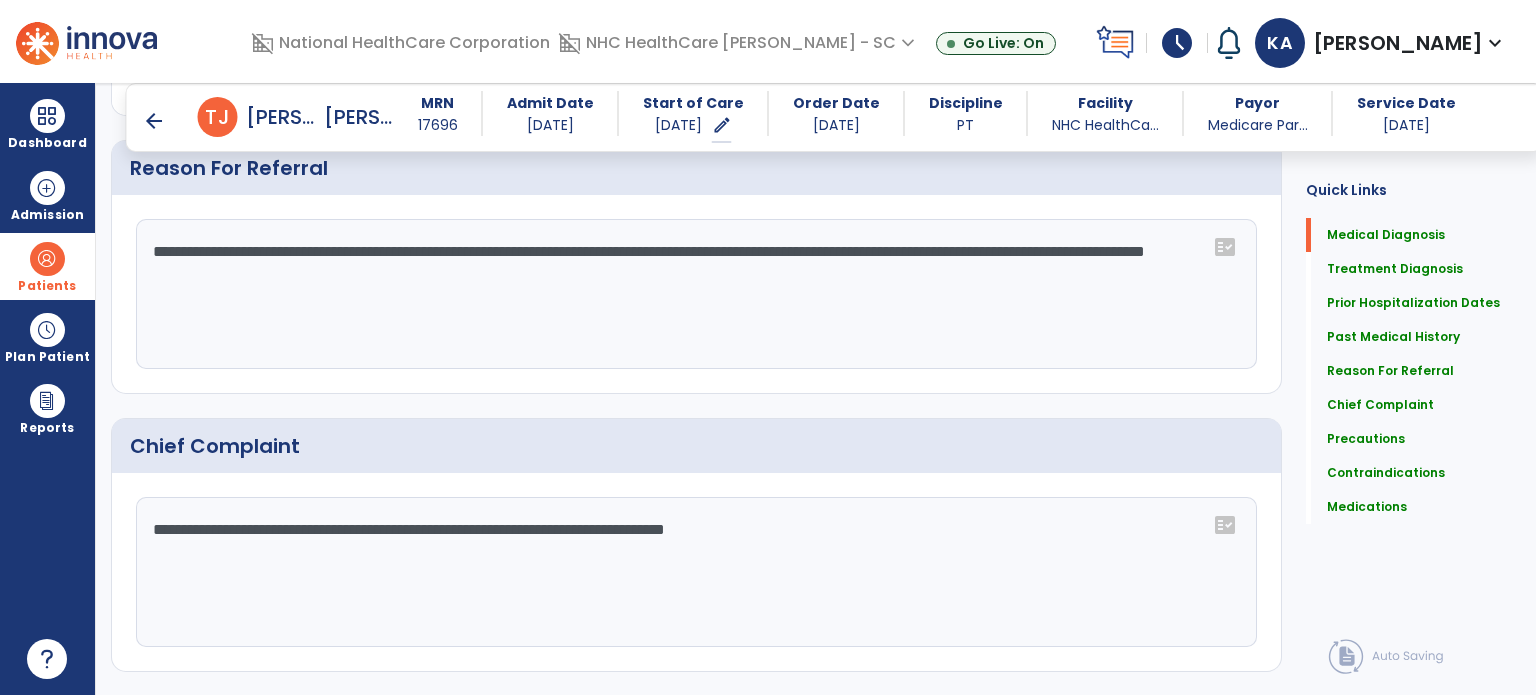 scroll, scrollTop: 1300, scrollLeft: 0, axis: vertical 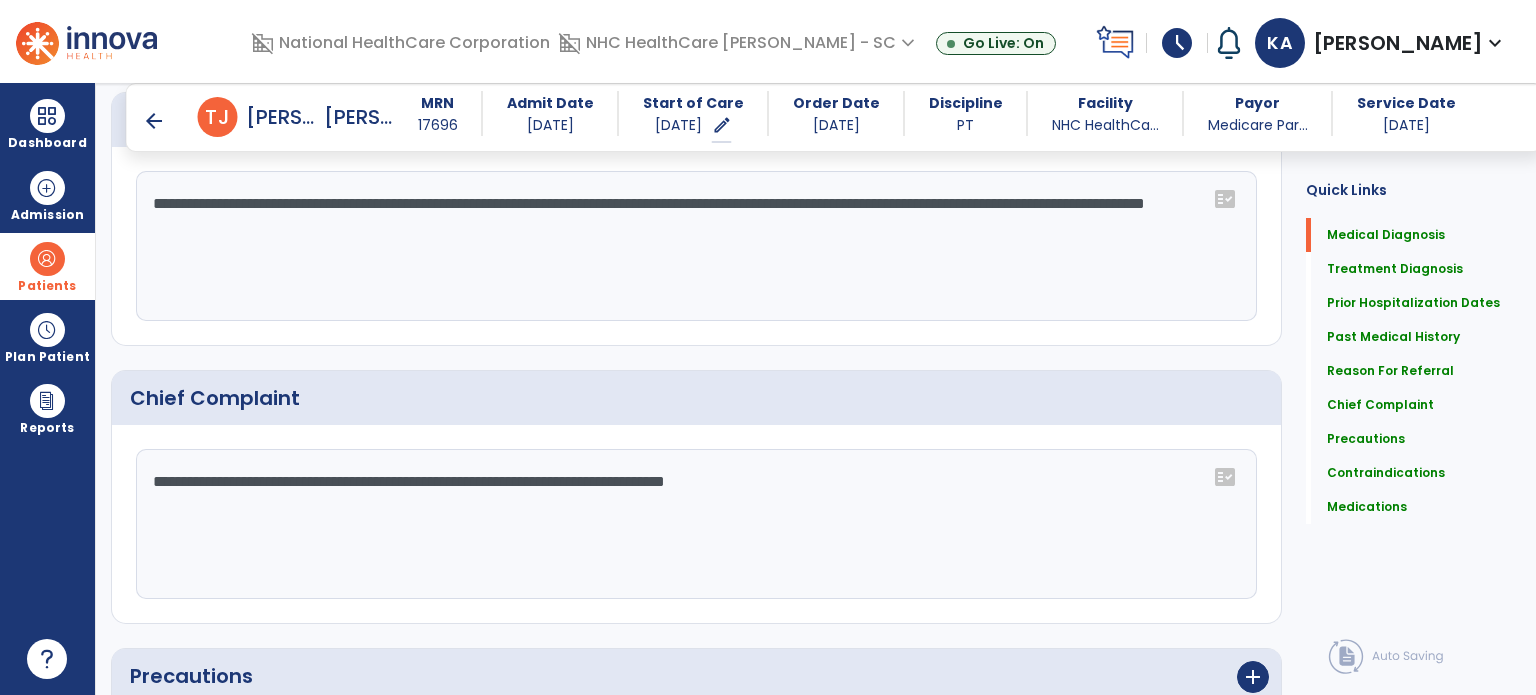 drag, startPoint x: 454, startPoint y: 476, endPoint x: 432, endPoint y: 478, distance: 22.090721 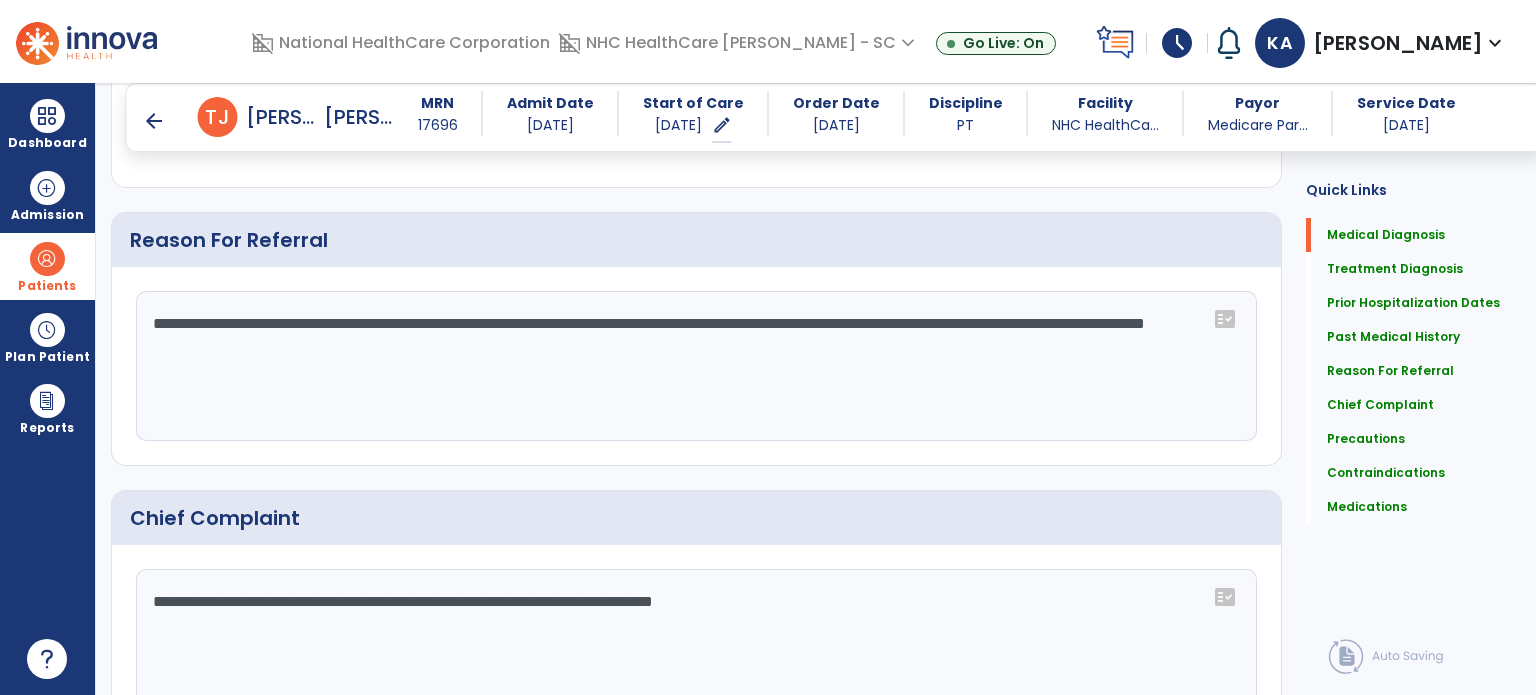 scroll, scrollTop: 1500, scrollLeft: 0, axis: vertical 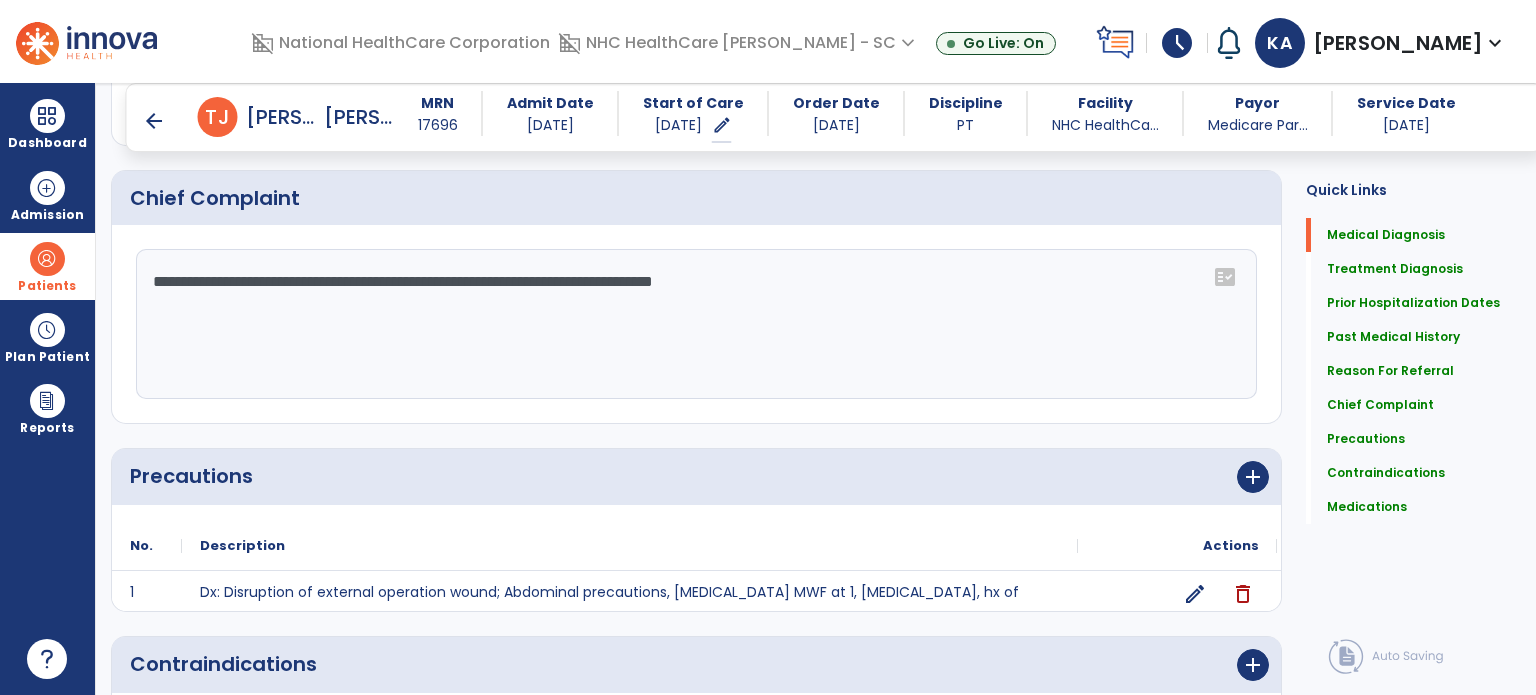 drag, startPoint x: 474, startPoint y: 278, endPoint x: 483, endPoint y: 287, distance: 12.727922 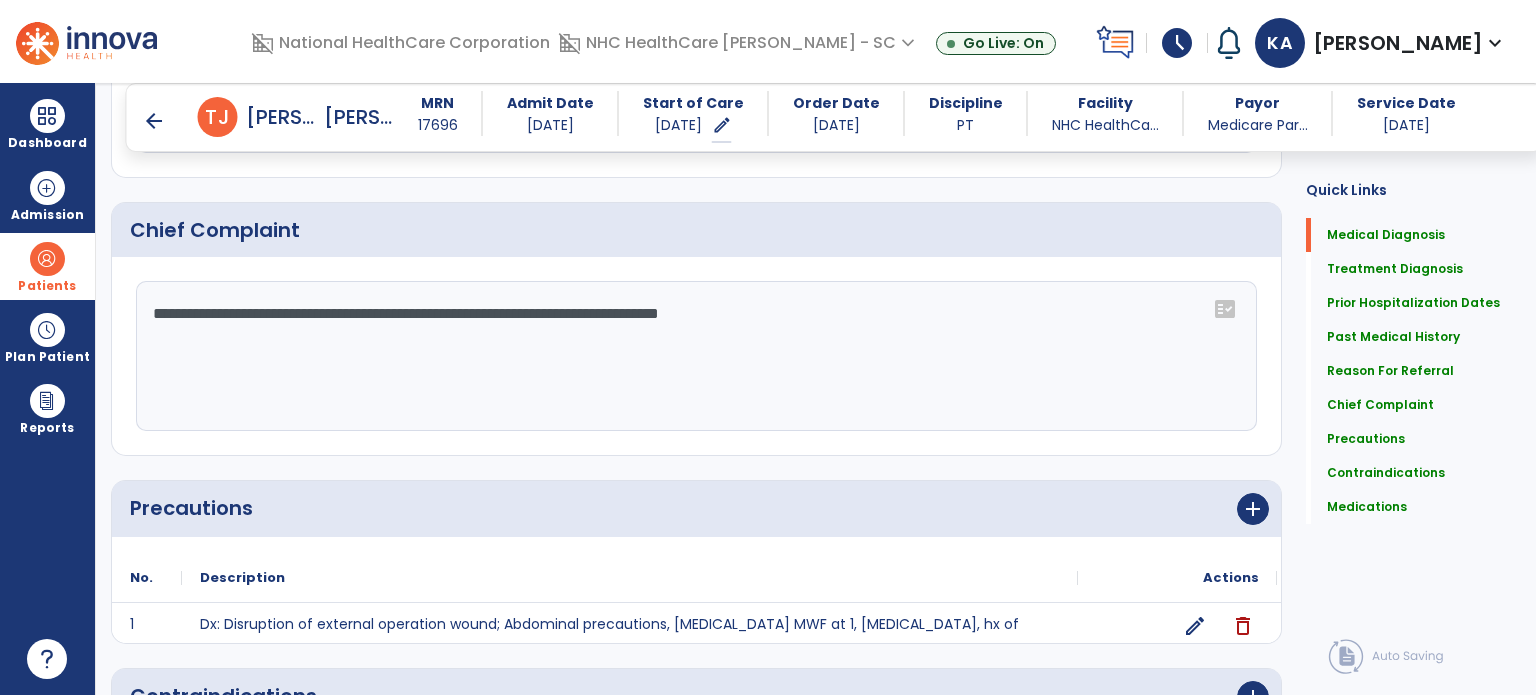 scroll, scrollTop: 1358, scrollLeft: 0, axis: vertical 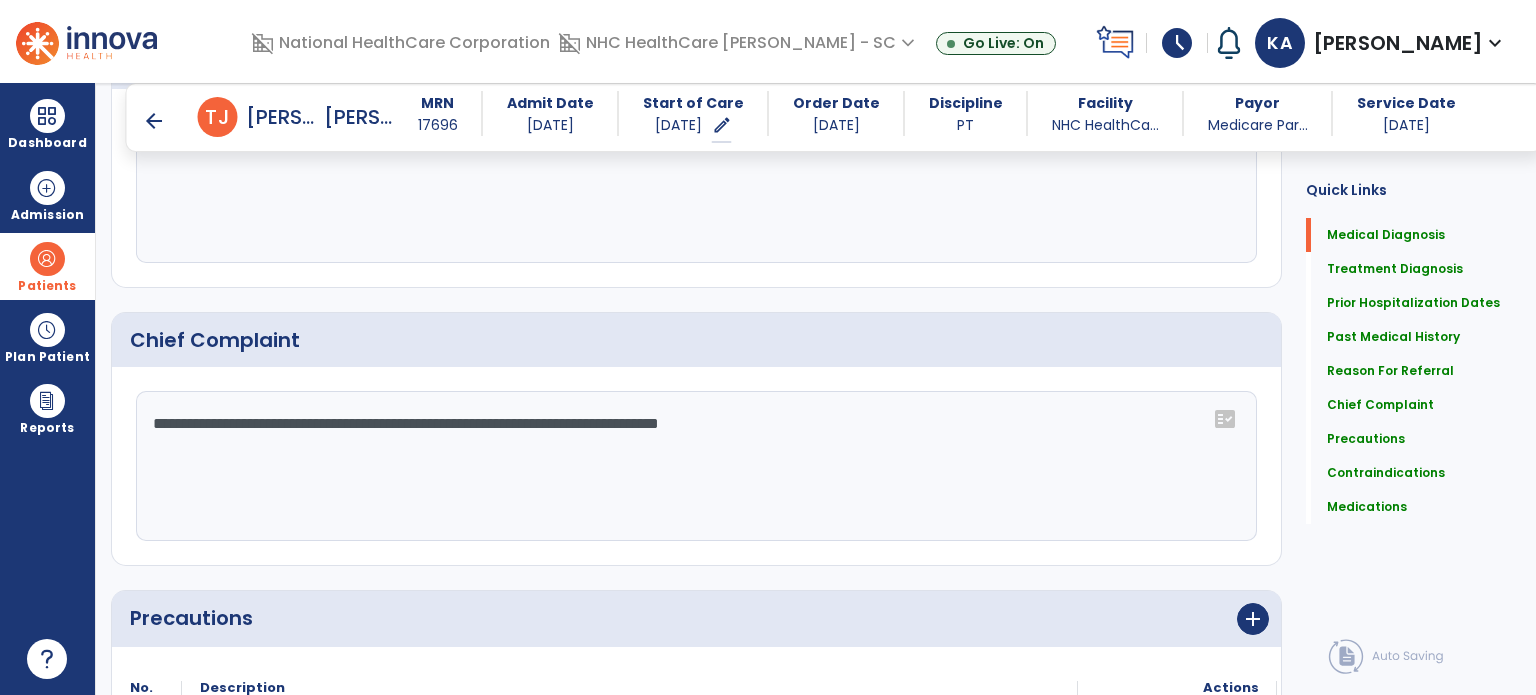 click on "**********" 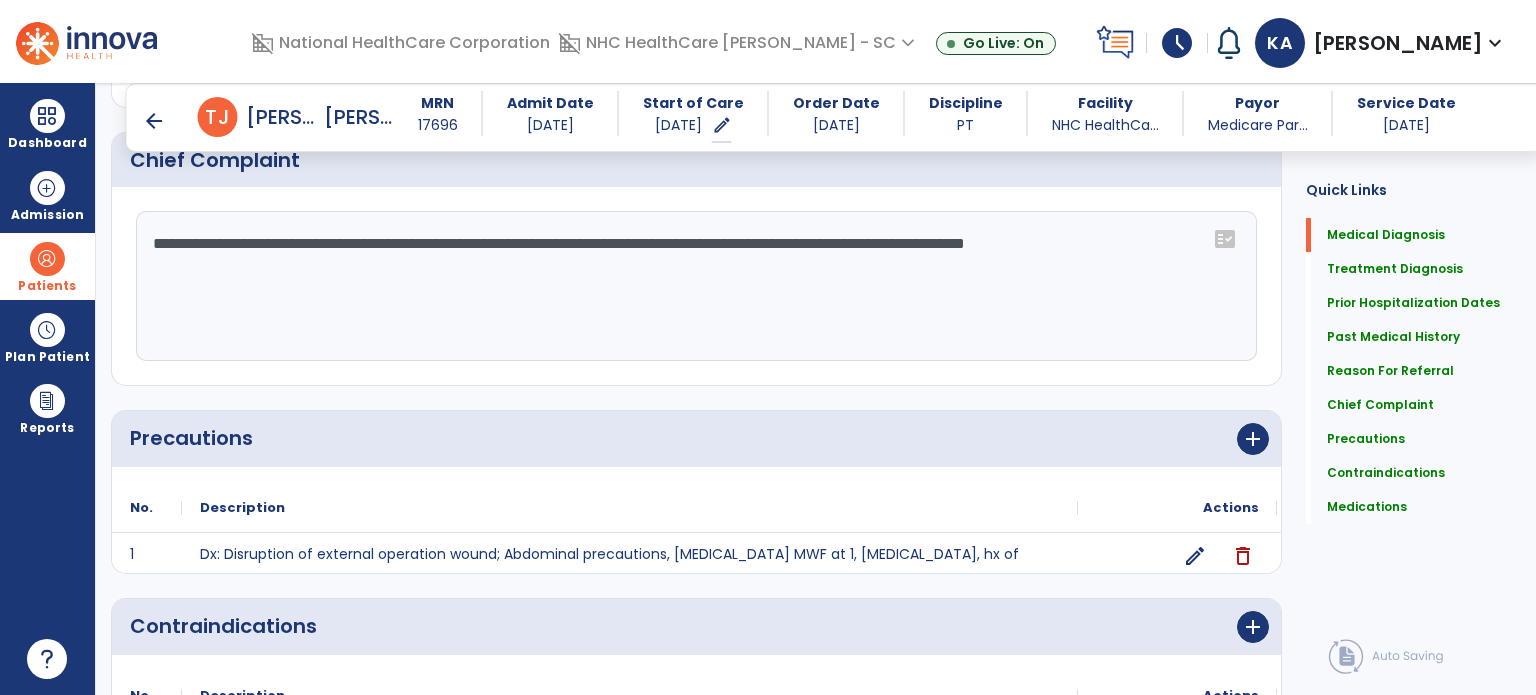 type on "**********" 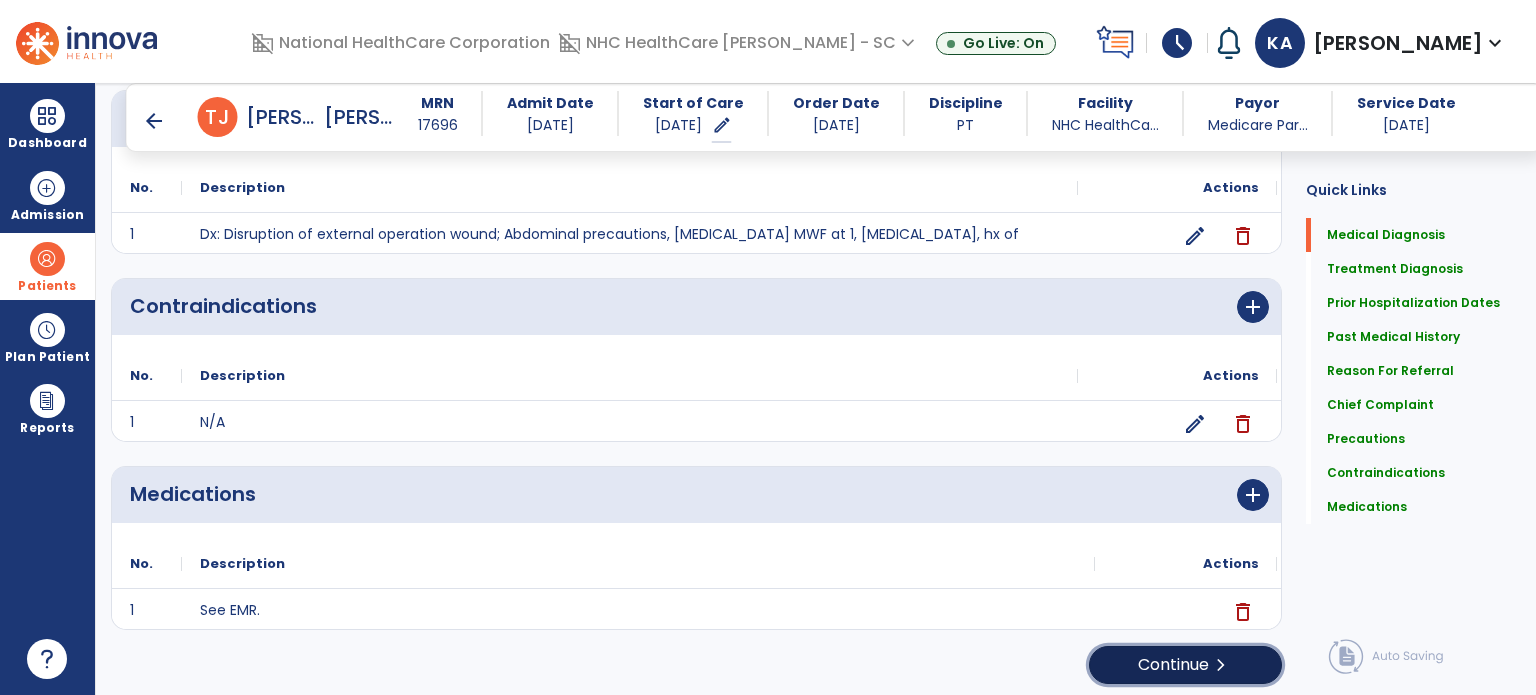 click on "Continue  chevron_right" 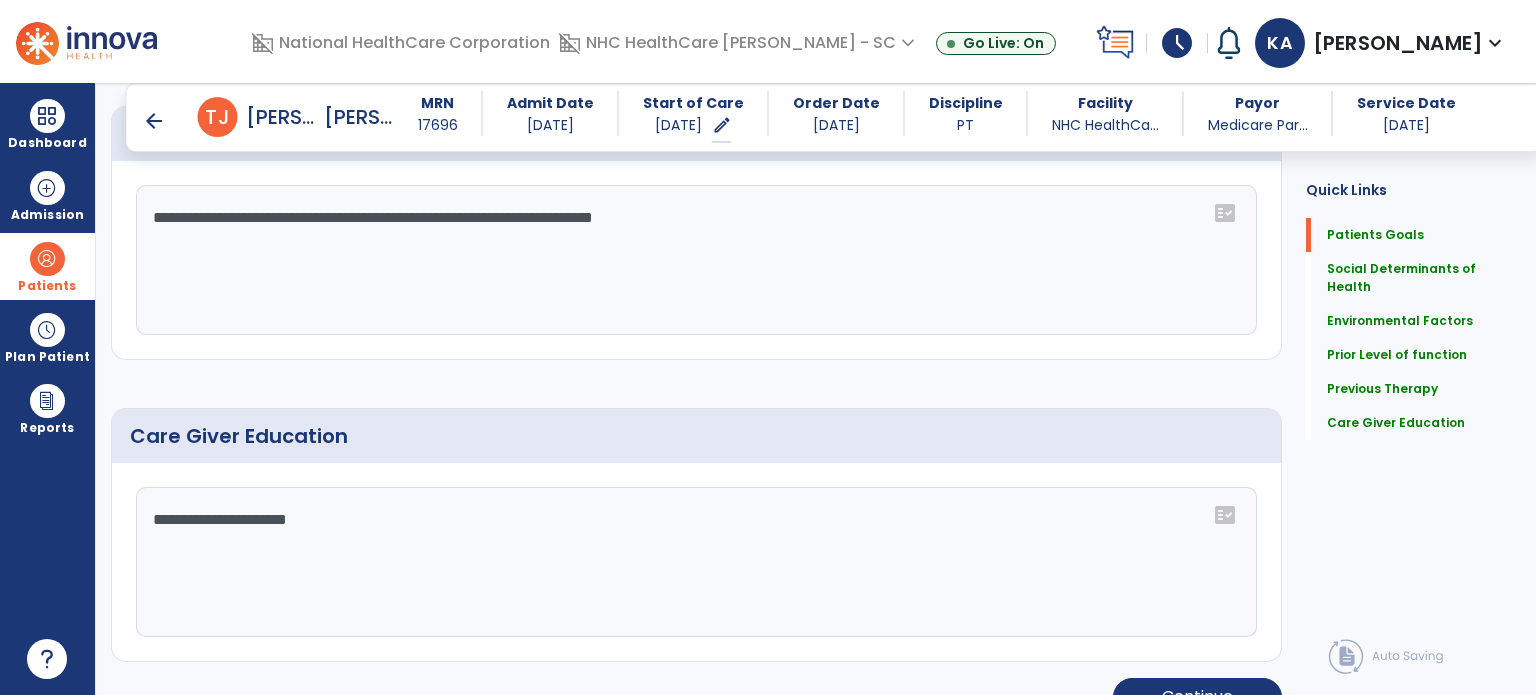 scroll, scrollTop: 1232, scrollLeft: 0, axis: vertical 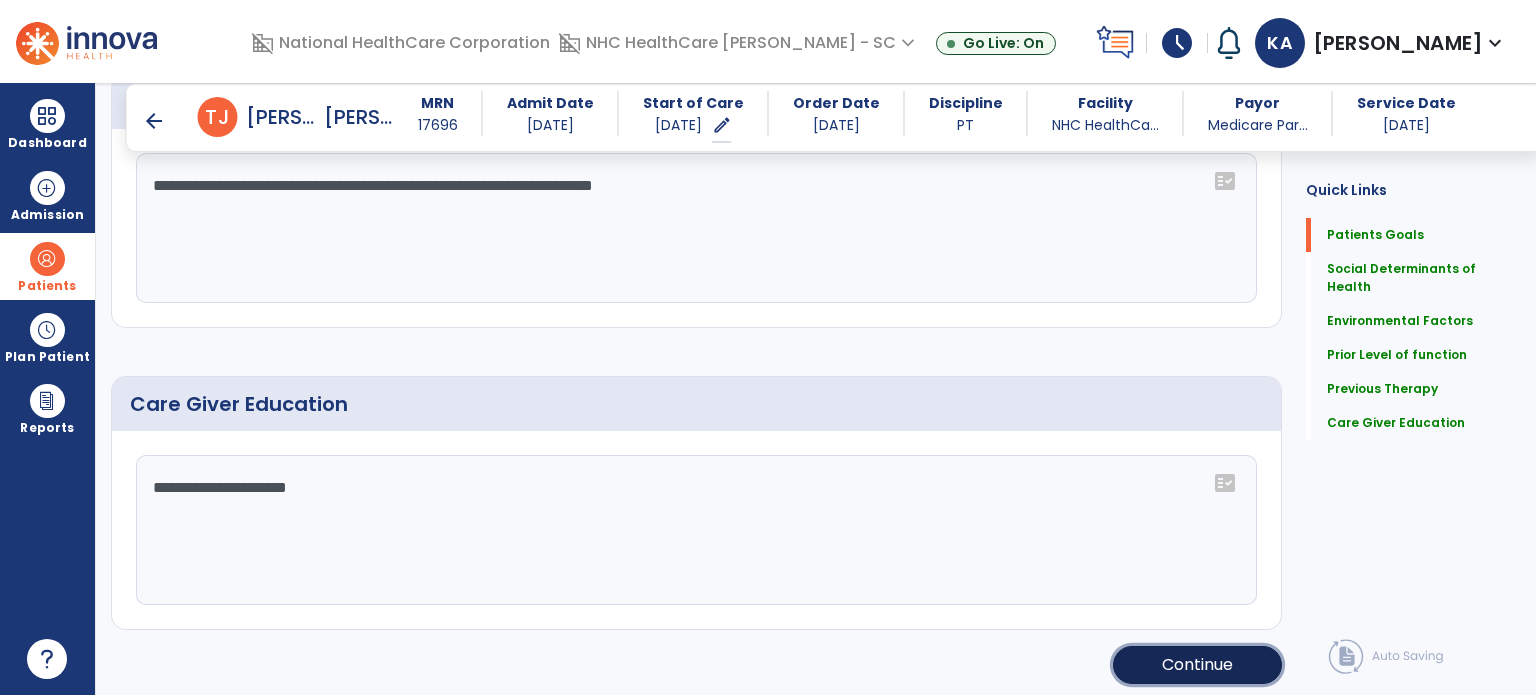 click on "Continue" 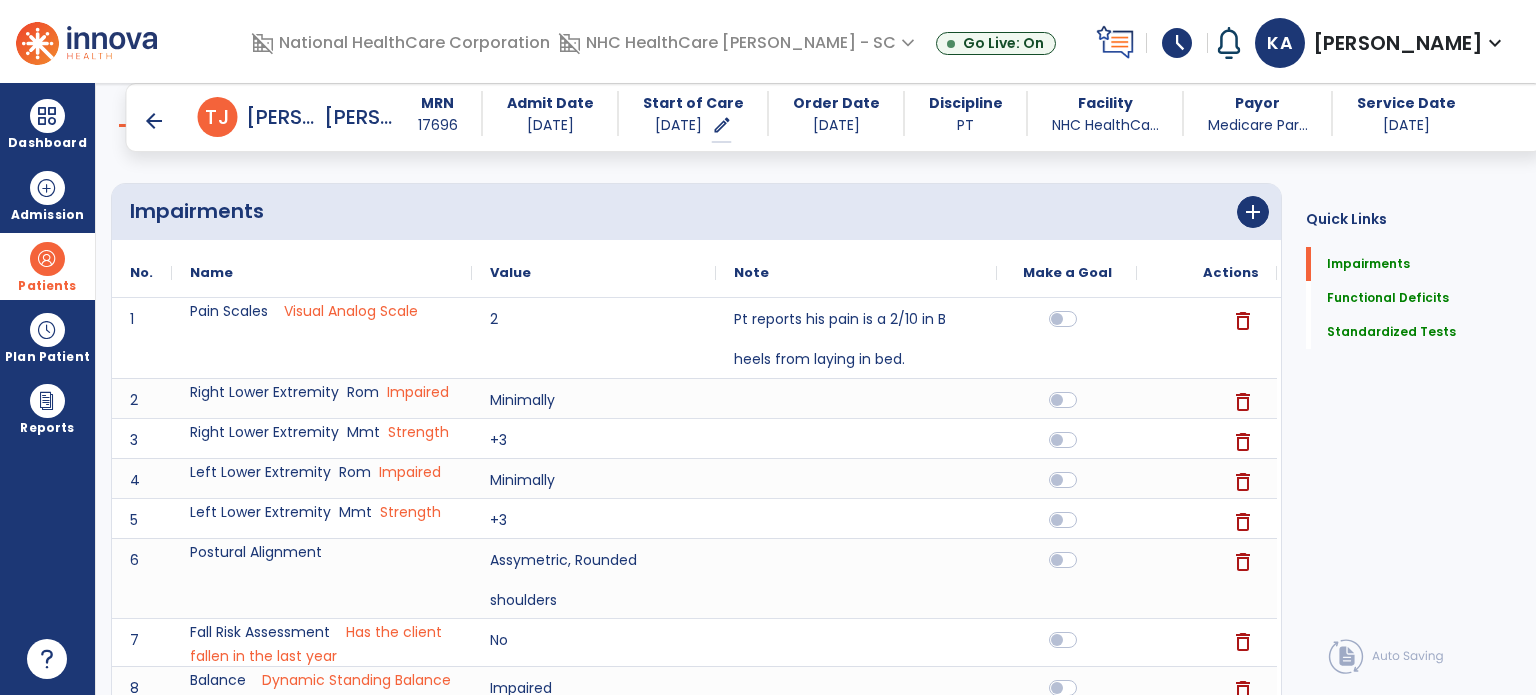 scroll, scrollTop: 100, scrollLeft: 0, axis: vertical 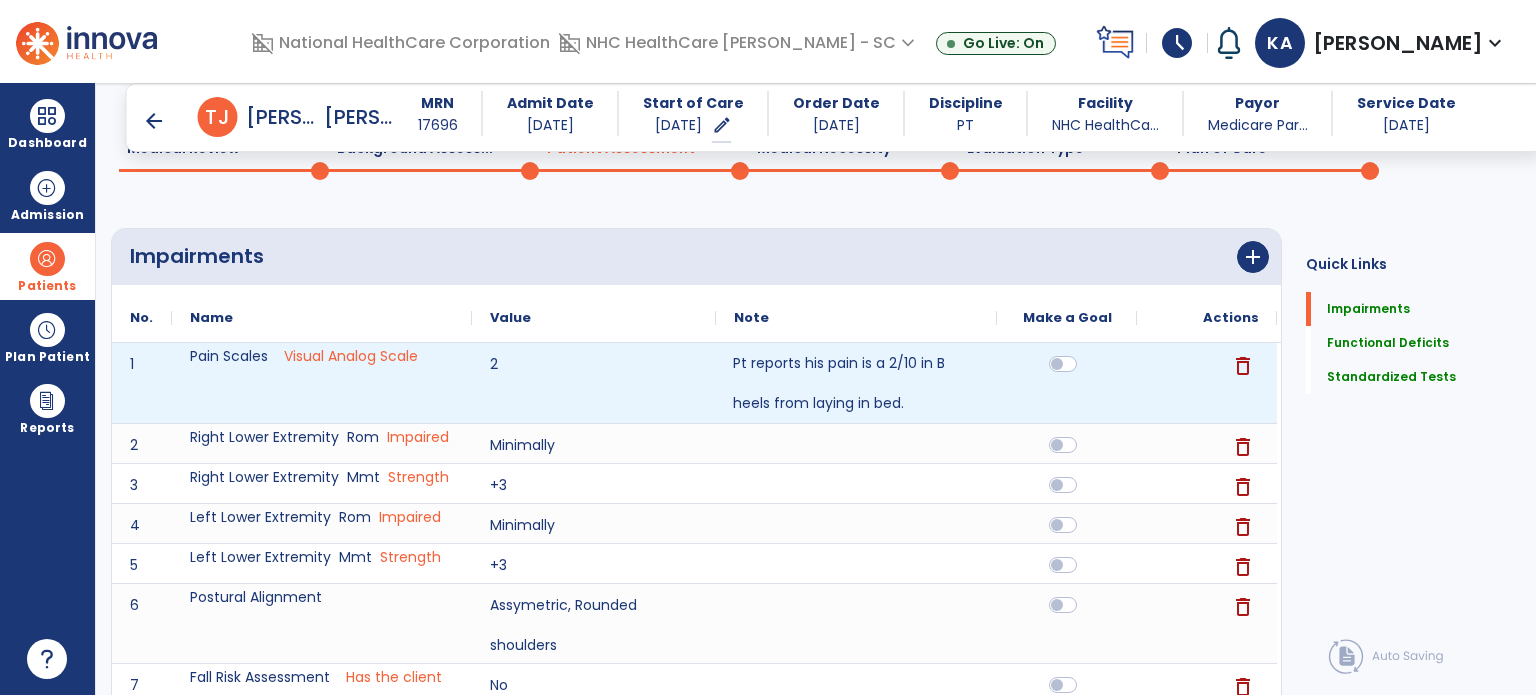 drag, startPoint x: 913, startPoint y: 395, endPoint x: 863, endPoint y: 398, distance: 50.08992 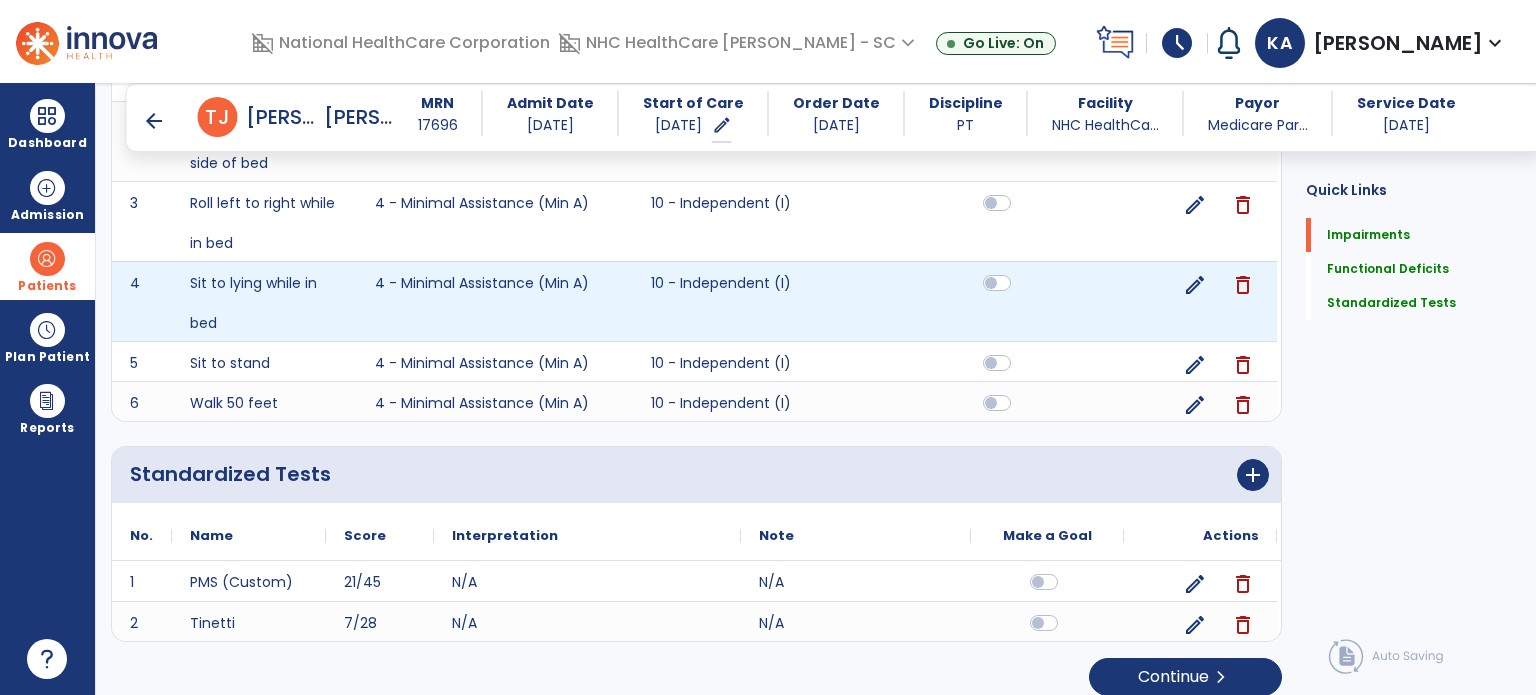 scroll, scrollTop: 1145, scrollLeft: 0, axis: vertical 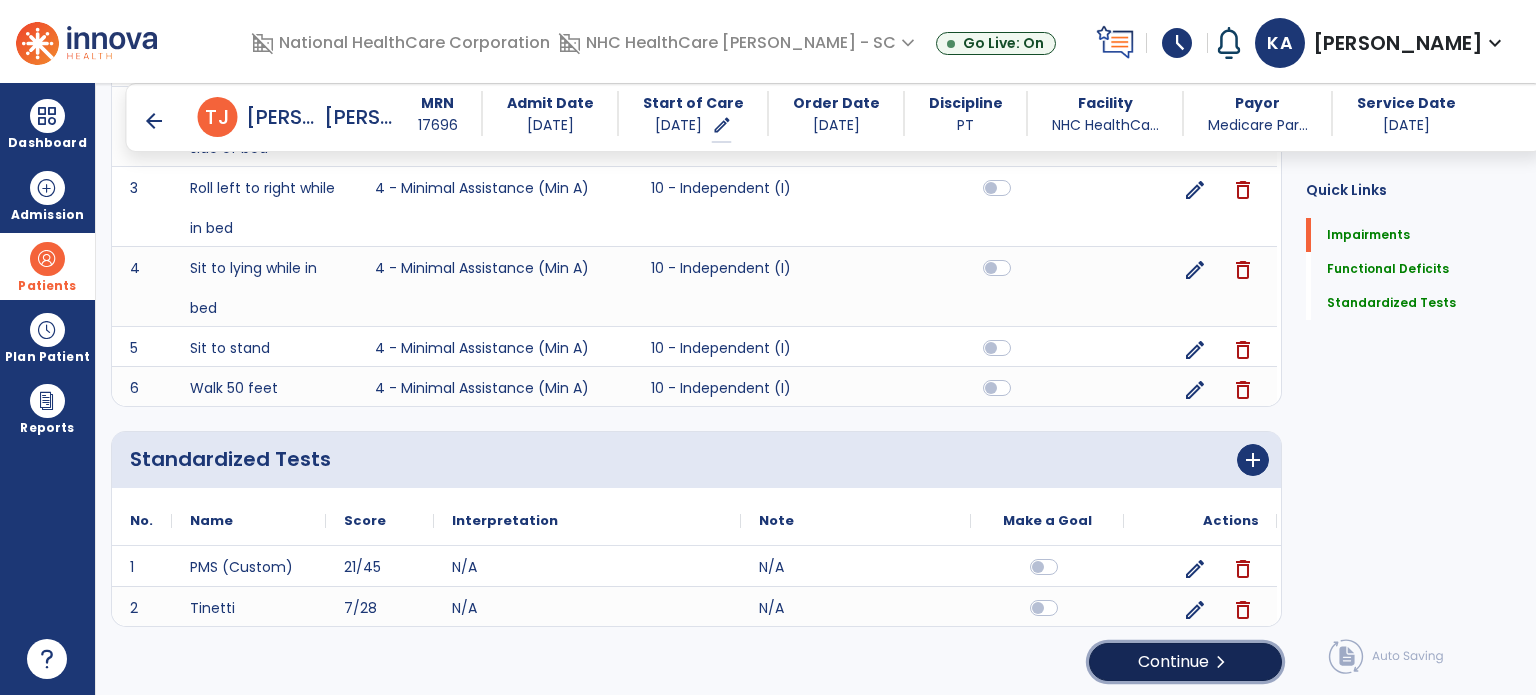 click on "Continue  chevron_right" 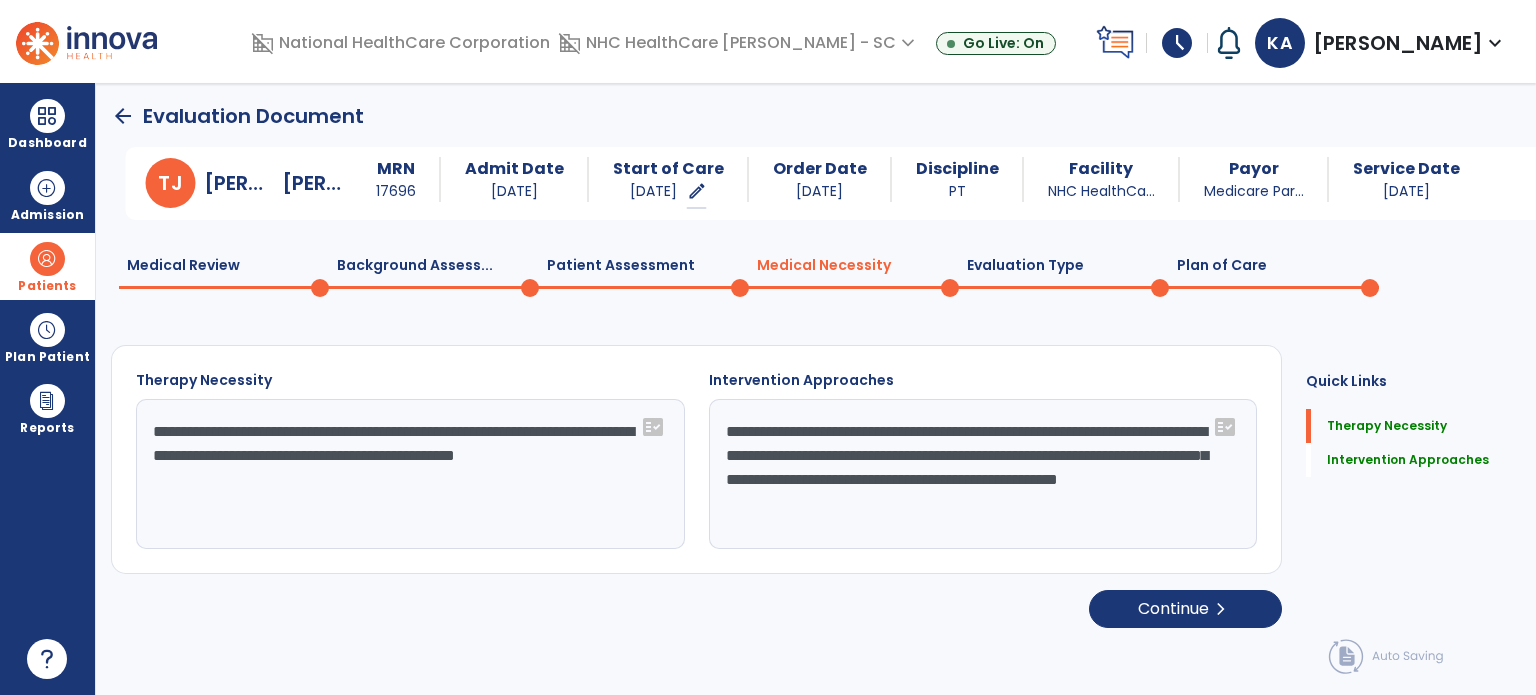 scroll, scrollTop: 0, scrollLeft: 0, axis: both 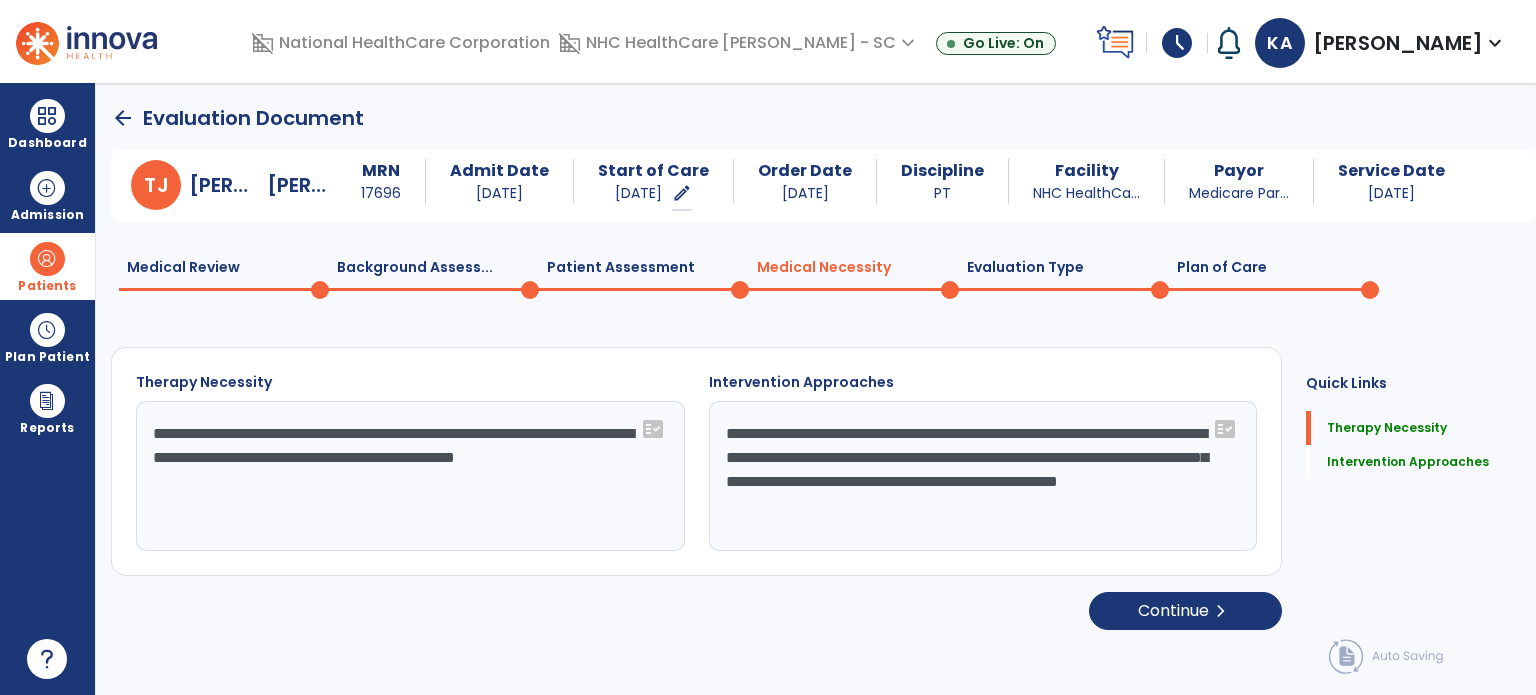 click on "**********" 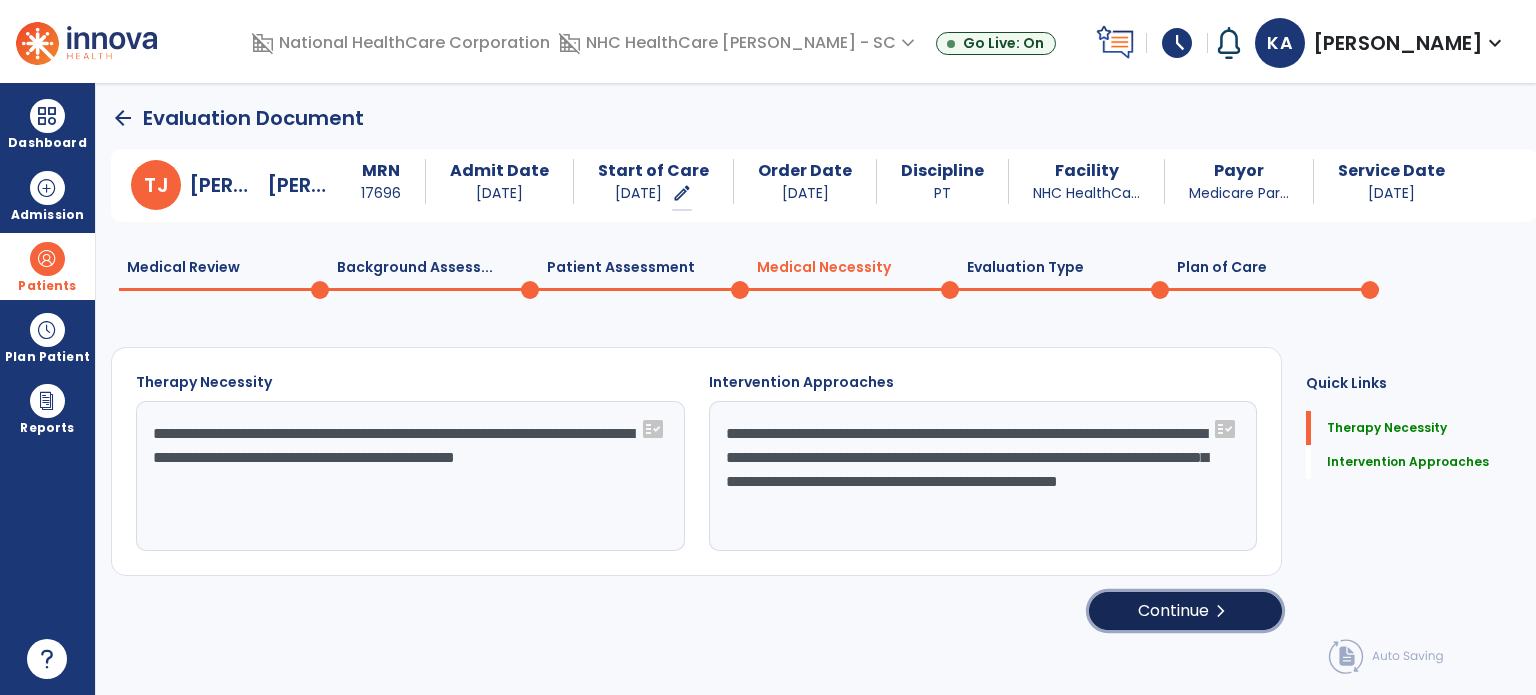 click on "Continue  chevron_right" 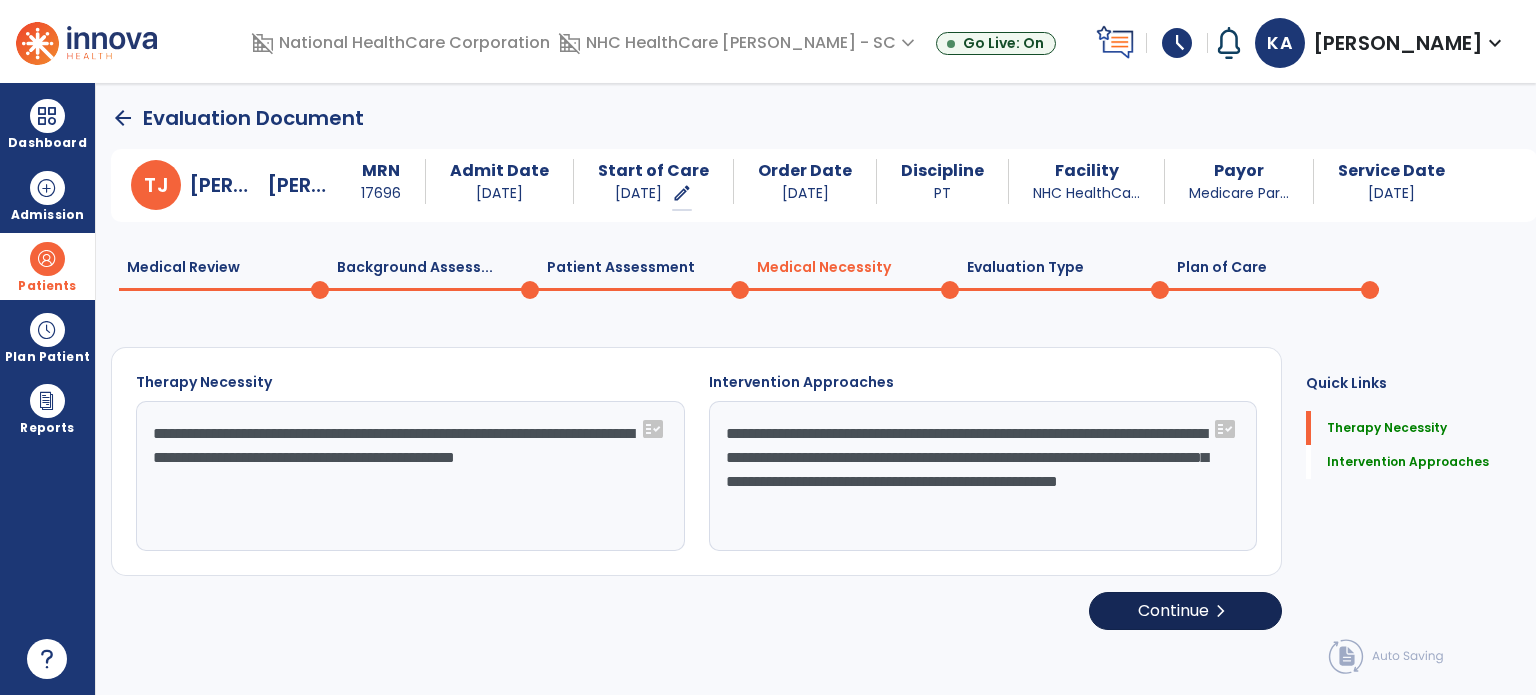 select on "**********" 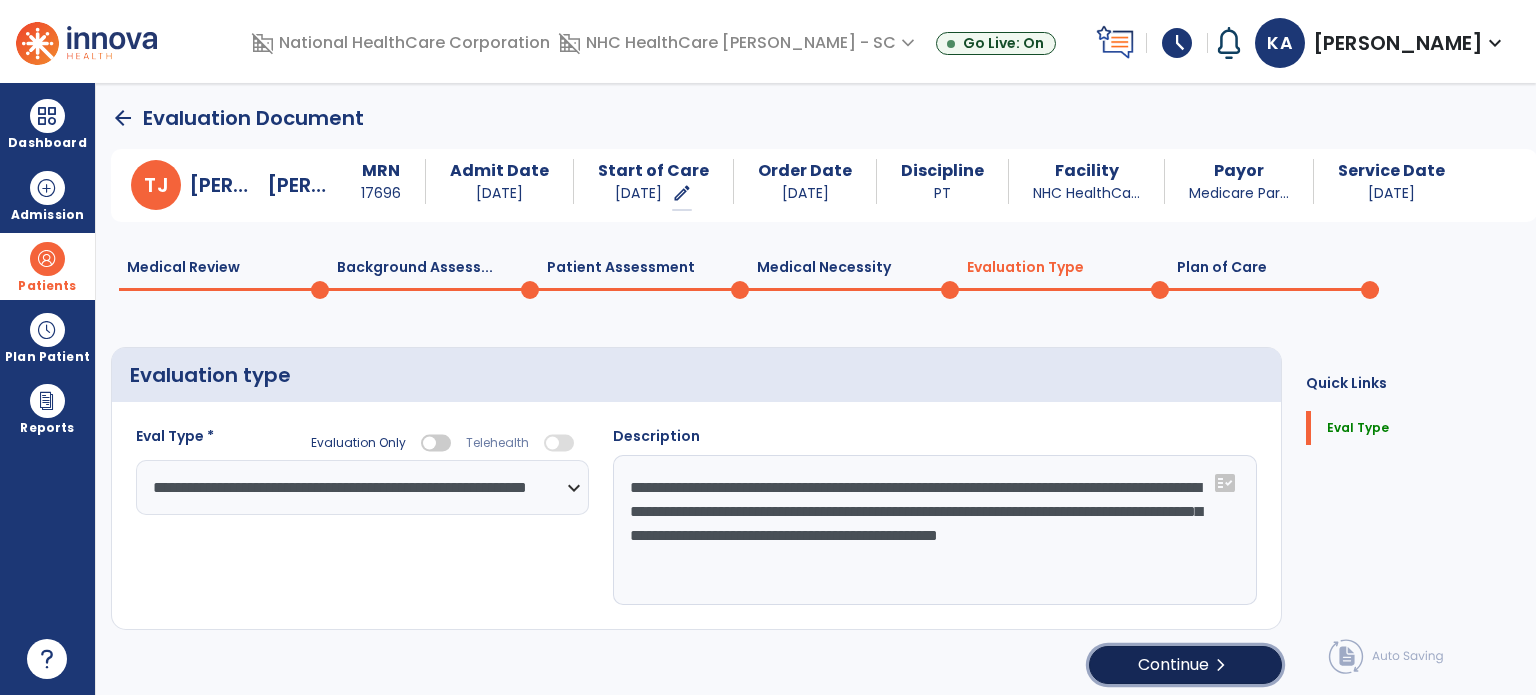 click on "Continue  chevron_right" 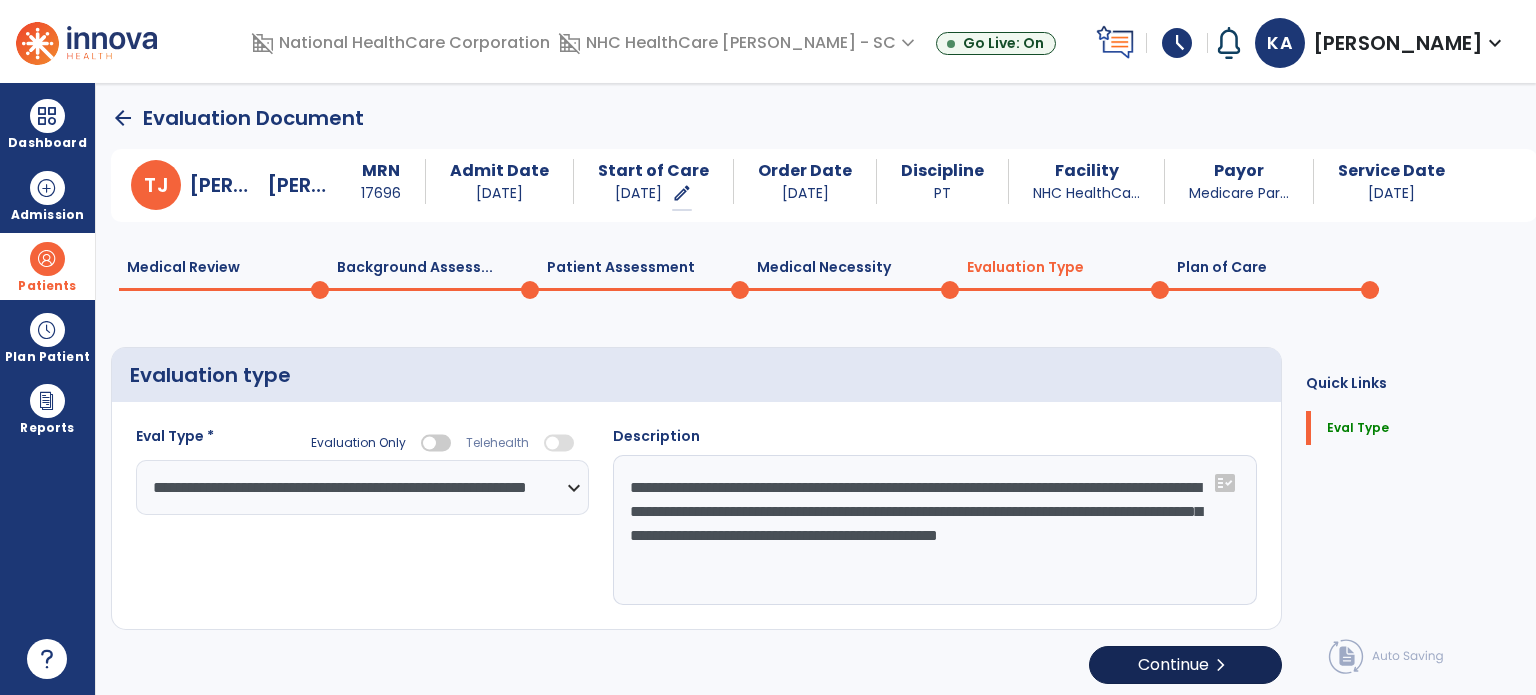 select on "**" 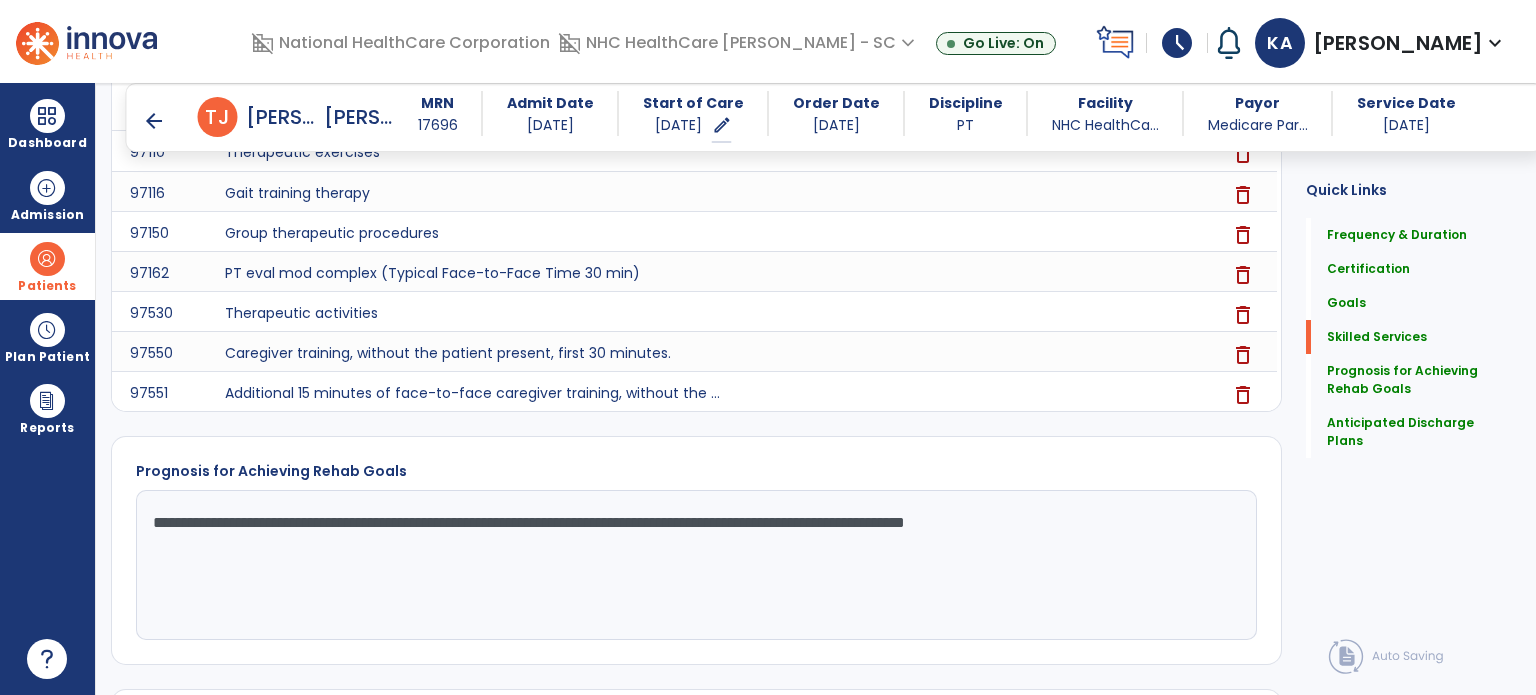 scroll, scrollTop: 2284, scrollLeft: 0, axis: vertical 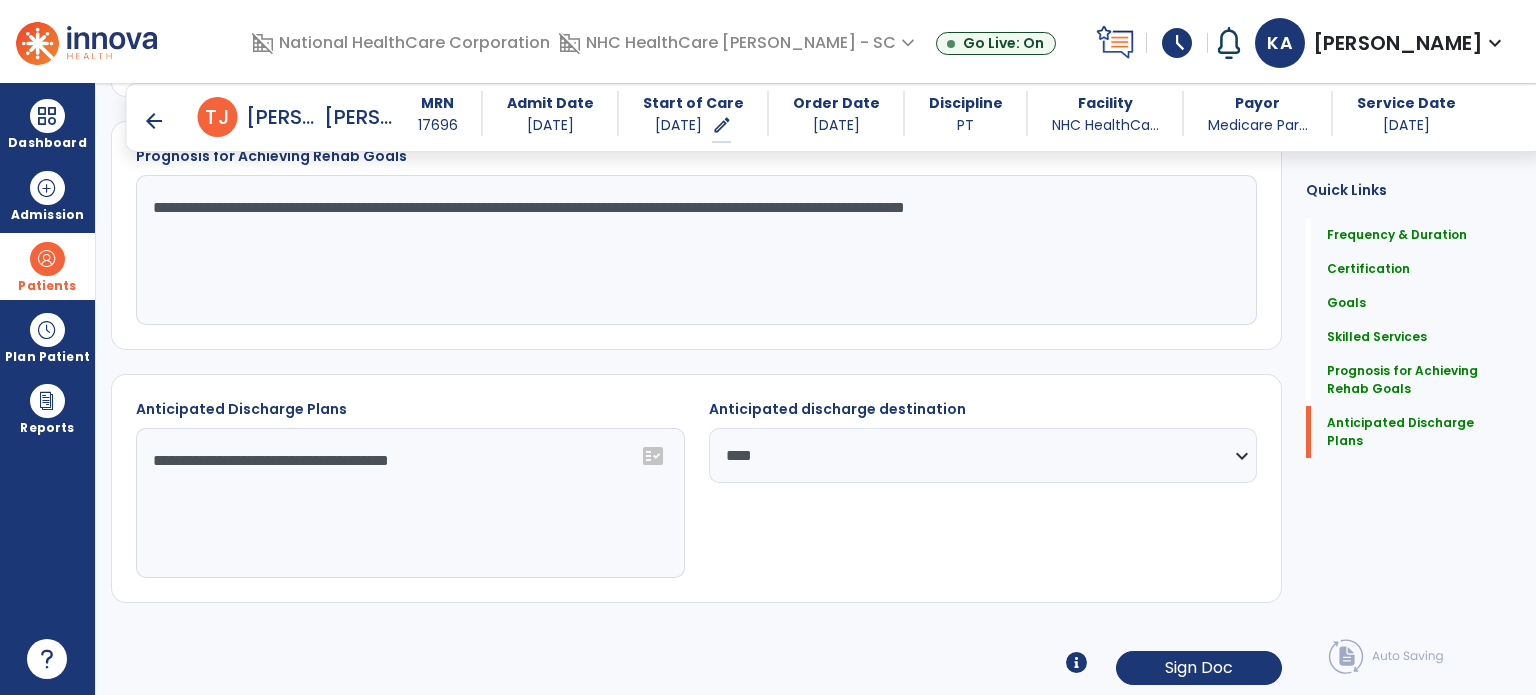 click on "arrow_back" at bounding box center [154, 121] 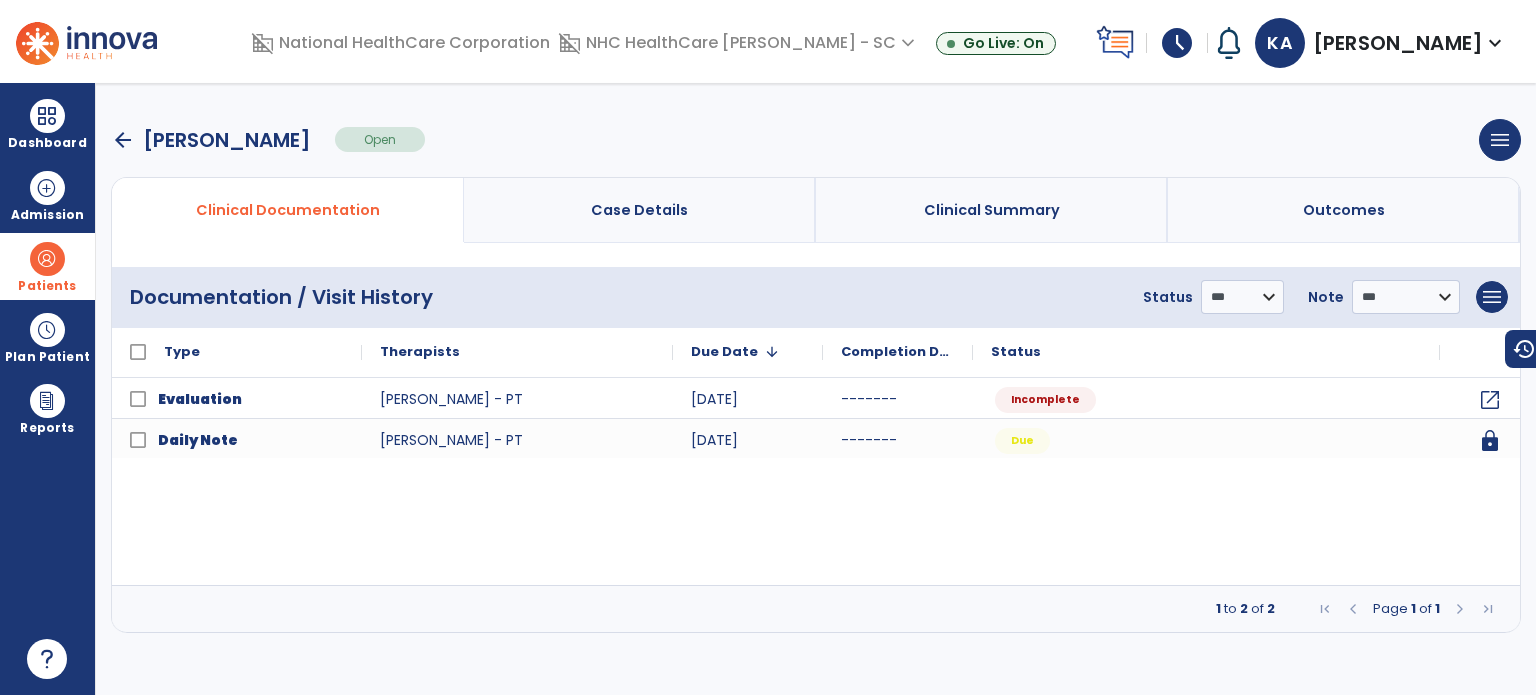 scroll, scrollTop: 0, scrollLeft: 0, axis: both 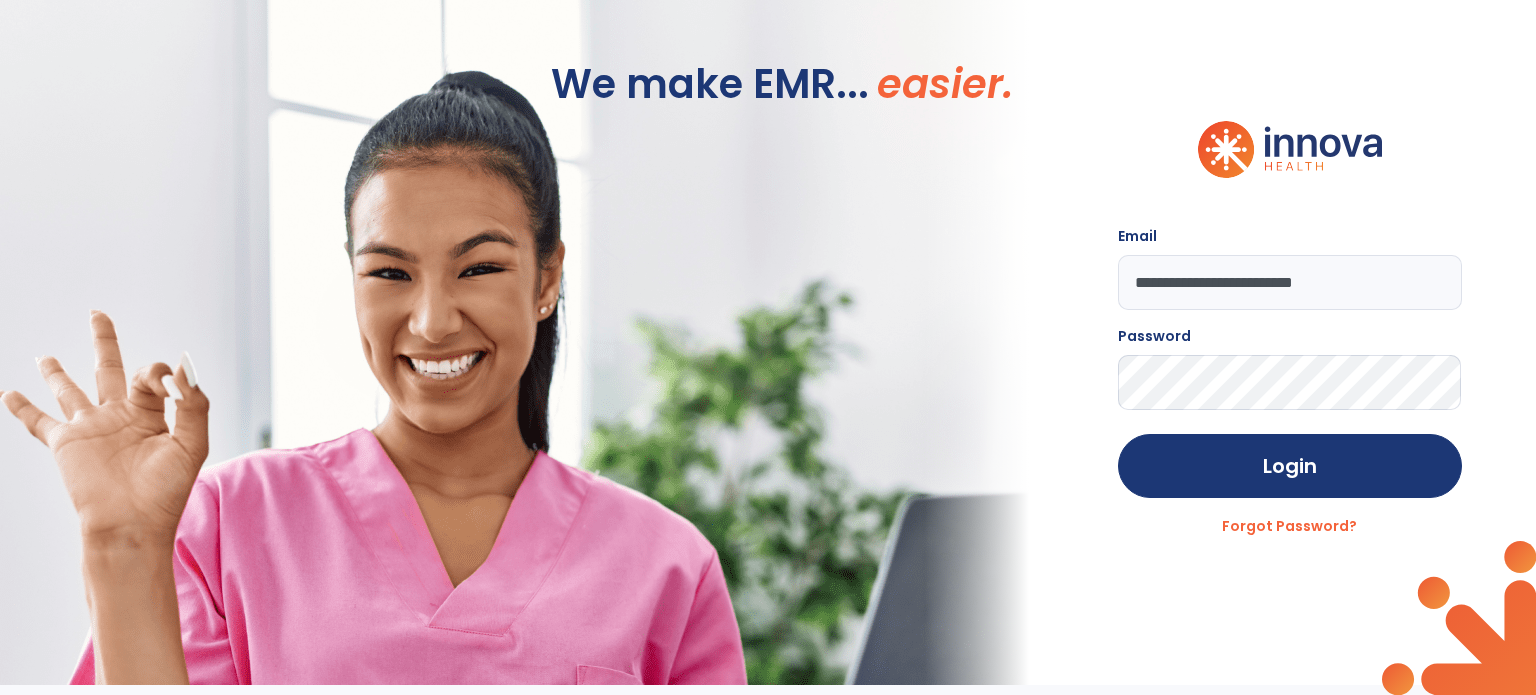 click on "We make EMR... easier." 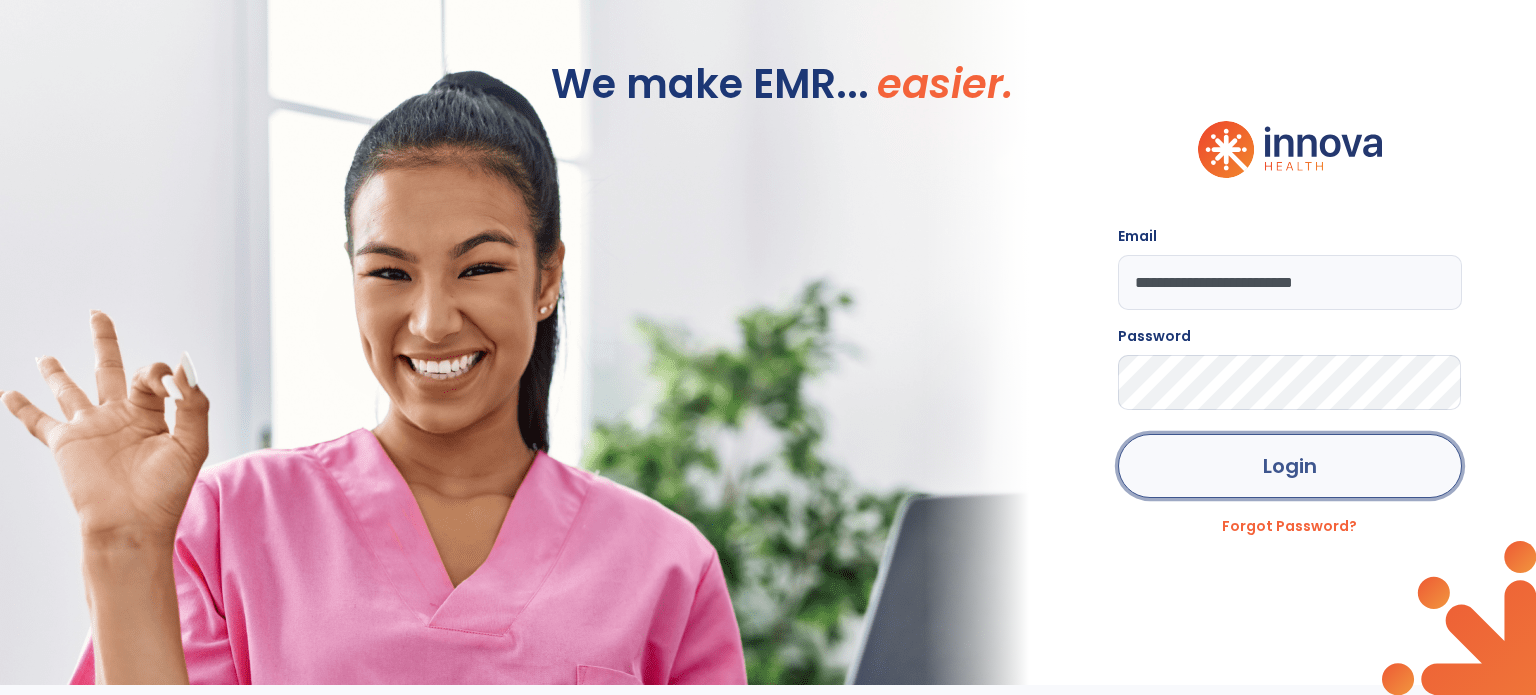 click on "Login" 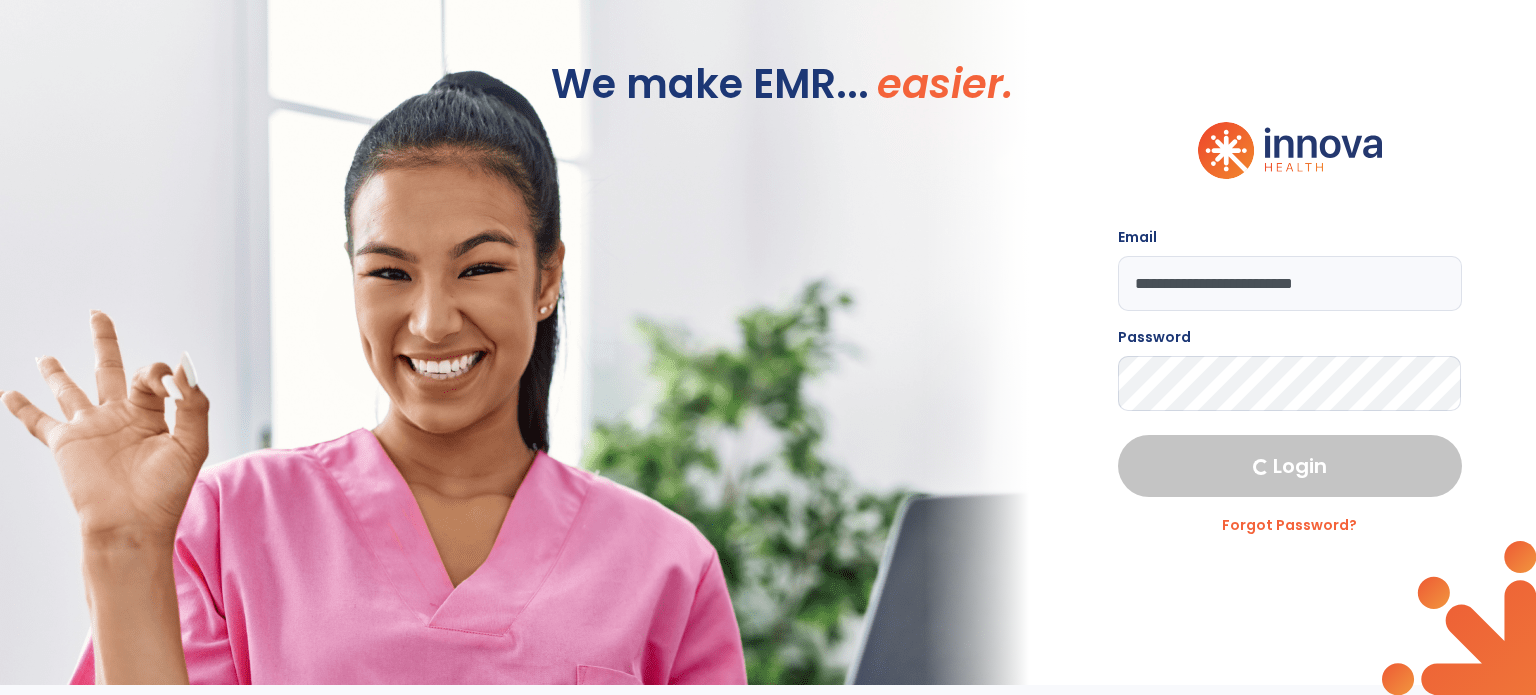 select on "****" 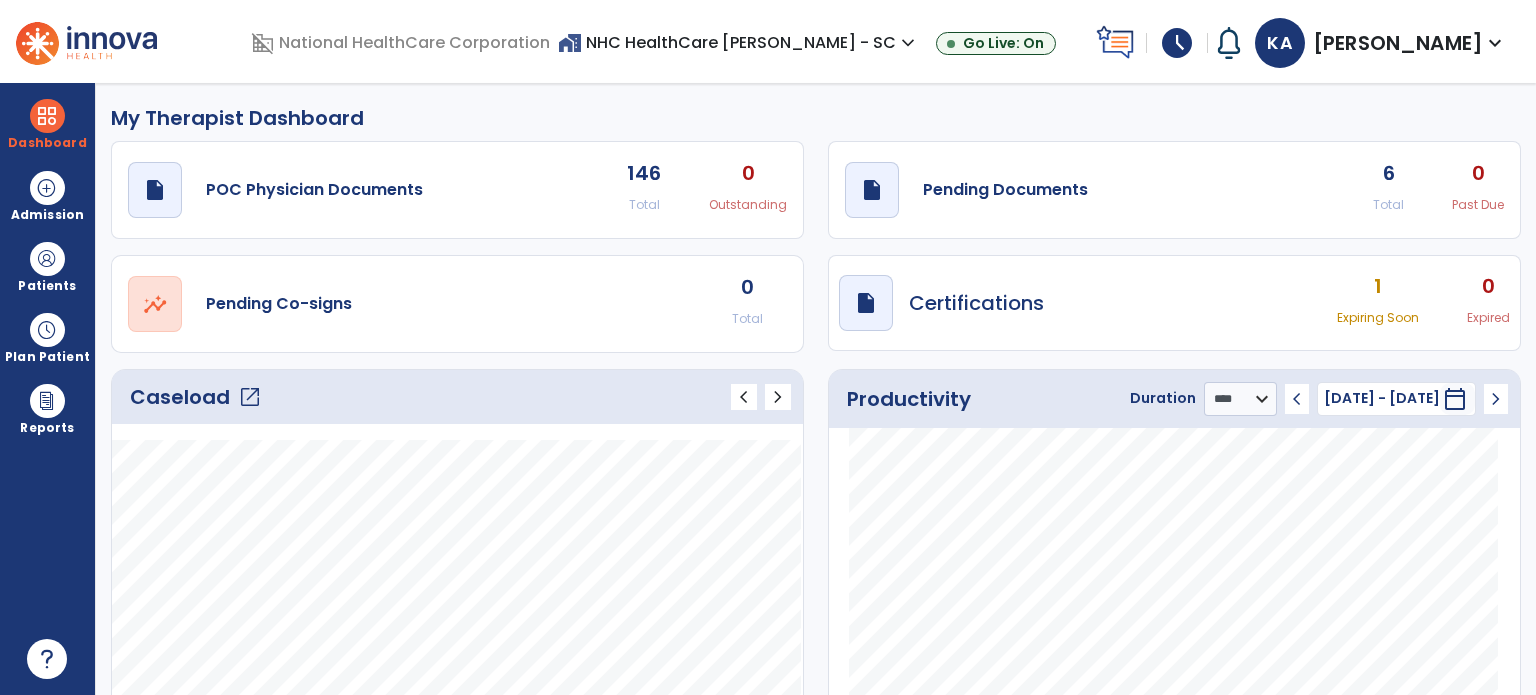 click on "6 Total" 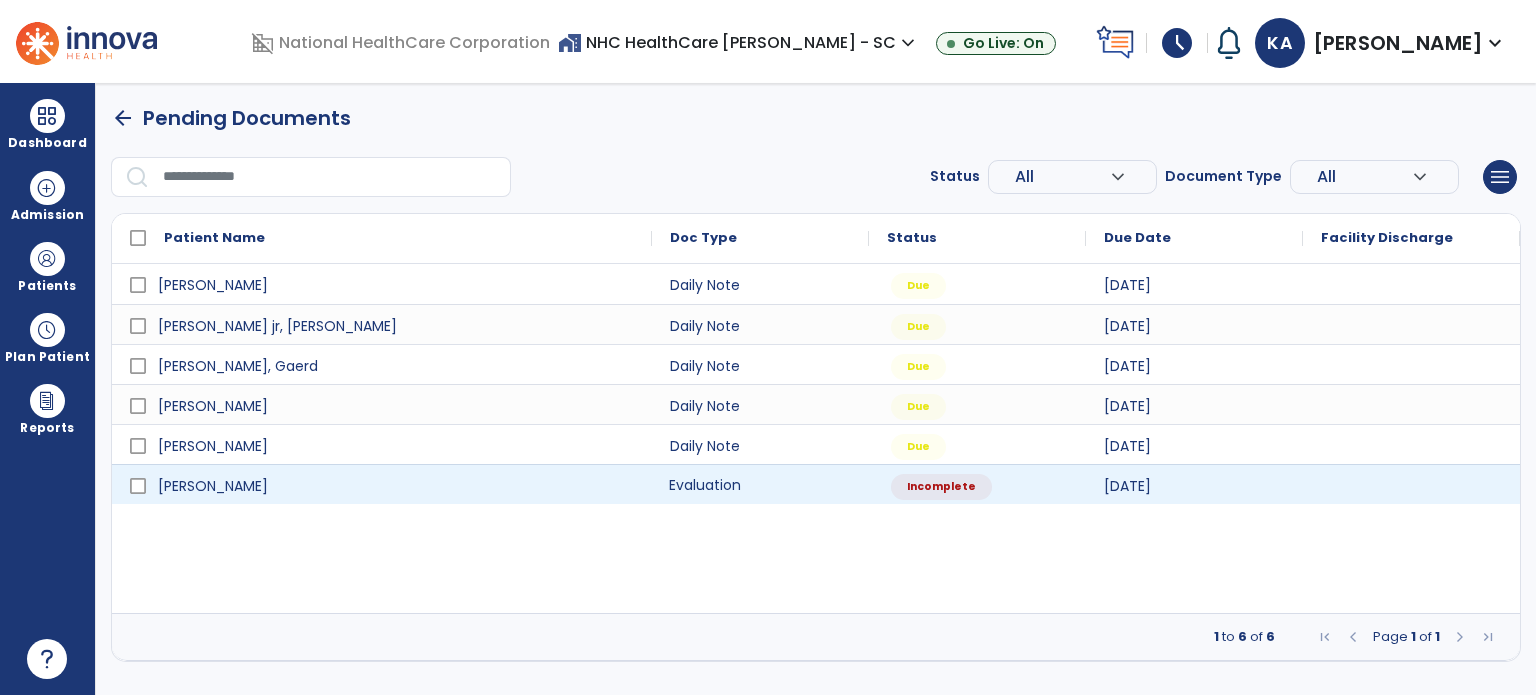 click on "Evaluation" at bounding box center [760, 484] 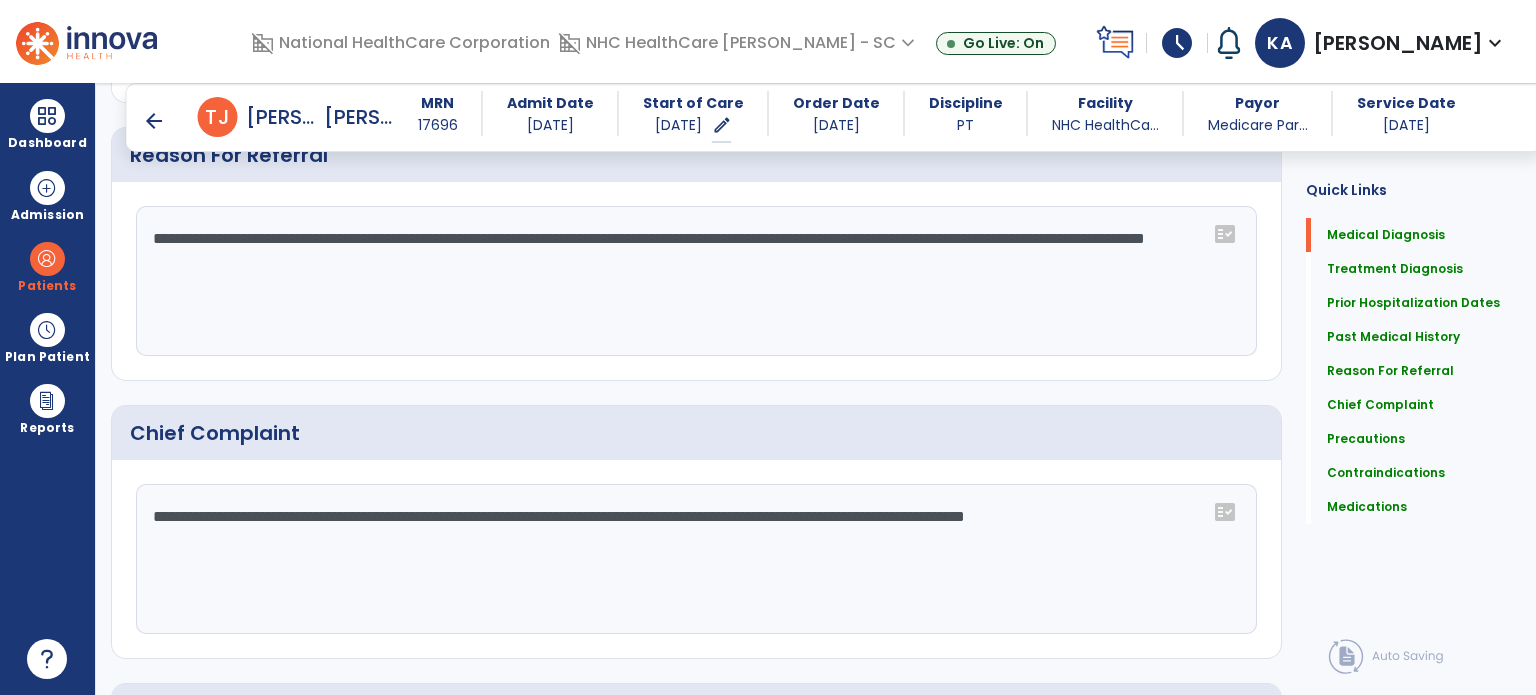 scroll, scrollTop: 1300, scrollLeft: 0, axis: vertical 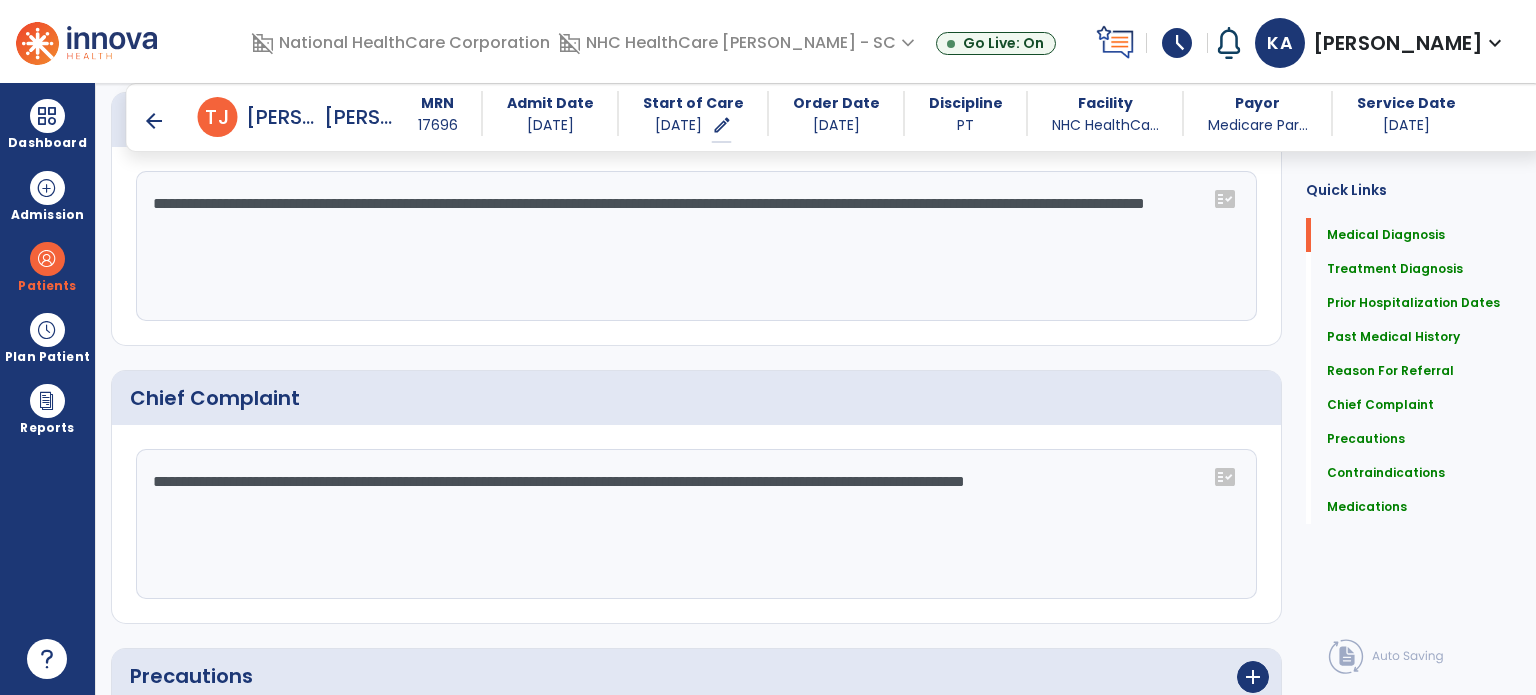drag, startPoint x: 640, startPoint y: 201, endPoint x: 680, endPoint y: 263, distance: 73.78347 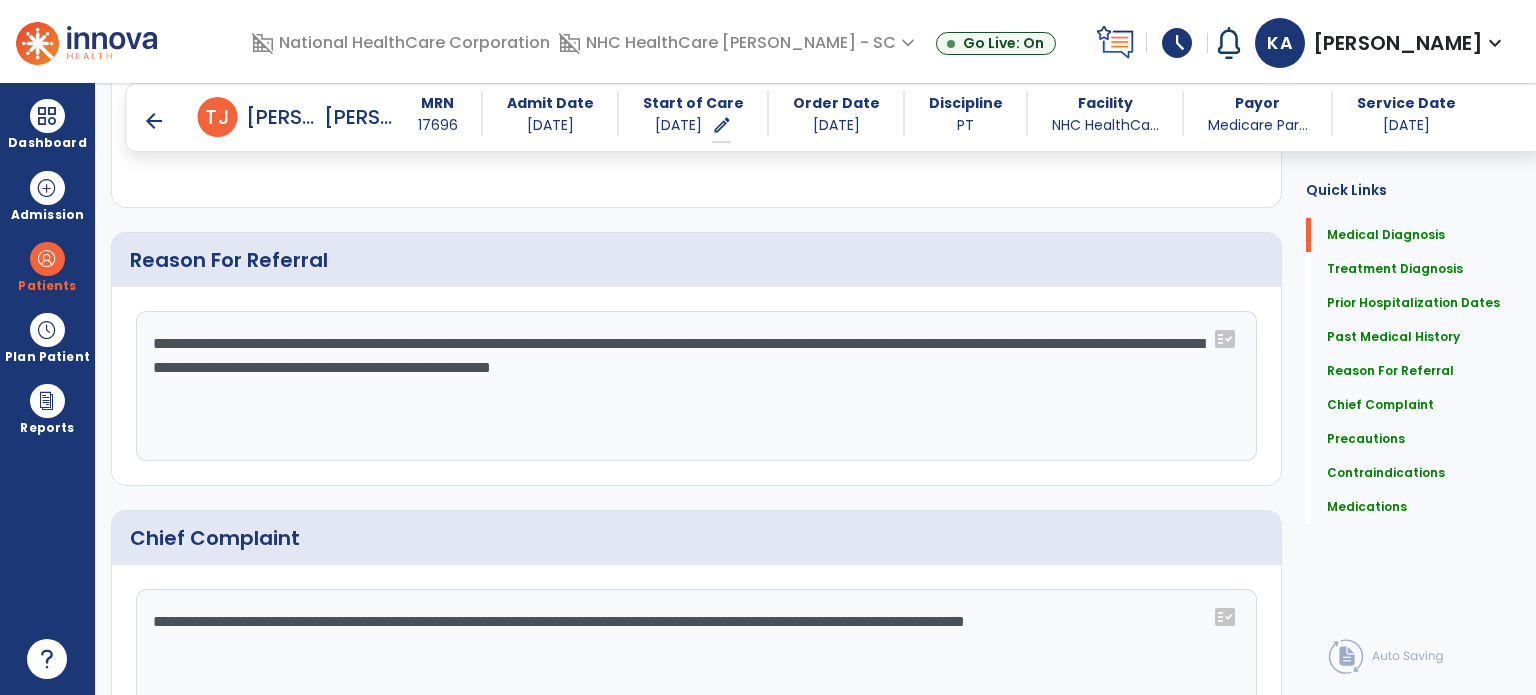 scroll, scrollTop: 1000, scrollLeft: 0, axis: vertical 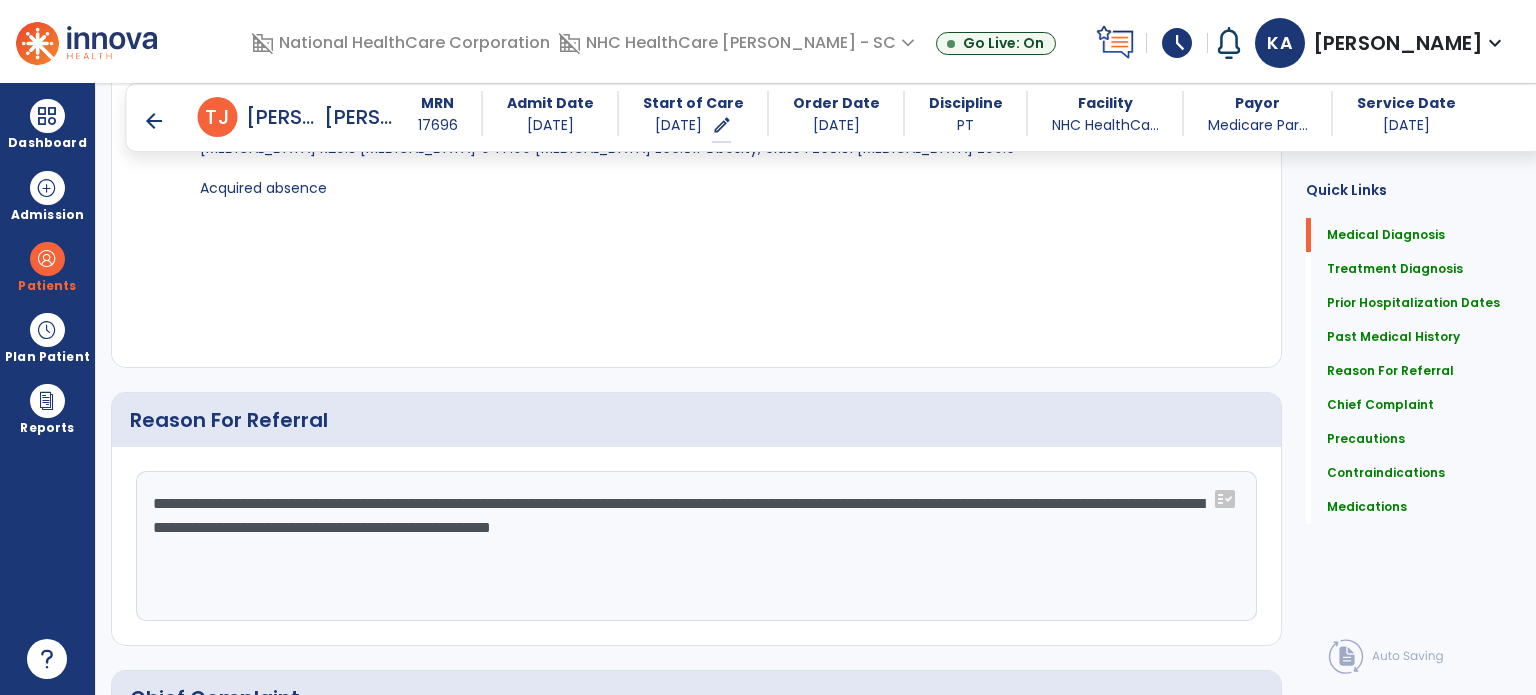 click on "**********" 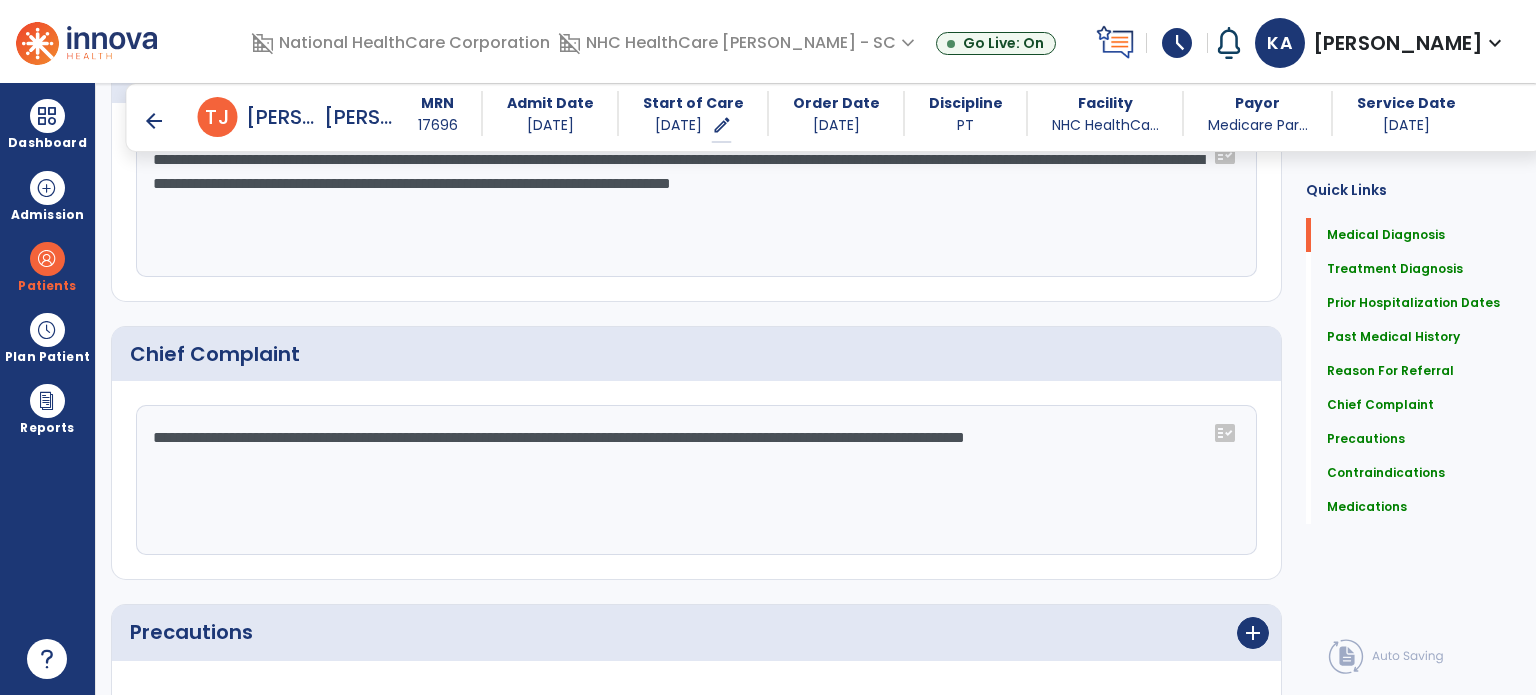 scroll, scrollTop: 1258, scrollLeft: 0, axis: vertical 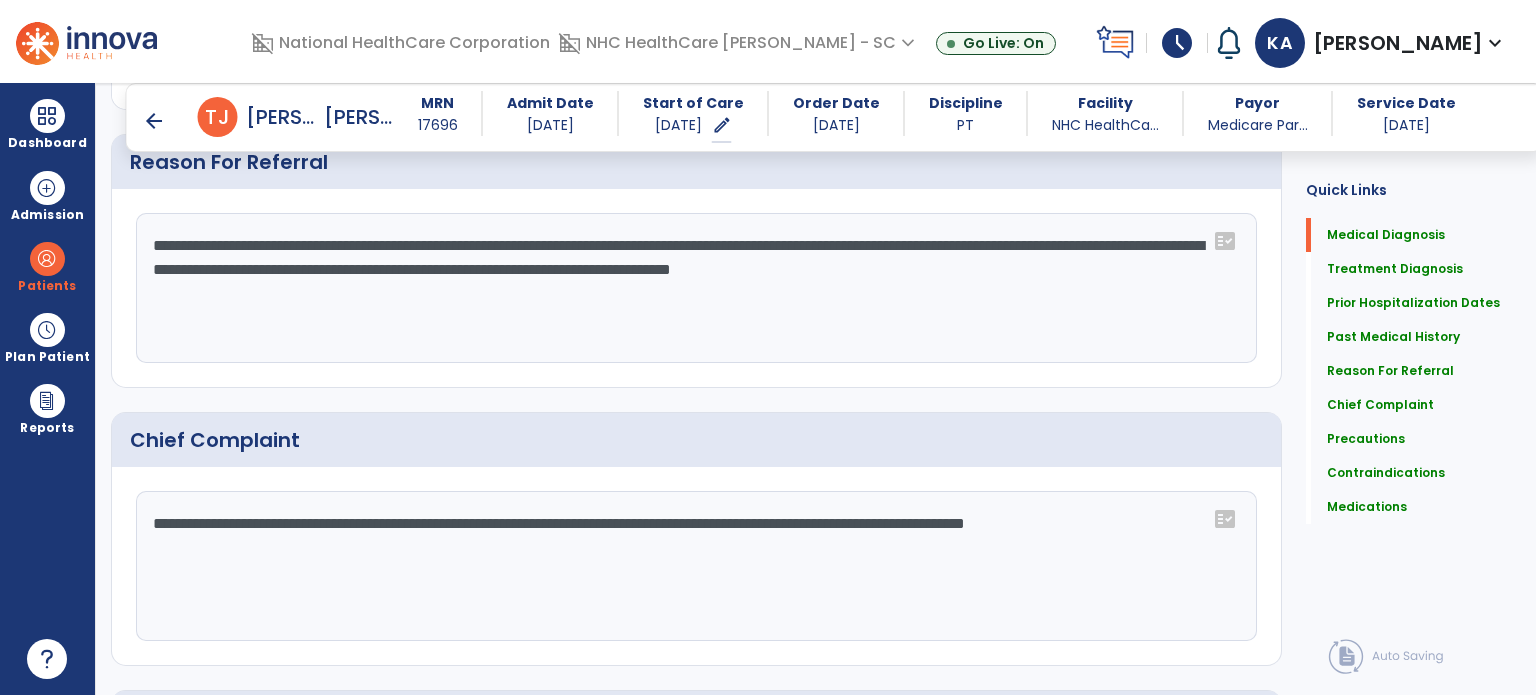 paste on "**********" 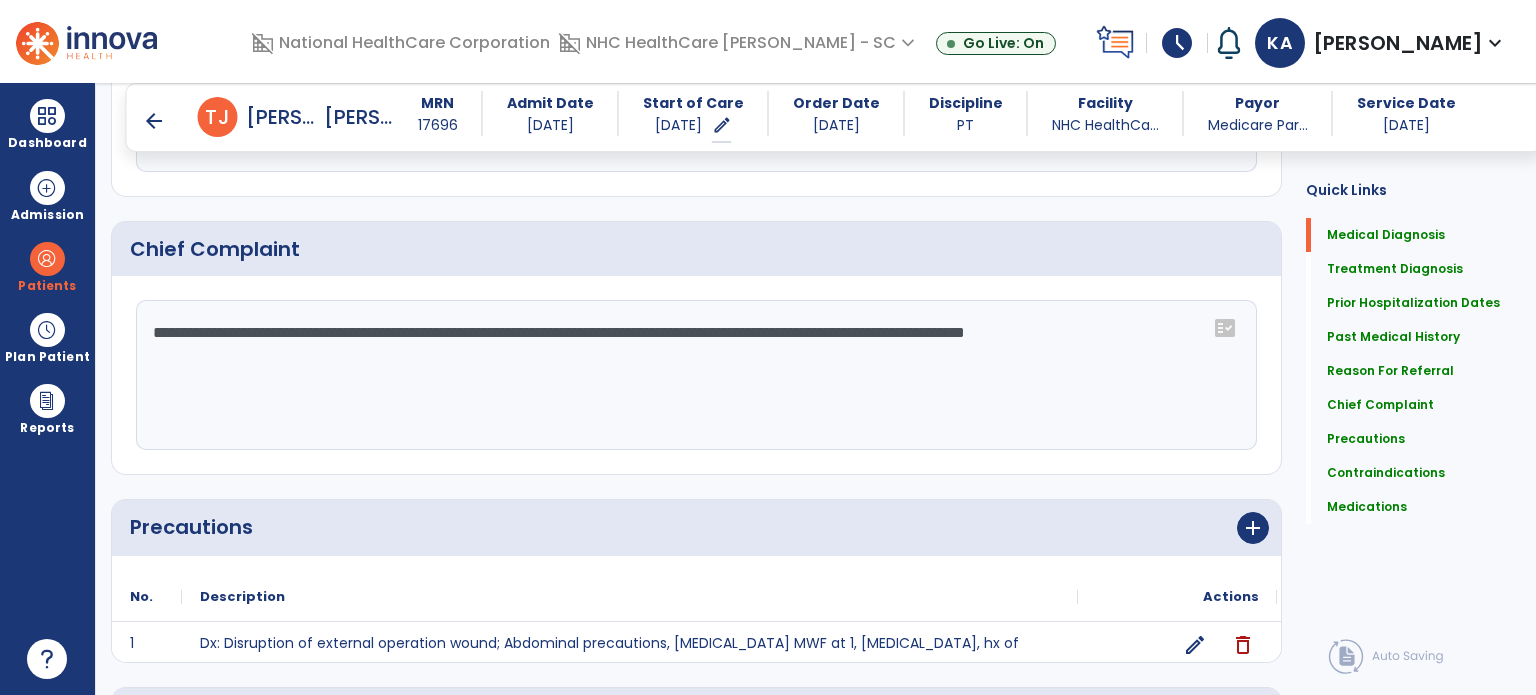 scroll, scrollTop: 1178, scrollLeft: 0, axis: vertical 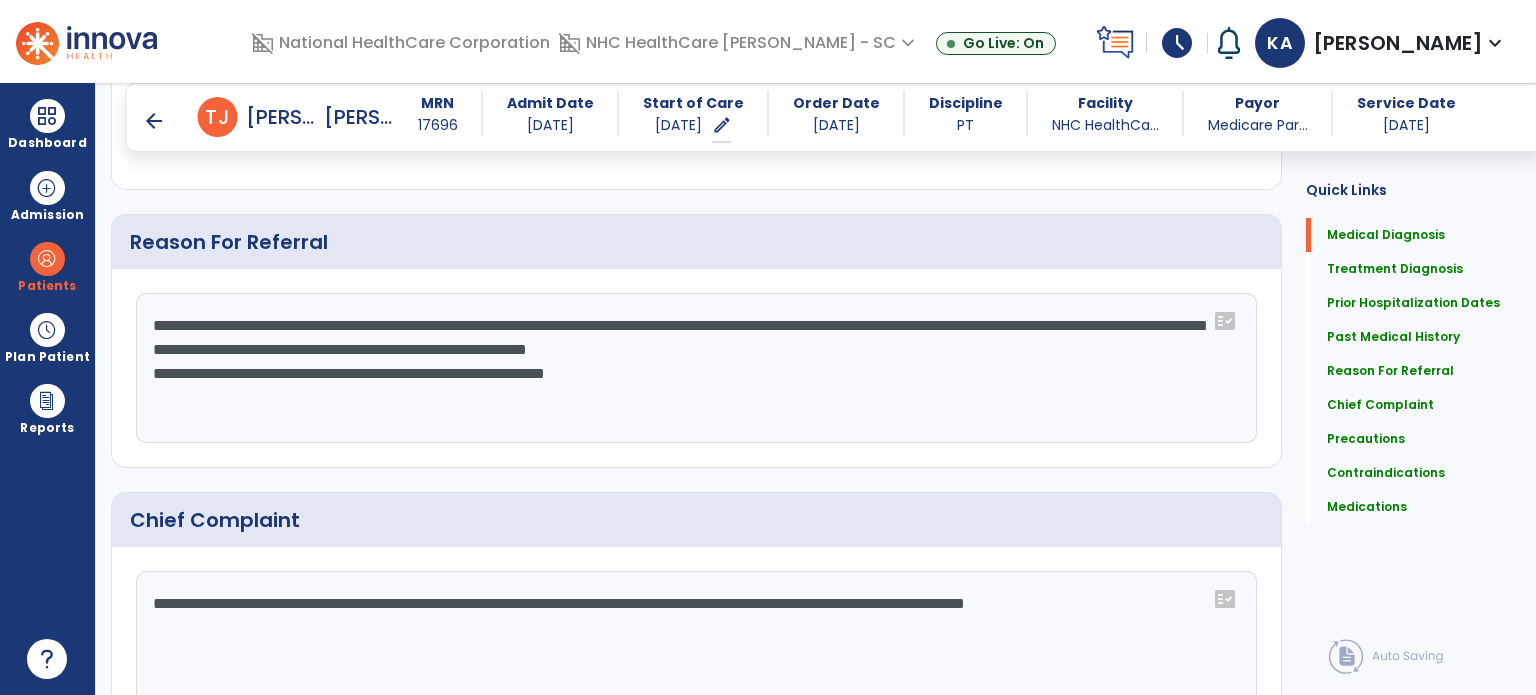 click on "**********" 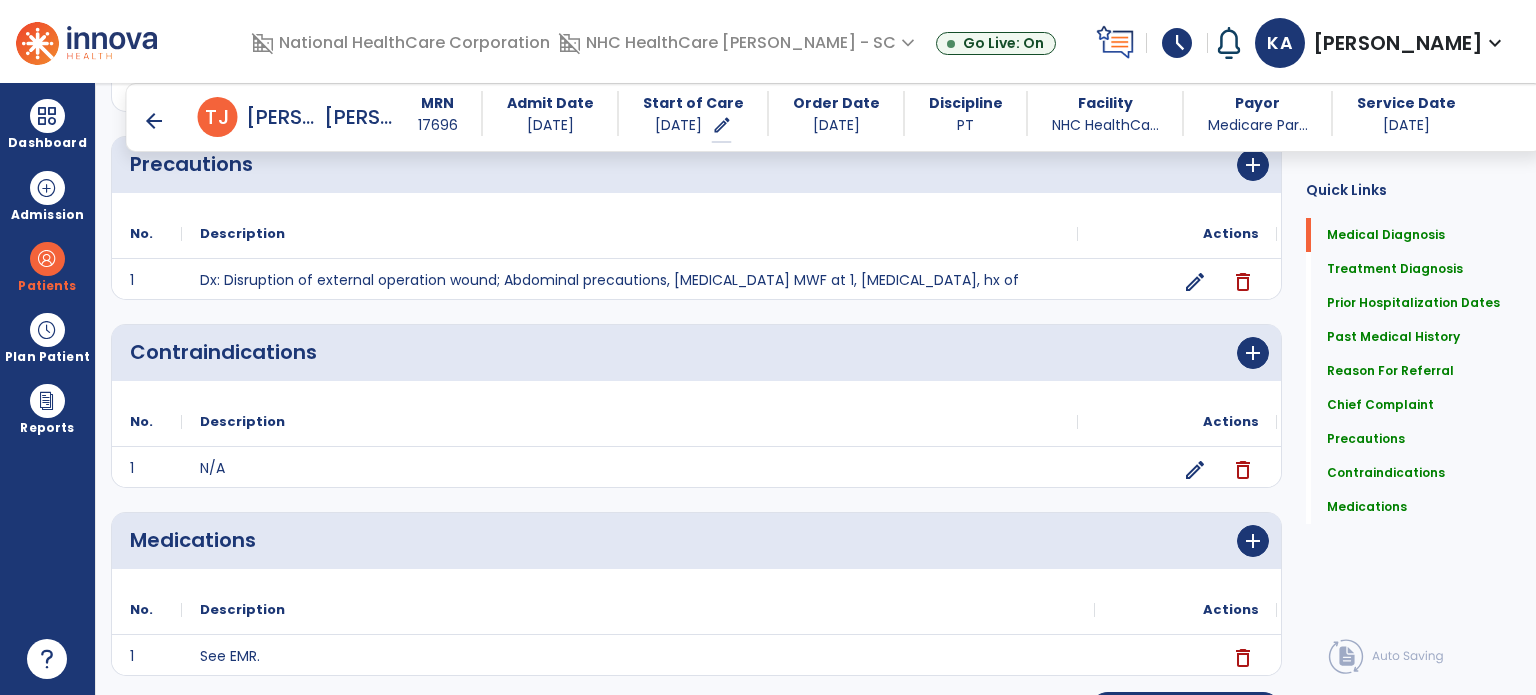 scroll, scrollTop: 1858, scrollLeft: 0, axis: vertical 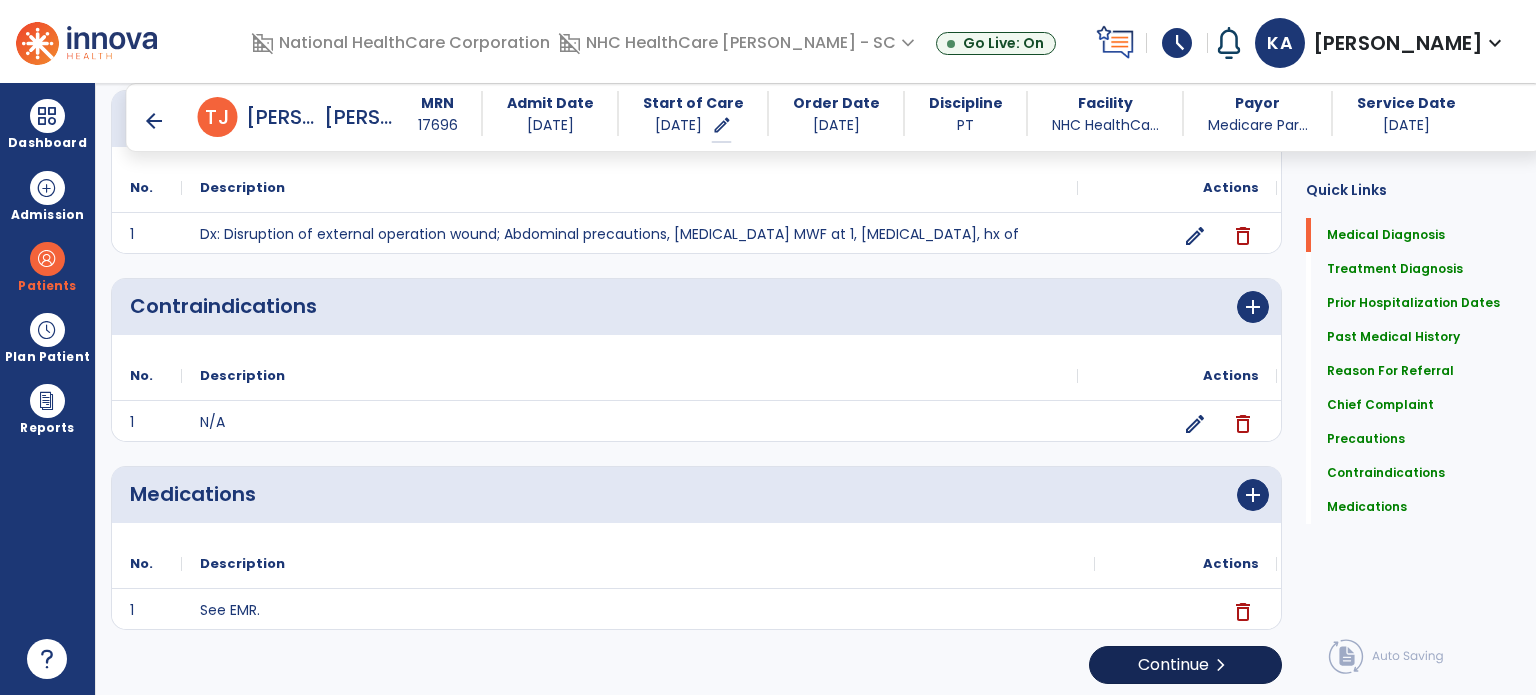 type on "**********" 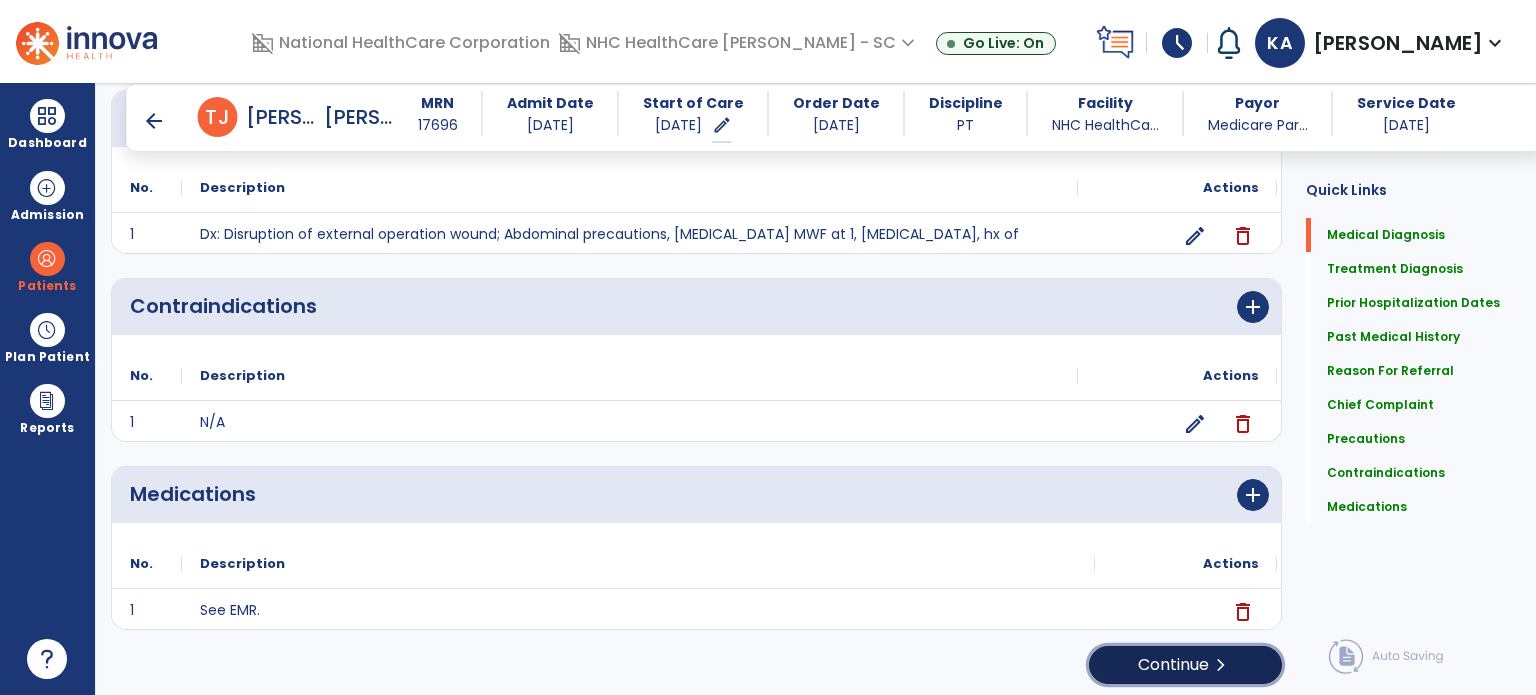 click on "Continue  chevron_right" 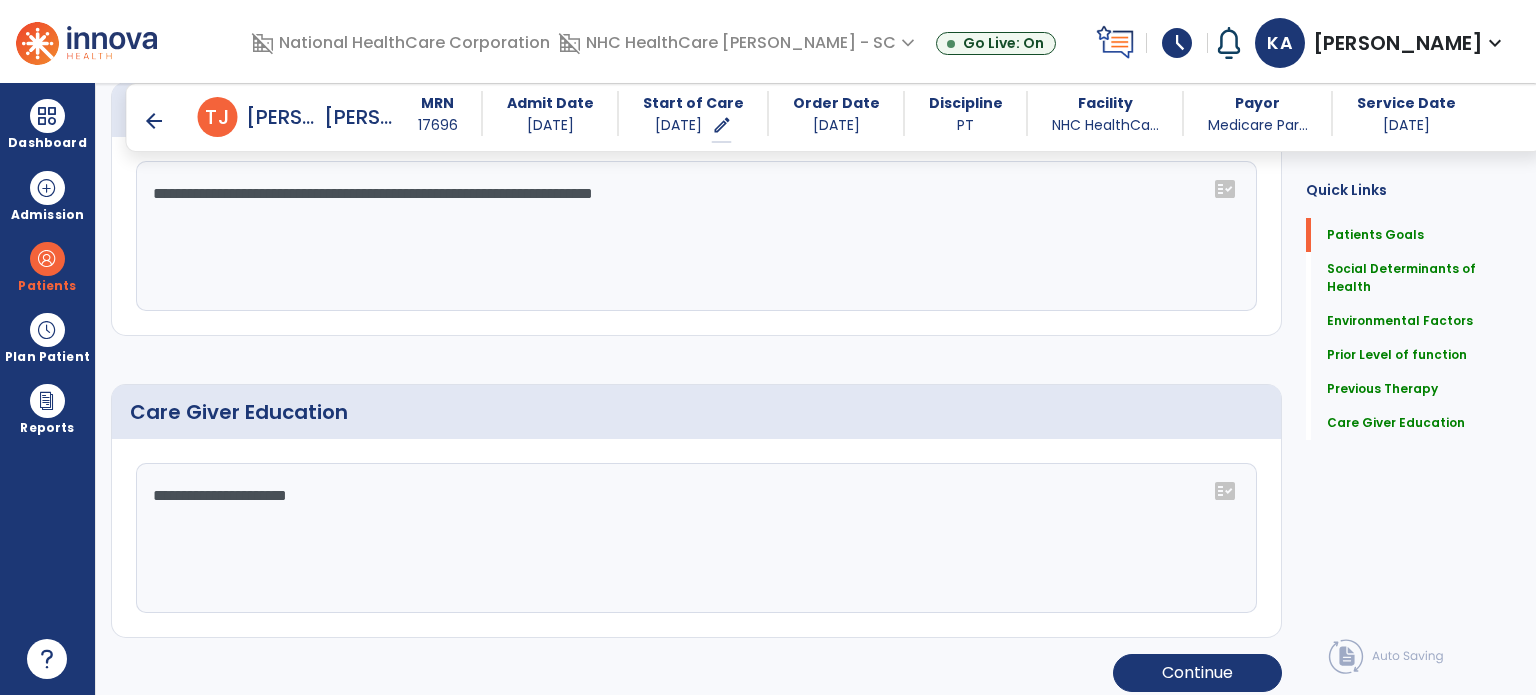 scroll, scrollTop: 1232, scrollLeft: 0, axis: vertical 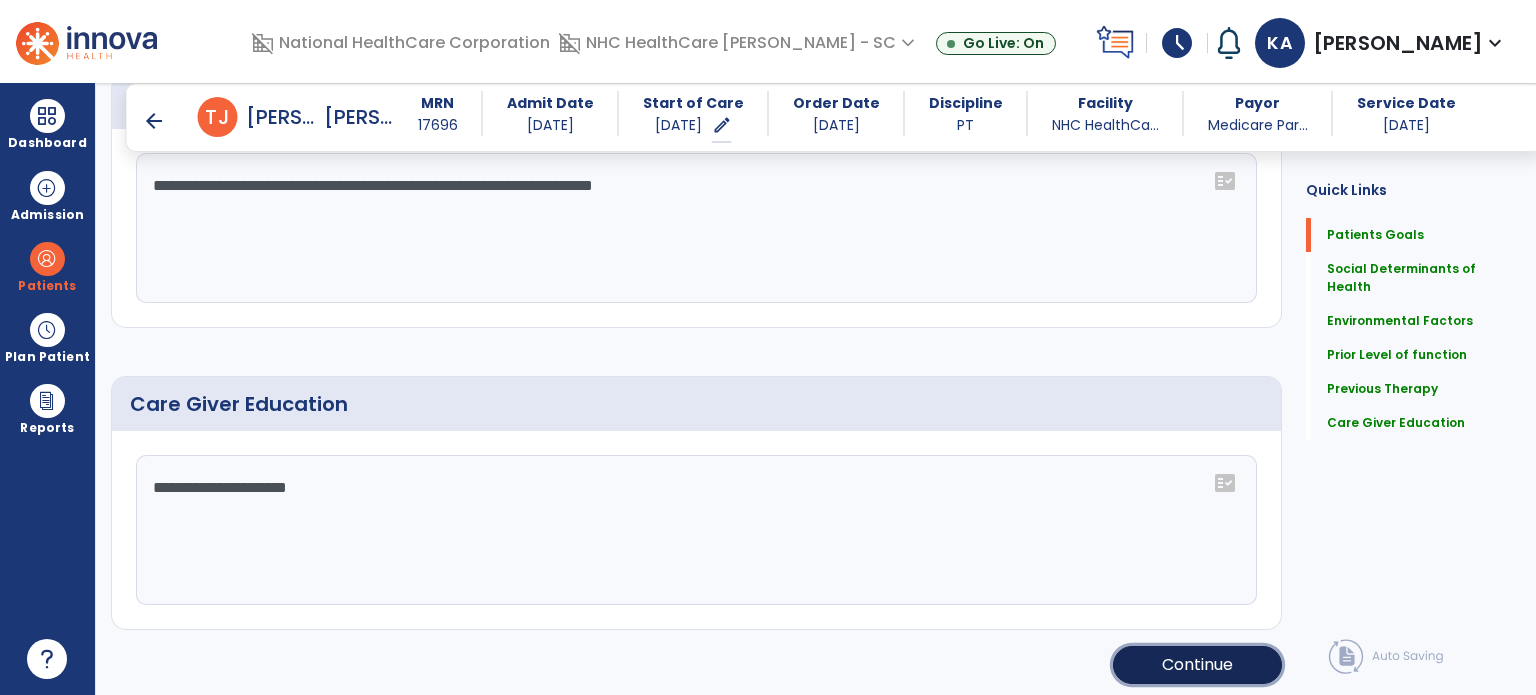 click on "Continue" 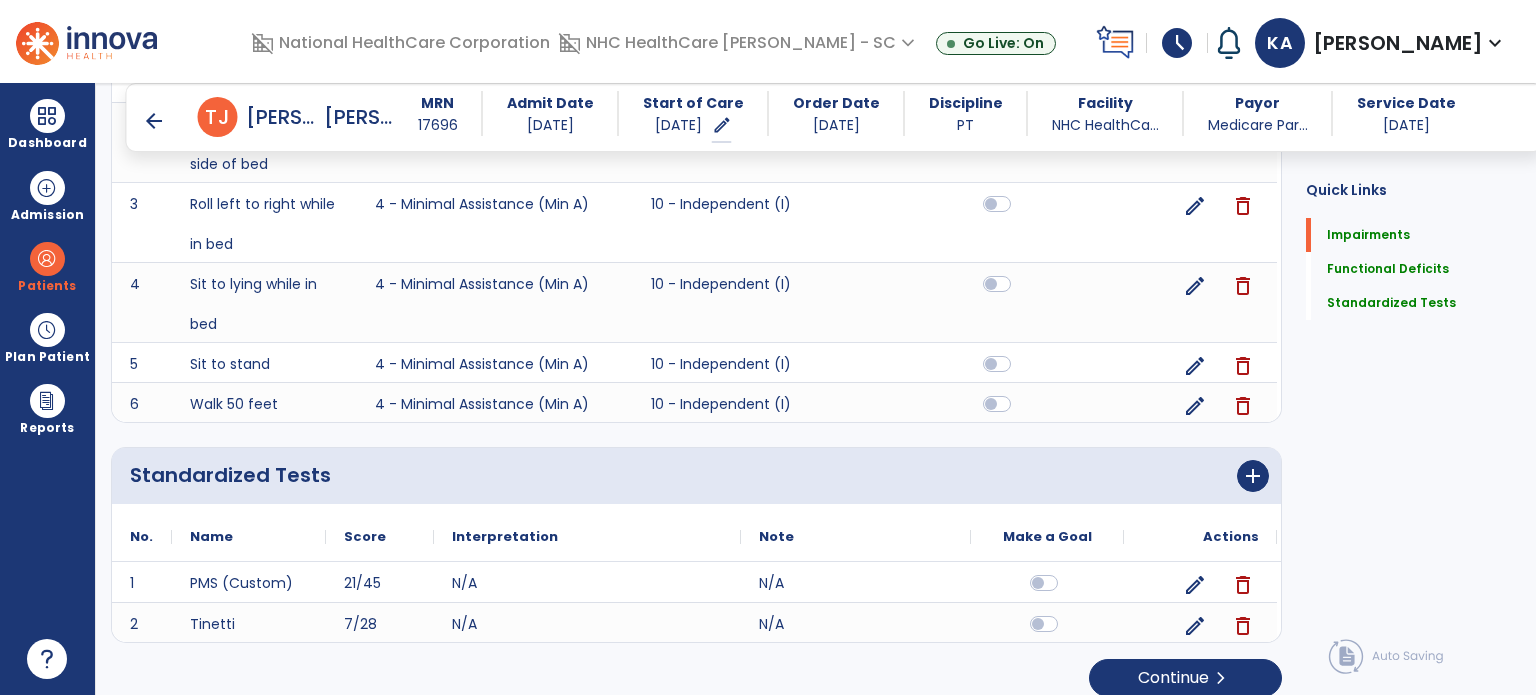 scroll, scrollTop: 1145, scrollLeft: 0, axis: vertical 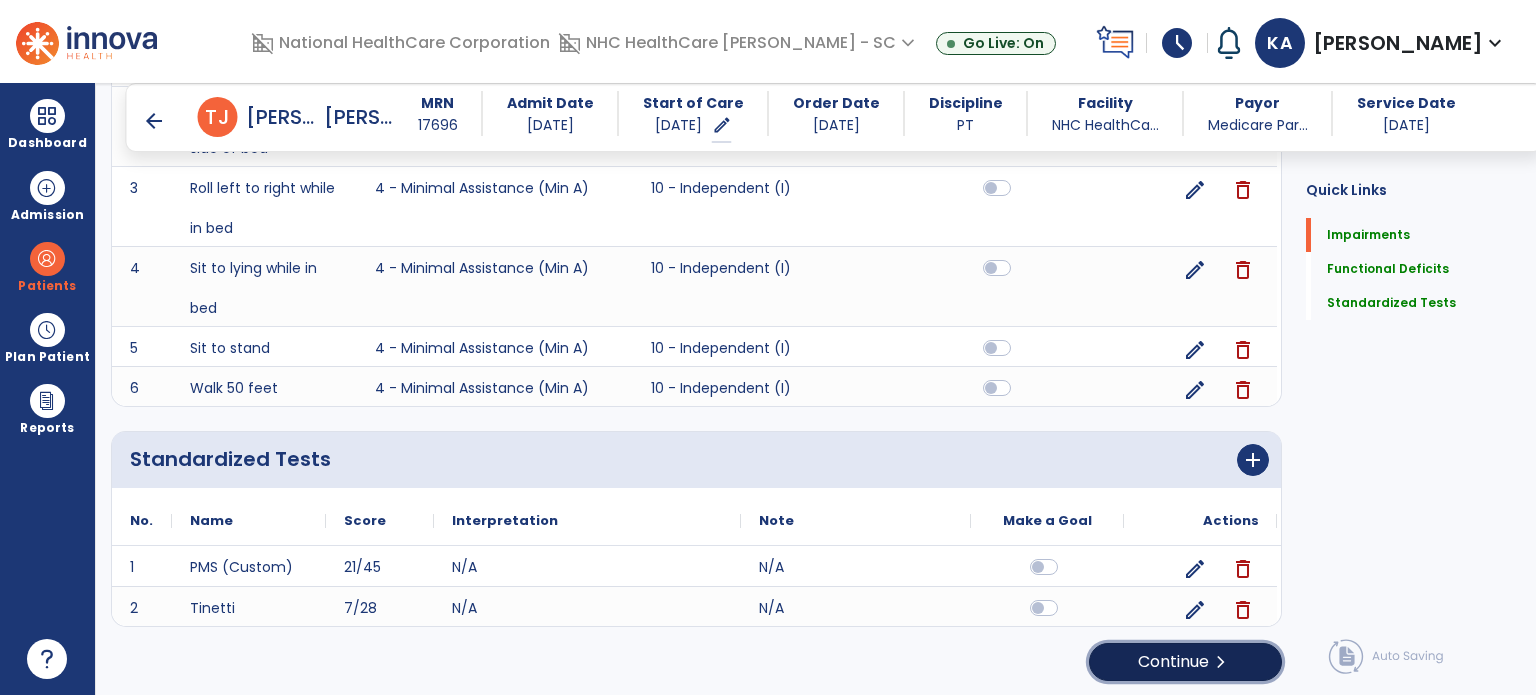 drag, startPoint x: 1167, startPoint y: 665, endPoint x: 1173, endPoint y: 674, distance: 10.816654 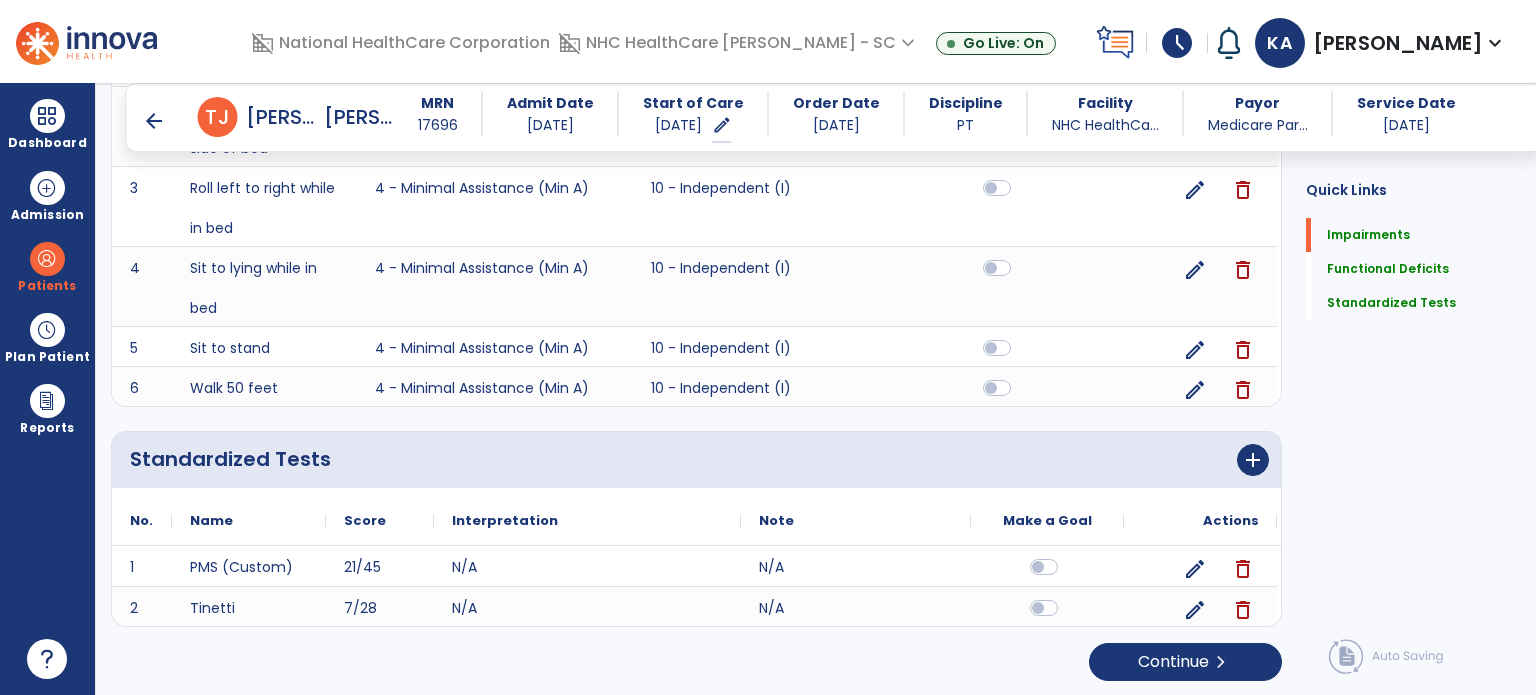 scroll, scrollTop: 0, scrollLeft: 0, axis: both 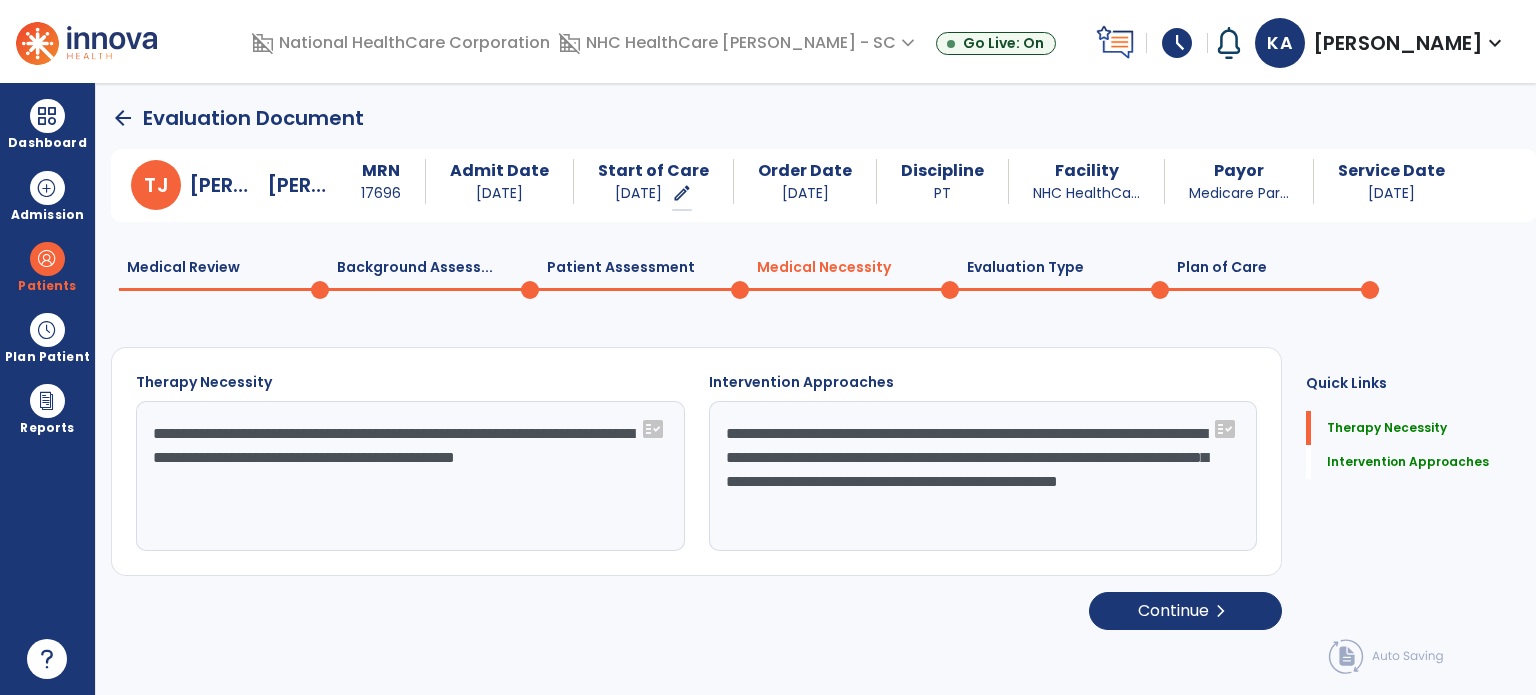 click on "Evaluation Type  0" 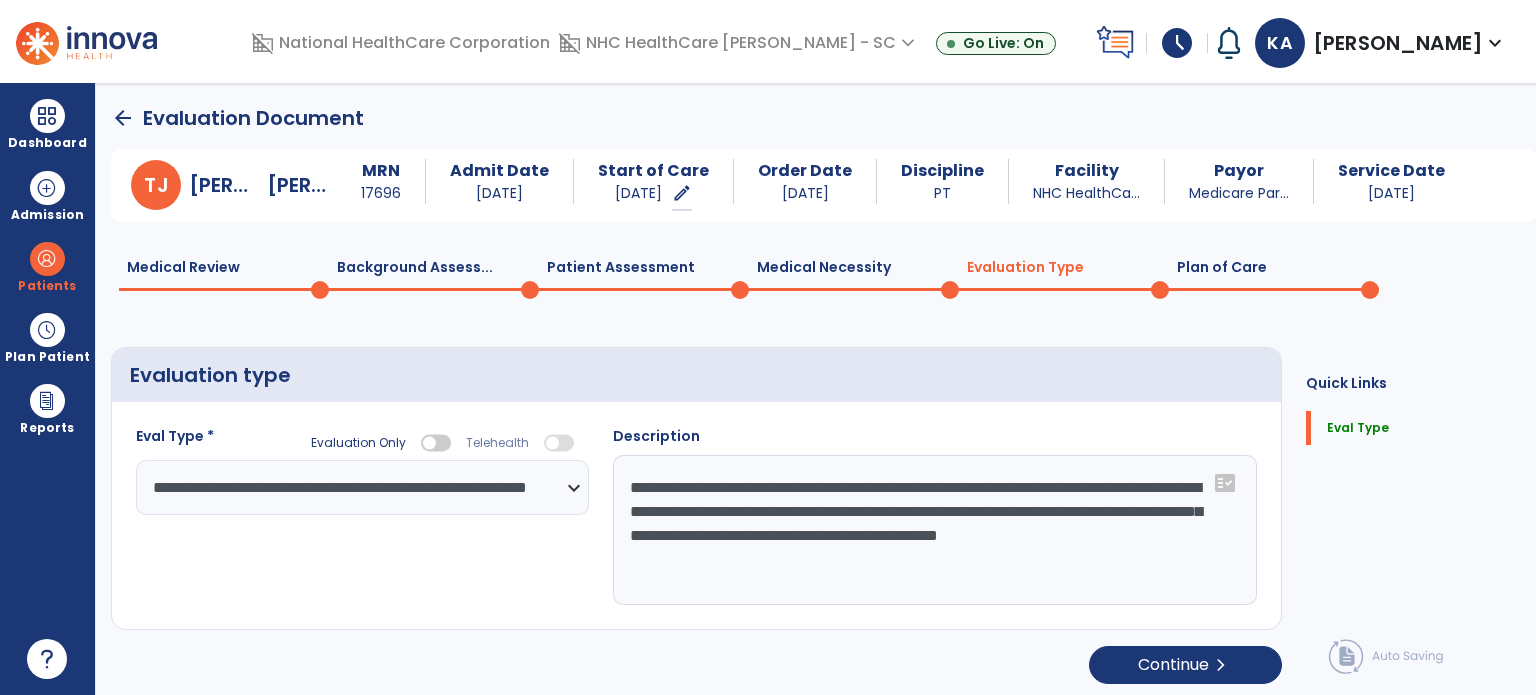 click on "Plan of Care  0" 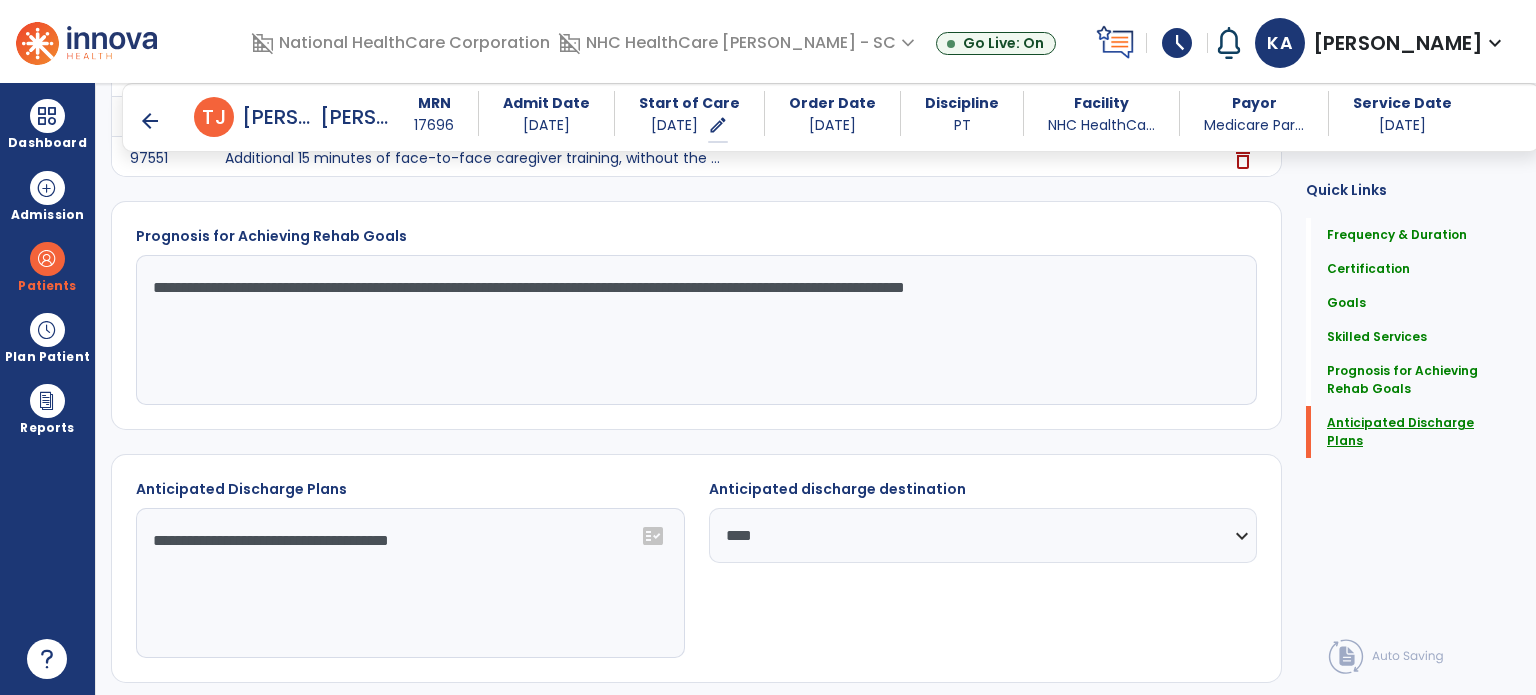 scroll, scrollTop: 2284, scrollLeft: 0, axis: vertical 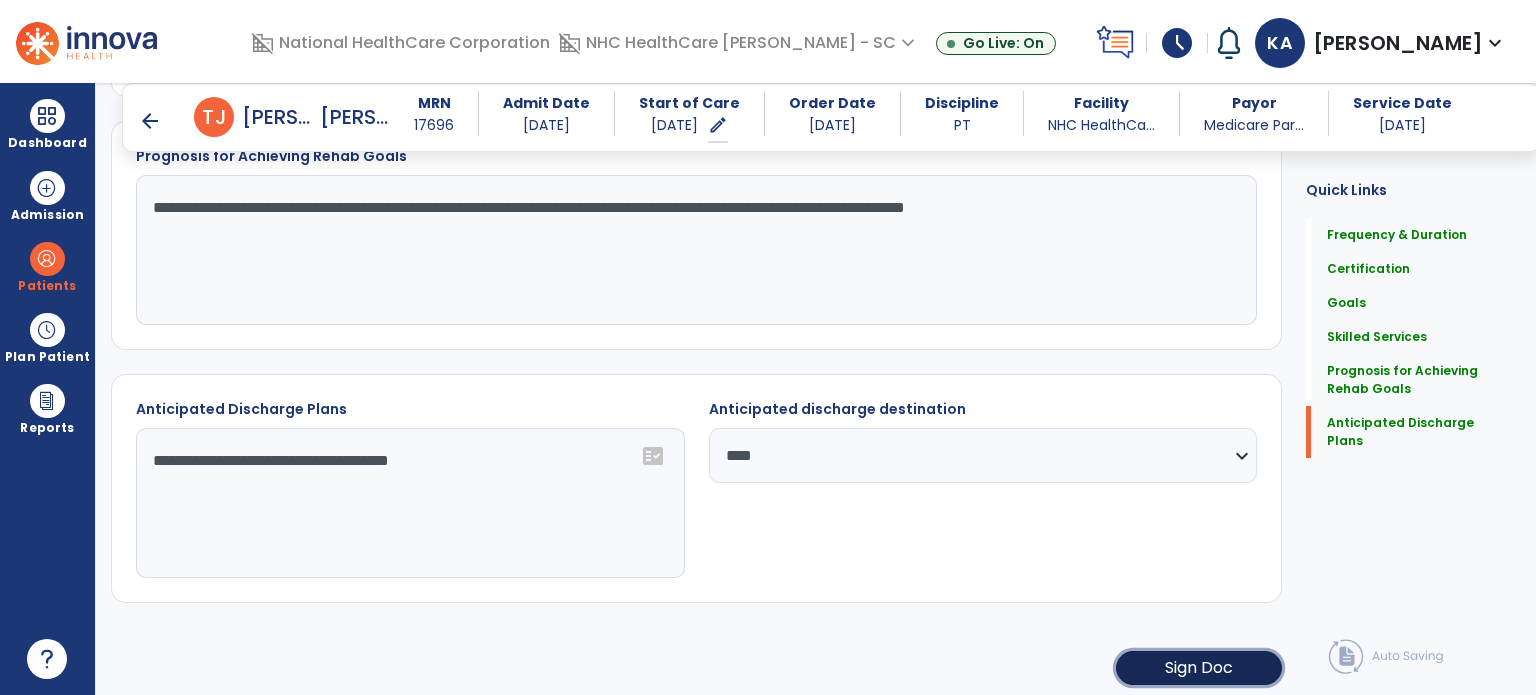 click on "Sign Doc" 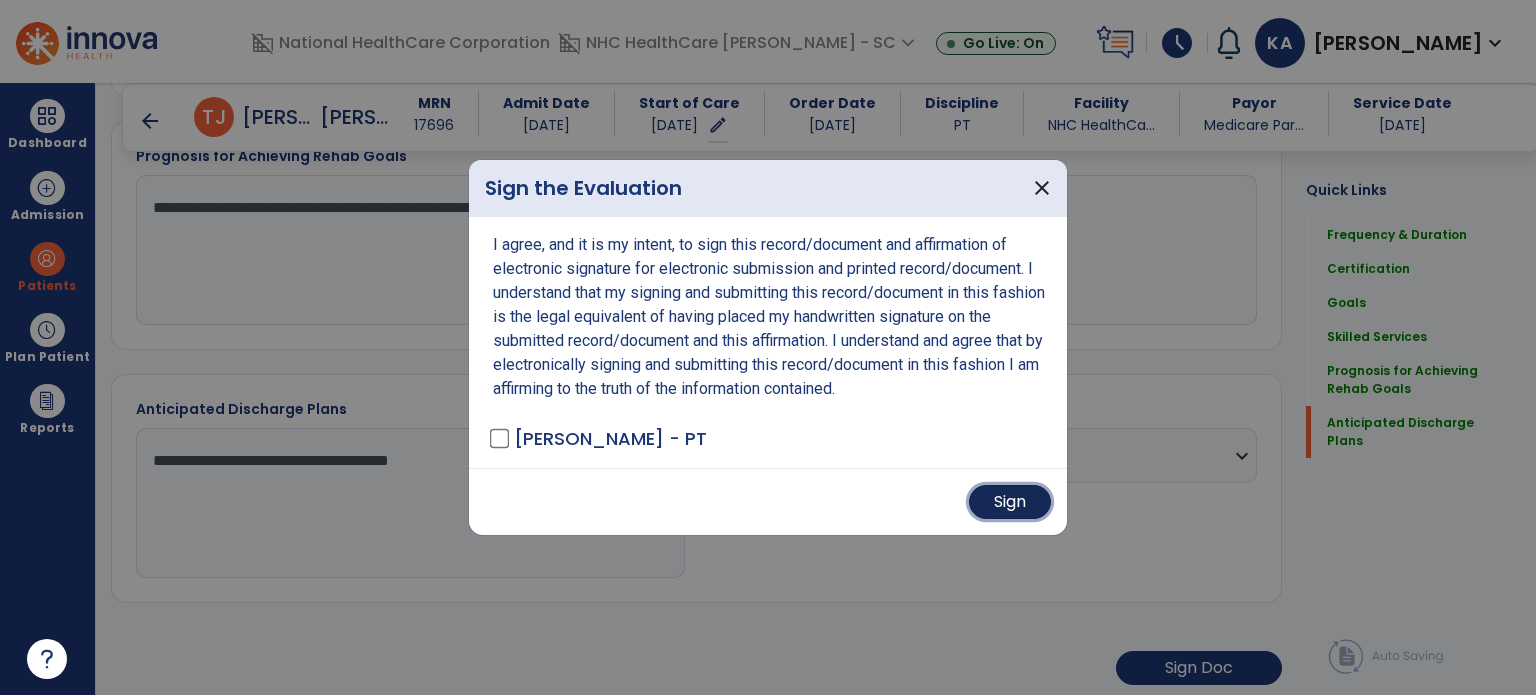 click on "Sign" at bounding box center (1010, 502) 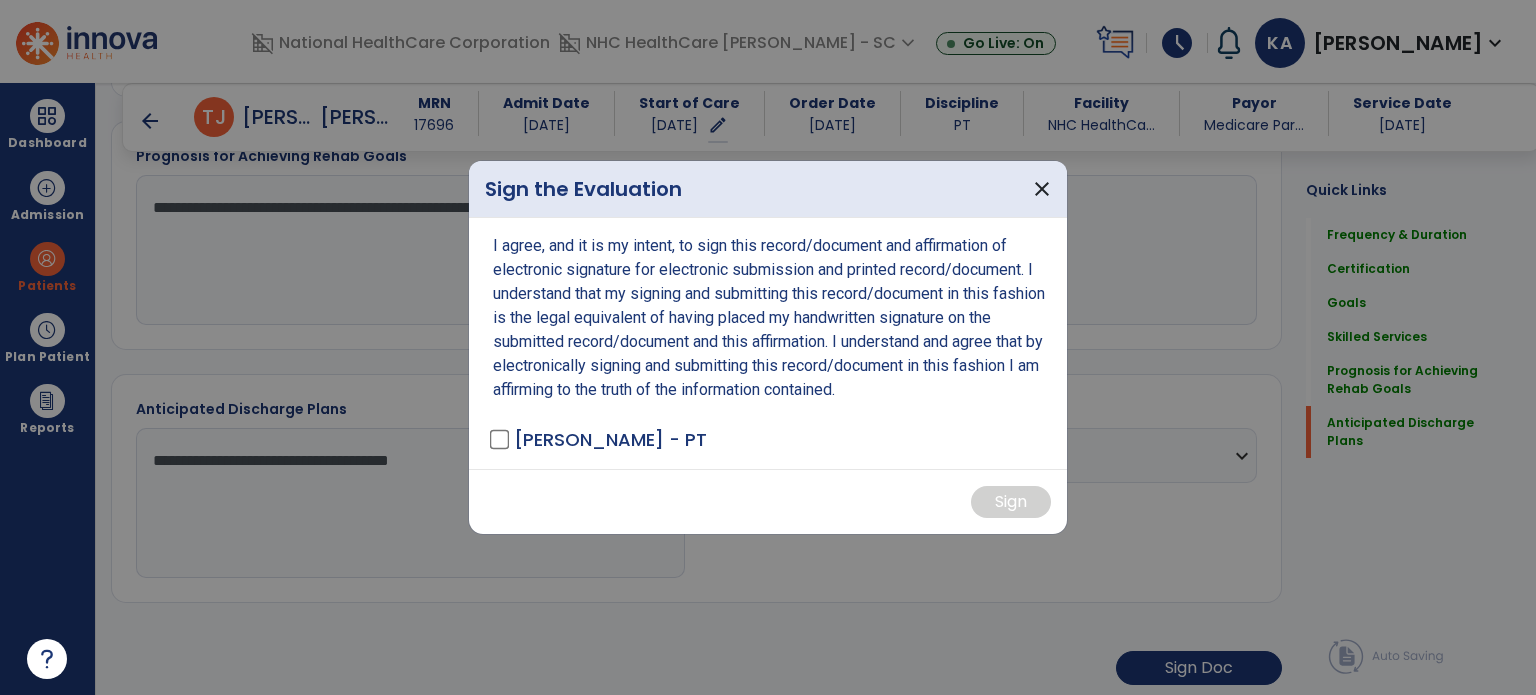 scroll, scrollTop: 2283, scrollLeft: 0, axis: vertical 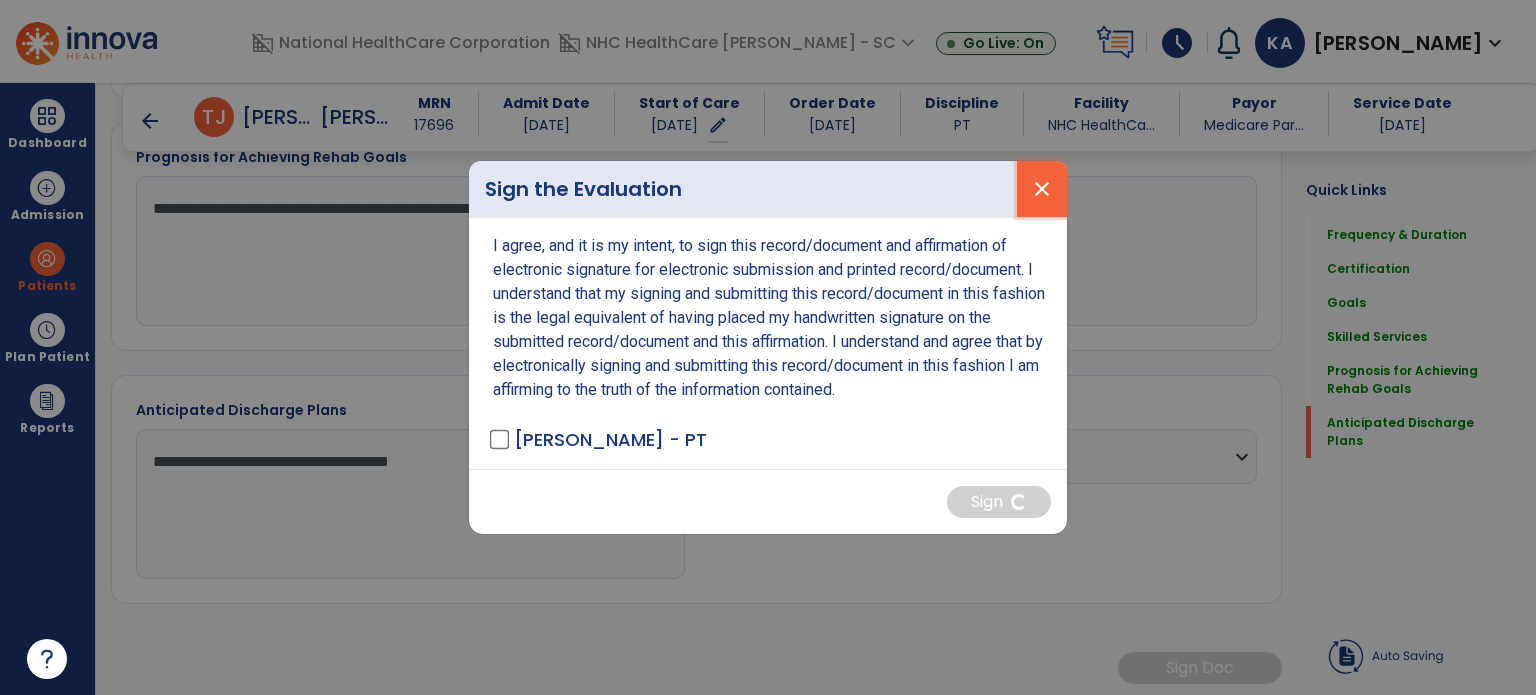 click on "close" at bounding box center [1042, 189] 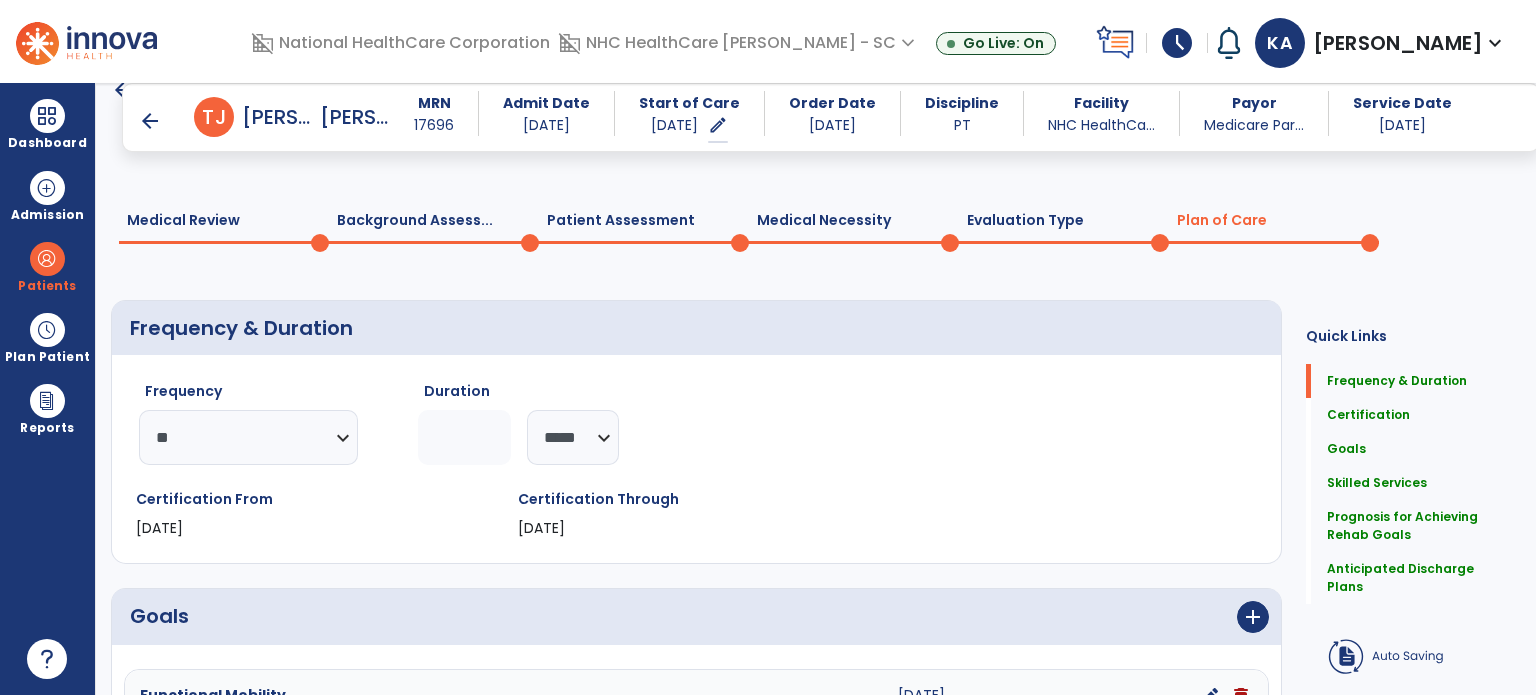scroll, scrollTop: 0, scrollLeft: 0, axis: both 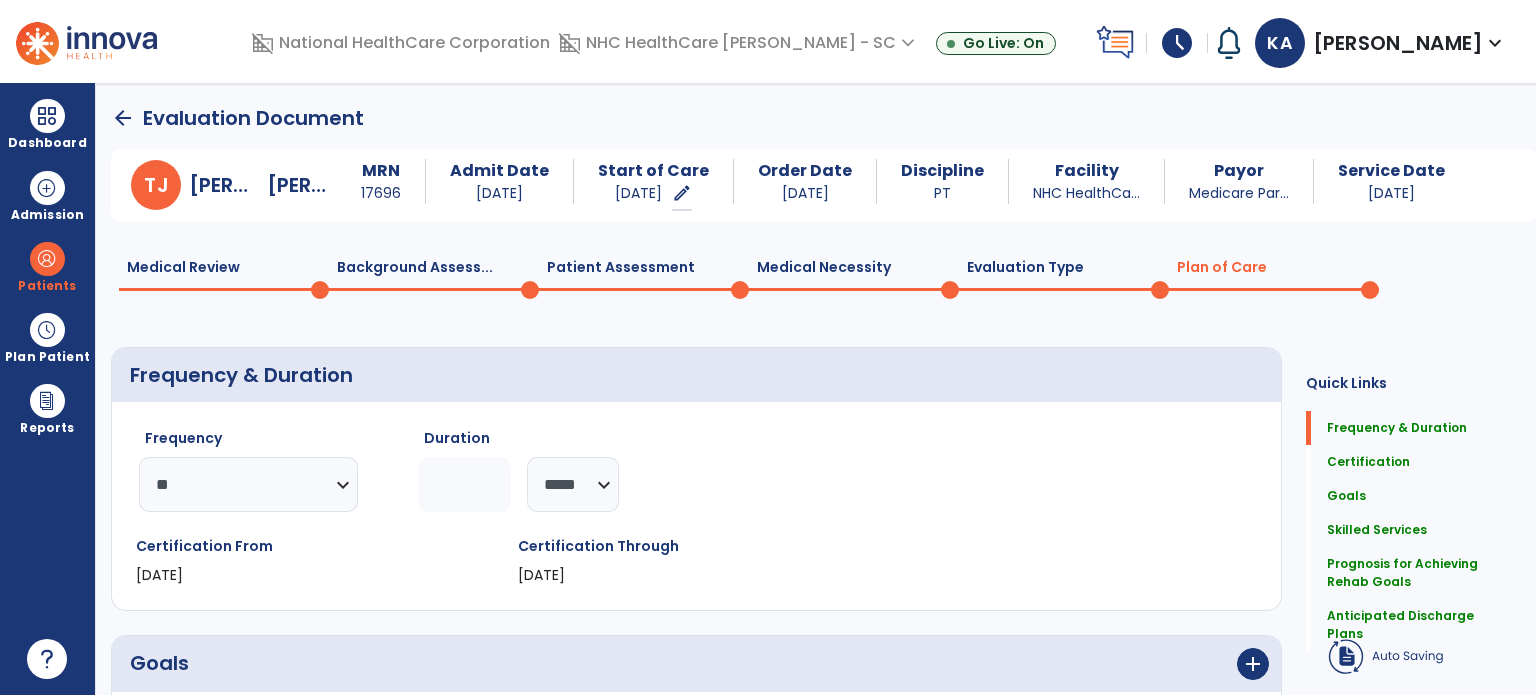 drag, startPoint x: 236, startPoint y: 266, endPoint x: 293, endPoint y: 308, distance: 70.80254 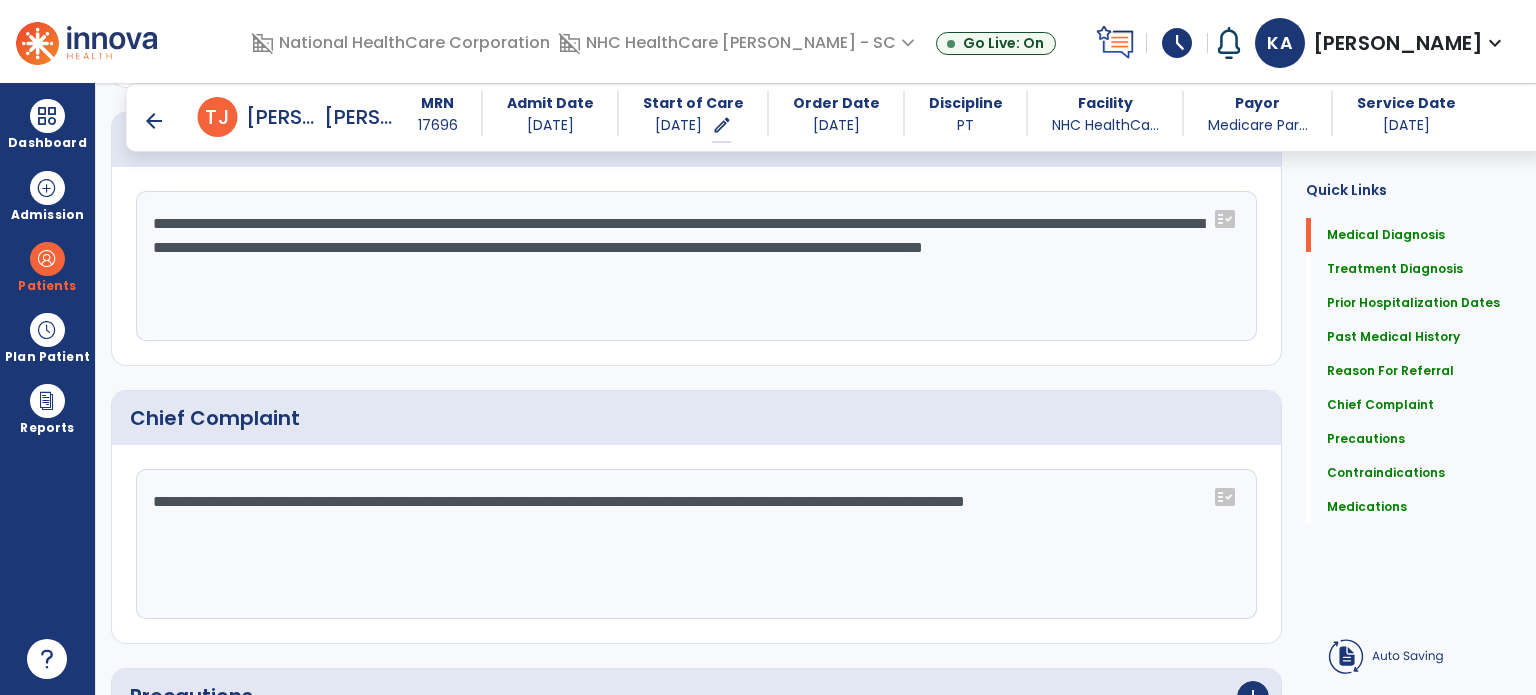 scroll, scrollTop: 1300, scrollLeft: 0, axis: vertical 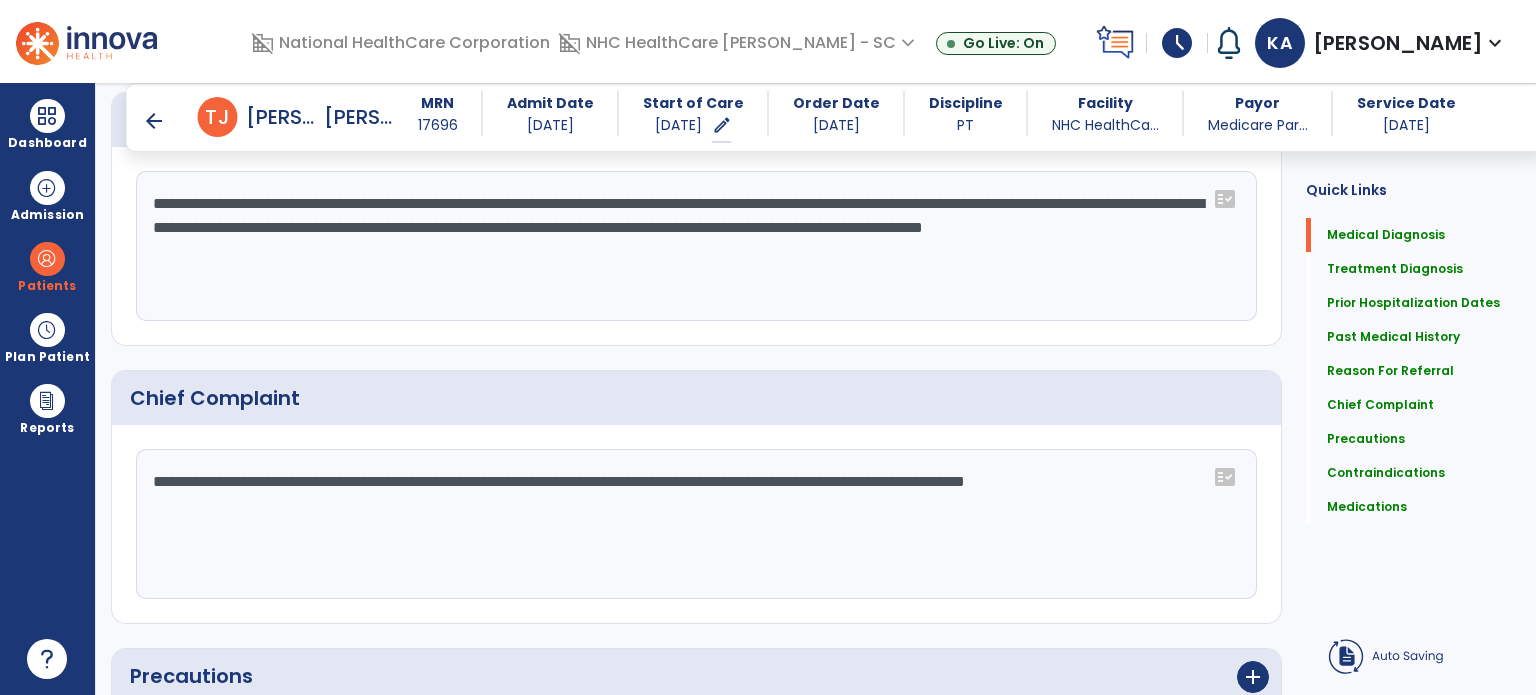 drag, startPoint x: 488, startPoint y: 272, endPoint x: 123, endPoint y: 195, distance: 373.0335 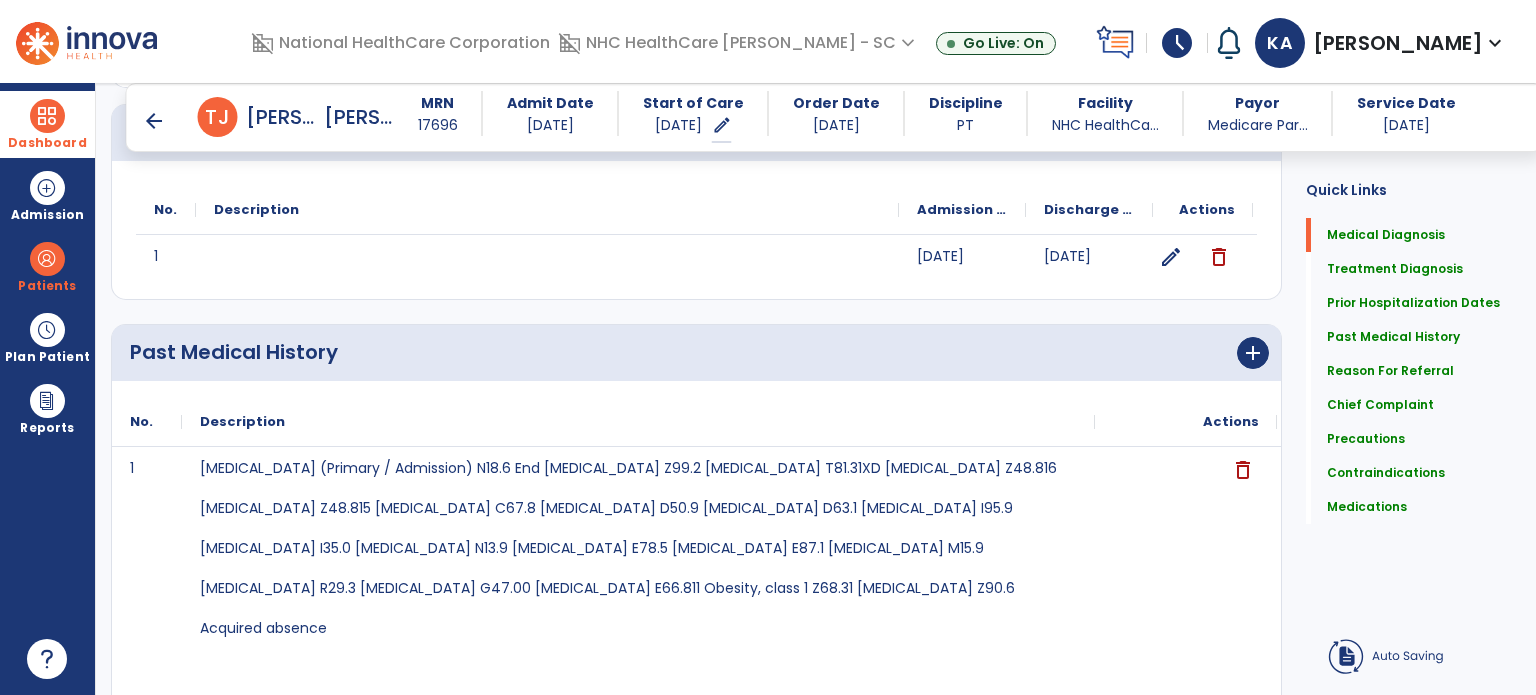 scroll, scrollTop: 456, scrollLeft: 0, axis: vertical 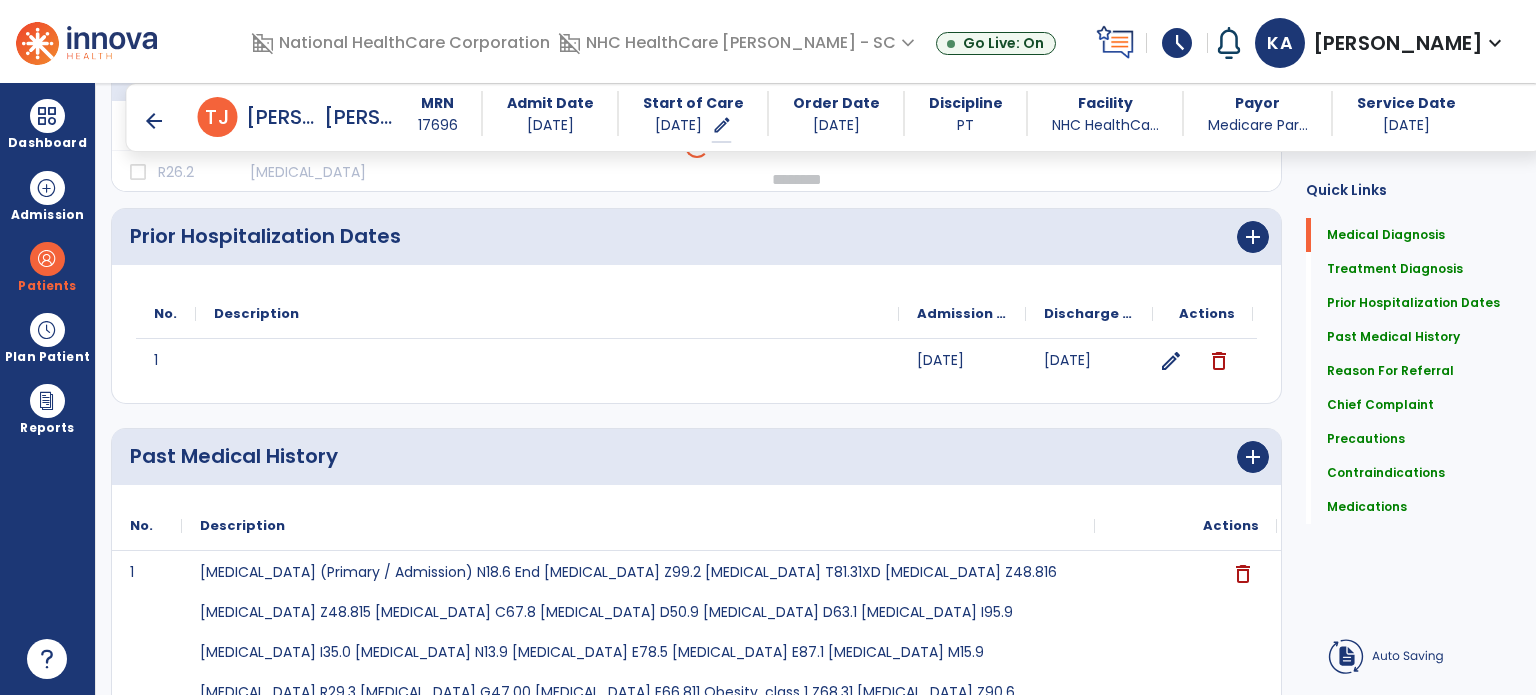 click on "arrow_back" at bounding box center (154, 121) 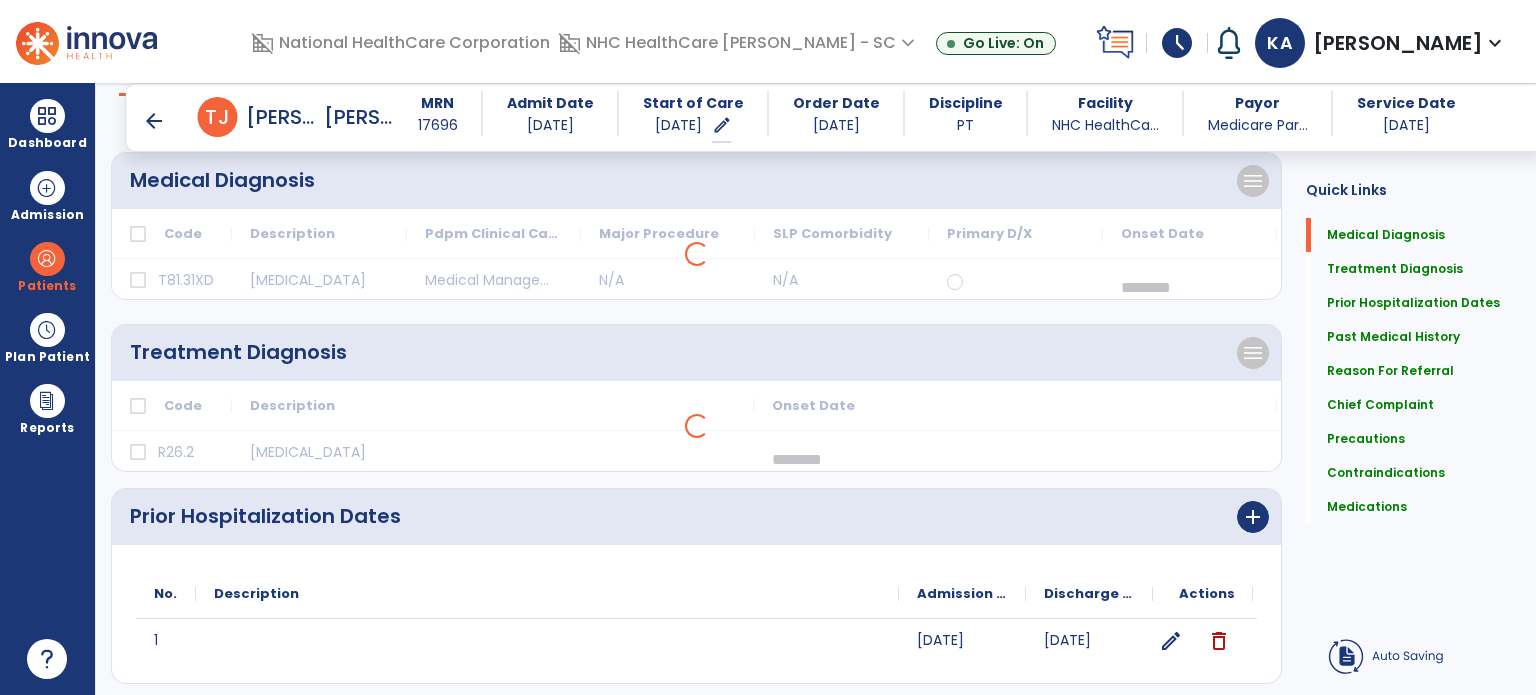 scroll, scrollTop: 0, scrollLeft: 0, axis: both 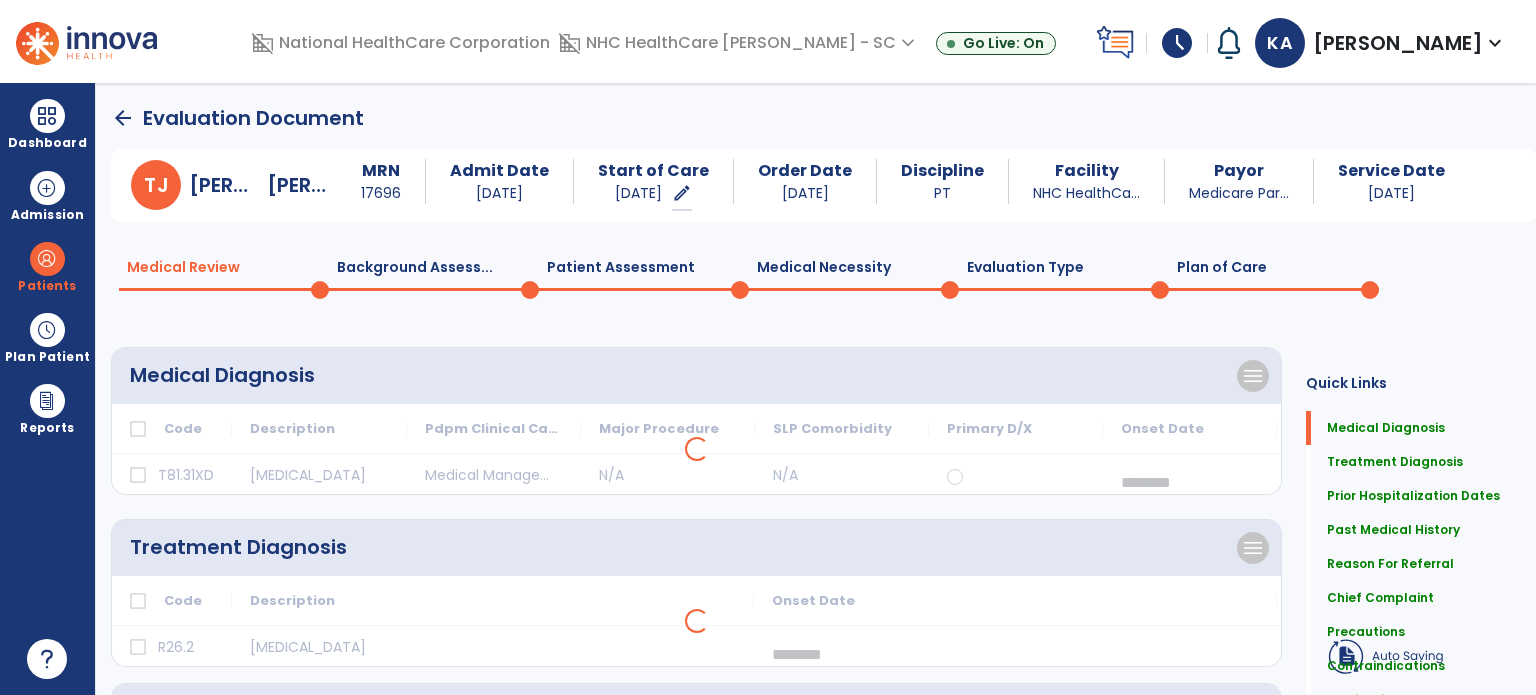 drag, startPoint x: 560, startPoint y: 405, endPoint x: 1488, endPoint y: 172, distance: 956.8035 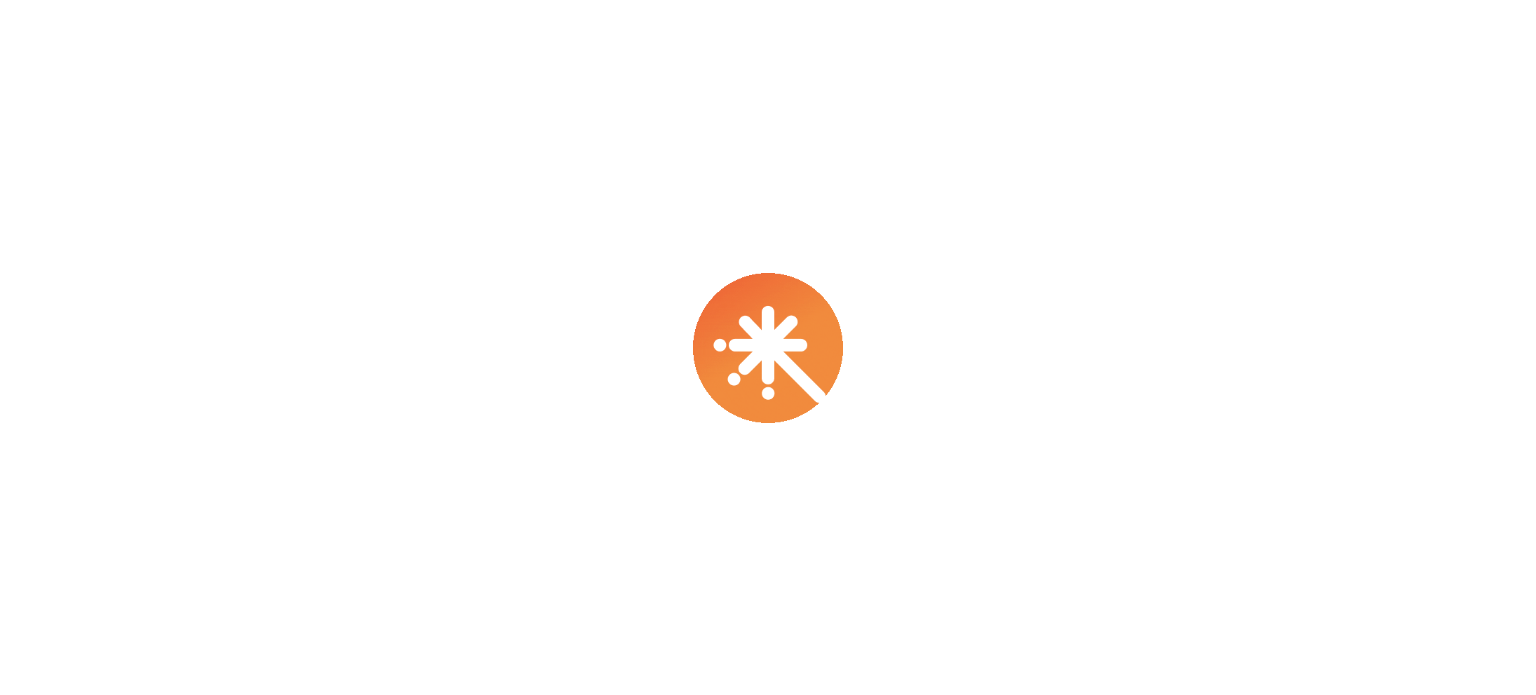 scroll, scrollTop: 0, scrollLeft: 0, axis: both 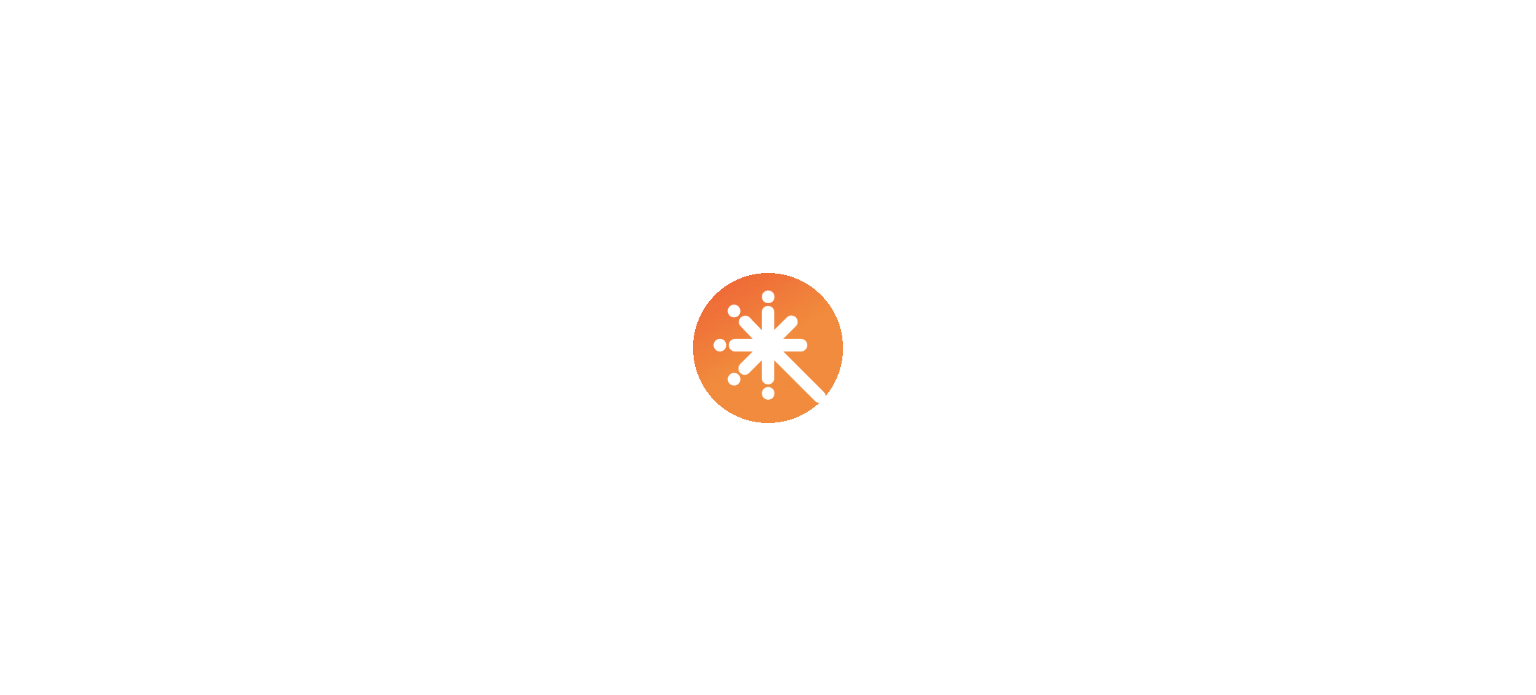 select on "****" 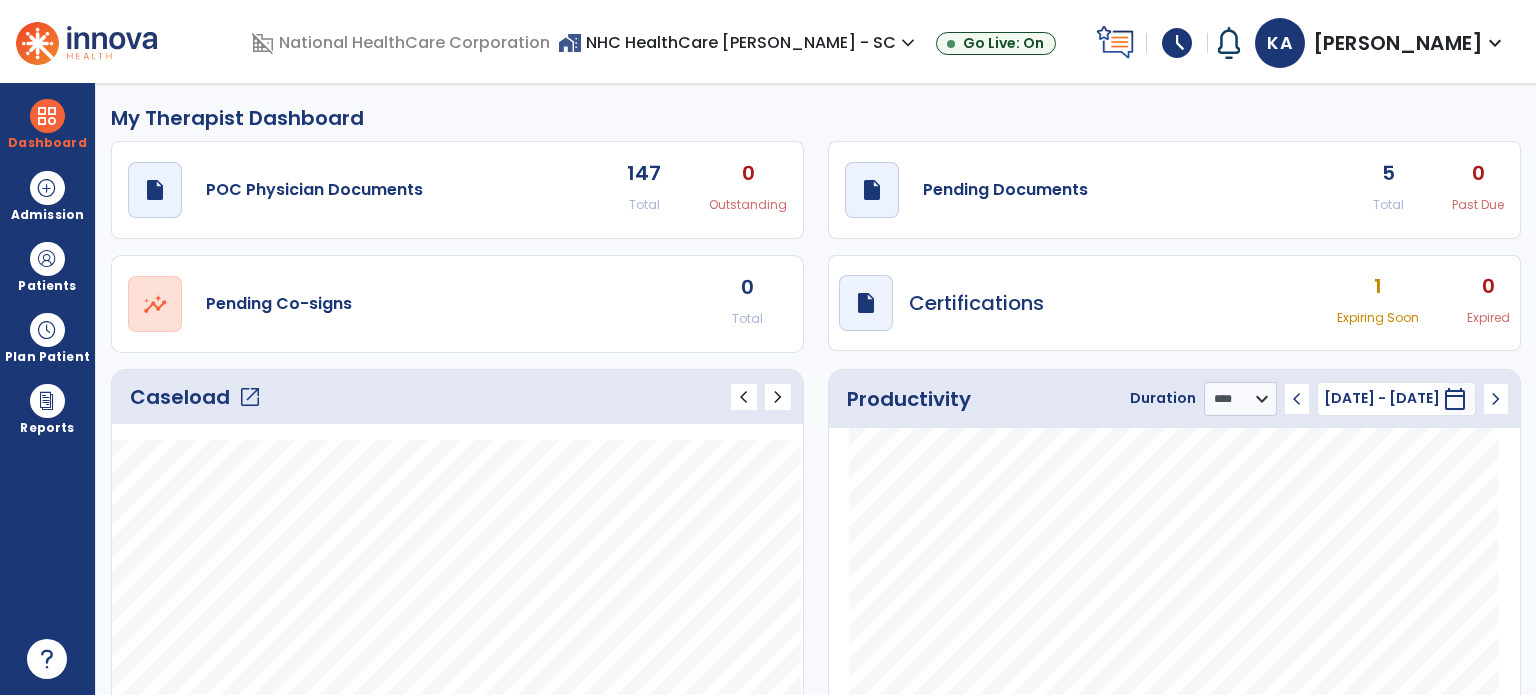 click on "5" 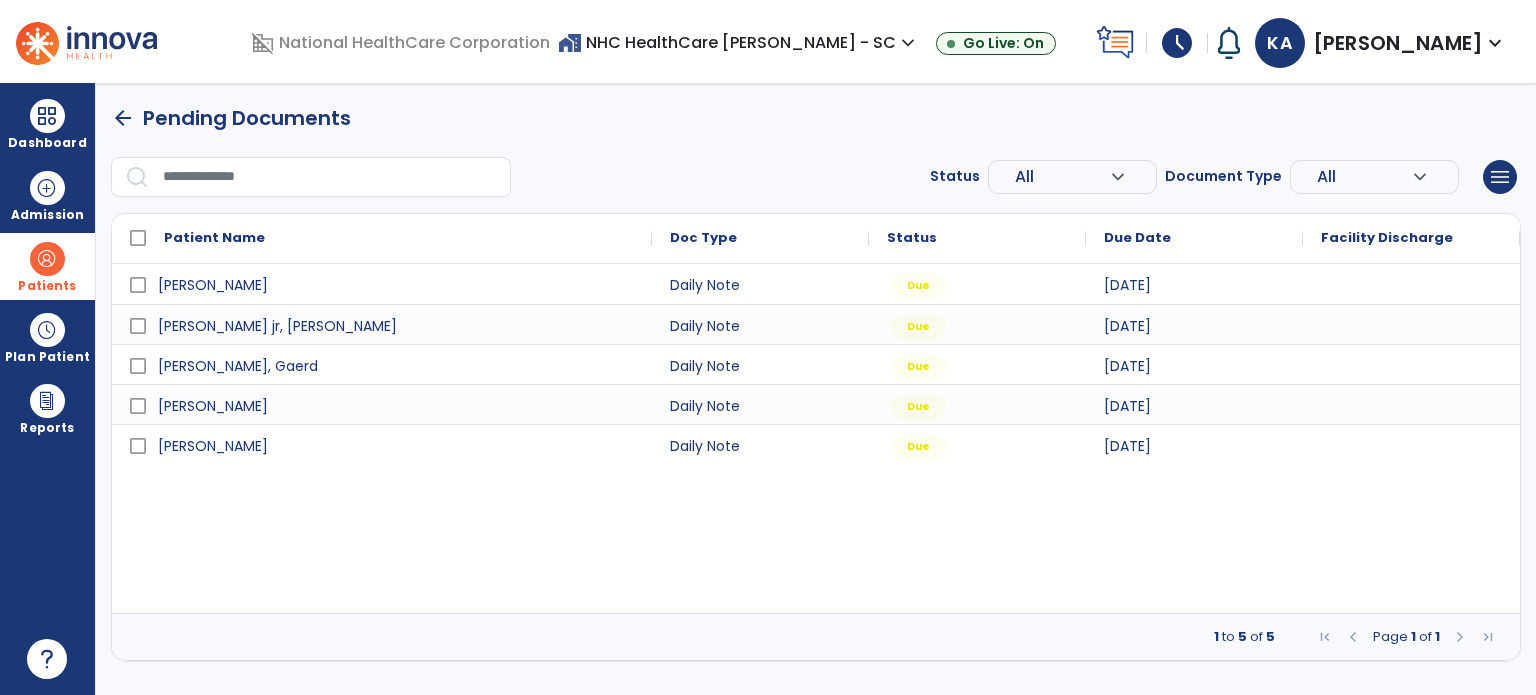 click on "Patients" at bounding box center (47, 286) 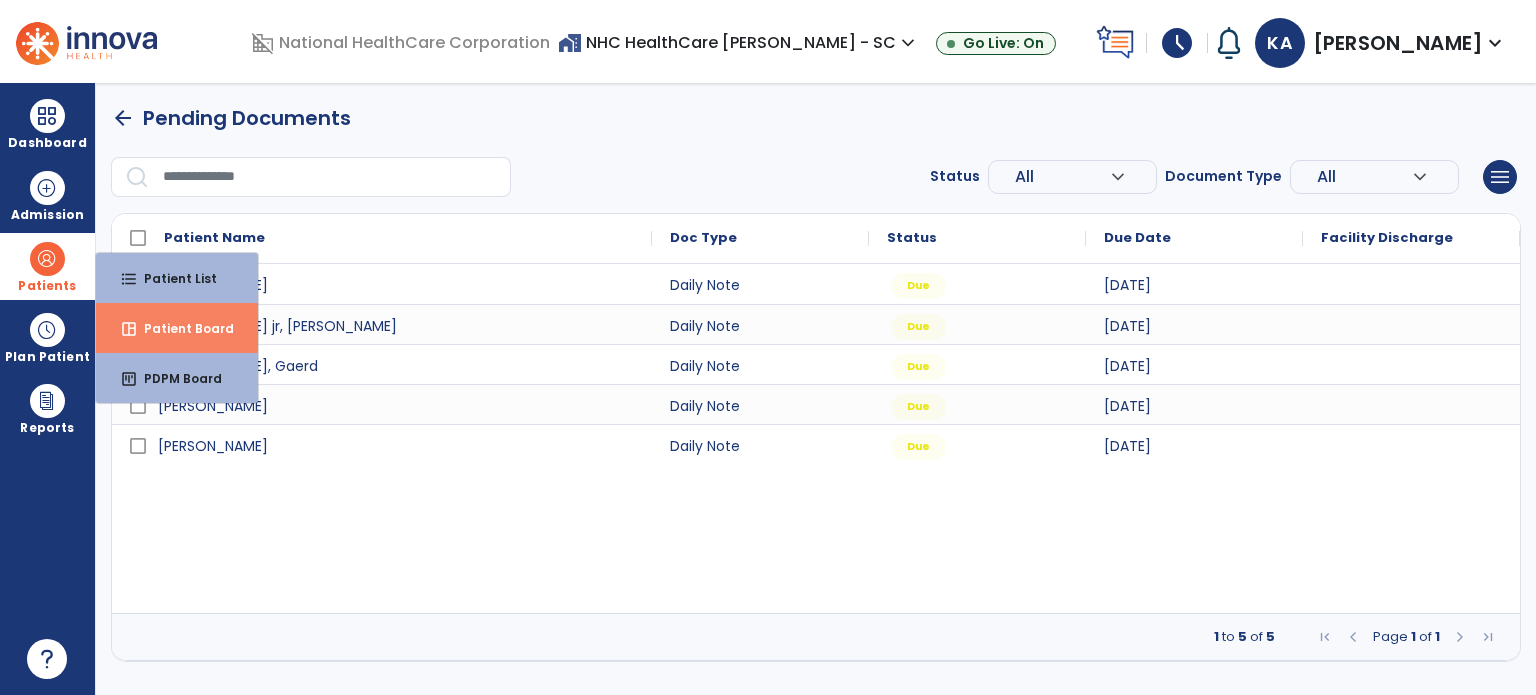 click on "space_dashboard  Patient Board" at bounding box center (177, 328) 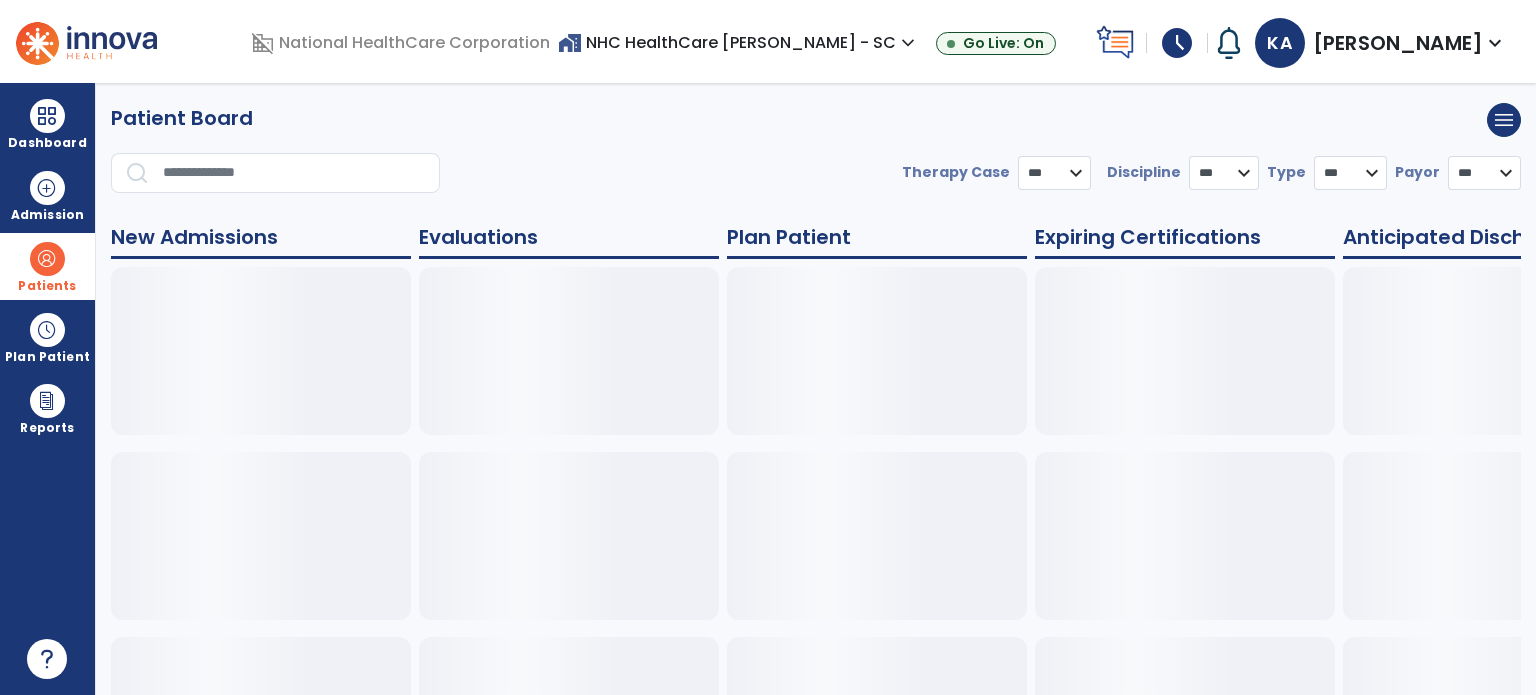 select on "***" 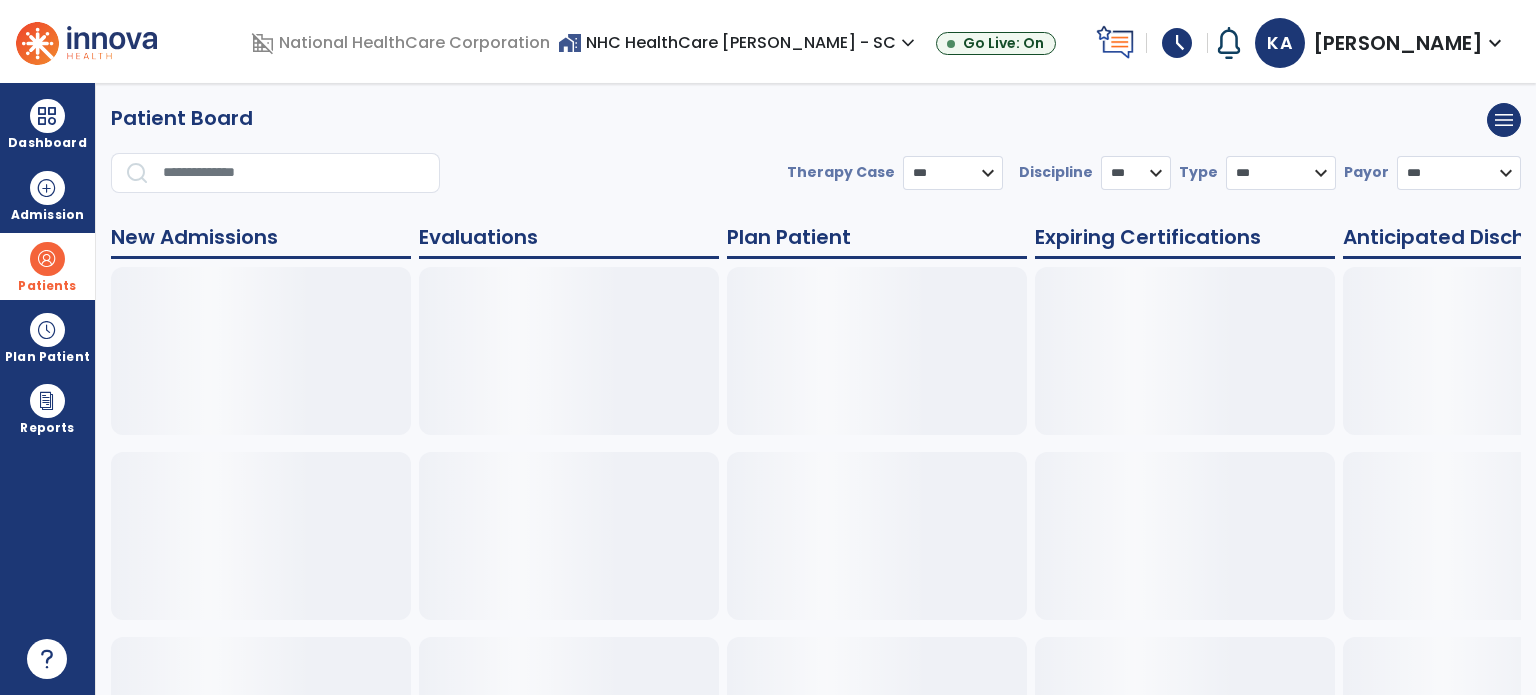 drag, startPoint x: 50, startPoint y: 255, endPoint x: 60, endPoint y: 256, distance: 10.049875 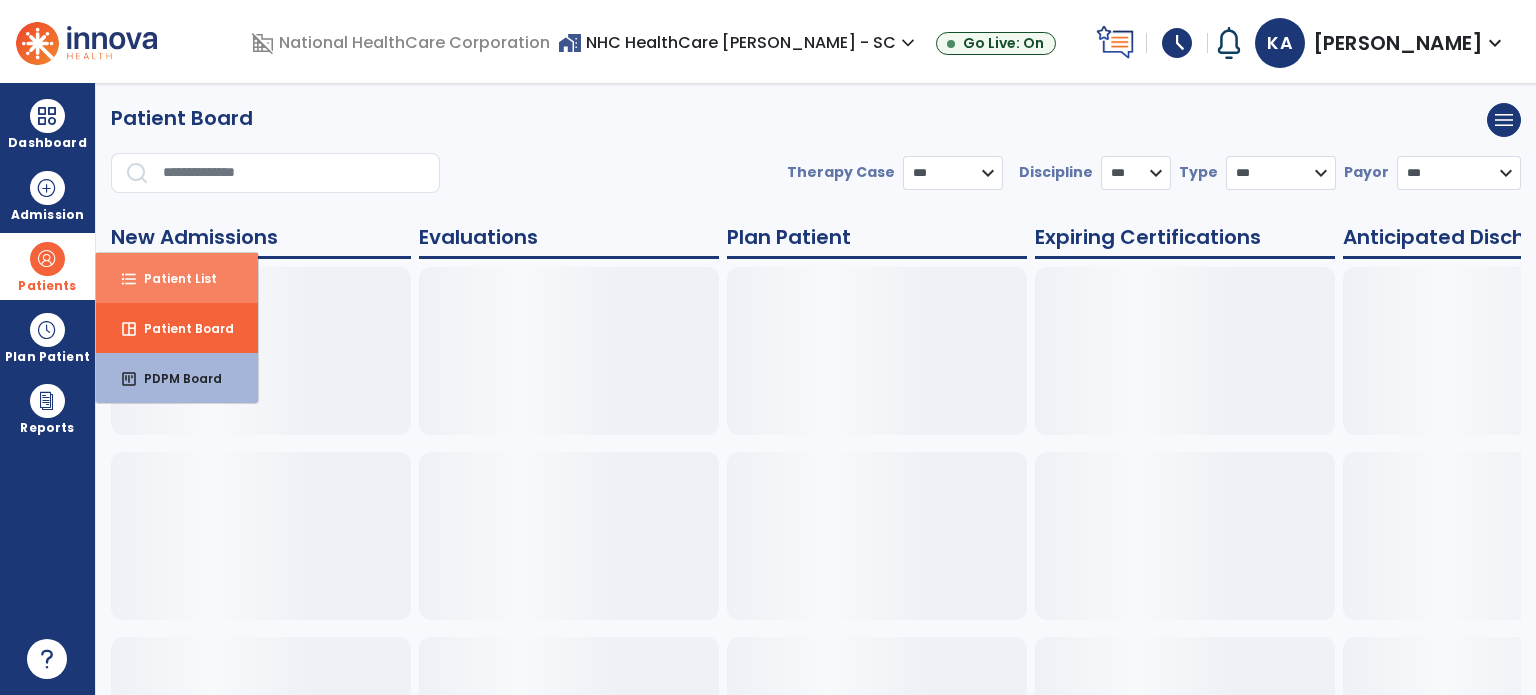 click on "Patient List" at bounding box center (172, 278) 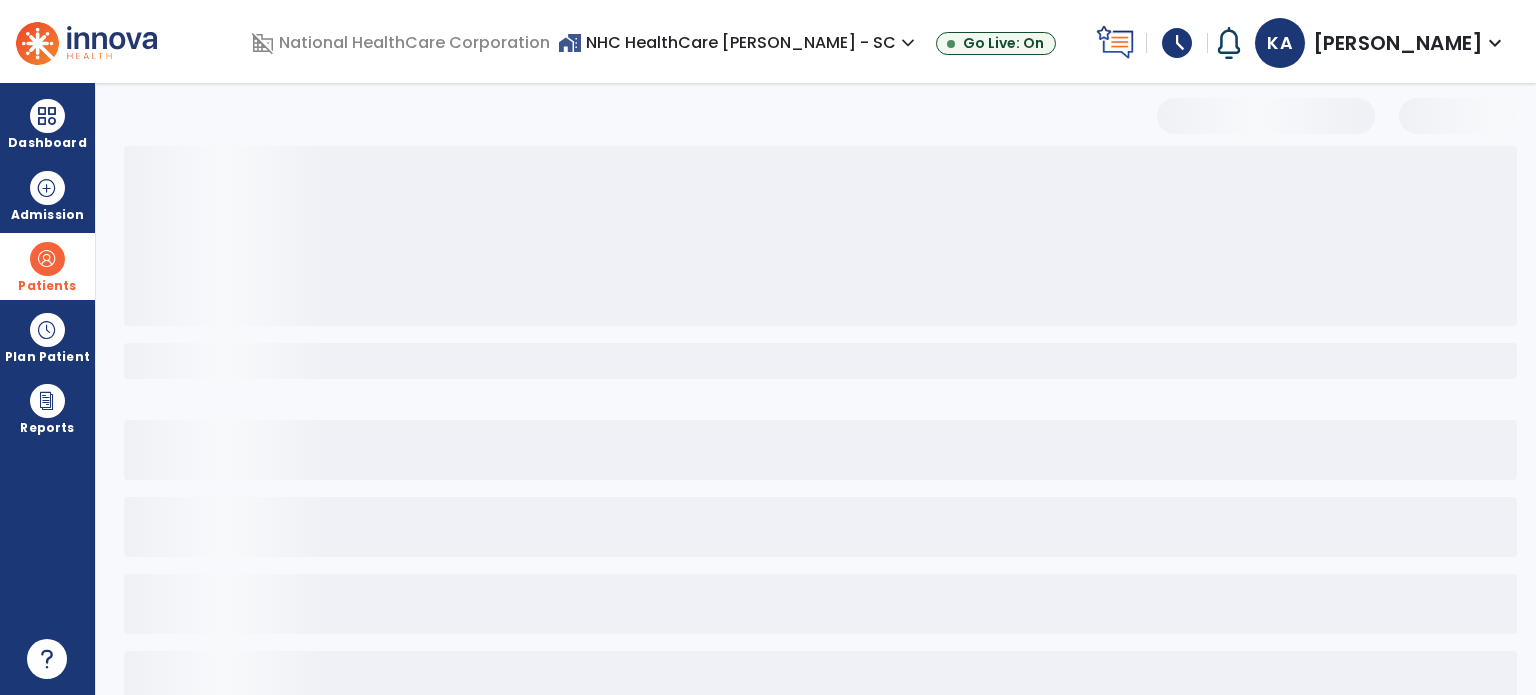 select on "***" 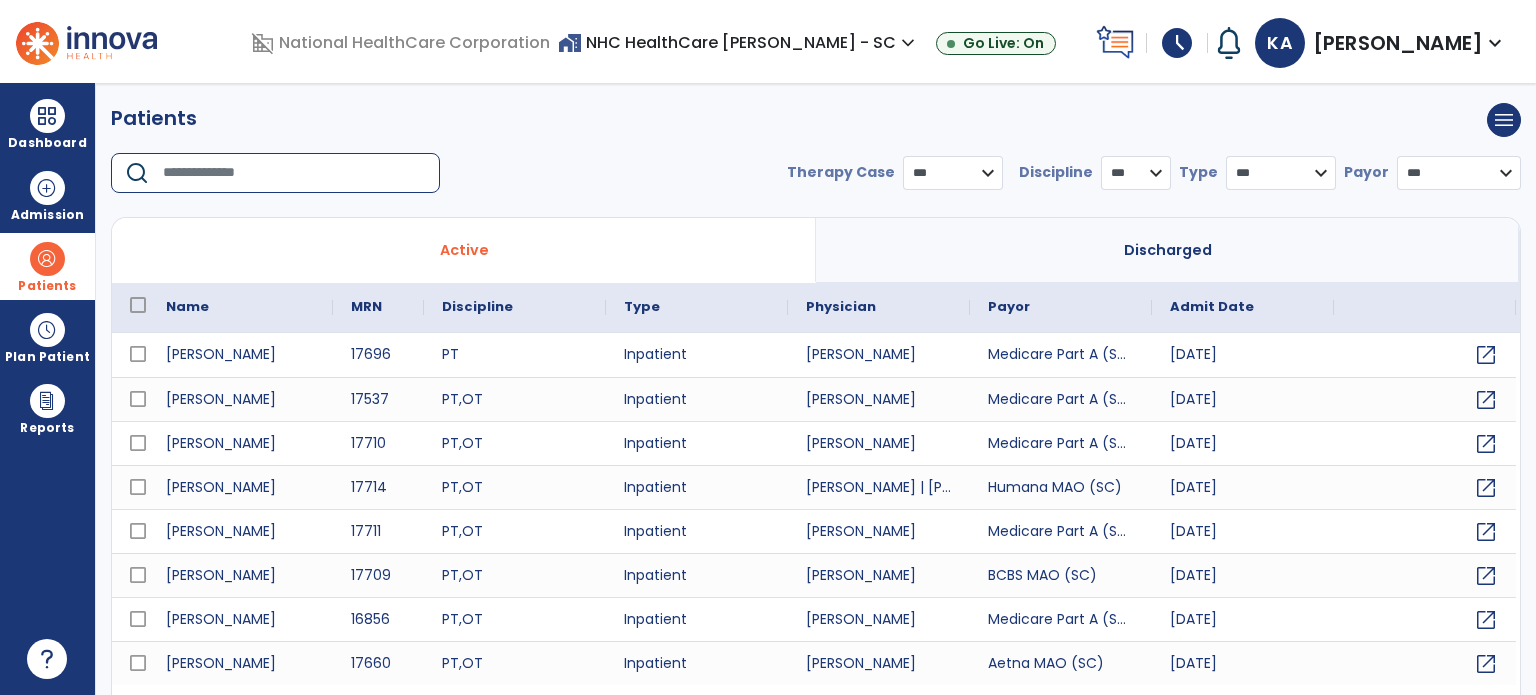 click at bounding box center [294, 173] 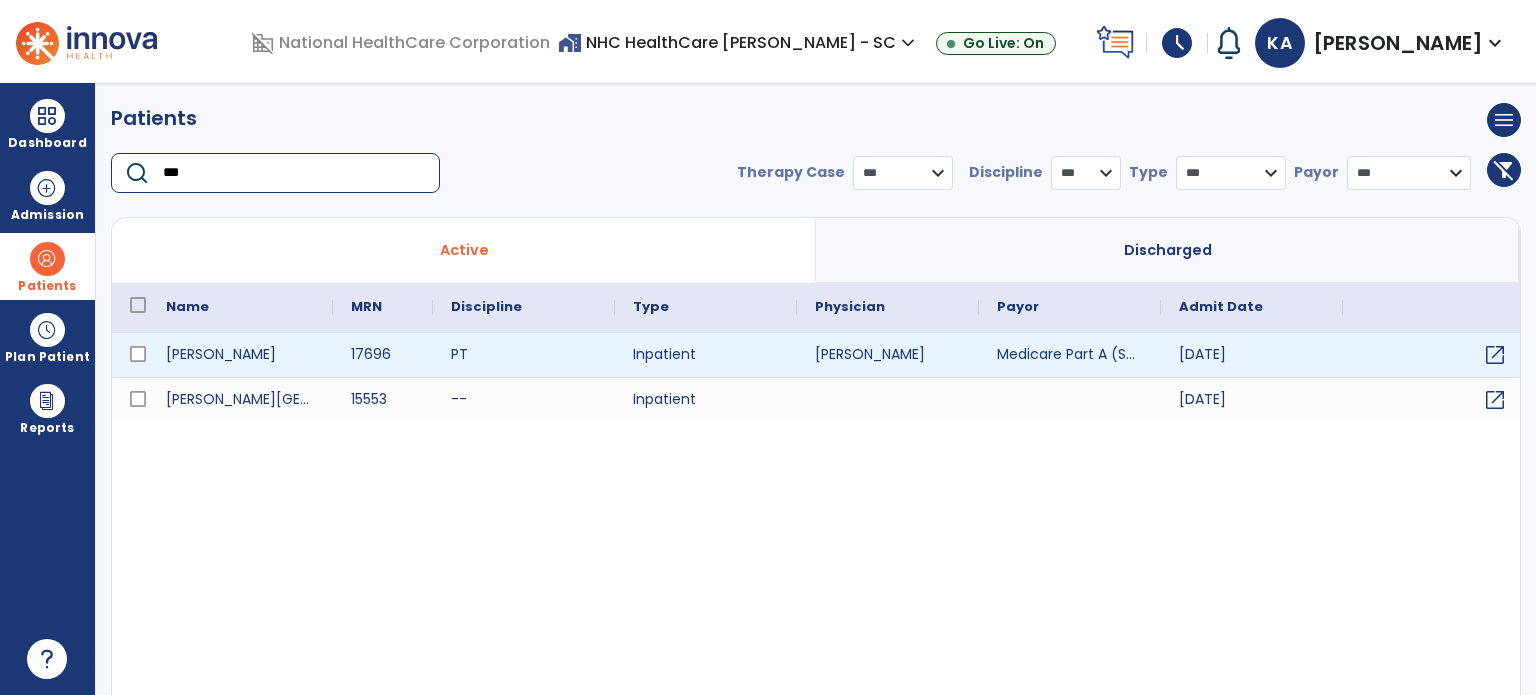 type on "***" 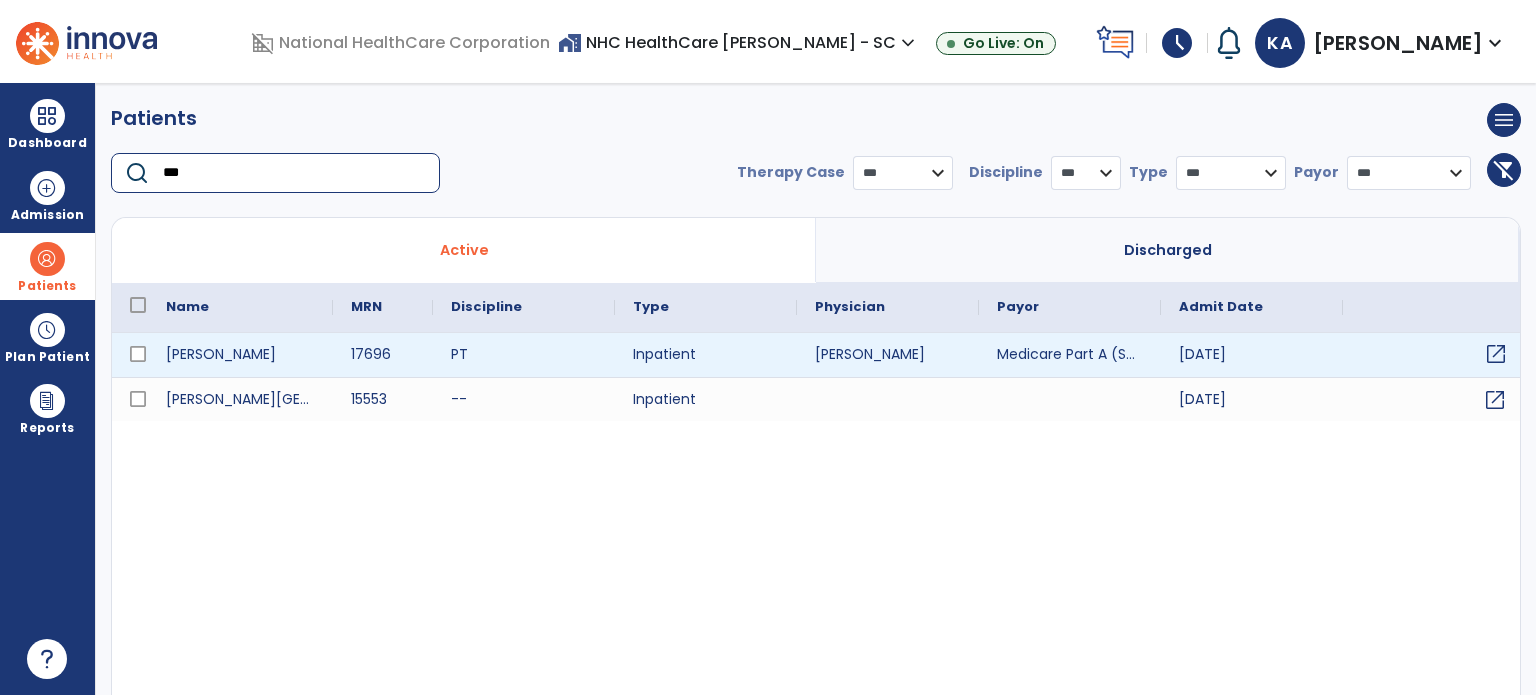 click on "open_in_new" at bounding box center (1496, 354) 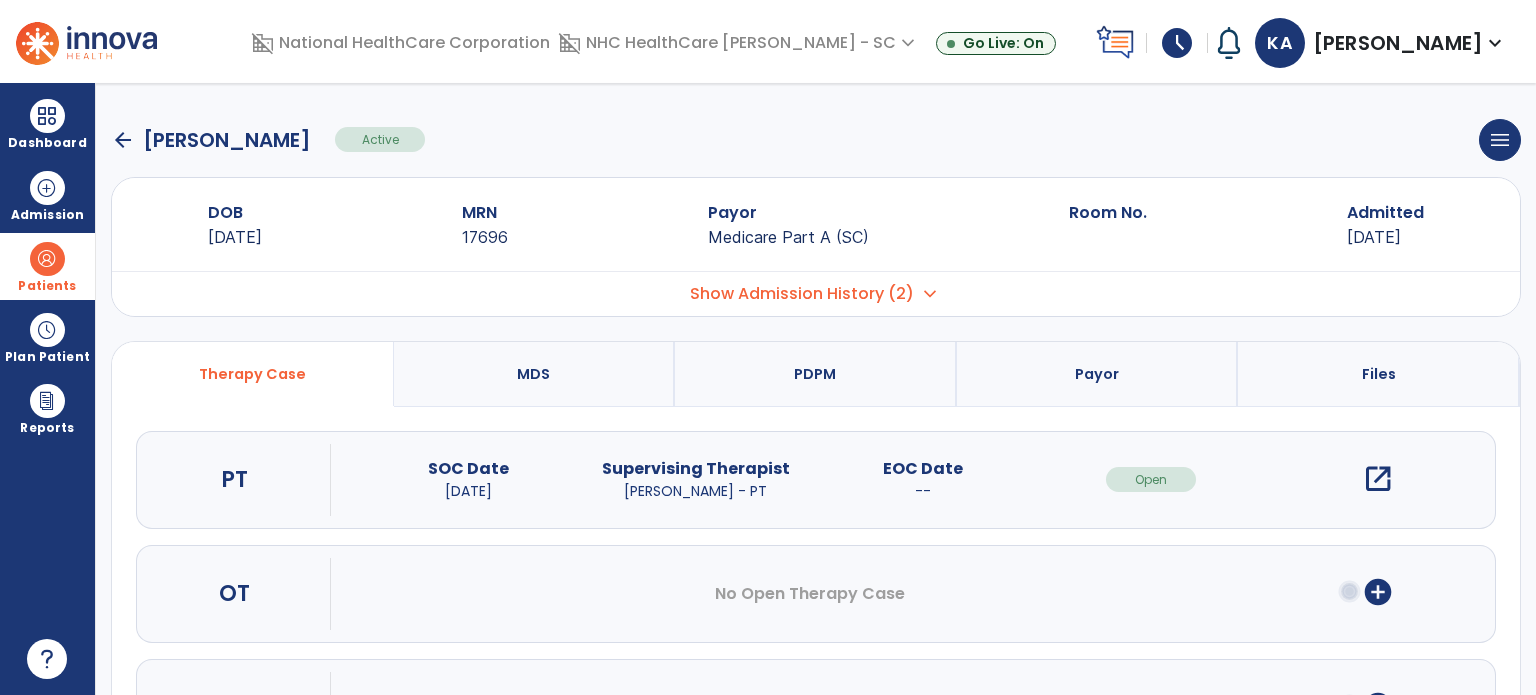 click on "open_in_new" at bounding box center (1378, 479) 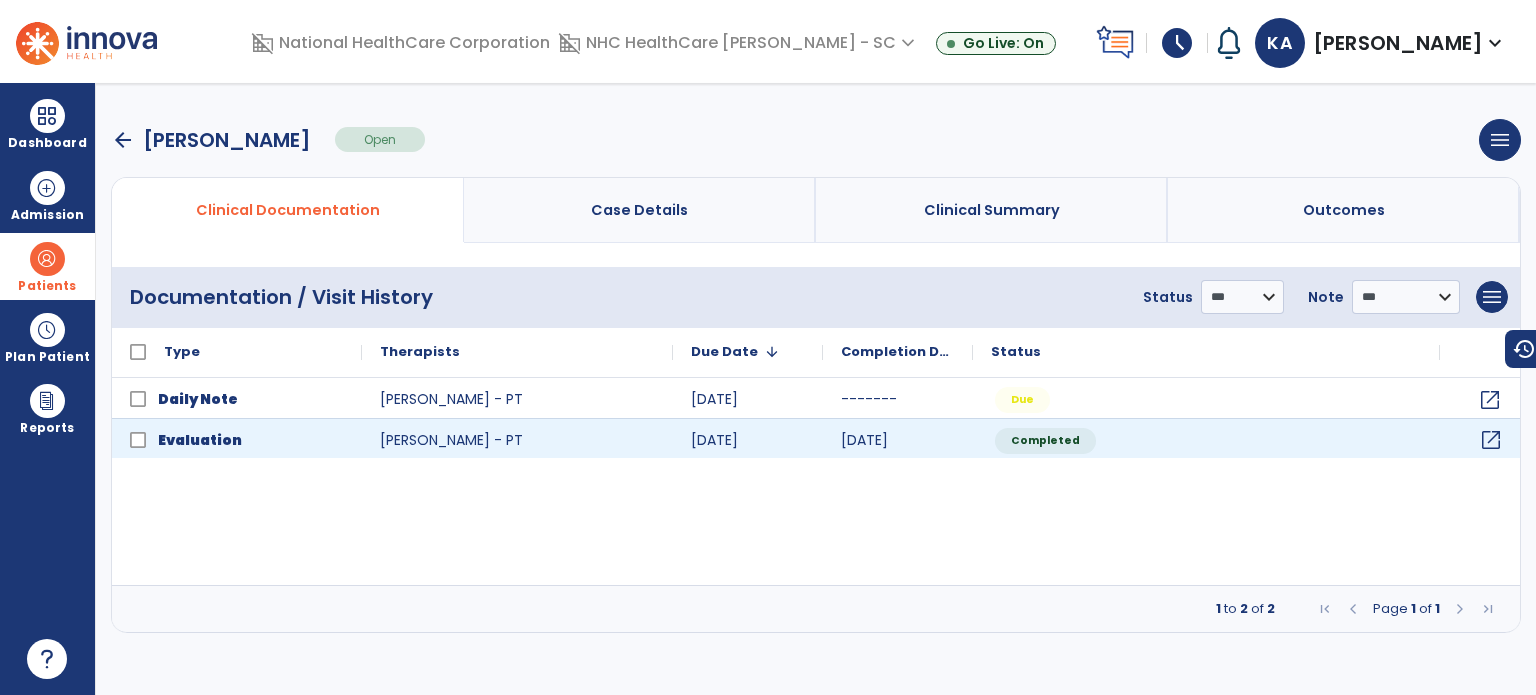 click on "open_in_new" 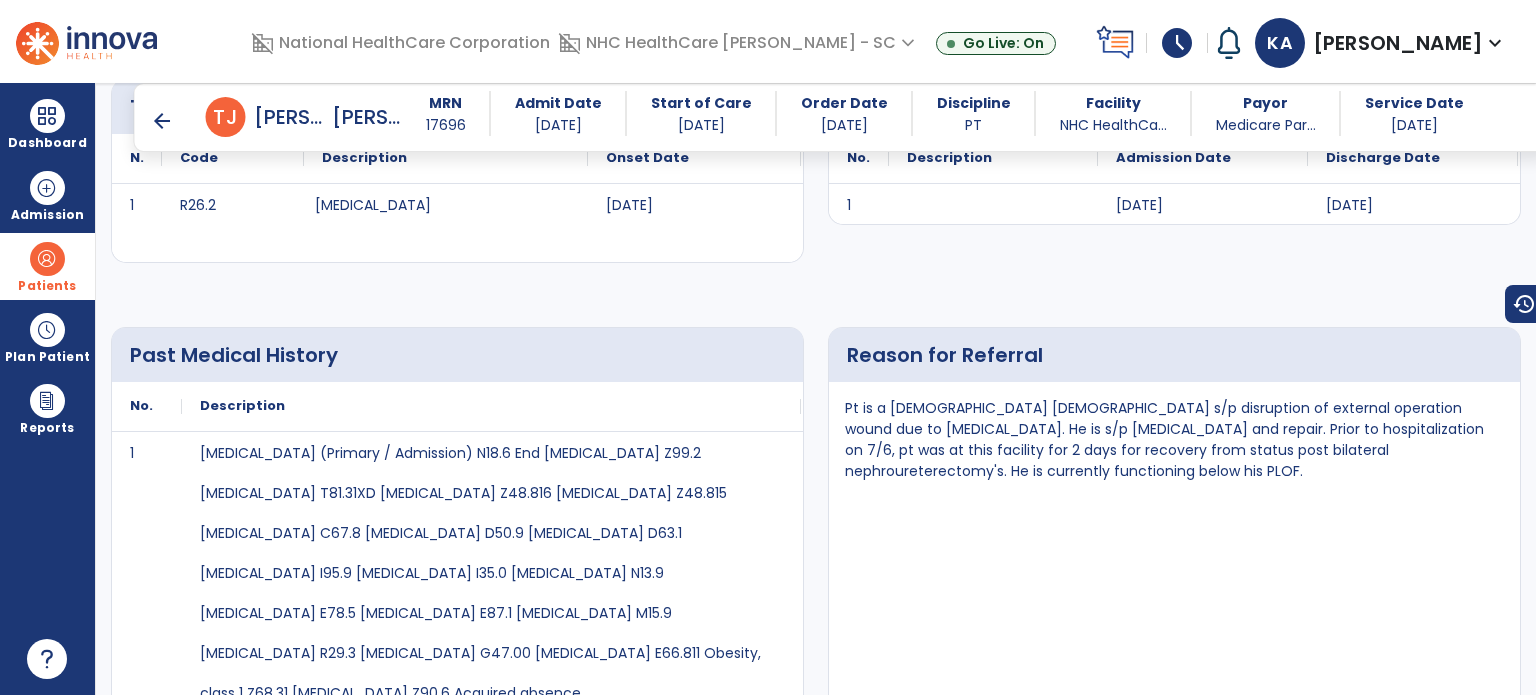 scroll, scrollTop: 400, scrollLeft: 0, axis: vertical 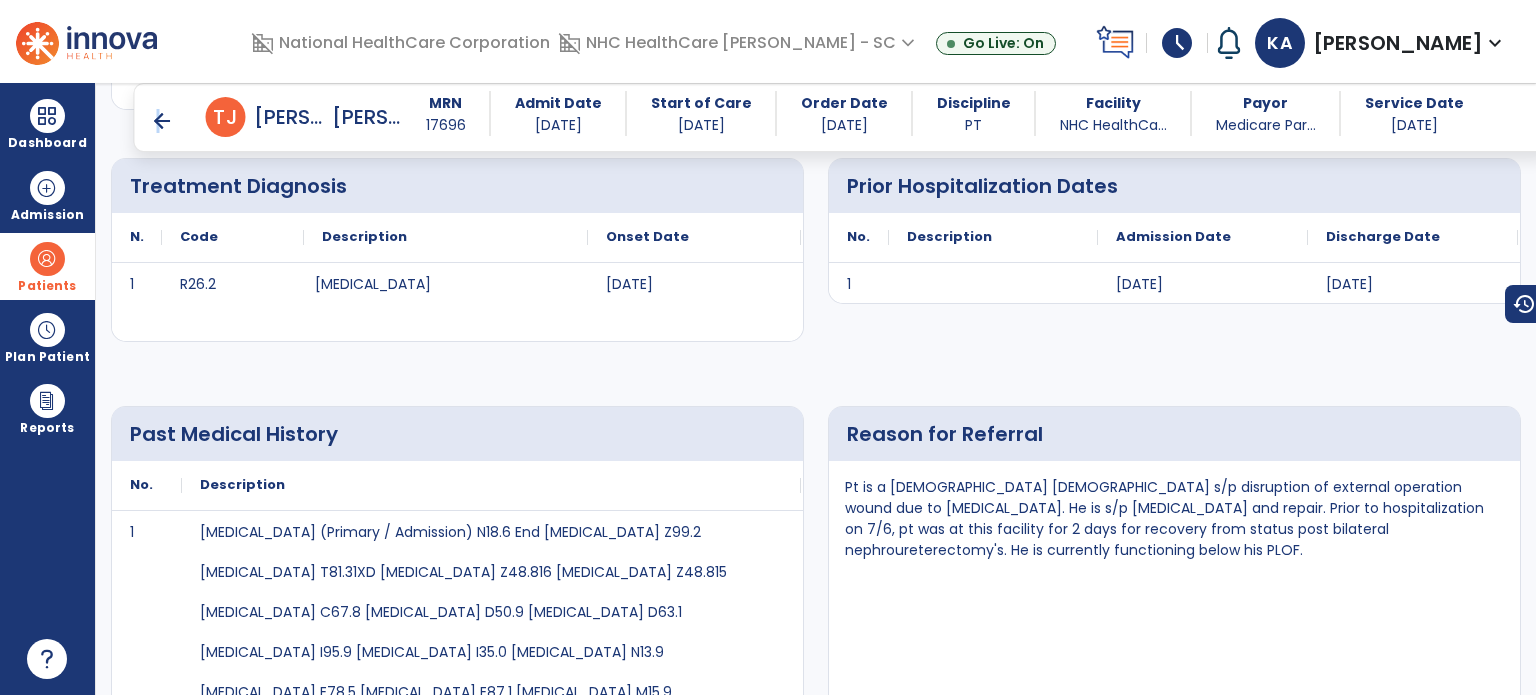 click on "arrow_back" at bounding box center (162, 121) 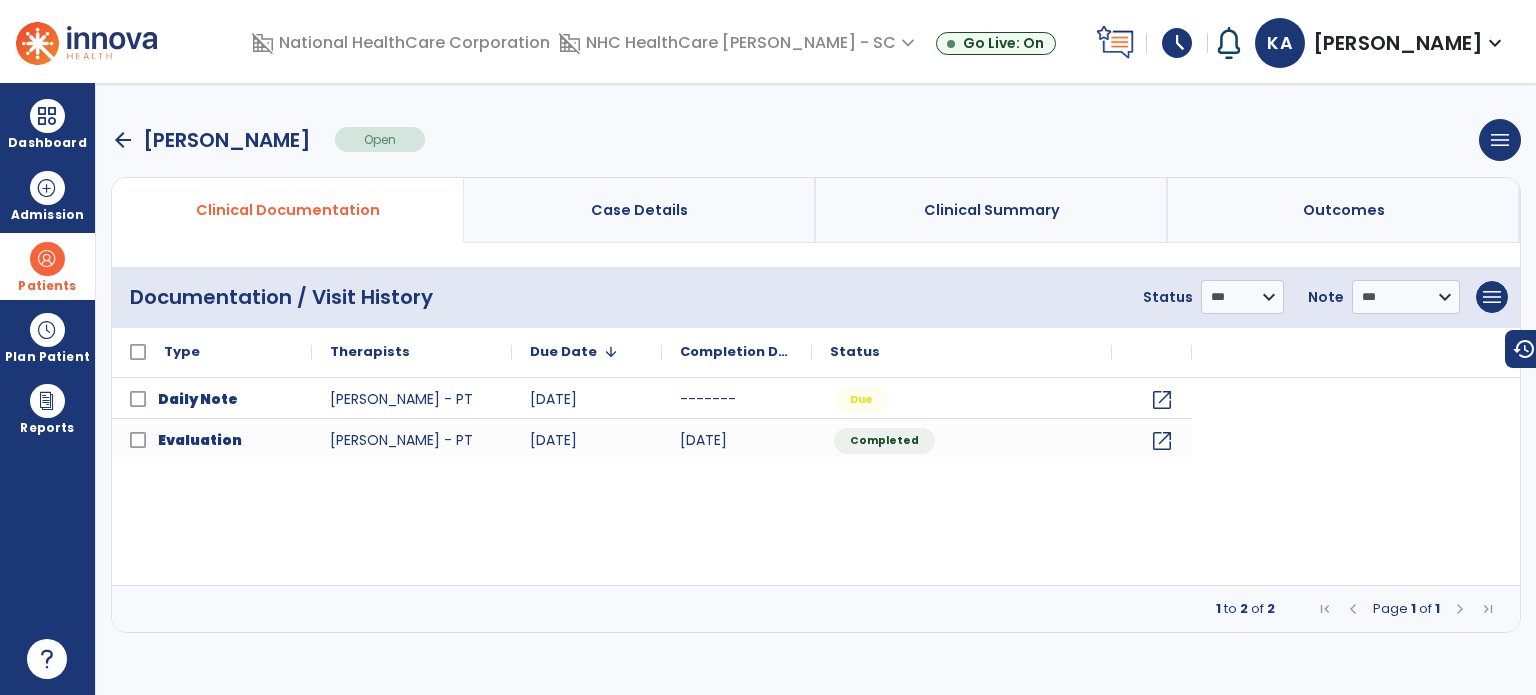 scroll, scrollTop: 0, scrollLeft: 0, axis: both 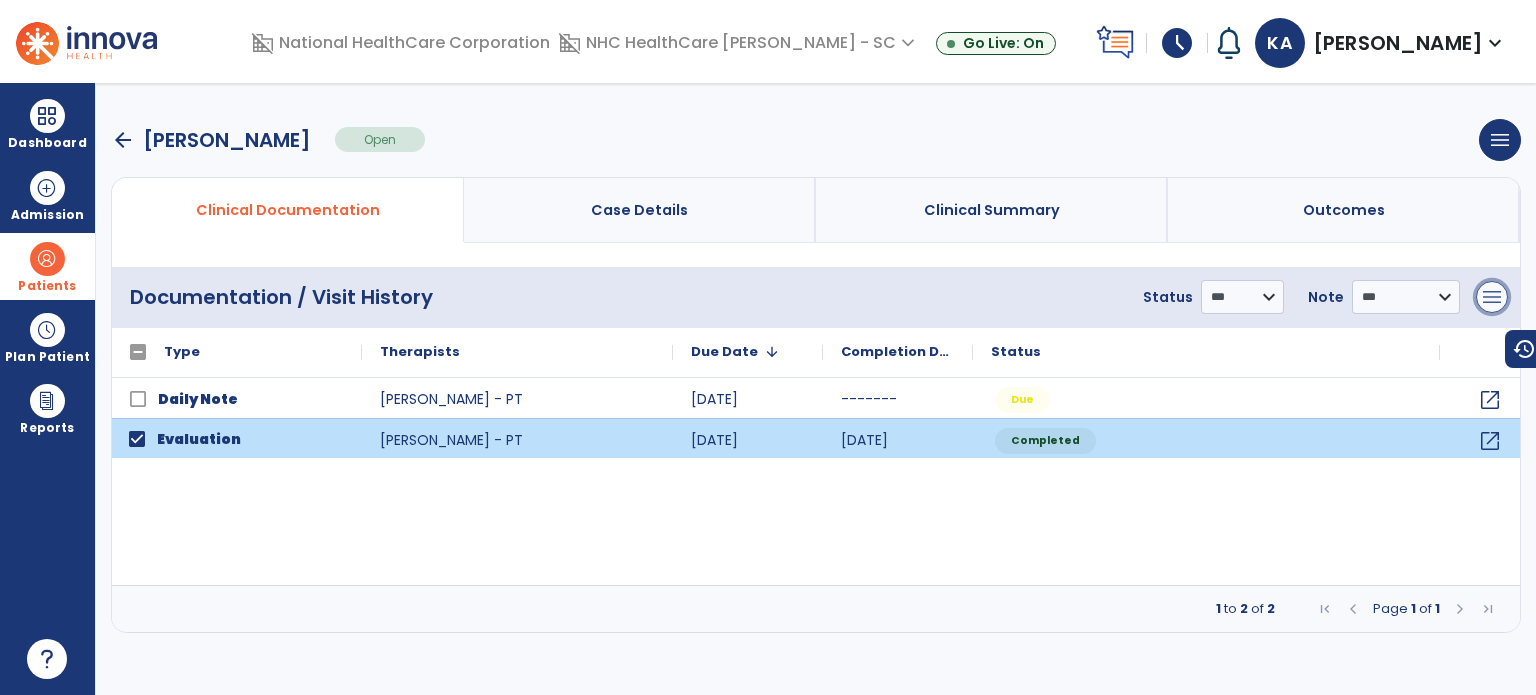 click on "menu" at bounding box center (1492, 297) 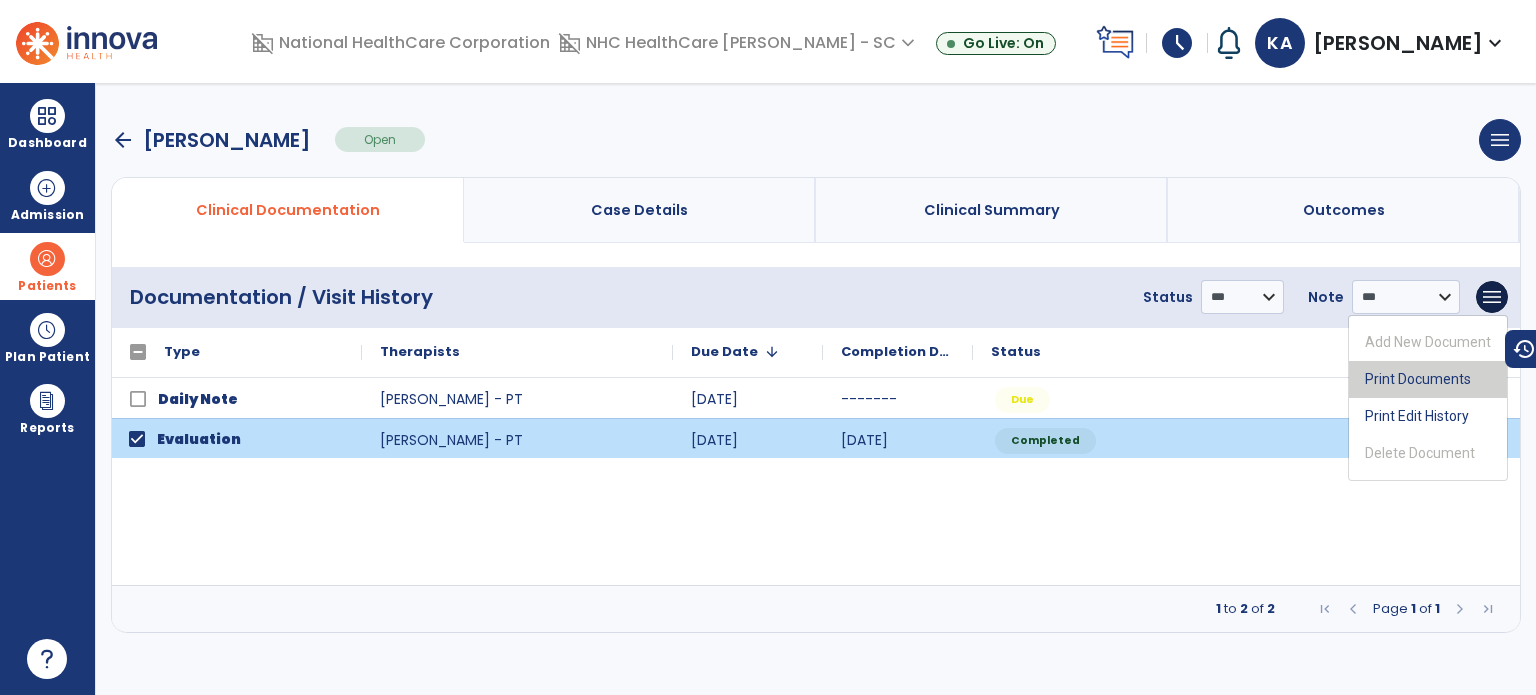 click on "Print Documents" at bounding box center [1428, 379] 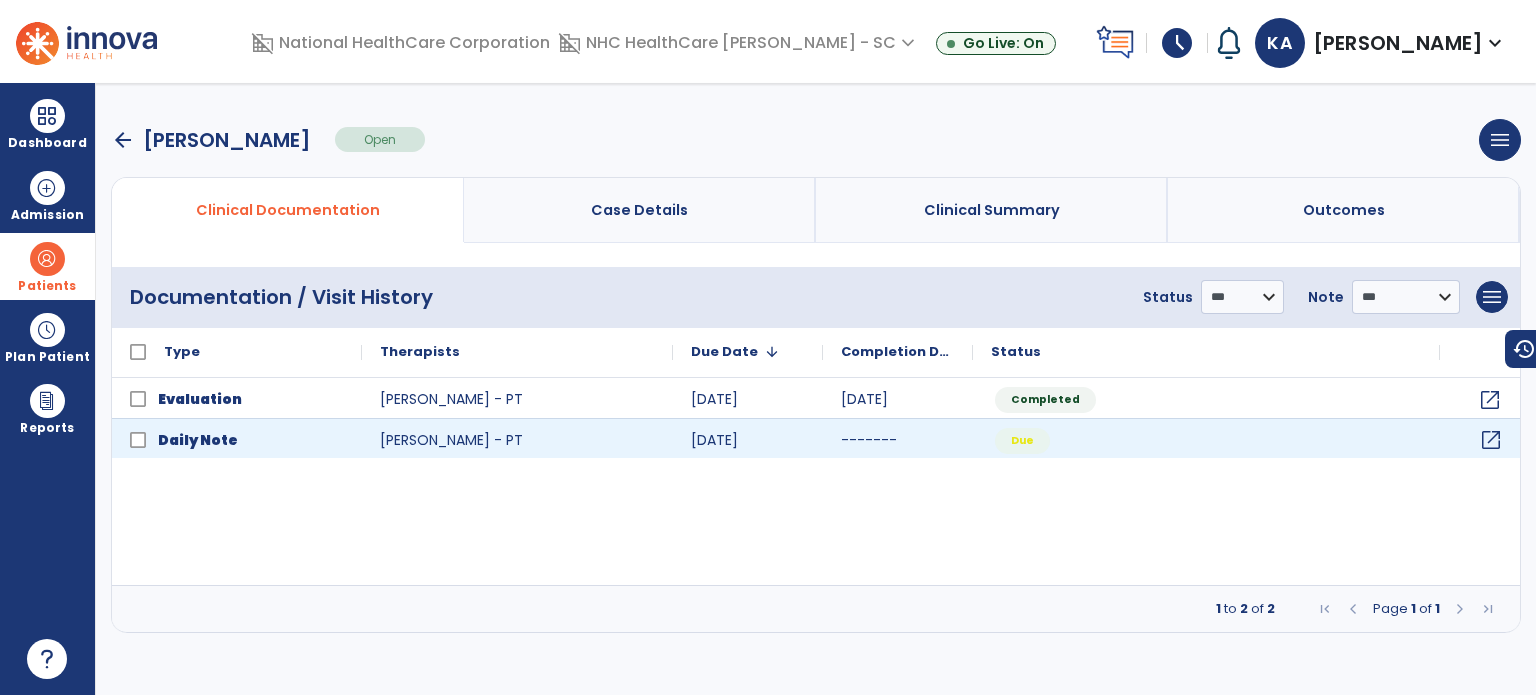 drag, startPoint x: 1491, startPoint y: 439, endPoint x: 1500, endPoint y: 448, distance: 12.727922 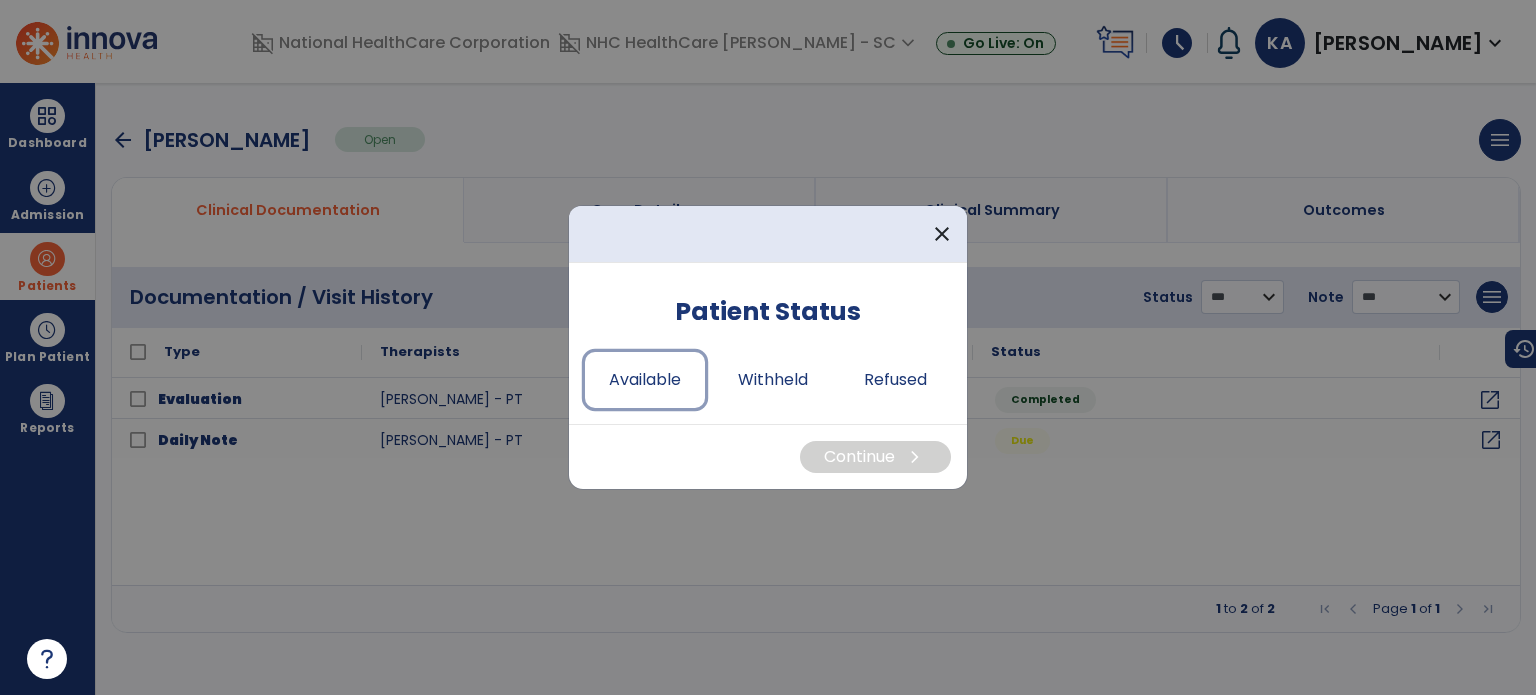 drag, startPoint x: 629, startPoint y: 364, endPoint x: 976, endPoint y: 544, distance: 390.90793 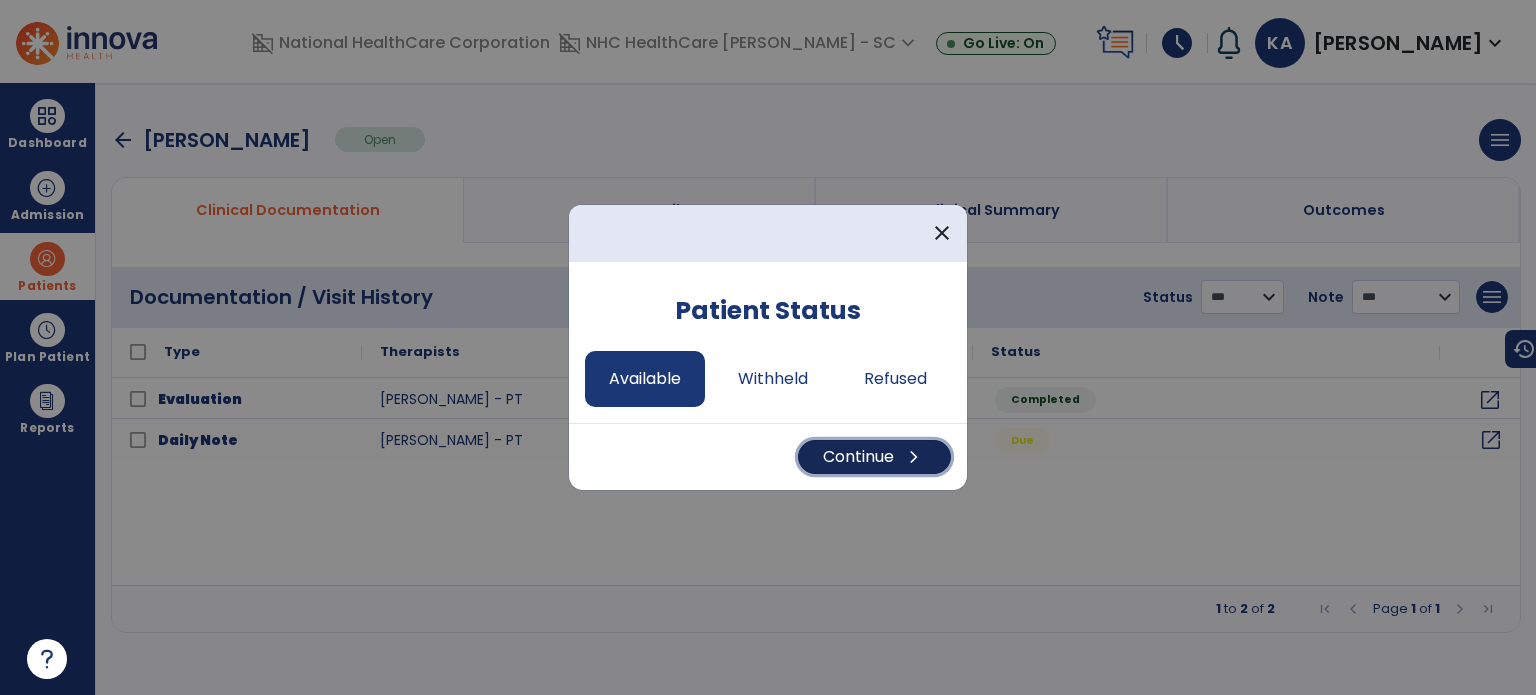 click on "chevron_right" at bounding box center (914, 457) 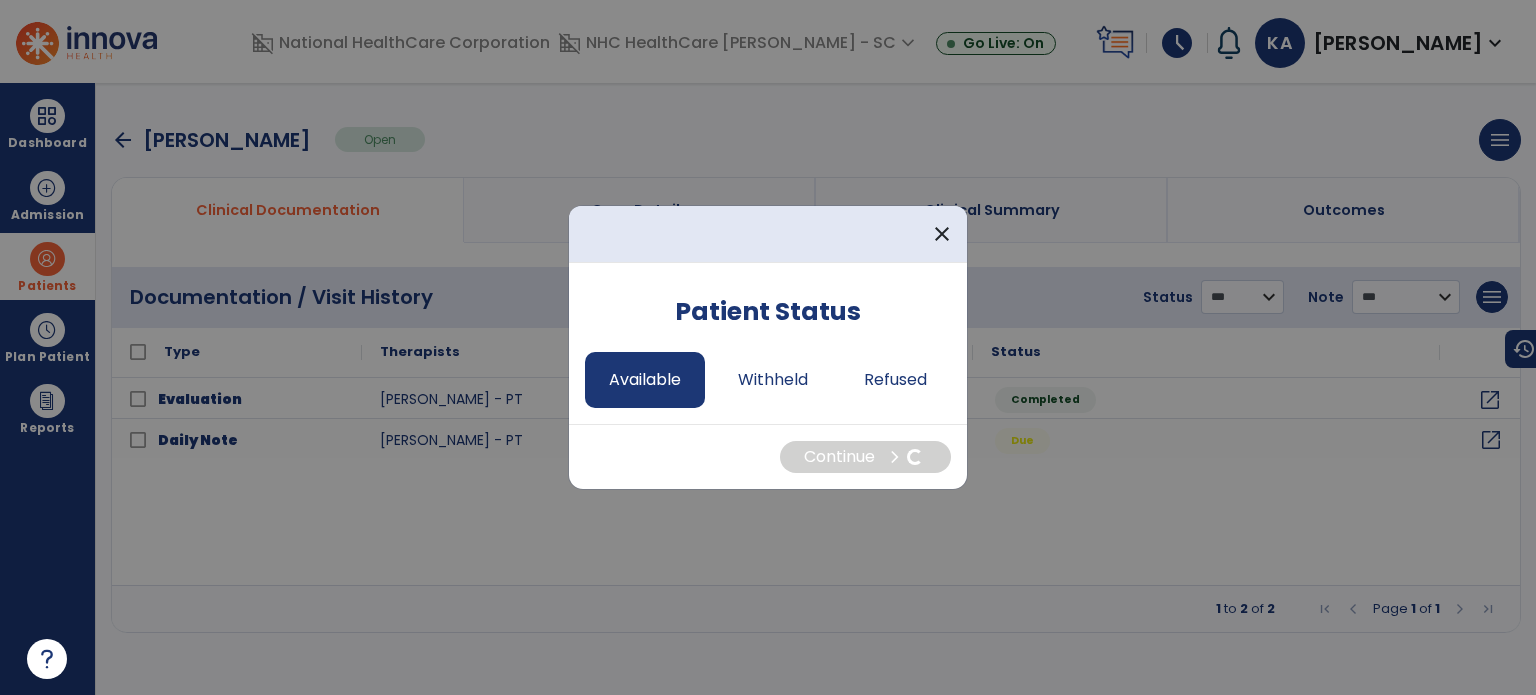 select on "*" 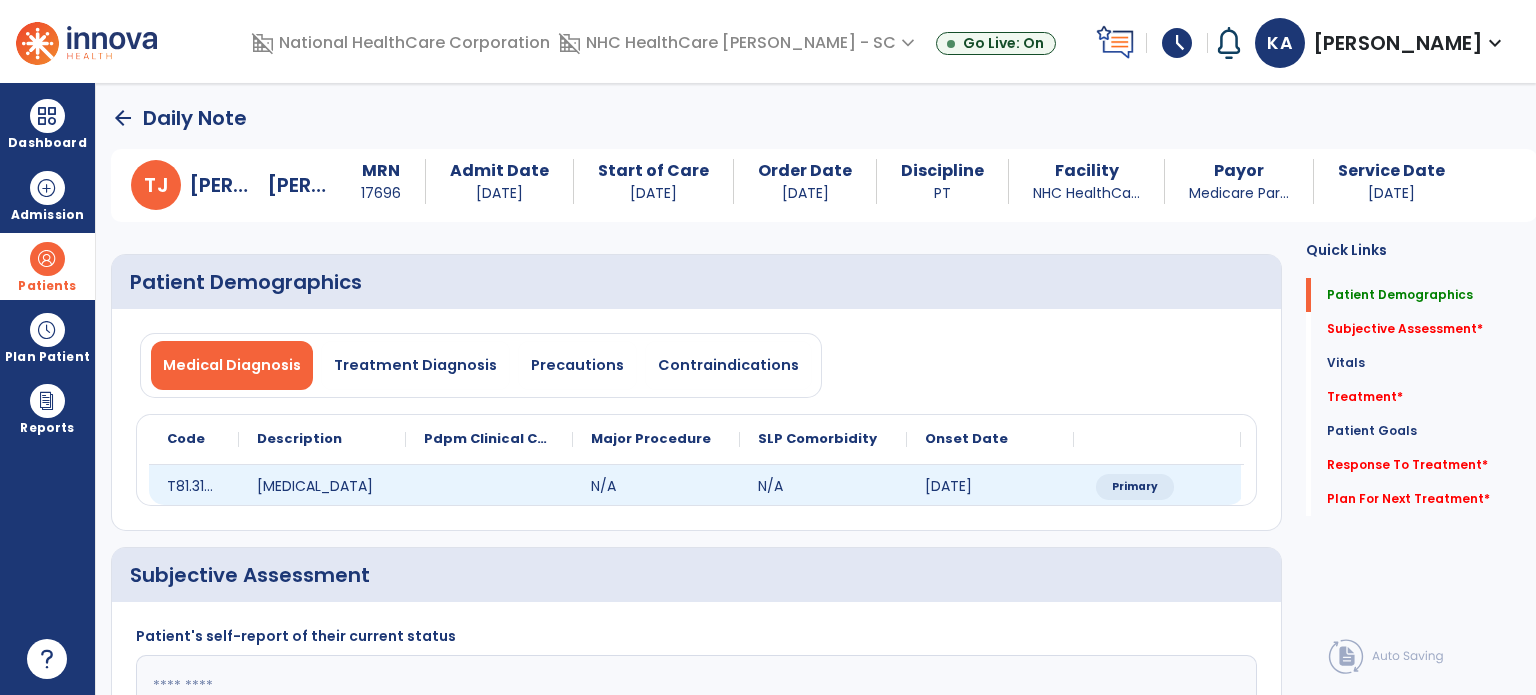 scroll, scrollTop: 200, scrollLeft: 0, axis: vertical 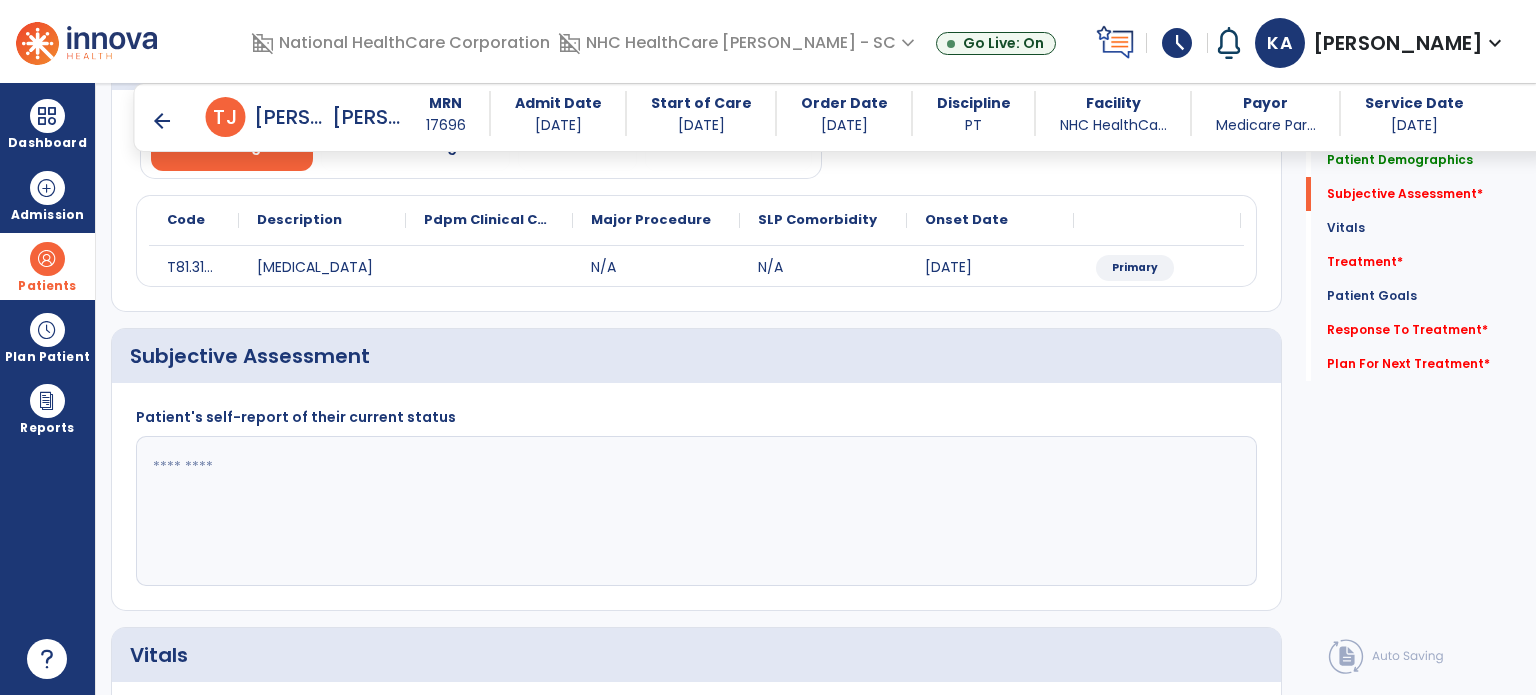 click on "Patient's self-report of their current status" 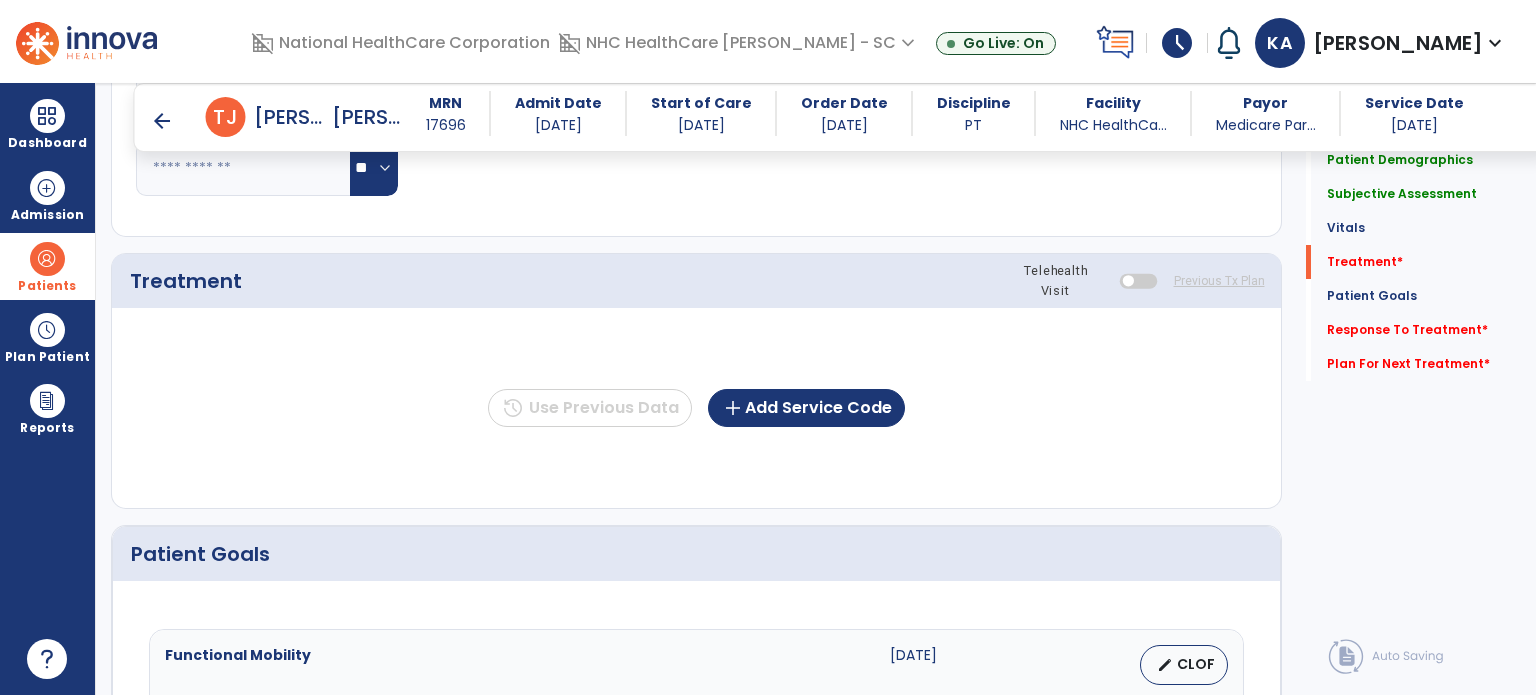 scroll, scrollTop: 1100, scrollLeft: 0, axis: vertical 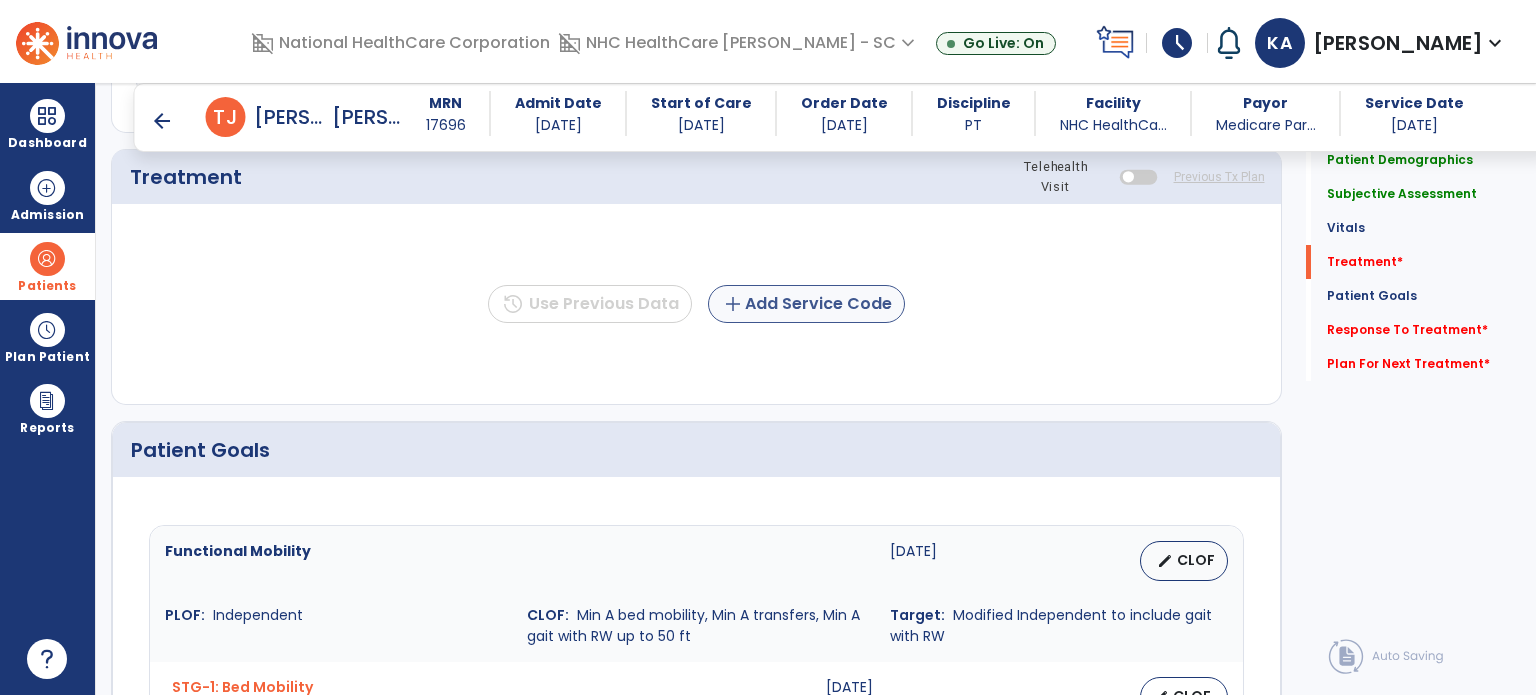 type on "**********" 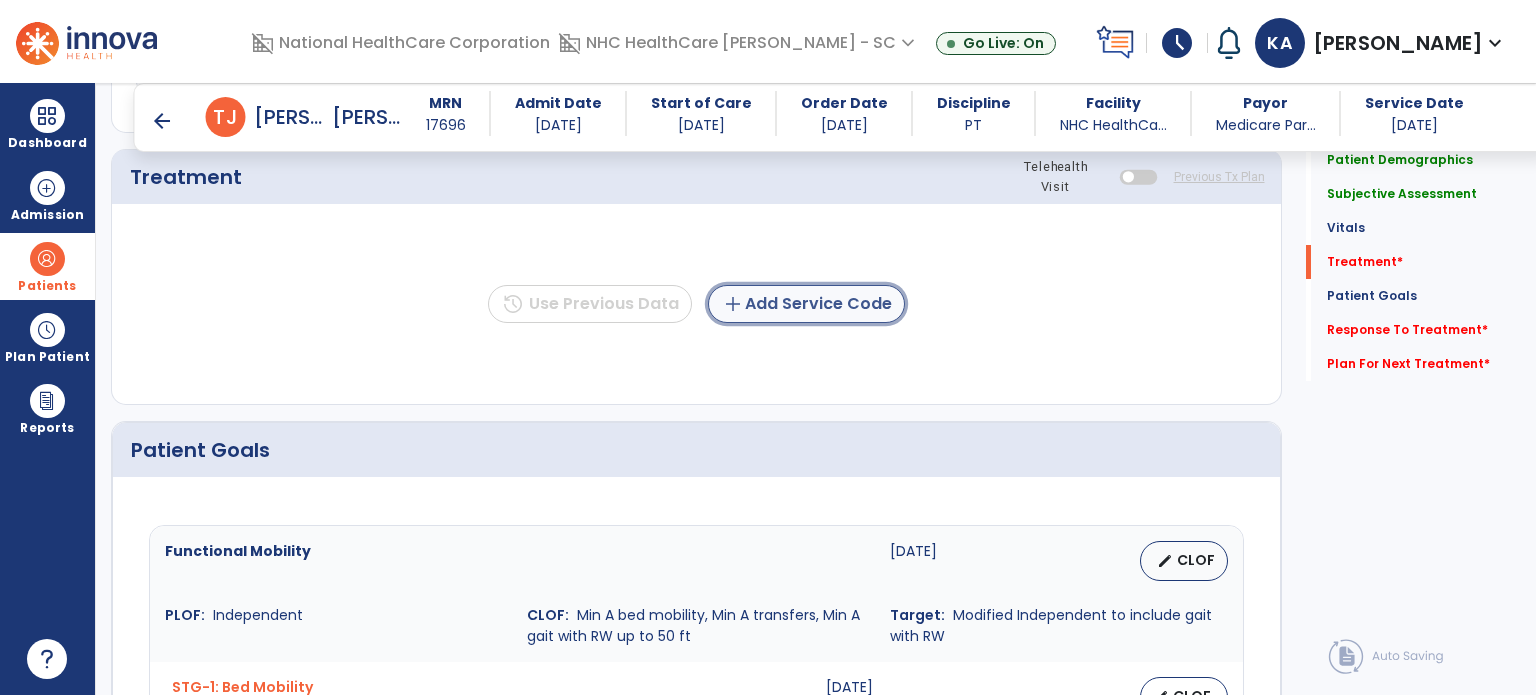 click on "add  Add Service Code" 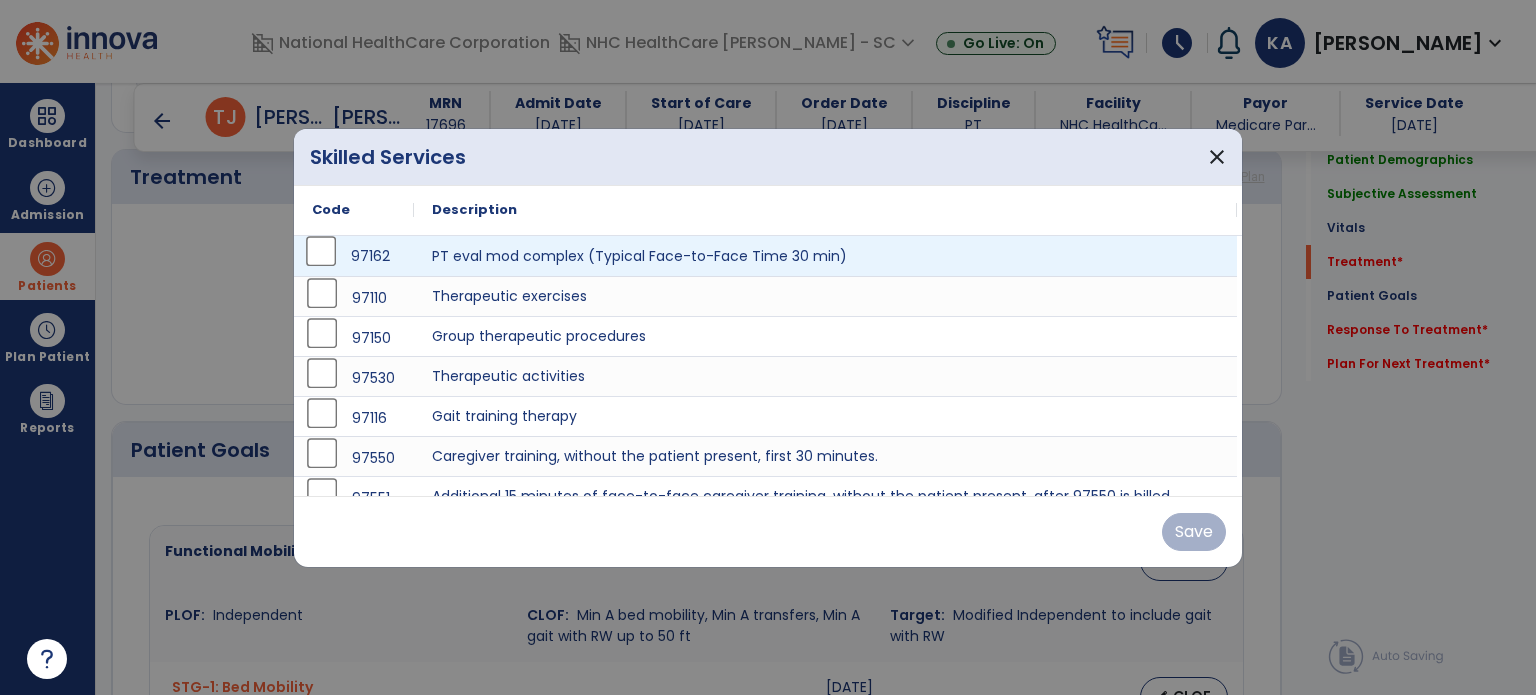 click on "97162" at bounding box center (354, 256) 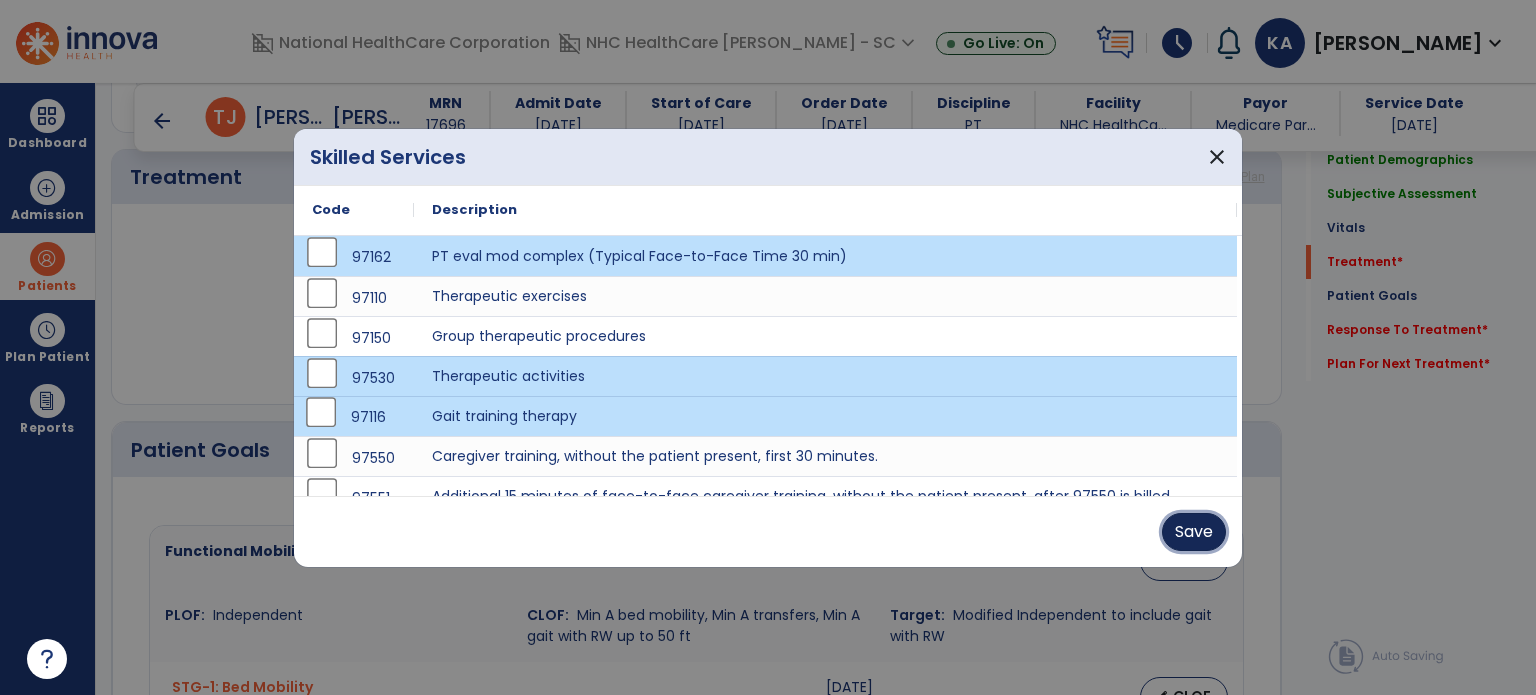 click on "Save" at bounding box center [1194, 532] 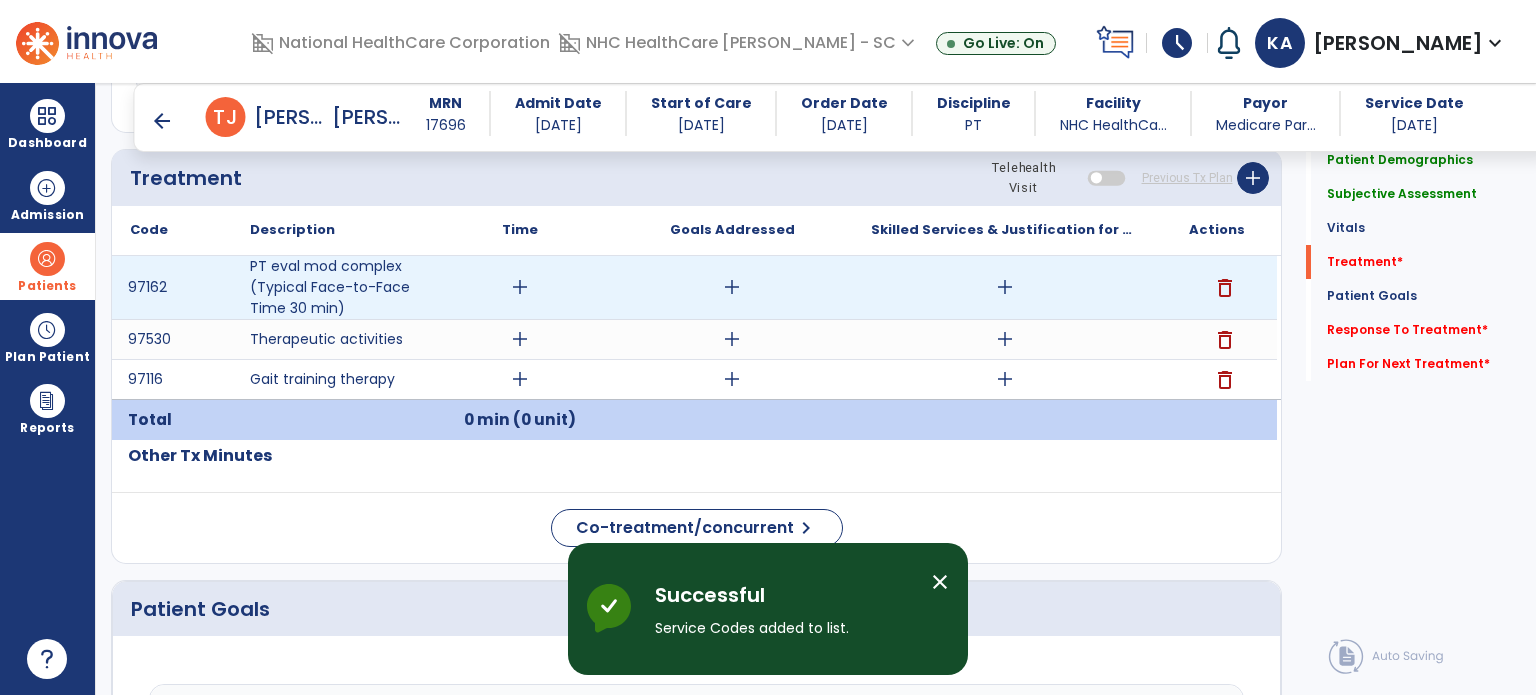 click on "add" at bounding box center [520, 287] 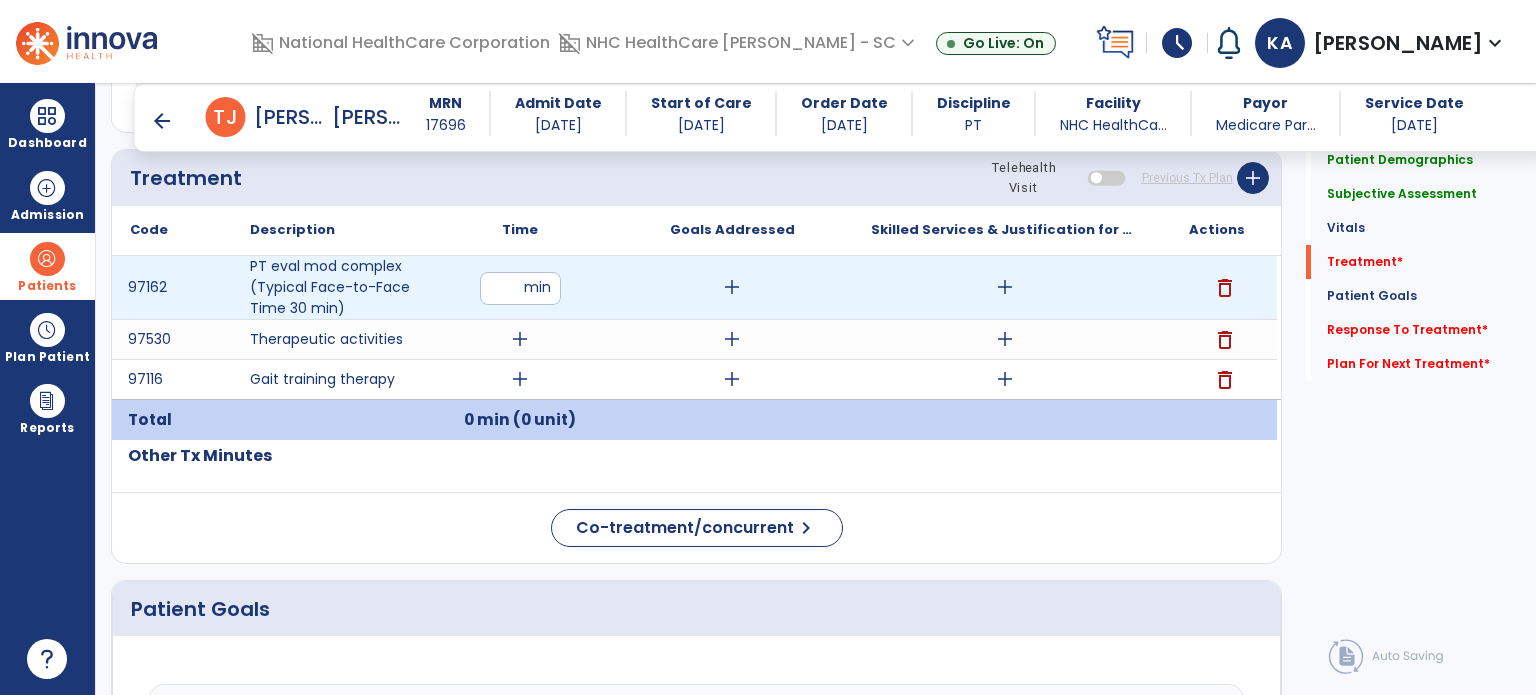 type on "**" 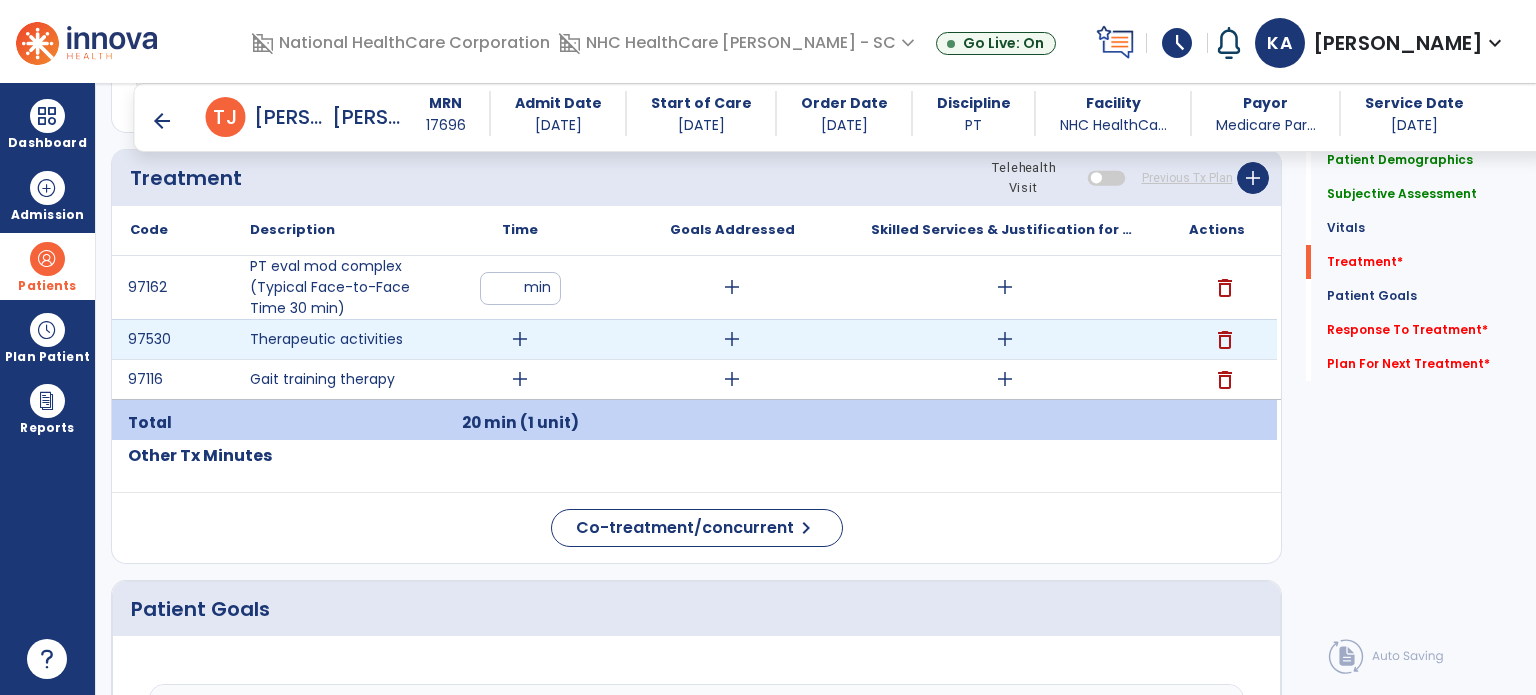 click on "add" at bounding box center [520, 339] 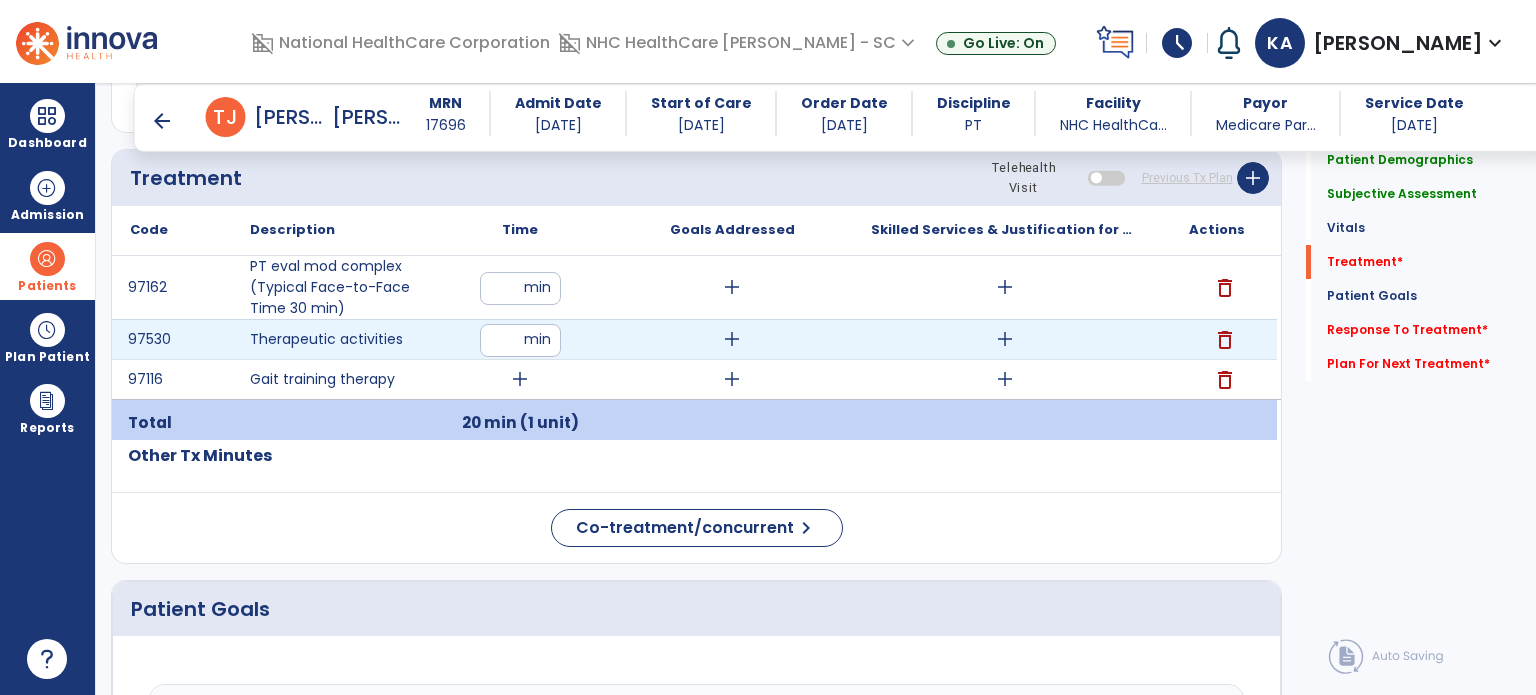 type on "**" 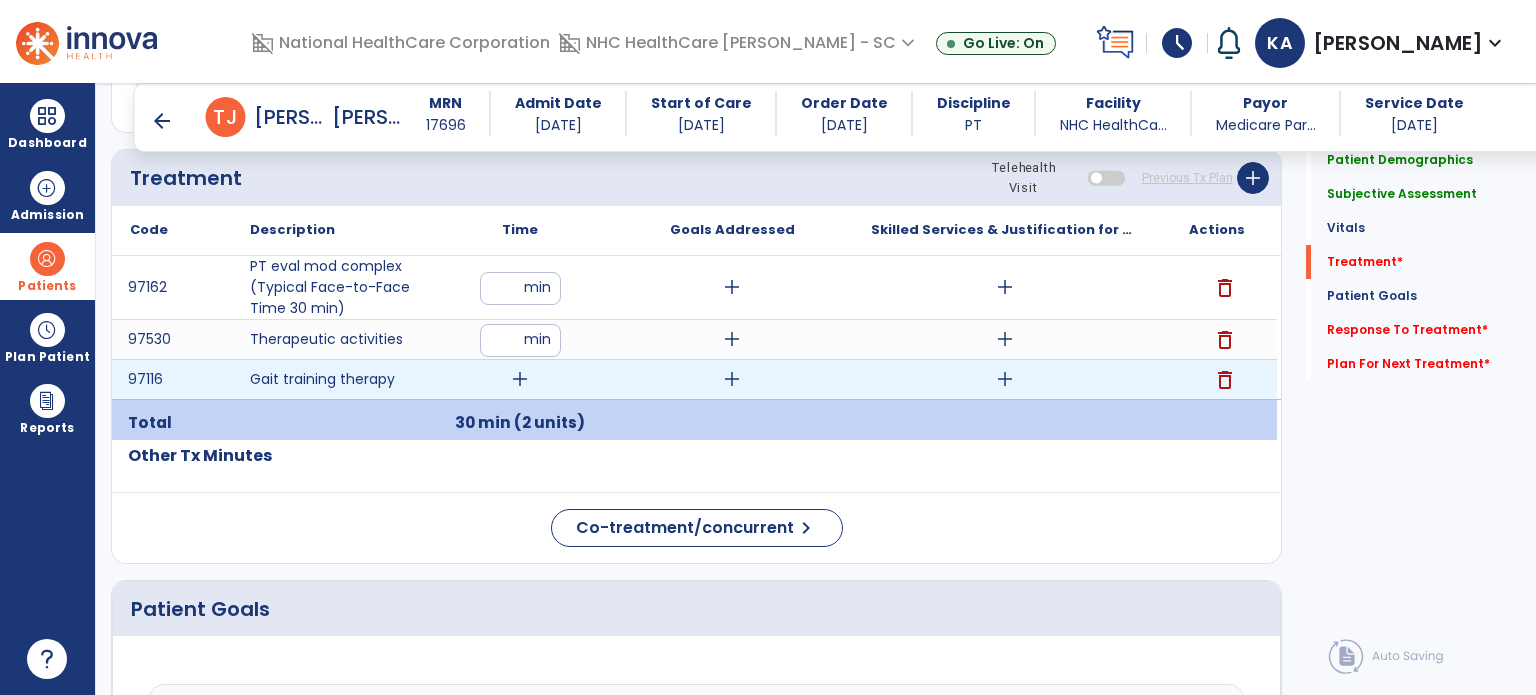 click on "add" at bounding box center (520, 379) 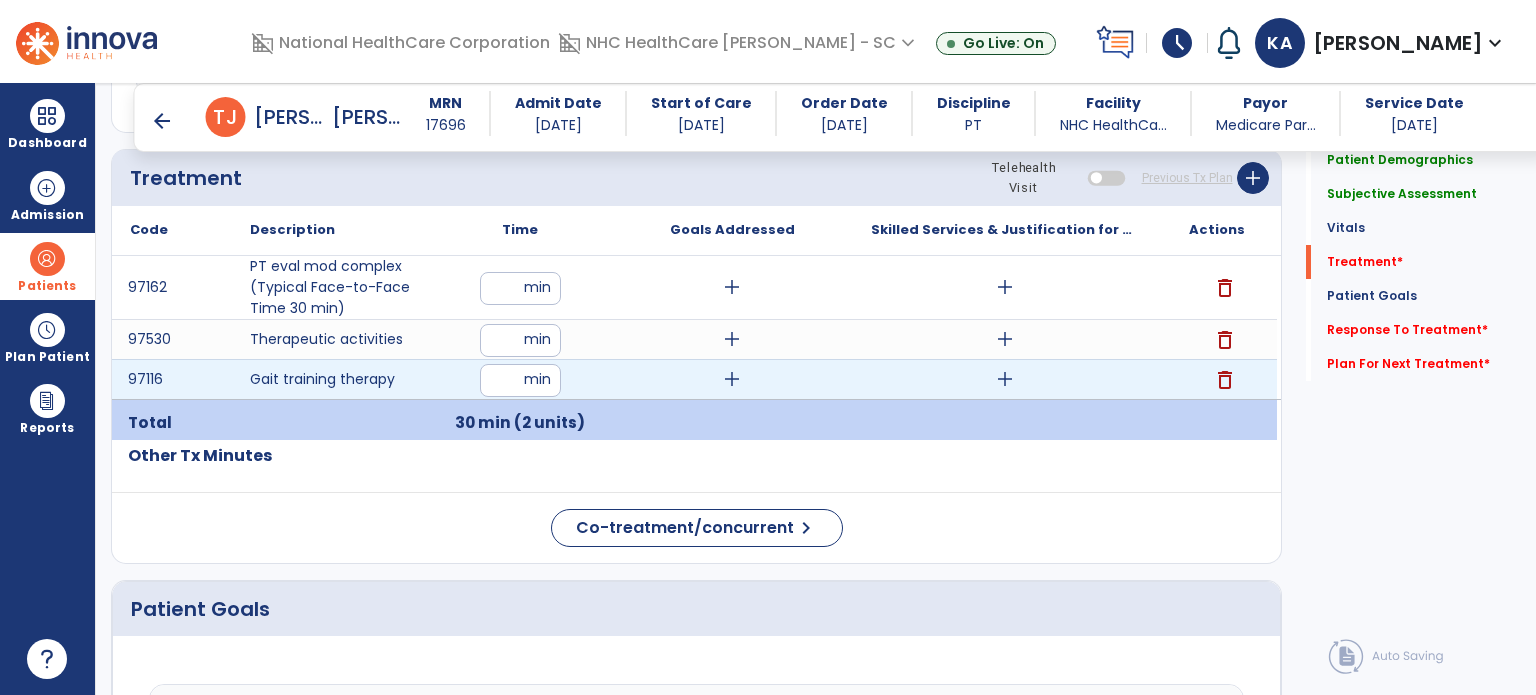 type on "**" 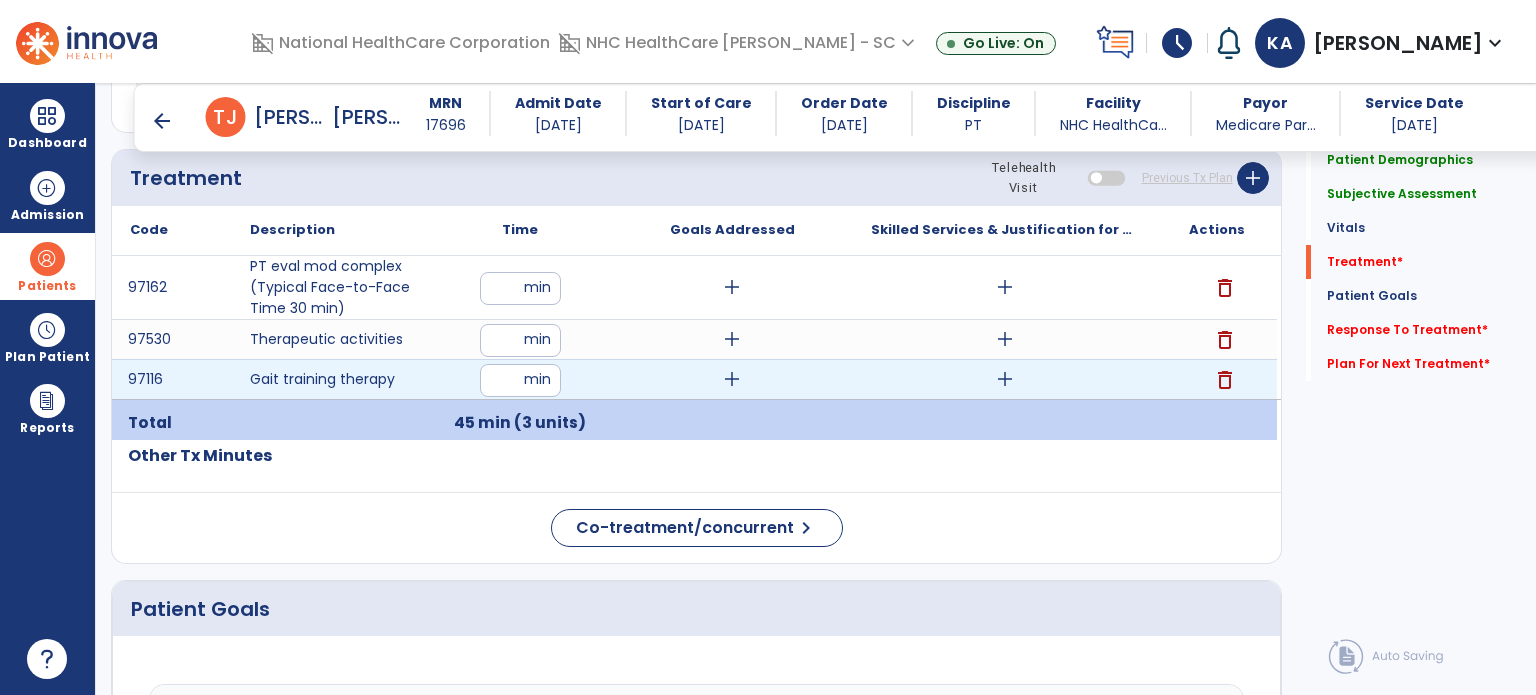 click on "add" at bounding box center (1005, 379) 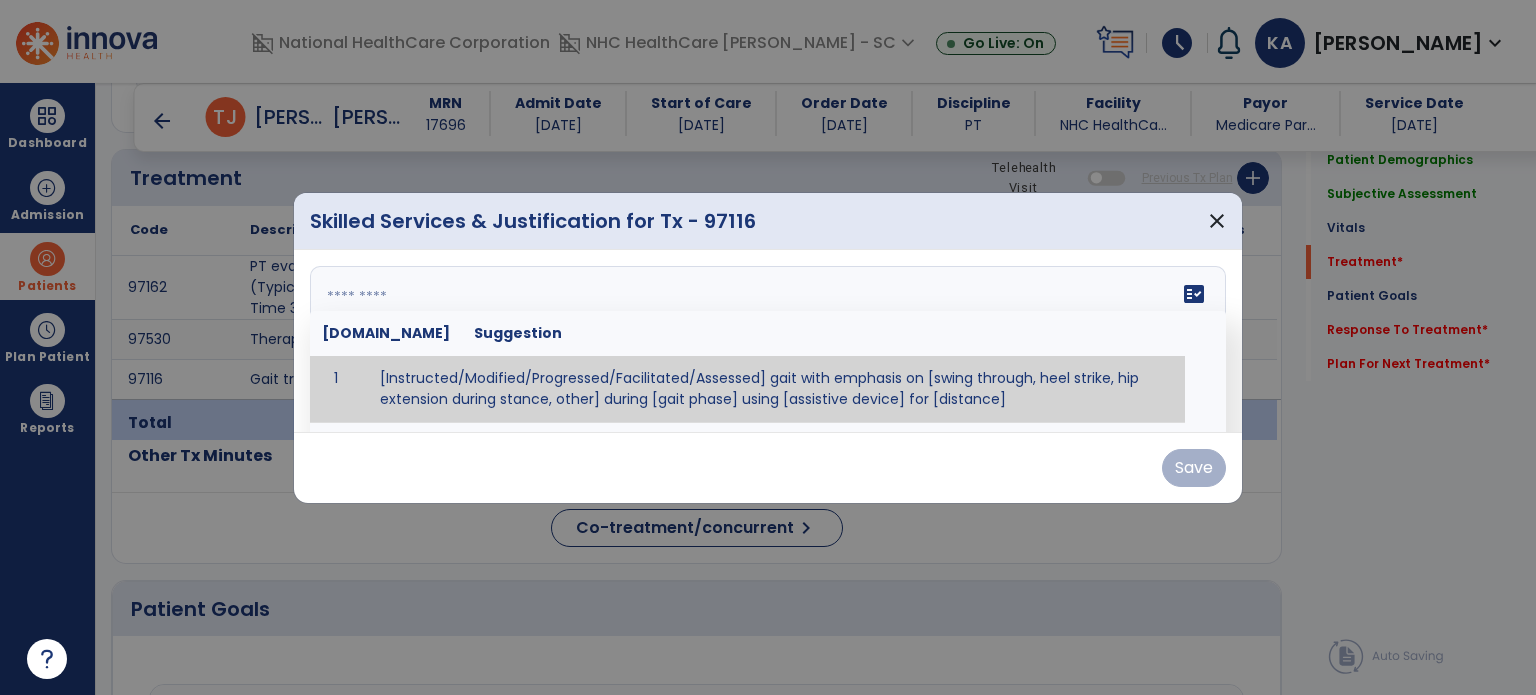 drag, startPoint x: 706, startPoint y: 331, endPoint x: 684, endPoint y: 331, distance: 22 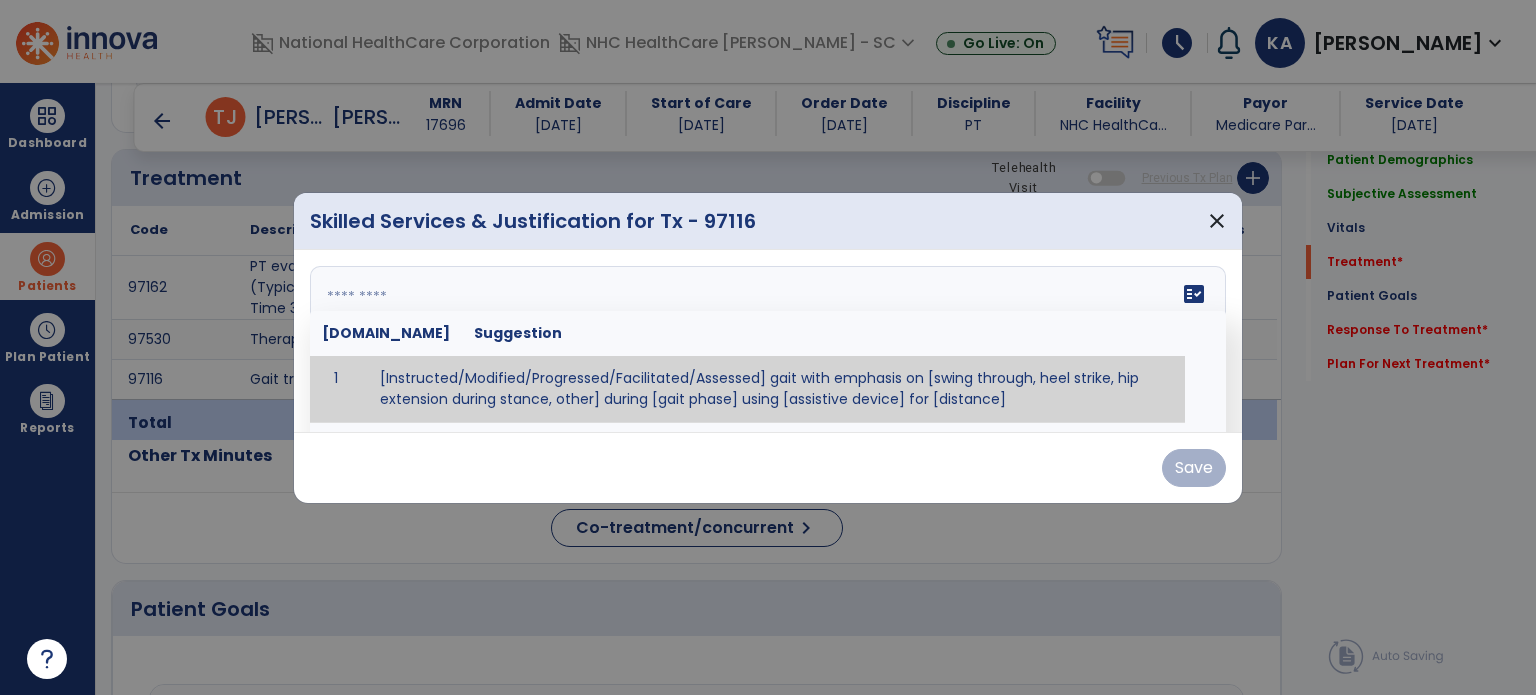 click on "fact_check  Sr.No Suggestion 1 [Instructed/Modified/Progressed/Facilitated/Assessed] gait with emphasis on [swing through, heel strike, hip extension during stance, other] during [gait phase] using [assistive device] for [distance] 2 [Instructed/Modified/Progressed/Facilitated/Assessed] use of [assistive device] and [NWB, PWB, step-to gait pattern, step through gait pattern] 3 [Instructed/Modified/Progressed/Facilitated/Assessed] patient's ability to [ascend/descend # of steps, perform directional changes, walk on even/uneven surfaces, pick-up objects off floor, velocity changes, other] using [assistive device]. 4 [Instructed/Modified/Progressed/Facilitated/Assessed] pre-gait activities including [identify exercise] in order to prepare for gait training. 5" at bounding box center (768, 341) 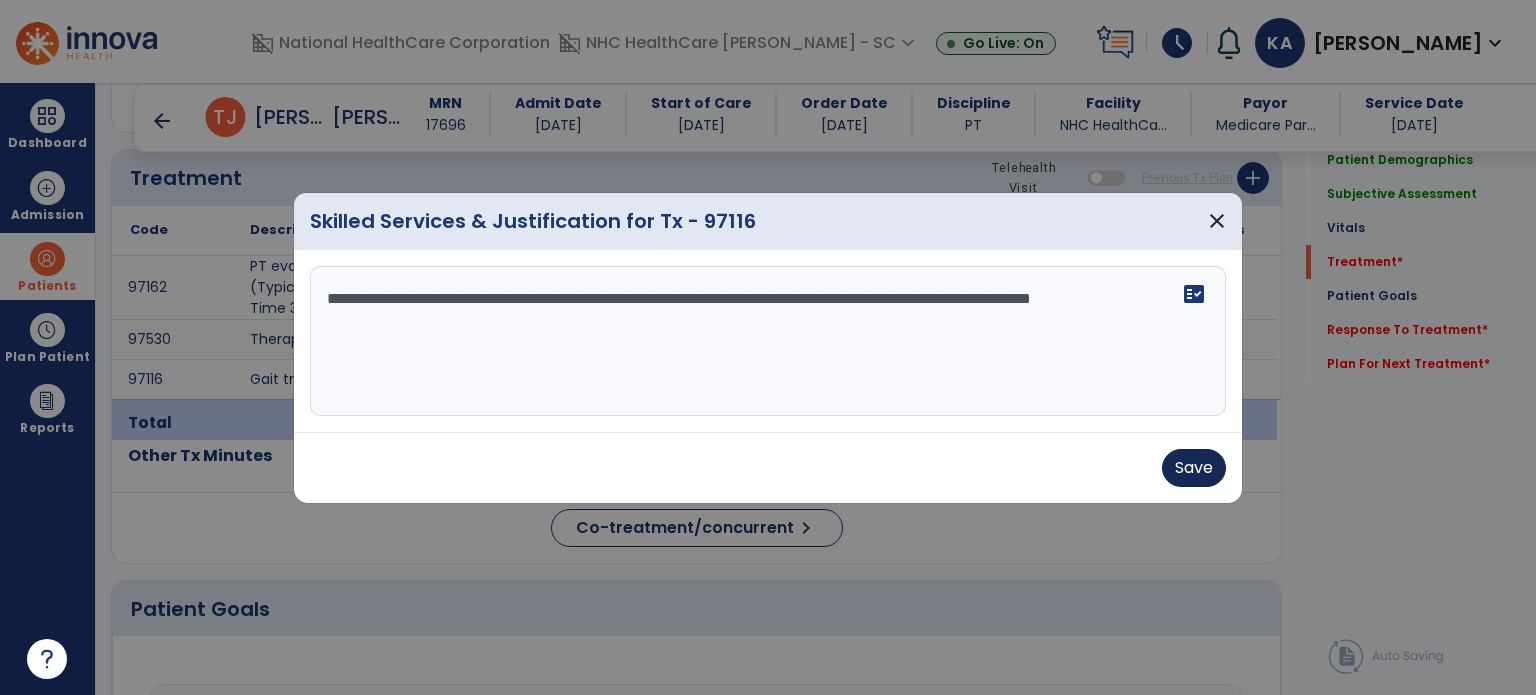 type on "**********" 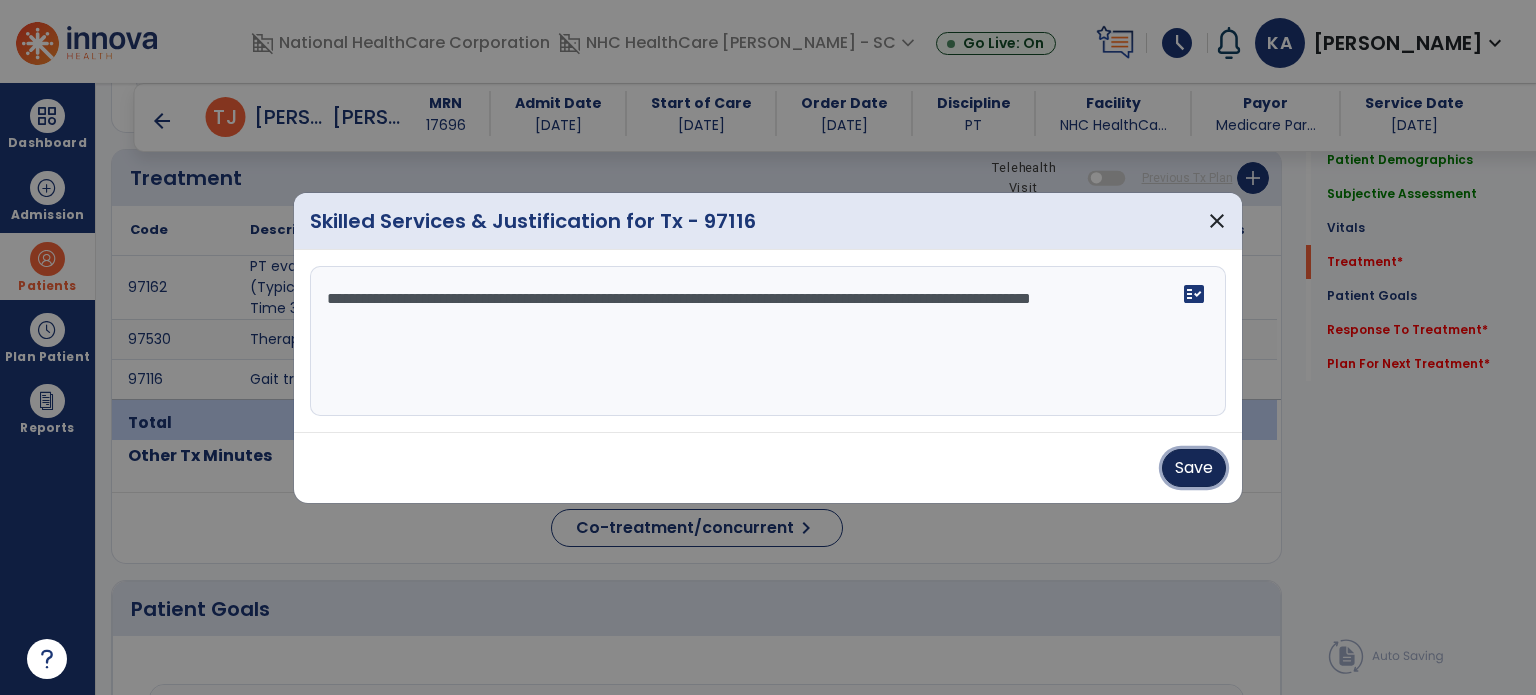 click on "Save" at bounding box center [1194, 468] 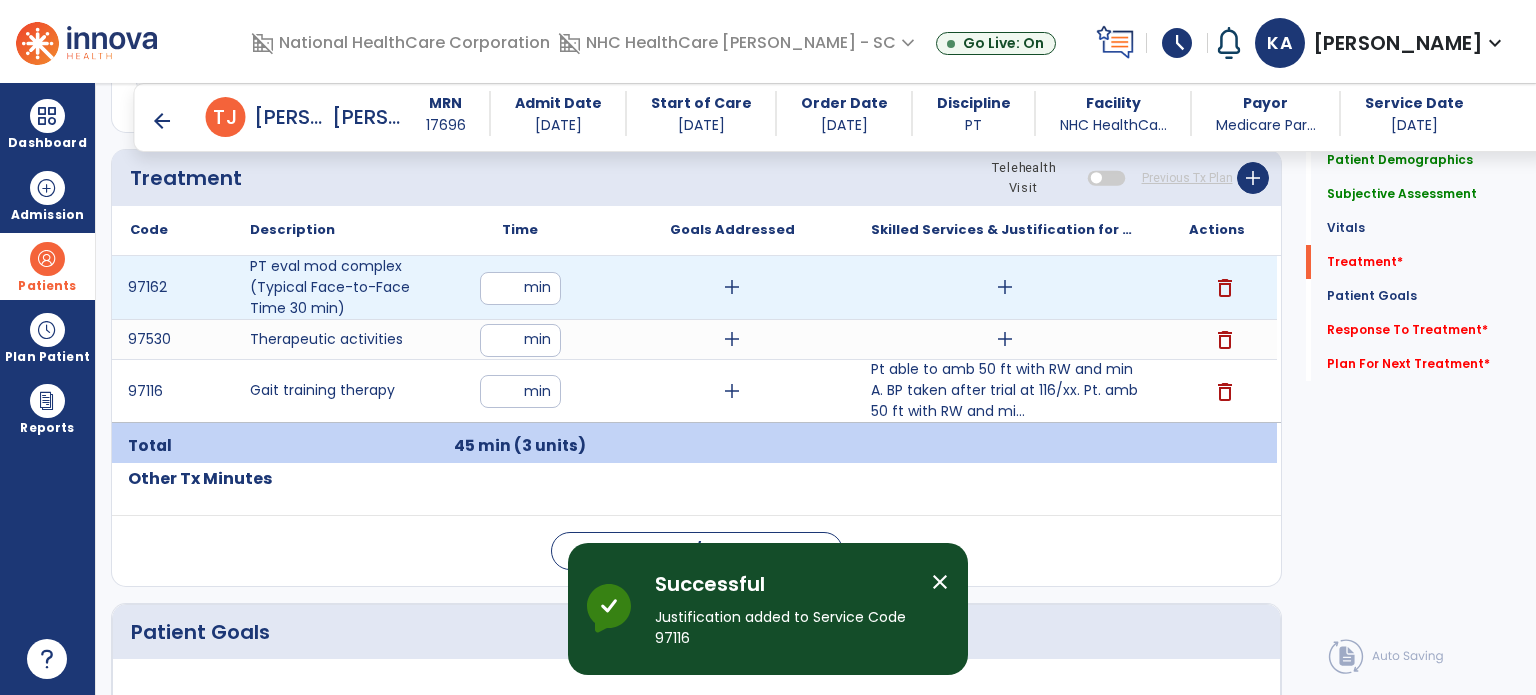 click on "add" at bounding box center [1005, 287] 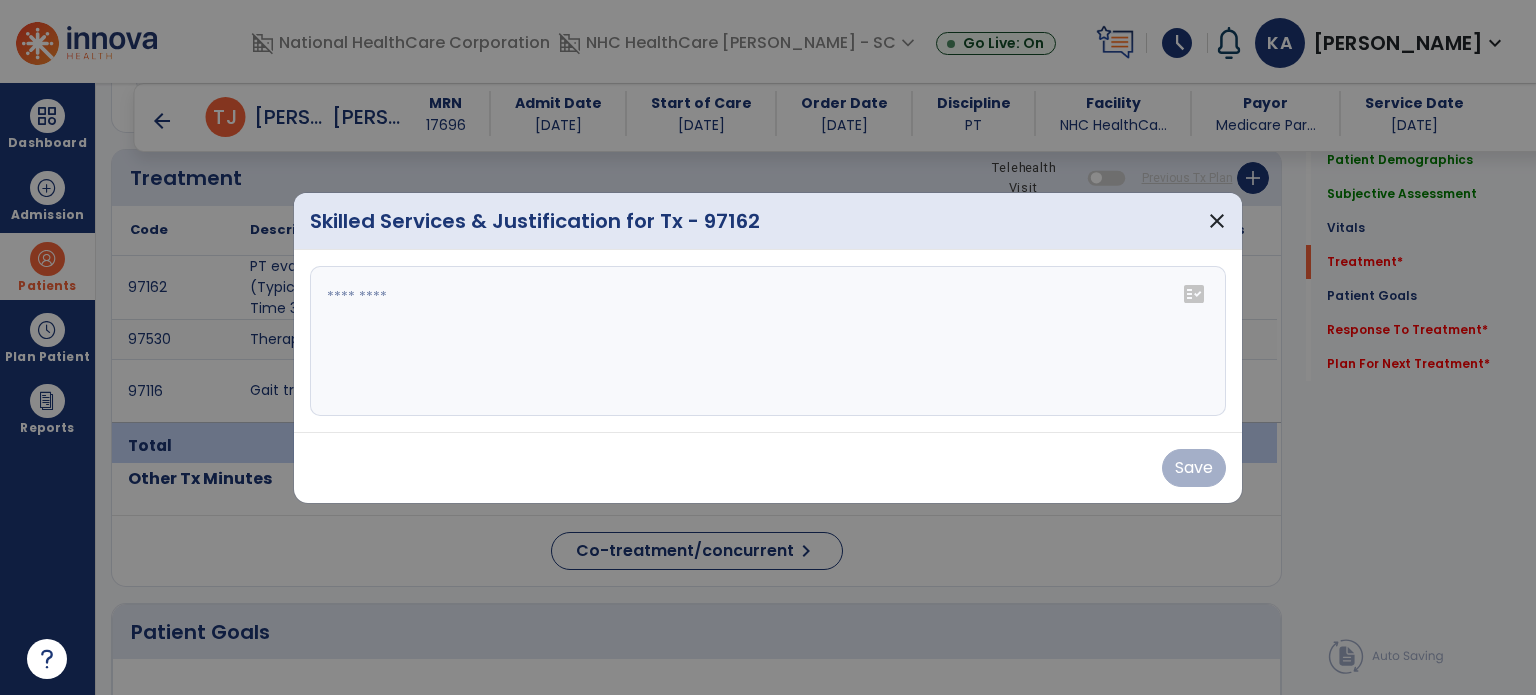 click at bounding box center [768, 341] 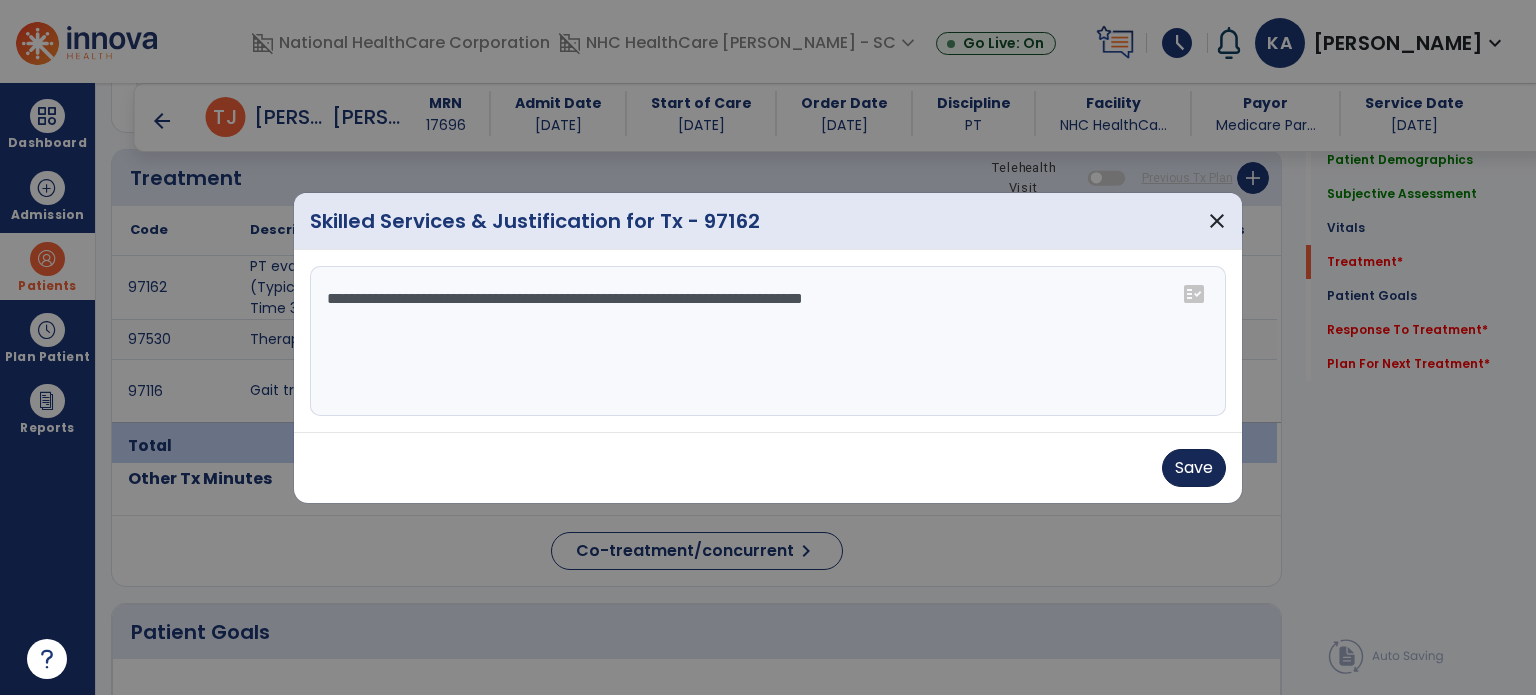 type on "**********" 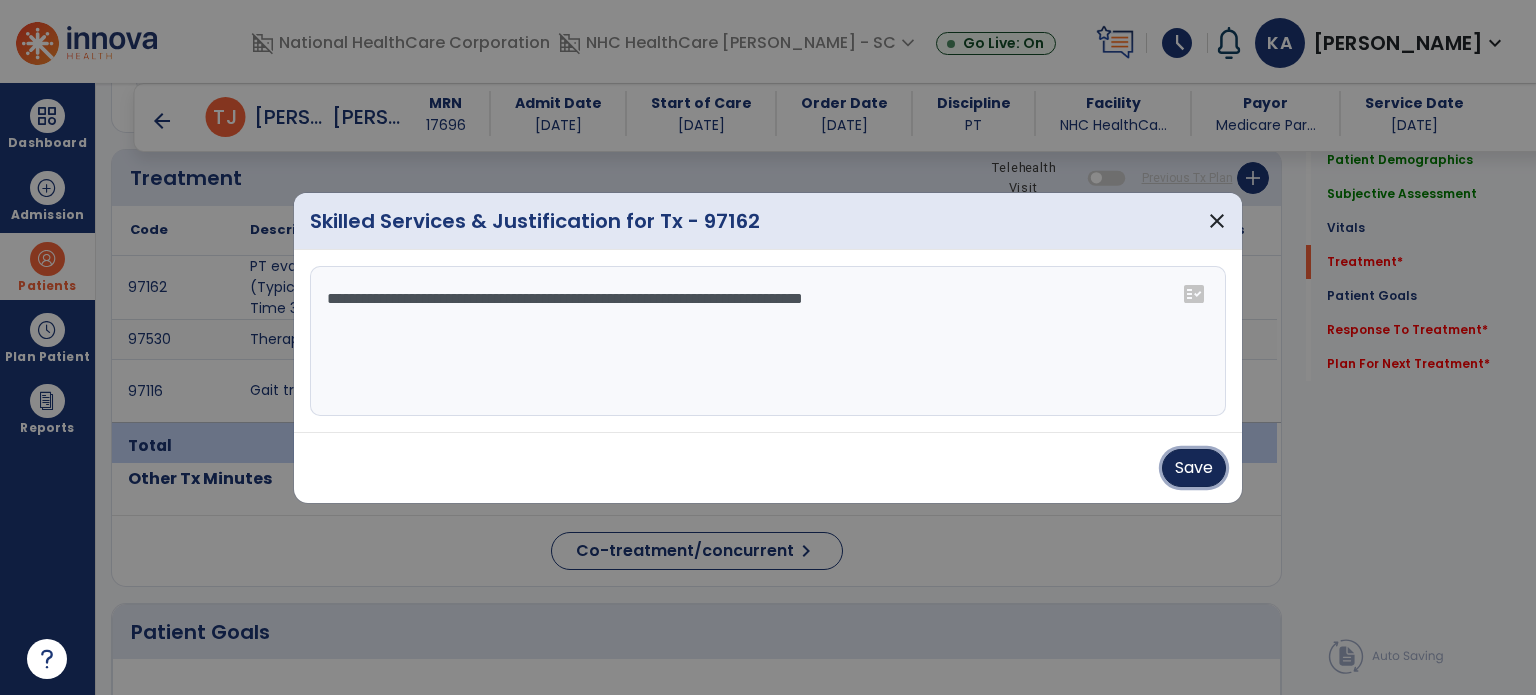 click on "Save" at bounding box center [1194, 468] 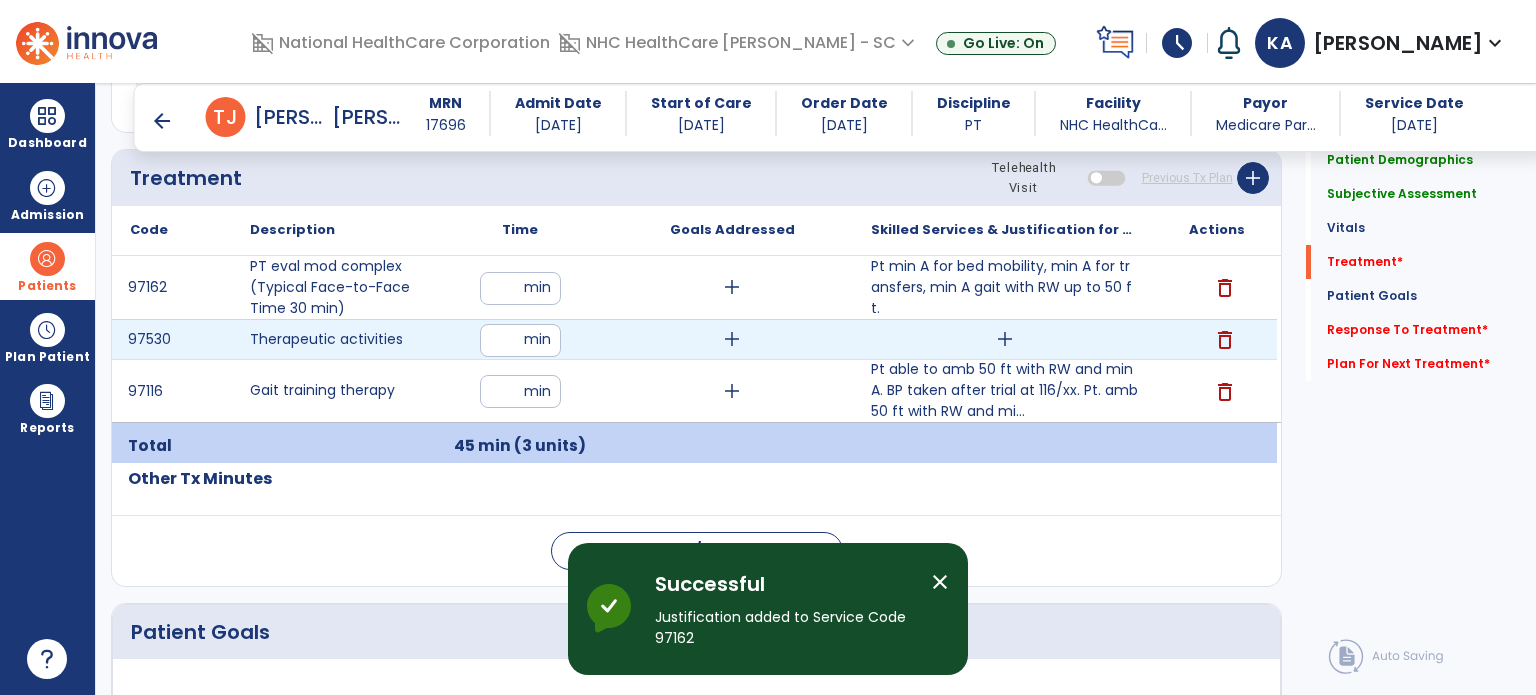 click on "add" at bounding box center [1005, 339] 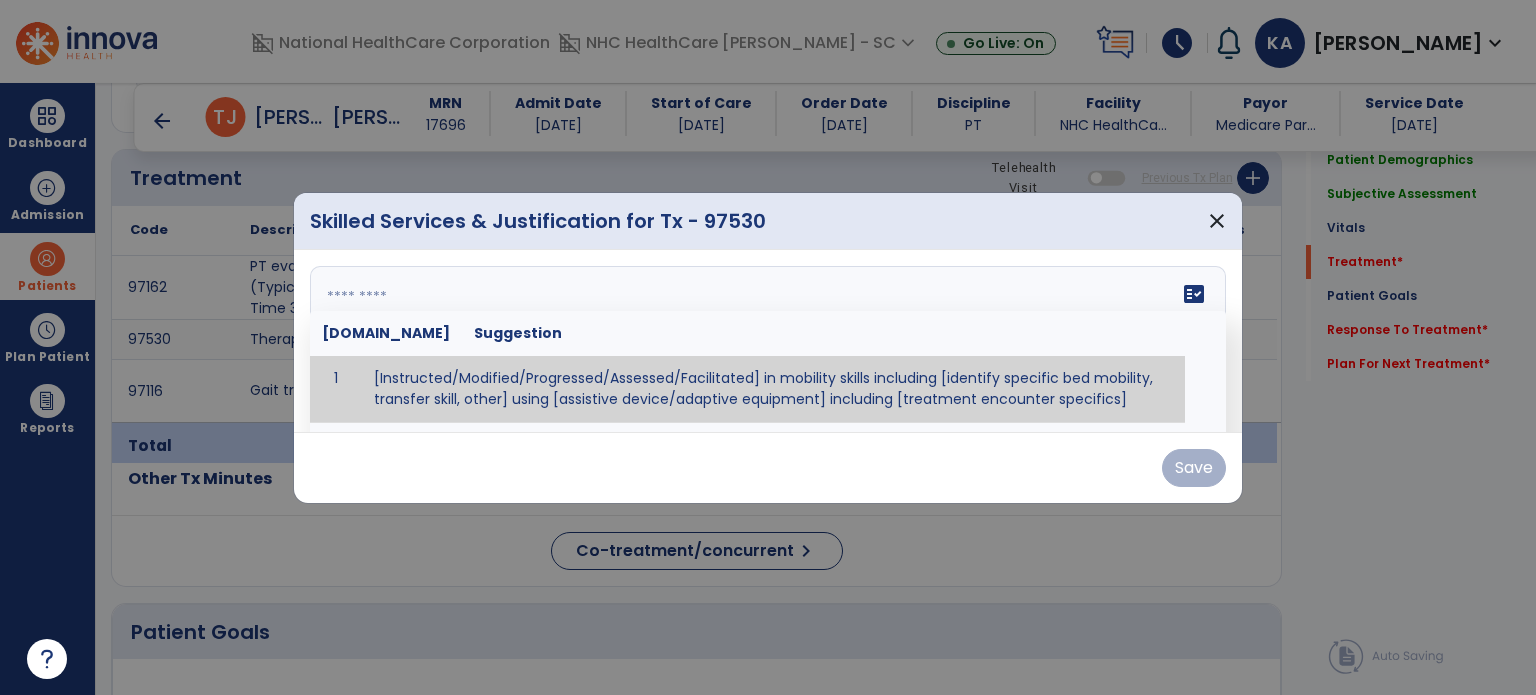 click on "fact_check  Sr.No Suggestion 1 [Instructed/Modified/Progressed/Assessed/Facilitated] in mobility skills including [identify specific bed mobility, transfer skill, other] using [assistive device/adaptive equipment] including [treatment encounter specifics]" at bounding box center (768, 341) 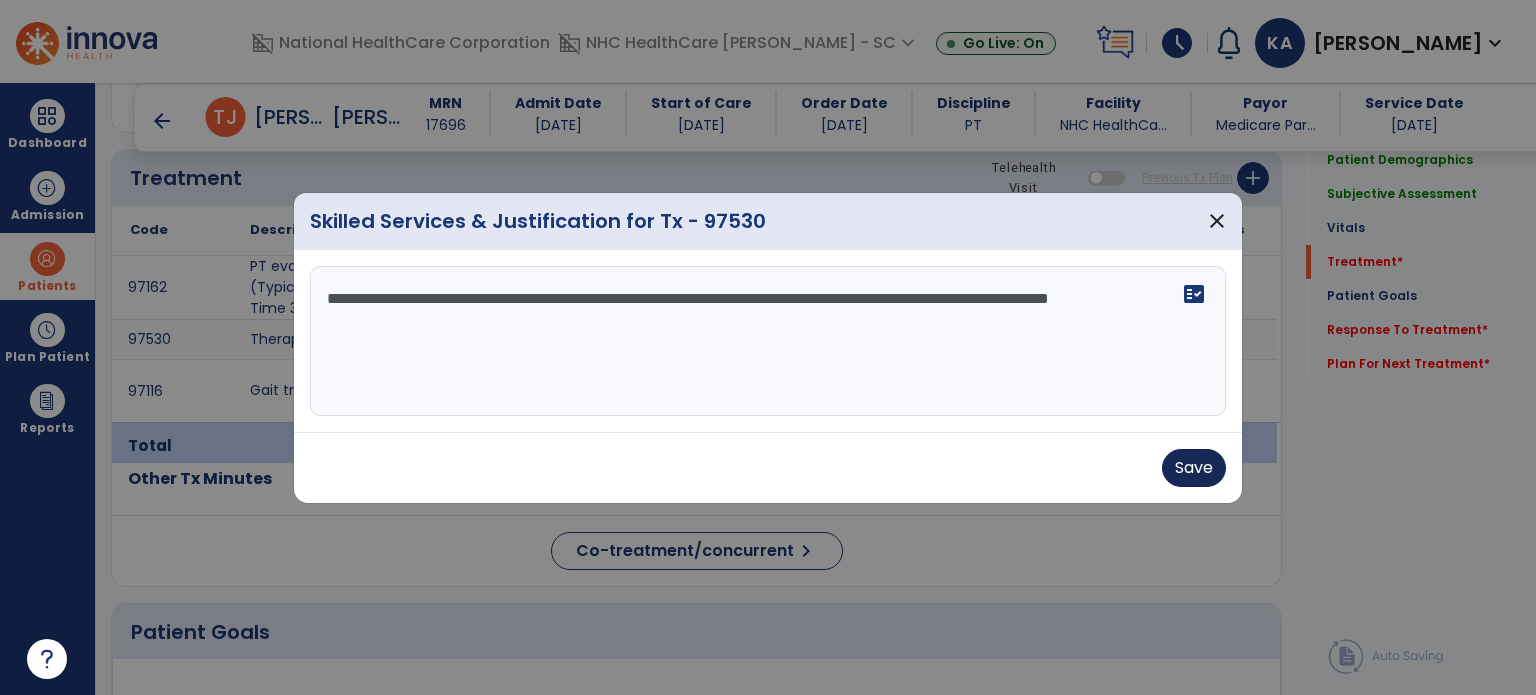 type on "**********" 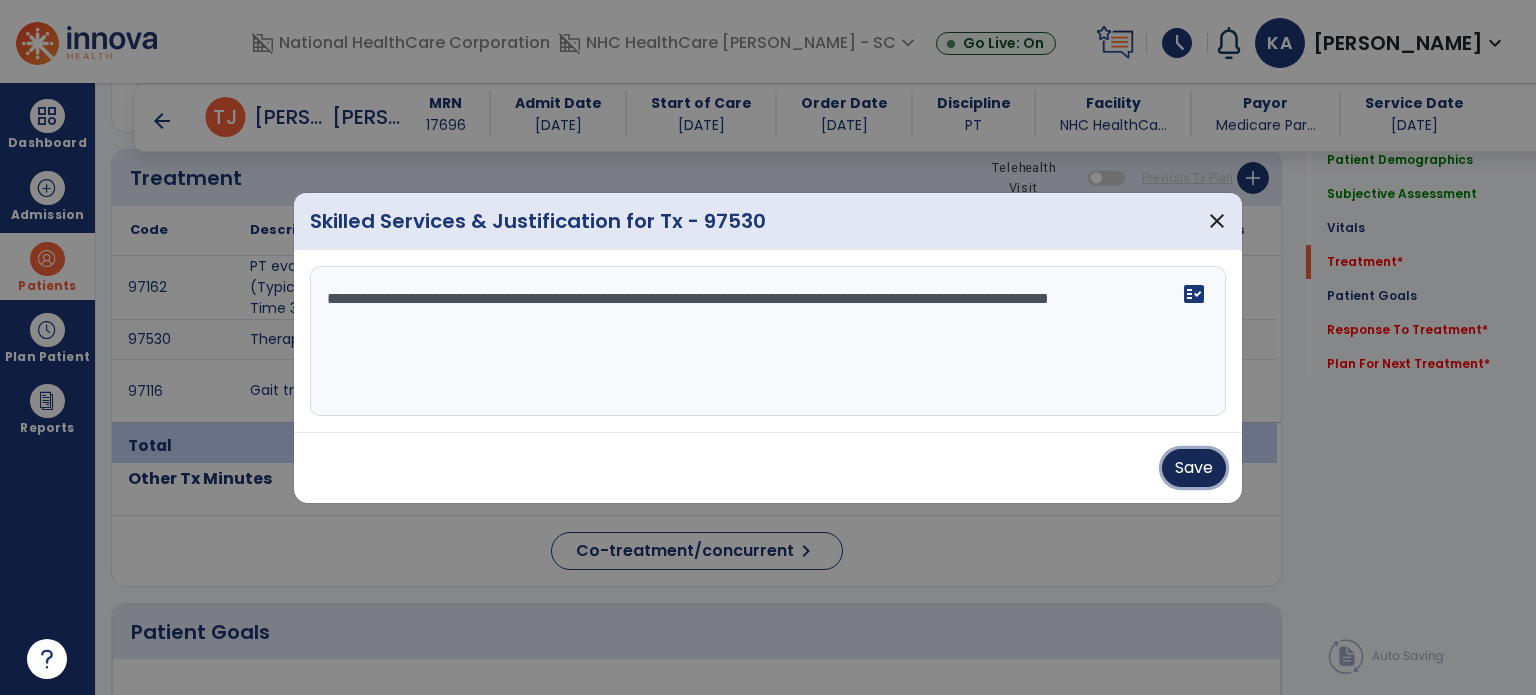 click on "Save" at bounding box center (1194, 468) 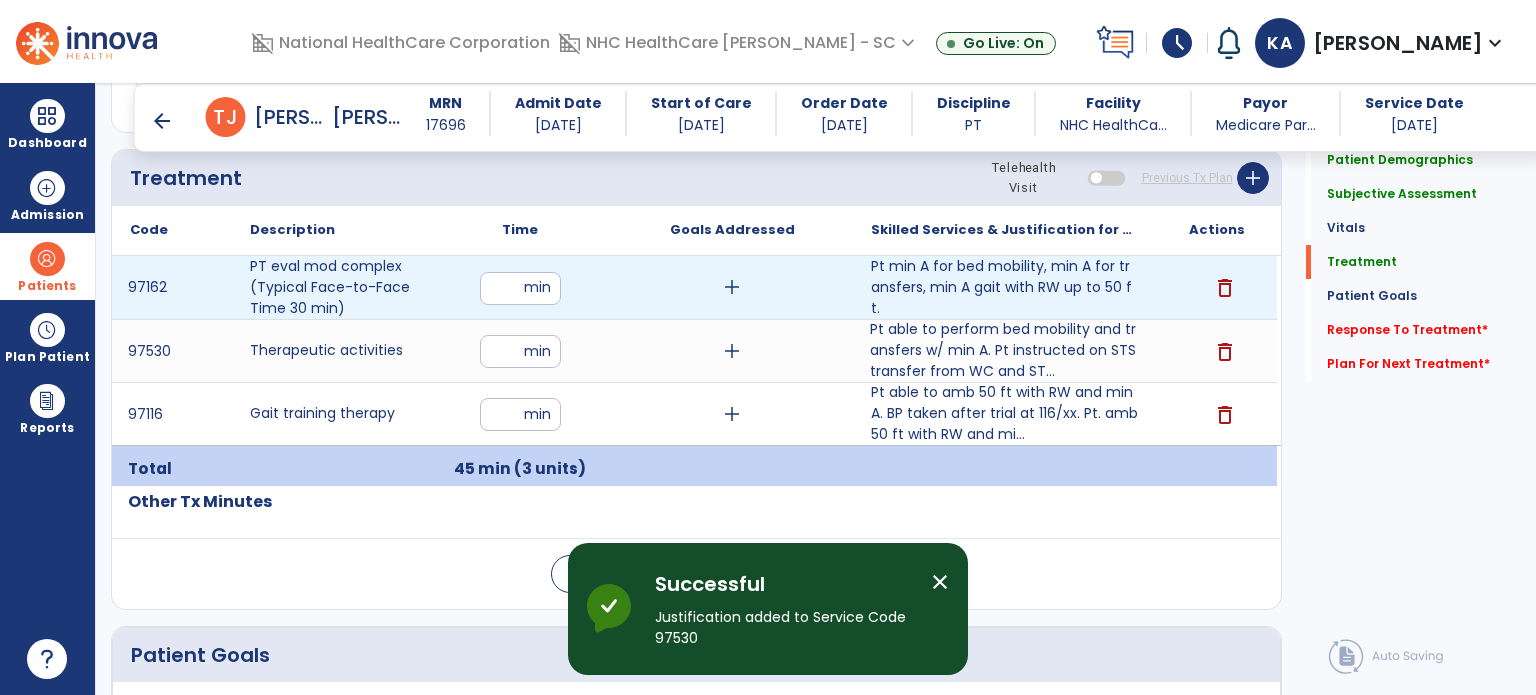 click on "add" at bounding box center (732, 287) 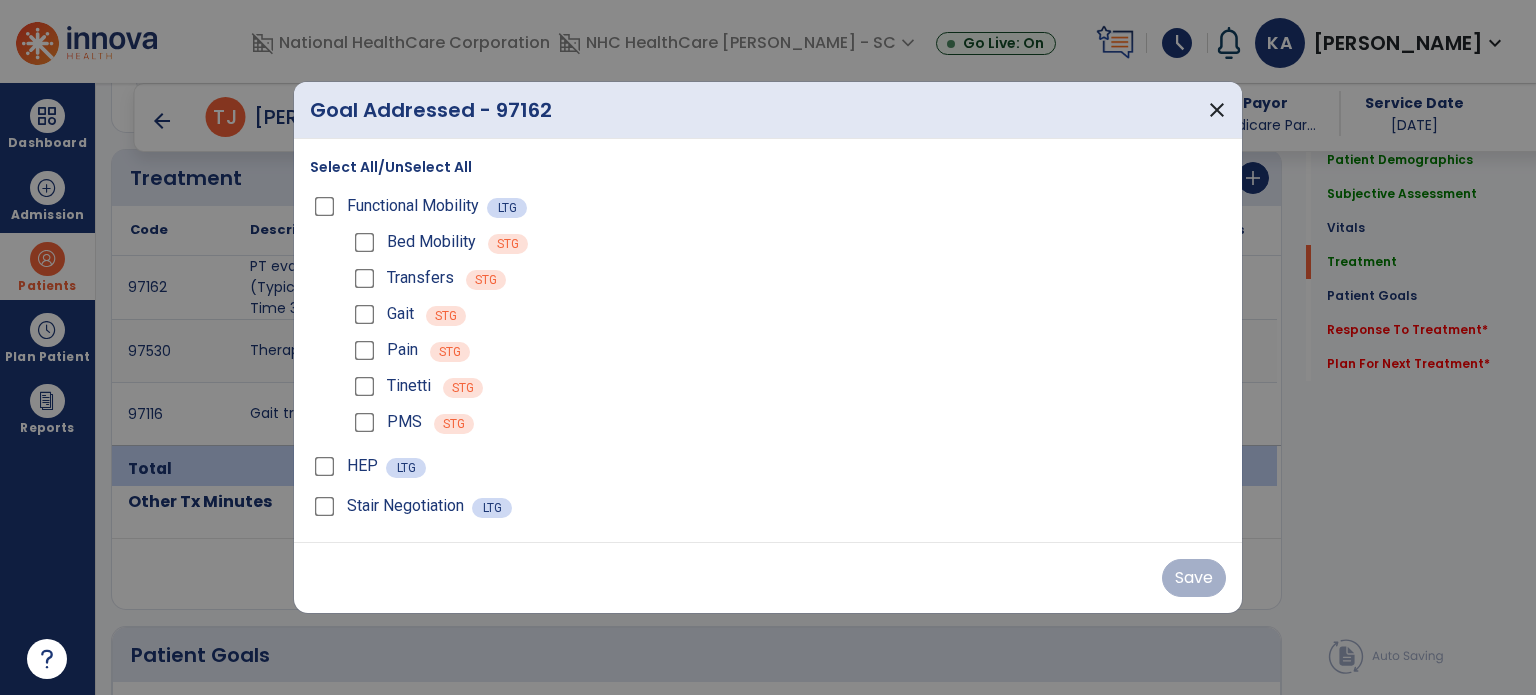 click on "Select All/UnSelect All" at bounding box center (391, 167) 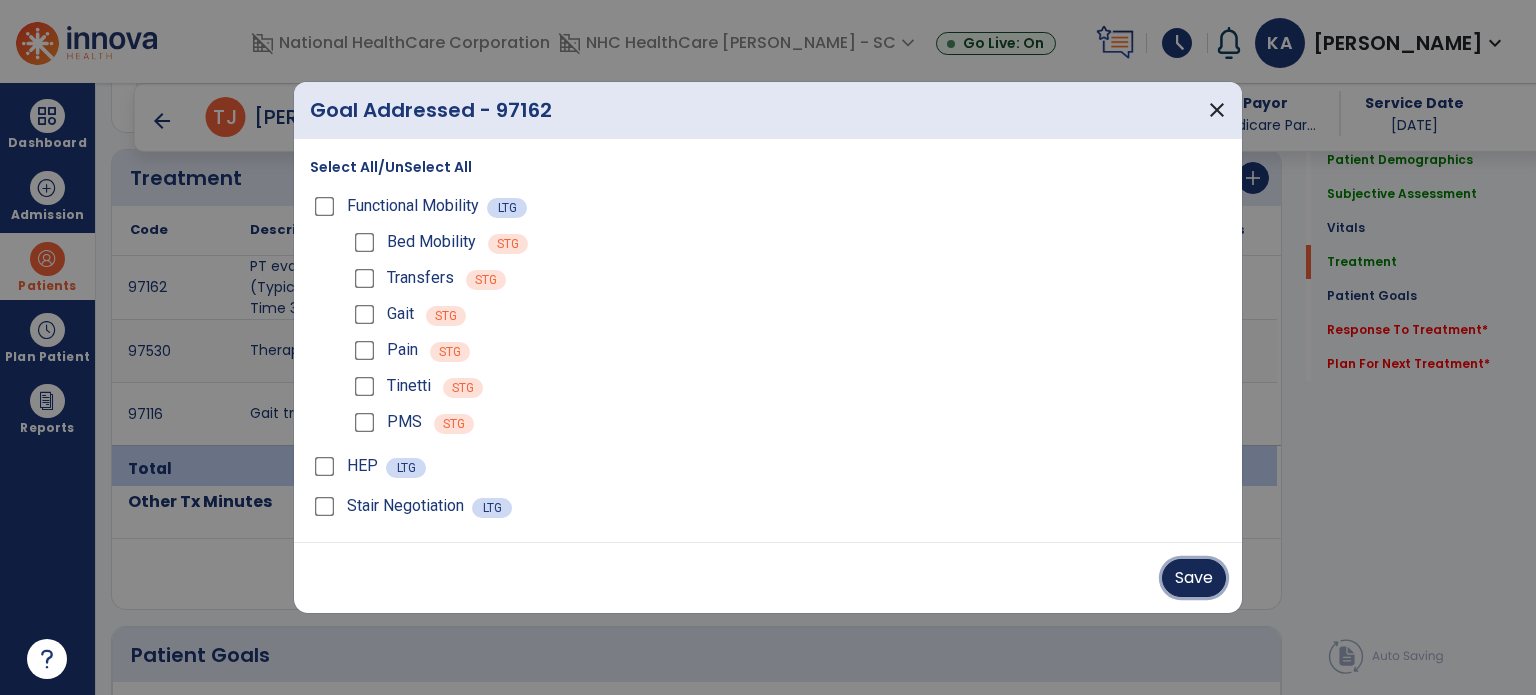 drag, startPoint x: 1185, startPoint y: 580, endPoint x: 1113, endPoint y: 532, distance: 86.53323 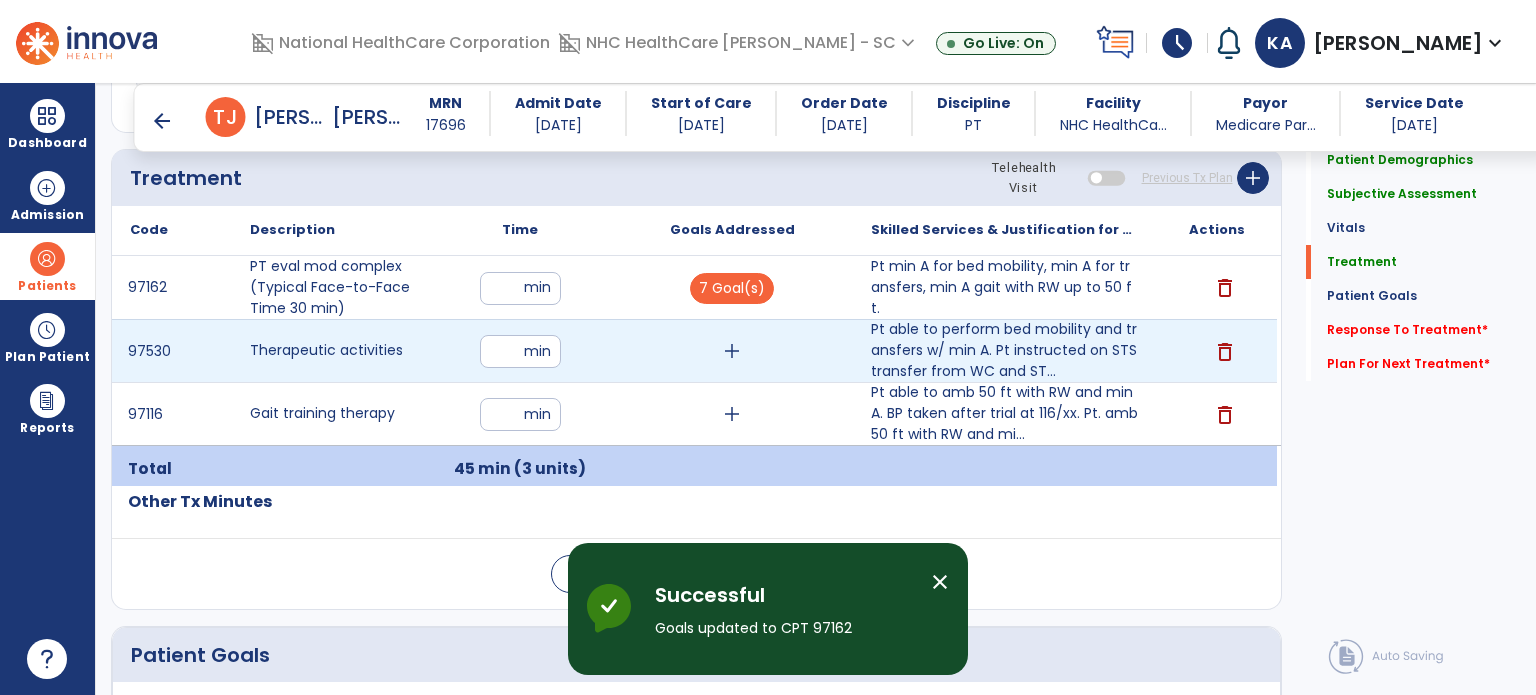 click on "add" at bounding box center [732, 351] 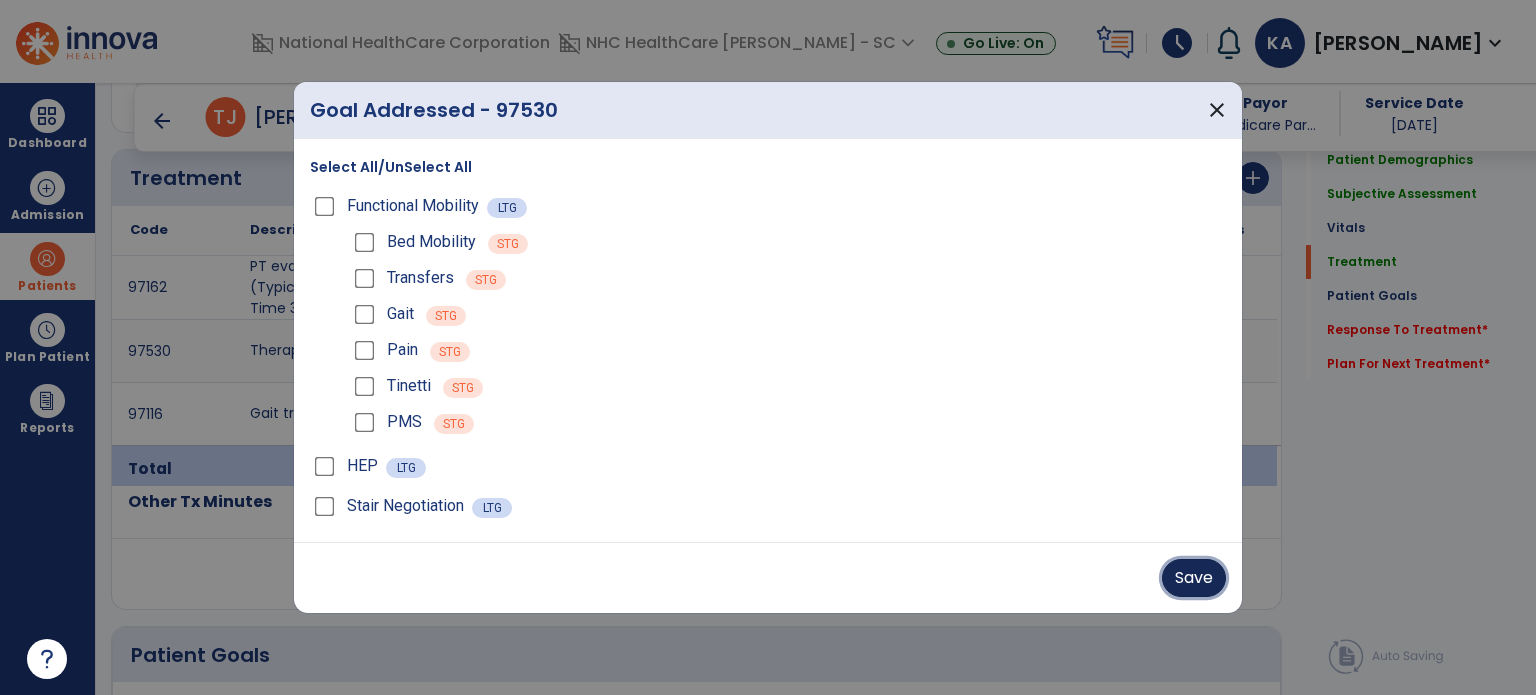 click on "Save" at bounding box center (1194, 578) 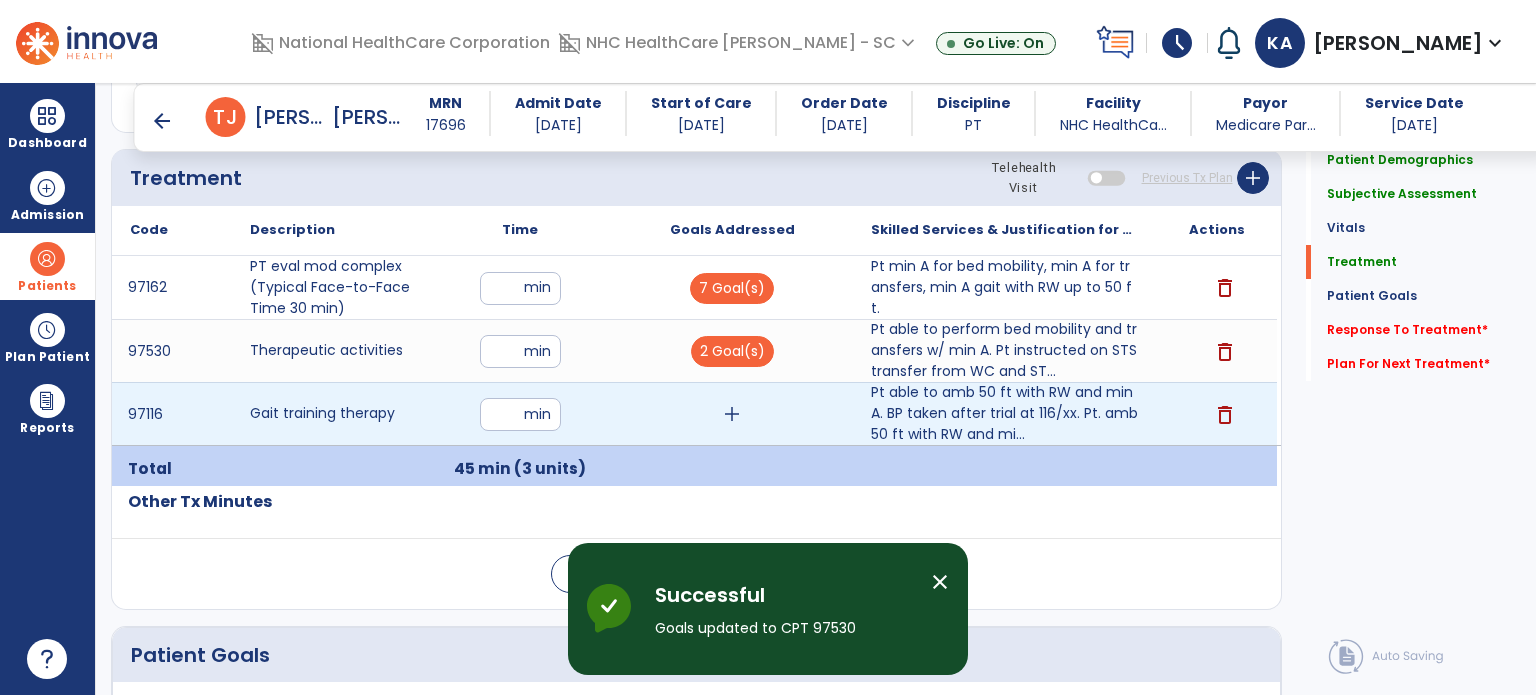 click on "add" at bounding box center (732, 414) 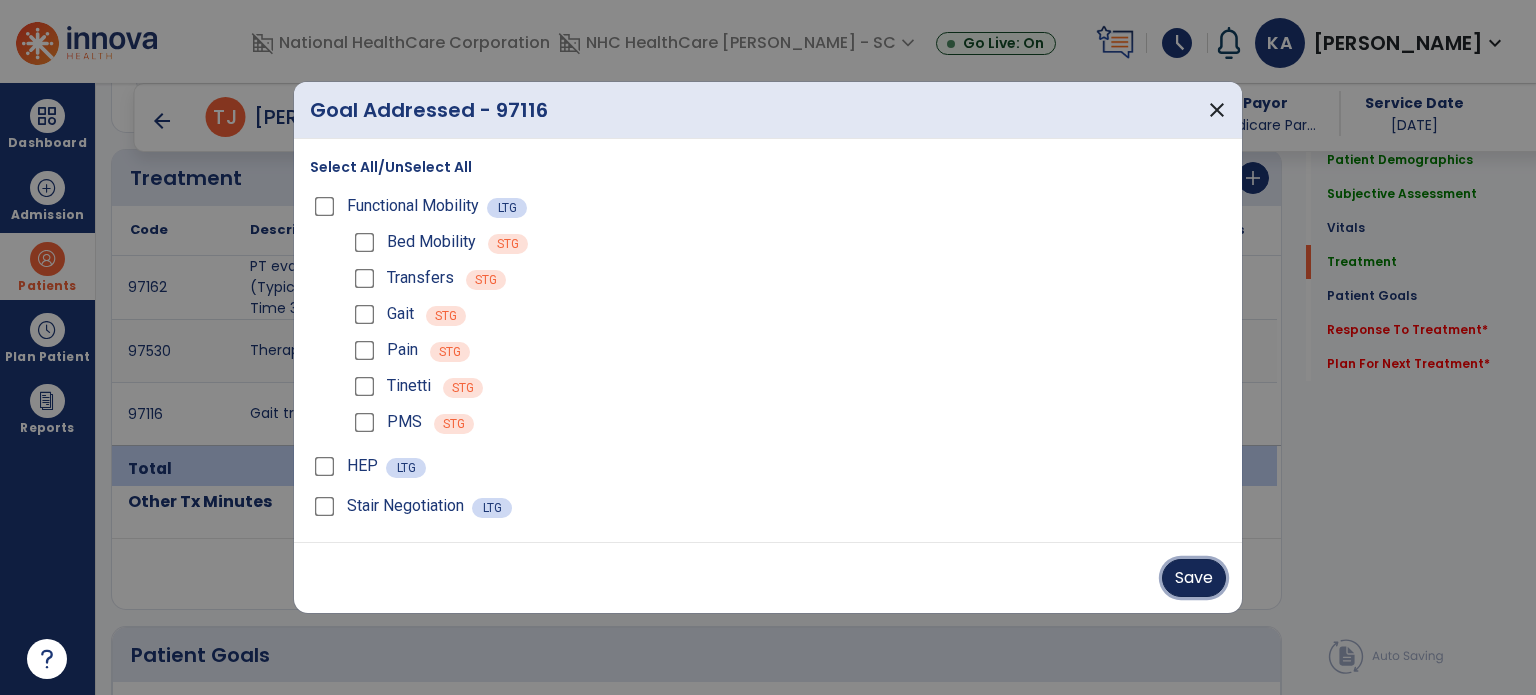 click on "Save" at bounding box center (1194, 578) 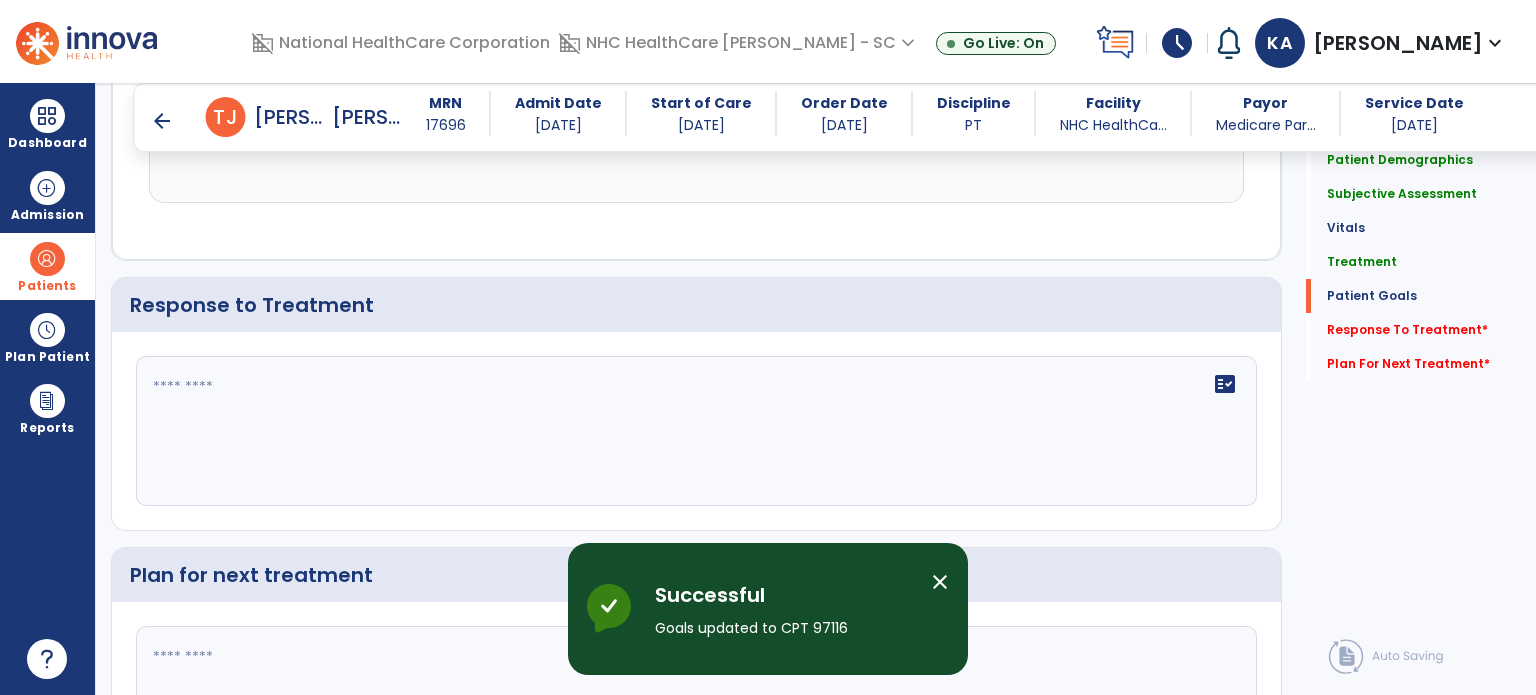 scroll, scrollTop: 2900, scrollLeft: 0, axis: vertical 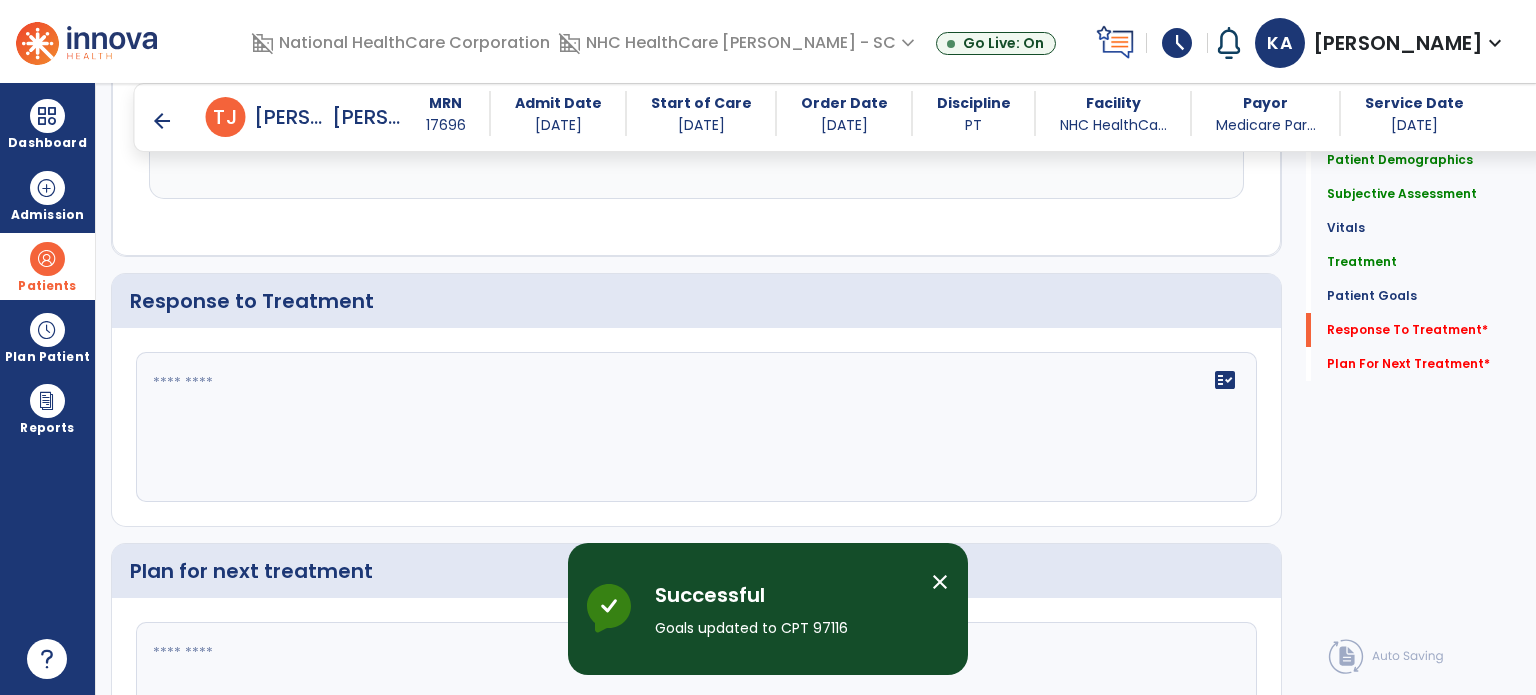 click on "fact_check" 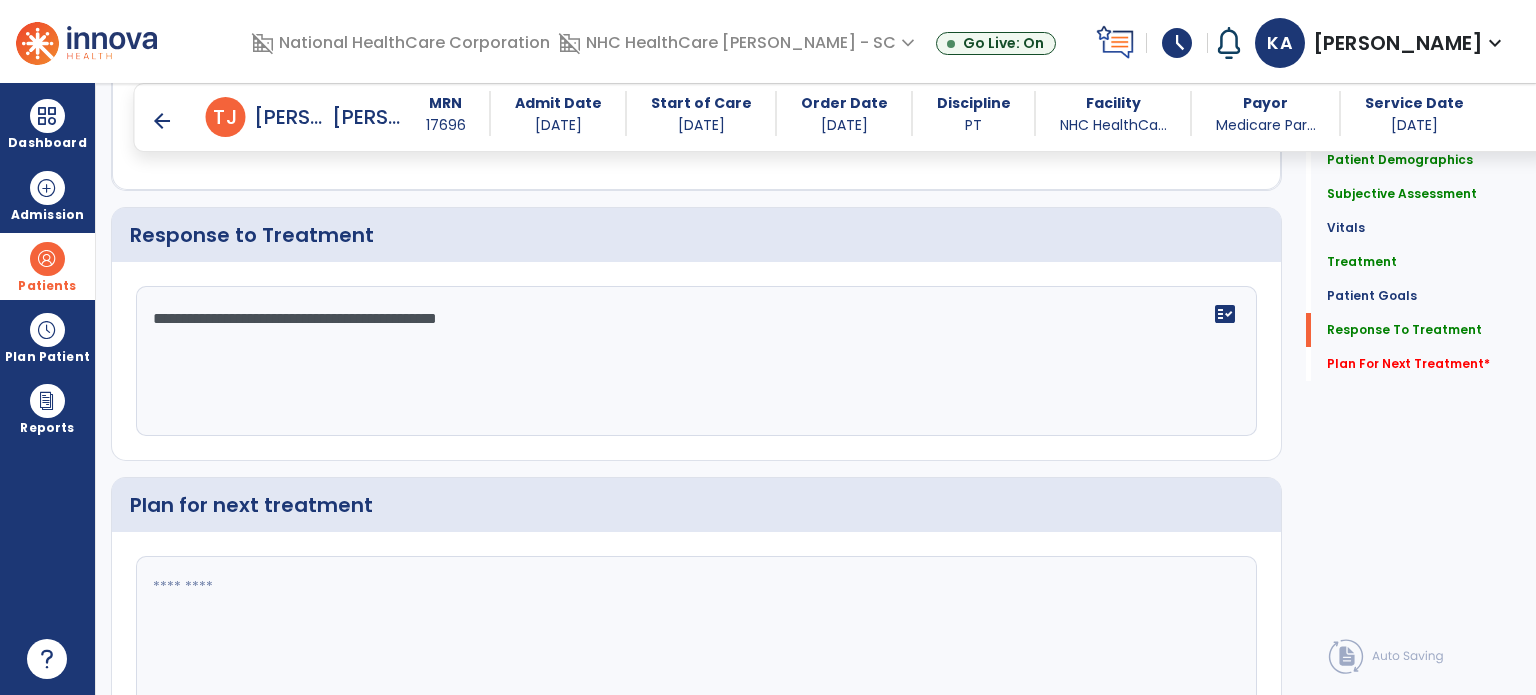 scroll, scrollTop: 3000, scrollLeft: 0, axis: vertical 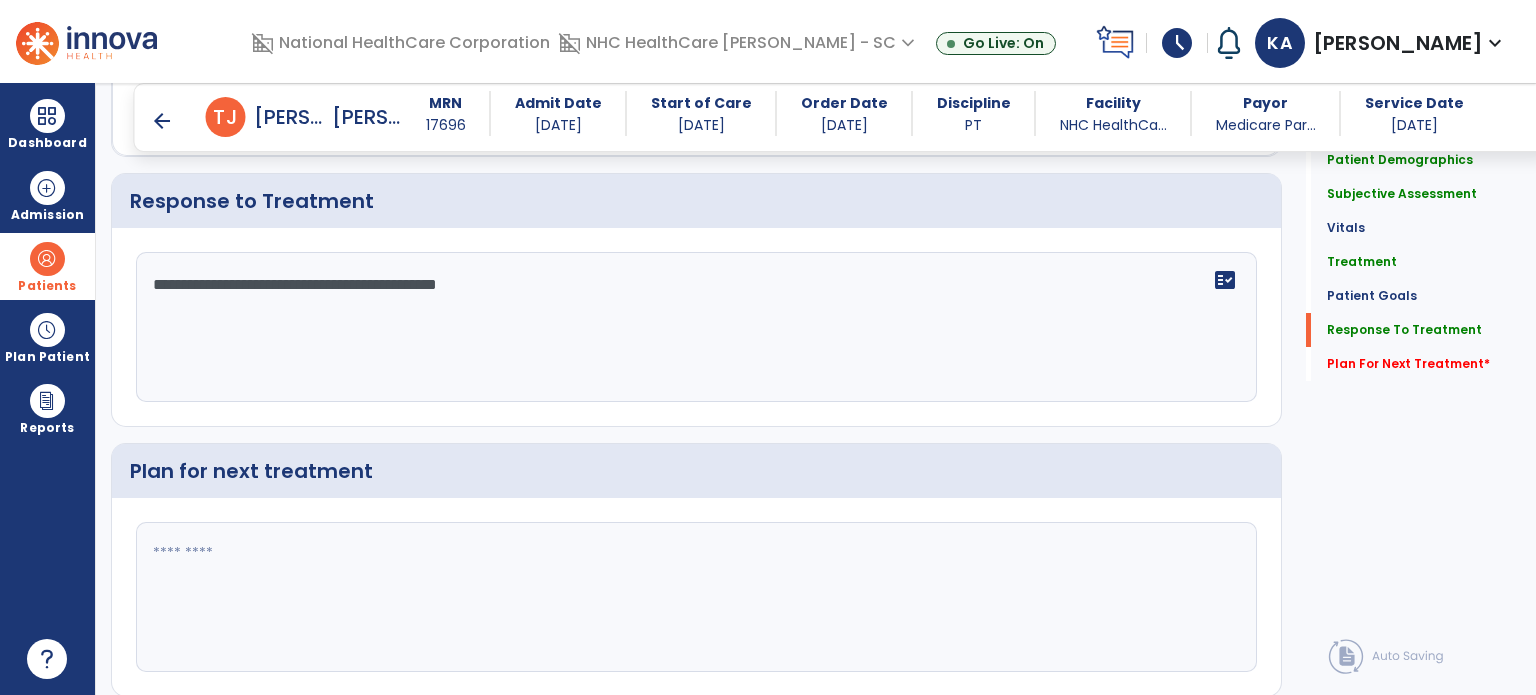 type on "**********" 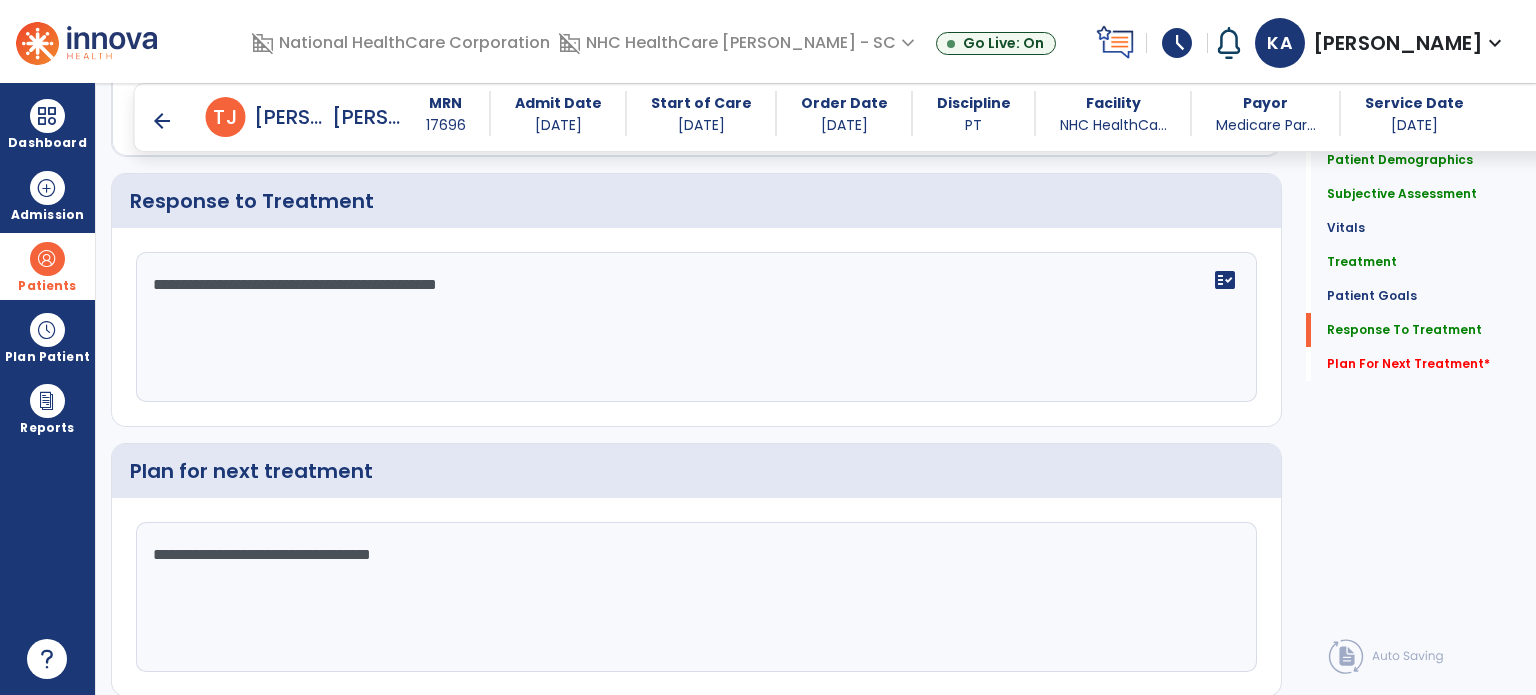 type on "**********" 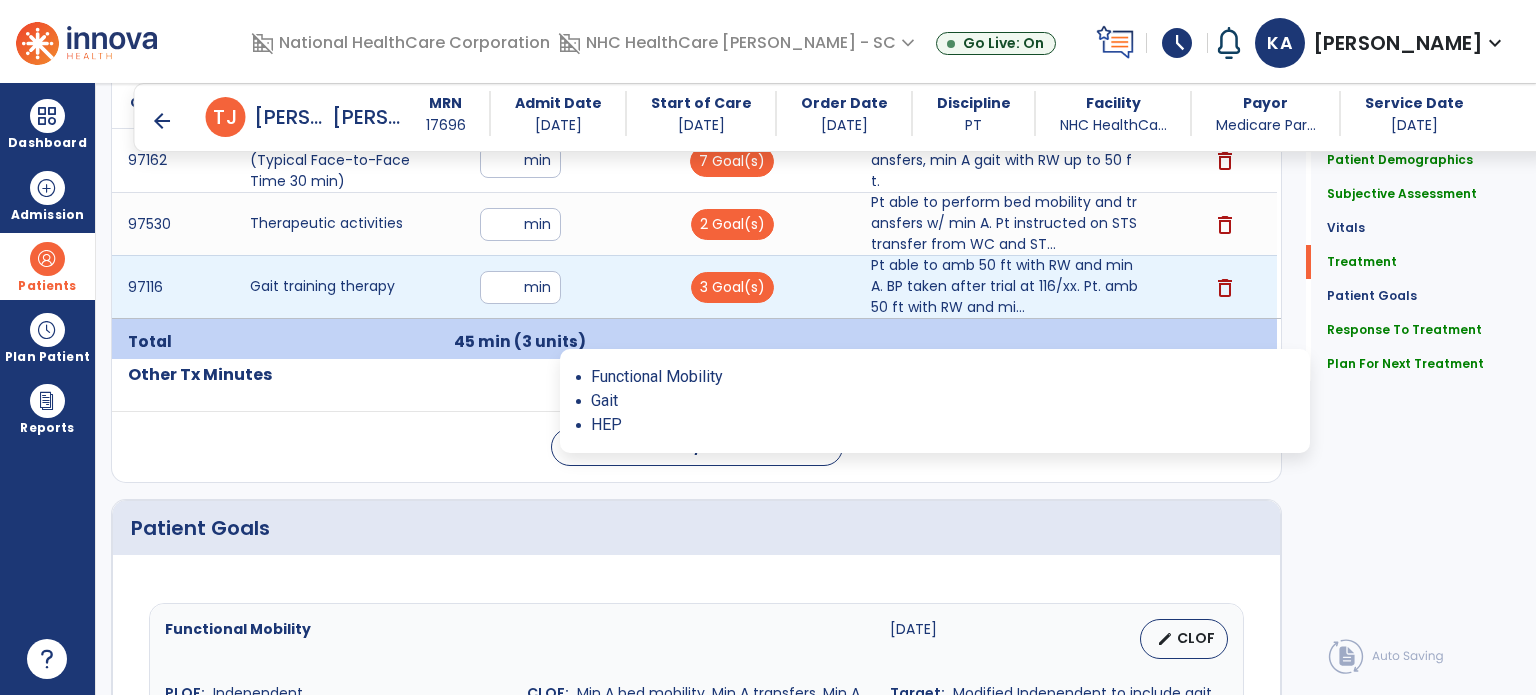 scroll, scrollTop: 1099, scrollLeft: 0, axis: vertical 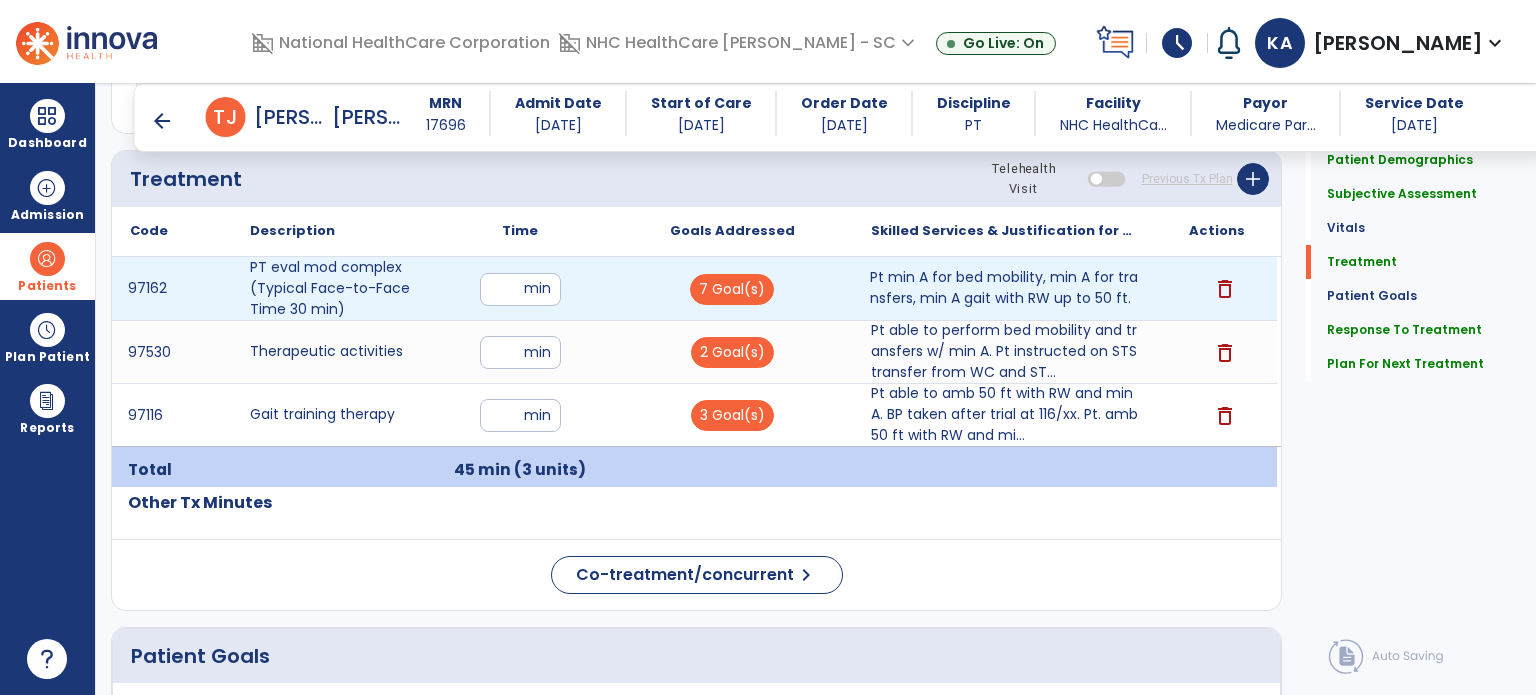 click on "Pt min A for bed mobility, min A for transfers, min A gait with RW up to 50 ft." at bounding box center [1004, 288] 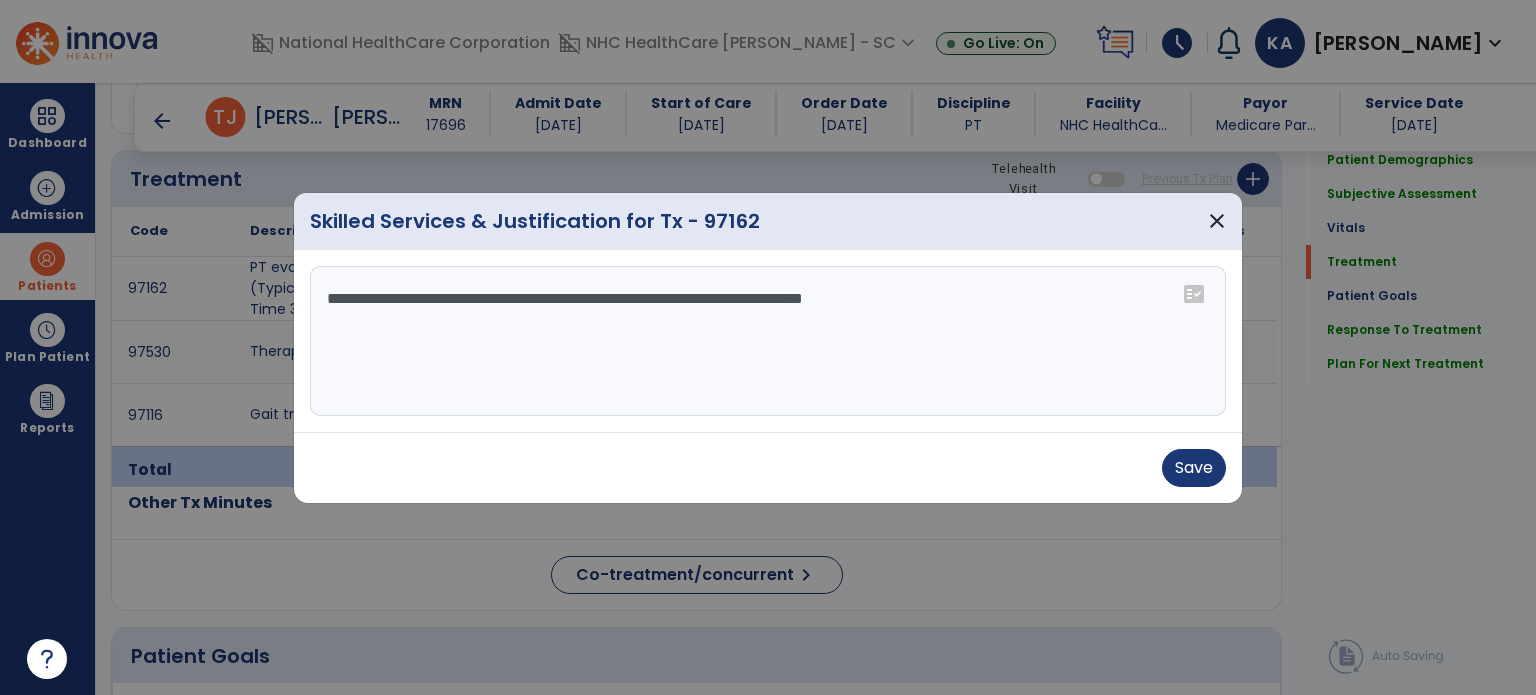 drag, startPoint x: 971, startPoint y: 296, endPoint x: 159, endPoint y: 248, distance: 813.4175 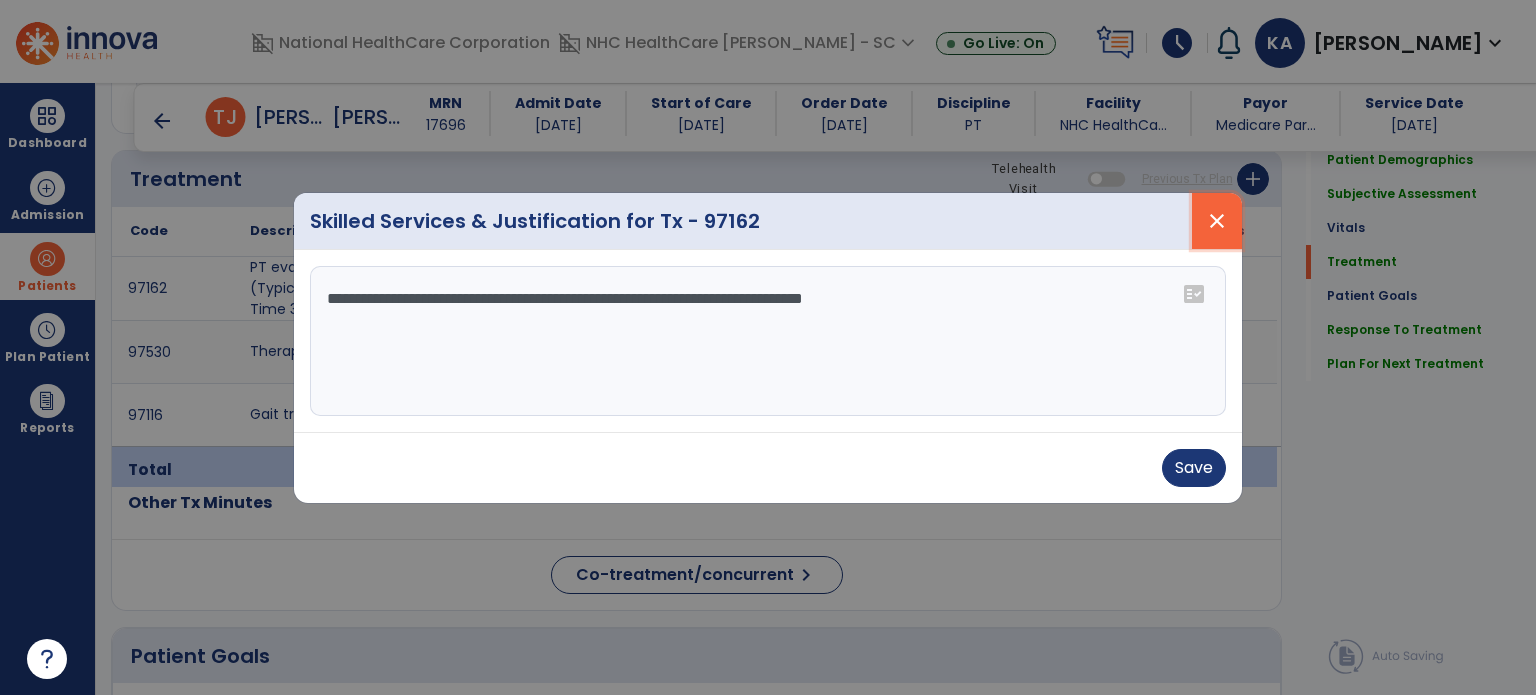 click on "close" at bounding box center [1217, 221] 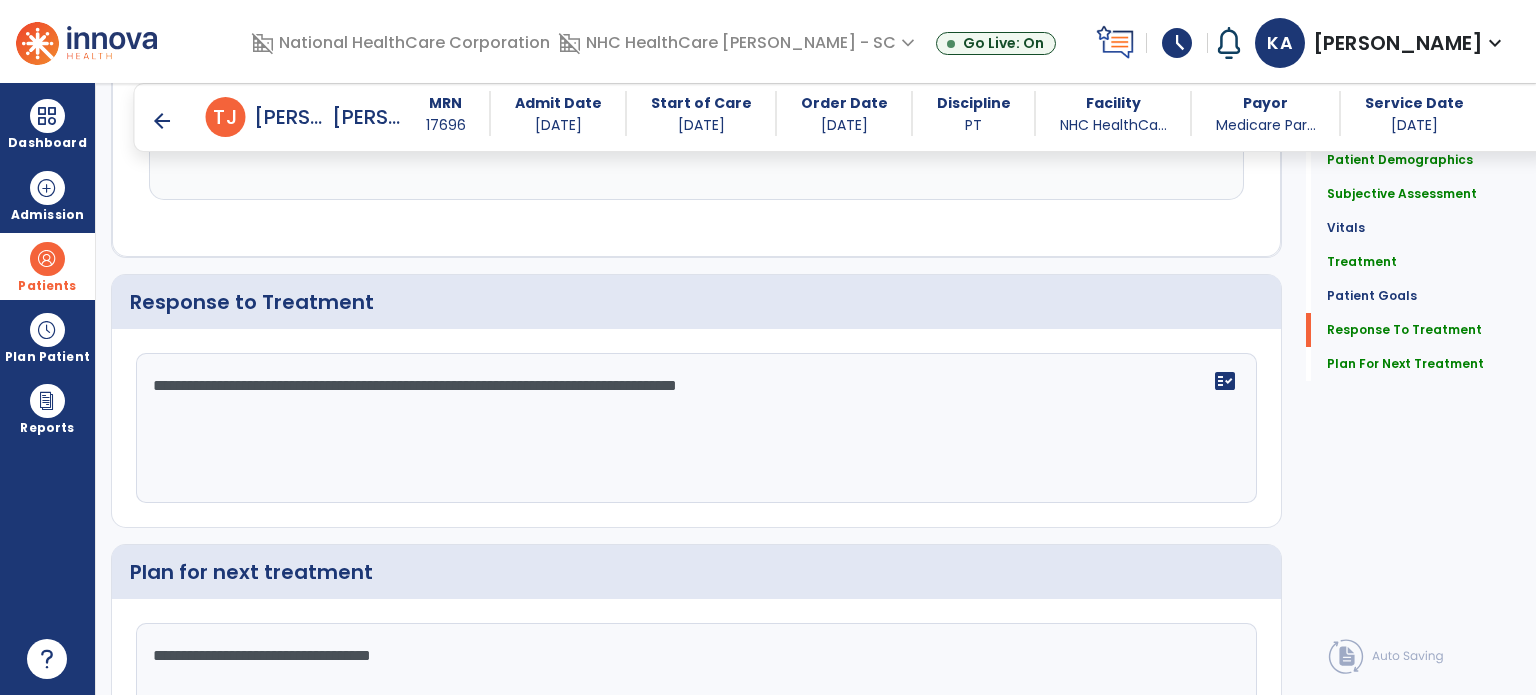 scroll, scrollTop: 2999, scrollLeft: 0, axis: vertical 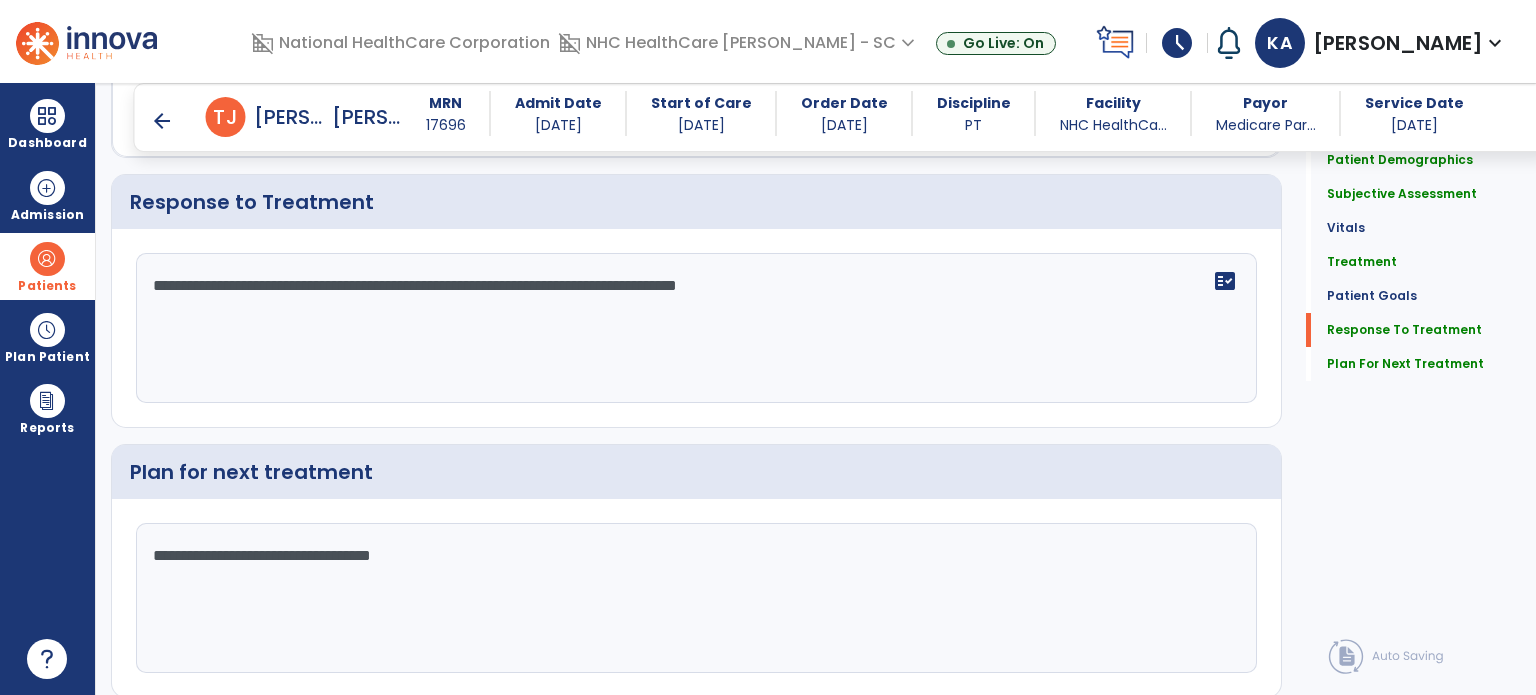 click on "**********" 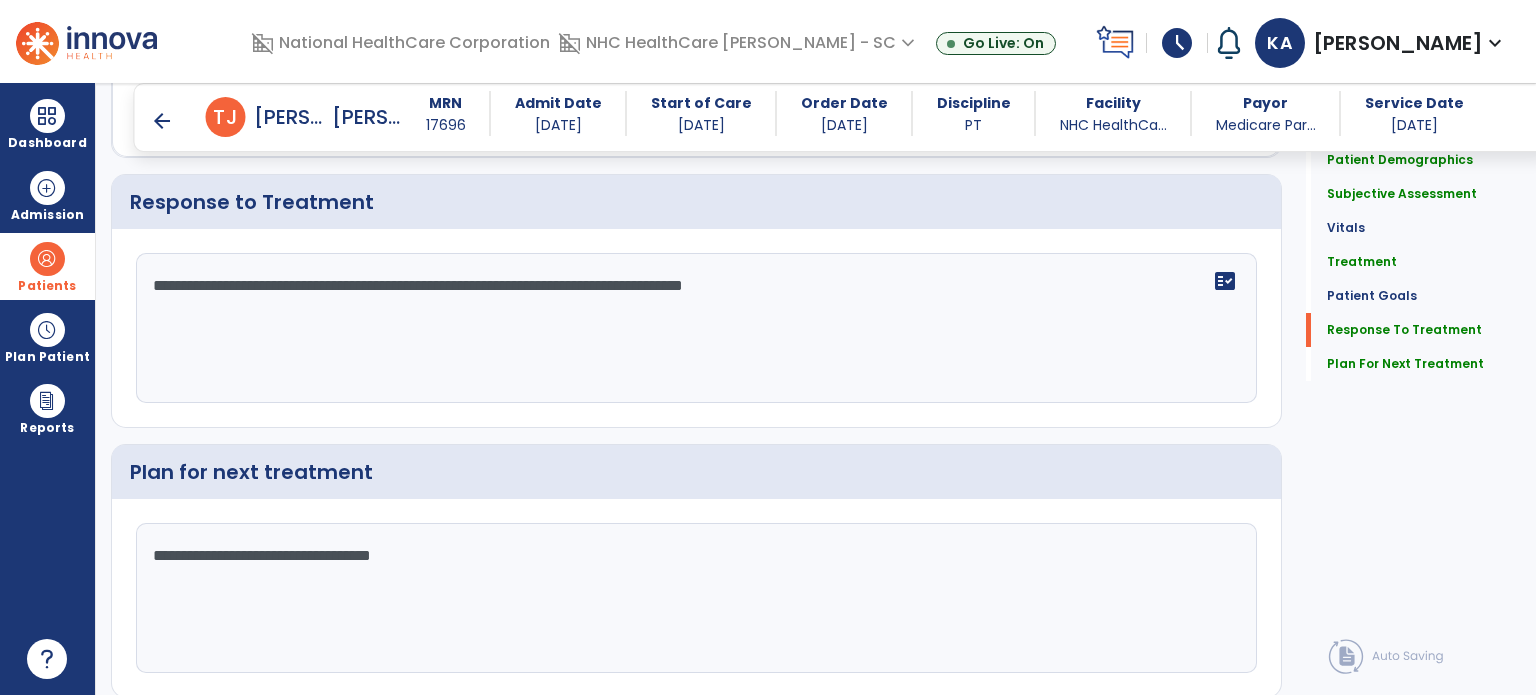 paste on "**********" 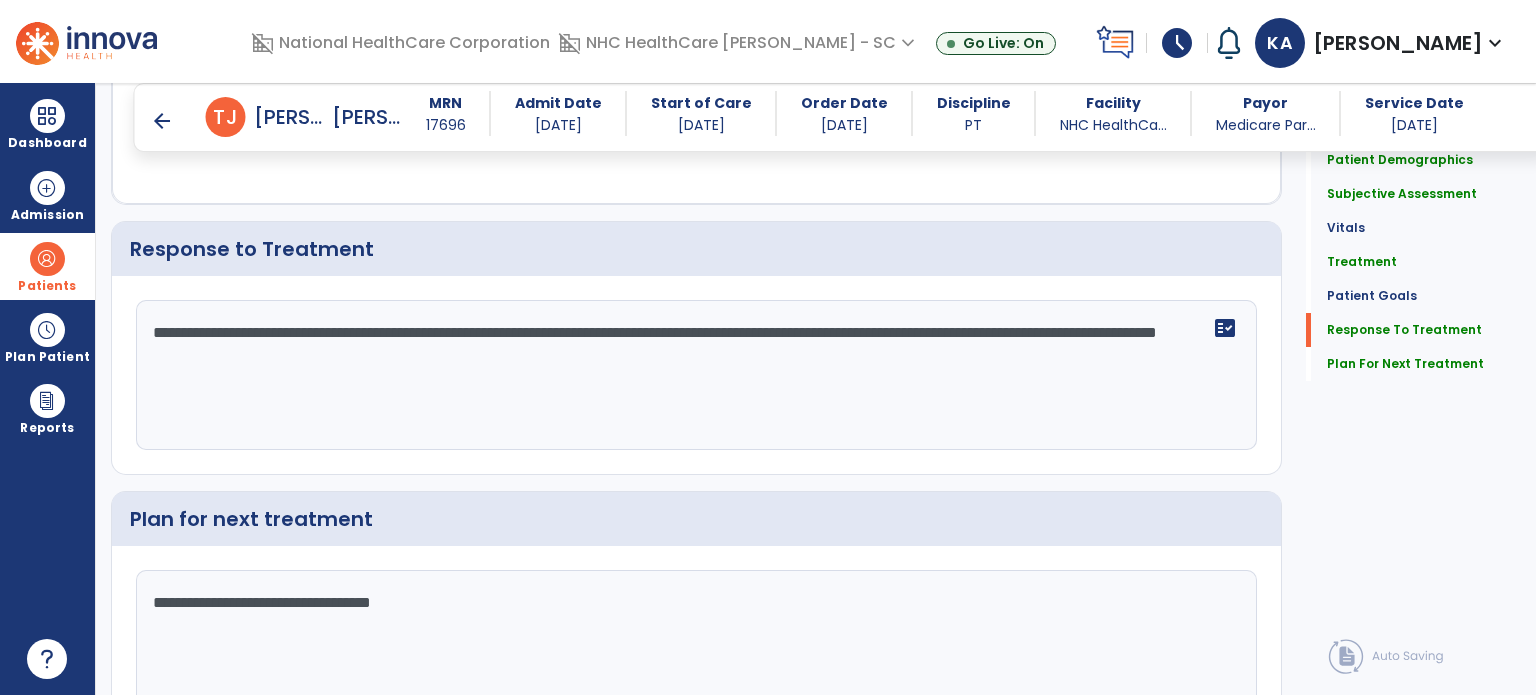 click on "Quick Links  Patient Demographics   Patient Demographics   Subjective Assessment   Subjective Assessment   Vitals   Vitals   Treatment   Treatment   Patient Goals   Patient Goals   Response To Treatment   Response To Treatment   Plan For Next Treatment   Plan For Next Treatment" 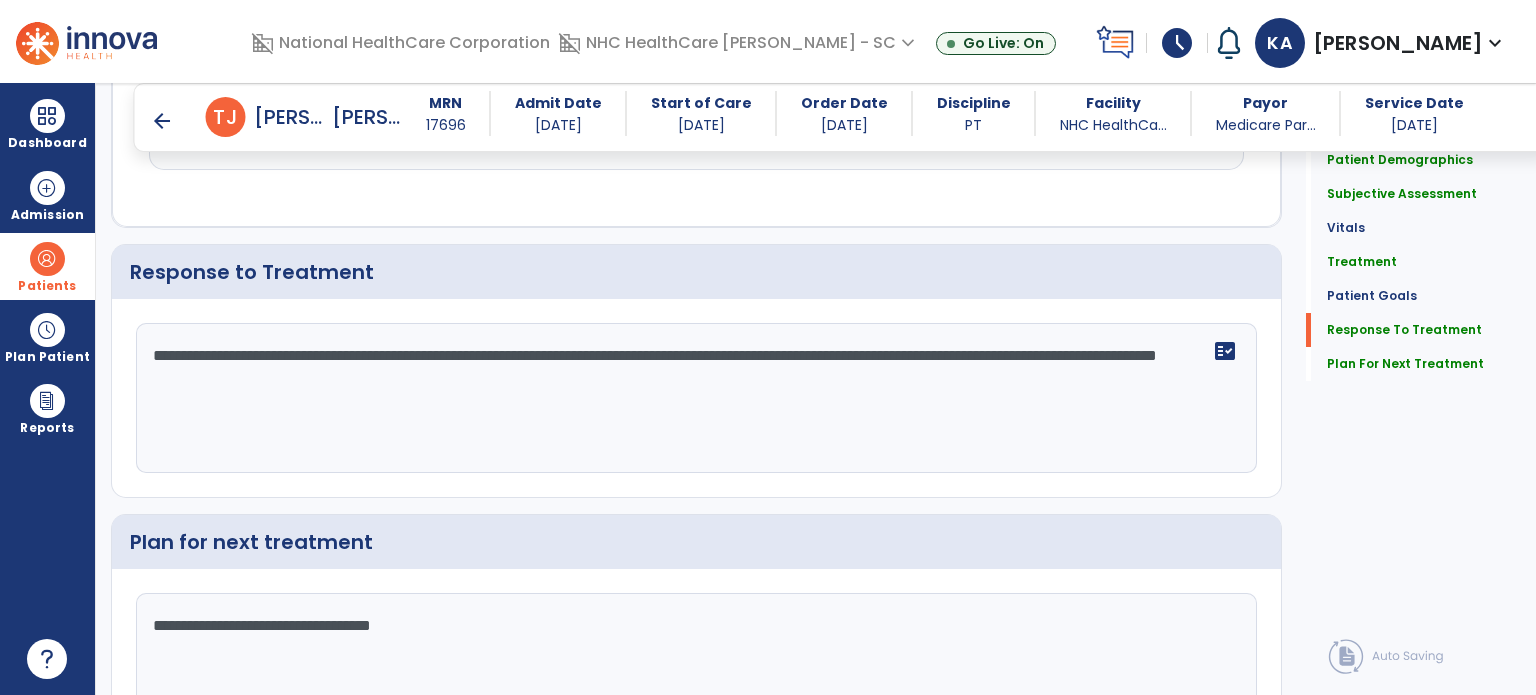 scroll, scrollTop: 2998, scrollLeft: 0, axis: vertical 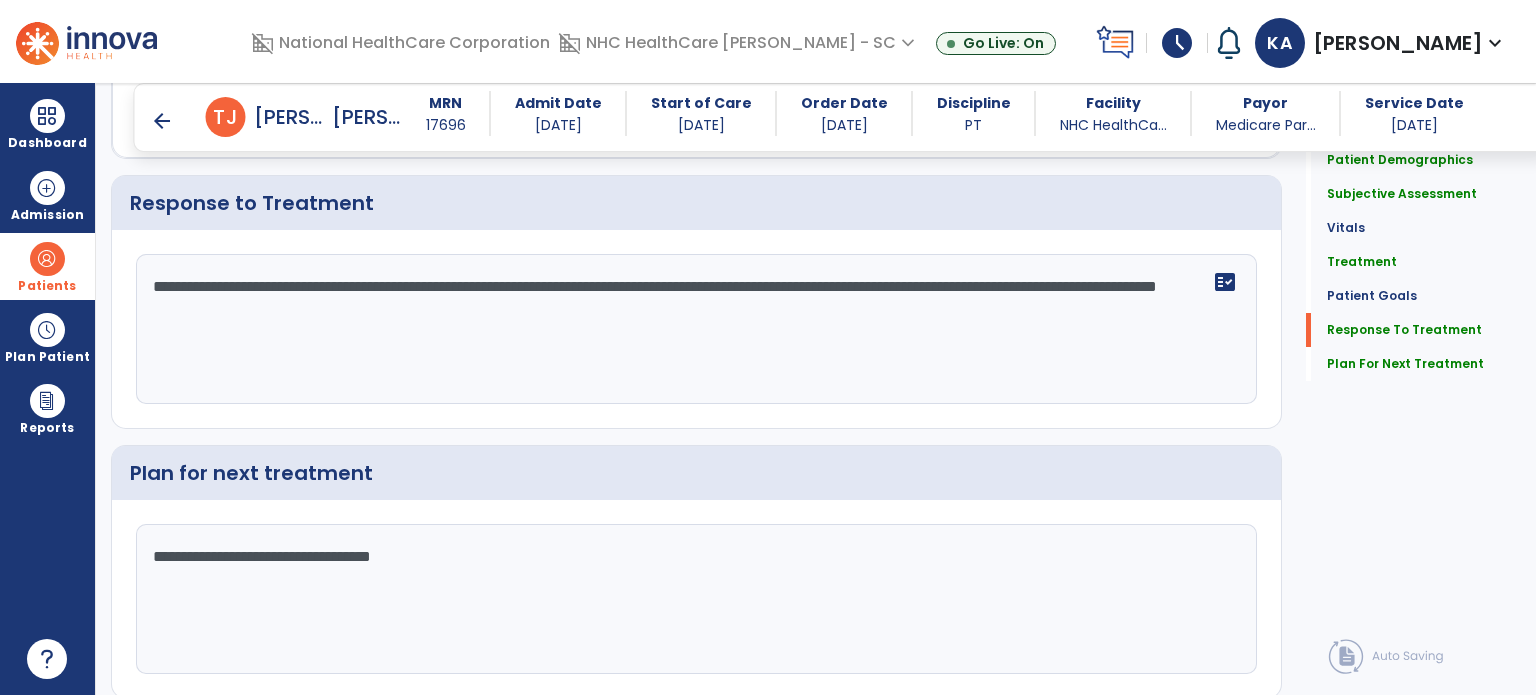 click on "**********" 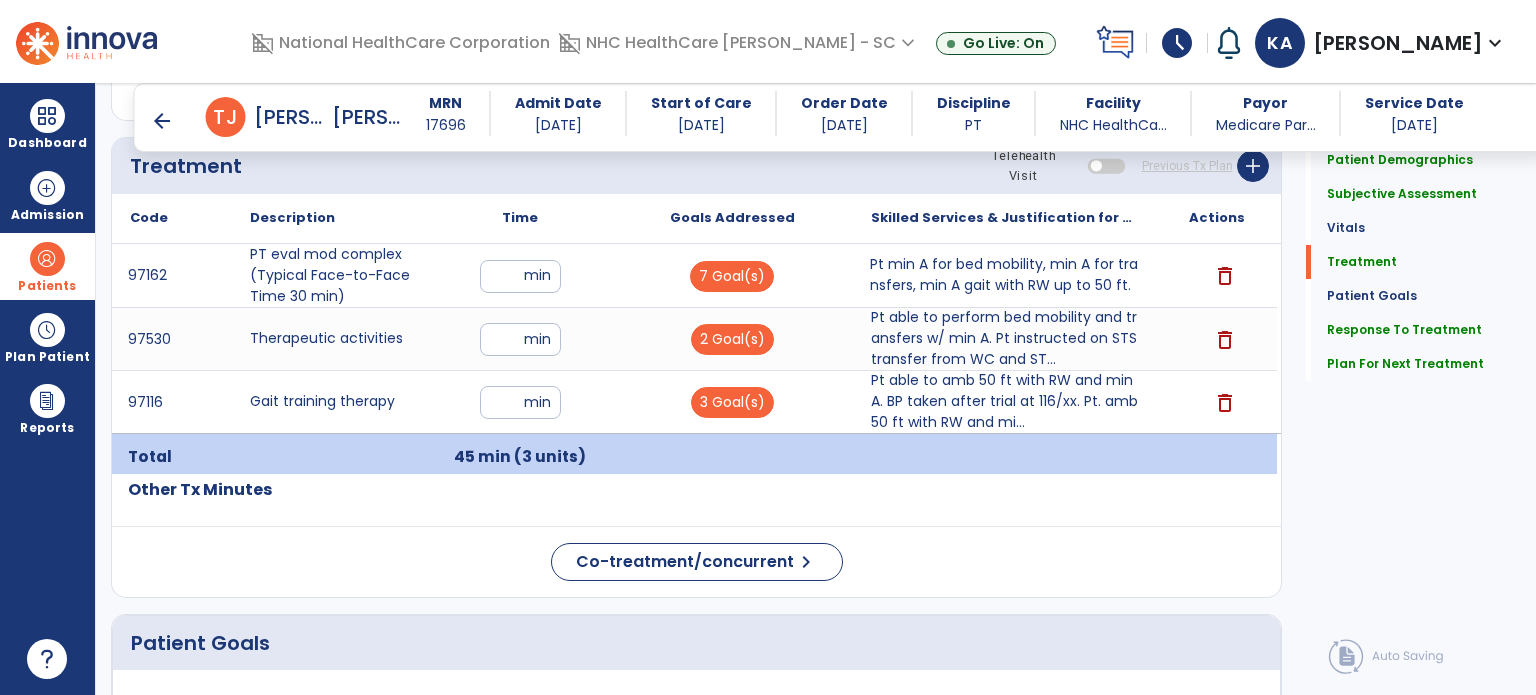 scroll, scrollTop: 1014, scrollLeft: 0, axis: vertical 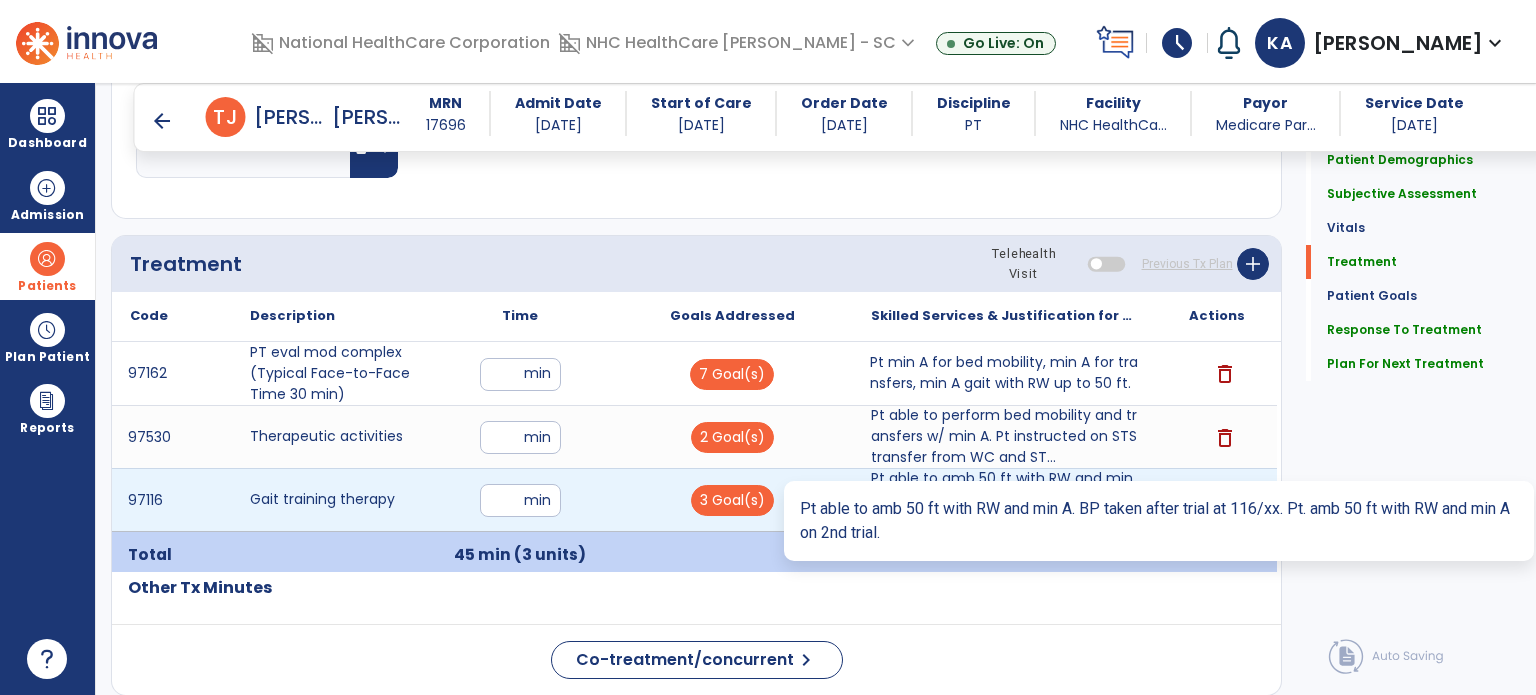 type on "**********" 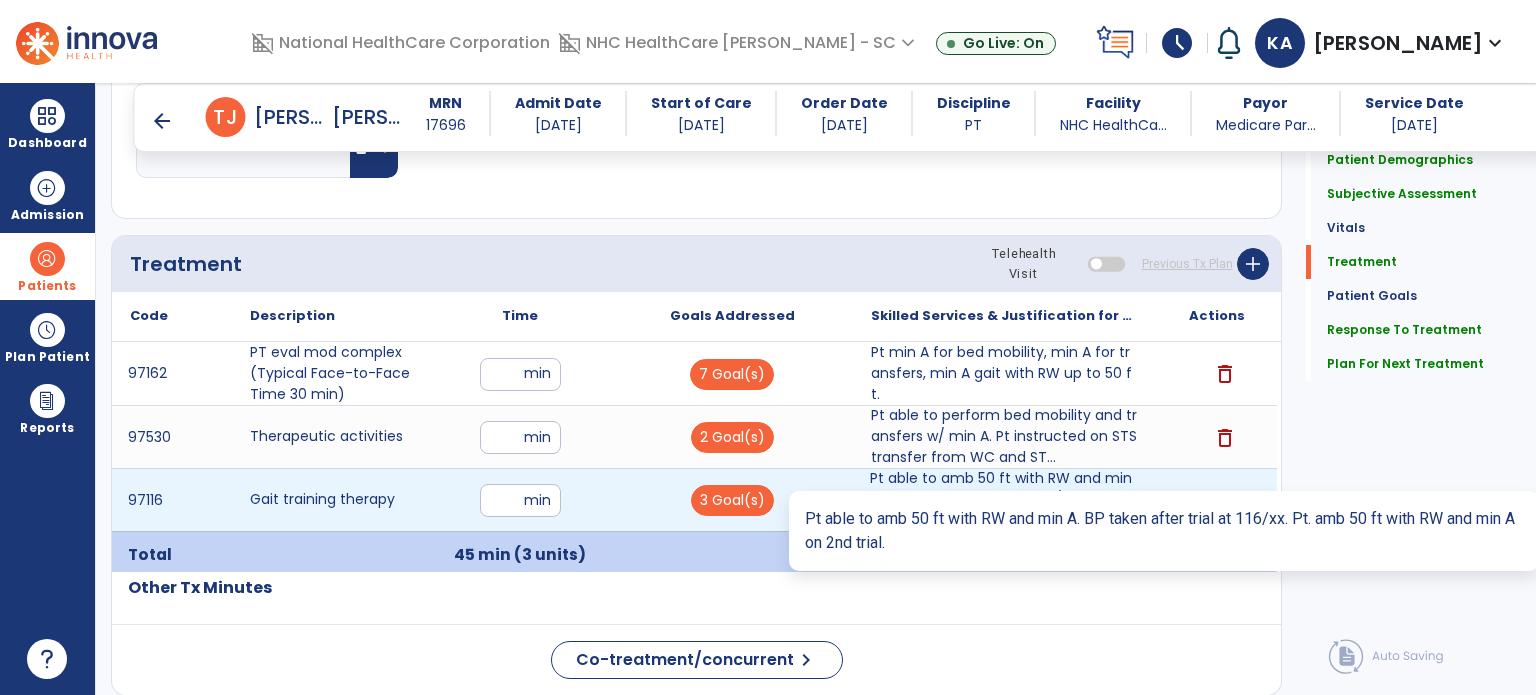 click on "Pt able to amb 50 ft with RW and min A. BP taken after trial at 116/xx. Pt. amb 50 ft with RW and mi..." at bounding box center (1004, 499) 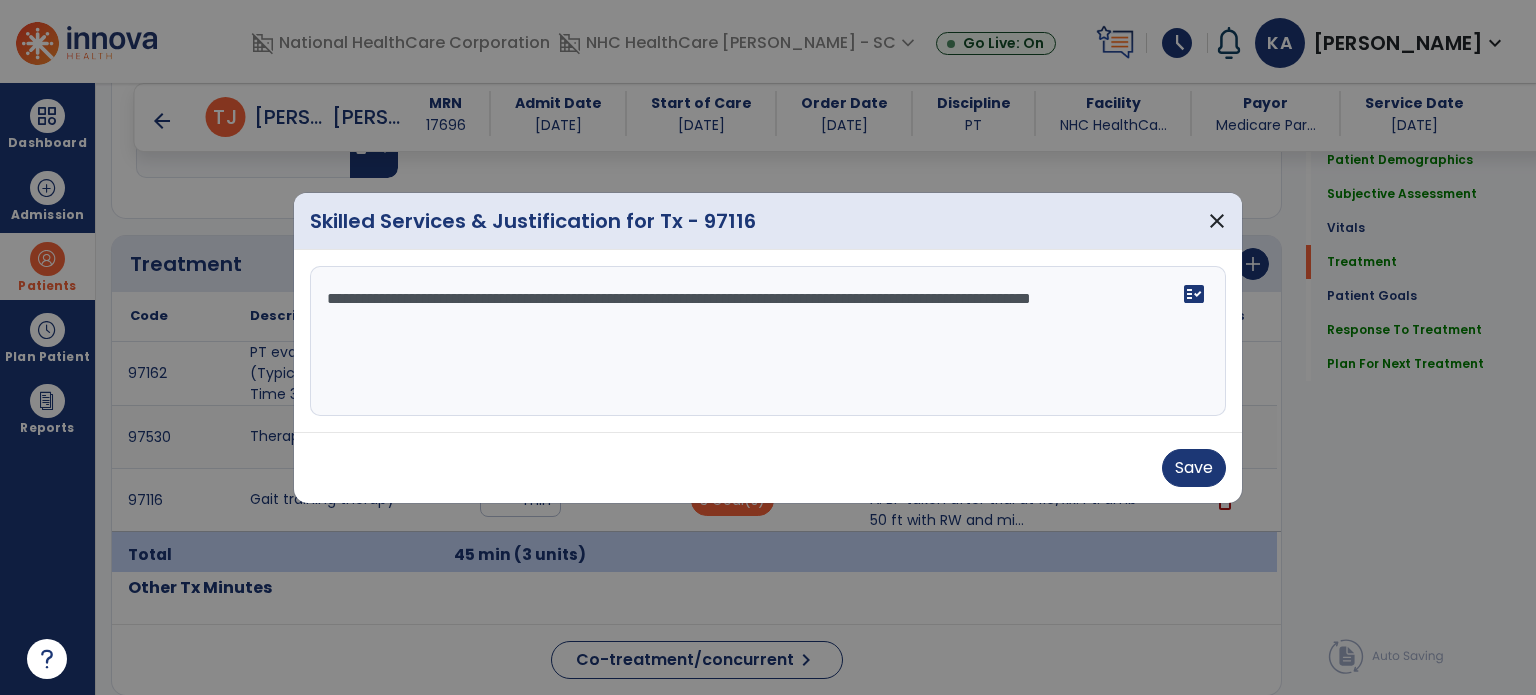 click on "**********" at bounding box center [768, 341] 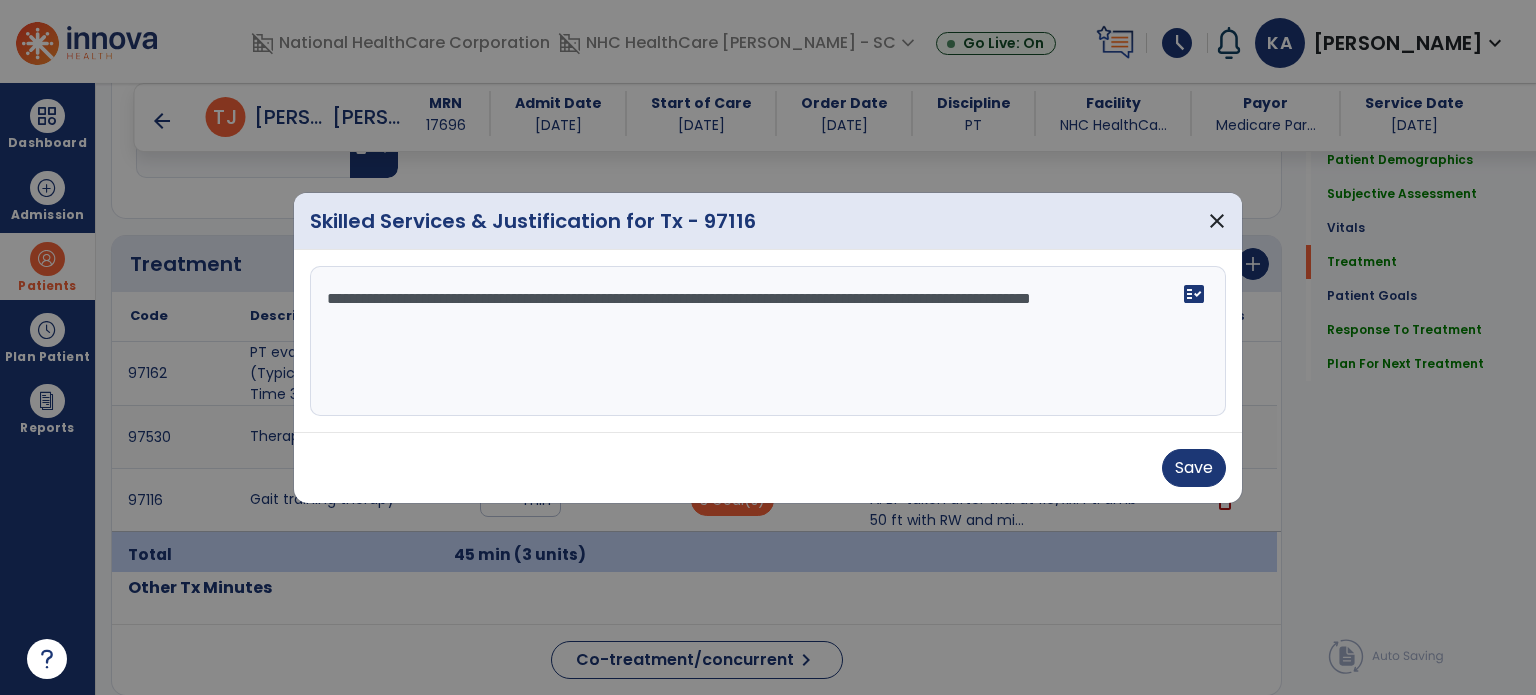 type on "**********" 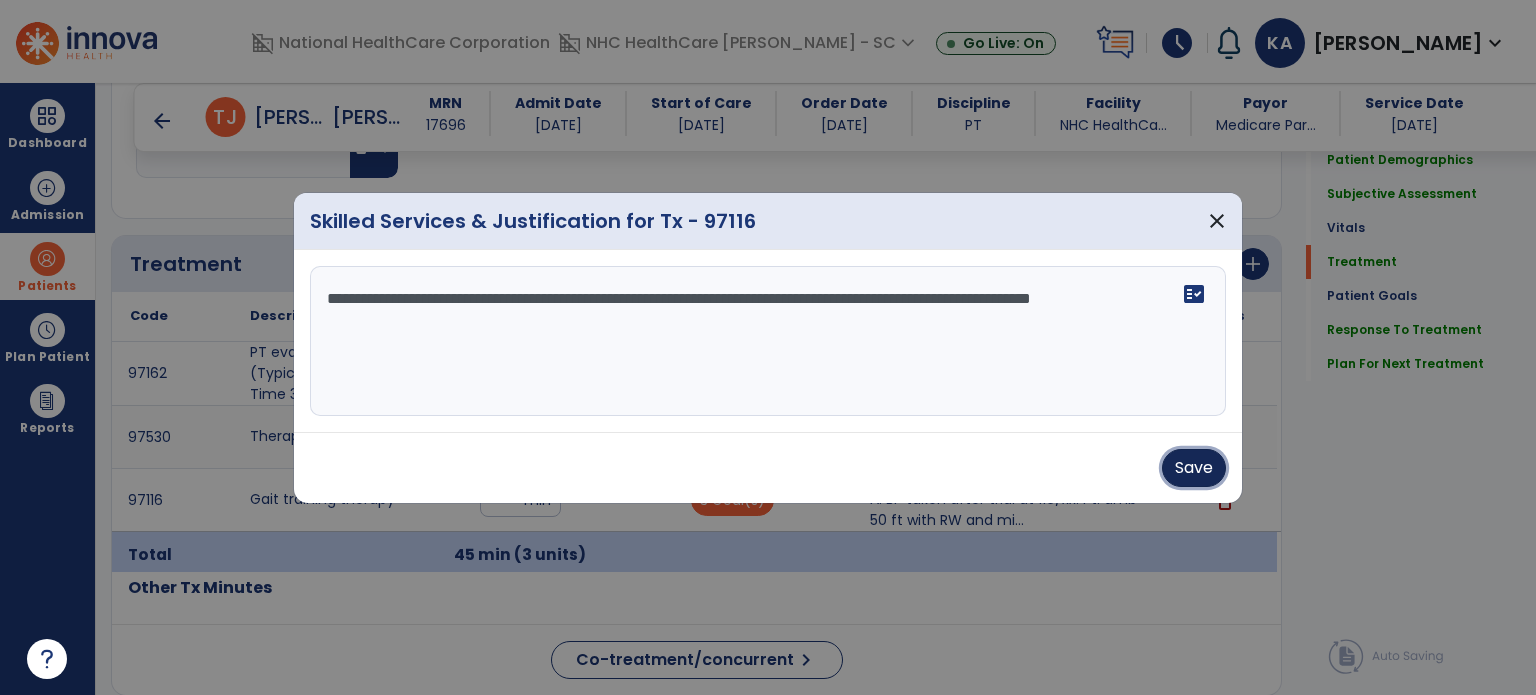click on "Save" at bounding box center [1194, 468] 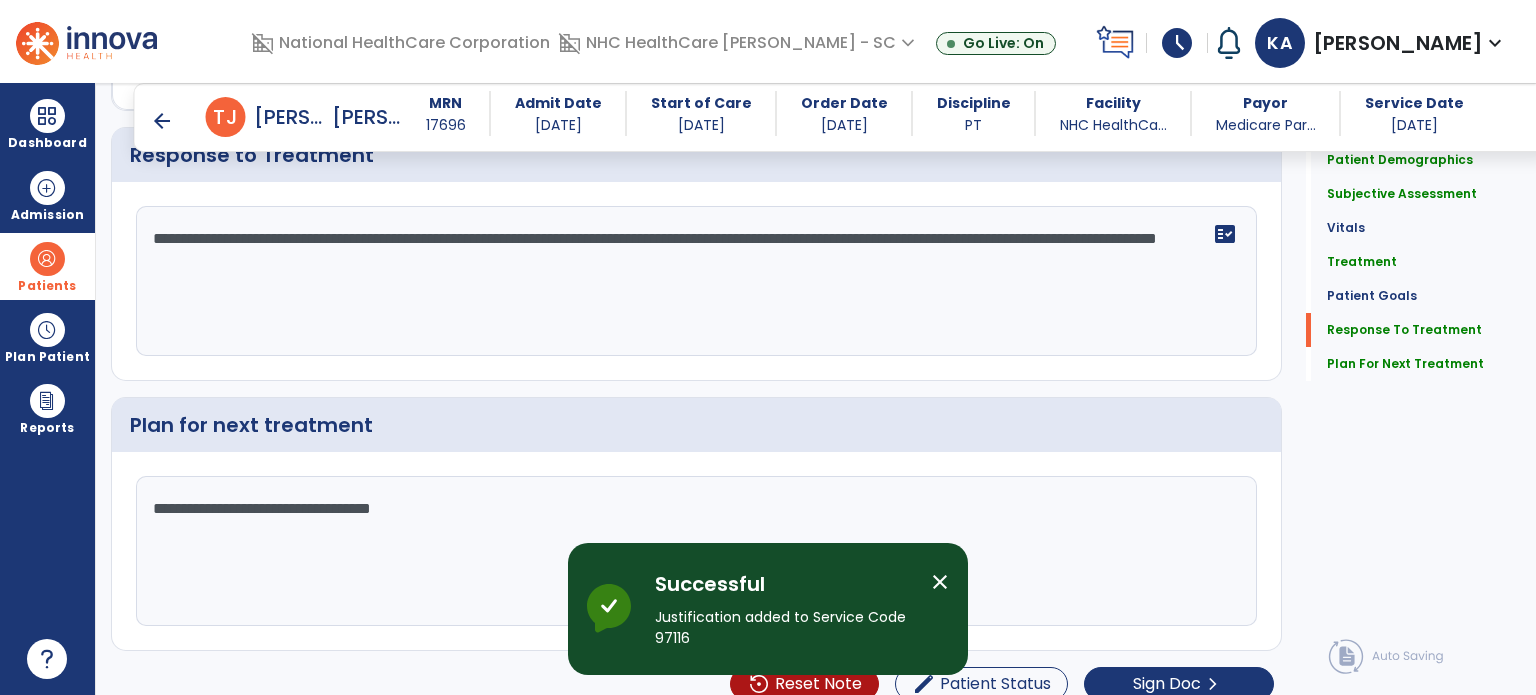 scroll, scrollTop: 3060, scrollLeft: 0, axis: vertical 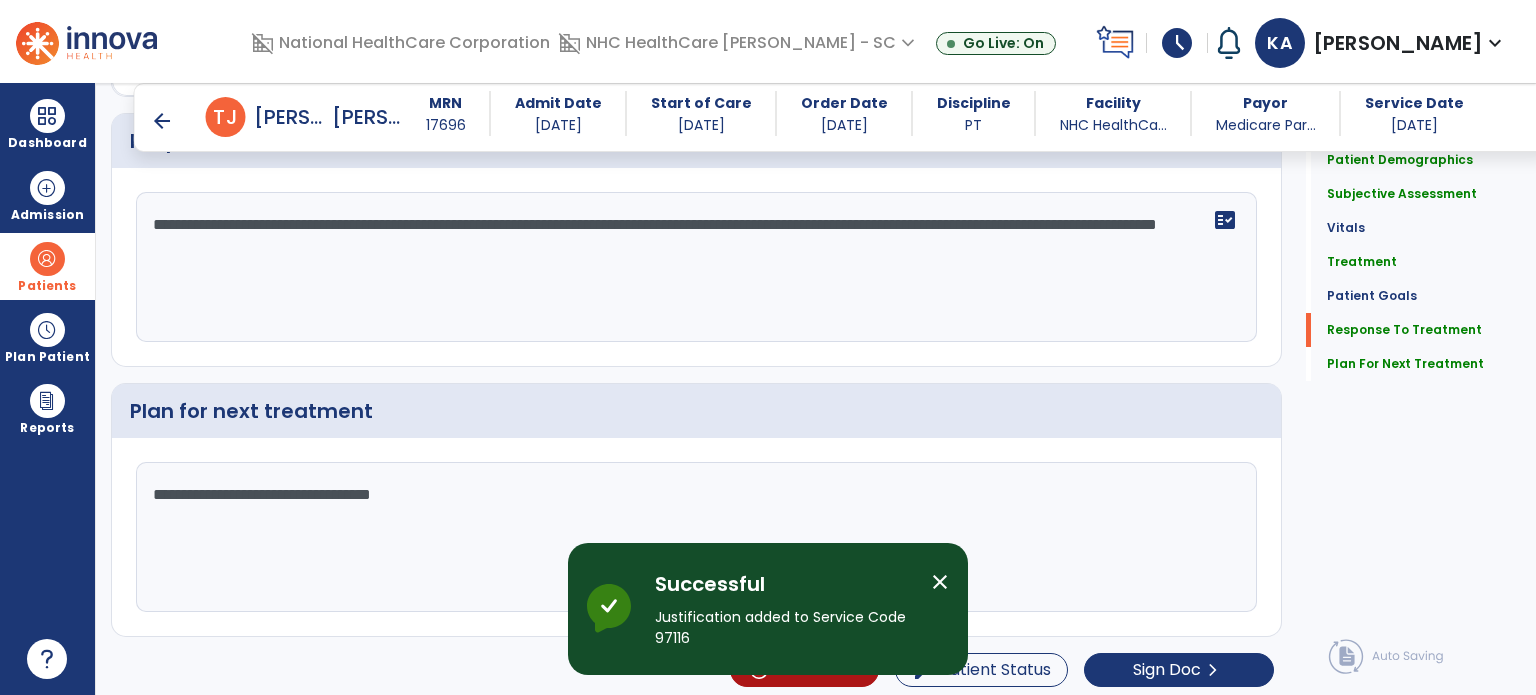 click on "arrow_back" at bounding box center [162, 121] 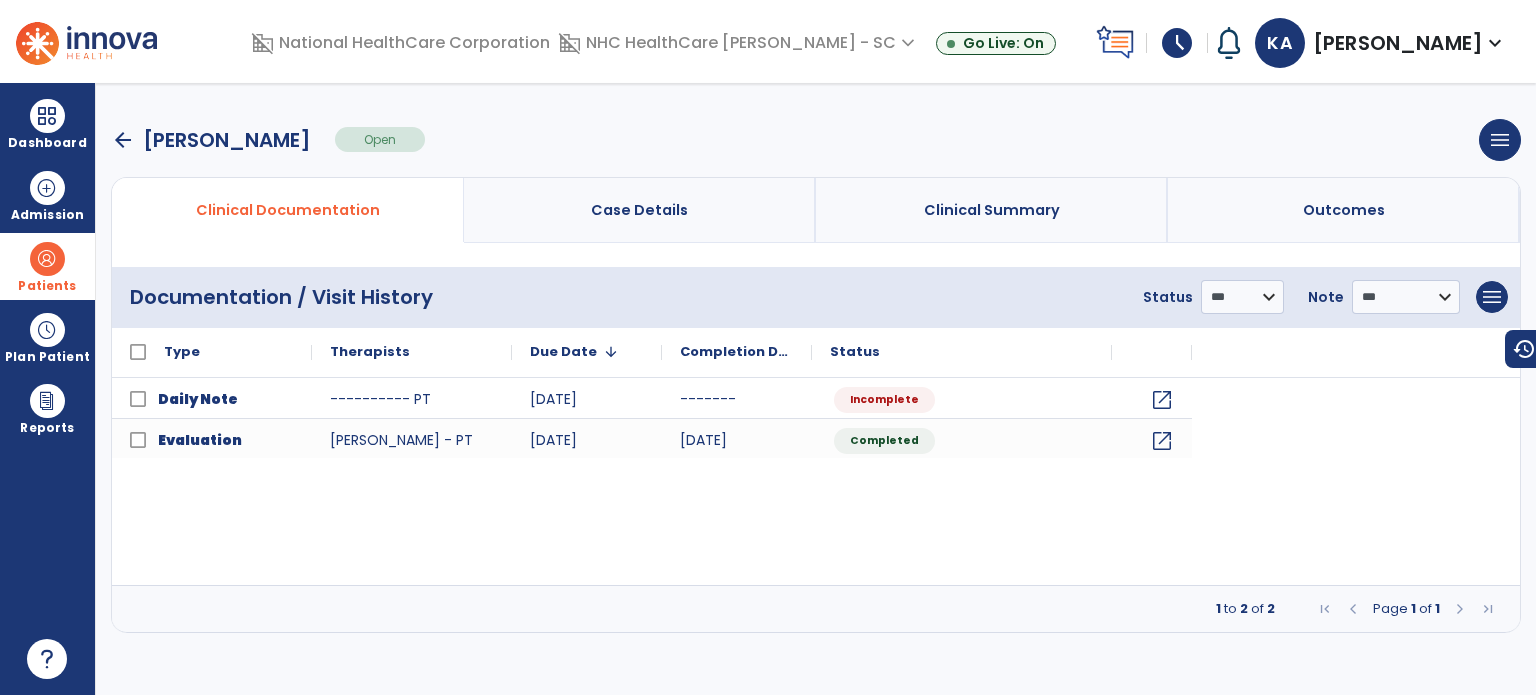 scroll, scrollTop: 0, scrollLeft: 0, axis: both 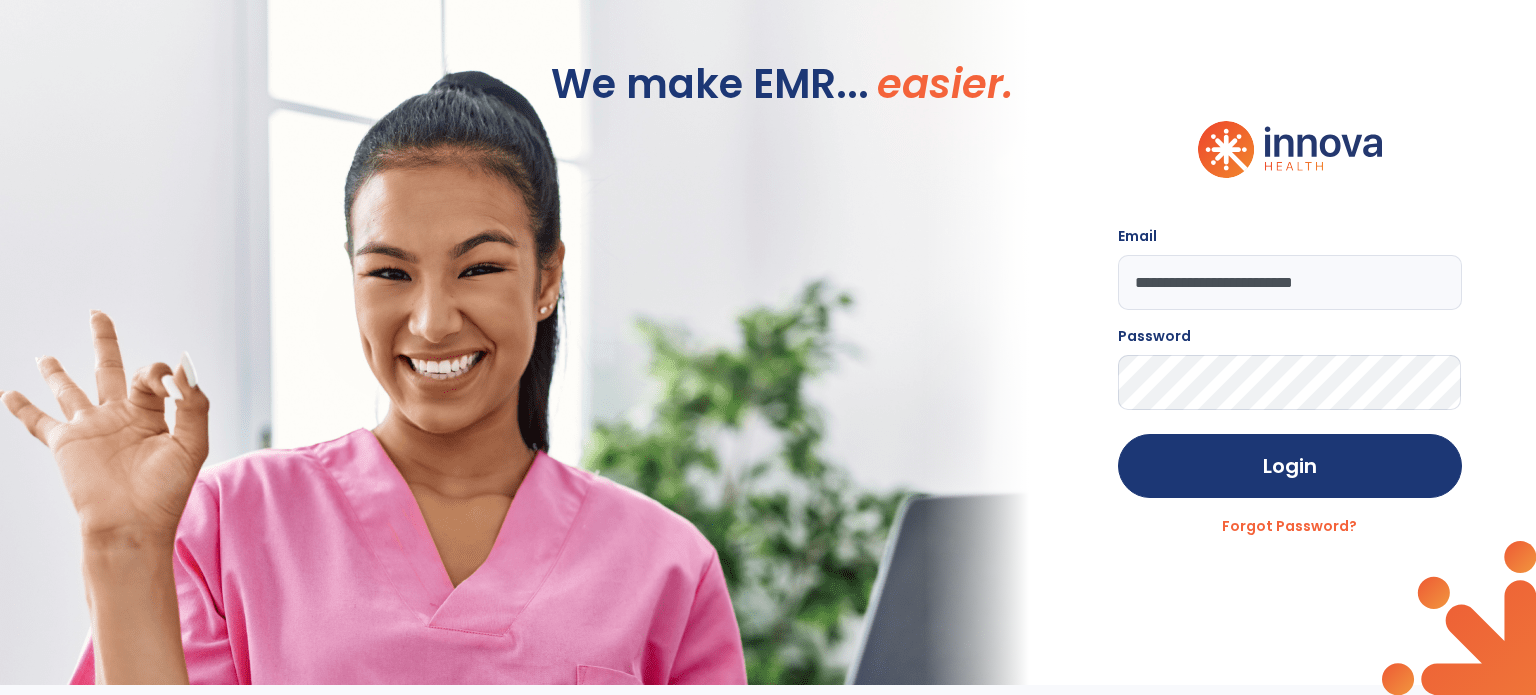 click on "We make EMR... easier." 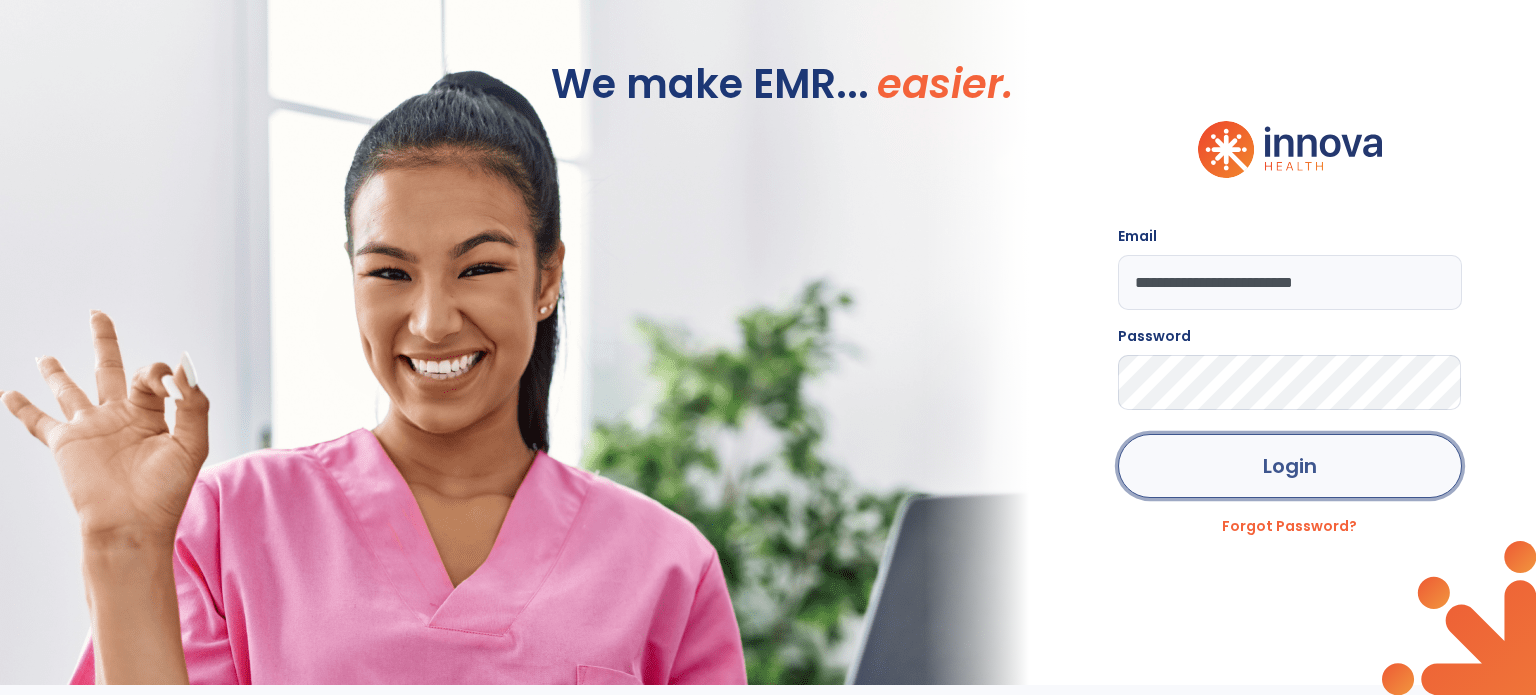 click on "Login" 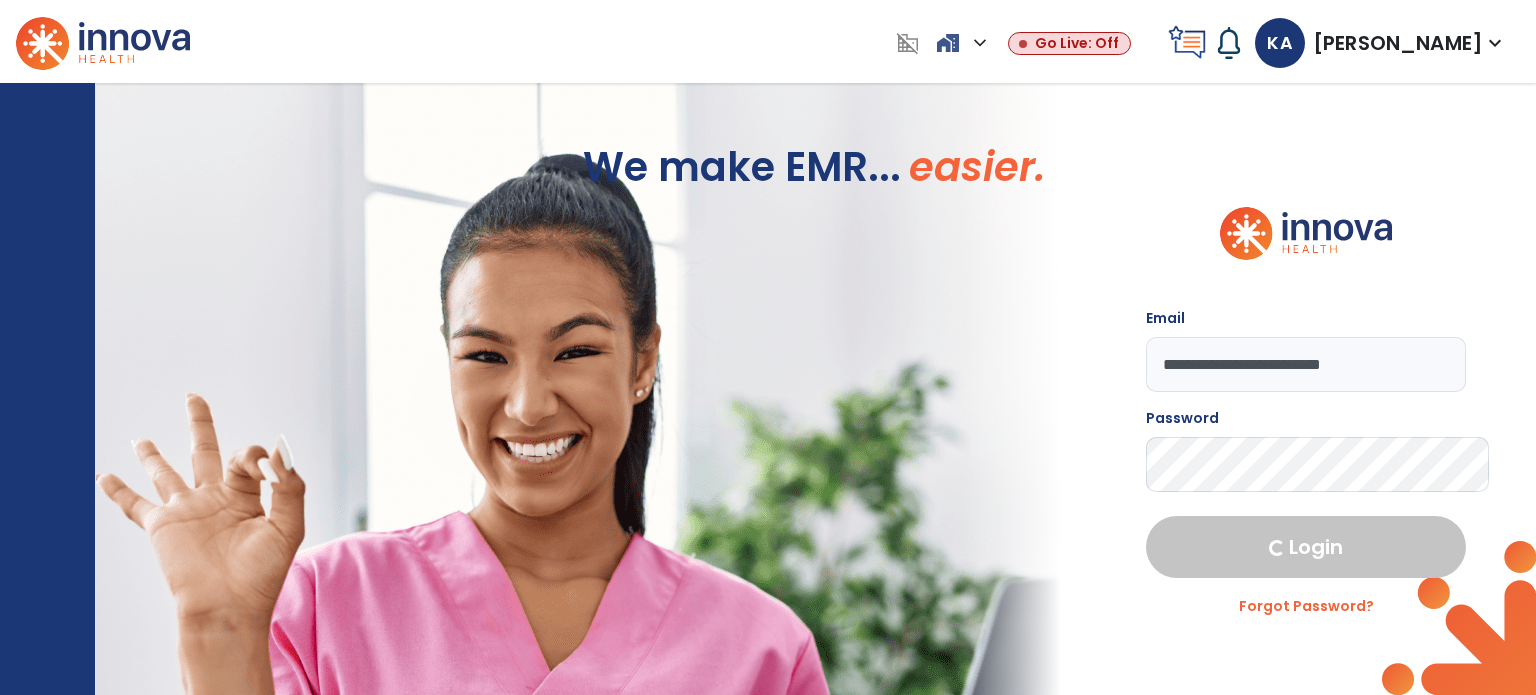 select on "****" 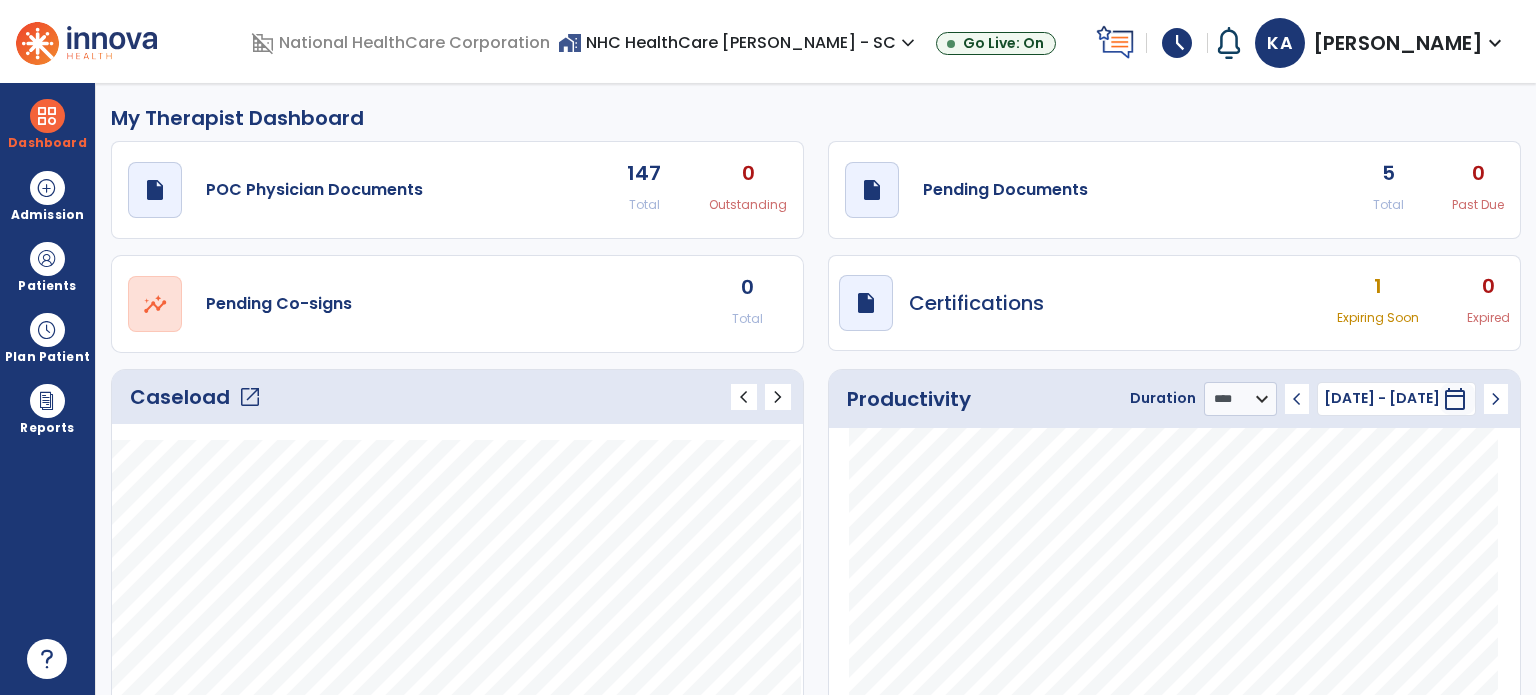 click on "Total" 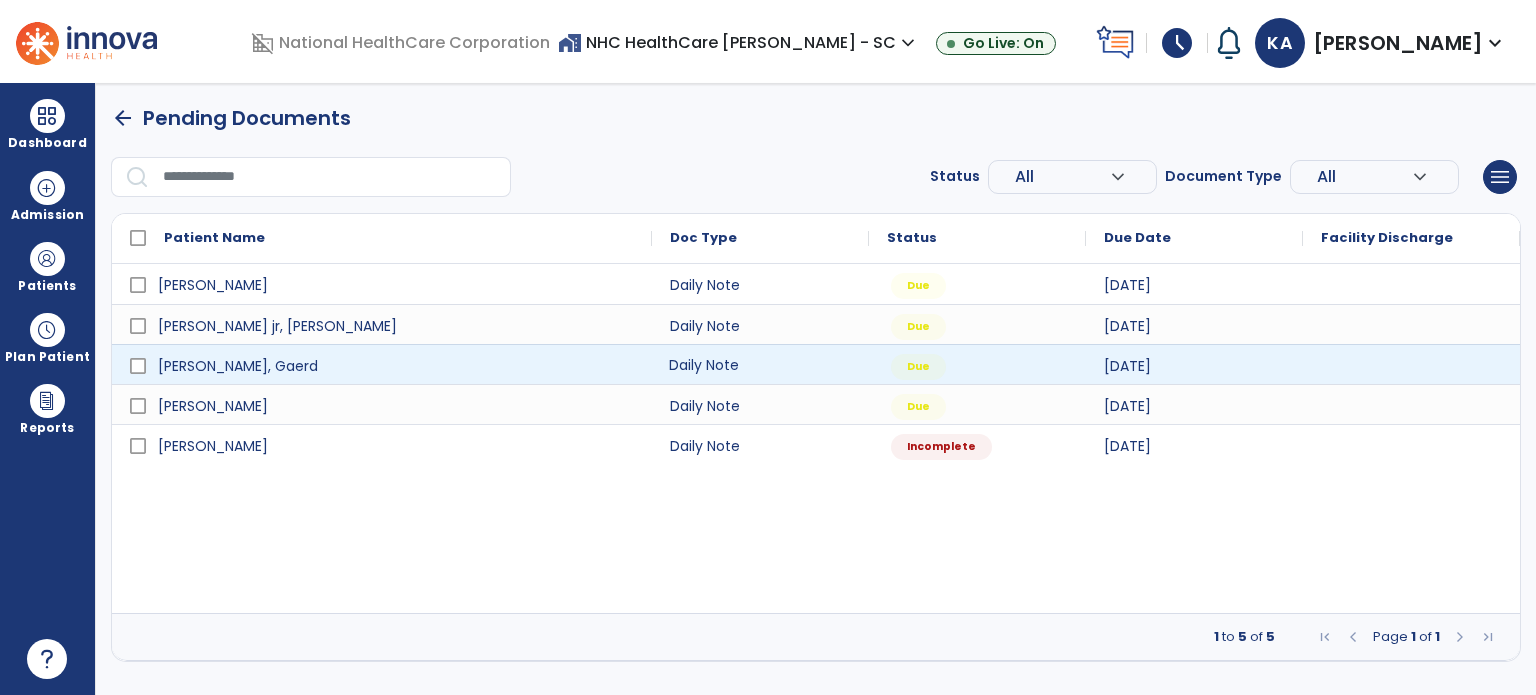 click on "Daily Note" at bounding box center [760, 364] 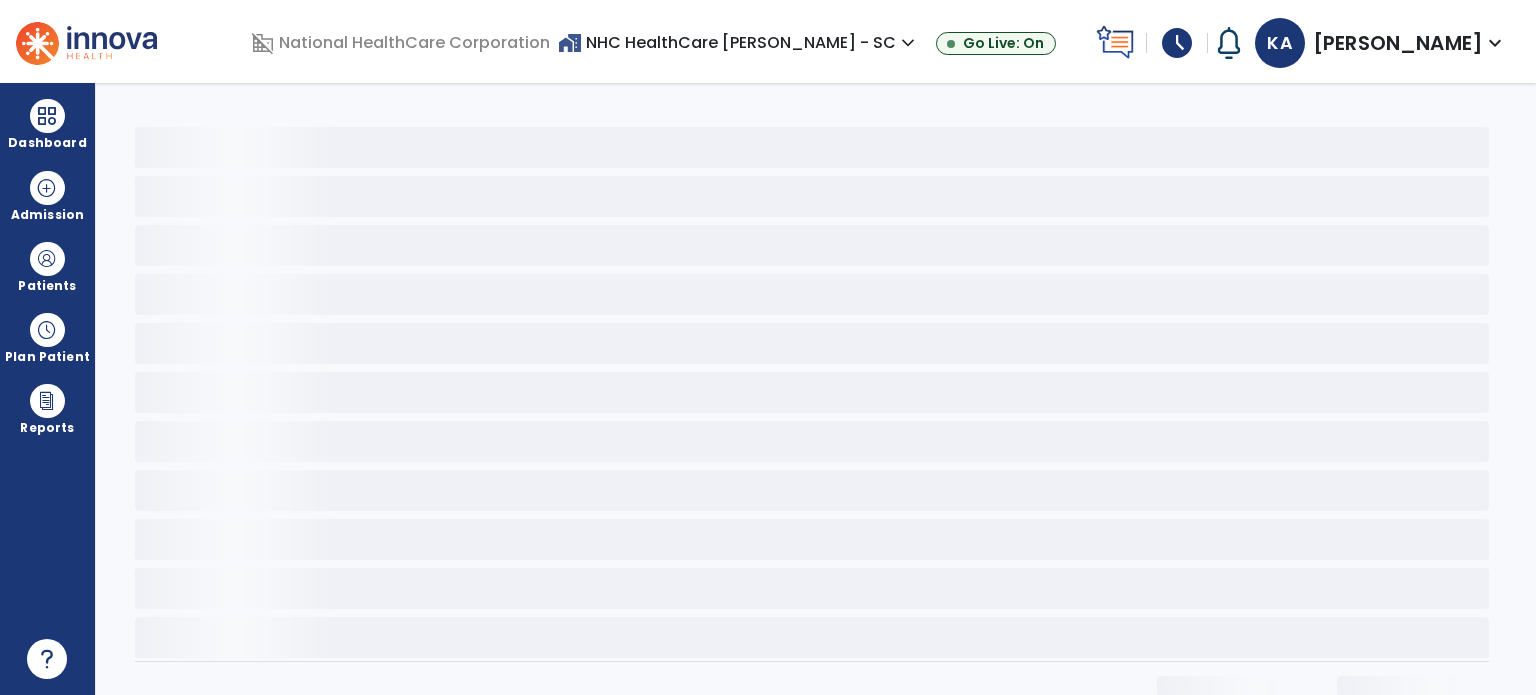 scroll, scrollTop: 0, scrollLeft: 0, axis: both 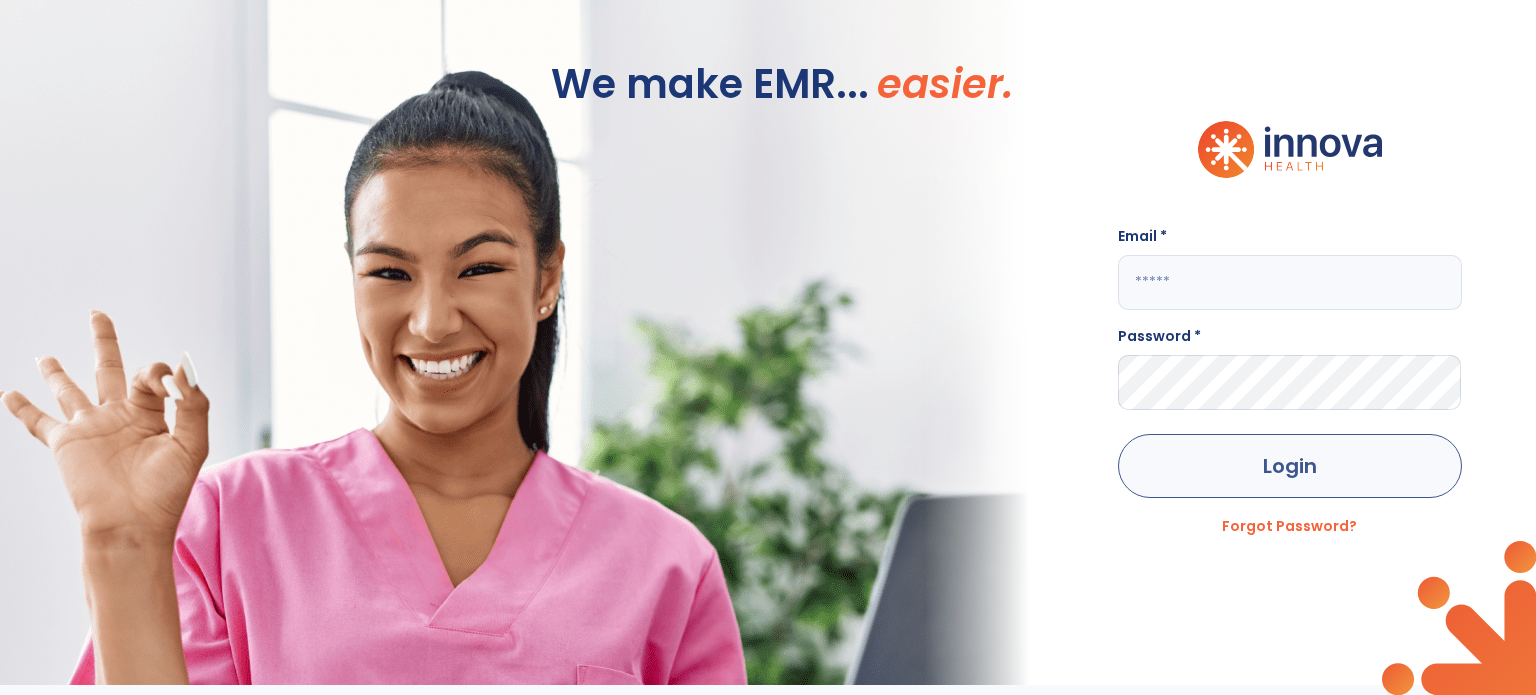 type on "**********" 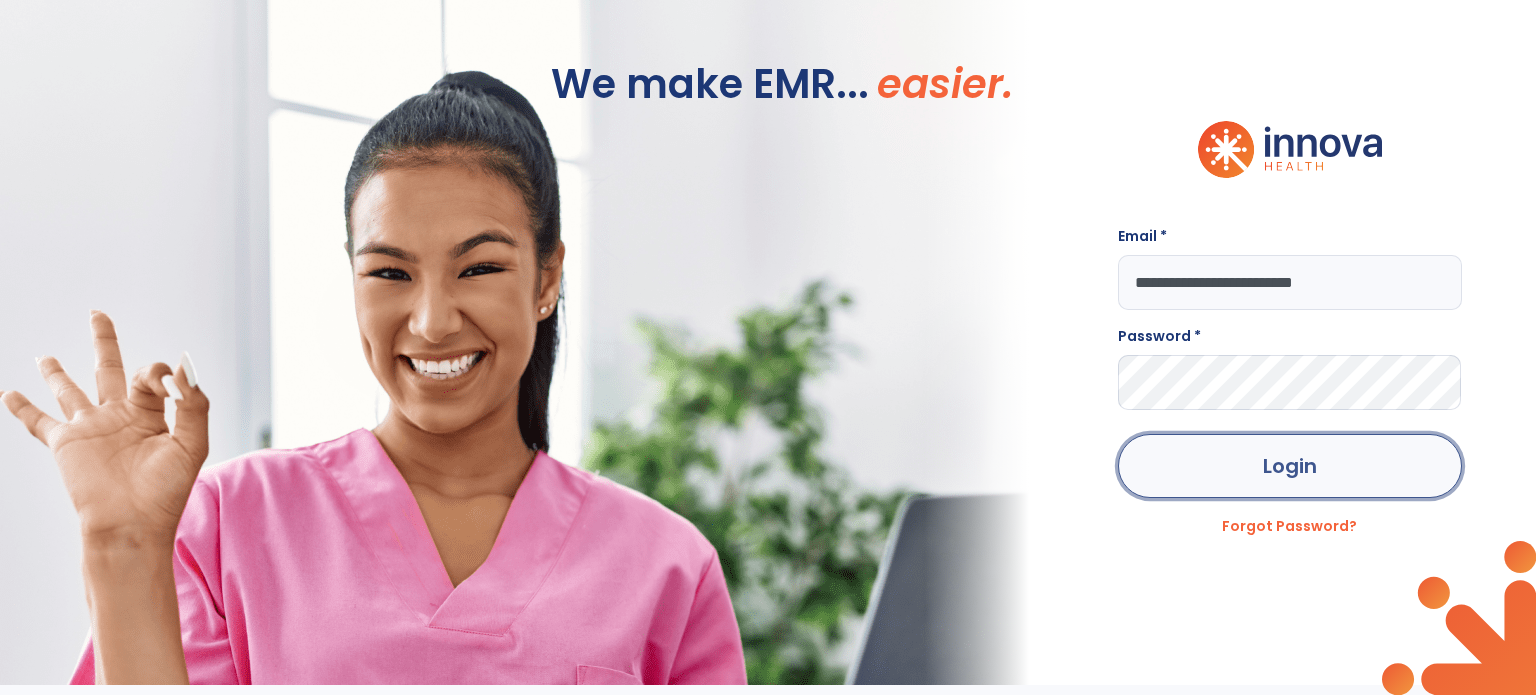 click on "Login" 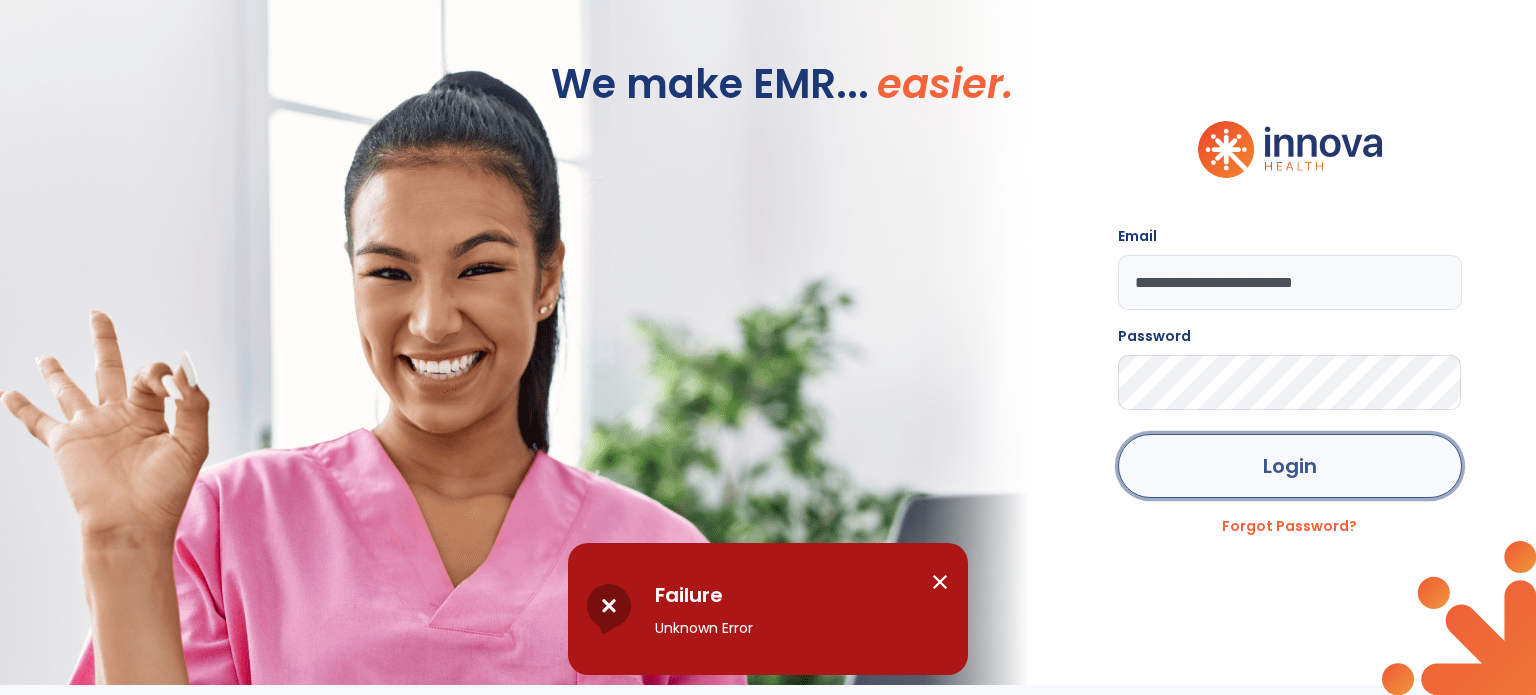 click on "Login" 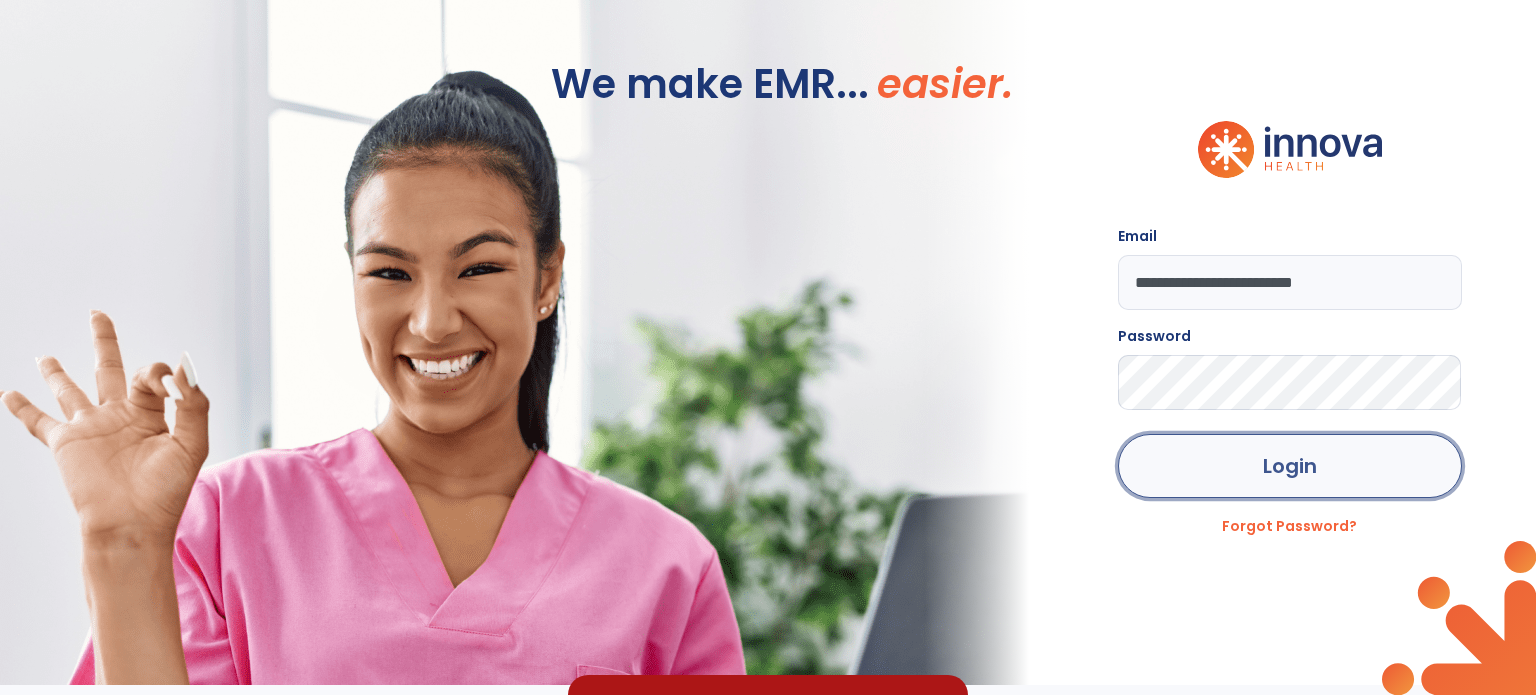 click on "Login" 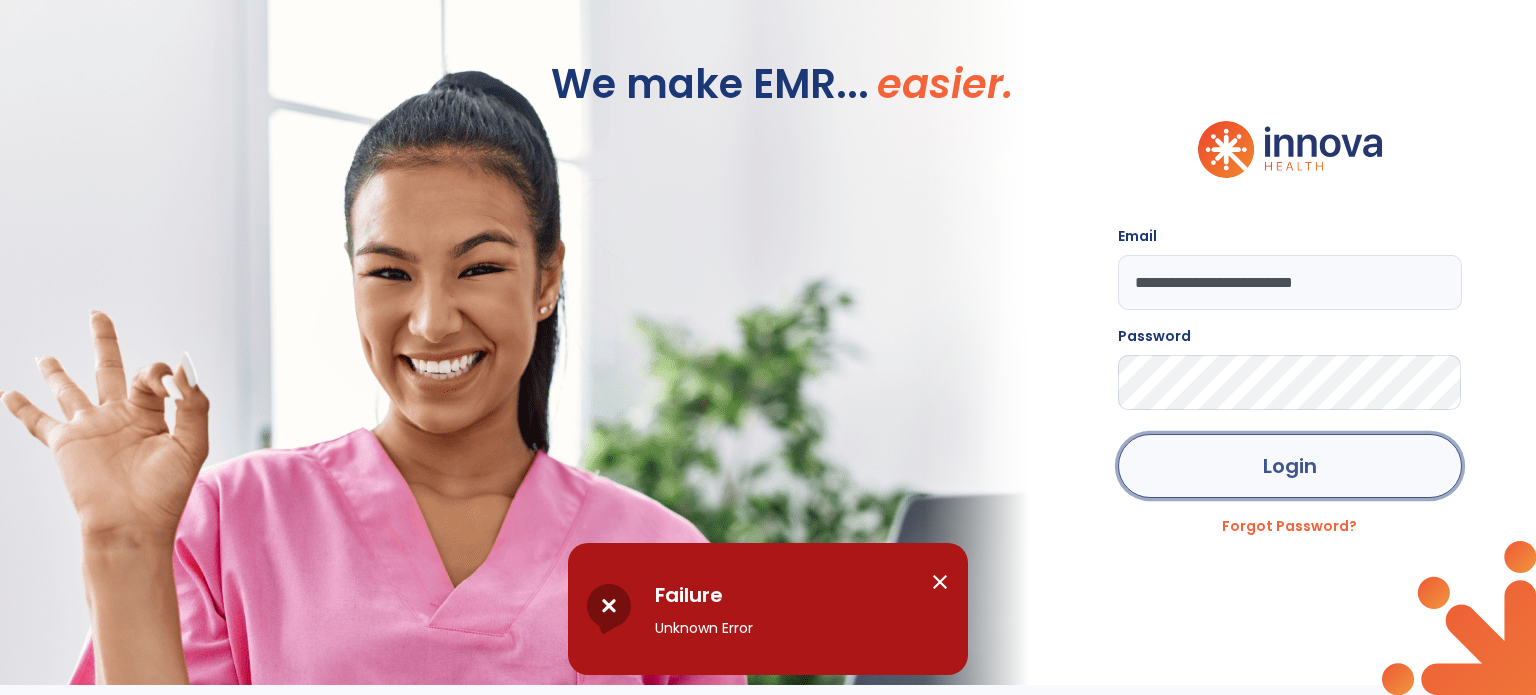 click on "Login" 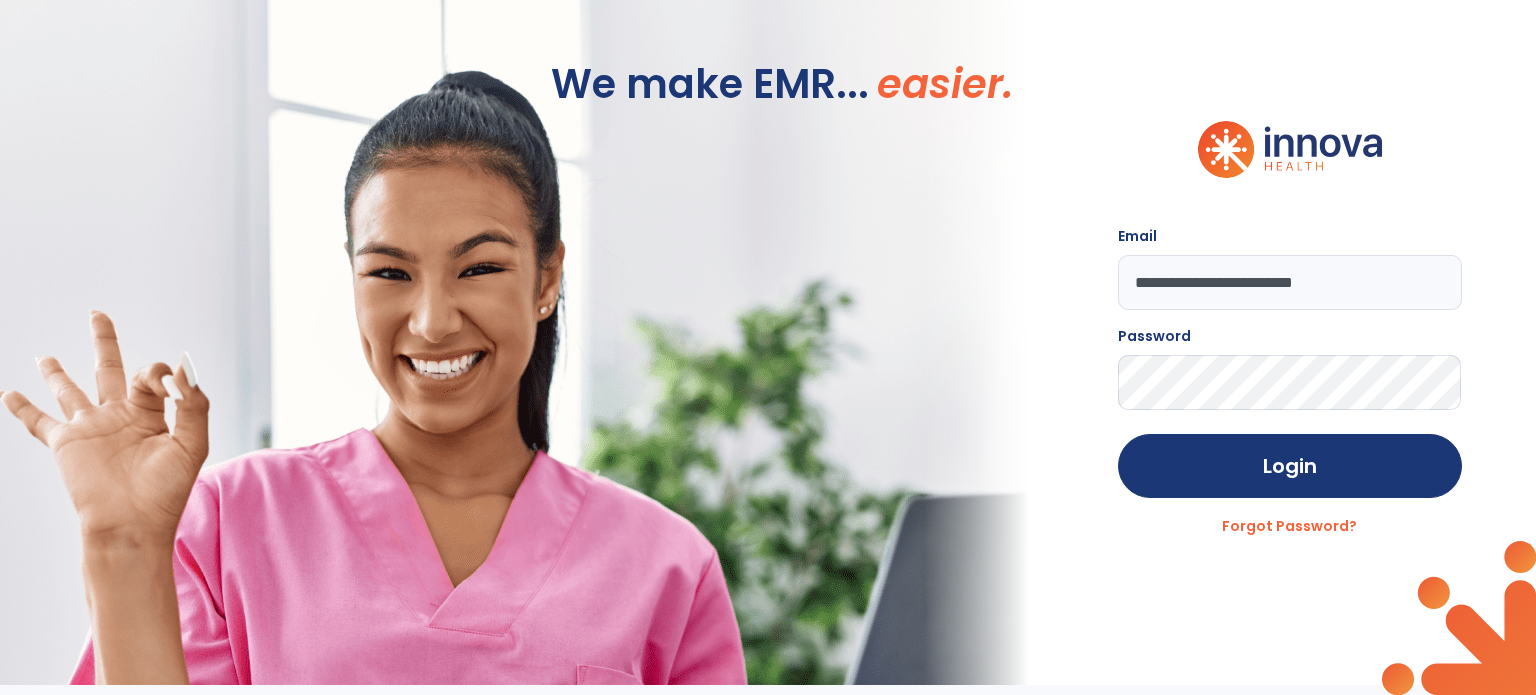 click on "We make EMR... easier." 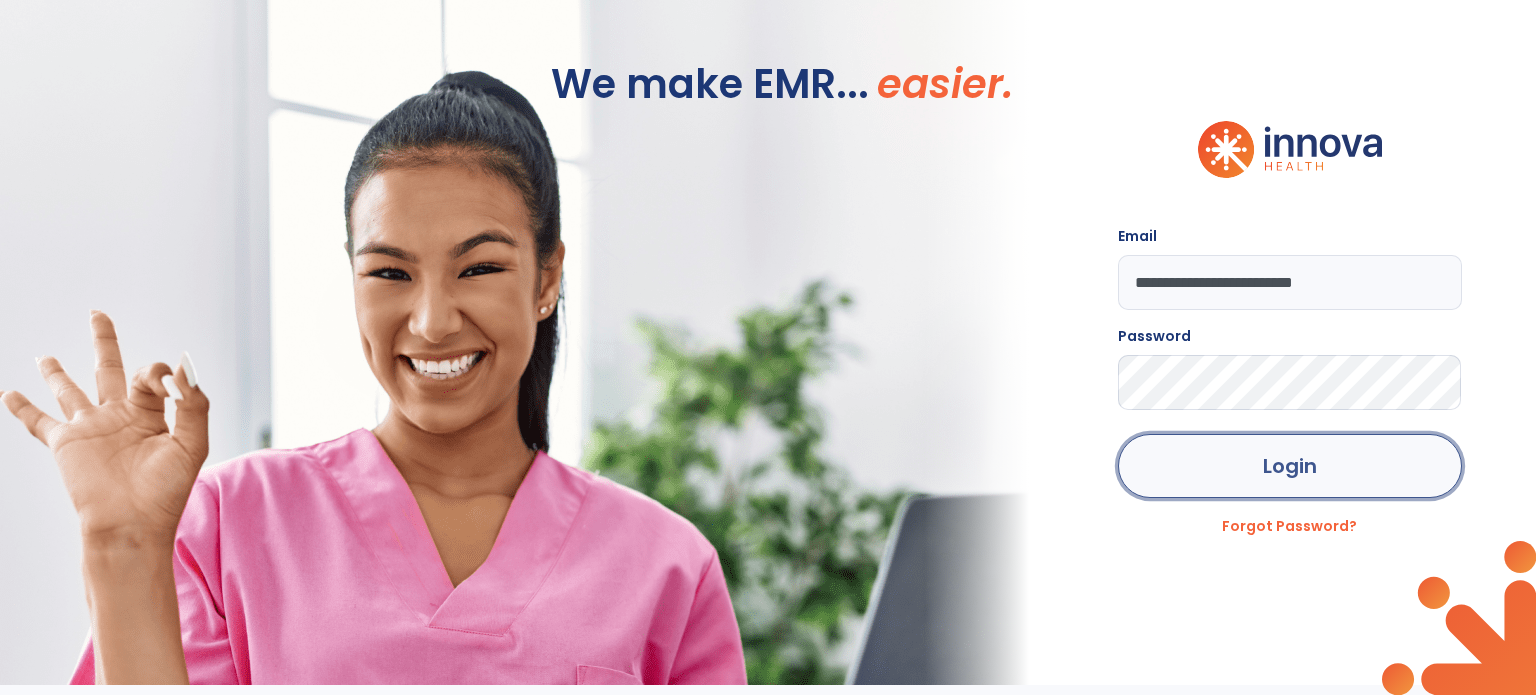 click on "Login" 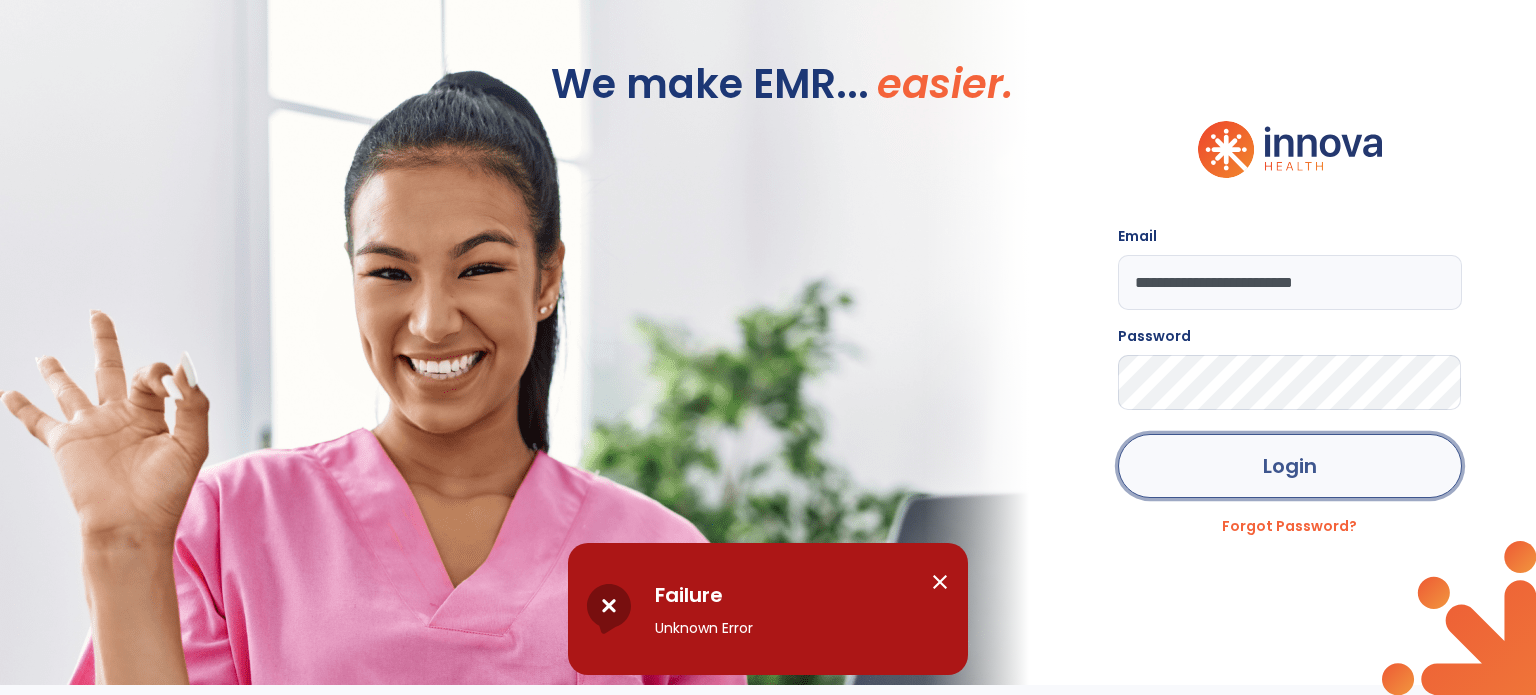 click on "Login" 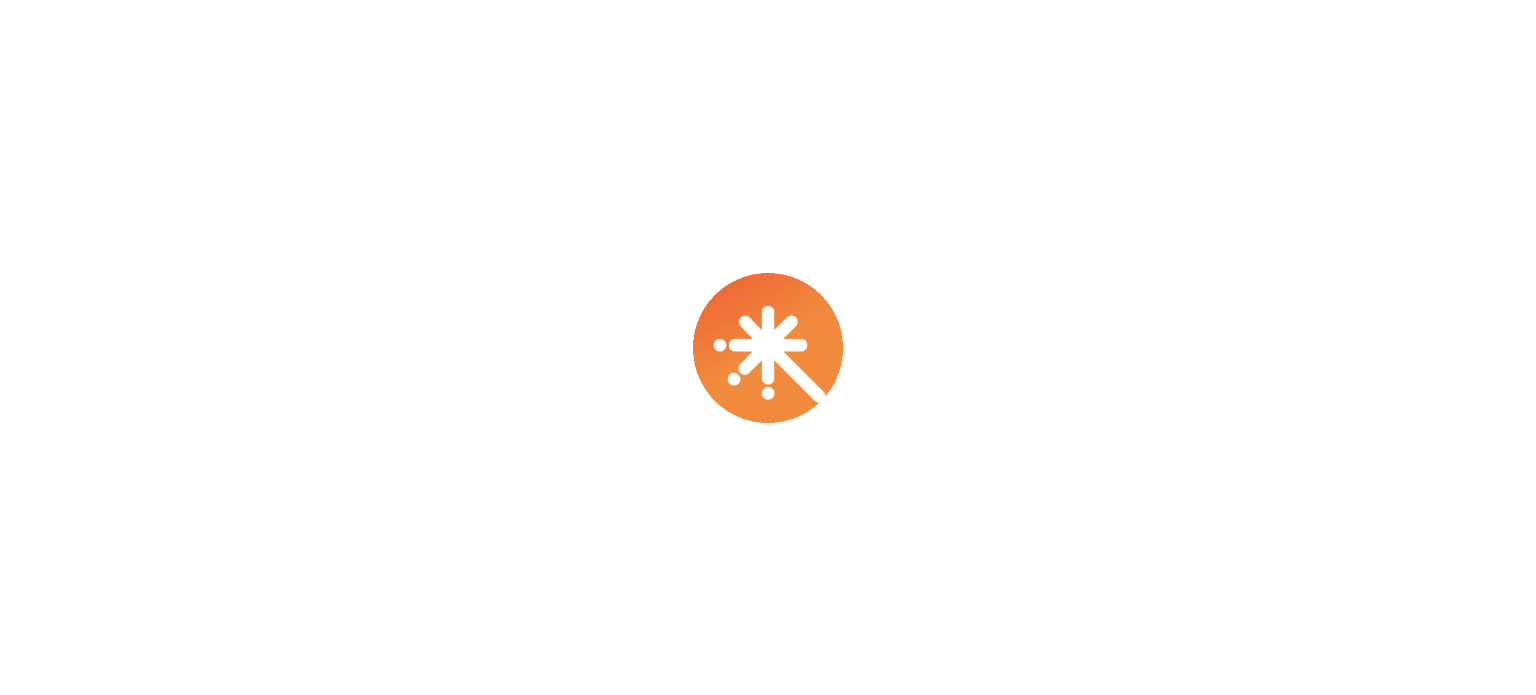 scroll, scrollTop: 0, scrollLeft: 0, axis: both 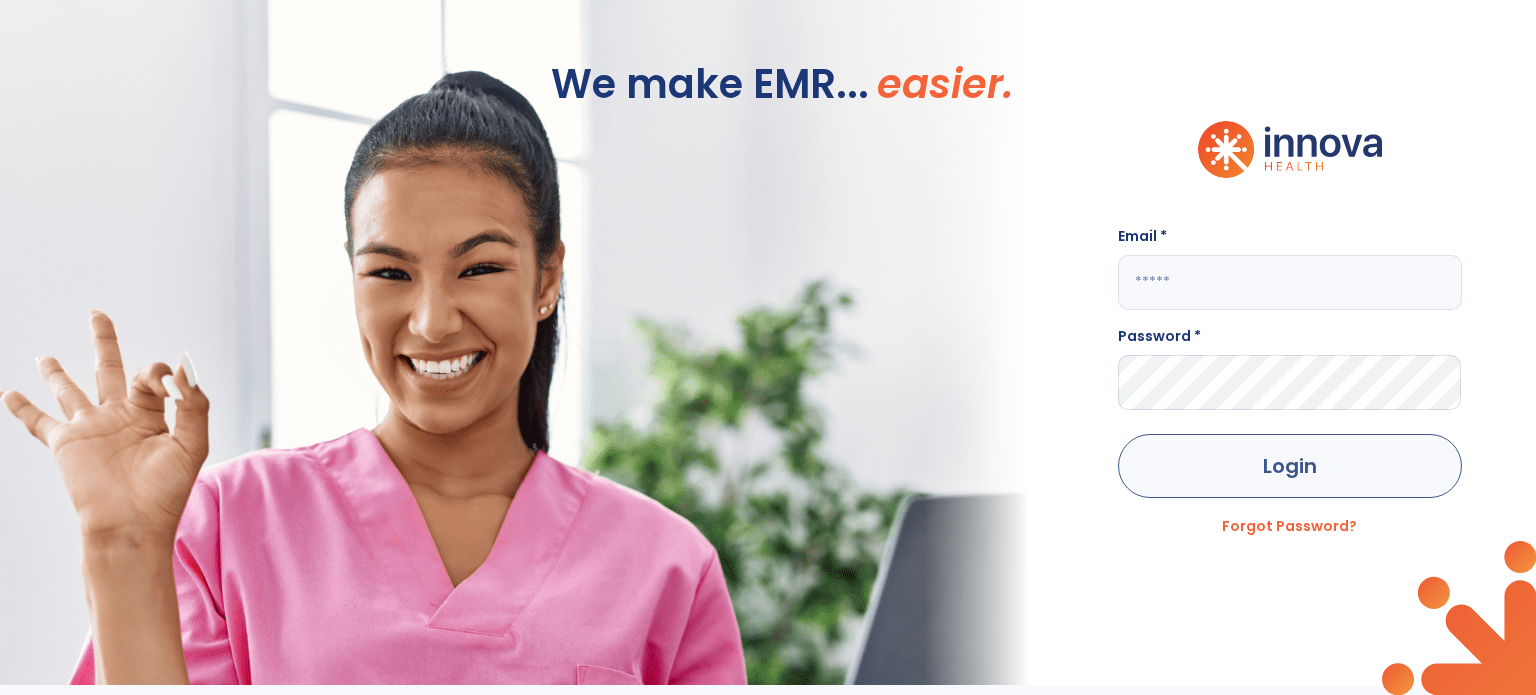 type on "**********" 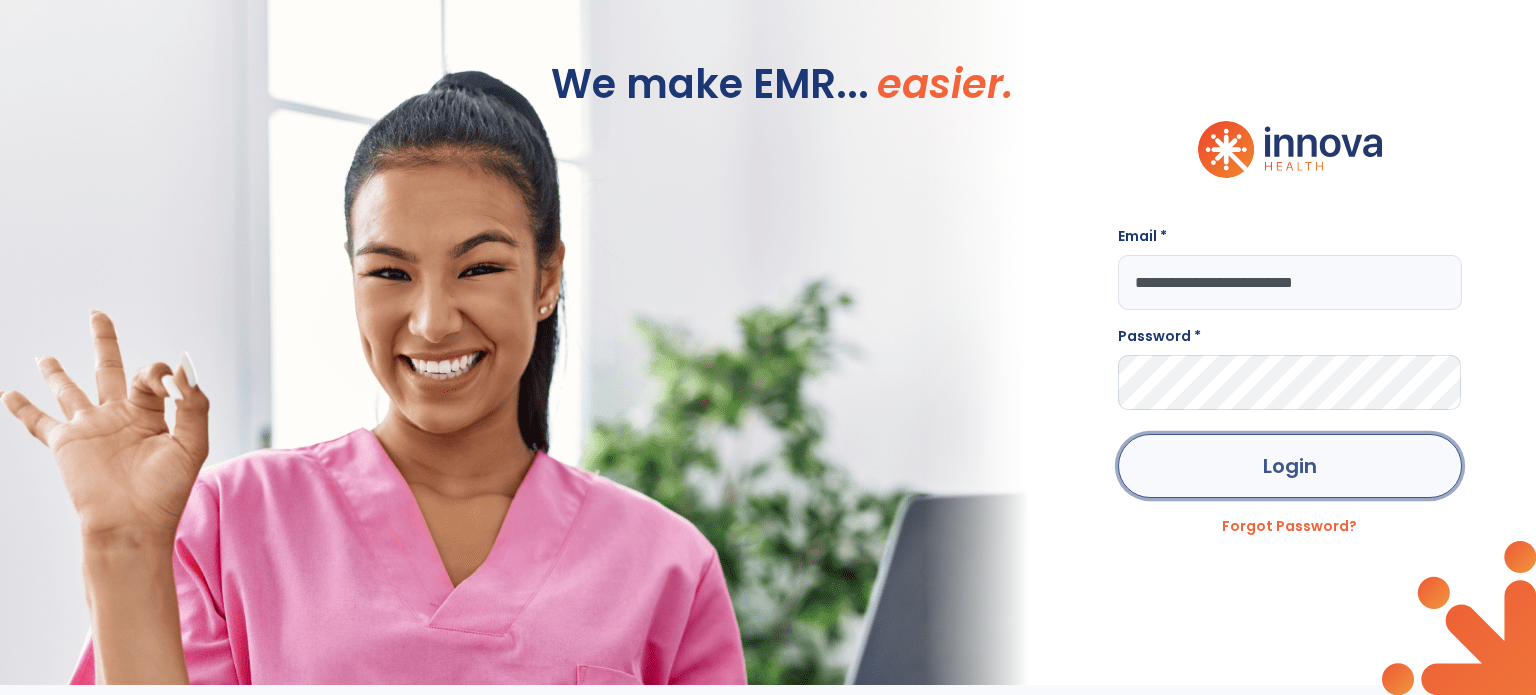 click on "Login" 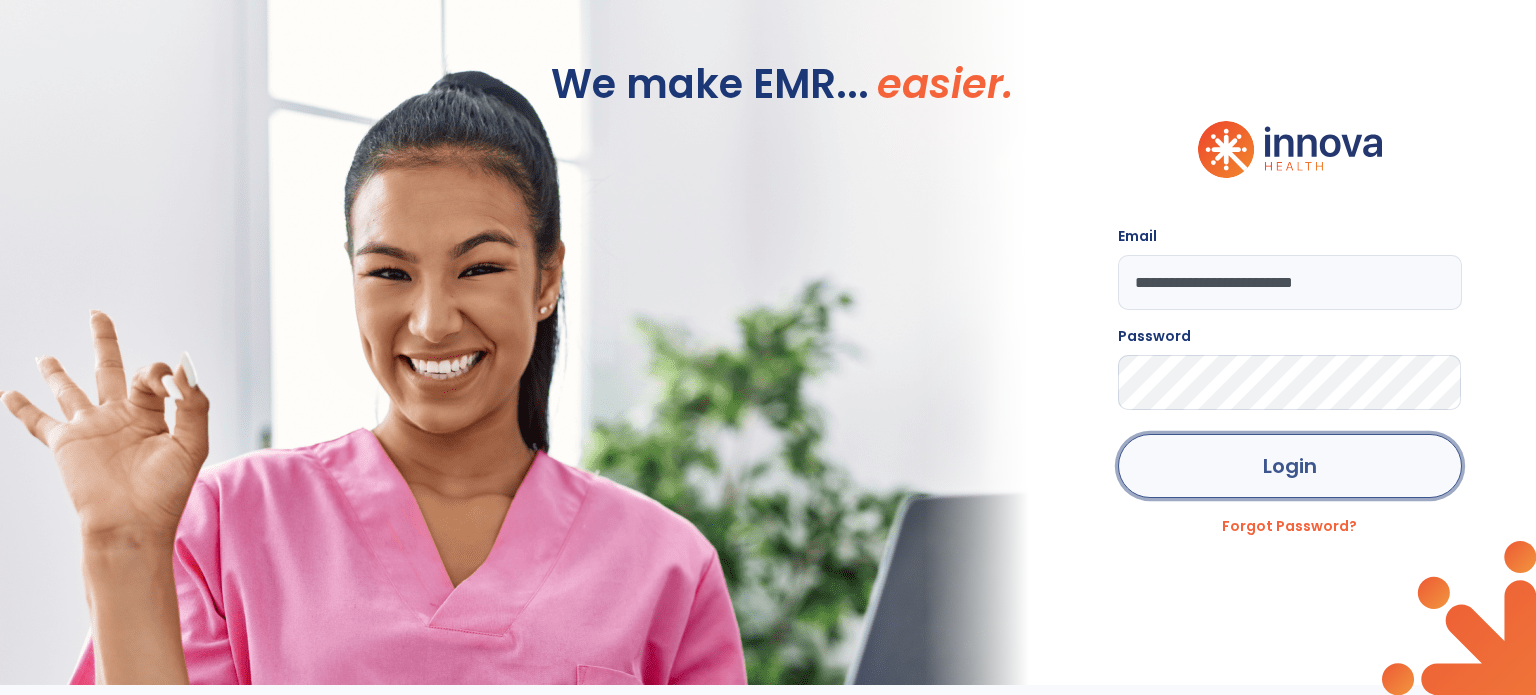 click on "Login" 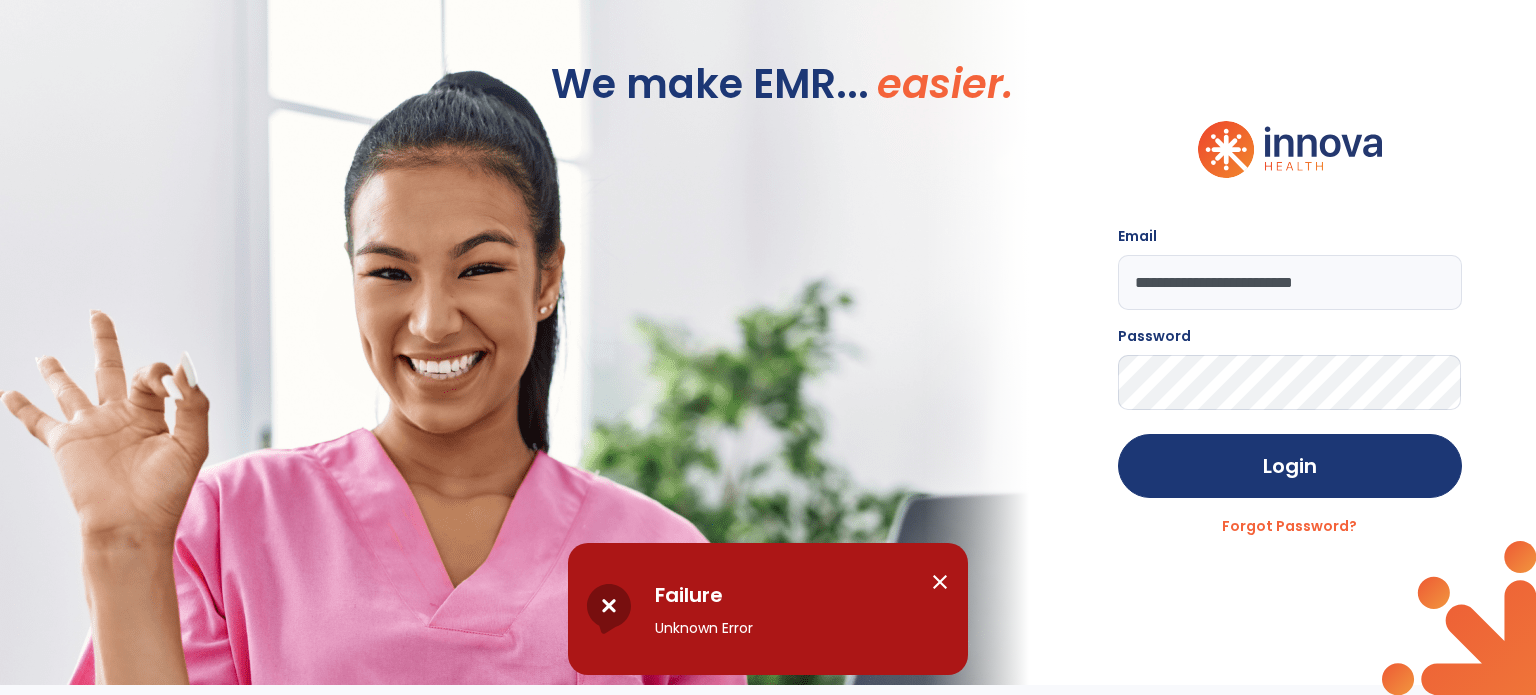 click on "**********" 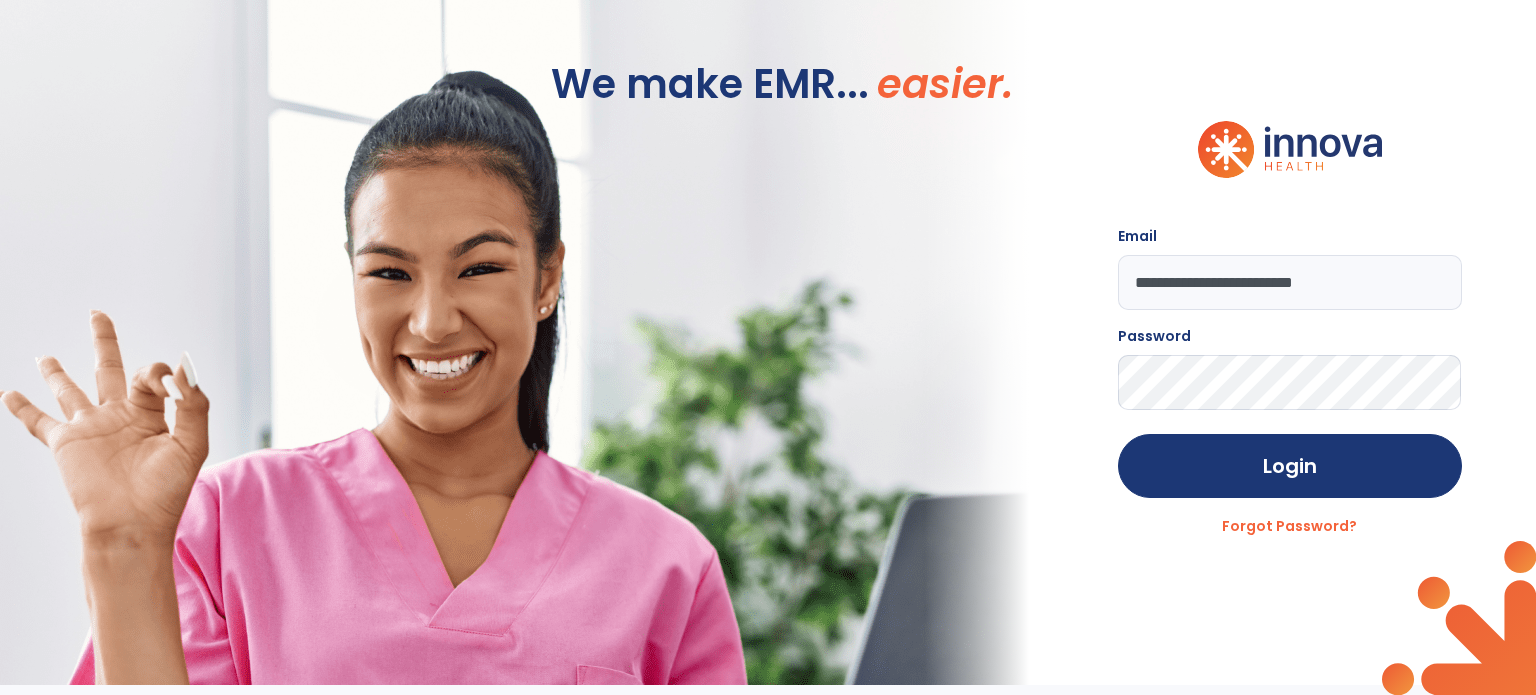 click on "Login" 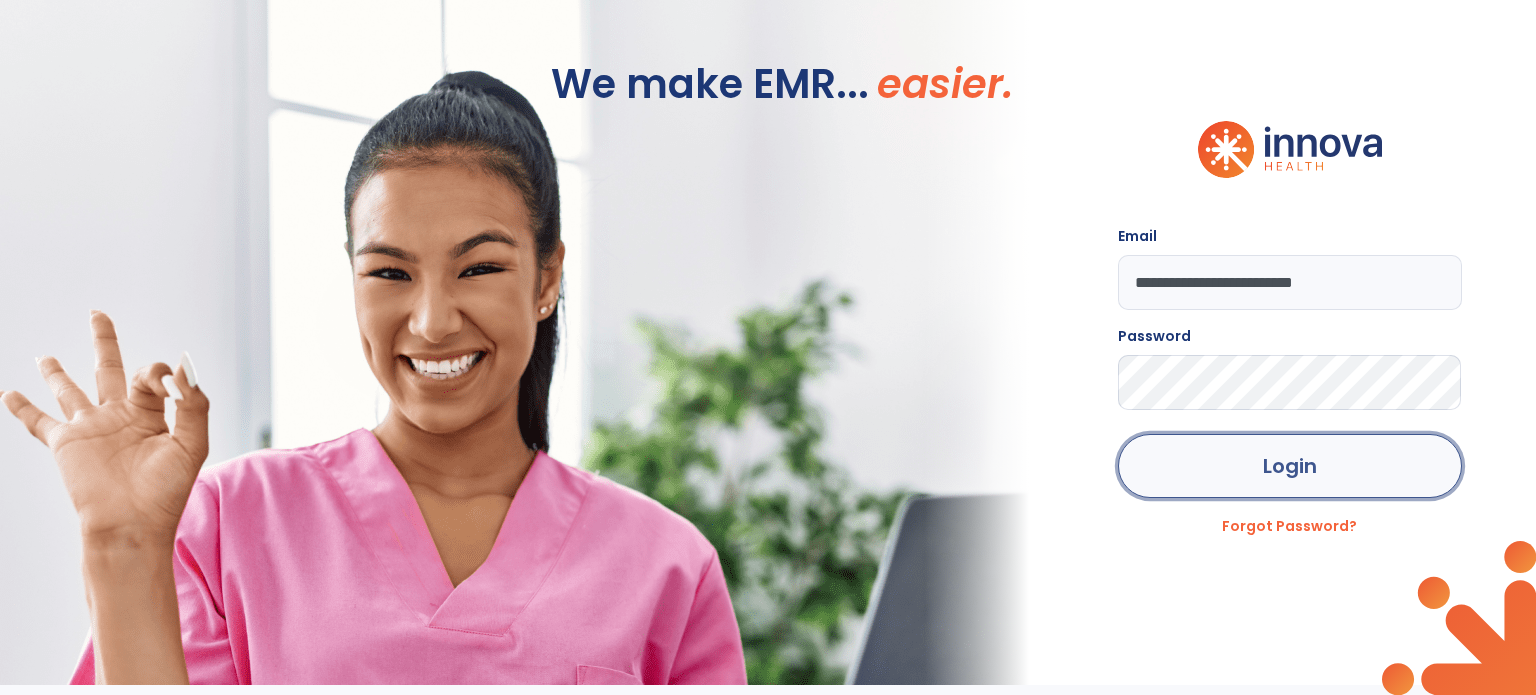 click on "Login" 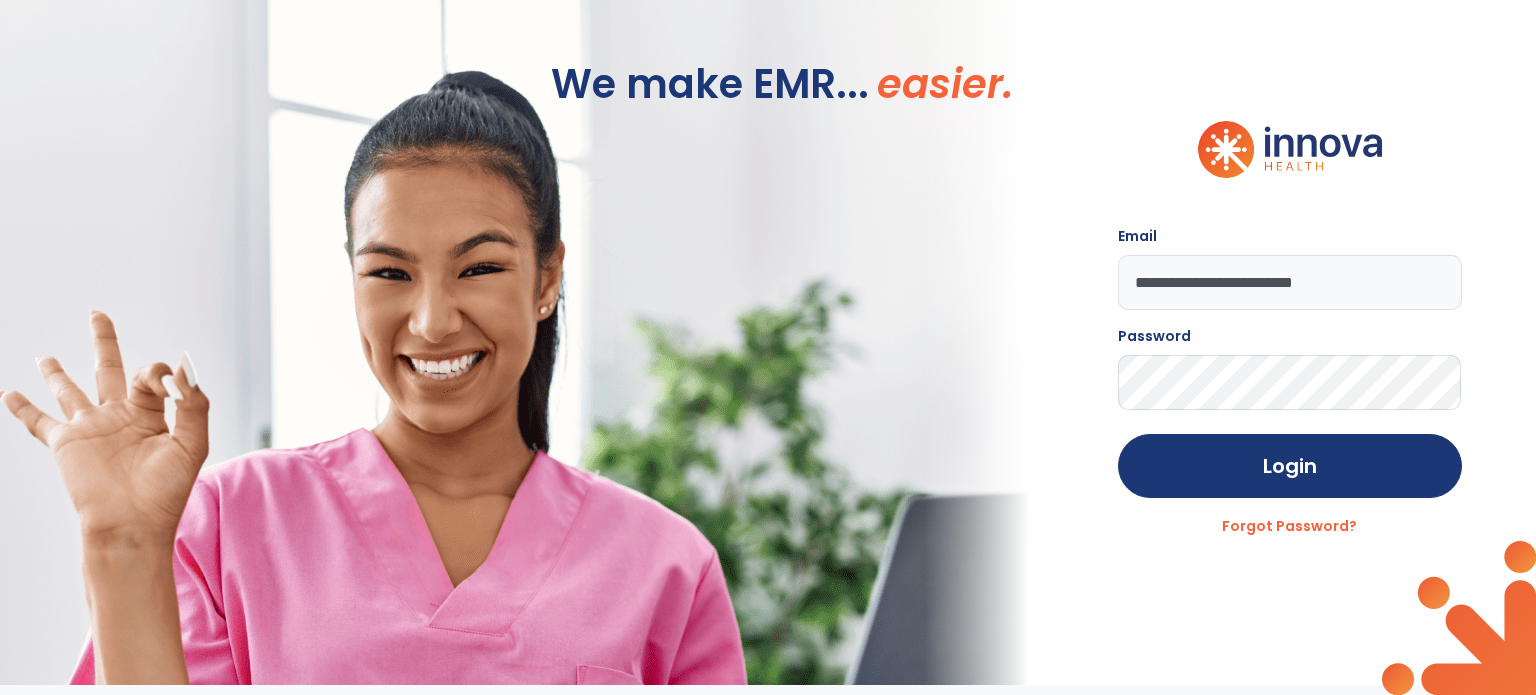 click on "**********" 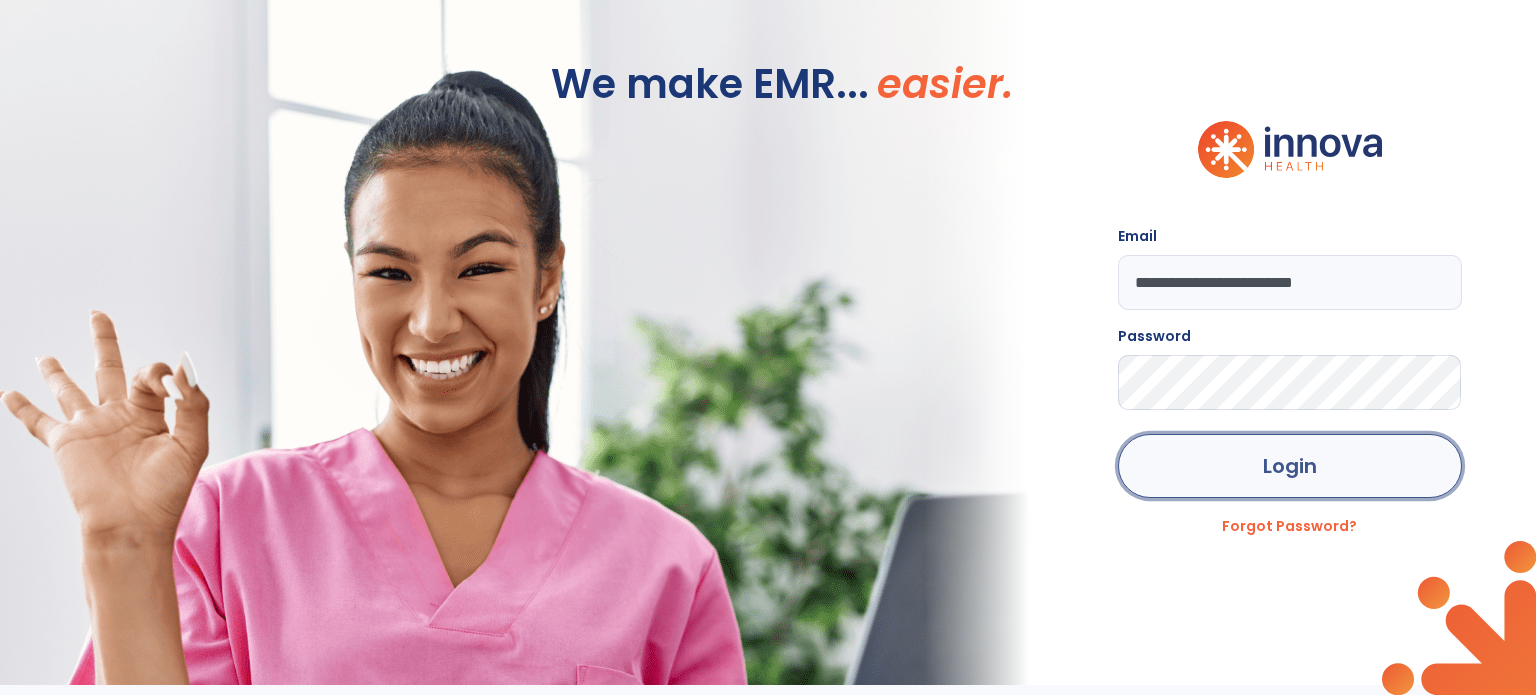 click on "Login" 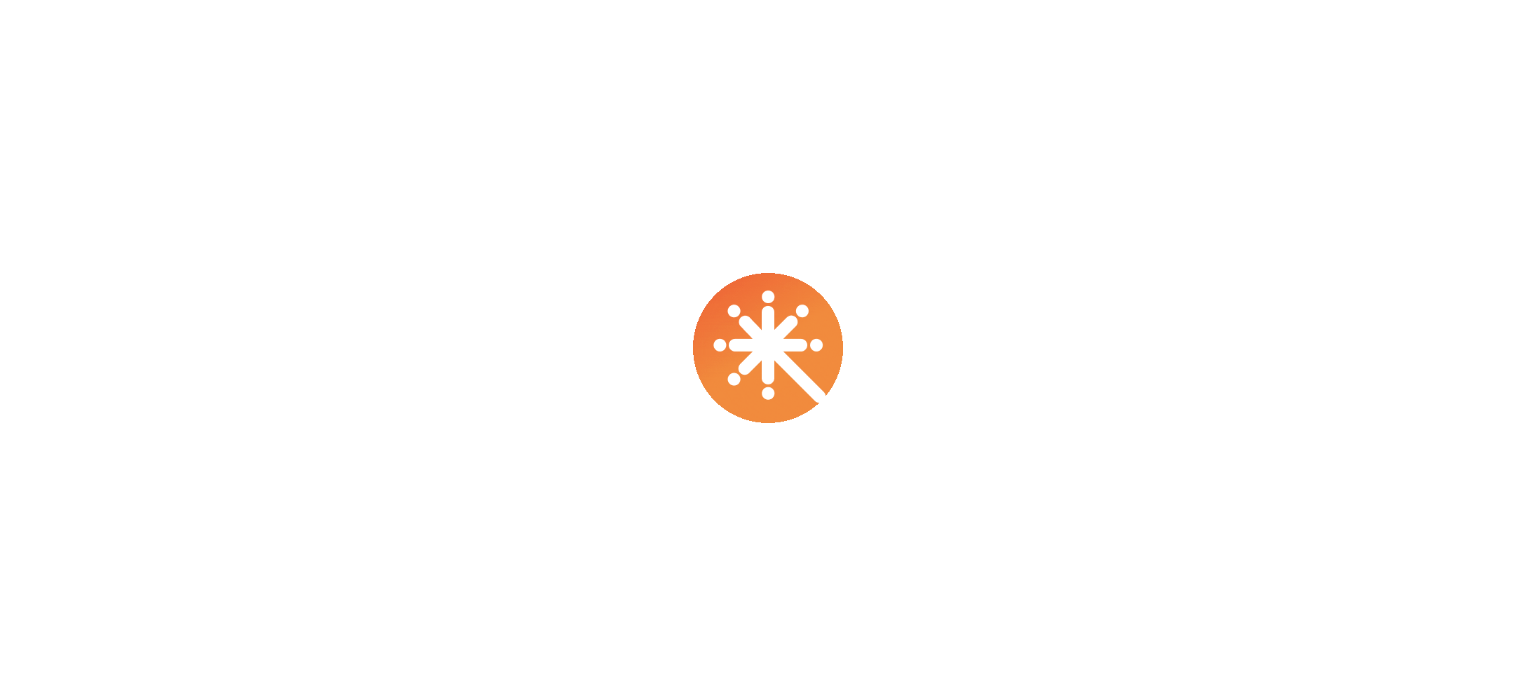 scroll, scrollTop: 0, scrollLeft: 0, axis: both 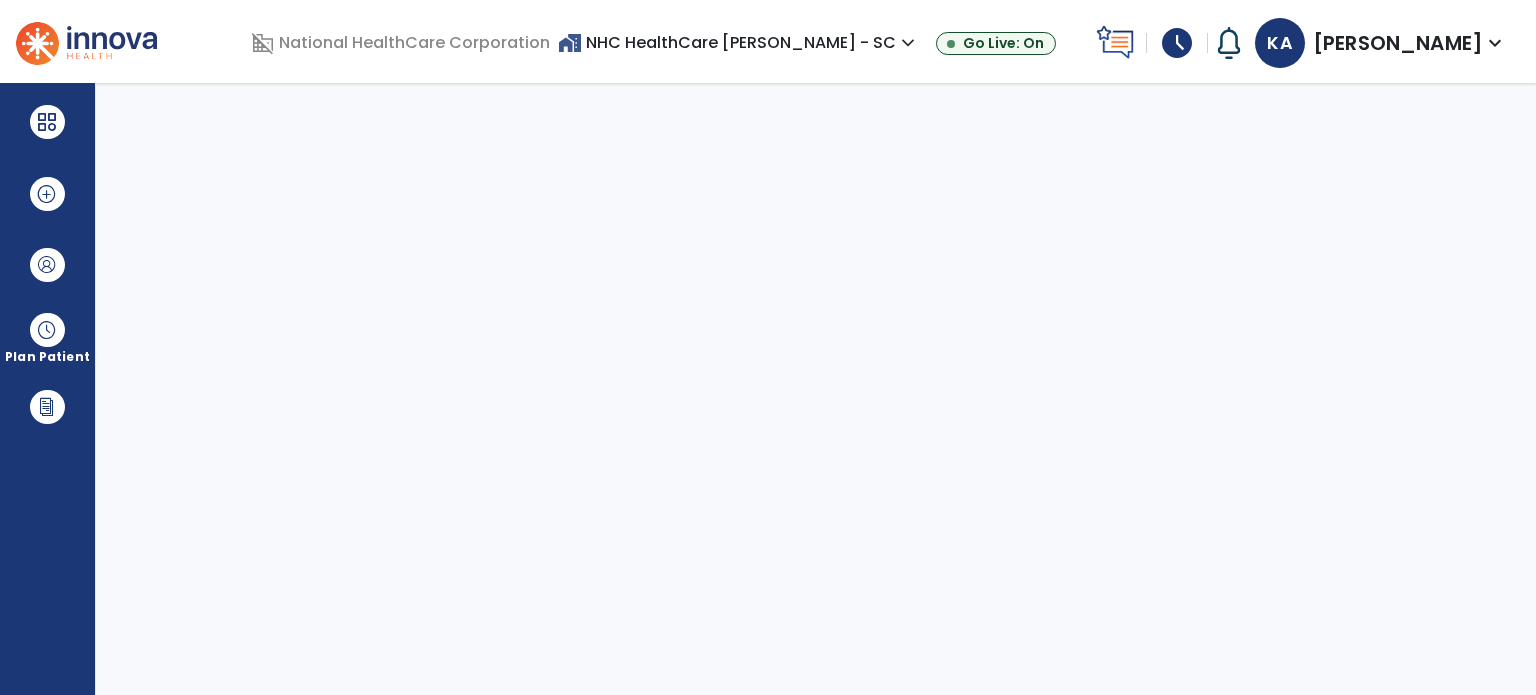 select on "****" 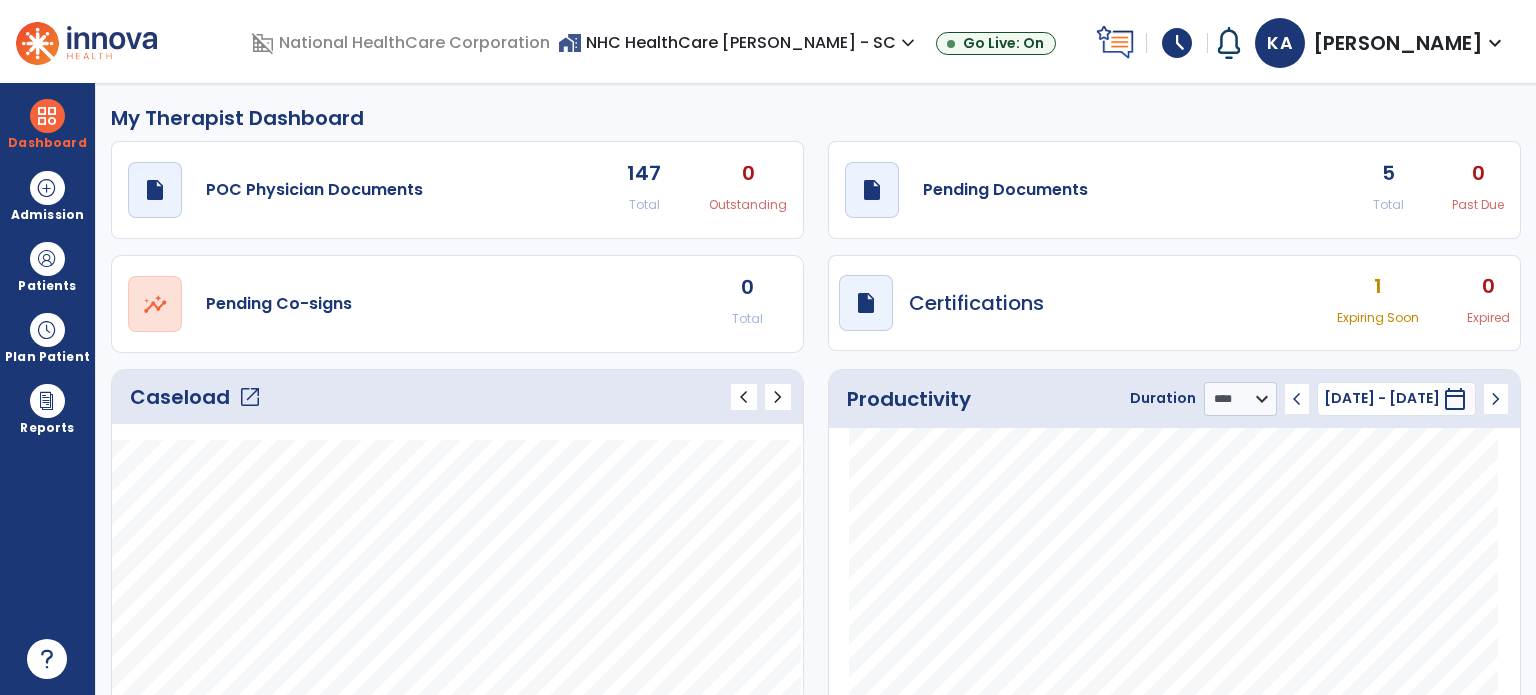 click on "5" 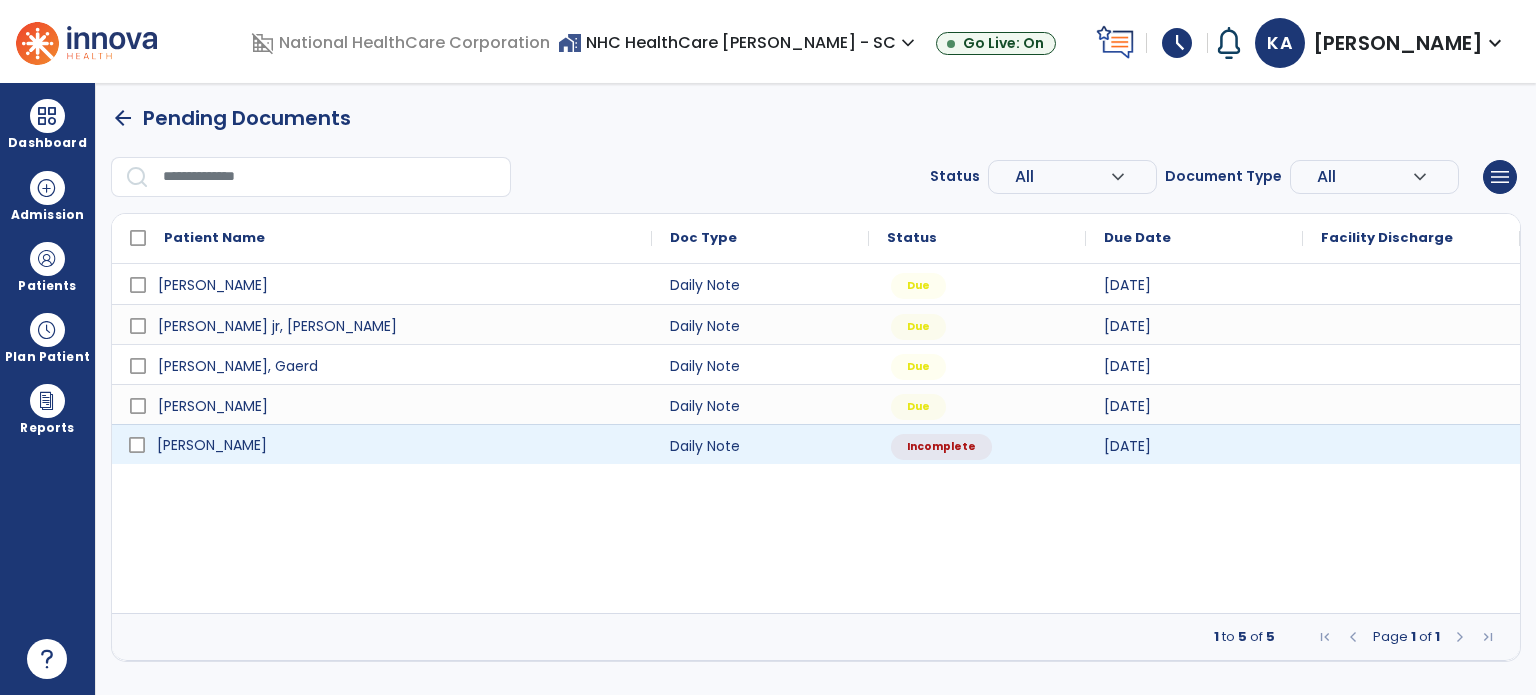 click on "[PERSON_NAME]" at bounding box center (396, 445) 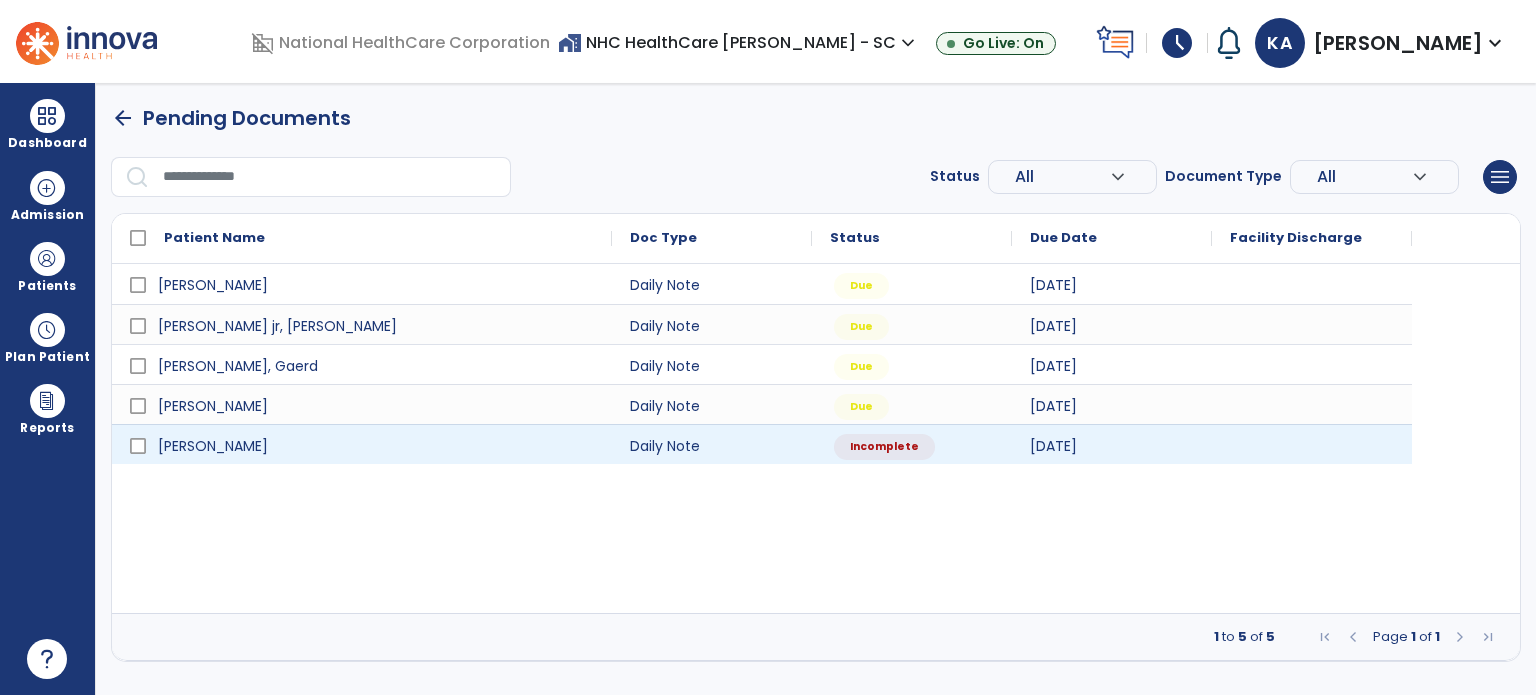 select on "*" 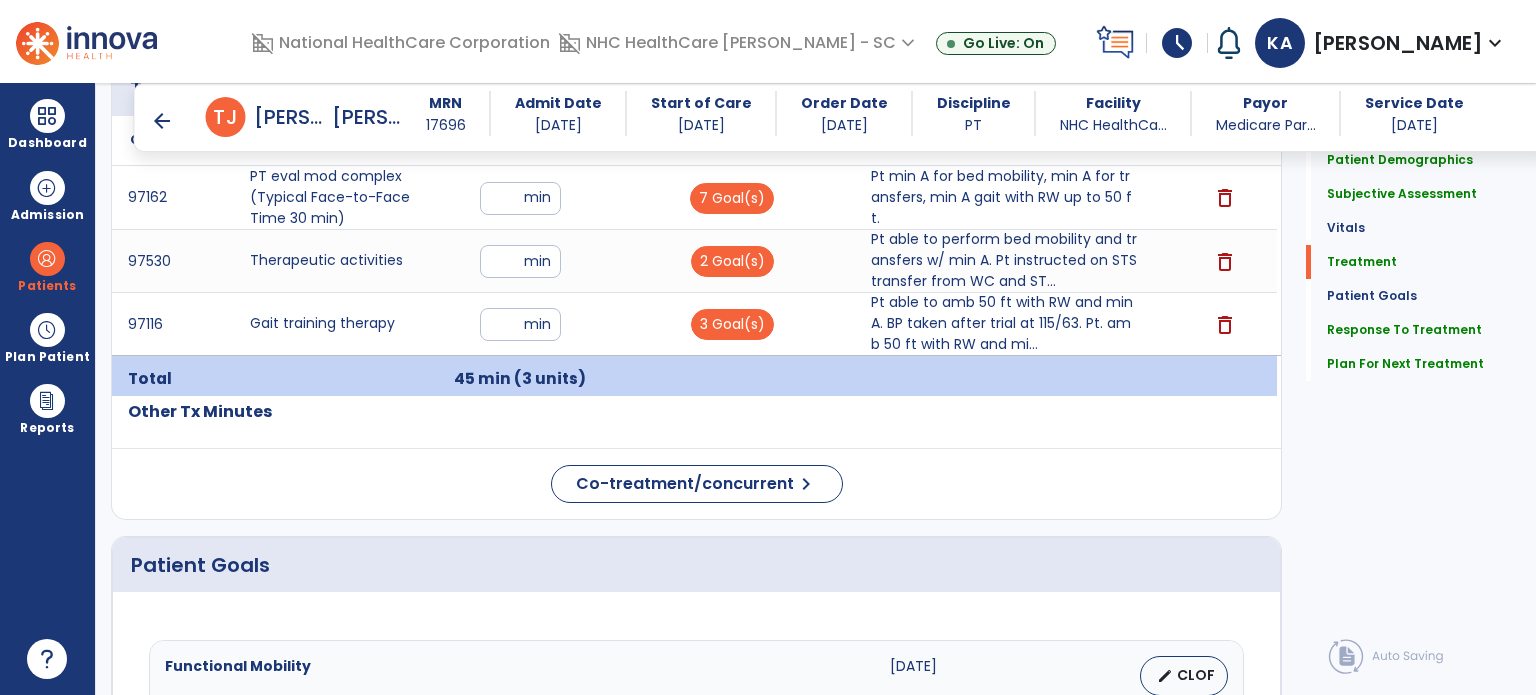 scroll, scrollTop: 1000, scrollLeft: 0, axis: vertical 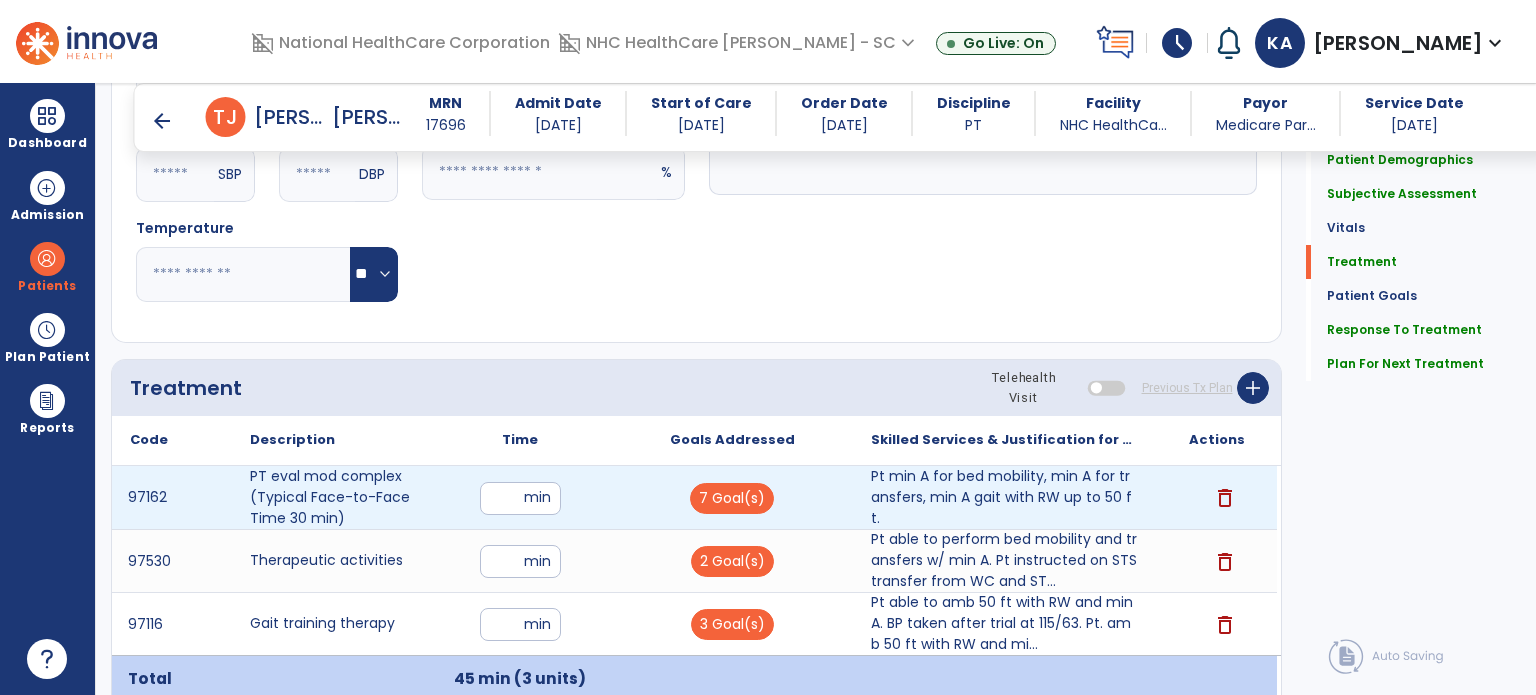 drag, startPoint x: 517, startPoint y: 499, endPoint x: 392, endPoint y: 518, distance: 126.43575 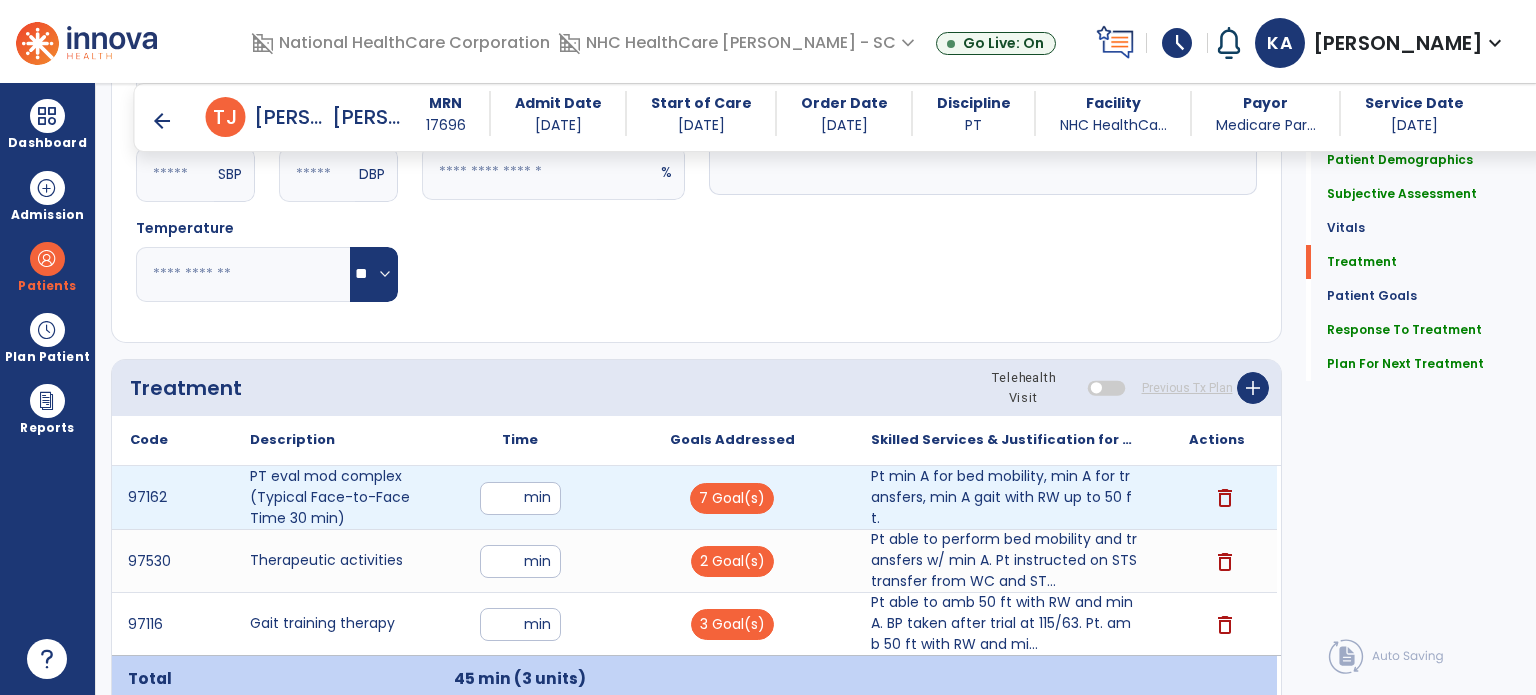 drag, startPoint x: 511, startPoint y: 498, endPoint x: 395, endPoint y: 503, distance: 116.10771 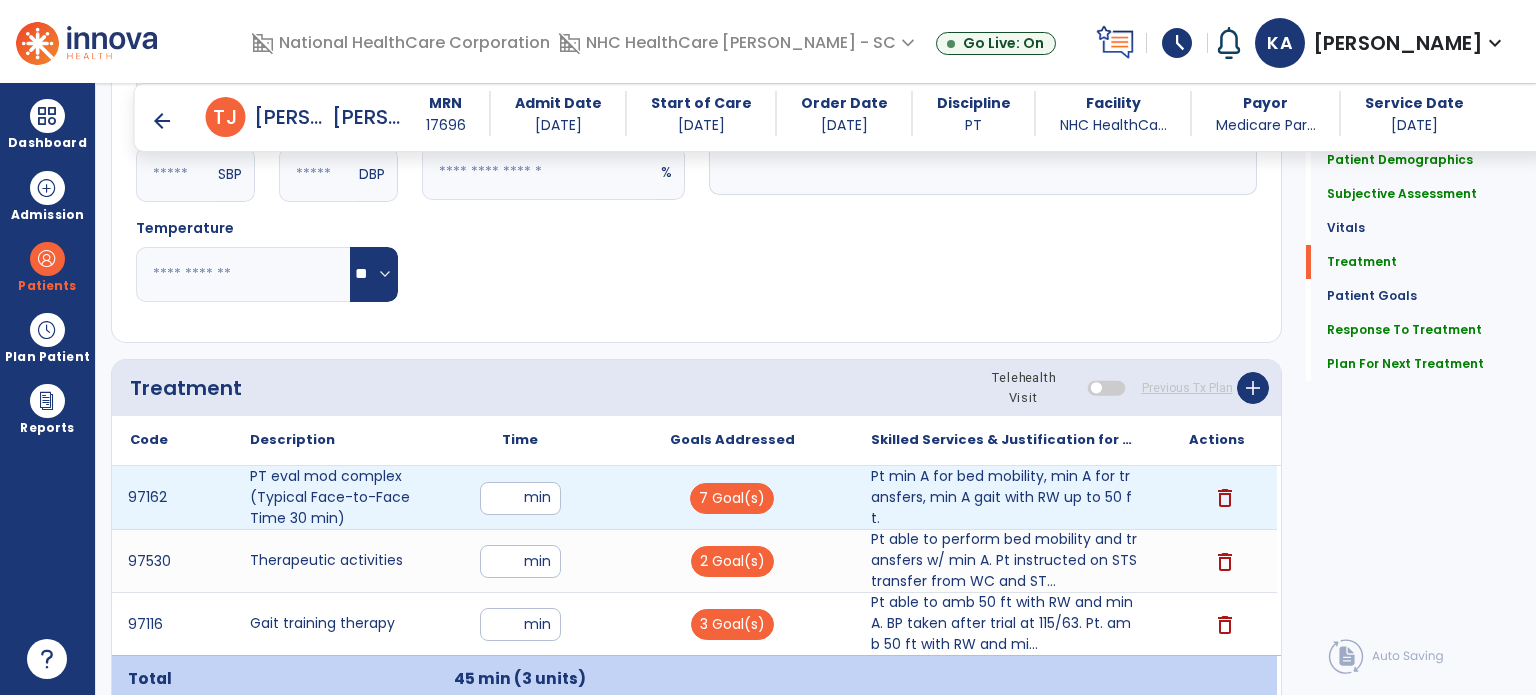 click on "97162  PT eval mod complex (Typical Face-to-Face Time 30 min)  ** min  7 Goal(s)  Pt min A for bed mobility, min A for transfers, min A gait with RW up to 50 ft.  delete" at bounding box center (694, 497) 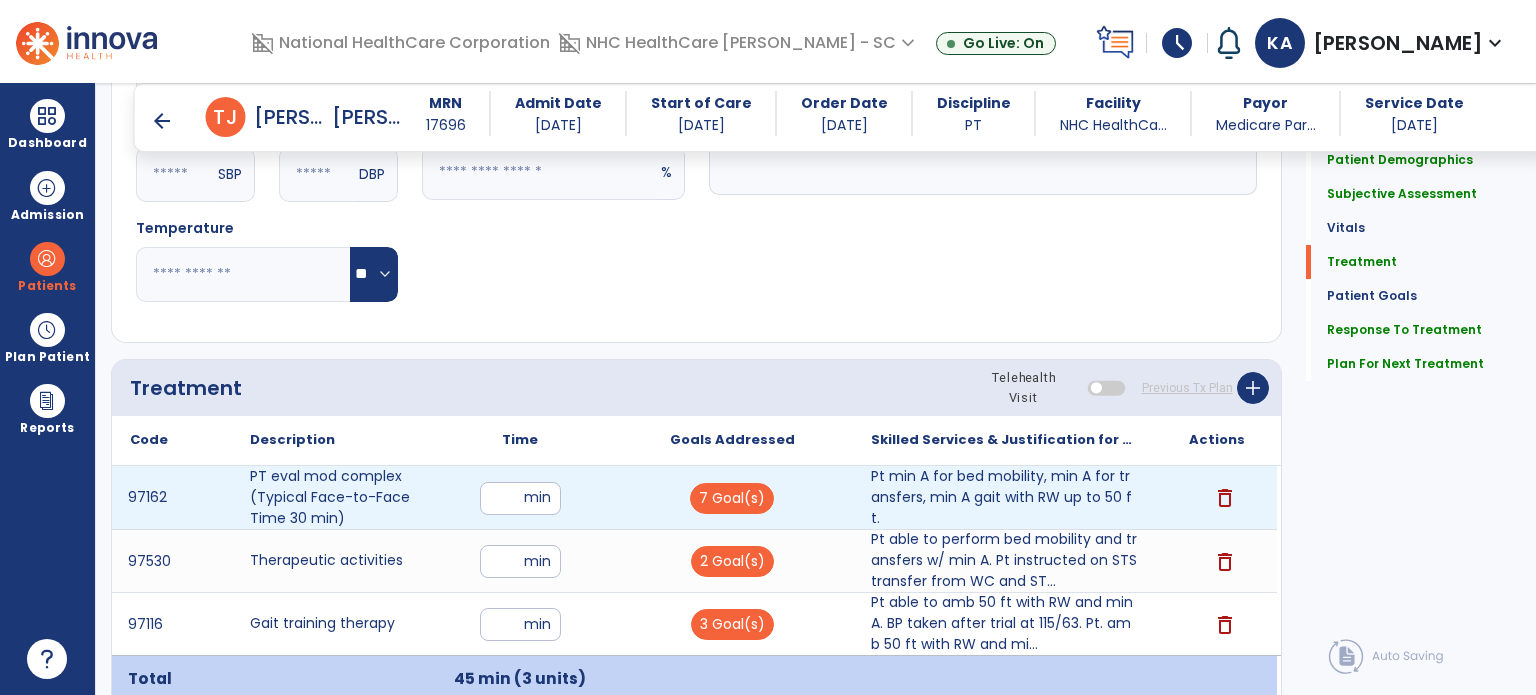 type on "**" 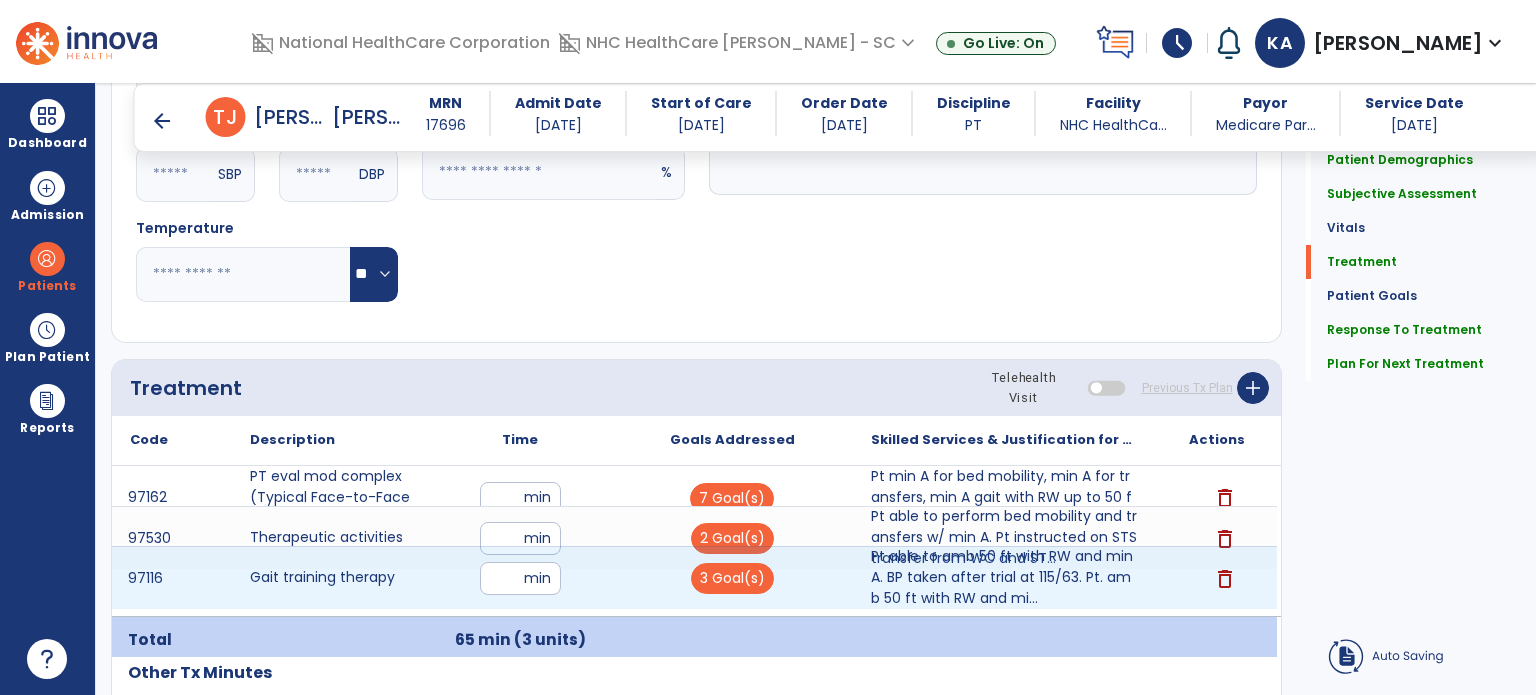 drag, startPoint x: 514, startPoint y: 559, endPoint x: 428, endPoint y: 580, distance: 88.52683 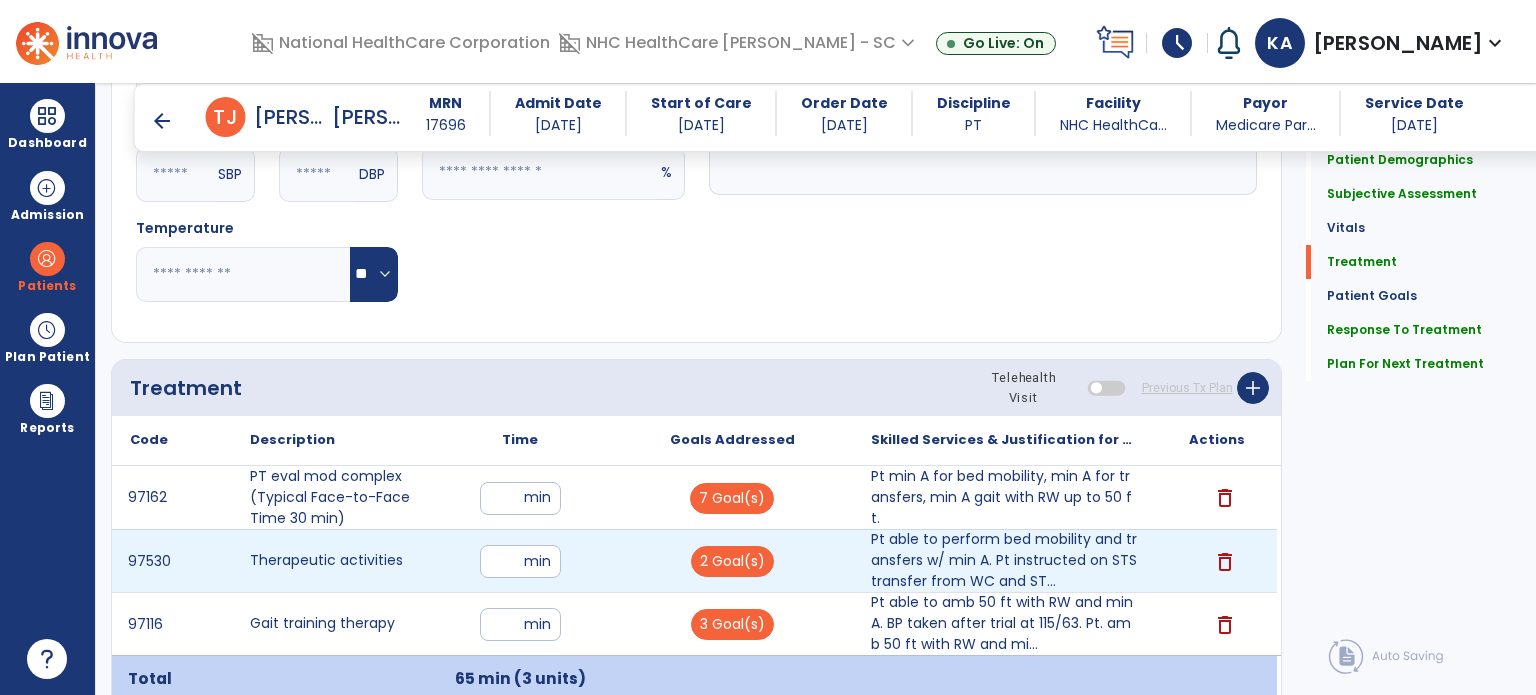 click on "**" at bounding box center [520, 561] 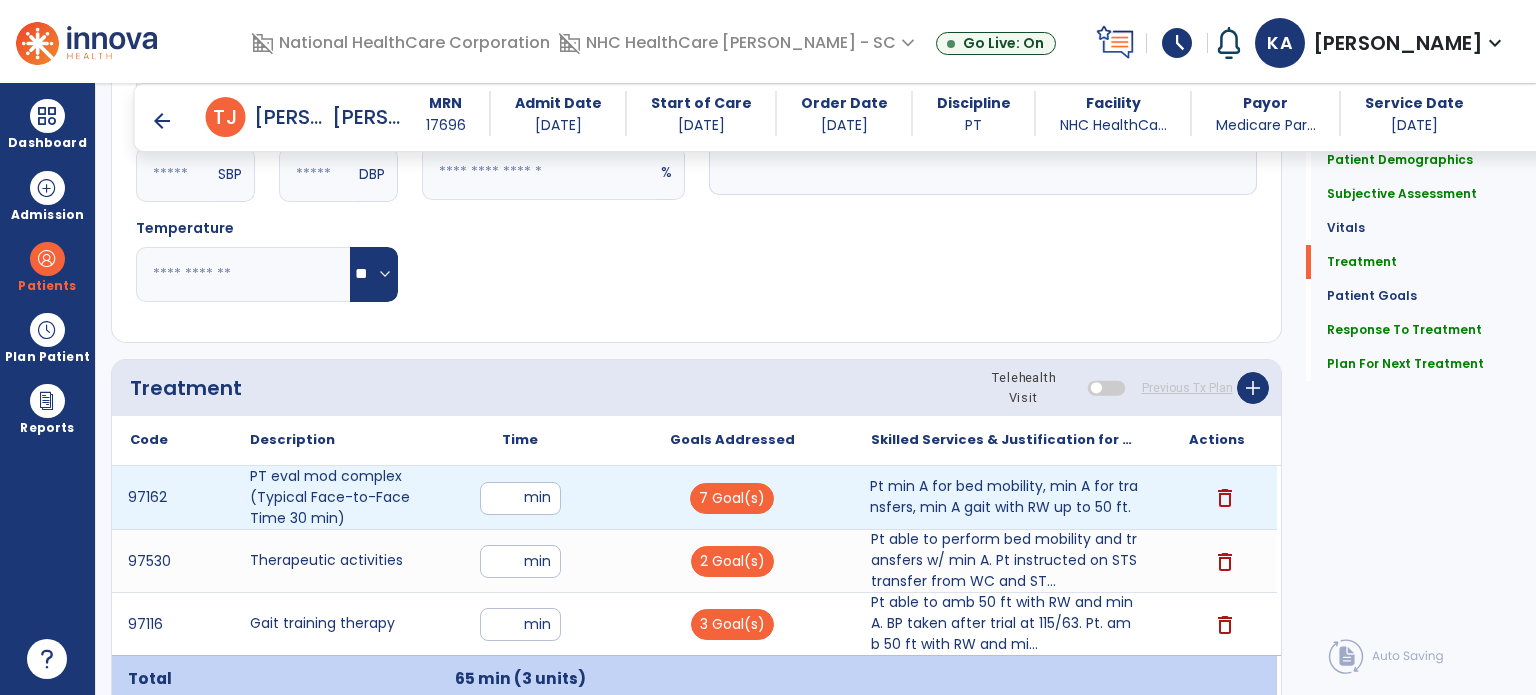 click on "Pt min A for bed mobility, min A for transfers, min A gait with RW up to 50 ft." at bounding box center [1004, 497] 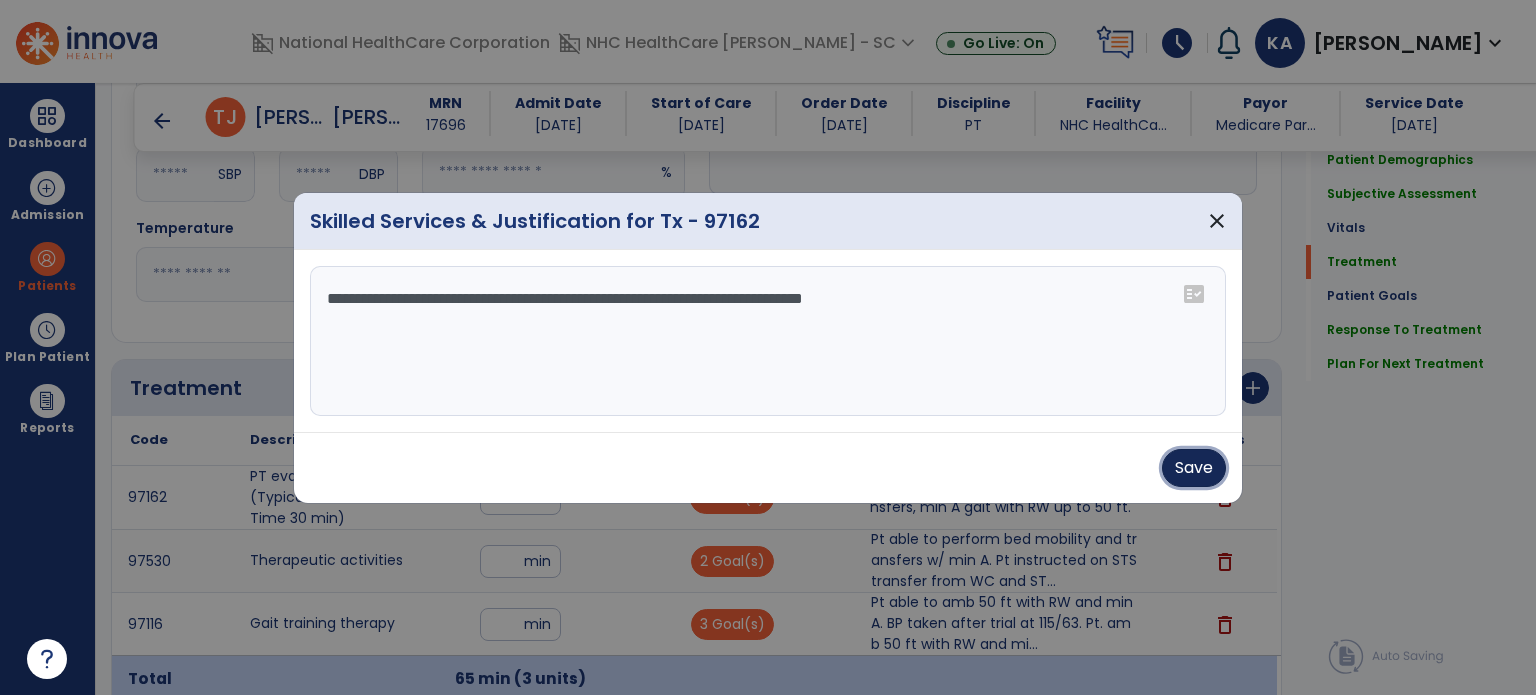 click on "Save" at bounding box center (1194, 468) 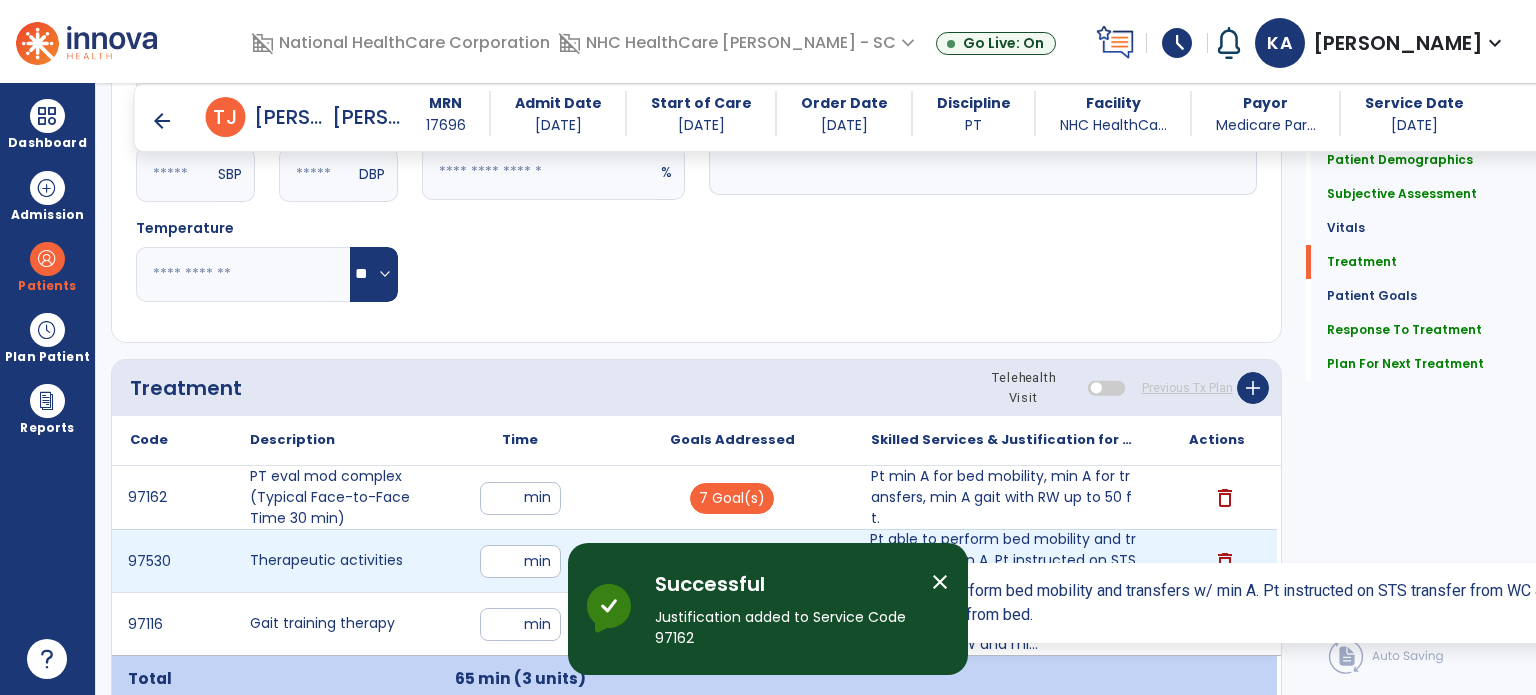 click on "Pt able to perform bed mobility and transfers w/ min A. Pt instructed on STS transfer from WC and ST..." at bounding box center (1004, 560) 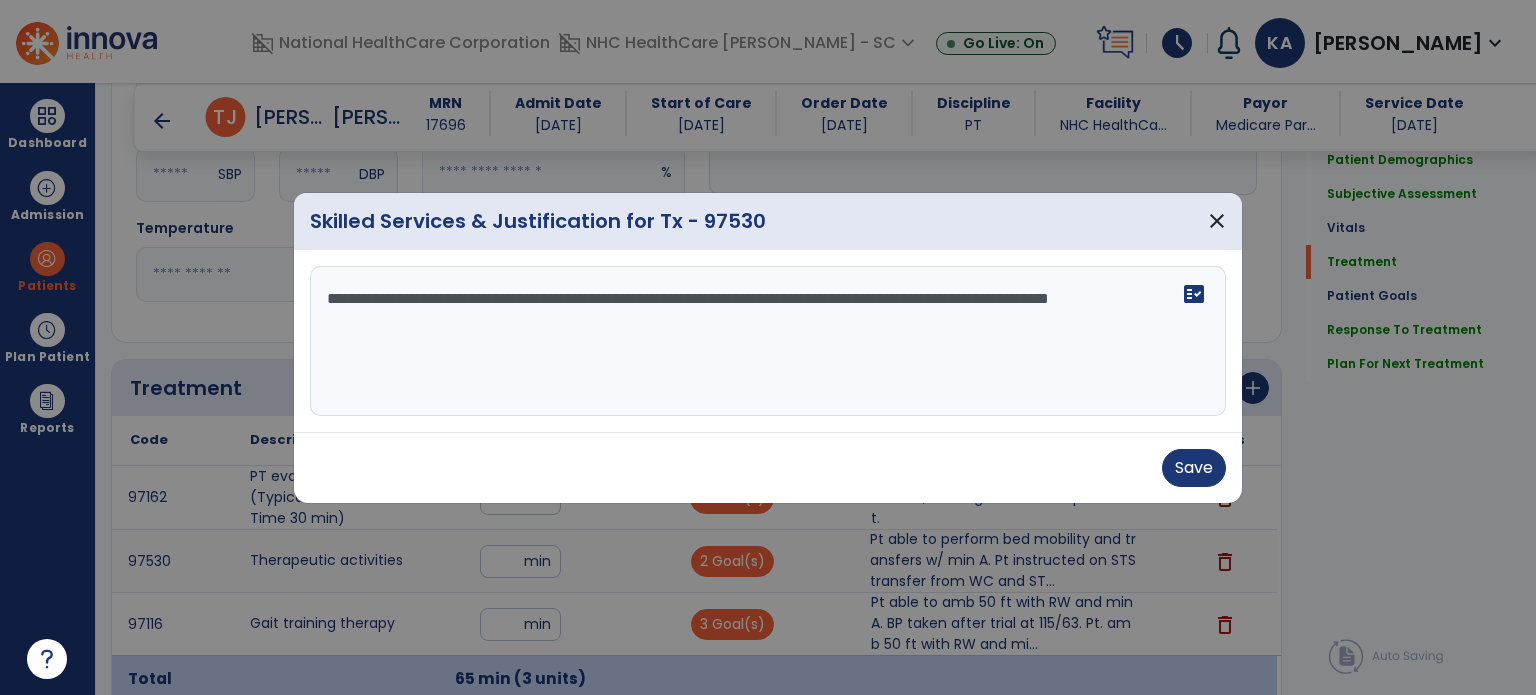 click on "**********" at bounding box center [768, 341] 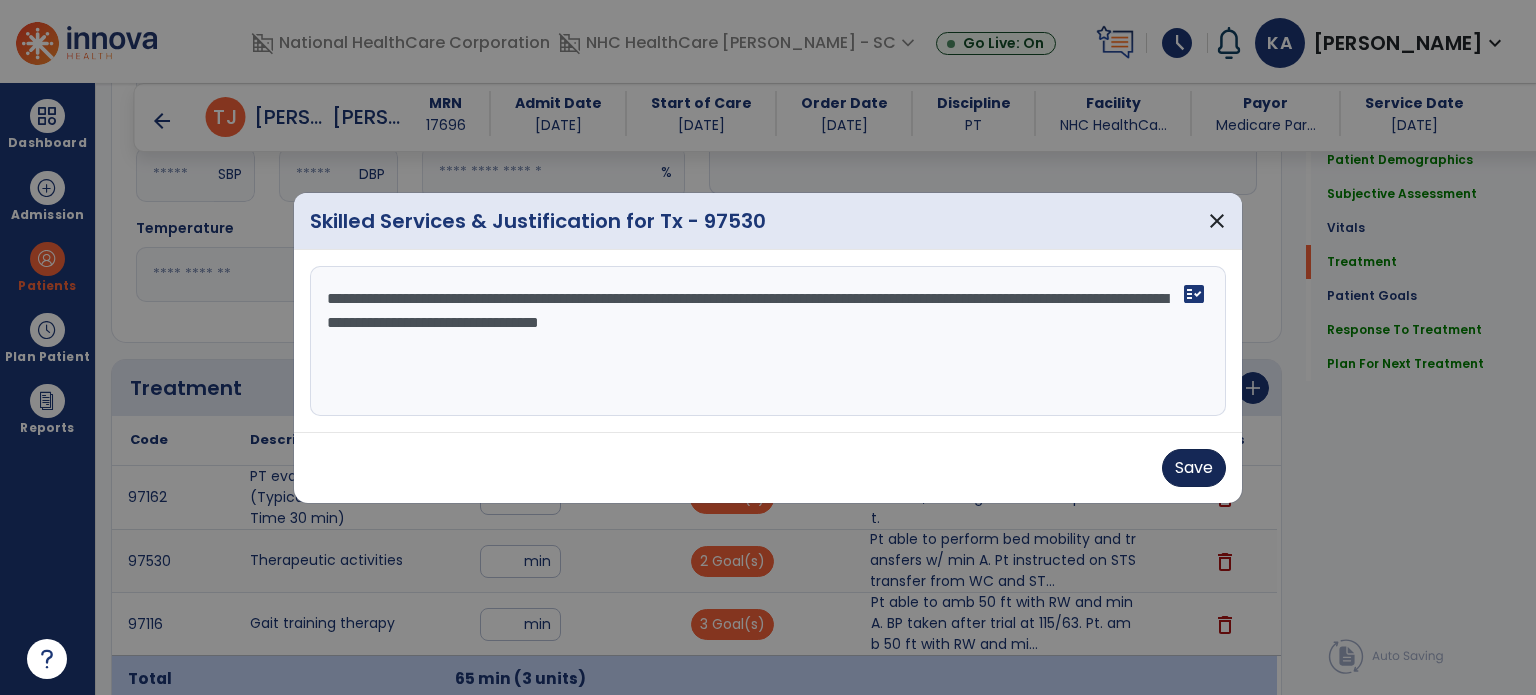 type on "**********" 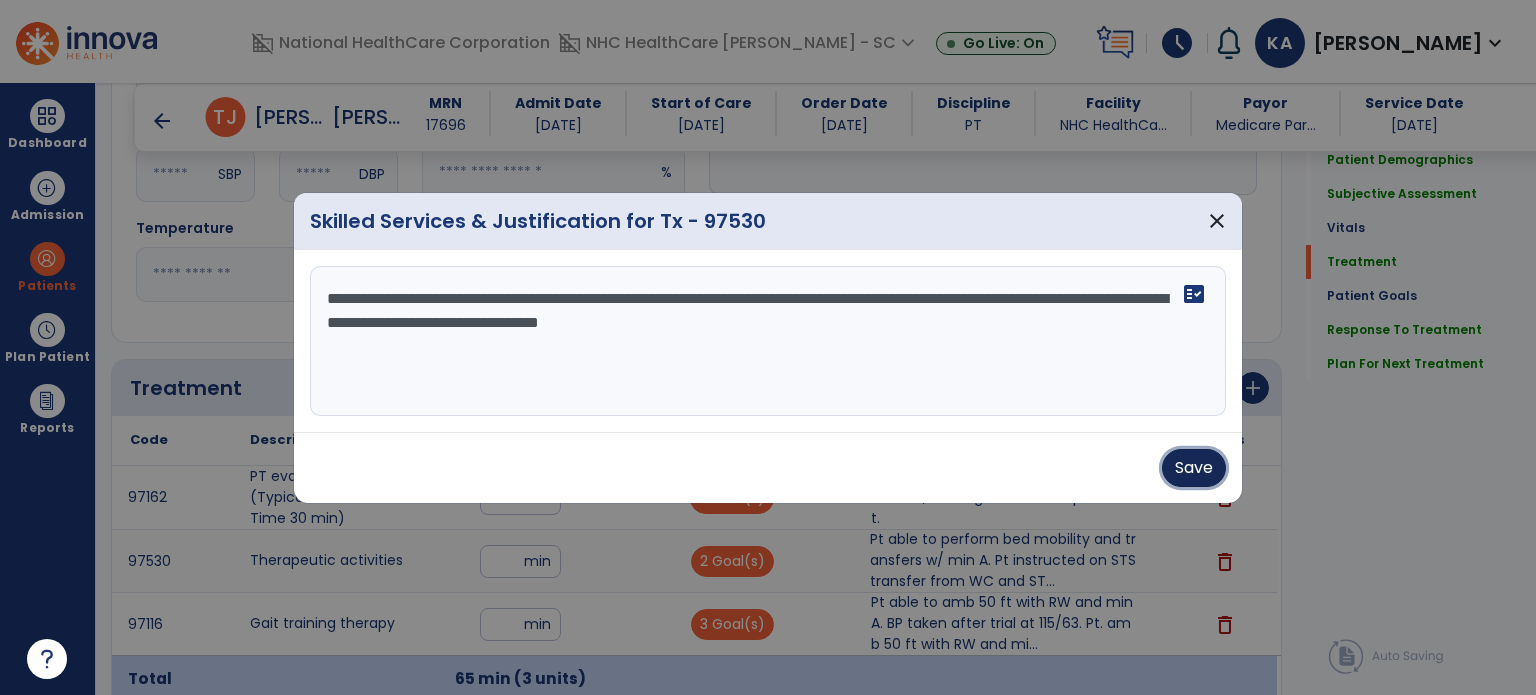 click on "Save" at bounding box center (1194, 468) 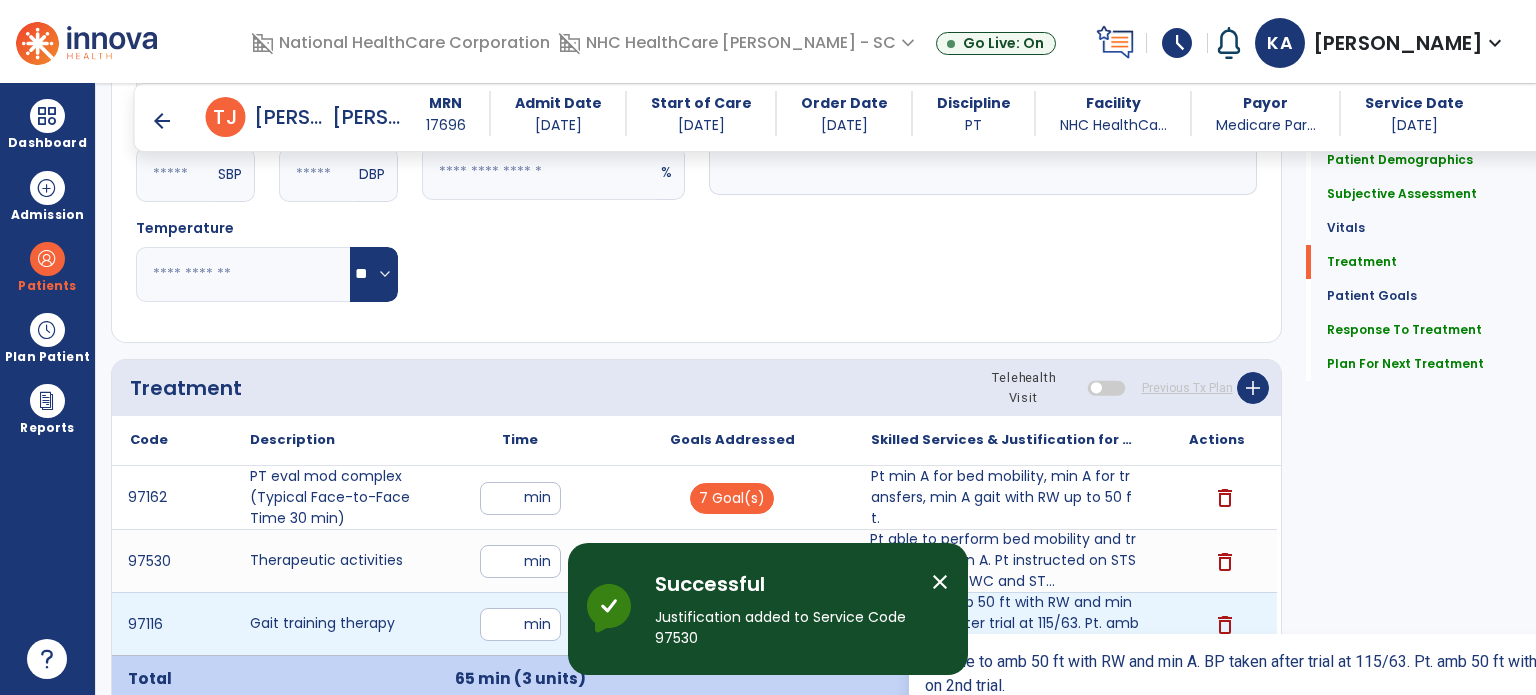 click on "Pt able to amb 50 ft with RW and min A. BP taken after trial at 115/63. Pt. amb 50 ft with RW and mi..." at bounding box center (1004, 623) 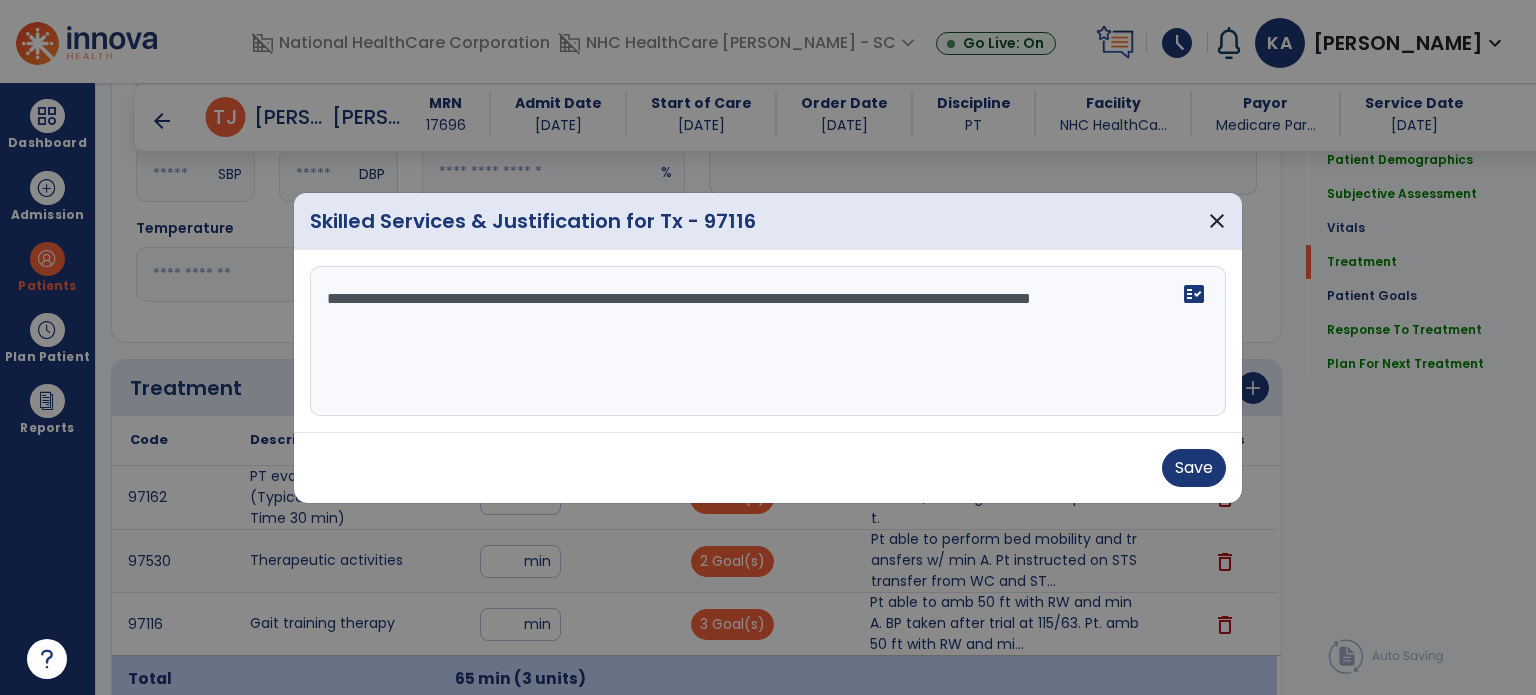 drag, startPoint x: 859, startPoint y: 296, endPoint x: 888, endPoint y: 351, distance: 62.177166 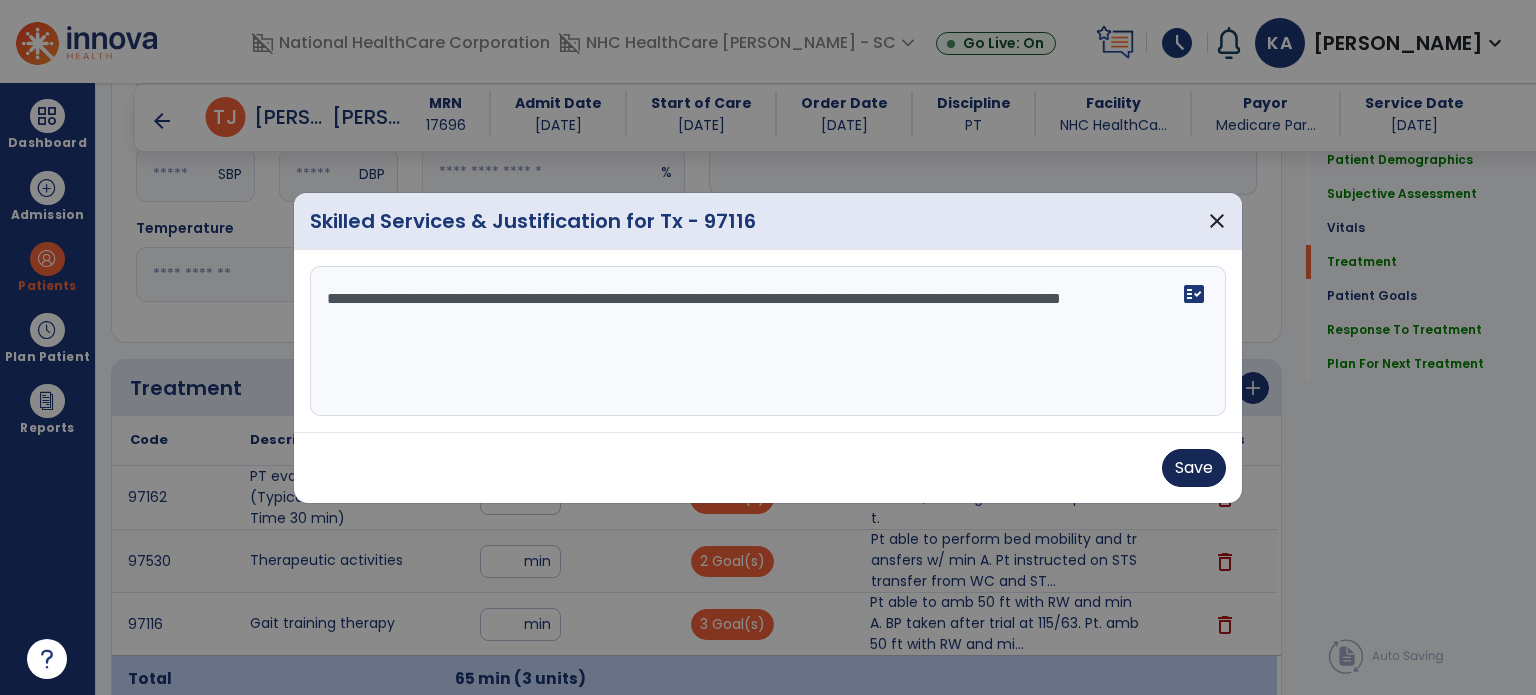 type on "**********" 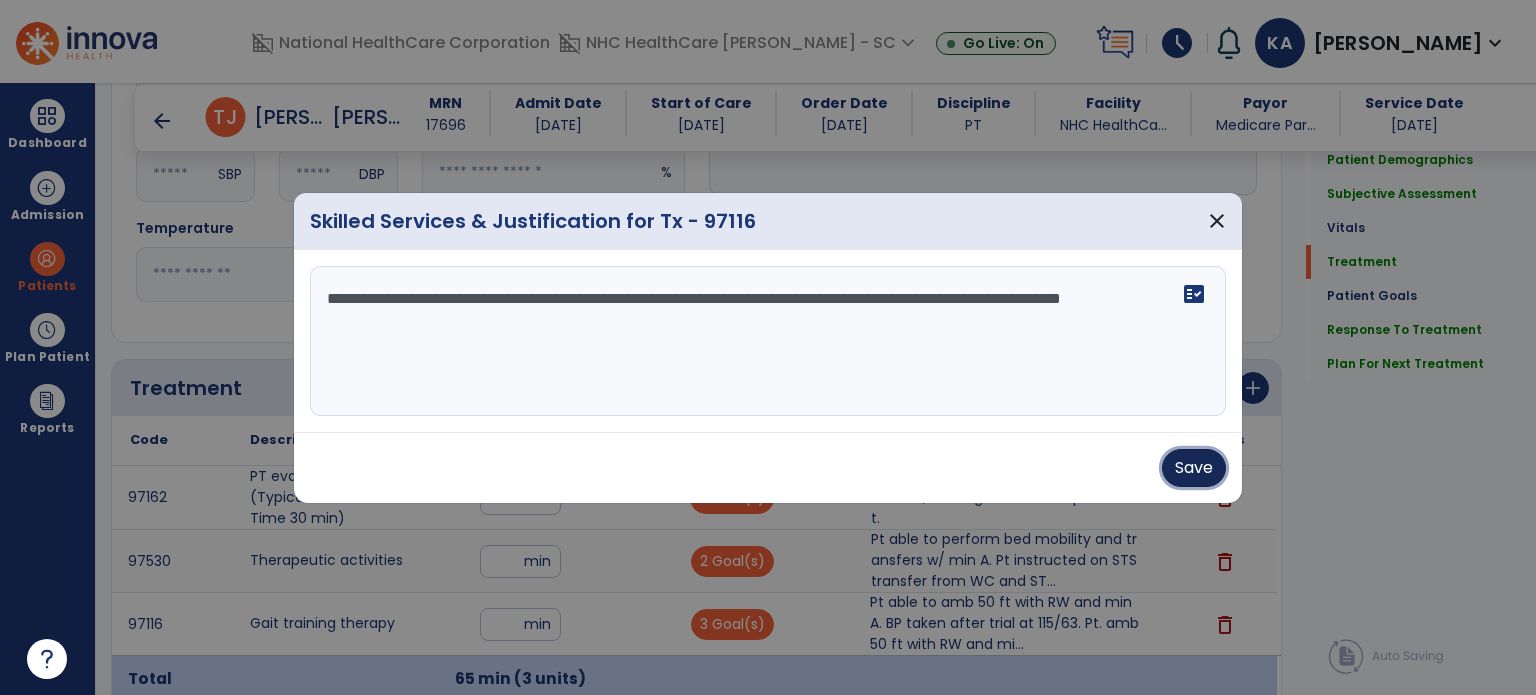 drag, startPoint x: 1201, startPoint y: 470, endPoint x: 1248, endPoint y: 478, distance: 47.67599 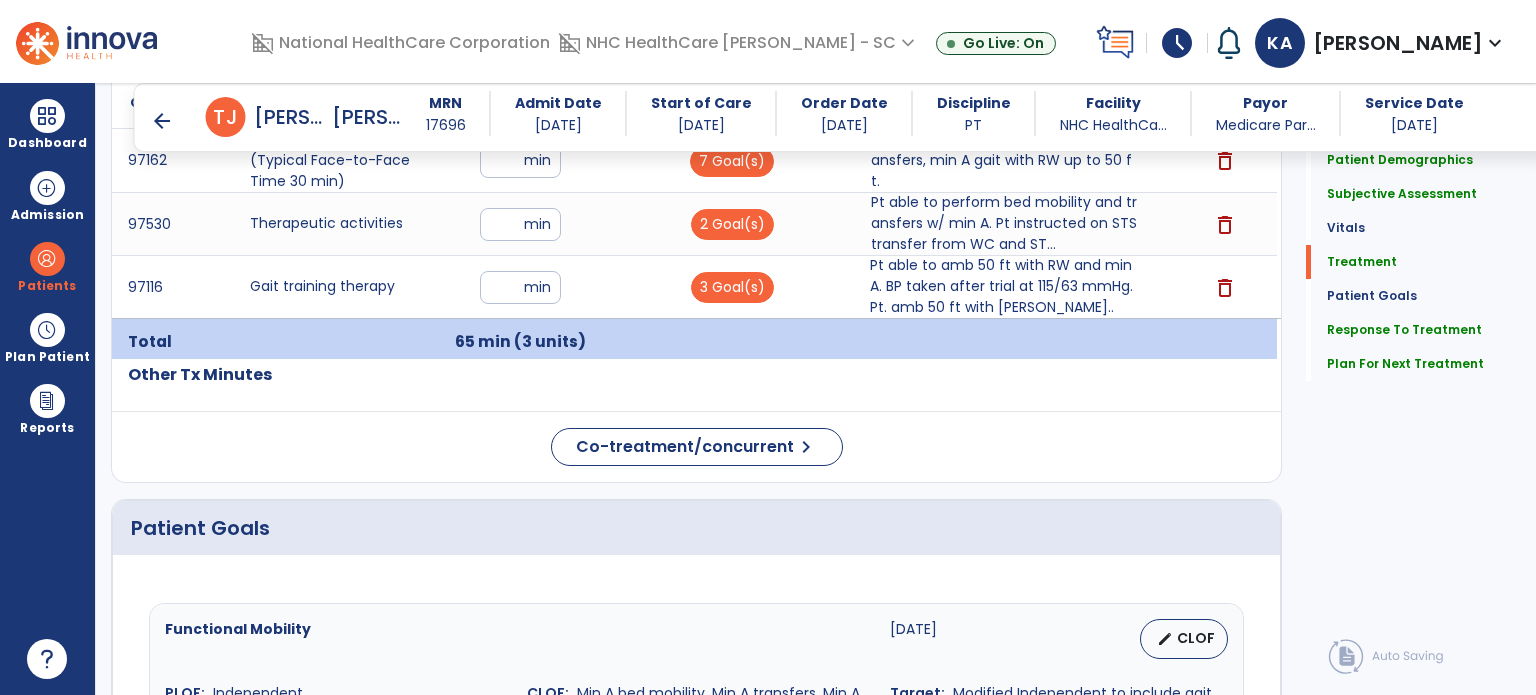 scroll, scrollTop: 1171, scrollLeft: 0, axis: vertical 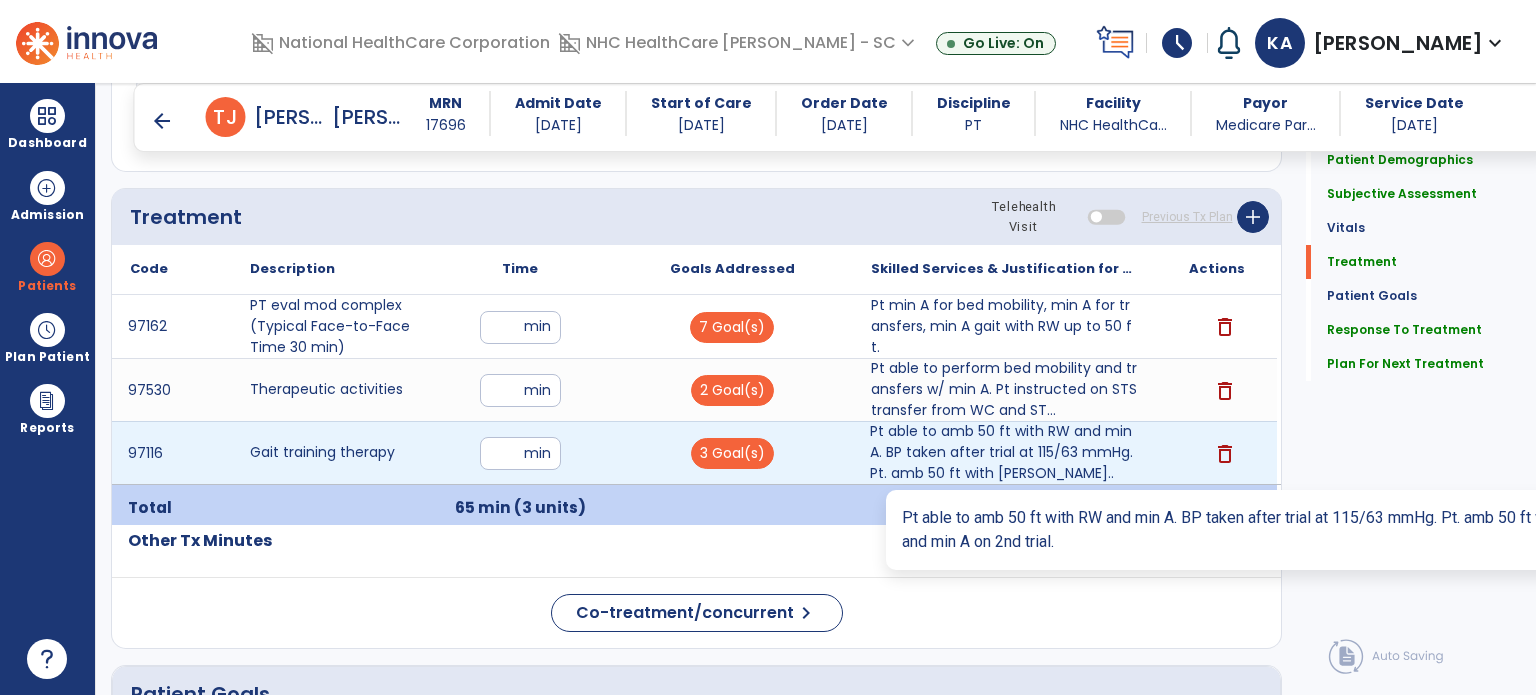 click on "Pt able to amb 50 ft with RW and min A. BP taken after trial at 115/63 mmHg. Pt. amb 50 ft with [PERSON_NAME].." at bounding box center [1004, 452] 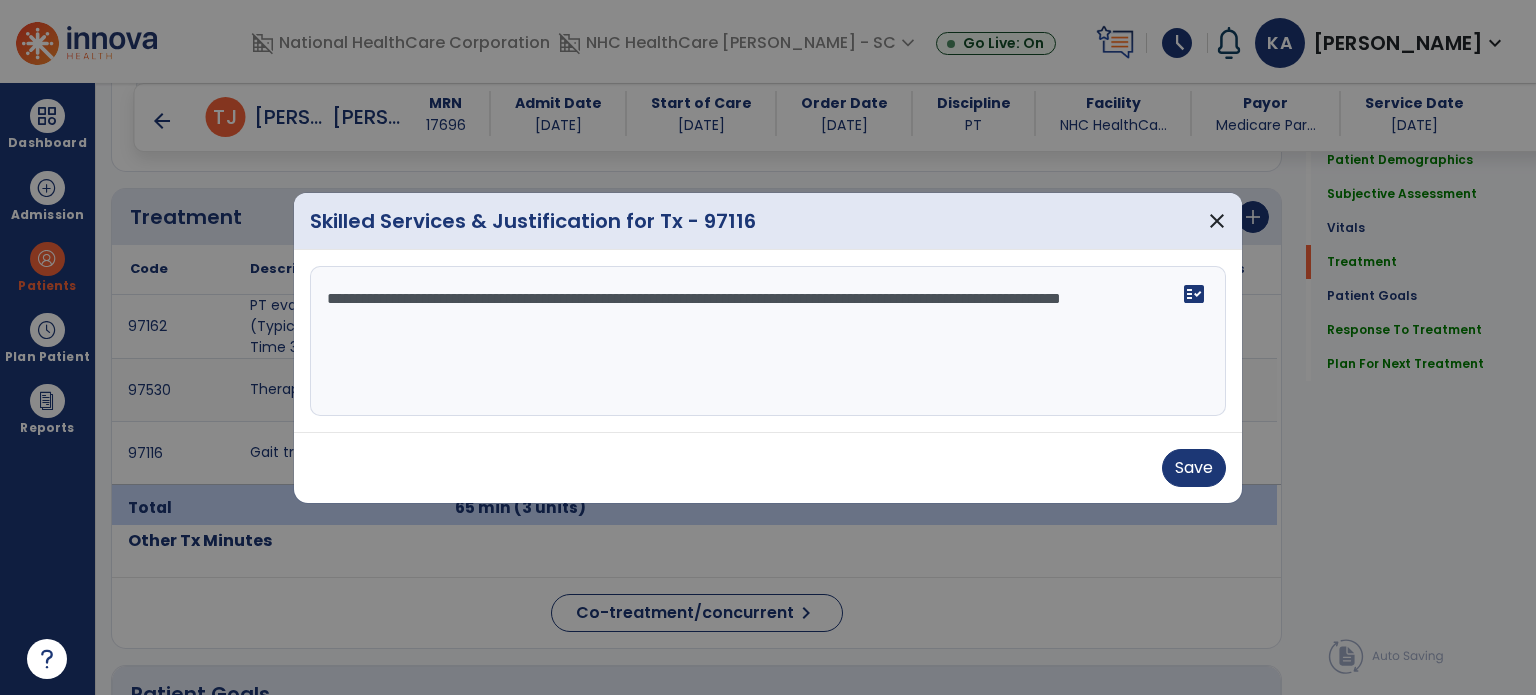 click on "**********" at bounding box center (768, 341) 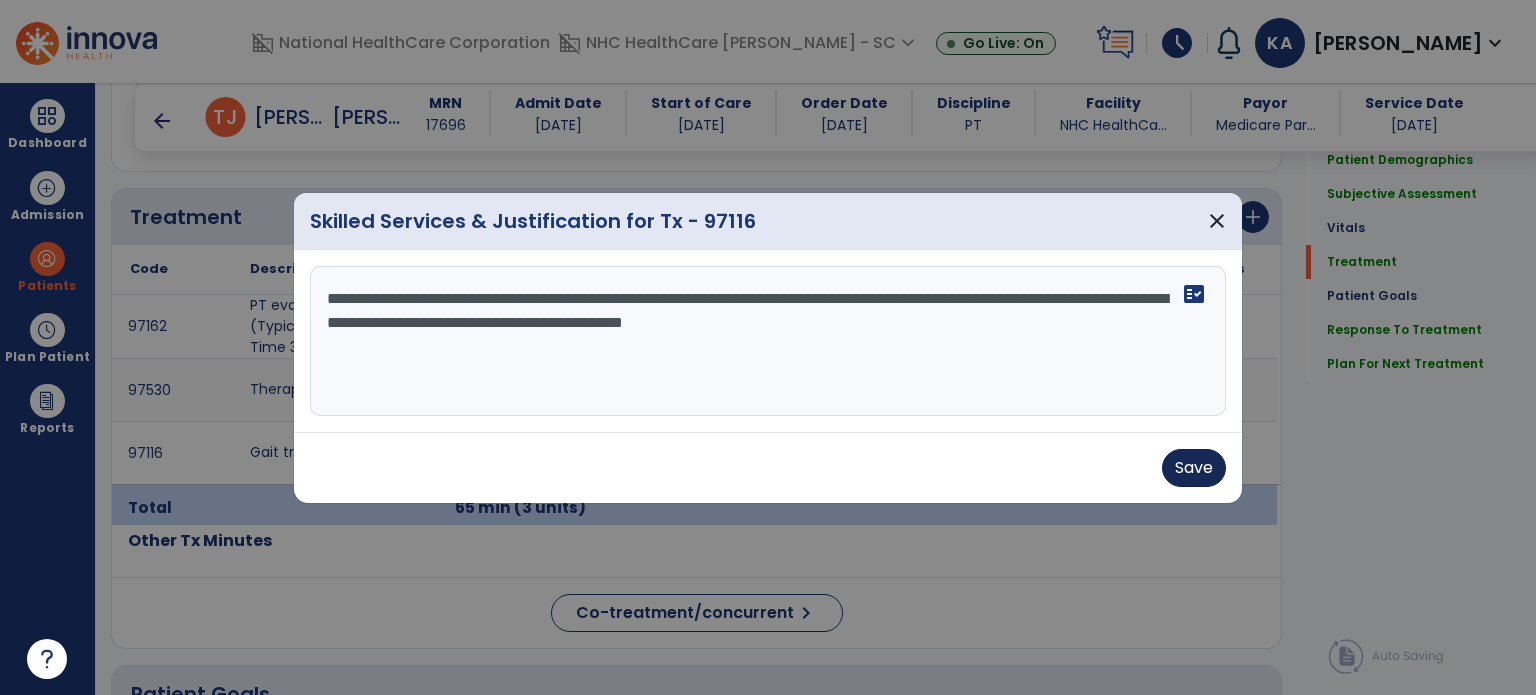 type on "**********" 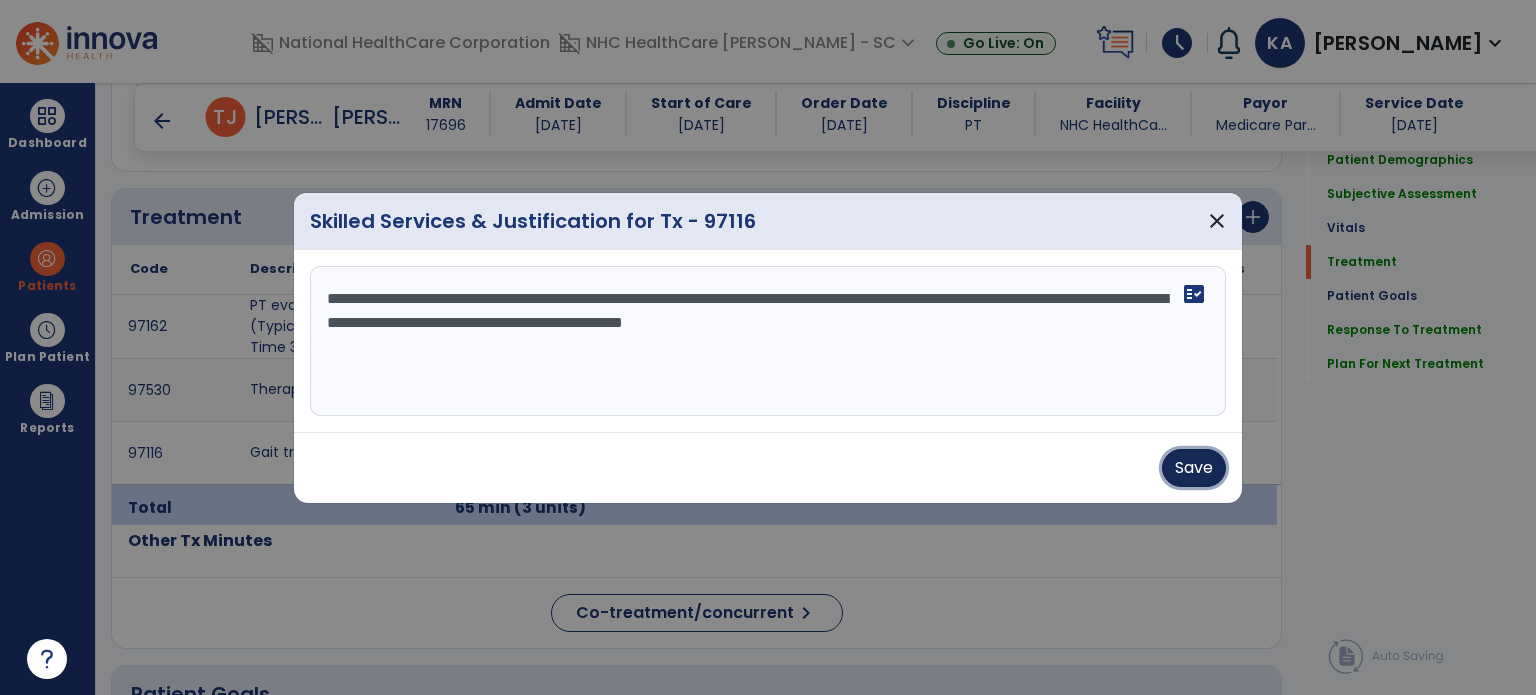 click on "Save" at bounding box center (1194, 468) 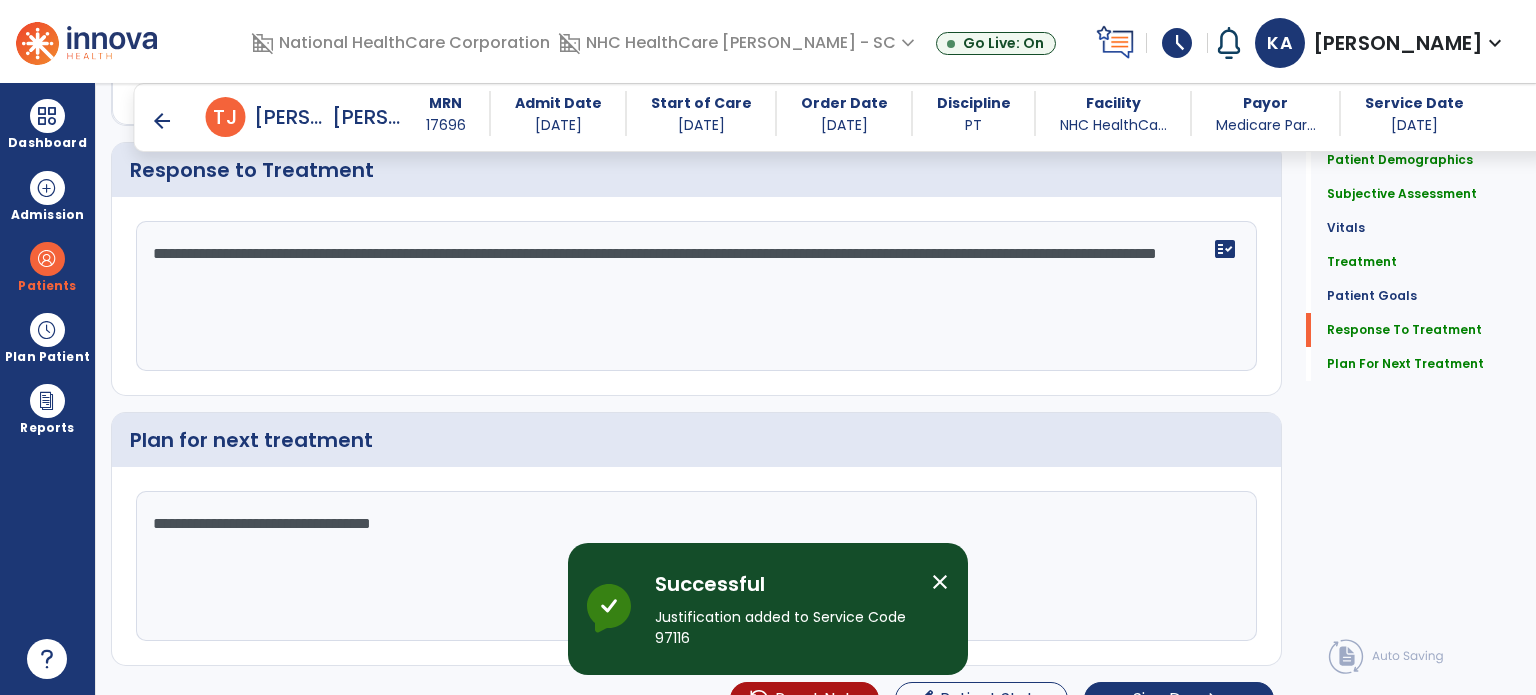 scroll, scrollTop: 3170, scrollLeft: 0, axis: vertical 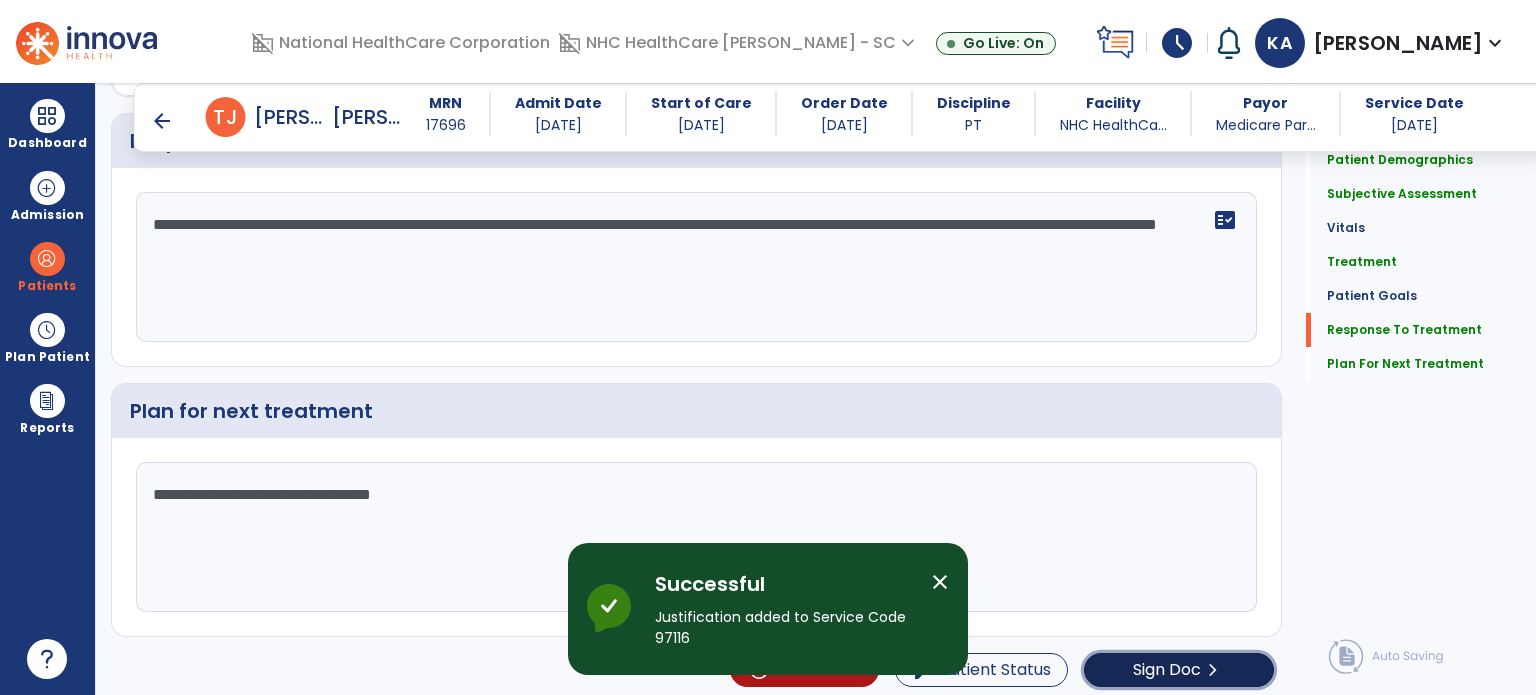 click on "chevron_right" 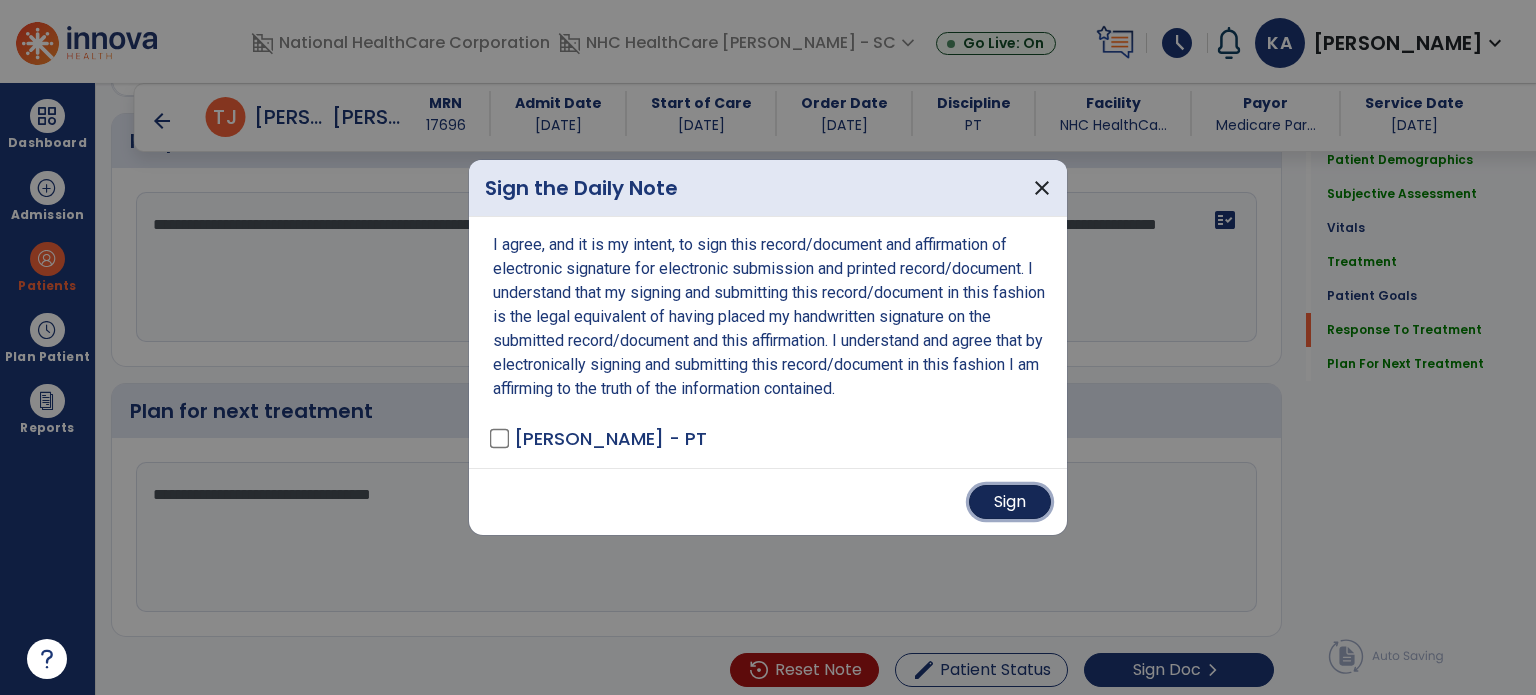 drag, startPoint x: 1028, startPoint y: 509, endPoint x: 1065, endPoint y: 536, distance: 45.80393 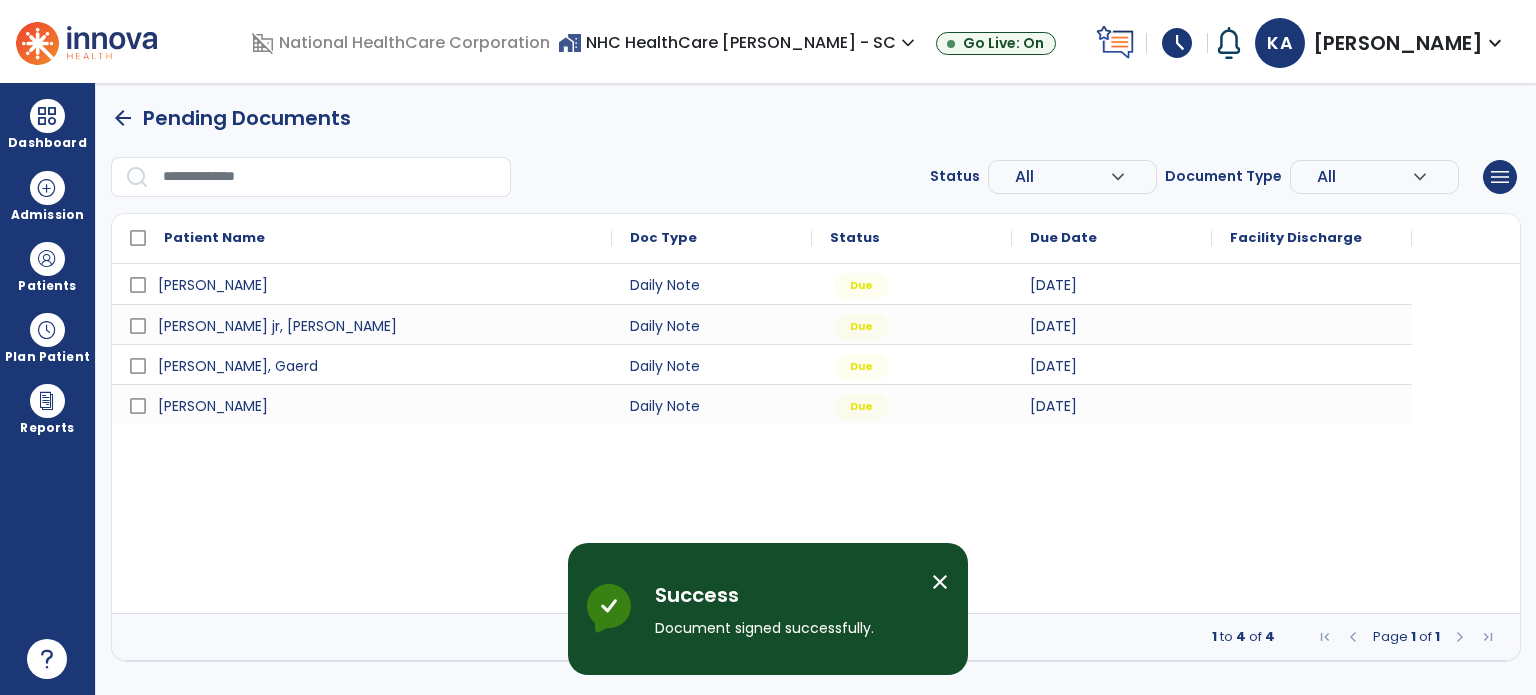 scroll, scrollTop: 0, scrollLeft: 0, axis: both 